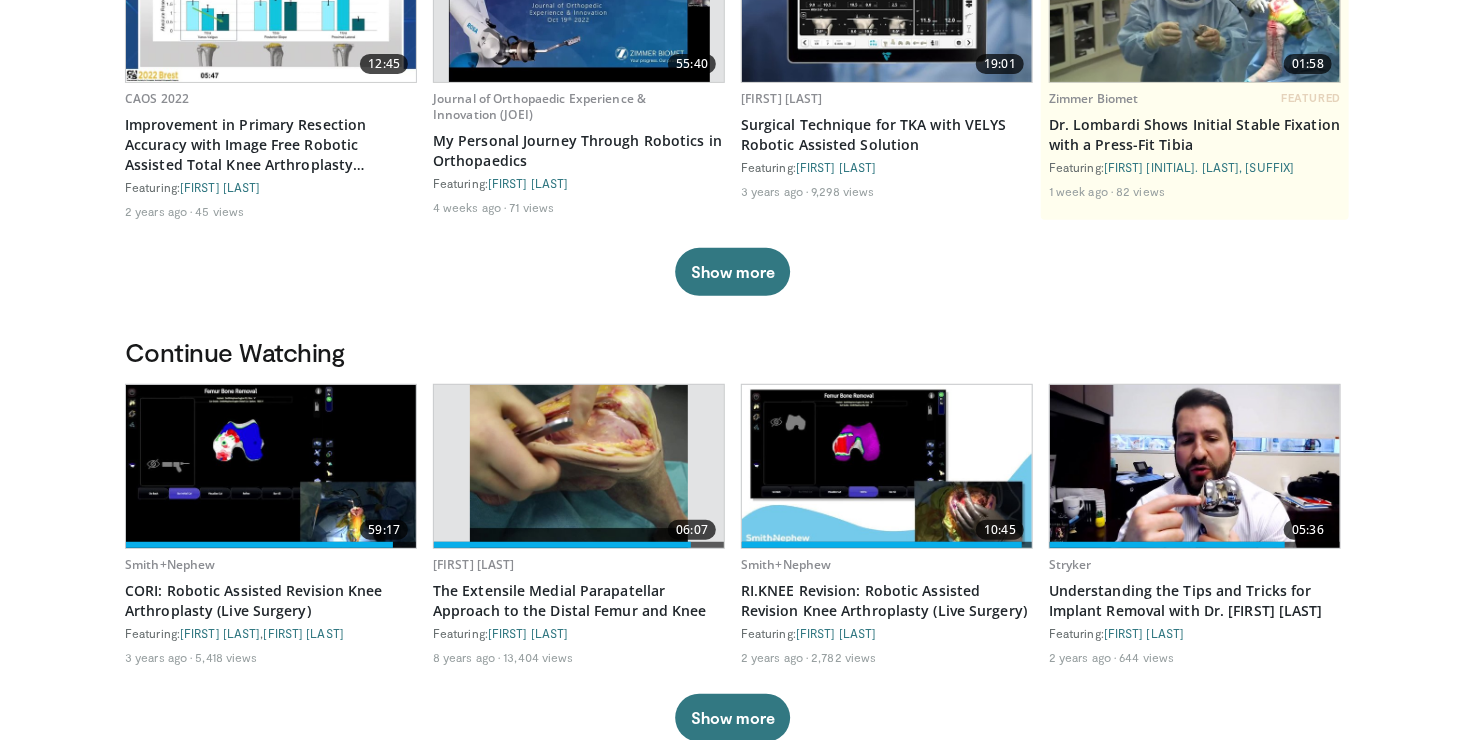 scroll, scrollTop: 300, scrollLeft: 0, axis: vertical 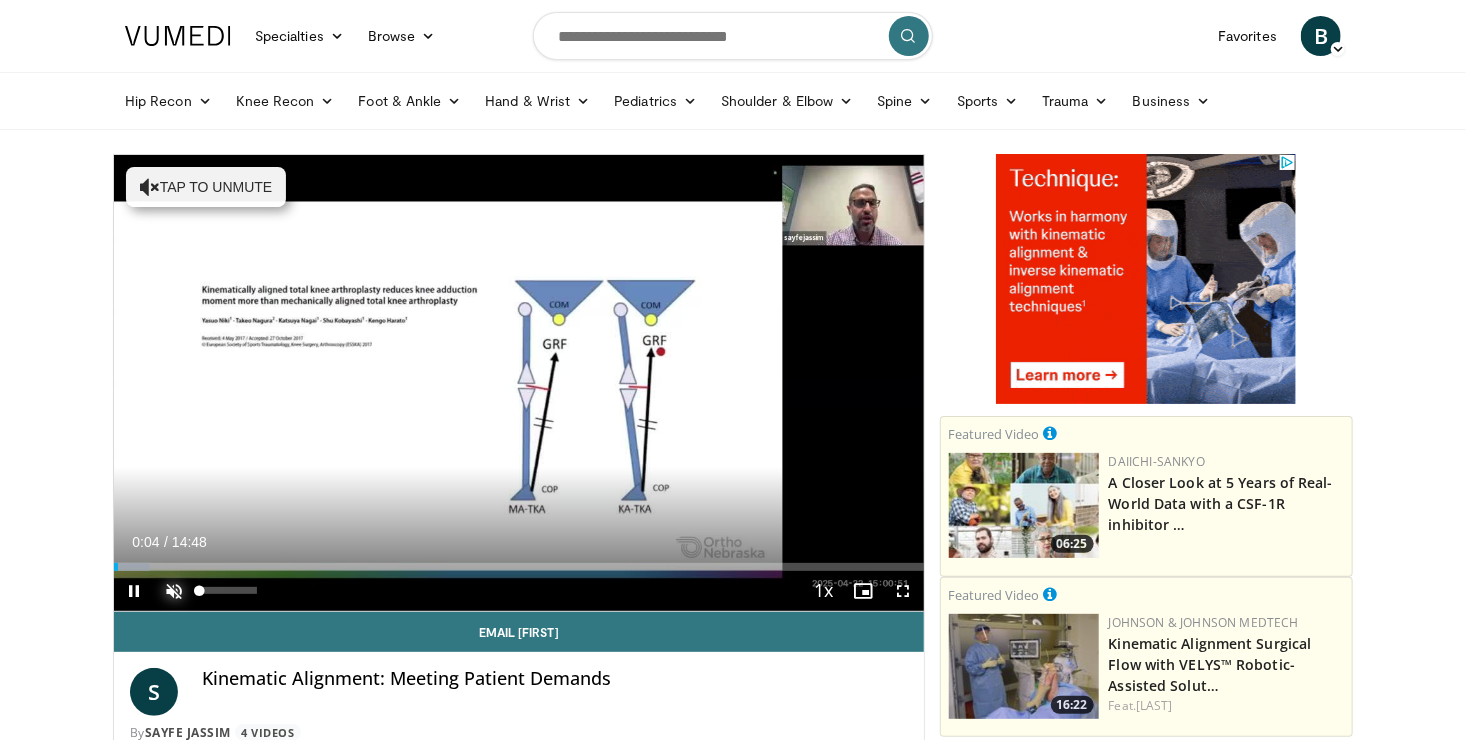 click at bounding box center [174, 591] 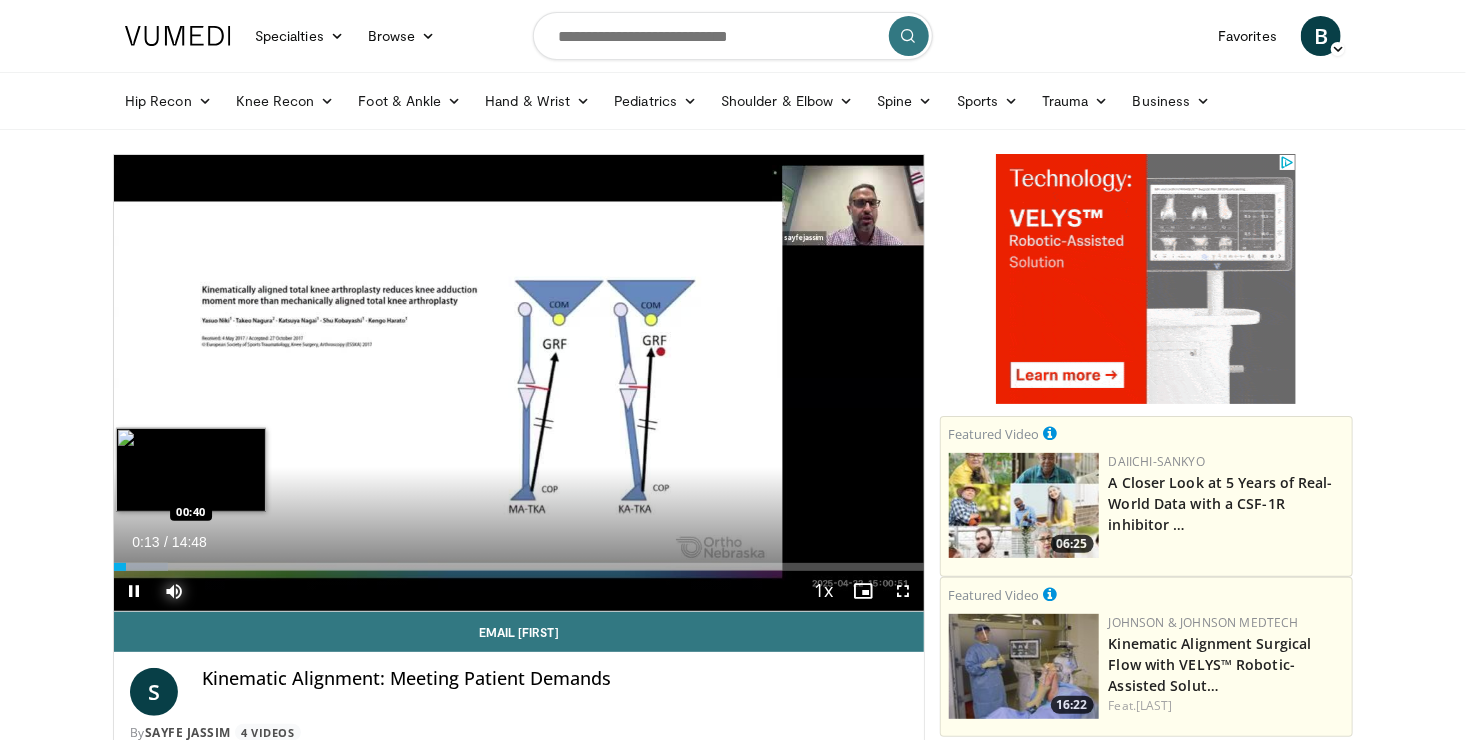 click at bounding box center (141, 567) 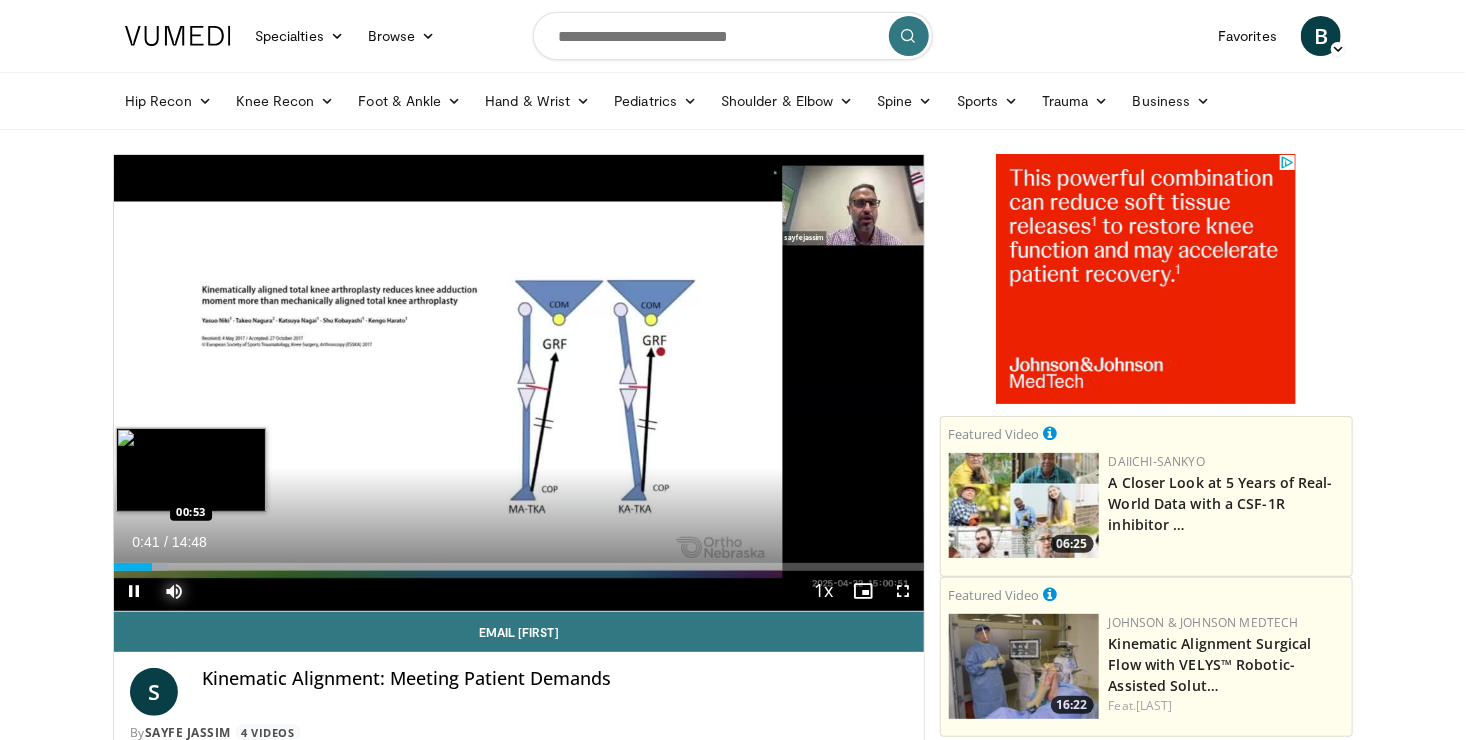 click at bounding box center [146, 567] 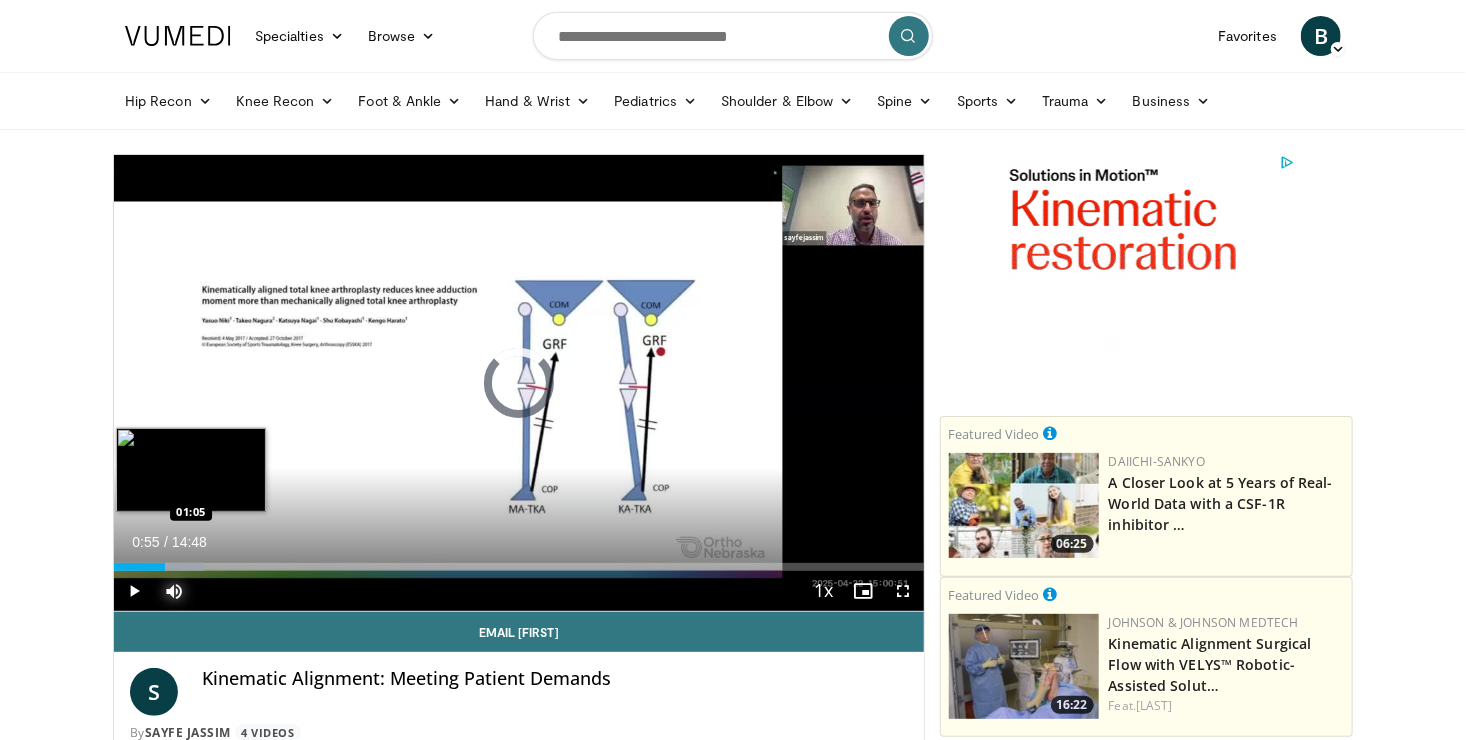 click on "Loaded :  11.16% 00:55 01:05" at bounding box center [519, 567] 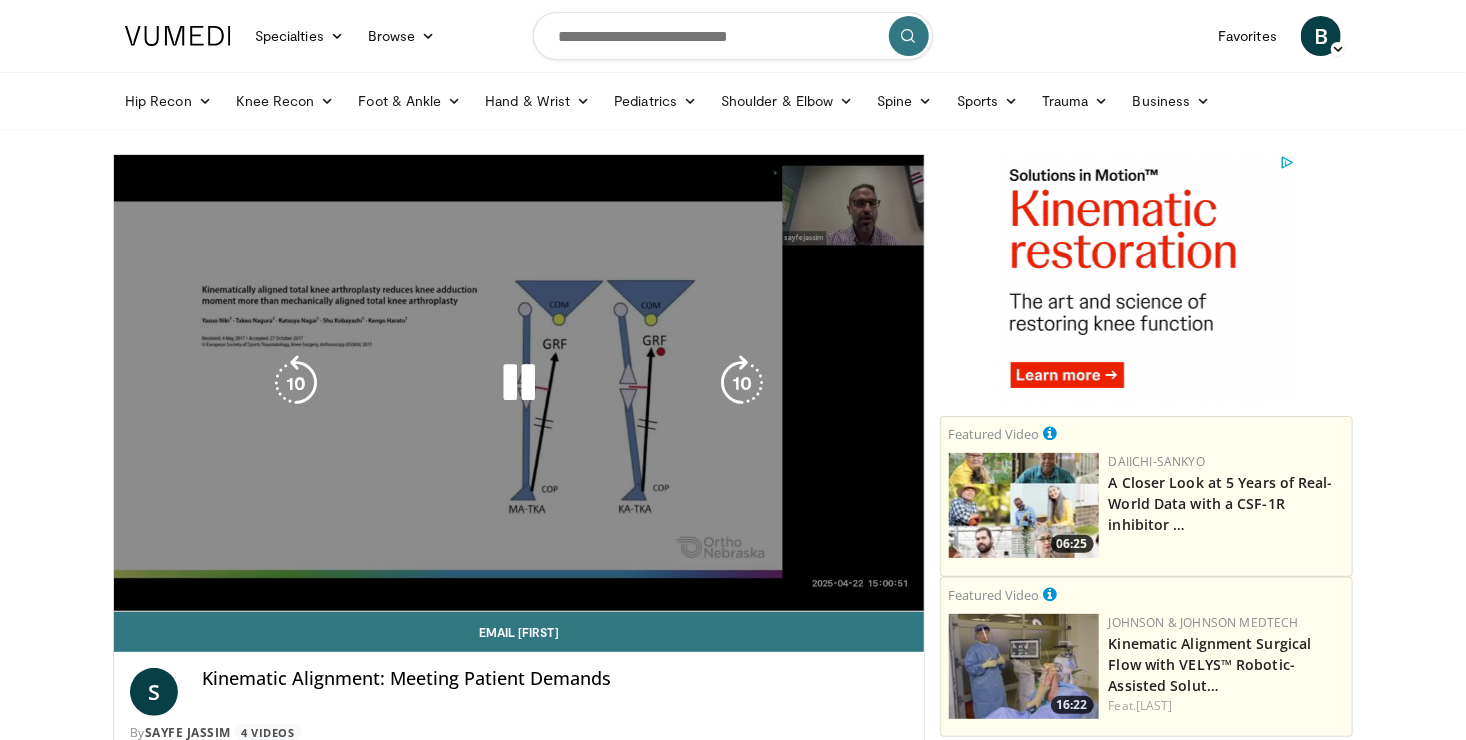 click on "Loaded :  13.40% 01:05 01:05" at bounding box center [519, 567] 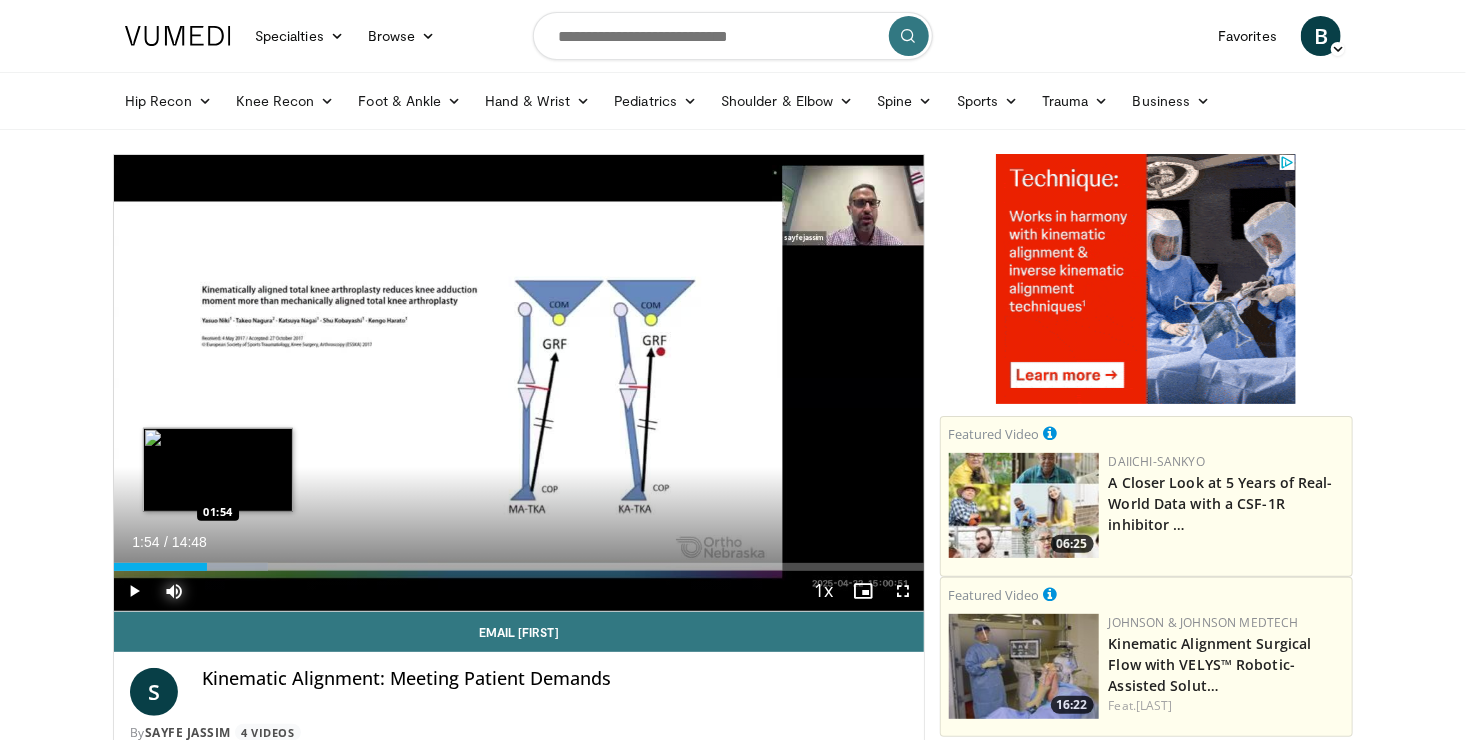 drag, startPoint x: 217, startPoint y: 564, endPoint x: 247, endPoint y: 562, distance: 30.066593 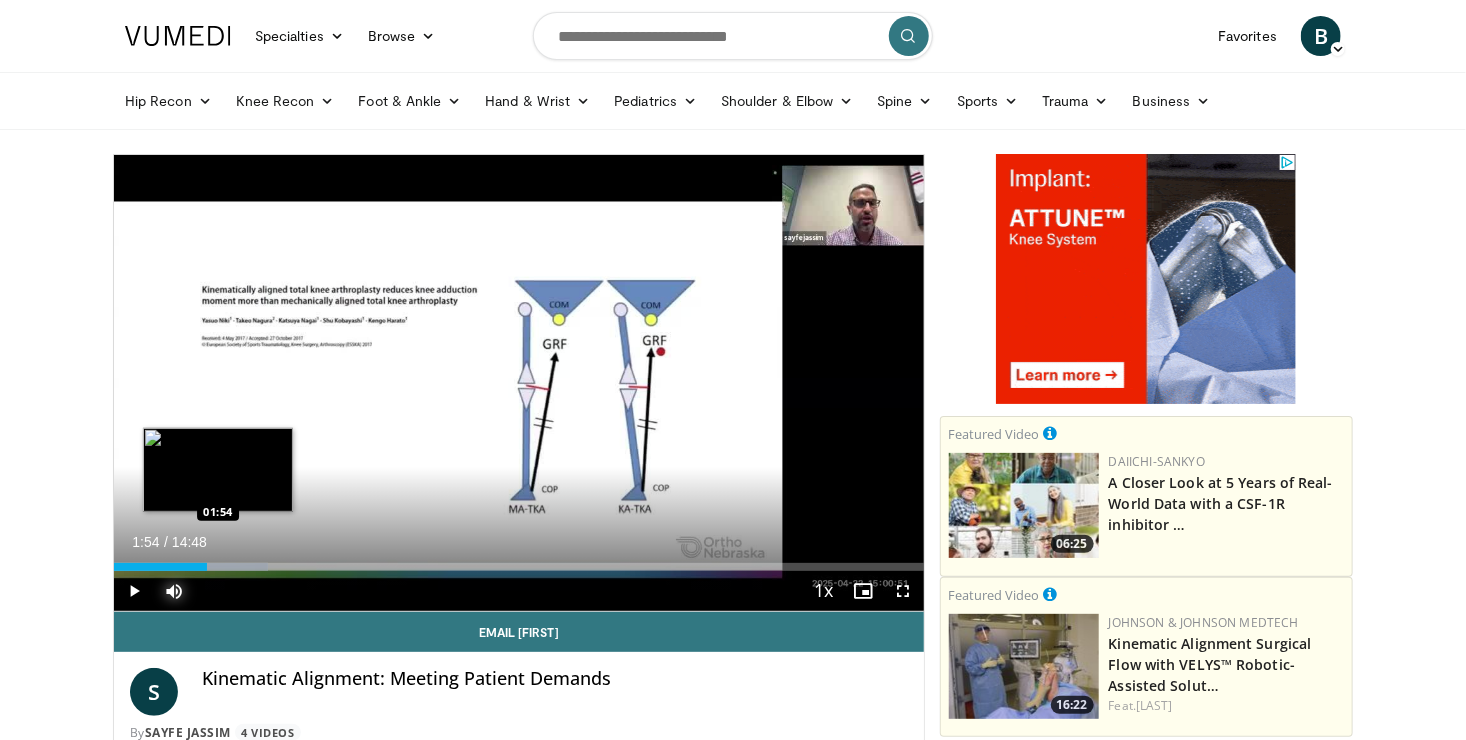 click on "Loaded :  18.98% 01:54 01:54" at bounding box center [519, 567] 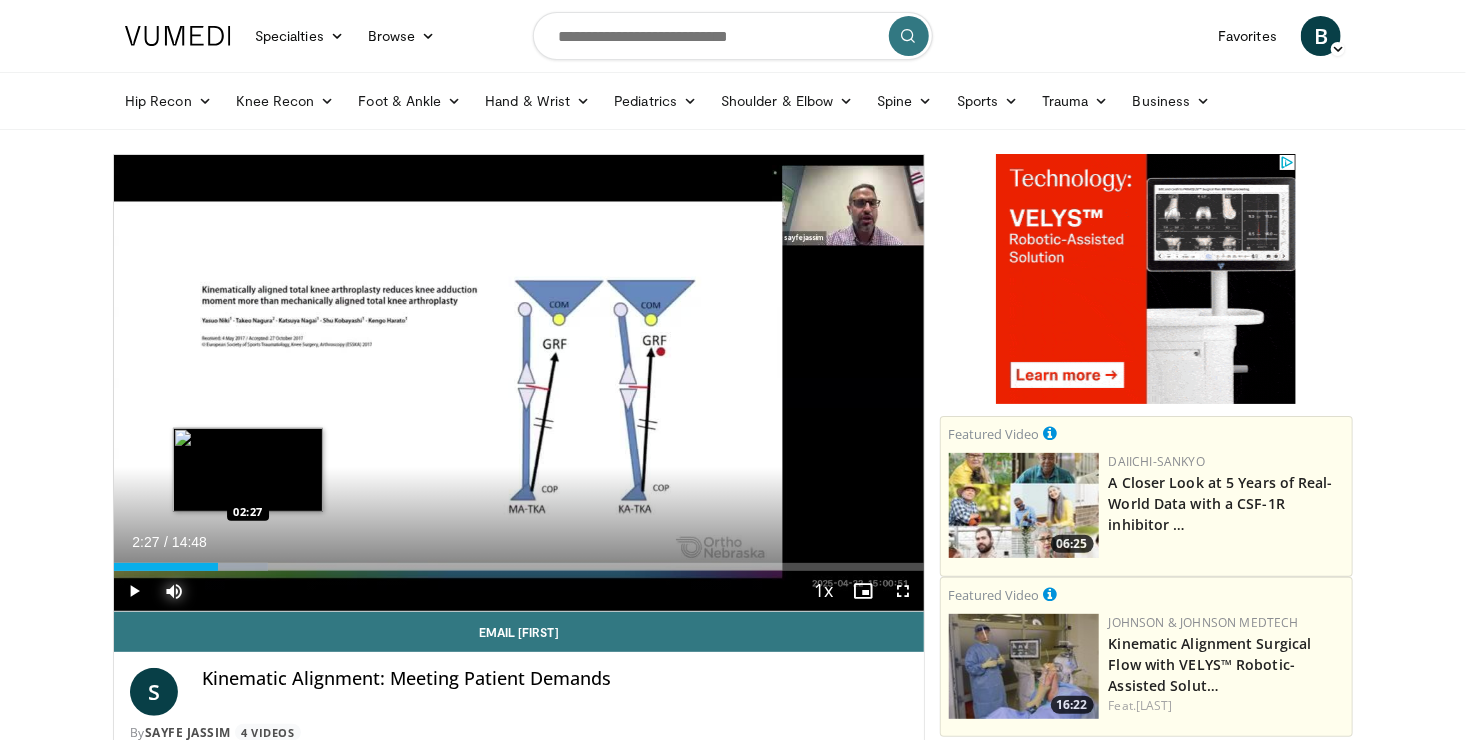 click at bounding box center (249, 567) 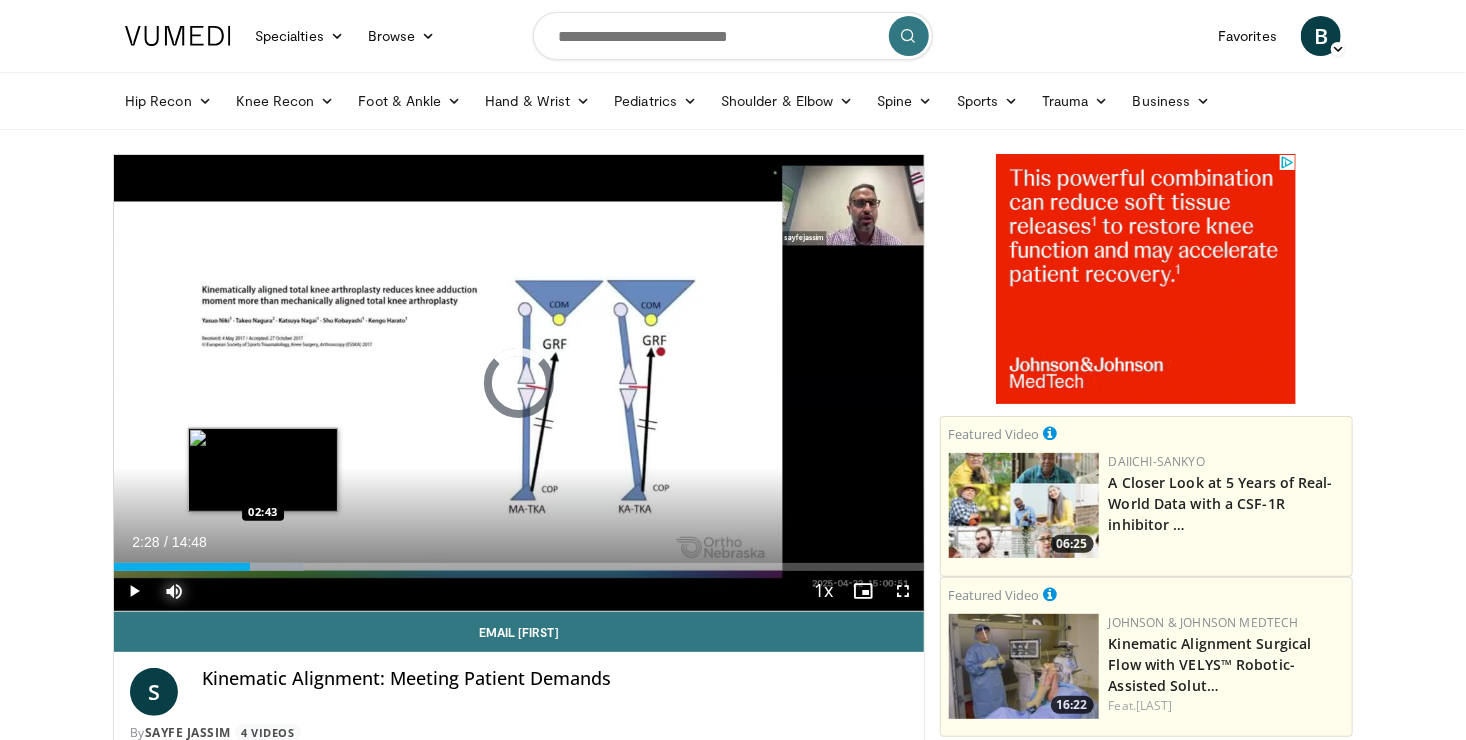 click at bounding box center [262, 567] 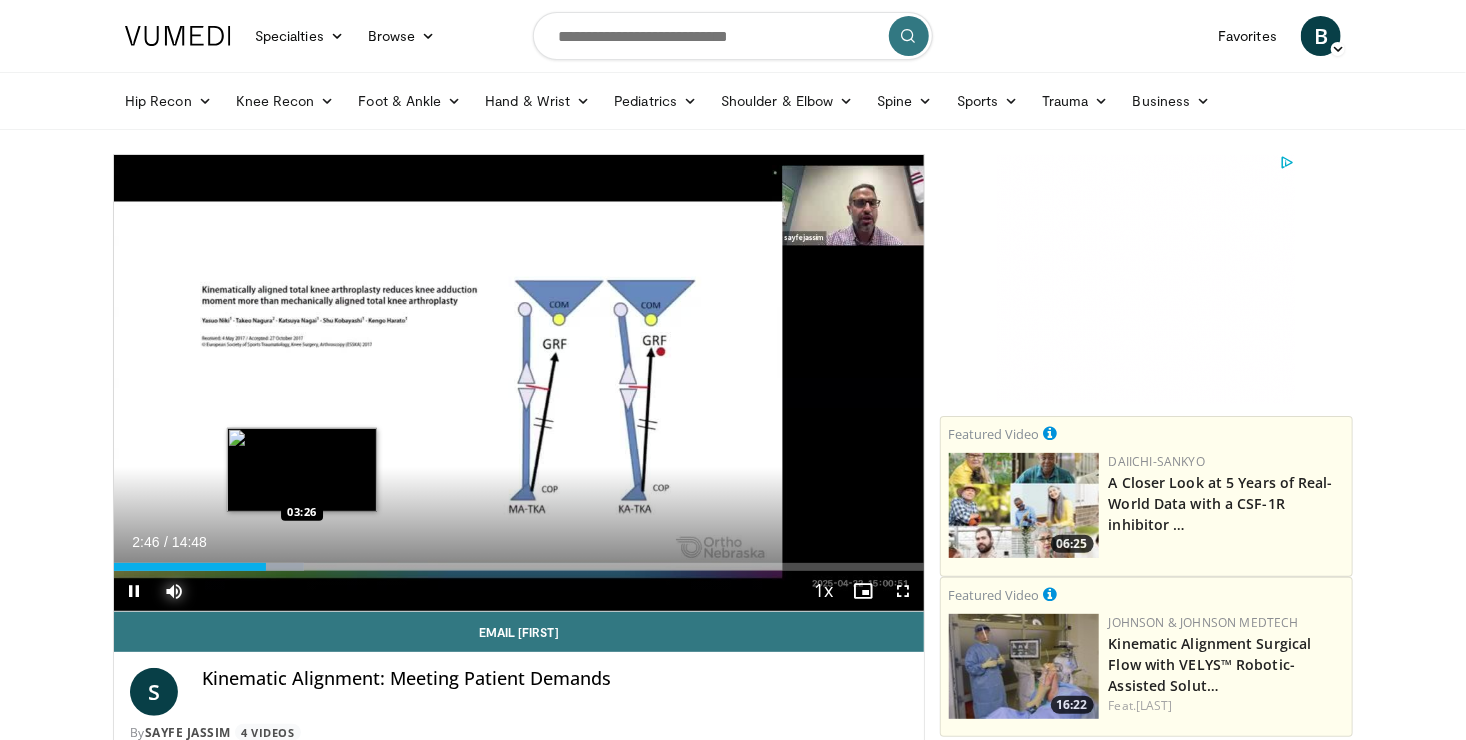 click at bounding box center (262, 567) 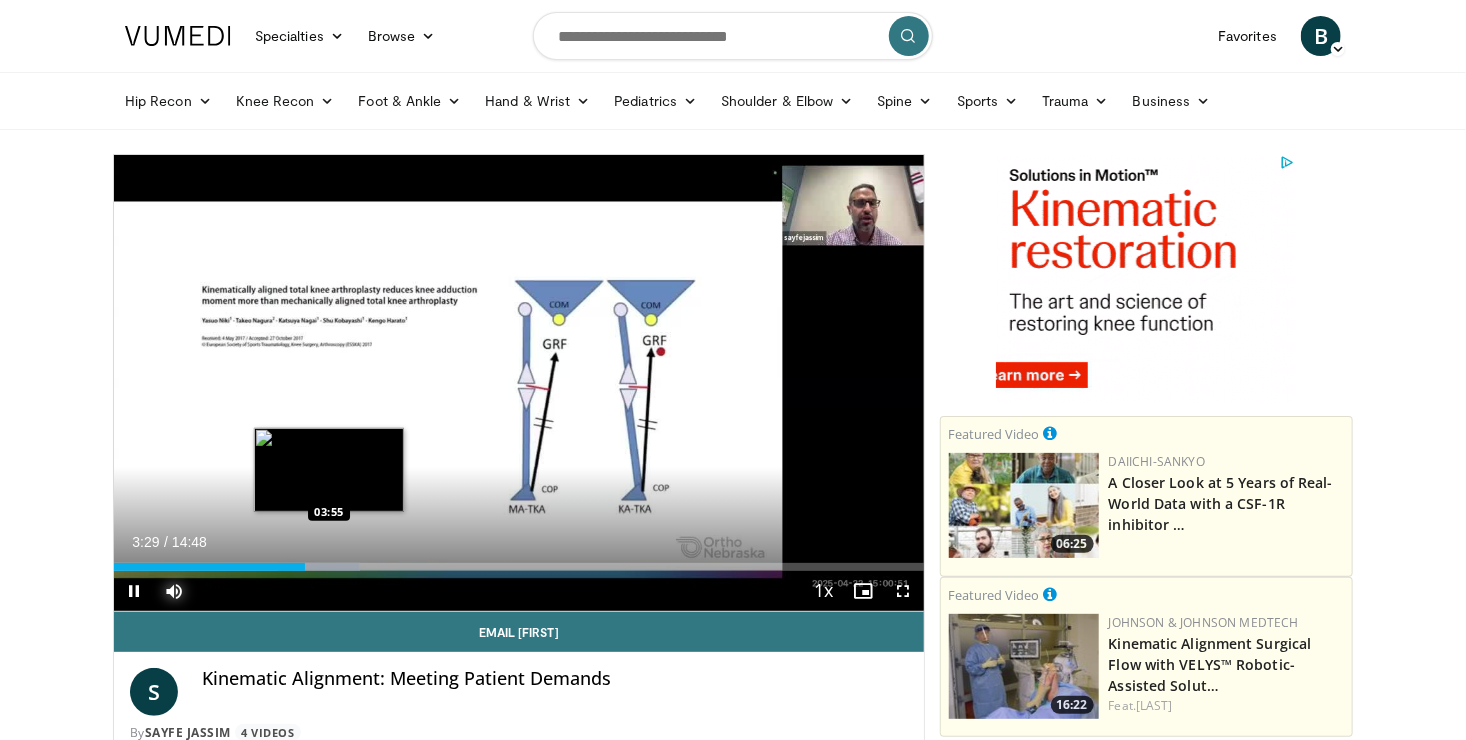 click at bounding box center [319, 567] 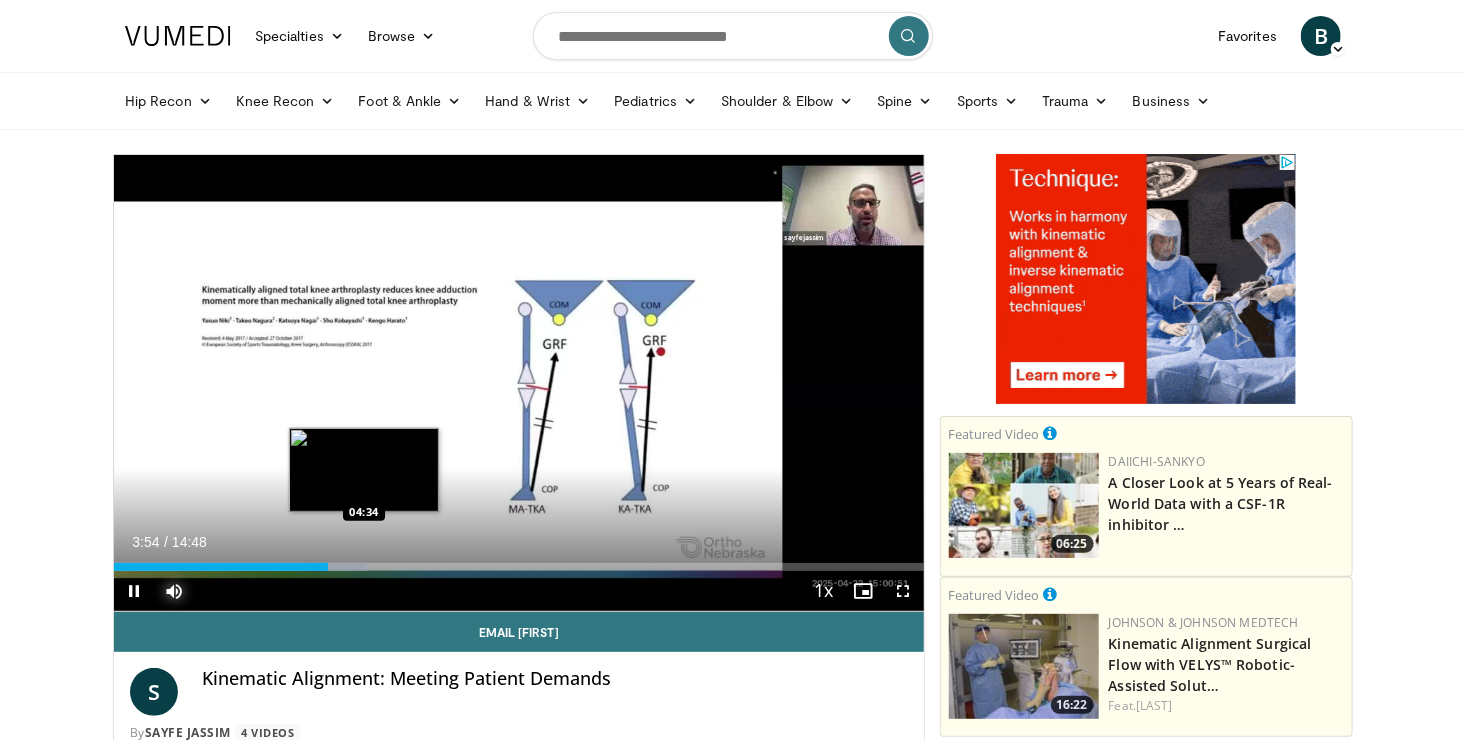 click at bounding box center (334, 567) 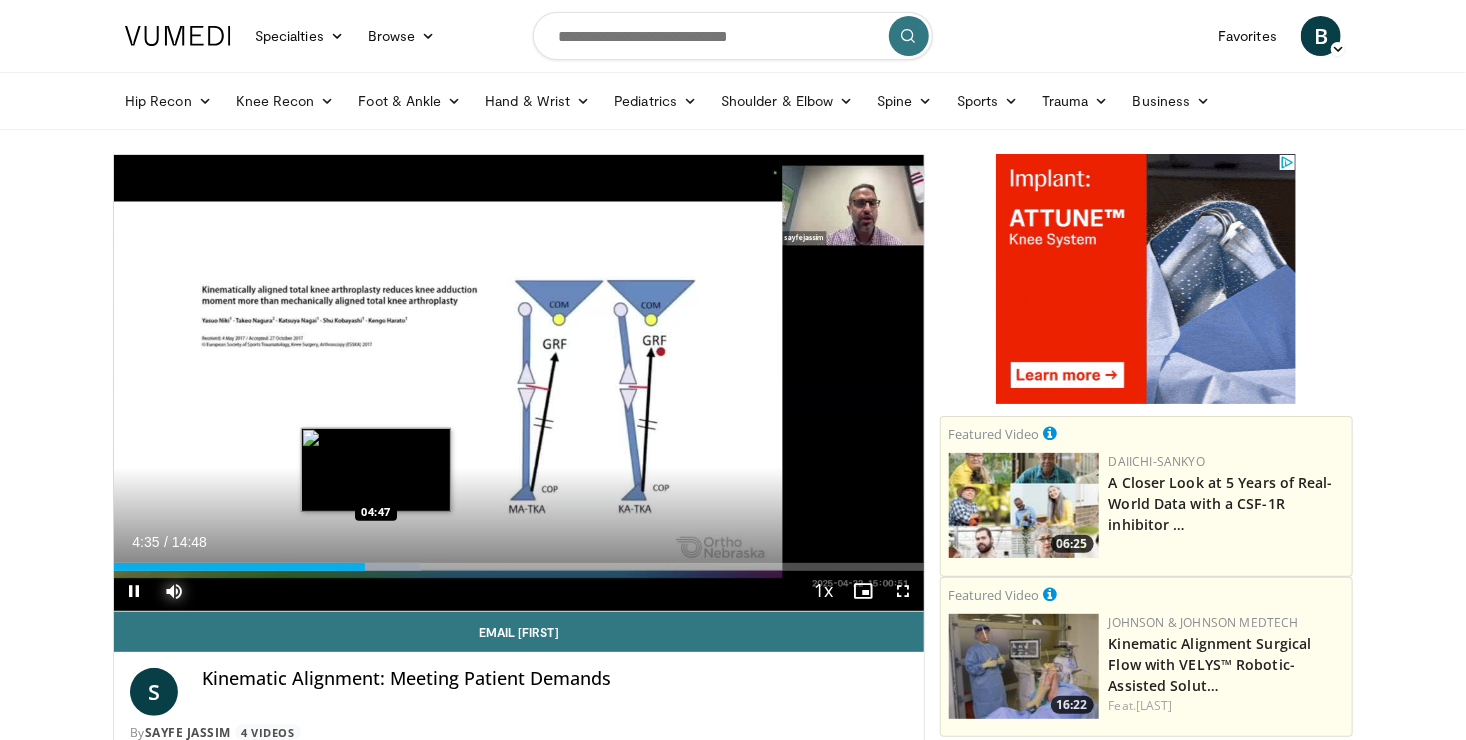 click on "Loaded :  37.95% 04:35 04:47" at bounding box center [519, 567] 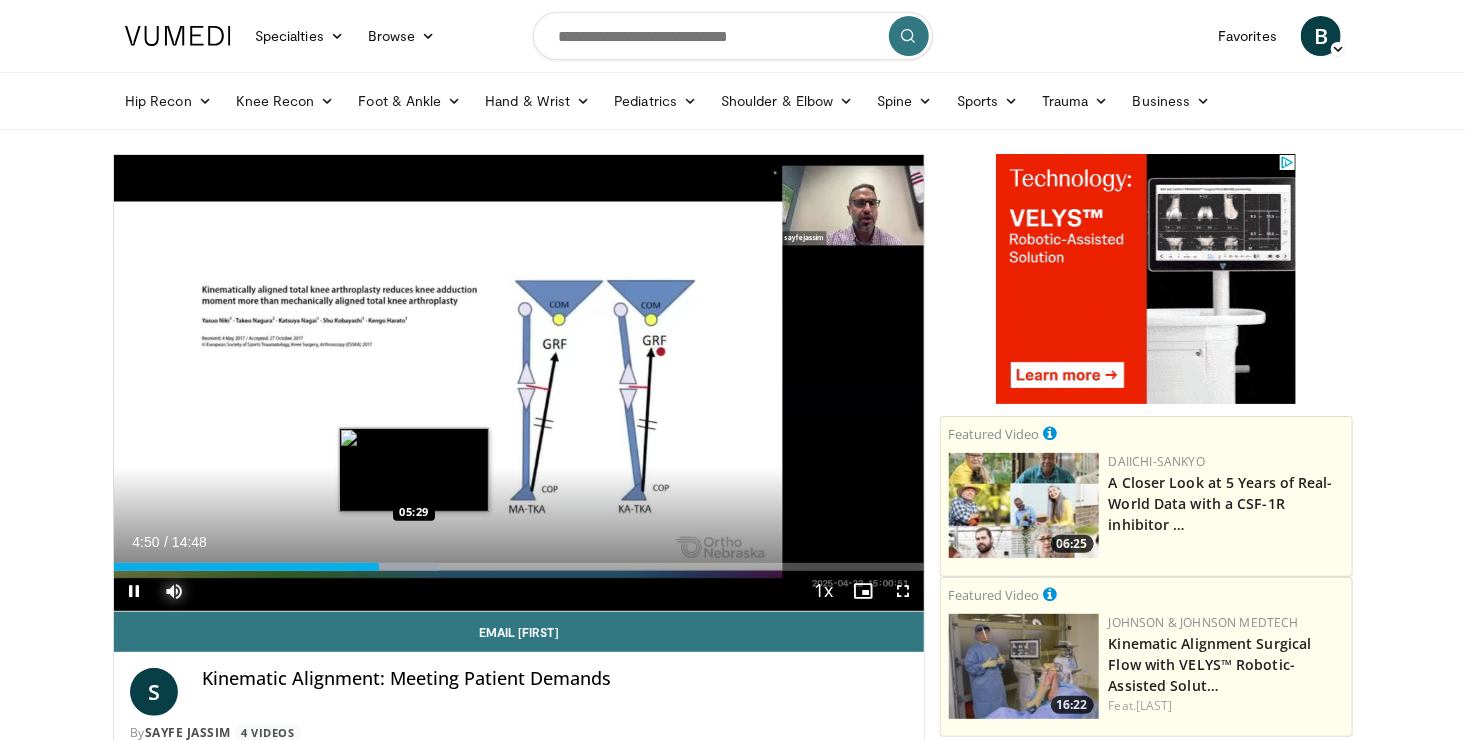 click on "Loaded :  40.19% 04:50 05:29" at bounding box center [519, 561] 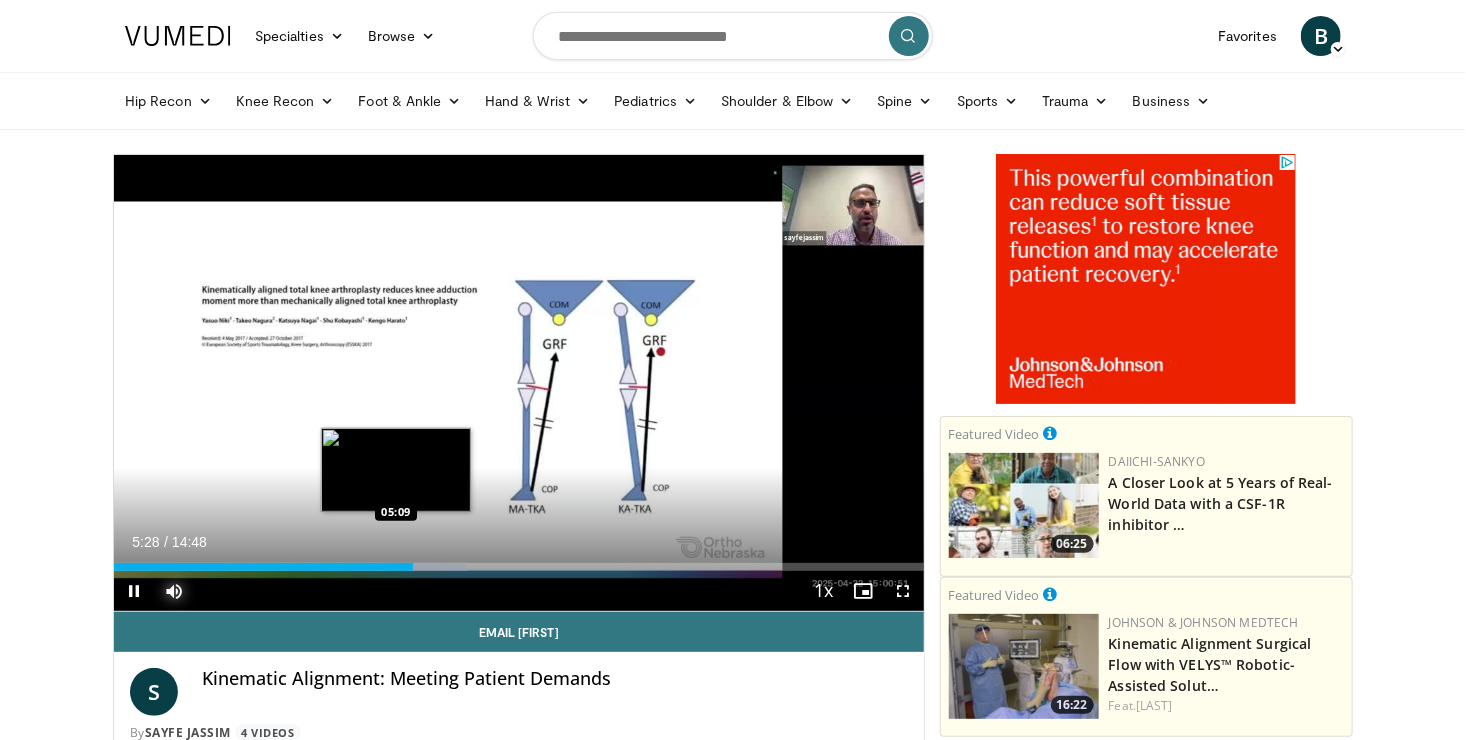 click on "05:28" at bounding box center [263, 567] 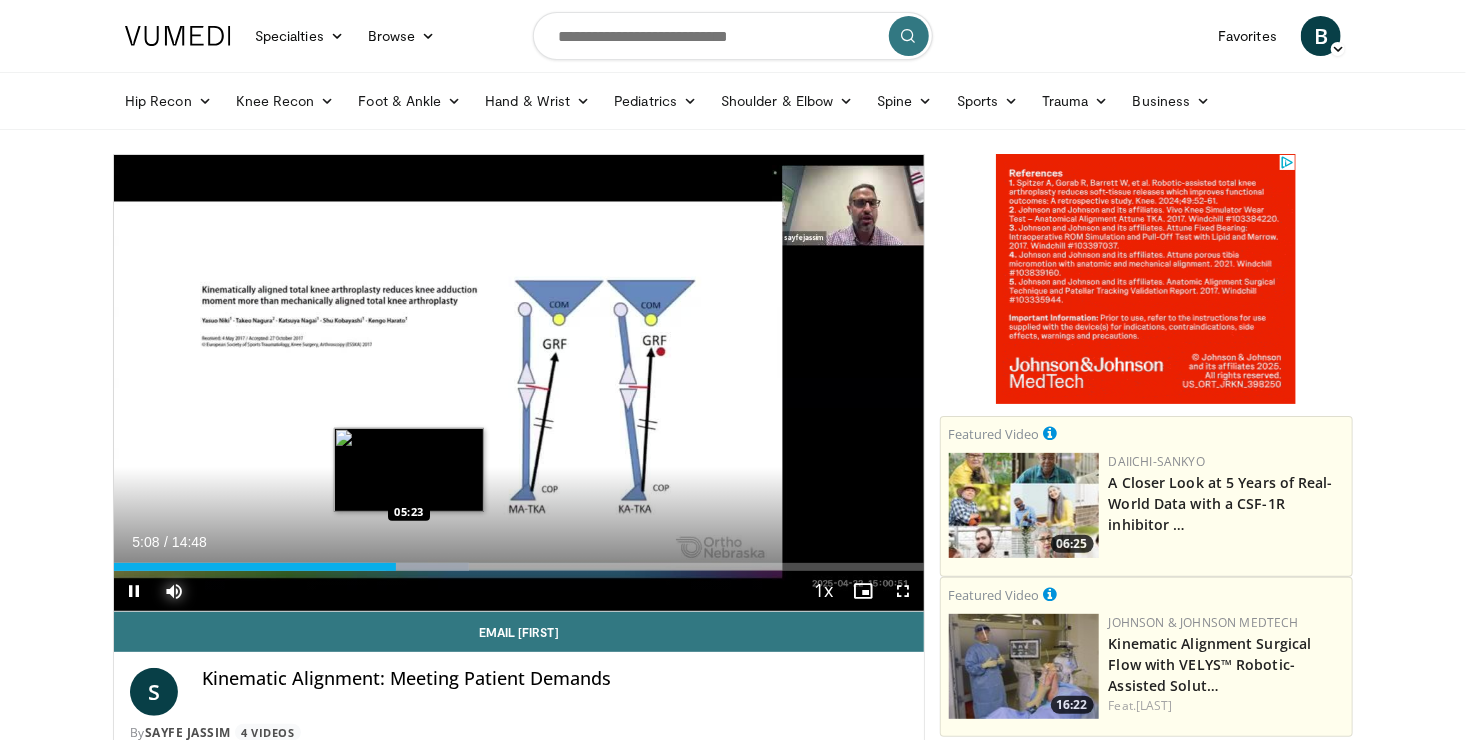 click on "Loaded :  43.89% 05:09 05:23" at bounding box center [519, 567] 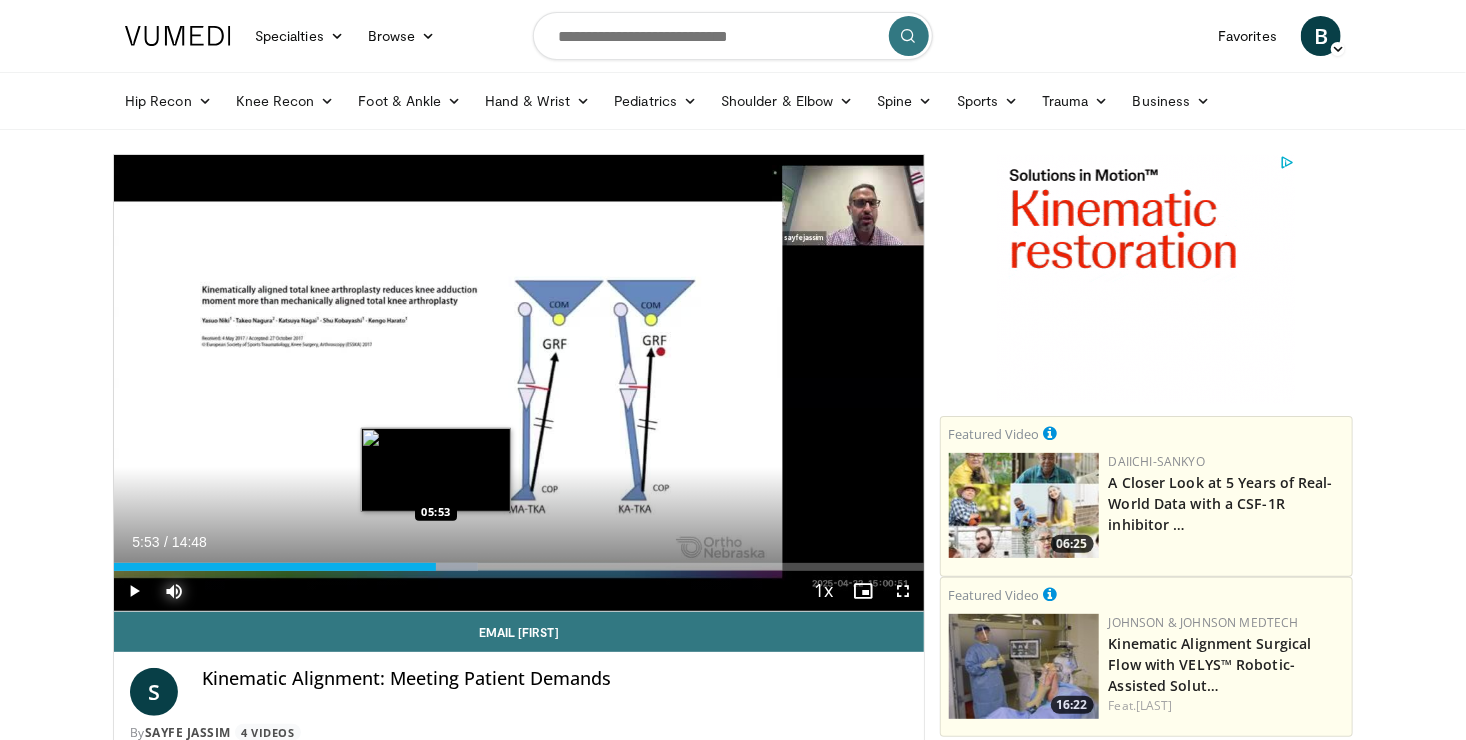 click at bounding box center [436, 567] 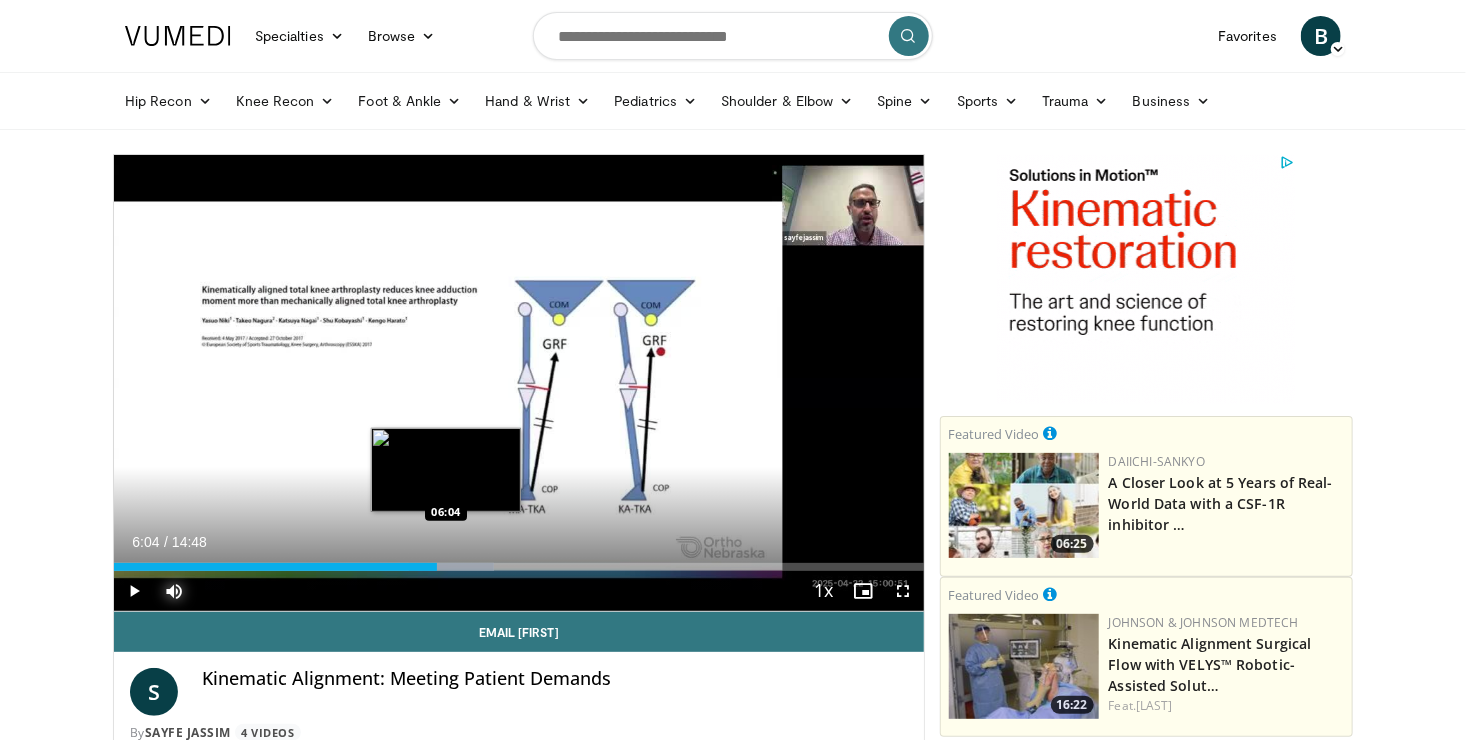 click at bounding box center [451, 567] 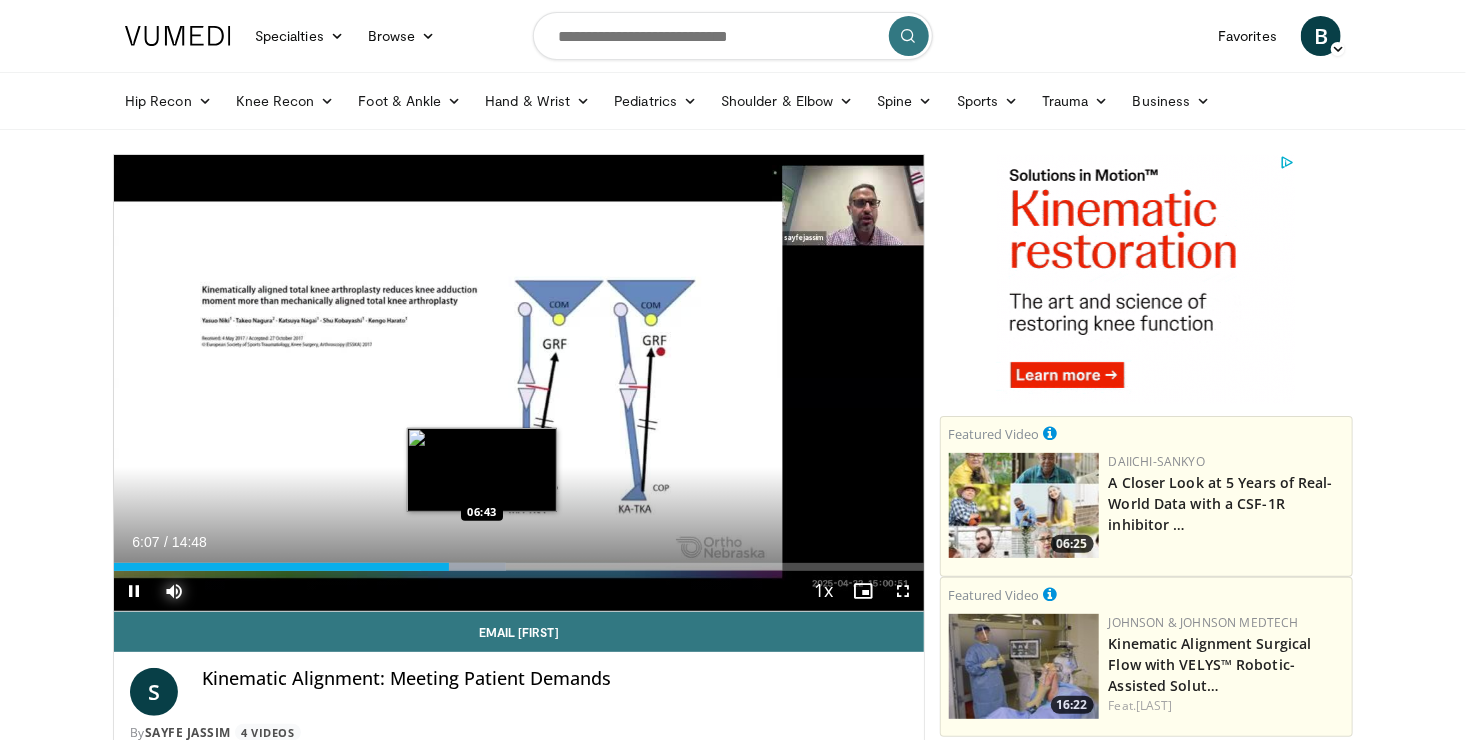 click on "Loaded :  48.39% 06:07 06:43" at bounding box center (519, 567) 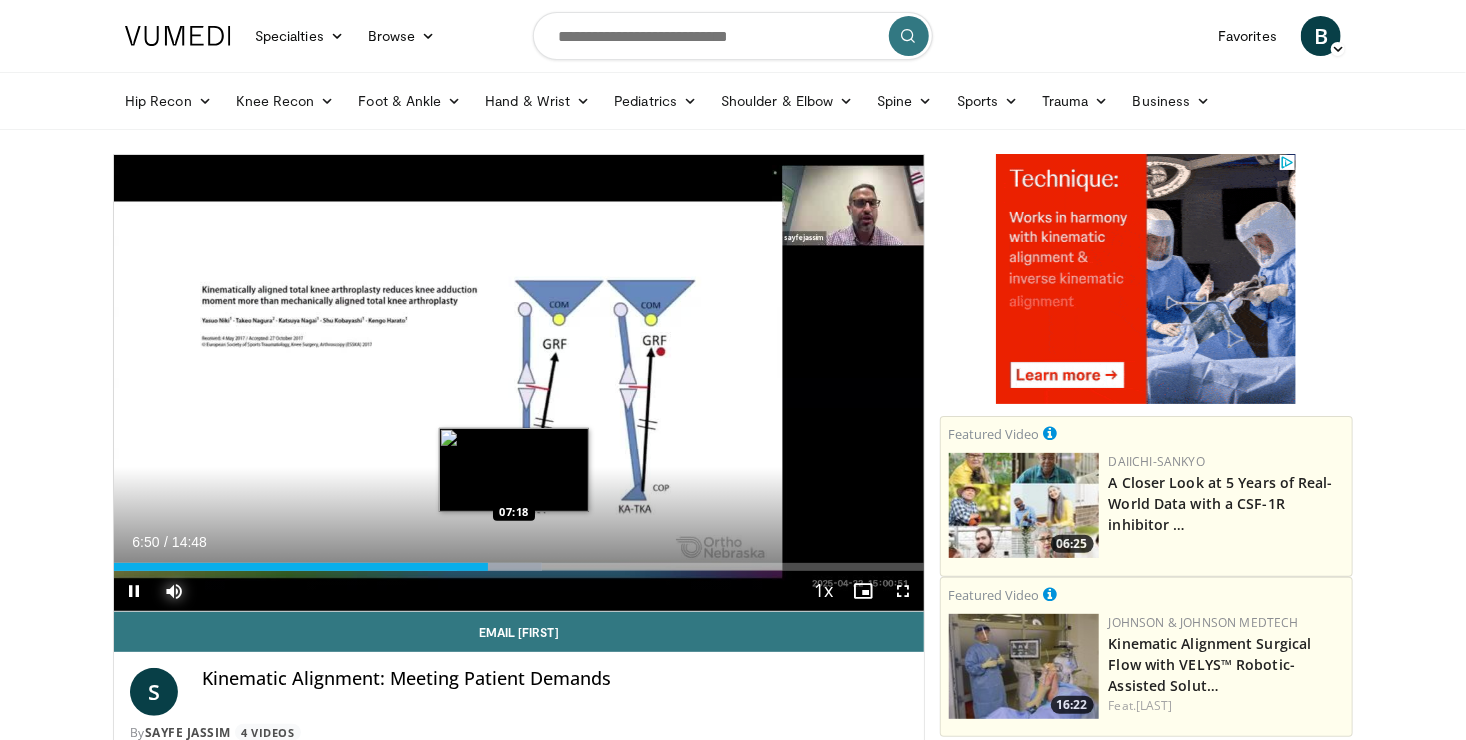 click on "Loaded :  52.89% 06:50 07:18" at bounding box center [519, 567] 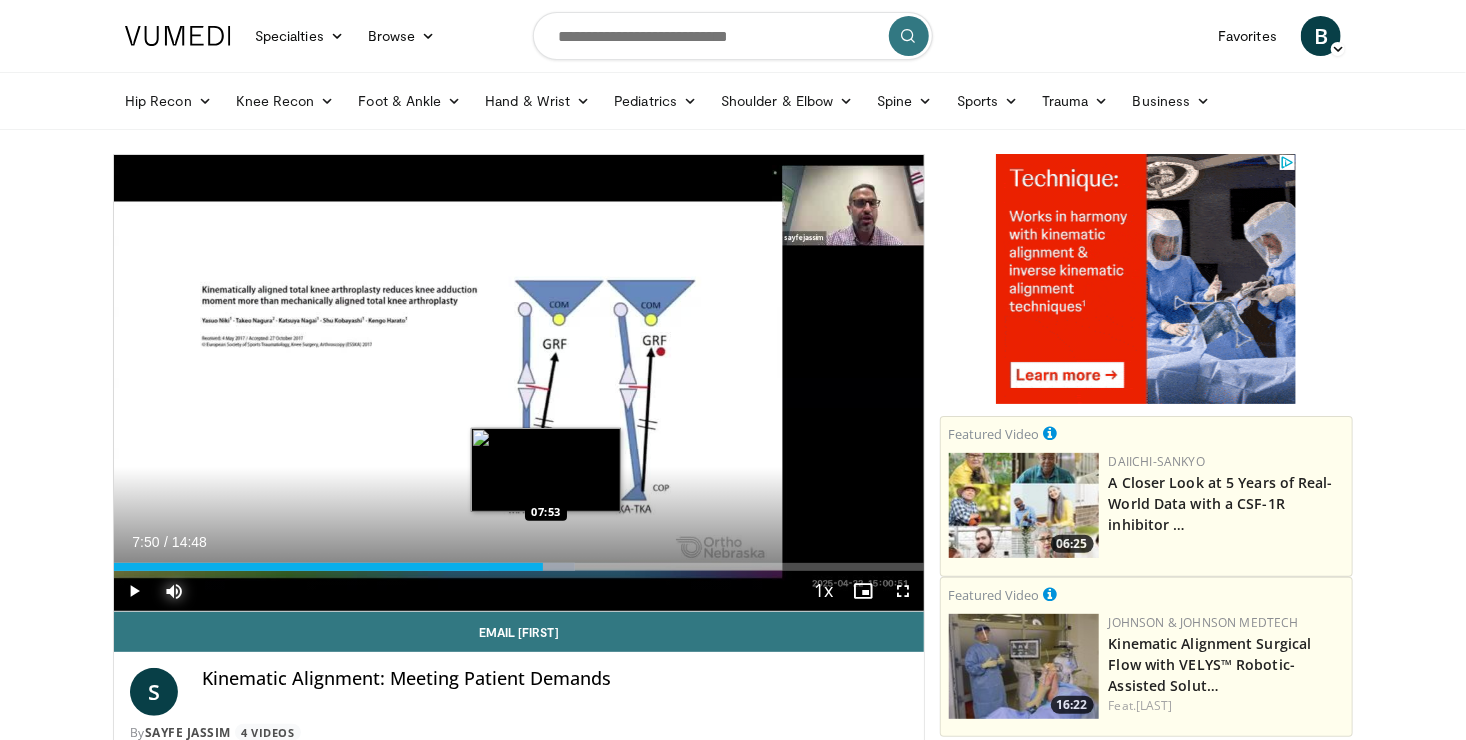 click on "Loaded :  56.93% 07:50 07:53" at bounding box center [519, 561] 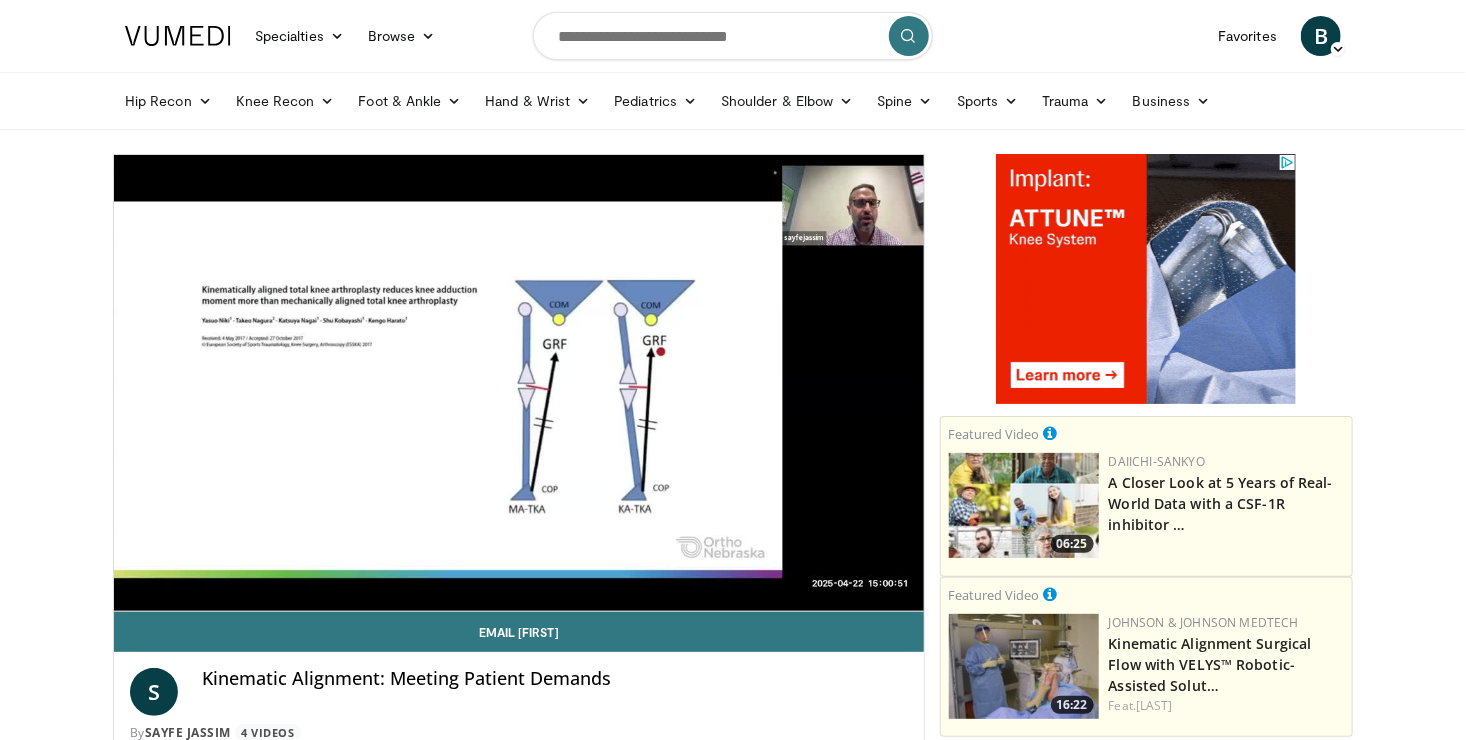 click on "10 seconds
Tap to unmute" at bounding box center (519, 383) 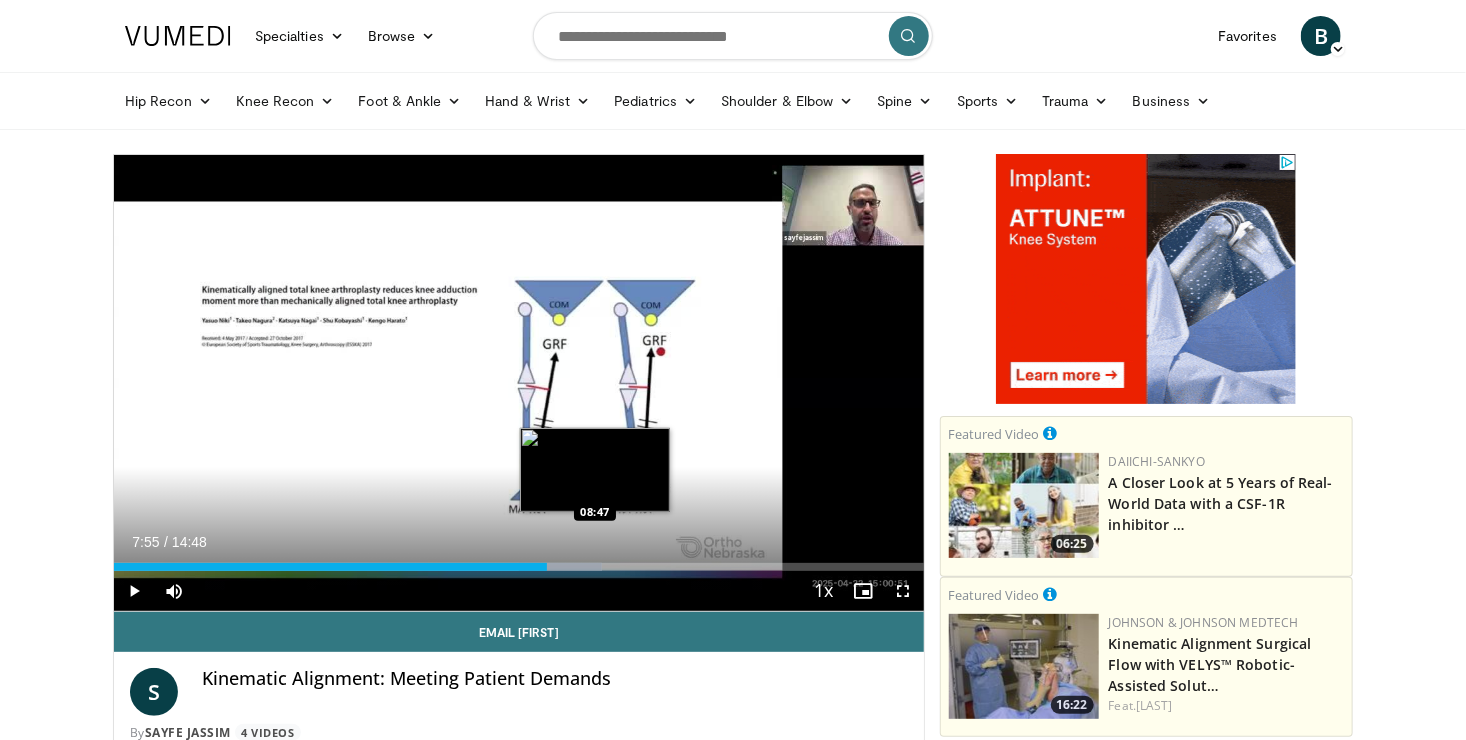 click at bounding box center (561, 567) 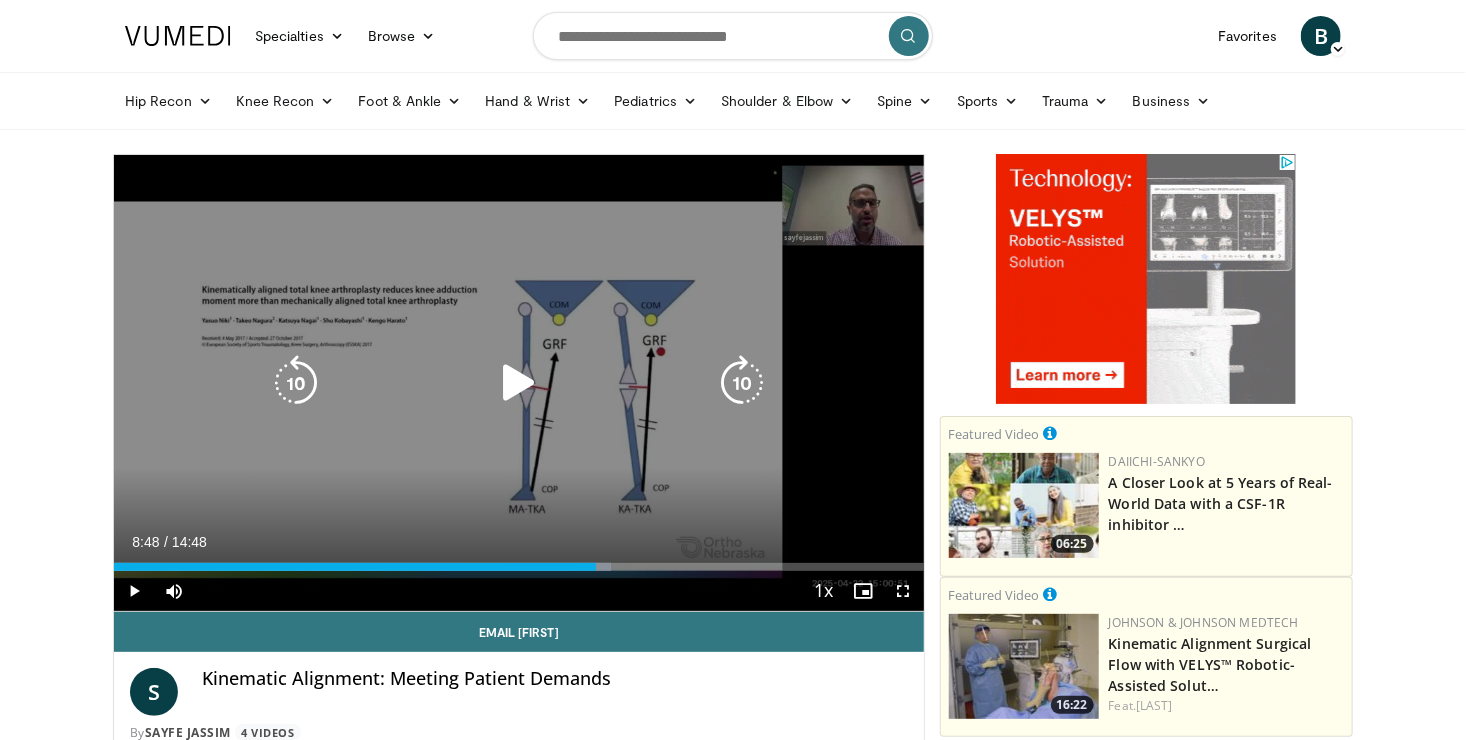 click on "10 seconds
Tap to unmute" at bounding box center [519, 383] 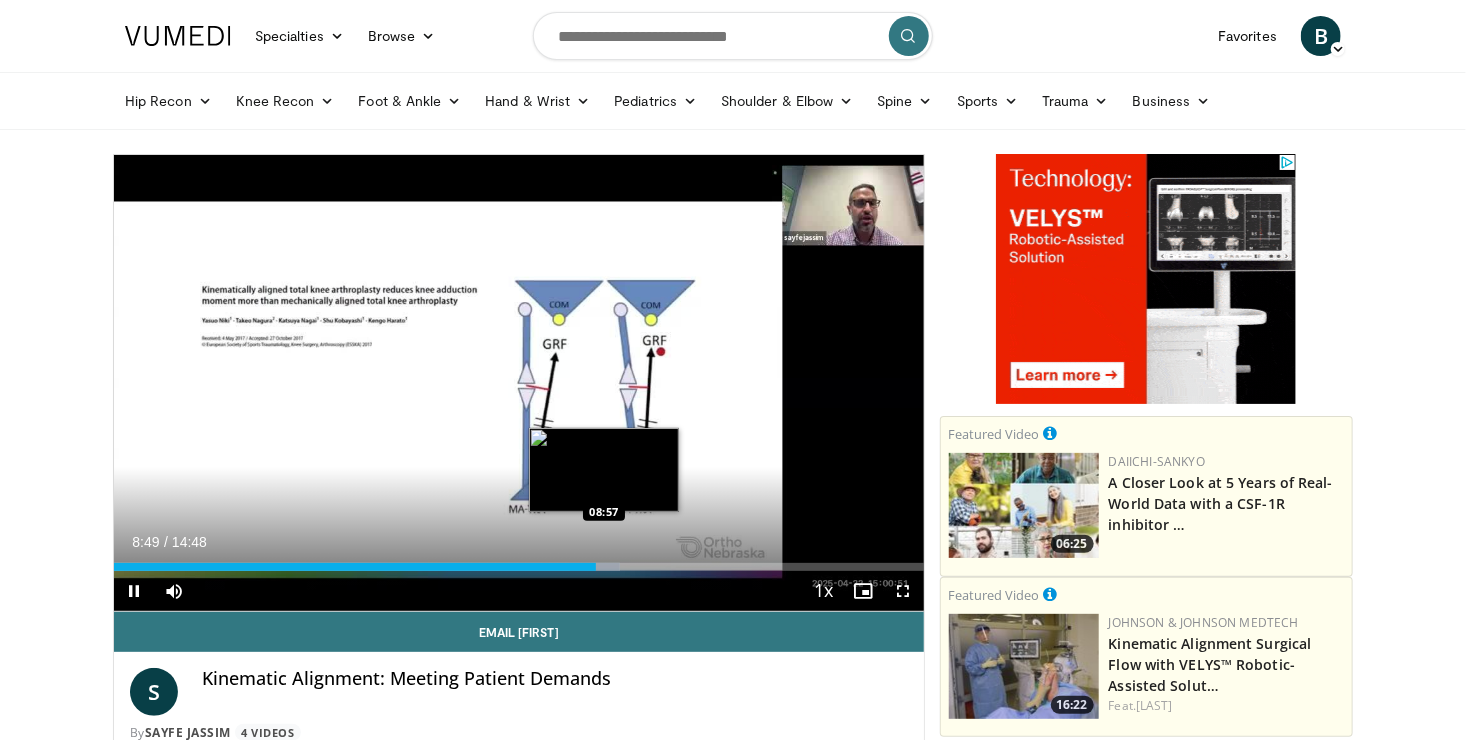 click at bounding box center [595, 567] 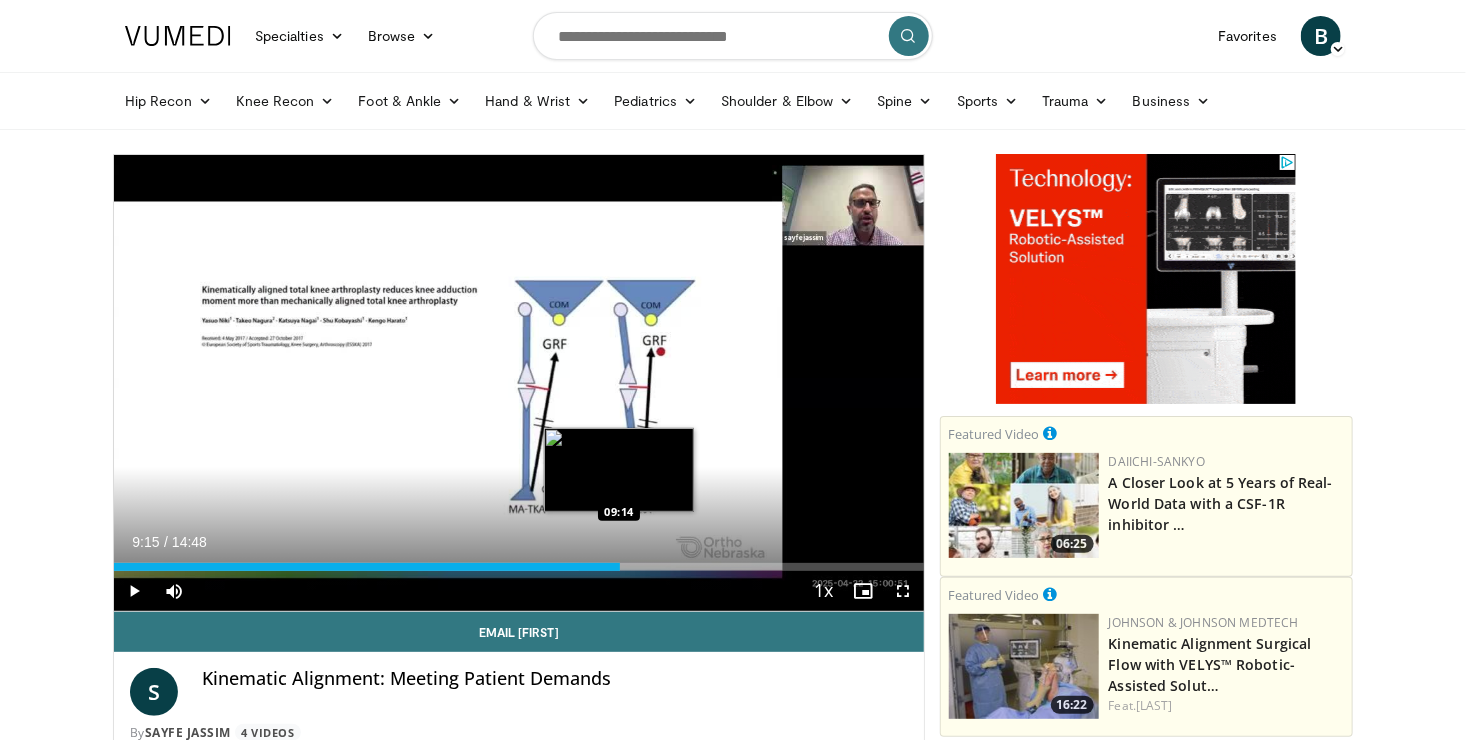 click on "Loaded :  62.51% 09:15 09:14" at bounding box center [519, 561] 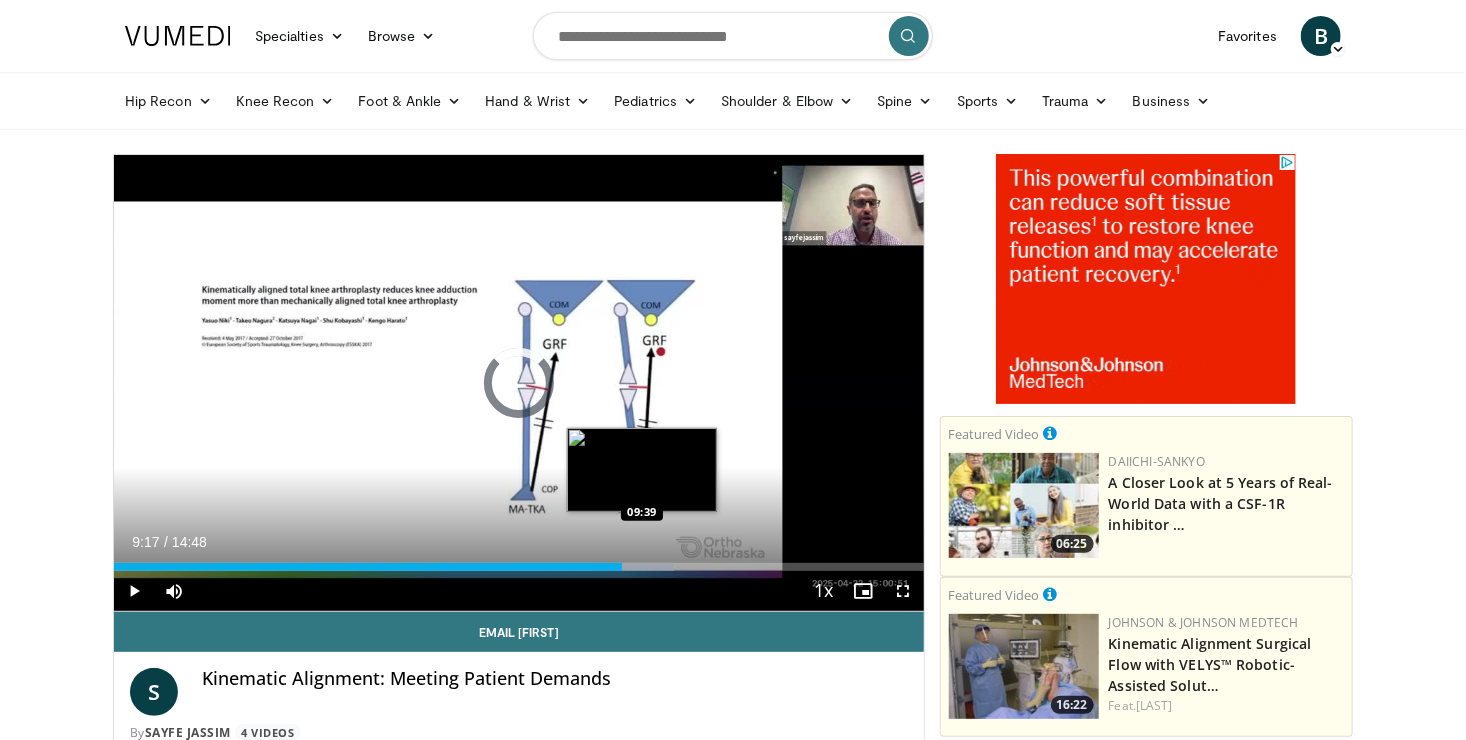 click on "Loaded :  69.21% 09:17 09:39" at bounding box center [519, 567] 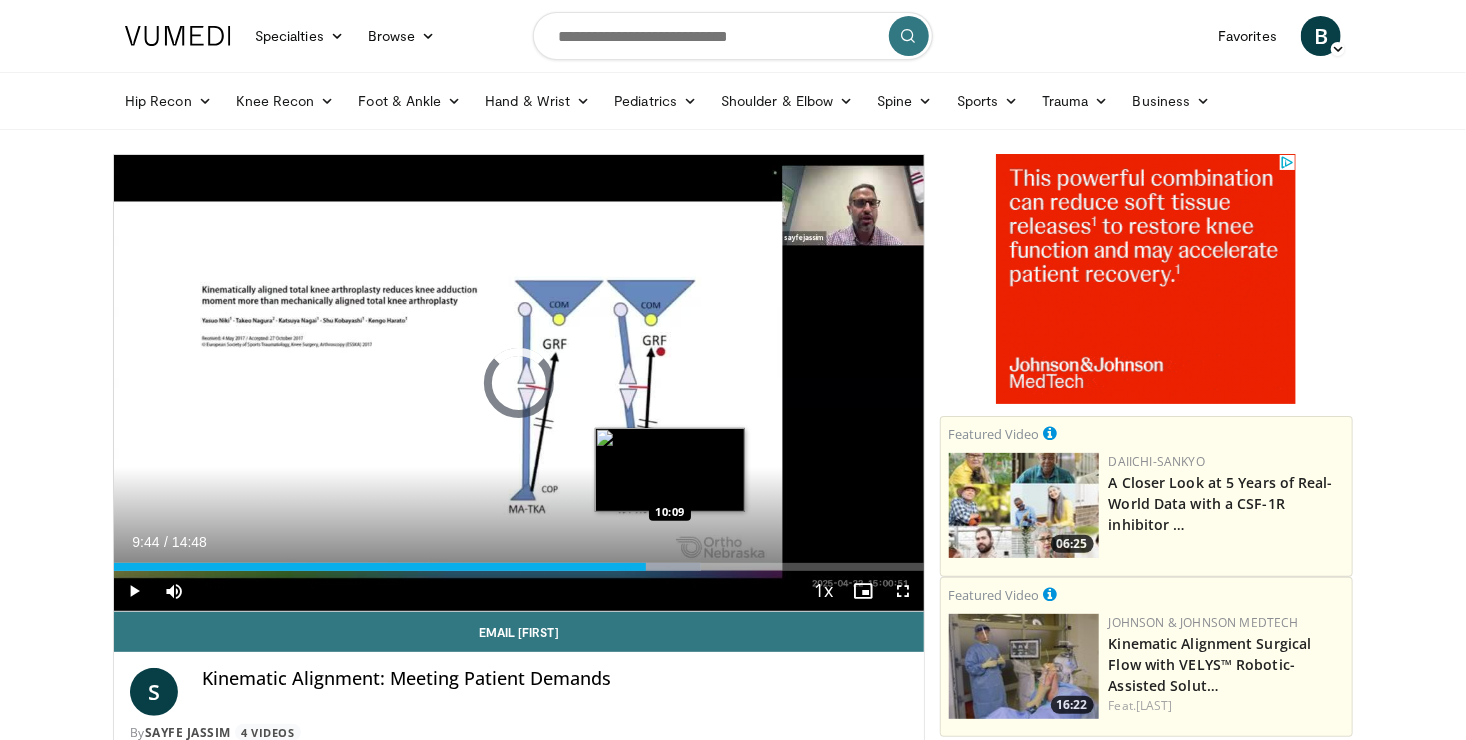 click at bounding box center (659, 567) 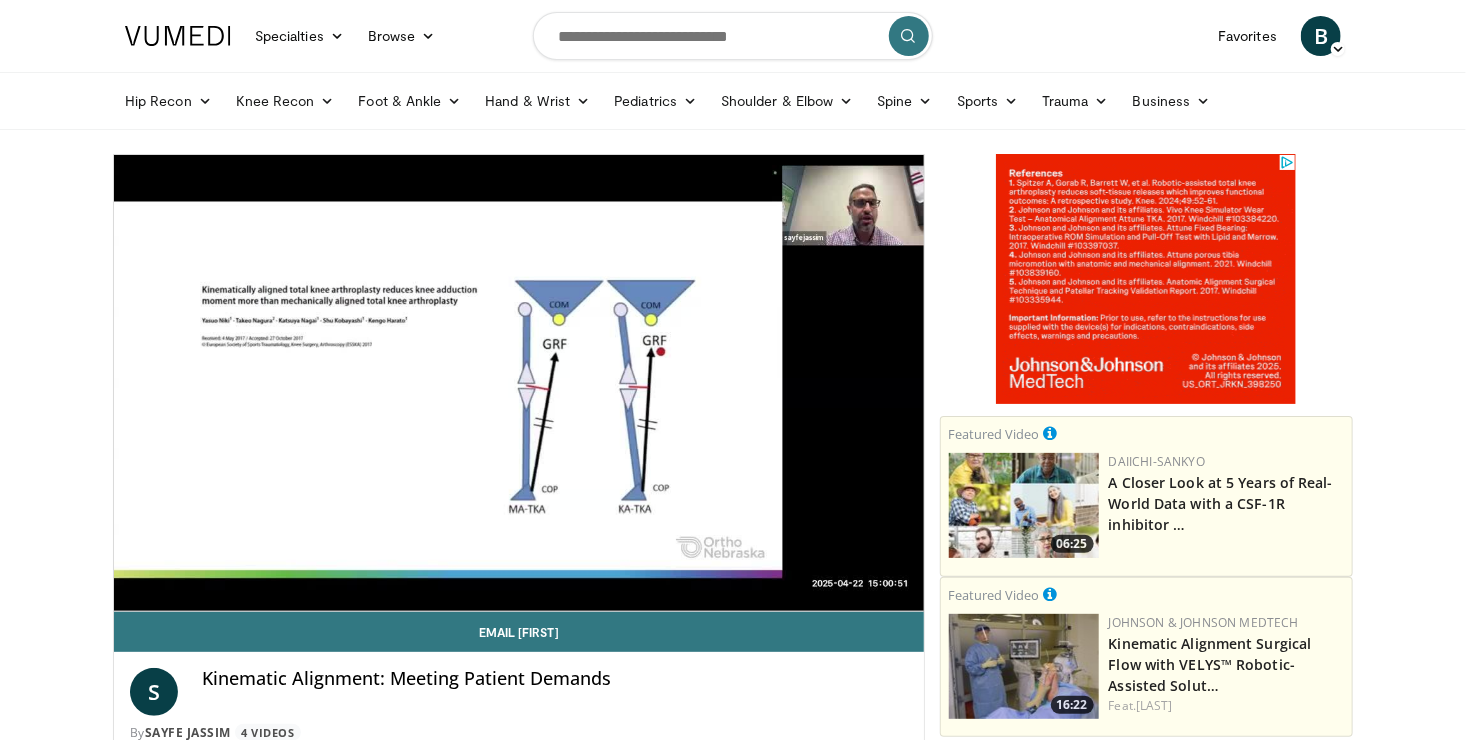 drag, startPoint x: 1256, startPoint y: 0, endPoint x: 766, endPoint y: 666, distance: 826.8349 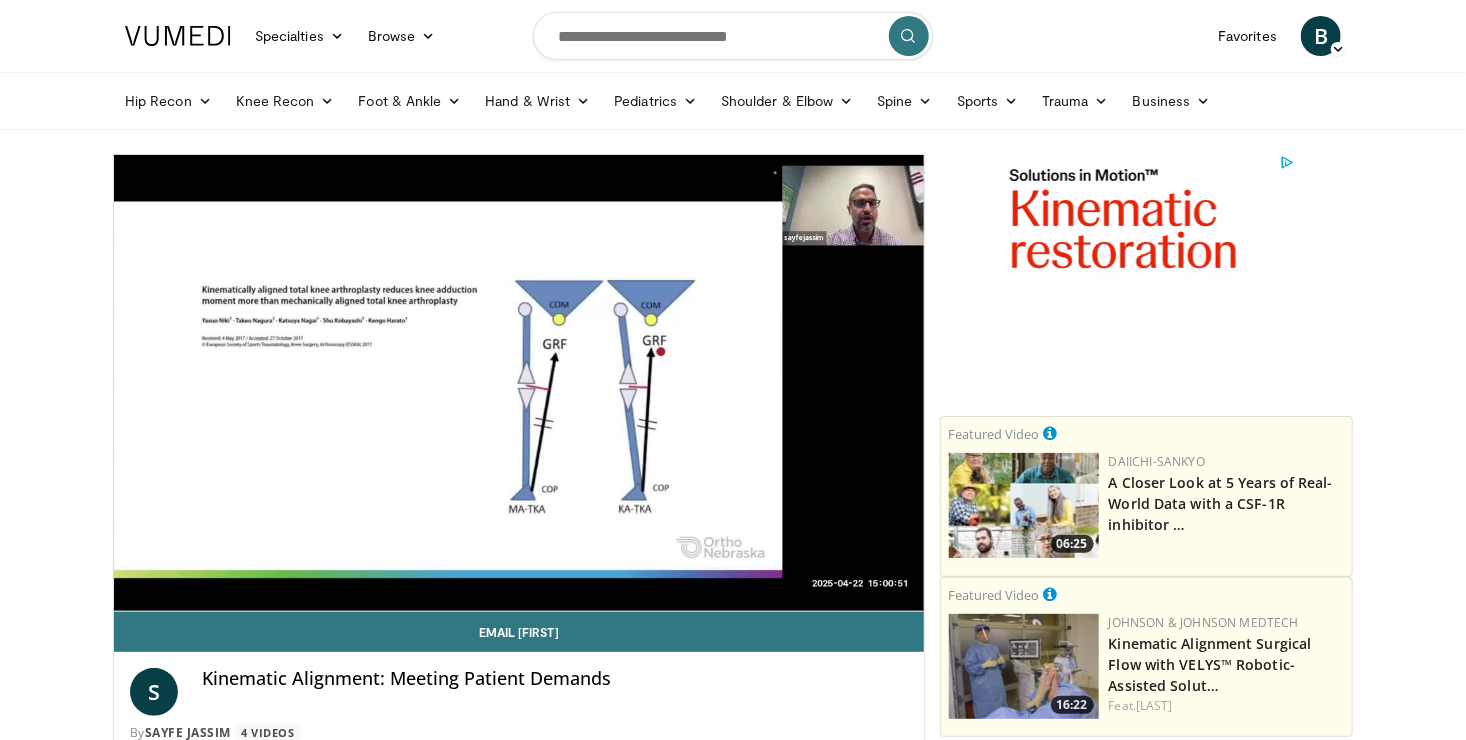click on "S
Kinematic Alignment: Meeting Patient Demands
By
Sayfe Jassim
4 Videos" at bounding box center [519, 699] 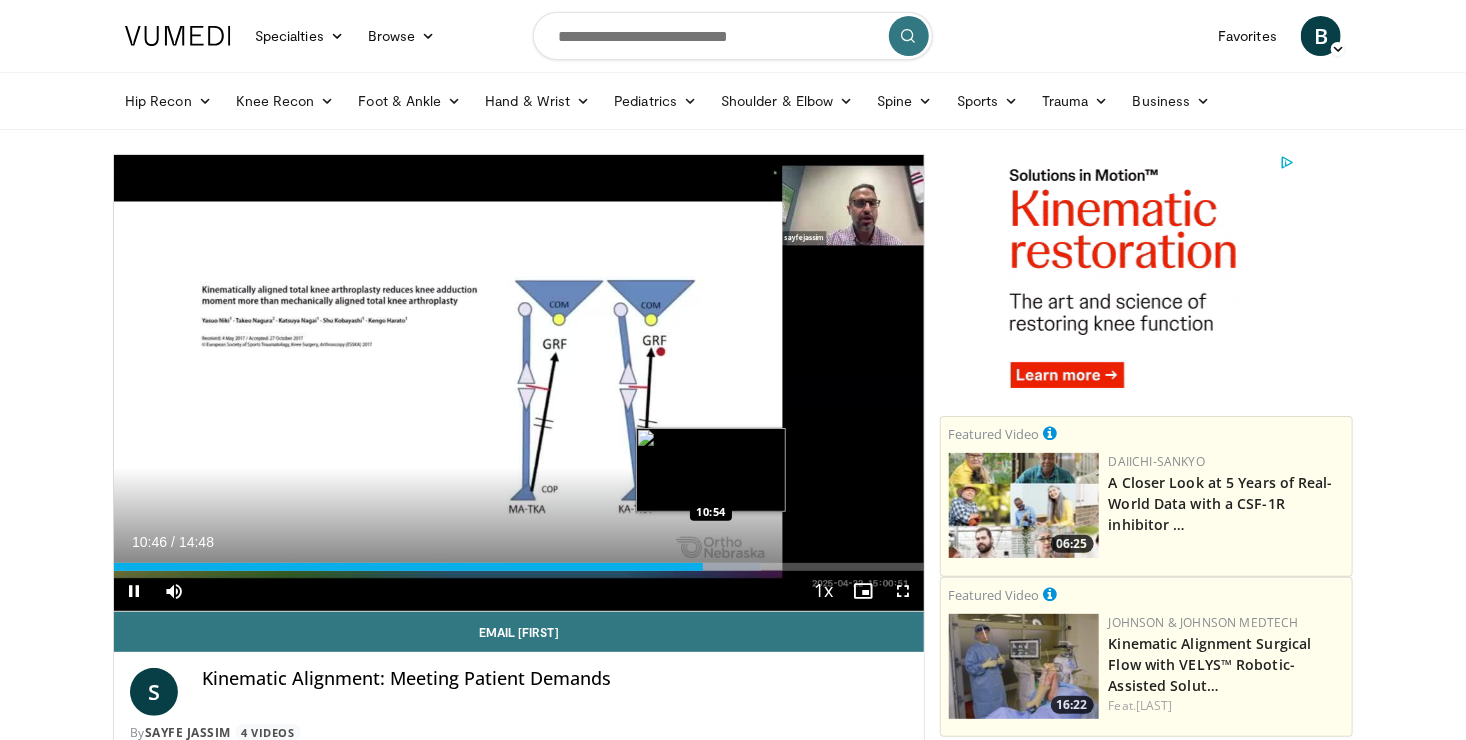click at bounding box center (717, 567) 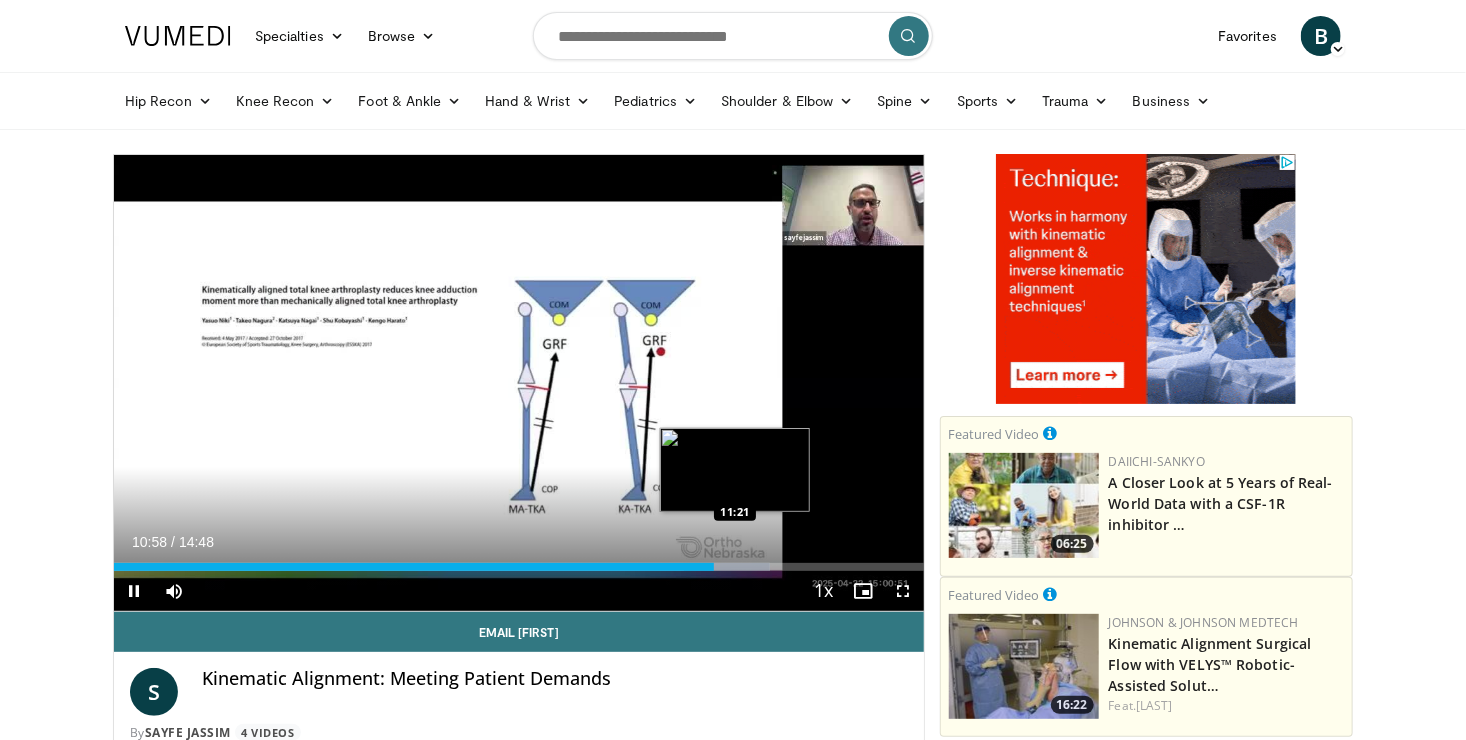click on "Loaded :  81.02% 10:58 11:21" at bounding box center (519, 567) 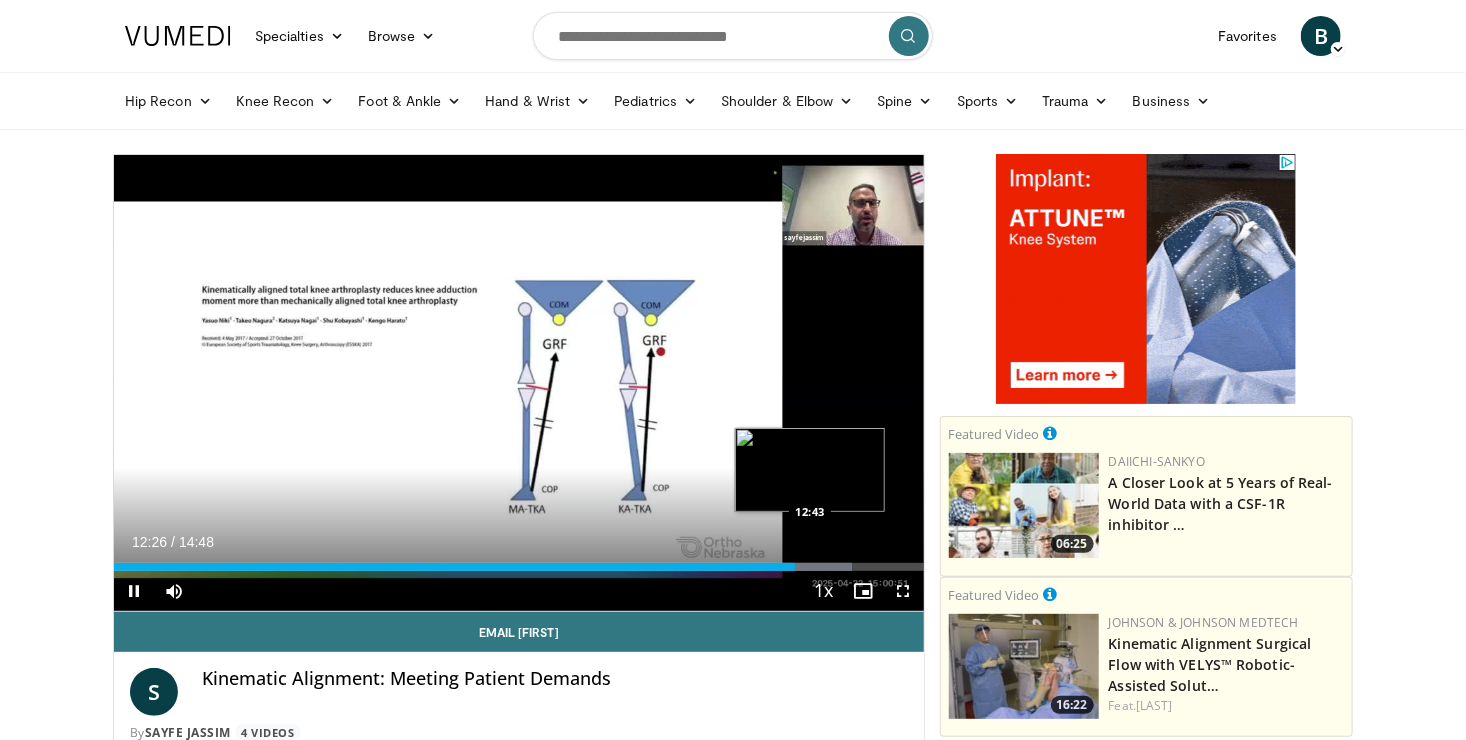 click on "Loaded :  91.15% 12:26 12:43" at bounding box center (519, 561) 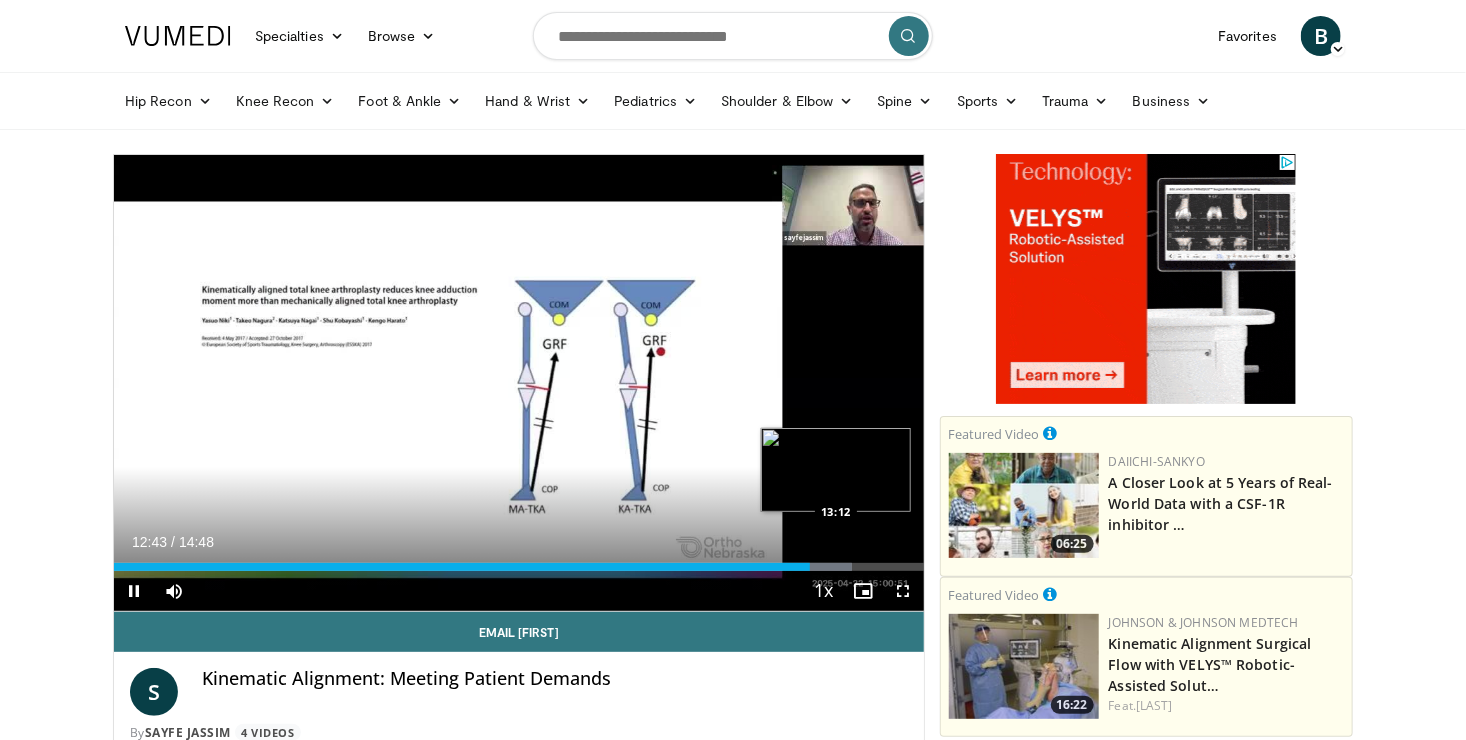 click on "Loaded :  91.15% 12:43 13:12" at bounding box center [519, 567] 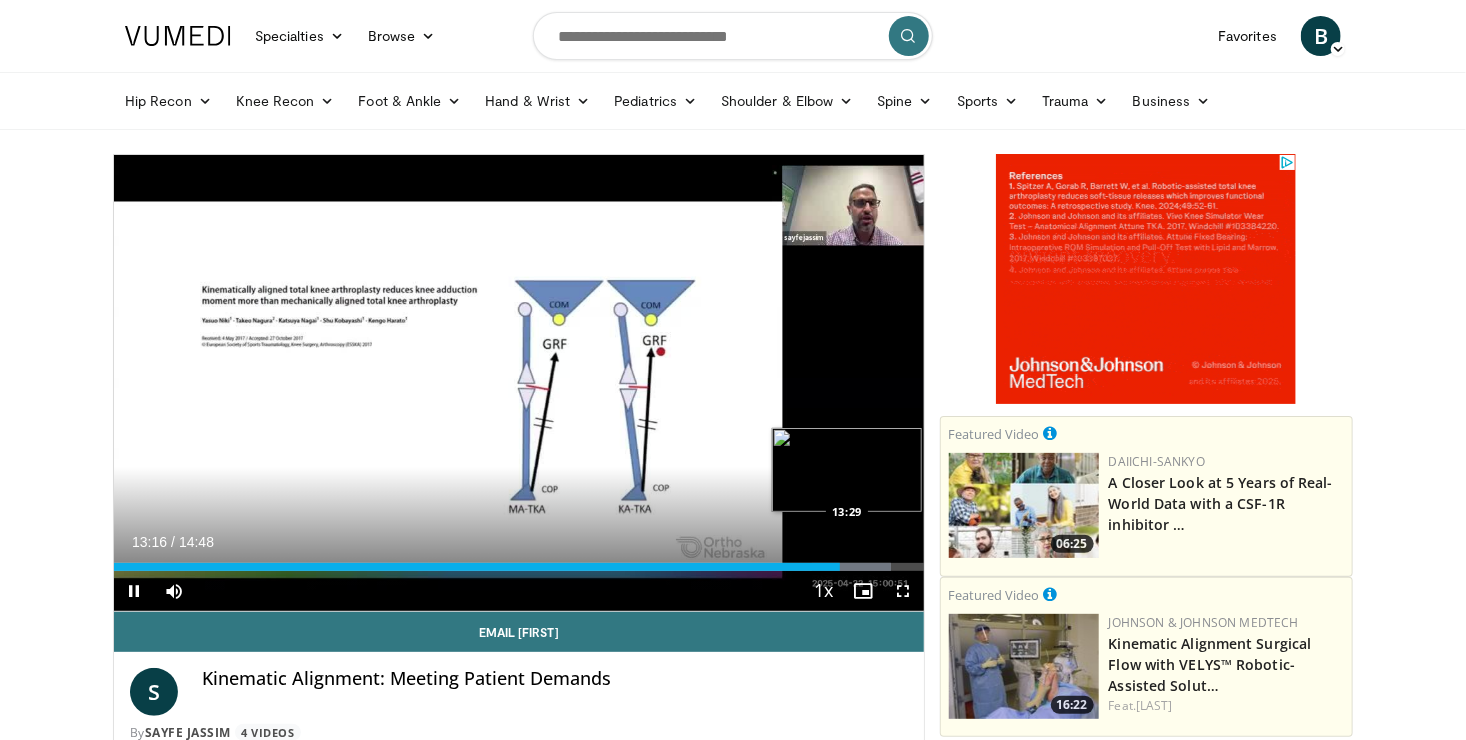 click at bounding box center (851, 567) 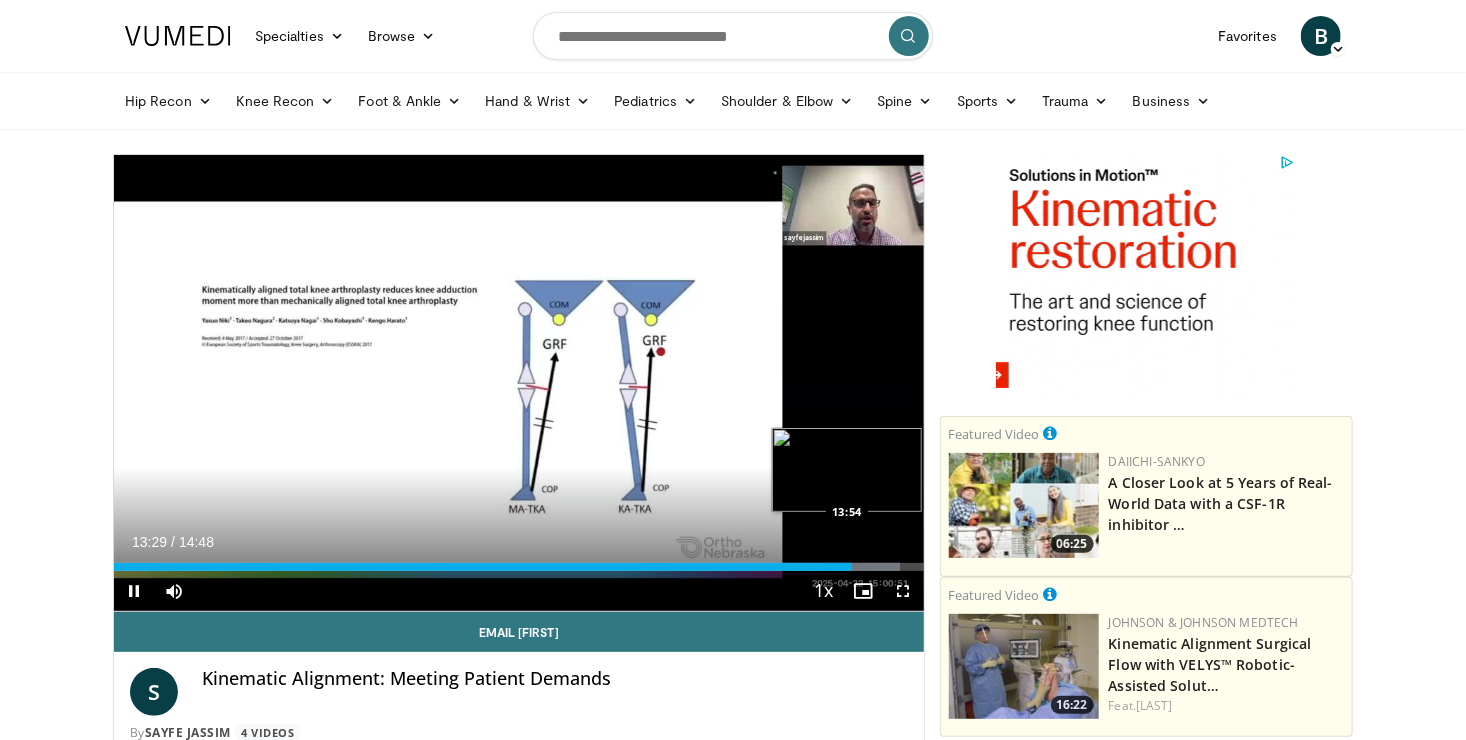 click at bounding box center (863, 567) 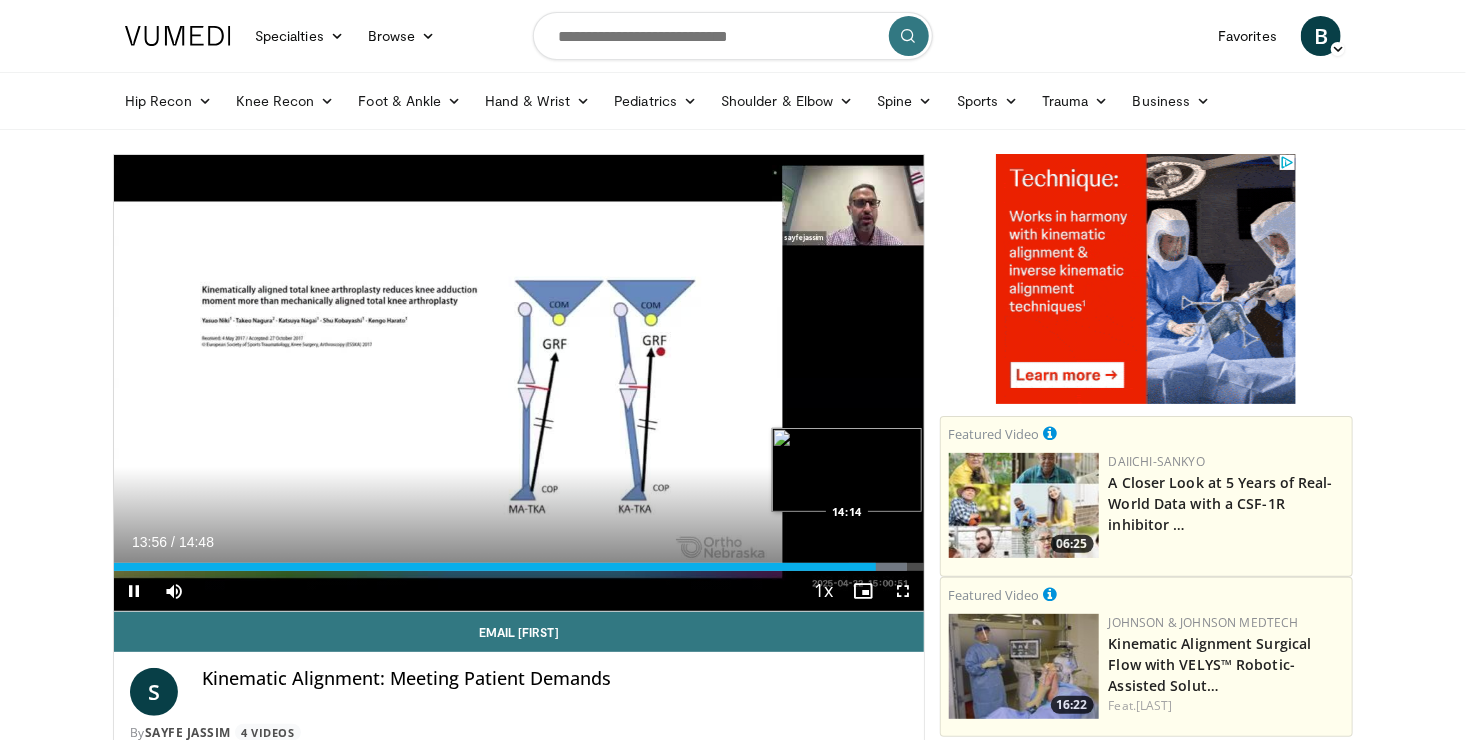 click on "Loaded :  97.90% 13:56 14:14" at bounding box center (519, 567) 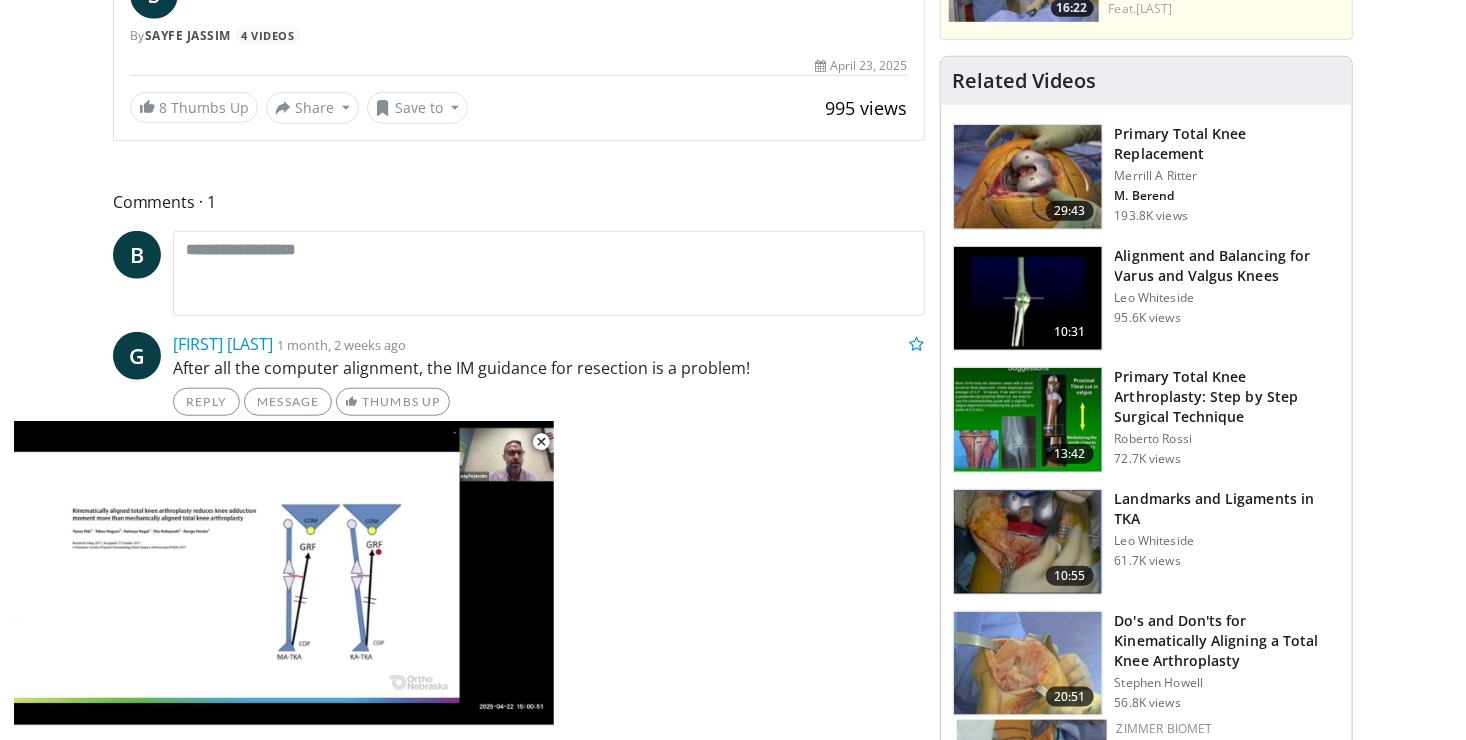 scroll, scrollTop: 700, scrollLeft: 0, axis: vertical 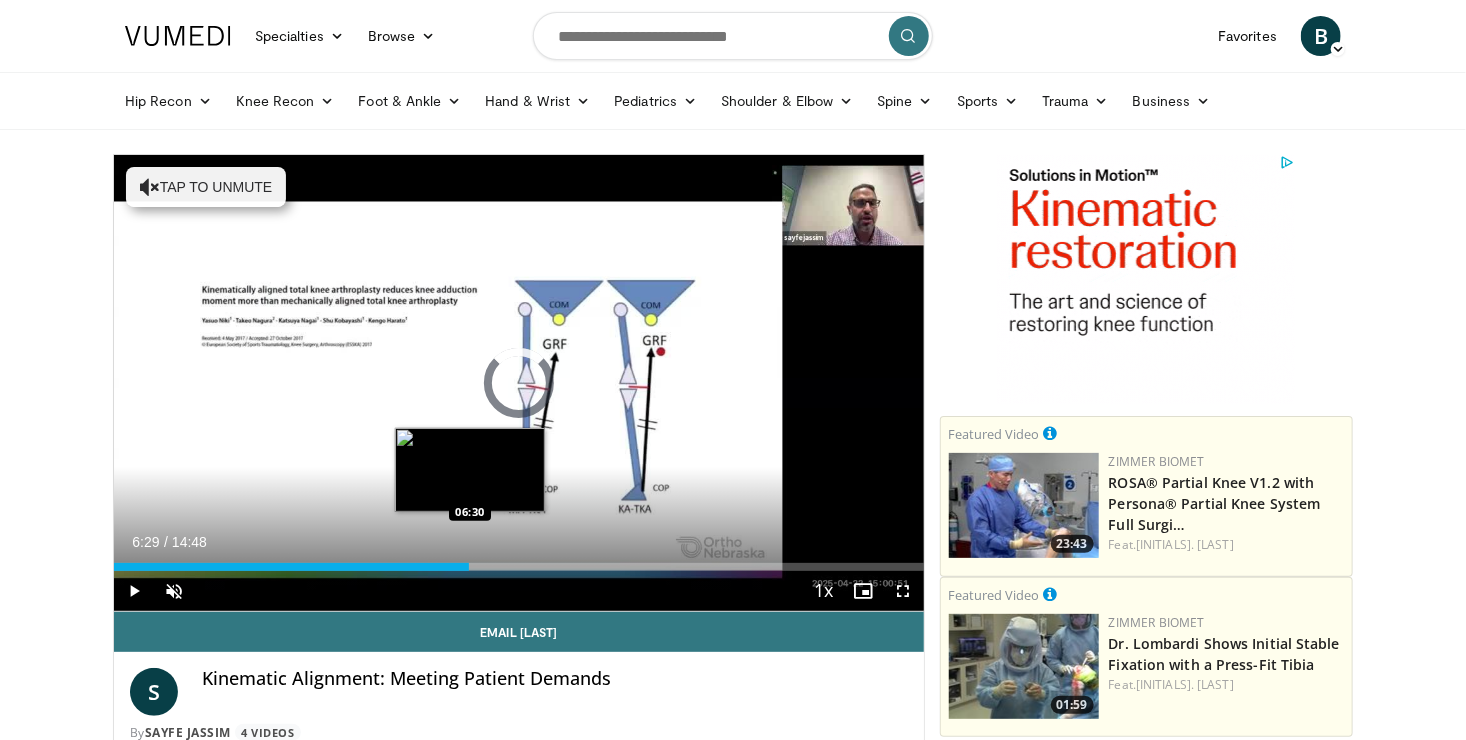 click on "Loaded :  0.00% [TIME] [TIME]" at bounding box center (519, 567) 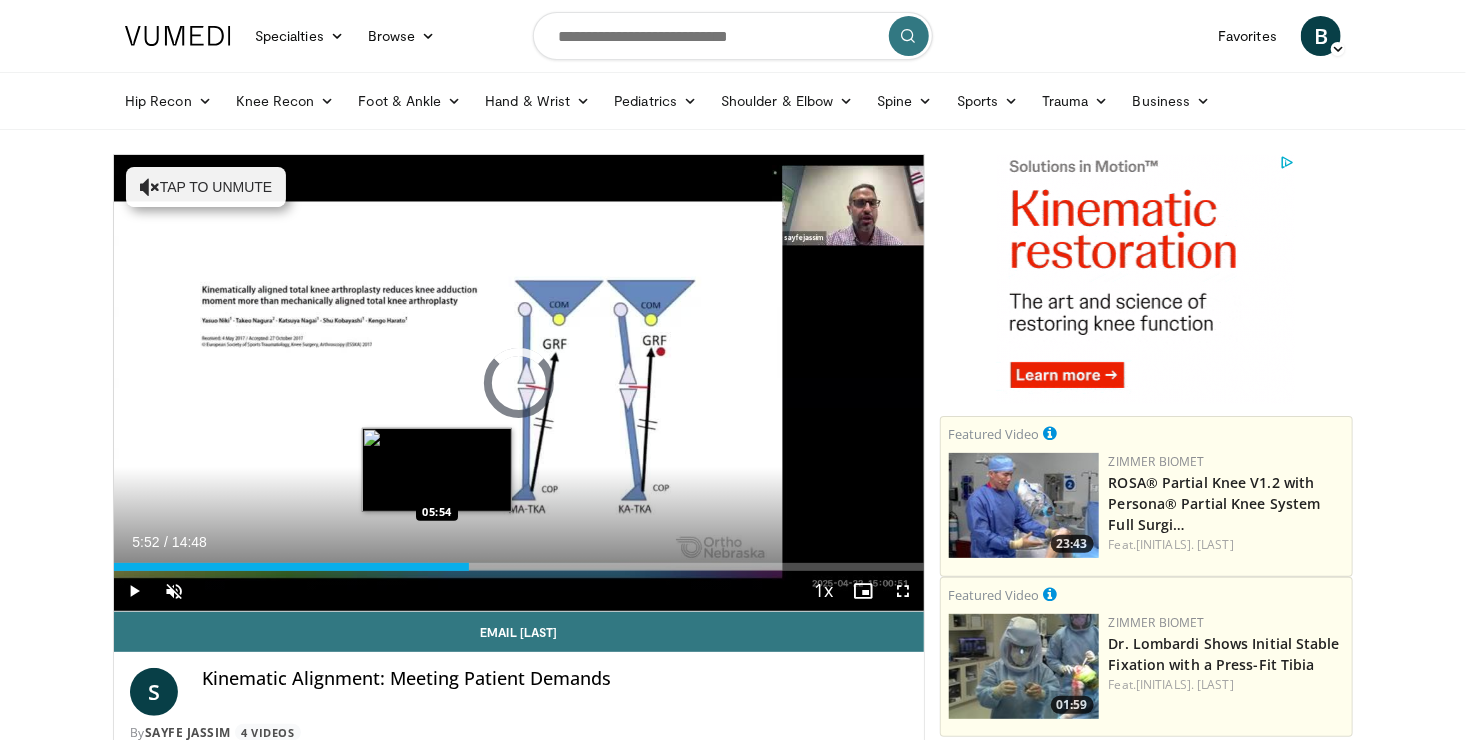 click on "Loaded :  0.00% [TIME] [TIME]" at bounding box center (519, 561) 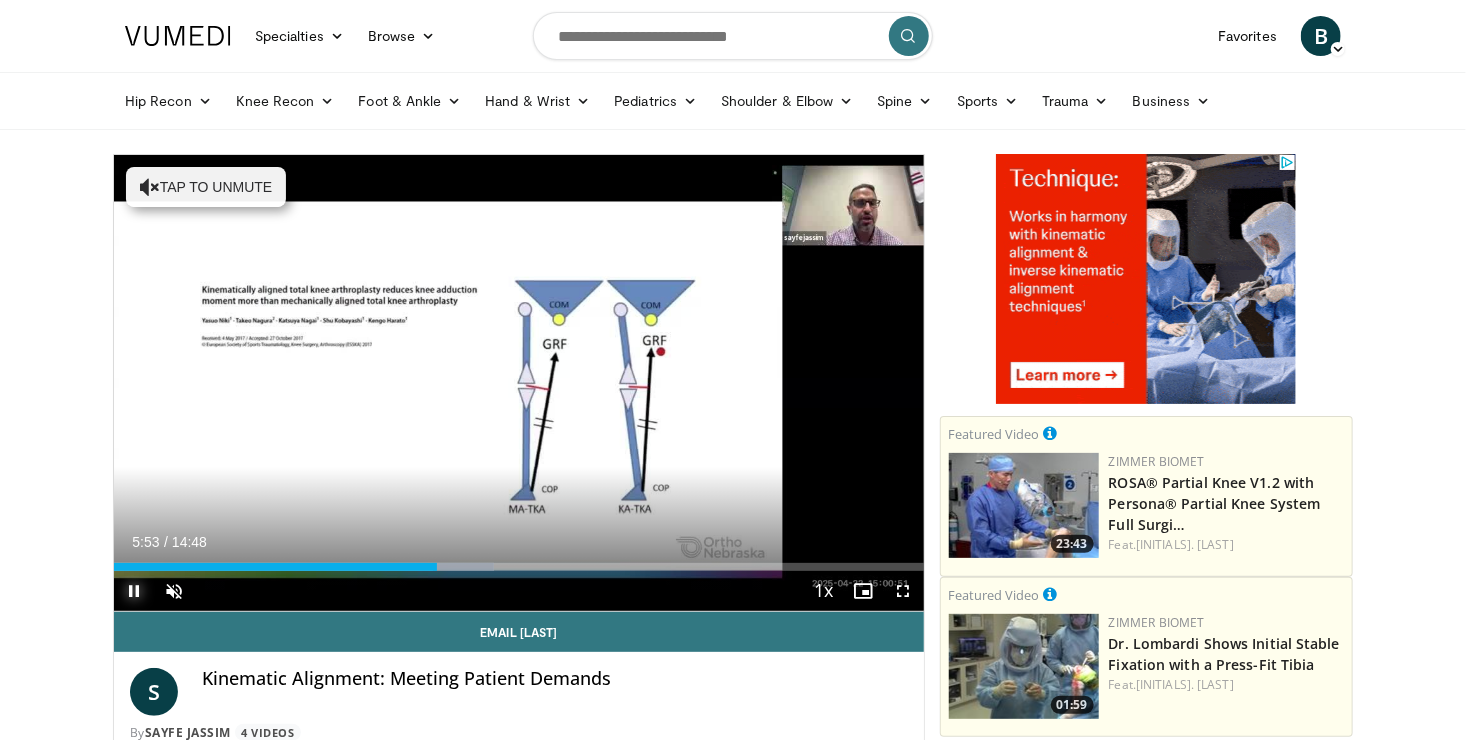 click at bounding box center (134, 591) 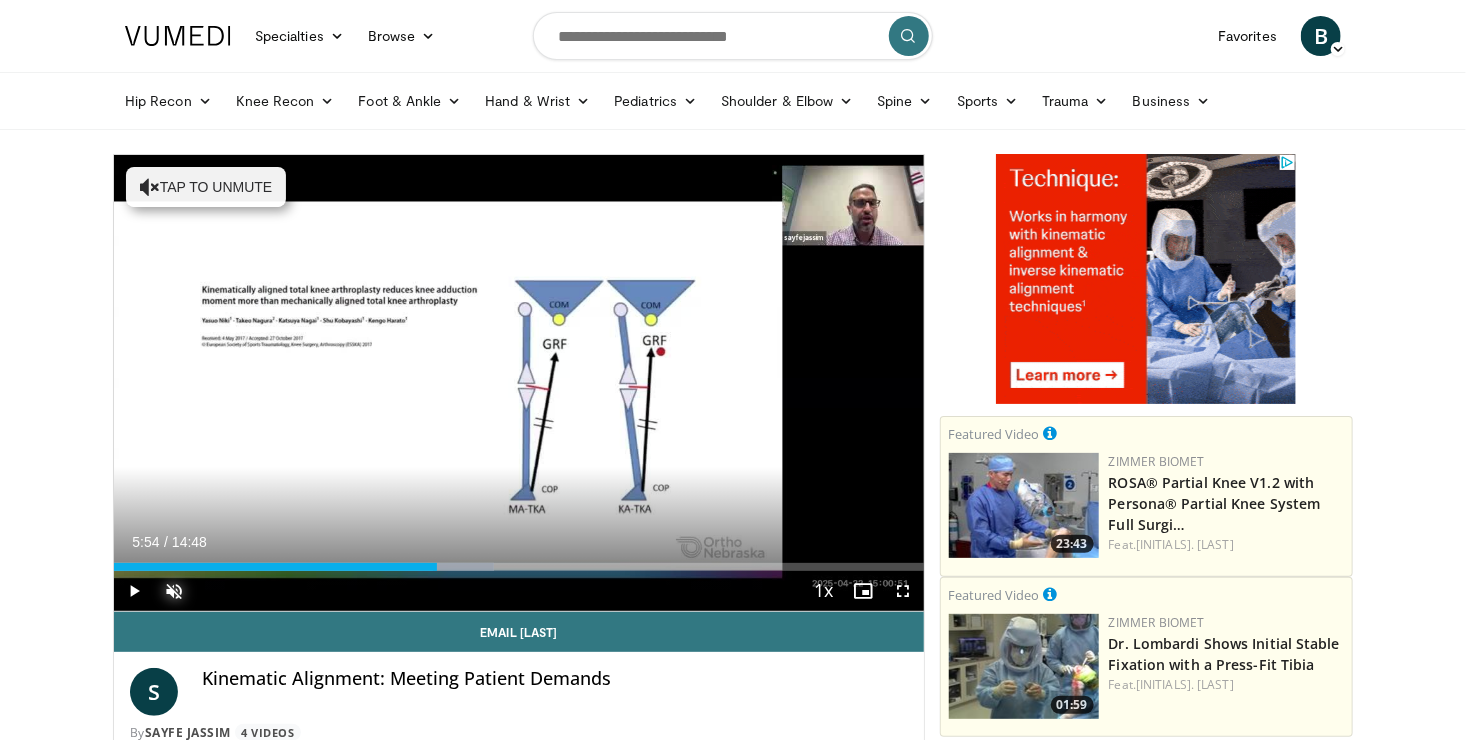 click at bounding box center (174, 591) 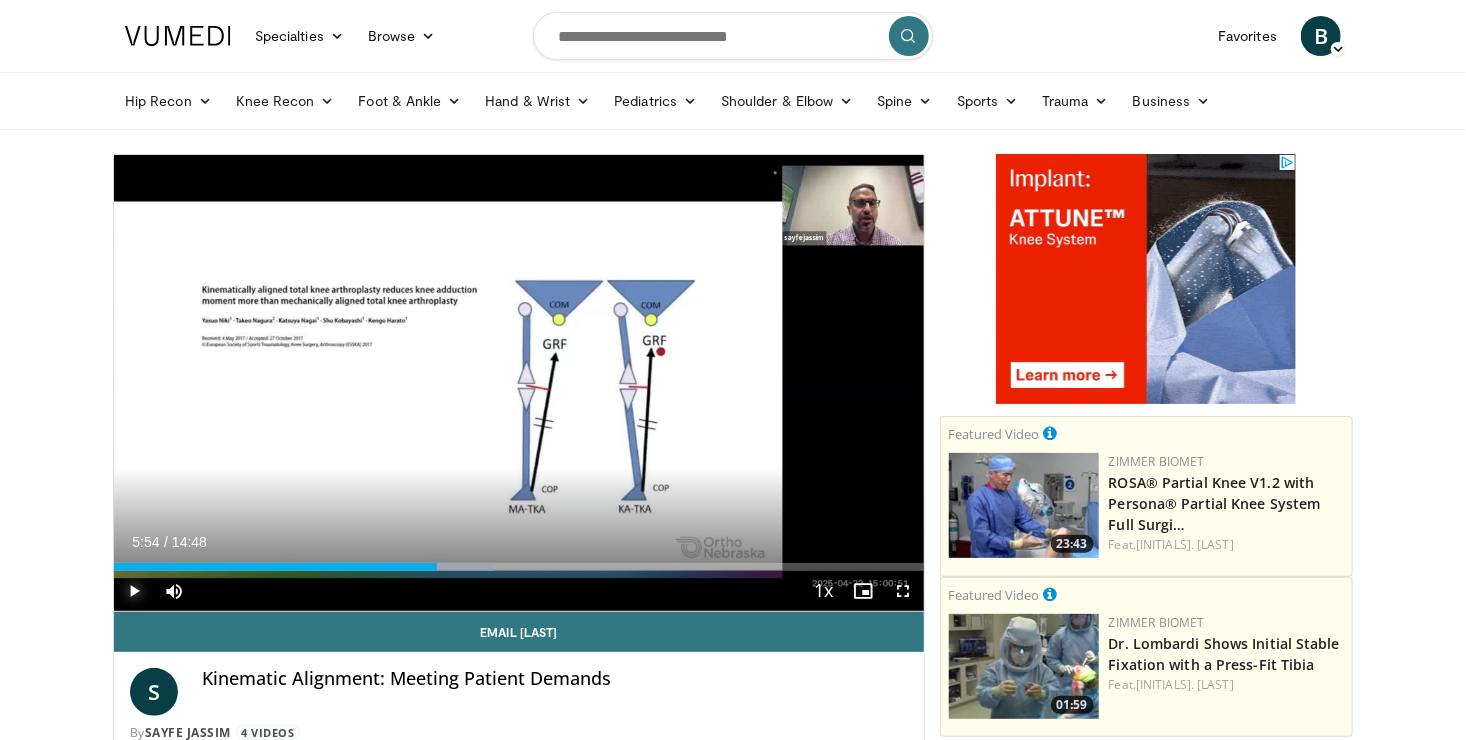 click at bounding box center (134, 591) 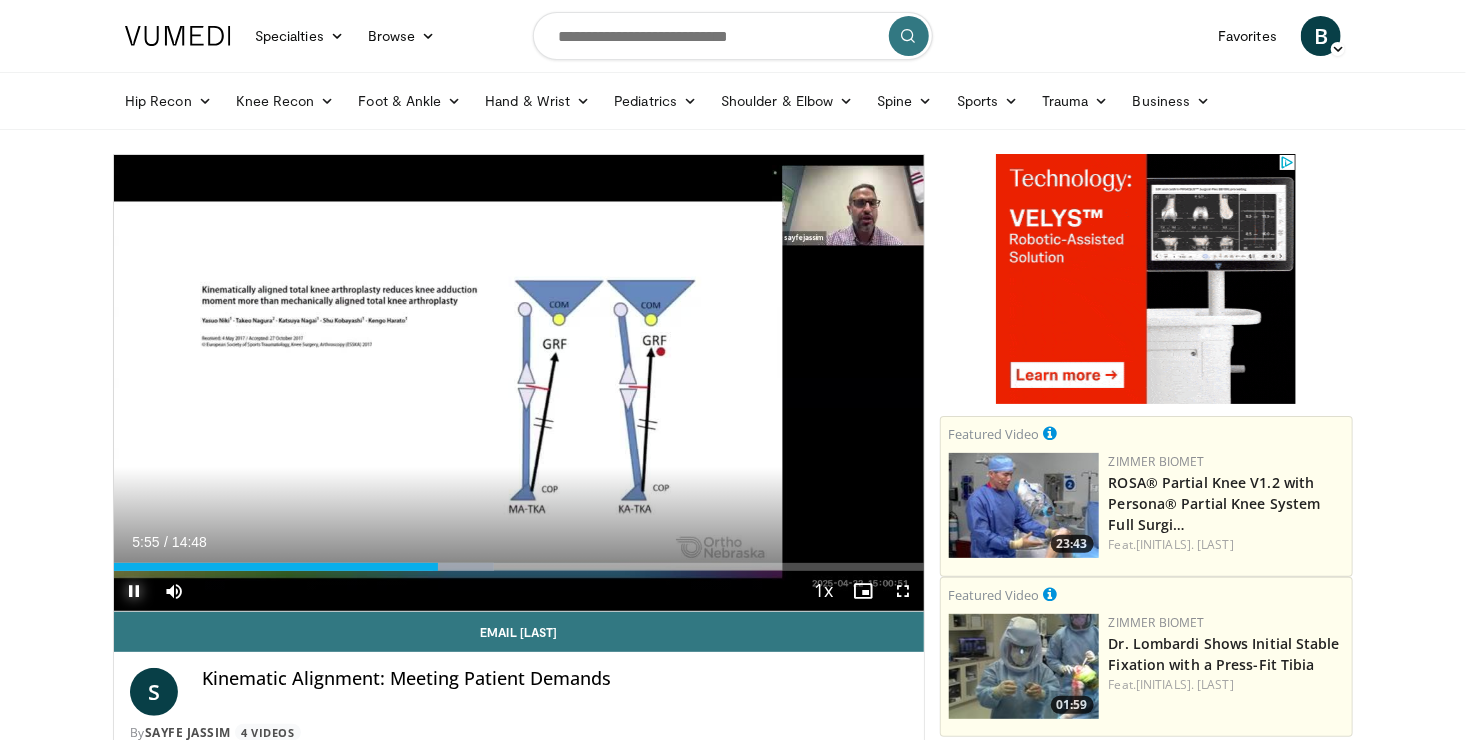 click at bounding box center [134, 591] 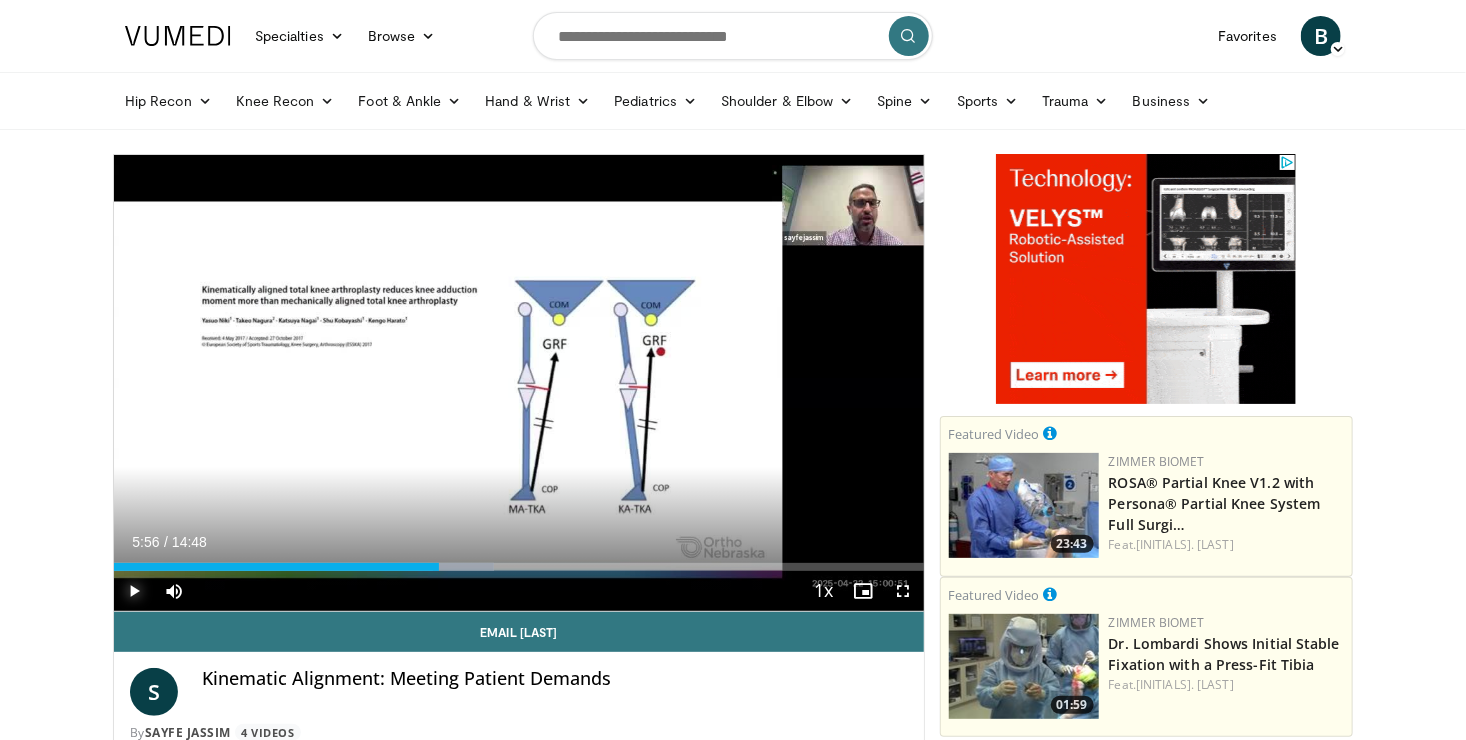 click at bounding box center (134, 591) 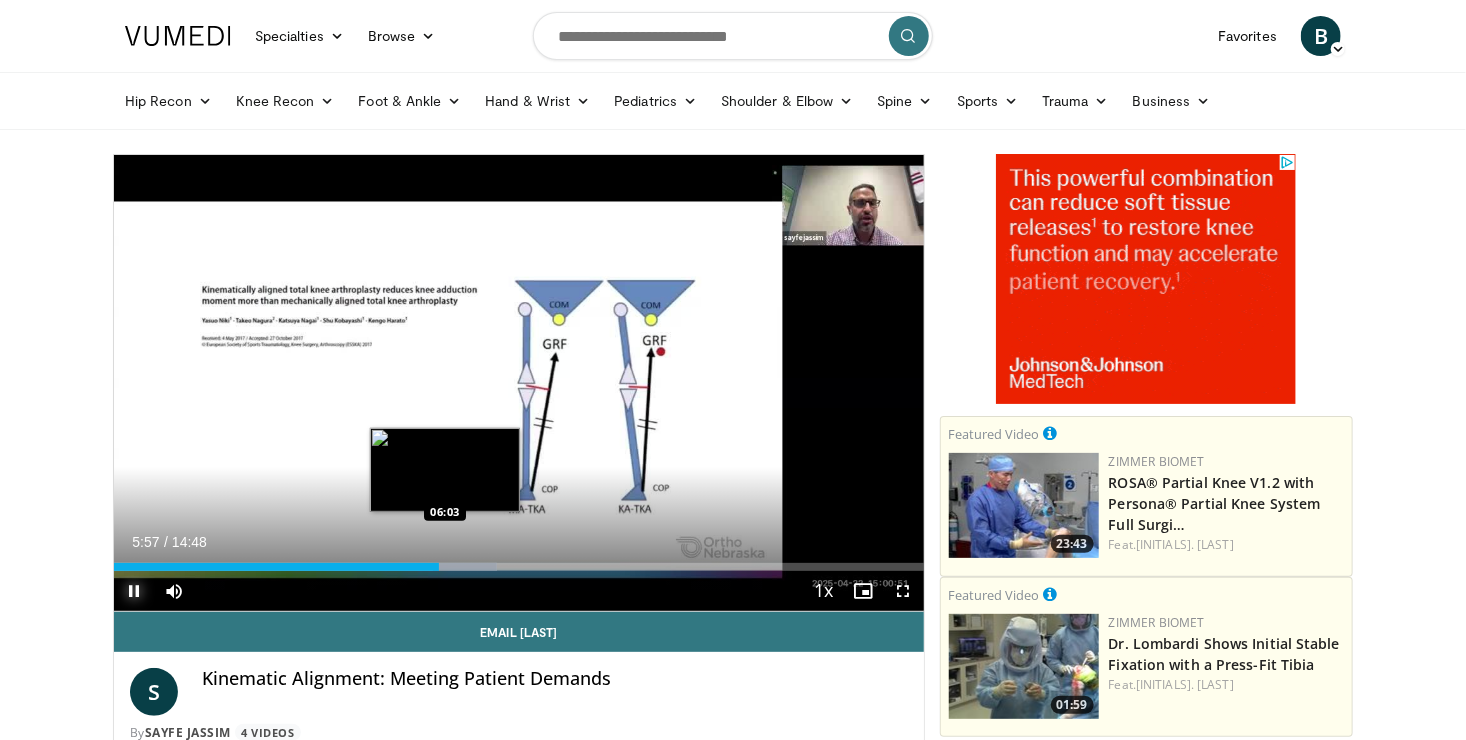 click at bounding box center (465, 567) 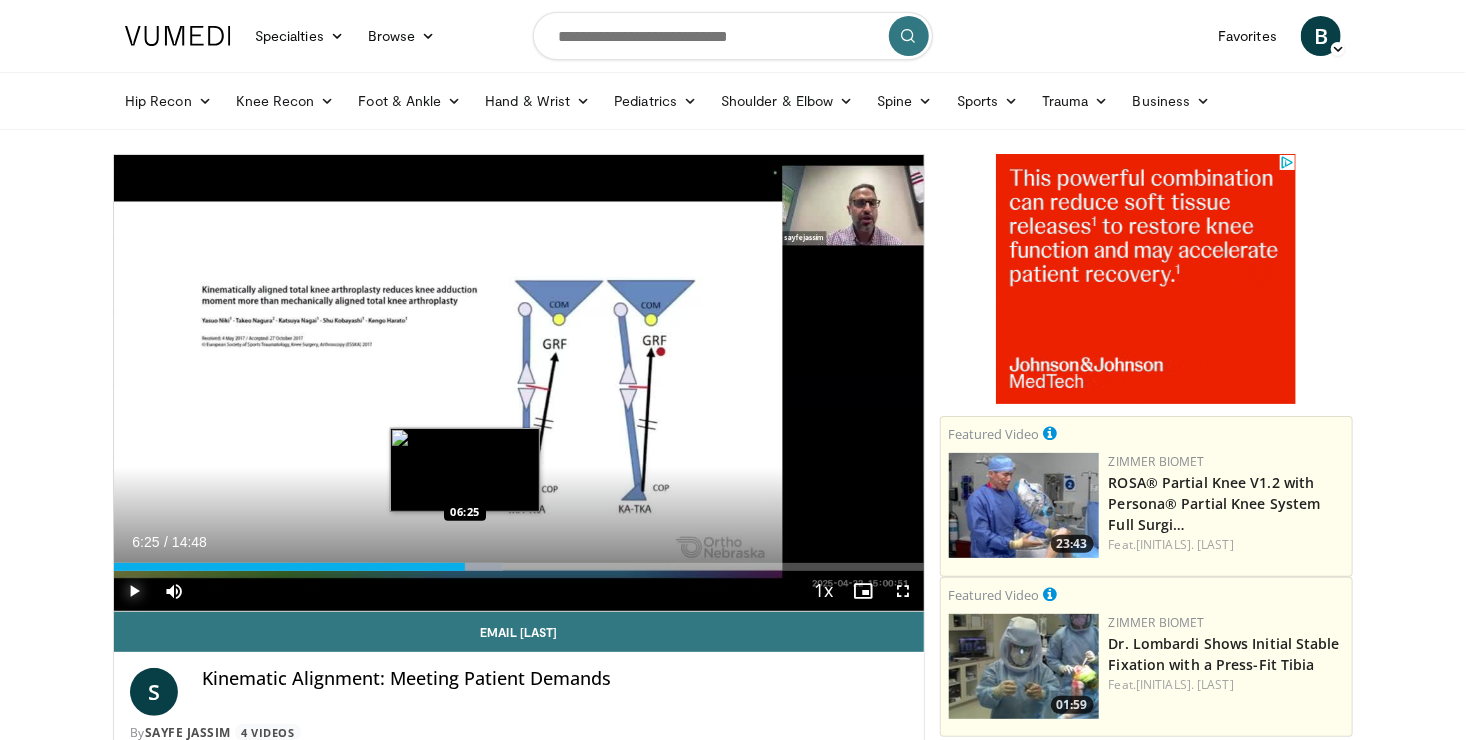 click at bounding box center (468, 567) 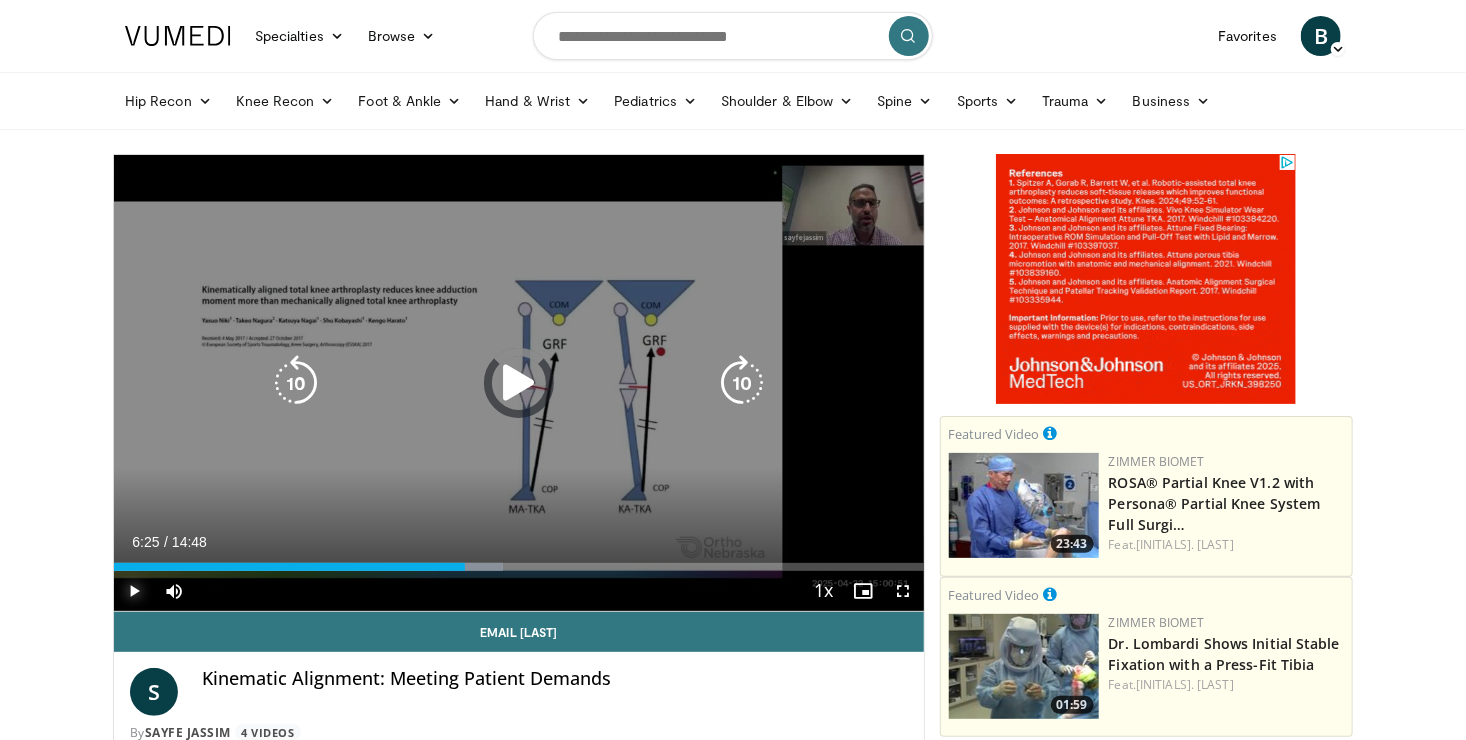 click on "Loaded :  48.00% 06:25 05:52" at bounding box center (519, 561) 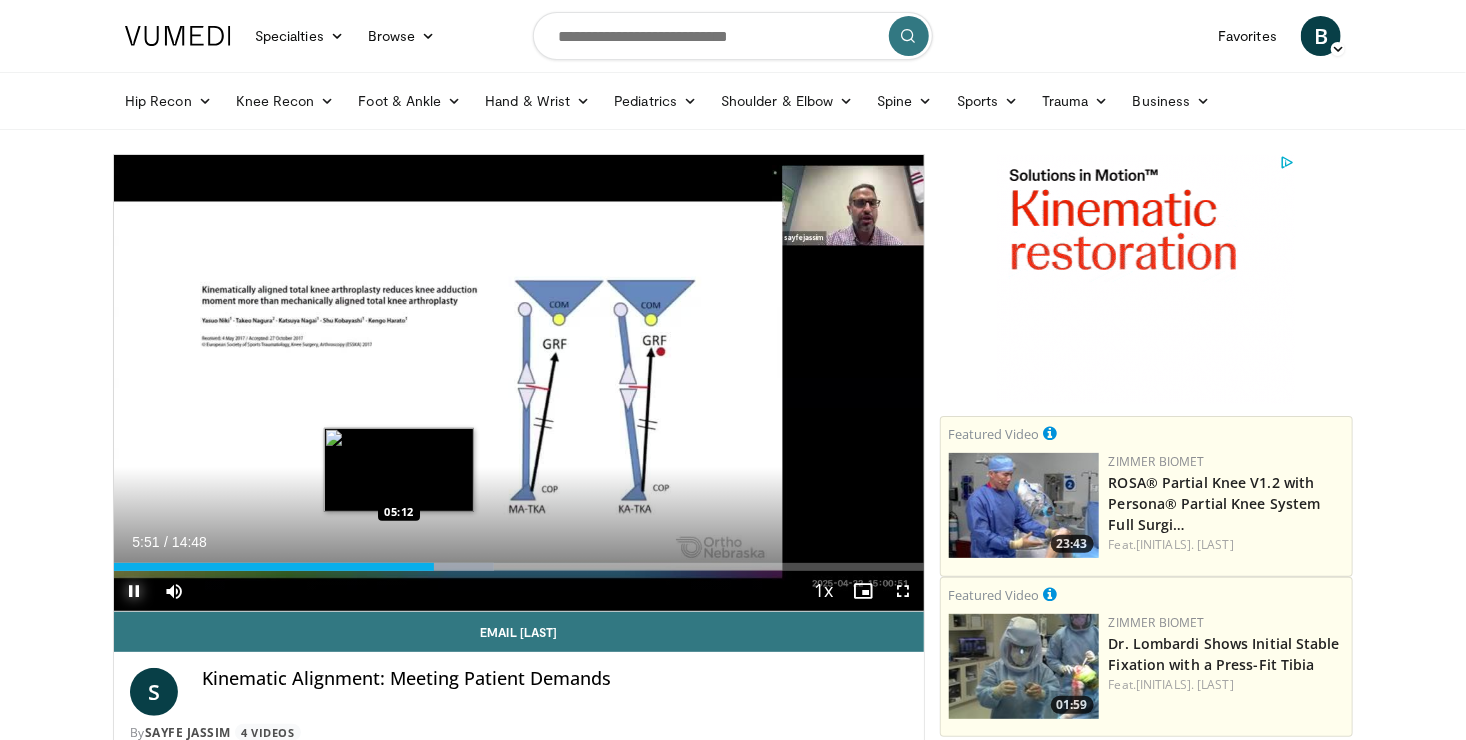 click on "Loaded :  46.89% 05:51 05:12" at bounding box center (519, 567) 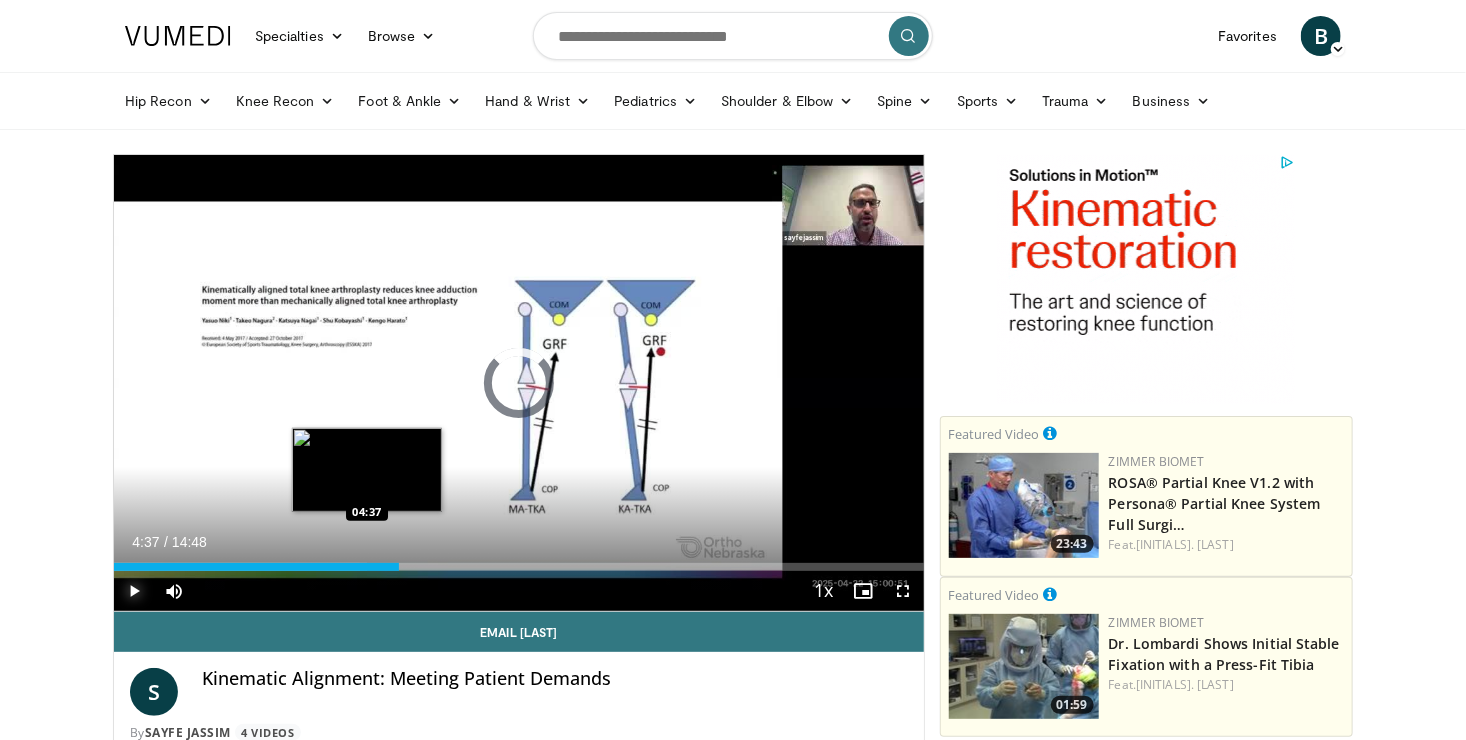 click at bounding box center (368, 567) 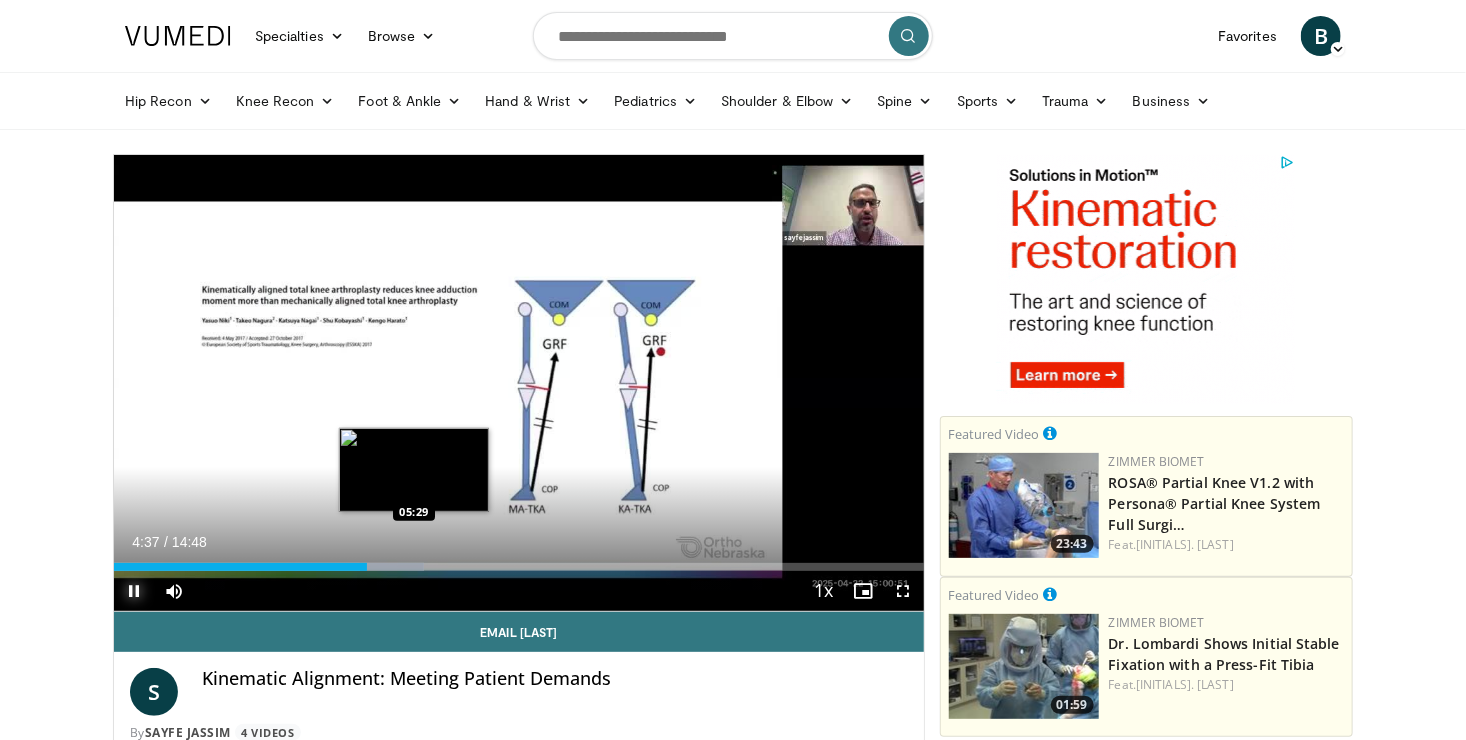 click at bounding box center [415, 567] 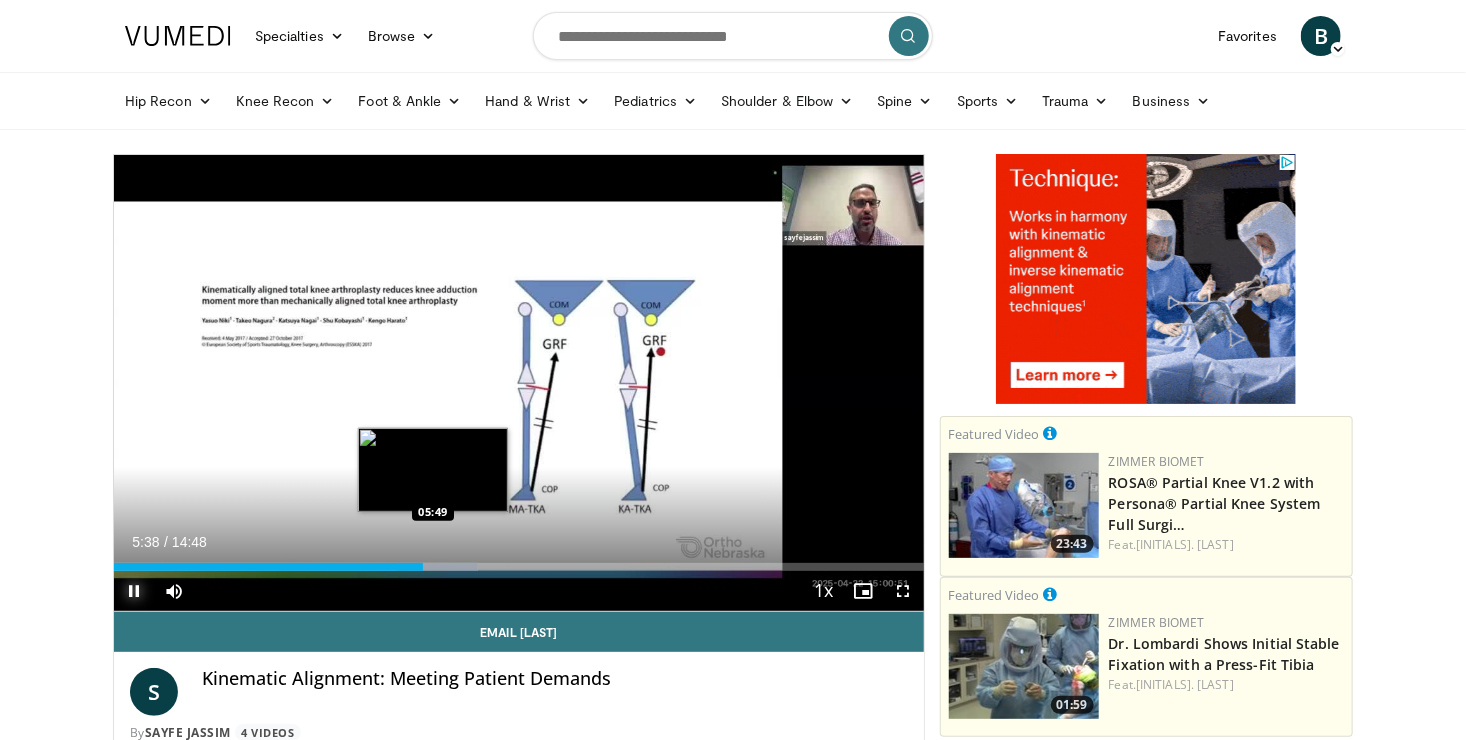 click at bounding box center (437, 567) 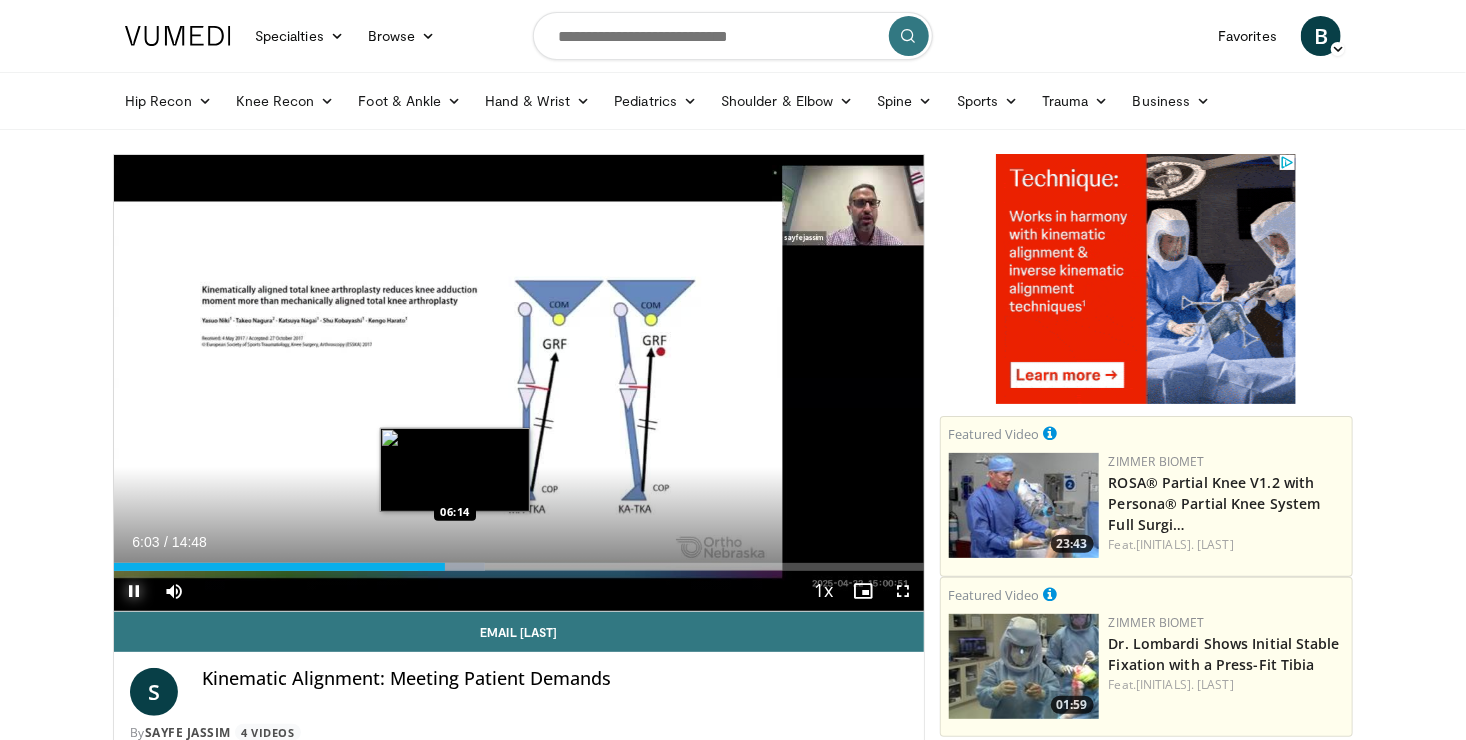 click at bounding box center [451, 567] 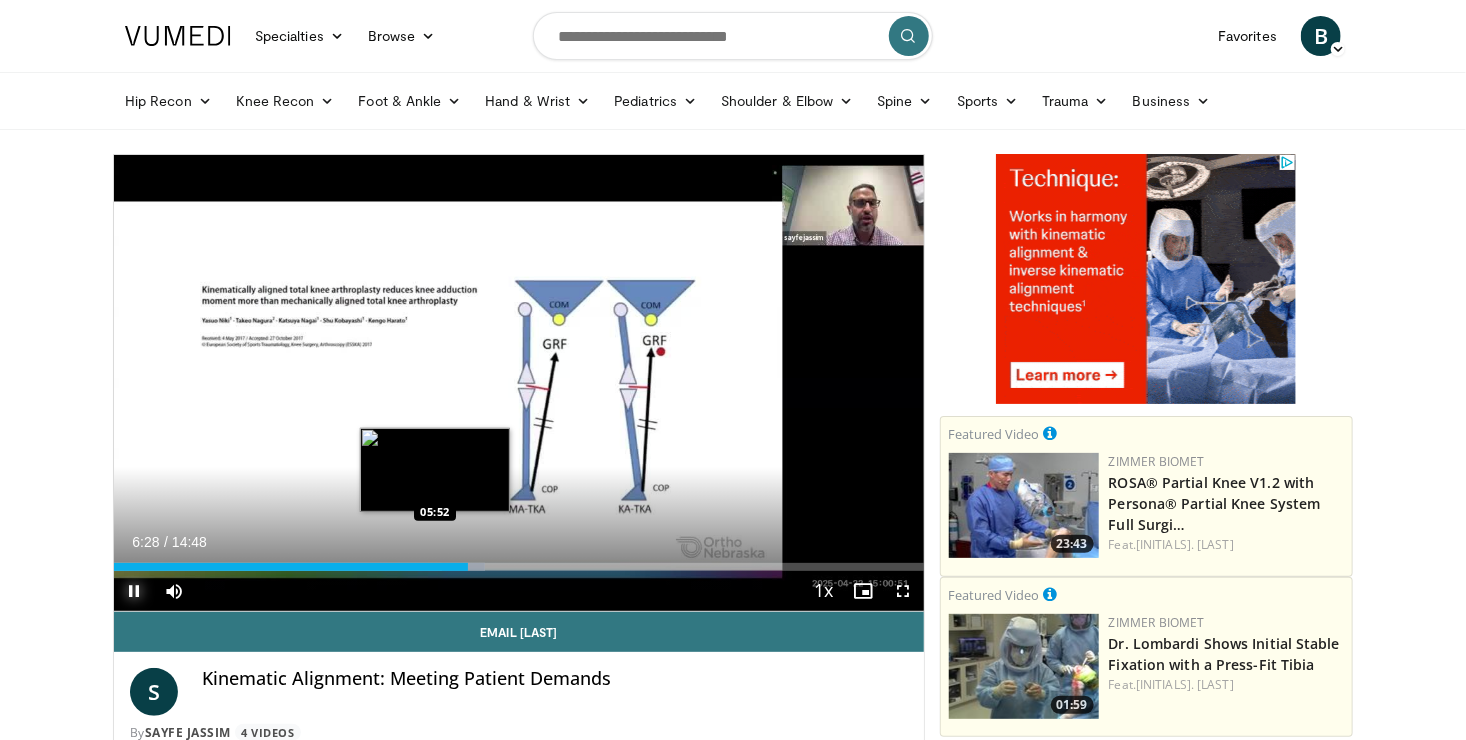 click on "06:28" at bounding box center [291, 567] 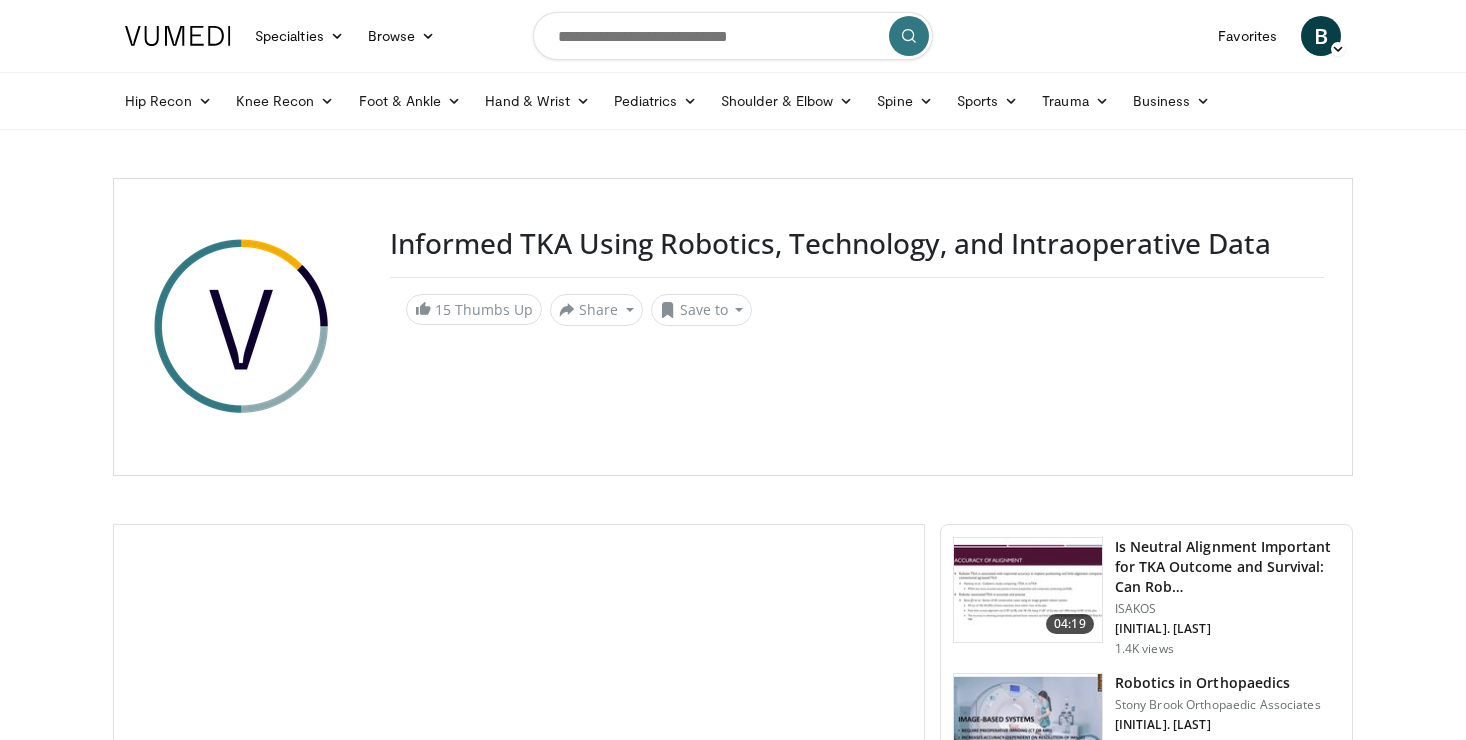 scroll, scrollTop: 0, scrollLeft: 0, axis: both 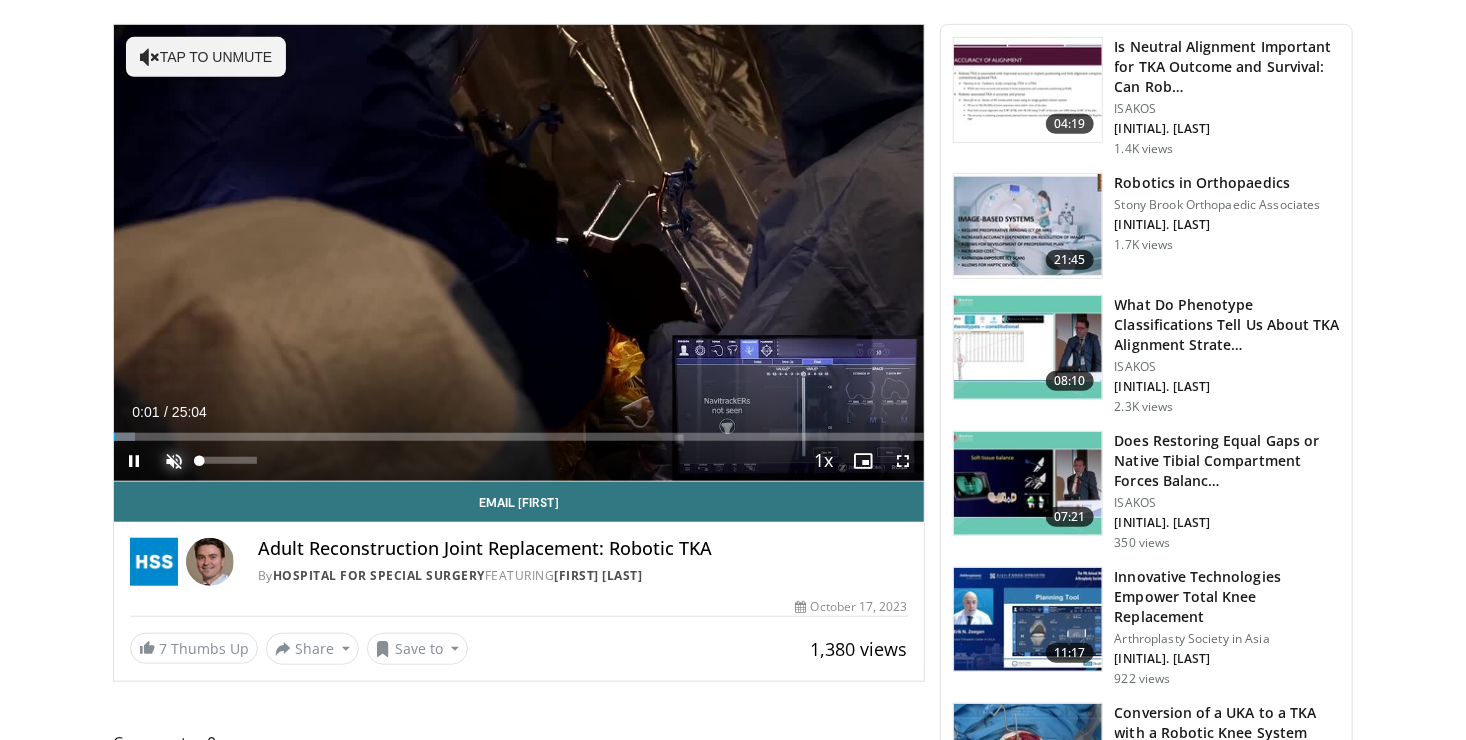 click at bounding box center (174, 461) 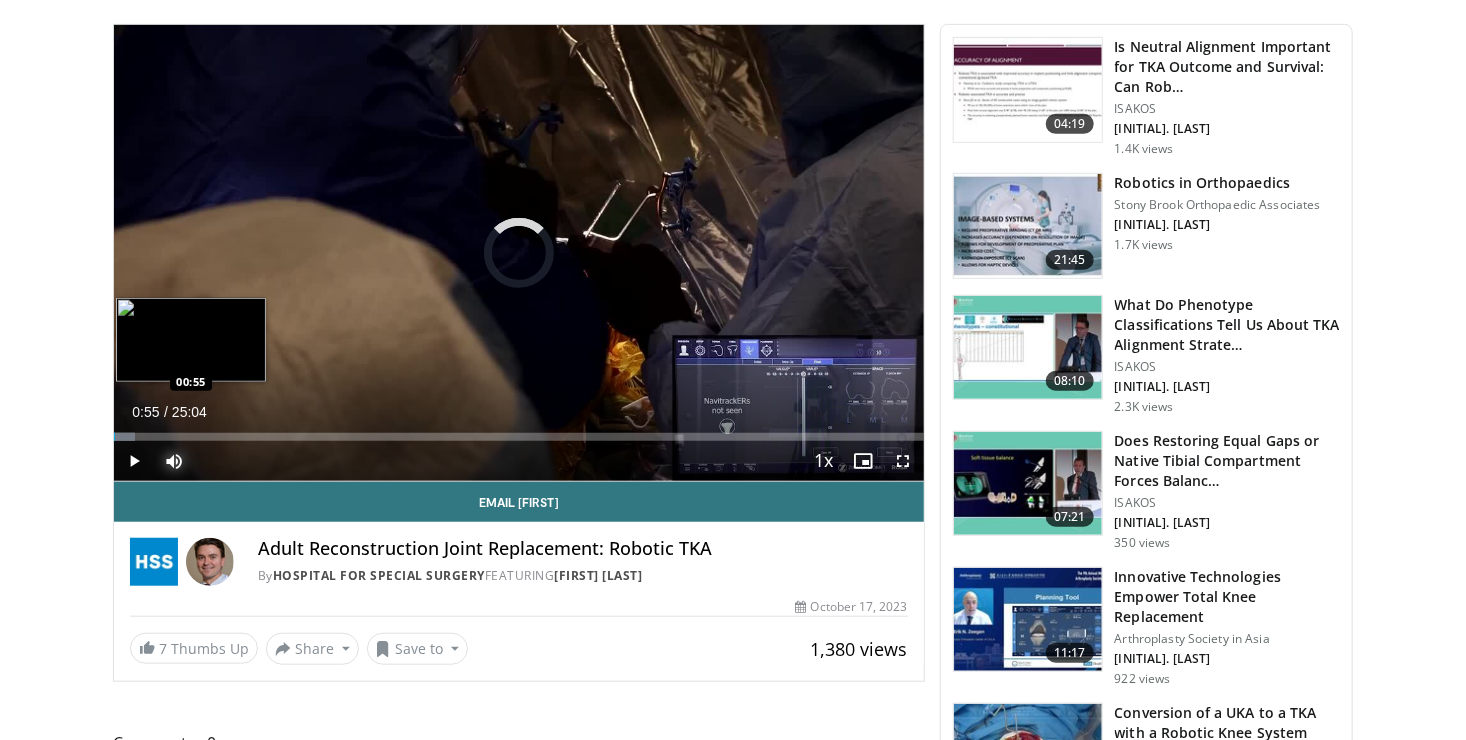 click on "Loaded :  2.63% 00:02 00:55" at bounding box center [519, 431] 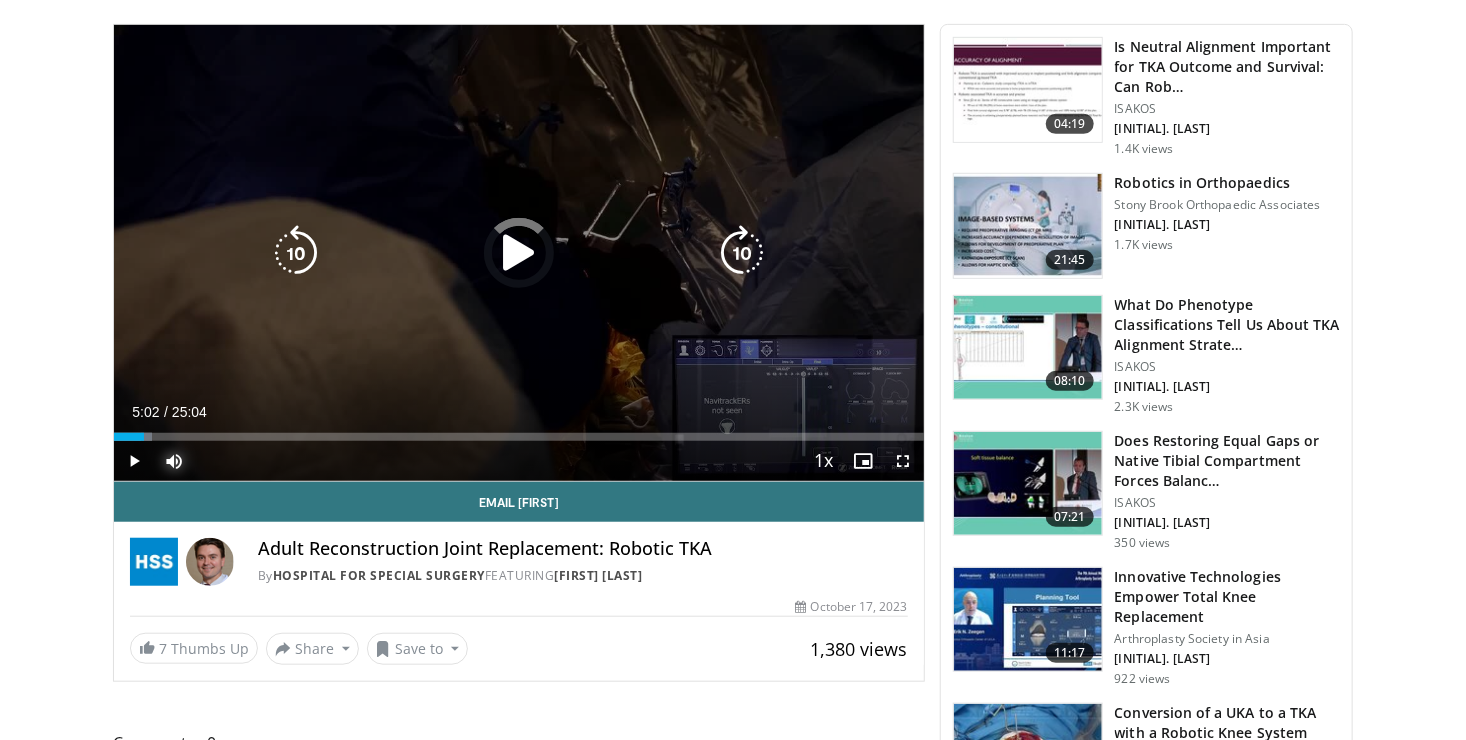 click on "Loaded :  4.66% 05:02 00:55" at bounding box center [519, 431] 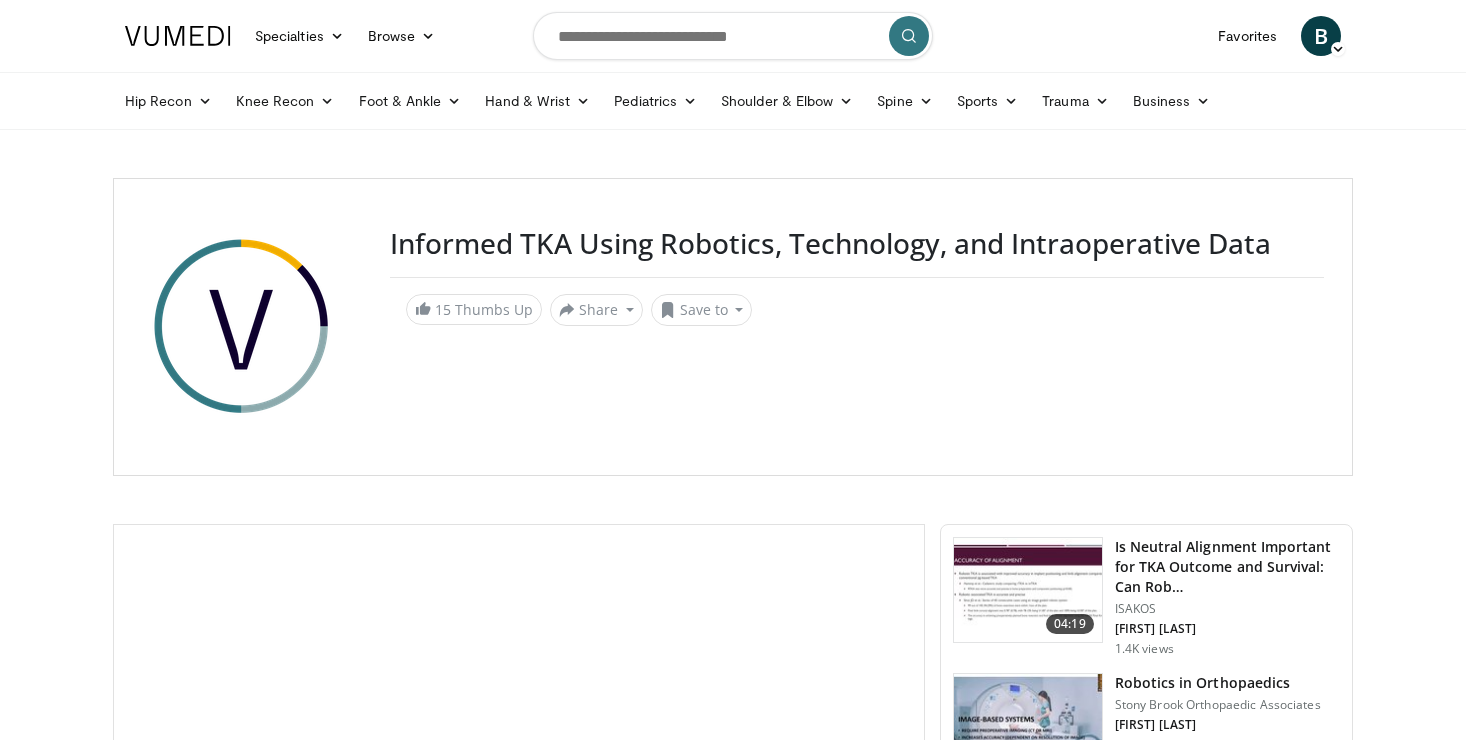 scroll, scrollTop: 0, scrollLeft: 0, axis: both 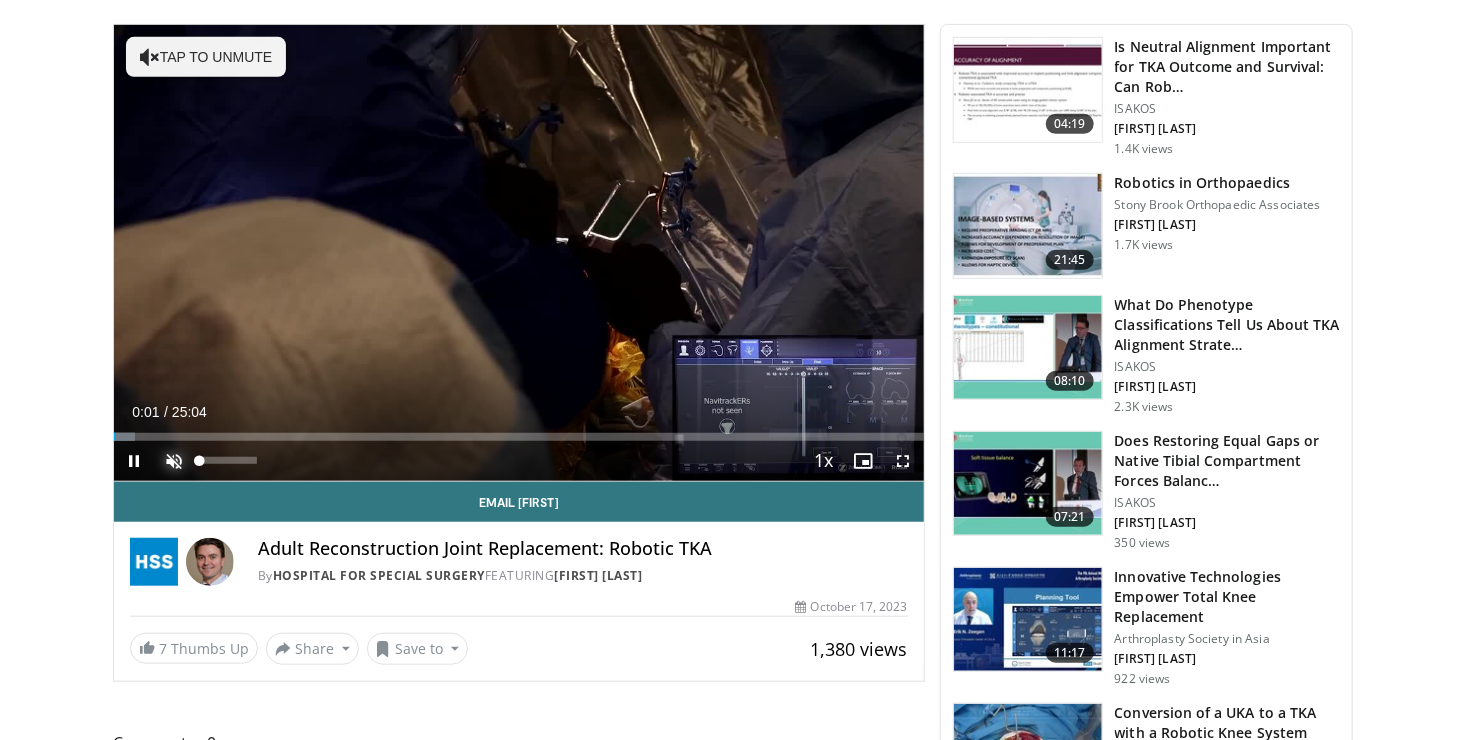 click at bounding box center (174, 461) 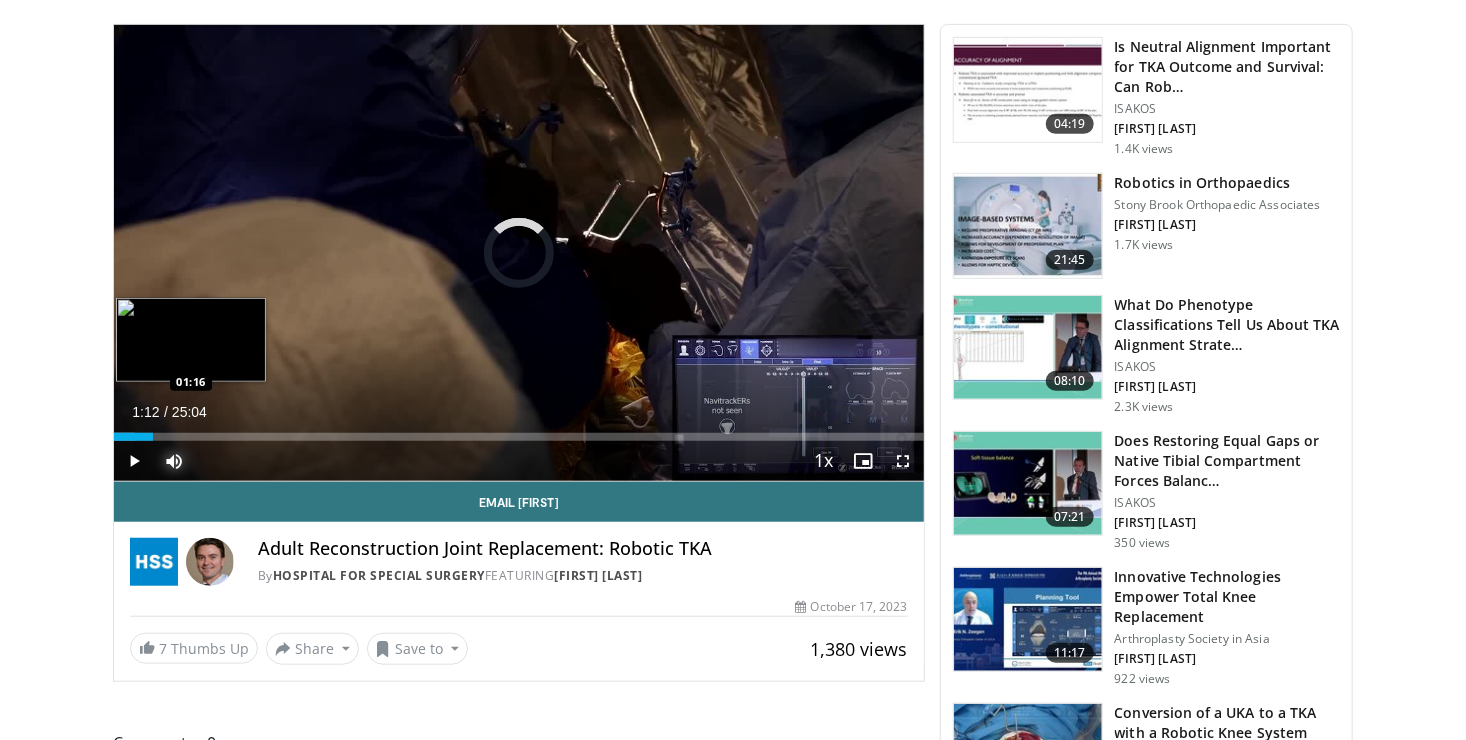 click on "Loaded :  2.63% 00:02 01:16" at bounding box center (519, 437) 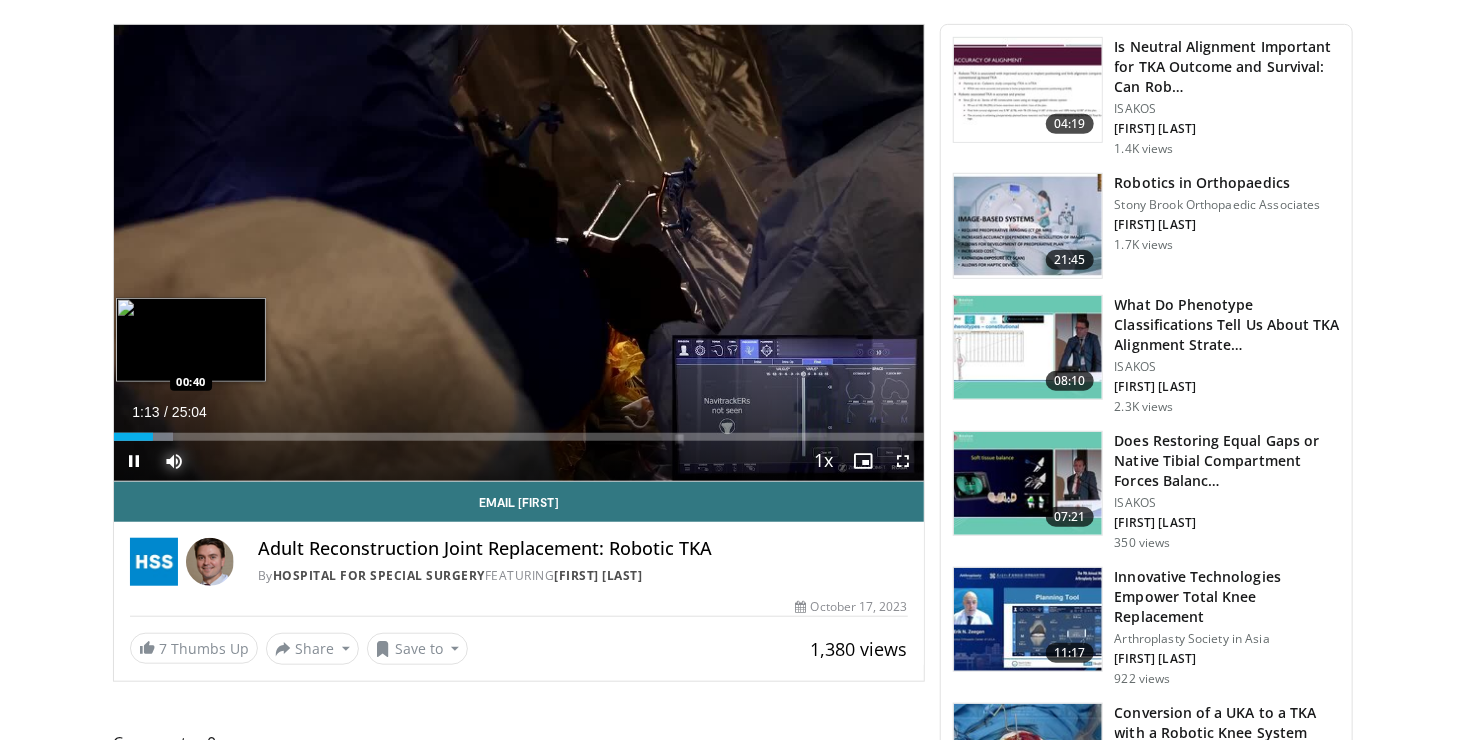click on "01:13" at bounding box center [133, 437] 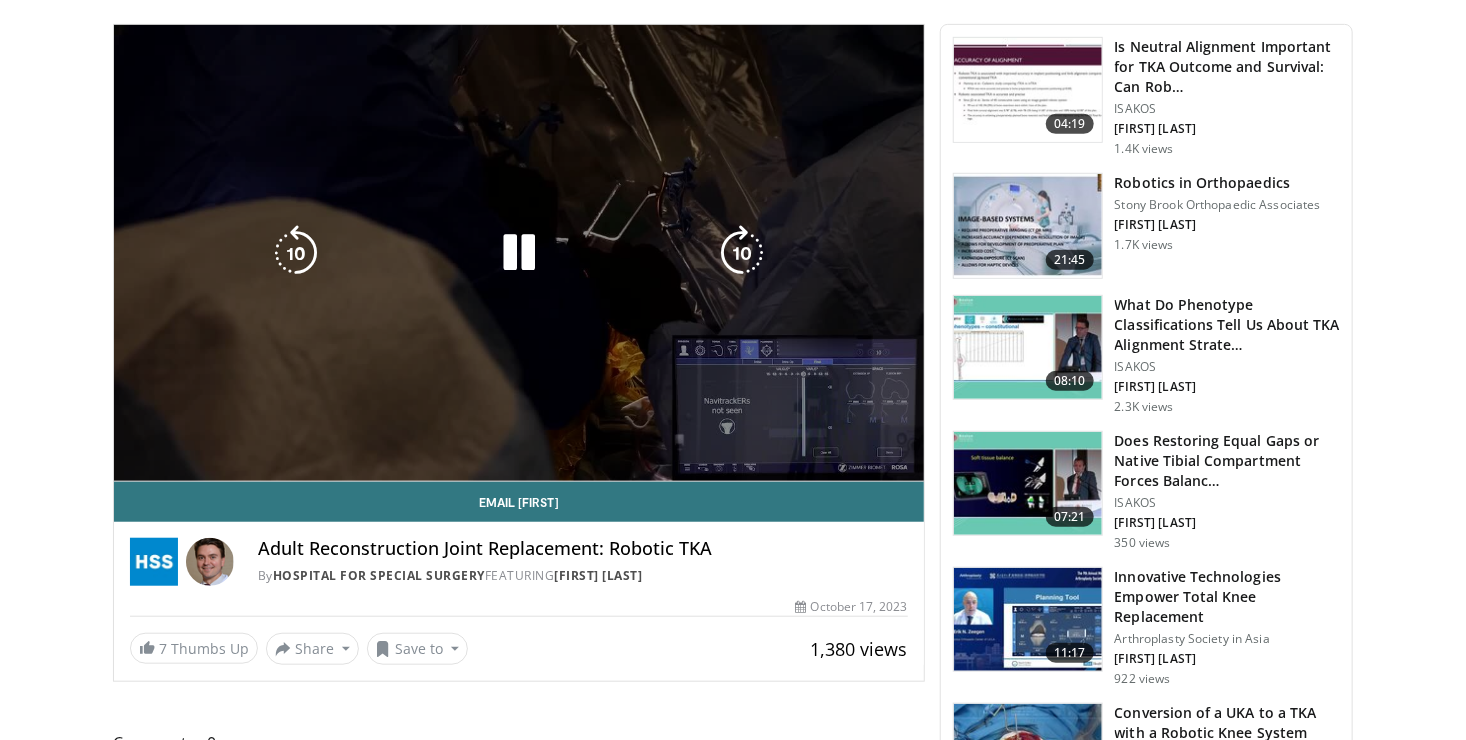 click on "**********" at bounding box center [519, 253] 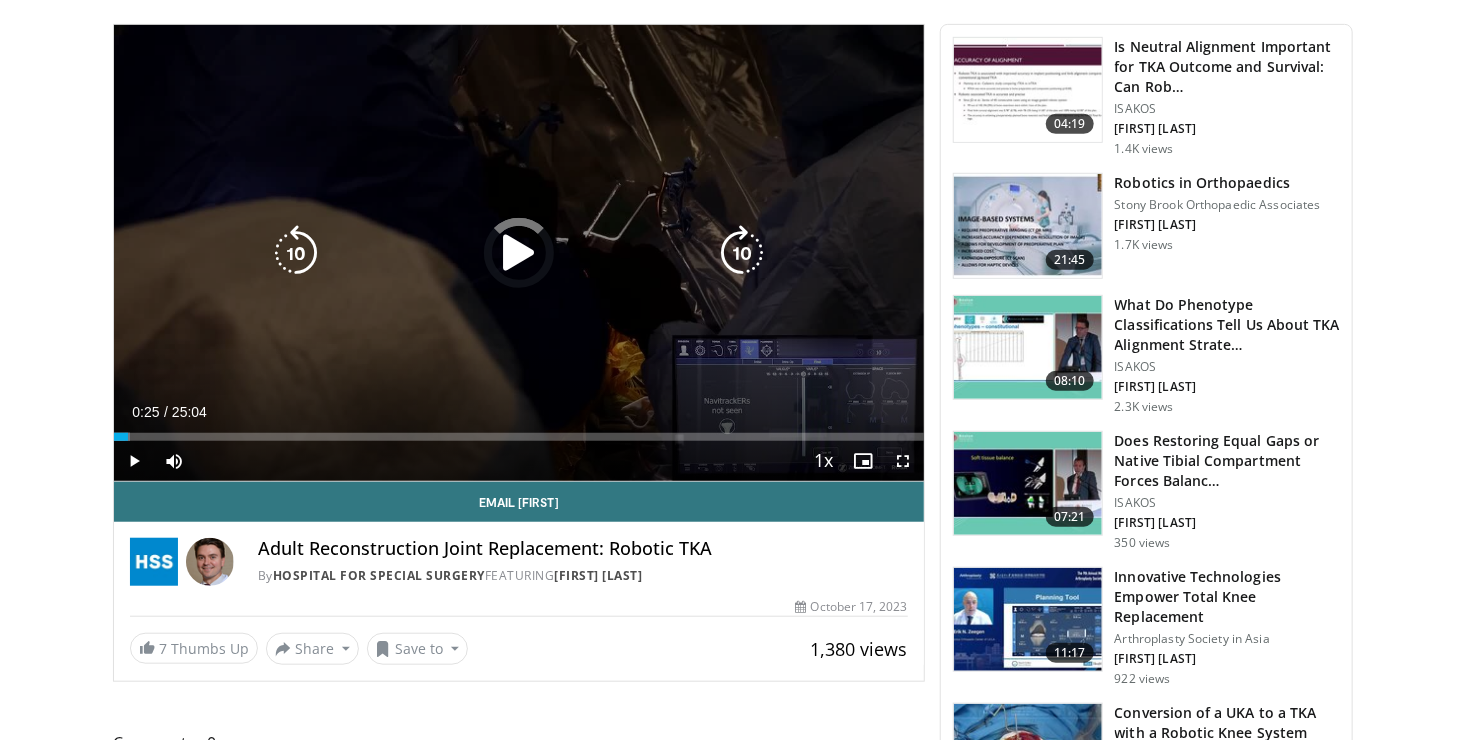 click on "Loaded :  1.97% 00:25 00:31" at bounding box center (519, 437) 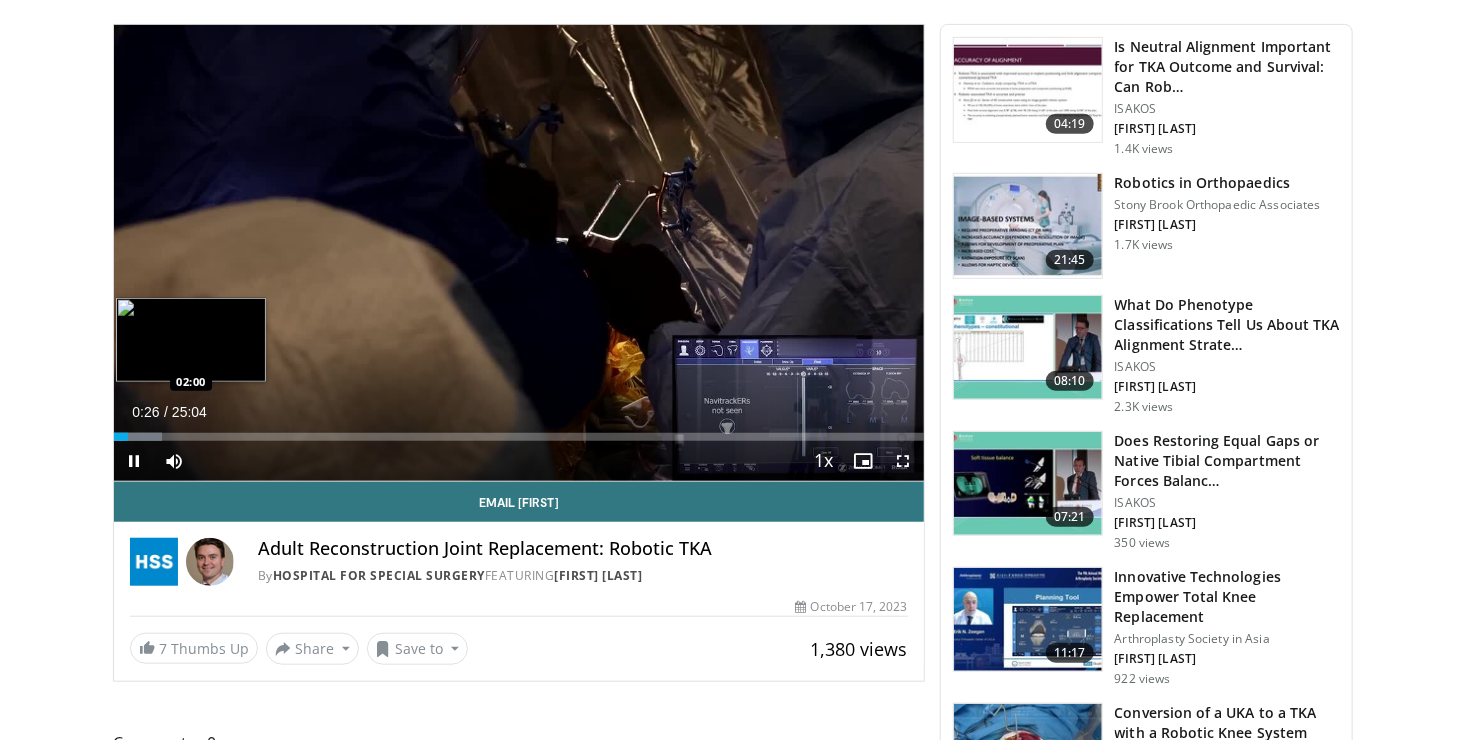 click on "Loaded :  5.93% 00:26 02:00" at bounding box center (519, 437) 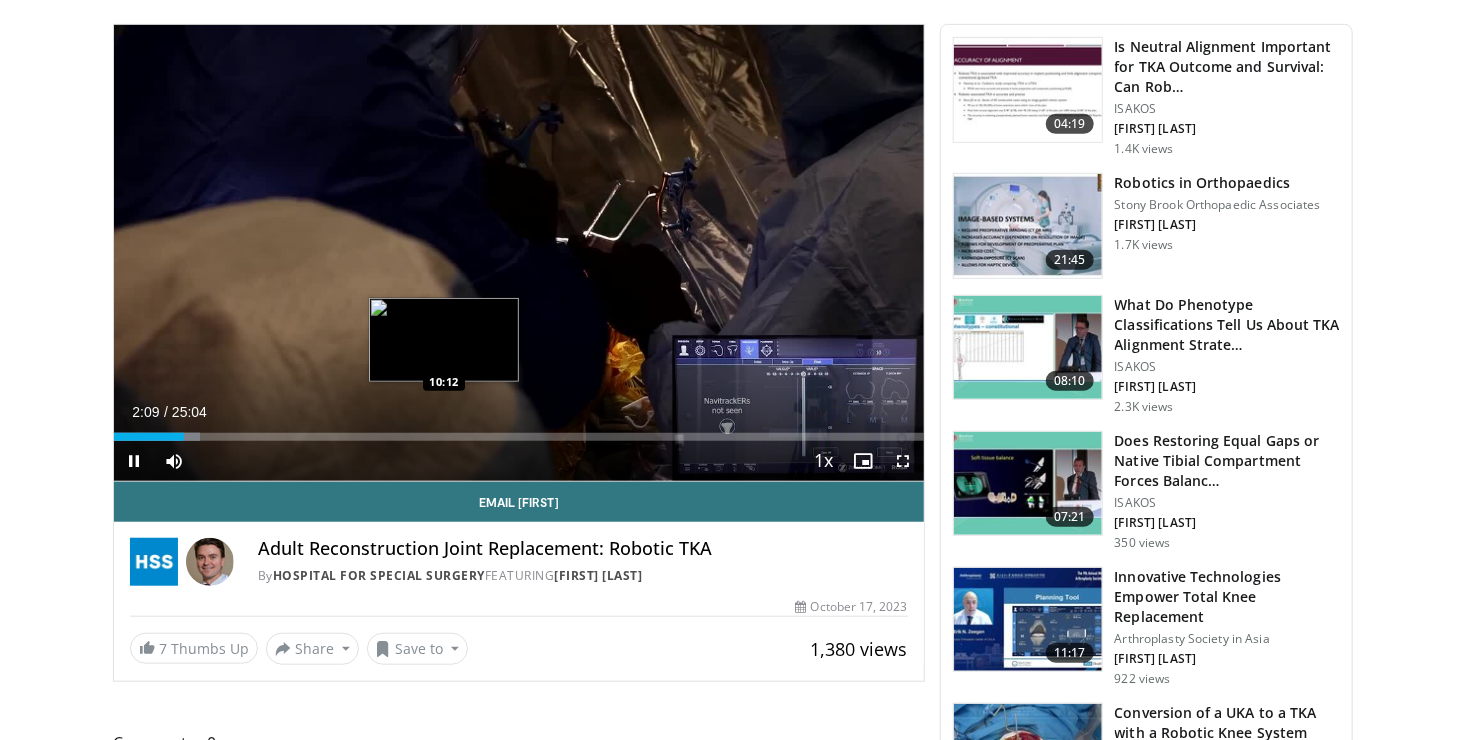 click on "Loaded :  10.65% 02:09 10:12" at bounding box center [519, 437] 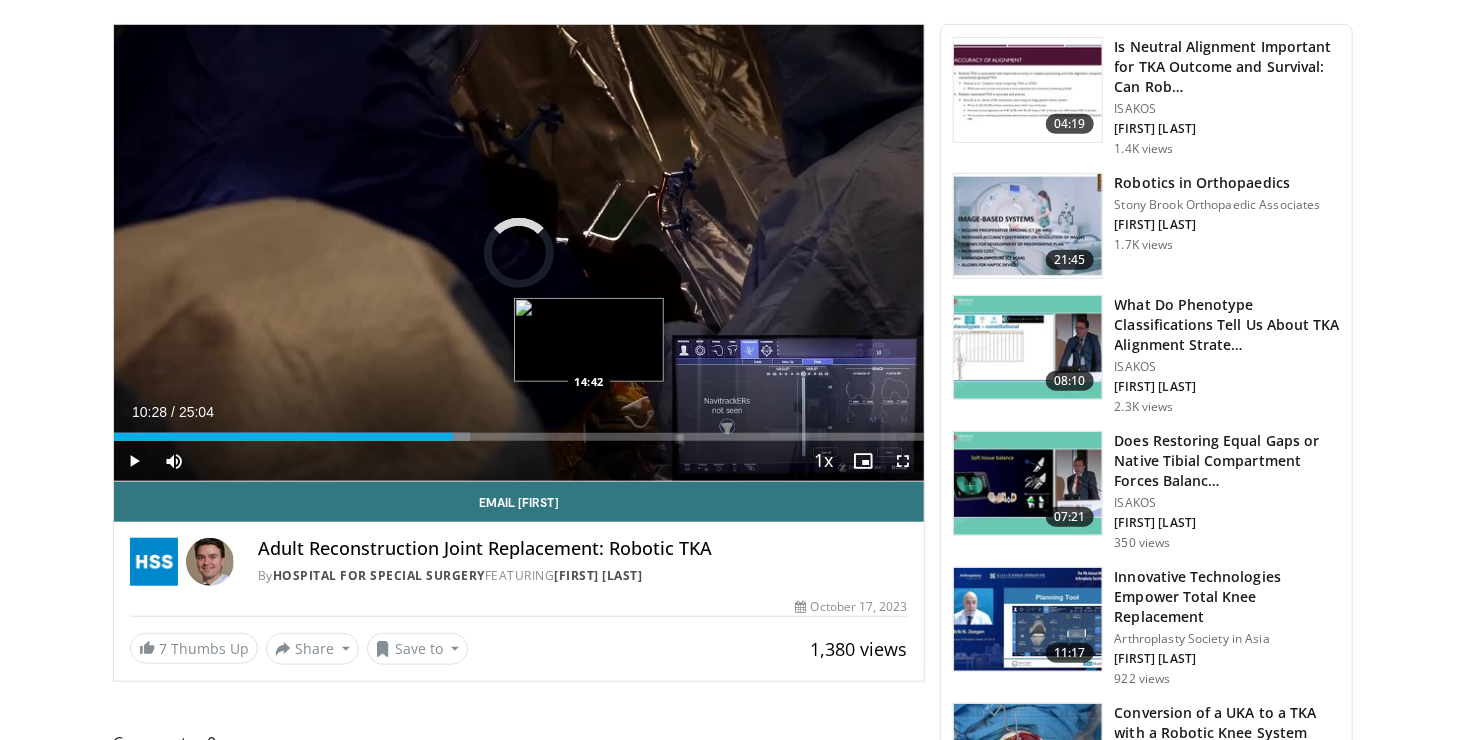 click on "Loaded :  43.92% 10:28 14:42" at bounding box center (519, 431) 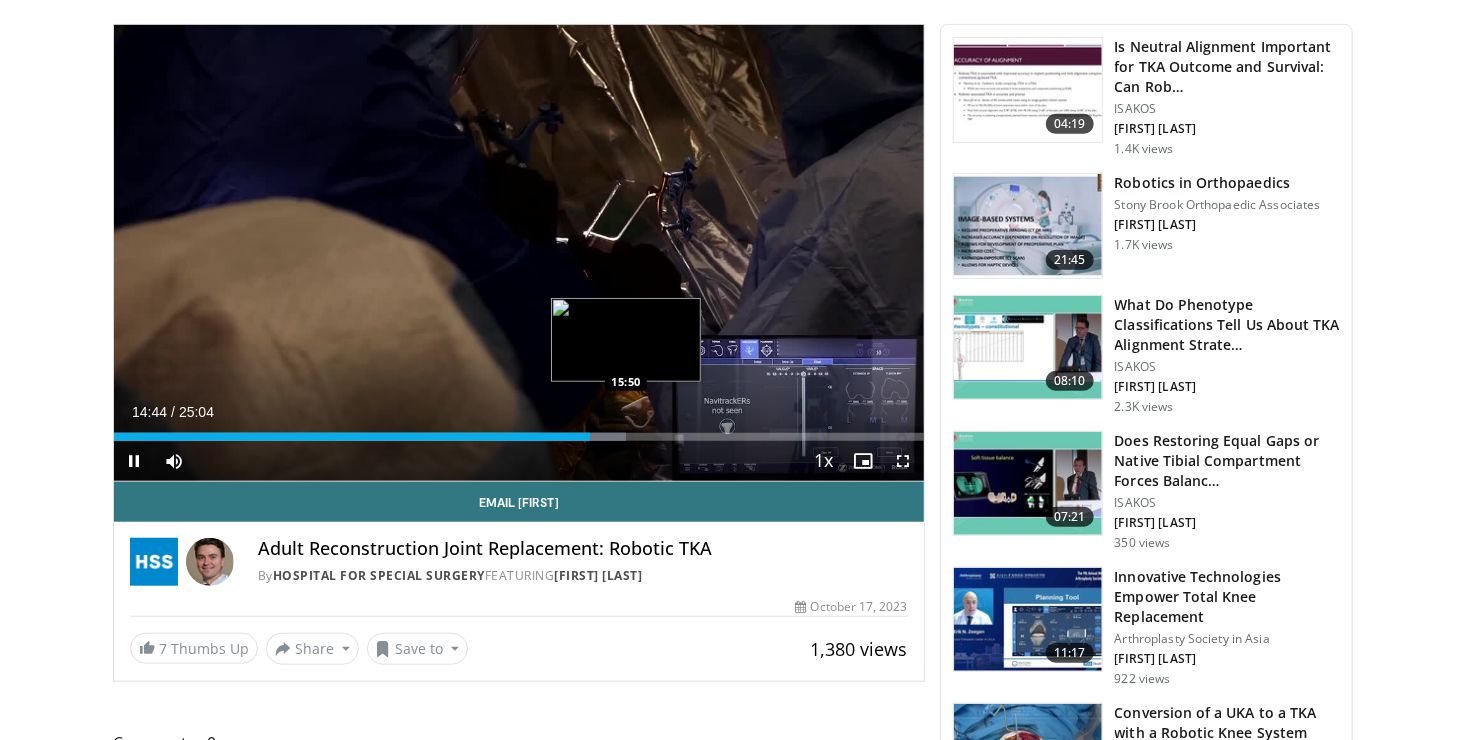 click on "Loaded :  63.22% 14:44 15:50" at bounding box center (519, 431) 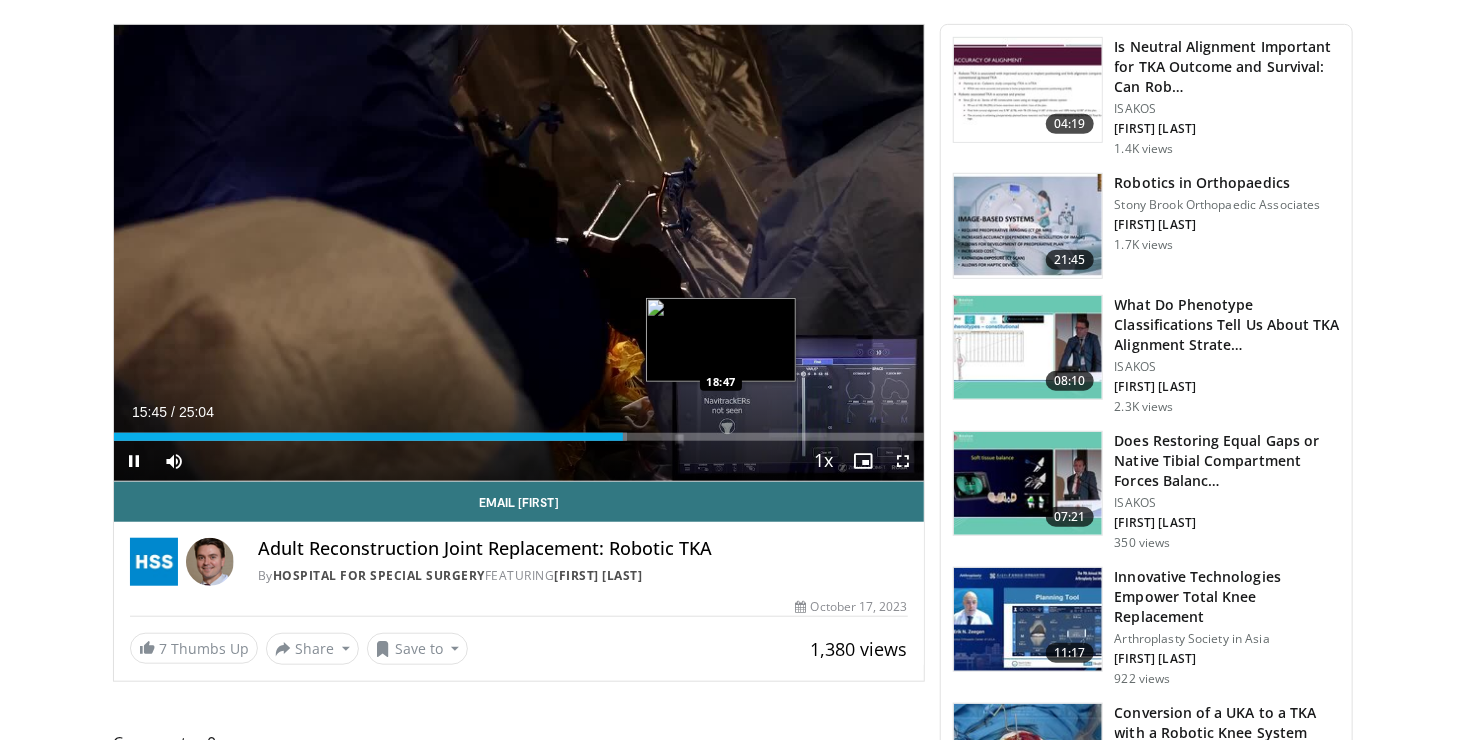 click on "Loaded :  63.31% 15:45 18:47" at bounding box center (519, 431) 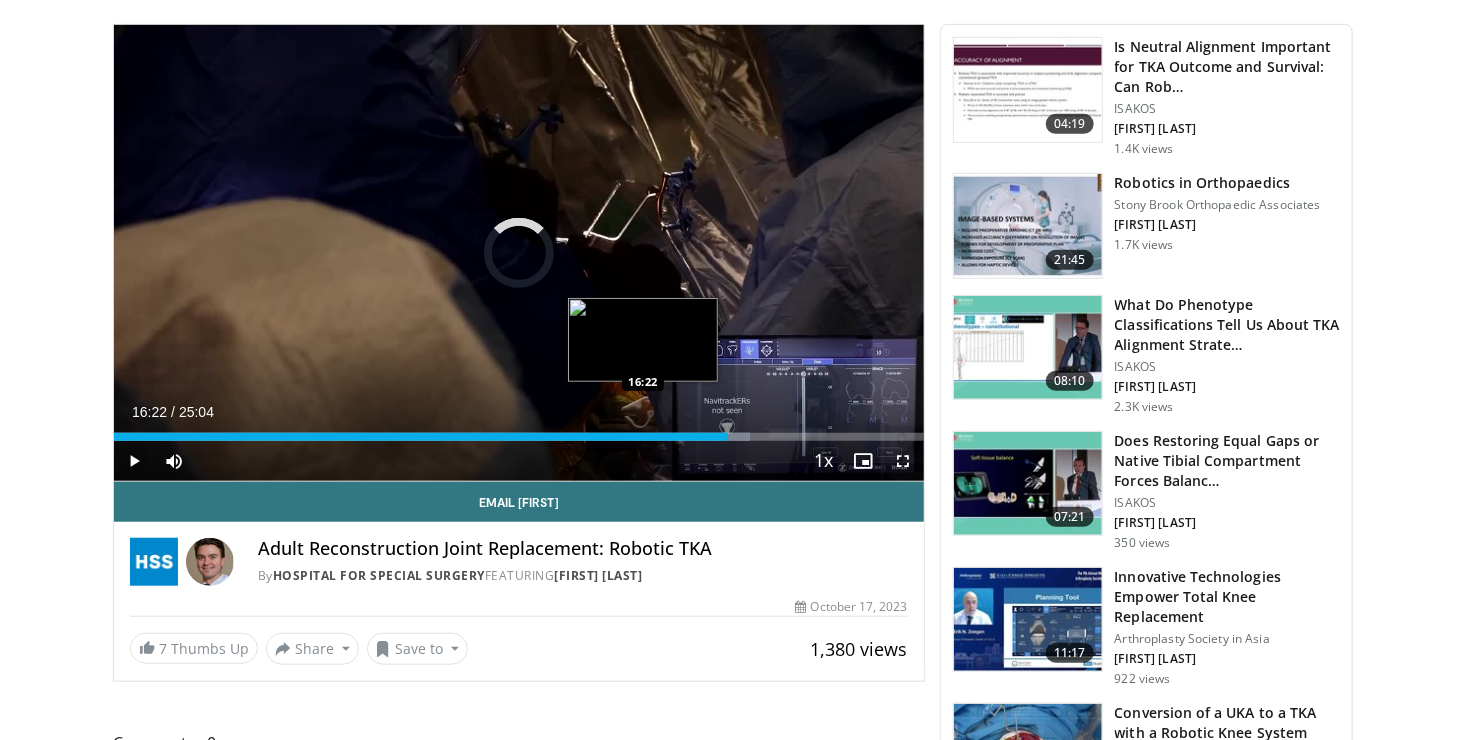 click on "Loaded :  78.53% 16:22 16:22" at bounding box center (519, 431) 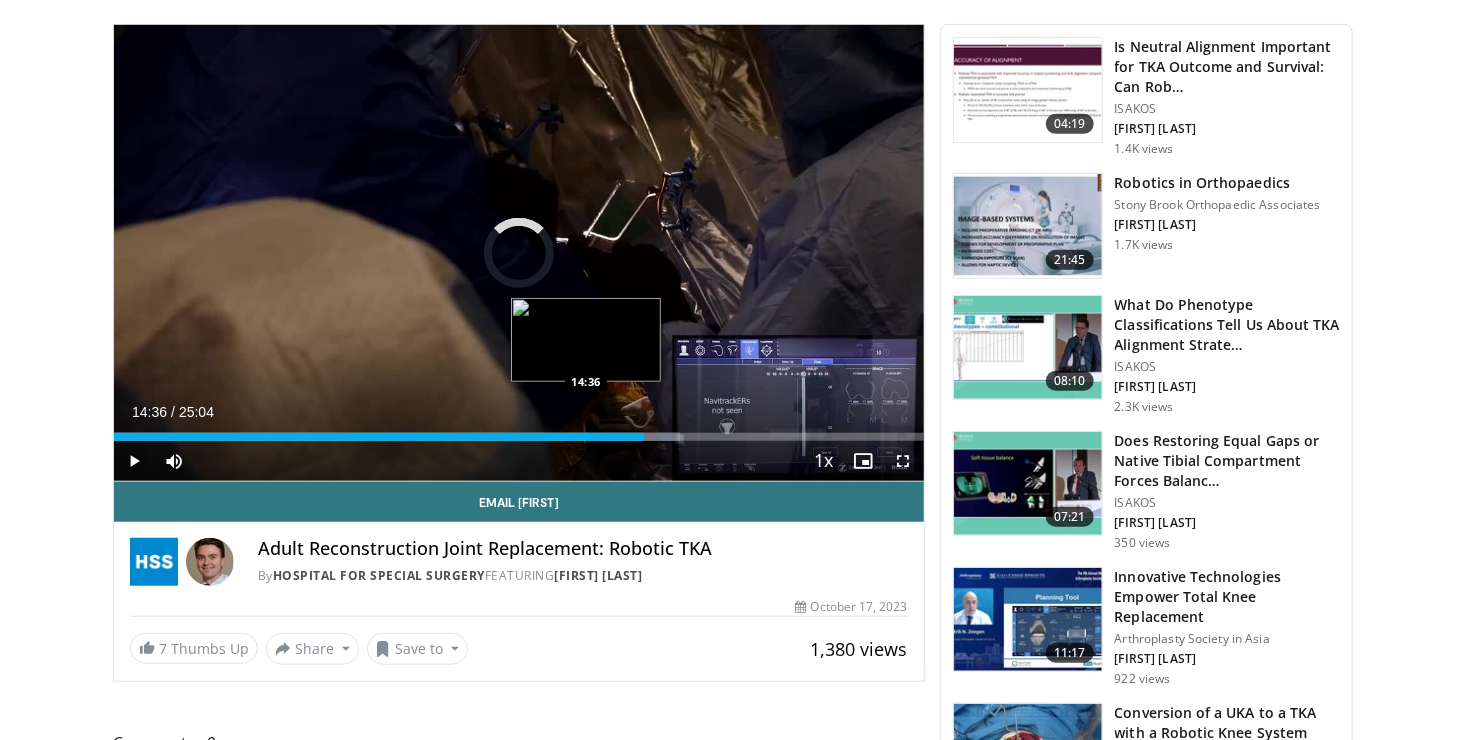click on "16:25" at bounding box center [379, 437] 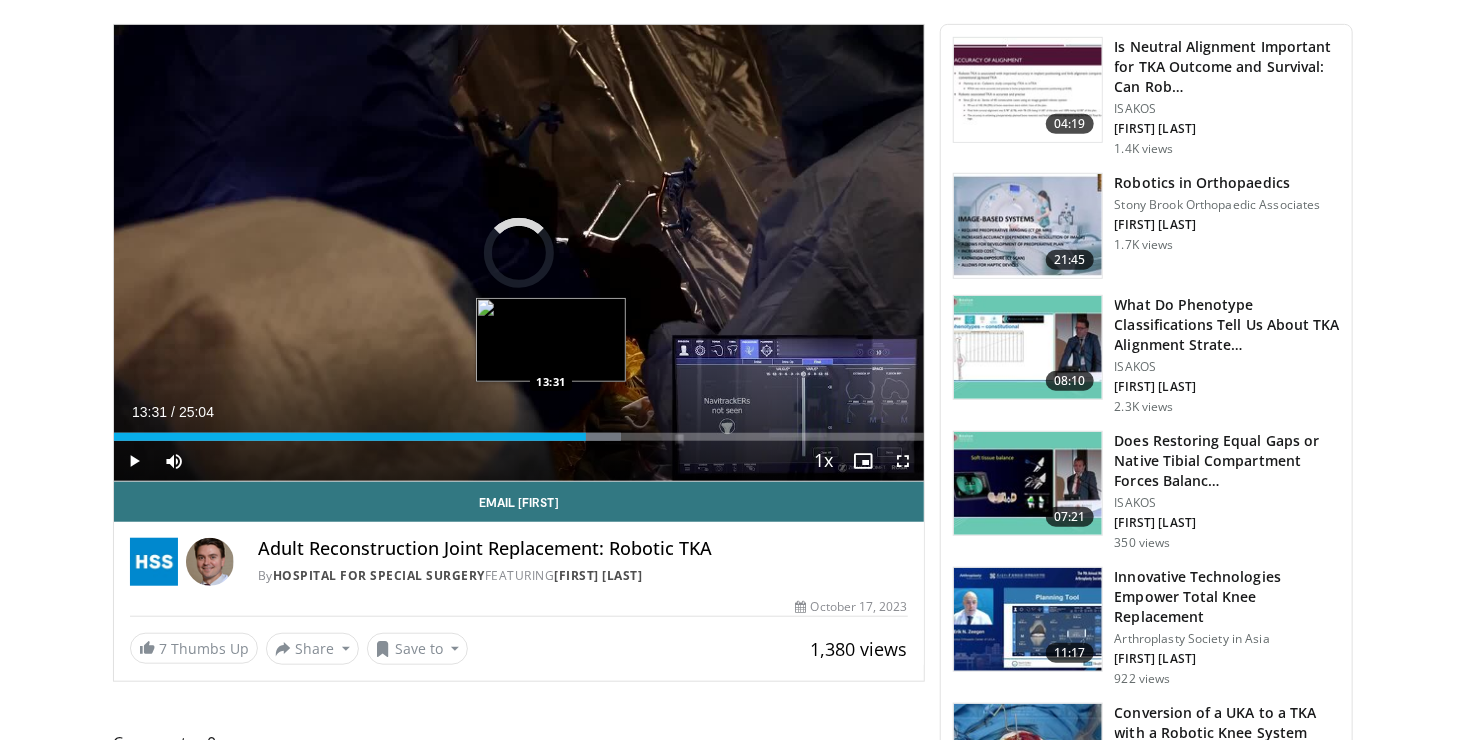 click on "Loaded :  62.56% 13:31 13:31" at bounding box center (519, 431) 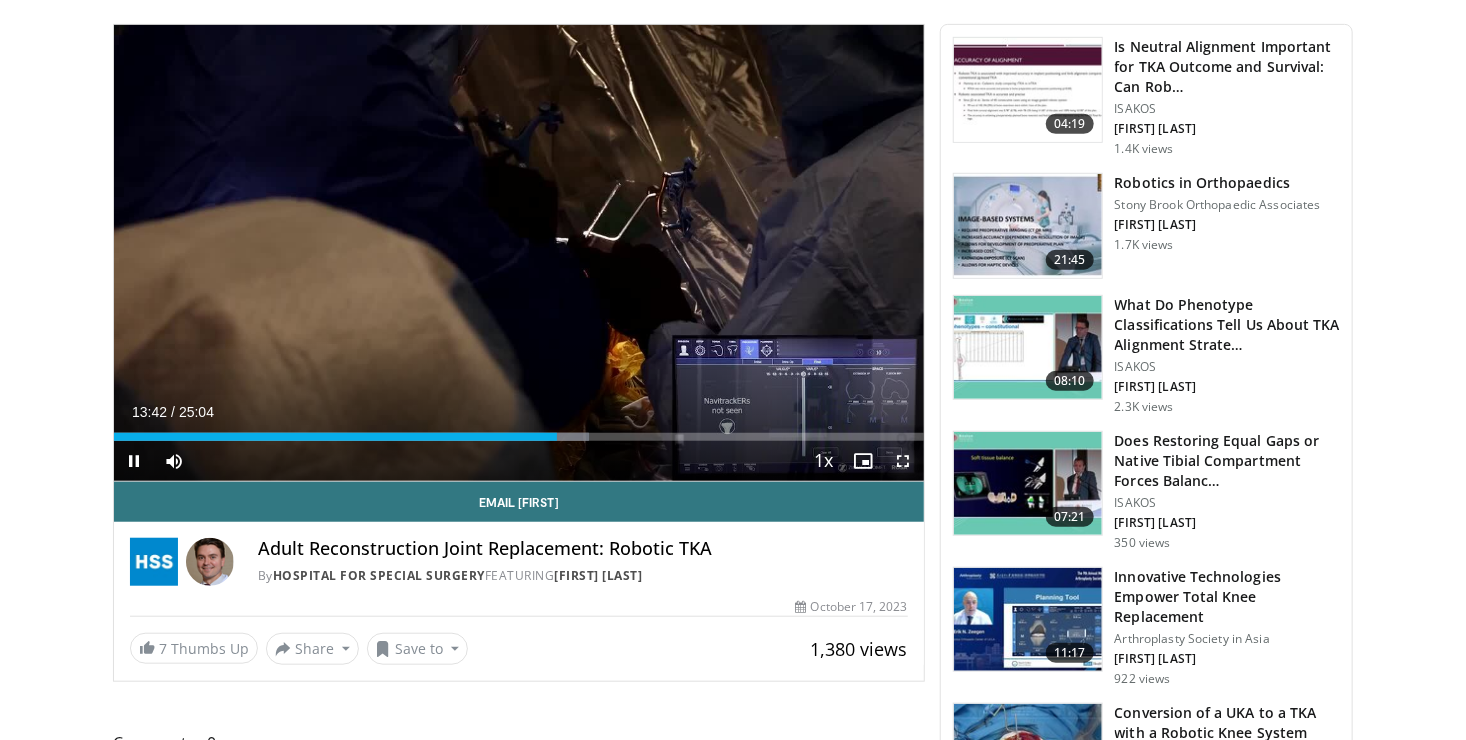 click at bounding box center [904, 461] 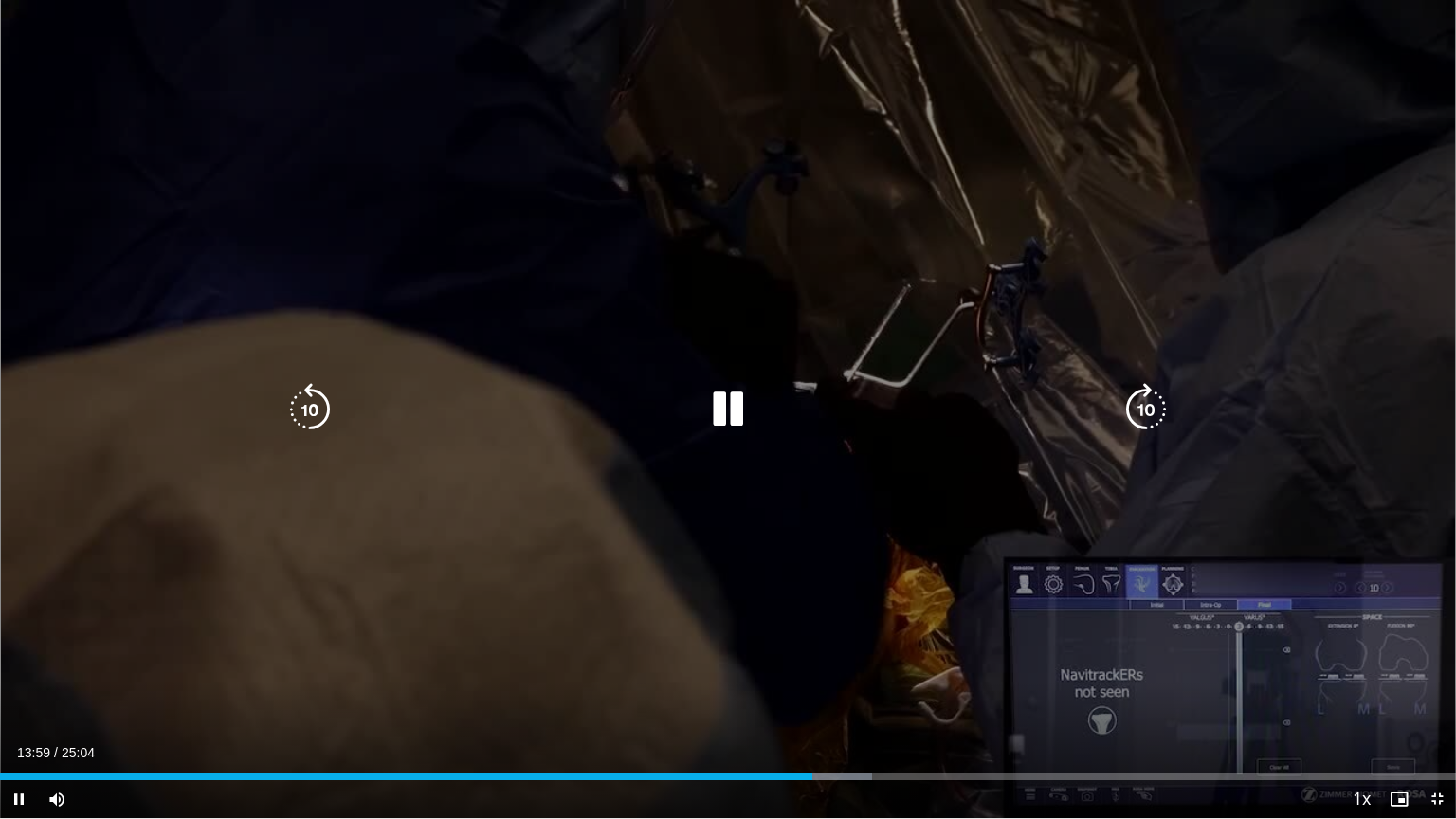 click on "10 seconds
Tap to unmute" at bounding box center (728, 409) 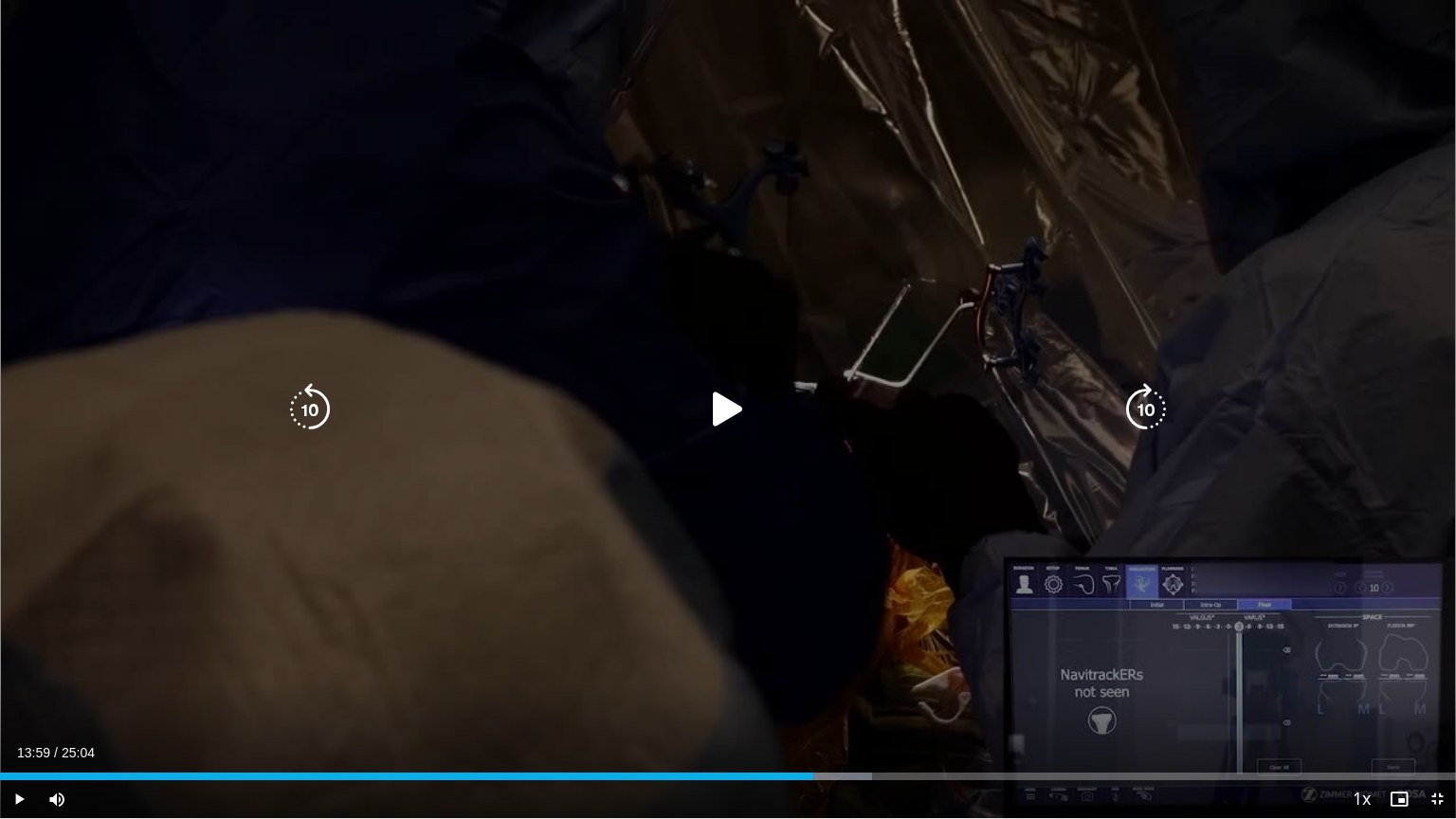 click on "10 seconds
Tap to unmute" at bounding box center [728, 409] 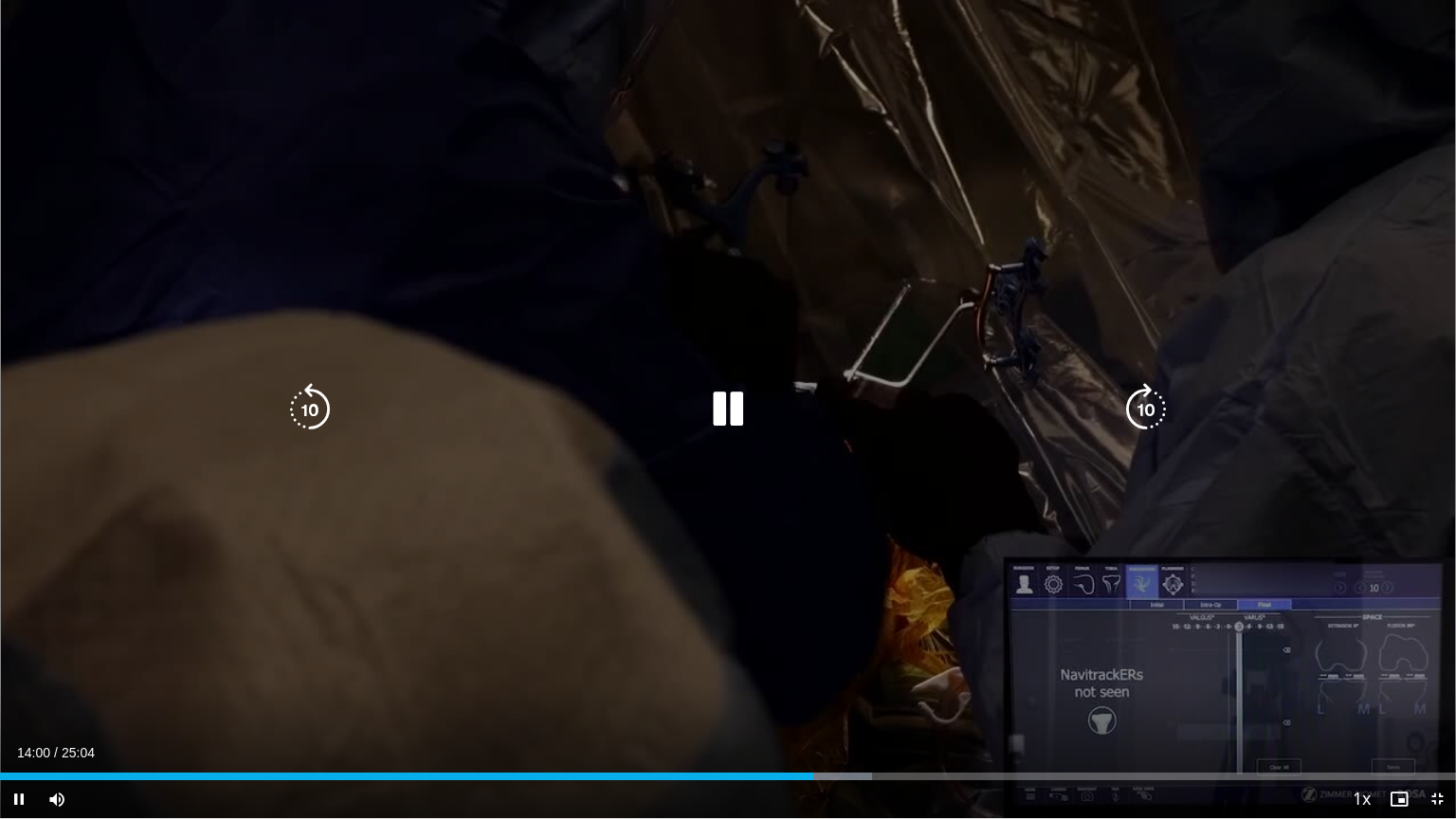 click on "10 seconds
Tap to unmute" at bounding box center [728, 409] 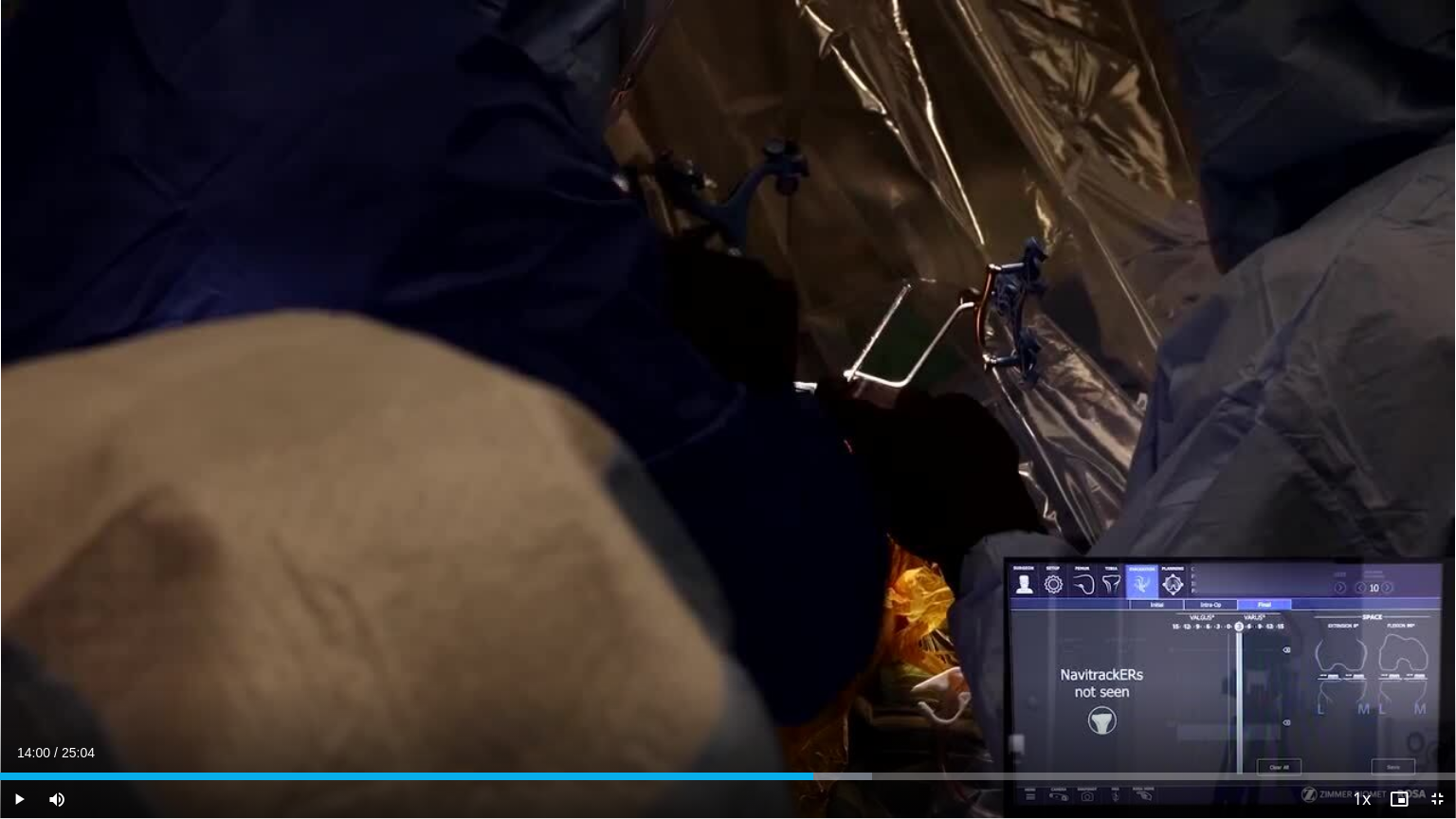 click on "10 seconds
Tap to unmute" at bounding box center [728, 409] 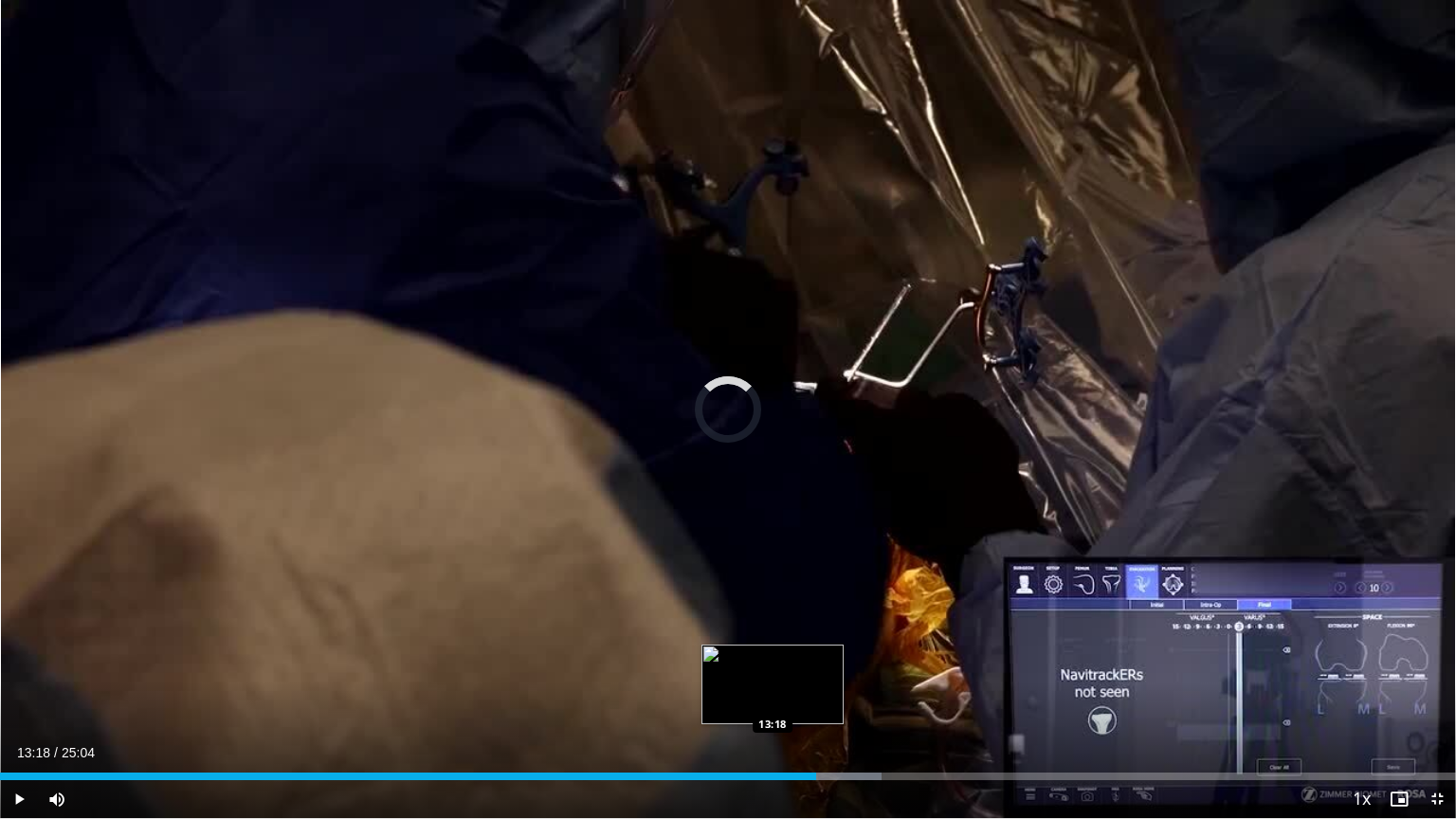 click on "Loaded :  60.56% 14:03 13:18" at bounding box center (728, 771) 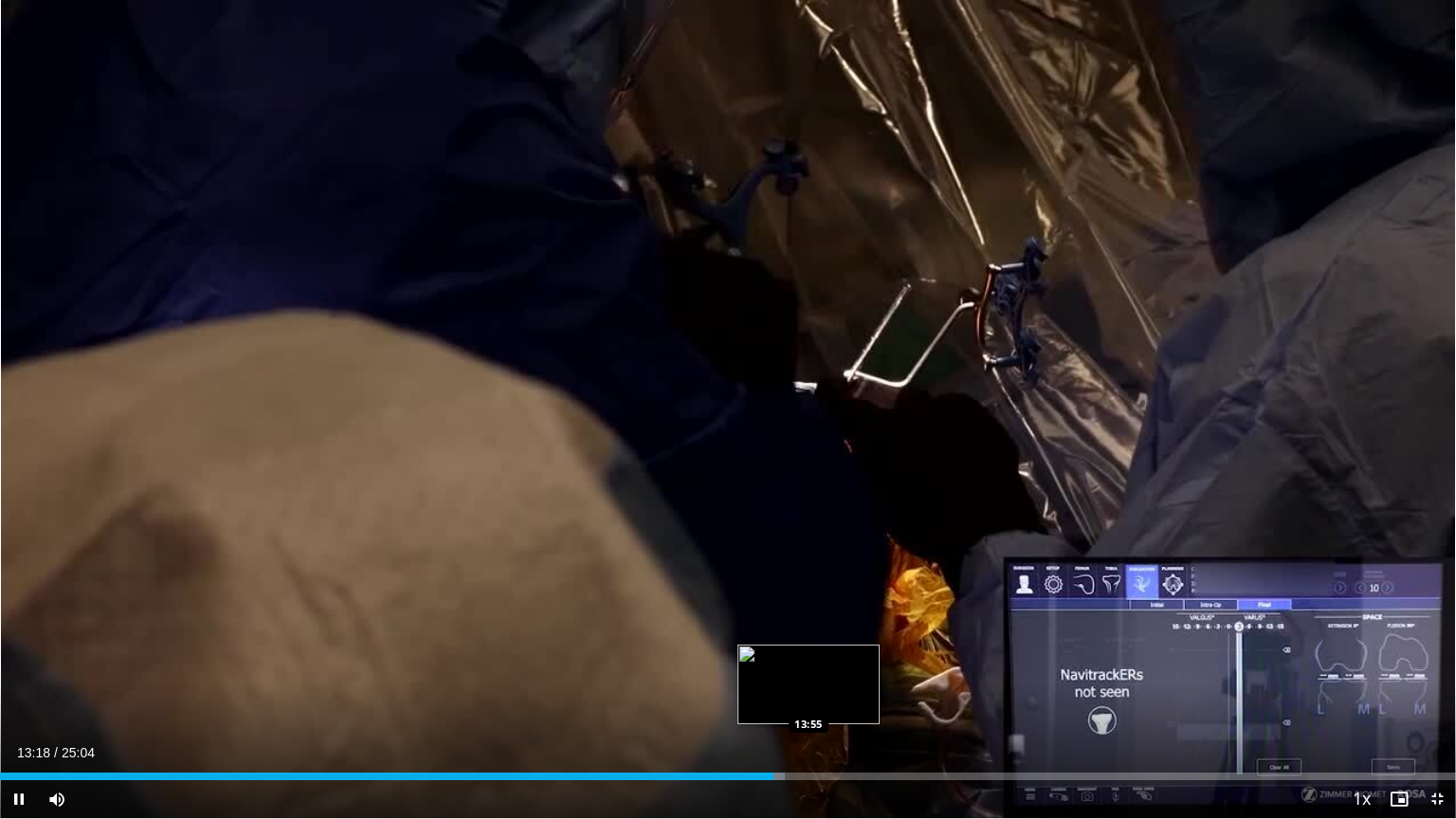 click on "Loaded :  53.90% 13:18 13:55" at bounding box center [728, 776] 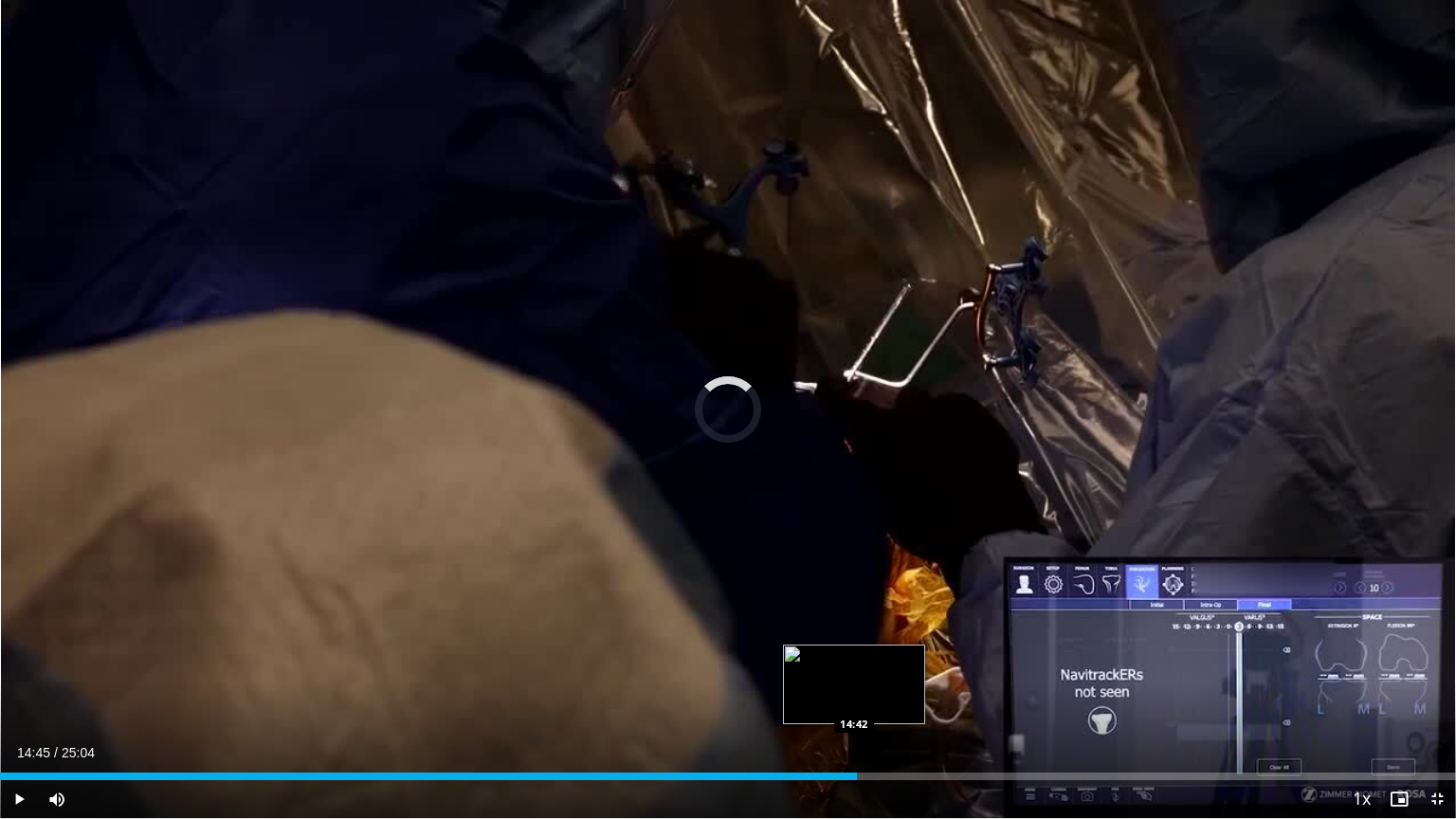 click on "Loaded :  0.00% 14:45 14:42" at bounding box center [728, 771] 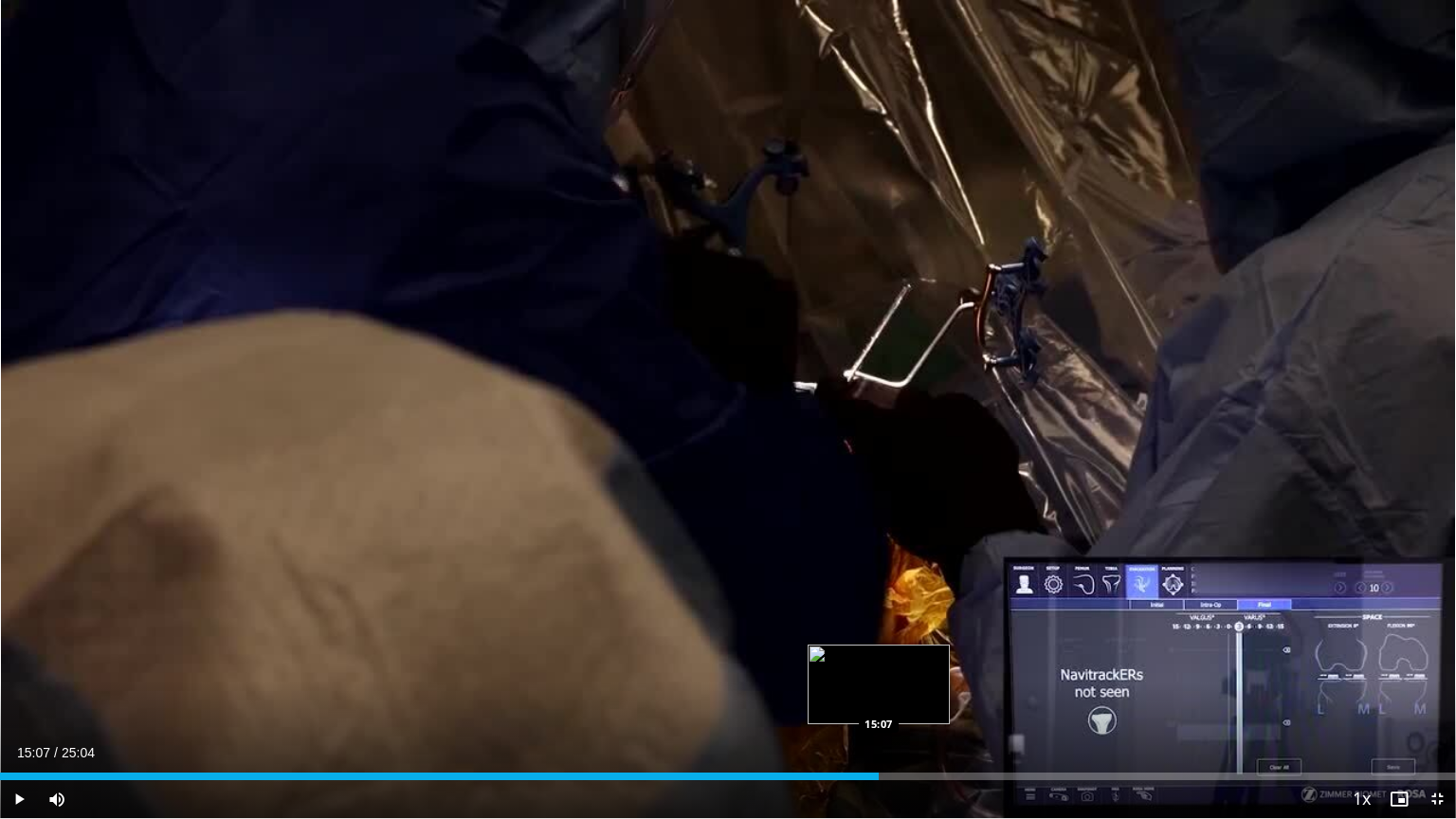 click on "Loaded :  59.35% 15:07 15:07" at bounding box center (728, 771) 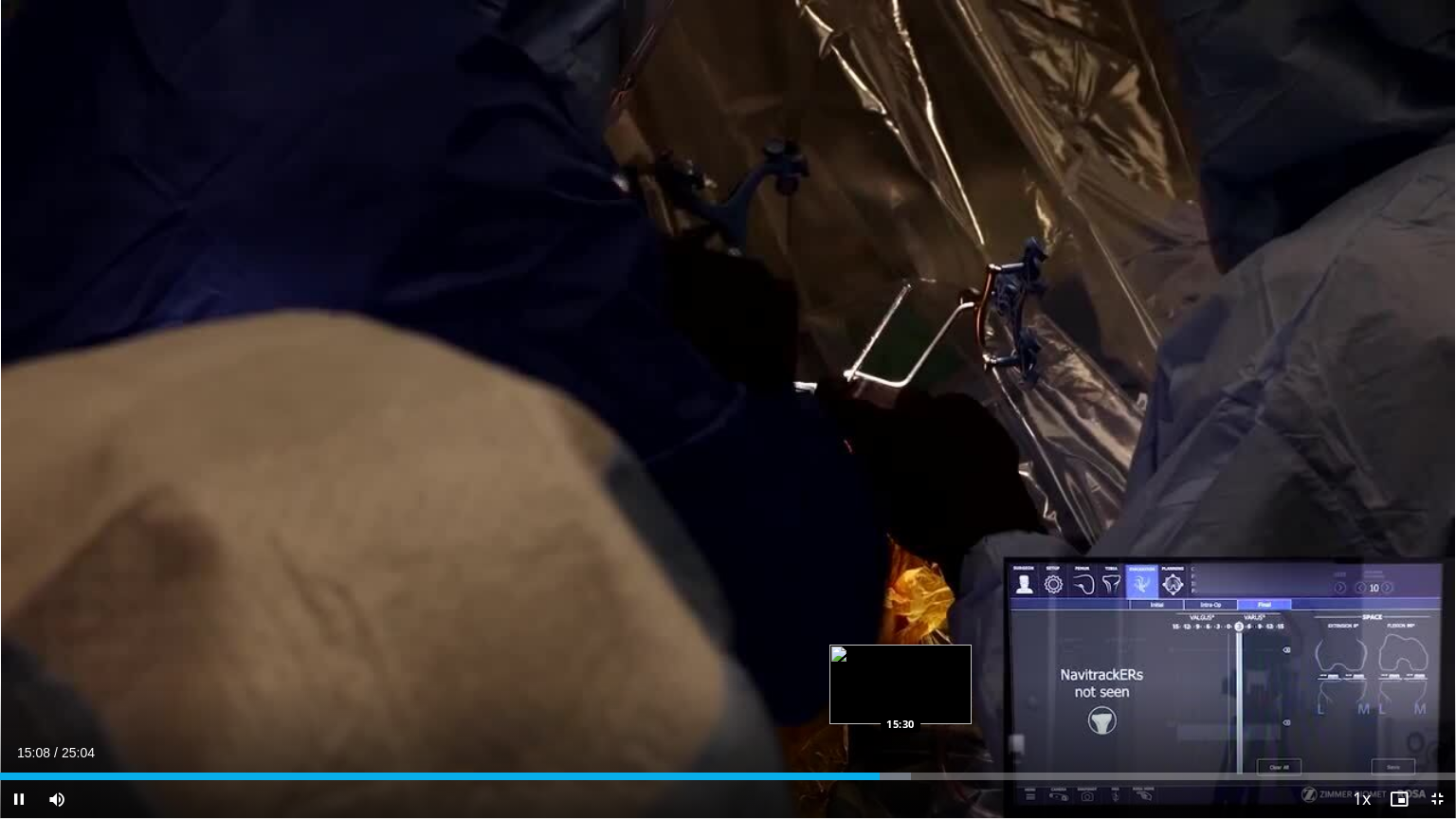 click on "Loaded :  62.56% 15:08 15:30" at bounding box center [728, 776] 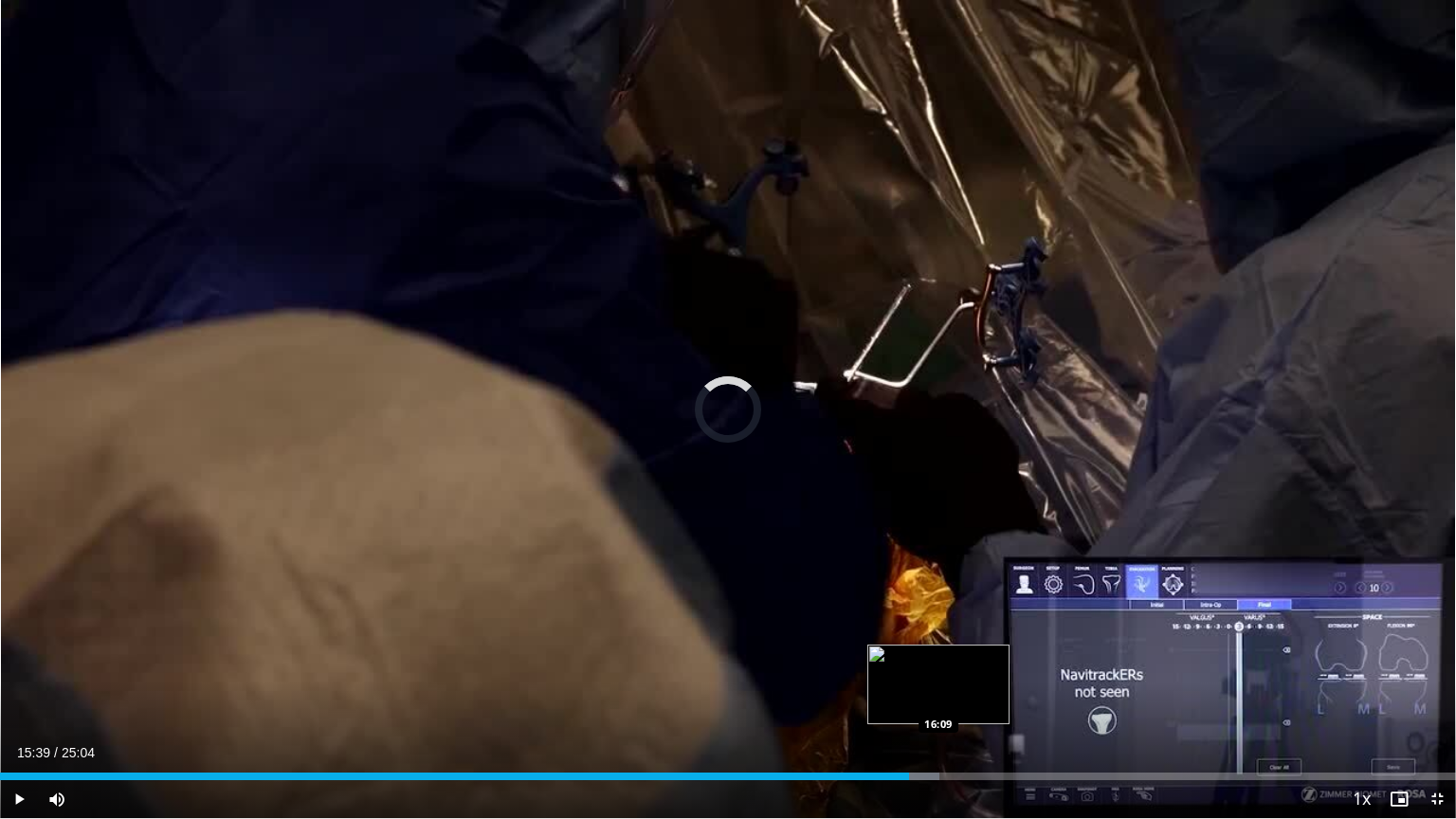 click on "Loaded :  64.55% 15:39 16:09" at bounding box center [728, 771] 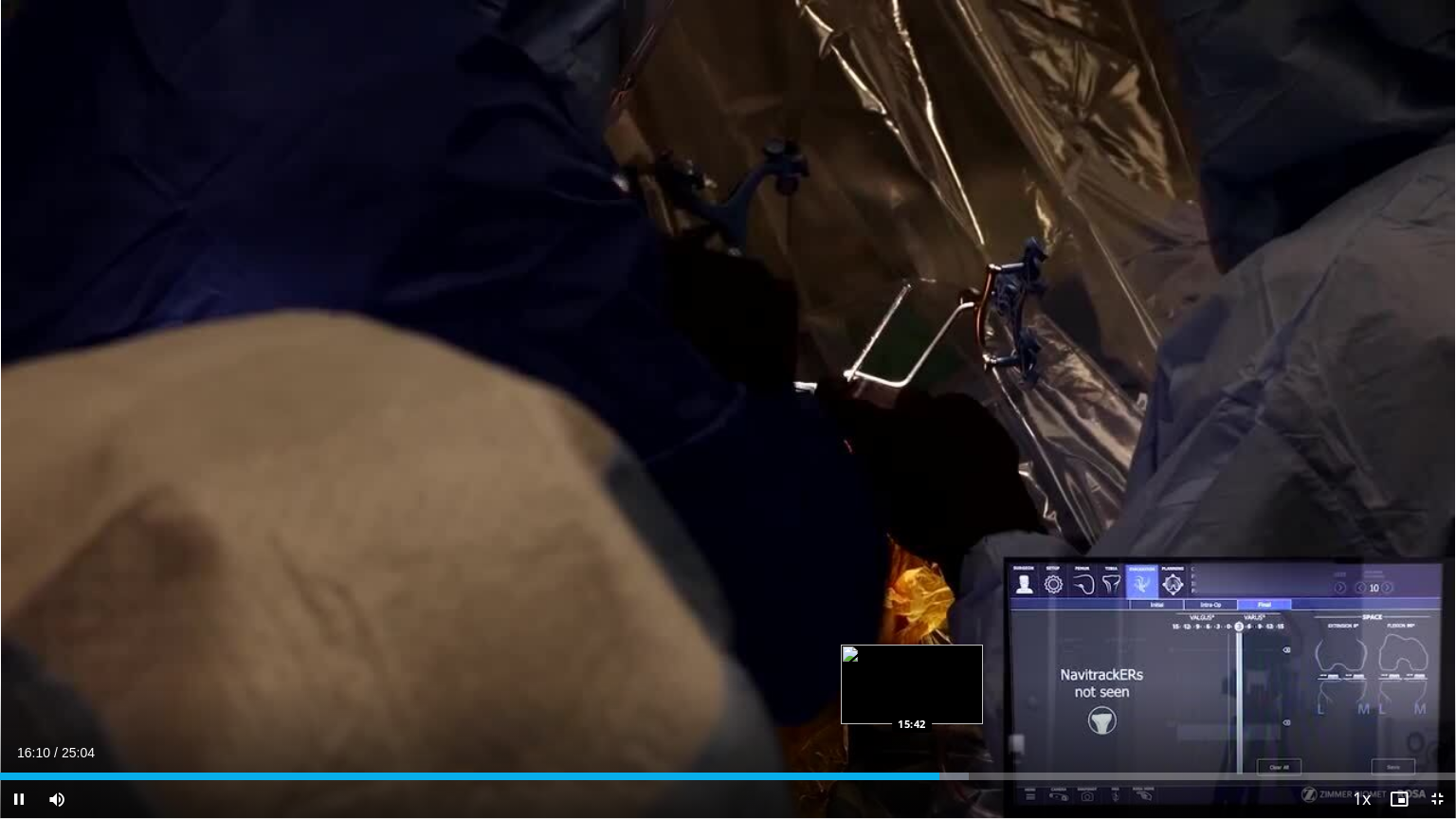 click on "16:10" at bounding box center (469, 776) 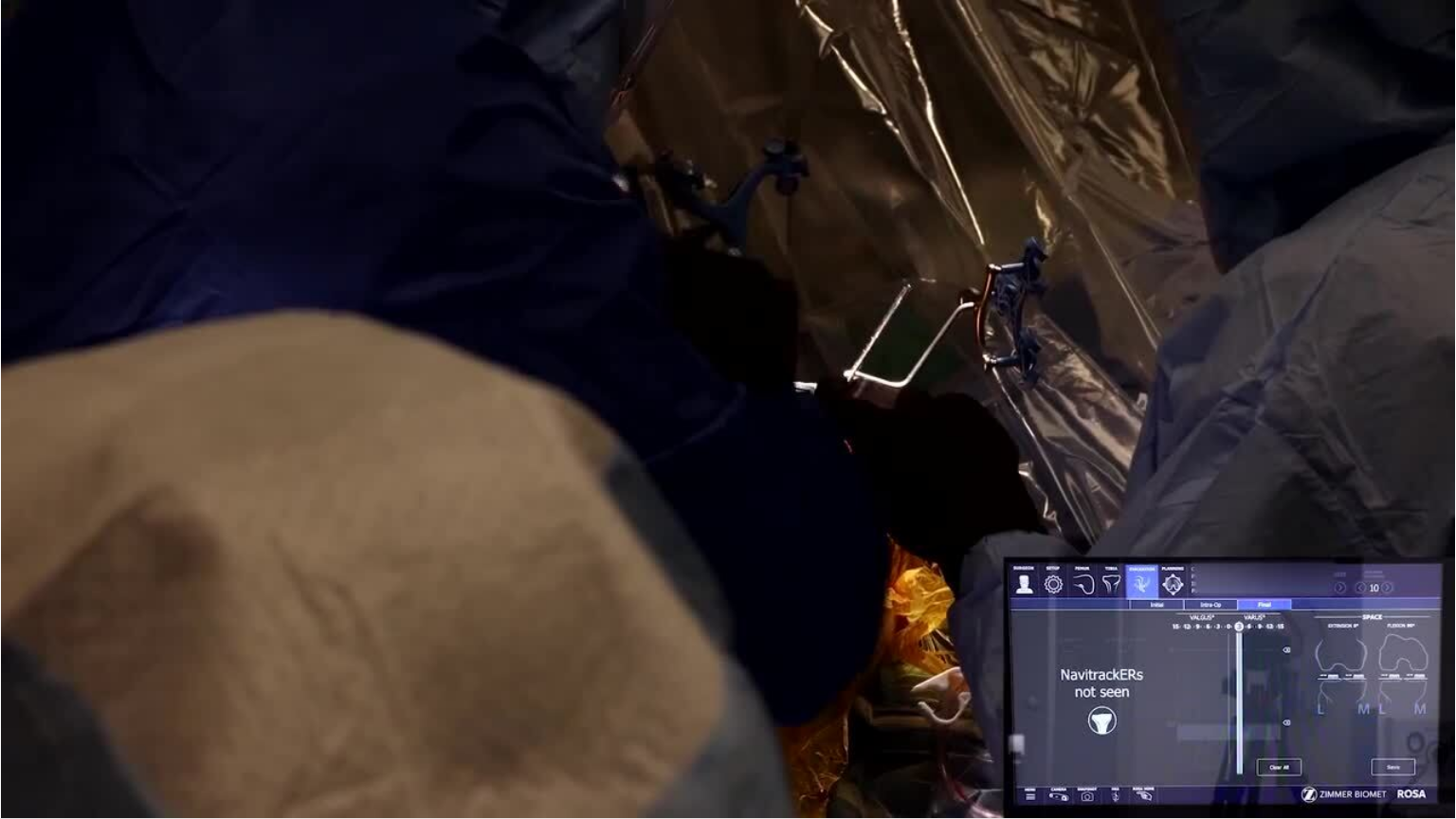 click on "10 seconds
Tap to unmute" at bounding box center (728, 409) 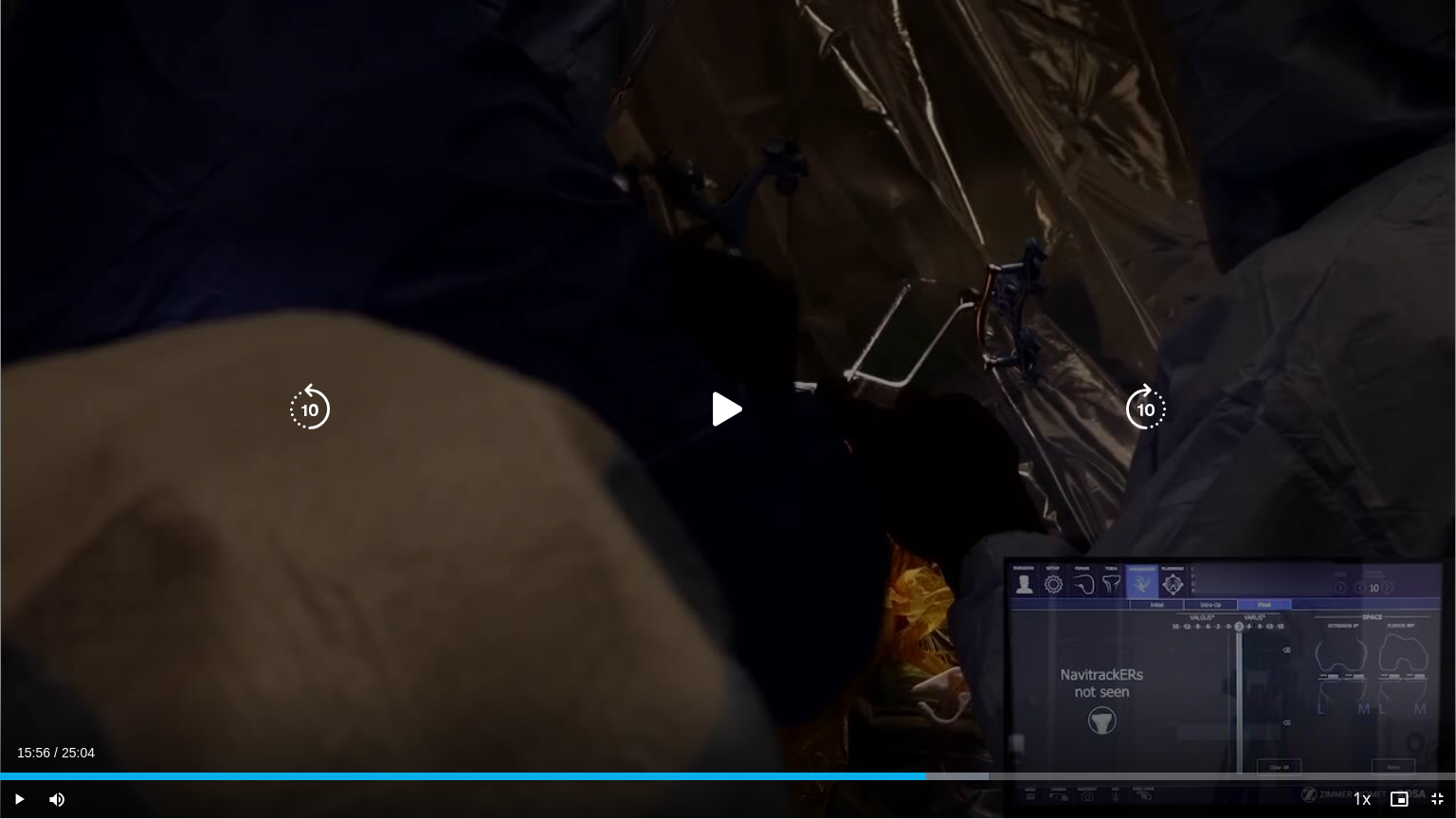 click on "10 seconds
Tap to unmute" at bounding box center [728, 409] 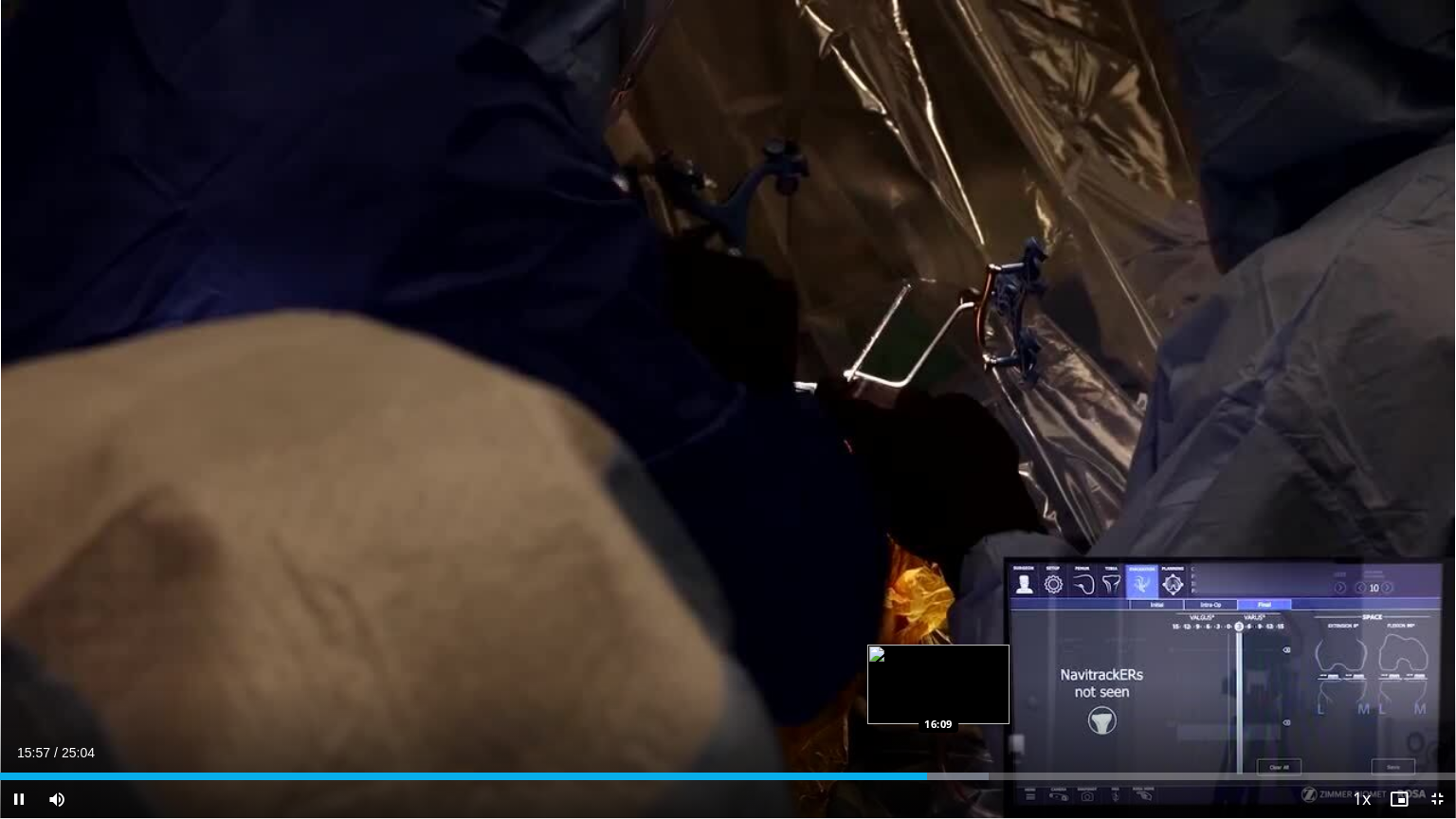 click on "Loaded :  67.88% 15:57 16:09" at bounding box center (728, 771) 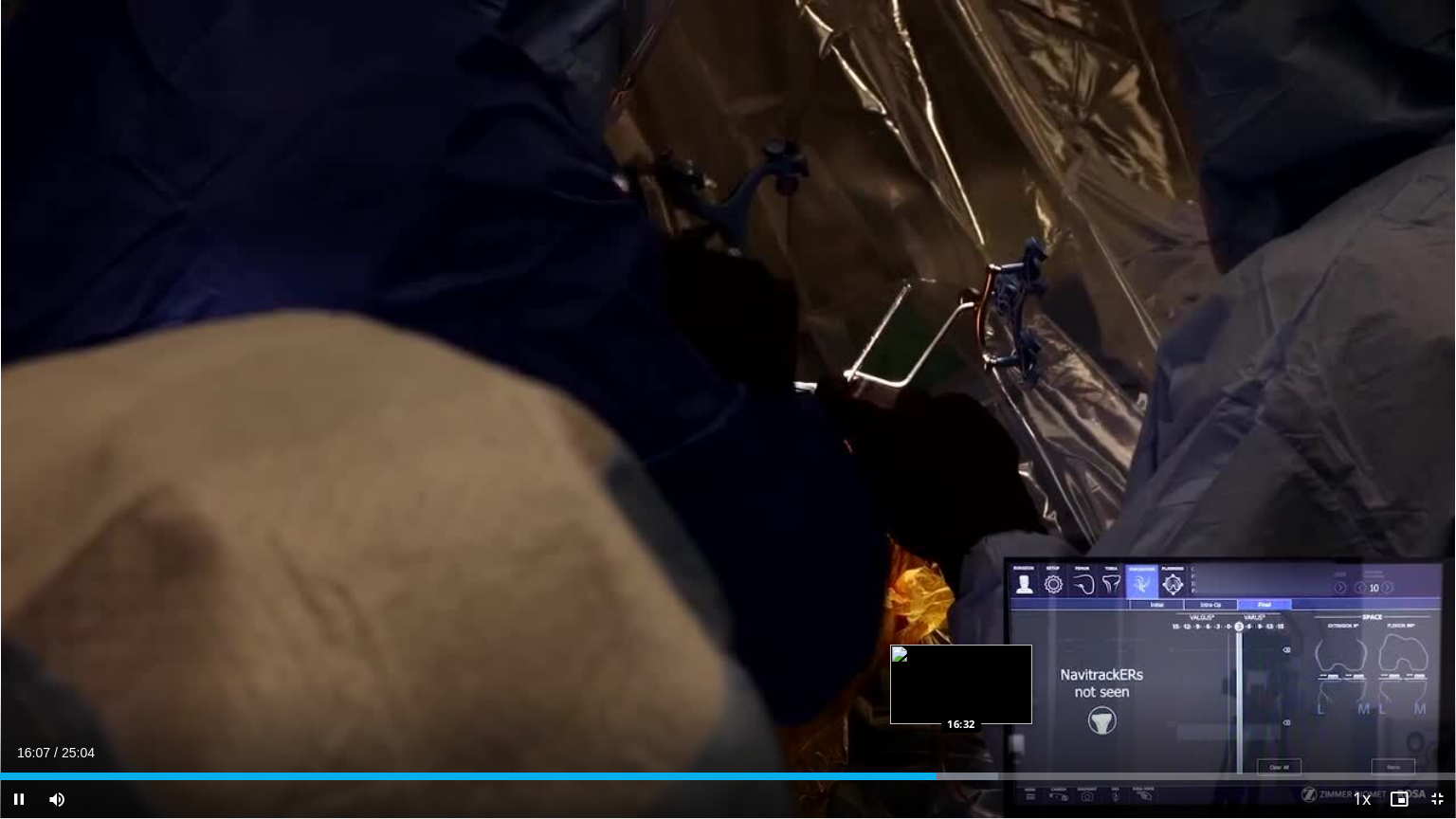 click on "Loaded :  68.54% 16:07 16:32" at bounding box center [728, 771] 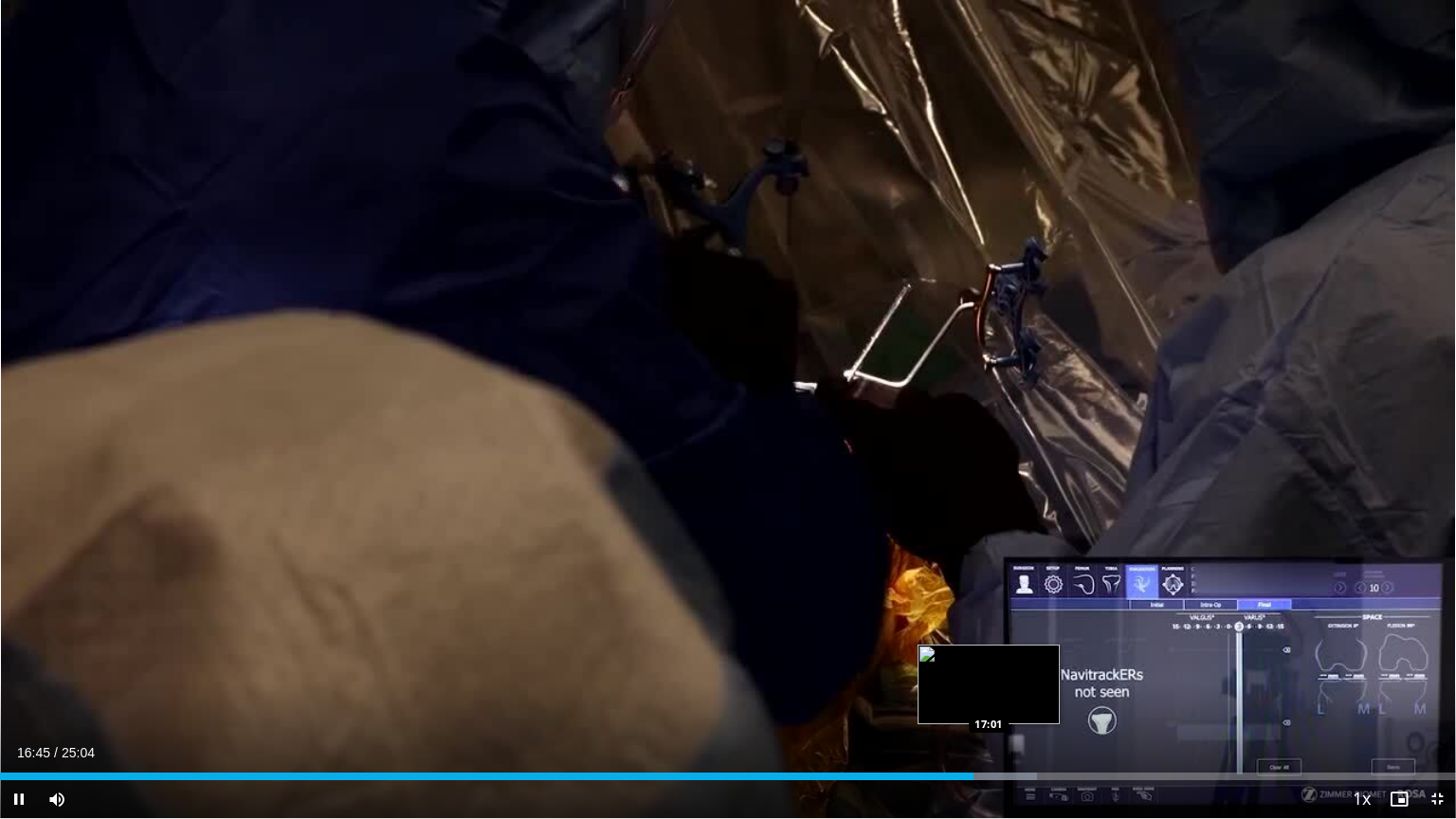click at bounding box center (990, 776) 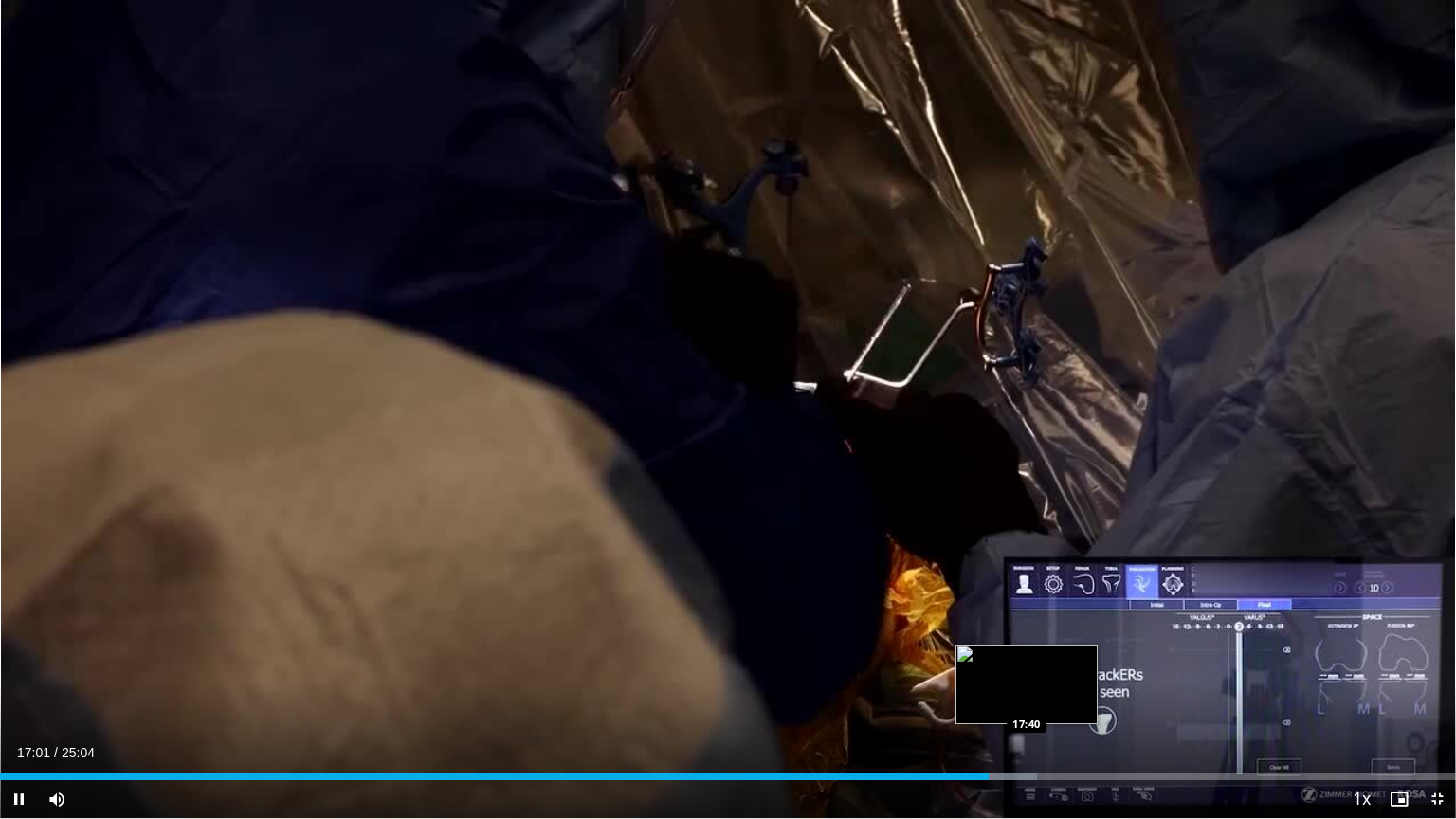 click on "Loaded :  71.21% 17:01 17:40" at bounding box center (728, 771) 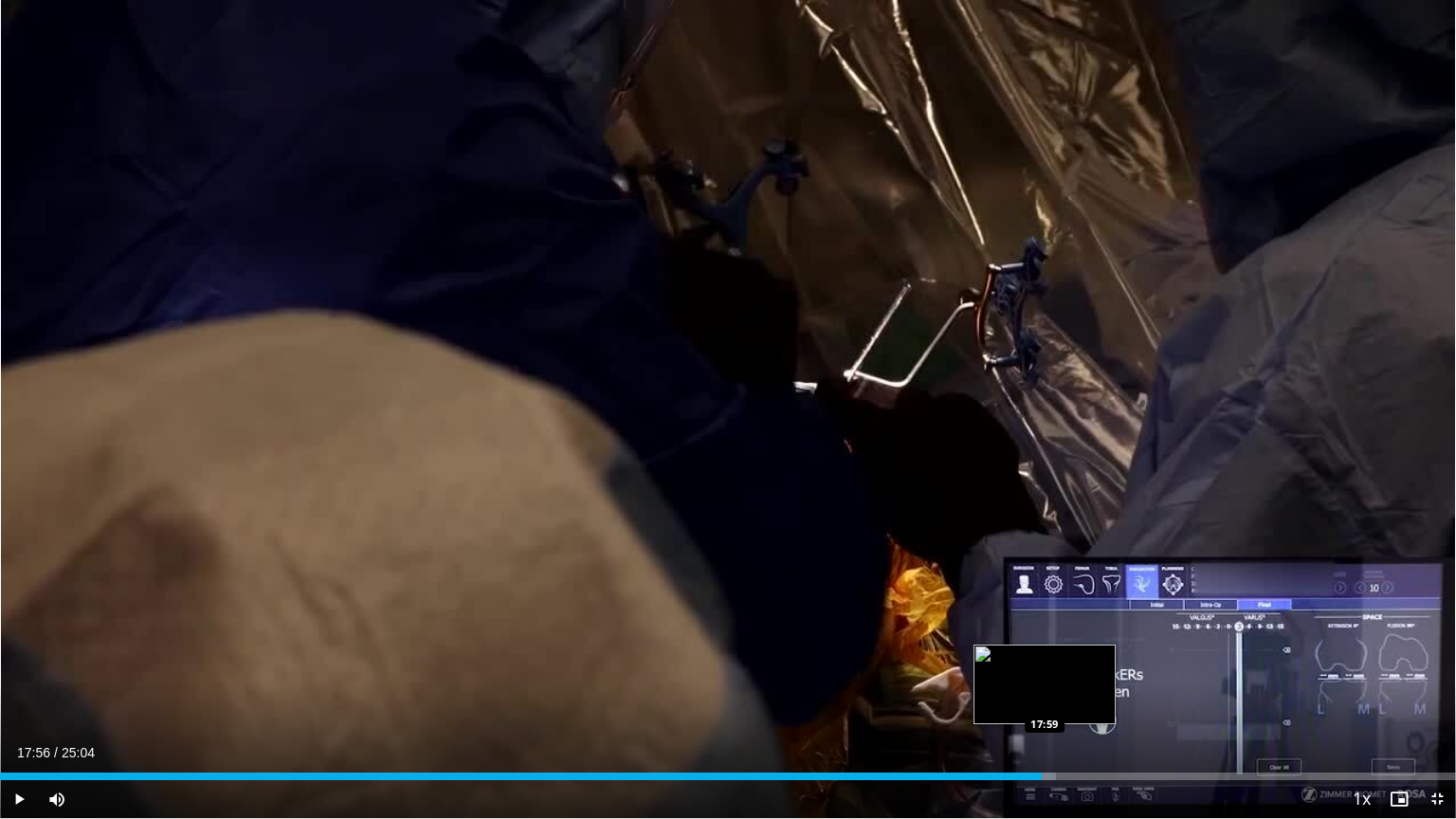 click at bounding box center (1046, 776) 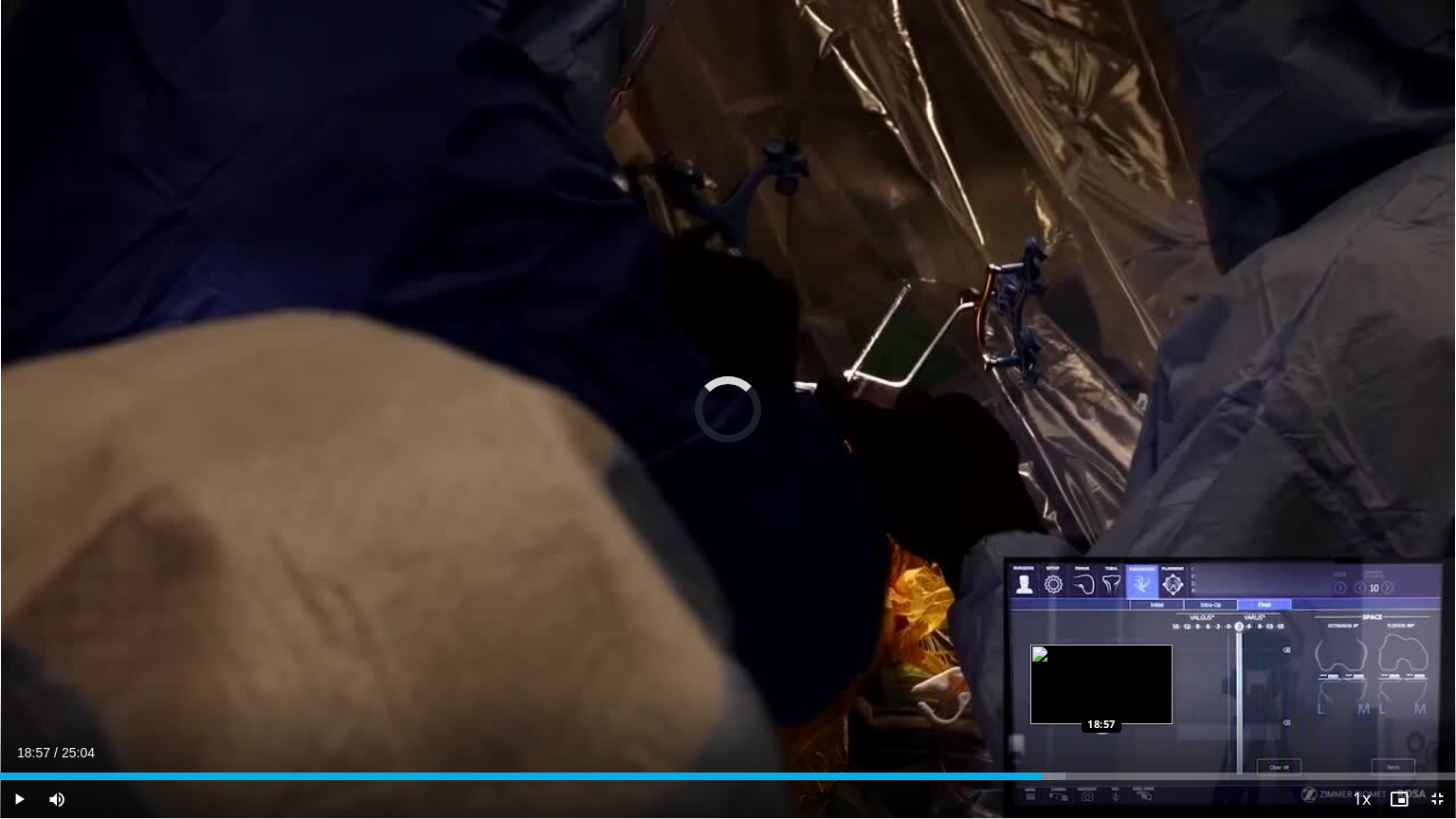 click on "Loaded :  73.20% 18:57 18:57" at bounding box center [728, 776] 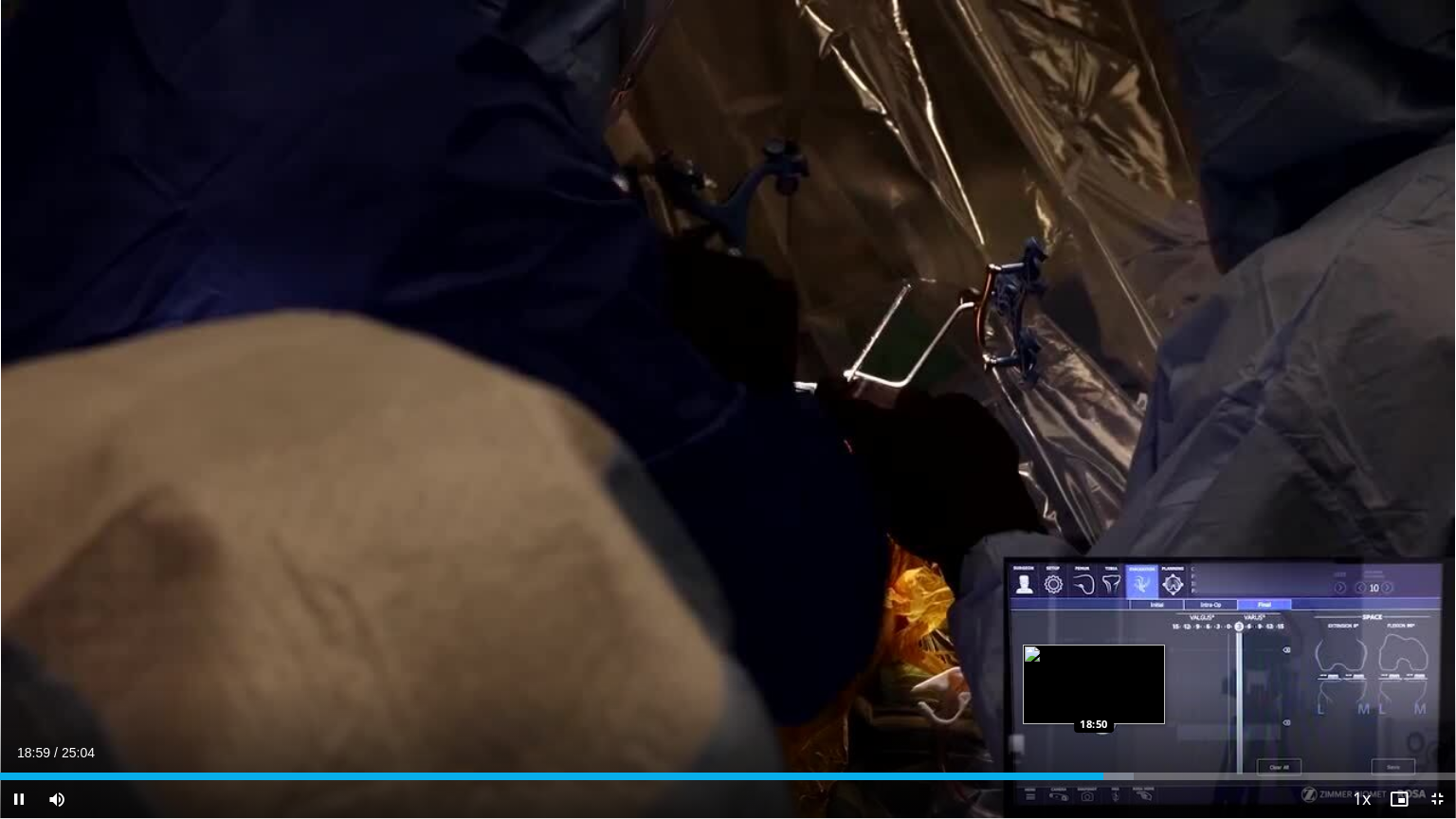 click on "Loaded :  77.86% 18:59 18:50" at bounding box center [728, 776] 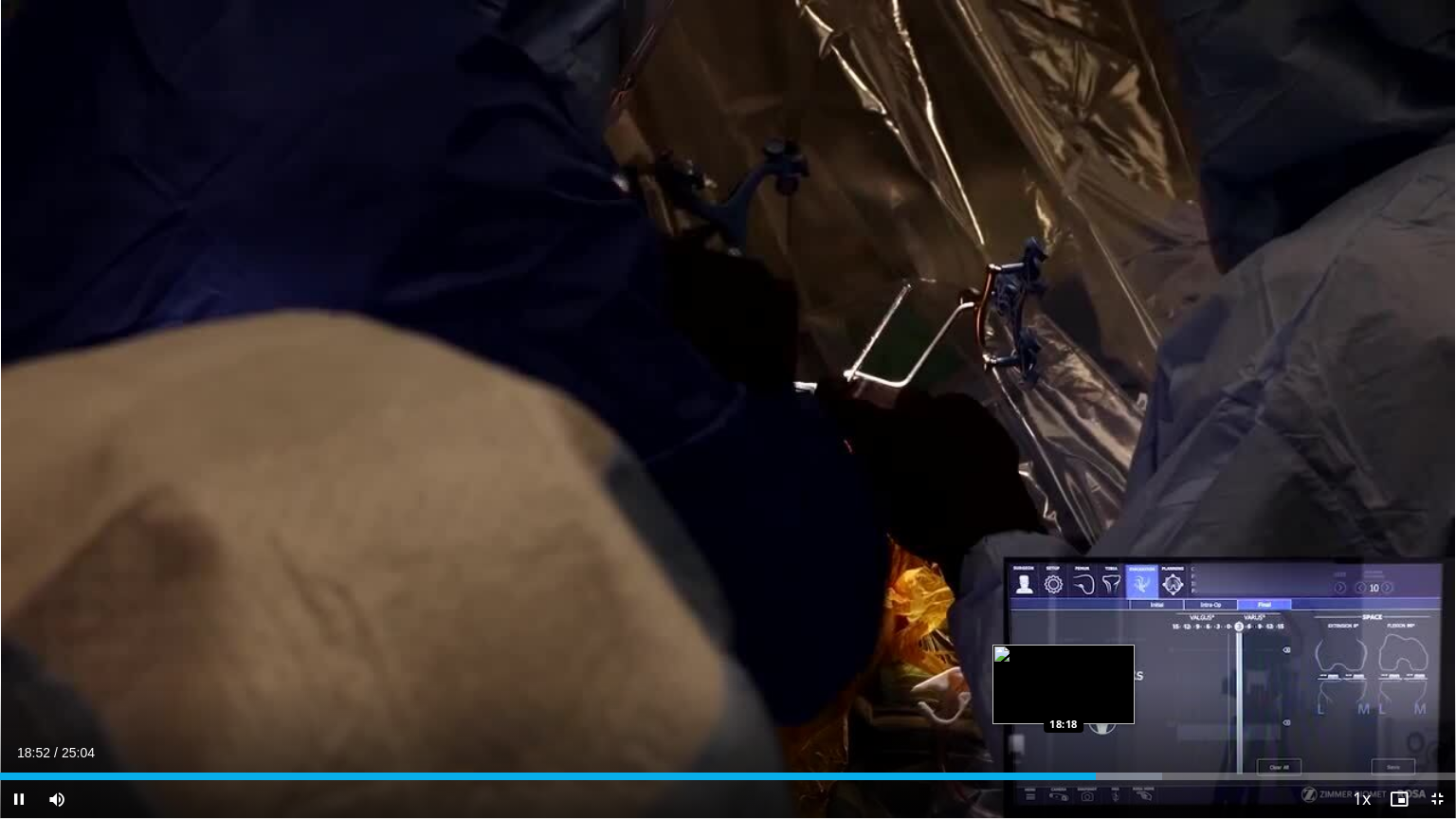 click on "18:52" at bounding box center (548, 776) 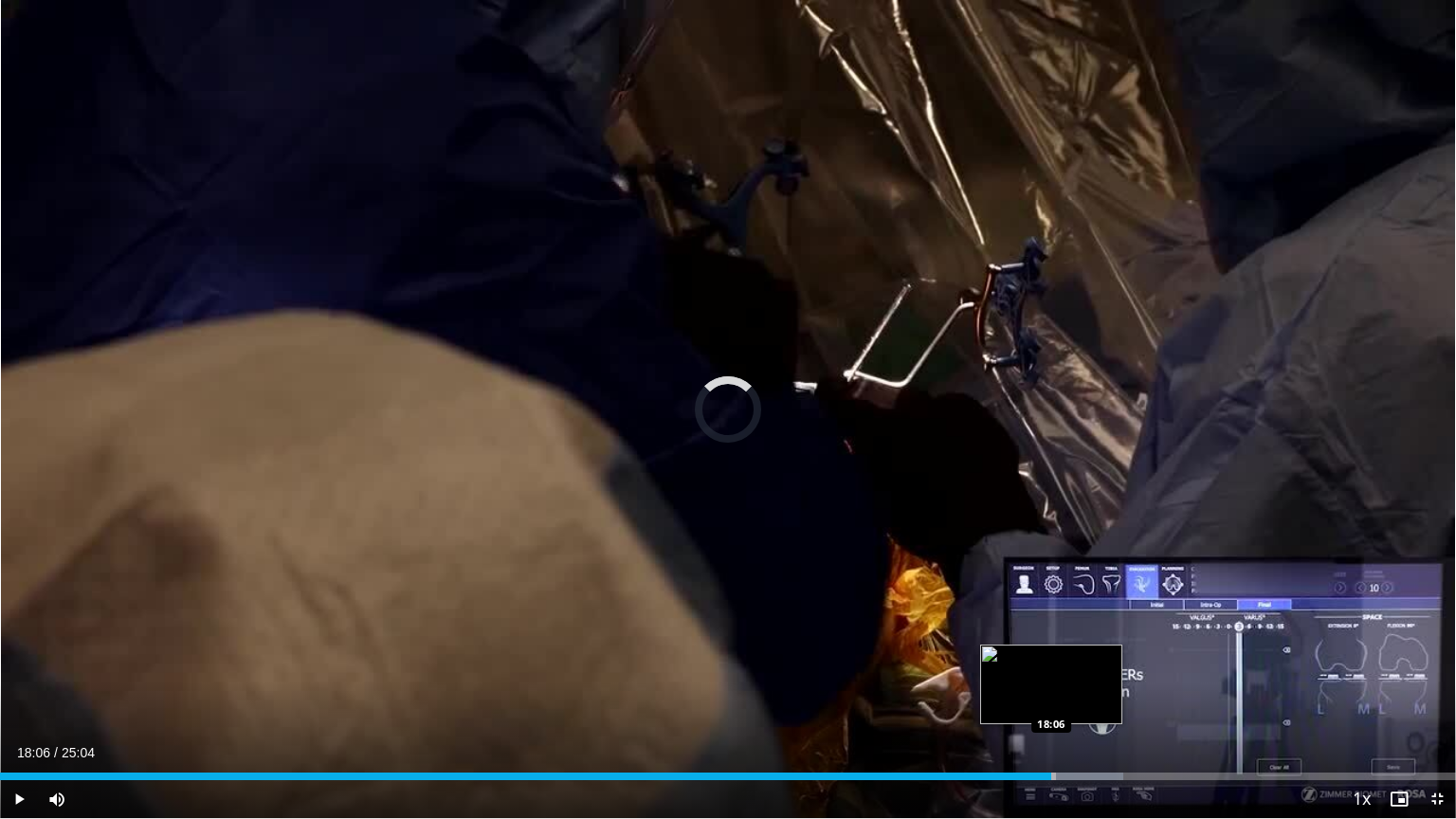click on "18:06" at bounding box center [525, 776] 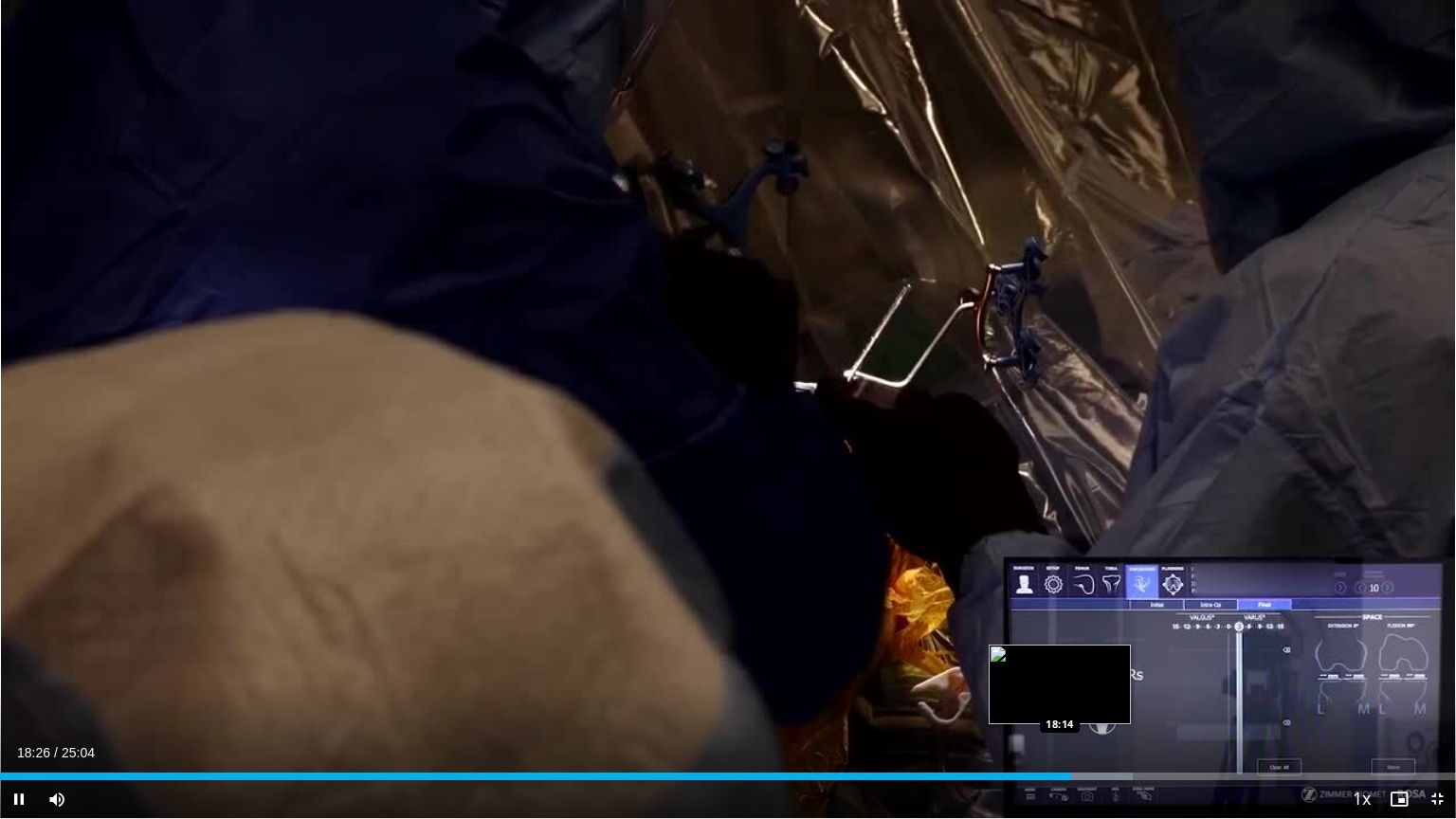 click on "18:26" at bounding box center (536, 776) 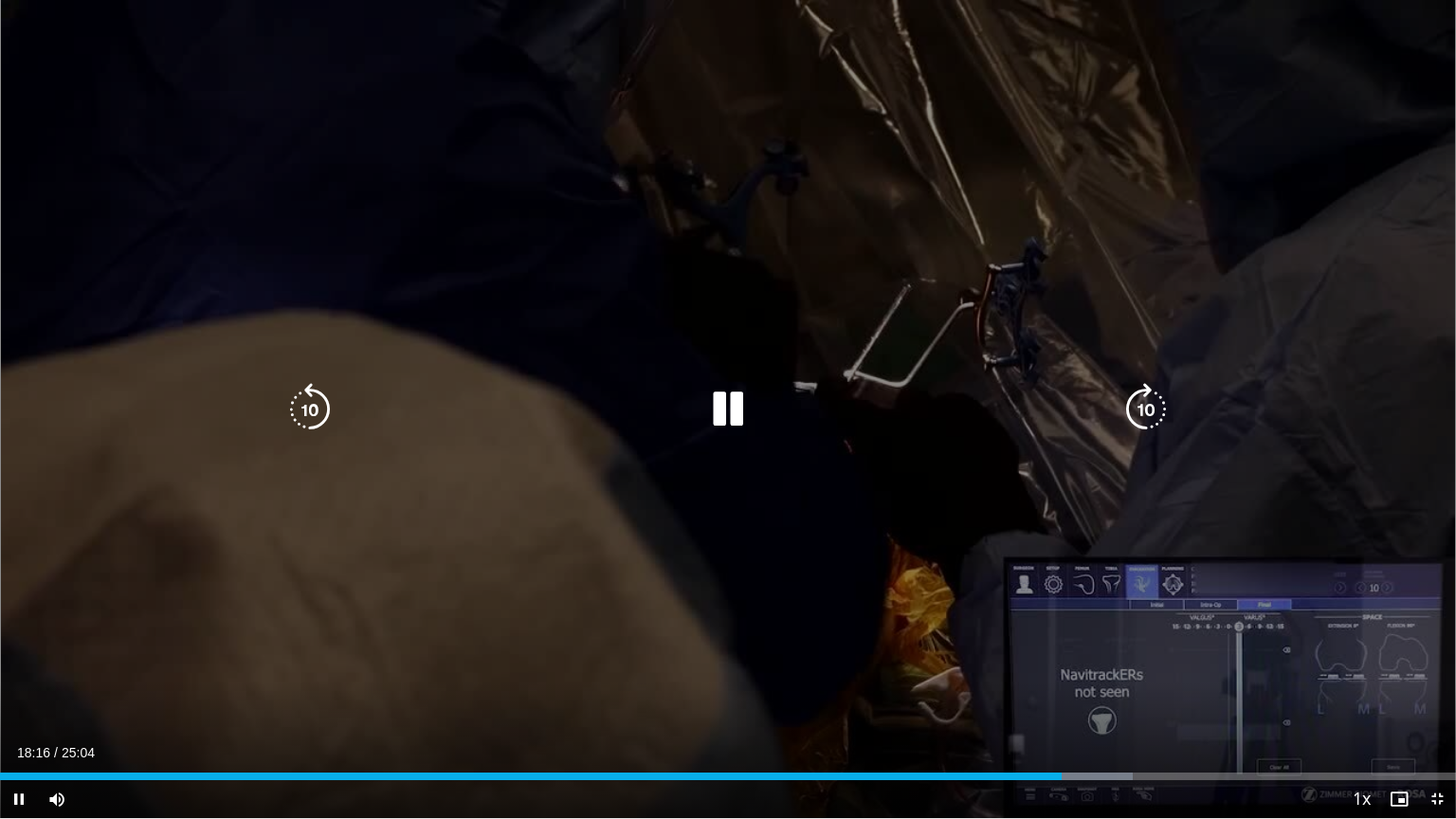 click on "Loaded :  77.82% 18:16 02:10" at bounding box center [728, 771] 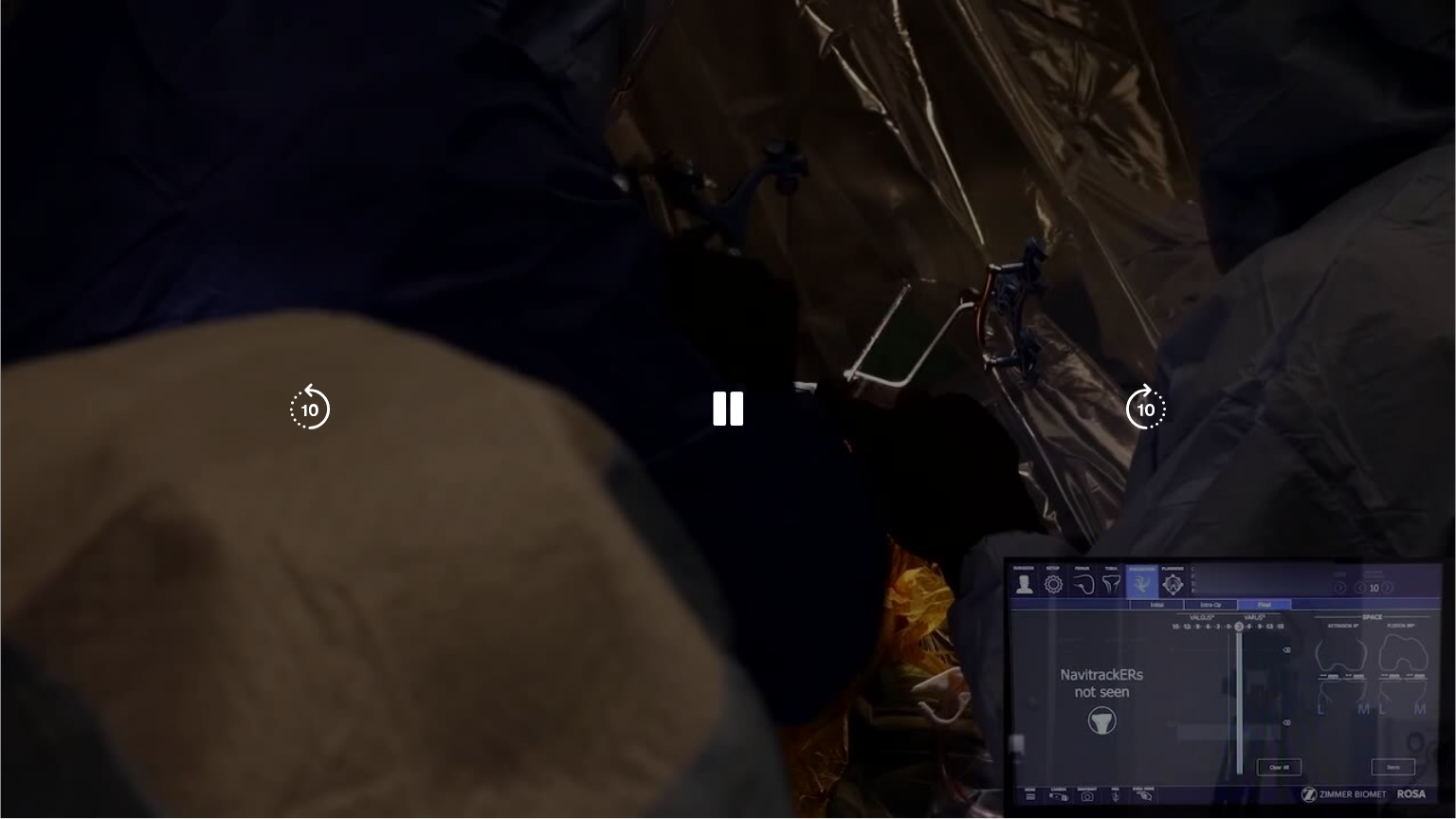 click on "Loaded :  9.32% 02:07 02:07" at bounding box center (728, 809) 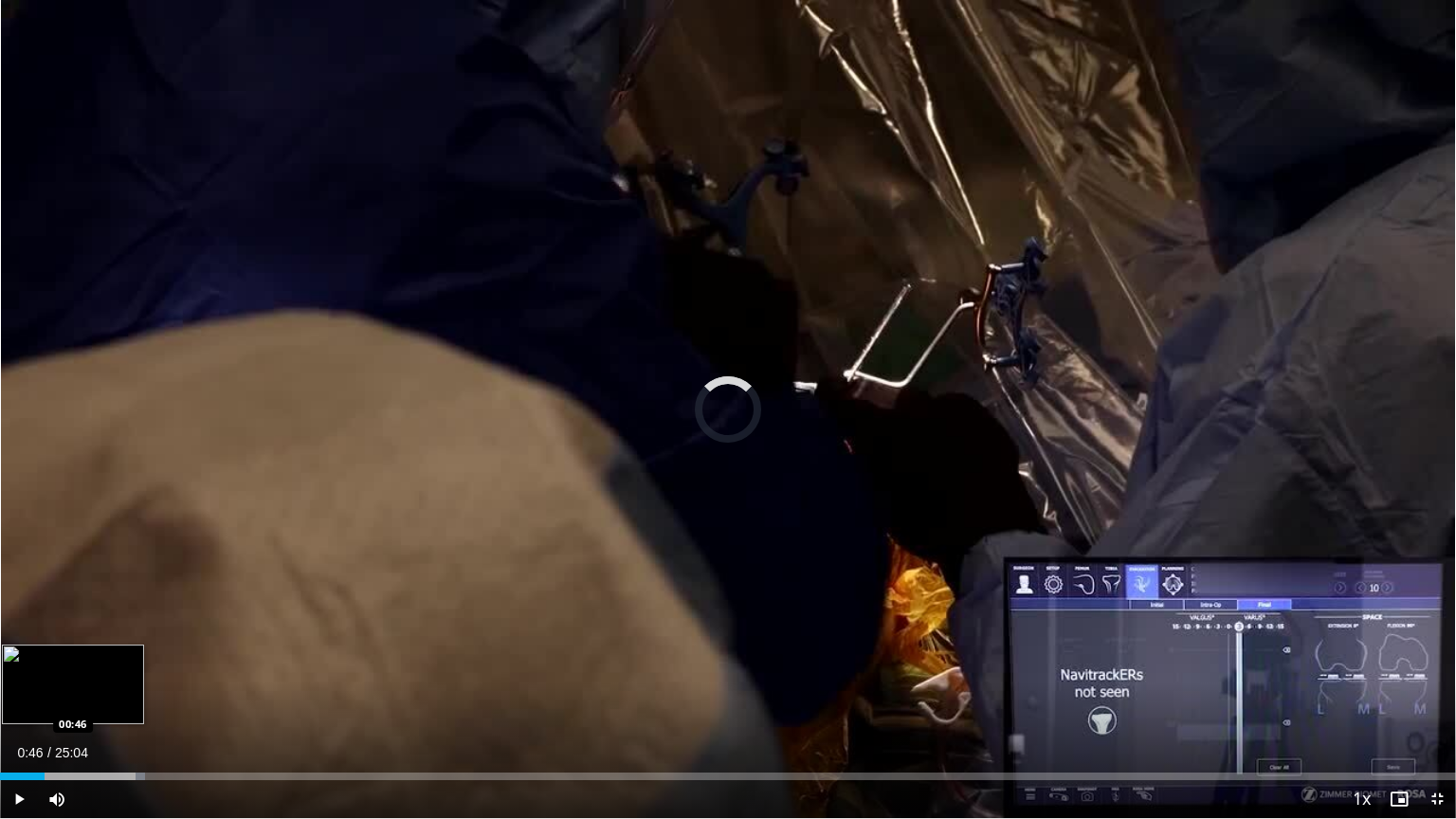 click on "Loaded :  9.98% 00:46 00:46" at bounding box center [728, 771] 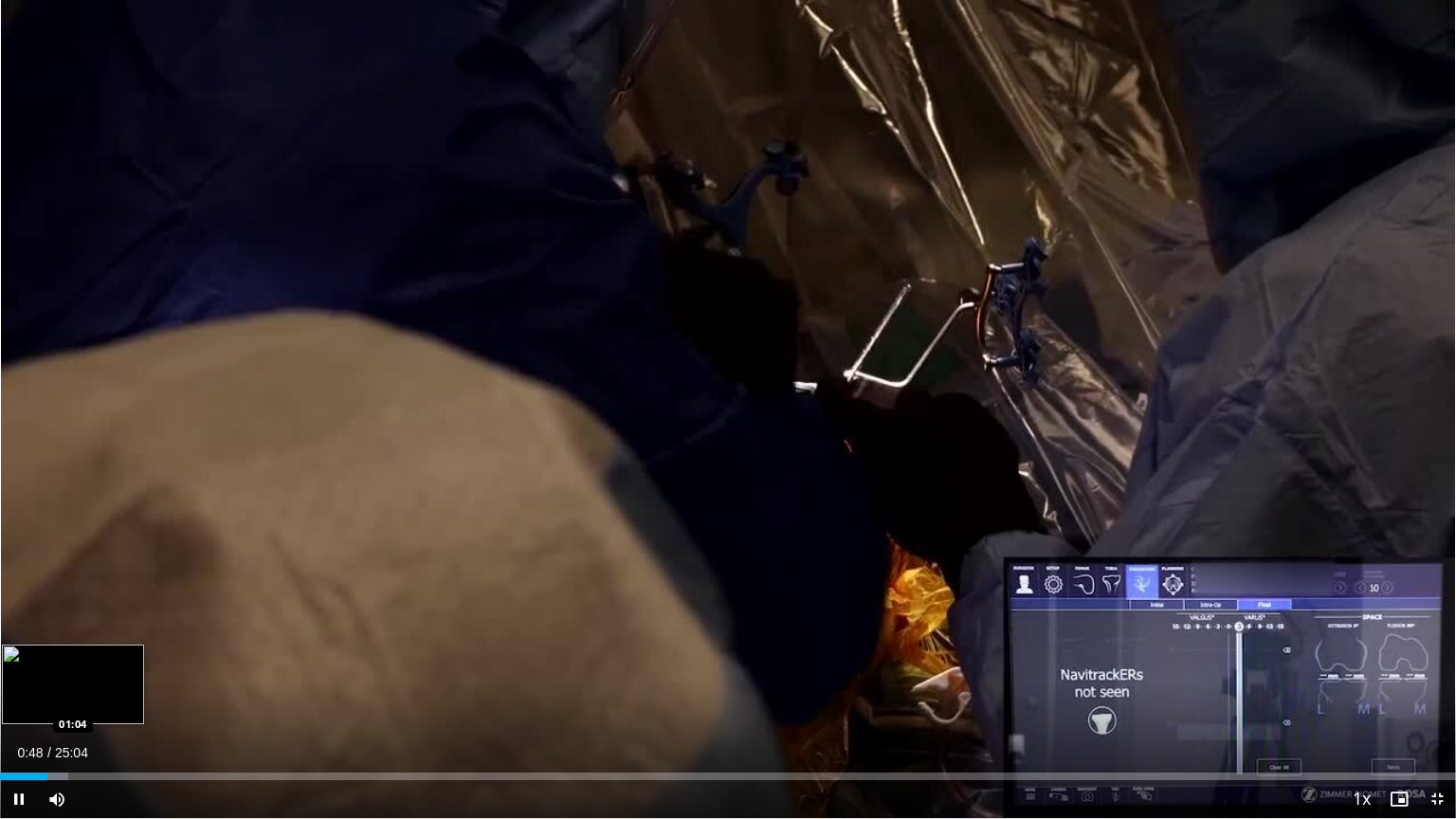 click on "Loaded :  4.66% 00:48 01:04" at bounding box center [728, 776] 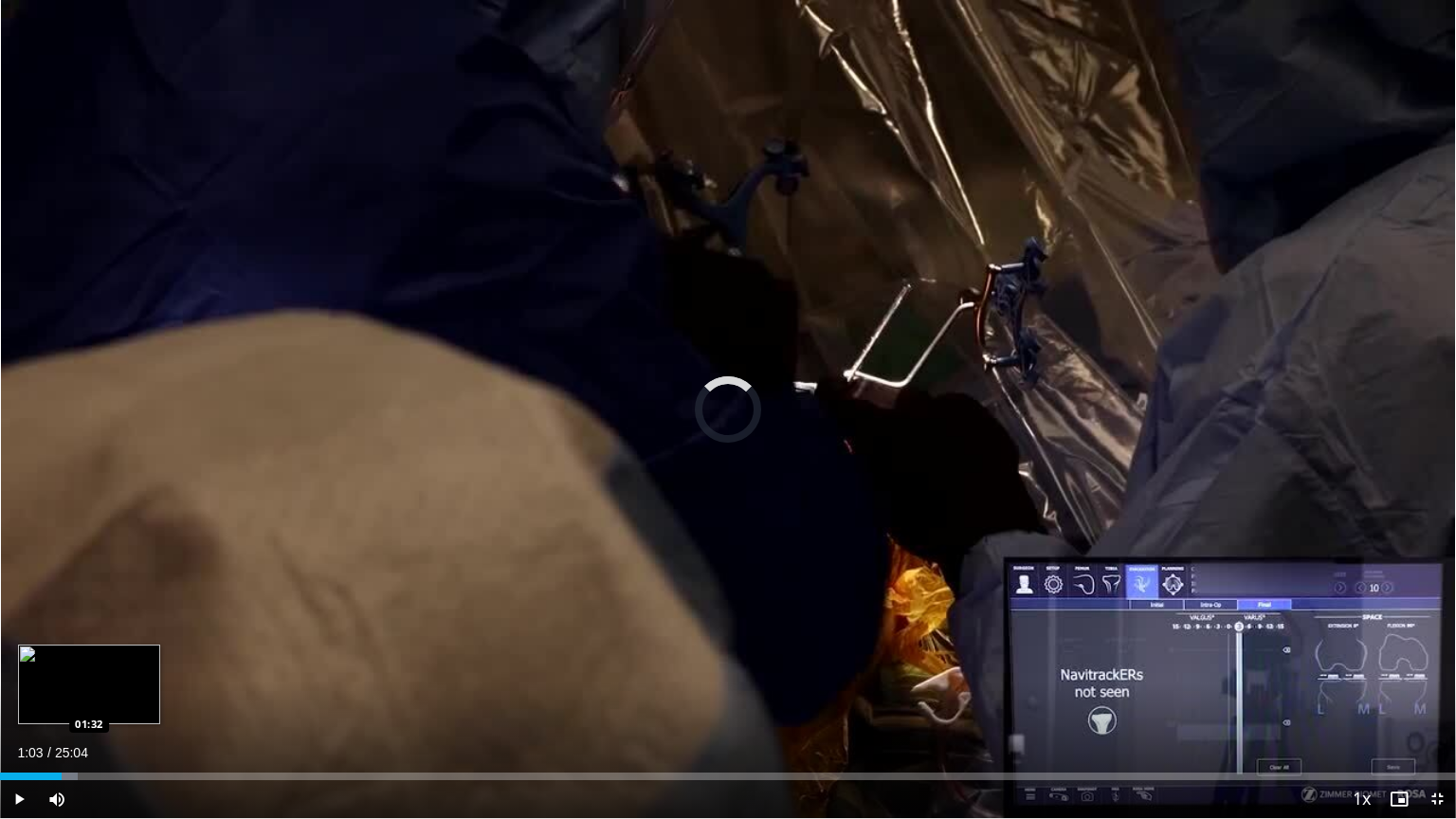 click on "Loaded :  5.32% 01:03 01:32" at bounding box center (728, 776) 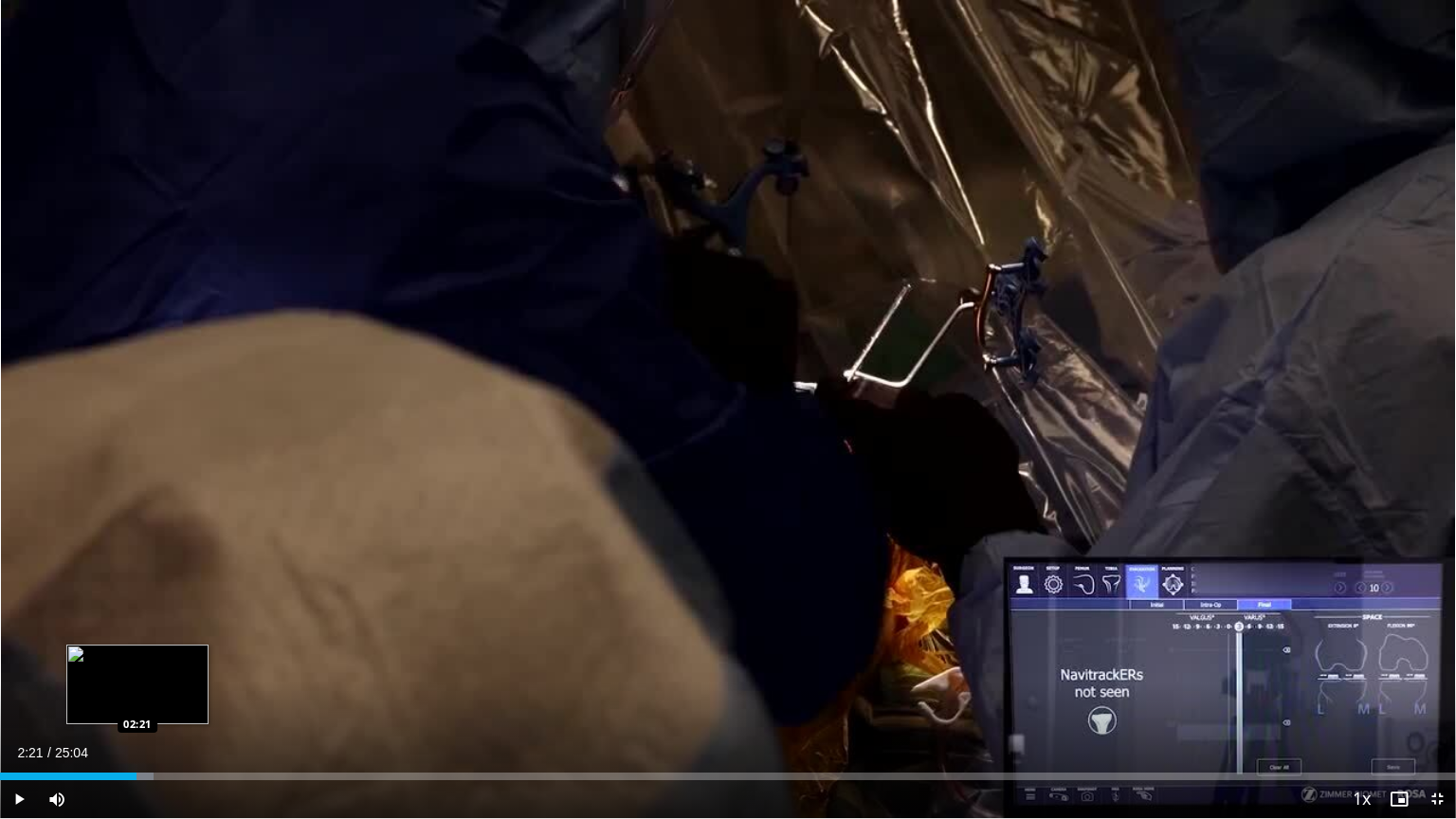 click on "Loaded :  10.55% 02:21 02:21" at bounding box center (728, 771) 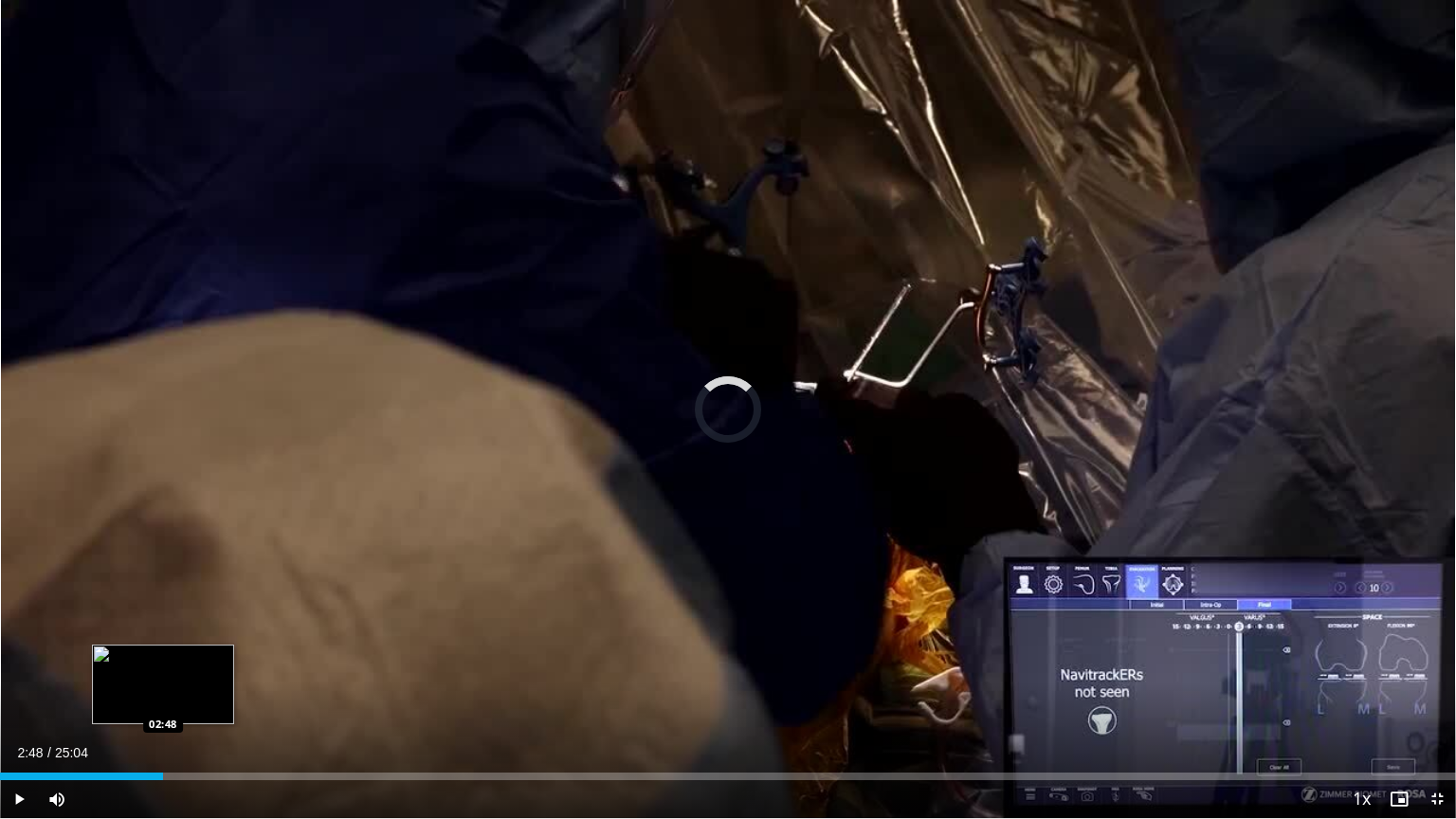 click on "Loaded :  0.00% 02:48 02:48" at bounding box center (728, 771) 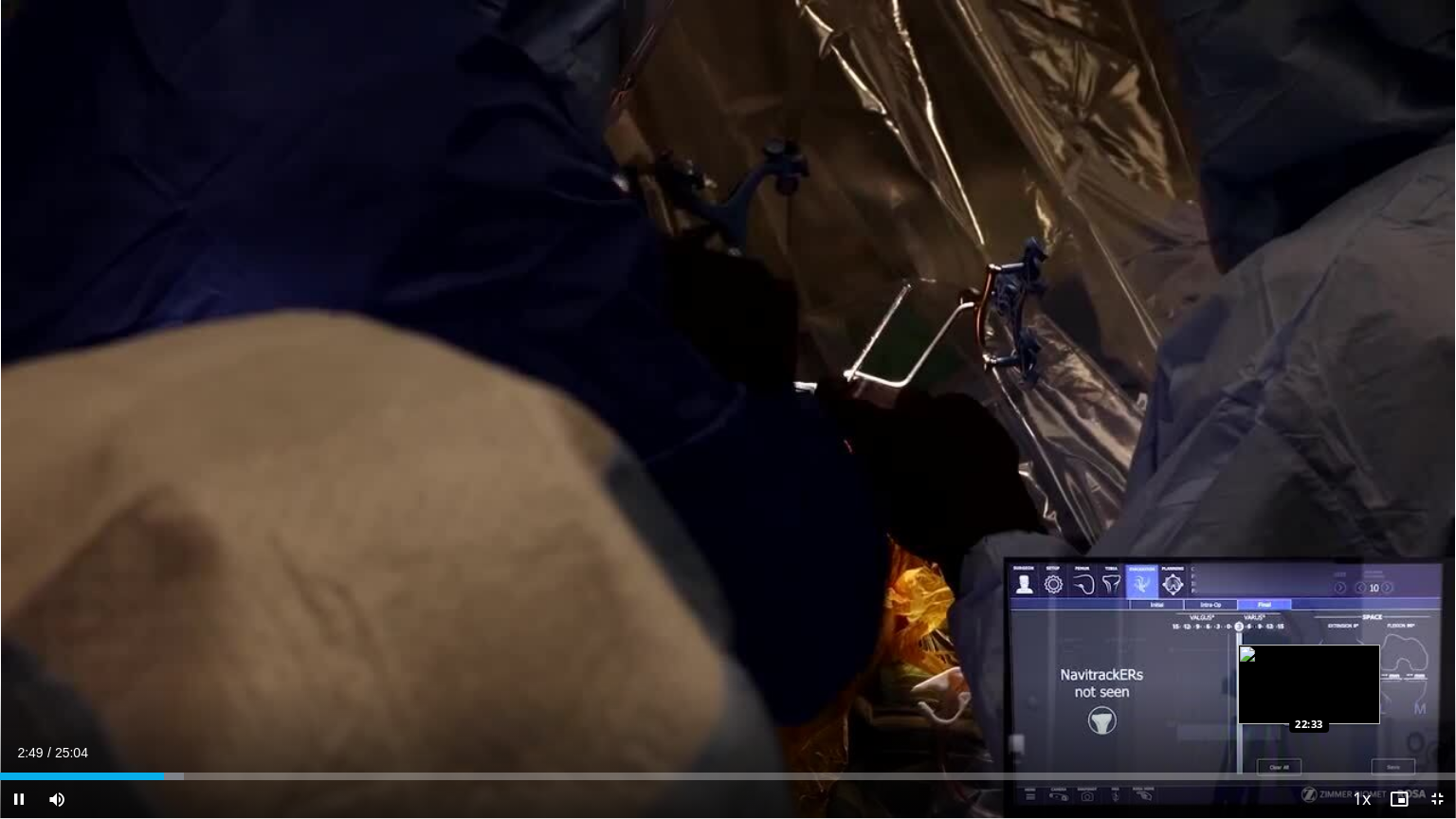 click on "Loaded :  12.64% 02:49 22:33" at bounding box center (728, 771) 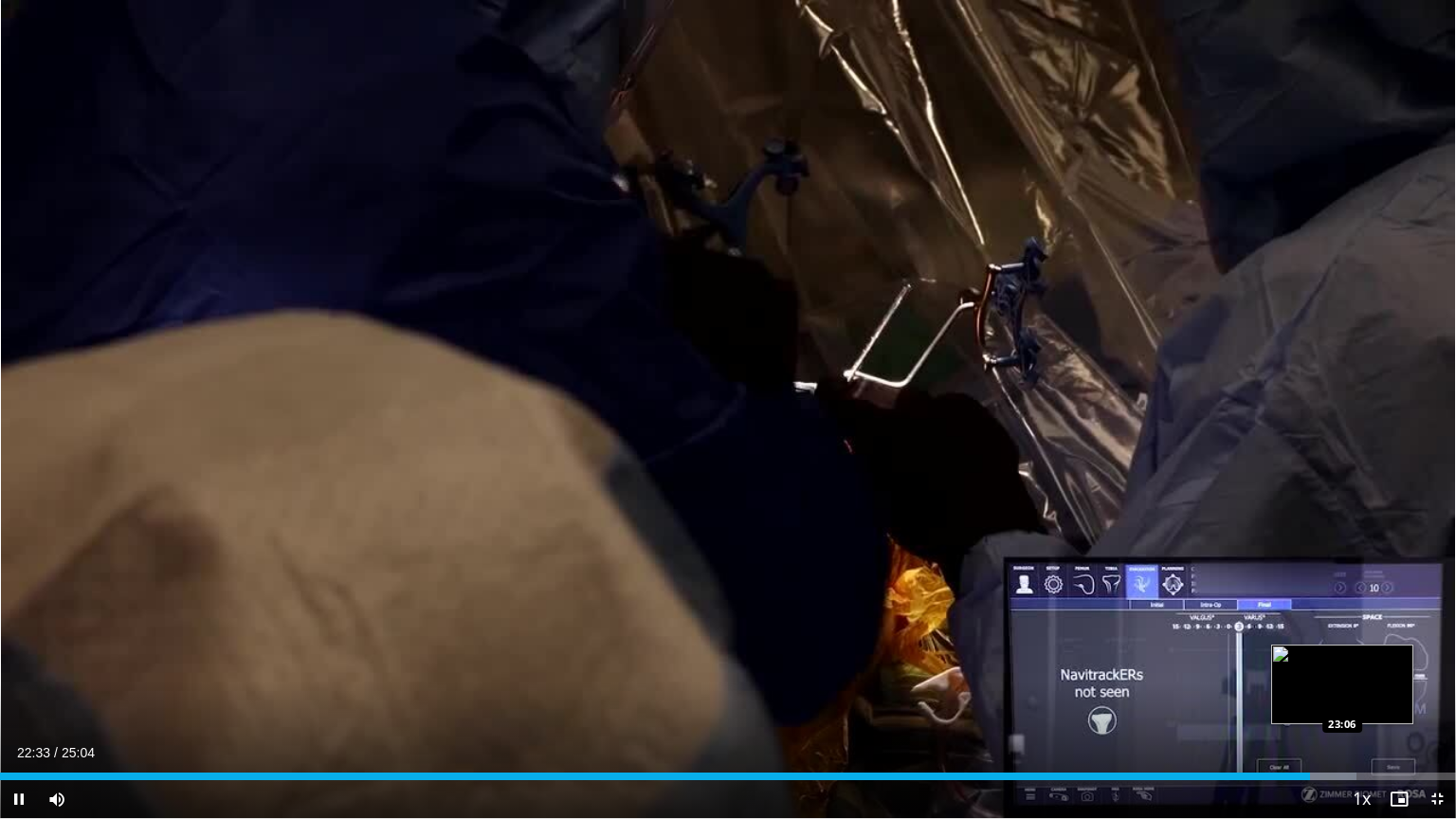 click on "Loaded :  93.17% 22:33 23:06" at bounding box center (728, 771) 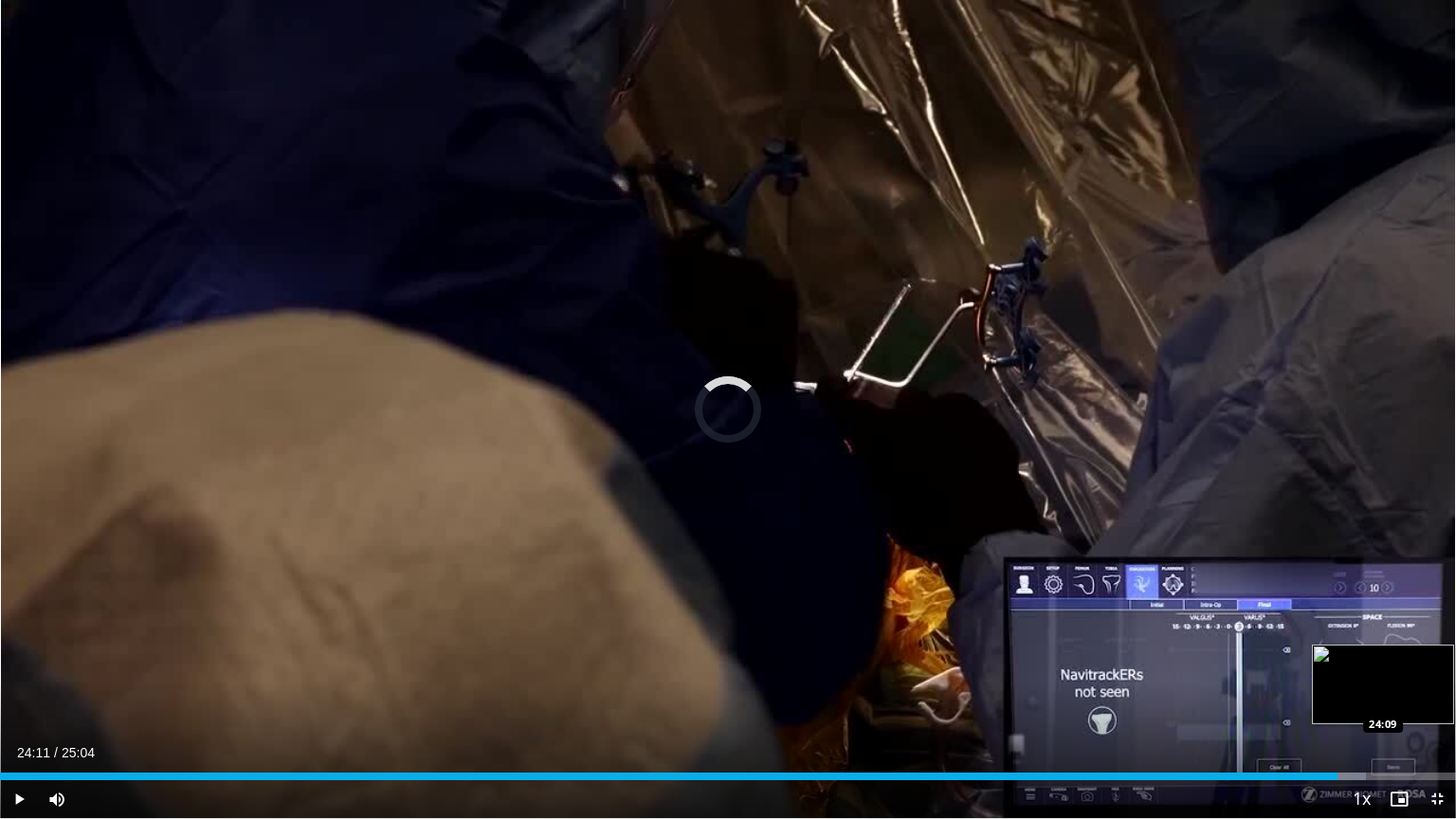 click on "Loaded :  93.83% 23:02 24:09" at bounding box center (728, 771) 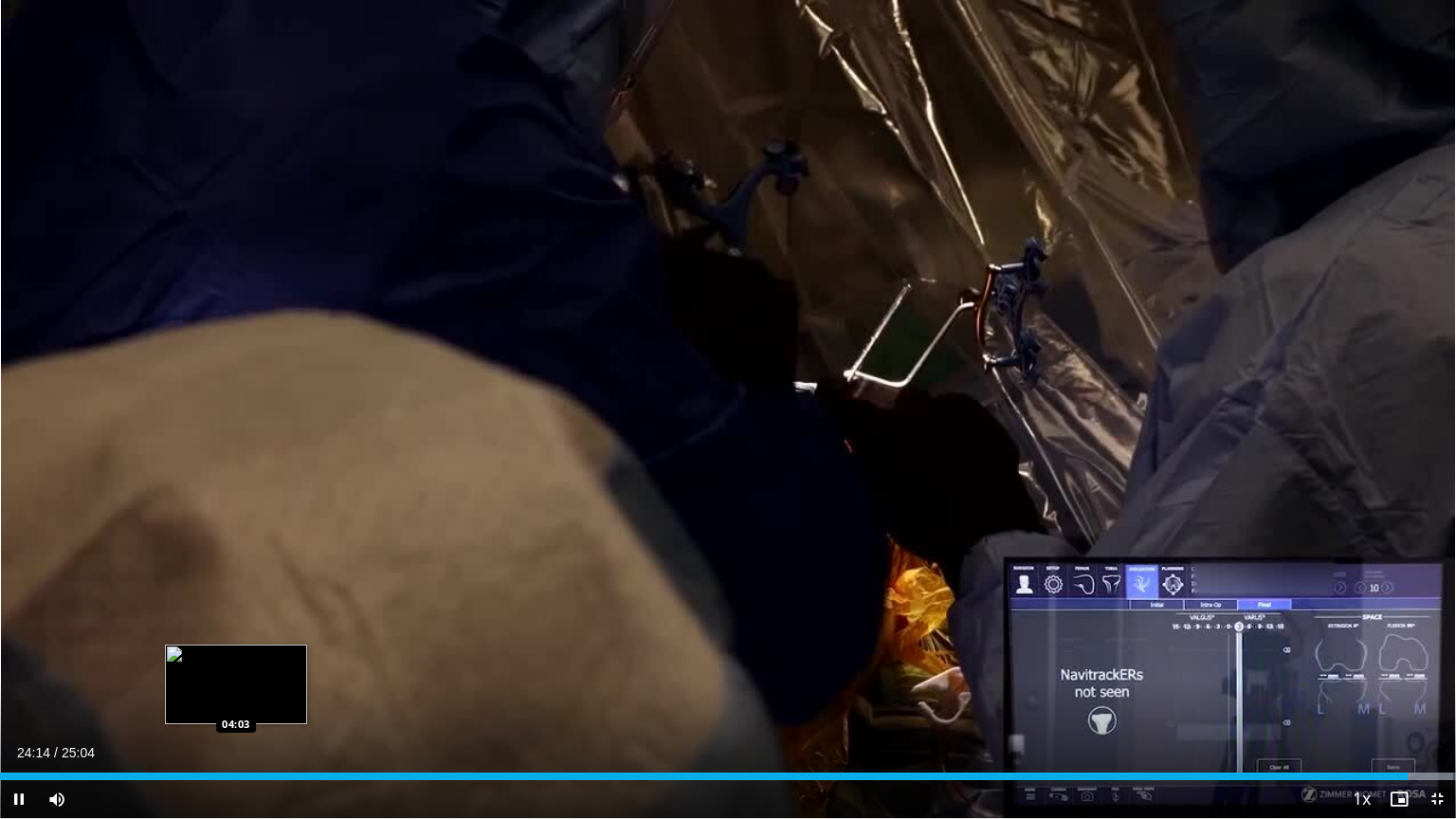 click on "24:14" at bounding box center [703, 776] 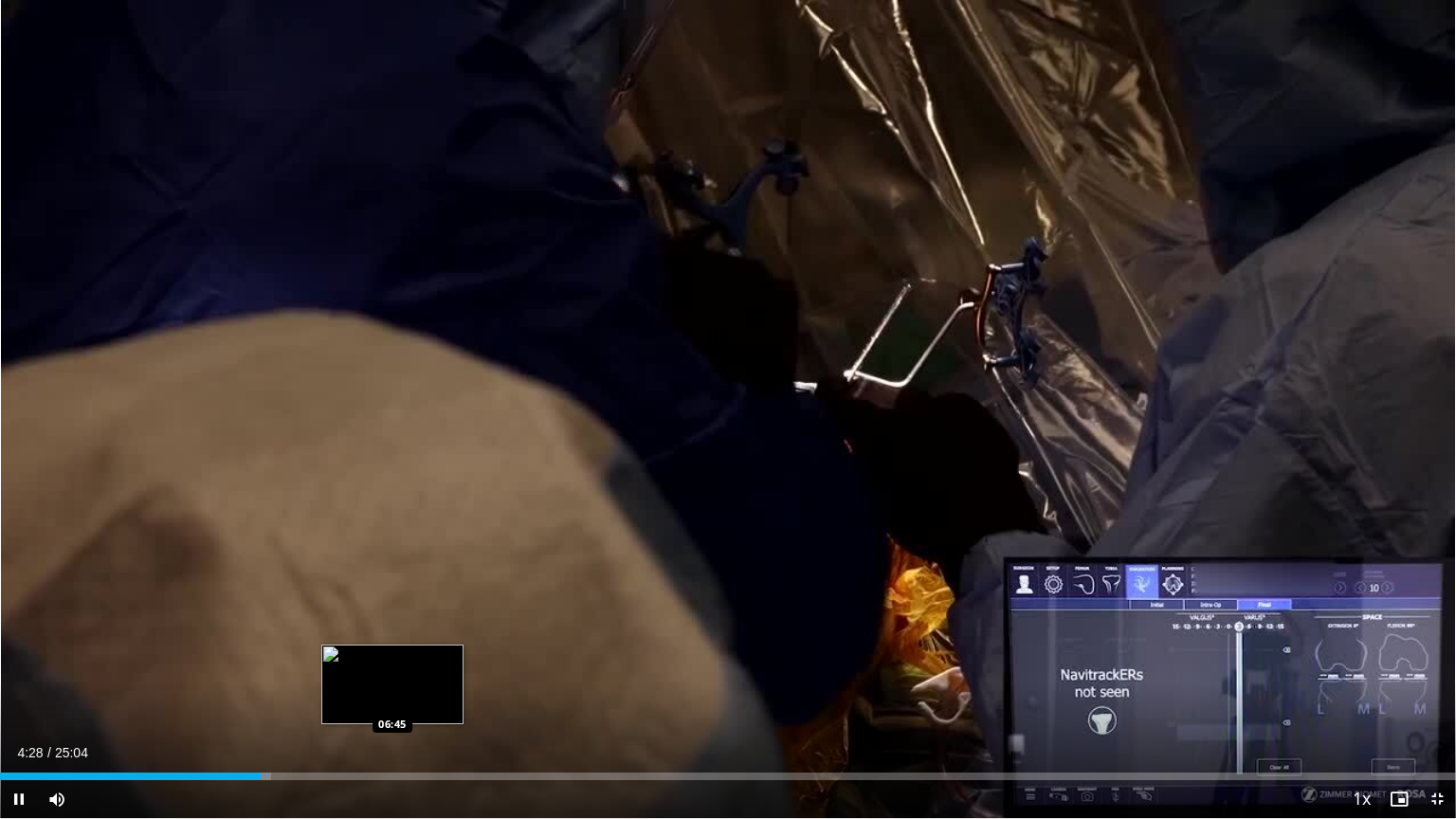 click on "Loaded :  18.63% 04:28 06:45" at bounding box center [728, 771] 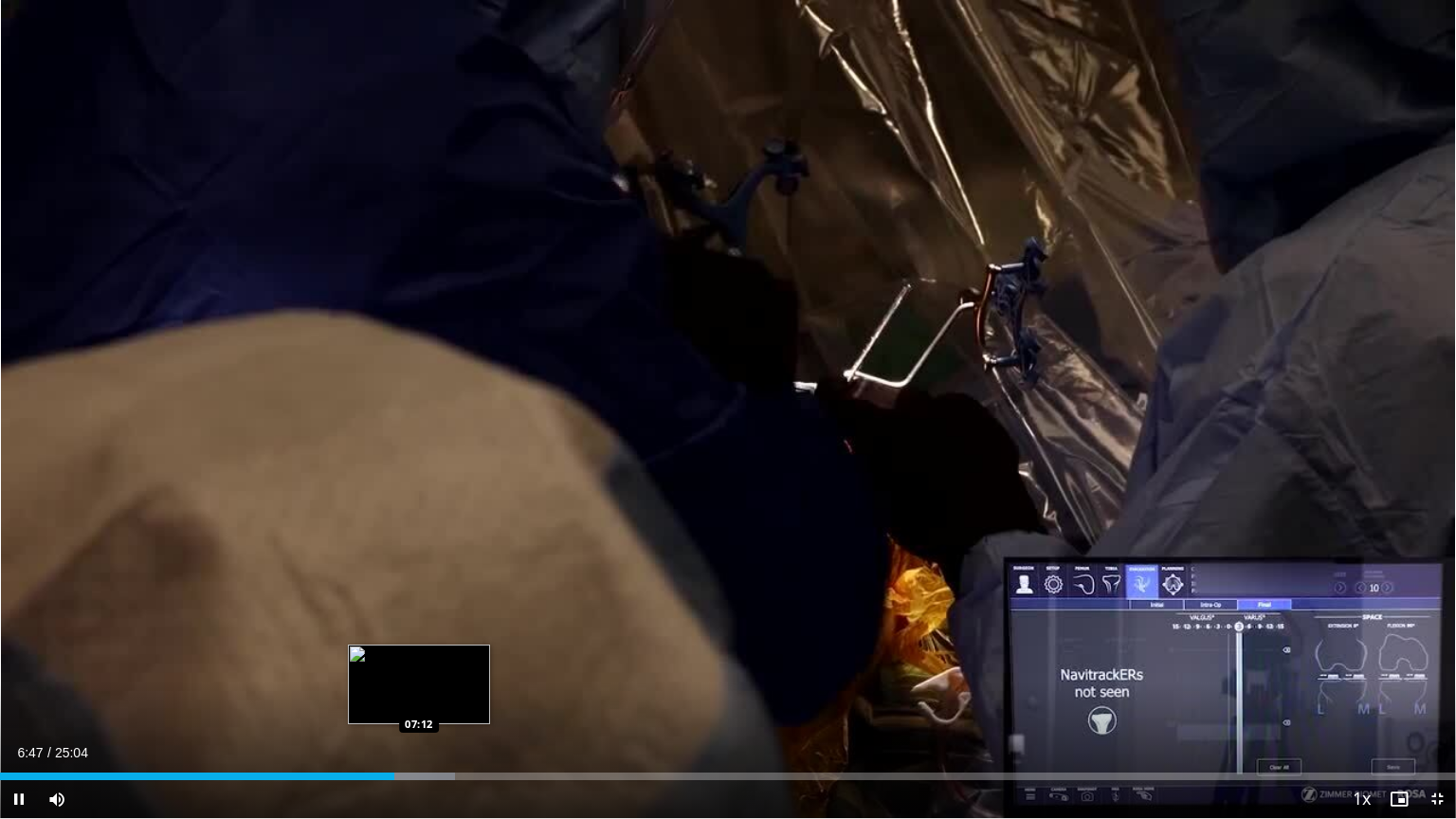 click on "Loaded :  31.28% 06:47 07:12" at bounding box center [728, 771] 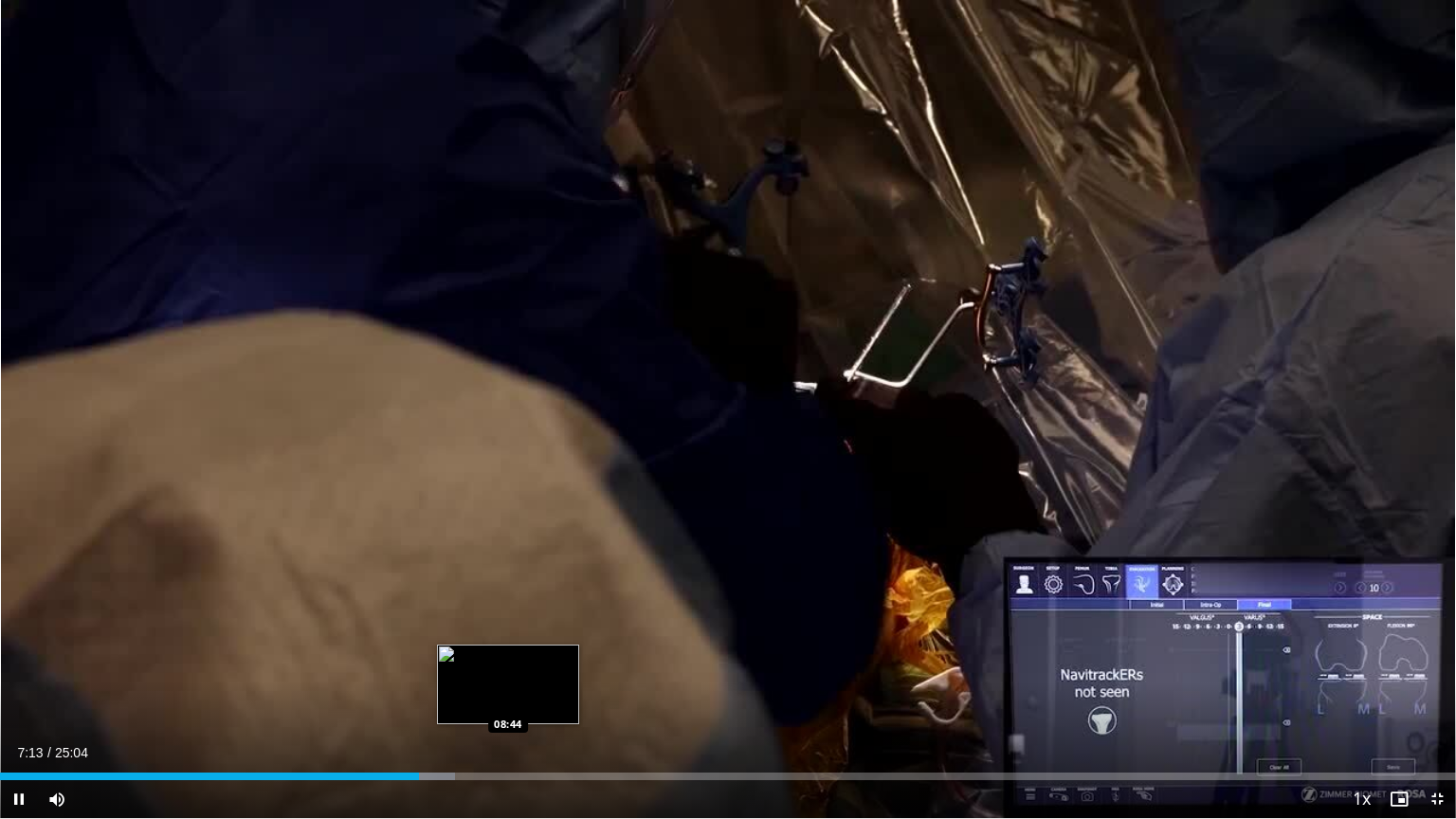 click on "Loaded :  31.28% 07:13 08:44" at bounding box center [728, 771] 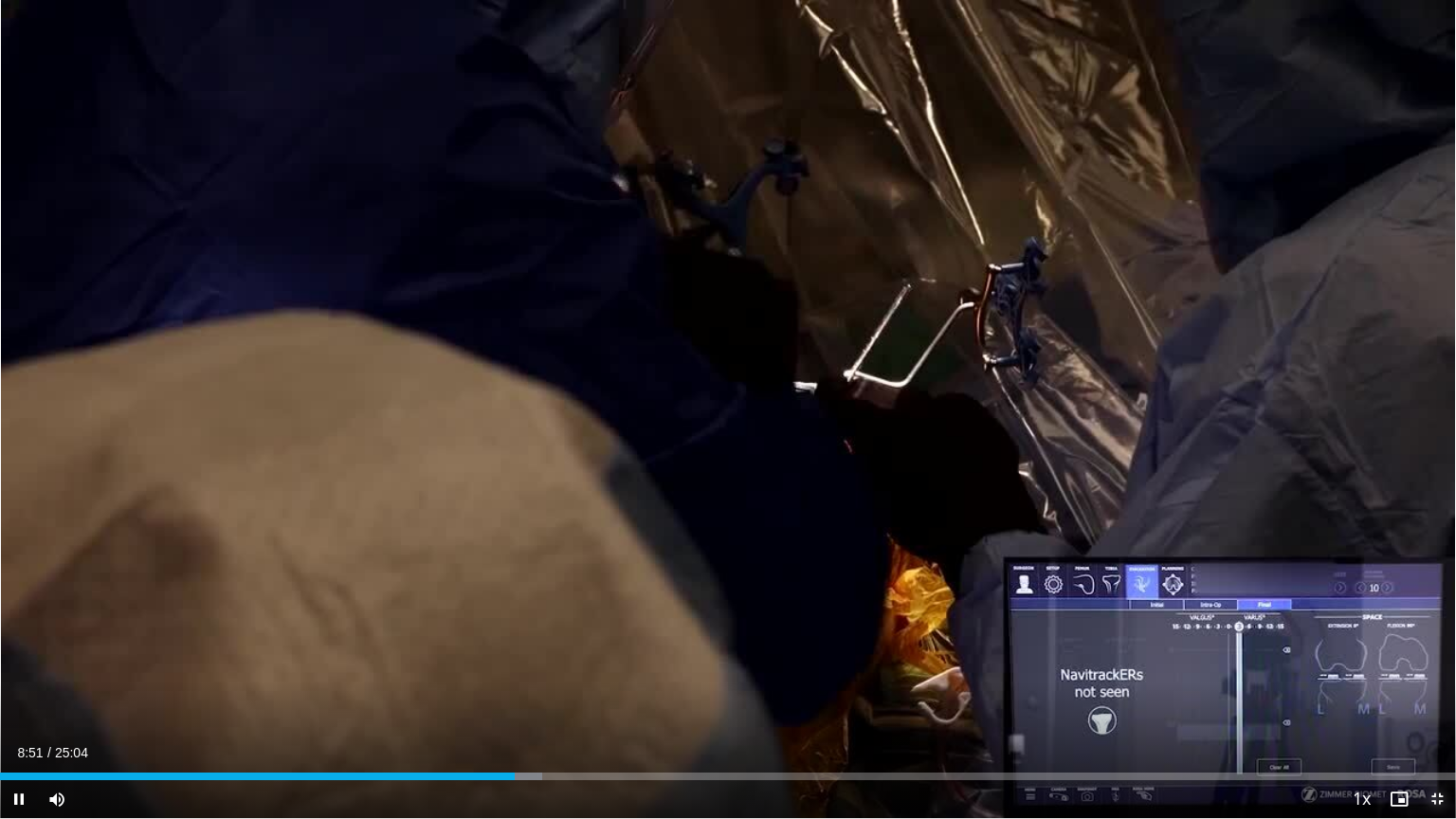 click at bounding box center [1437, 799] 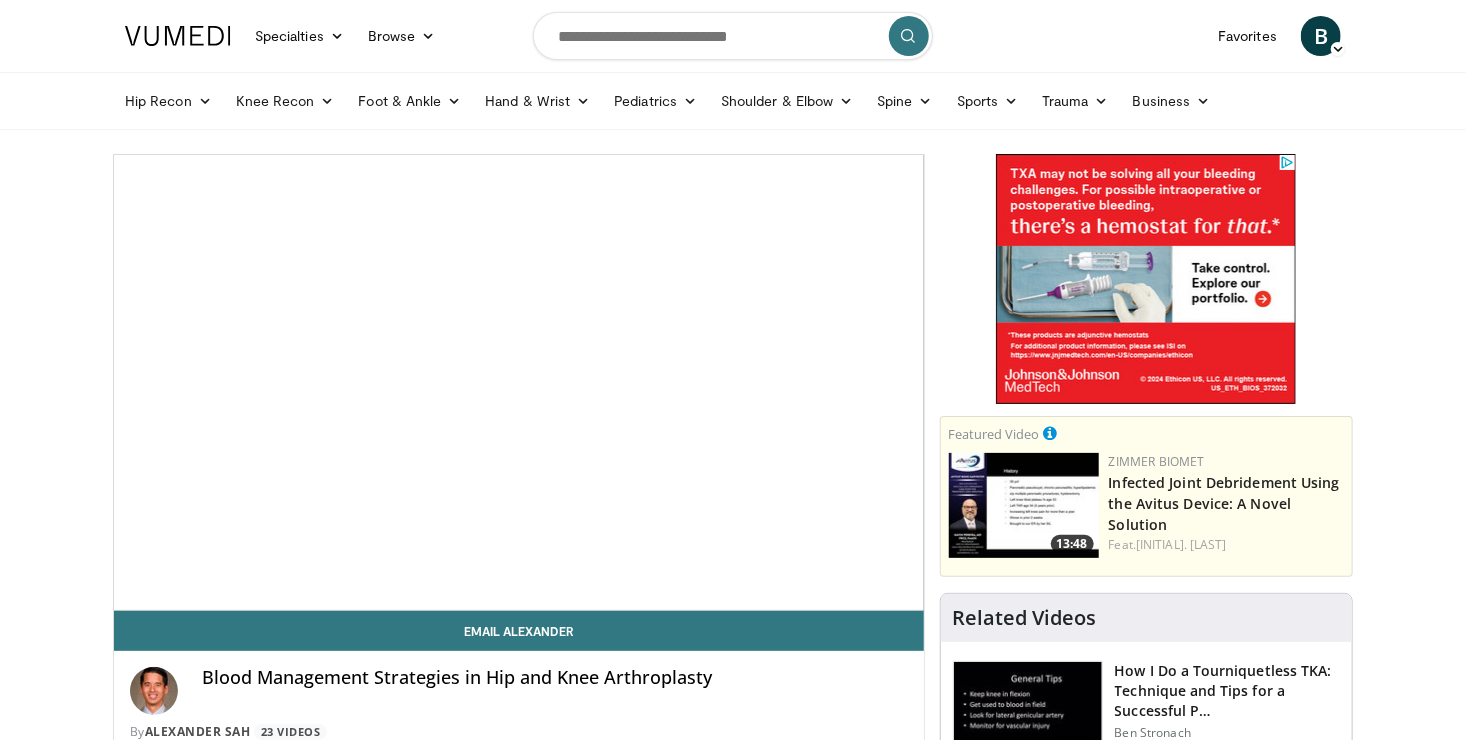 scroll, scrollTop: 0, scrollLeft: 0, axis: both 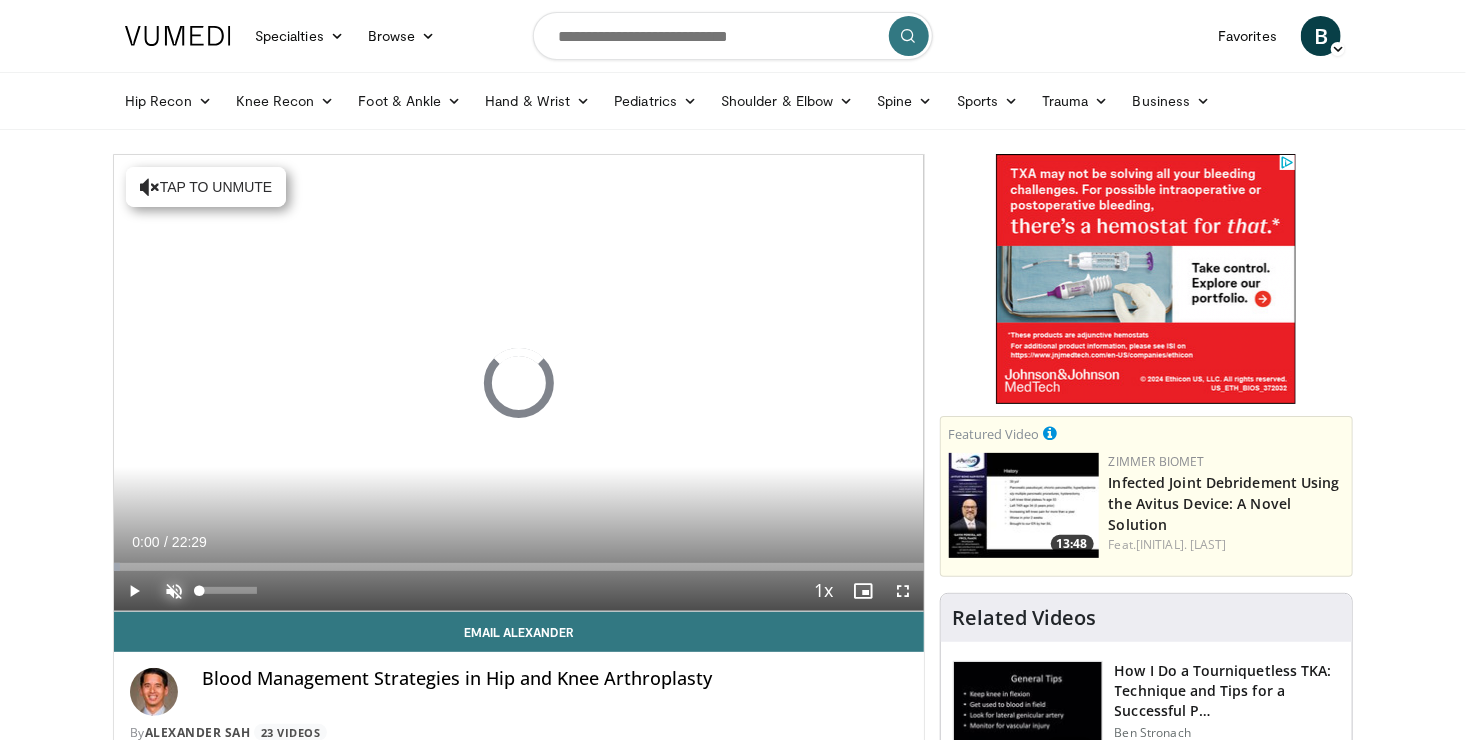 click at bounding box center (174, 591) 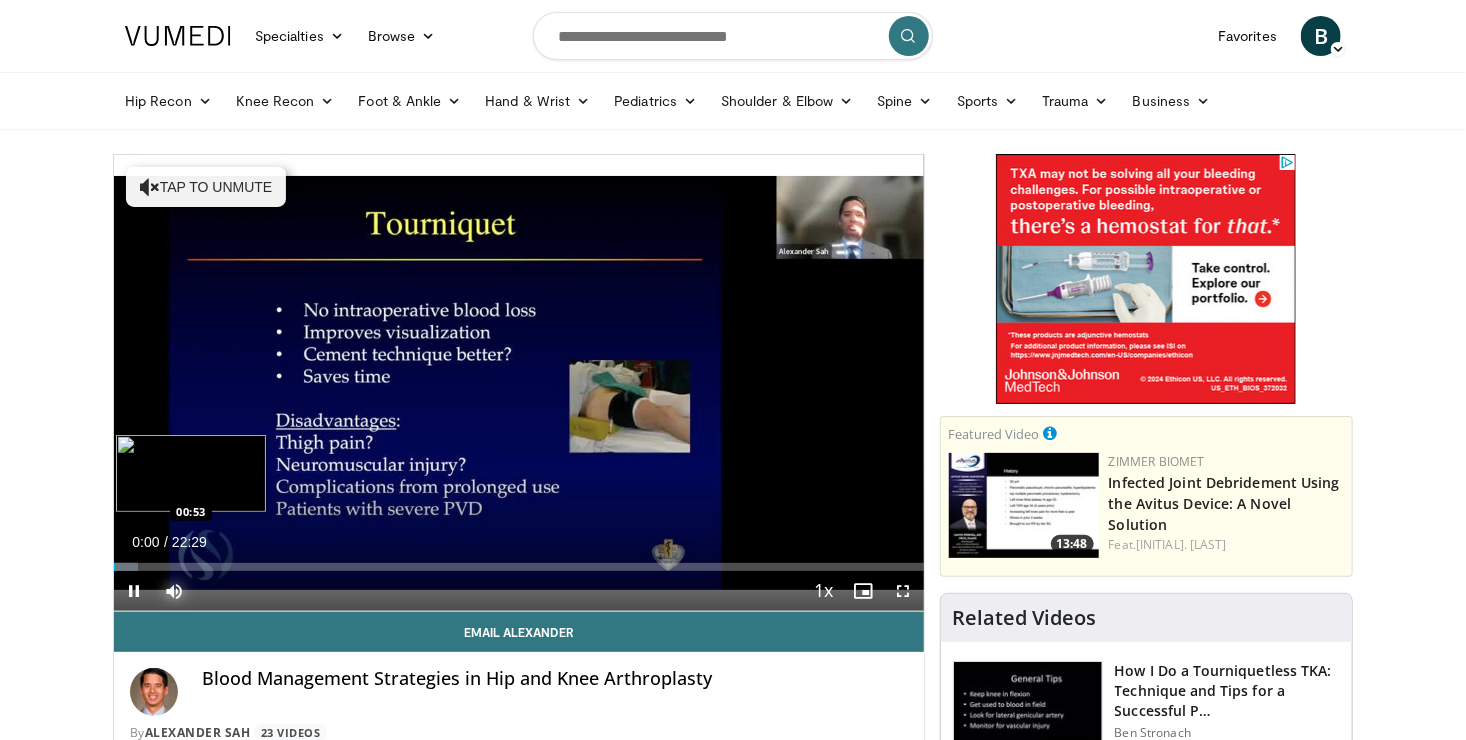 click on "Loaded :  2.95% [TIME] [TIME]" at bounding box center (519, 567) 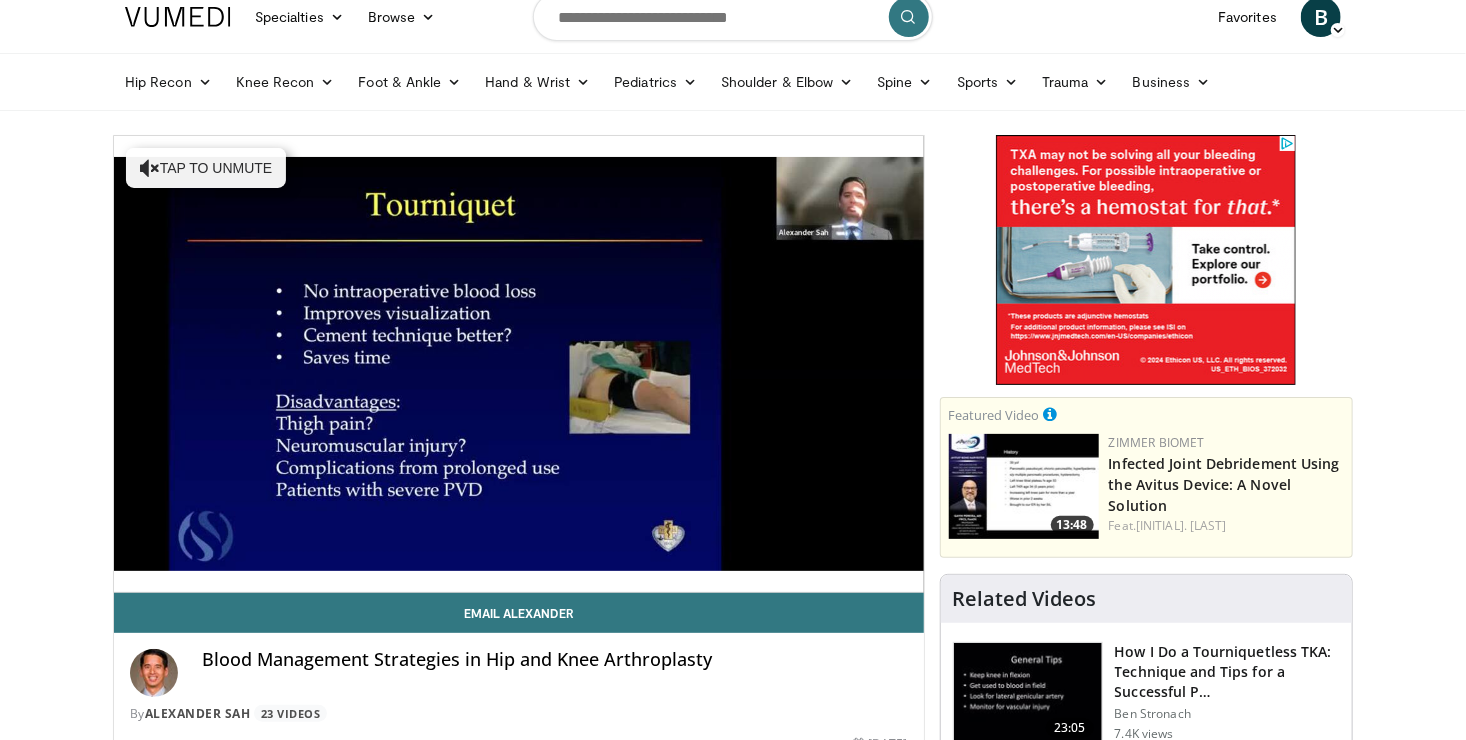 scroll, scrollTop: 0, scrollLeft: 0, axis: both 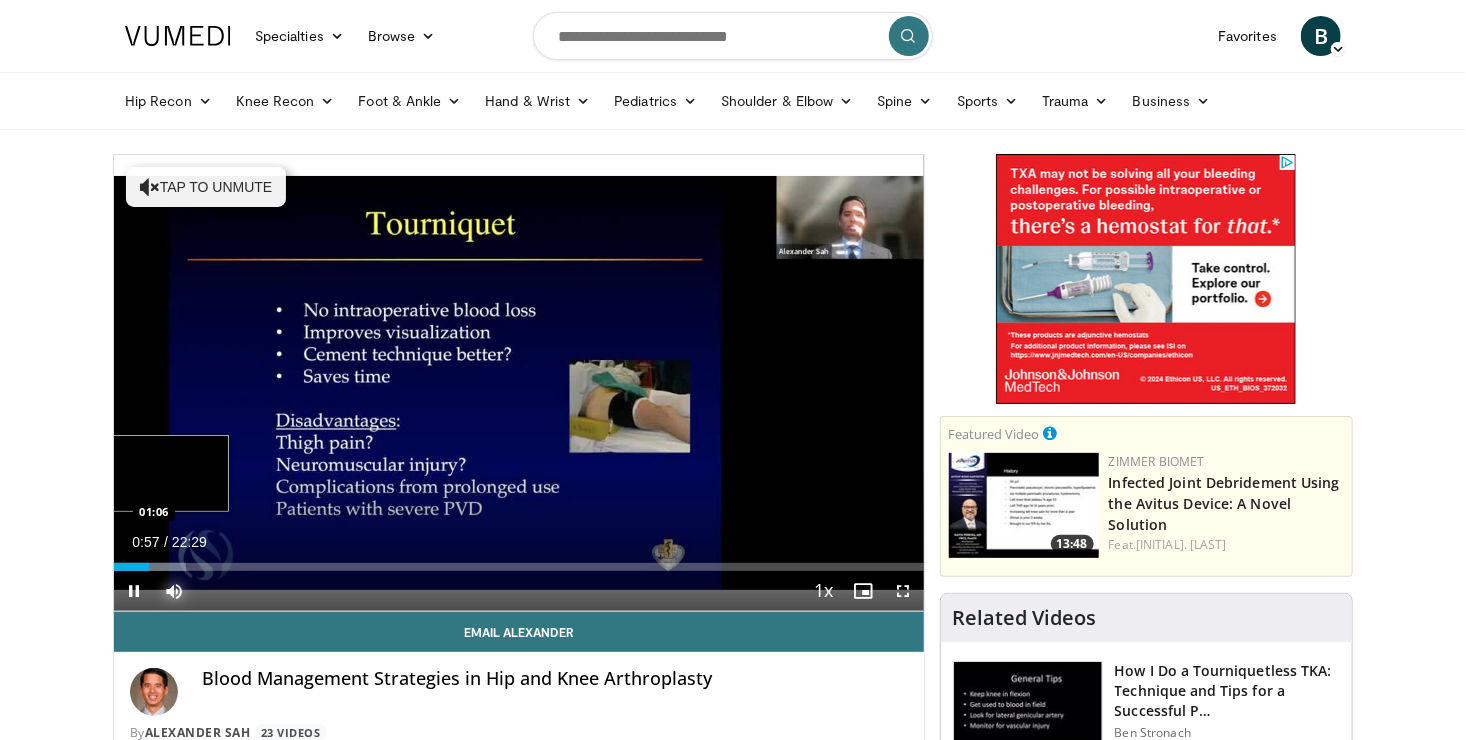 click on "Loaded :  8.87% [TIME] [TIME]" at bounding box center (519, 567) 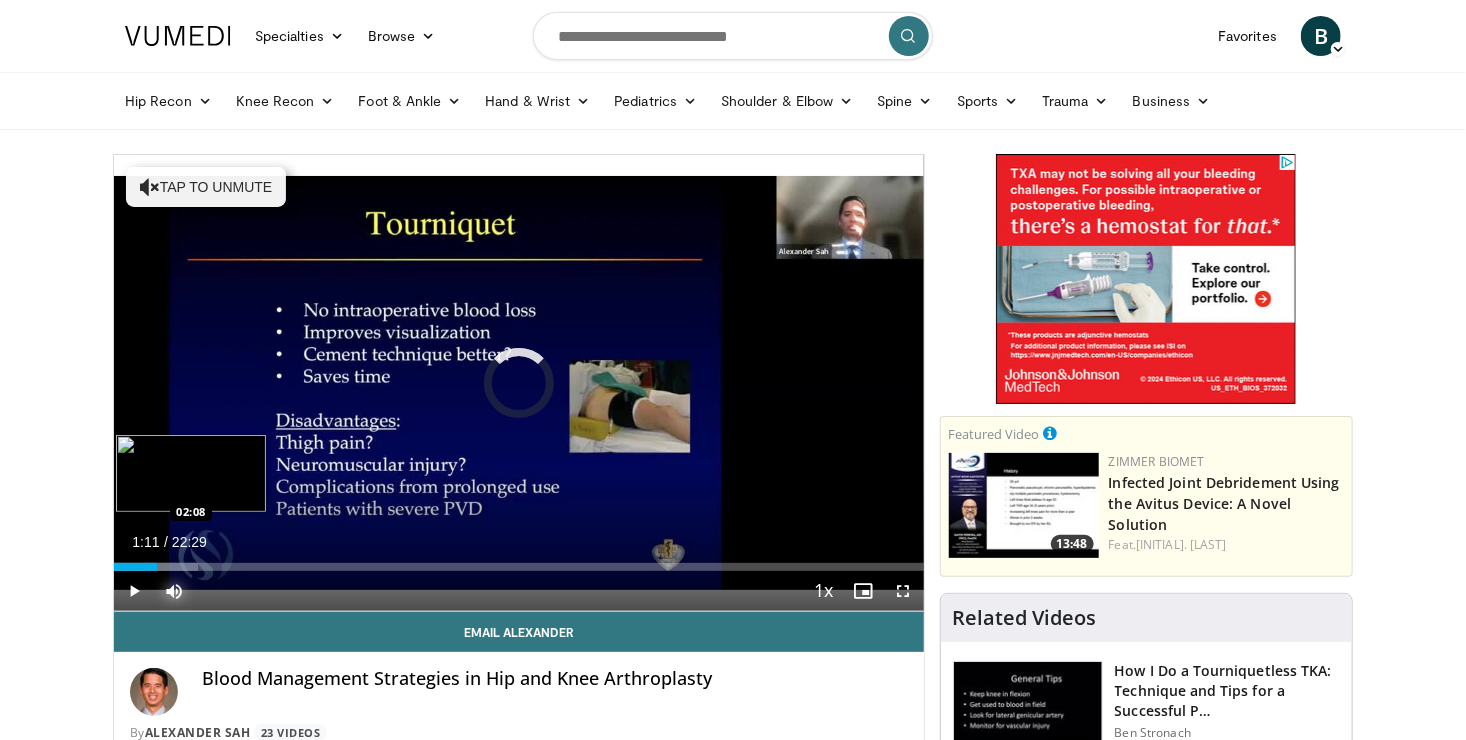 click at bounding box center [171, 567] 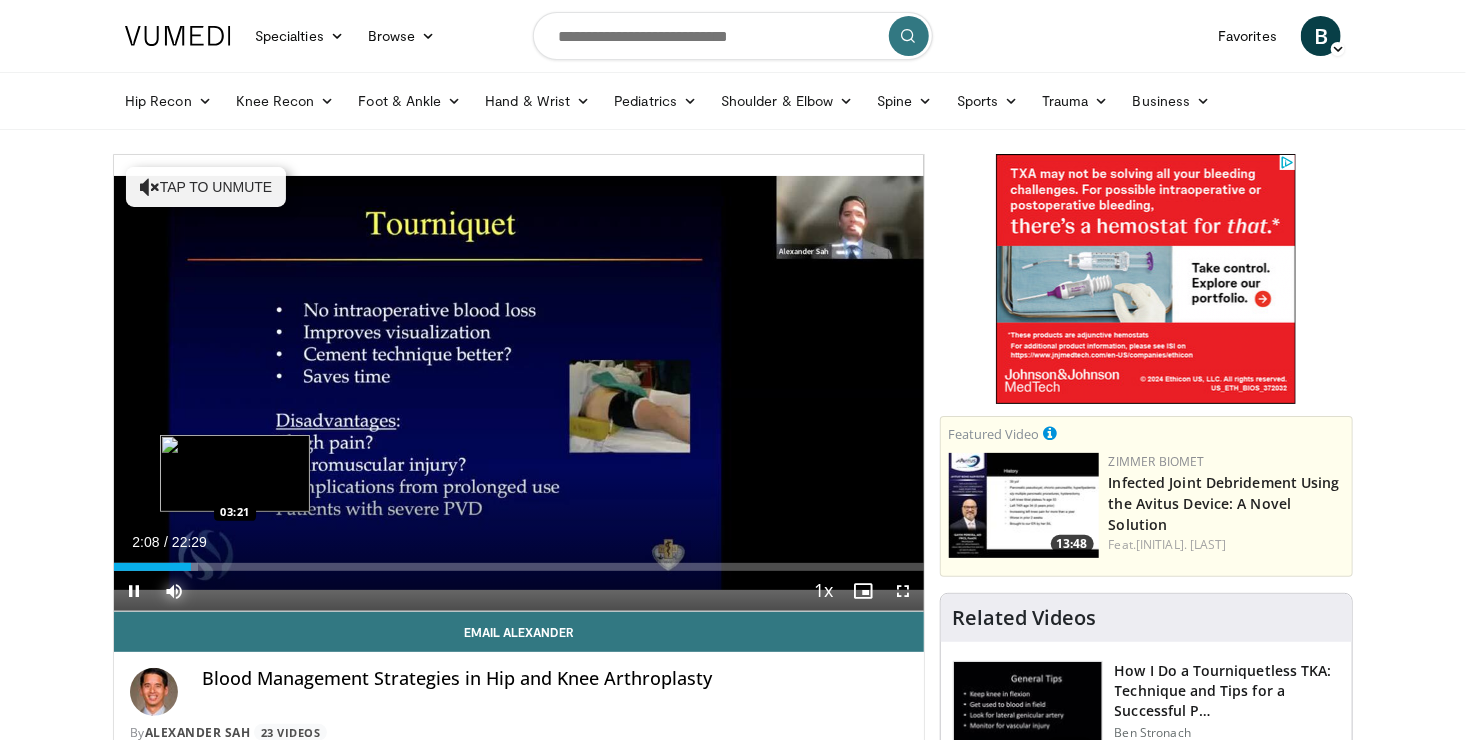 click on "Loaded :  10.35% [TIME] [TIME]" at bounding box center [519, 567] 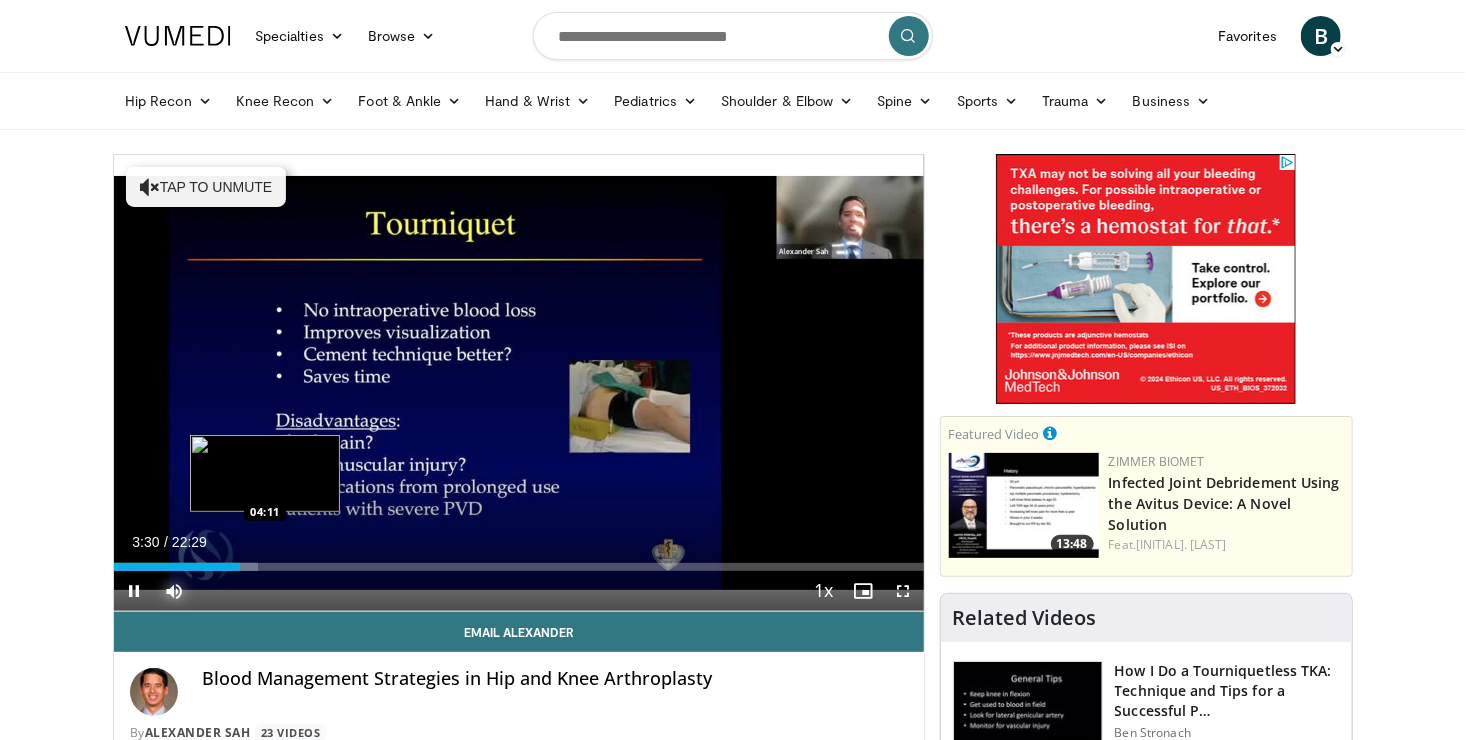 click on "Loaded :  17.79% [TIME] [TIME]" at bounding box center (519, 567) 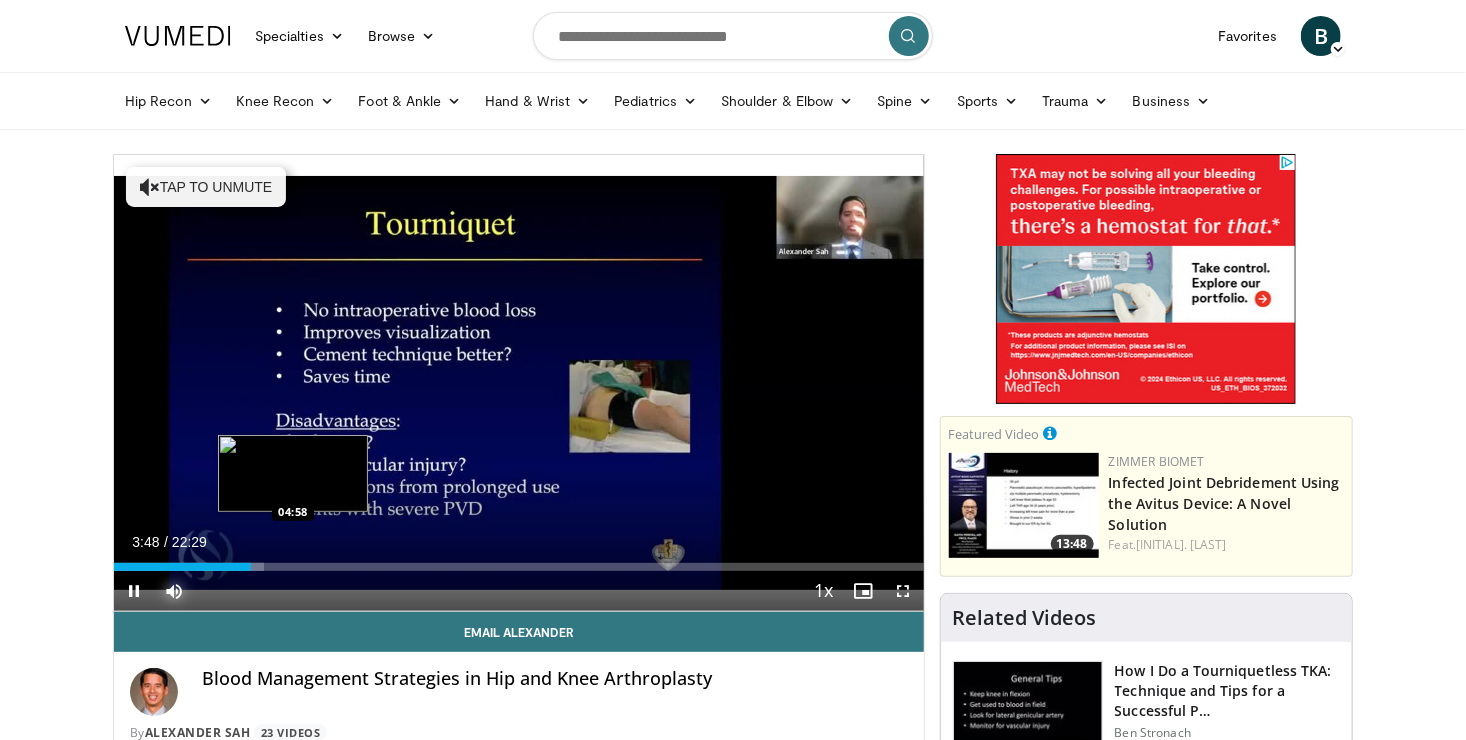 click at bounding box center (294, 567) 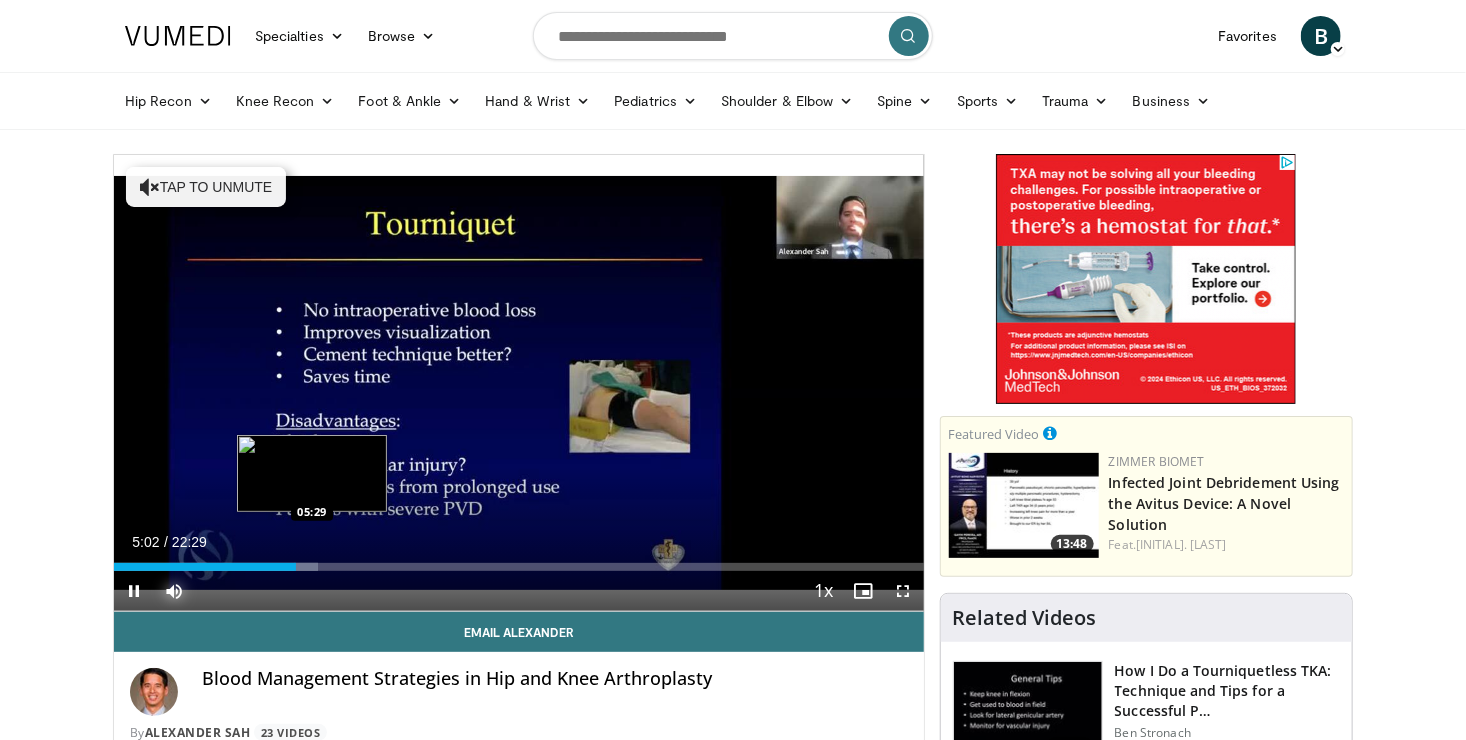 click on "Loaded :  25.20% [TIME] [TIME]" at bounding box center (519, 567) 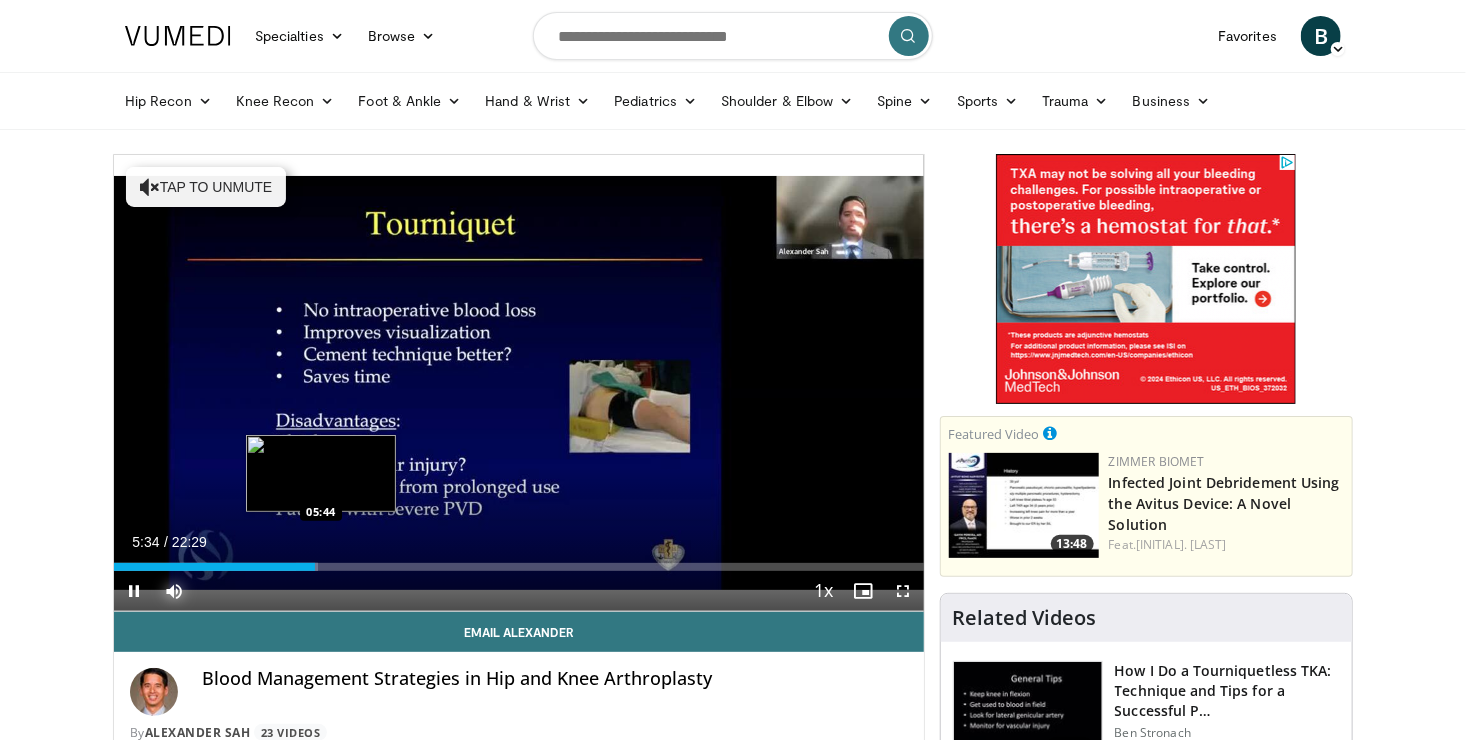 click on "Loaded :  25.20% [TIME] [TIME]" at bounding box center [519, 561] 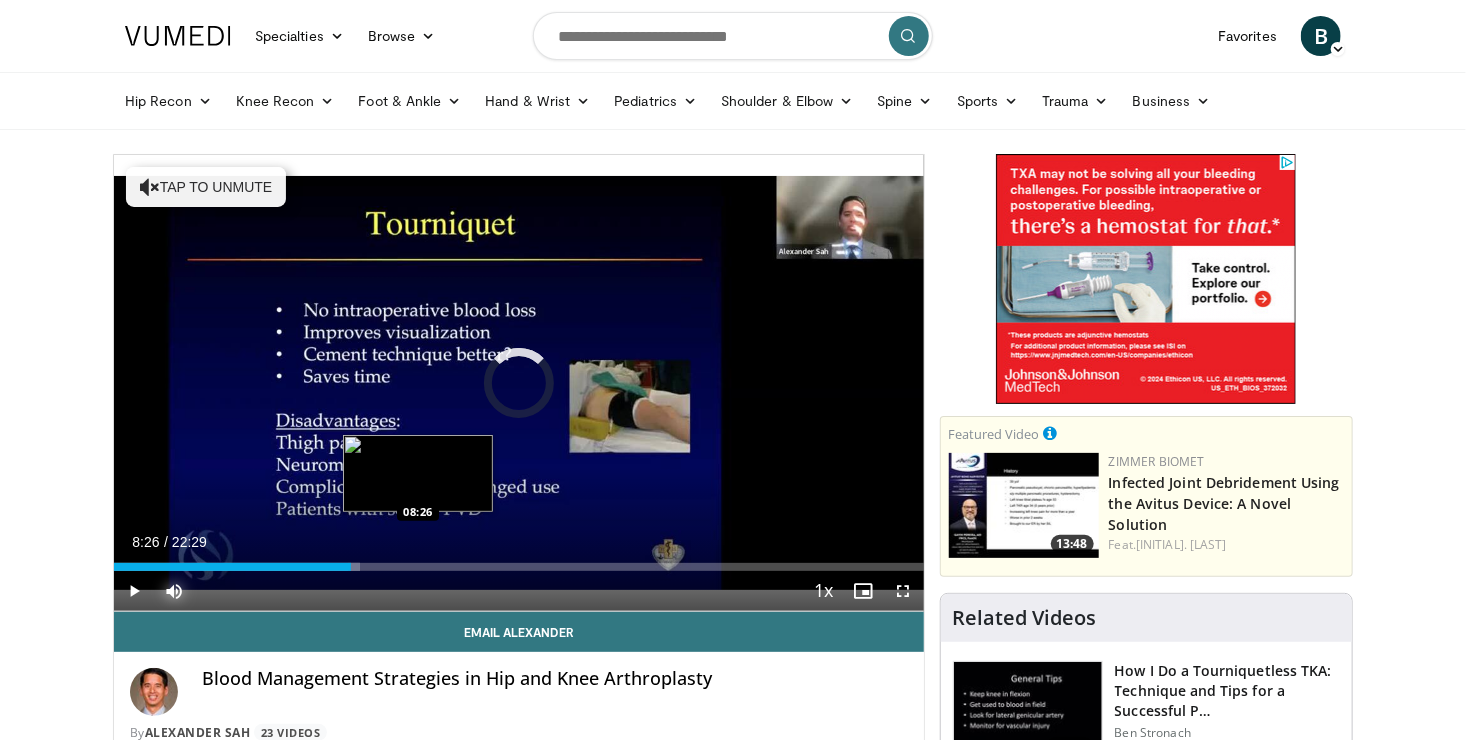 click on "Loaded :  30.39% [TIME] [TIME]" at bounding box center (519, 561) 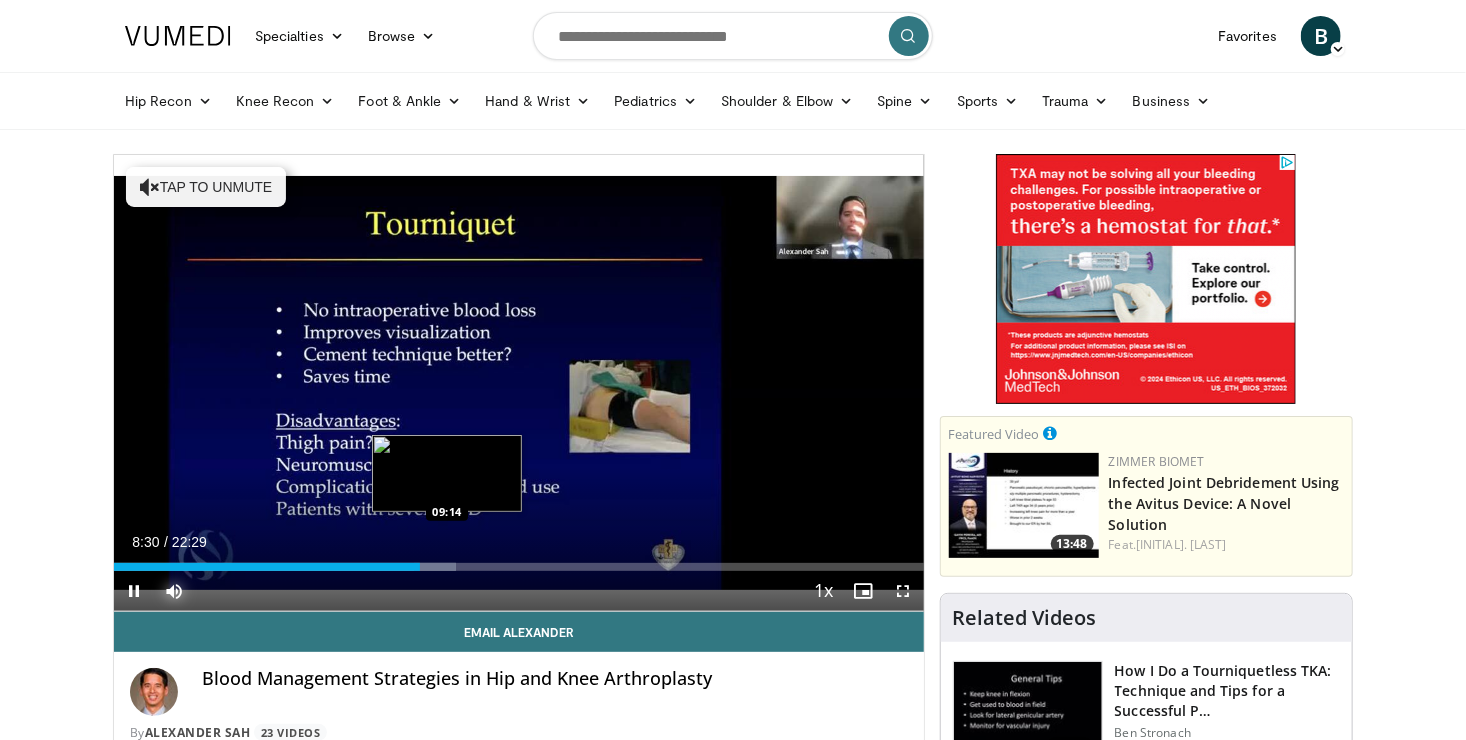 click on "Loaded :  42.25% [TIME] [TIME]" at bounding box center (519, 561) 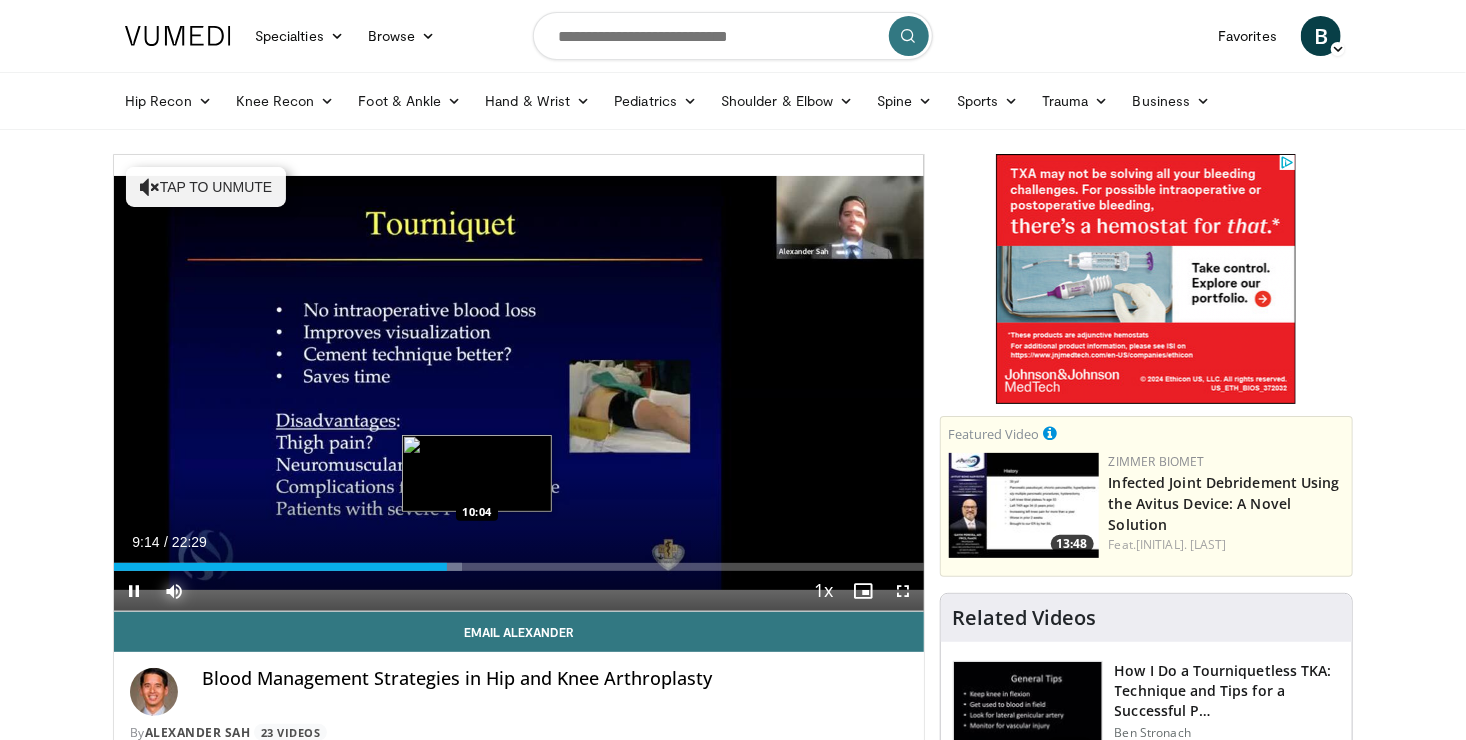 click on "Loaded :  42.99% [TIME] [TIME]" at bounding box center [519, 567] 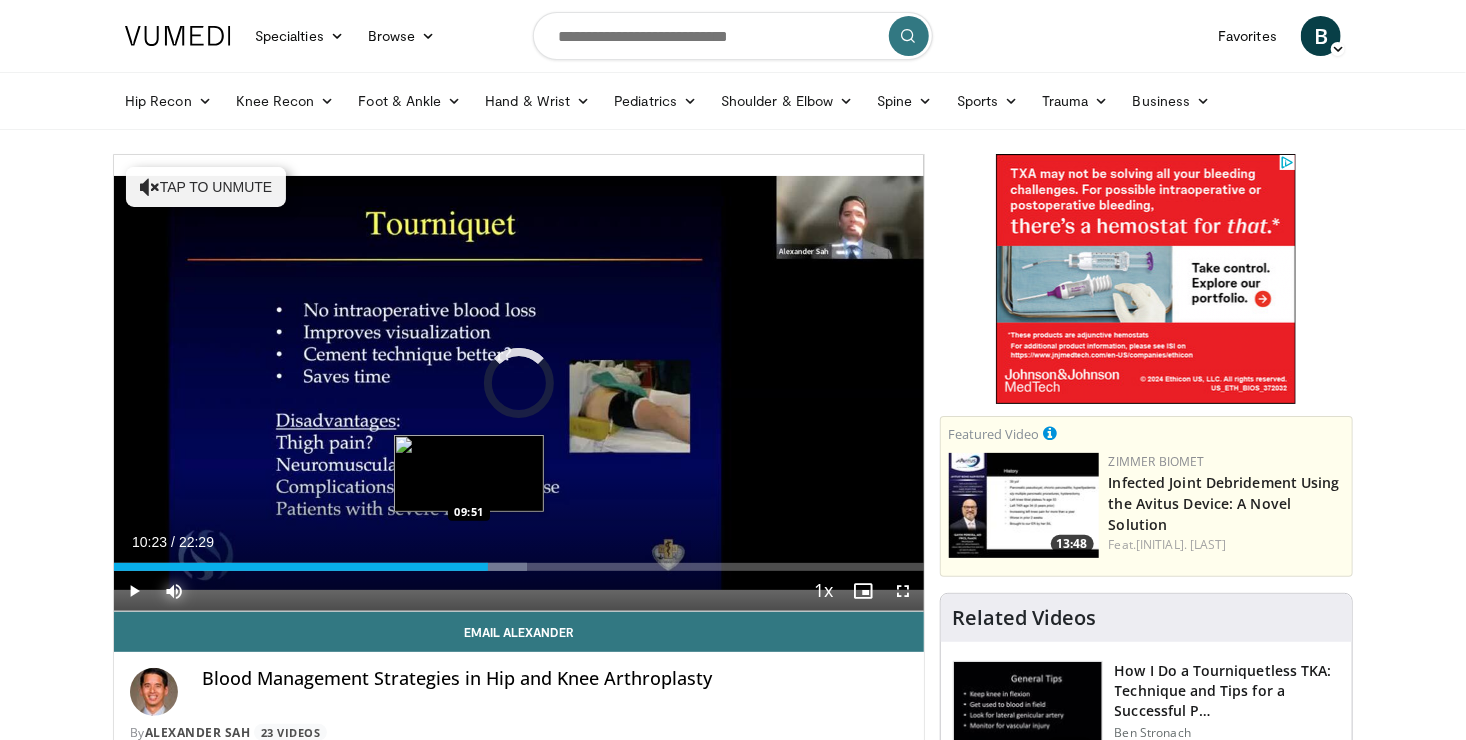 click on "10:23" at bounding box center [301, 567] 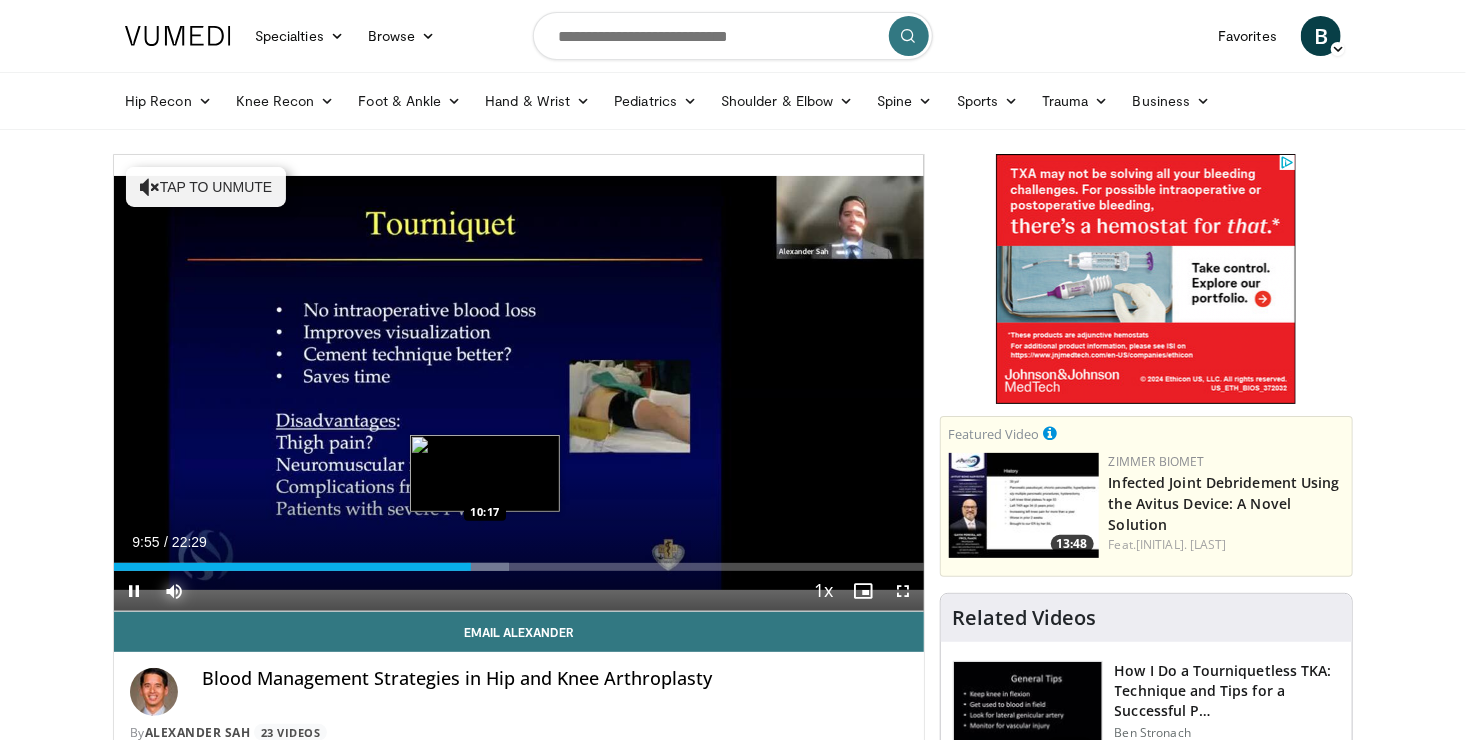 click at bounding box center [488, 567] 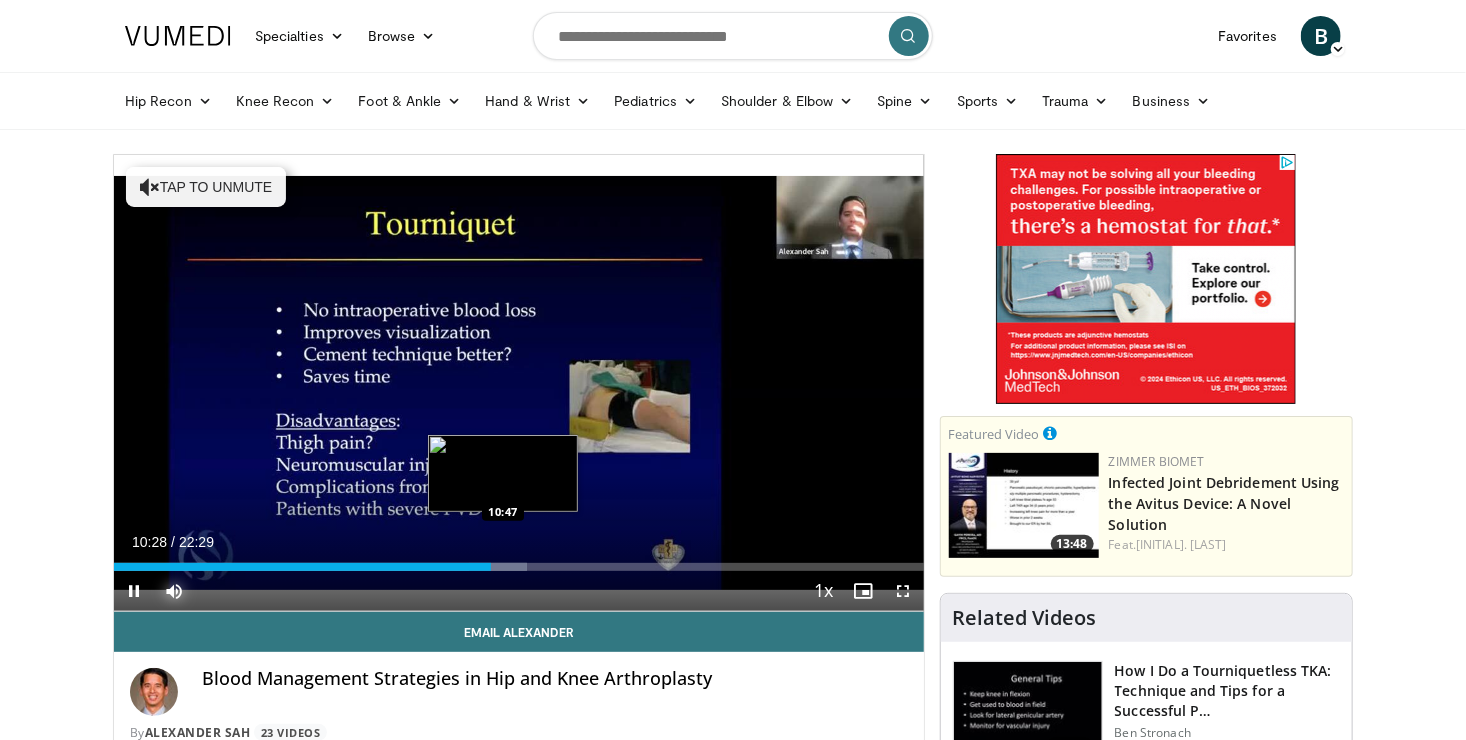 click at bounding box center [498, 567] 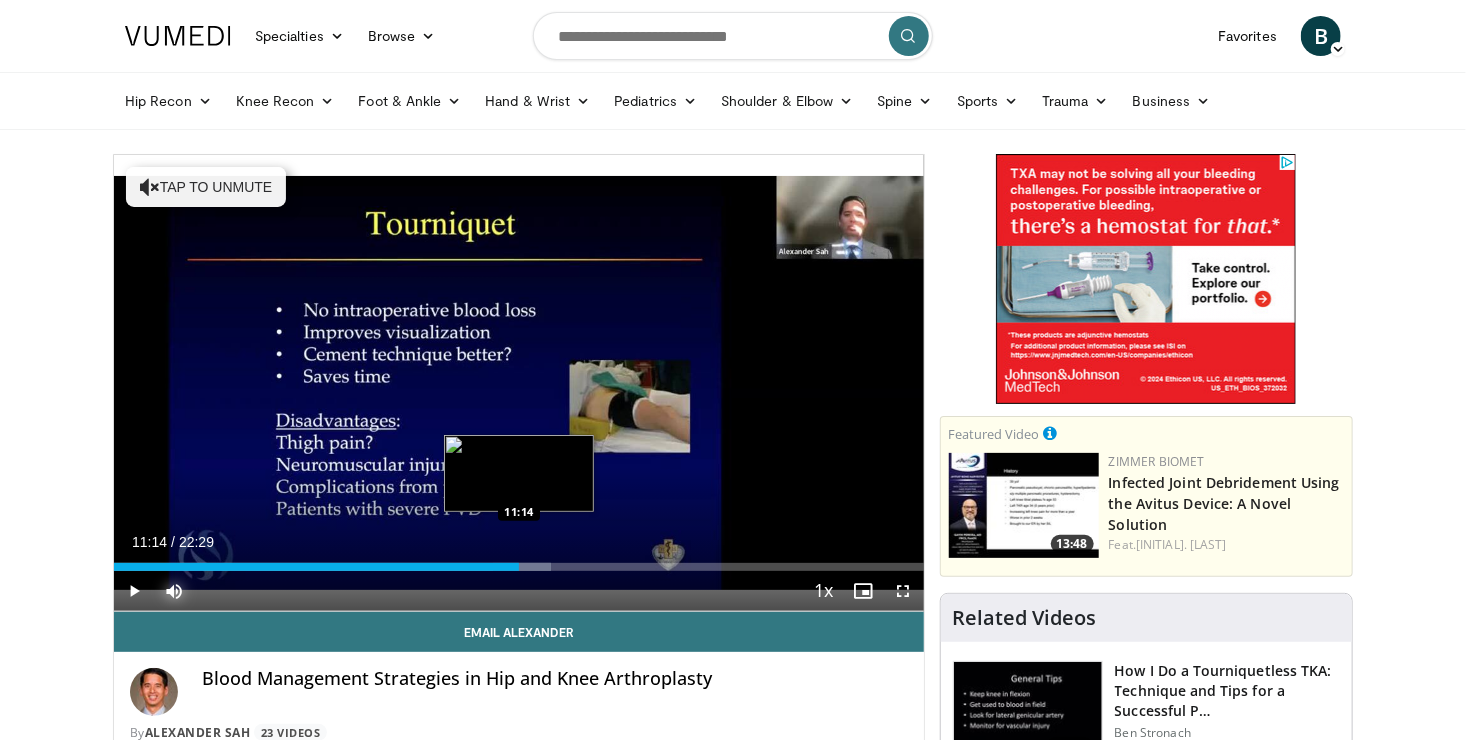 click on "Loaded :  54.02% [TIME] [TIME]" at bounding box center [519, 567] 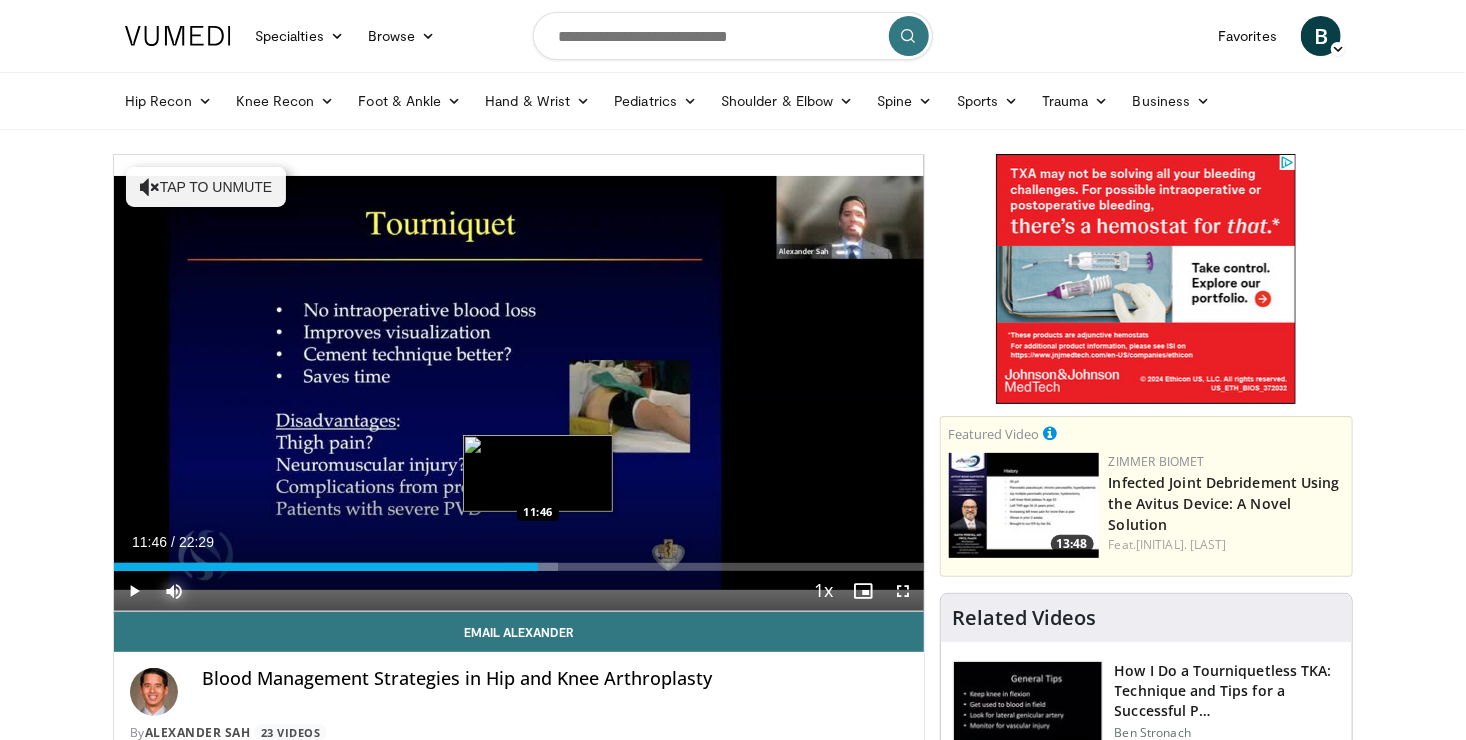 click on "Loaded :  54.85% [TIME] [TIME]" at bounding box center [519, 561] 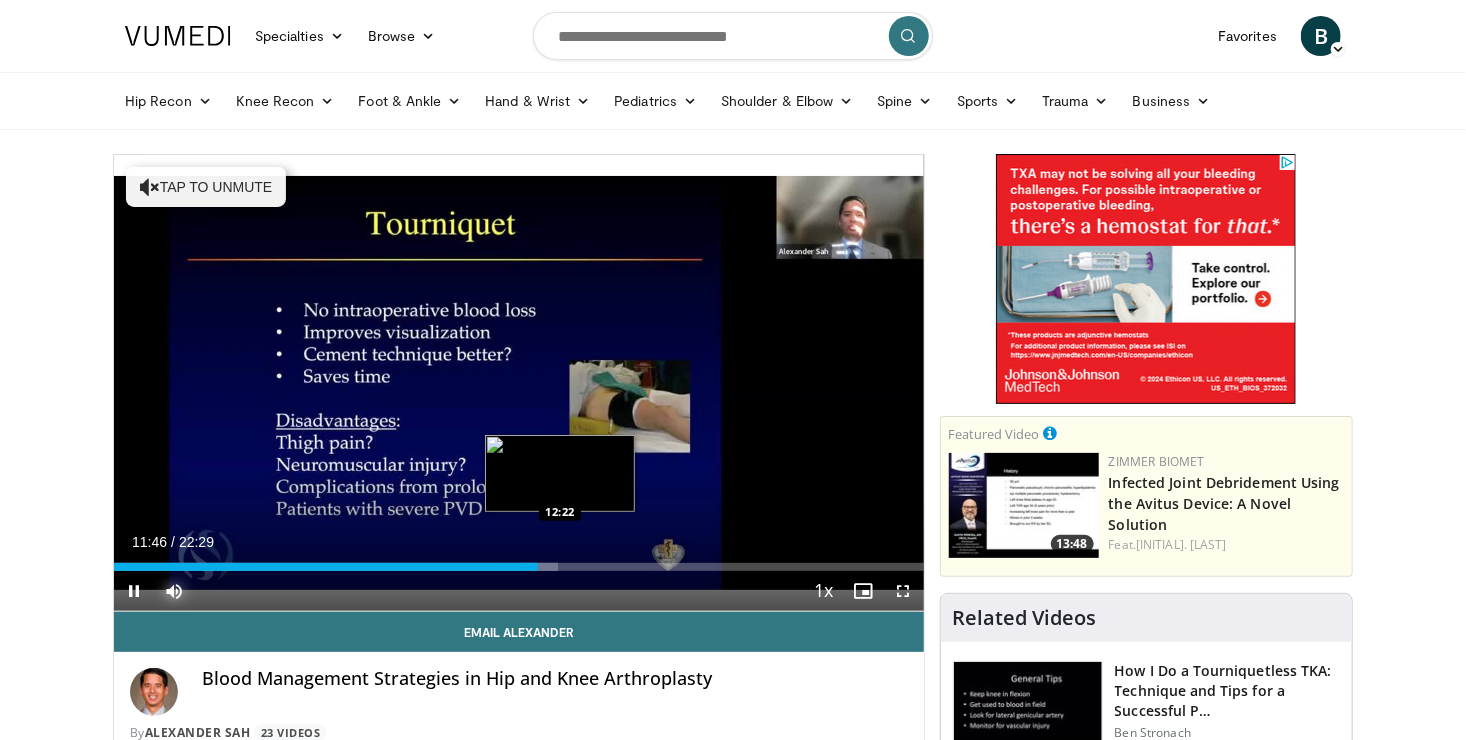 click on "Loaded :  54.85% [TIME] [TIME]" at bounding box center [519, 567] 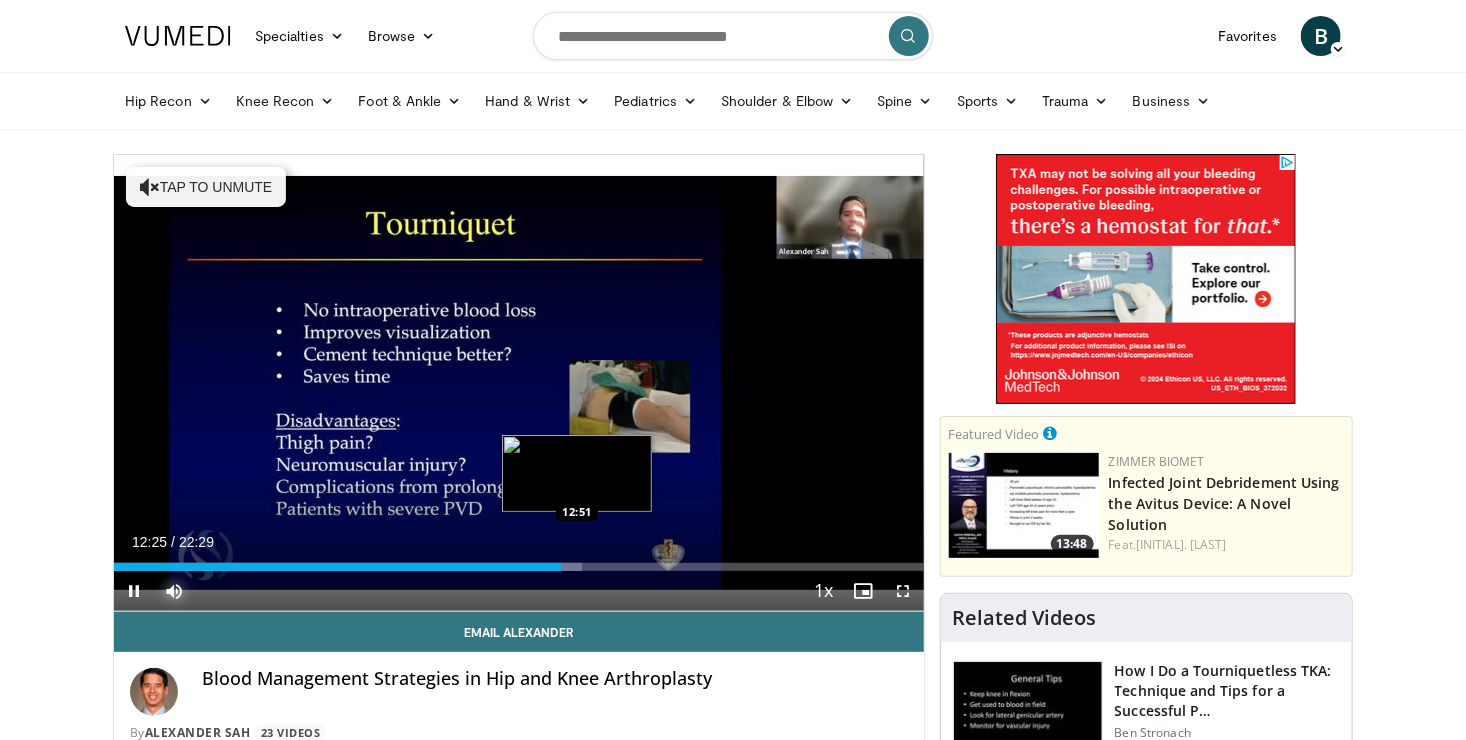 click on "Loaded :  57.81% [TIME] [TIME]" at bounding box center [519, 567] 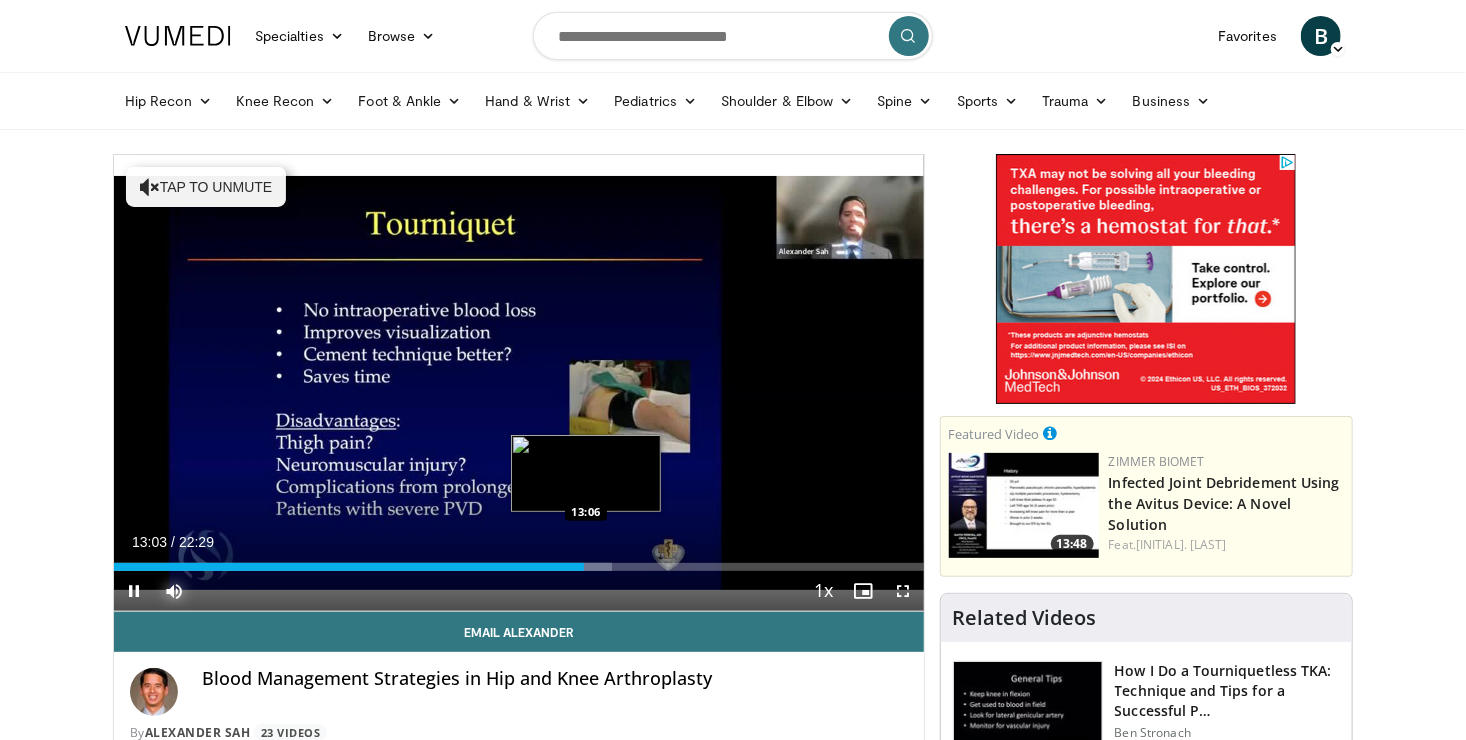 click on "Loaded :  61.52% [TIME] [TIME]" at bounding box center [519, 561] 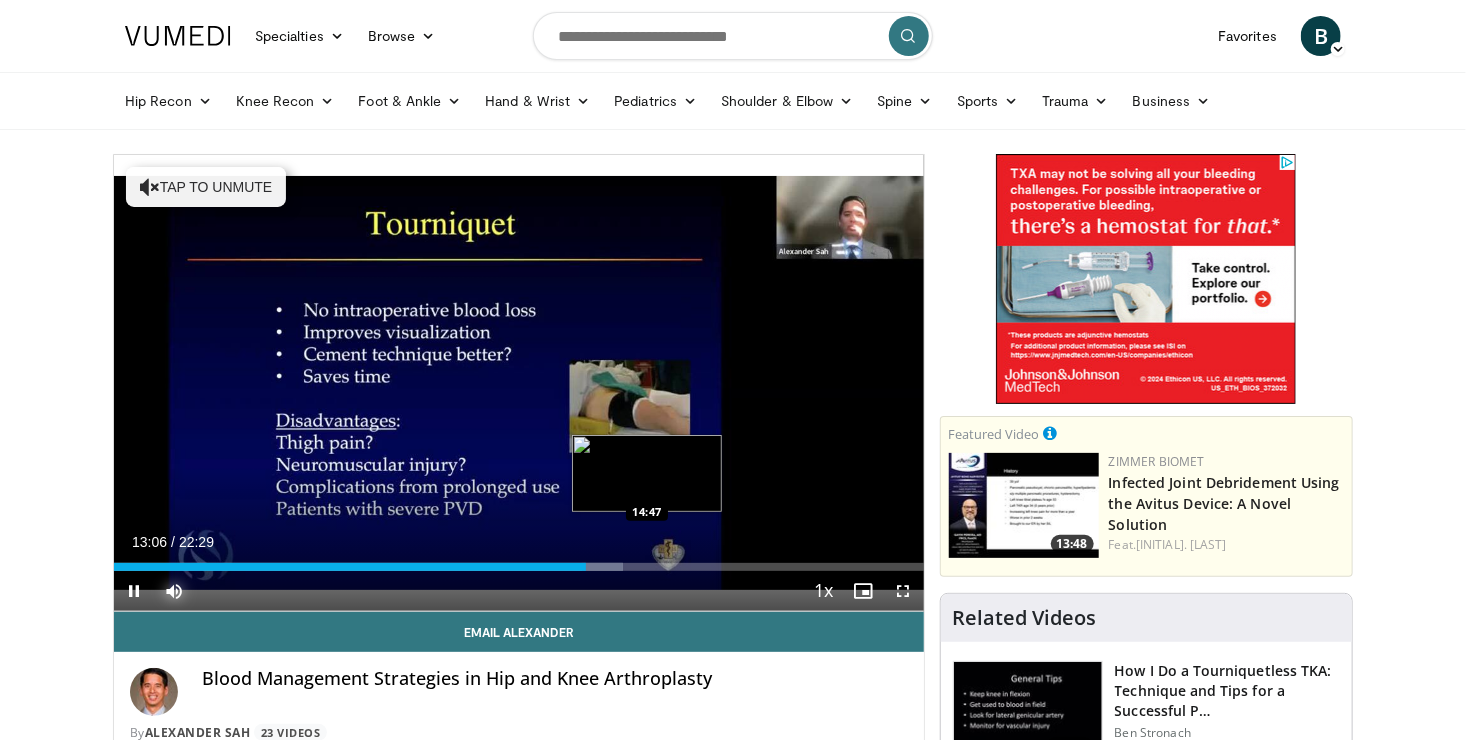 click on "Loaded :  62.90% [TIME] [TIME]" at bounding box center [519, 561] 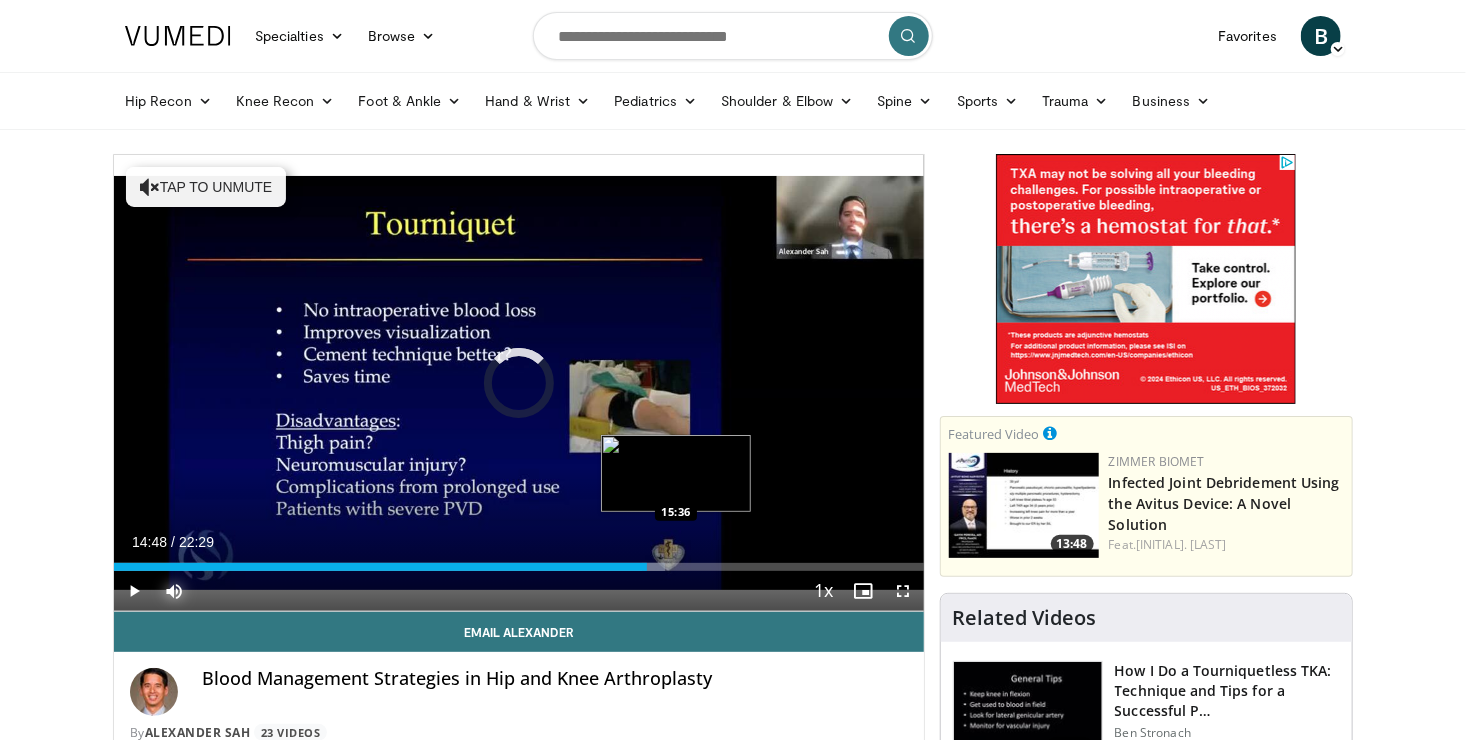 click on "Loaded :  68.08% [TIME] [TIME]" at bounding box center [519, 561] 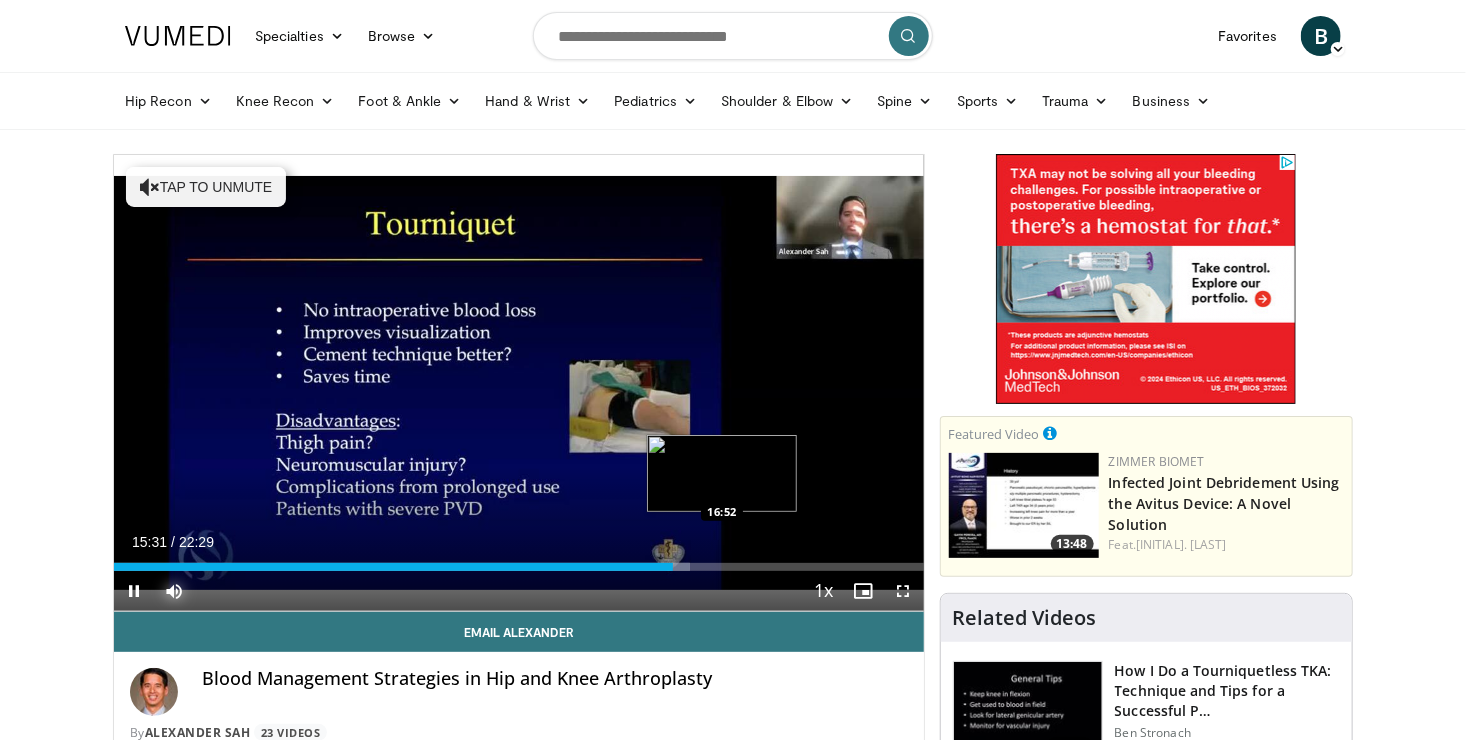click on "Loaded :  71.15% [TIME] [TIME]" at bounding box center (519, 567) 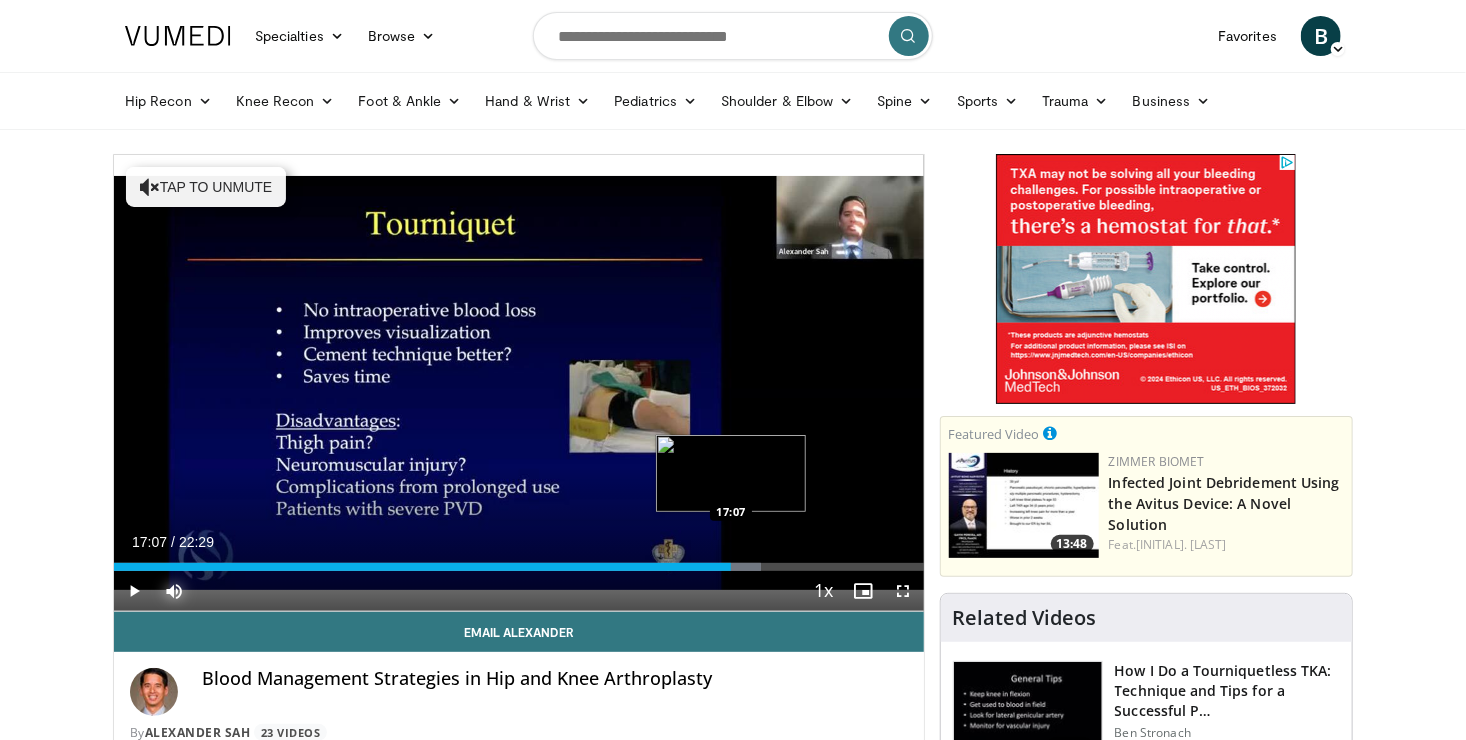 click on "Loaded :  79.92% [TIME] [TIME]" at bounding box center [519, 567] 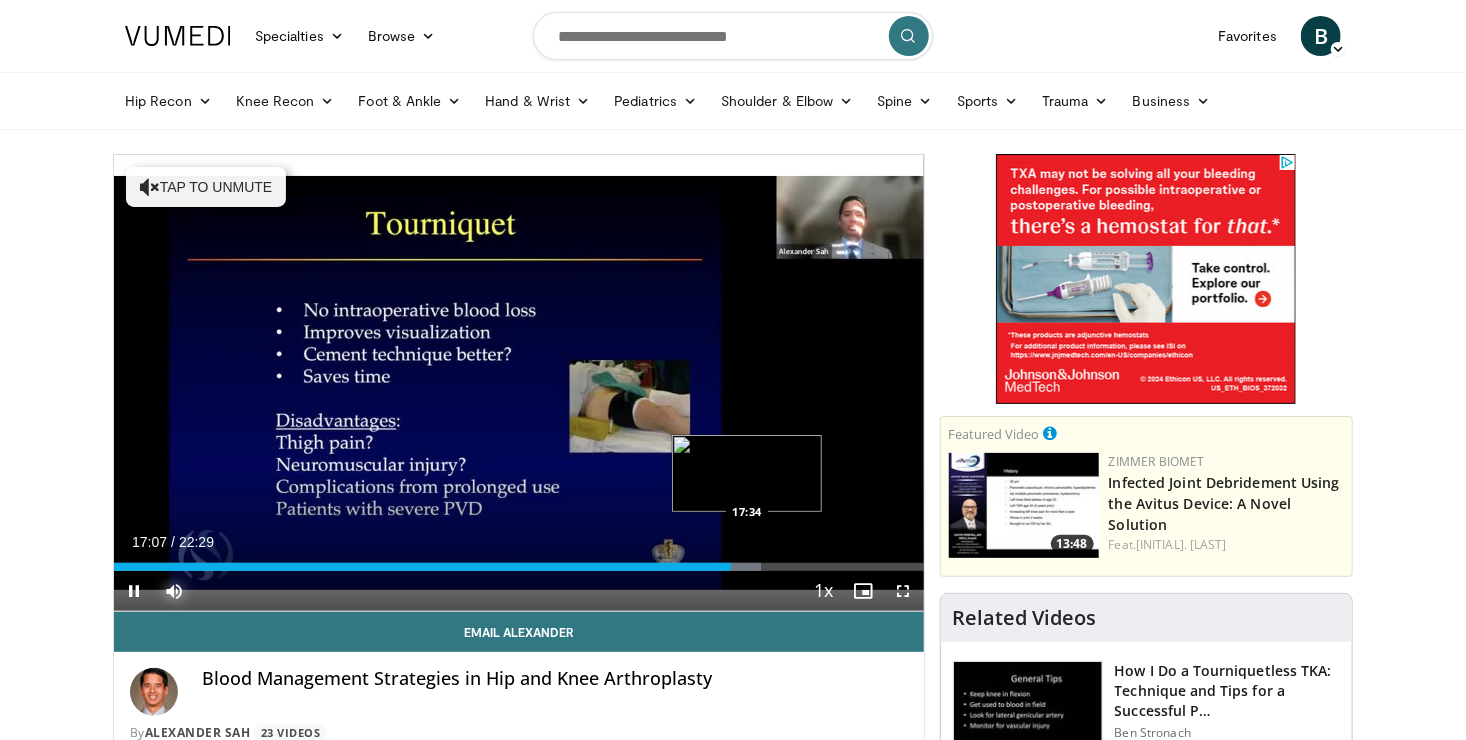 click at bounding box center (748, 567) 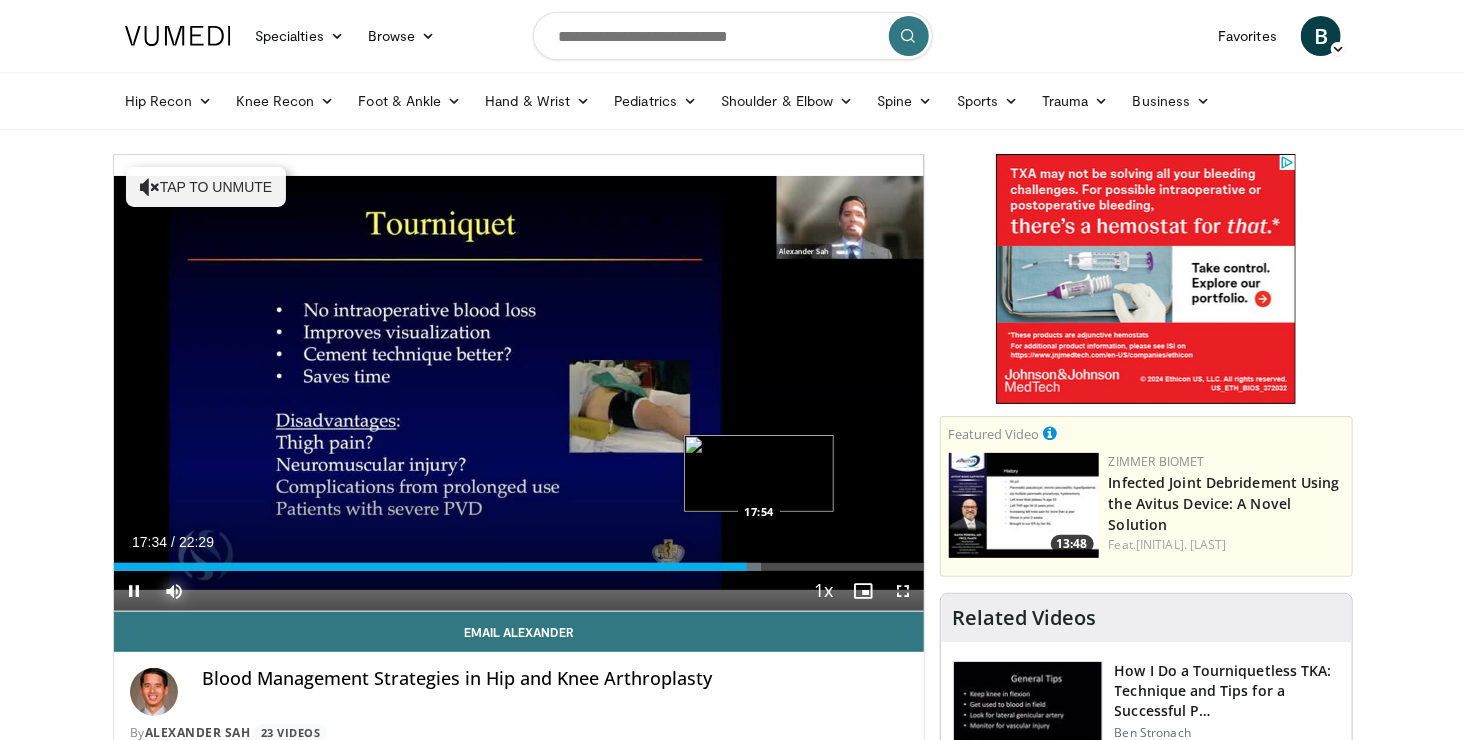 click on "Loaded :  79.92% [TIME] [TIME]" at bounding box center (519, 561) 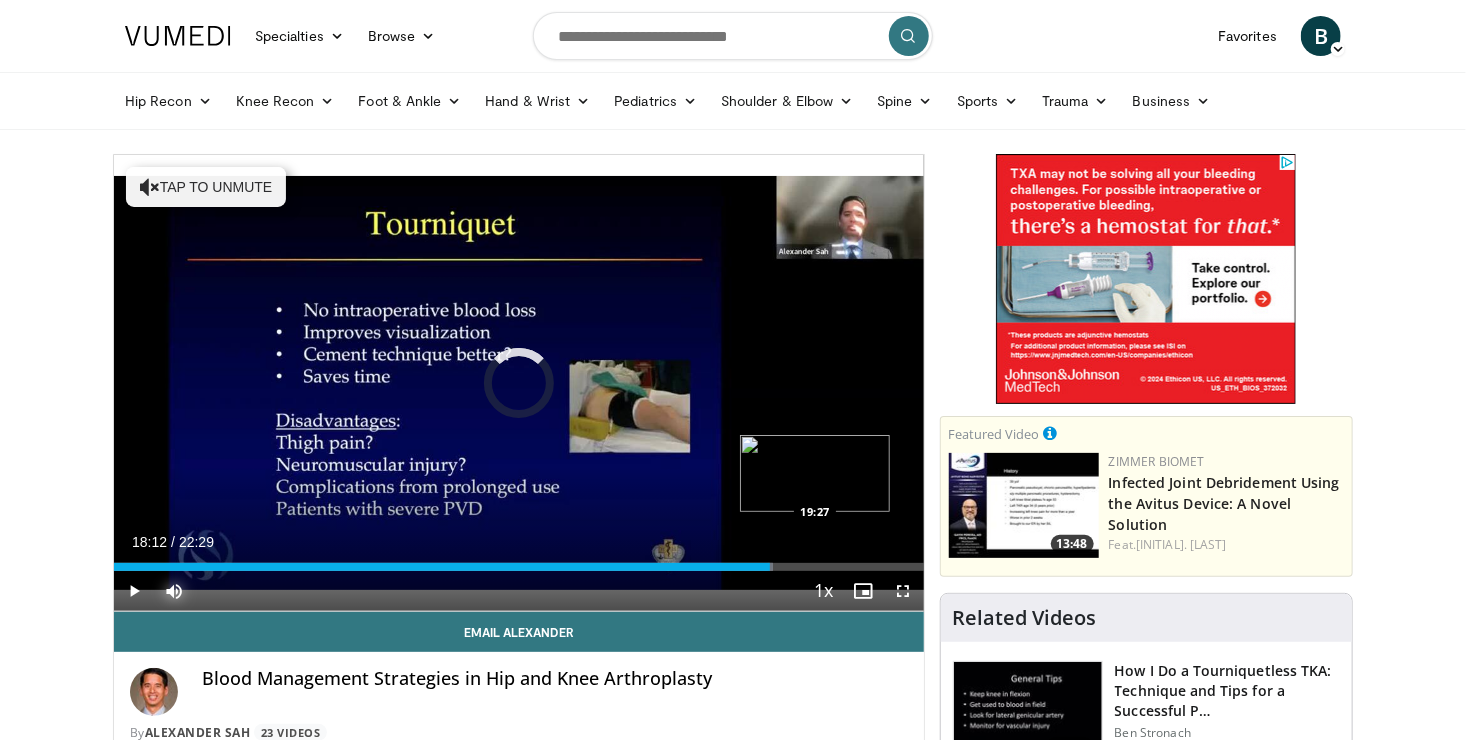 click on "Loaded :  81.40% [TIME] [TIME]" at bounding box center (519, 561) 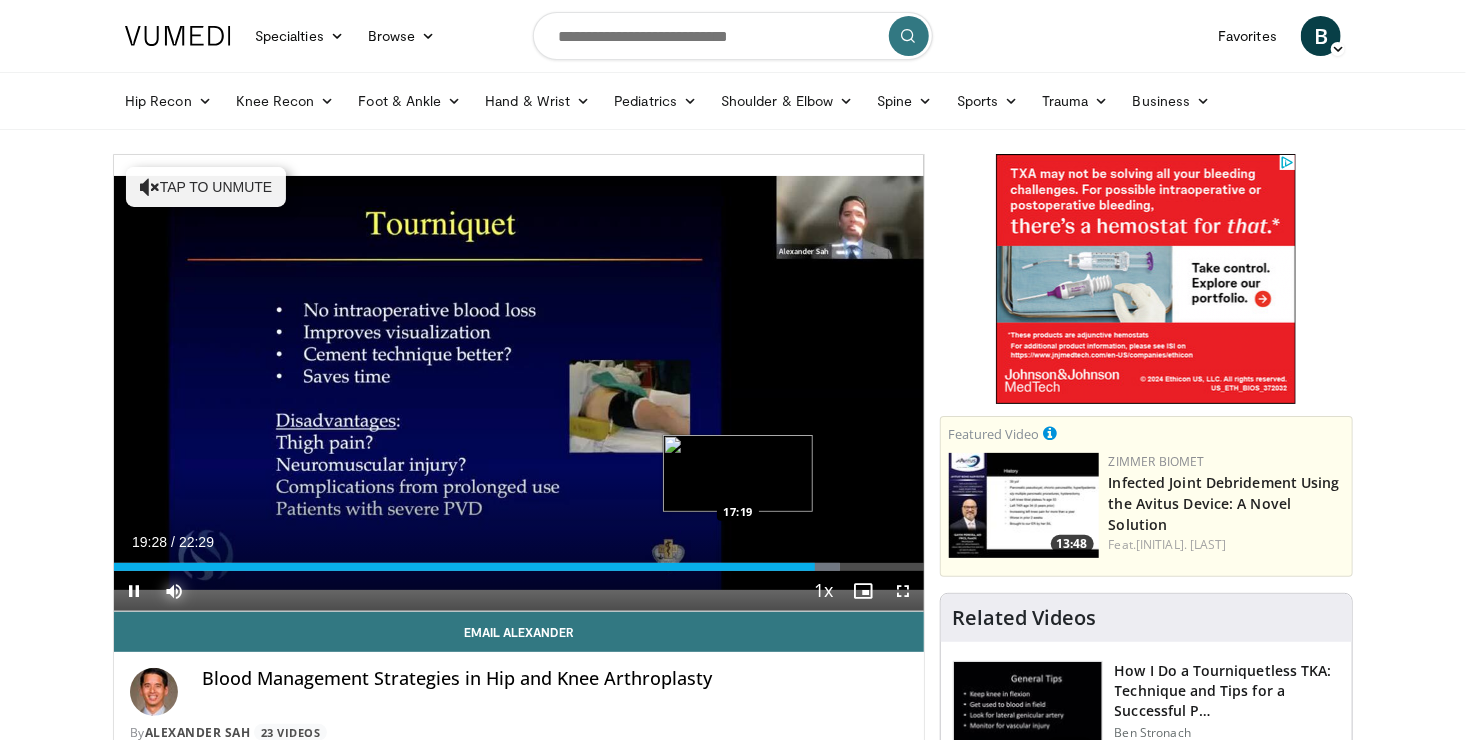 click on "Loaded :  89.68% [TIME] [TIME]" at bounding box center [519, 561] 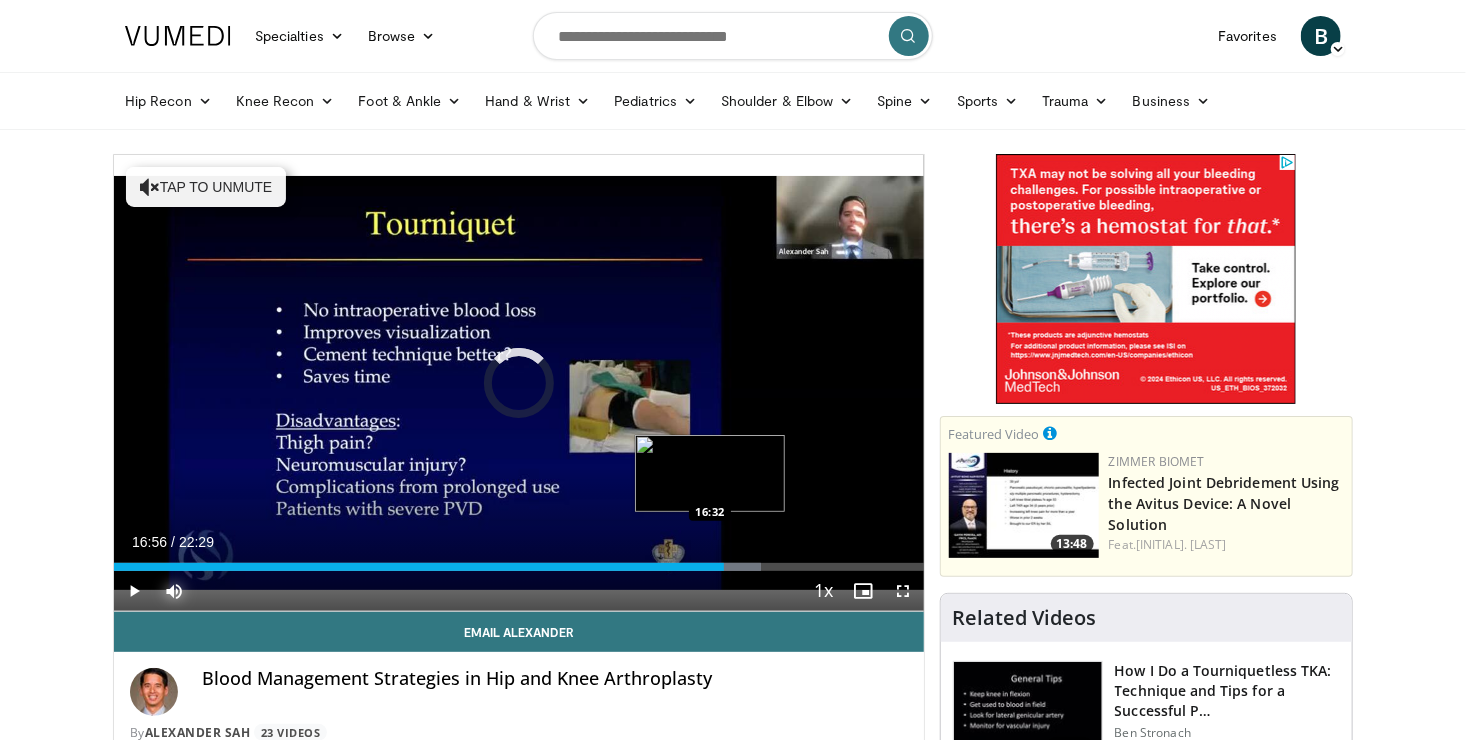 click on "16:57" at bounding box center [419, 567] 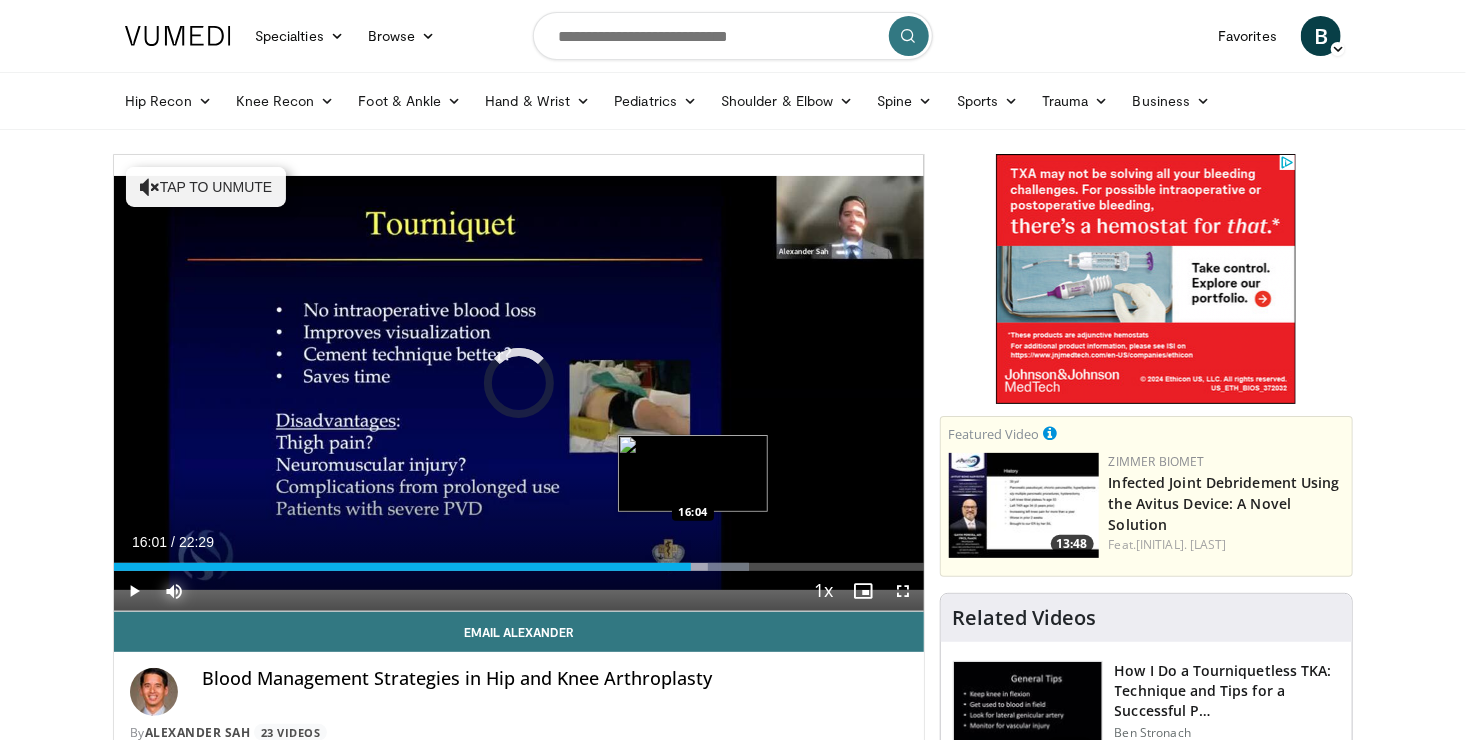 click on "Loaded :  78.44% [TIME] [TIME]" at bounding box center (519, 561) 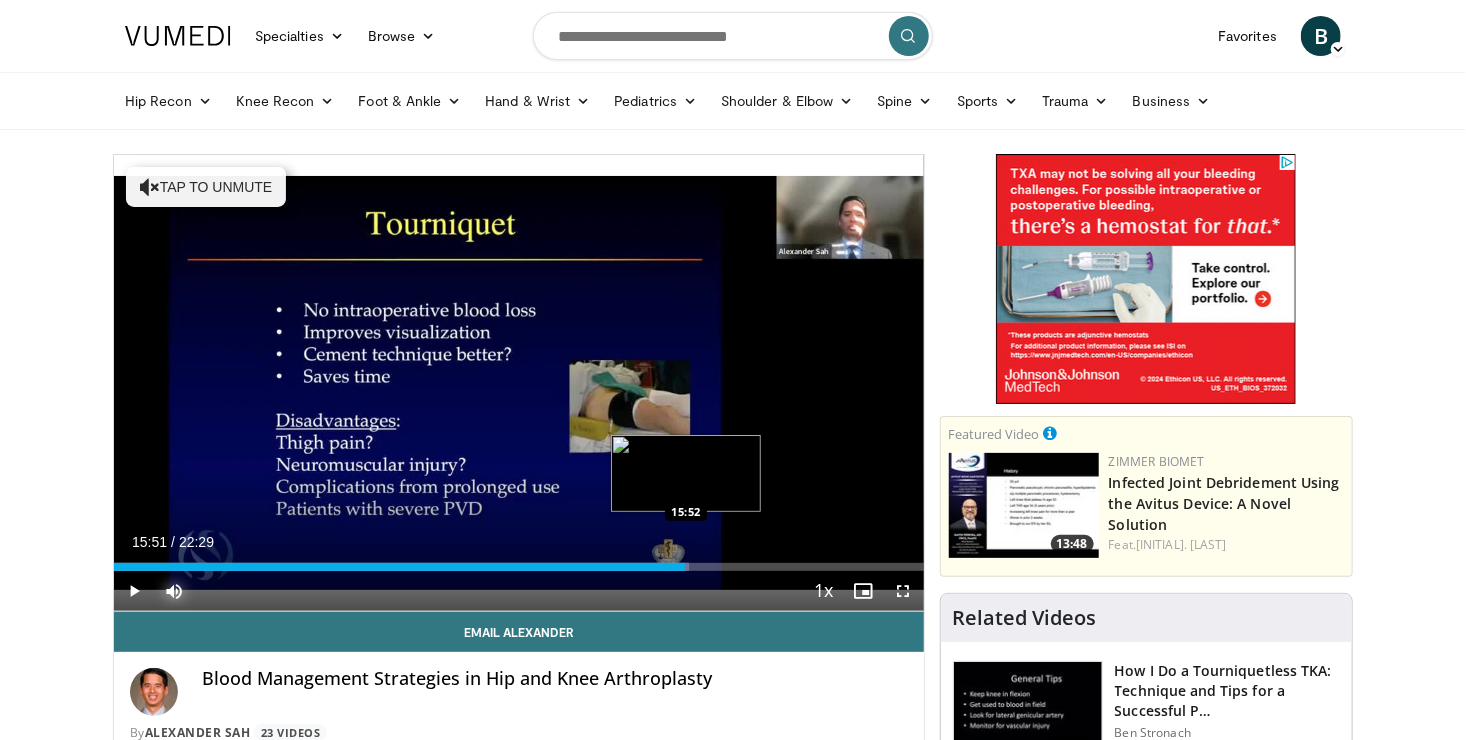 click on "Loaded :  71.04% [TIME] [TIME]" at bounding box center (519, 561) 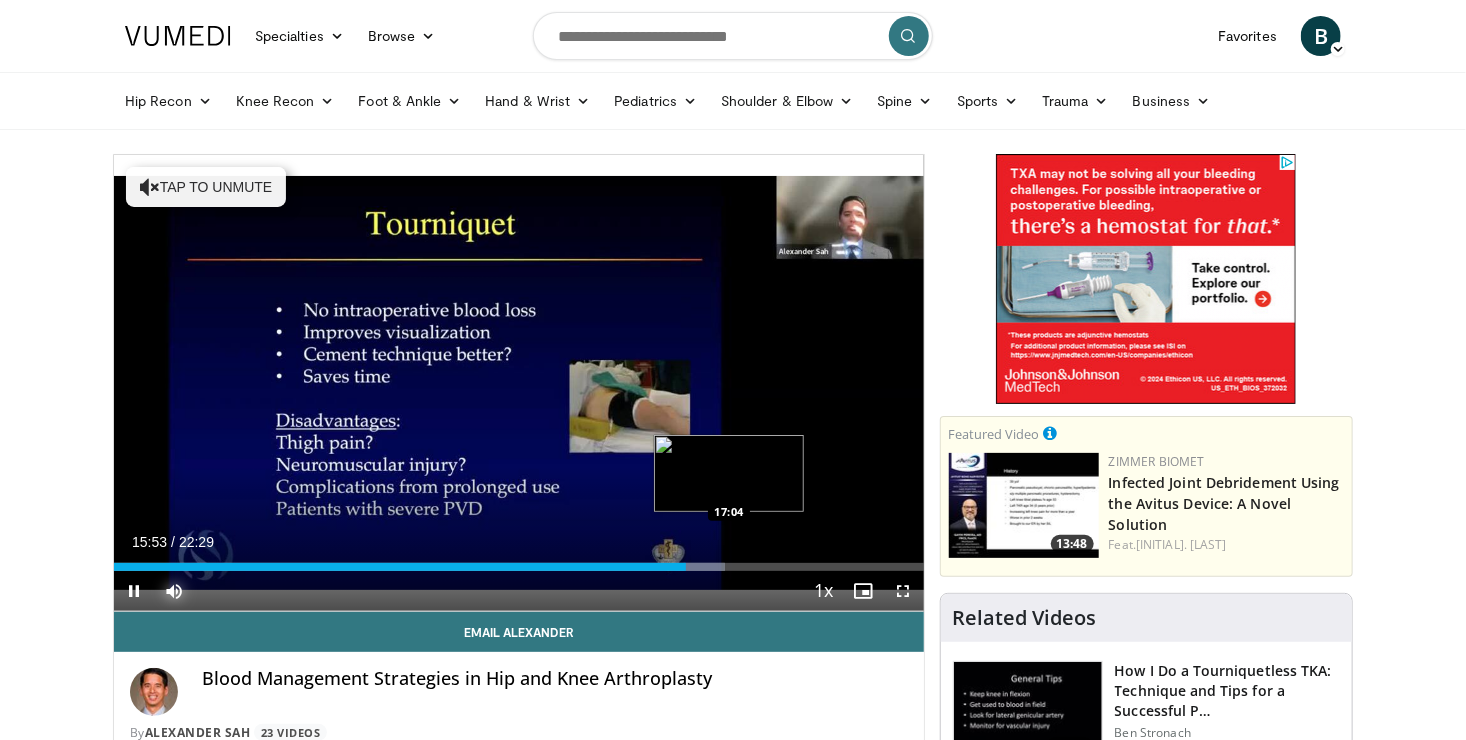 click on "Loaded :  75.48% [TIME] [TIME]" at bounding box center [519, 561] 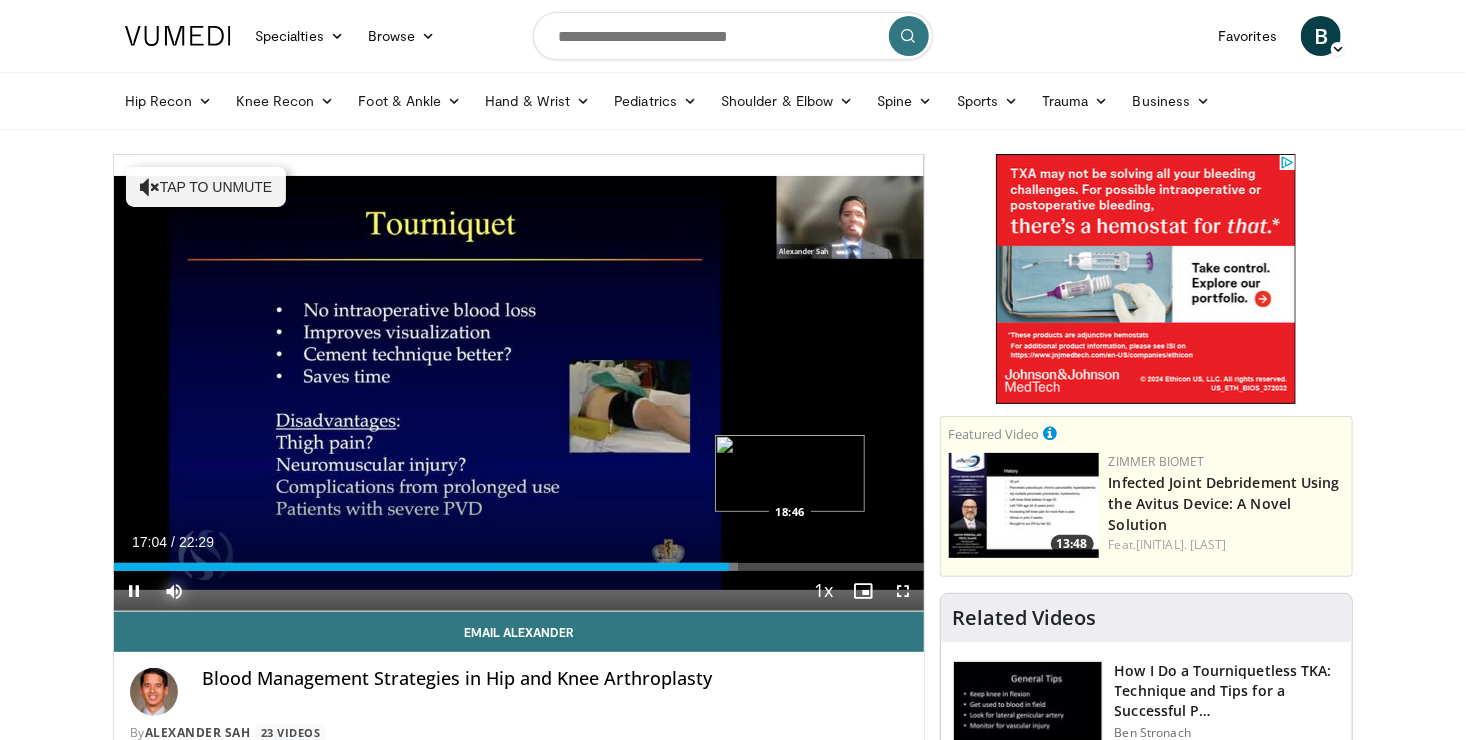 click on "Loaded :  77.08% [TIME] [TIME]" at bounding box center (519, 561) 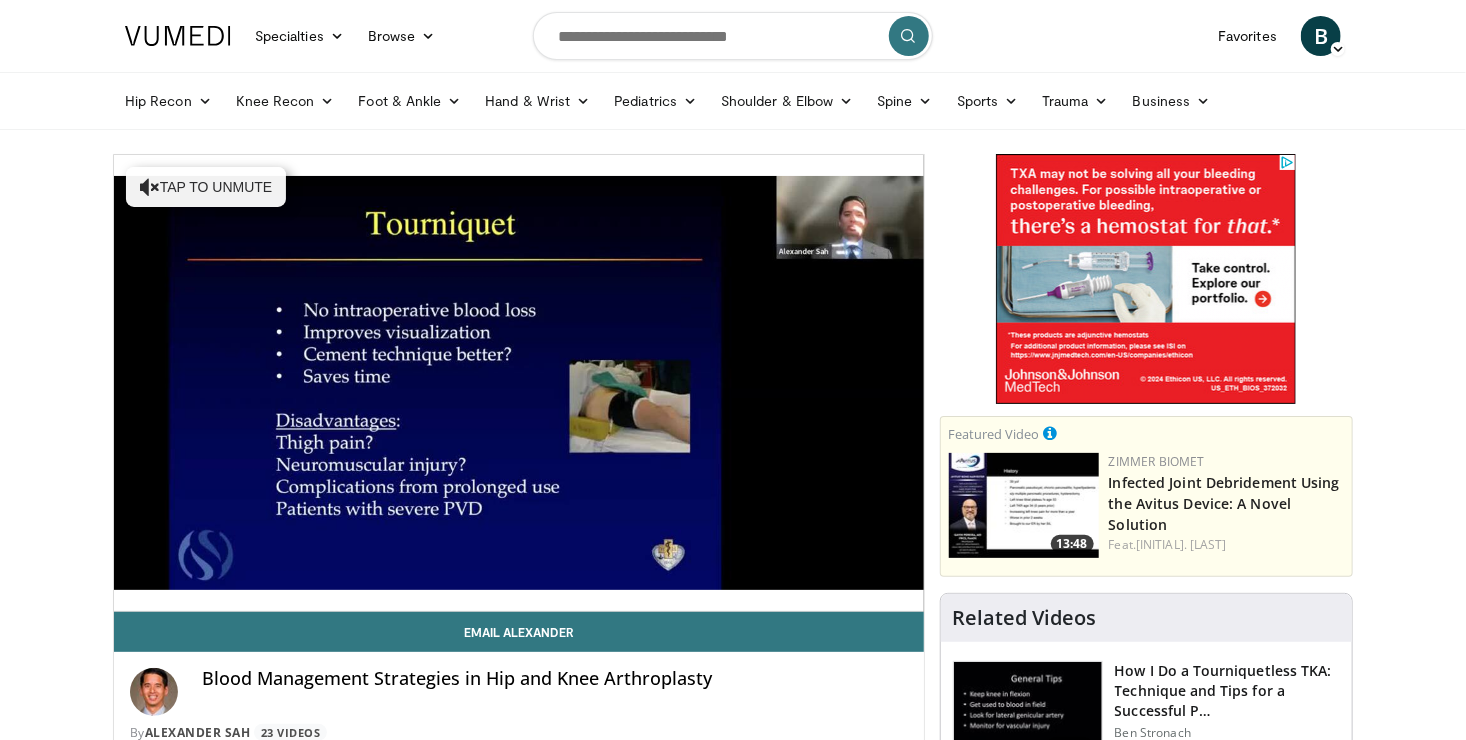 click on "10 seconds
Tap to unmute" at bounding box center [519, 383] 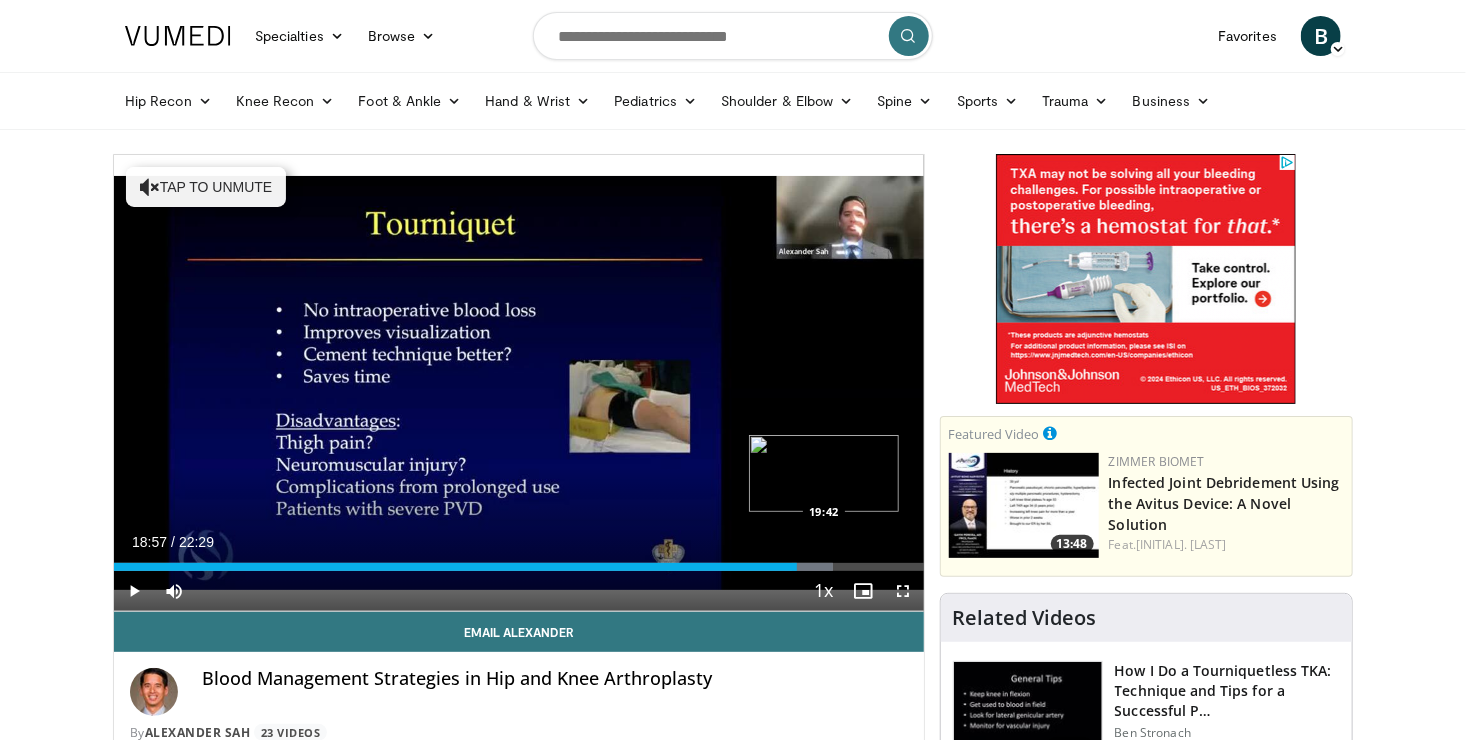click at bounding box center [812, 567] 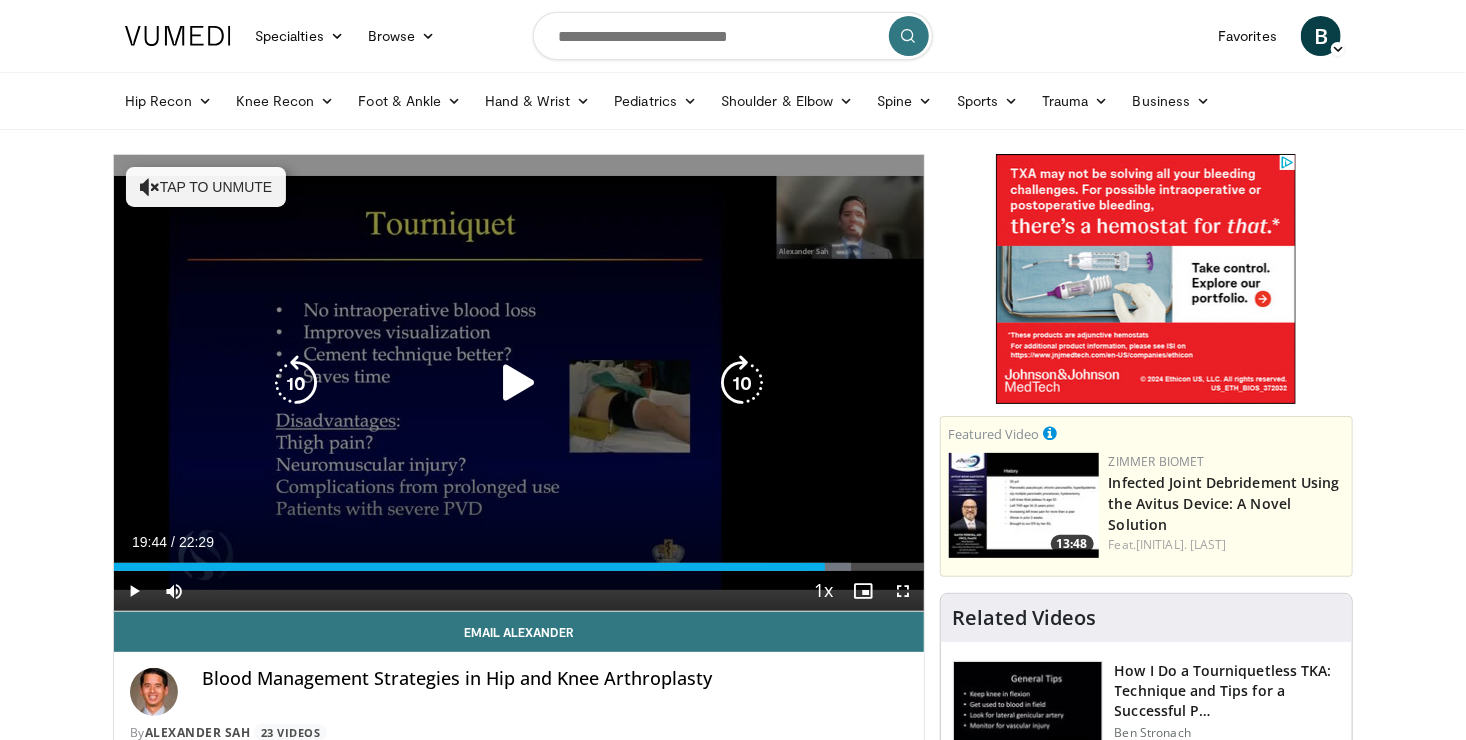 click on "10 seconds
Tap to unmute" at bounding box center [519, 383] 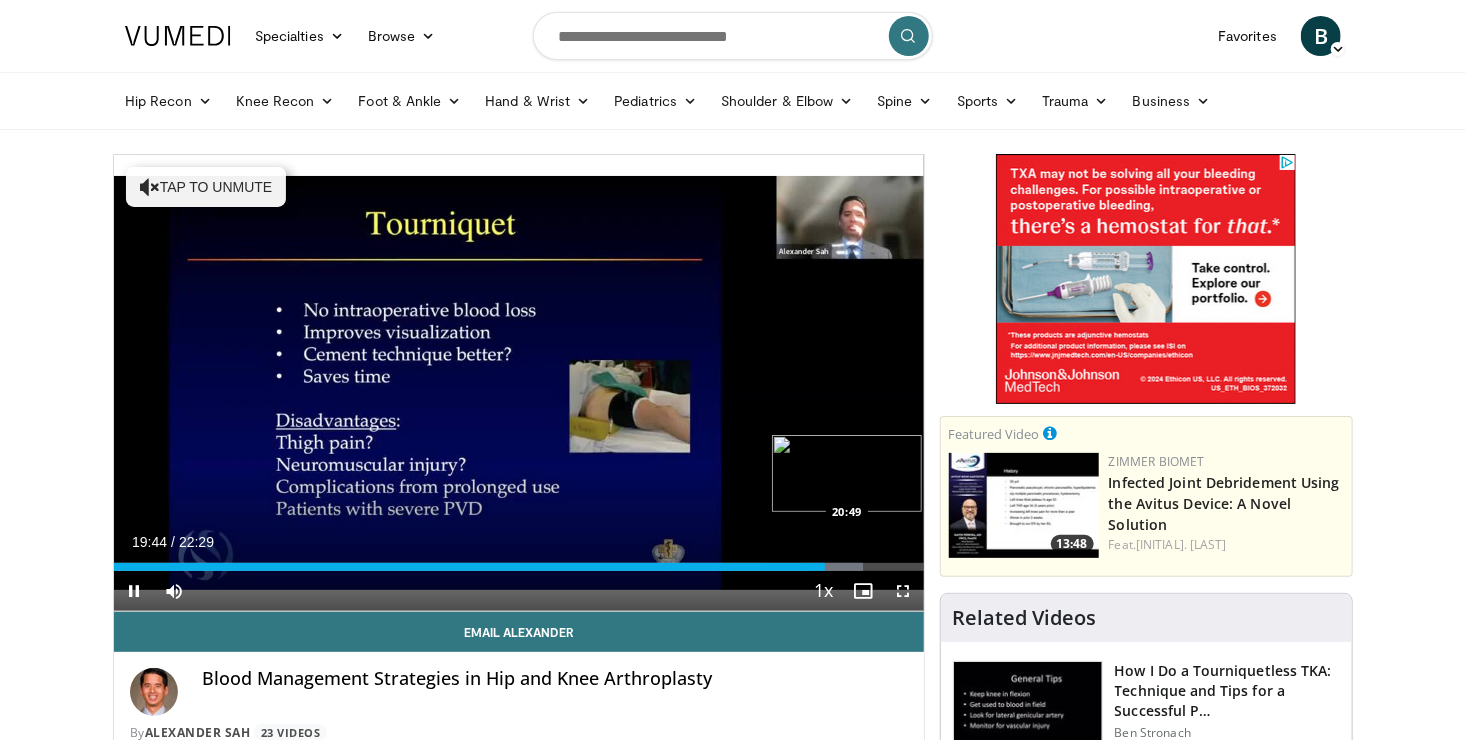 click on "Loaded :  92.50% [TIME] [TIME]" at bounding box center (519, 561) 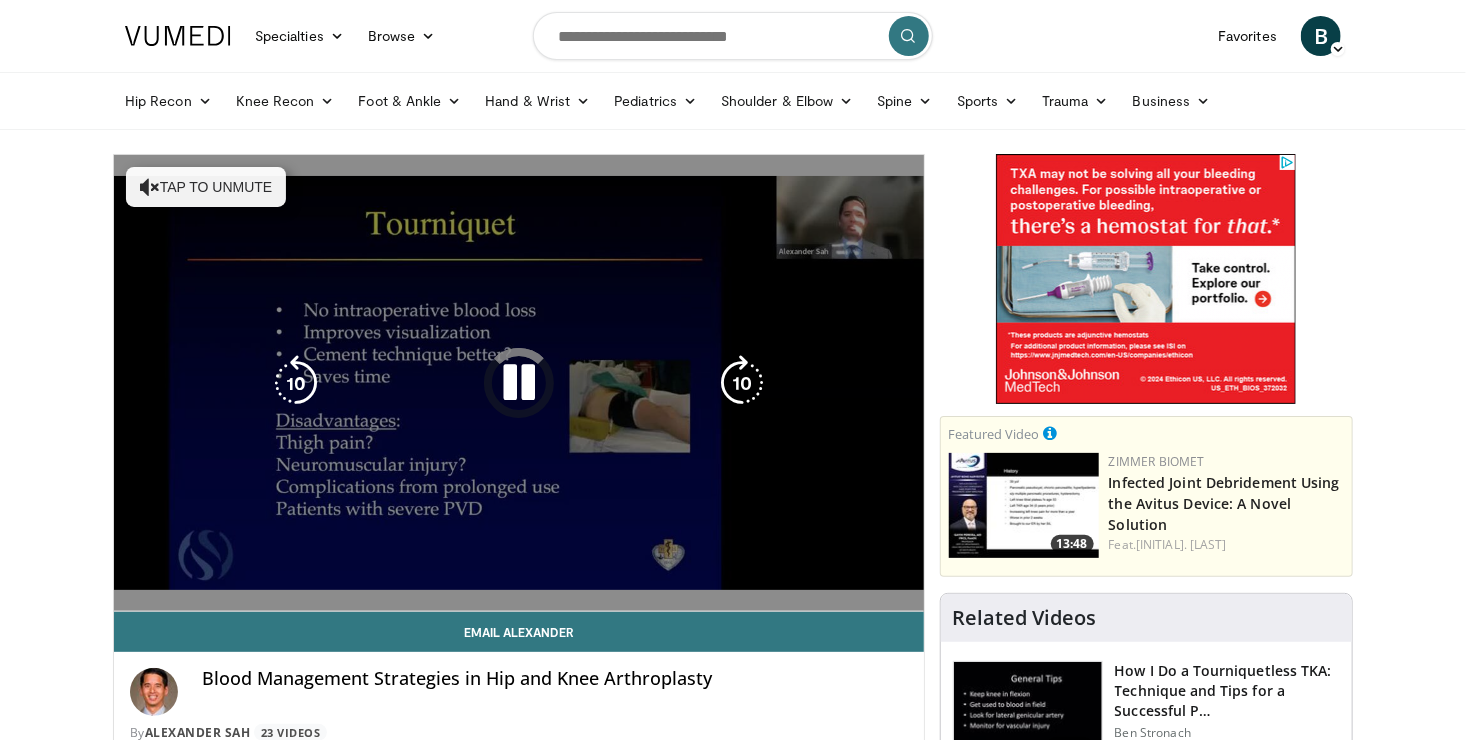 click on "Loaded :  0.00% [TIME] [TIME]" at bounding box center [519, 601] 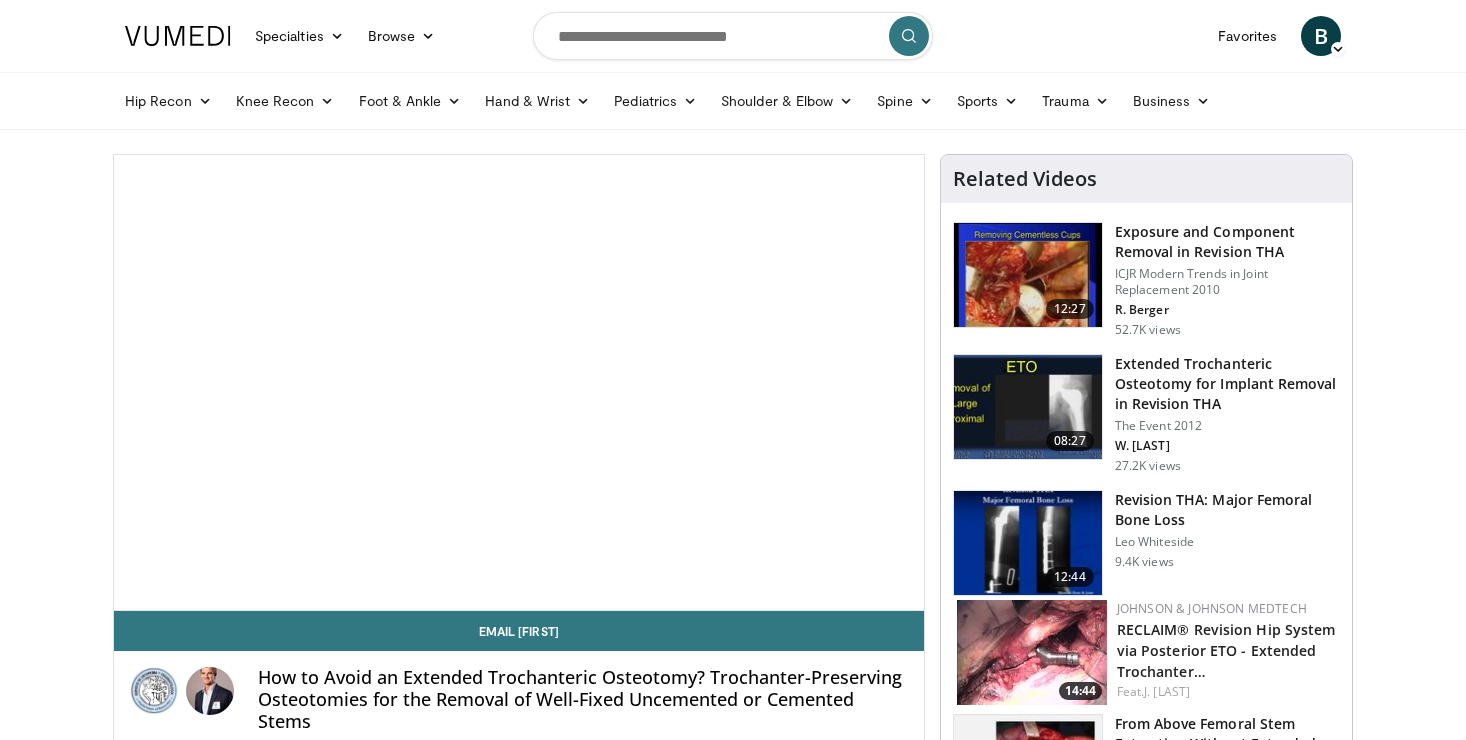 scroll, scrollTop: 0, scrollLeft: 0, axis: both 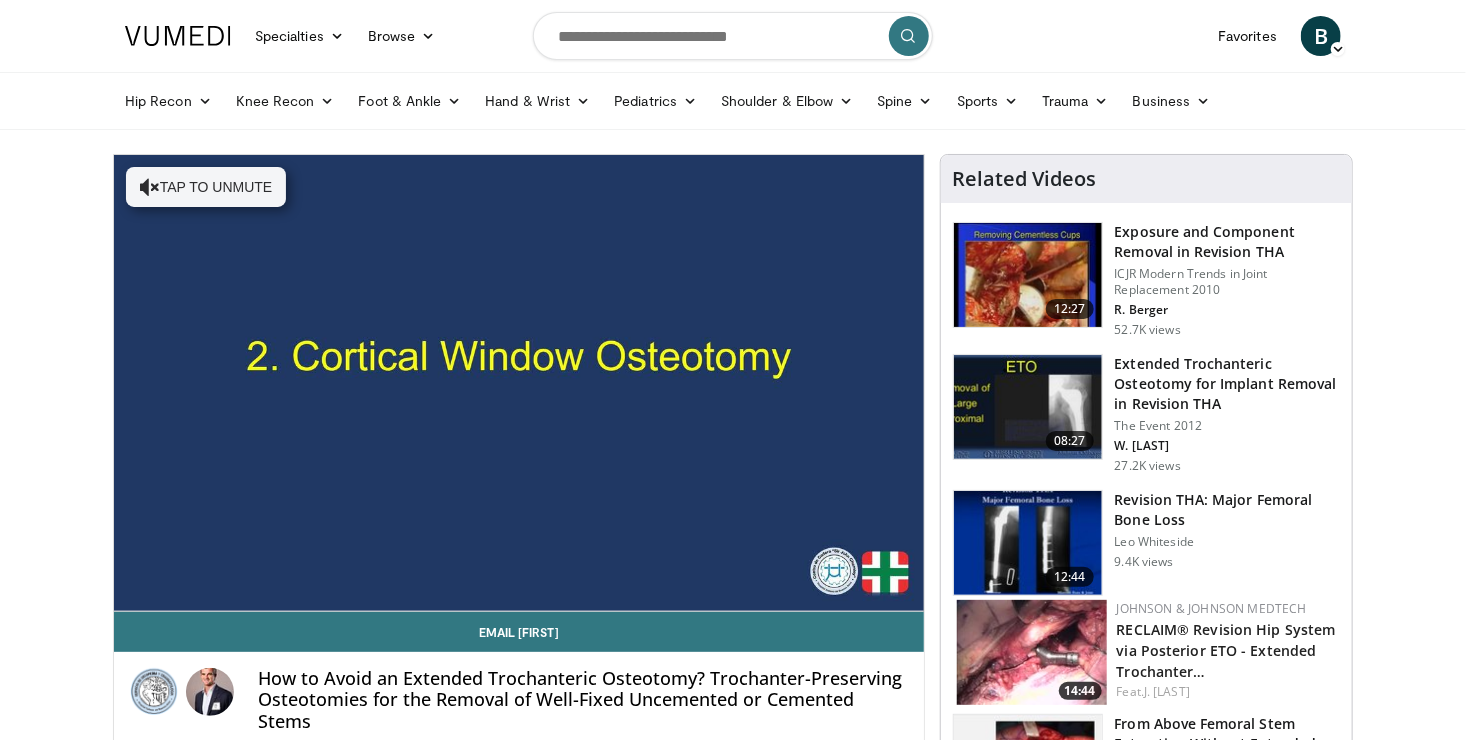 click on "**********" at bounding box center [519, 383] 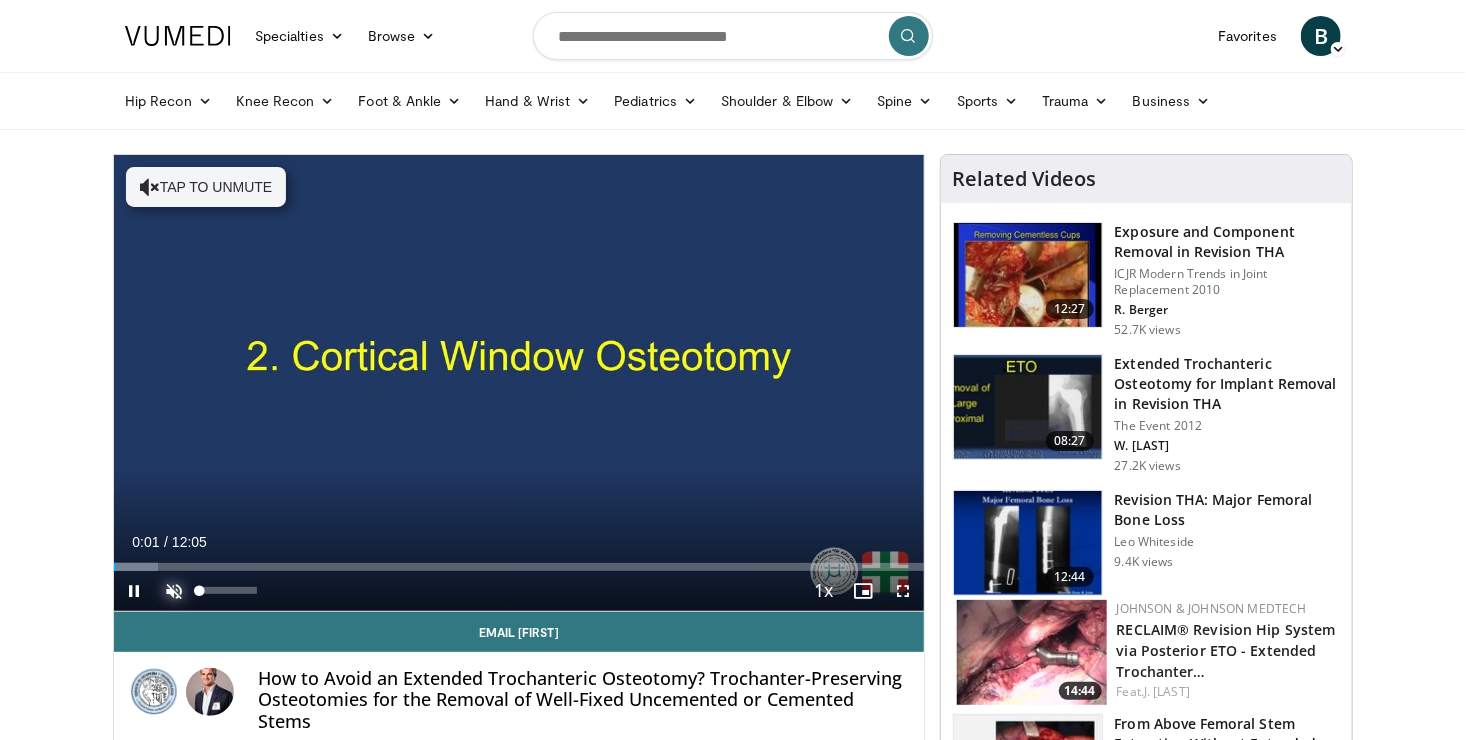 click at bounding box center [174, 591] 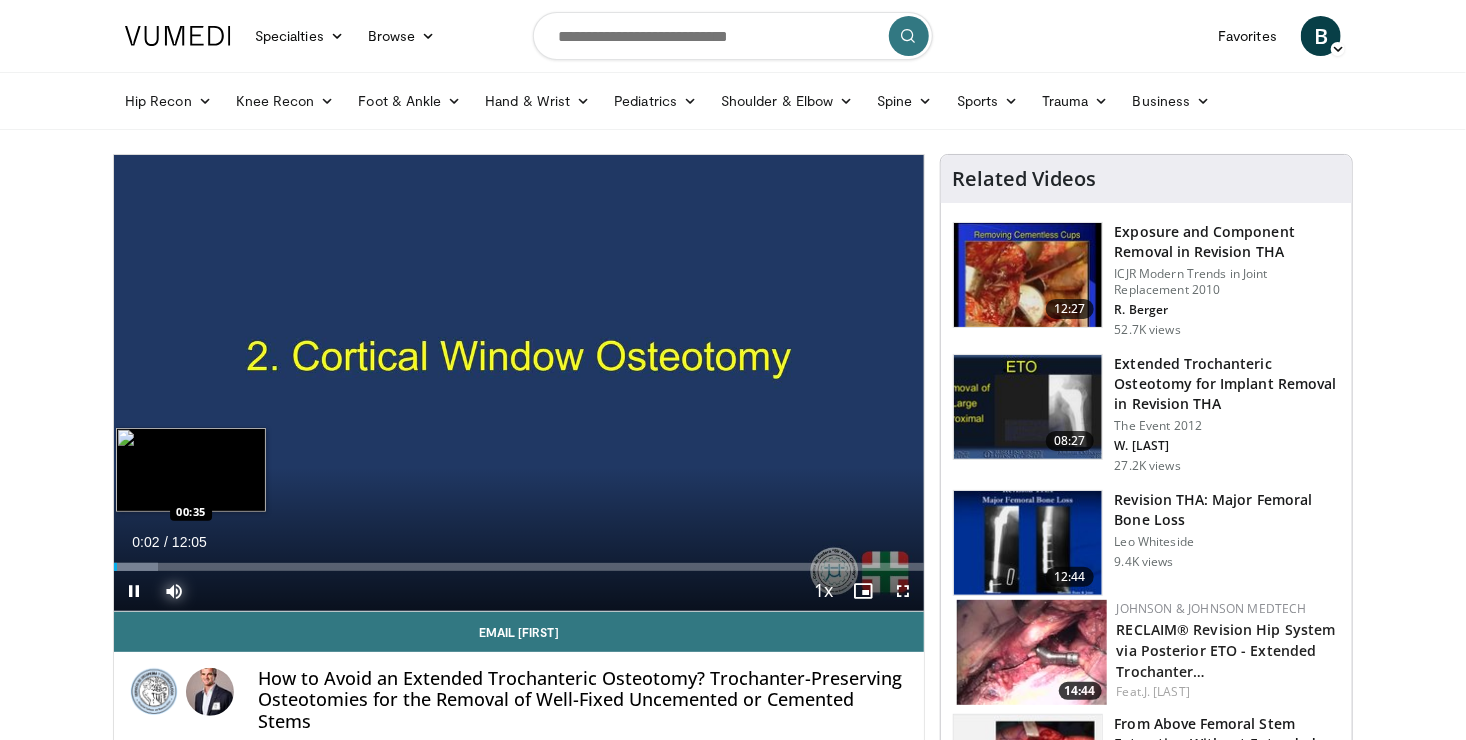 click at bounding box center [136, 567] 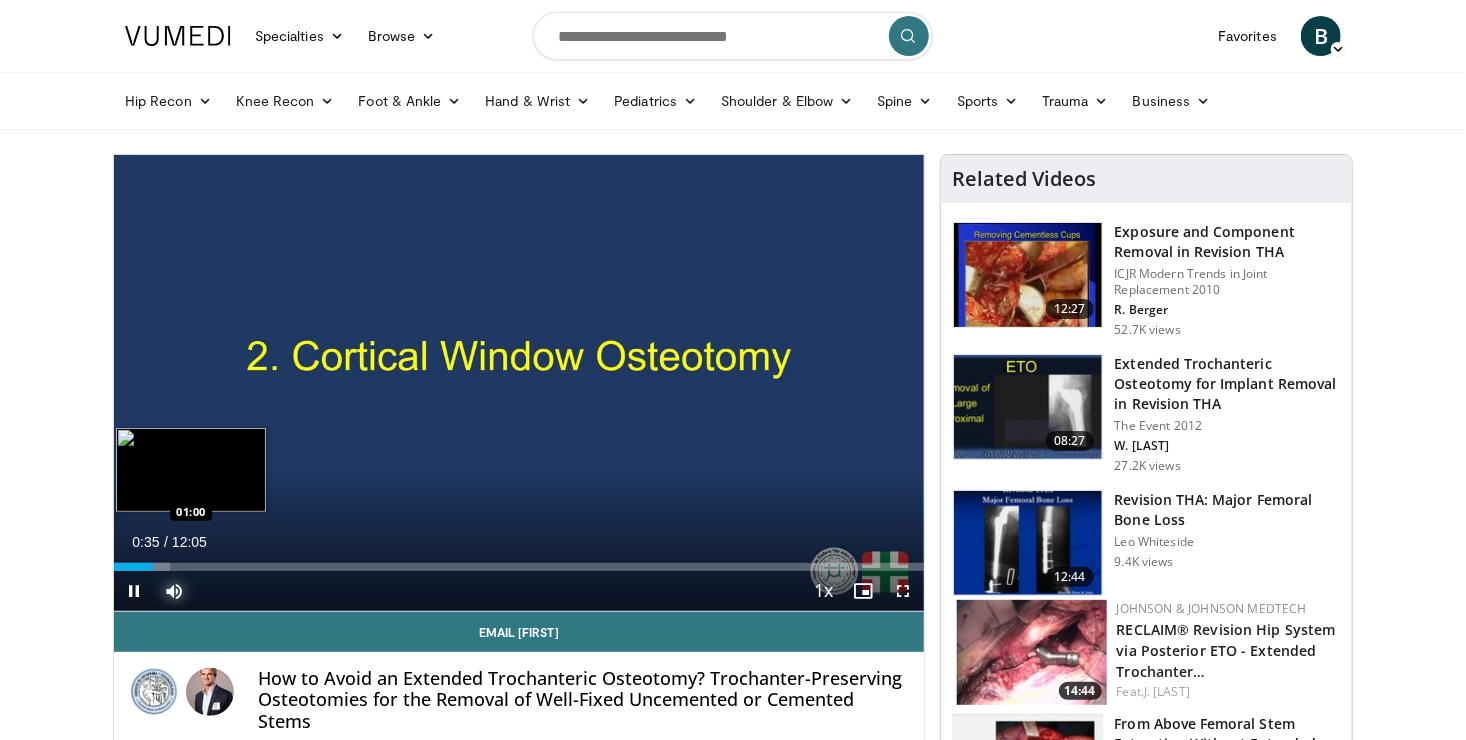 click on "Loaded :  6.89% 00:35 01:00" at bounding box center (519, 567) 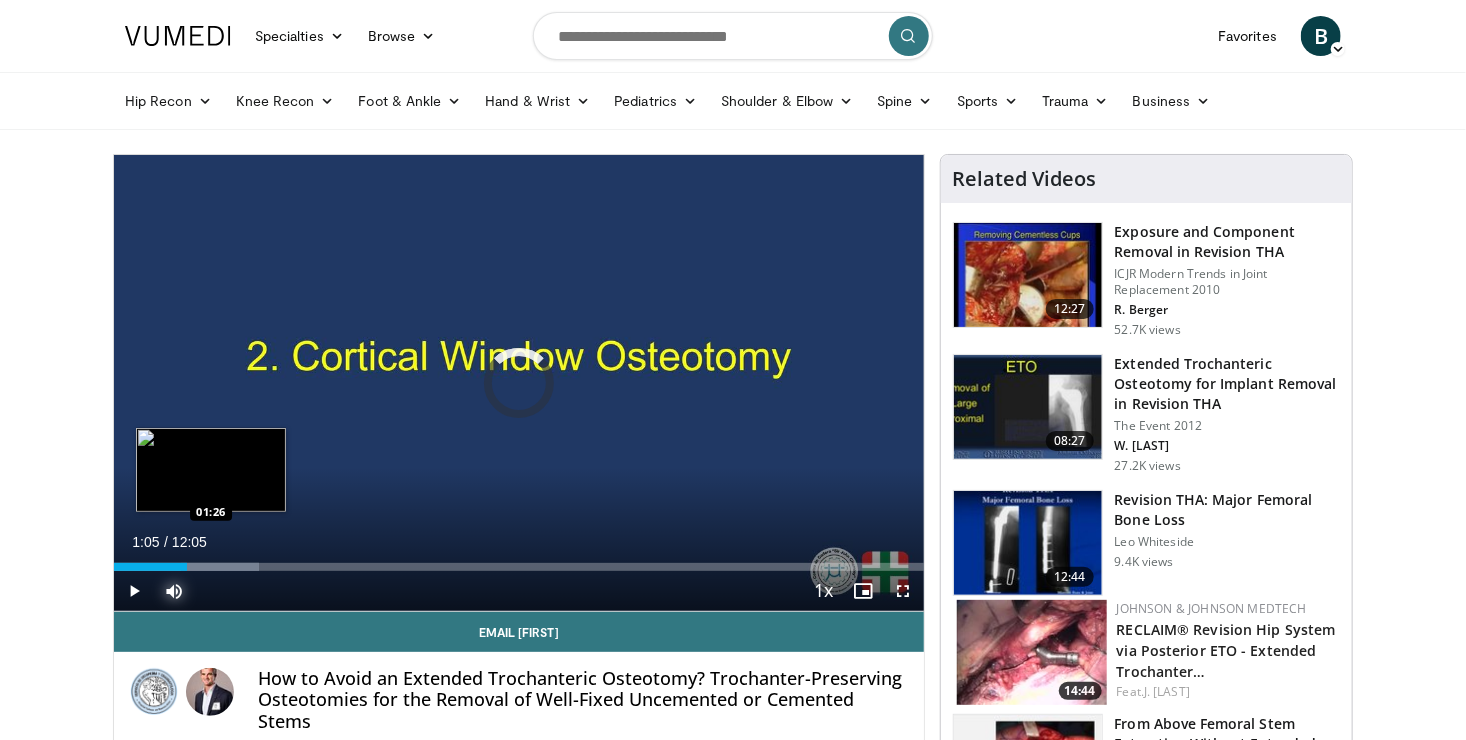 click on "Loaded :  17.87% 01:05 01:26" at bounding box center (519, 561) 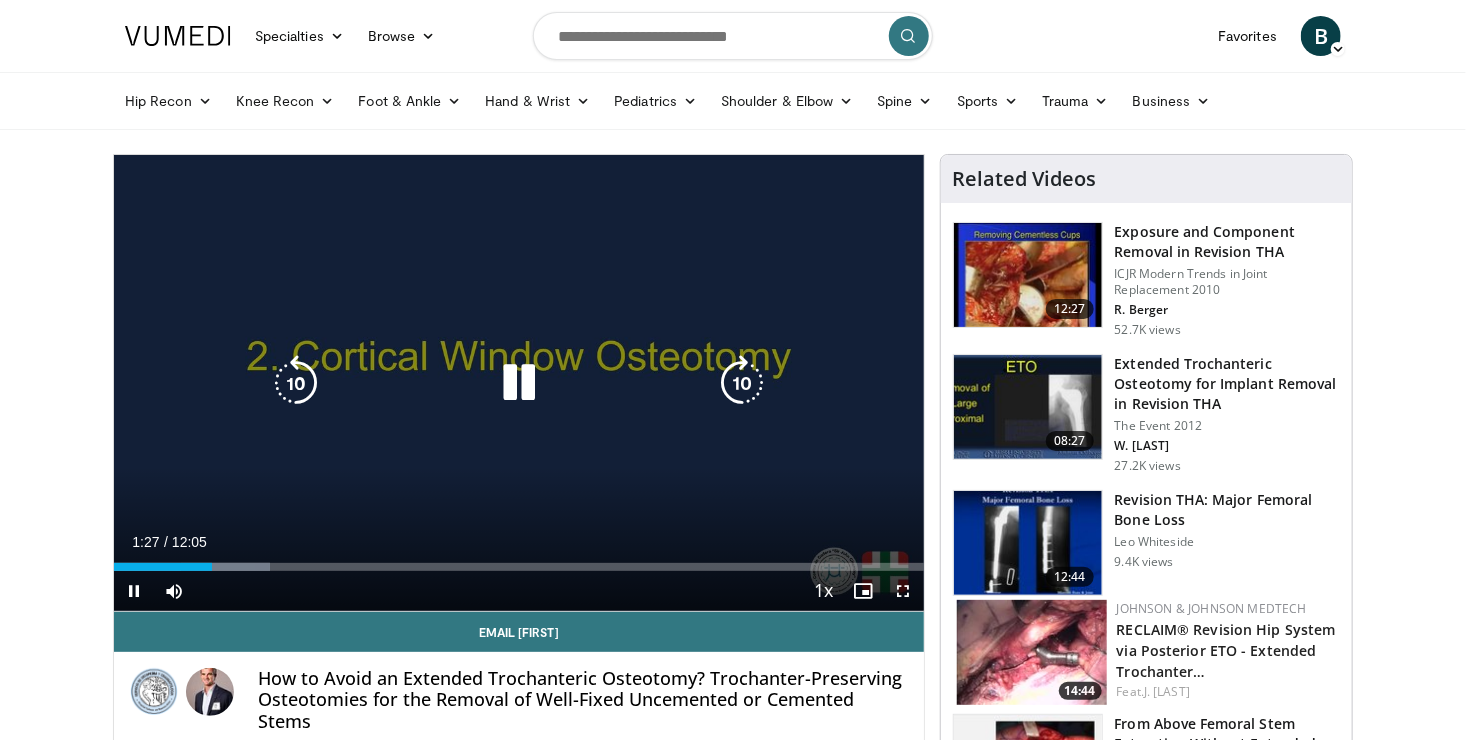 click on "10 seconds
Tap to unmute" at bounding box center [519, 383] 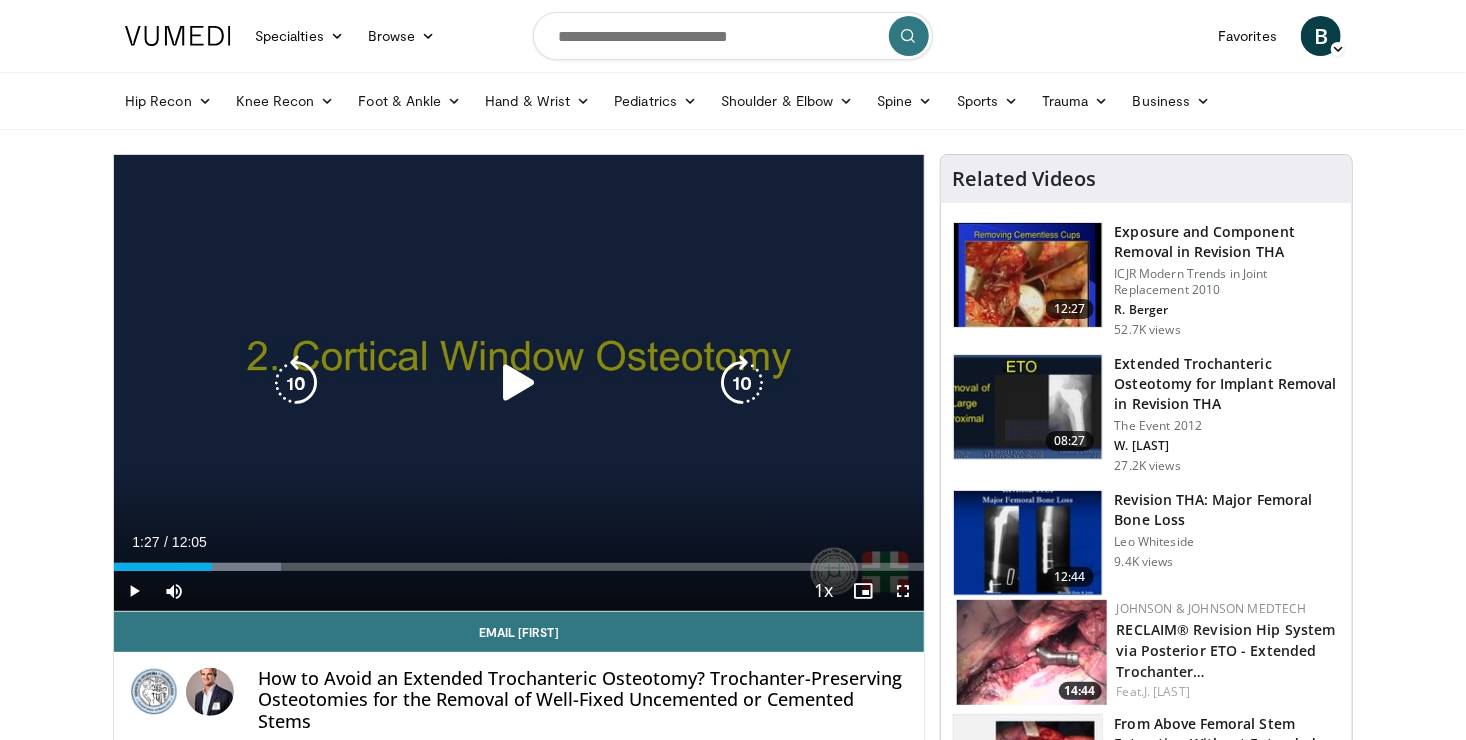 click on "10 seconds
Tap to unmute" at bounding box center [519, 383] 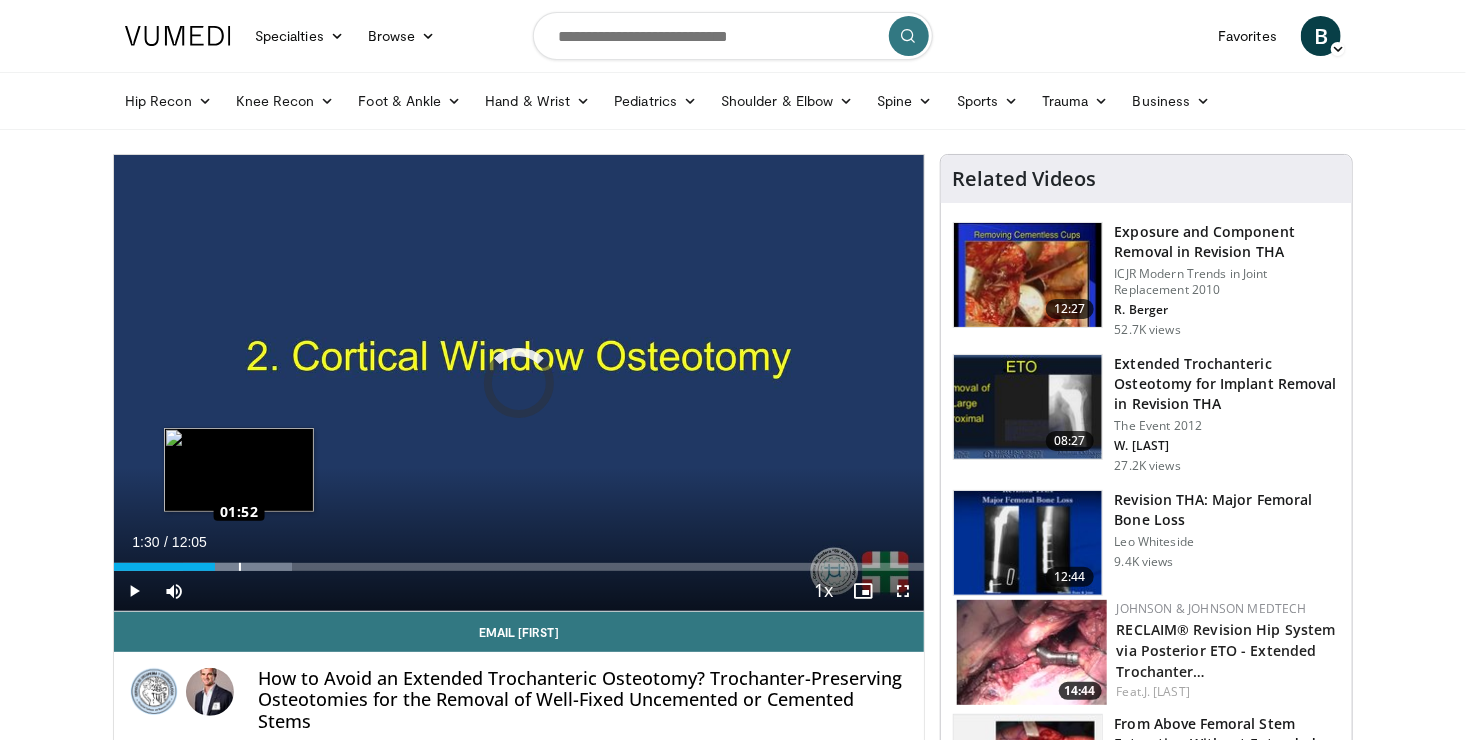 click on "Loaded :  22.00% 01:30 01:52" at bounding box center [519, 561] 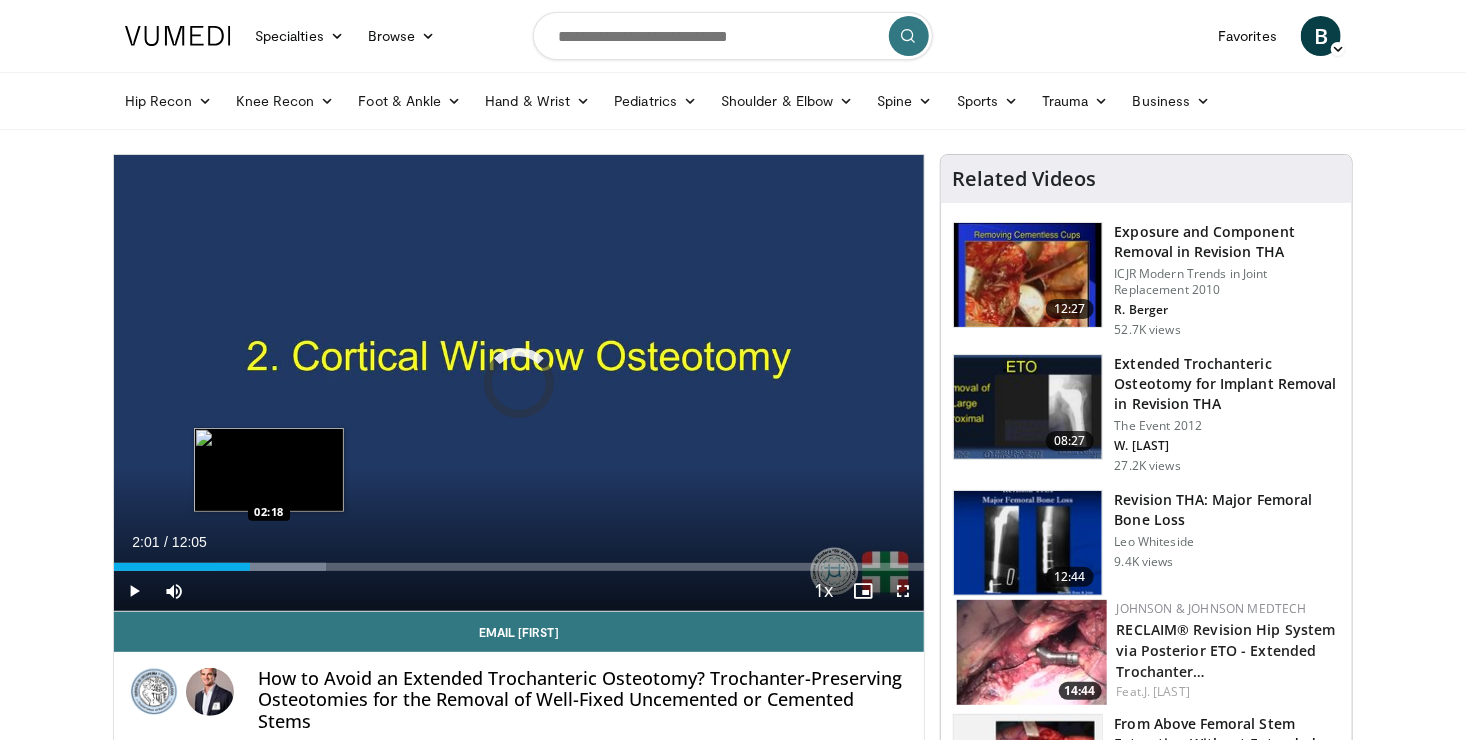 click on "Loaded :  26.13% 02:01 02:18" at bounding box center (519, 567) 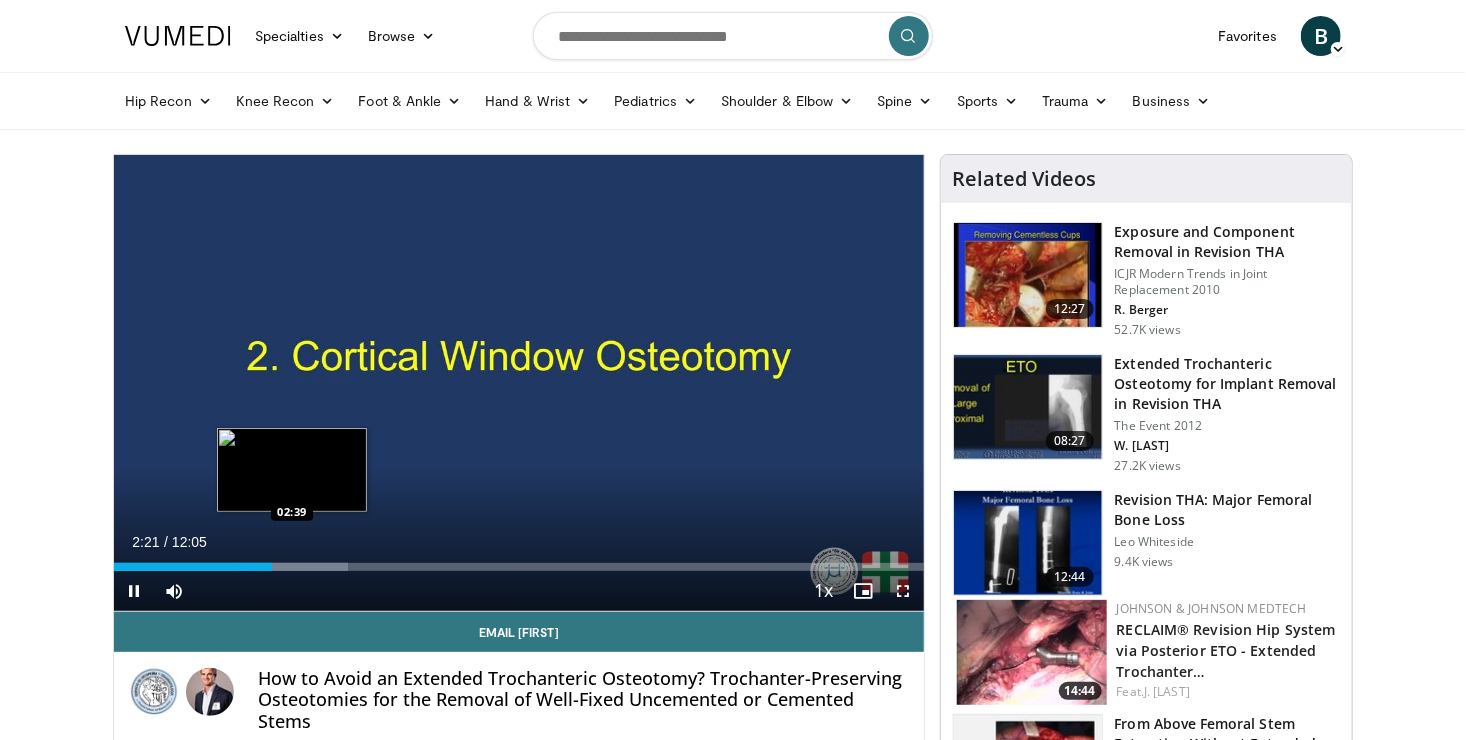 click at bounding box center [293, 567] 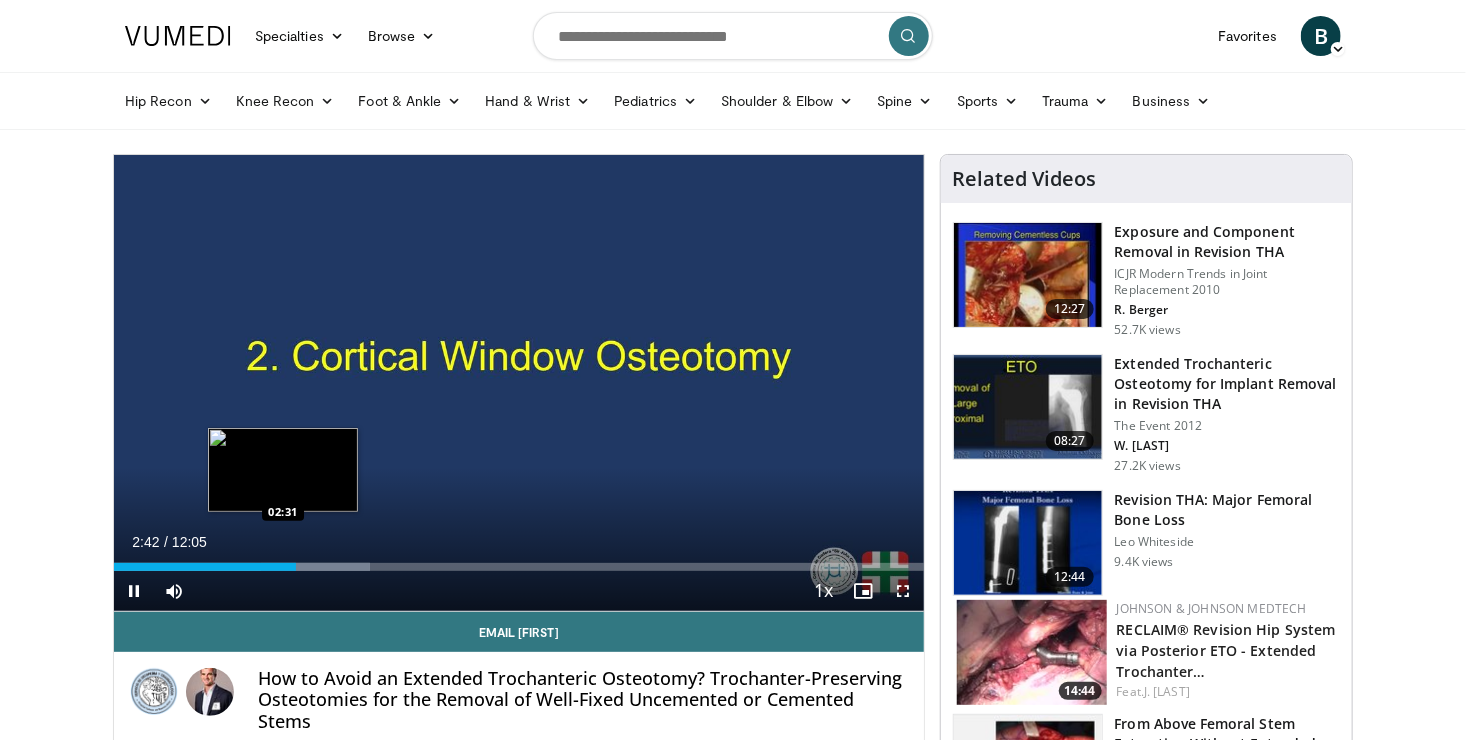 click on "Loaded :  31.63% 02:42 02:31" at bounding box center (519, 567) 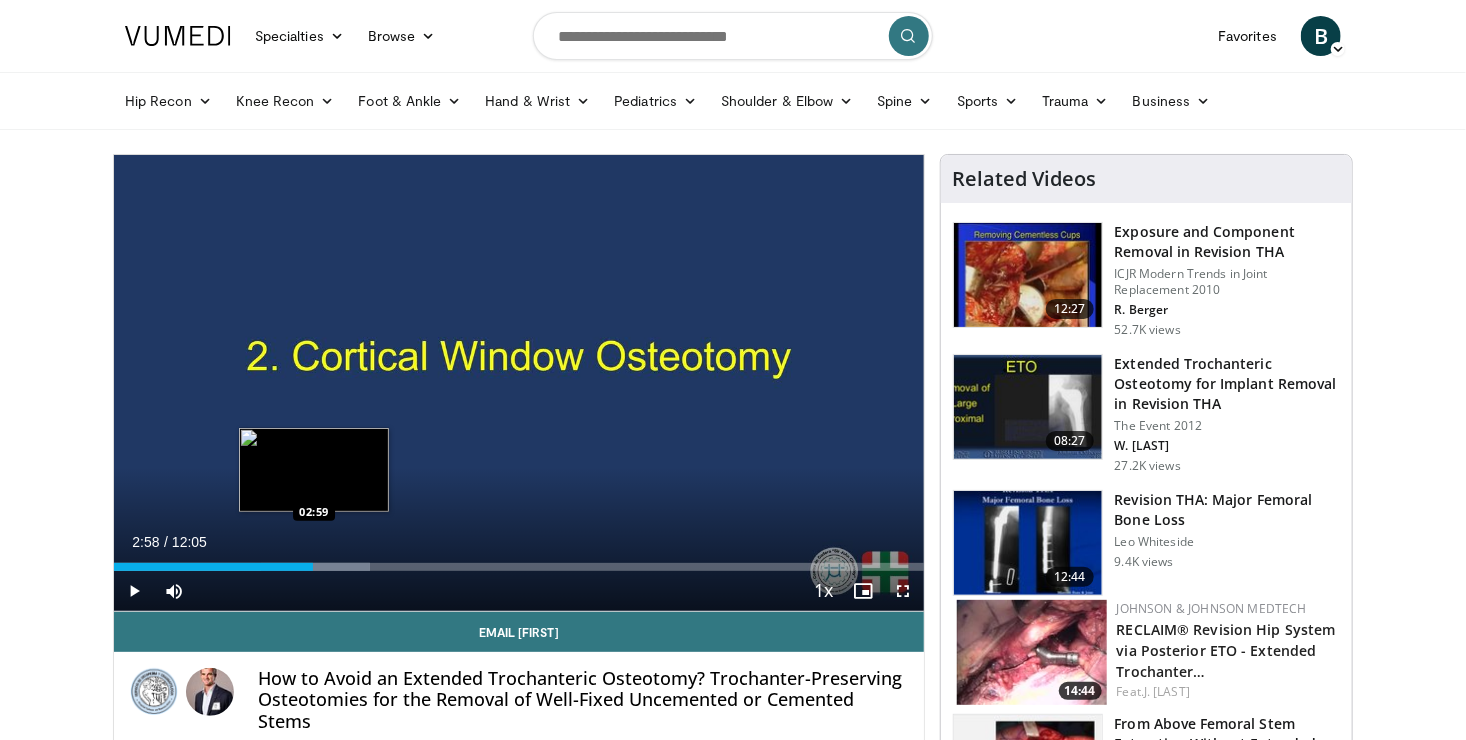 click on "Loaded :  31.63% 02:58 02:59" at bounding box center [519, 567] 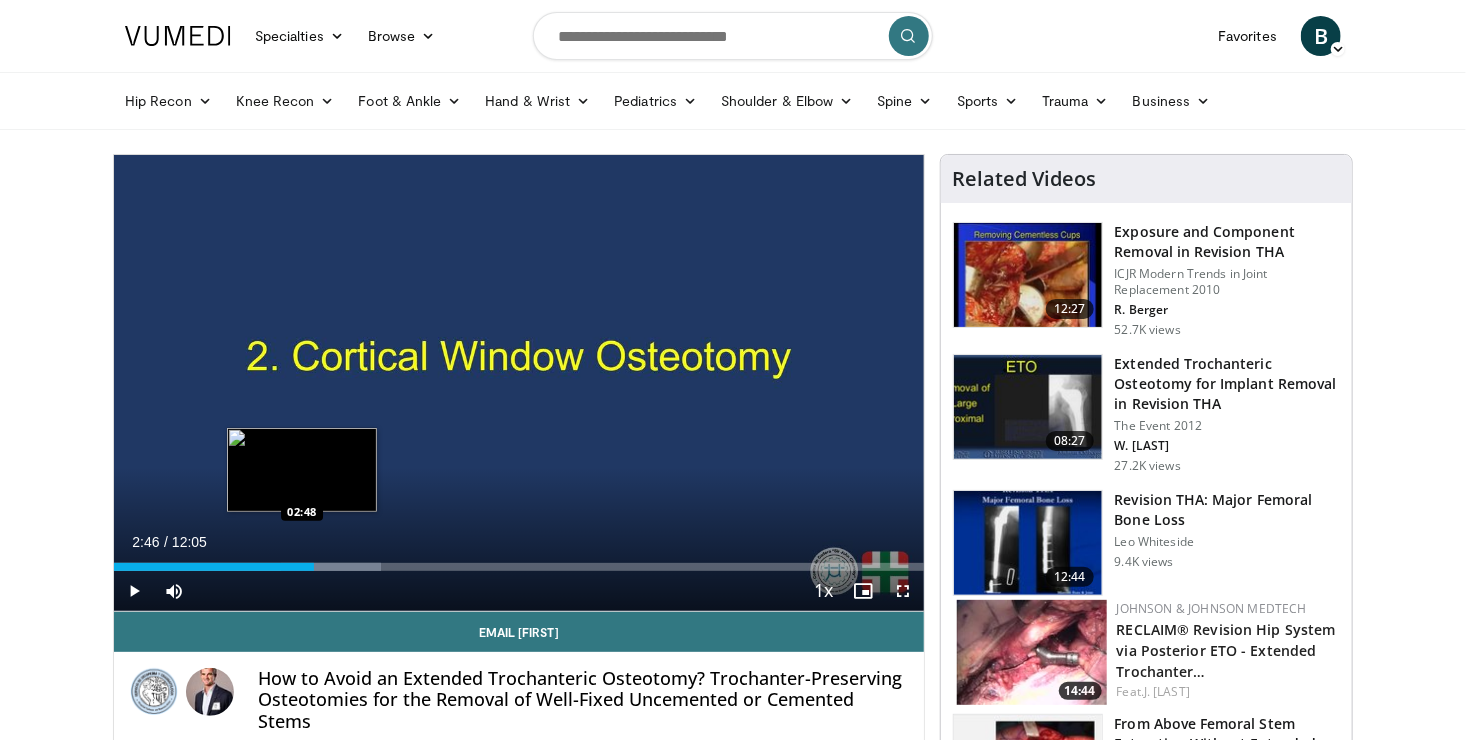 click on "02:46" at bounding box center (214, 567) 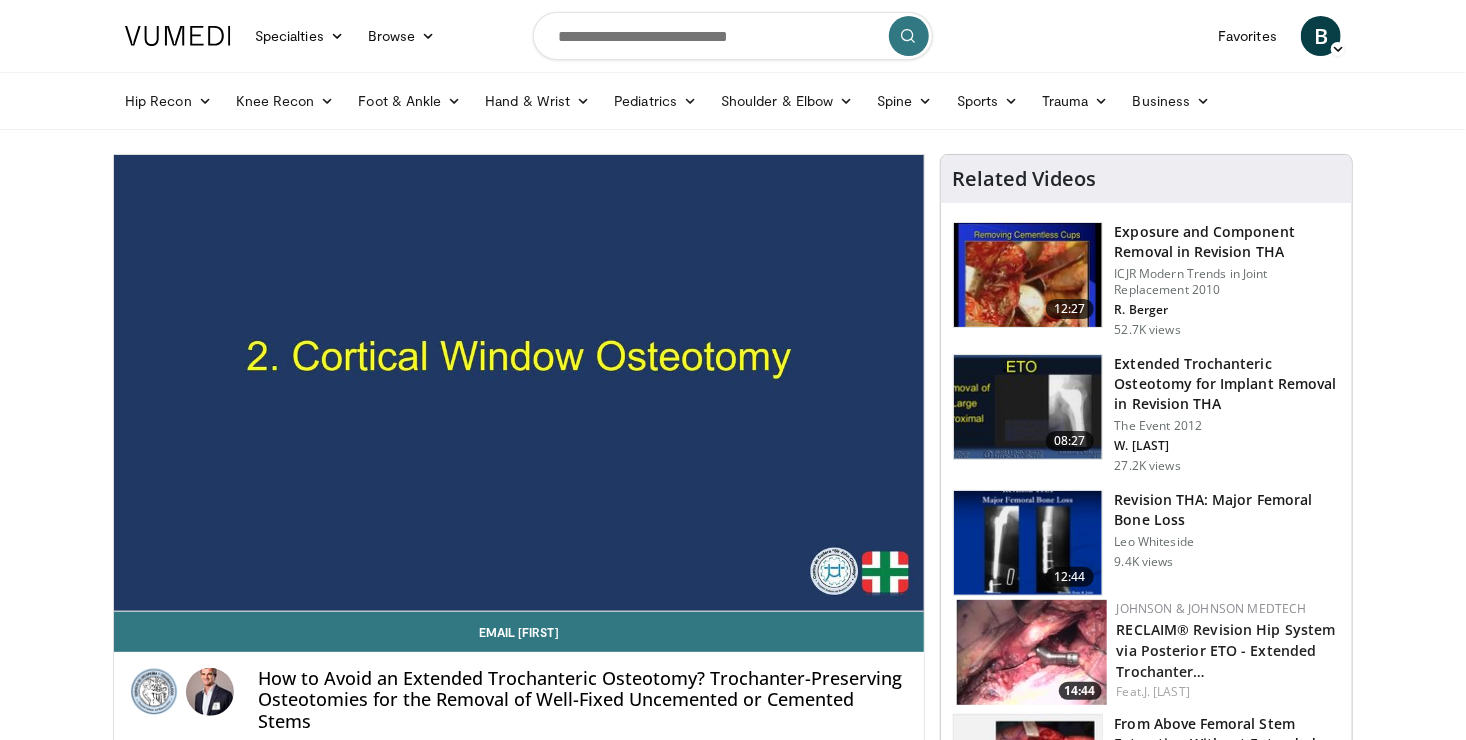 click on "Hip Recon
Hip Arthroplasty
Revision Hip Arthroplasty
Hip Preservation
Knee Recon
Knee Arthroplasty
Revision Knee Arthroplasty
Knee Preservation
Foot & Ankle
Forefoot
Midfoot
Hindfoot
Ankle
Hand Wrist" at bounding box center (733, 101) 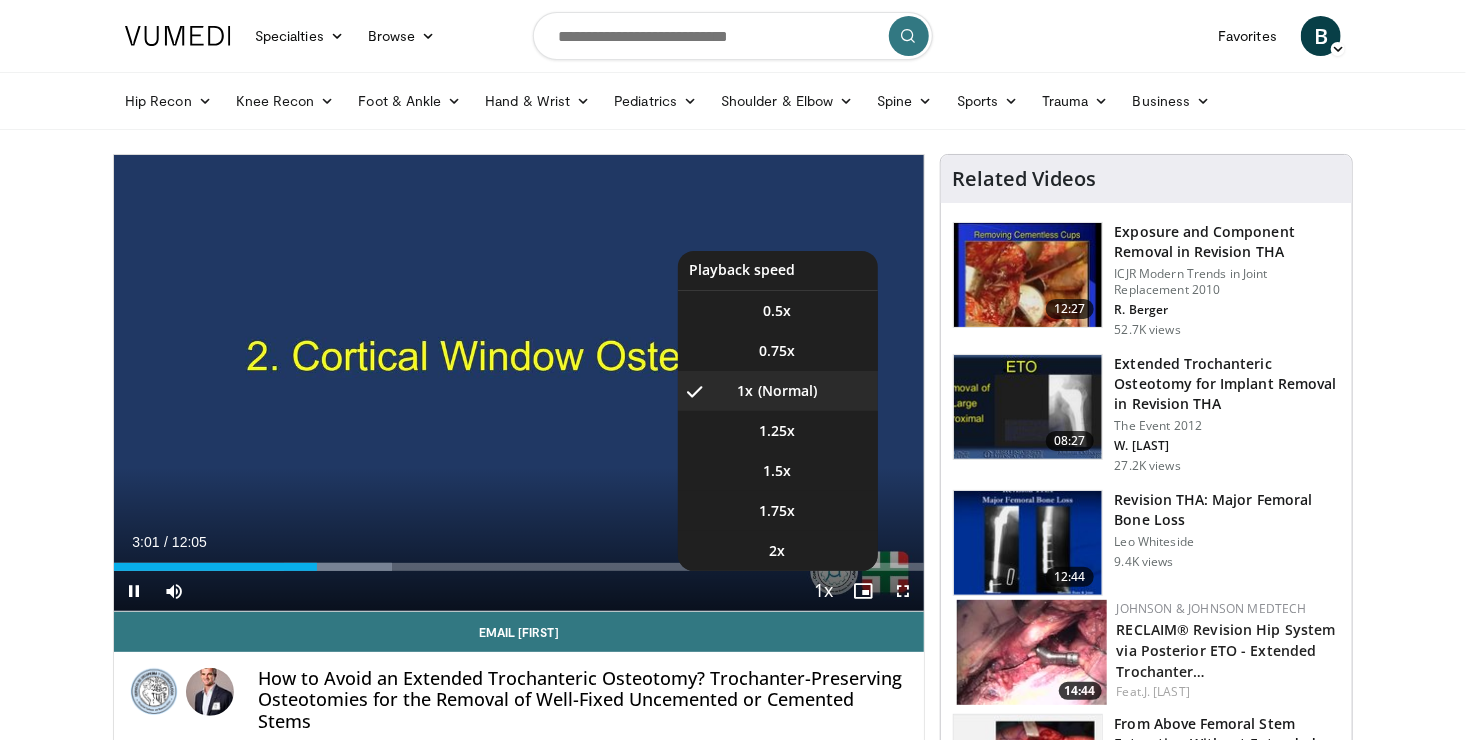 click at bounding box center (824, 592) 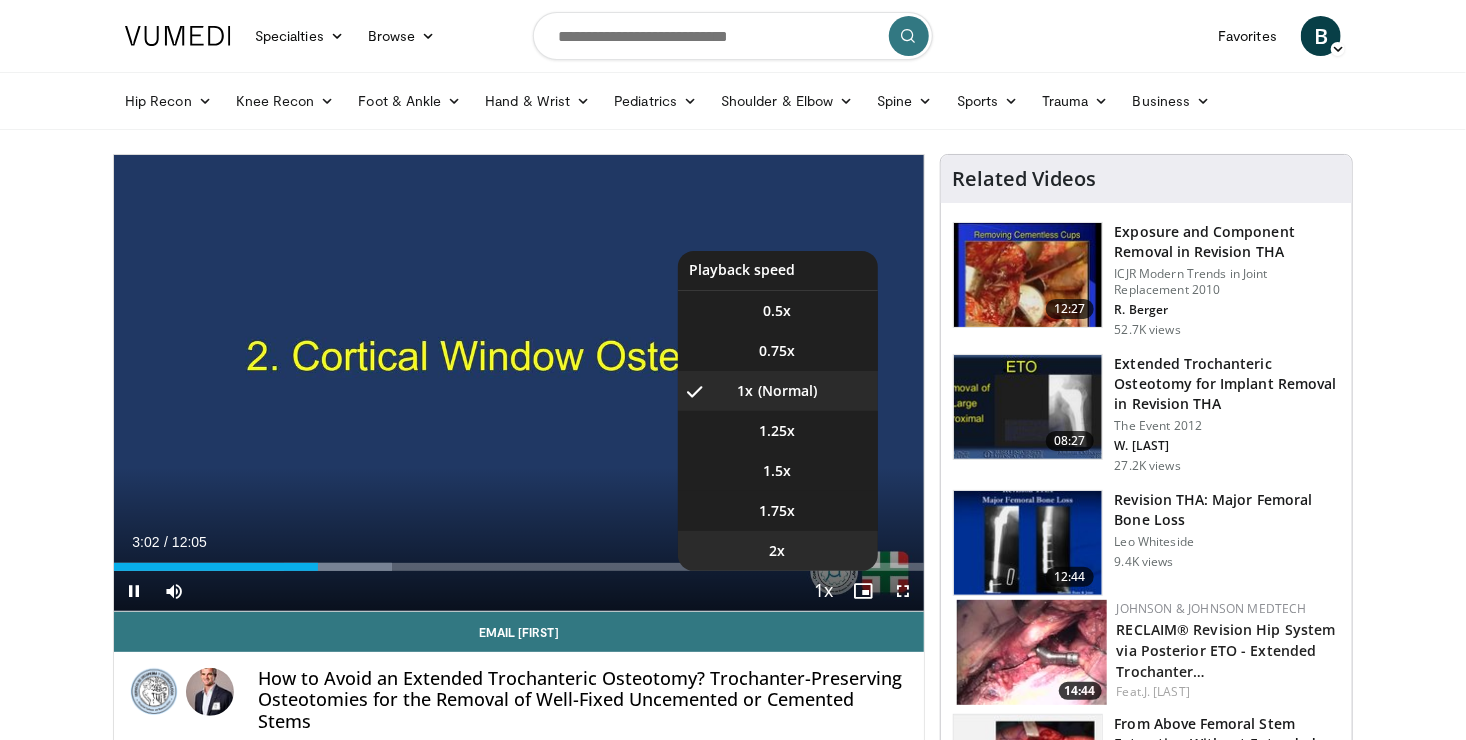 click on "2x" at bounding box center (778, 551) 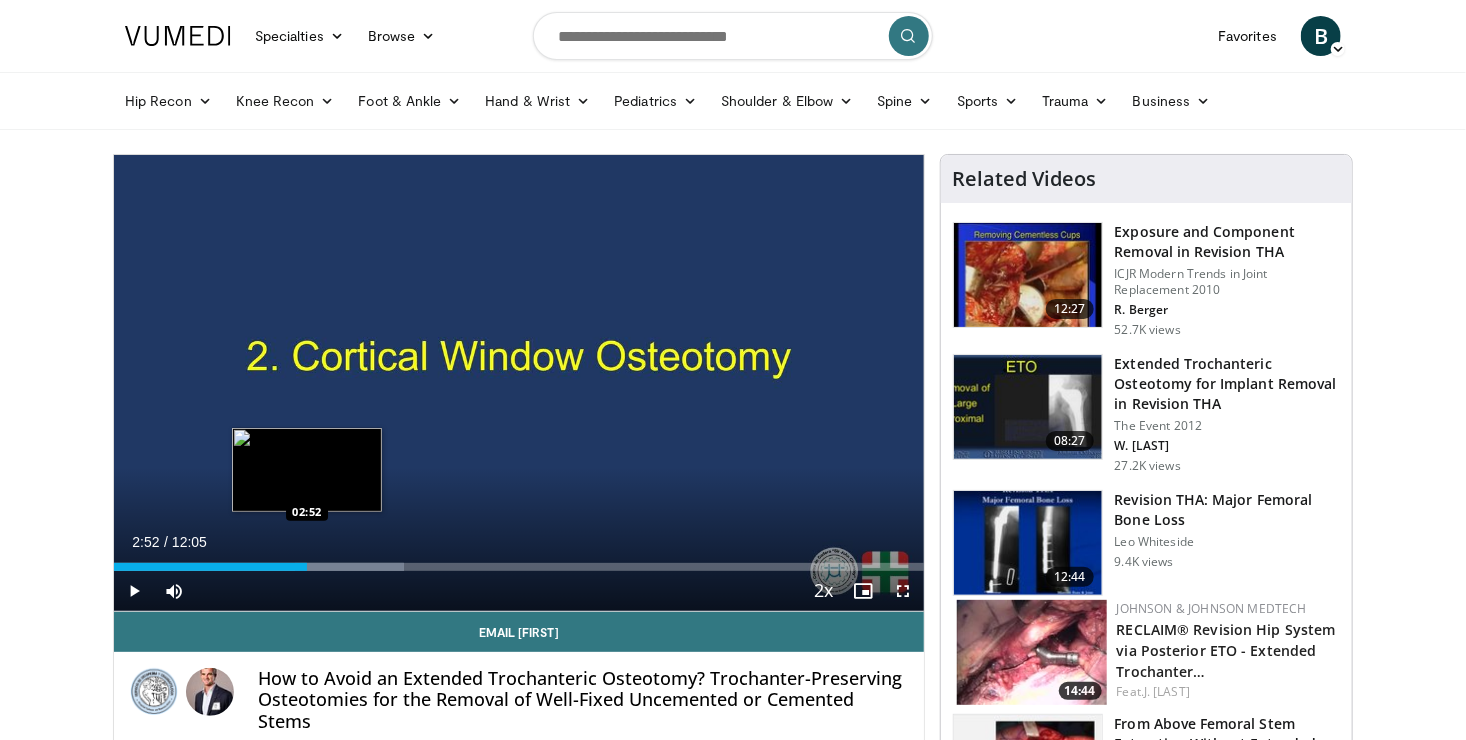 click on "Loaded :  35.76% 02:52 02:52" at bounding box center [519, 567] 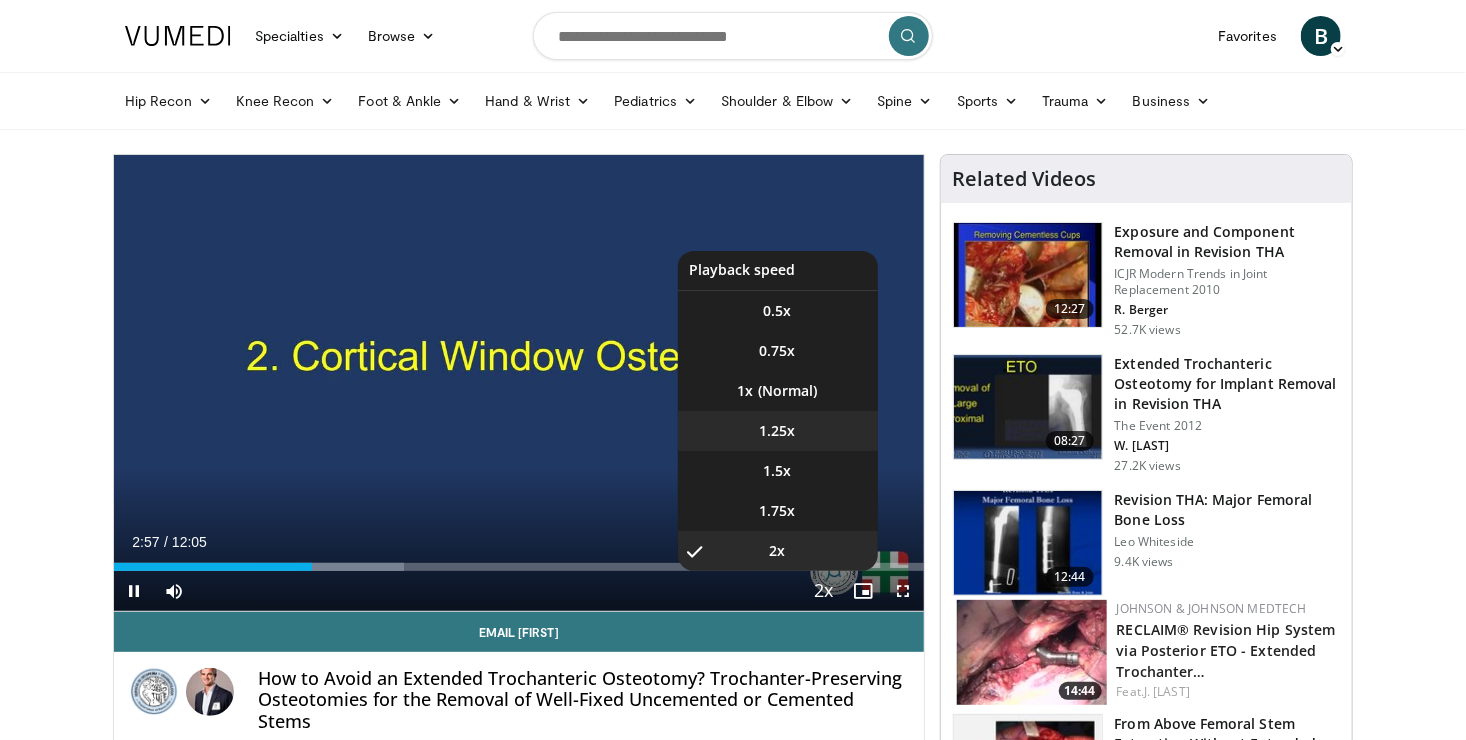 click on "1.25x" at bounding box center (778, 431) 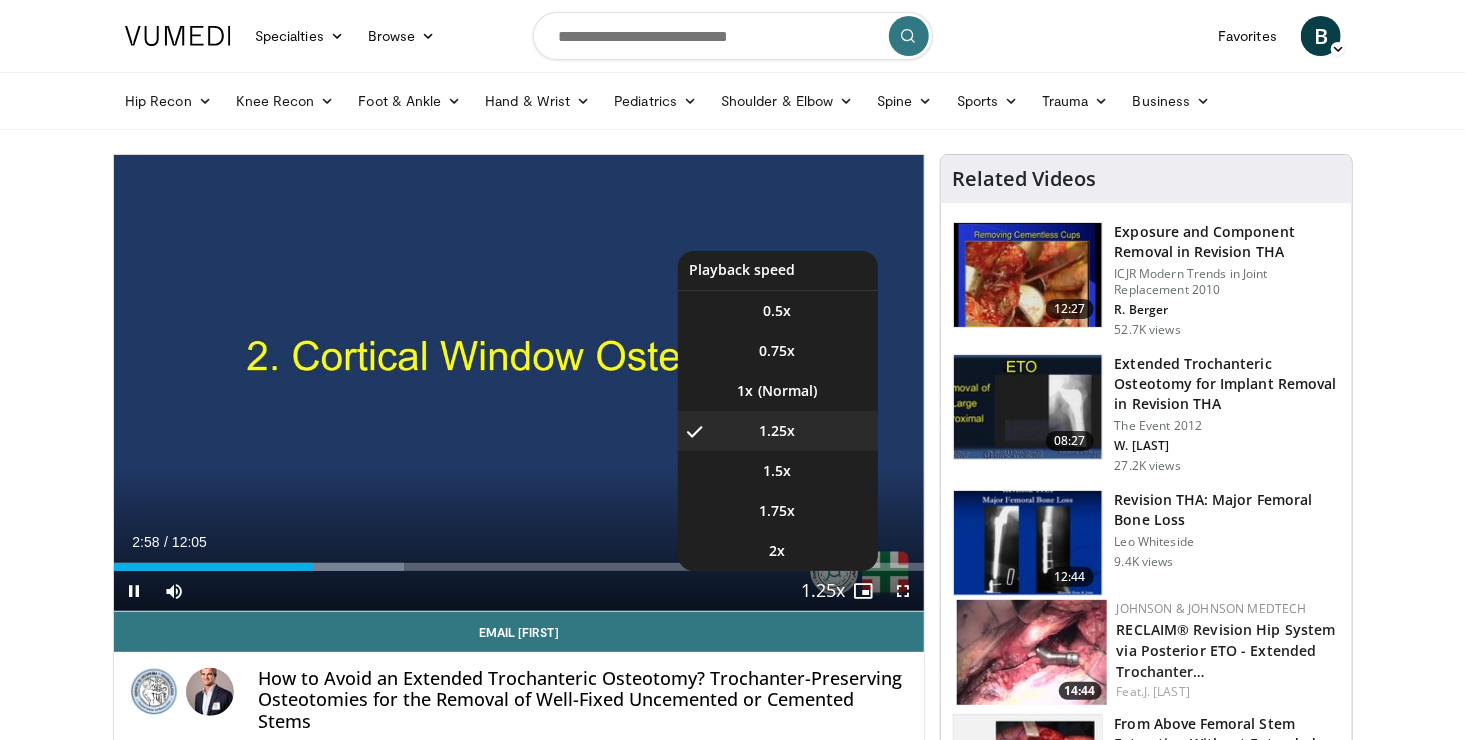 click at bounding box center (824, 592) 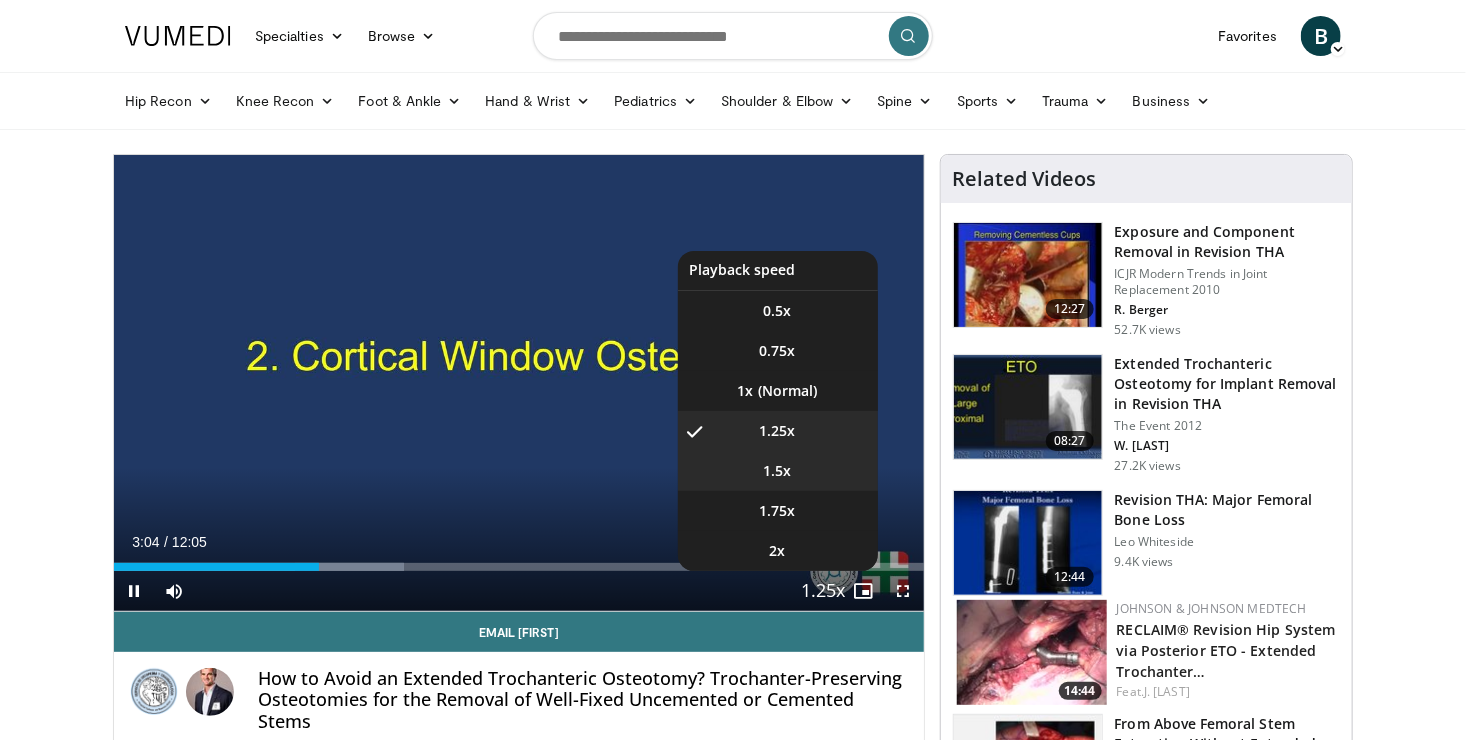 click on "1.5x" at bounding box center [778, 471] 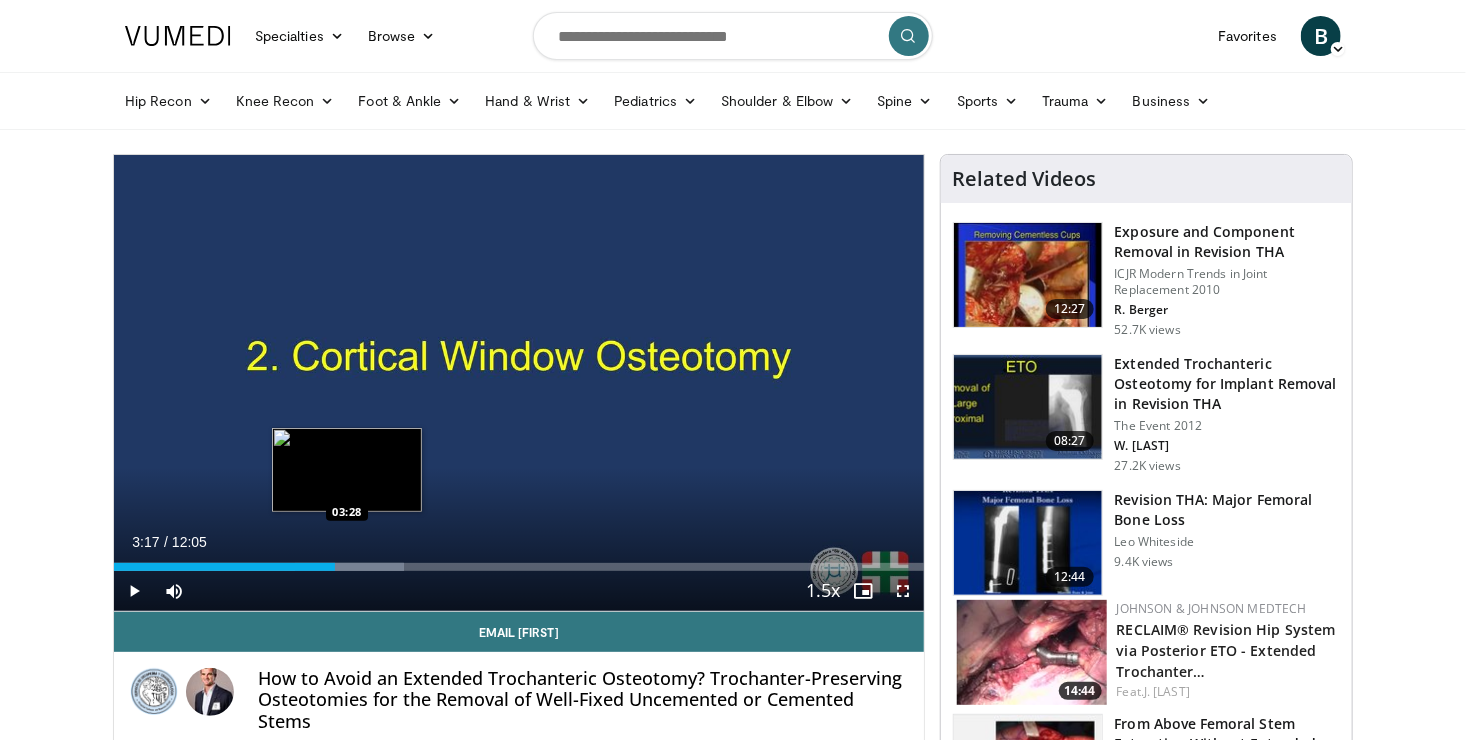 click on "Loaded :  35.76% 03:18 03:28" at bounding box center (519, 561) 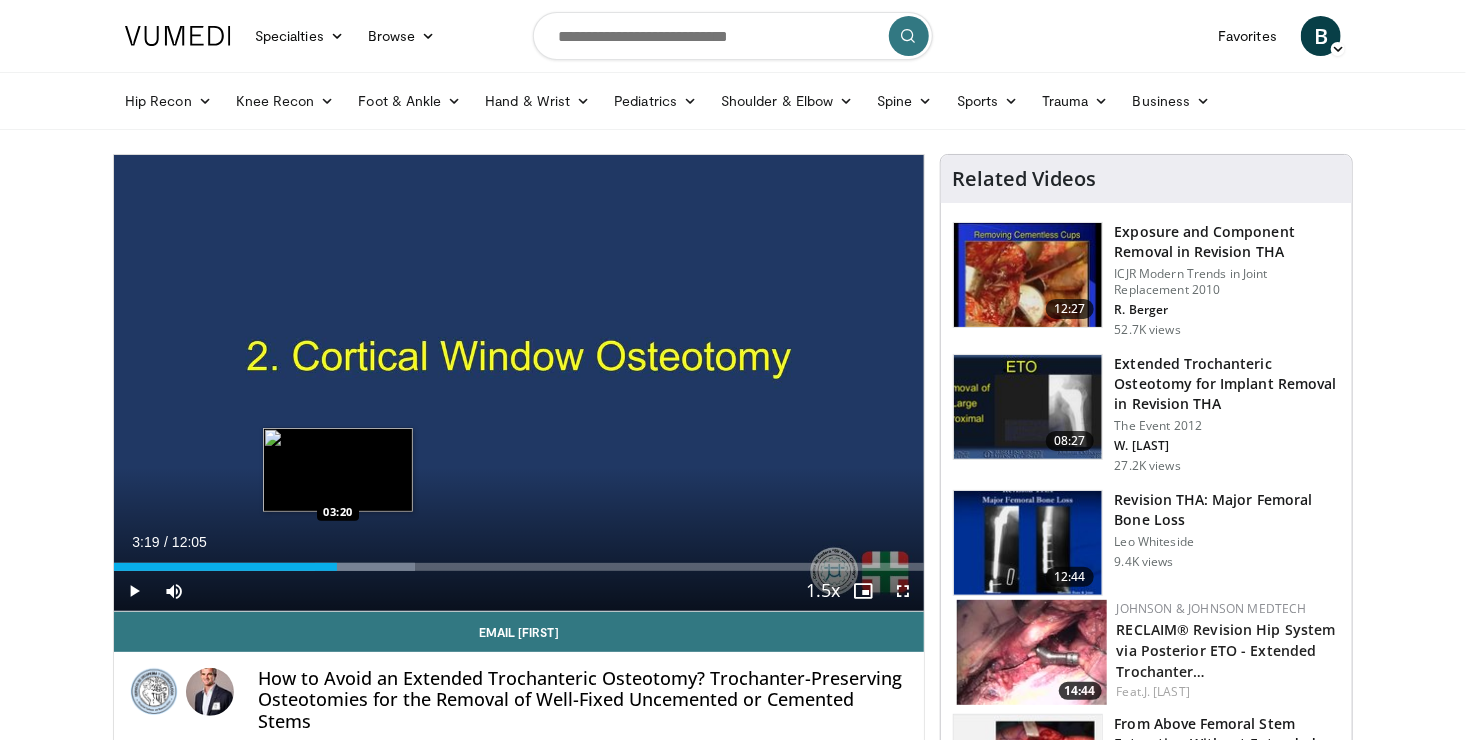 click on "Loaded :  37.20% 03:19 03:20" at bounding box center (519, 567) 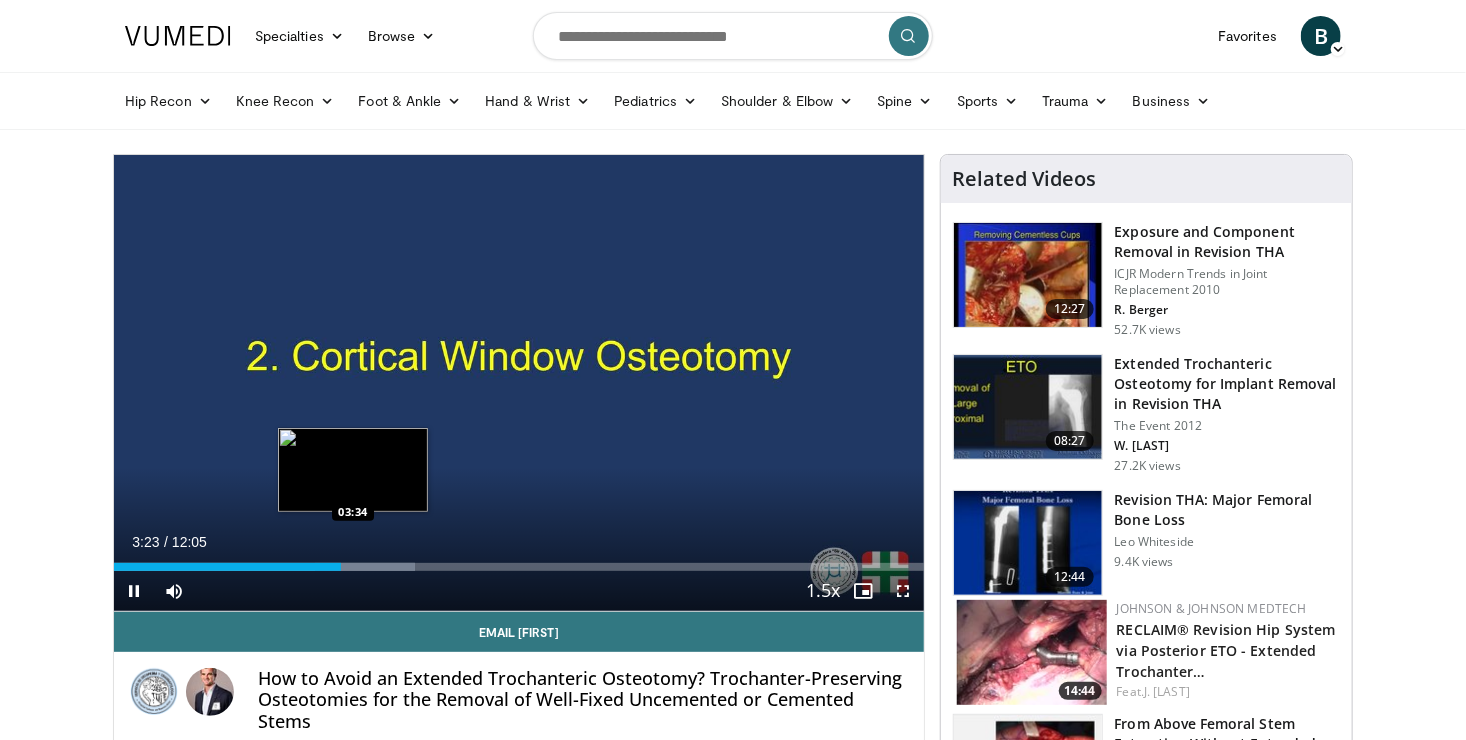 click on "**********" at bounding box center (519, 383) 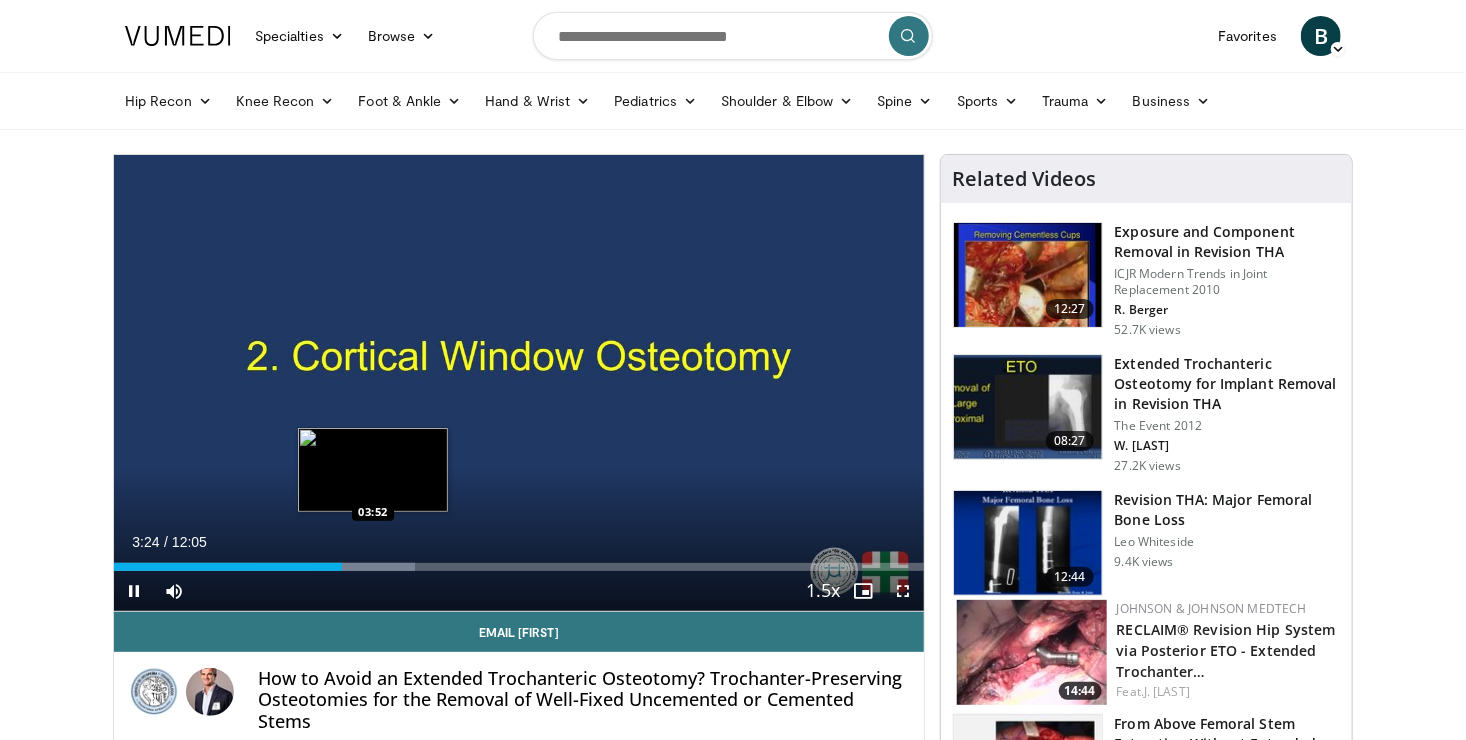 click on "Loaded :  37.20% 03:24 03:52" at bounding box center (519, 567) 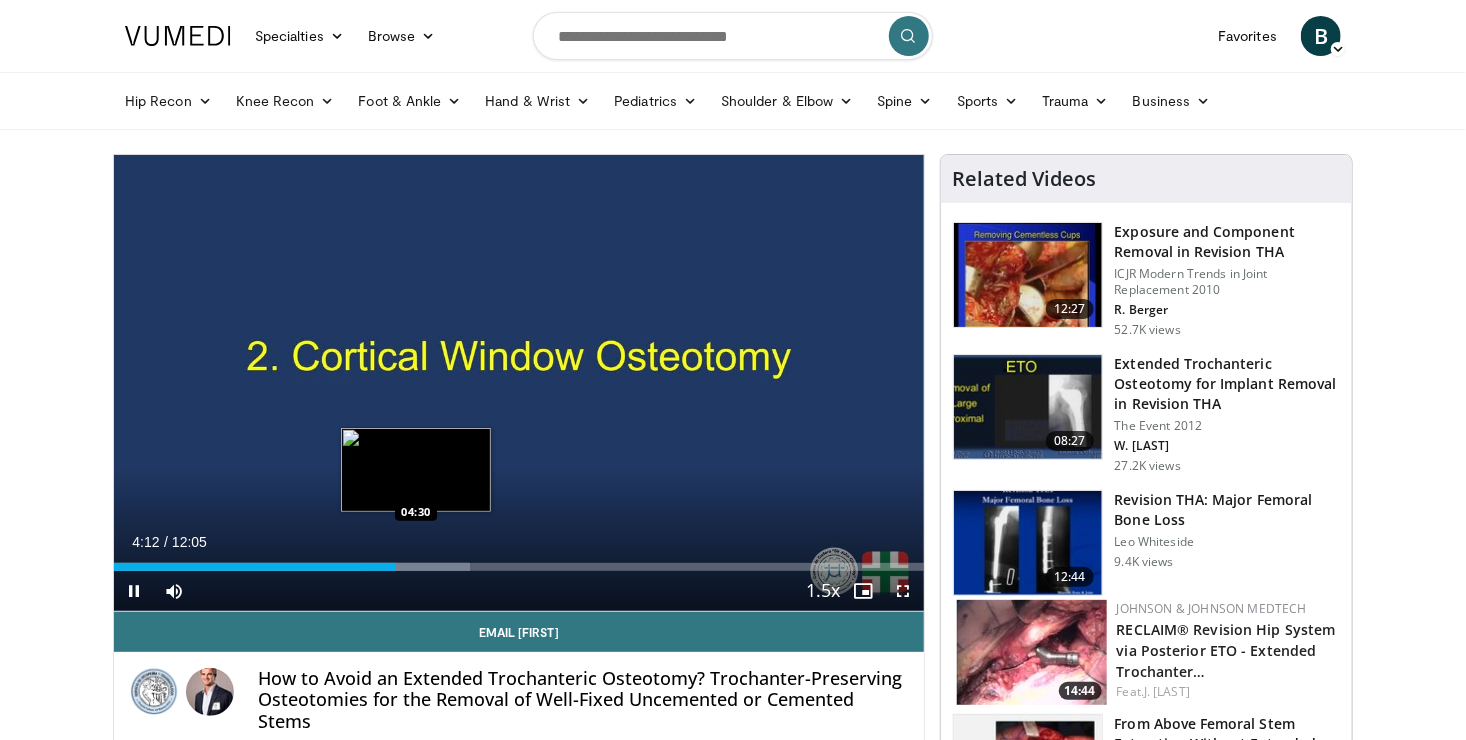 click on "Loaded :  44.01% 04:12 04:30" at bounding box center [519, 561] 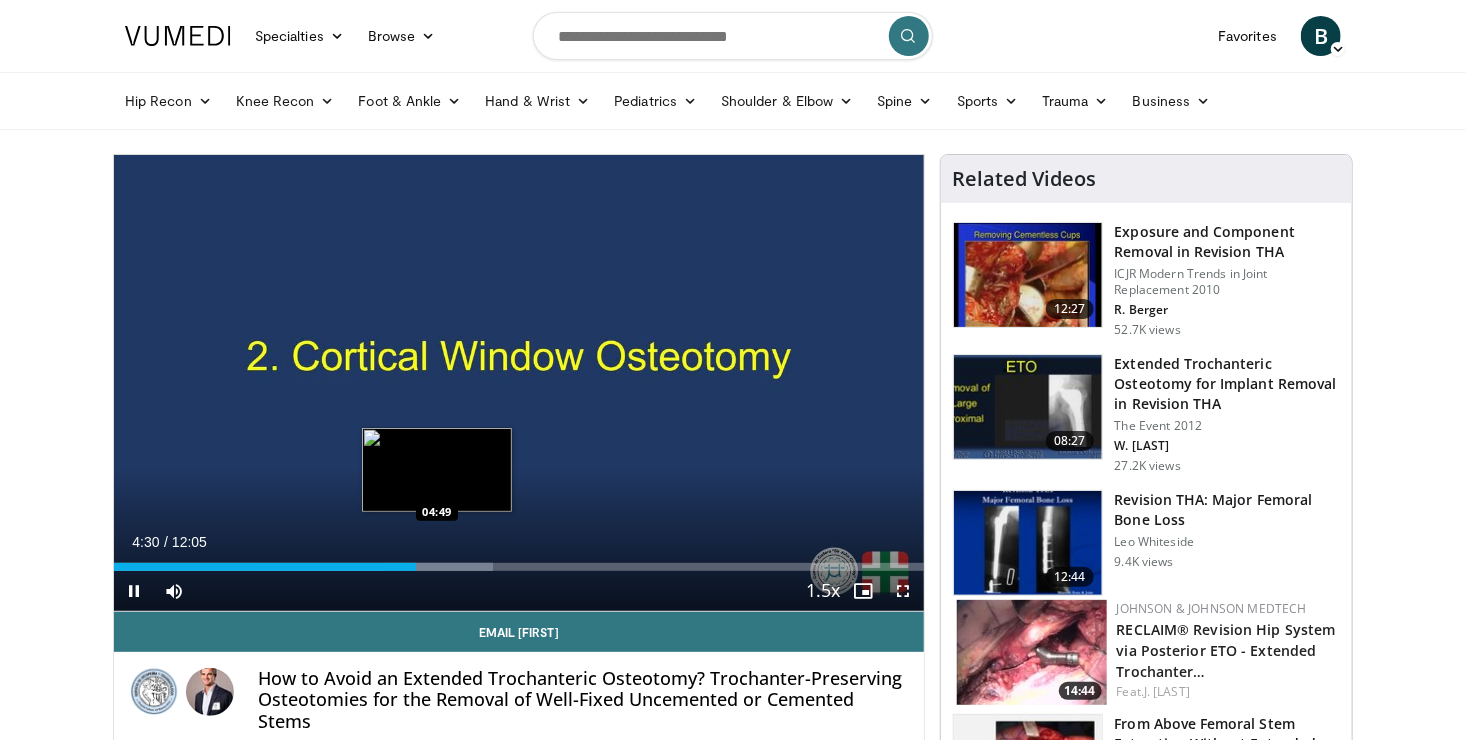click at bounding box center (438, 567) 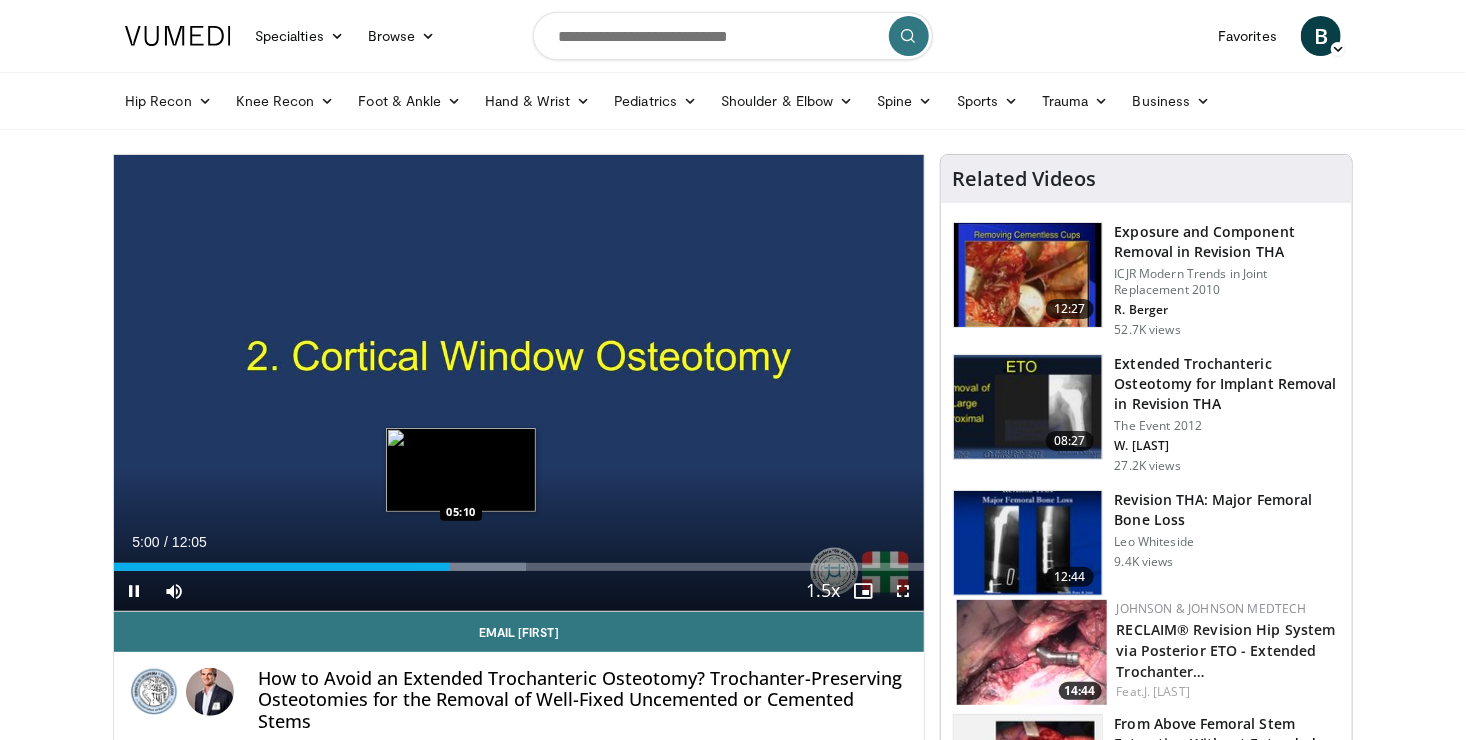 click at bounding box center [471, 567] 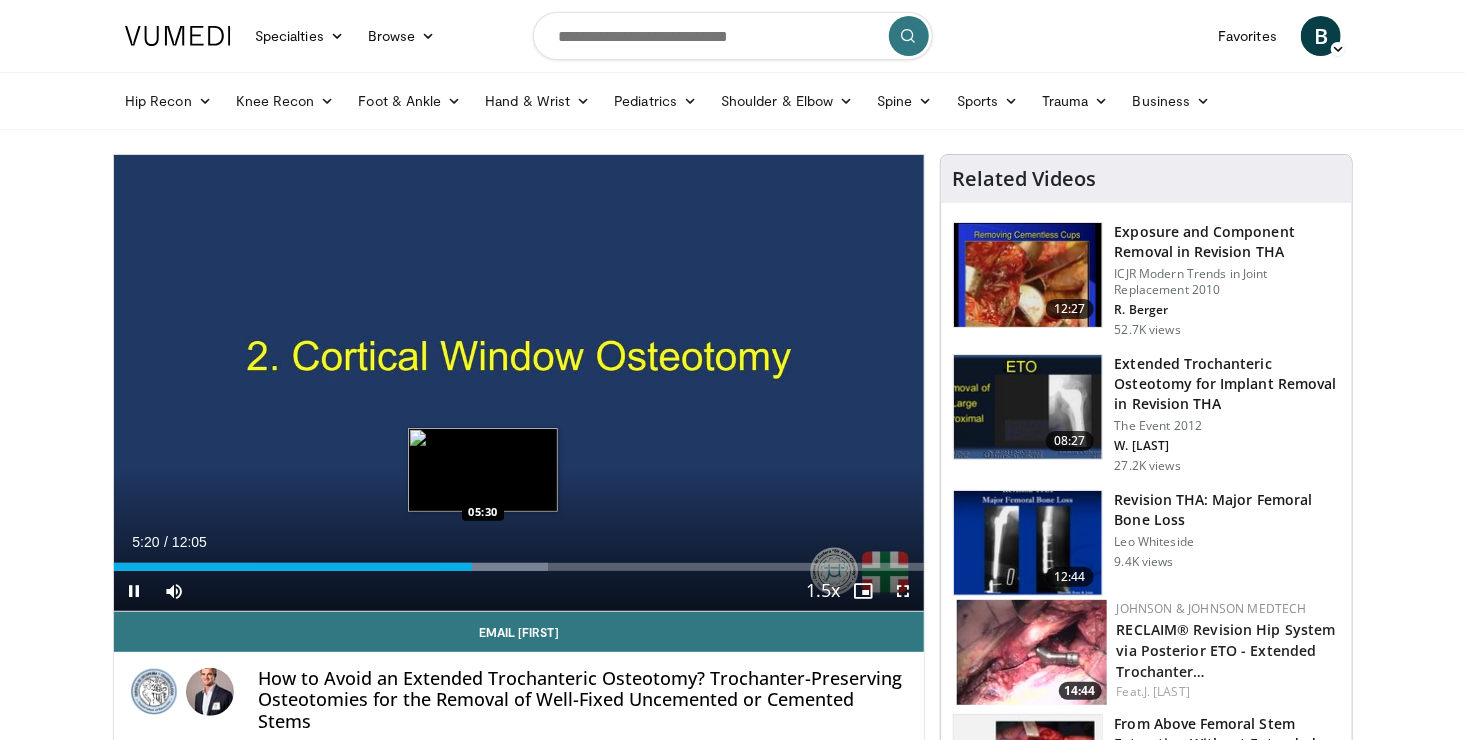 click on "Loaded :  53.64% 05:21 05:30" at bounding box center (519, 567) 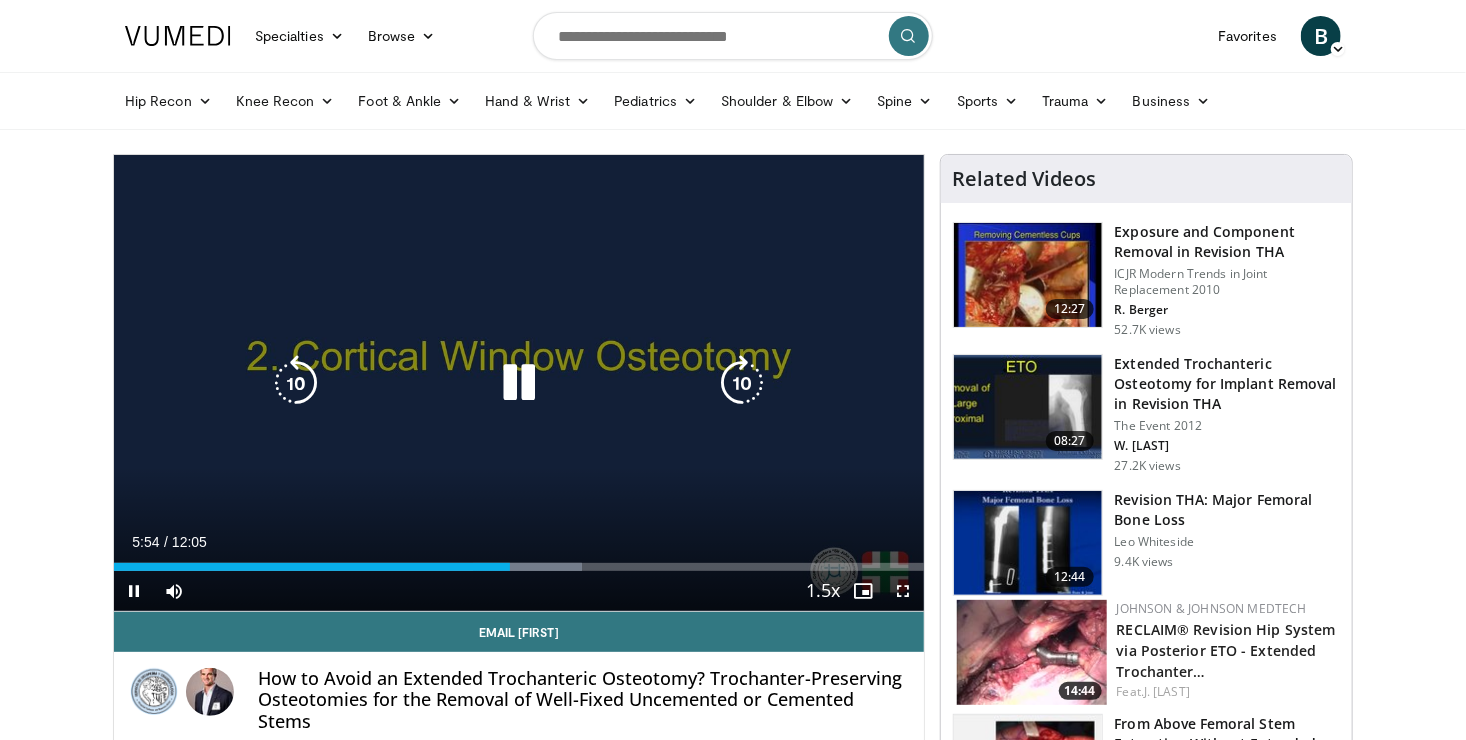 click on "10 seconds
Tap to unmute" at bounding box center [519, 383] 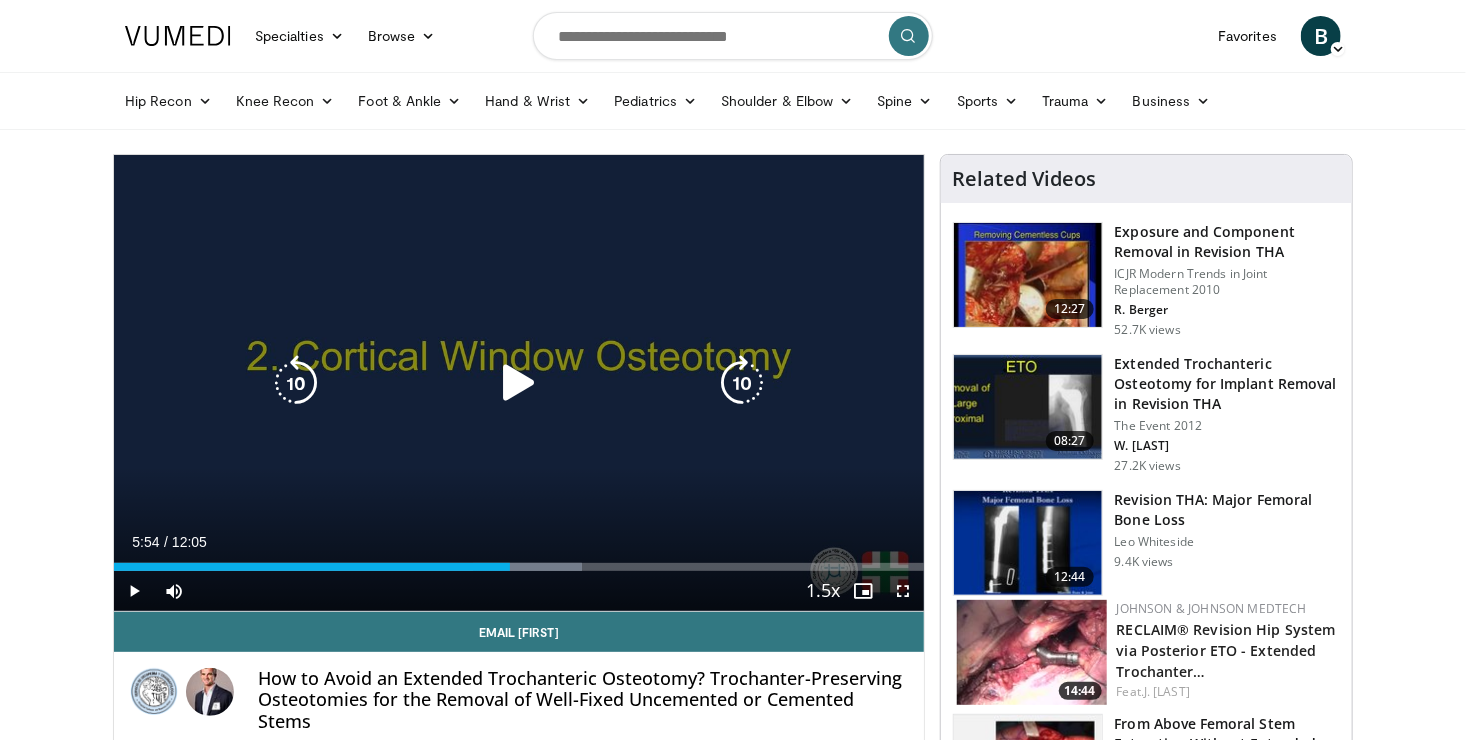 click at bounding box center [519, 383] 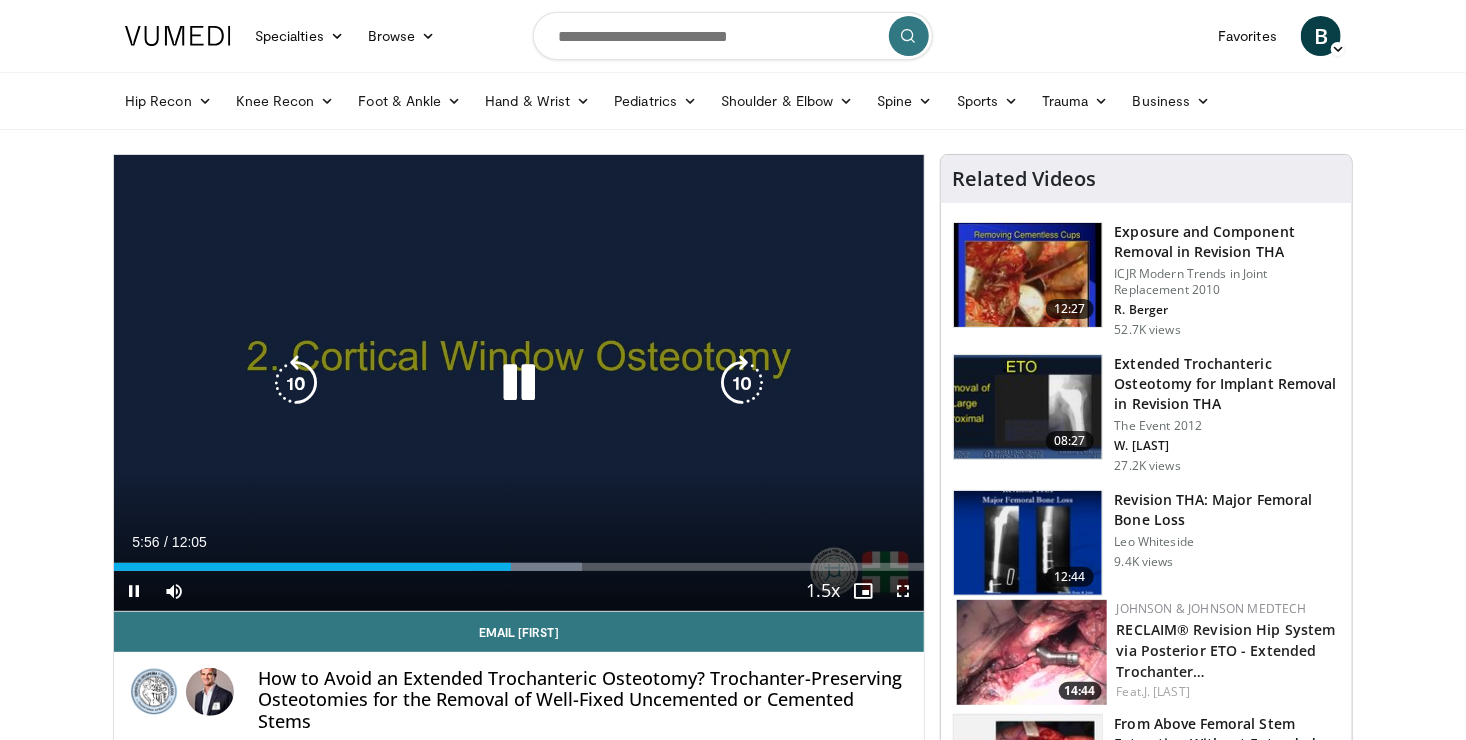 click at bounding box center (519, 383) 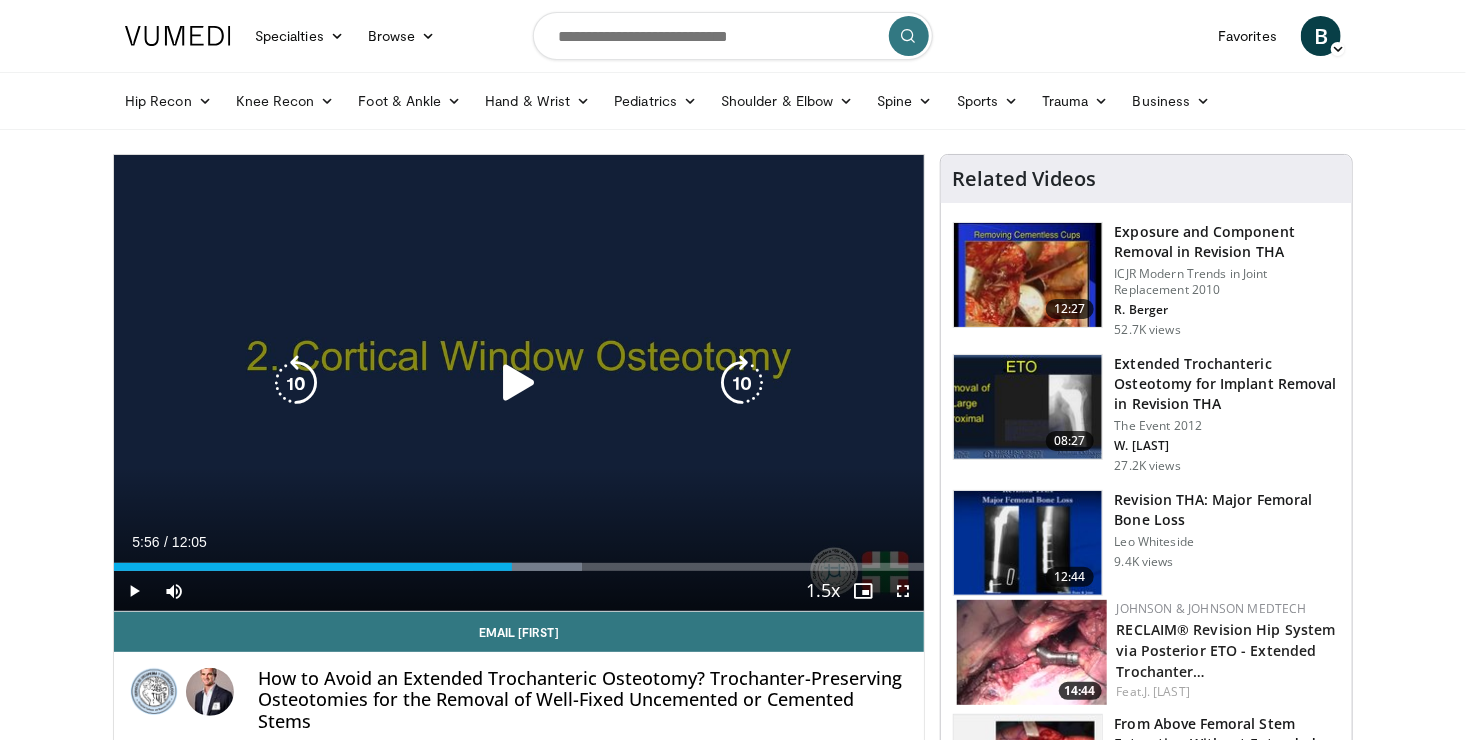 click at bounding box center [519, 383] 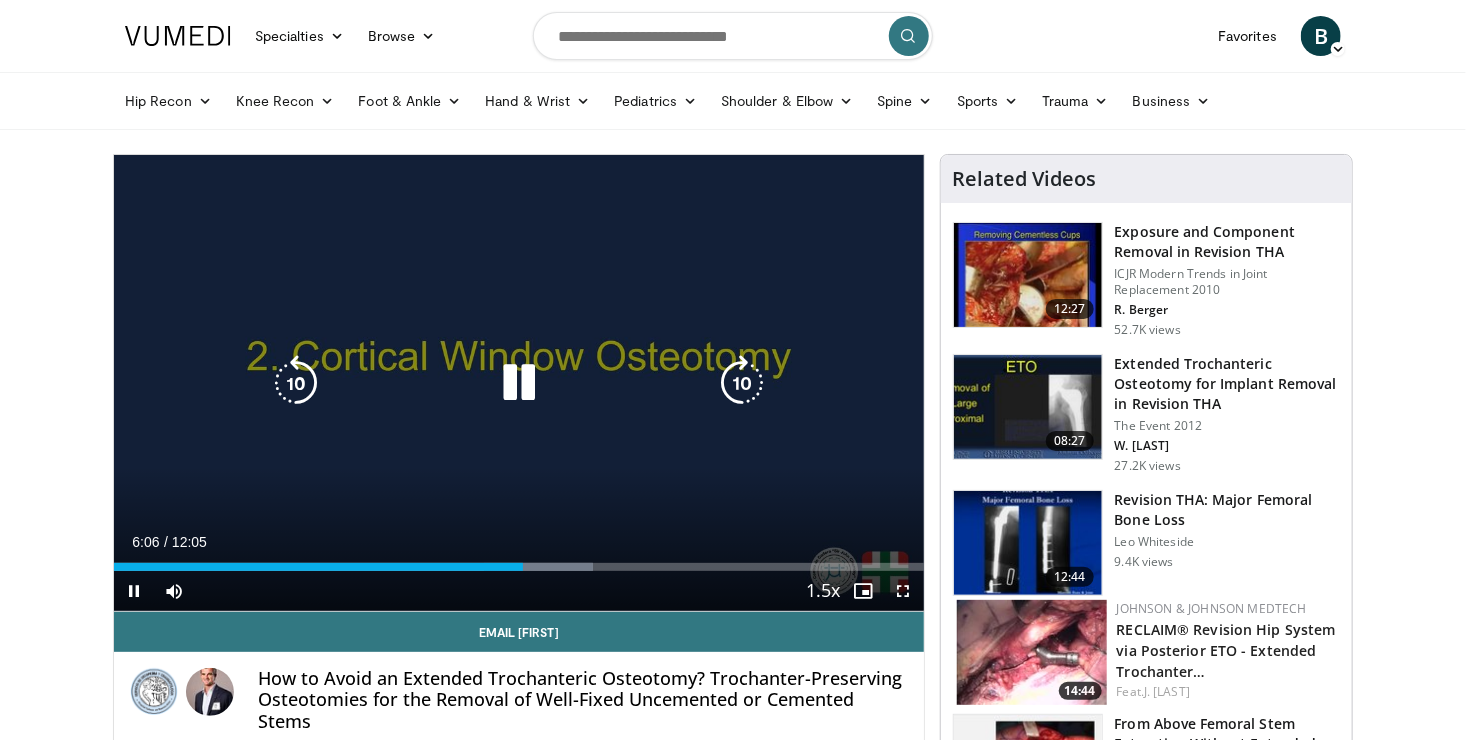 click on "10 seconds
Tap to unmute" at bounding box center (519, 383) 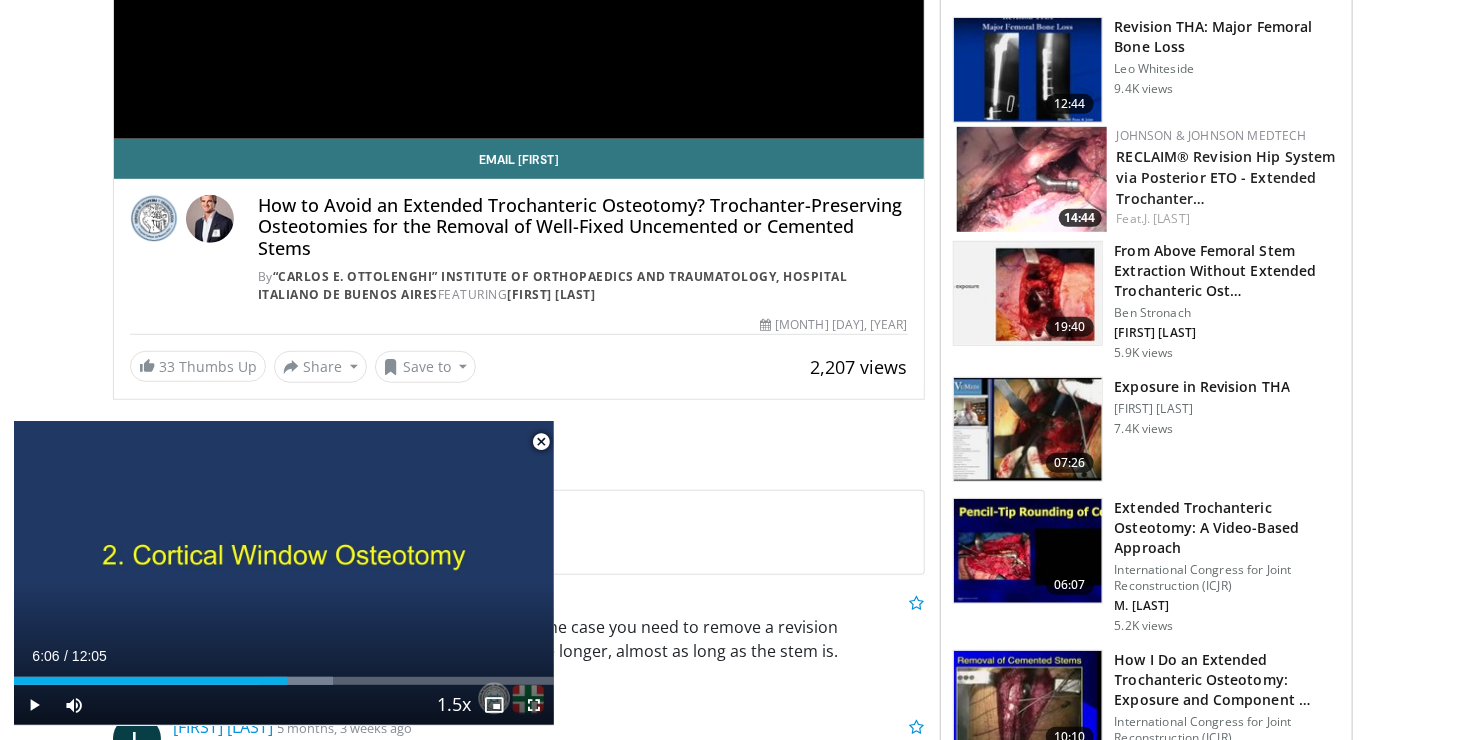 scroll, scrollTop: 200, scrollLeft: 0, axis: vertical 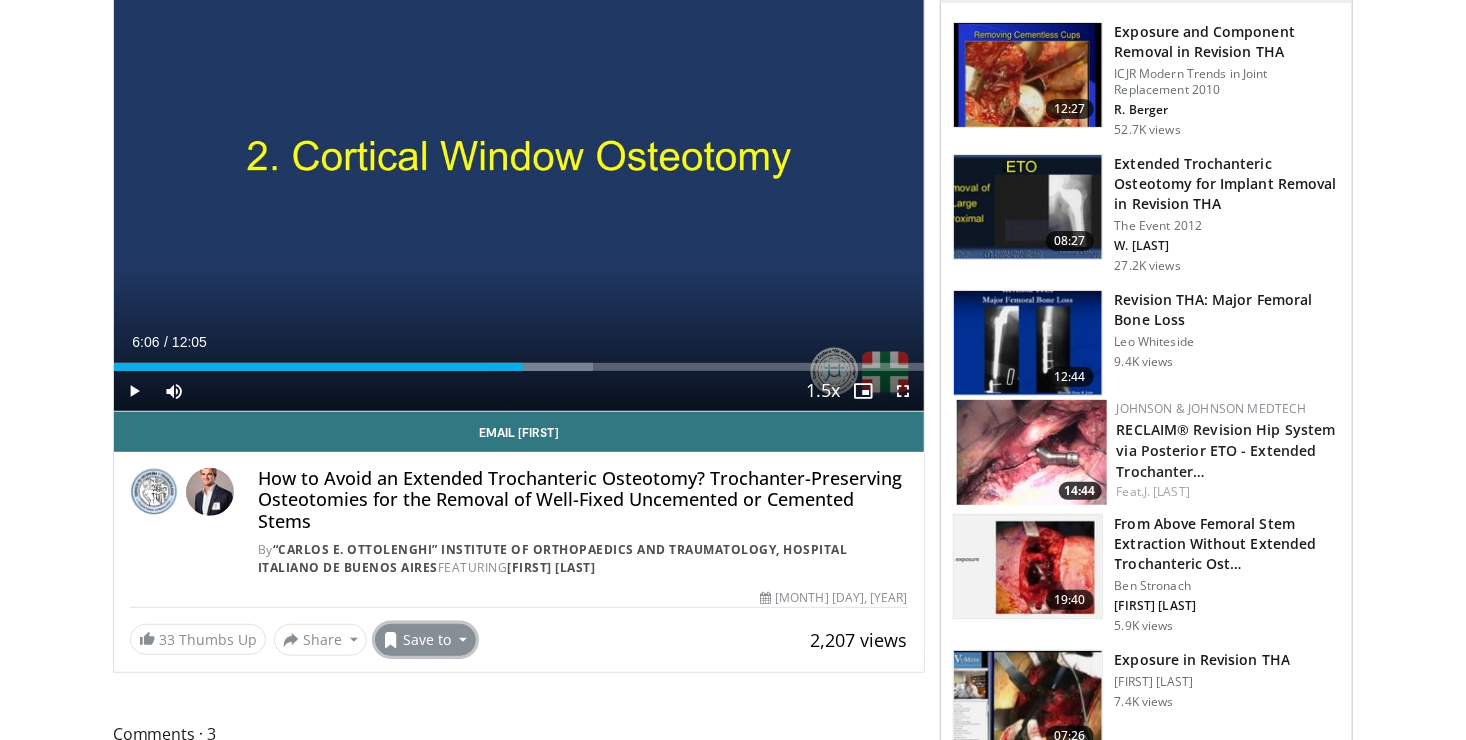click on "Save to" at bounding box center [426, 640] 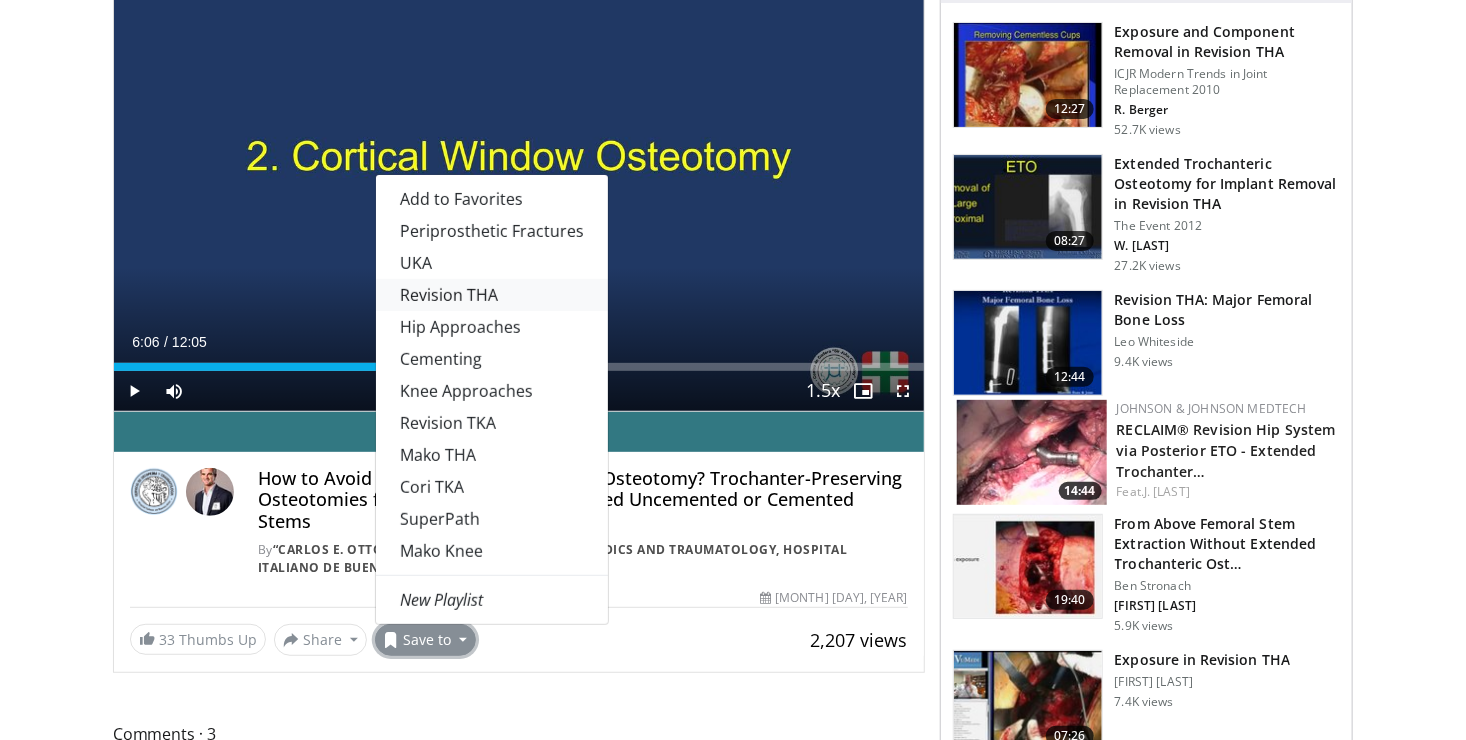 click on "Revision THA" at bounding box center [492, 295] 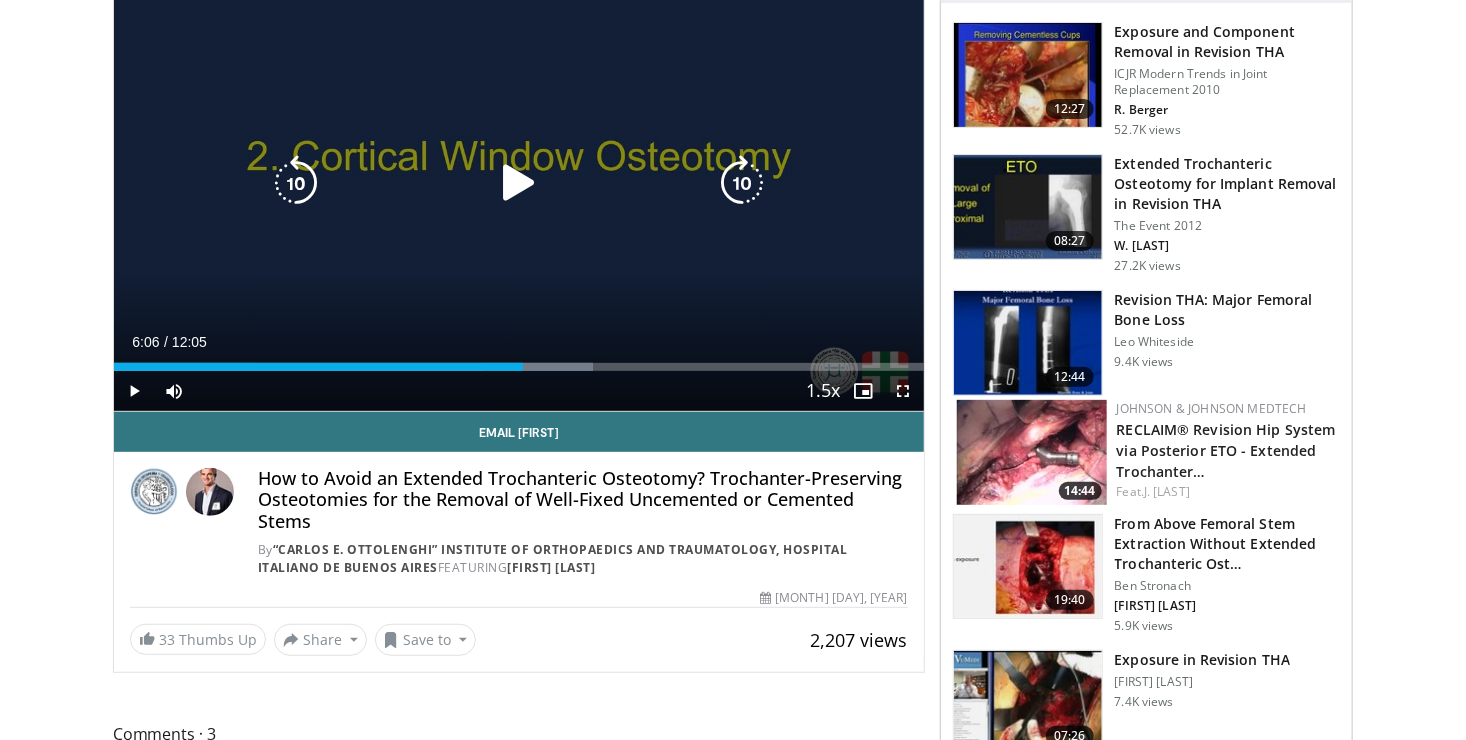 scroll, scrollTop: 265, scrollLeft: 0, axis: vertical 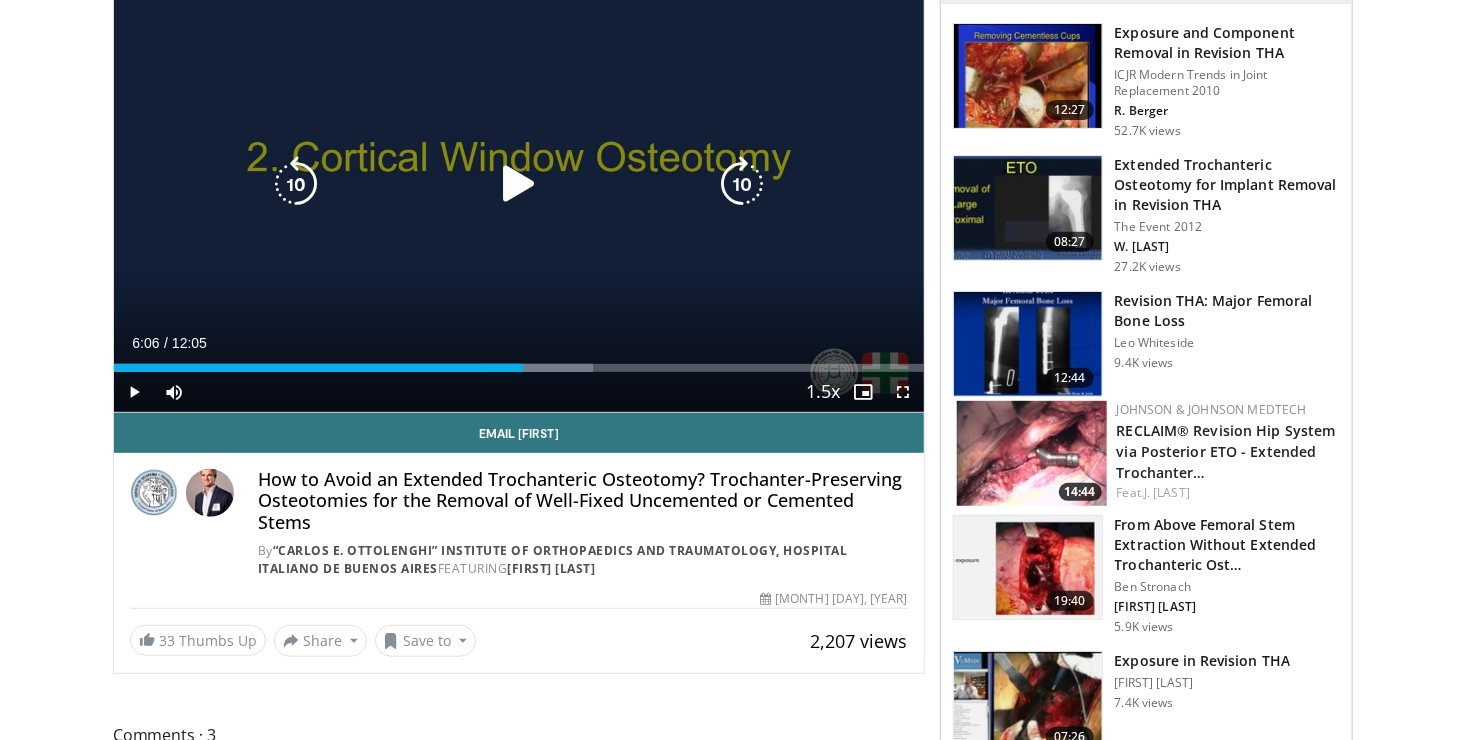 click on "10 seconds
Tap to unmute" at bounding box center [519, 184] 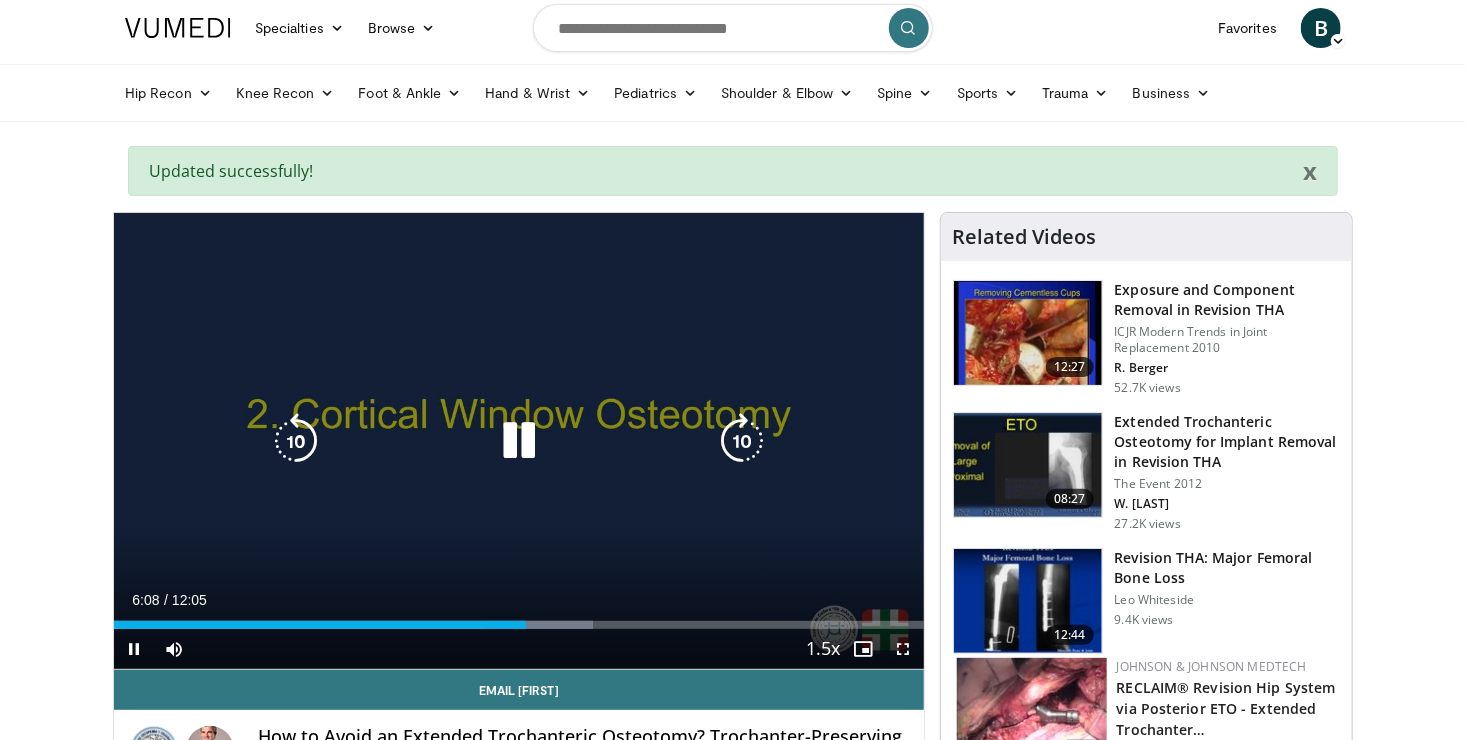 scroll, scrollTop: 0, scrollLeft: 0, axis: both 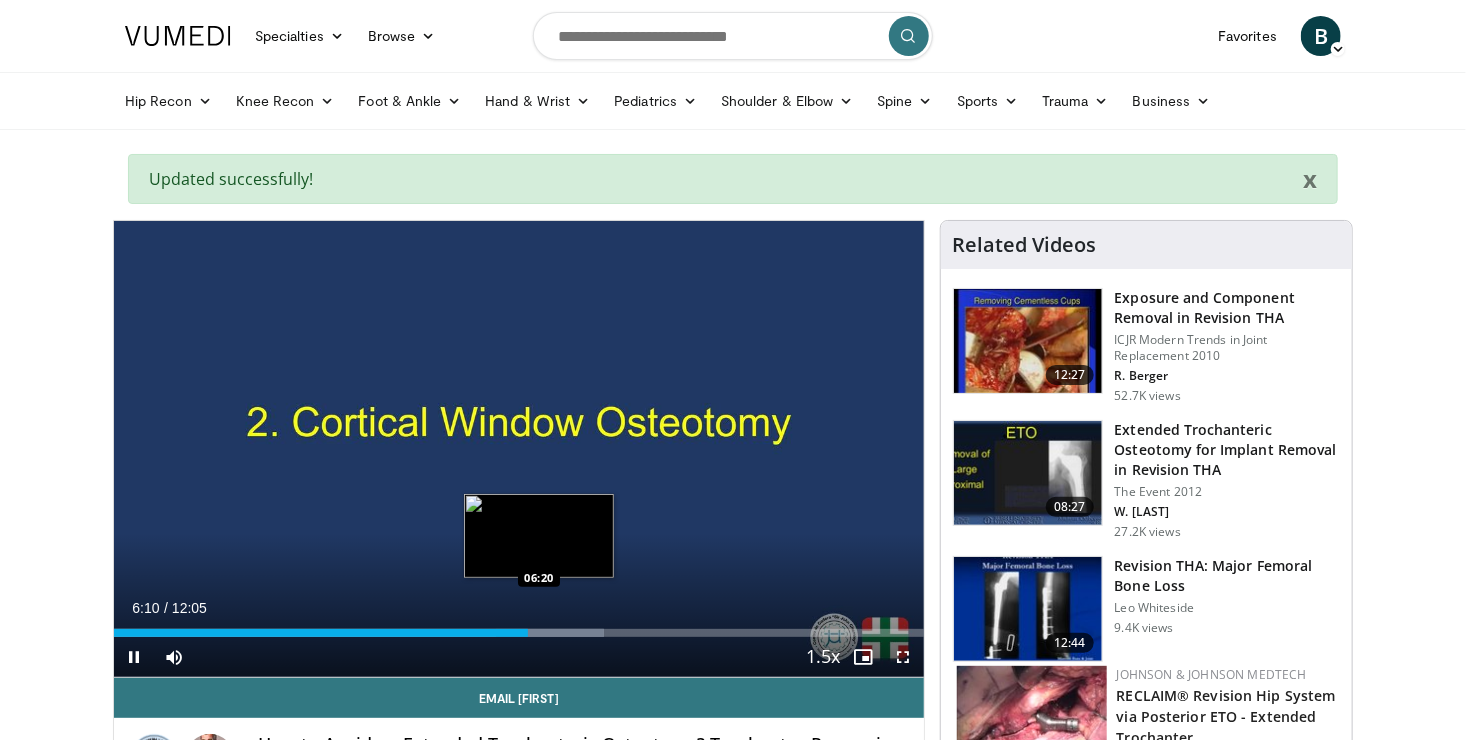 click on "Loaded :  60.52% 06:10 06:20" at bounding box center (519, 633) 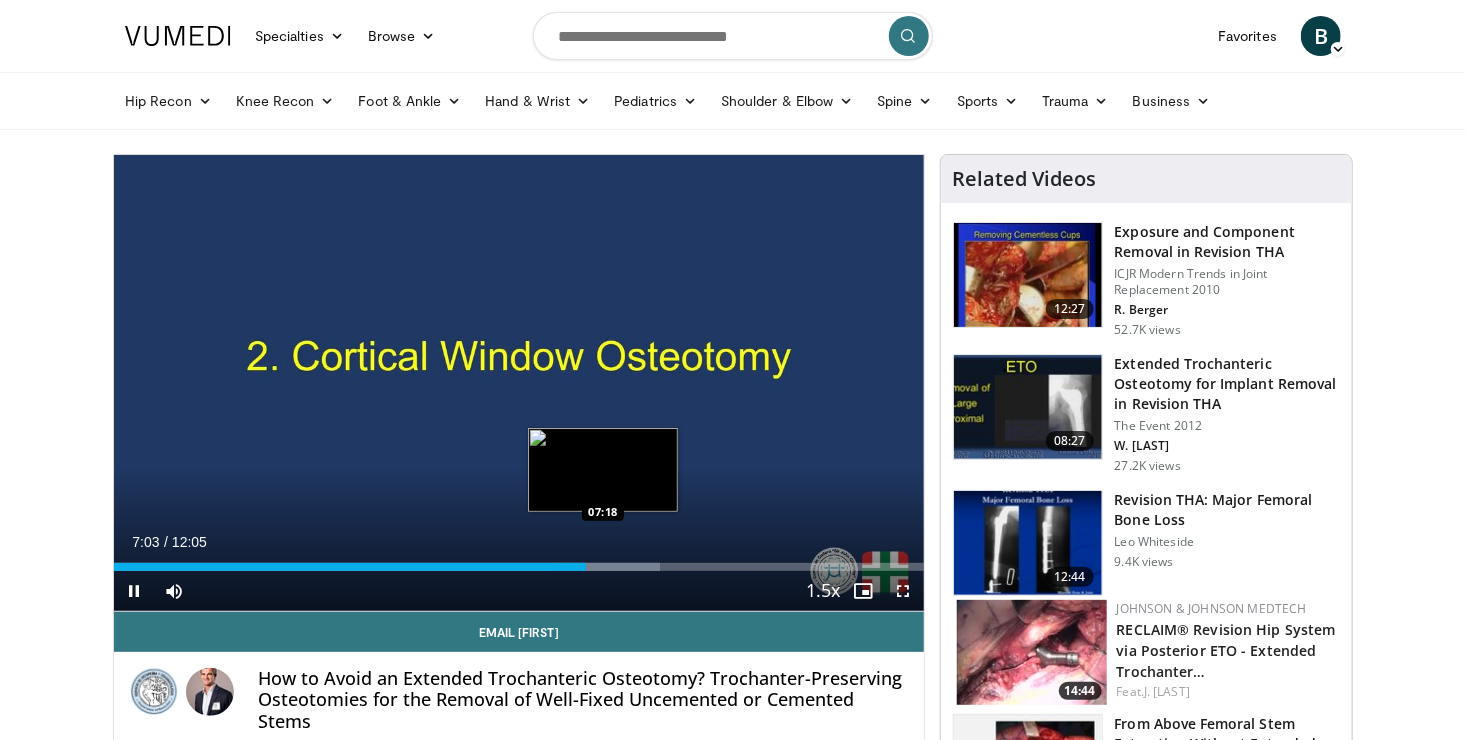 click on "Loaded :  67.40% 07:03 07:18" at bounding box center [519, 561] 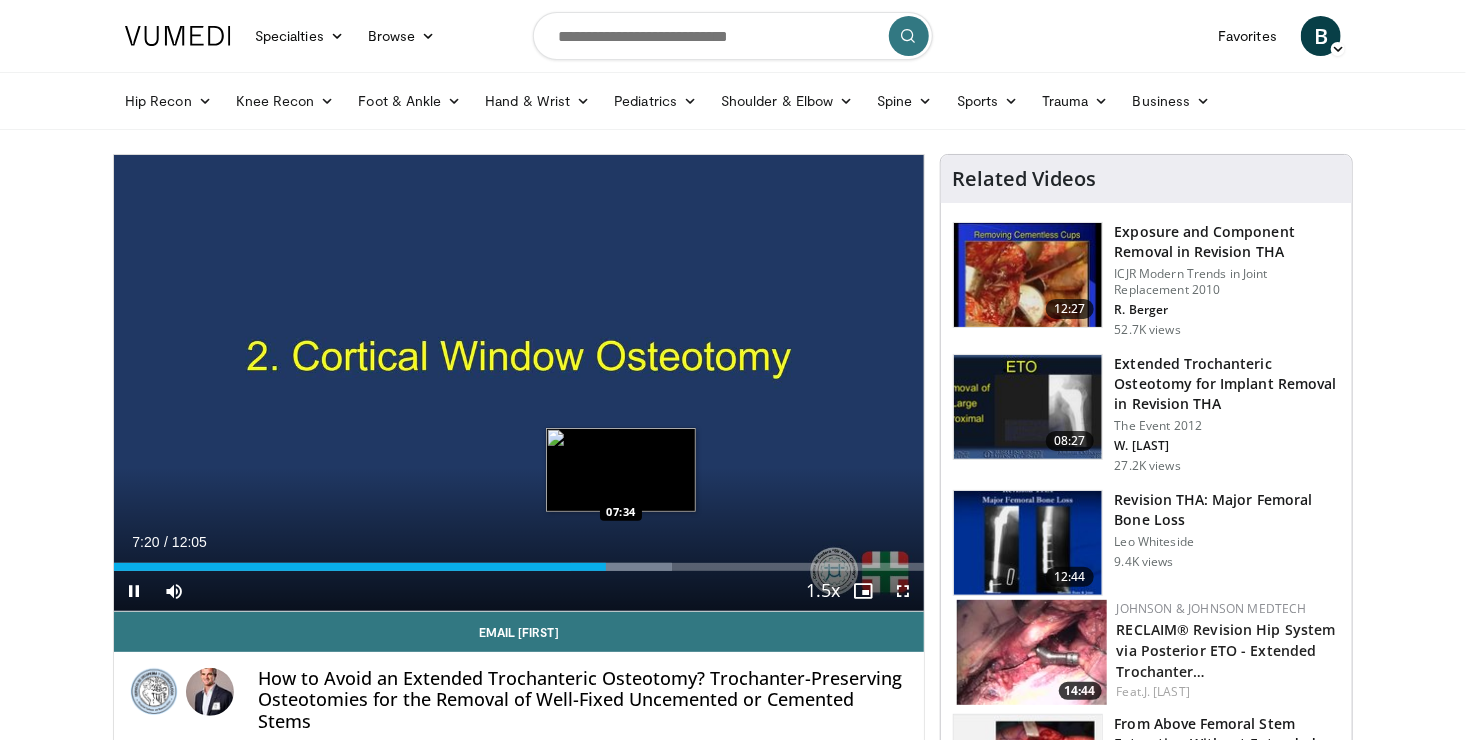 click on "Loaded :  68.89% 07:20 07:34" at bounding box center (519, 567) 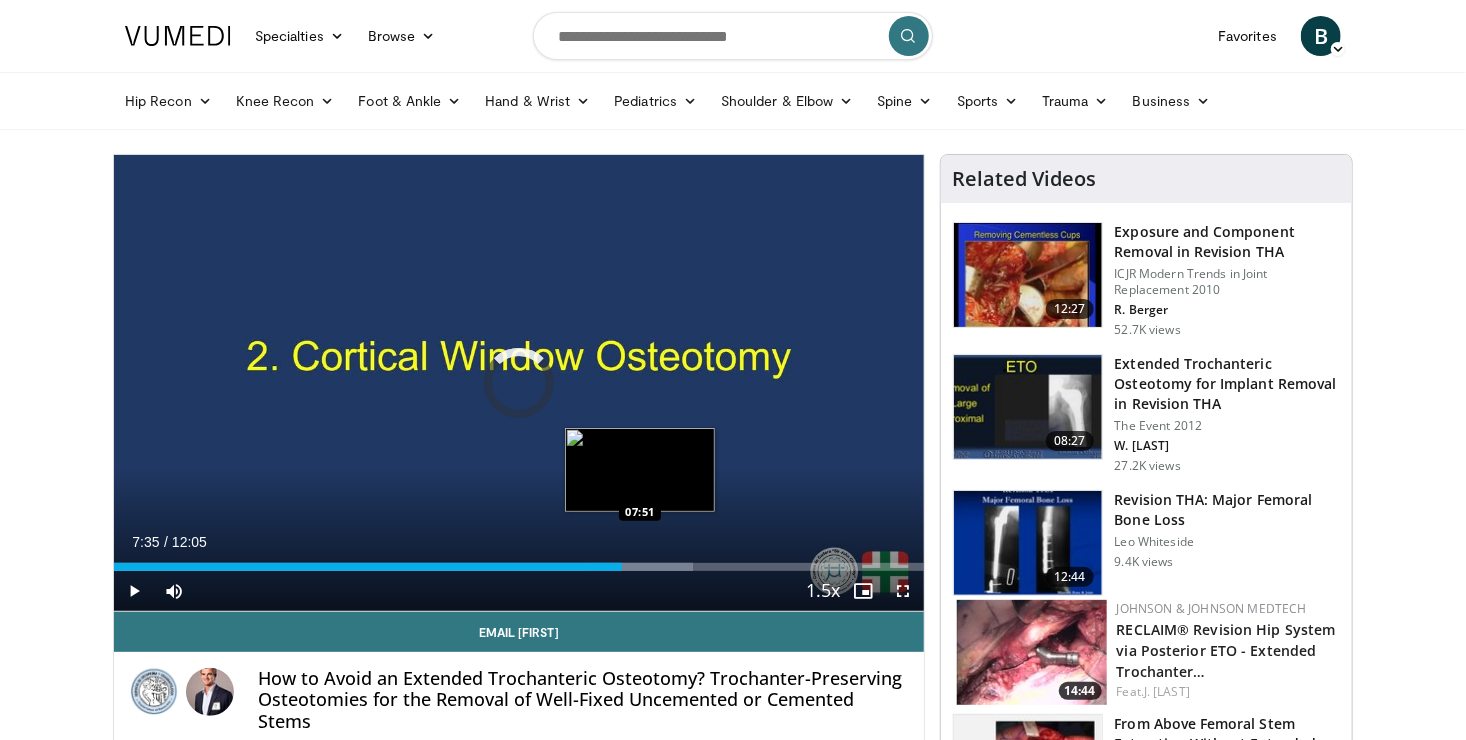 click on "Loaded :  71.52% 07:34 07:51" at bounding box center (519, 567) 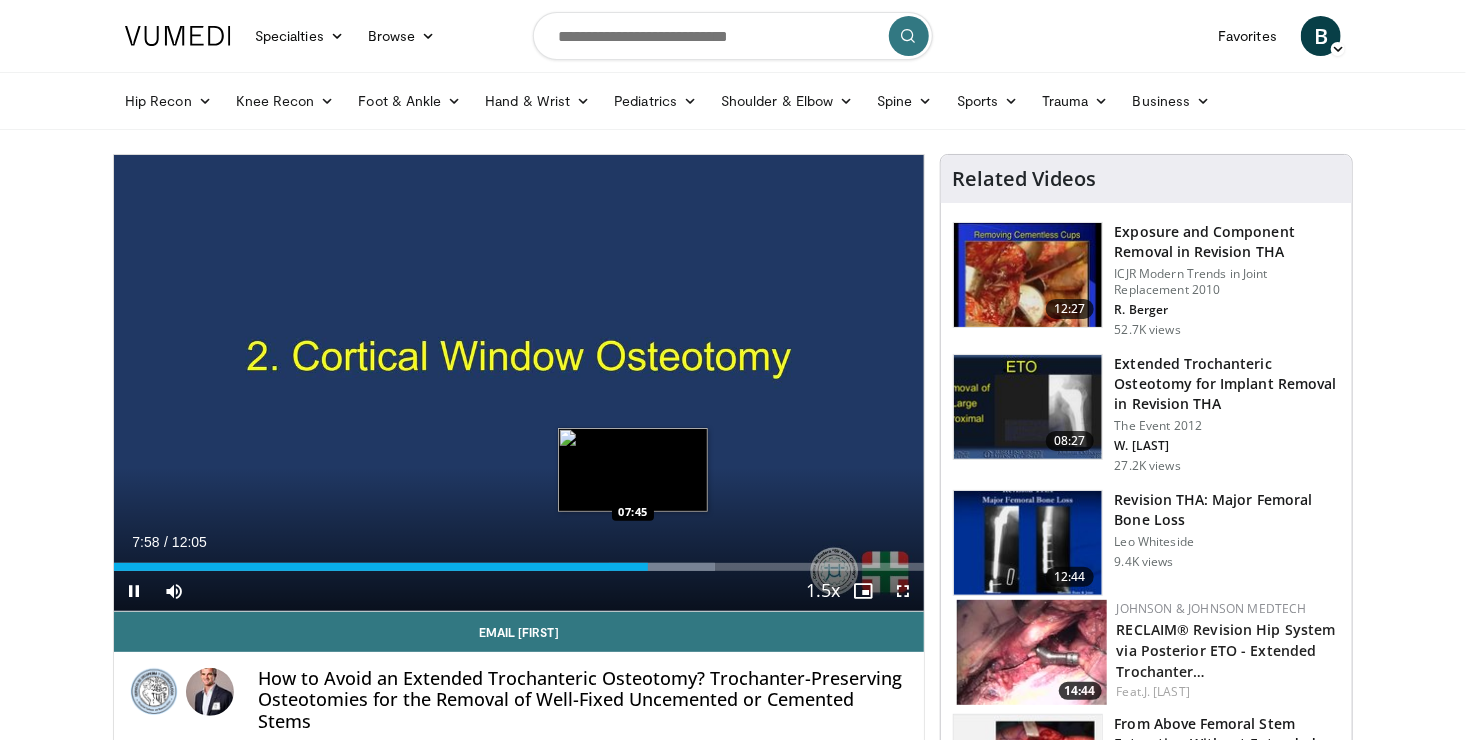 click on "07:59" at bounding box center [381, 567] 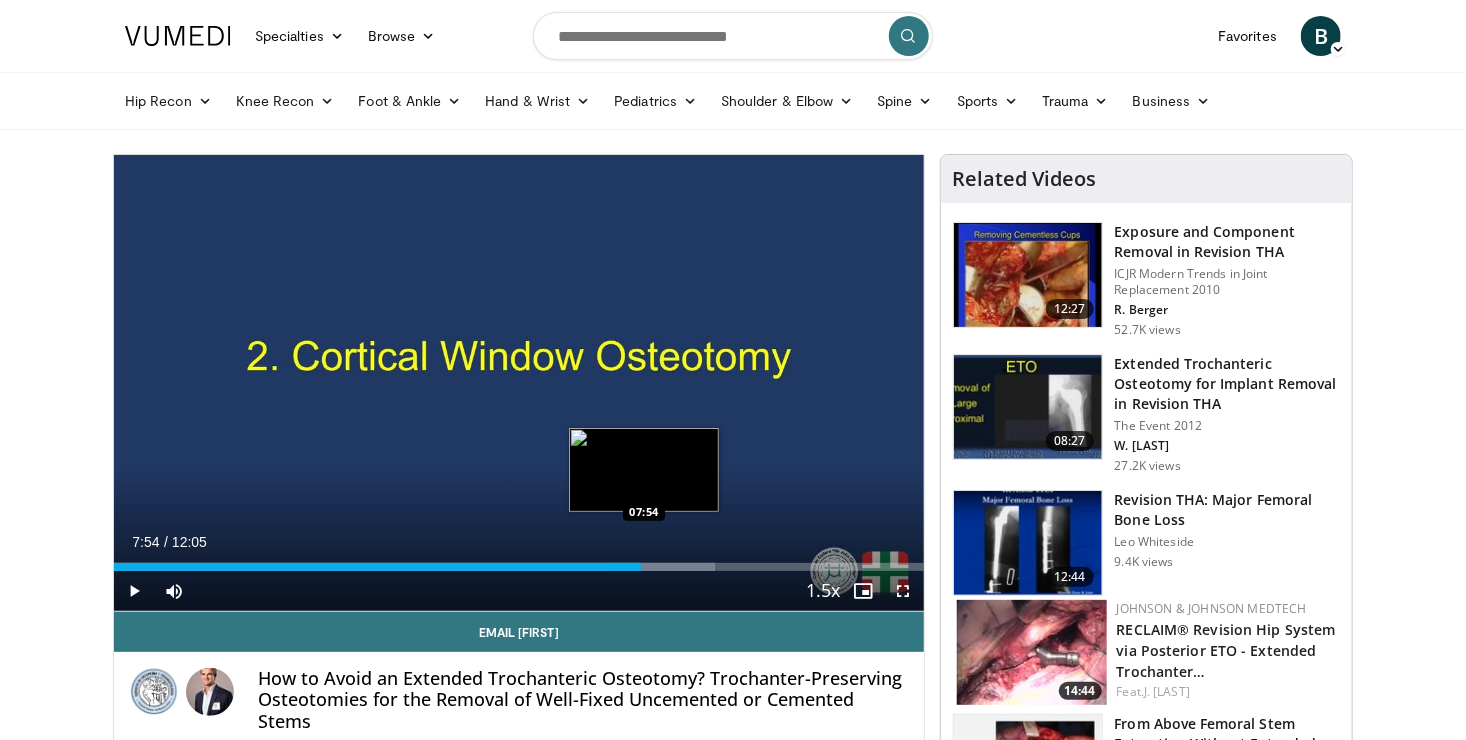 drag, startPoint x: 644, startPoint y: 564, endPoint x: 661, endPoint y: 564, distance: 17 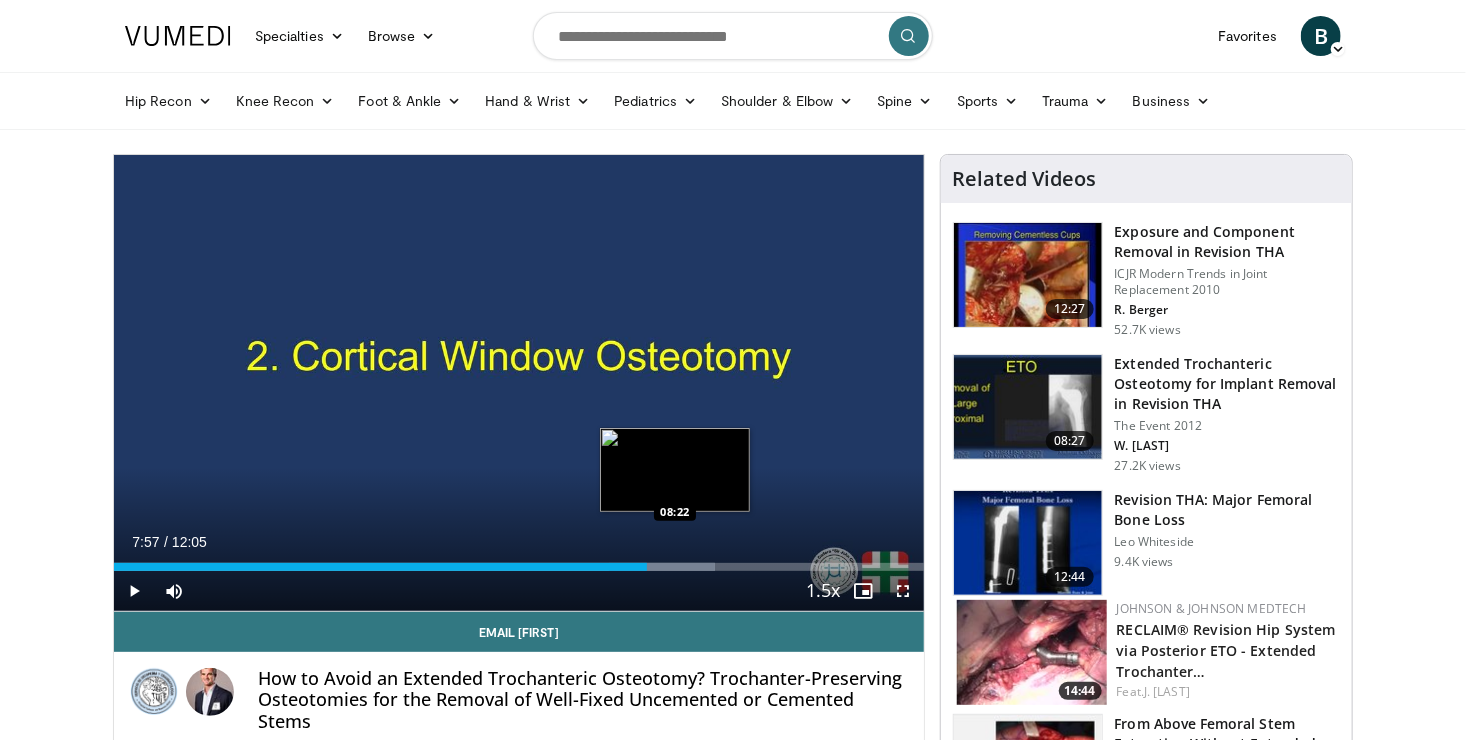 click on "Loaded :  74.27% 07:57 08:22" at bounding box center (519, 567) 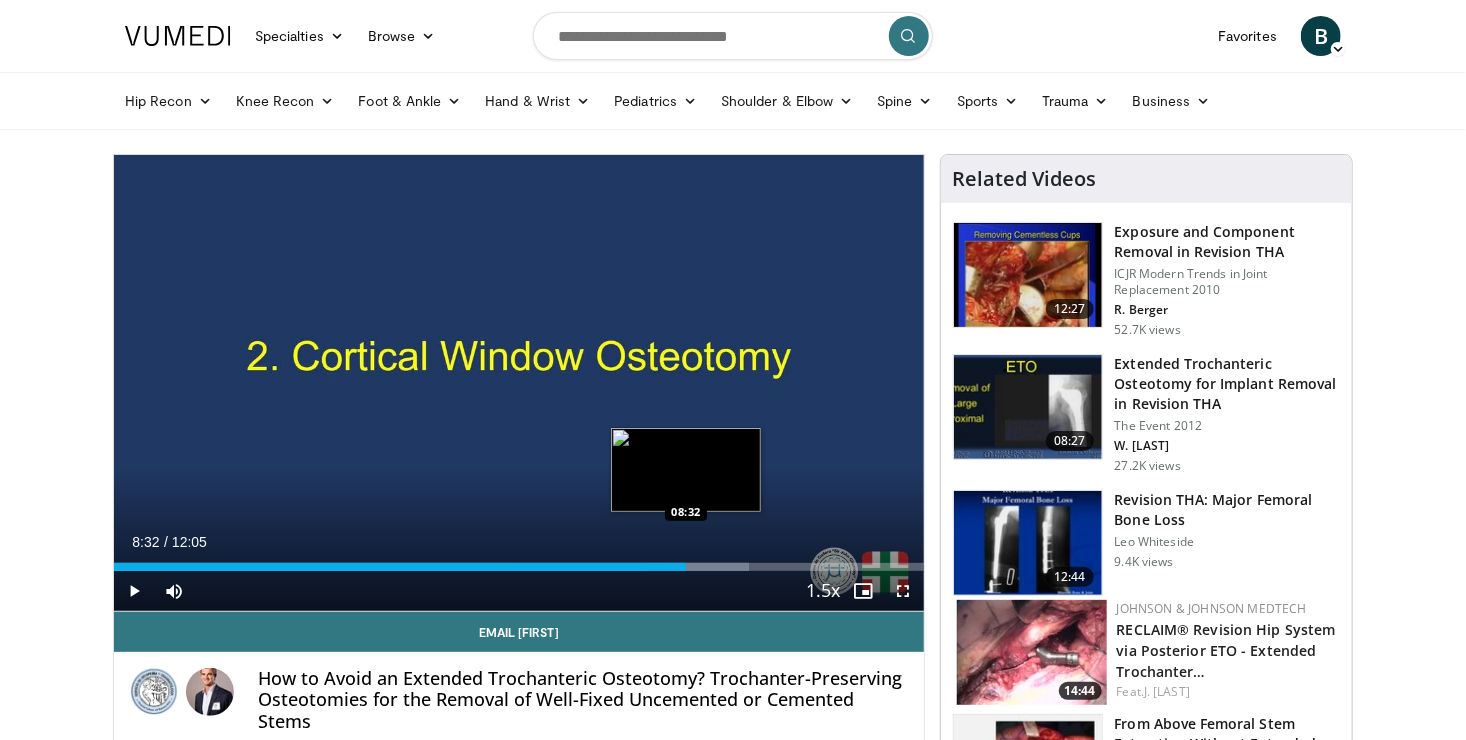click on "Loaded :  78.40% 08:25 08:32" at bounding box center (519, 567) 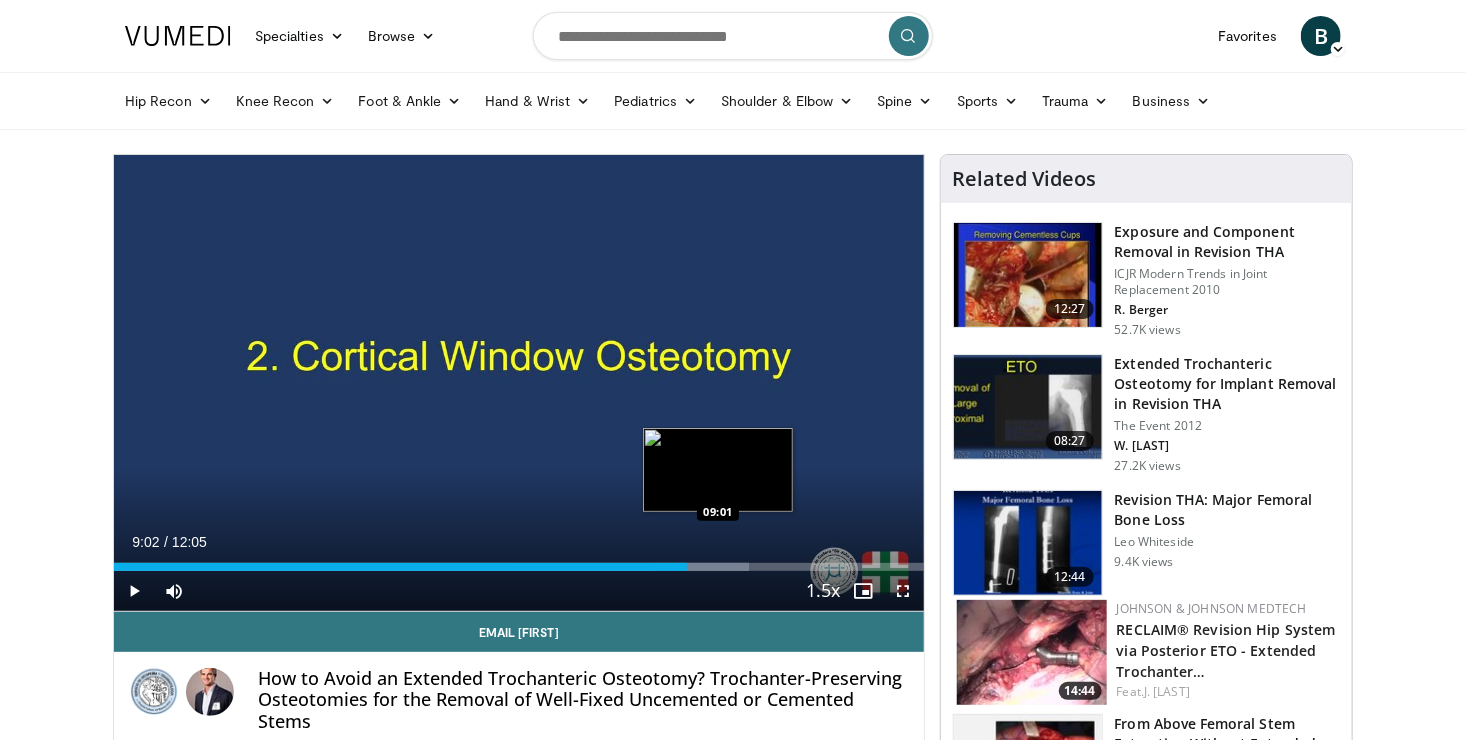 click at bounding box center (701, 567) 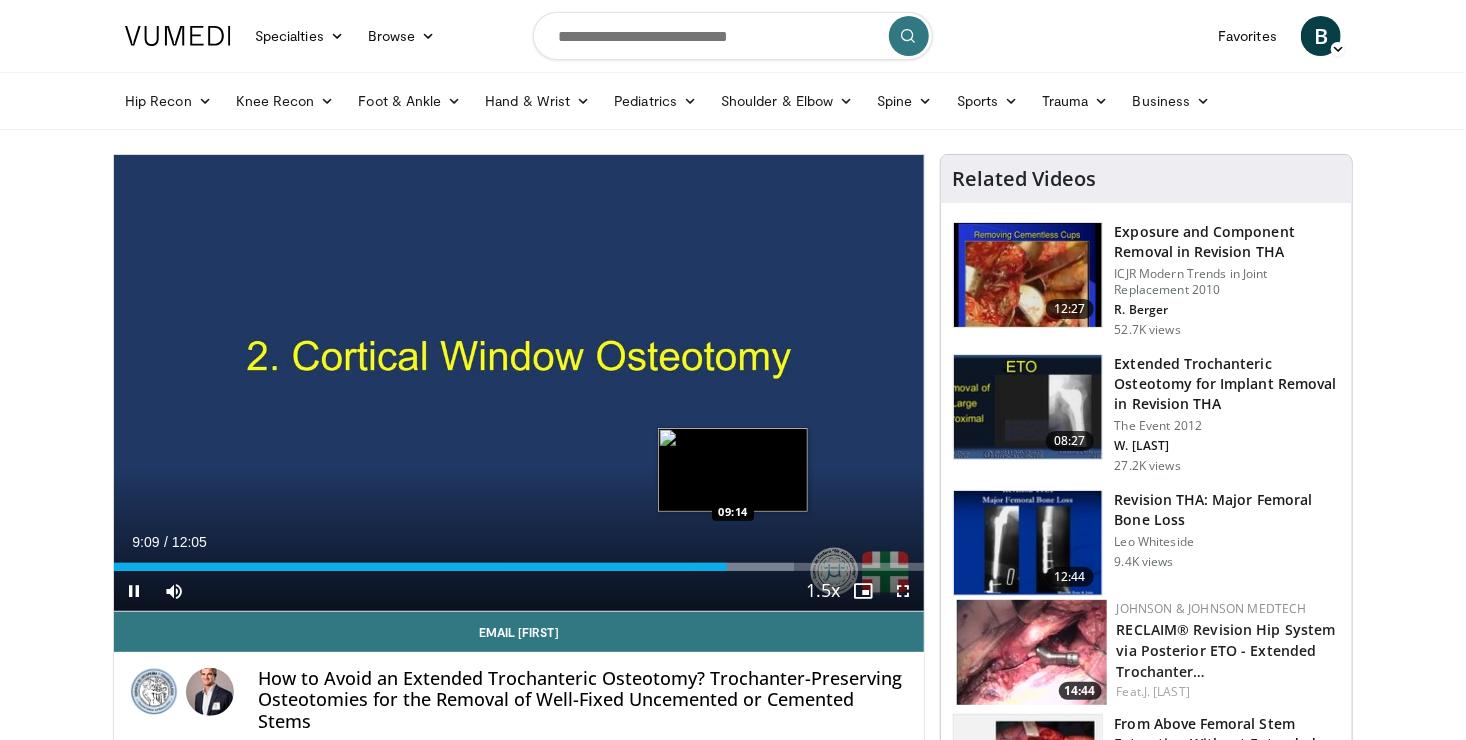 click on "Loaded :  84.04% 09:09 09:14" at bounding box center [519, 561] 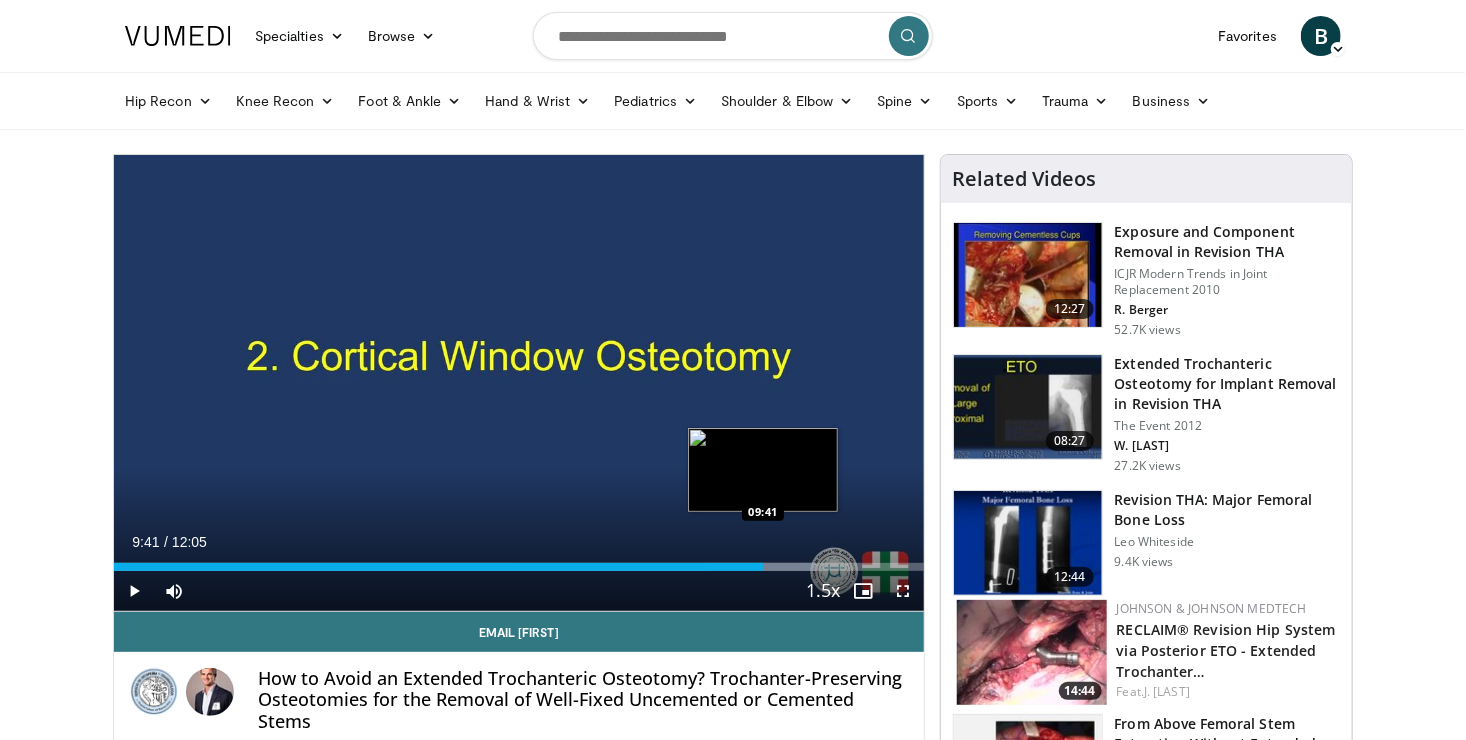 click on "Loaded :  86.65% 09:41 09:41" at bounding box center [519, 567] 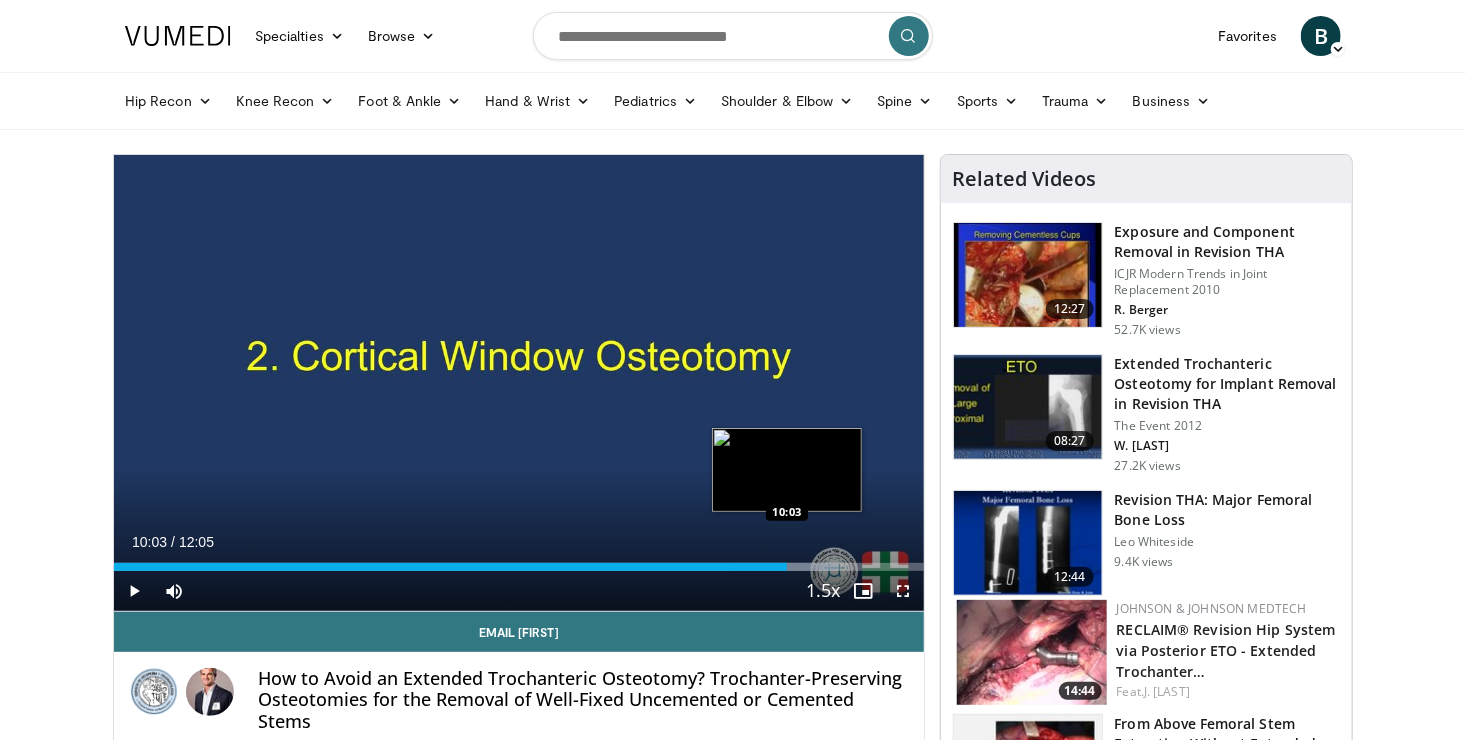 click on "Loaded :  89.41% 10:03 10:03" at bounding box center [519, 567] 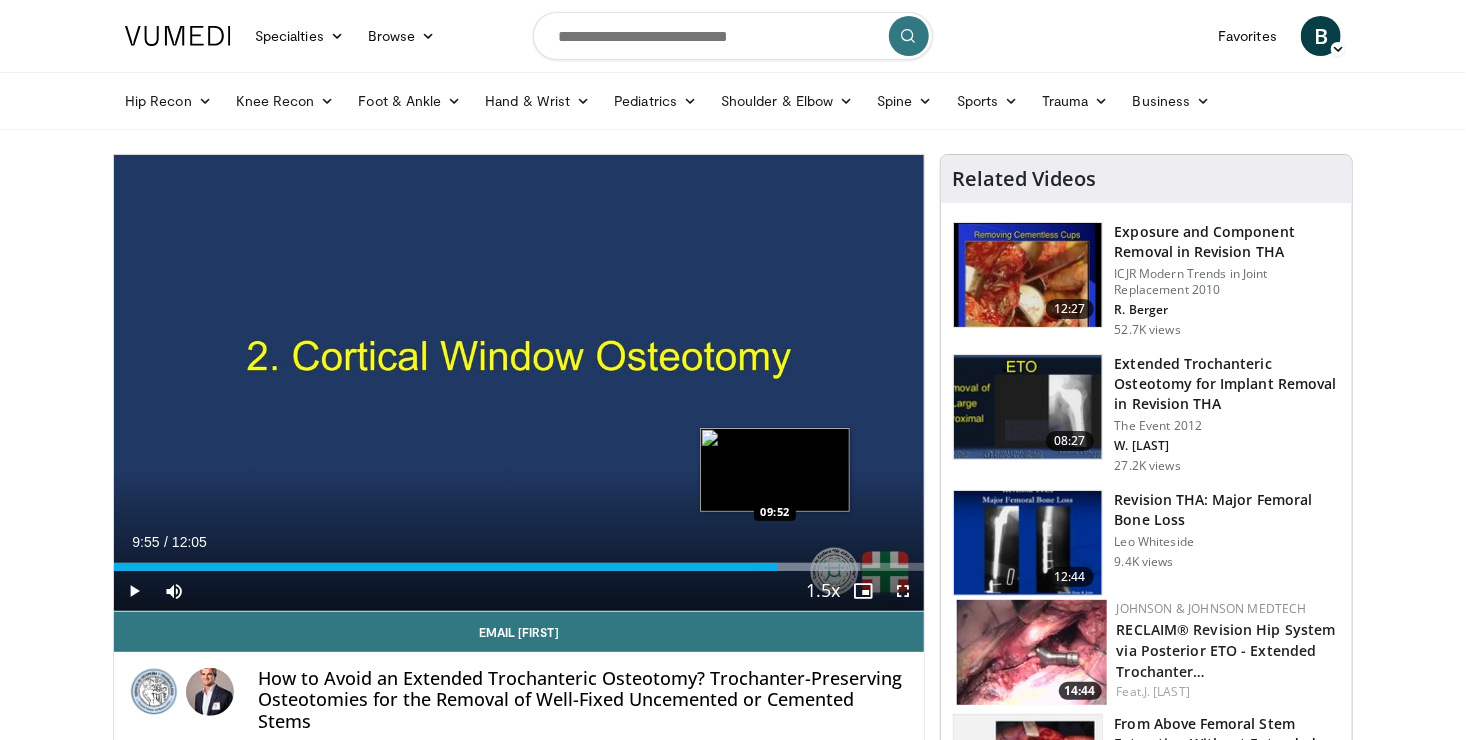 click on "09:55" at bounding box center [446, 567] 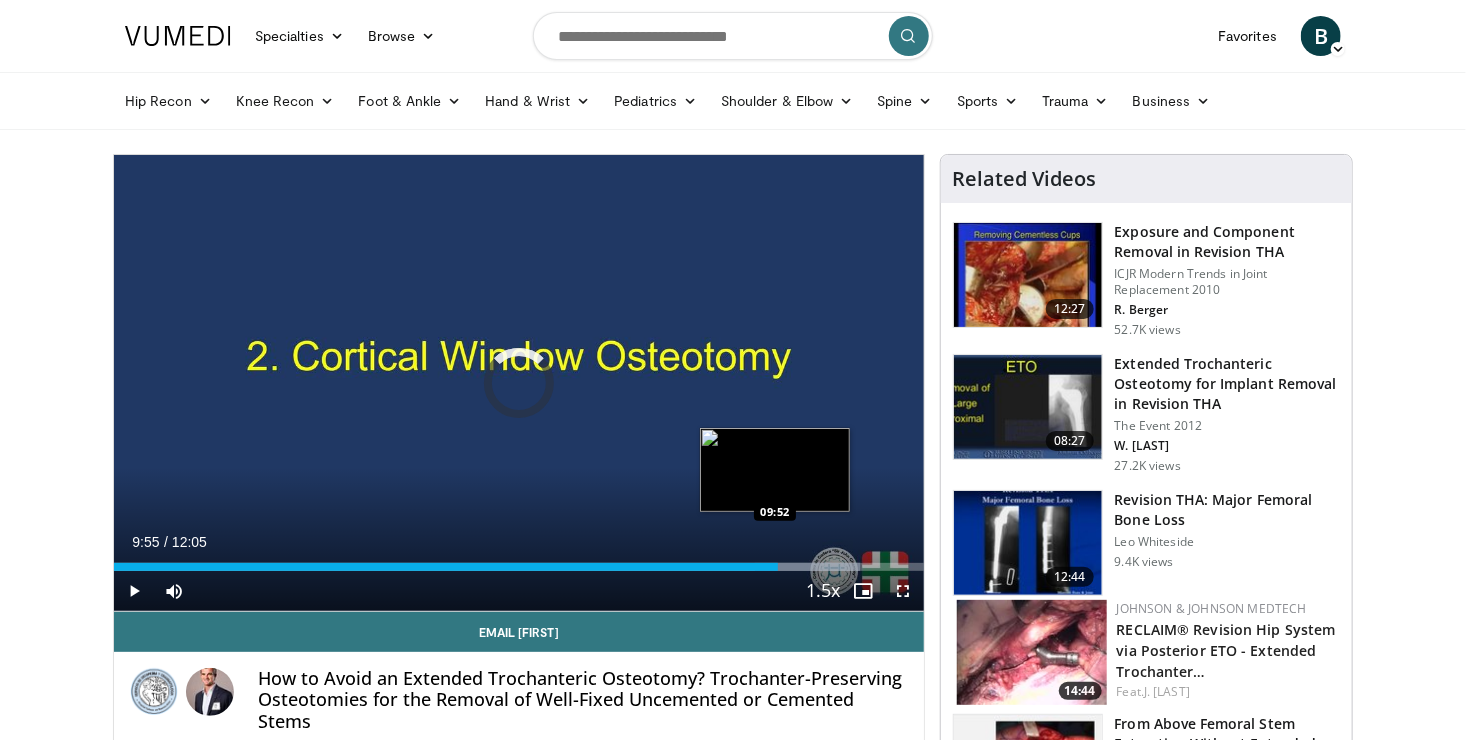 click on "09:55" at bounding box center [446, 567] 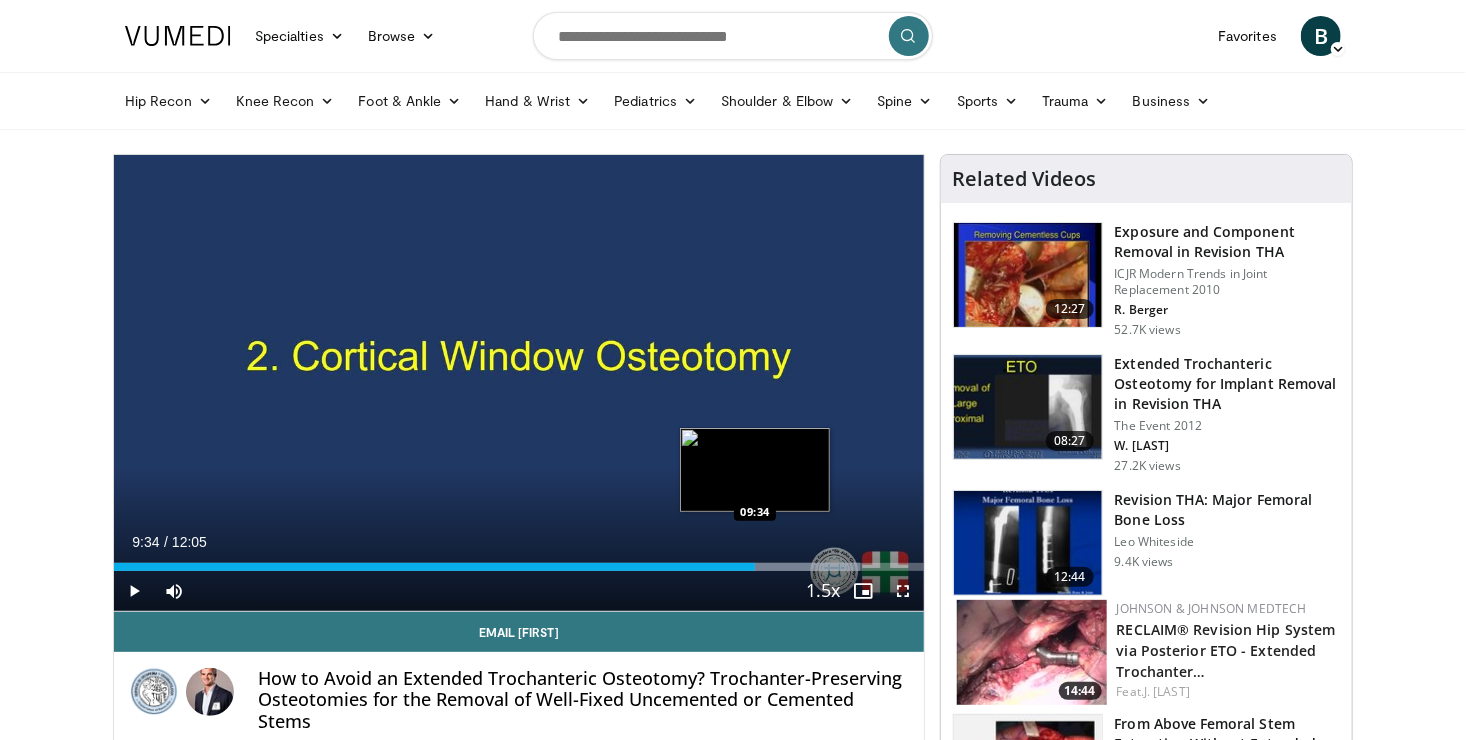 click on "Loaded :  92.16% 09:34 09:34" at bounding box center [519, 567] 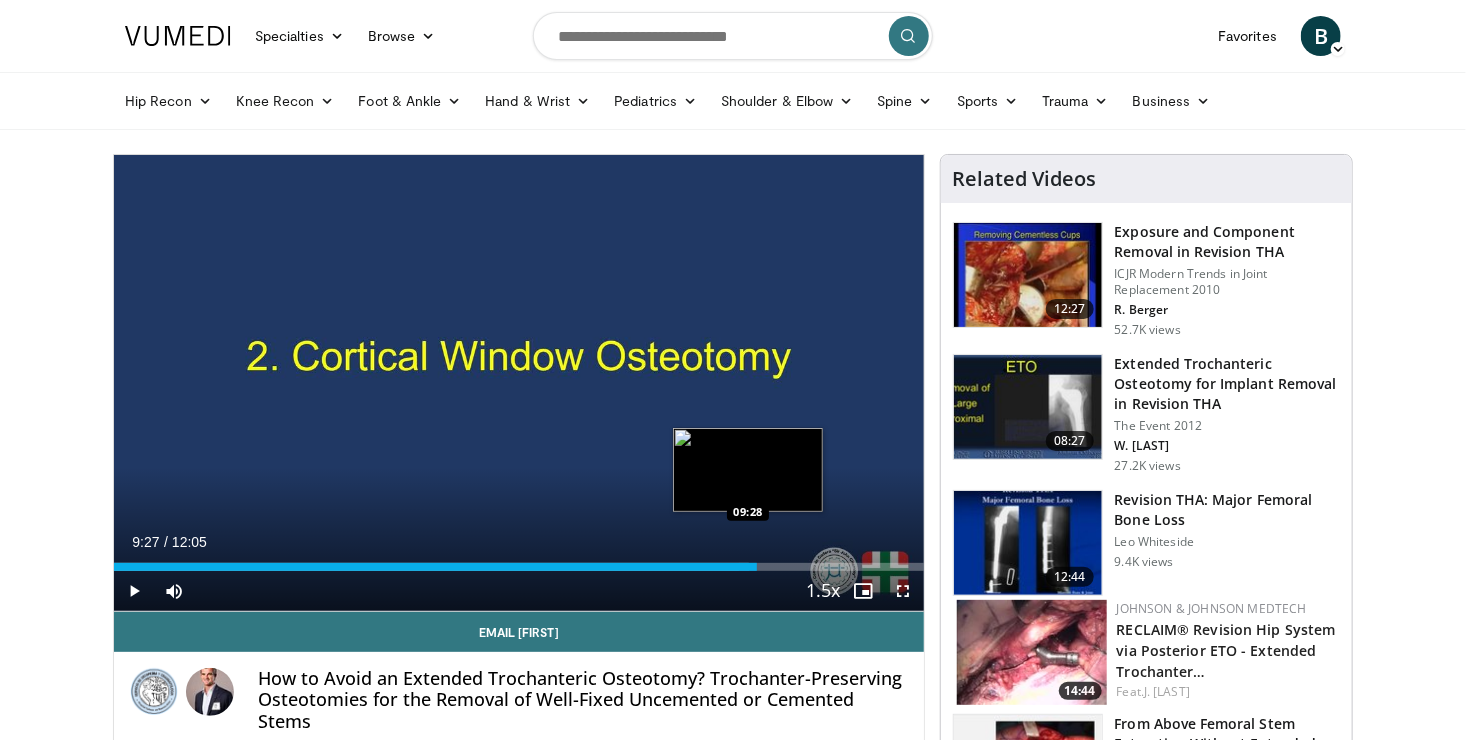 click on "Loaded :  78.40% 09:27 09:28" at bounding box center [519, 561] 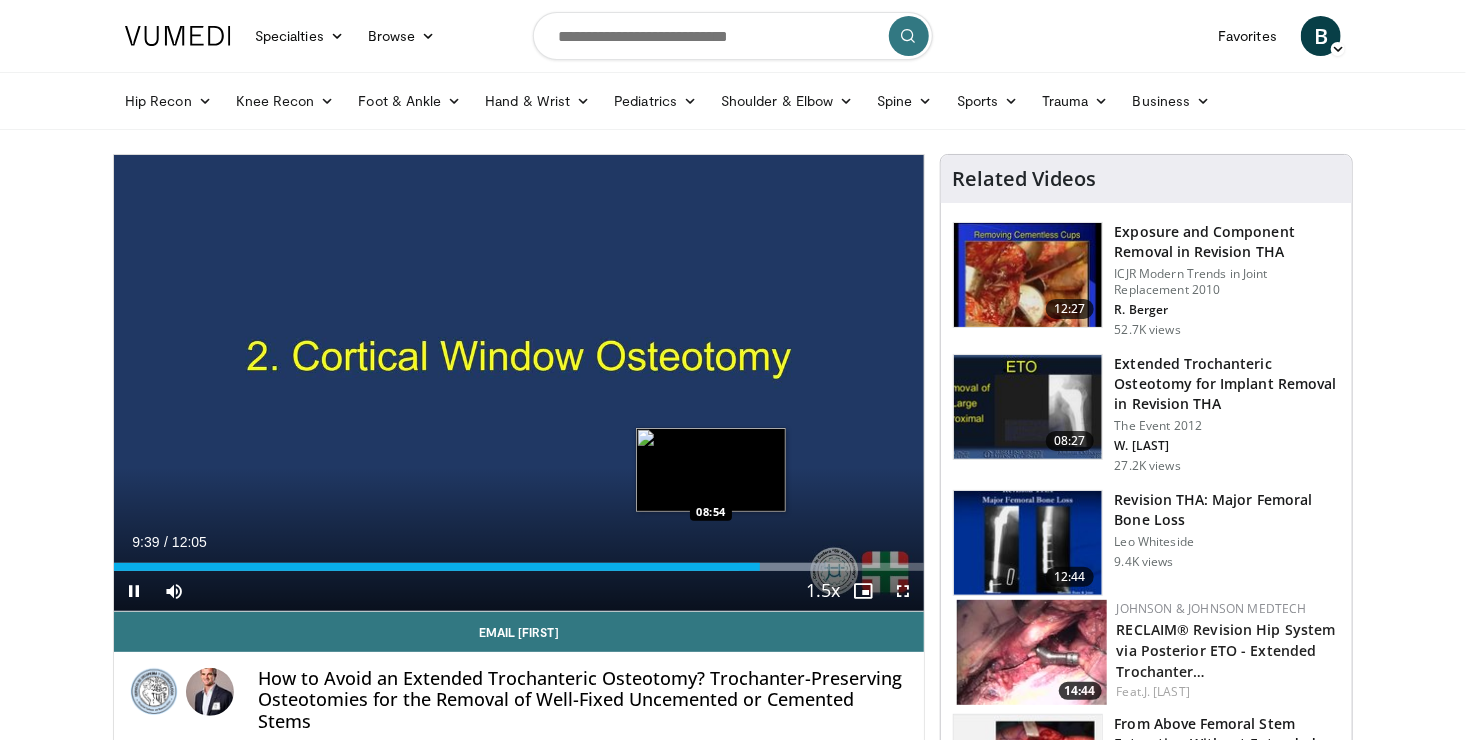 click on "09:39" at bounding box center (437, 567) 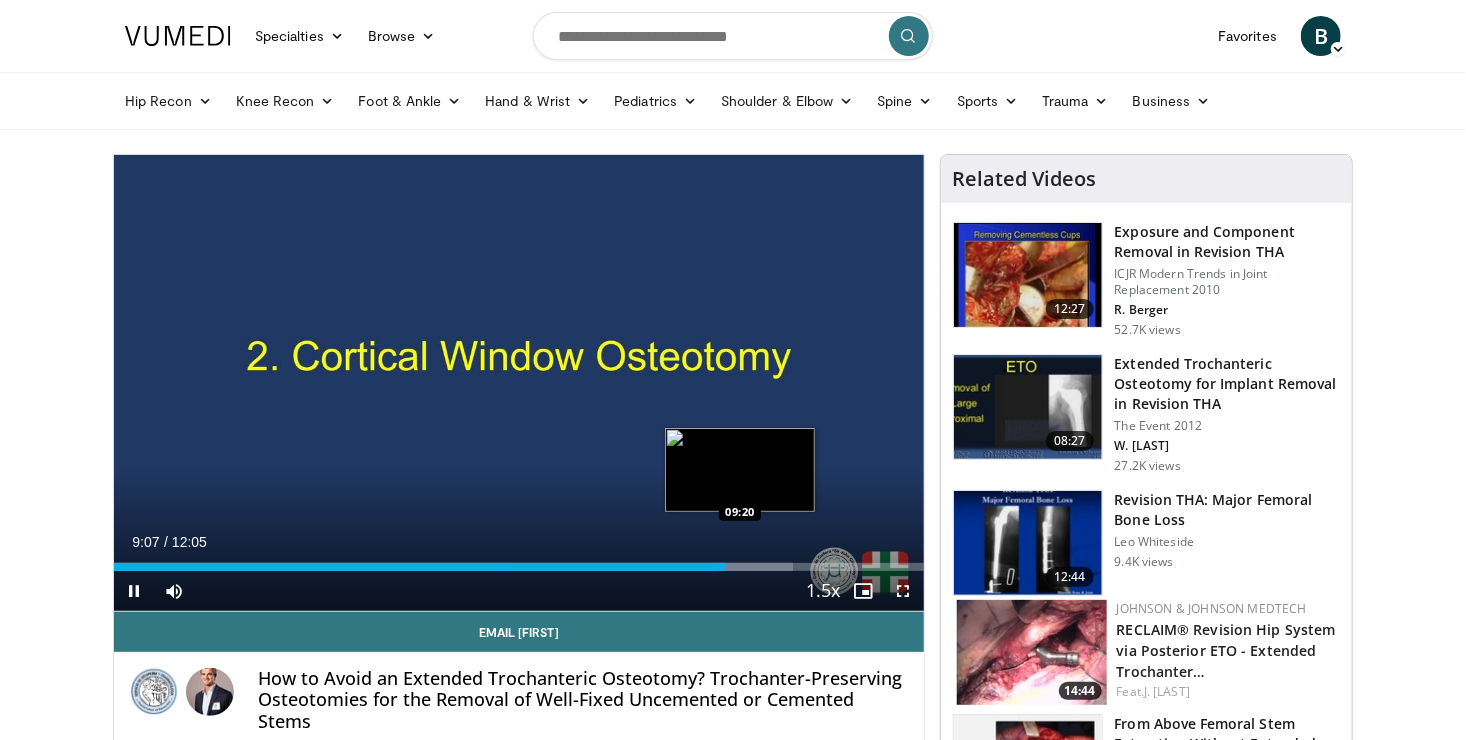 click on "Loaded :  83.90% 09:07 09:20" at bounding box center [519, 567] 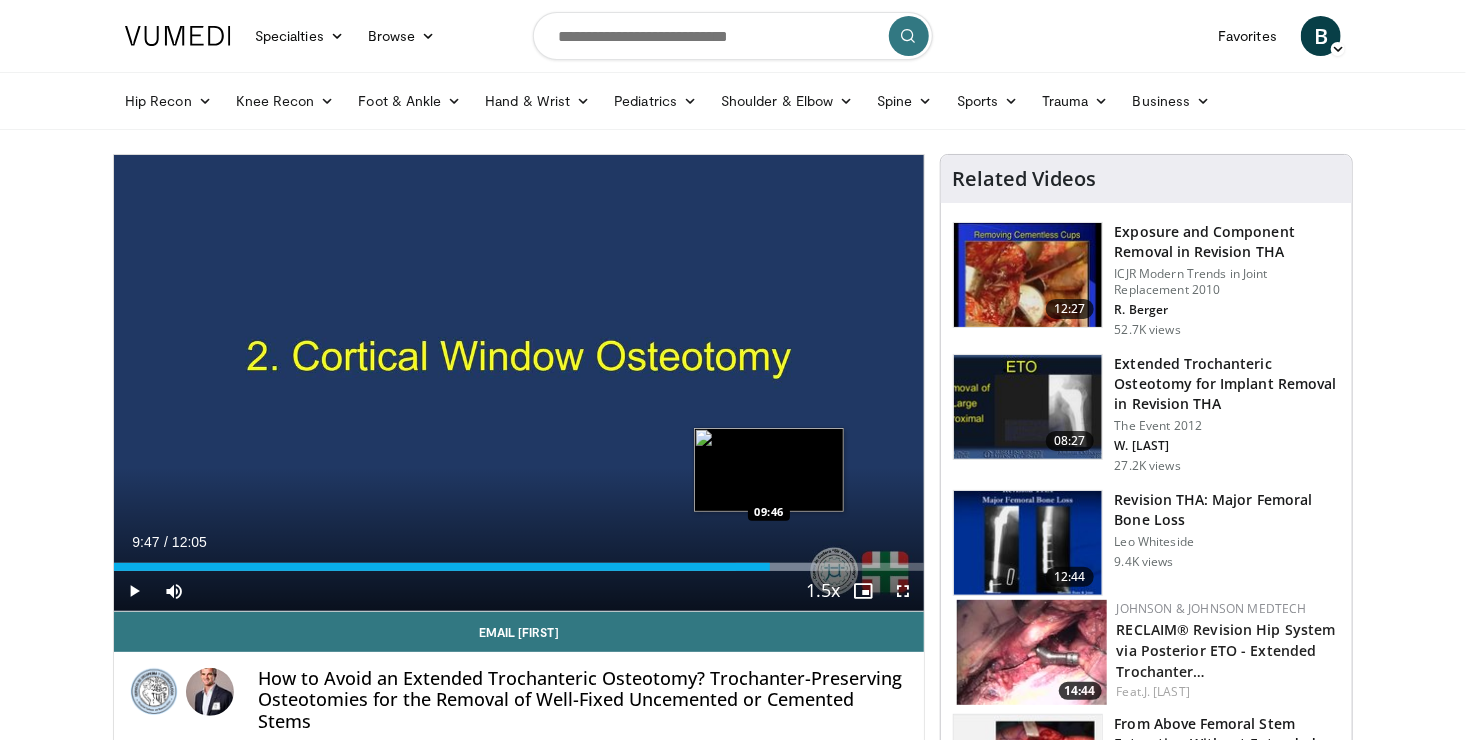 click on "Loaded :  86.65% 09:47 09:46" at bounding box center (519, 567) 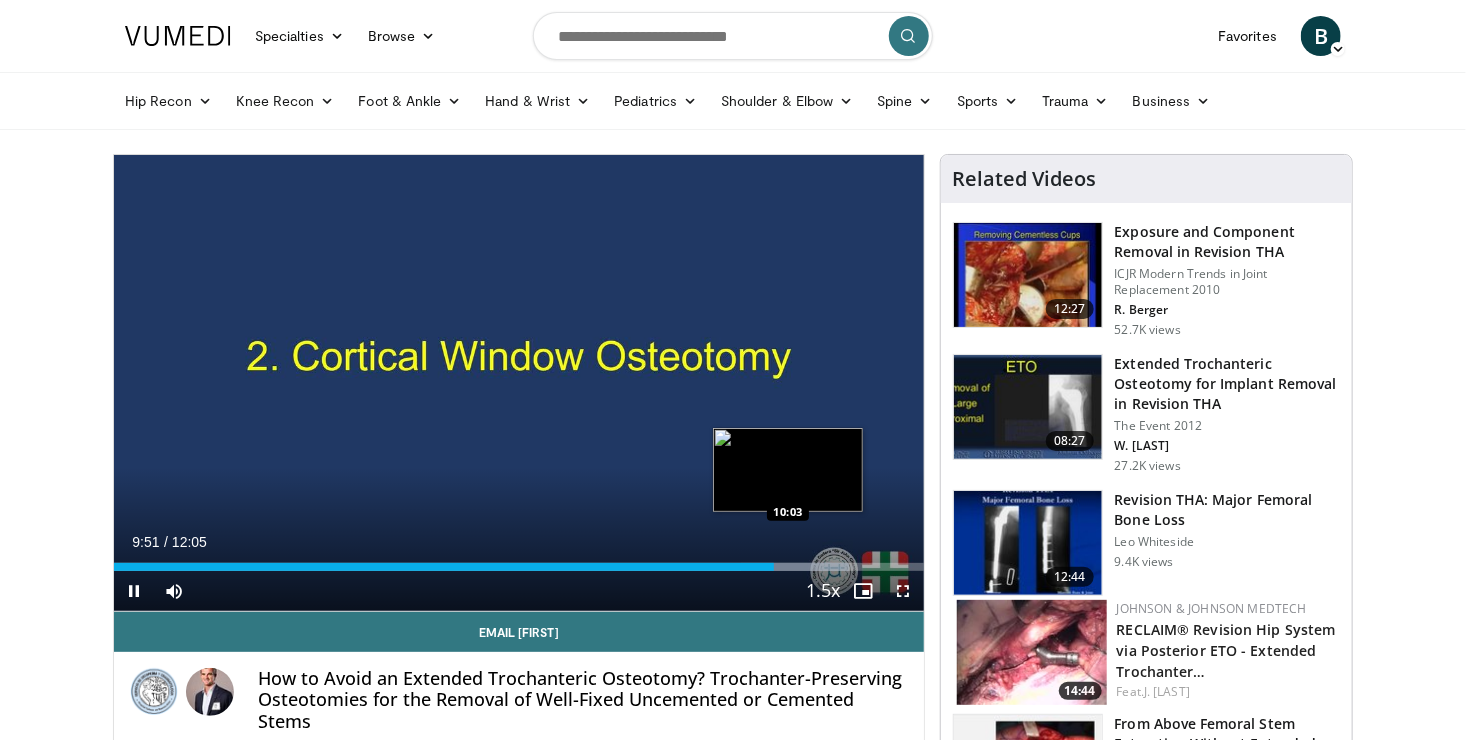 click on "Loaded :  90.78% 09:51 10:03" at bounding box center [519, 561] 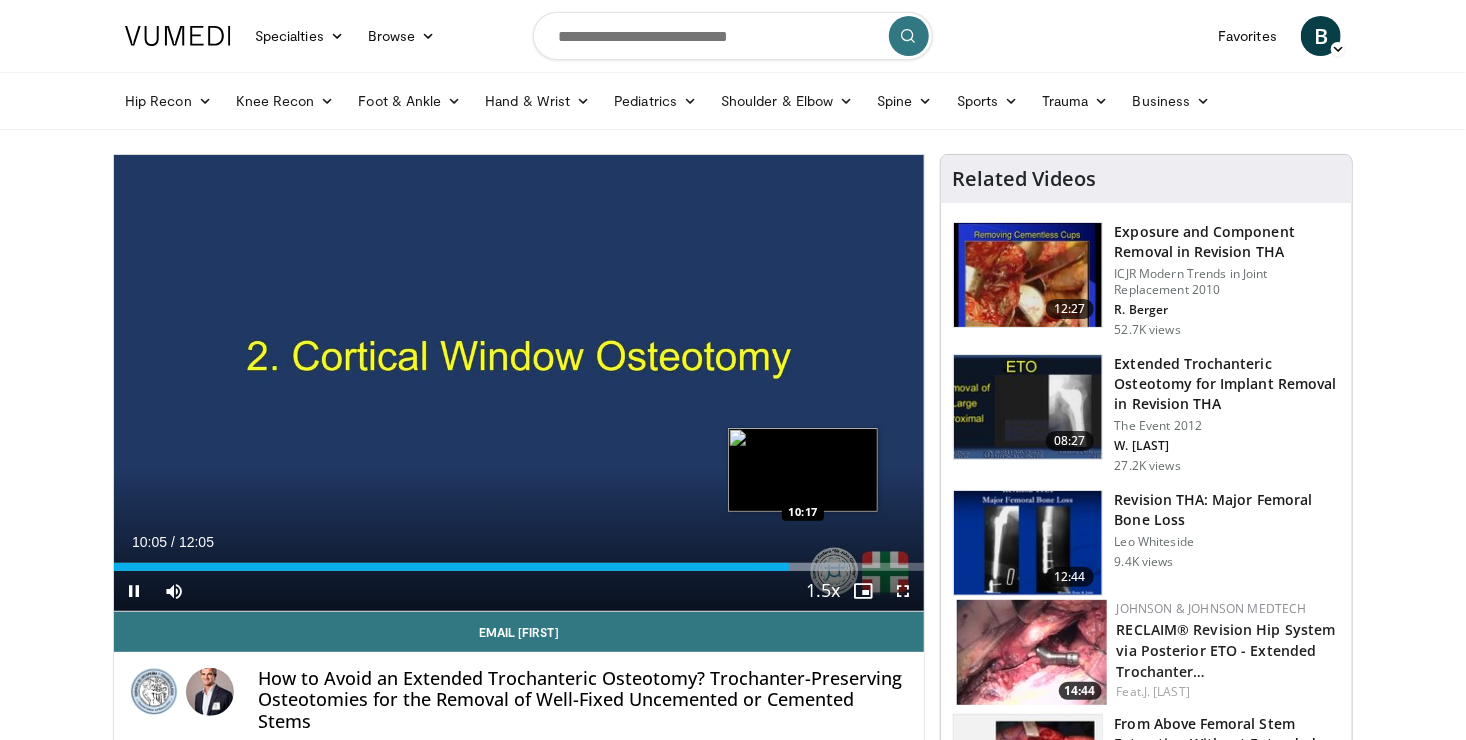 click on "Loaded :  90.78% 10:05 10:17" at bounding box center [519, 567] 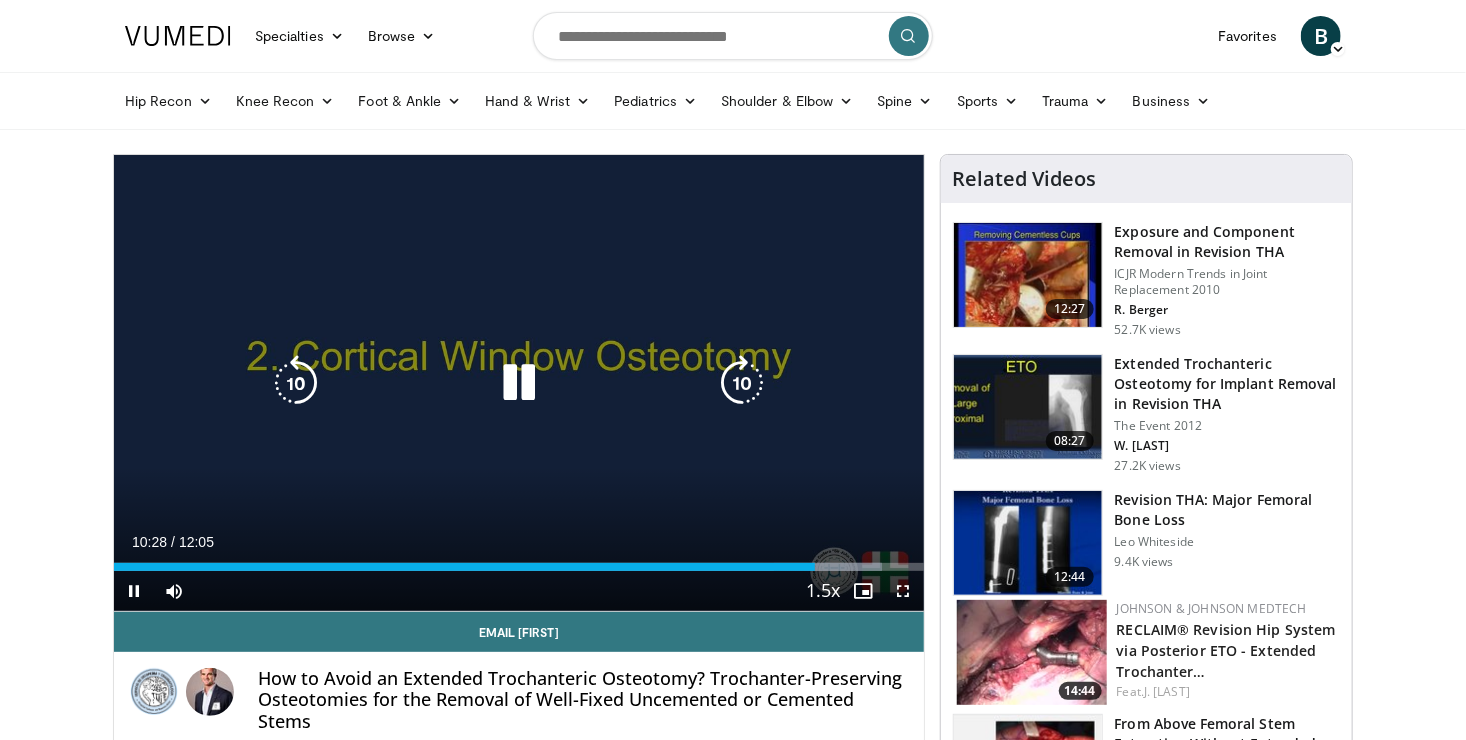 click on "10 seconds
Tap to unmute" at bounding box center (519, 383) 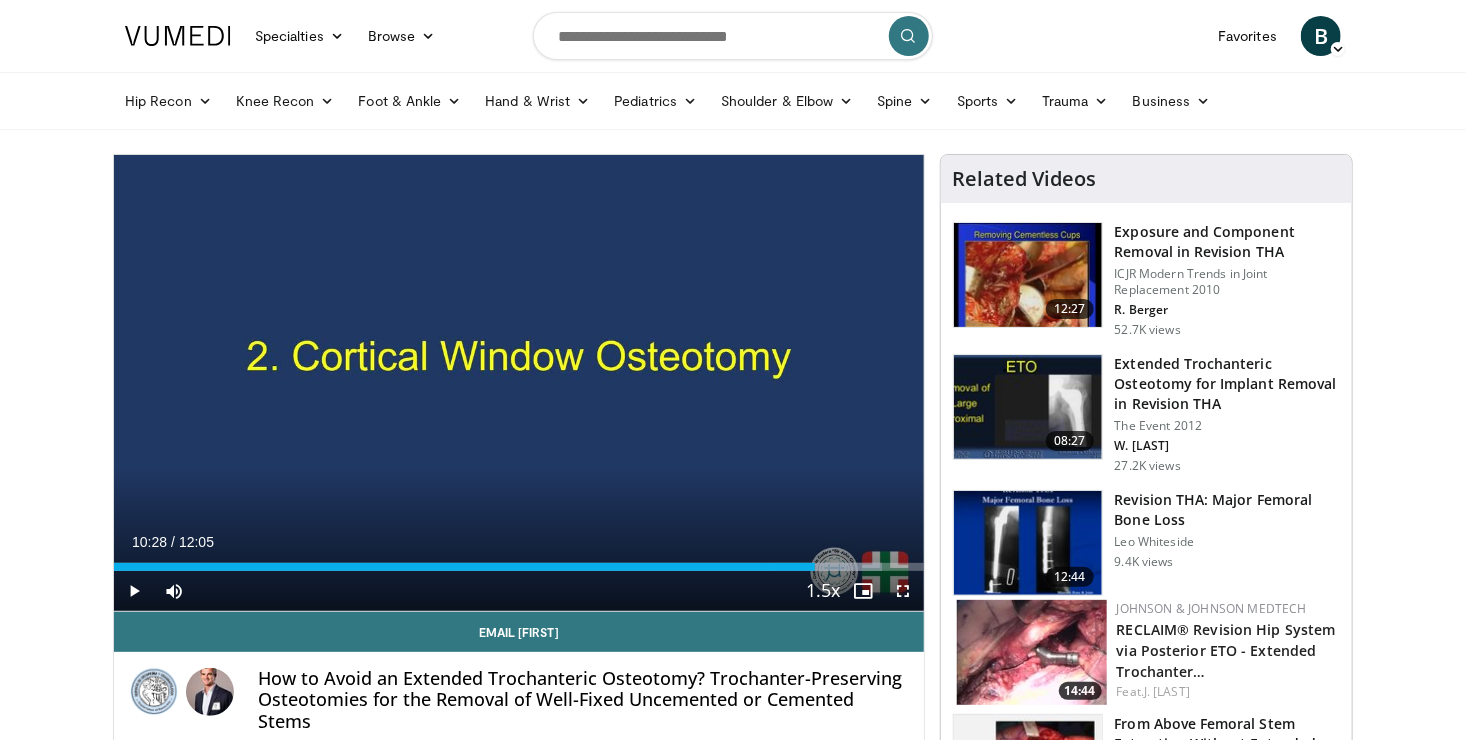 click on "10 seconds
Tap to unmute" at bounding box center (519, 383) 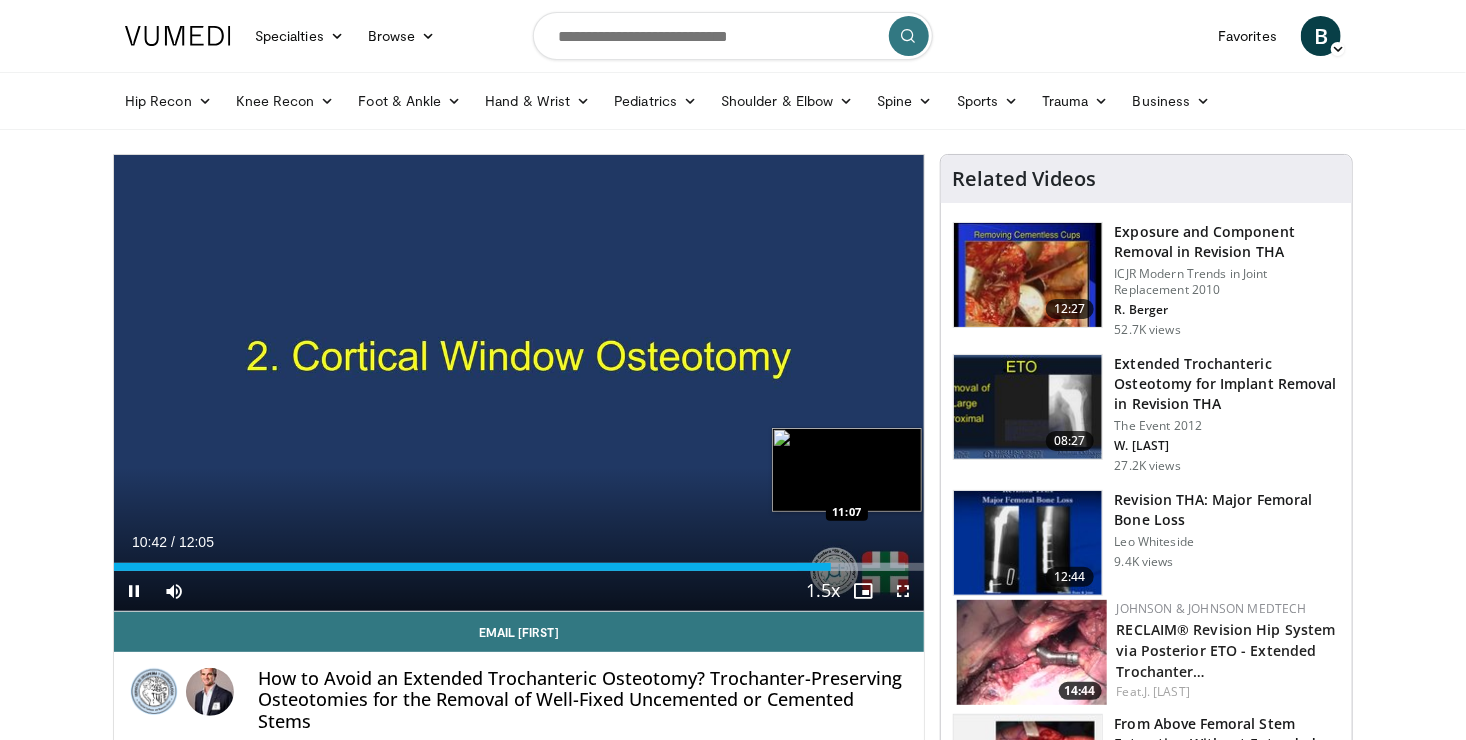click on "Loaded :  97.66% 10:42 11:07" at bounding box center (519, 561) 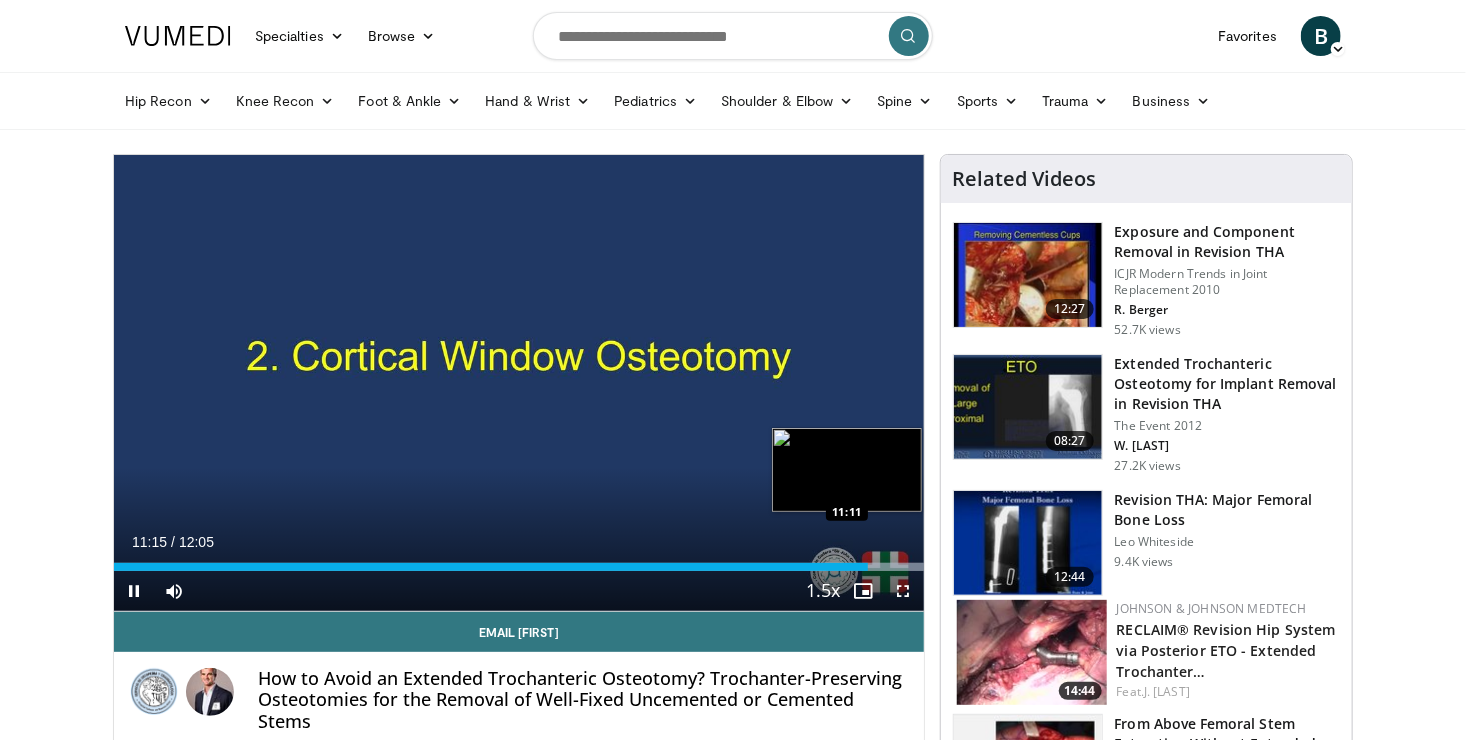 click on "Loaded :  100.00% 11:15 11:11" at bounding box center (519, 567) 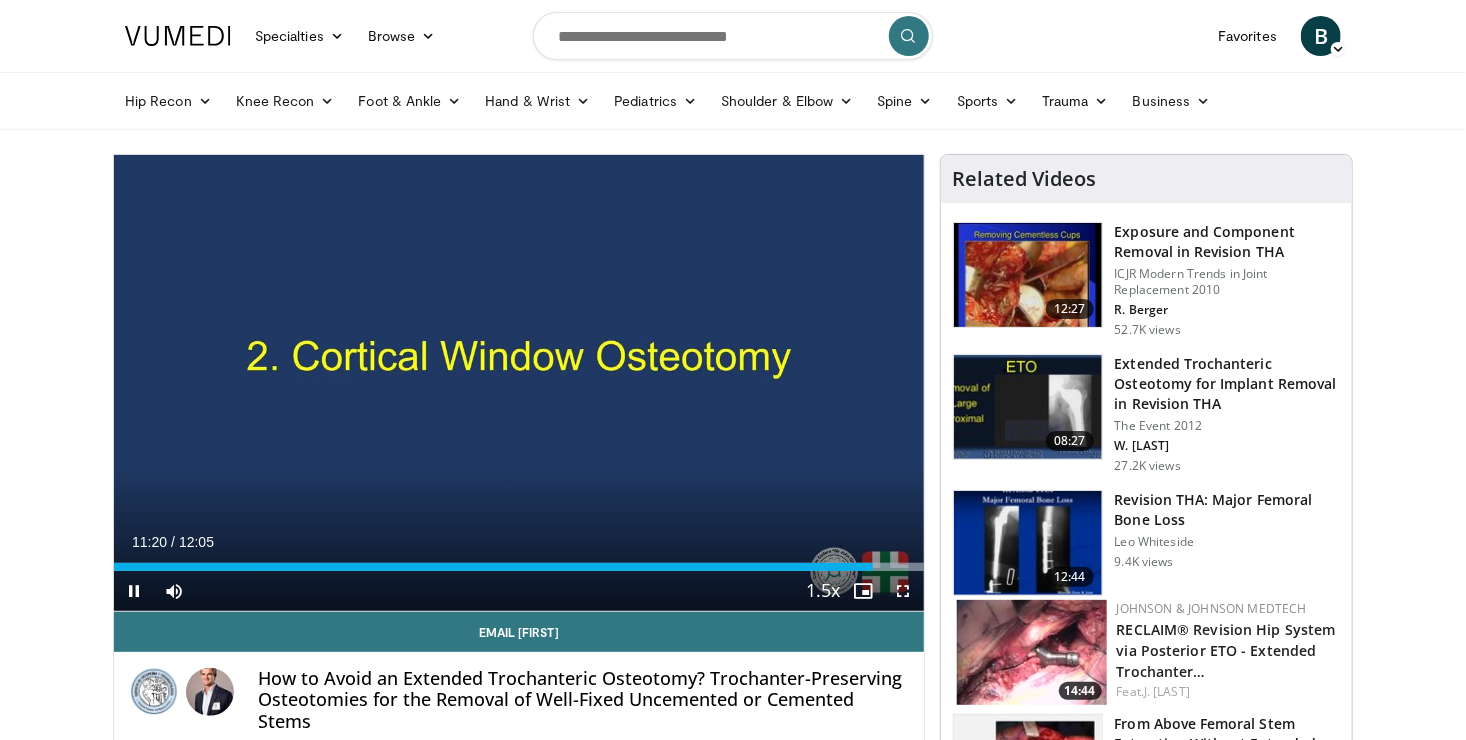 click on "Current Time  11:20 / Duration  12:05" at bounding box center [519, 542] 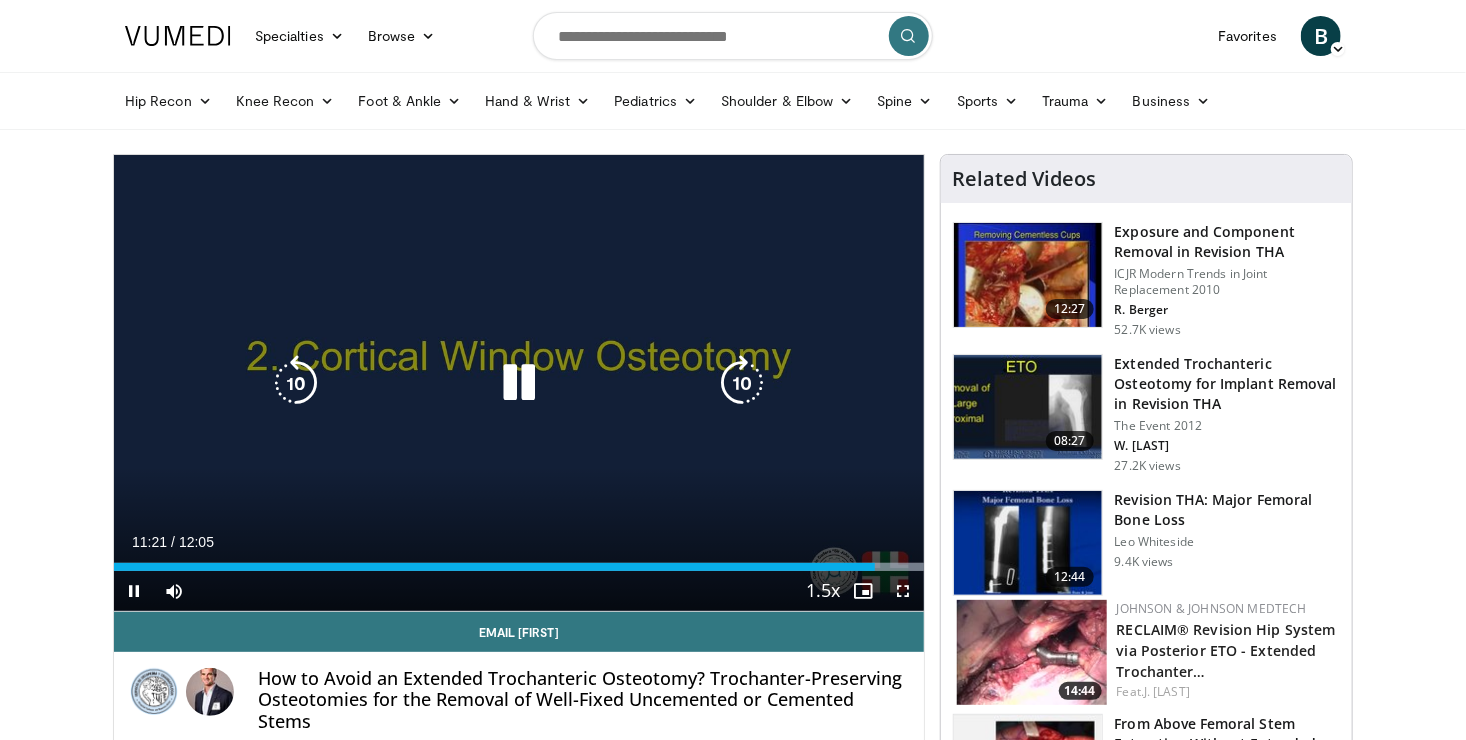 click at bounding box center [519, 383] 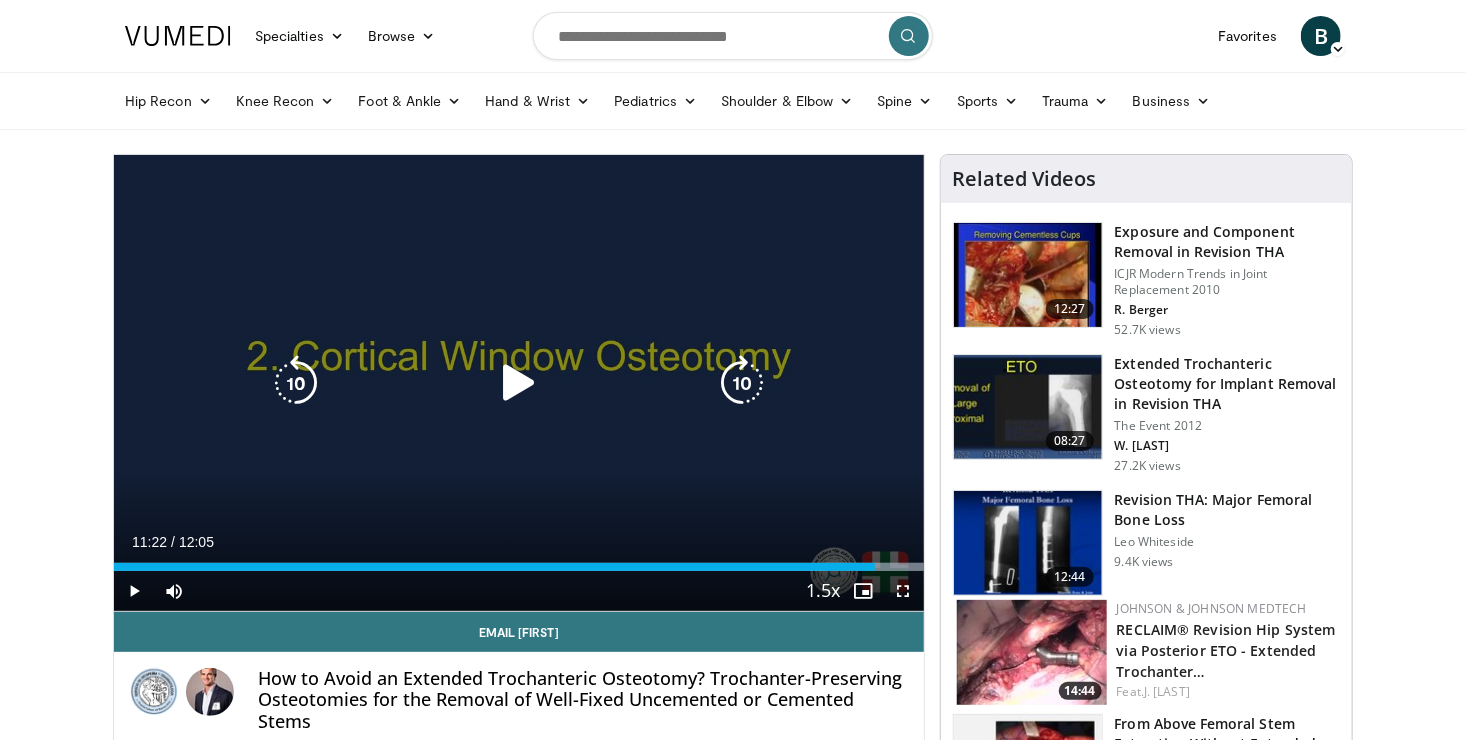 click at bounding box center (519, 383) 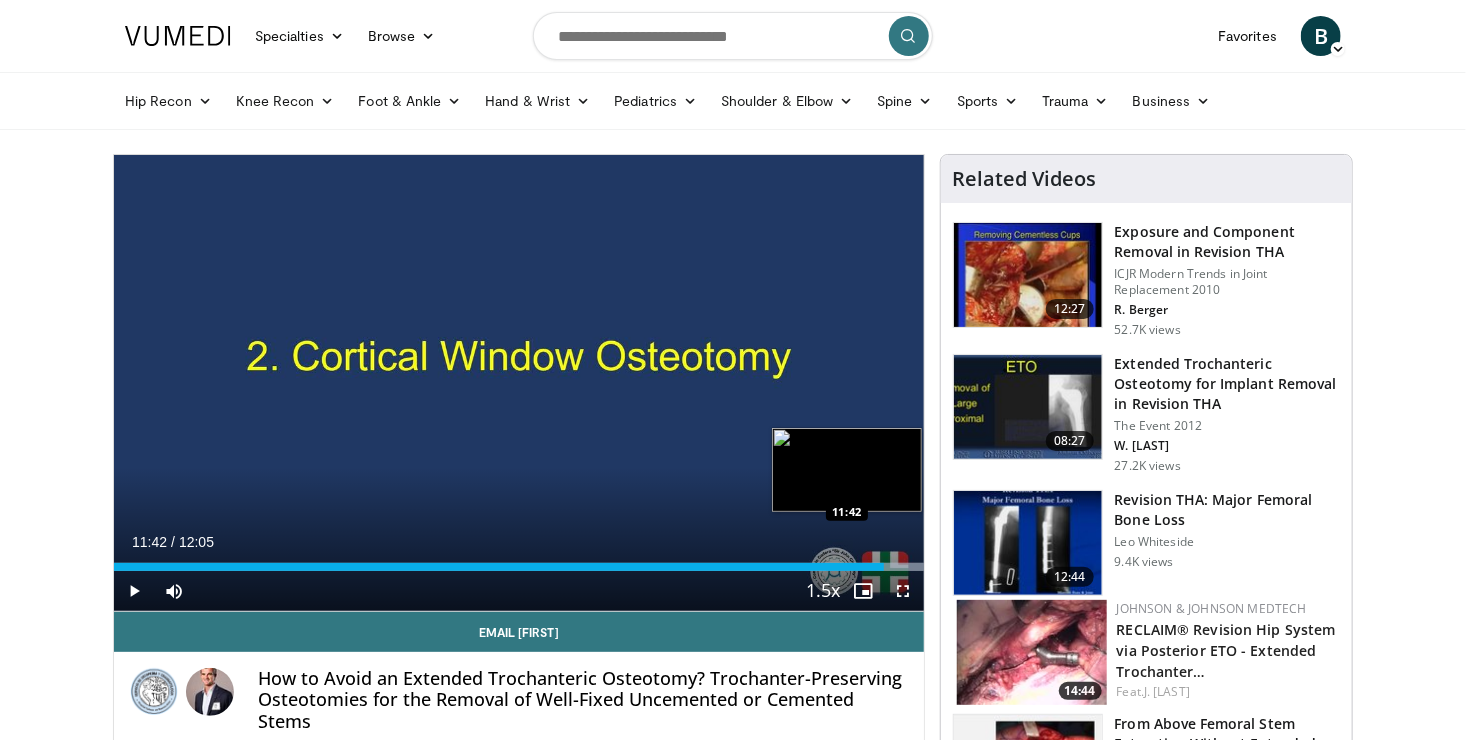 click at bounding box center (874, 567) 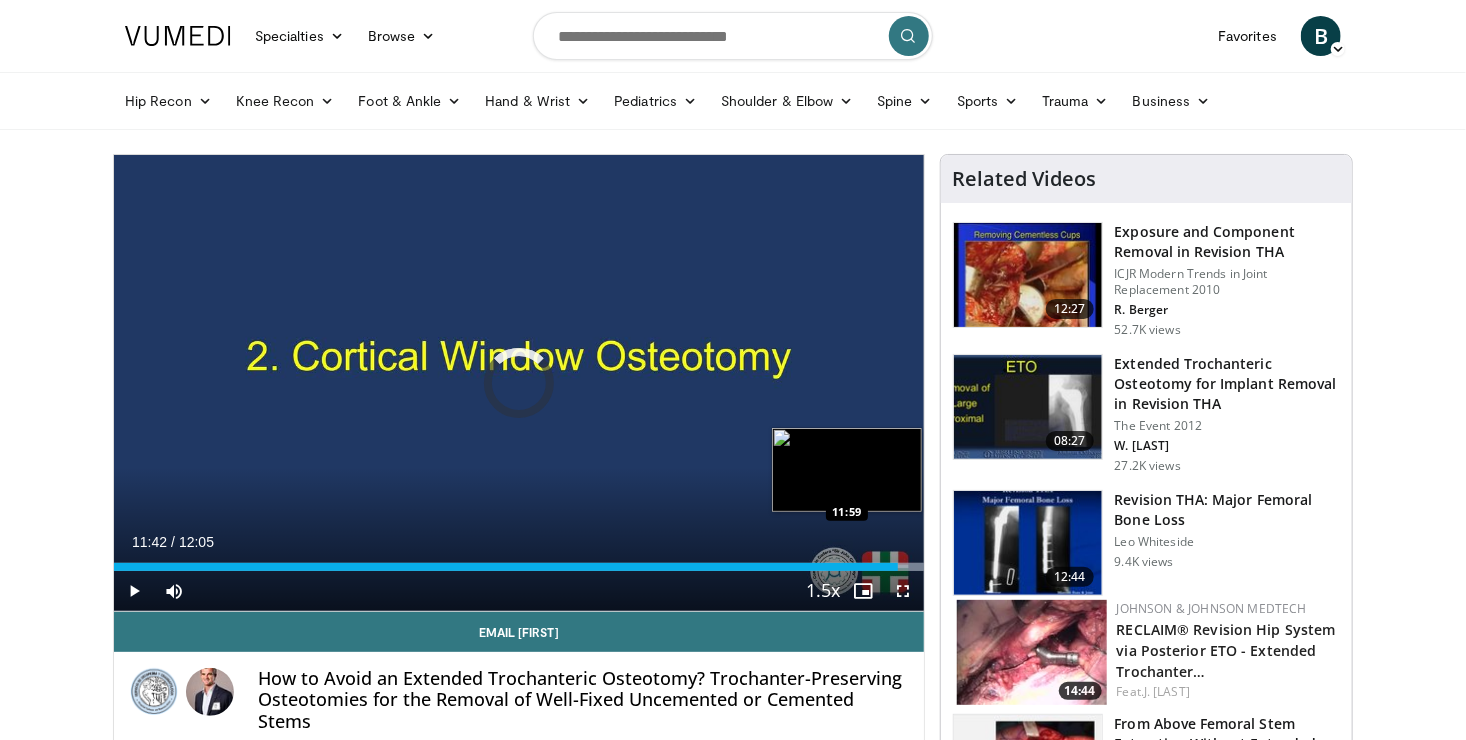 click on "Loaded :  100.00% 11:43 11:59" at bounding box center [519, 567] 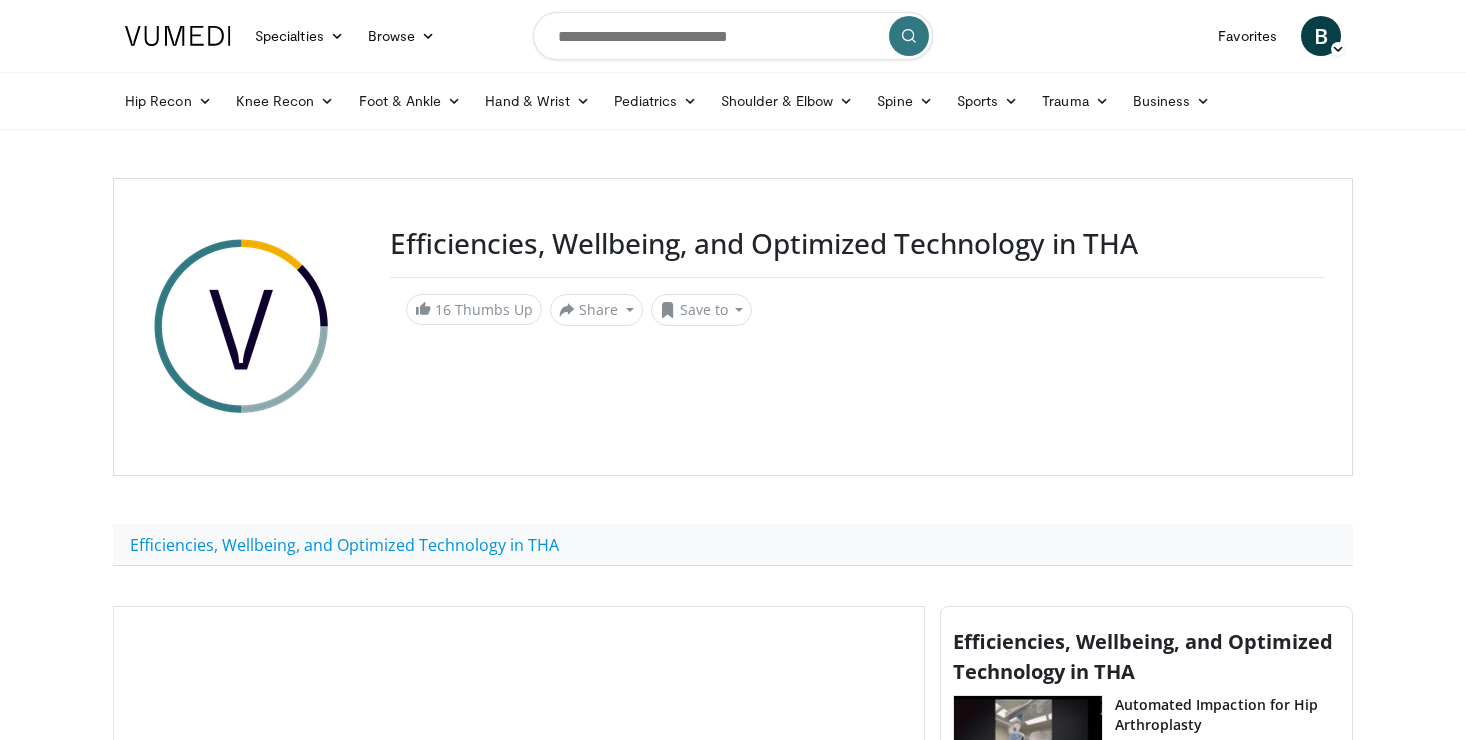 scroll, scrollTop: 0, scrollLeft: 0, axis: both 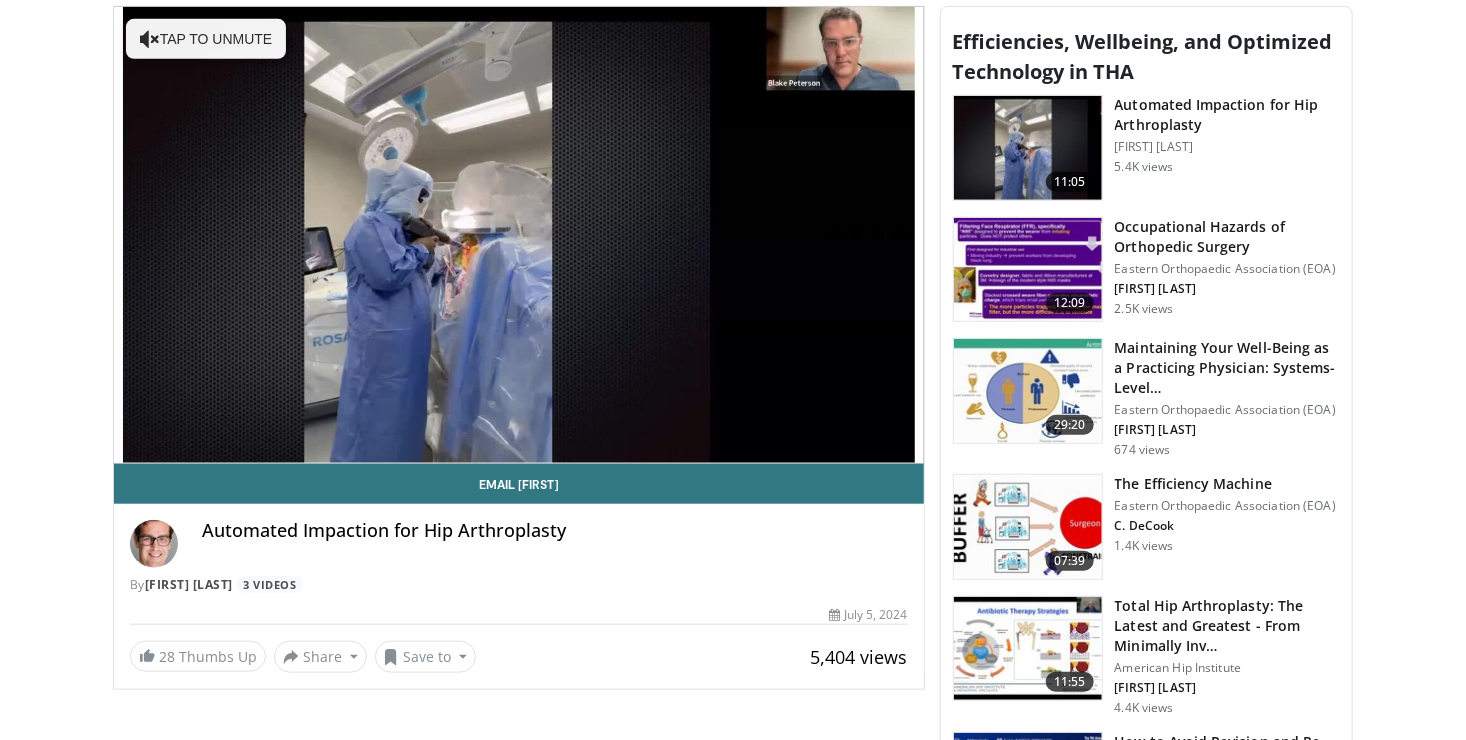 click on "**********" at bounding box center (519, 235) 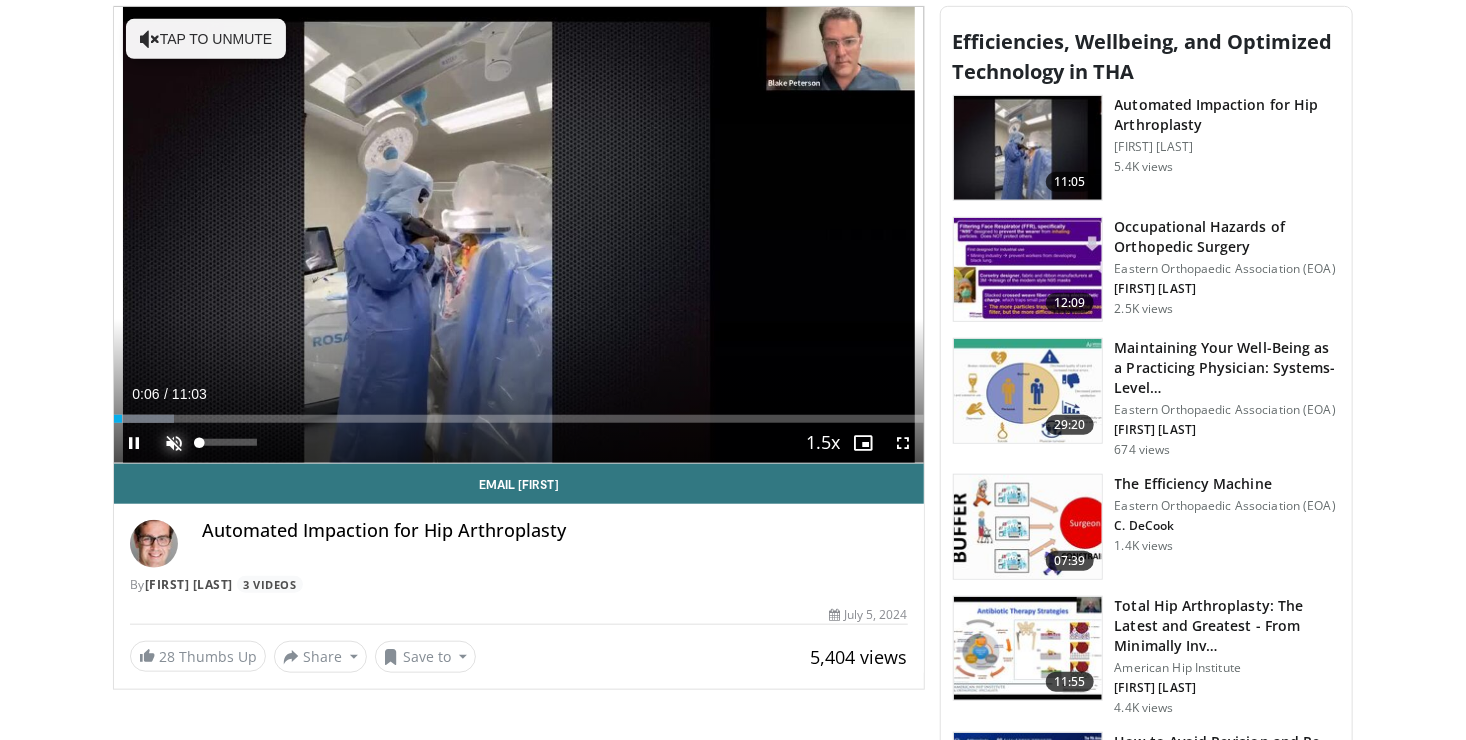 click at bounding box center [174, 443] 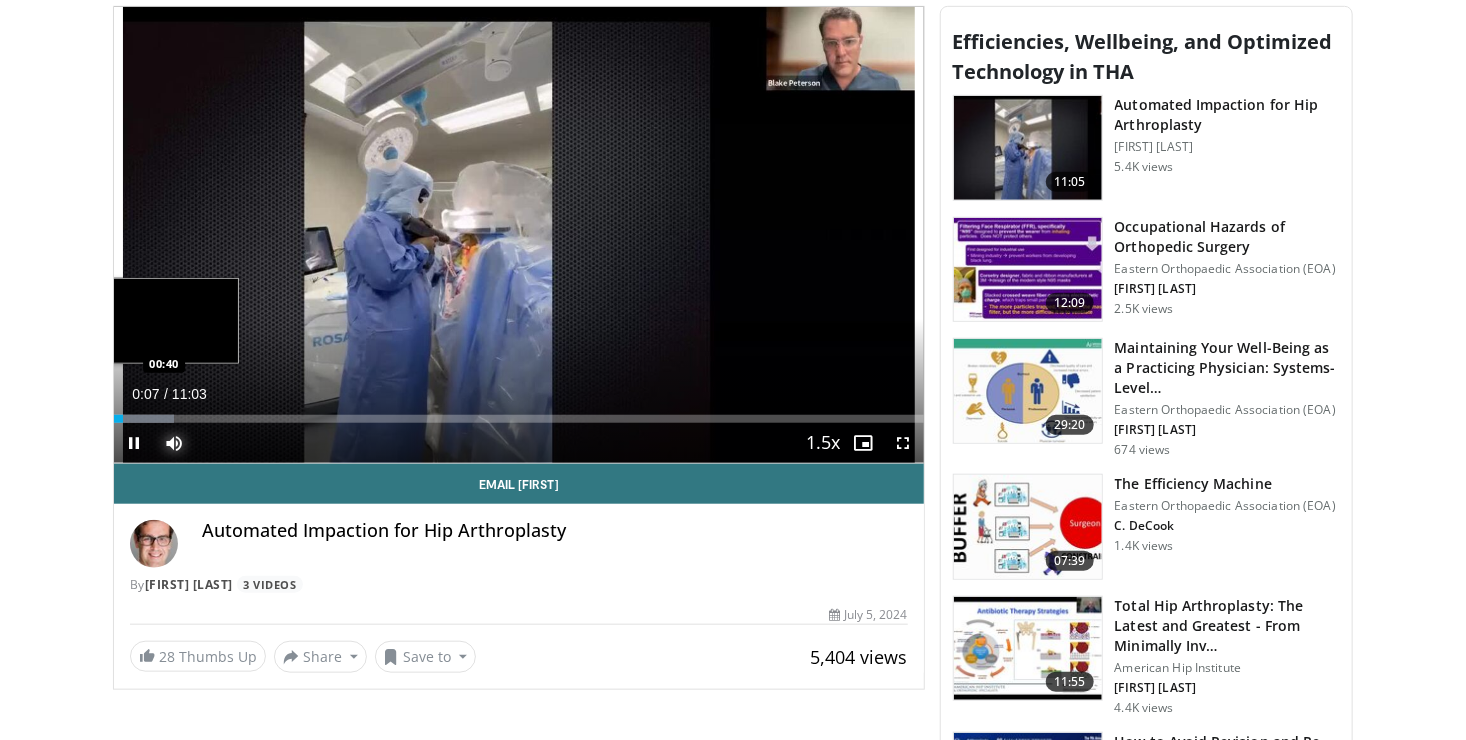 click at bounding box center (144, 419) 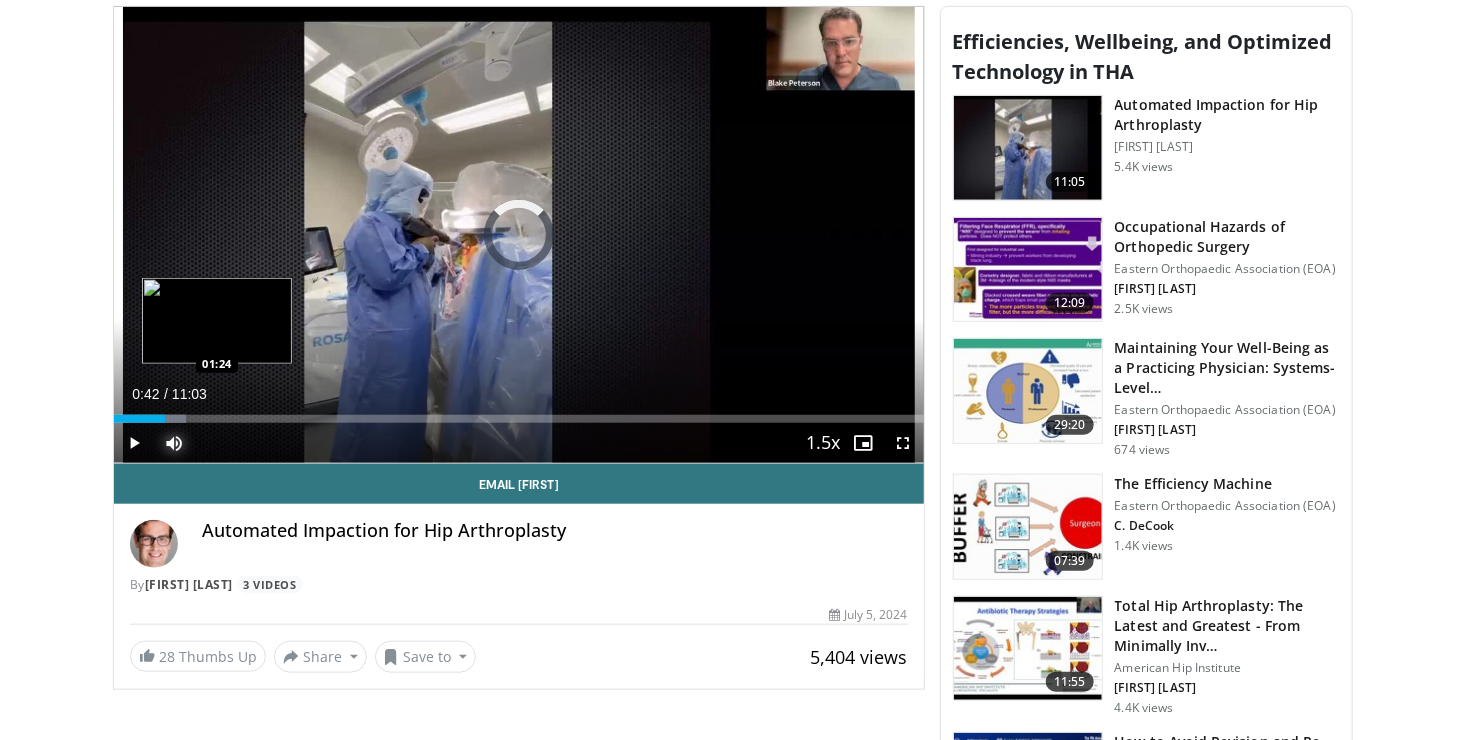 click on "Loaded :  8.95% 00:42 01:24" at bounding box center [519, 419] 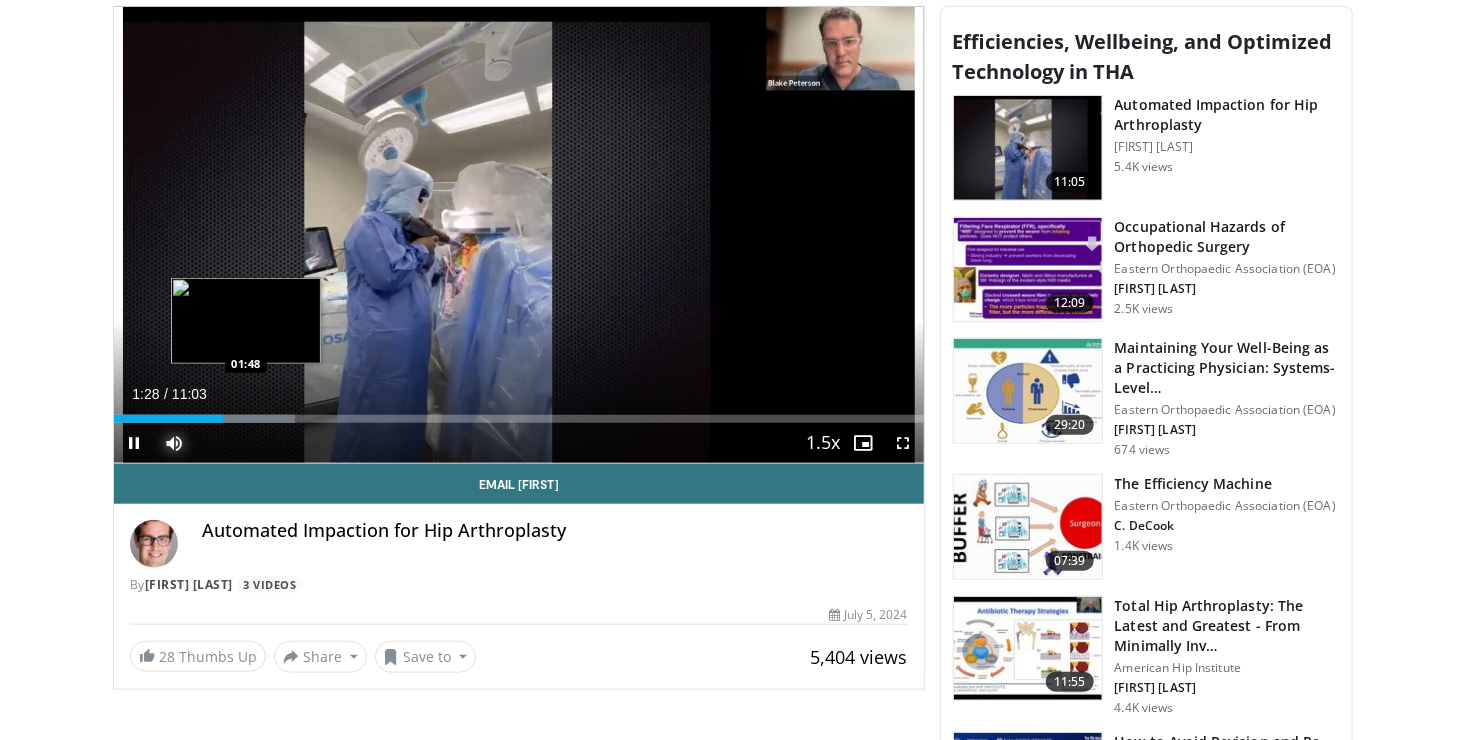 click on "Loaded :  22.40% 01:29 01:48" at bounding box center (519, 413) 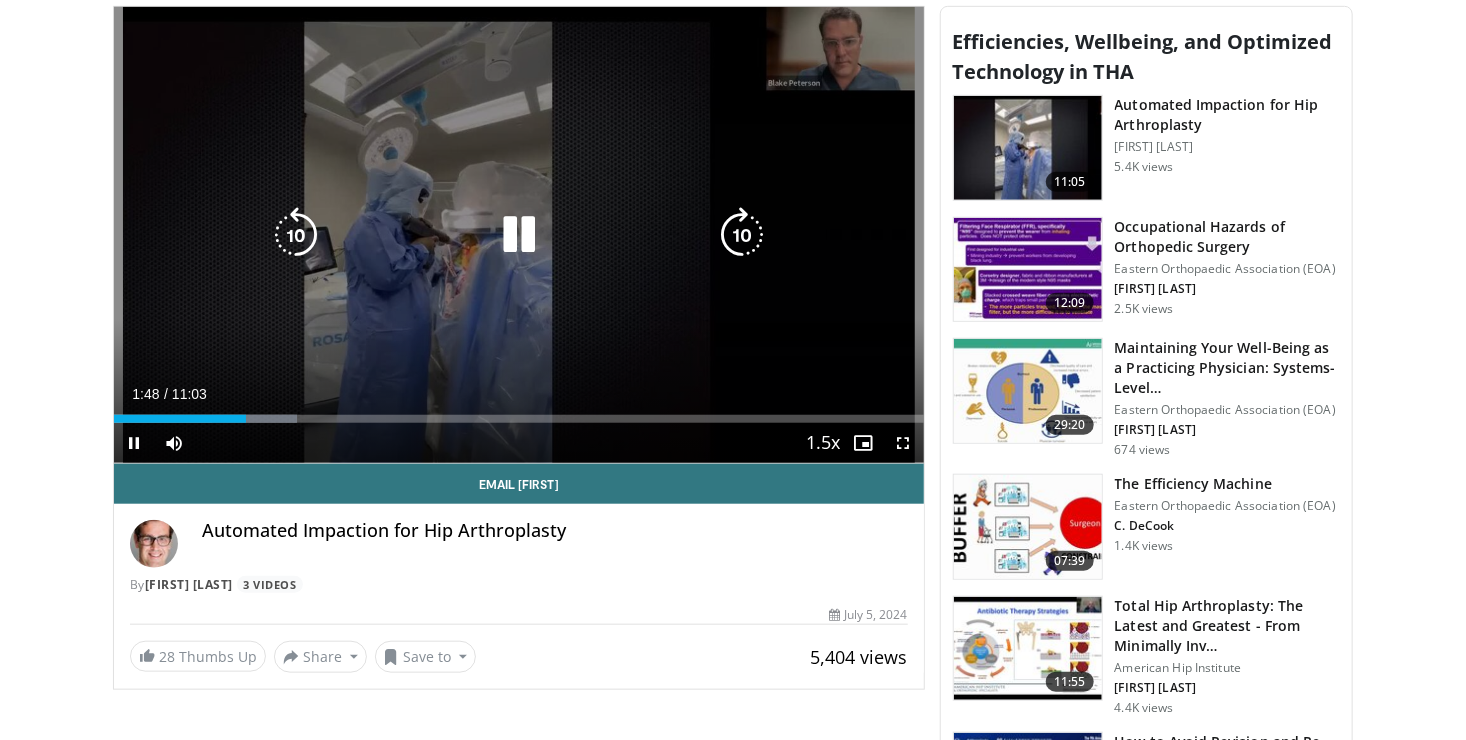 click on "**********" at bounding box center [519, 235] 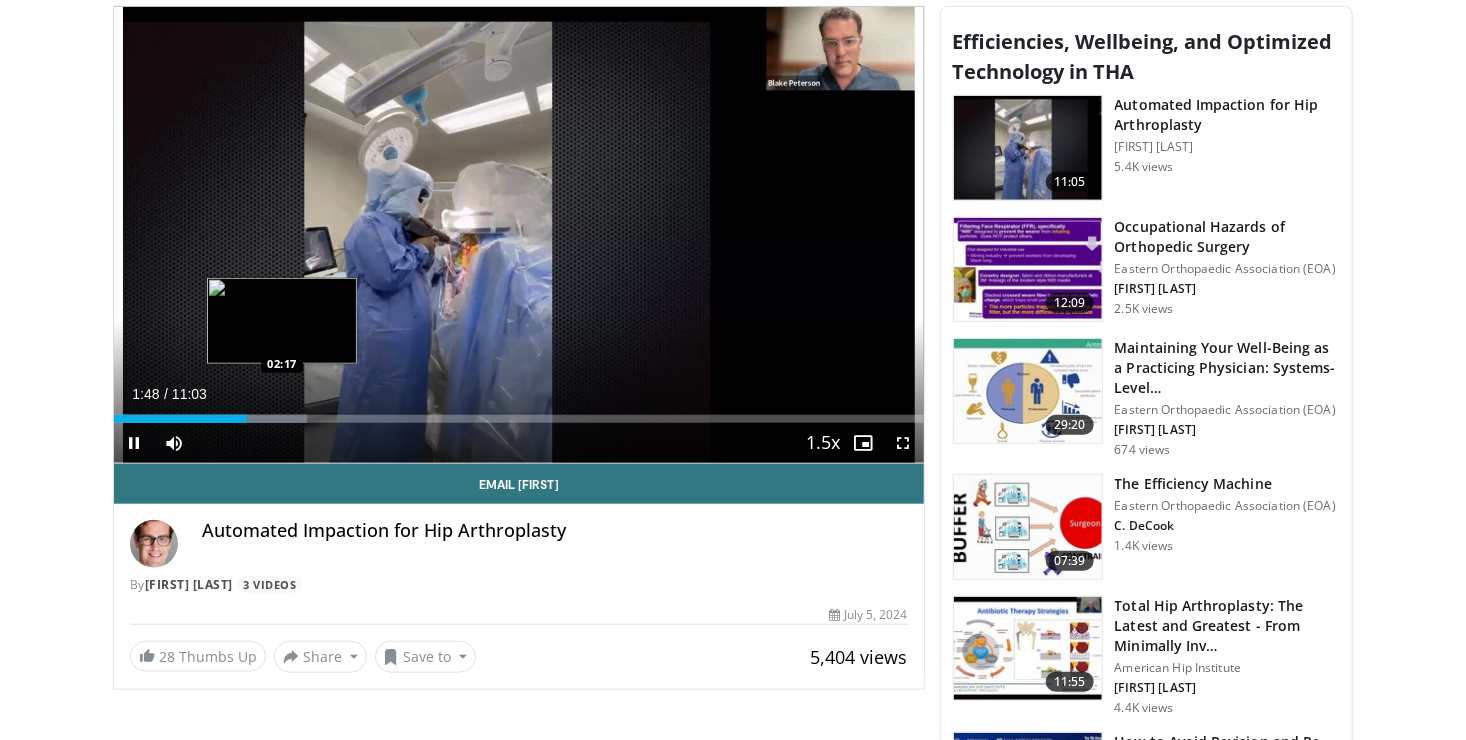 click at bounding box center [260, 419] 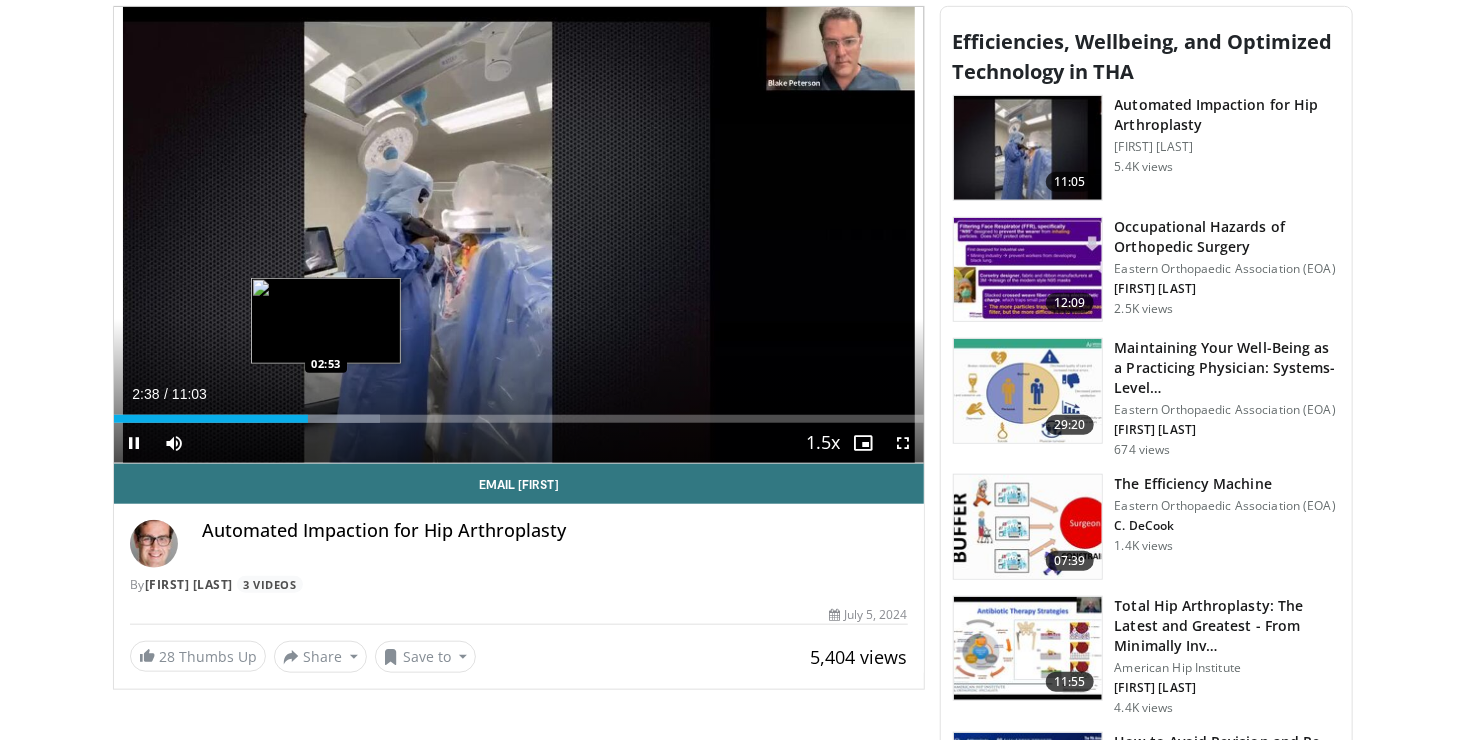 click on "Loaded :  32.86% 02:39 02:53" at bounding box center (519, 419) 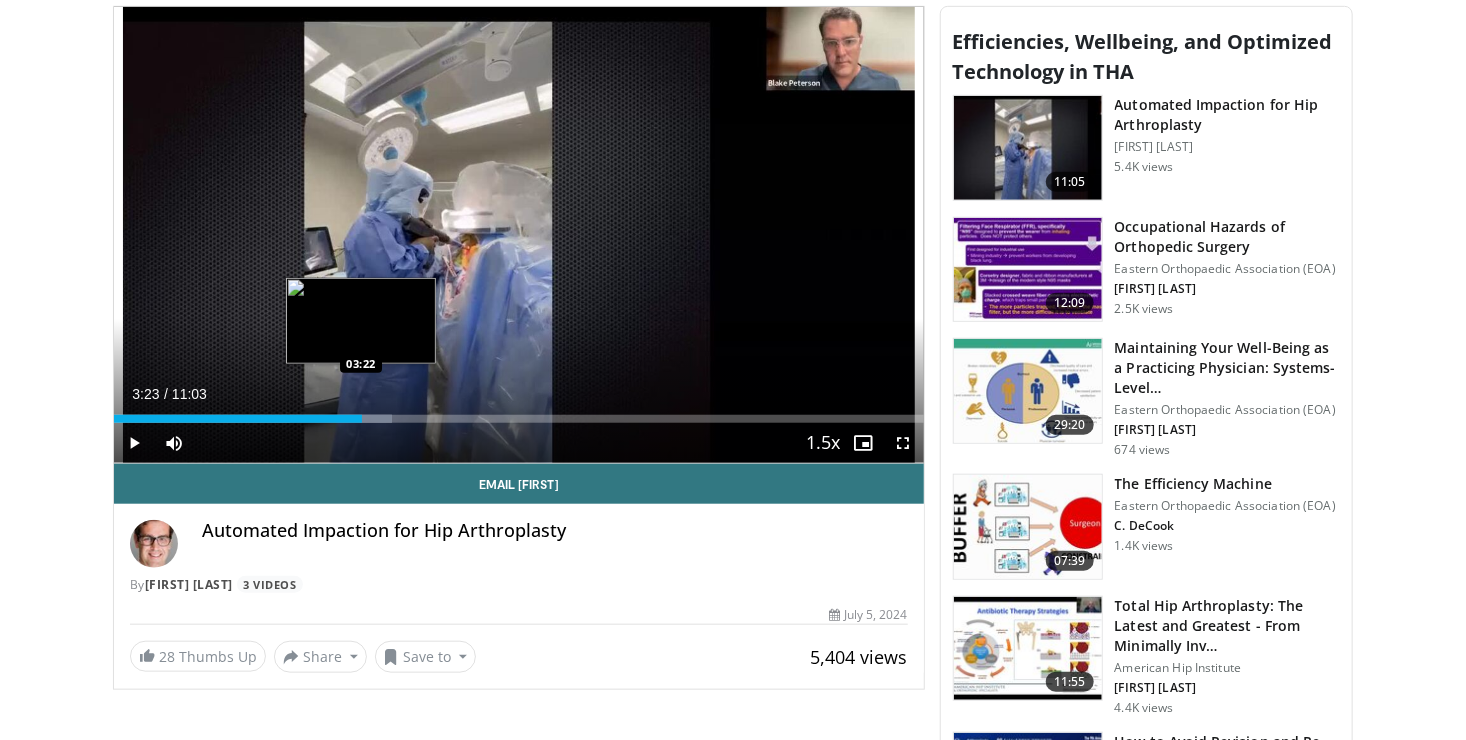 click at bounding box center [362, 419] 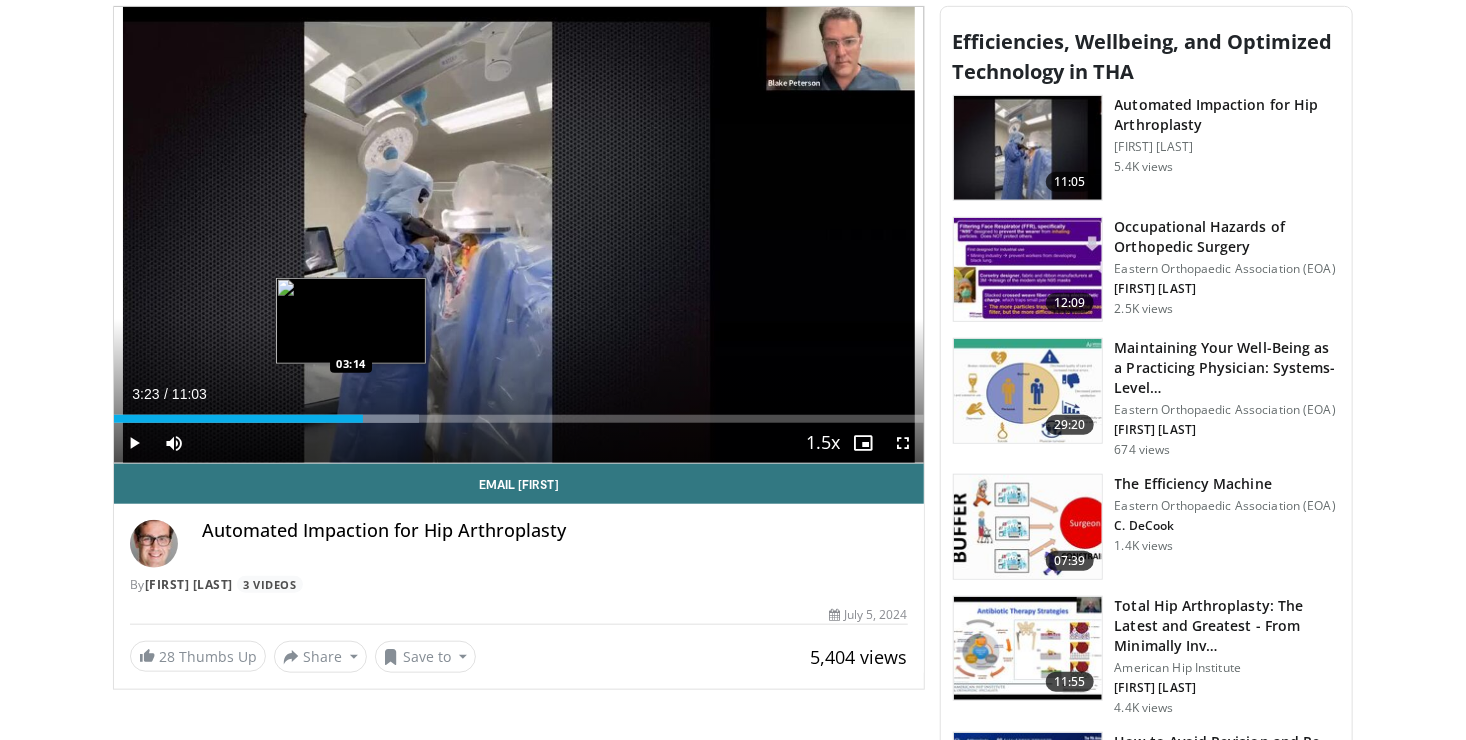 click on "03:24" at bounding box center (238, 419) 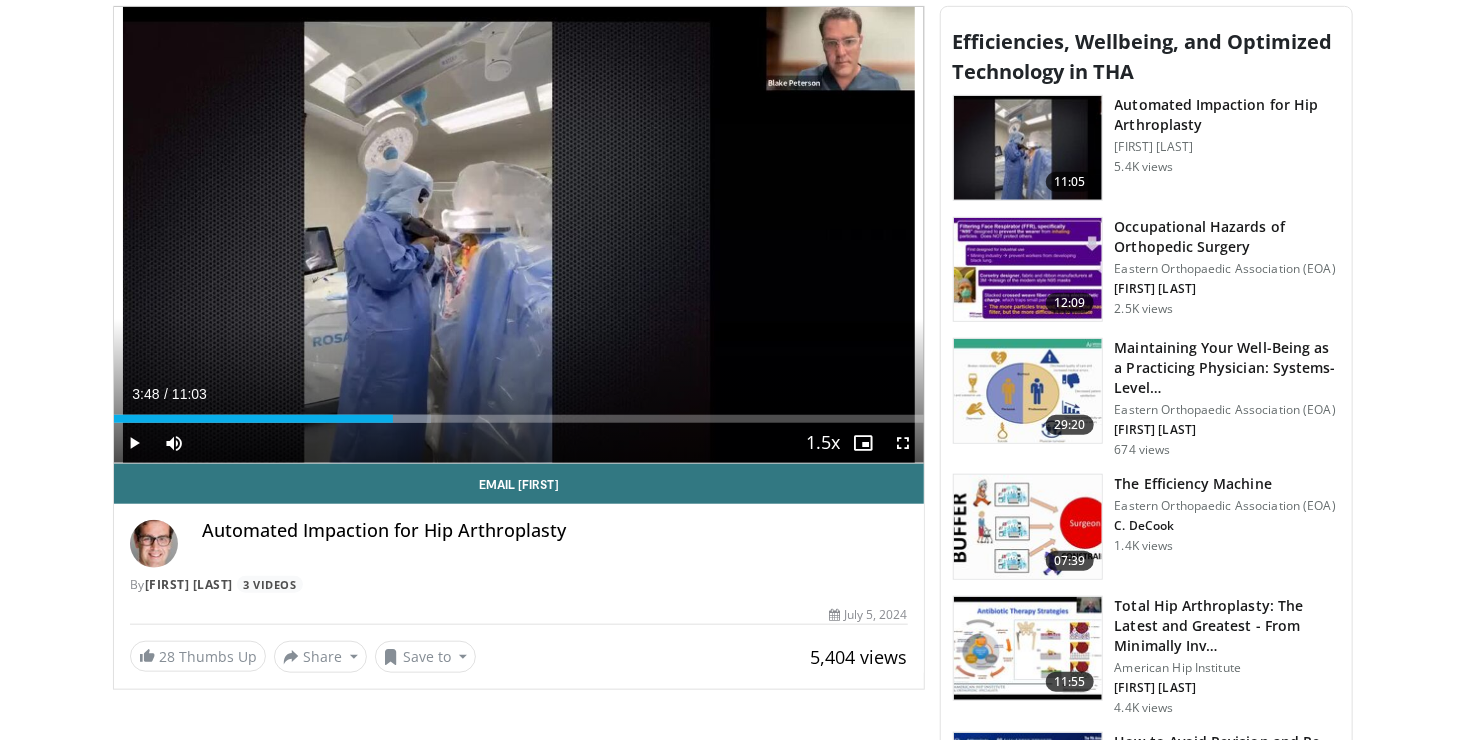 click at bounding box center [378, 419] 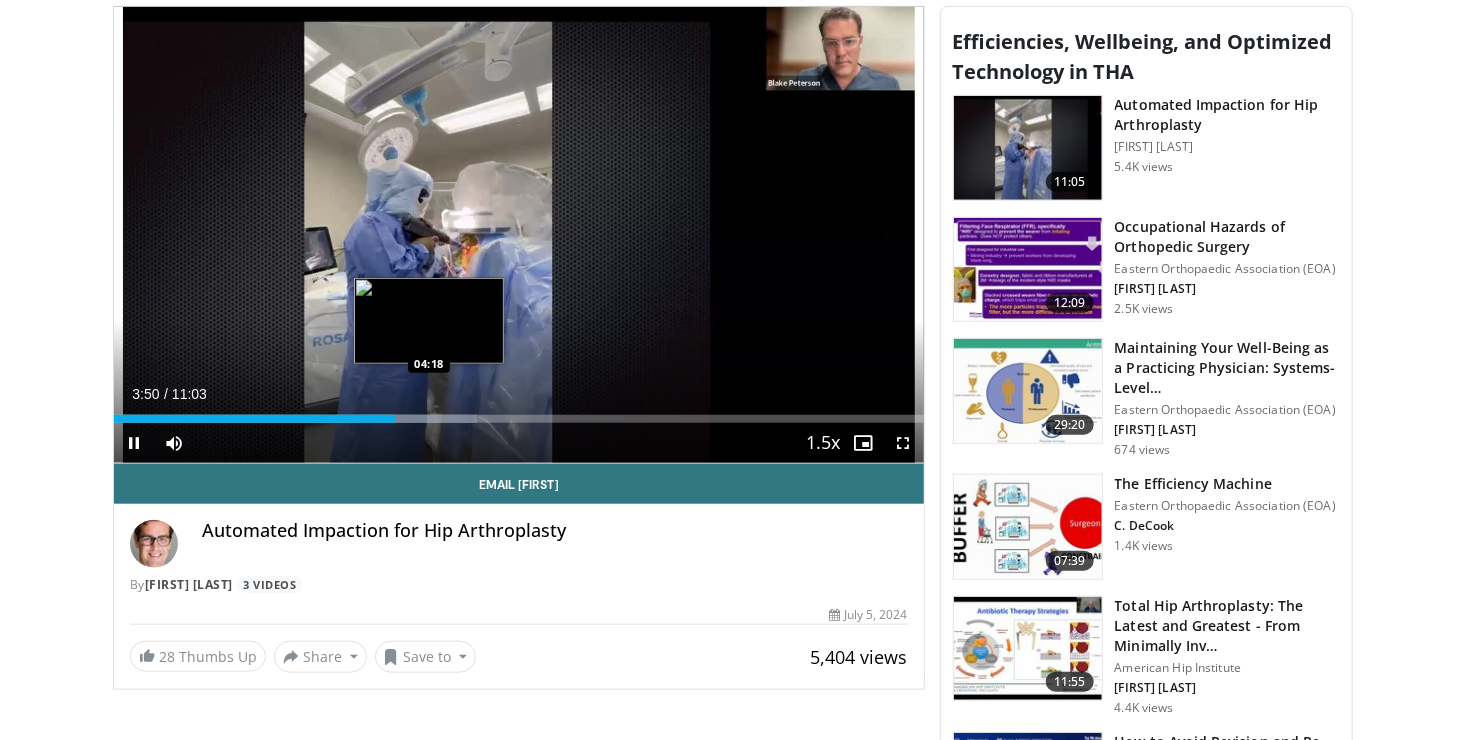 click at bounding box center (418, 419) 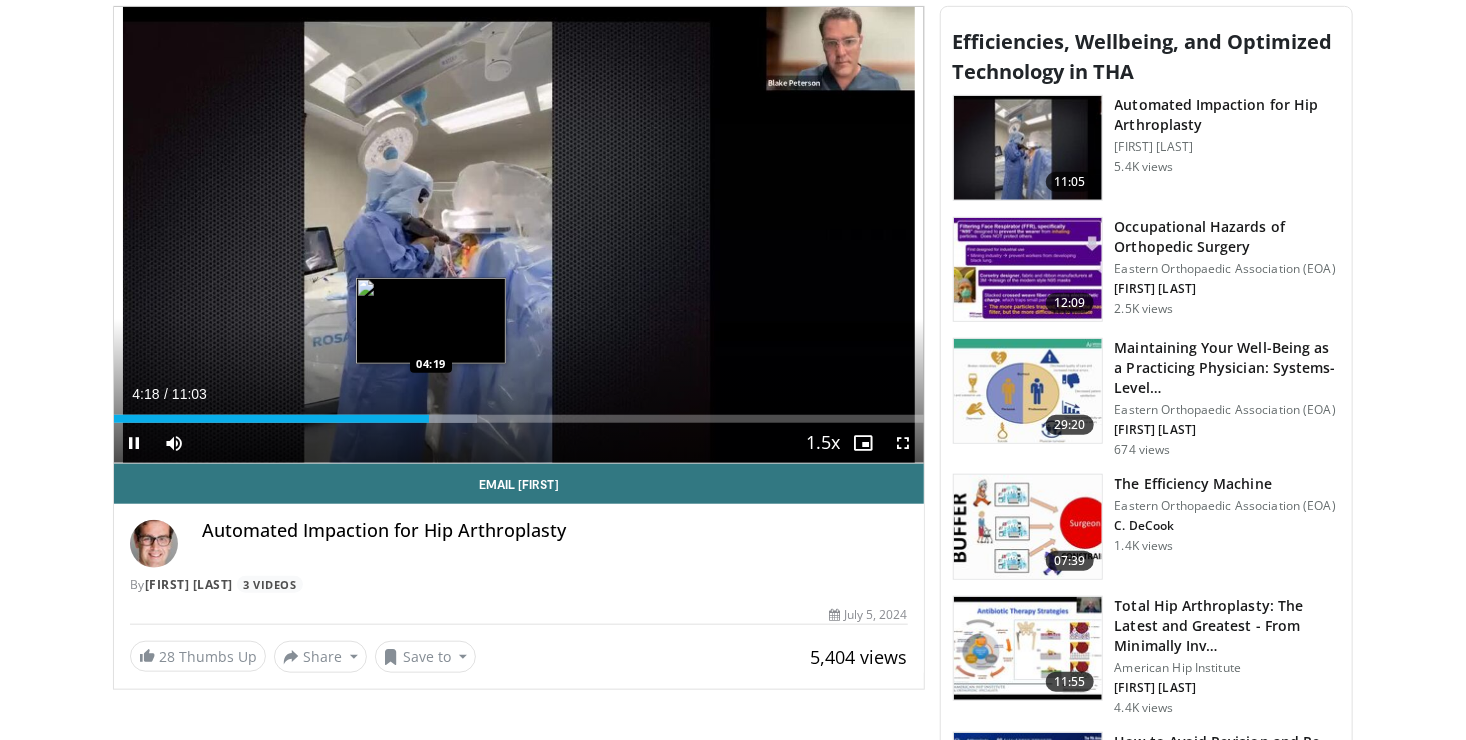 click on "Loaded :  44.81% 04:18 04:19" at bounding box center [519, 419] 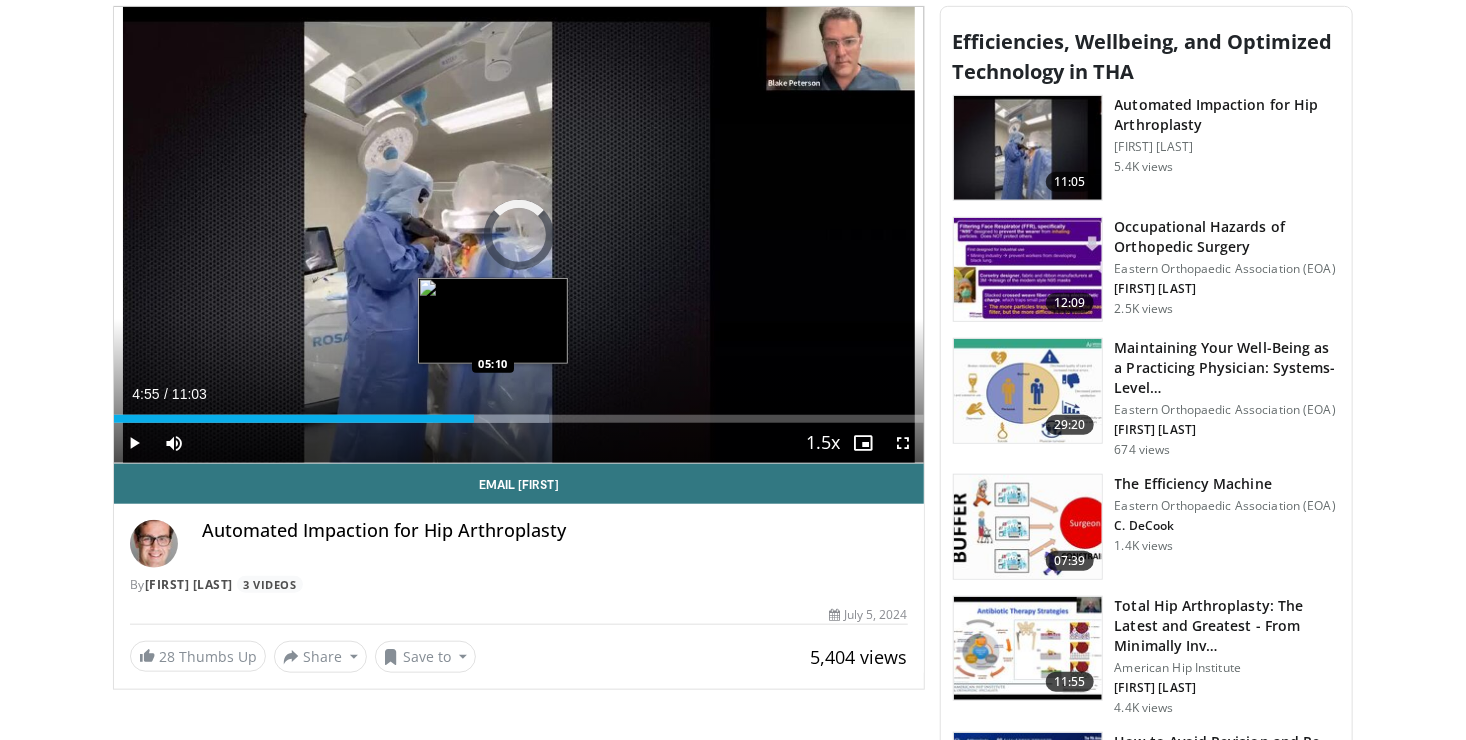 click on "Loaded :  53.77% 04:55 05:10" at bounding box center [519, 419] 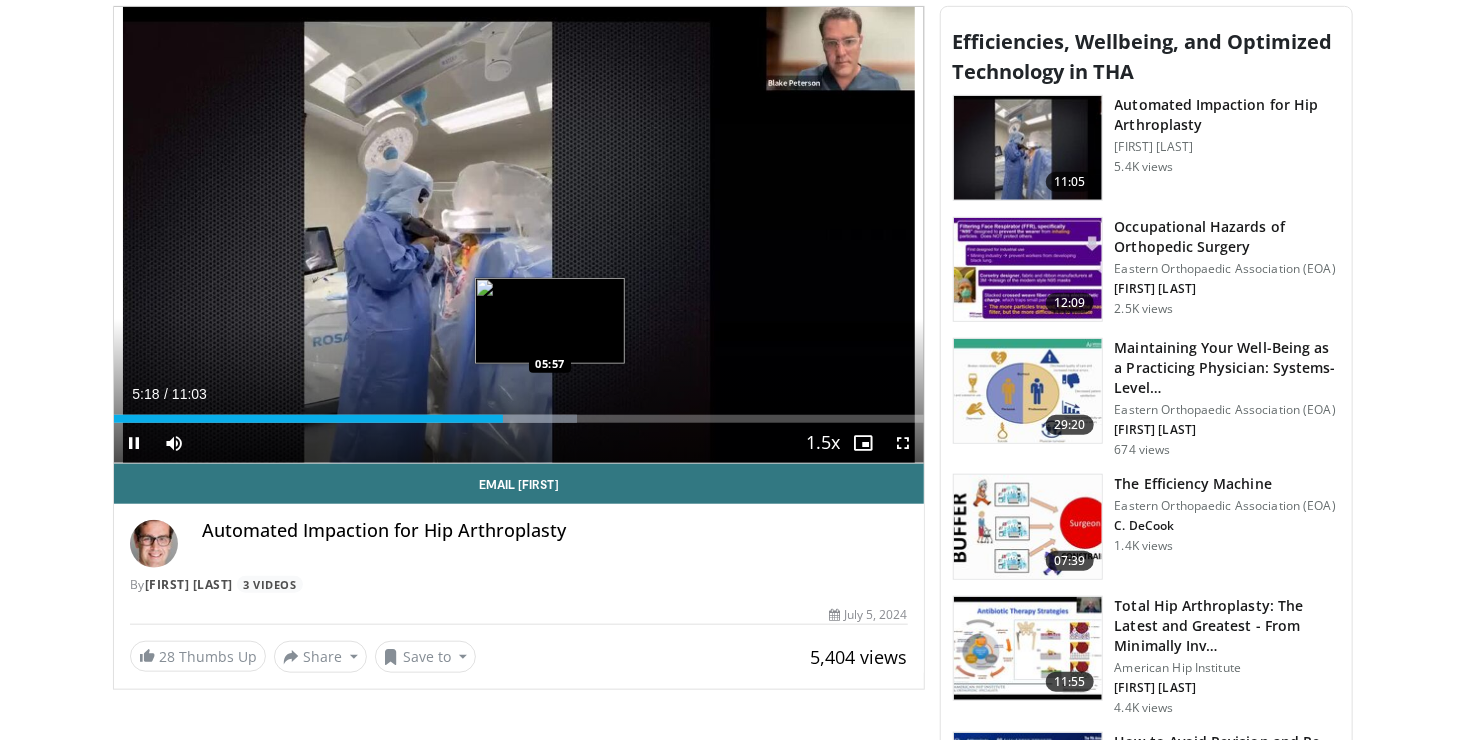 click at bounding box center [520, 419] 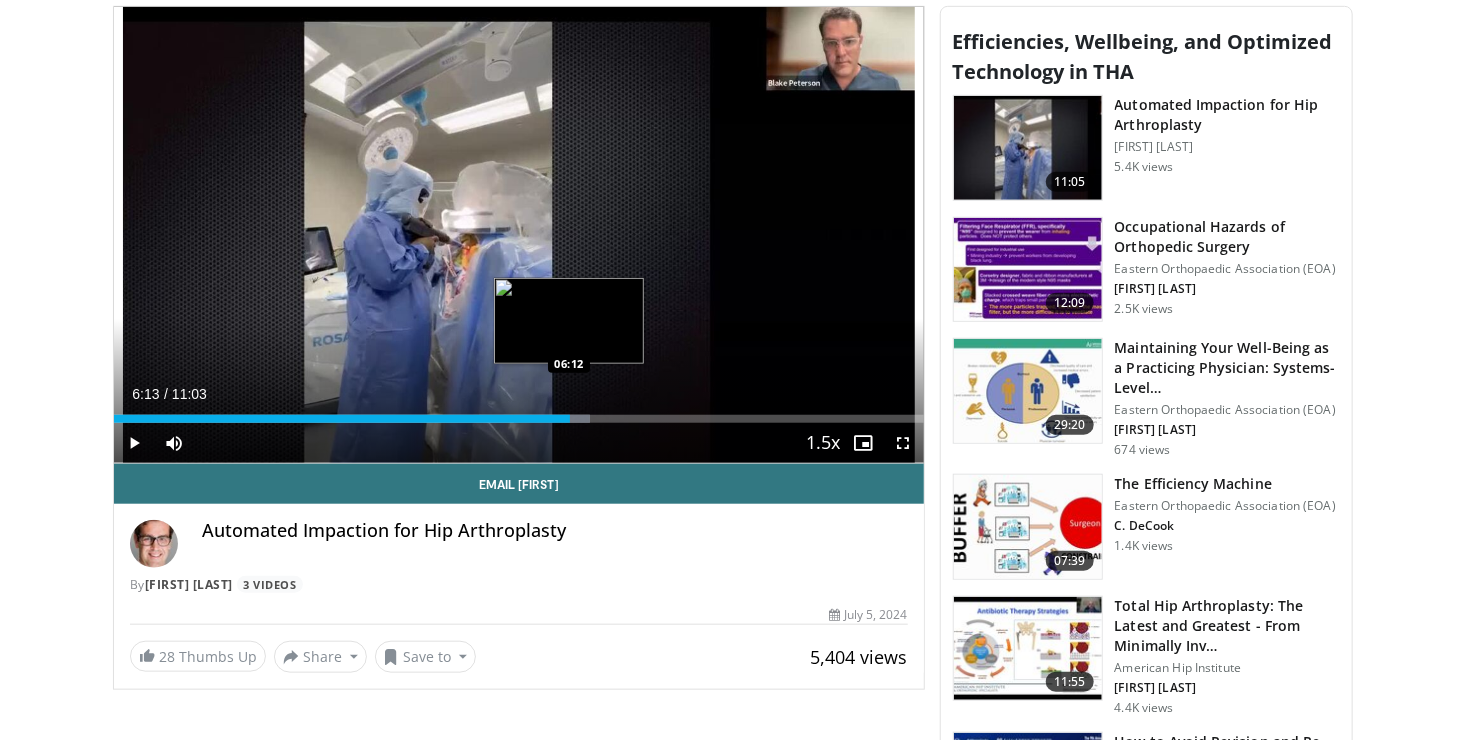 click on "Loaded :  58.74% 06:13 06:12" at bounding box center [519, 419] 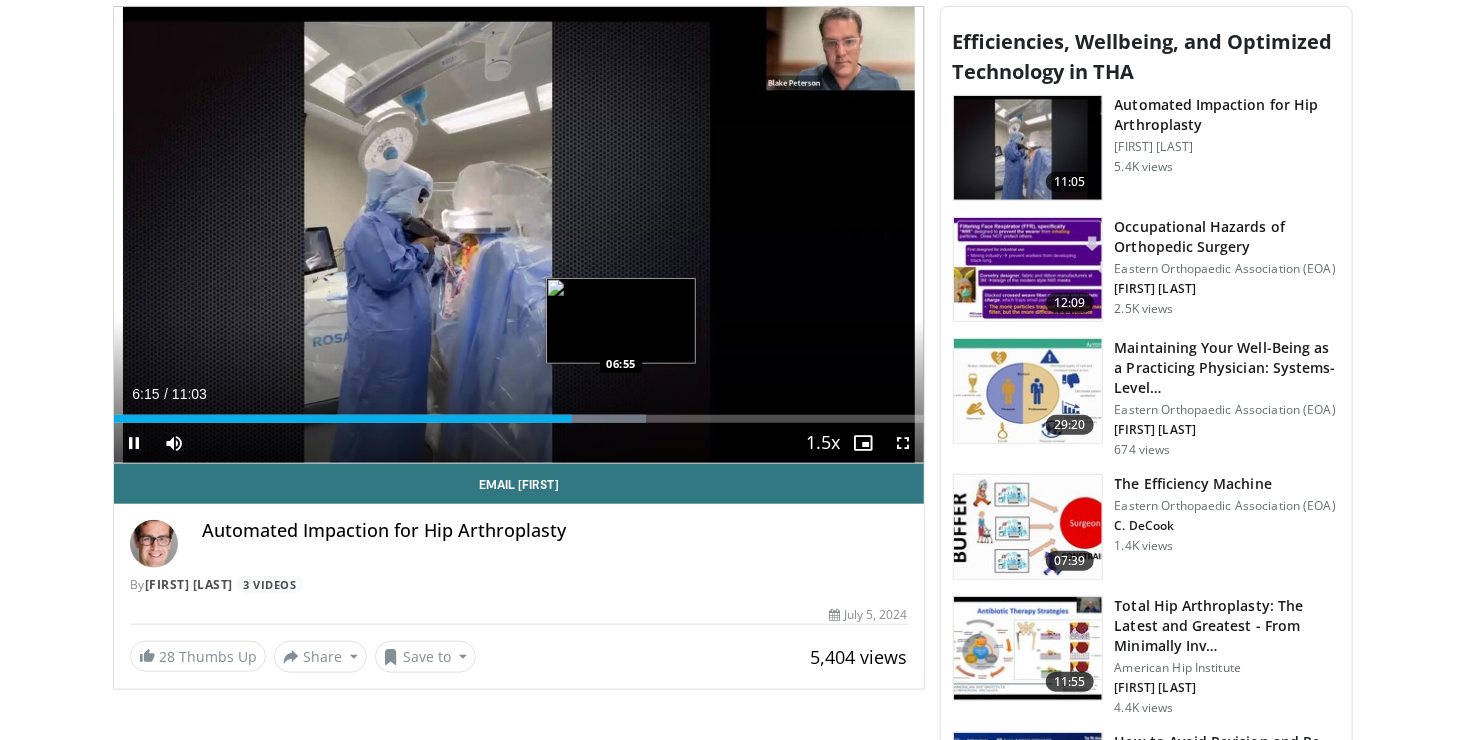 click at bounding box center (591, 419) 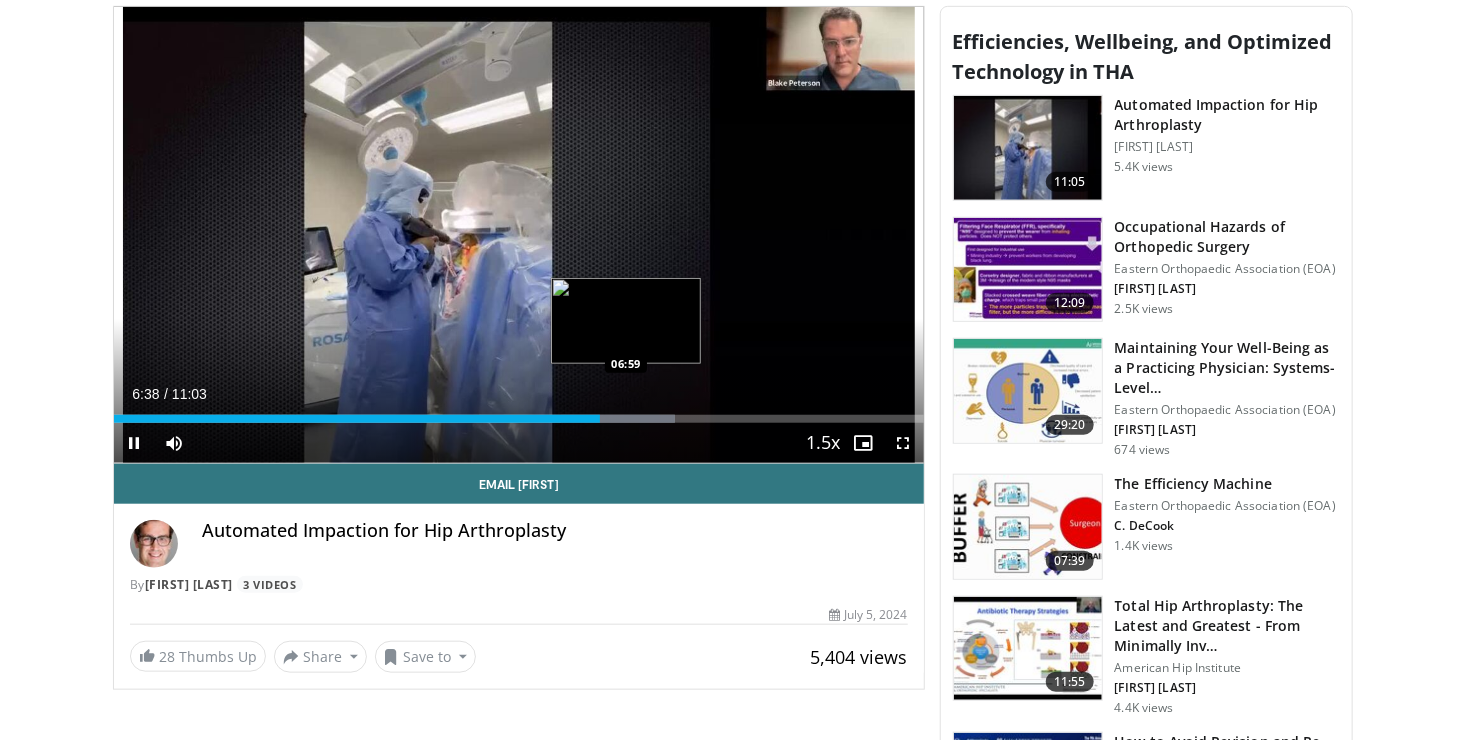 click on "Loaded :  69.28% 06:38 06:59" at bounding box center (519, 419) 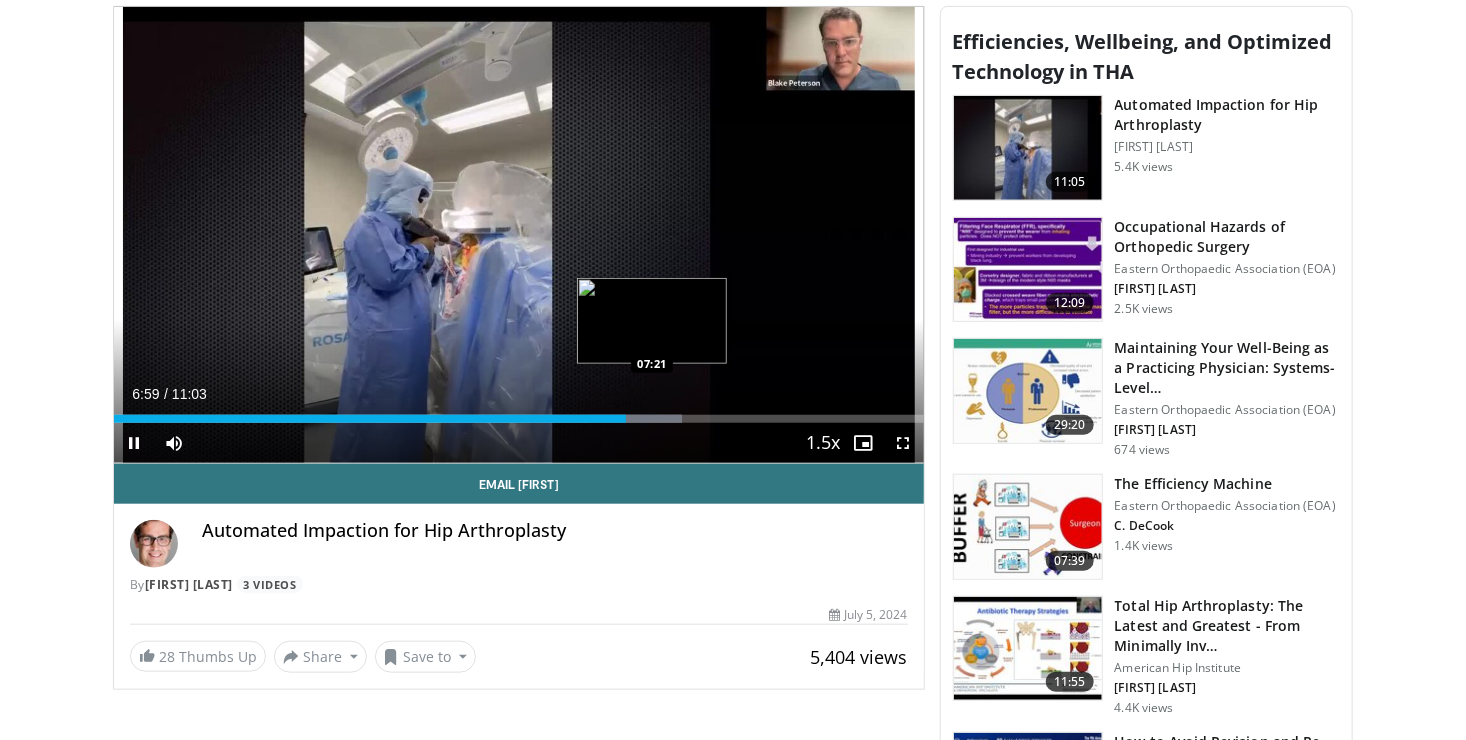 click on "Loaded :  70.21% 07:00 07:21" at bounding box center (519, 413) 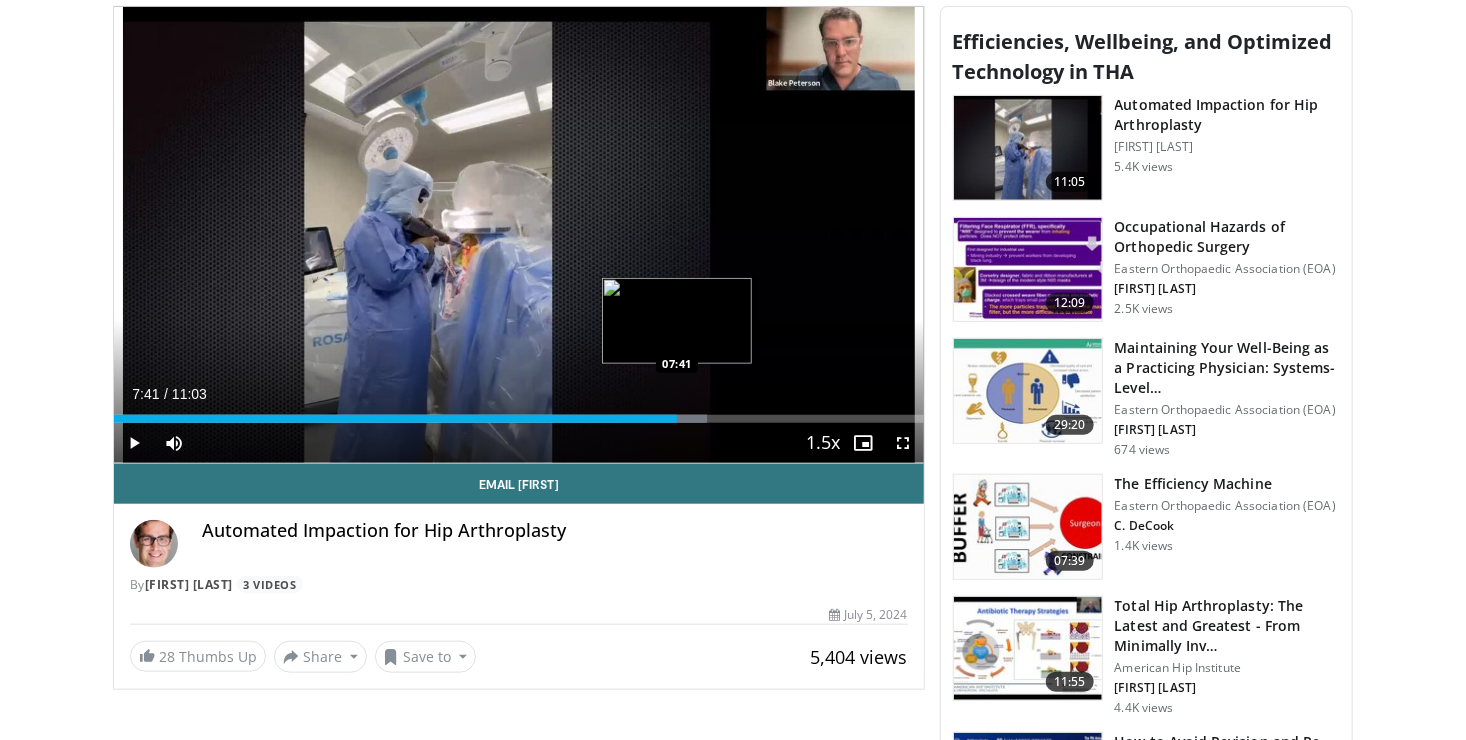 click on "Loaded :  73.20% 07:41 07:41" at bounding box center [519, 413] 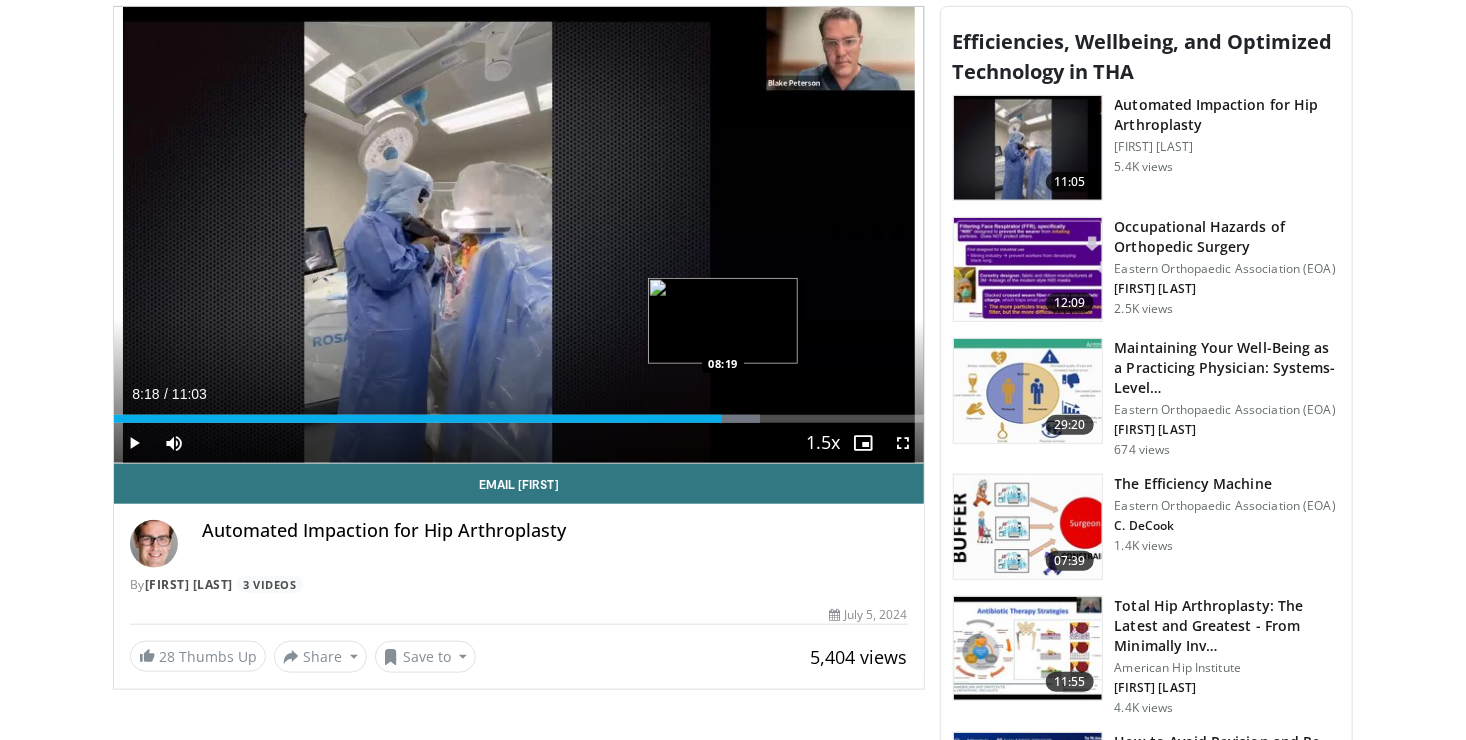 click on "Loaded :  79.82% 08:18 08:19" at bounding box center (519, 413) 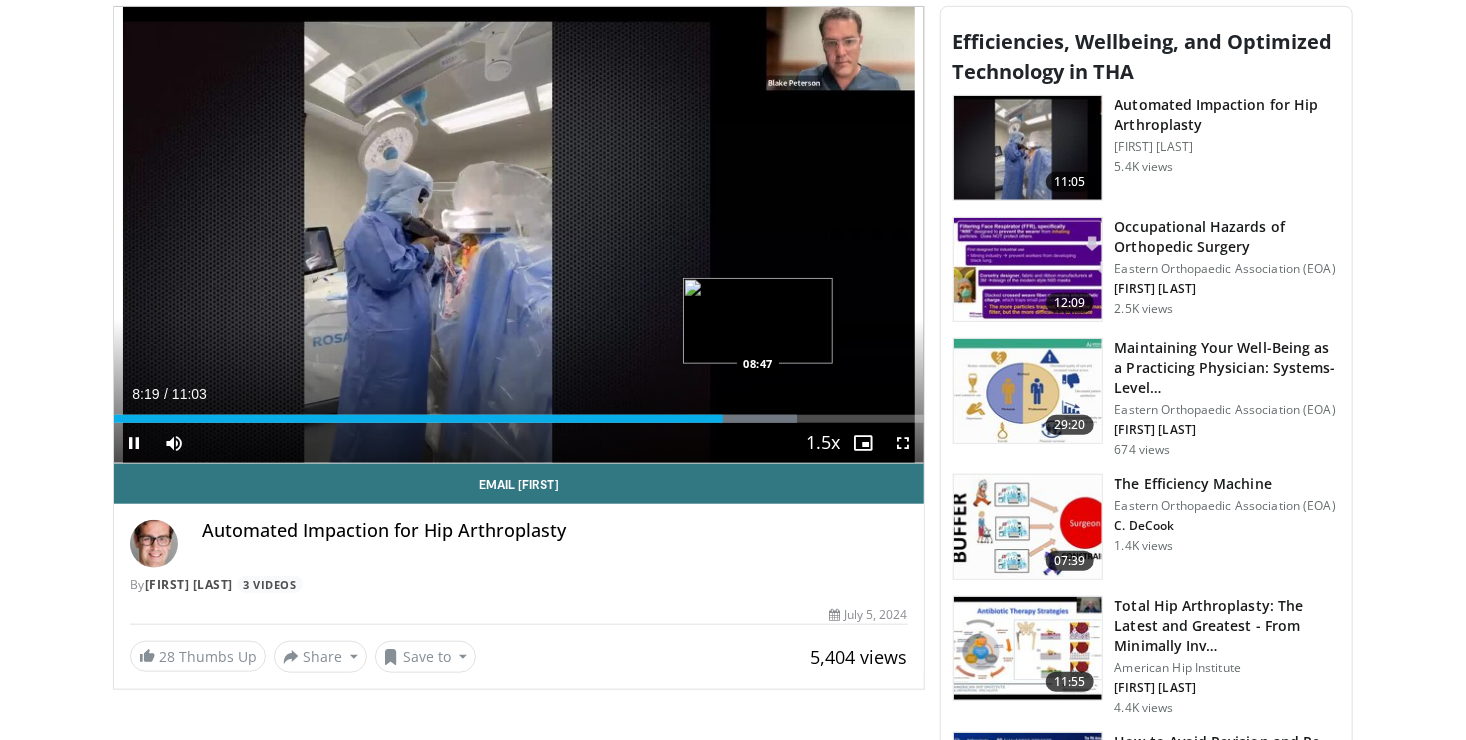 click at bounding box center [742, 419] 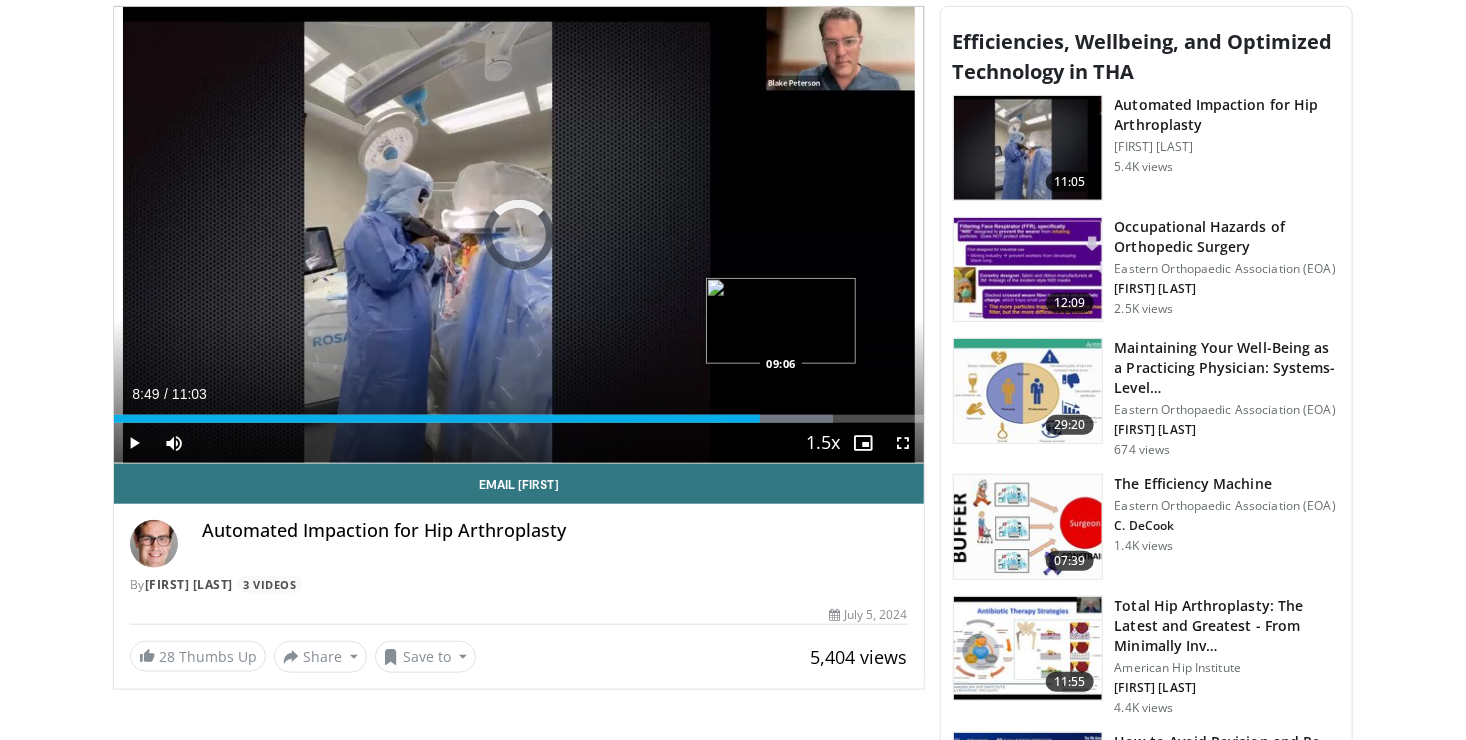 click on "Loaded :  88.86% 08:49 09:06" at bounding box center (519, 419) 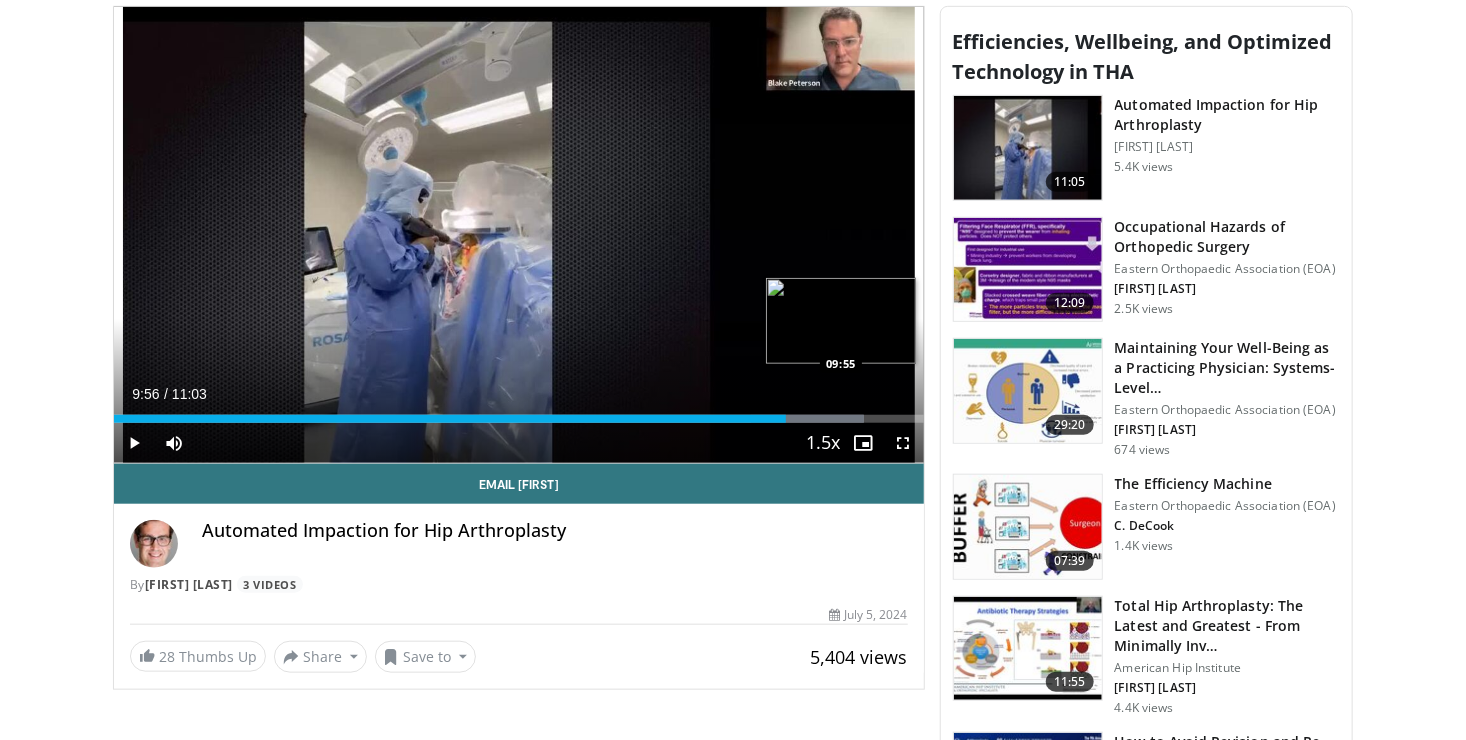 click on "Loaded :  92.62% 09:10 09:55" at bounding box center [519, 413] 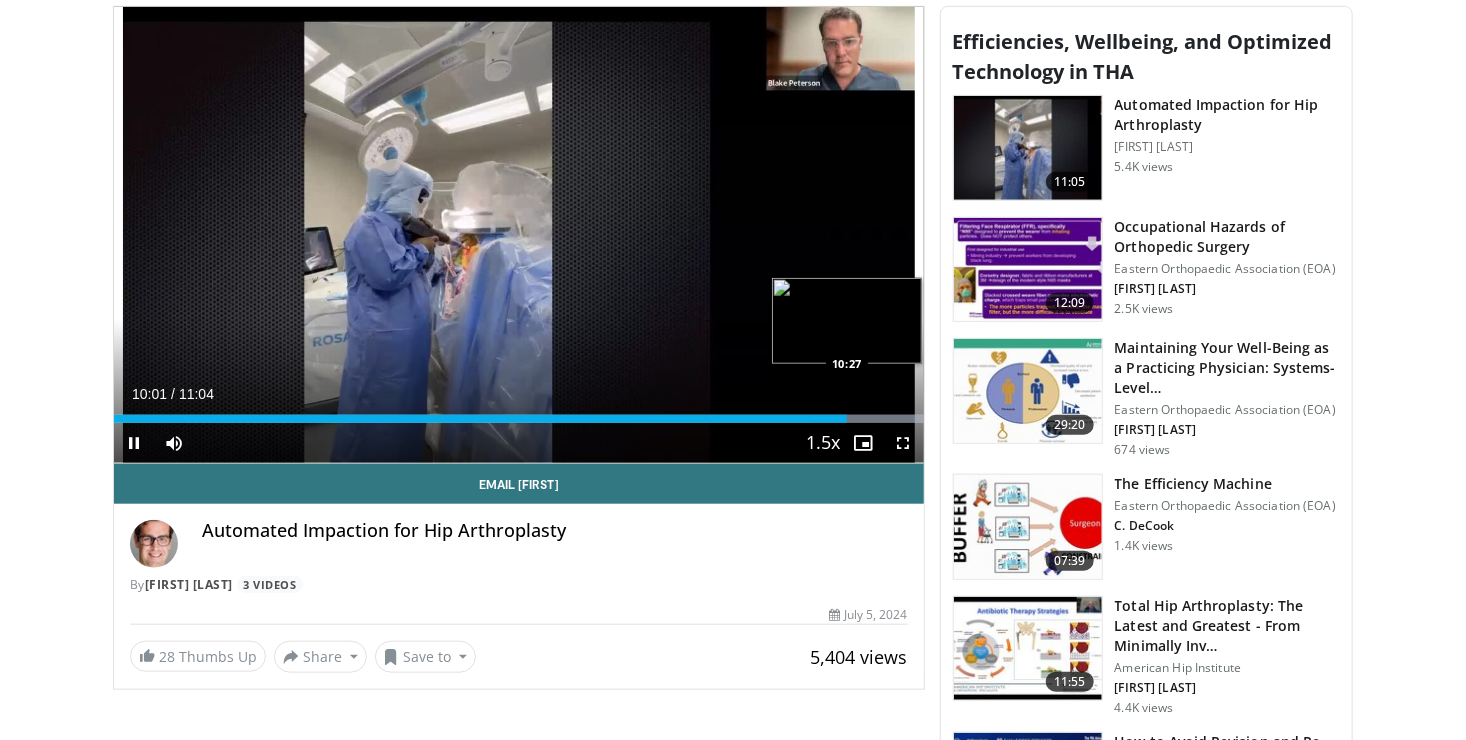 click on "Loaded :  100.00% 10:01 10:27" at bounding box center [519, 413] 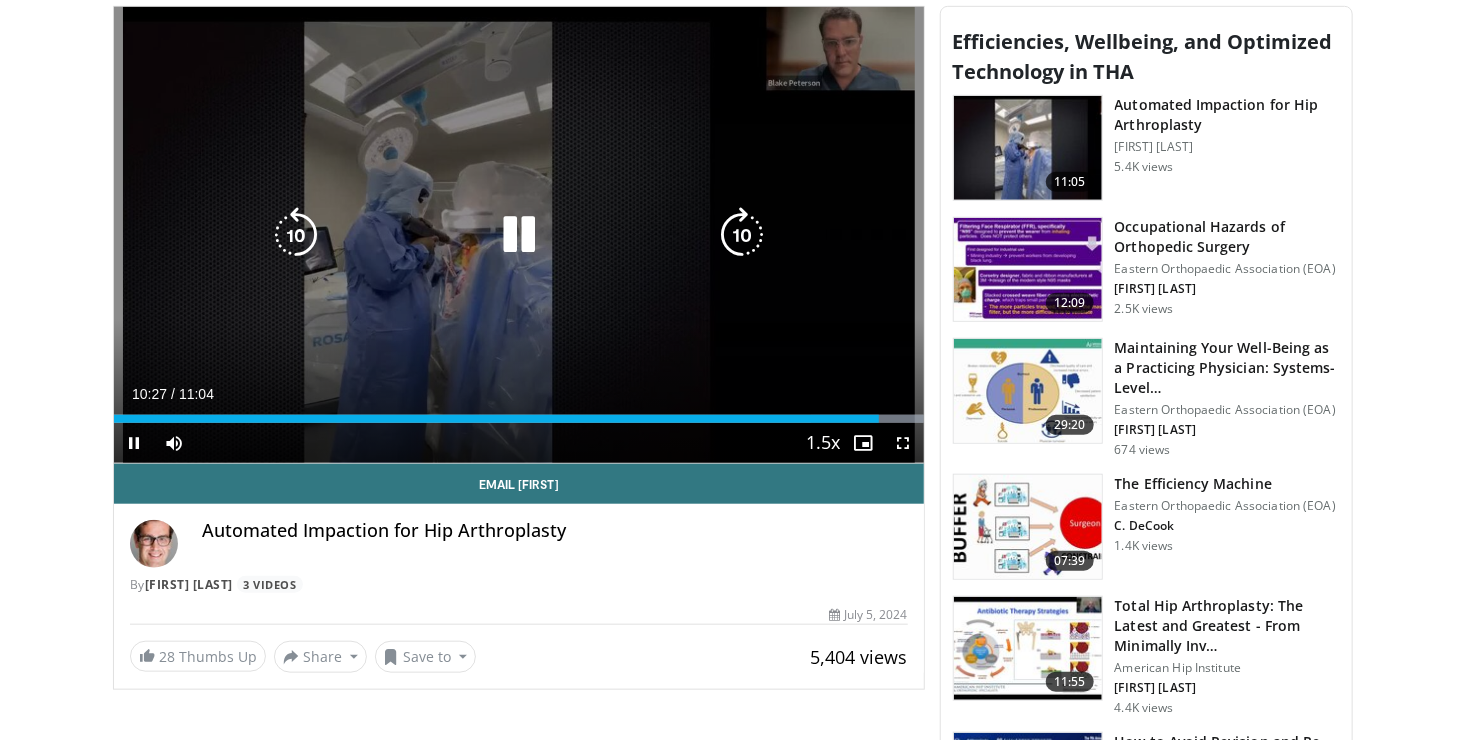click on "**********" at bounding box center (519, 235) 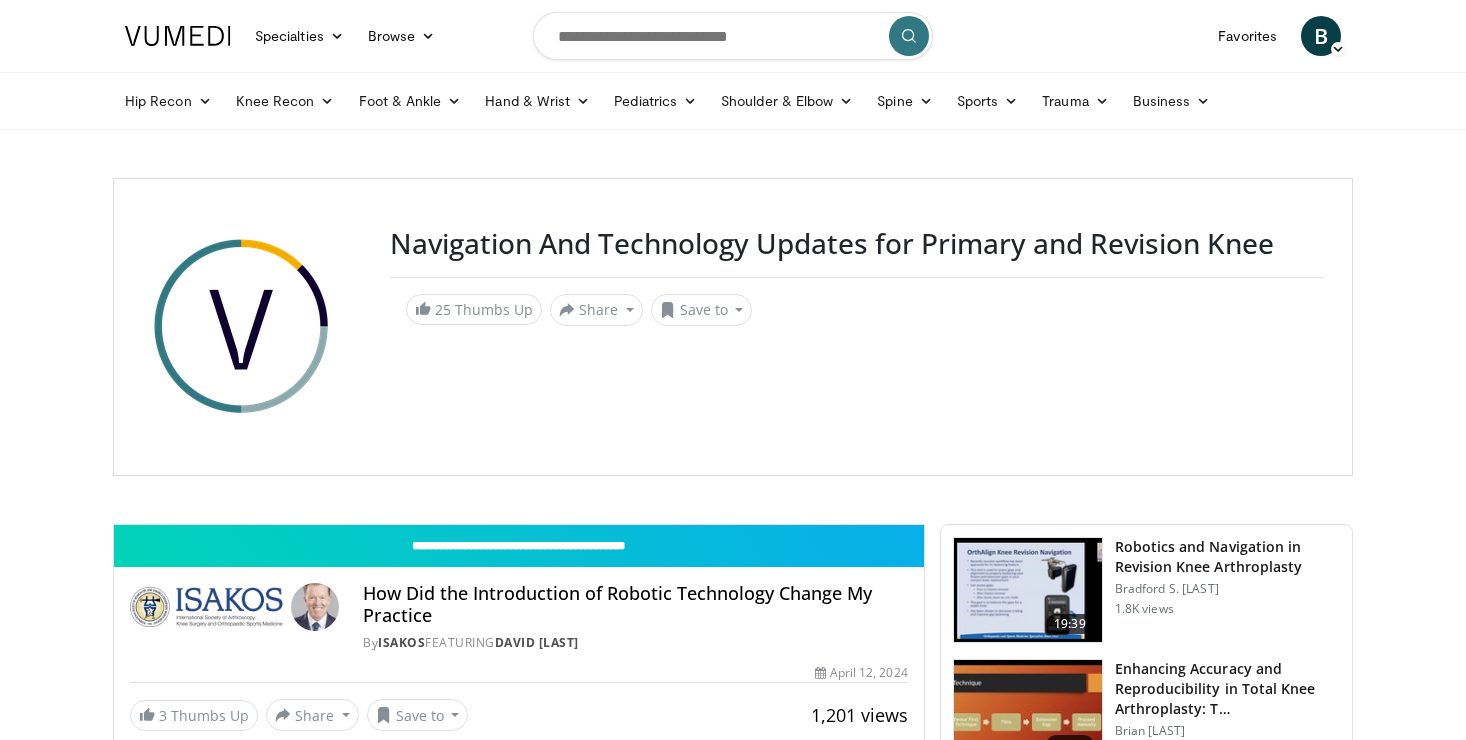 scroll, scrollTop: 0, scrollLeft: 0, axis: both 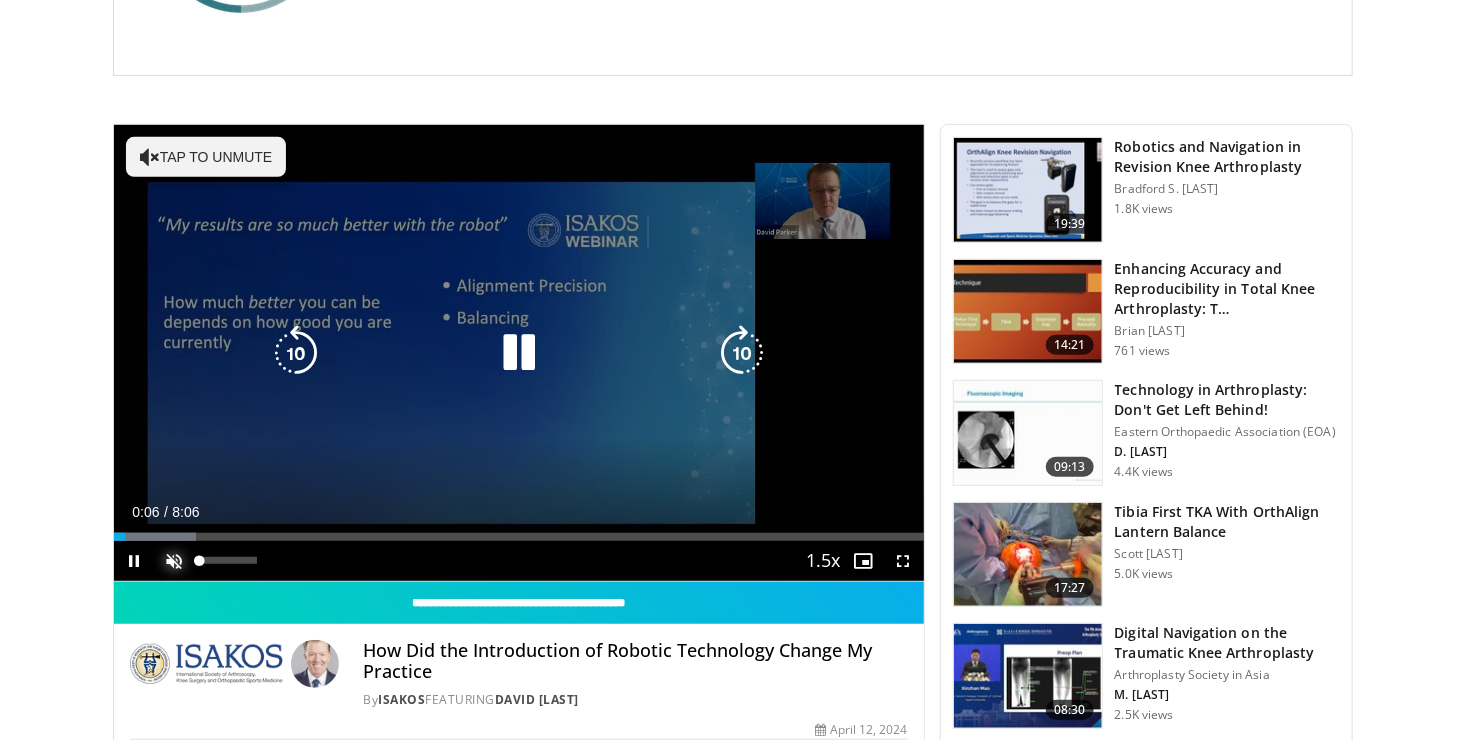 click at bounding box center (174, 561) 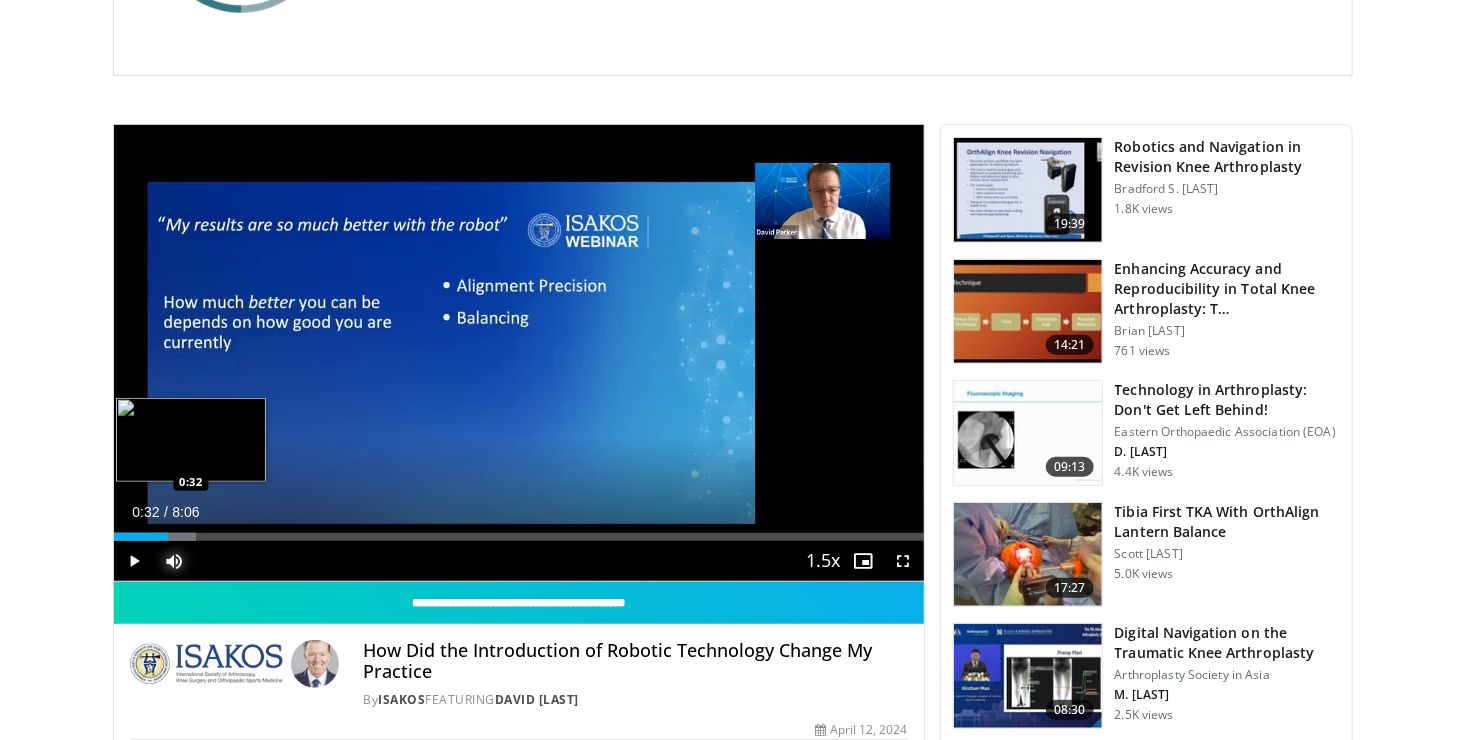 click at bounding box center (155, 537) 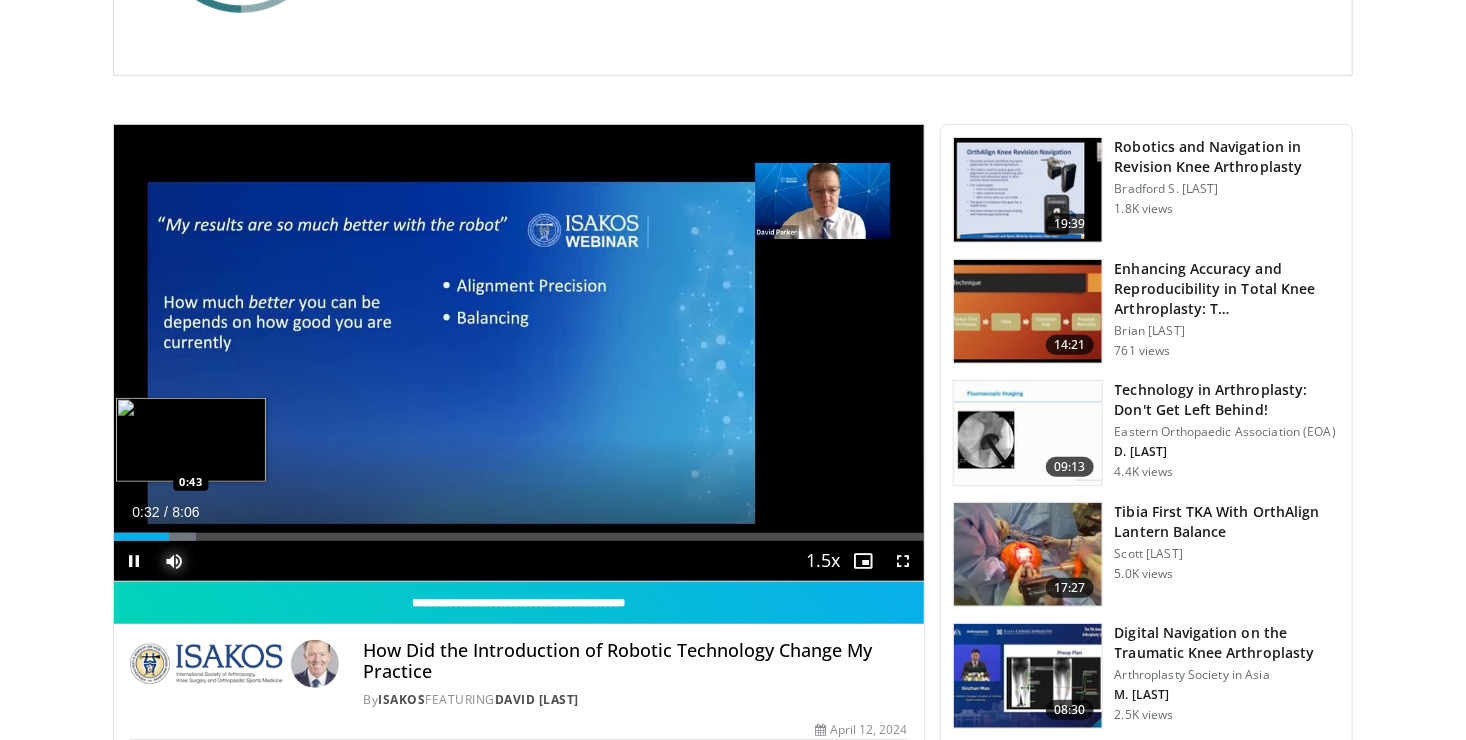 click on "Loaded :  10.17% 0:33 0:43" at bounding box center (519, 531) 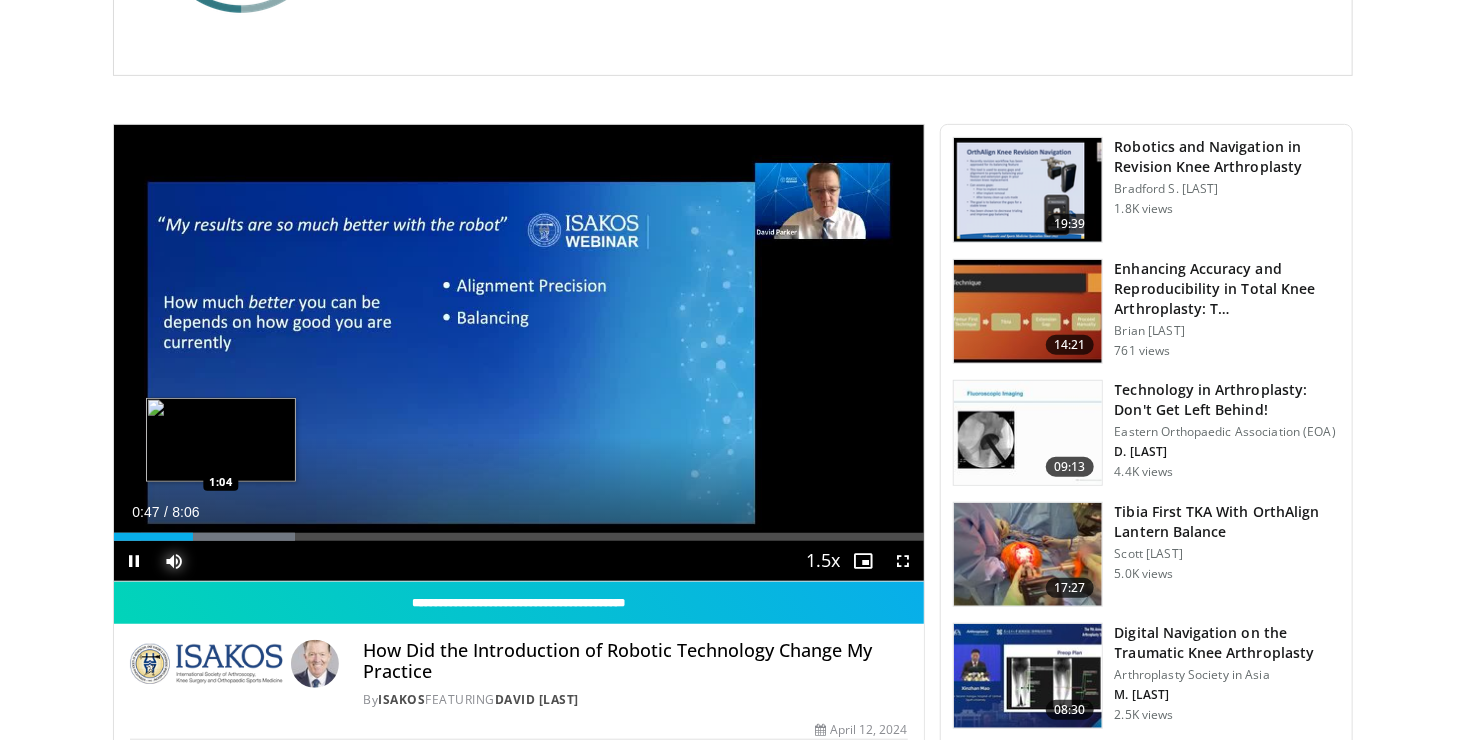 click at bounding box center (218, 537) 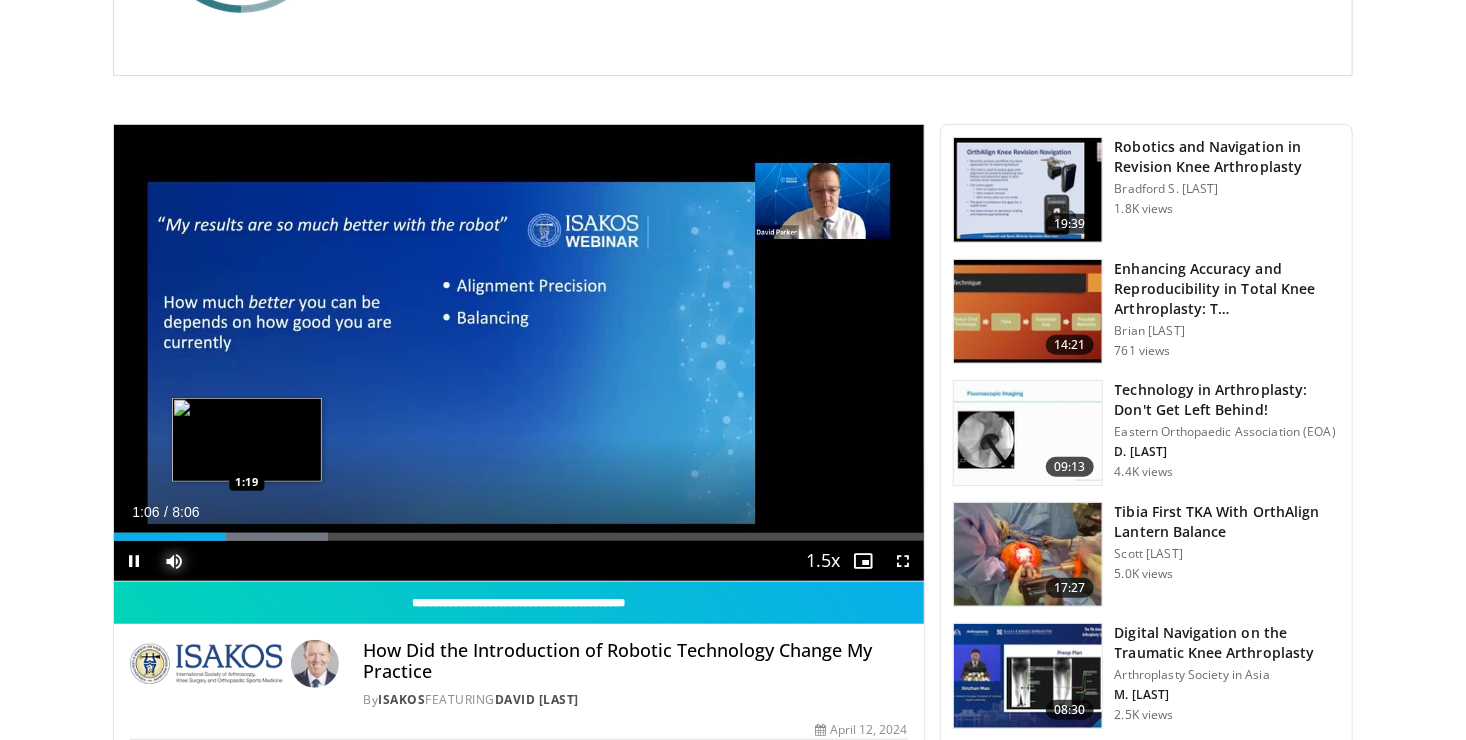 click at bounding box center (251, 537) 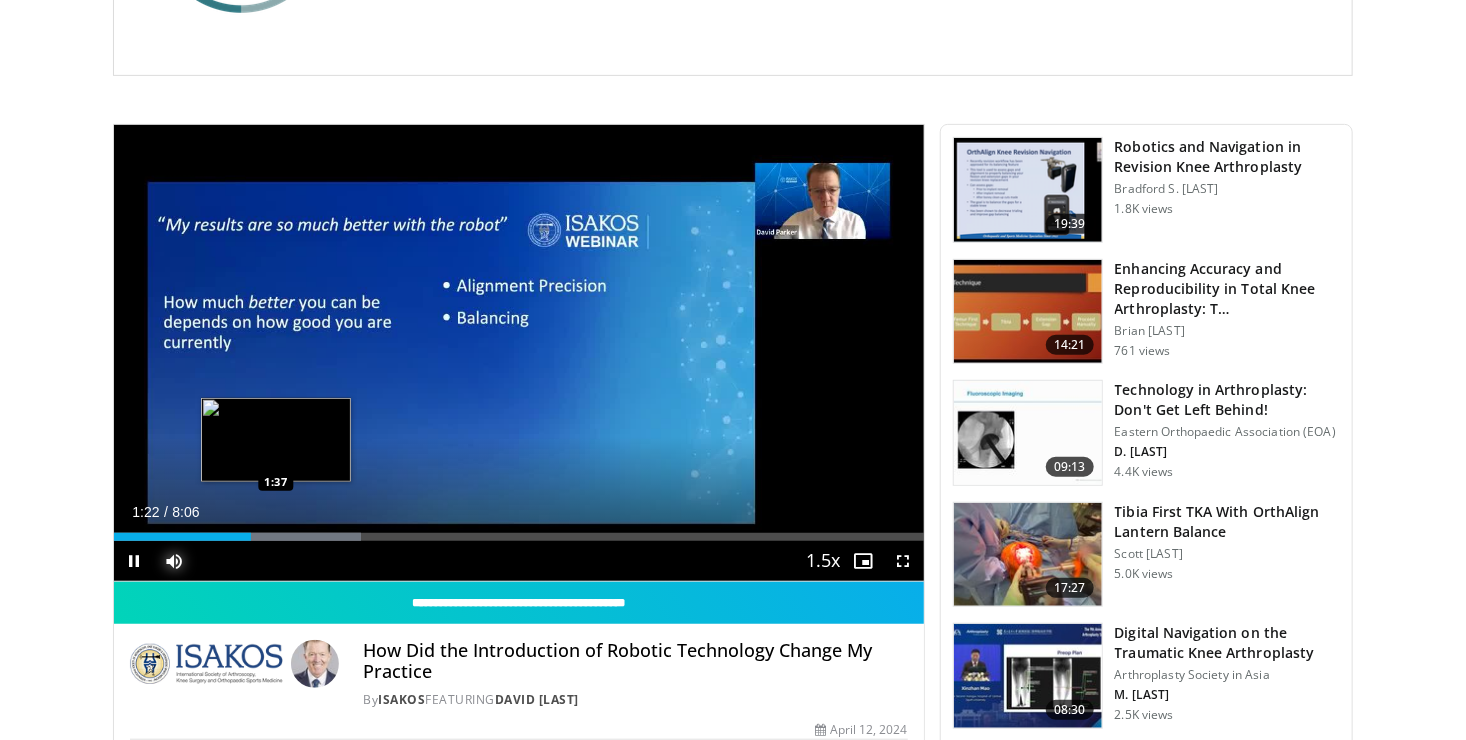 click on "Loaded :  30.55% 1:22 1:37" at bounding box center [519, 537] 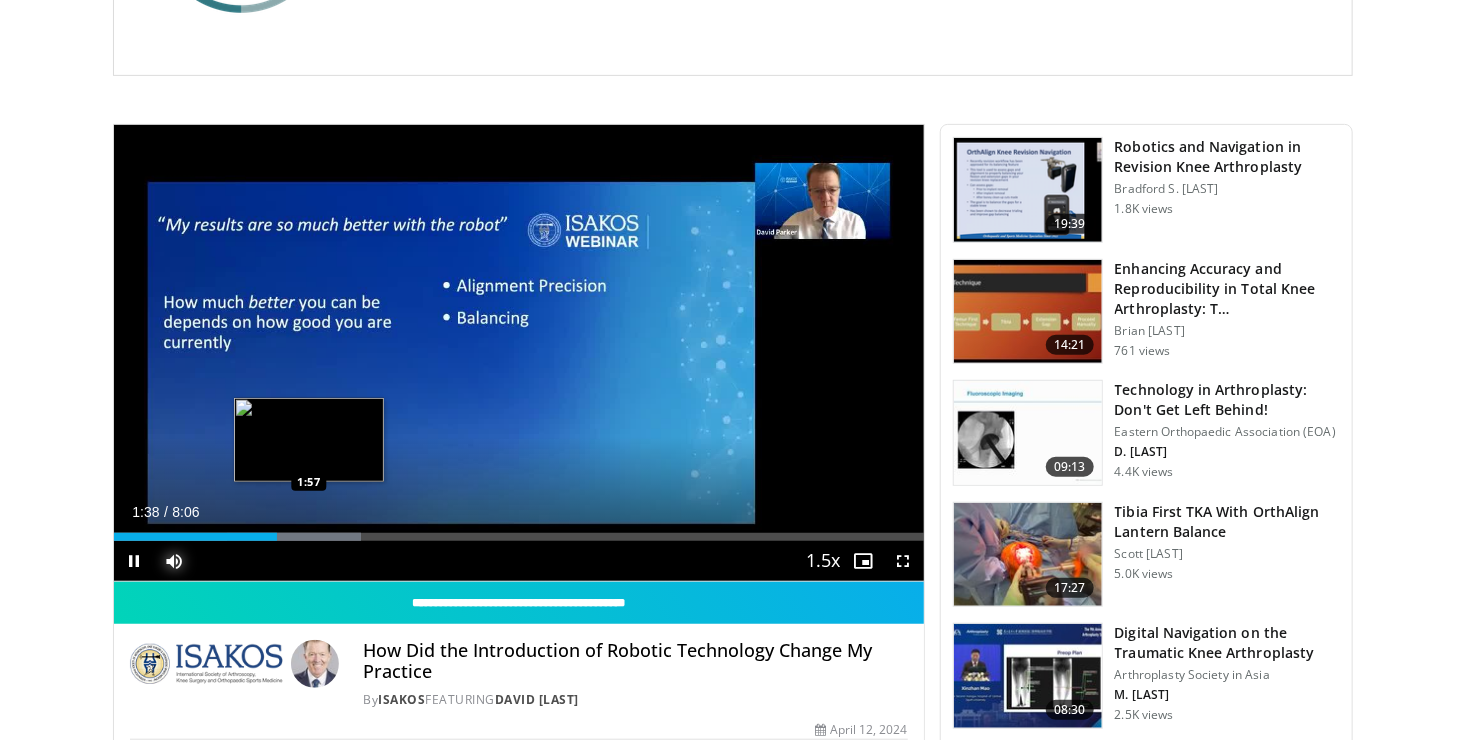 click at bounding box center (294, 537) 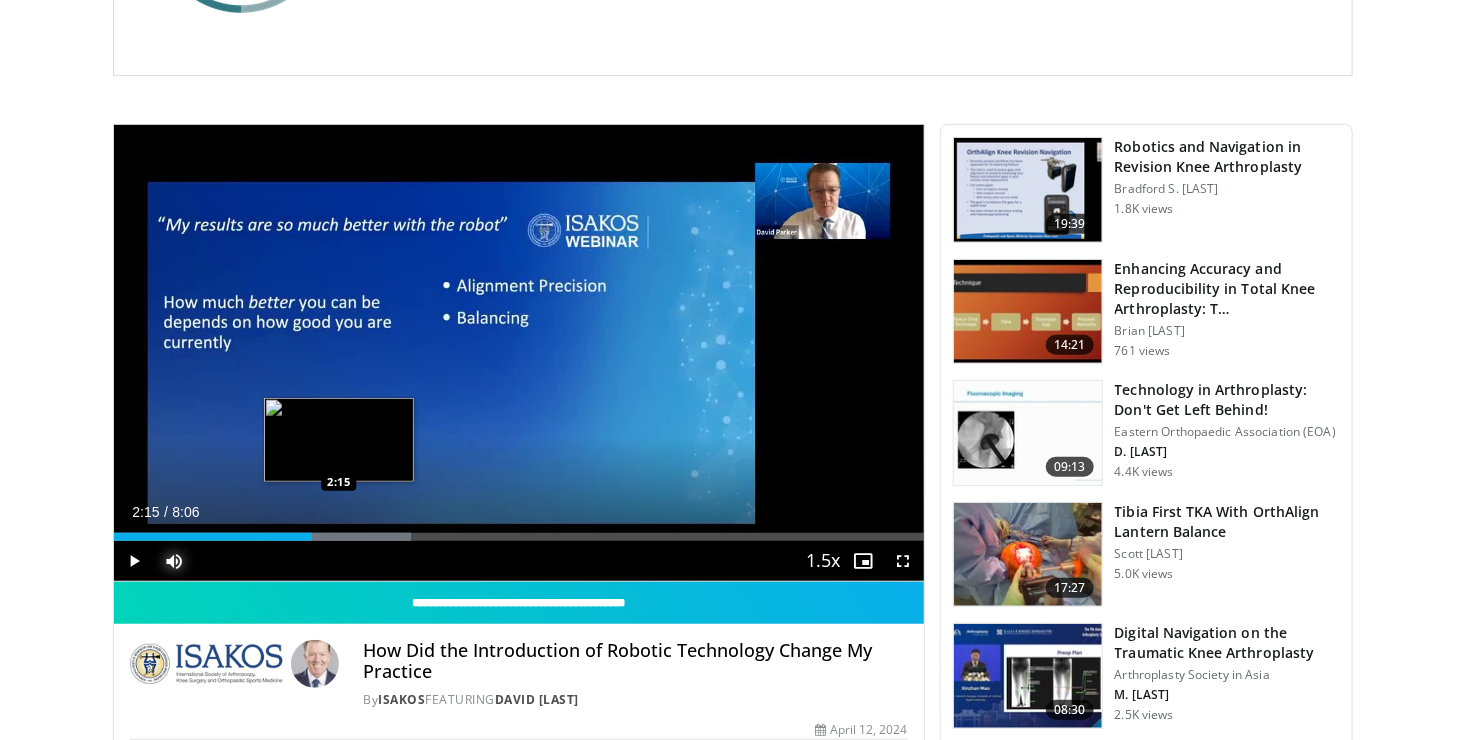 click on "Loaded :  36.66% 1:59 2:15" at bounding box center (519, 531) 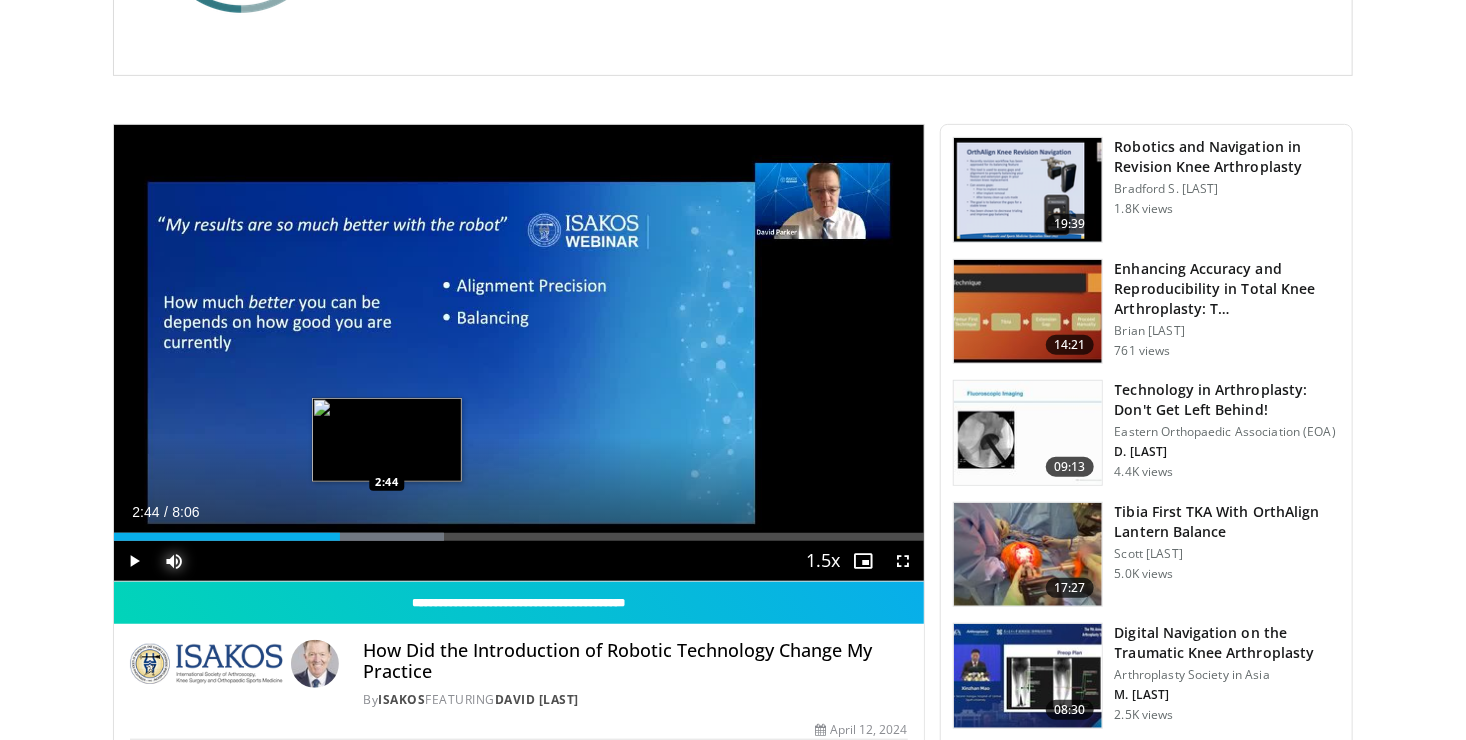 click on "Loaded :  40.73% 2:15 2:44" at bounding box center [519, 531] 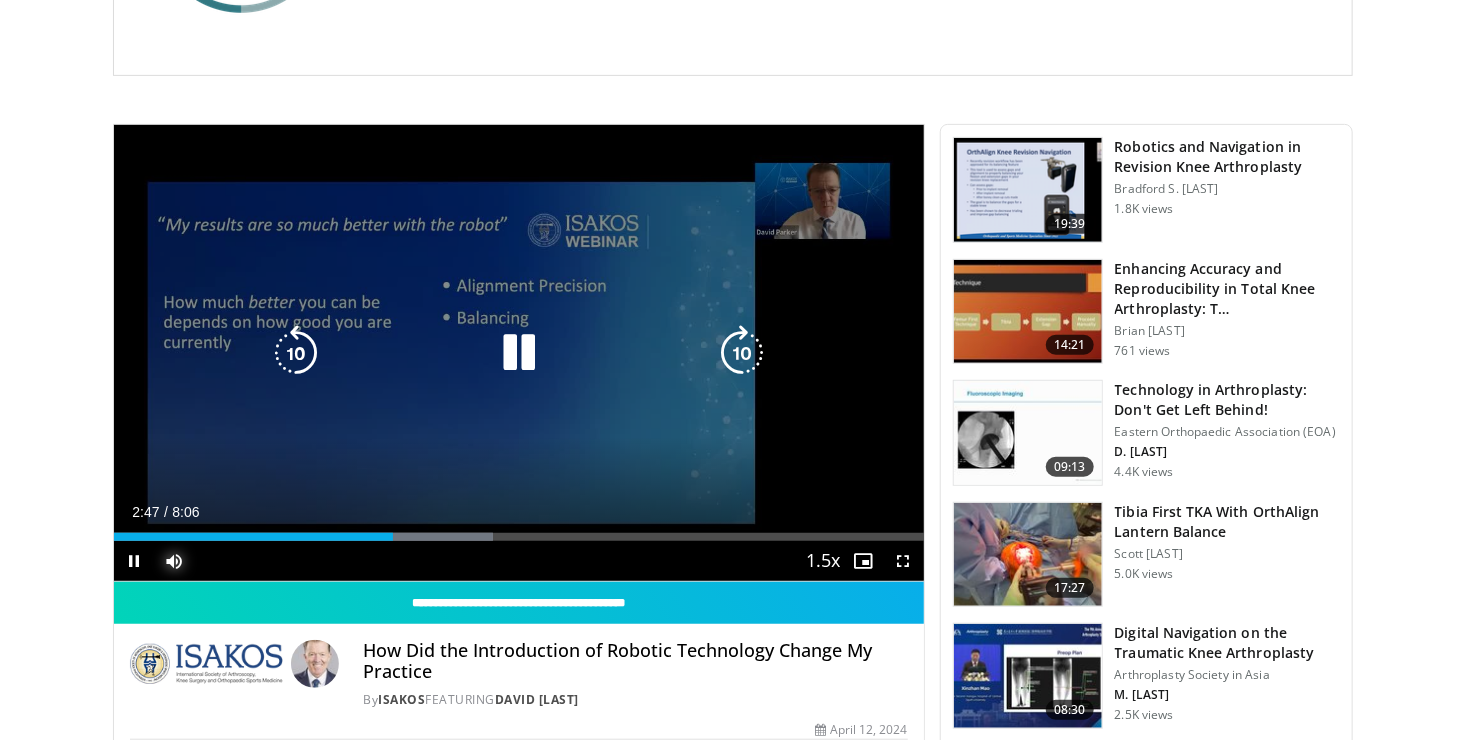 click on "Loaded :  46.85% 2:47 2:51" at bounding box center [519, 531] 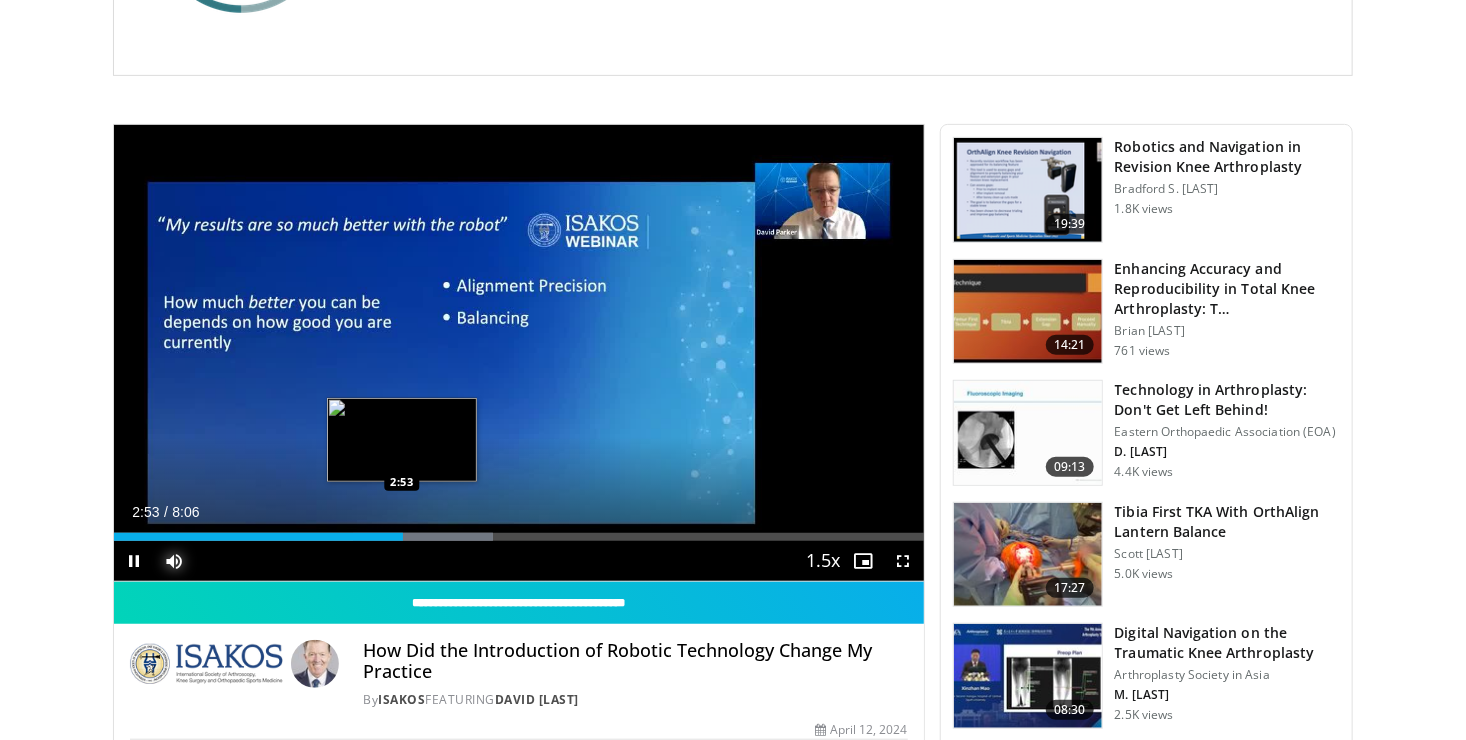 click on "Loaded :  46.85% 2:53 2:53" at bounding box center (519, 531) 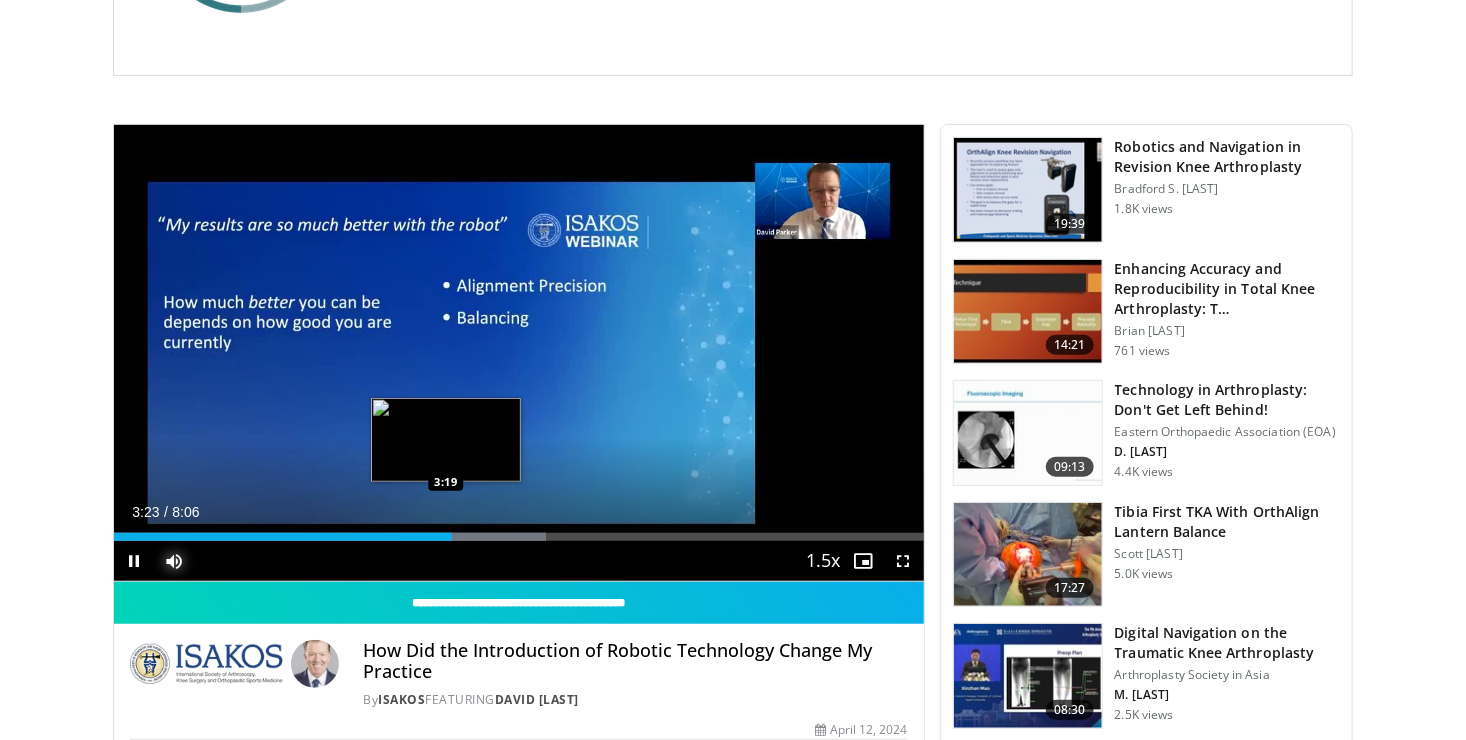 click on "Loaded :  53.40% 3:23 3:19" at bounding box center (519, 531) 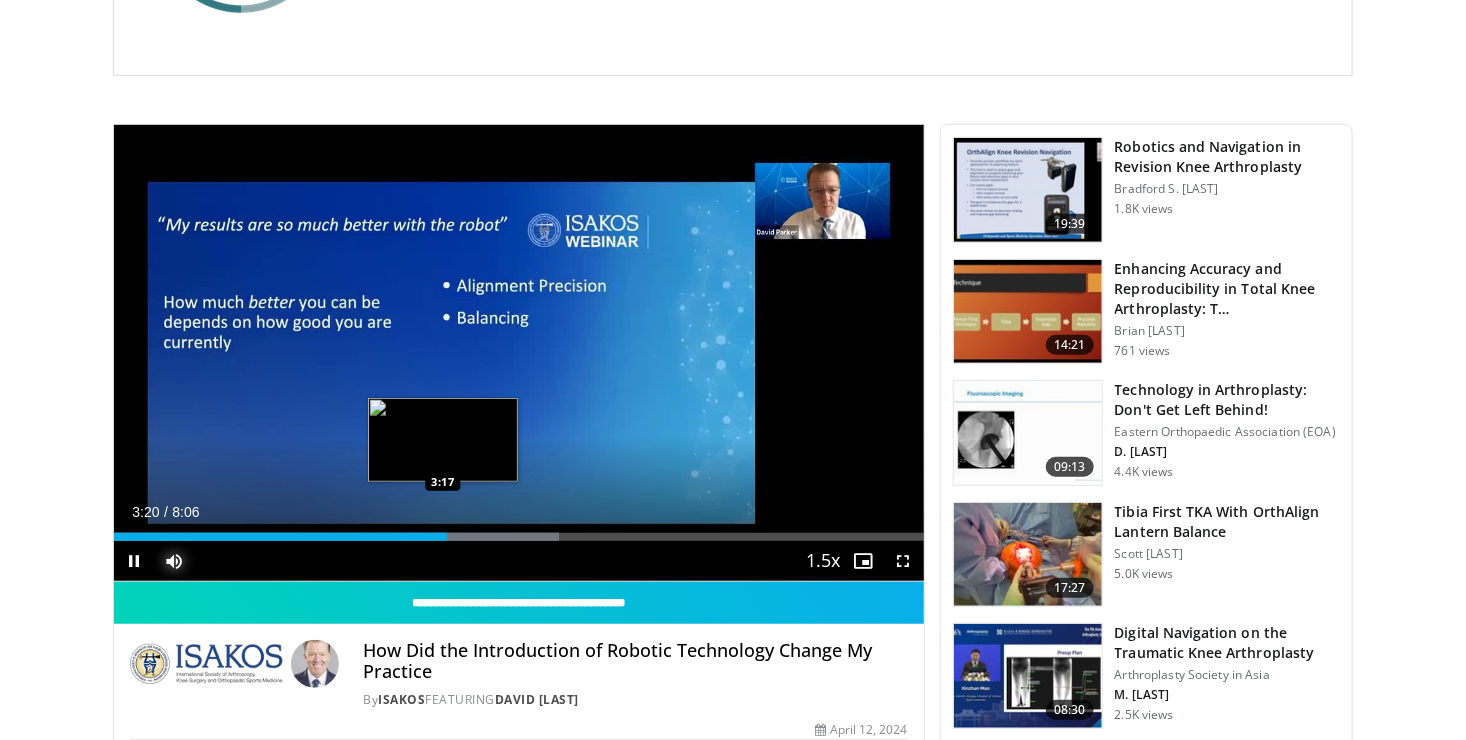click on "Loaded :  55.00% 3:20 3:17" at bounding box center [519, 537] 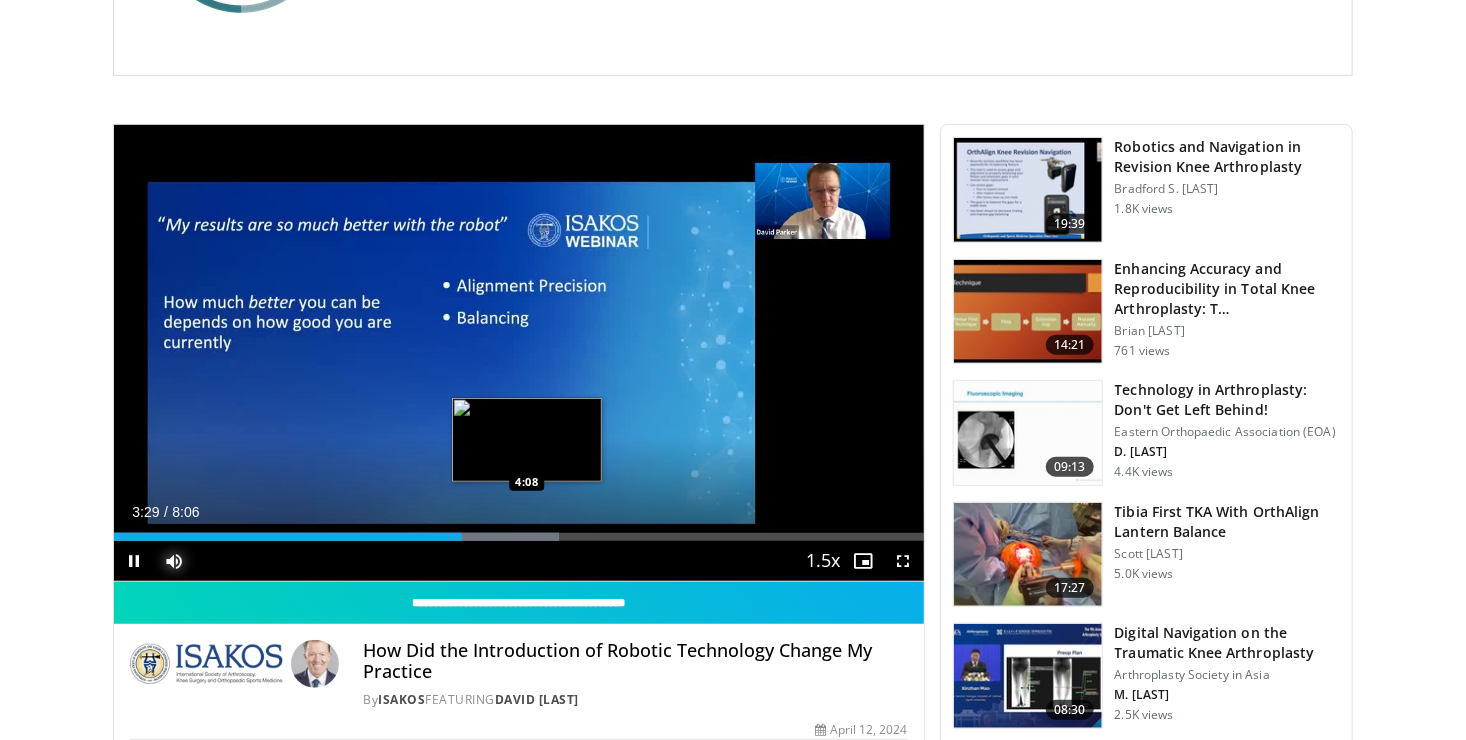 click on "Loaded :  55.00% 3:29 4:08" at bounding box center [519, 531] 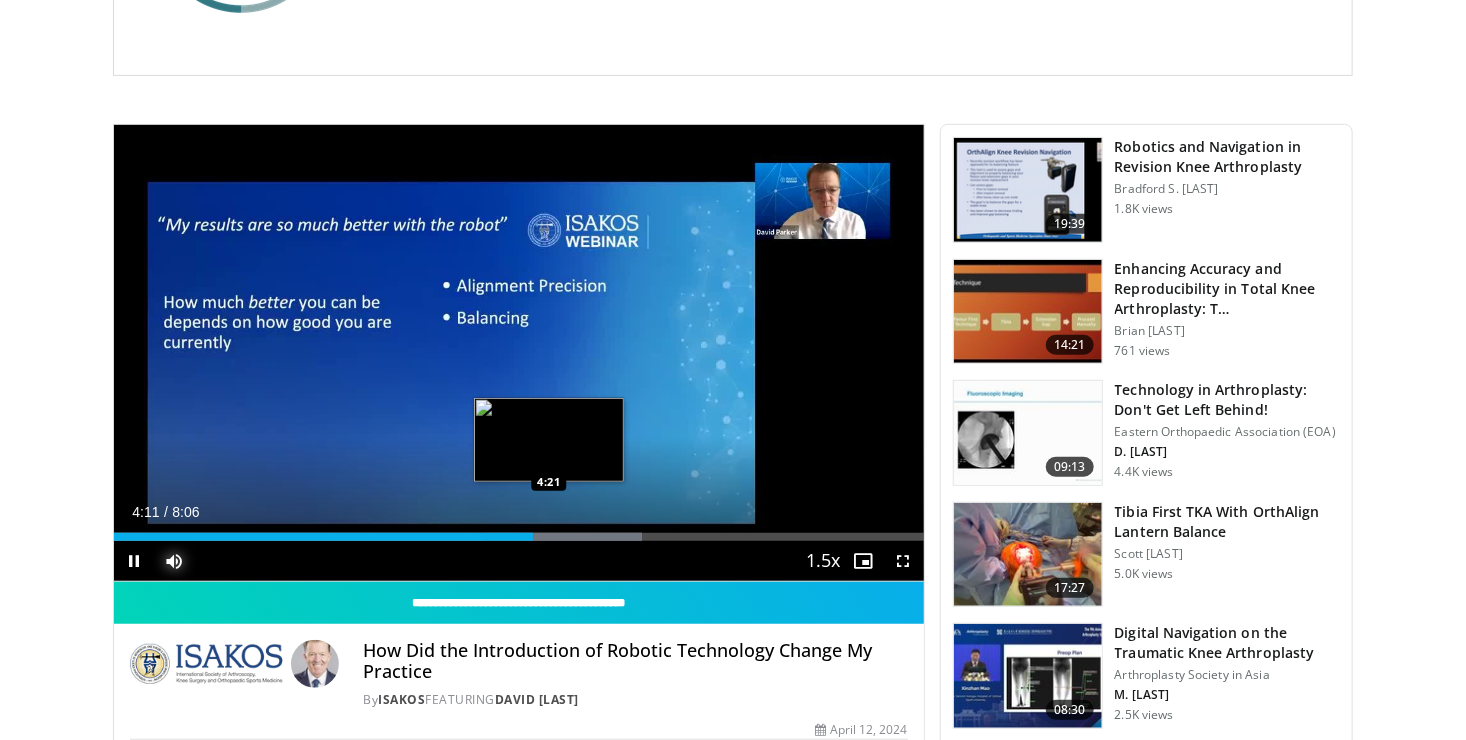 click at bounding box center [562, 537] 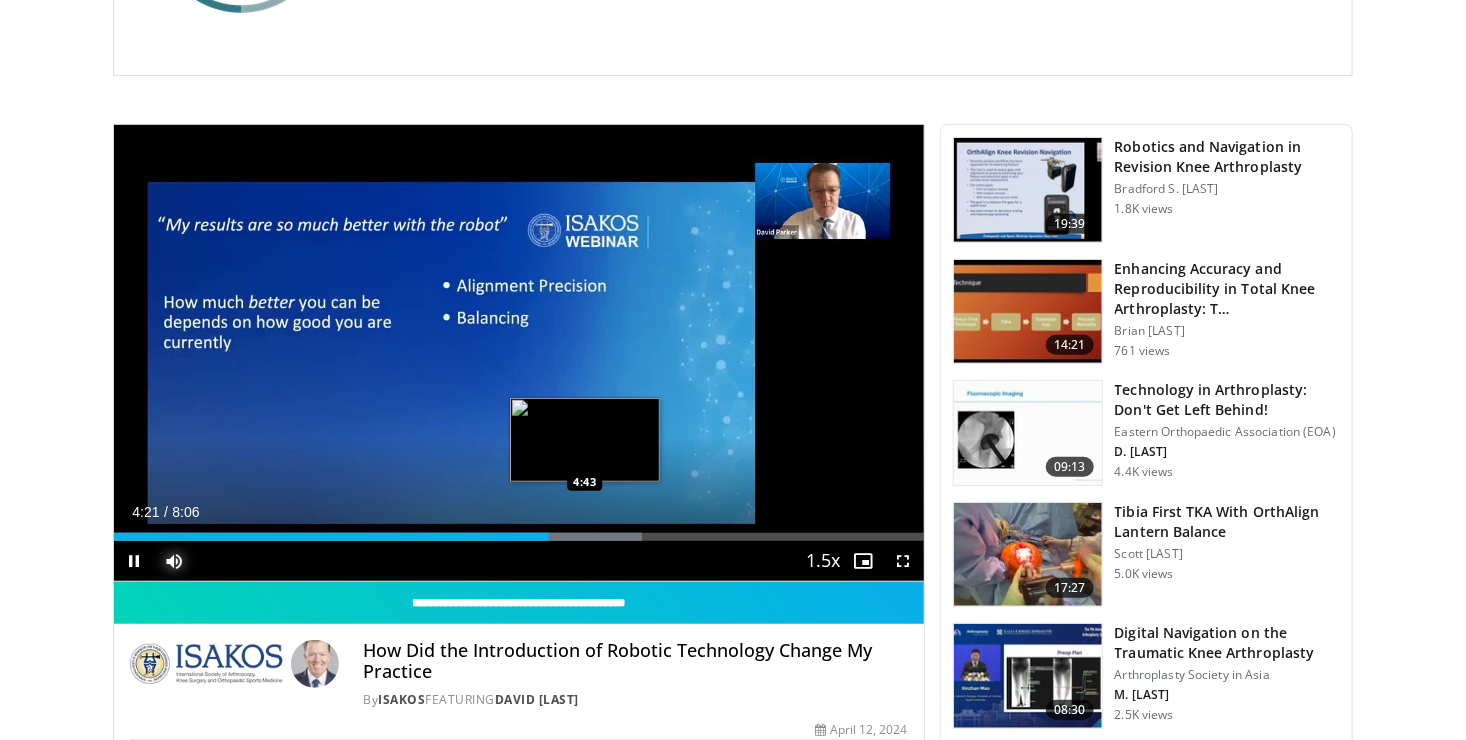 click on "Loaded :  65.18% 4:21 4:43" at bounding box center (519, 537) 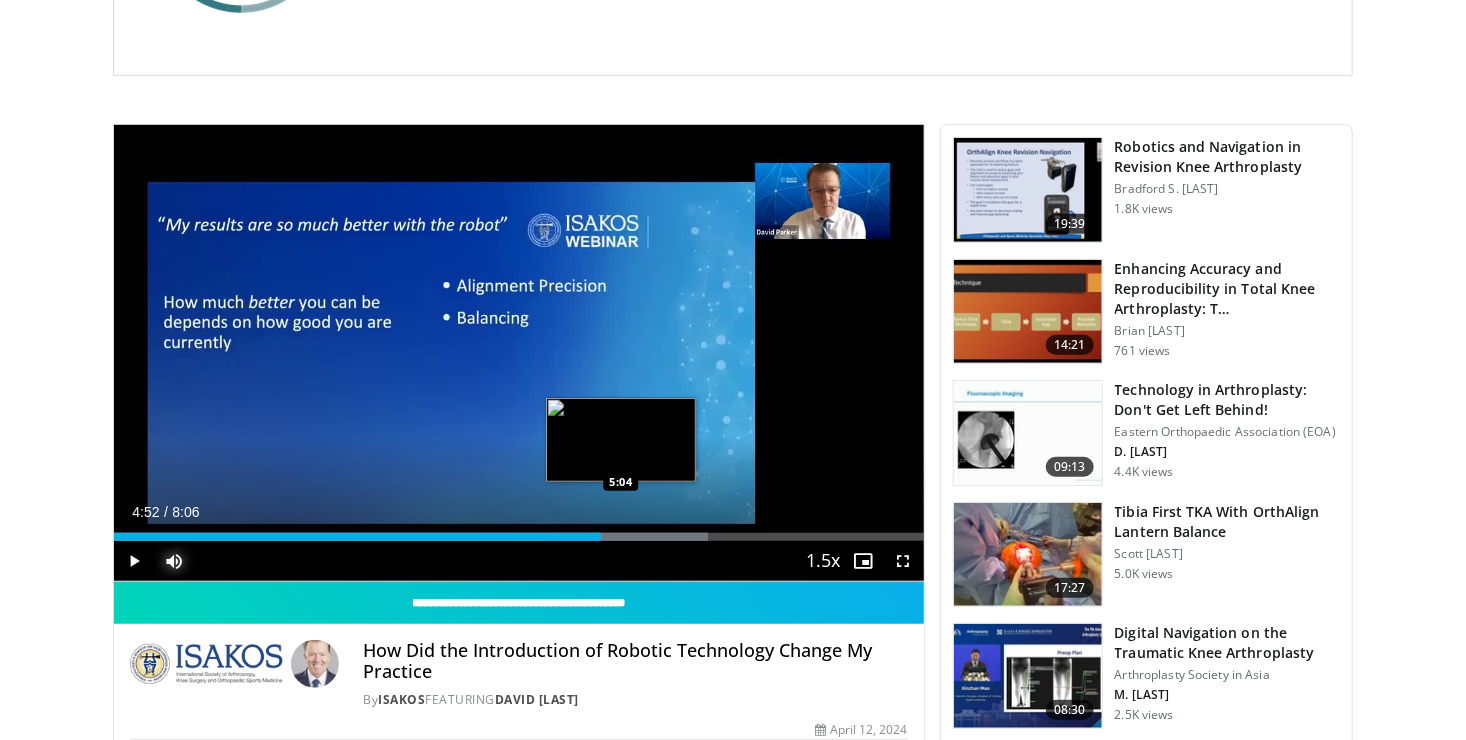 click on "Loaded :  73.33% 4:53 5:04" at bounding box center (519, 537) 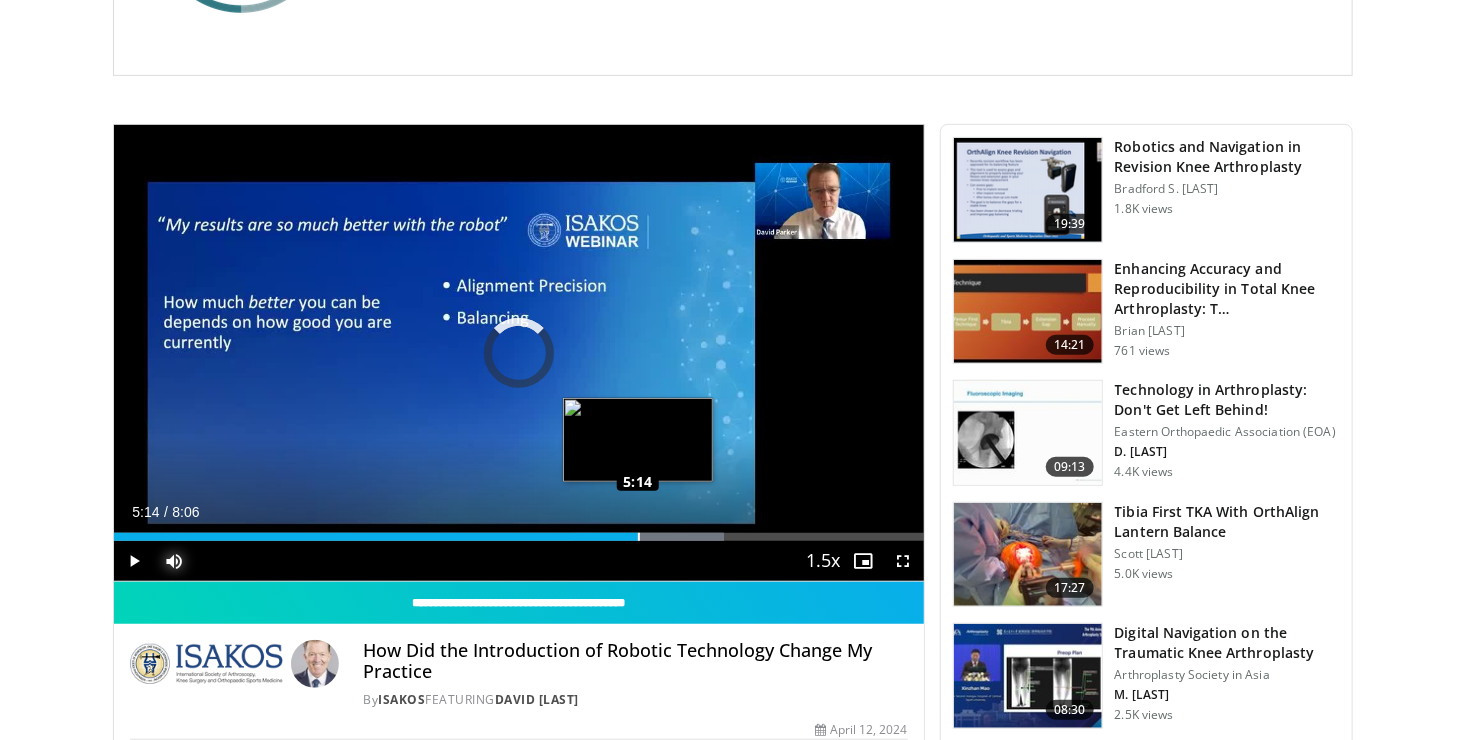 click on "Loaded :  75.37% 5:14 5:14" at bounding box center (519, 537) 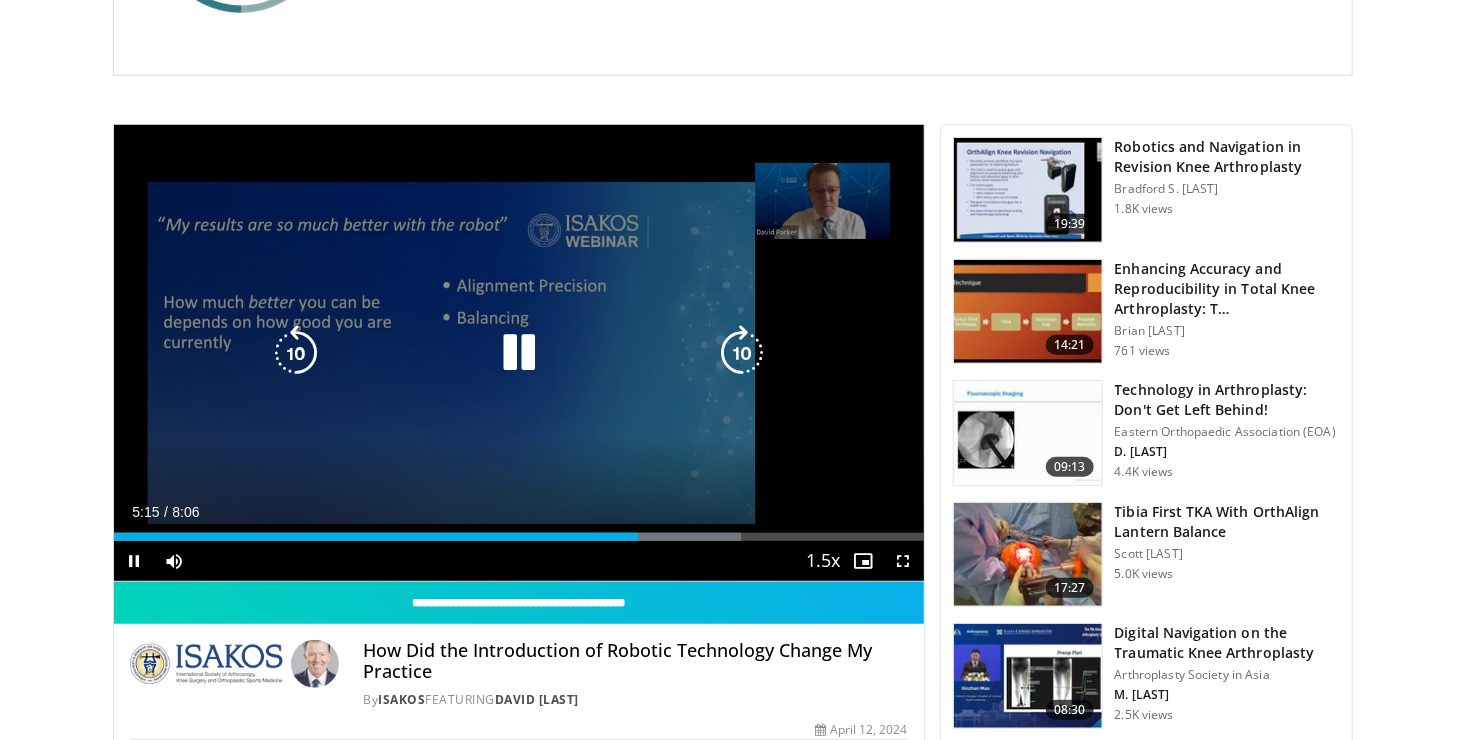 click on "**********" at bounding box center [519, 353] 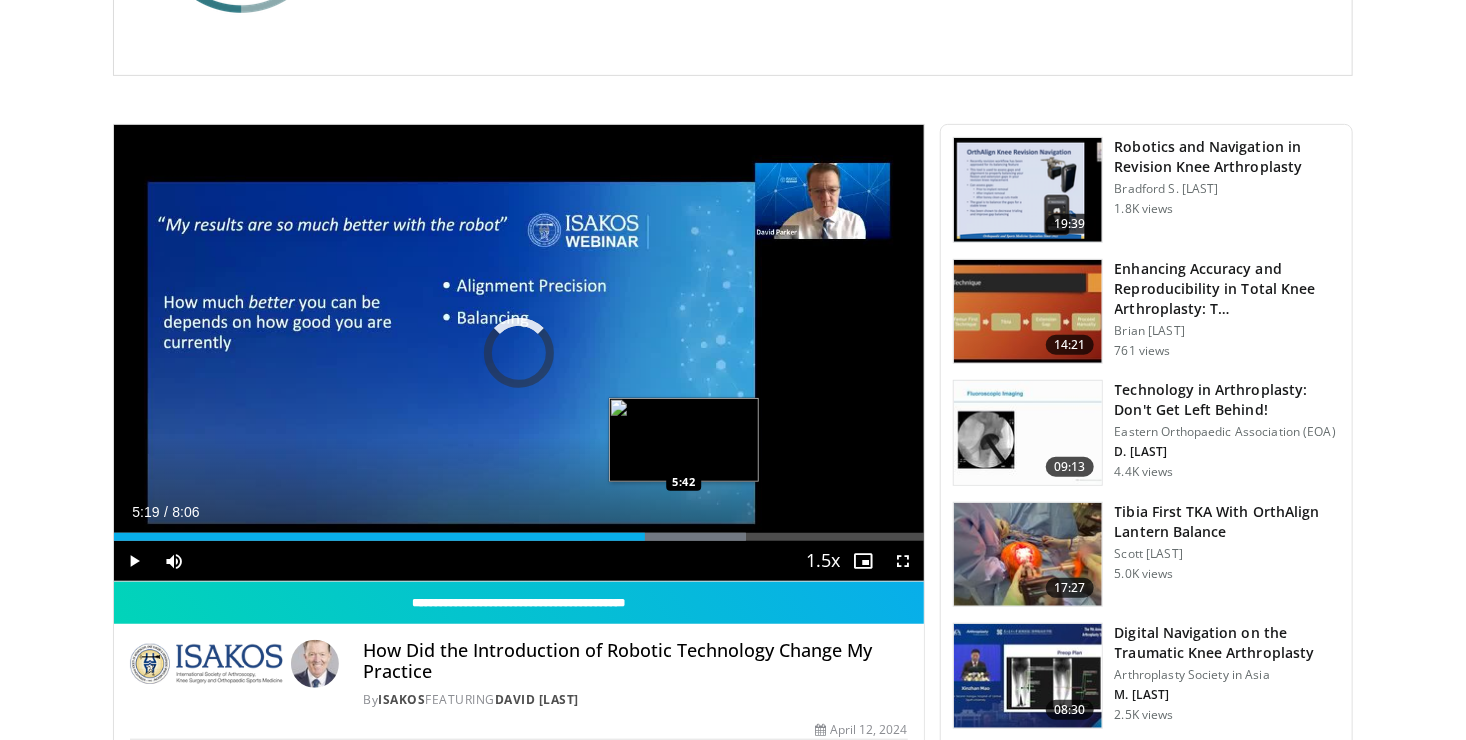 click at bounding box center (669, 537) 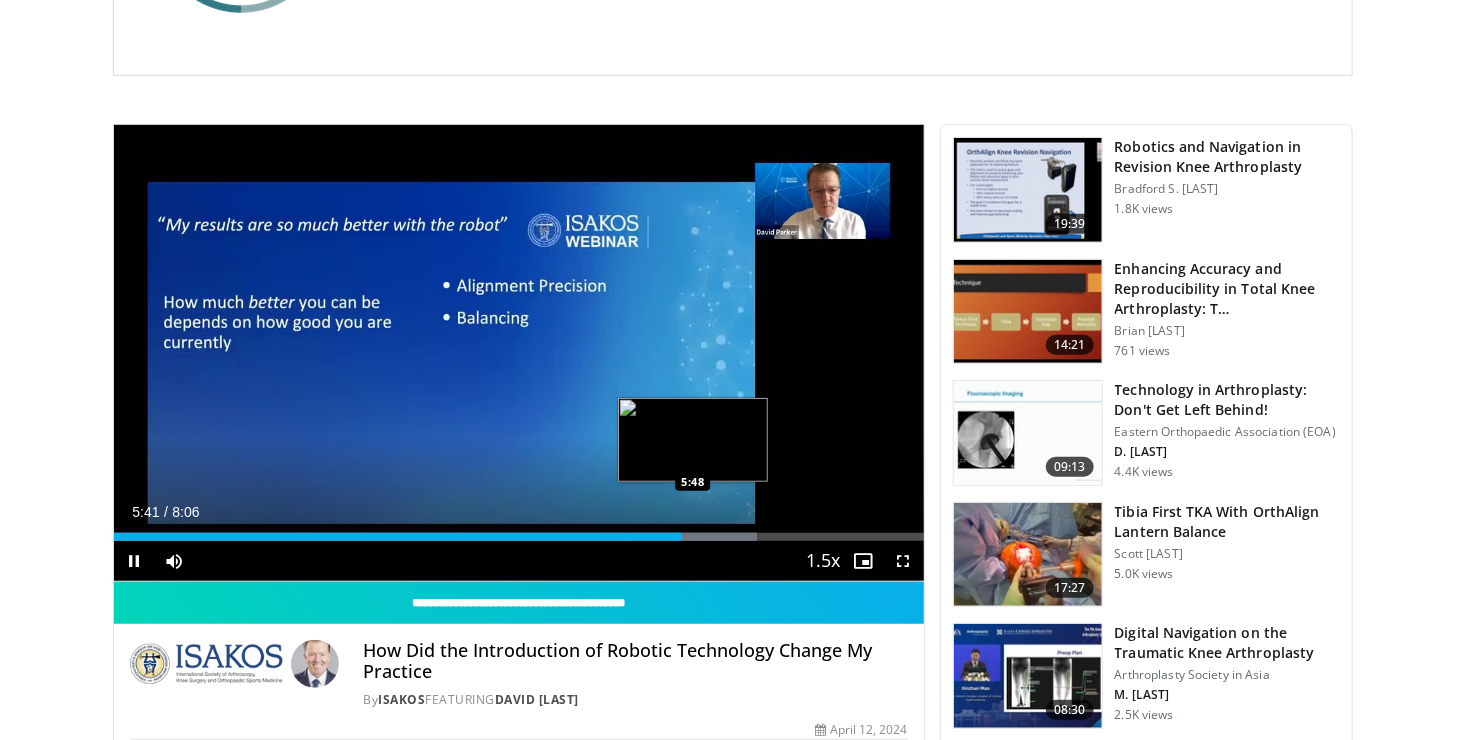 click on "Loaded :  79.44% 5:41 5:48" at bounding box center [519, 531] 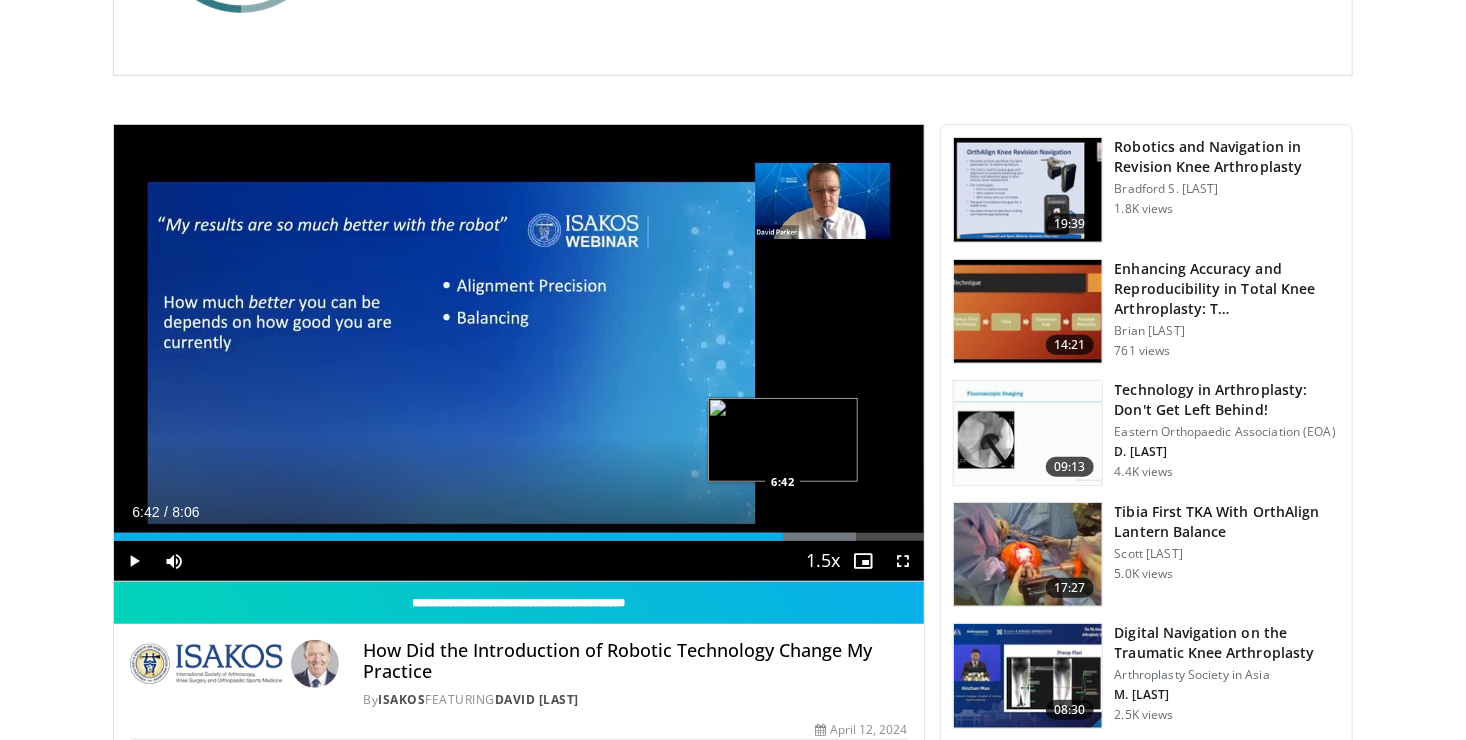click on "Loaded :  91.67% 6:42 6:42" at bounding box center (519, 531) 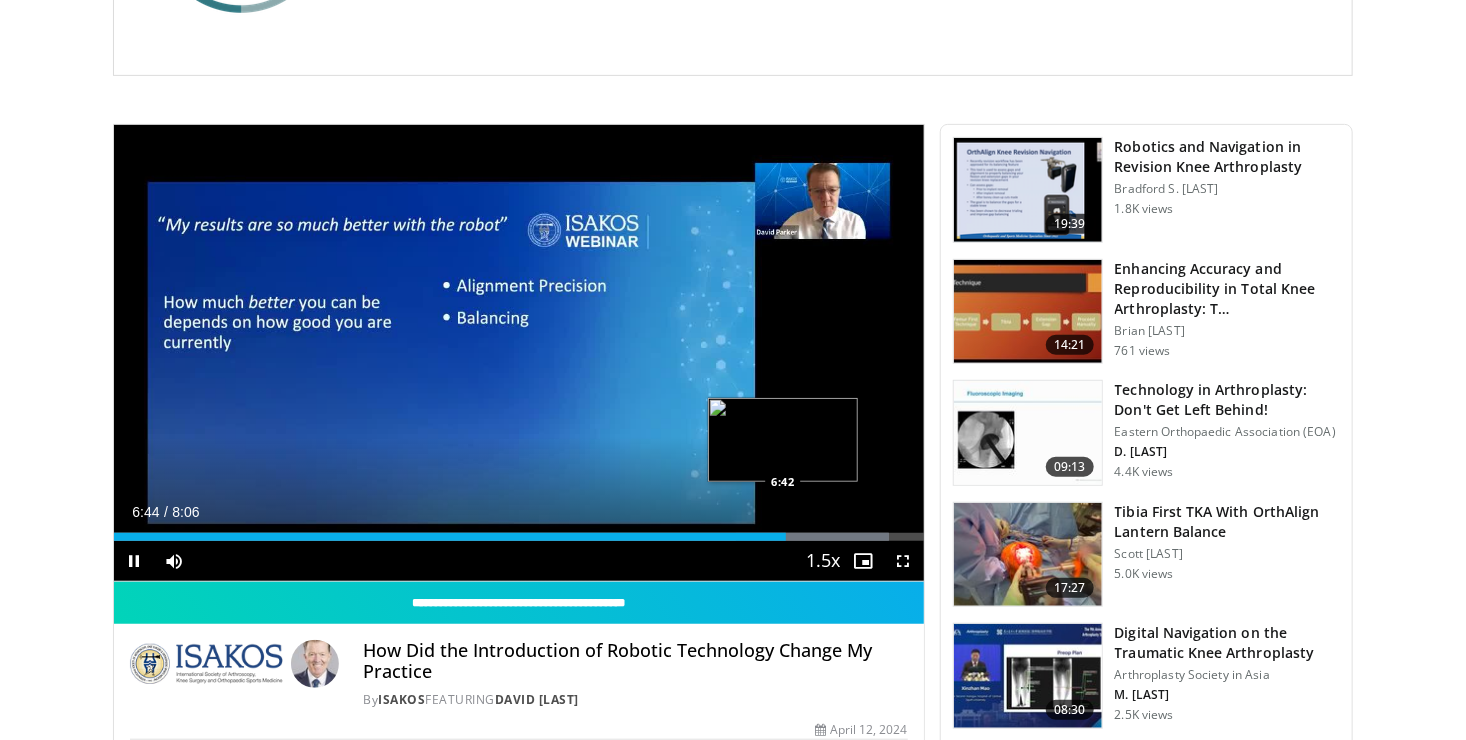 click on "6:44" at bounding box center [450, 537] 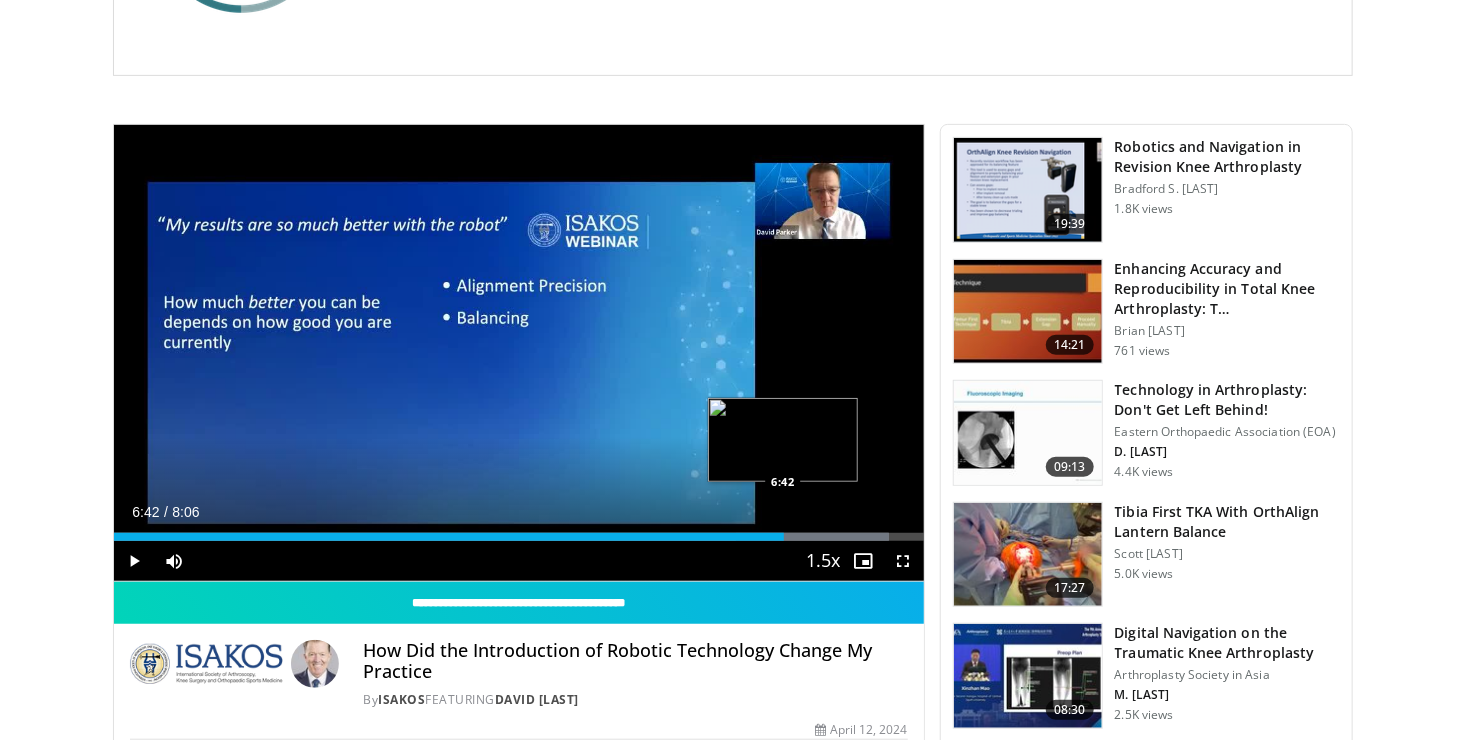 click on "6:42" at bounding box center [449, 537] 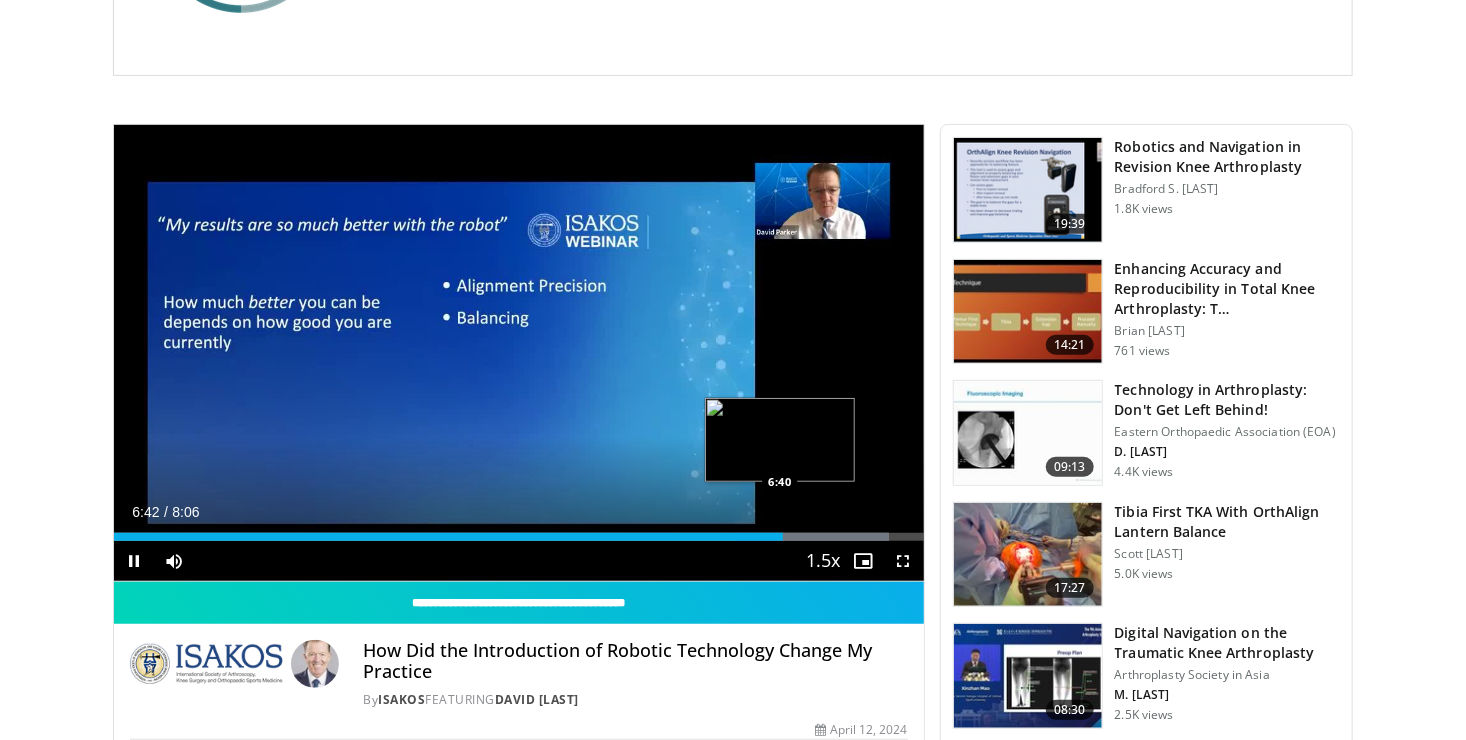 click on "6:42" at bounding box center (448, 537) 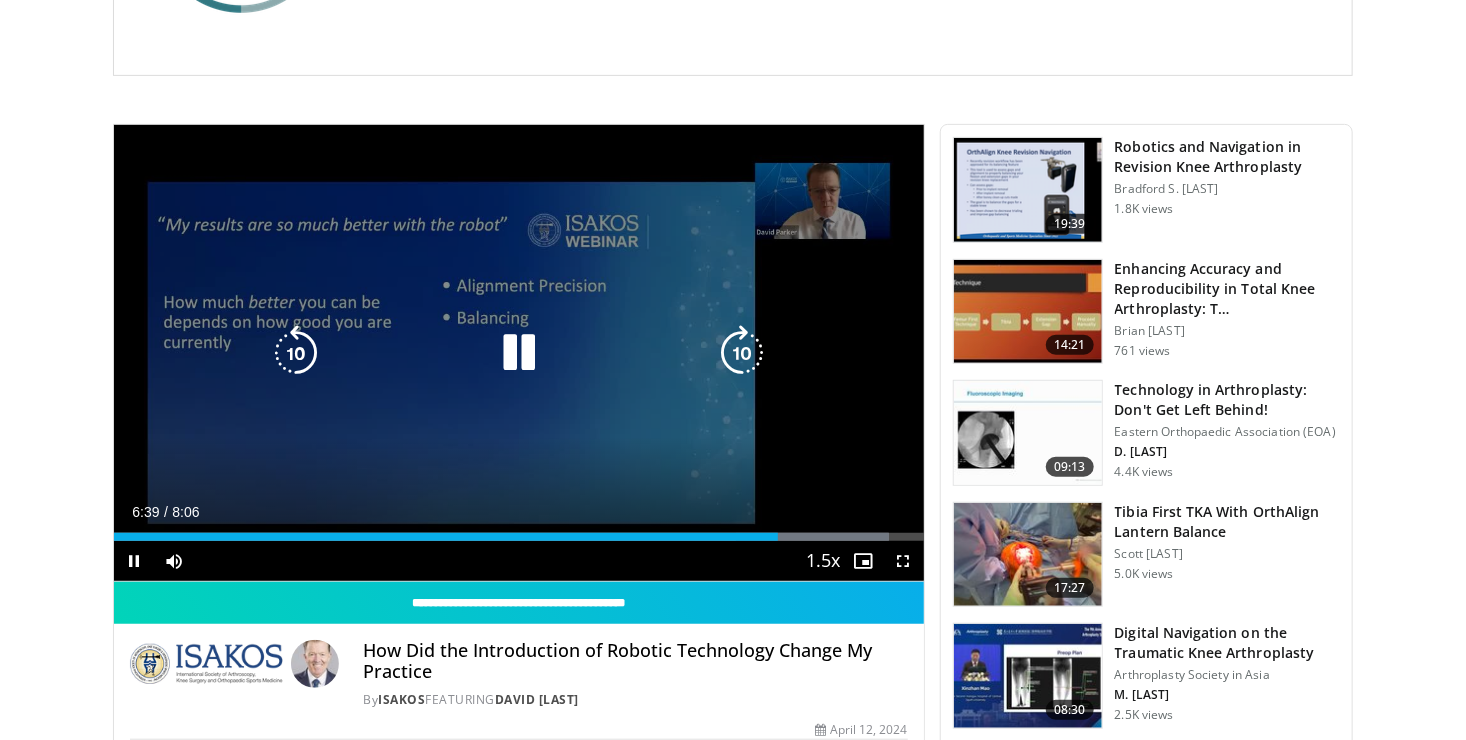 click on "10 seconds
Tap to unmute" at bounding box center (519, 353) 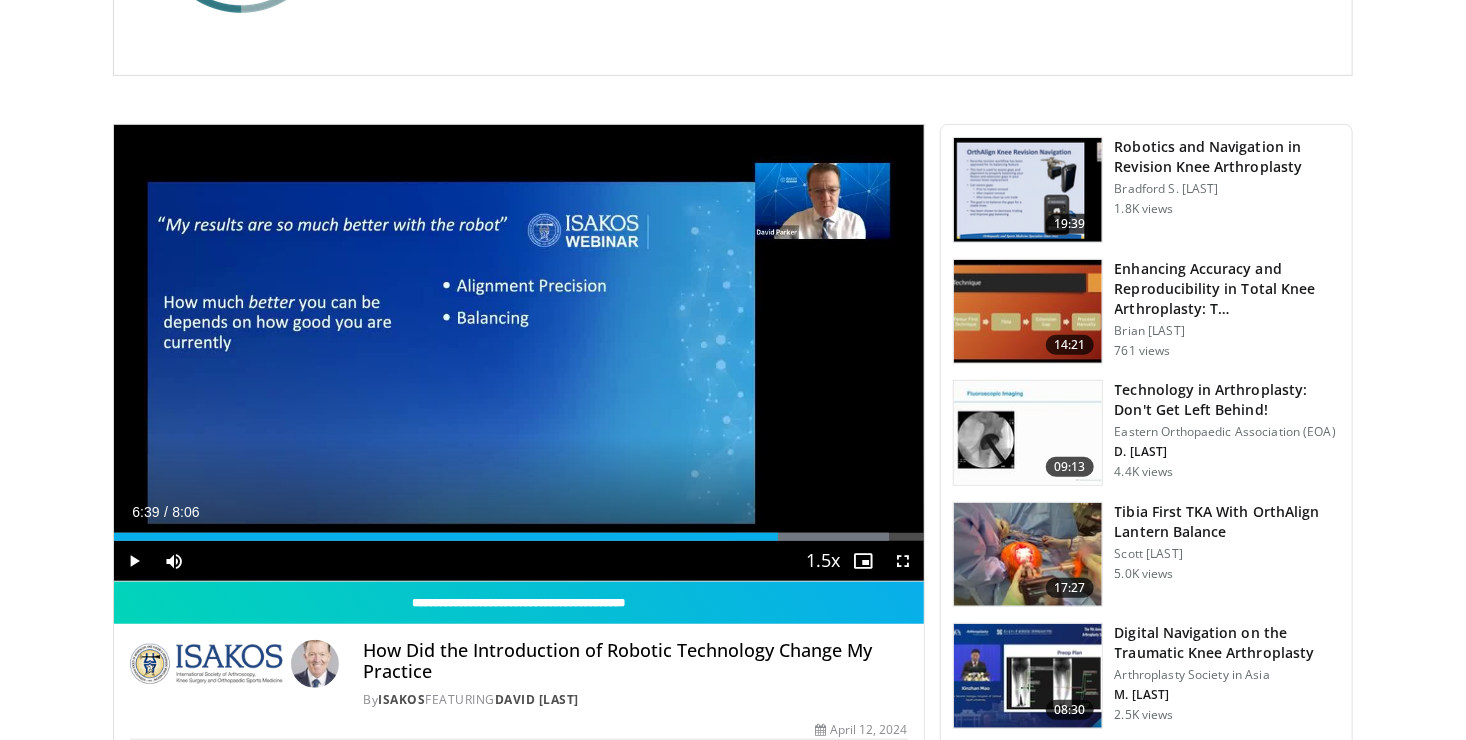 click on "10 seconds
Tap to unmute" at bounding box center (519, 353) 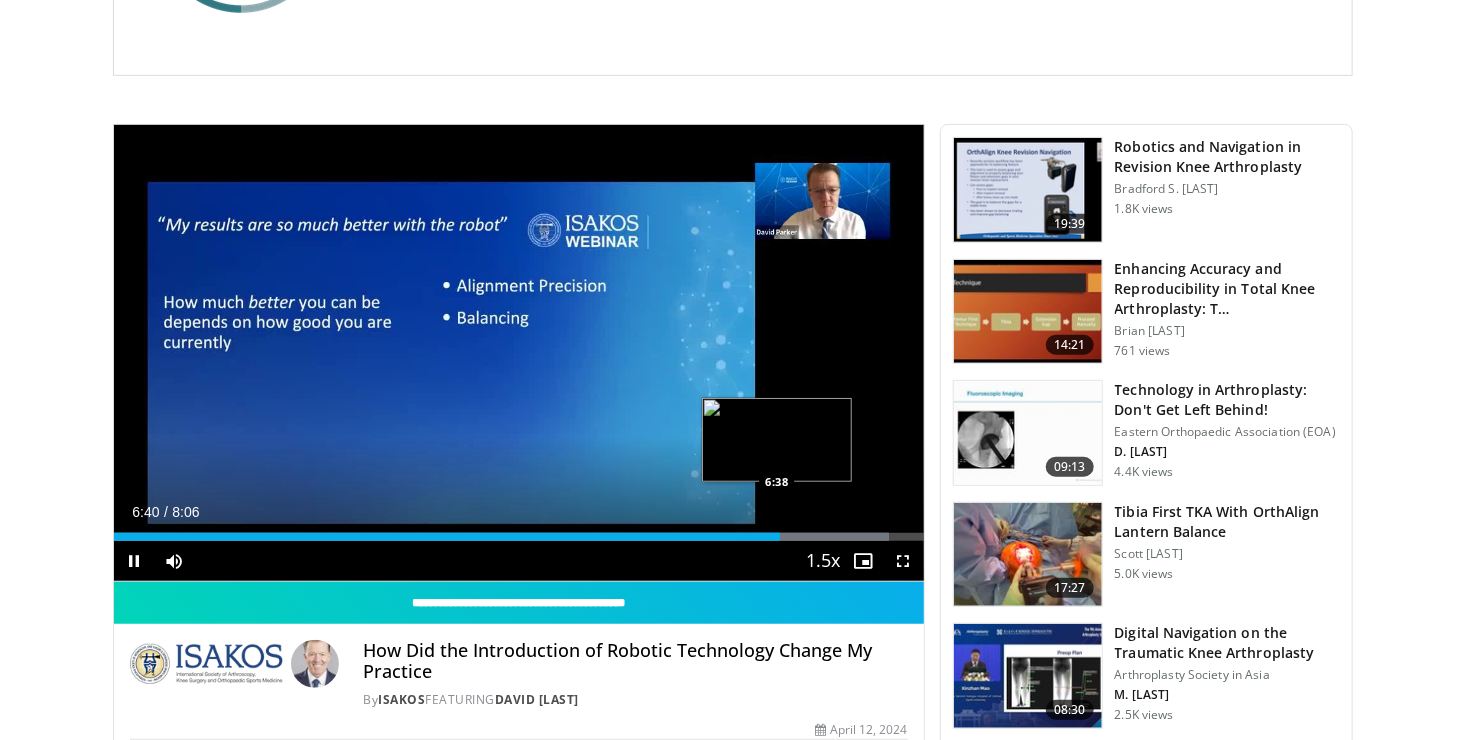 click on "Loaded :  95.74% 6:40 6:38" at bounding box center [519, 531] 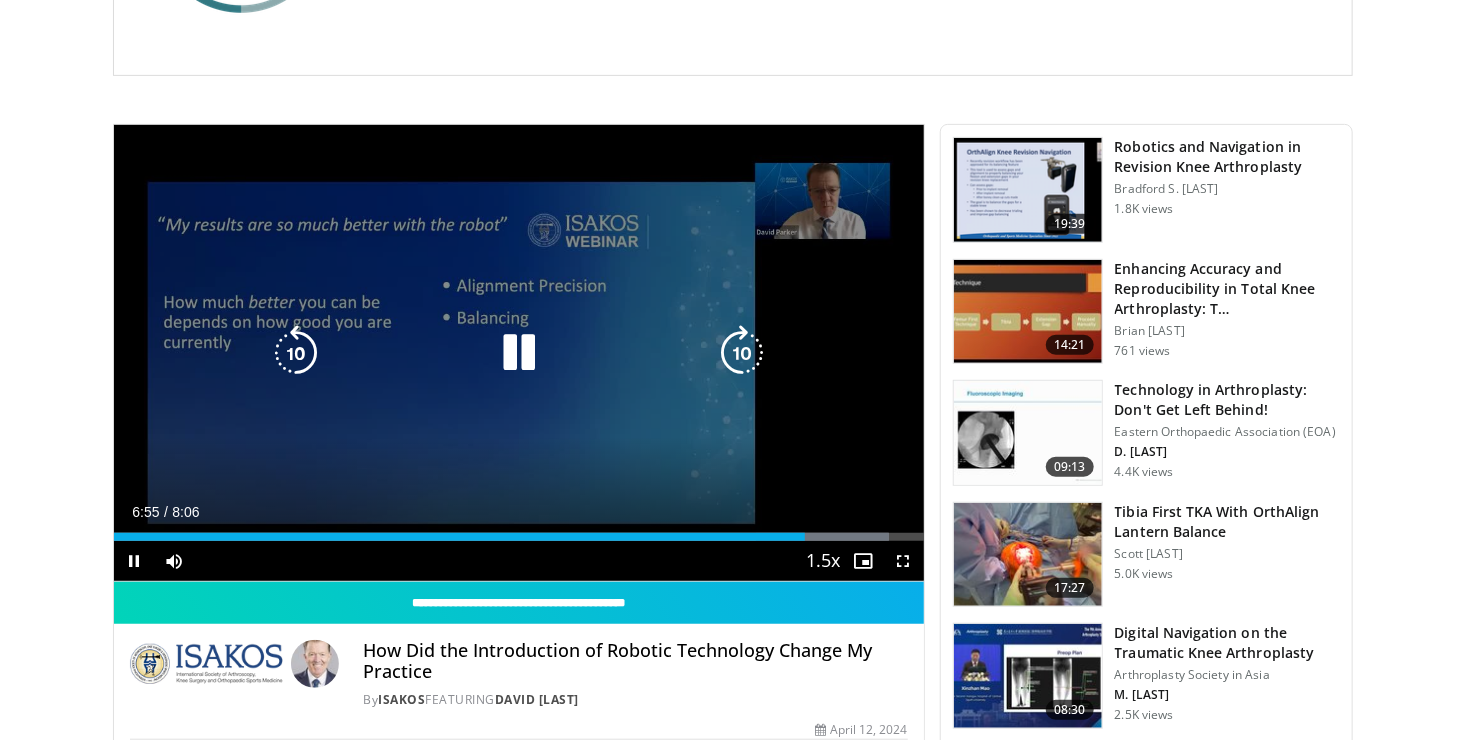 click on "**********" at bounding box center [519, 353] 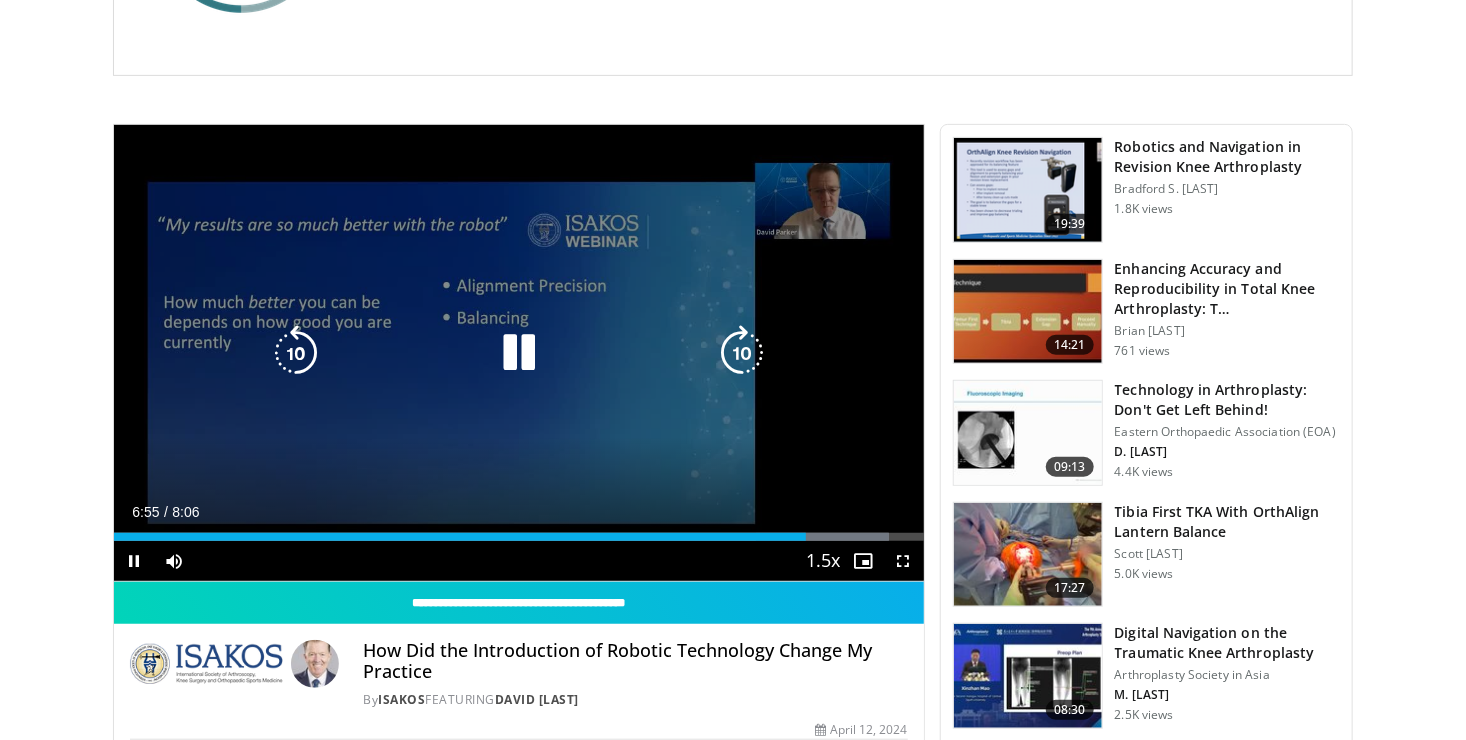 click on "Loaded :  95.74% 6:55 6:55" at bounding box center [519, 531] 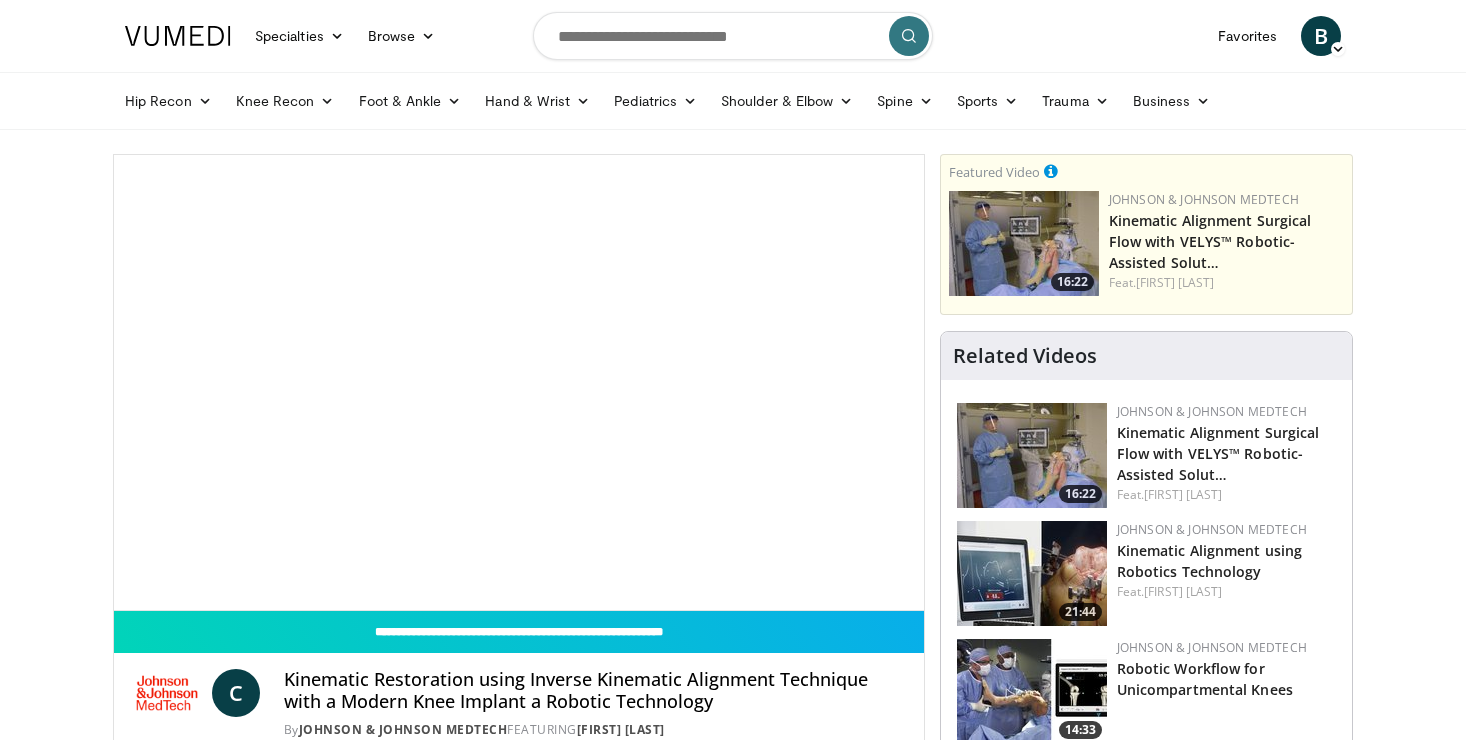 scroll, scrollTop: 0, scrollLeft: 0, axis: both 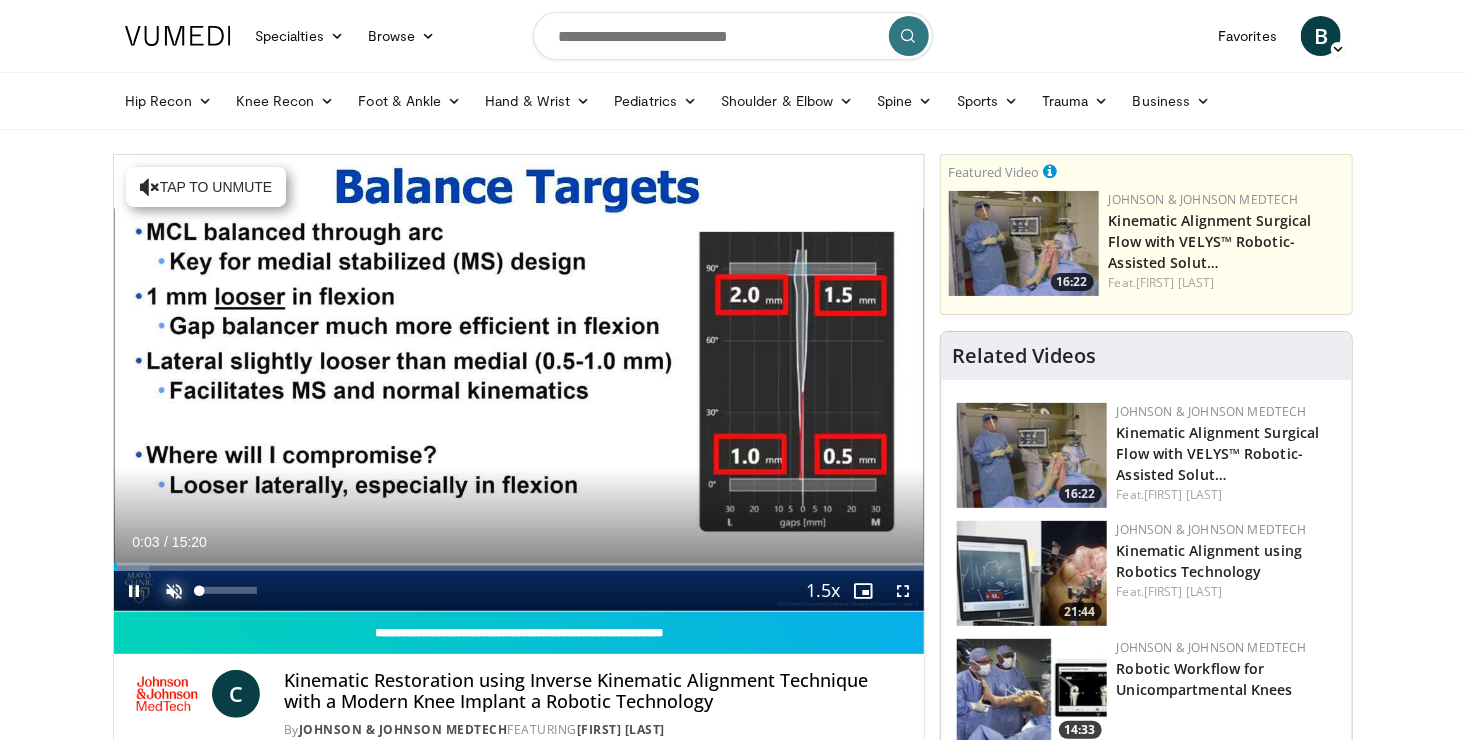 click at bounding box center [174, 591] 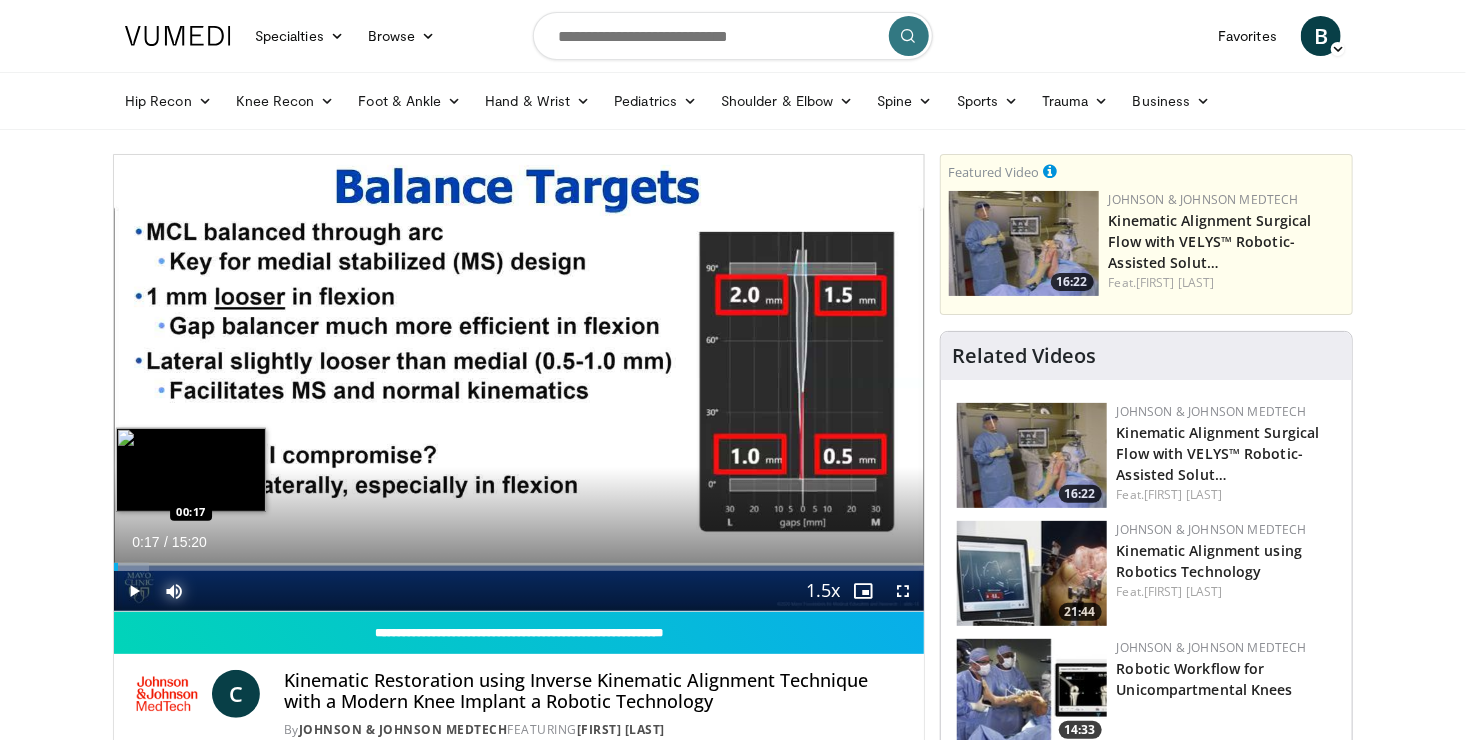 click on "Loaded :  4.30% 00:17 00:17" at bounding box center (519, 561) 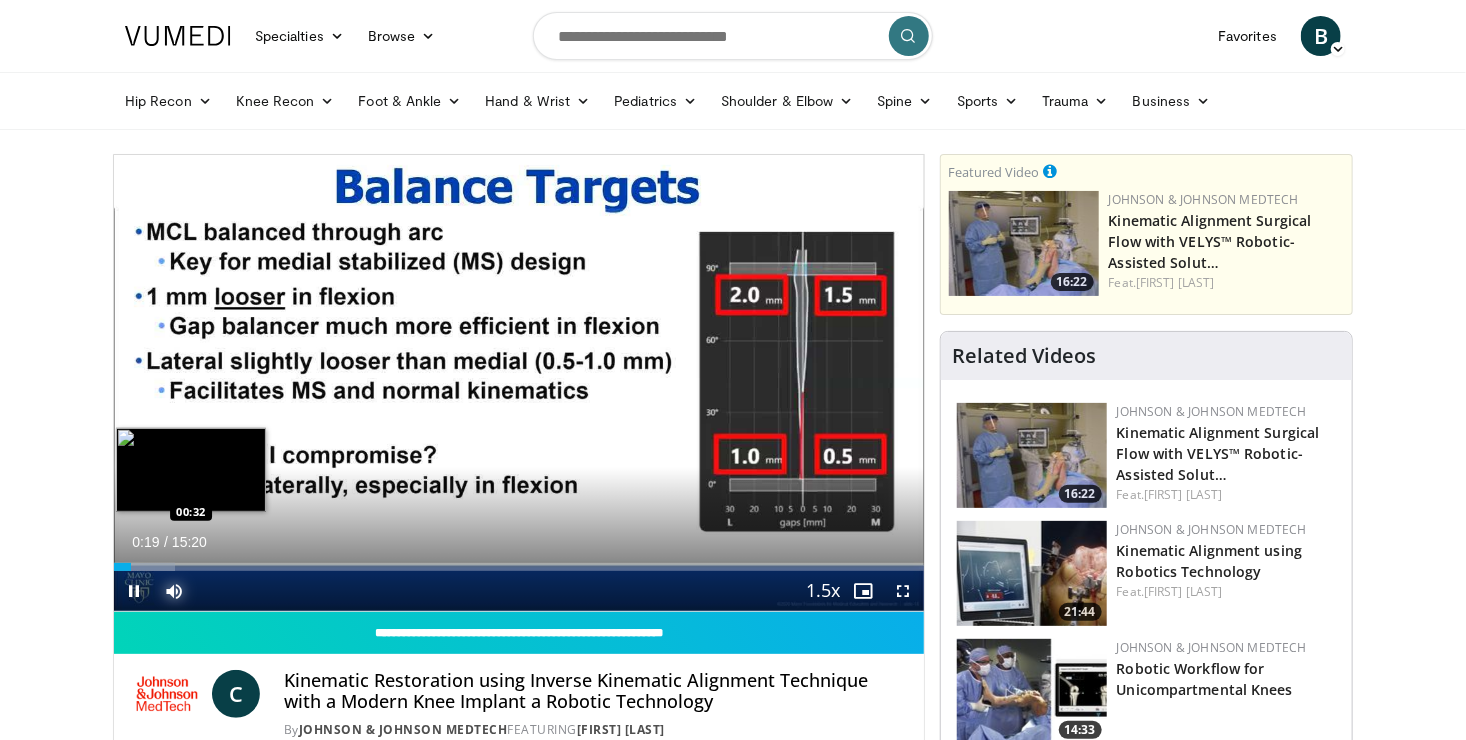 click at bounding box center (144, 567) 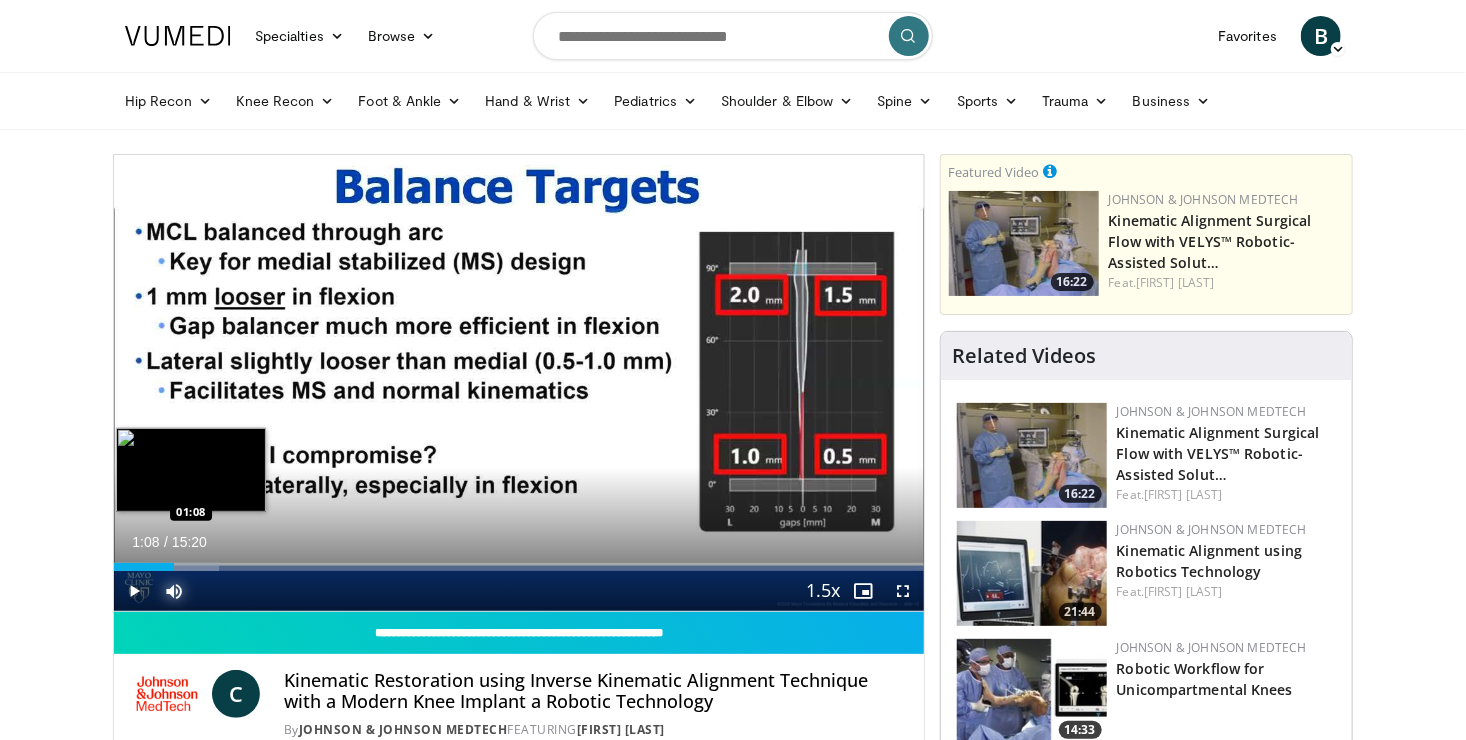 click on "Loaded :  12.92% 01:08 01:08" at bounding box center [519, 567] 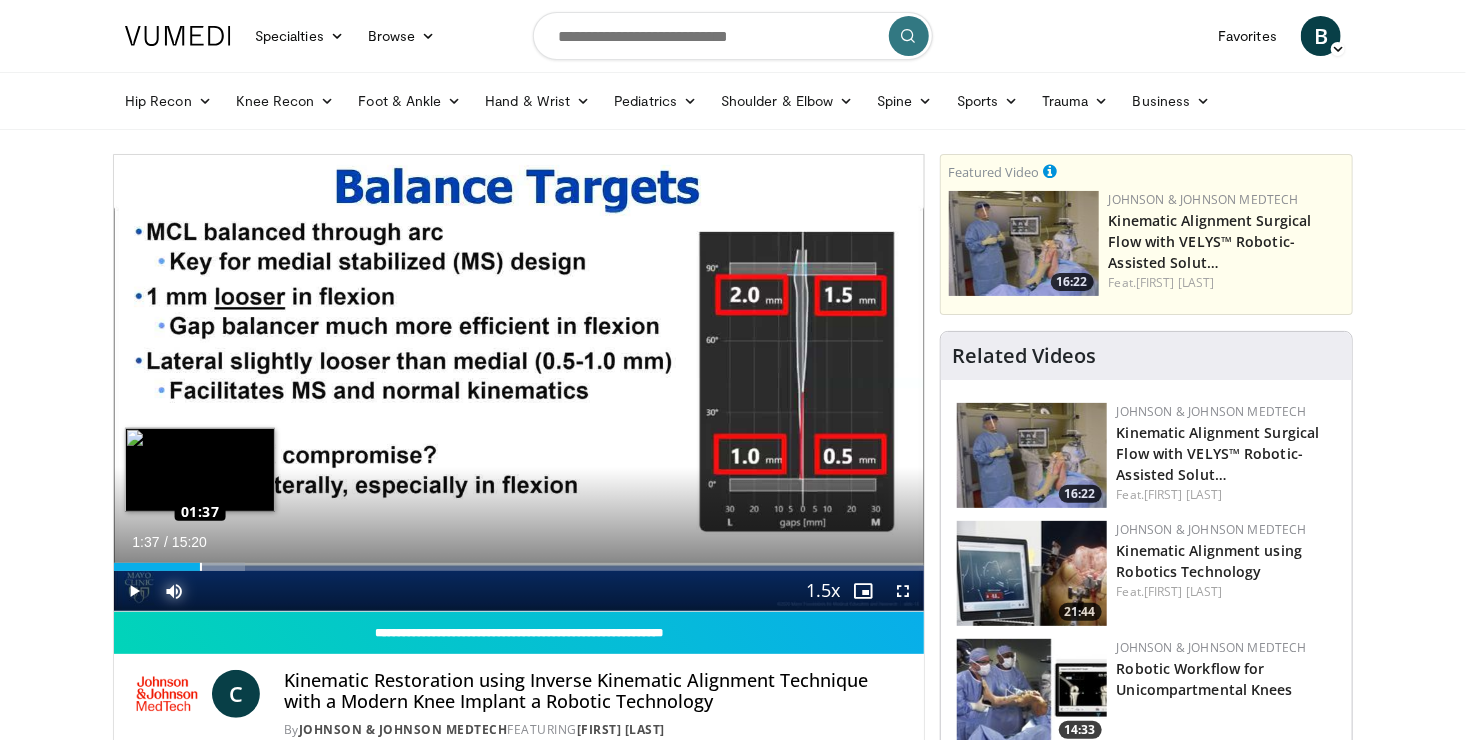 click on "Loaded :  16.16% 01:24 01:37" at bounding box center (519, 567) 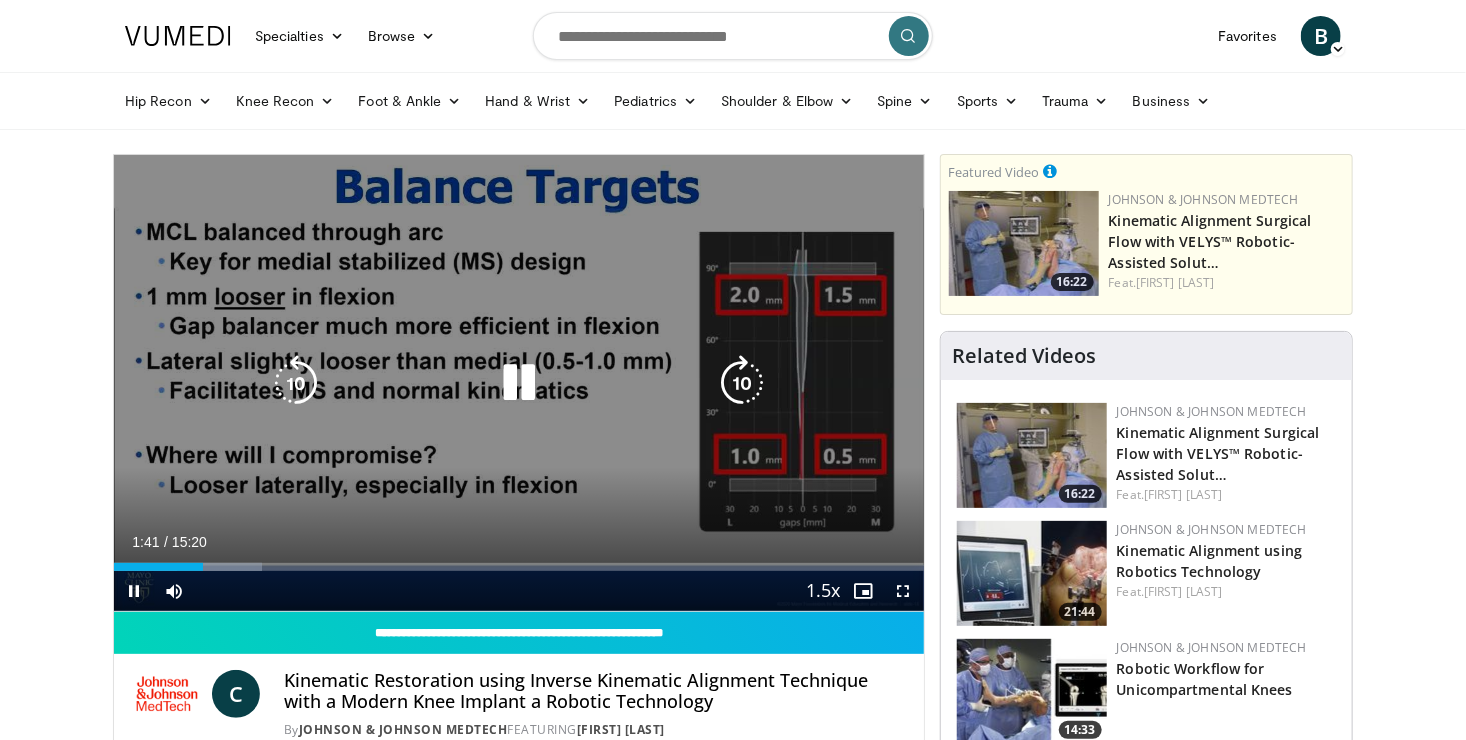 click at bounding box center [519, 383] 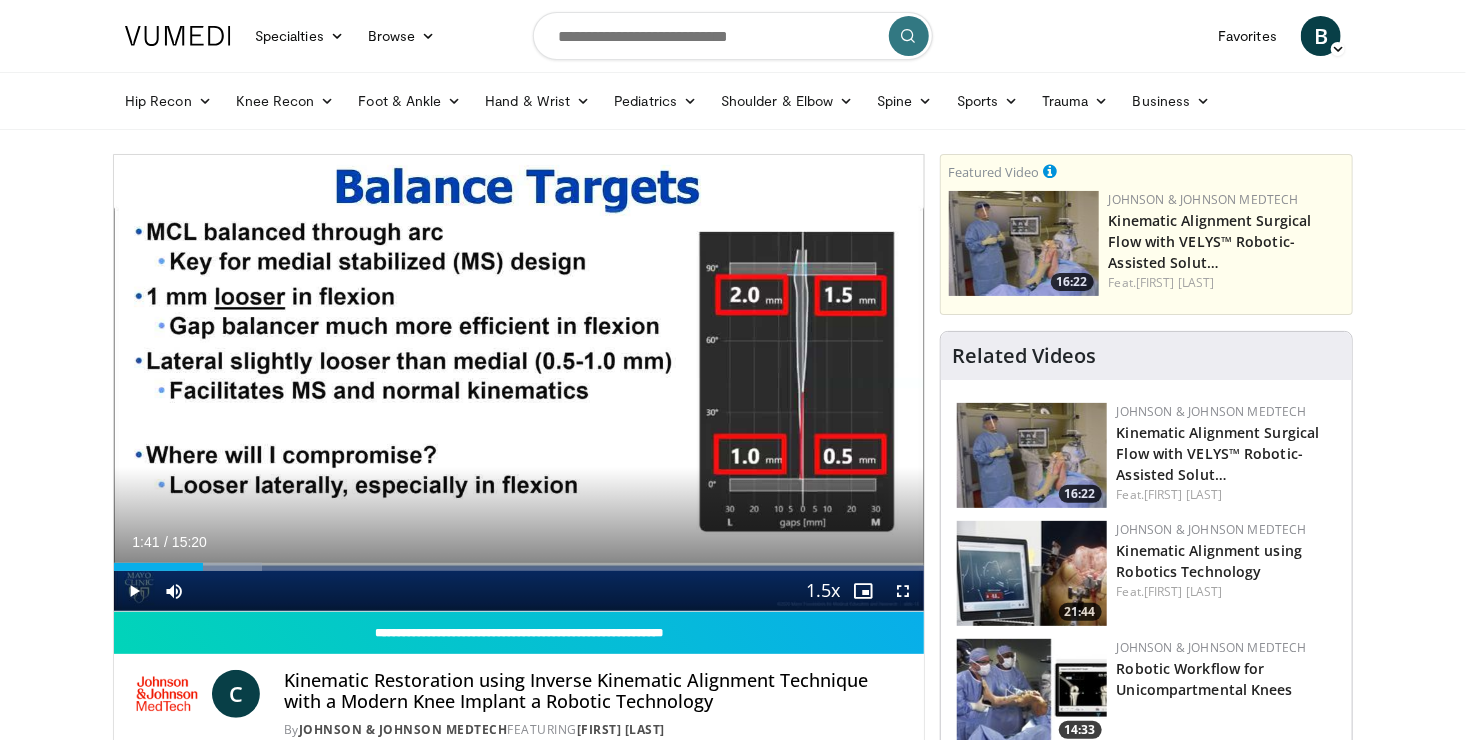 click on "10 seconds
Tap to unmute" at bounding box center [519, 383] 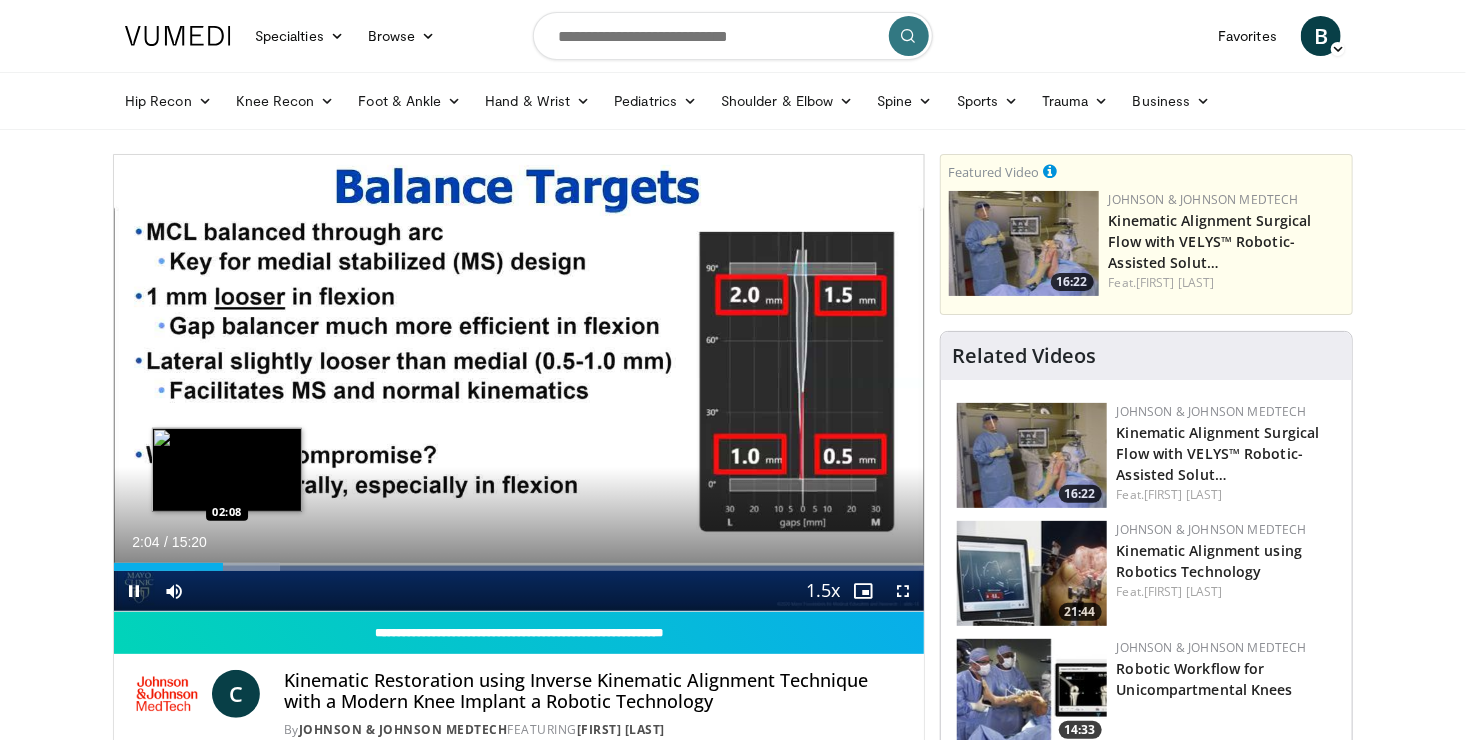 click on "Loaded :  20.47% 02:04 02:08" at bounding box center [519, 567] 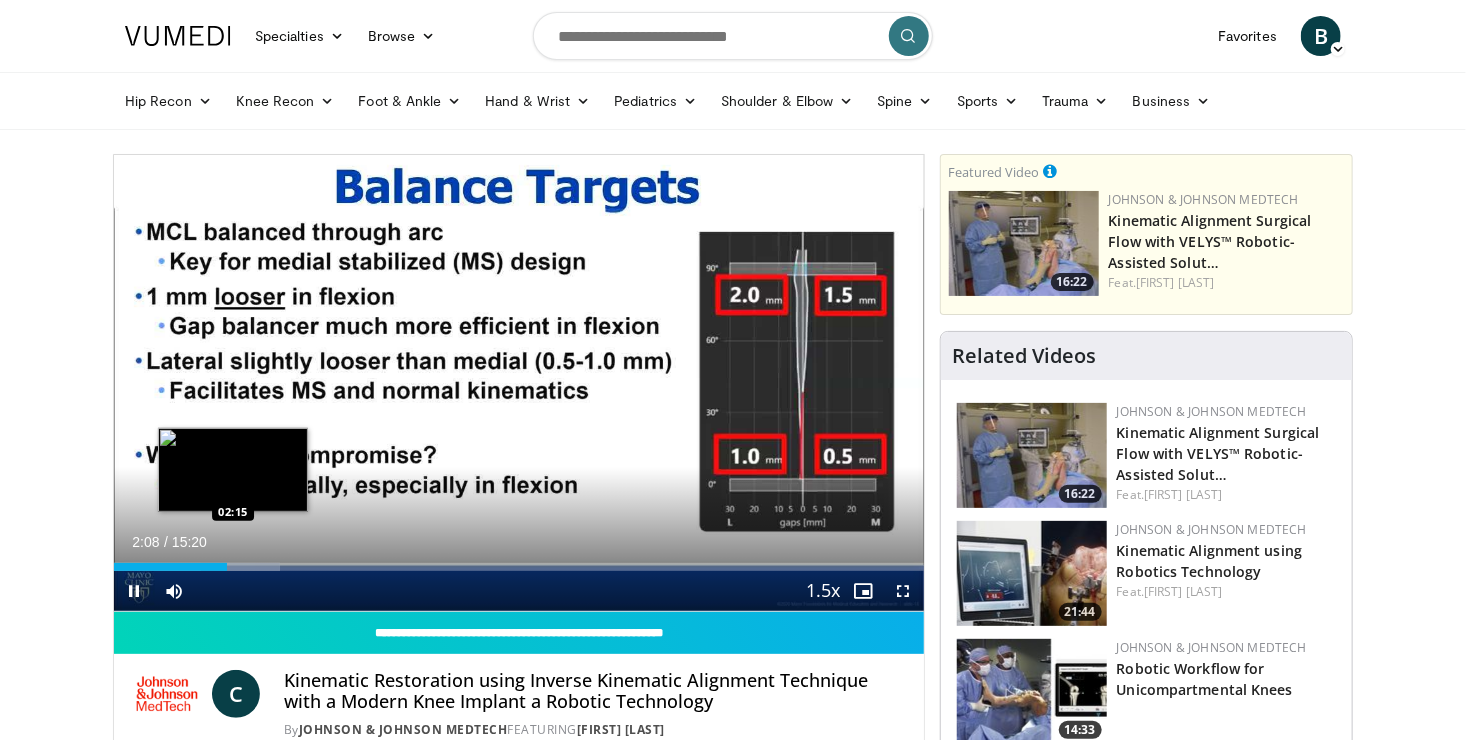 click at bounding box center [234, 567] 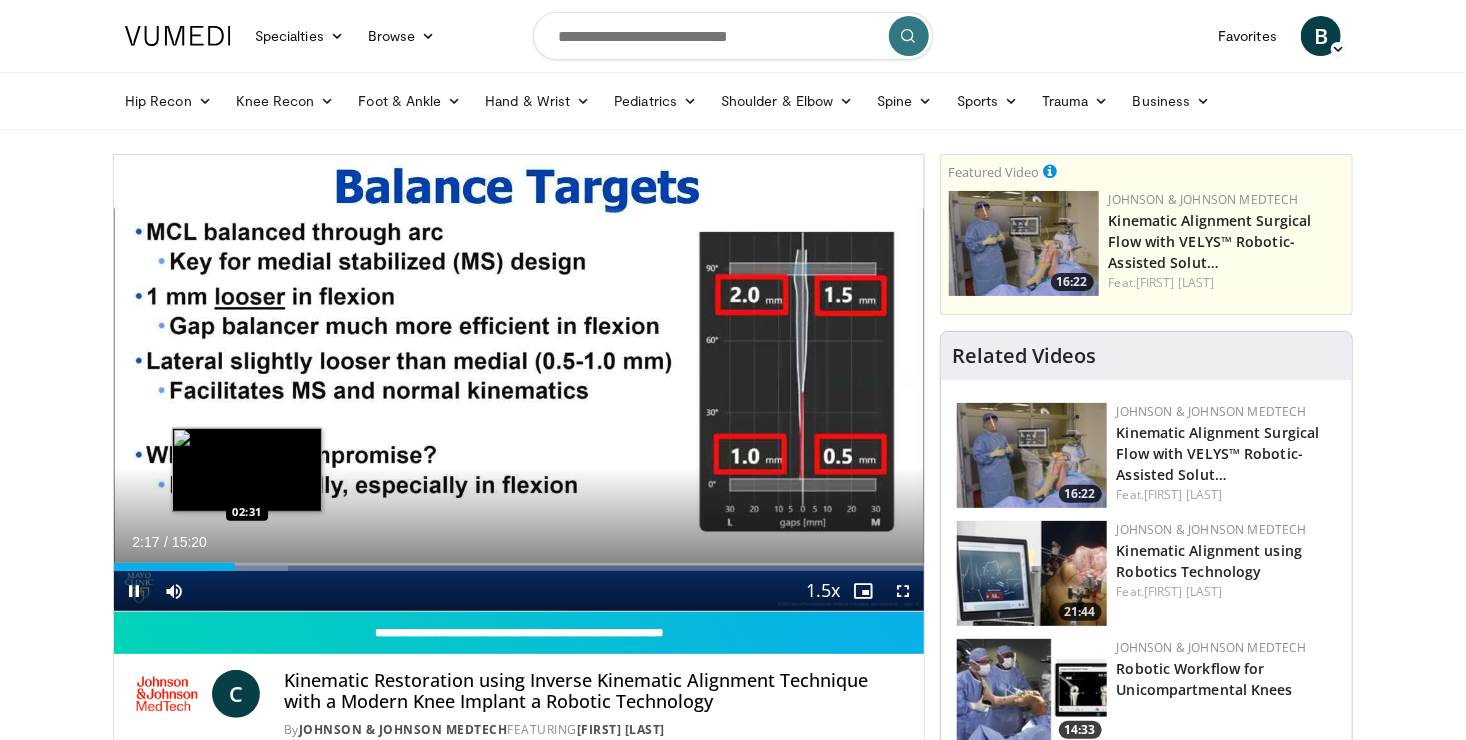click on "Loaded :  21.54% 02:17 02:31" at bounding box center (519, 567) 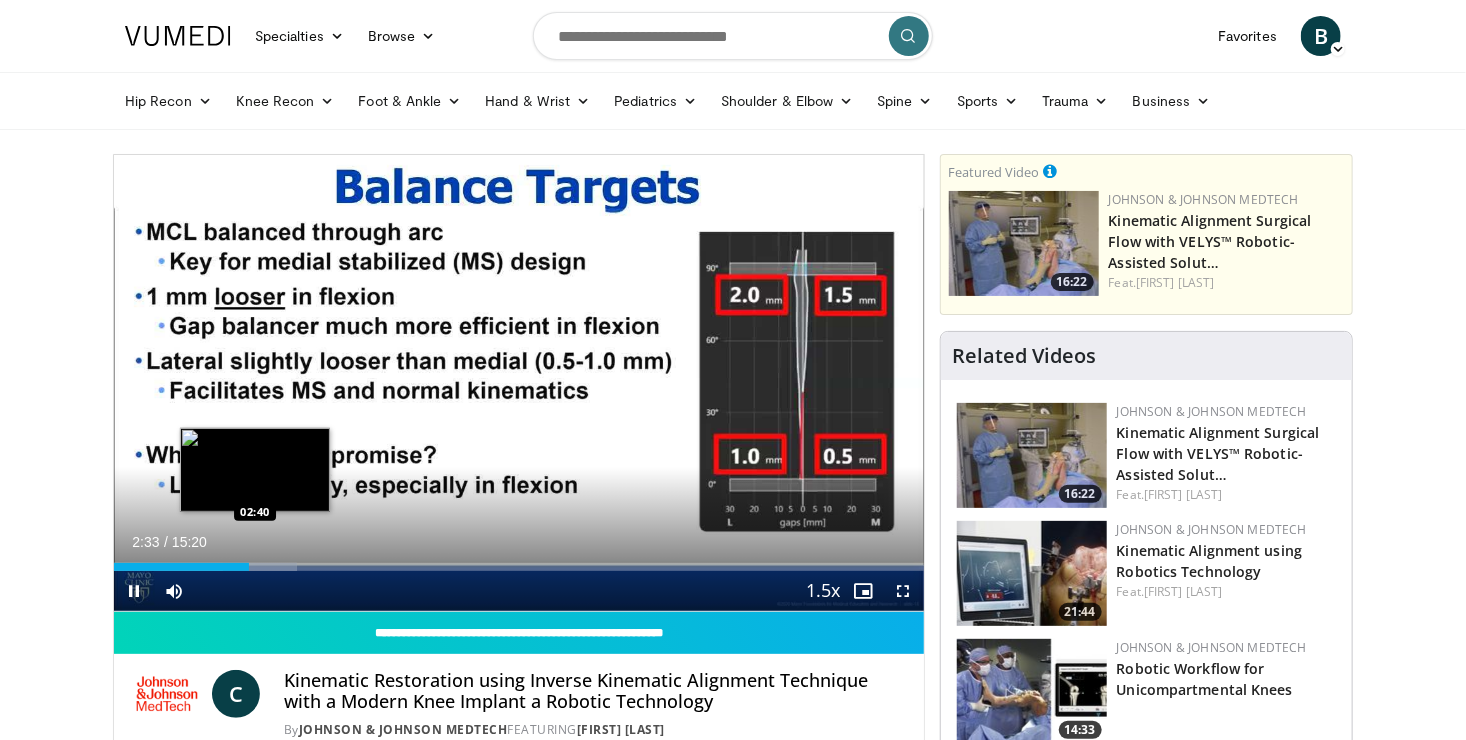 click at bounding box center [260, 567] 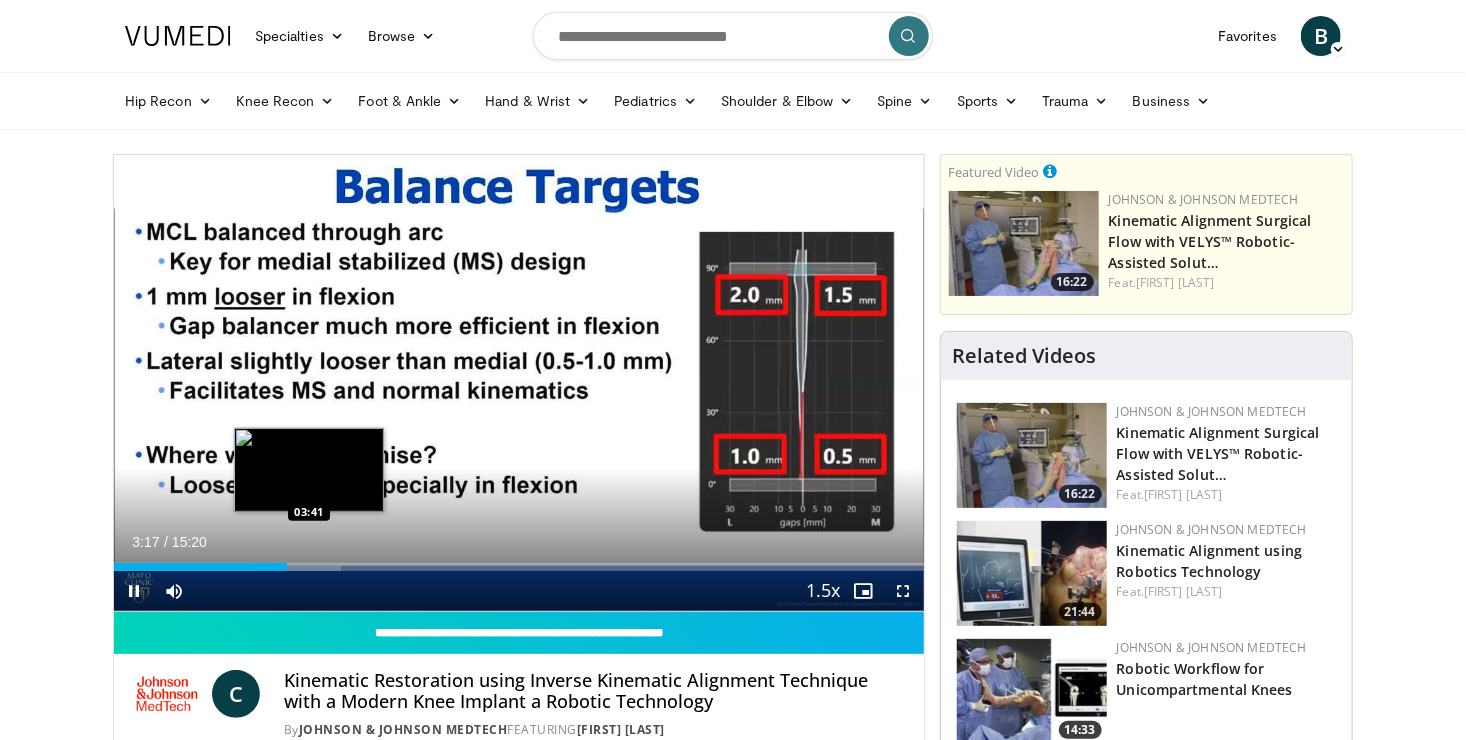 click on "Loaded :  28.01% 03:17 03:41" at bounding box center [519, 567] 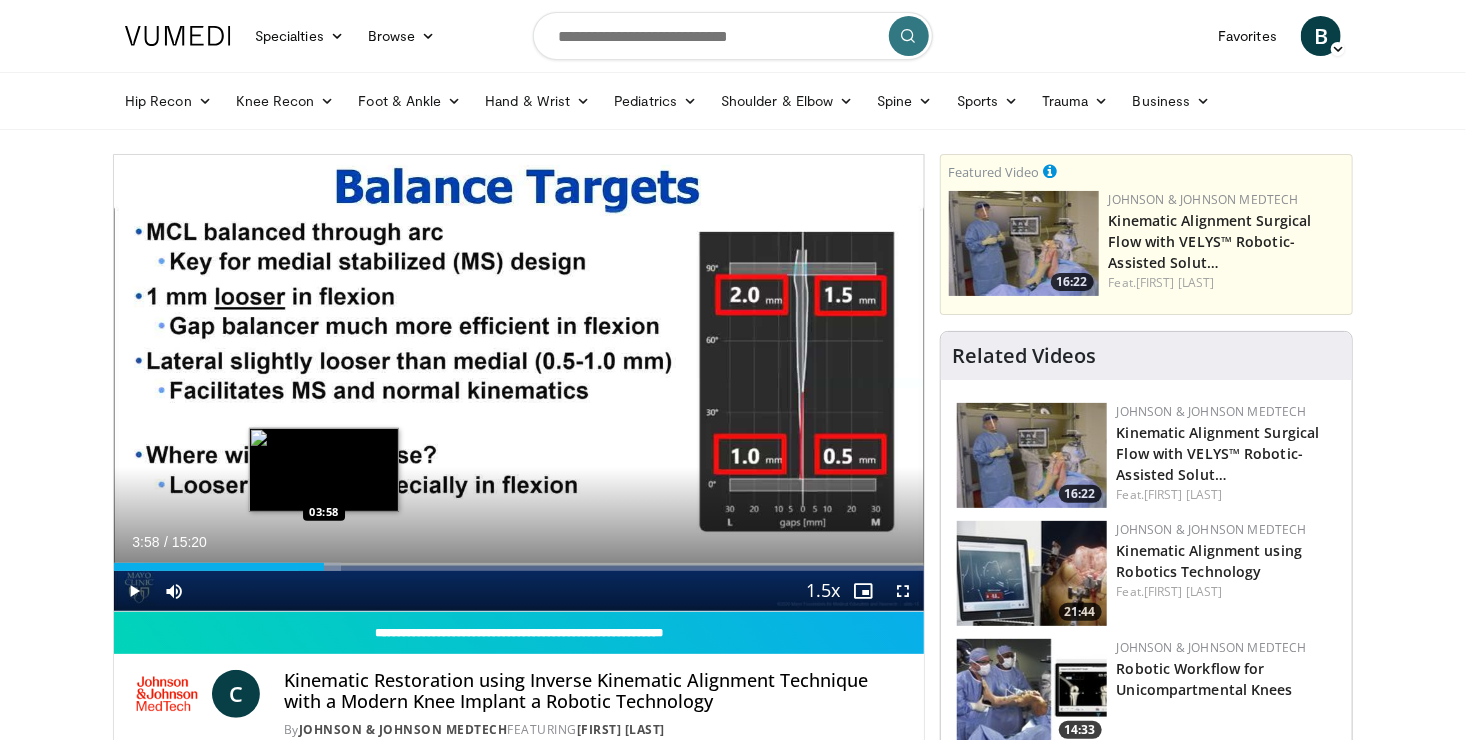 click at bounding box center (325, 567) 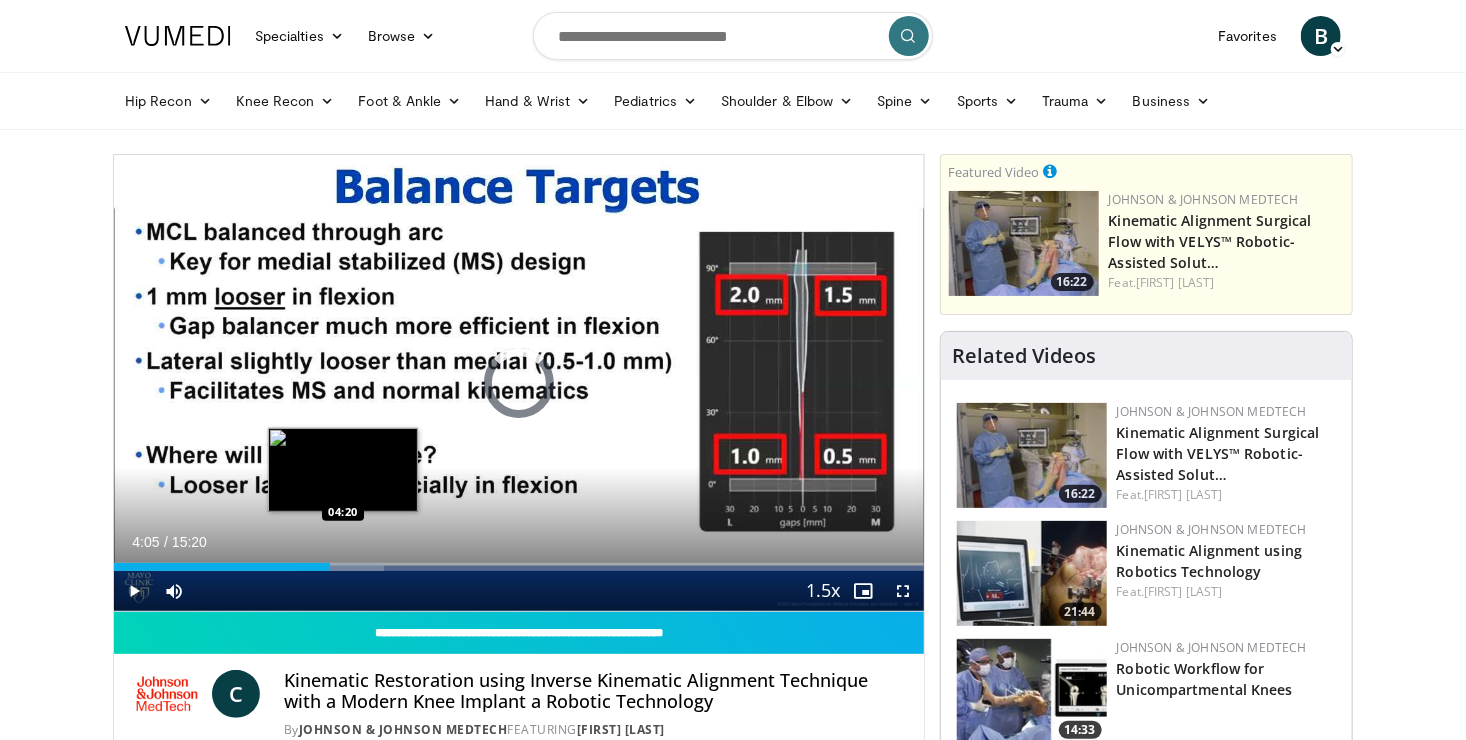 click on "Loaded :  33.40% 04:05 04:20" at bounding box center [519, 567] 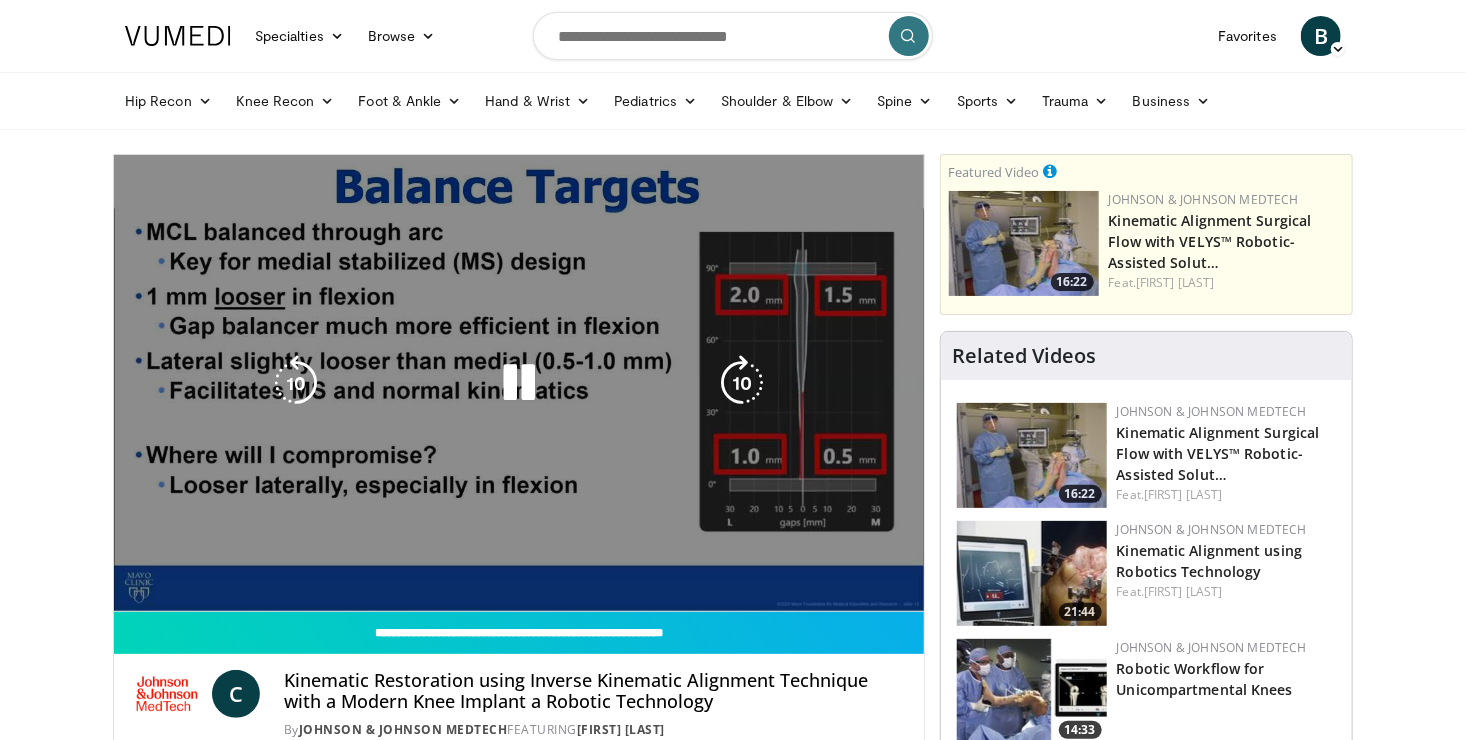 click on "**********" at bounding box center [519, 383] 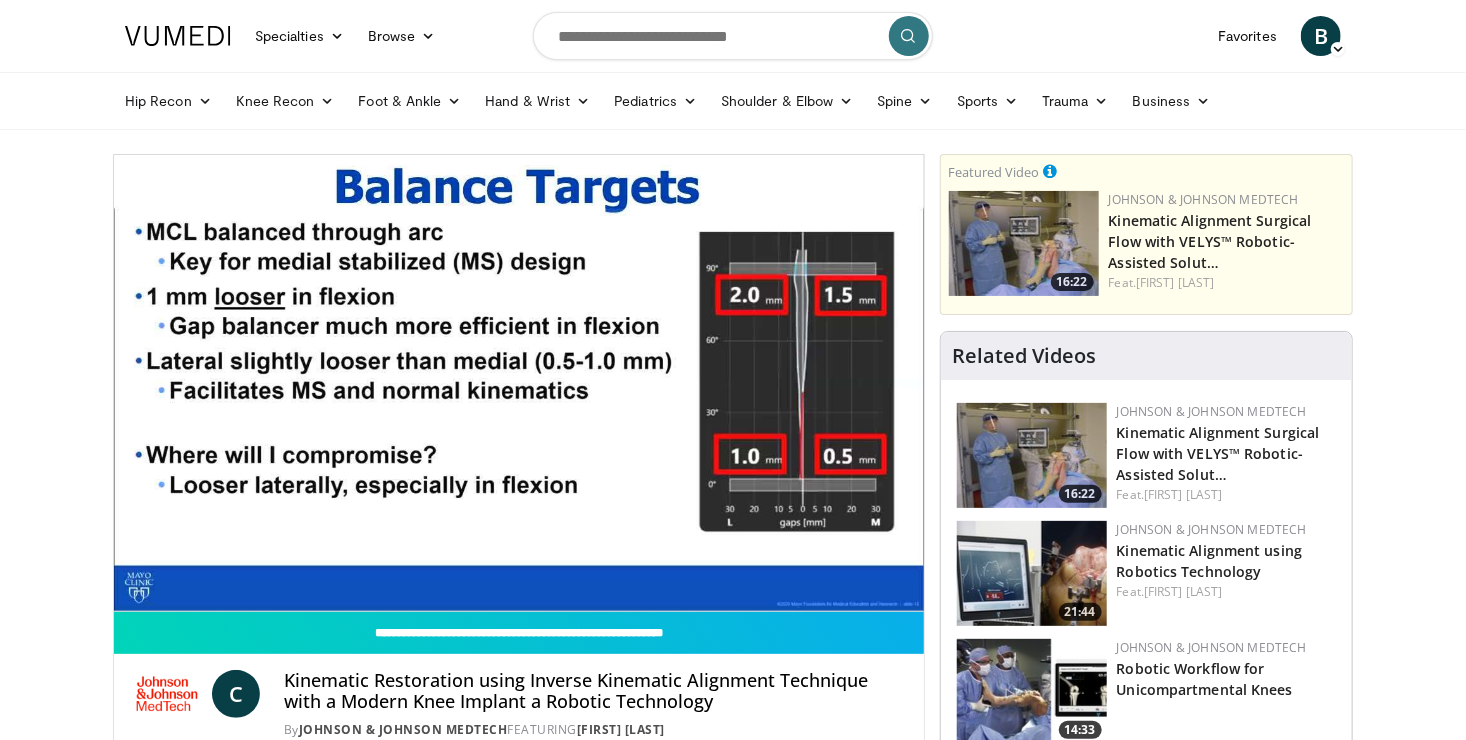 click on "10 seconds
Tap to unmute" at bounding box center (519, 383) 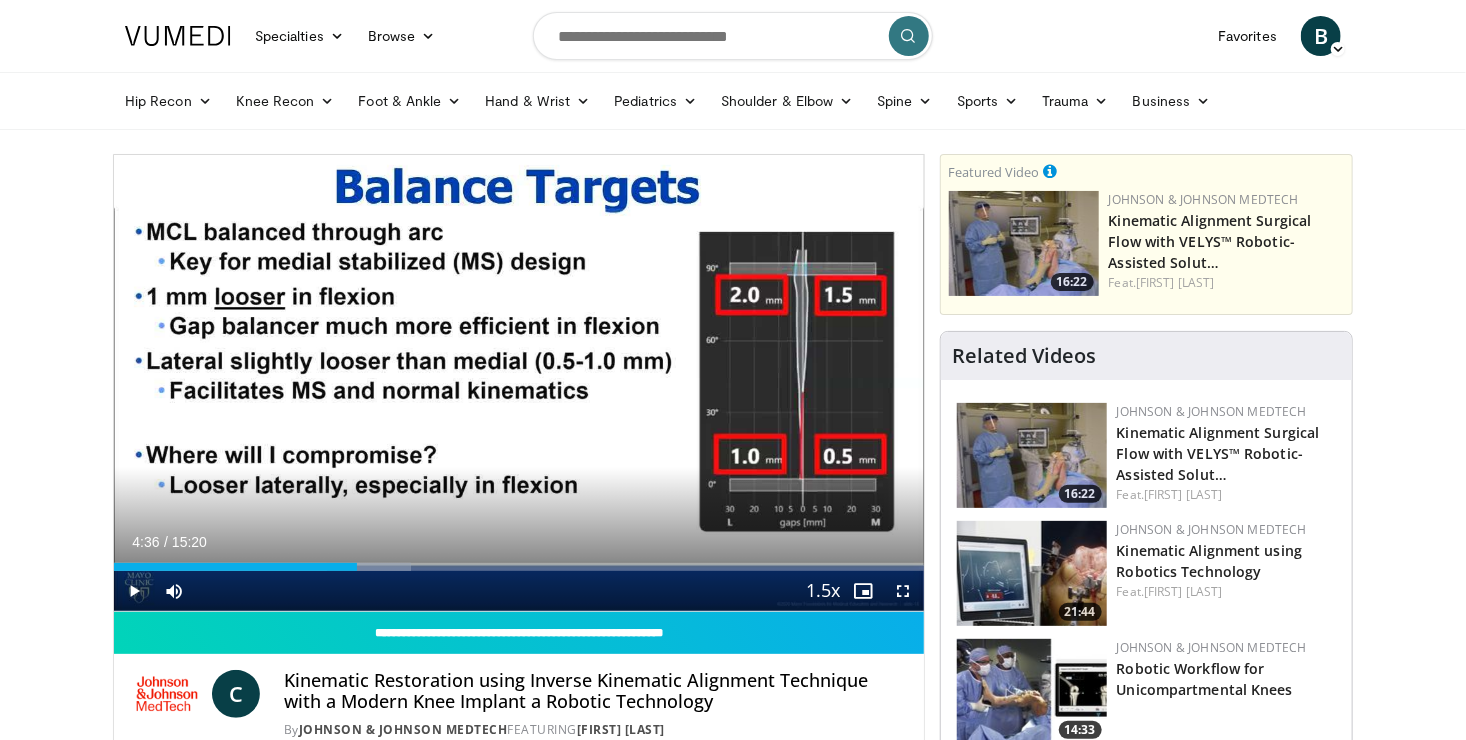 click on "Current Time  4:36 / Duration  15:20" at bounding box center (519, 542) 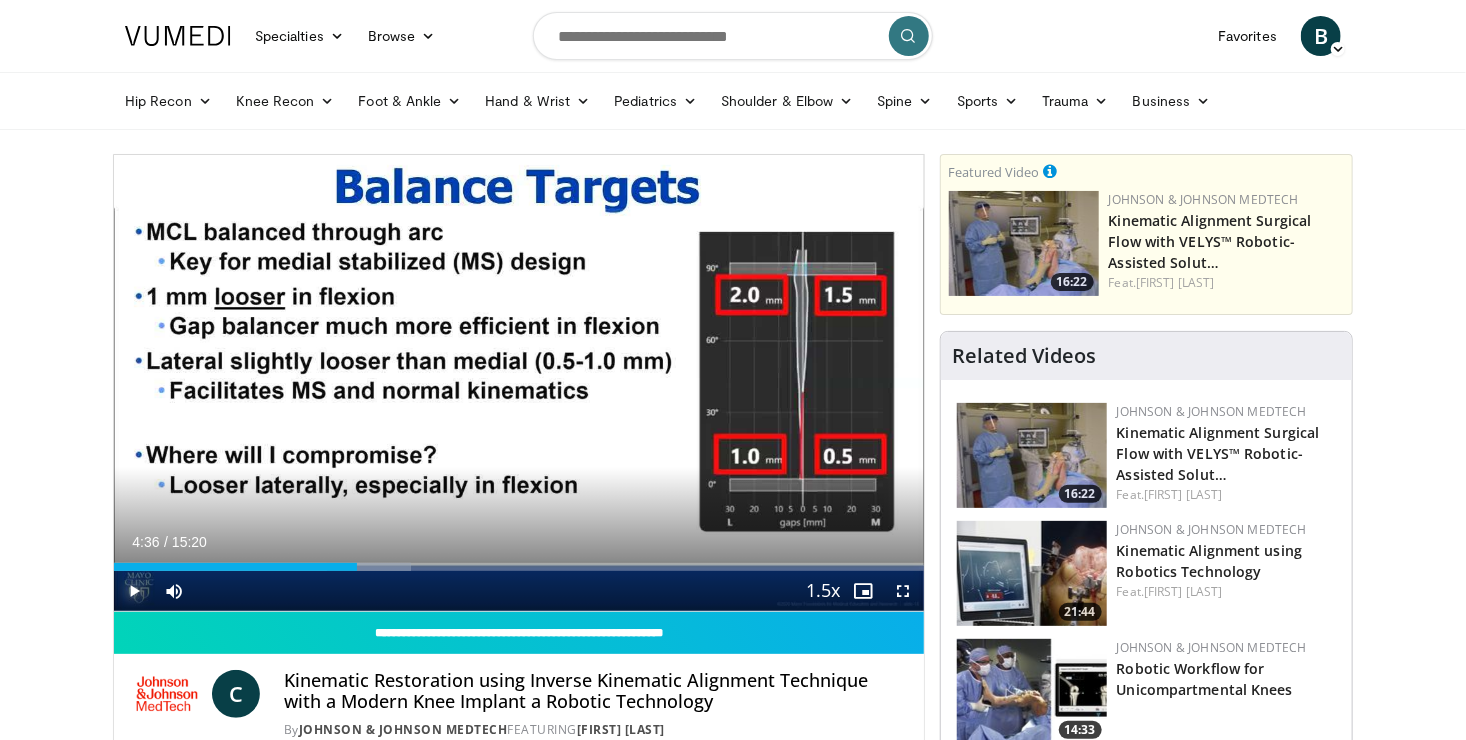 click at bounding box center [134, 591] 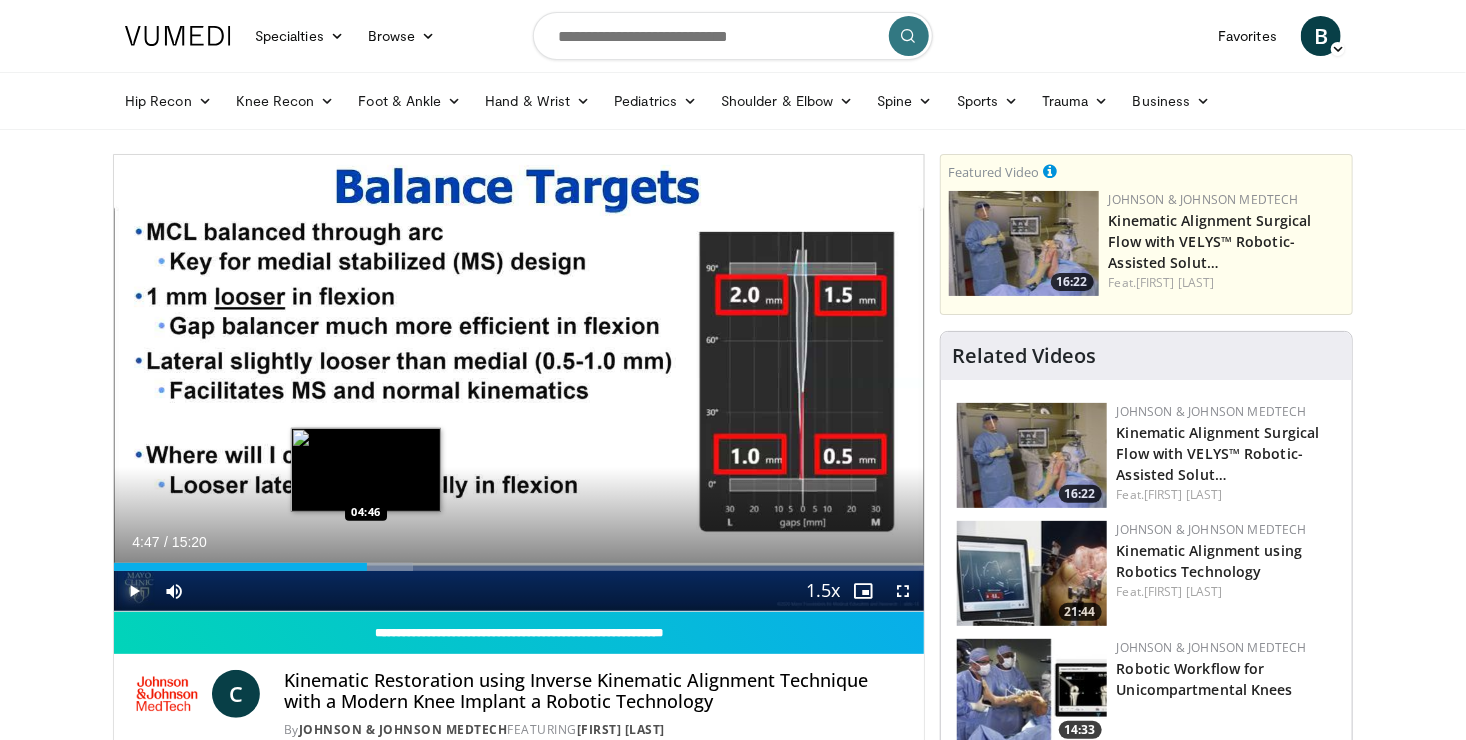 click on "Loaded :  36.93% 04:47 04:46" at bounding box center (519, 567) 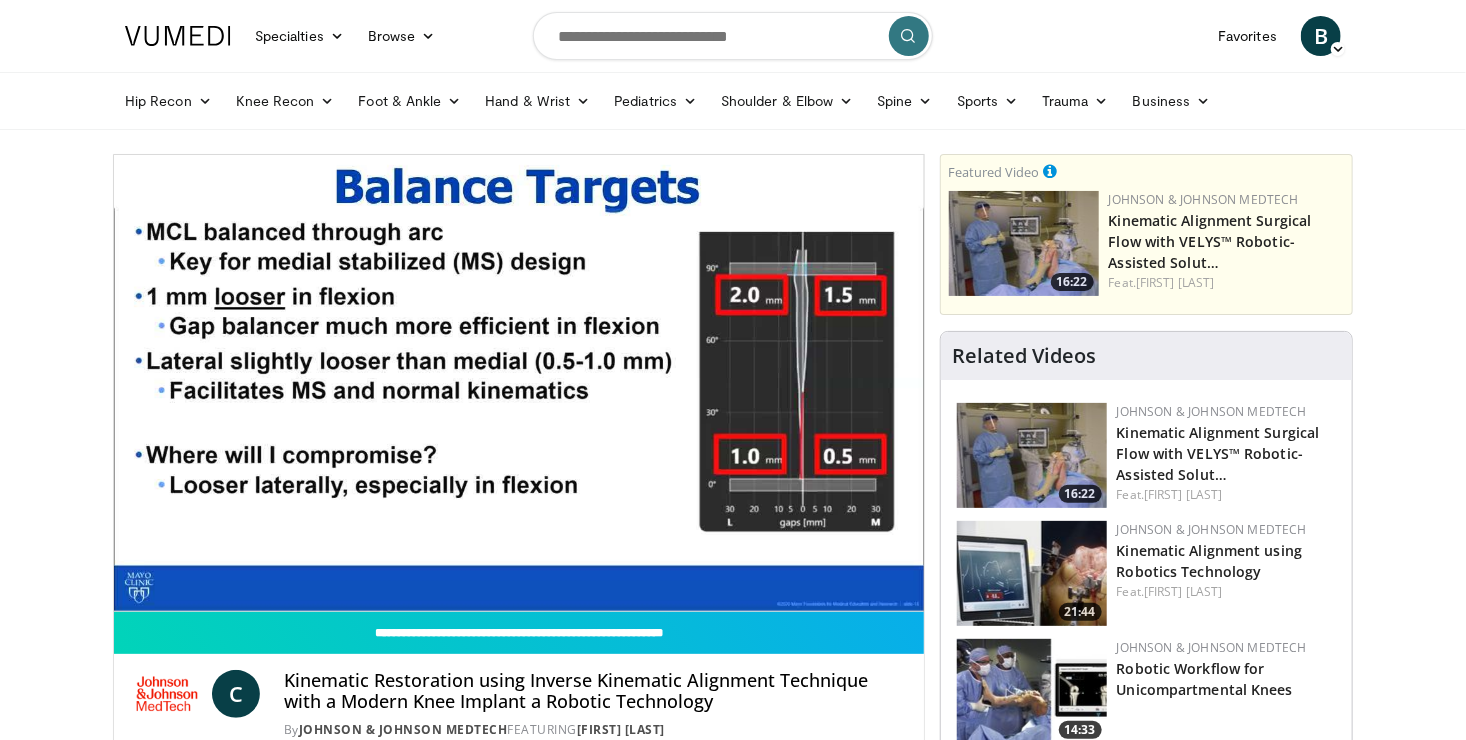 click on "**********" at bounding box center [519, 383] 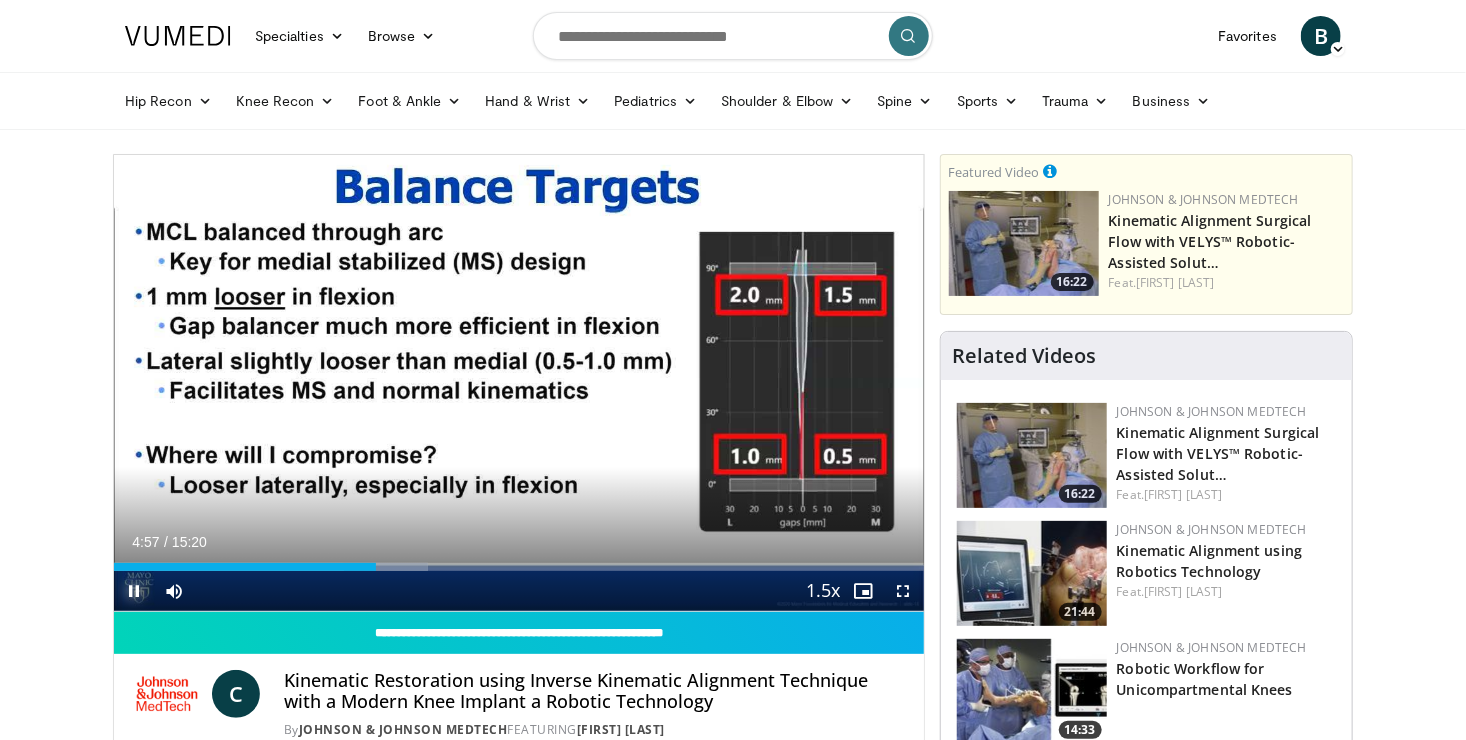 click at bounding box center [134, 591] 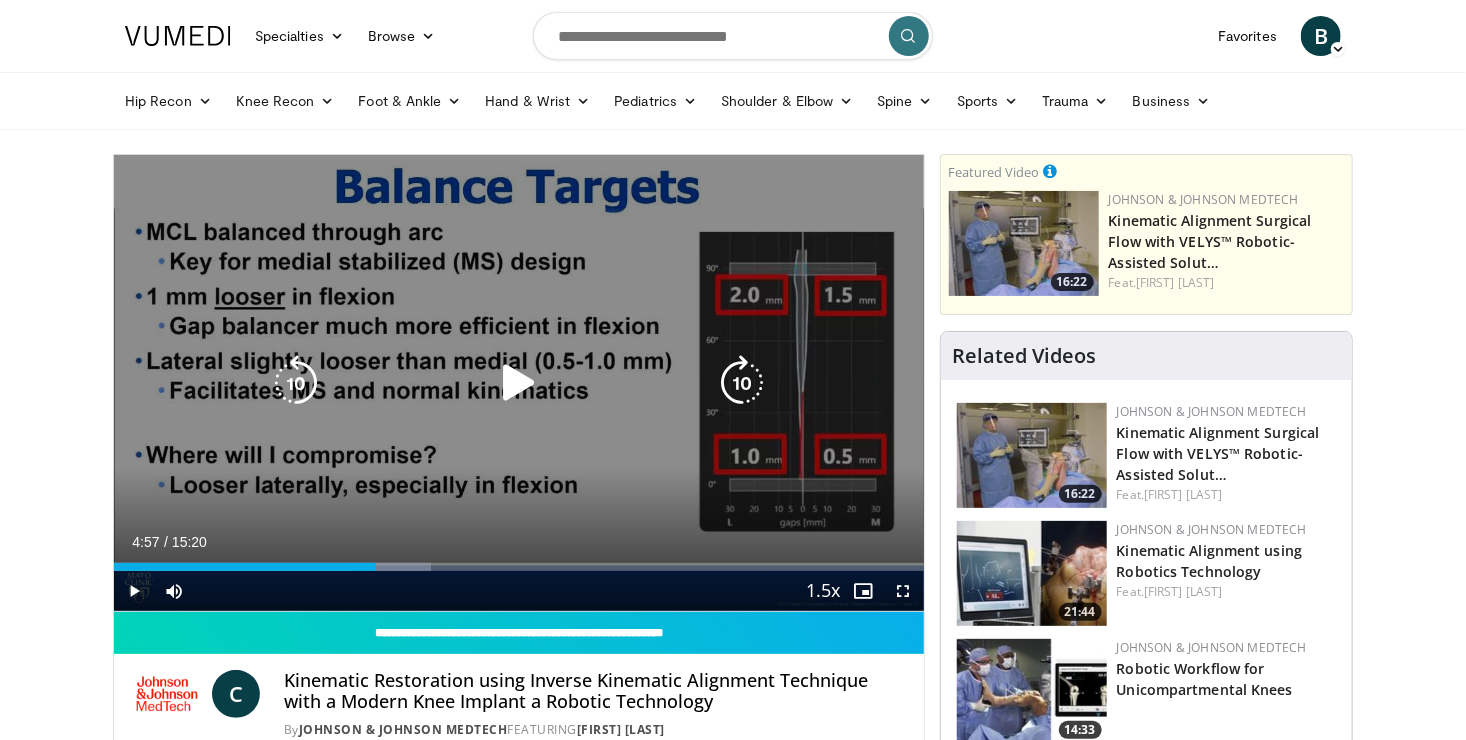 click at bounding box center [519, 383] 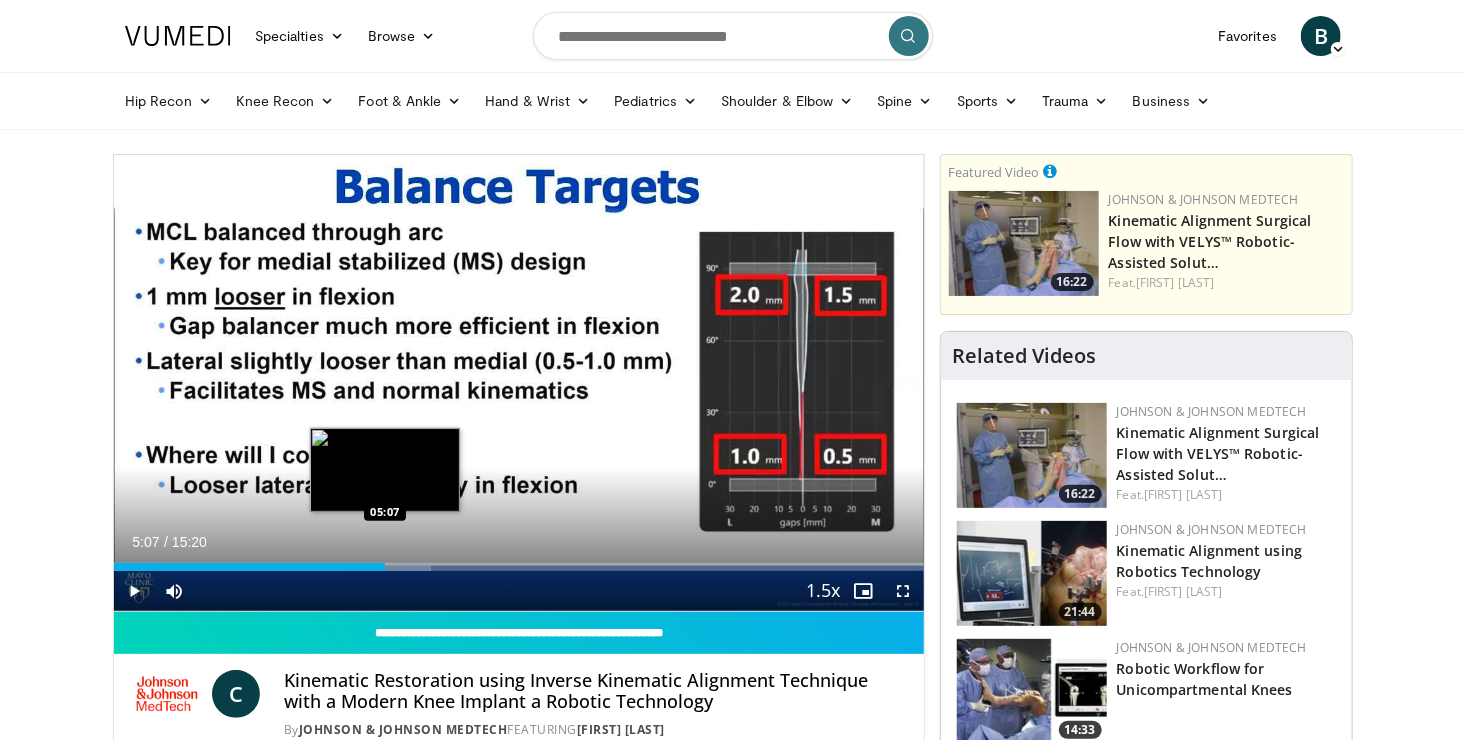 click at bounding box center (389, 567) 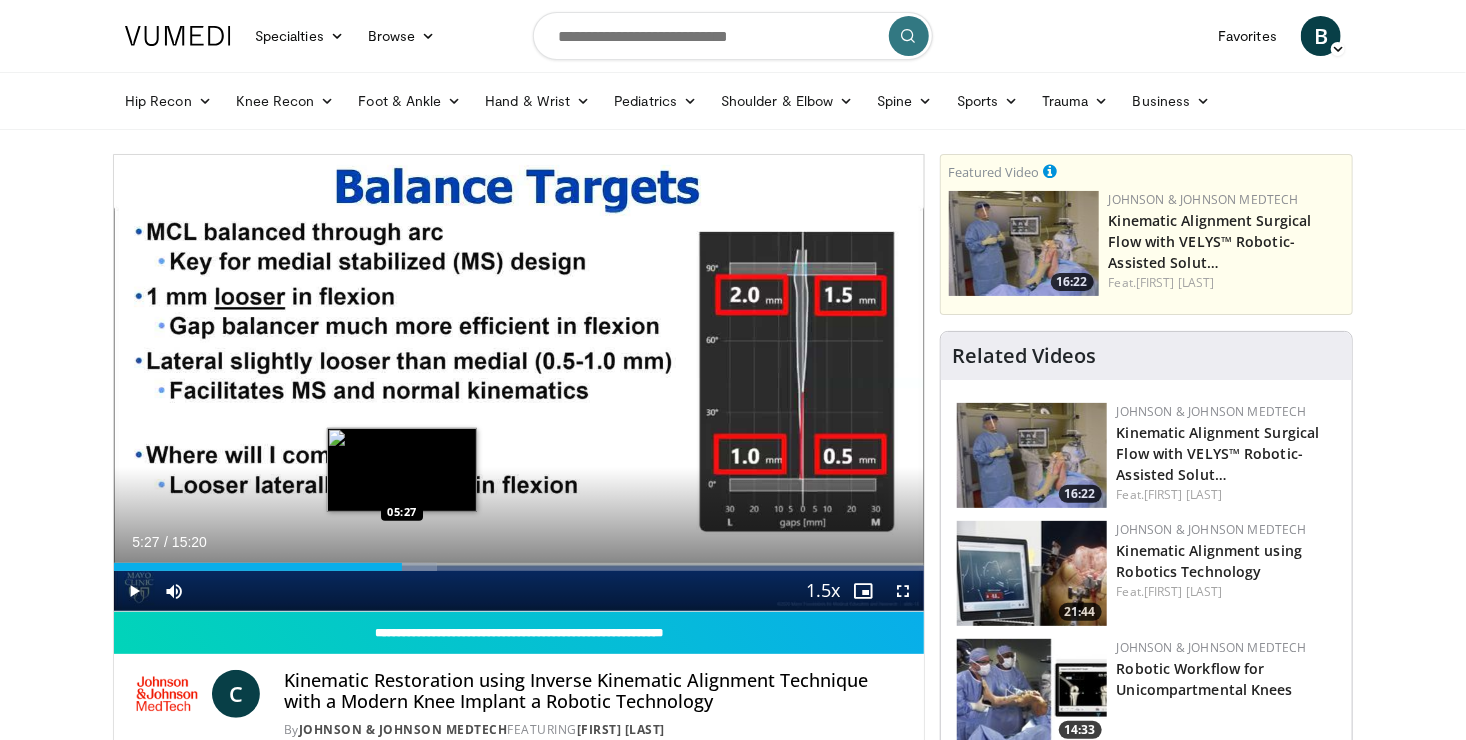 click at bounding box center [398, 567] 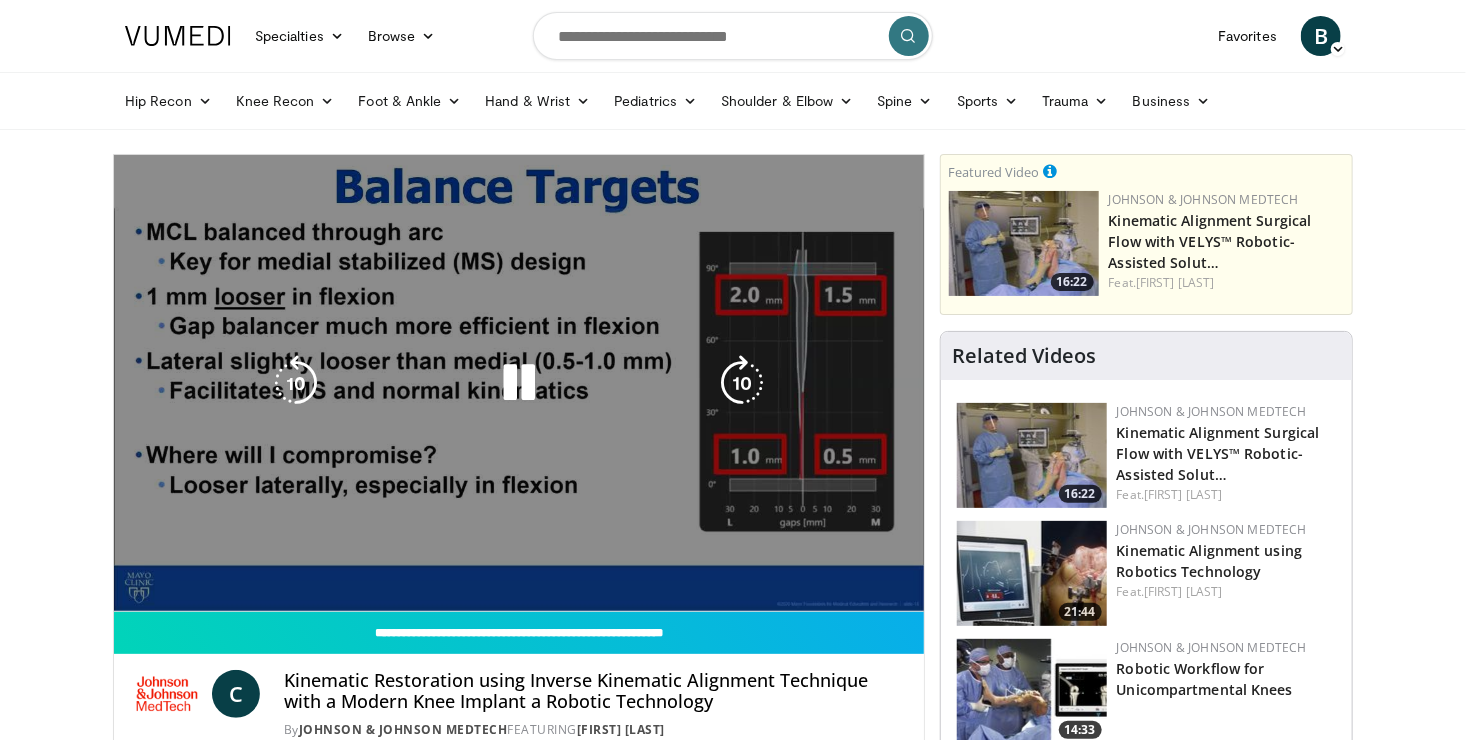 click on "**********" at bounding box center (519, 383) 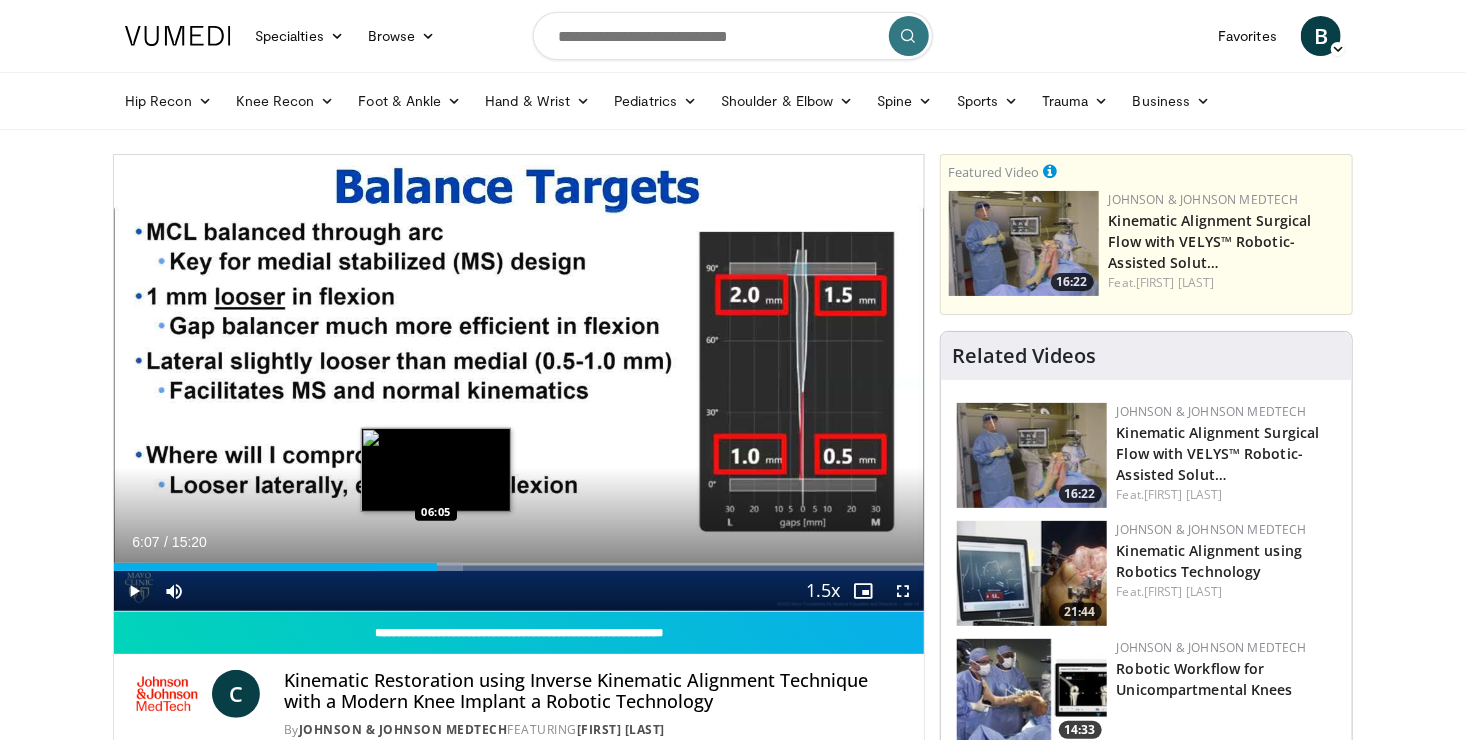 click on "Loaded :  43.10% 06:07 06:05" at bounding box center [519, 567] 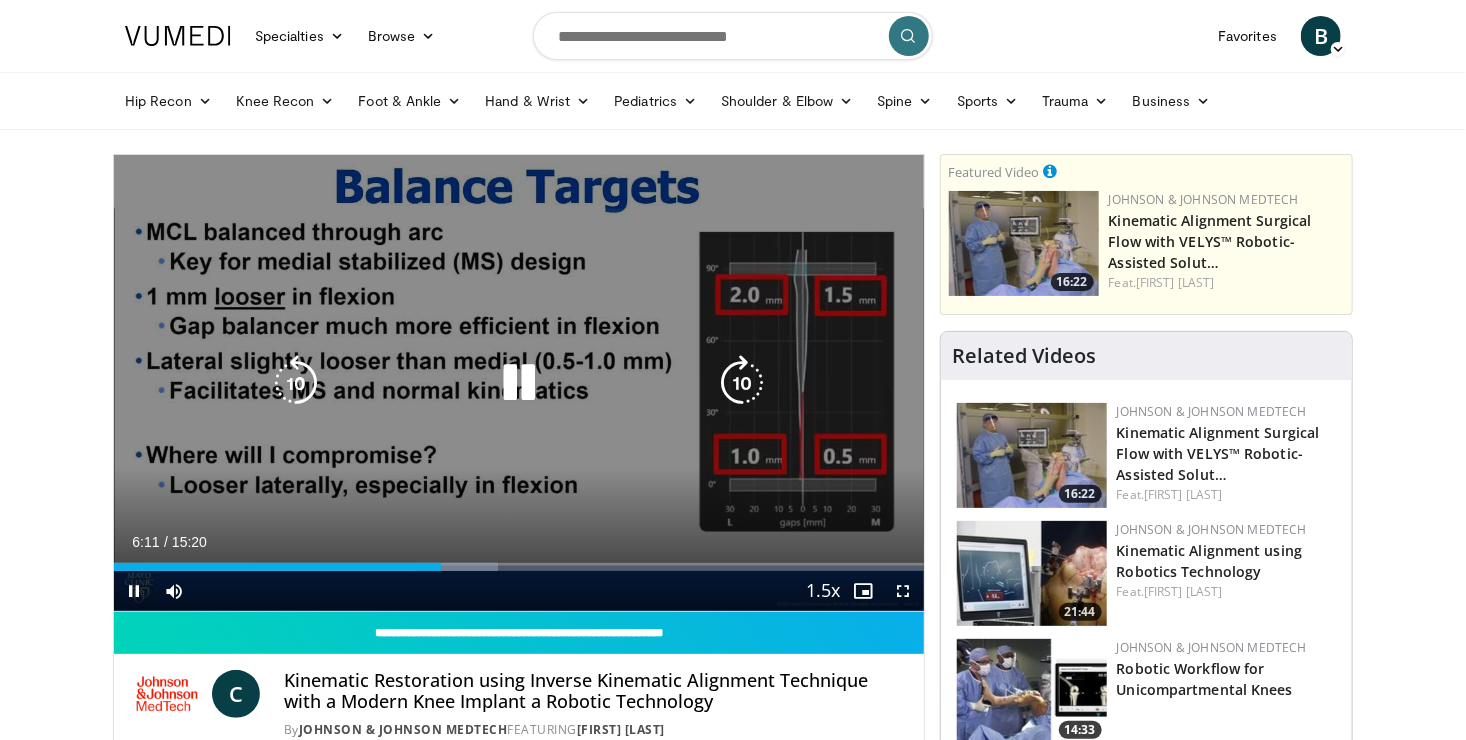 click at bounding box center [519, 383] 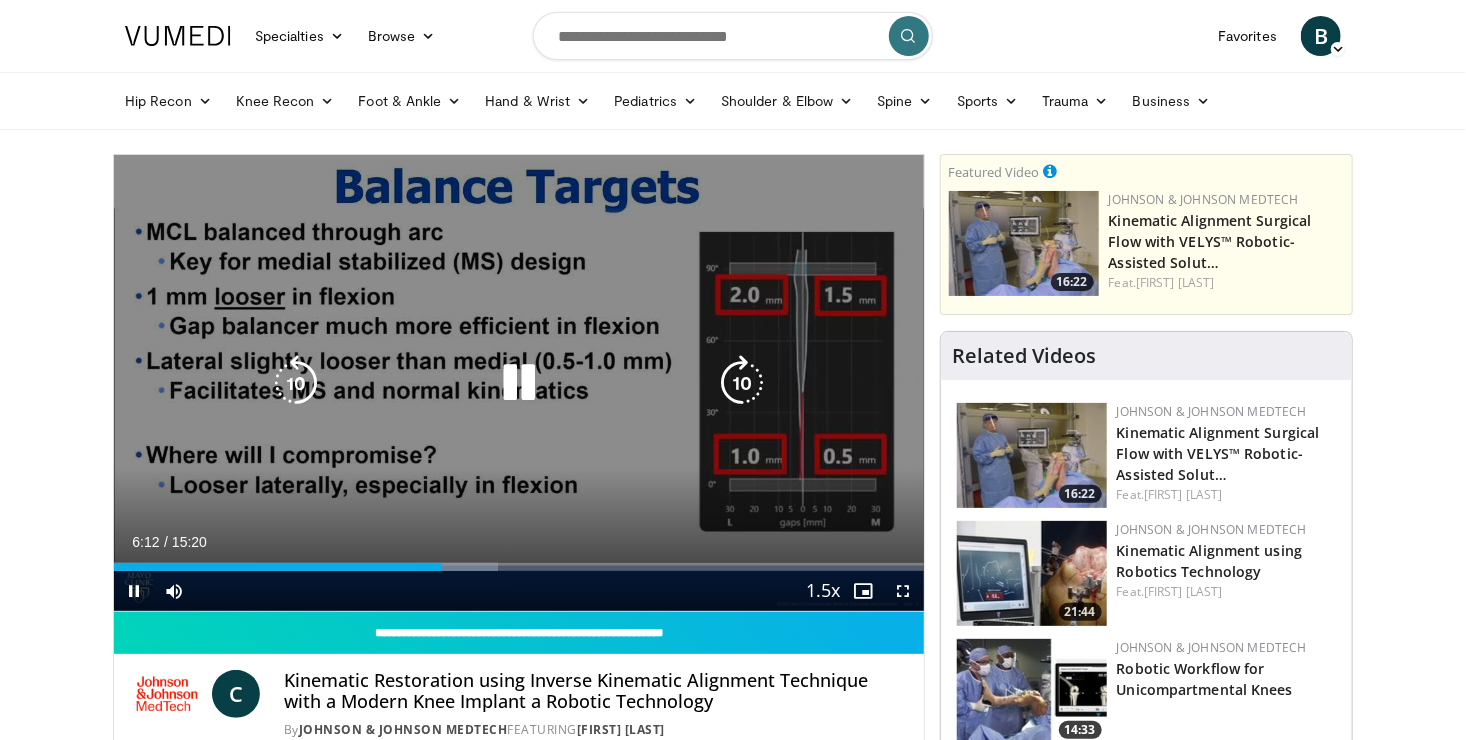 click at bounding box center [519, 383] 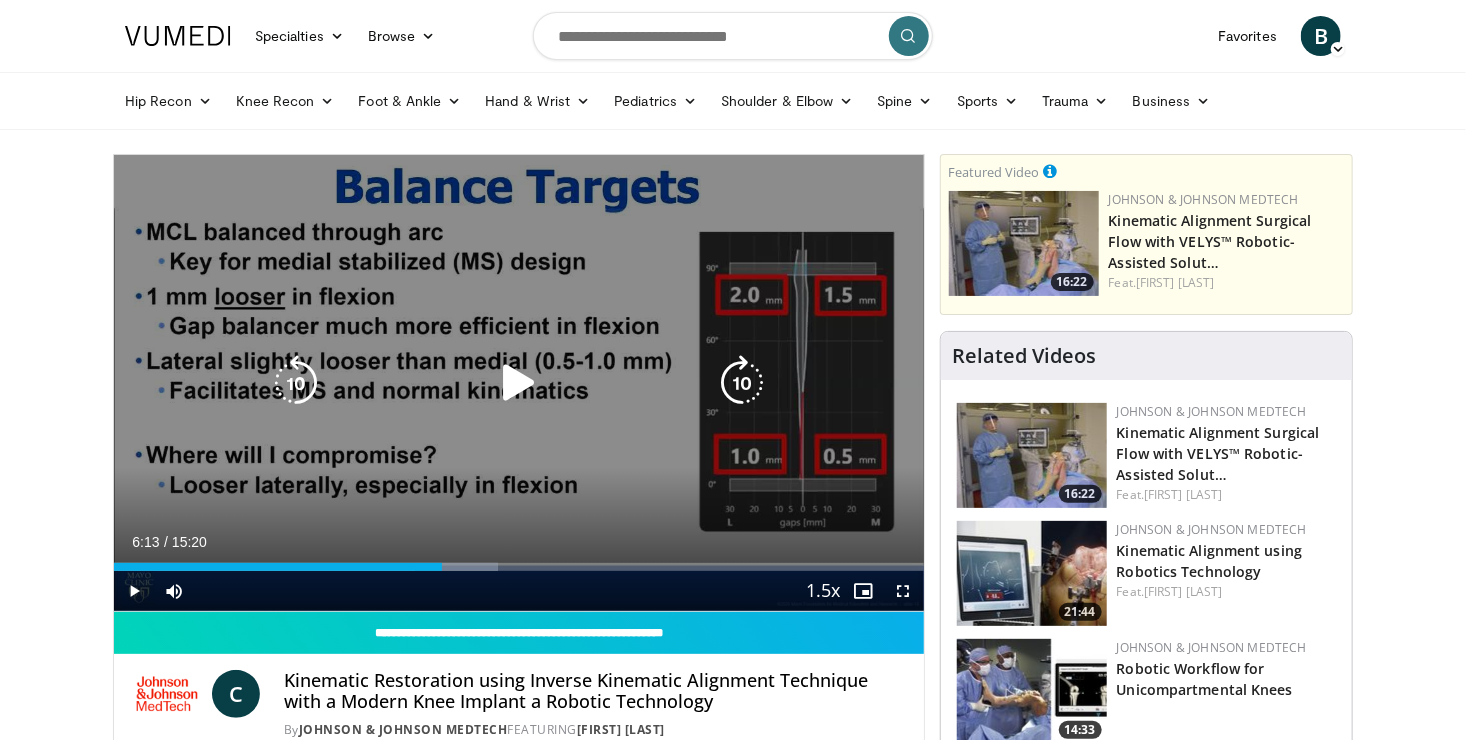 click at bounding box center (519, 383) 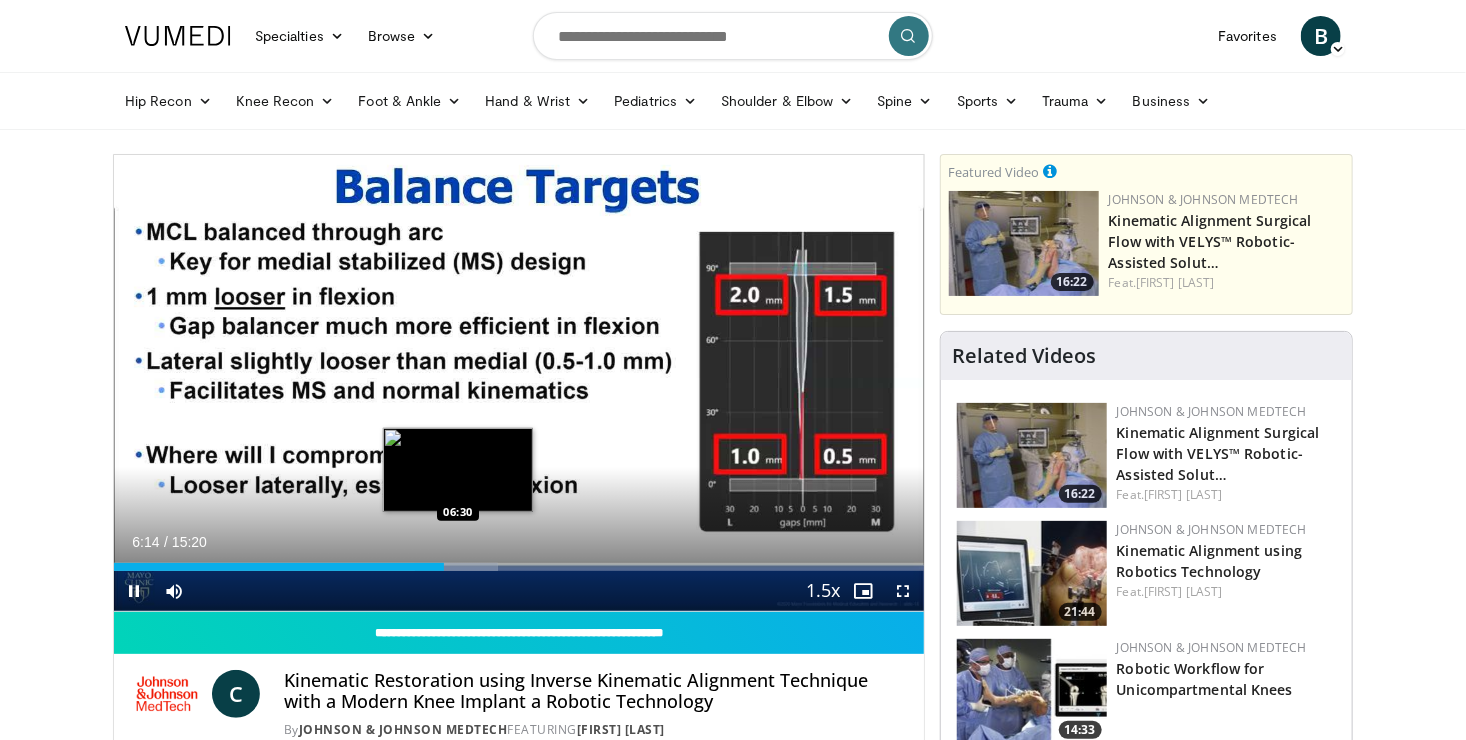 click on "Loaded :  47.41% 06:14 06:30" at bounding box center (519, 561) 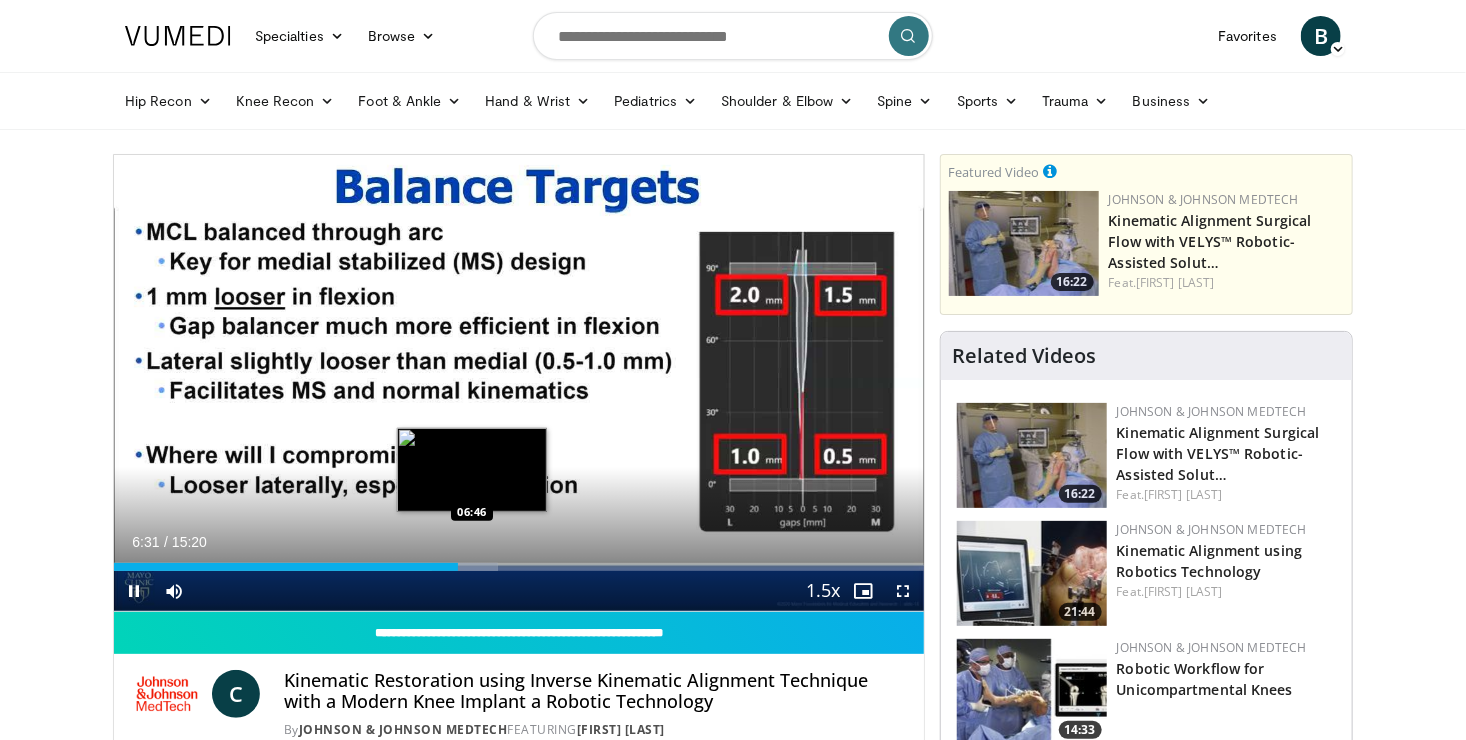 click at bounding box center [464, 567] 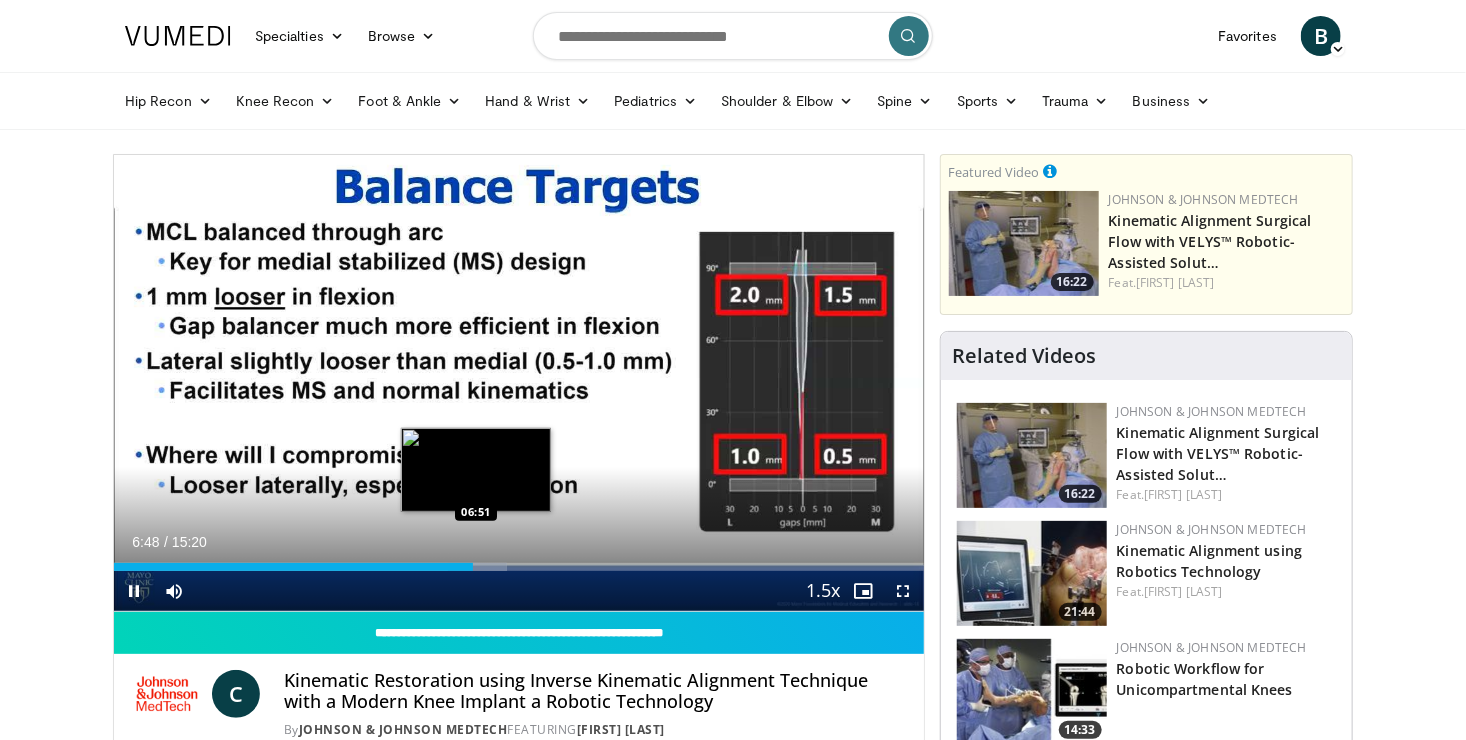 click at bounding box center [477, 567] 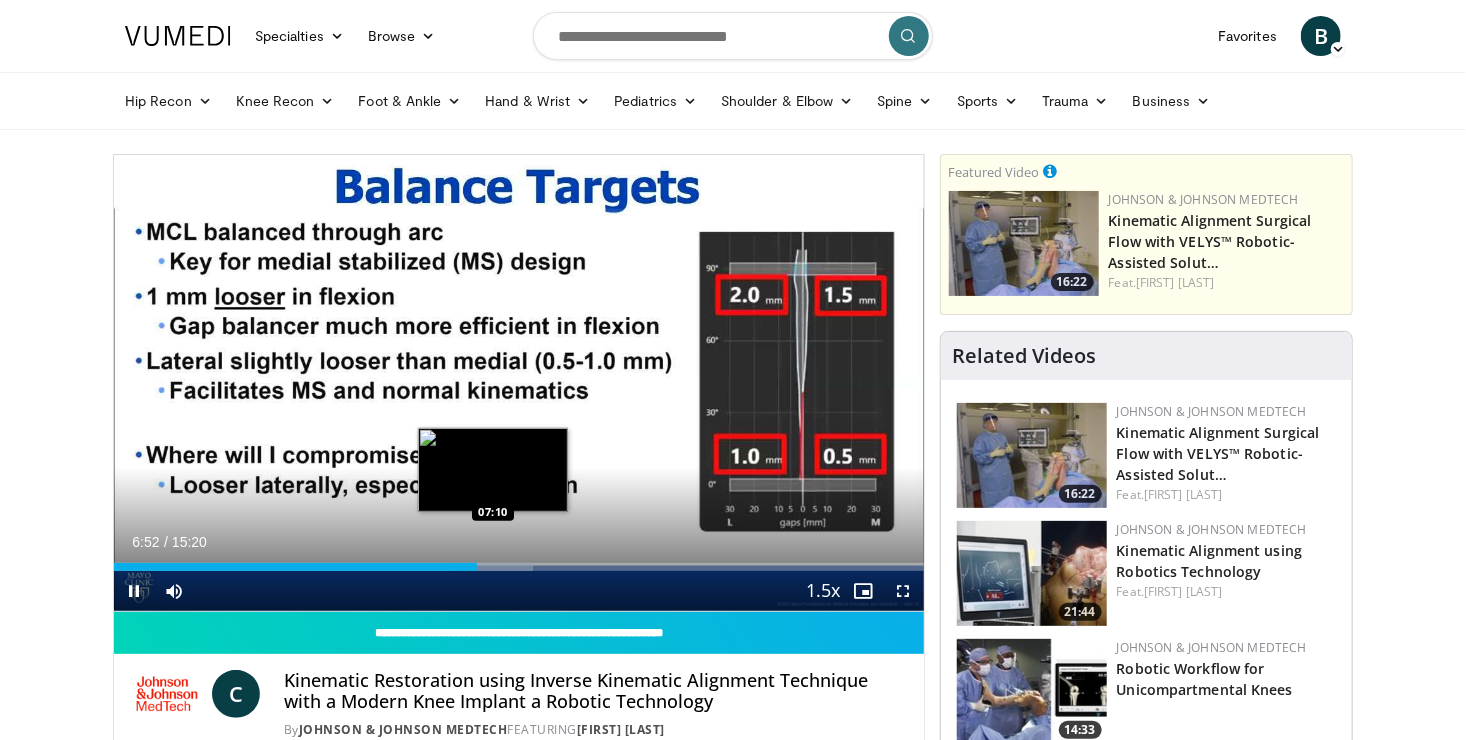 click on "Loaded :  51.72% 06:52 07:10" at bounding box center (519, 567) 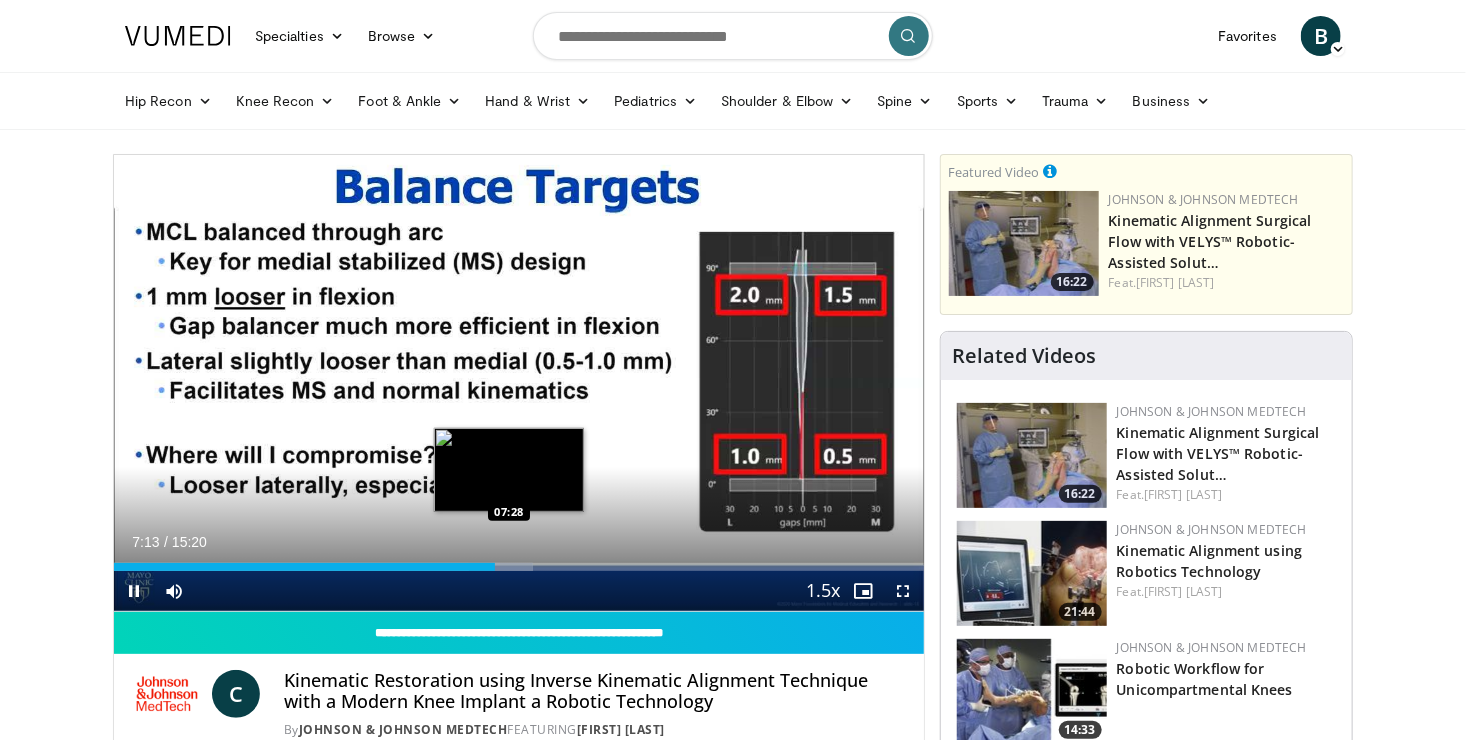 click on "Loaded :  51.72% 07:13 07:28" at bounding box center (519, 567) 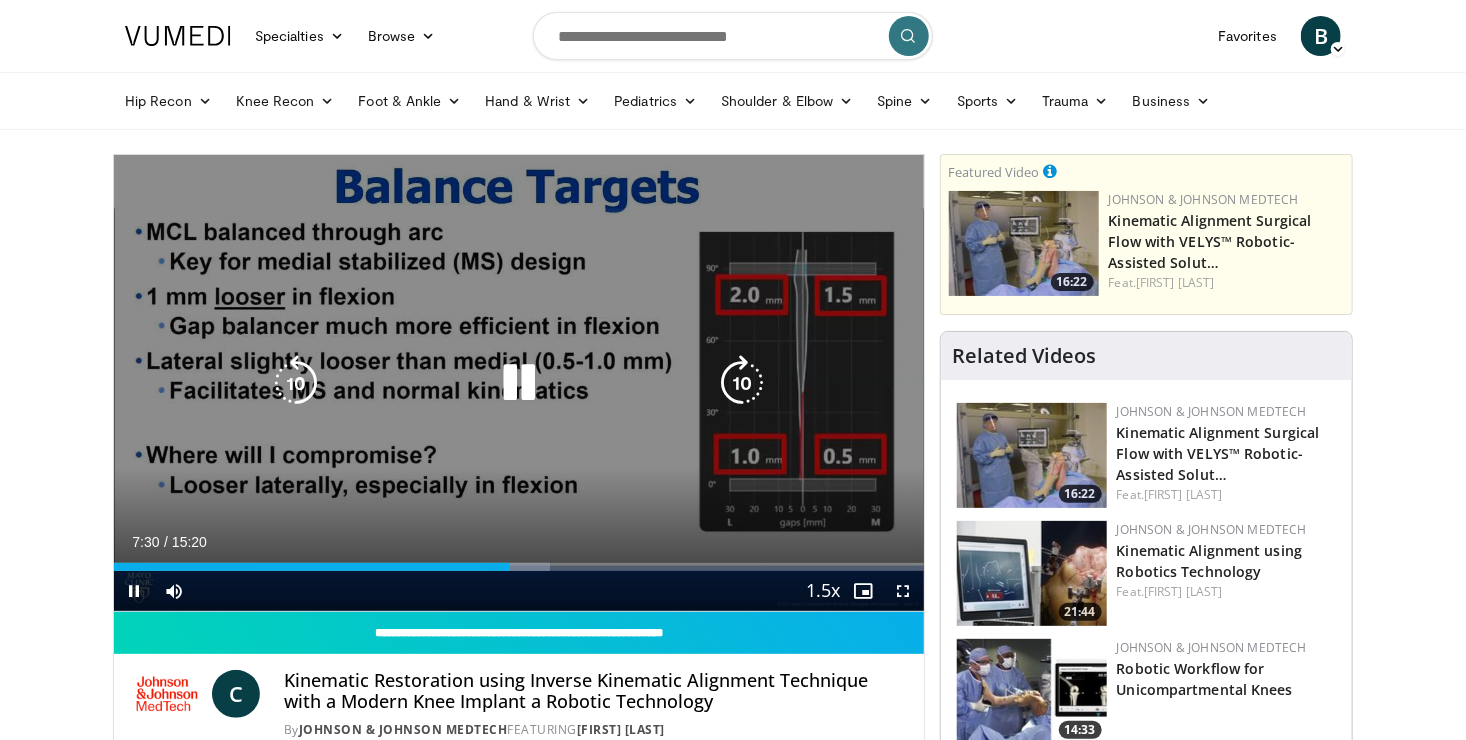 click on "10 seconds
Tap to unmute" at bounding box center (519, 383) 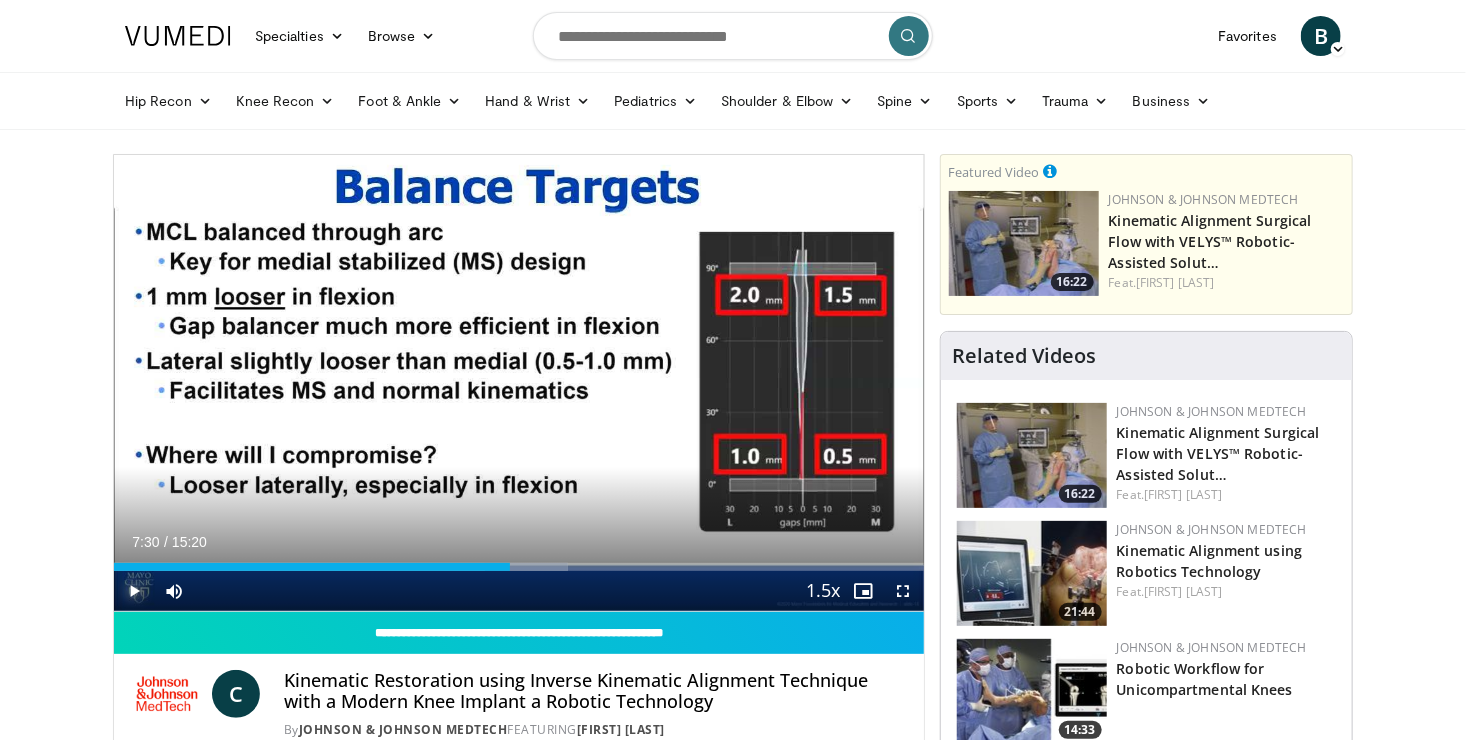 click at bounding box center (134, 591) 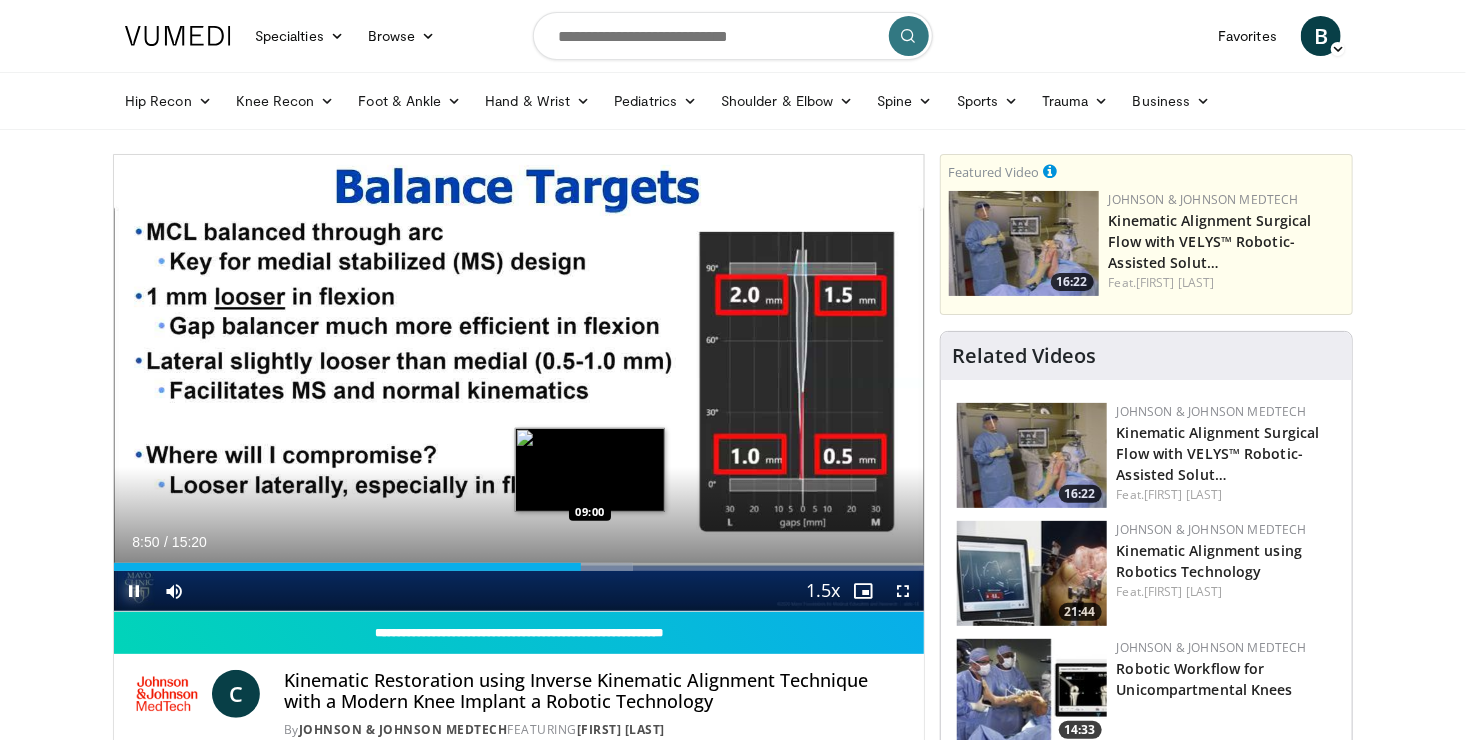 click on "Loaded :  64.09% 08:50 09:00" at bounding box center [519, 567] 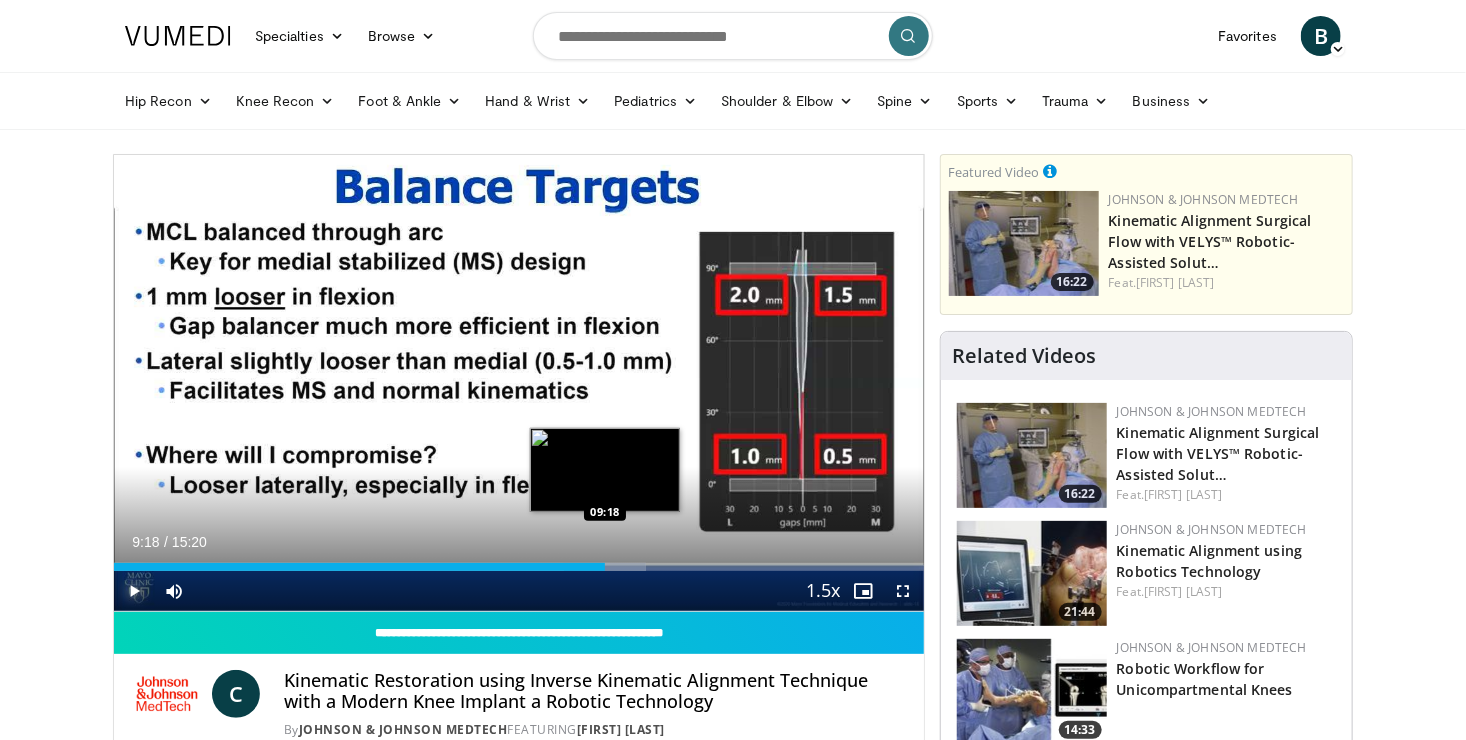 click on "Loaded :  65.73% 09:18 09:18" at bounding box center (519, 567) 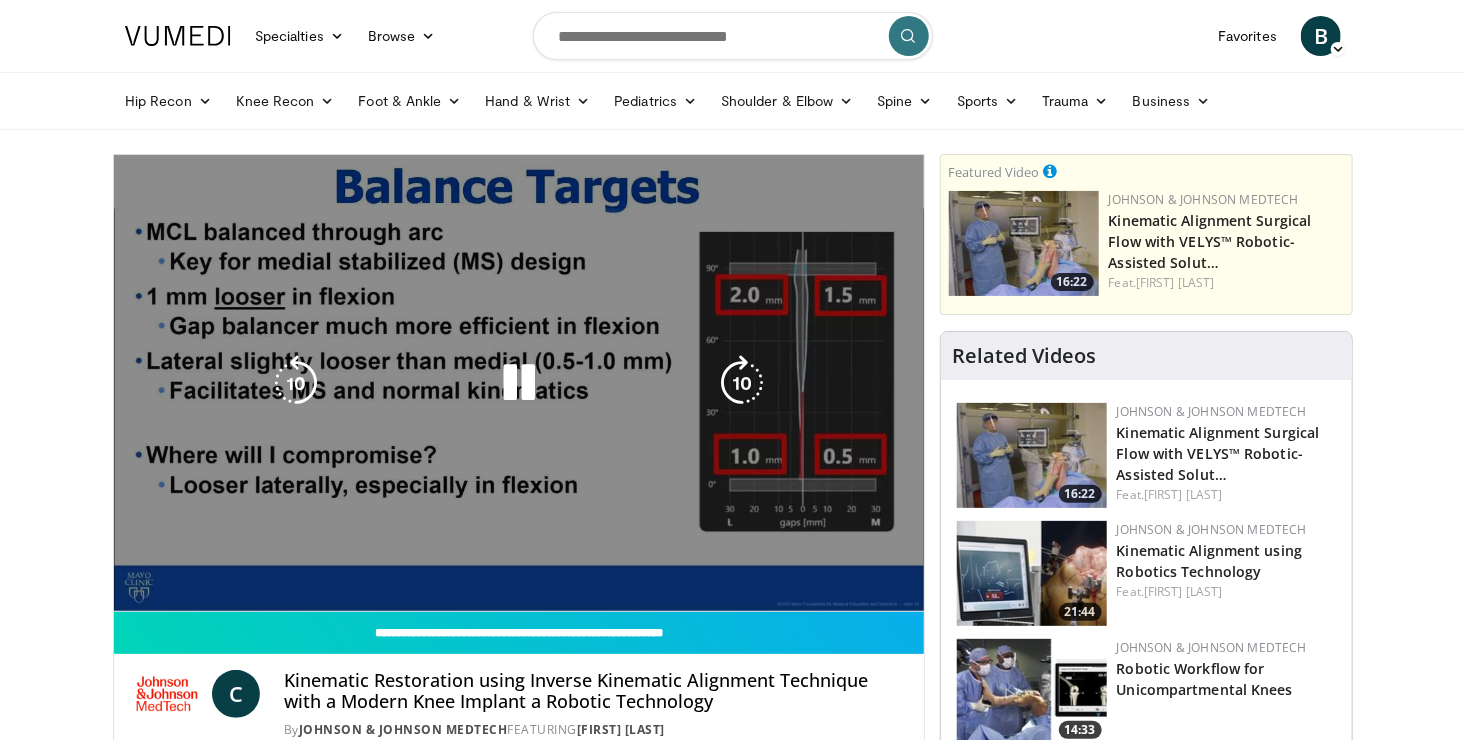 click at bounding box center [519, 383] 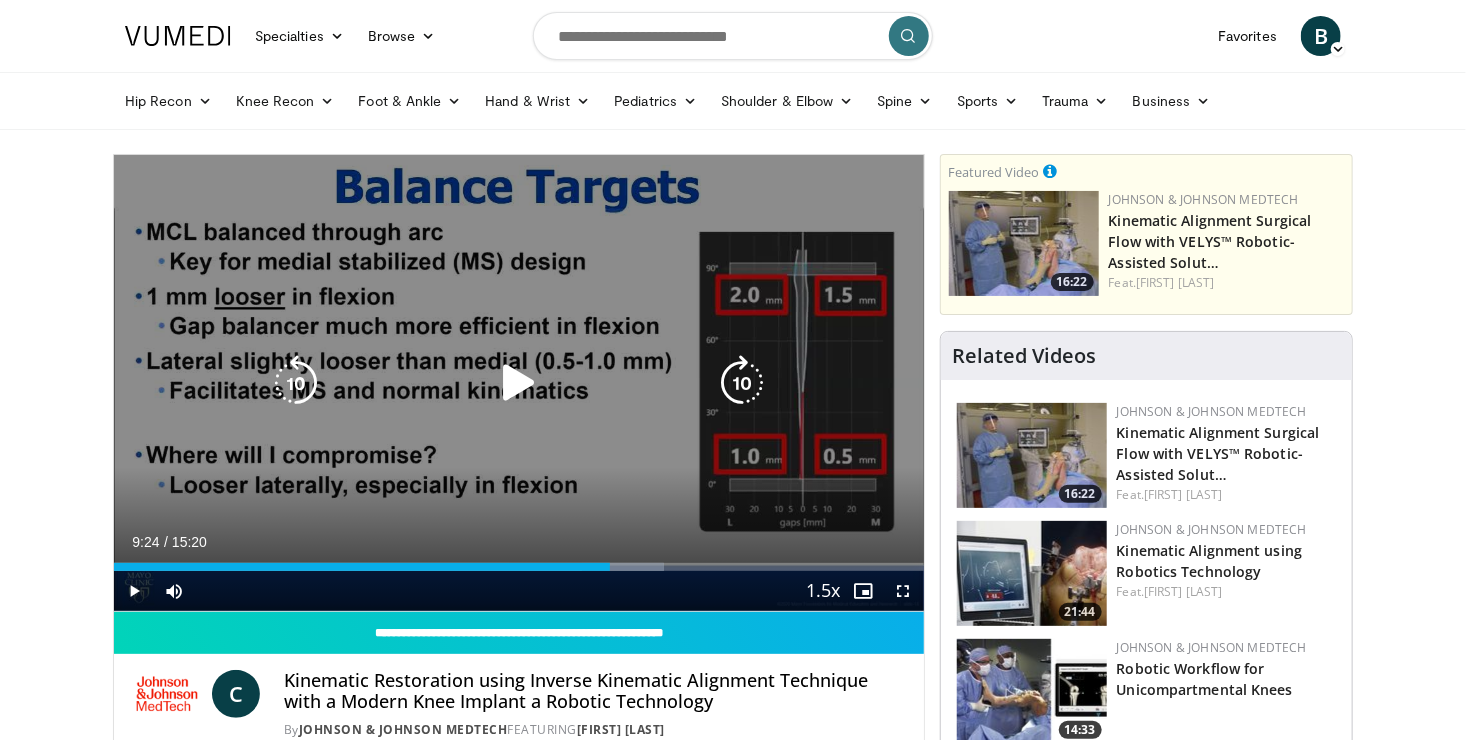 click at bounding box center [519, 383] 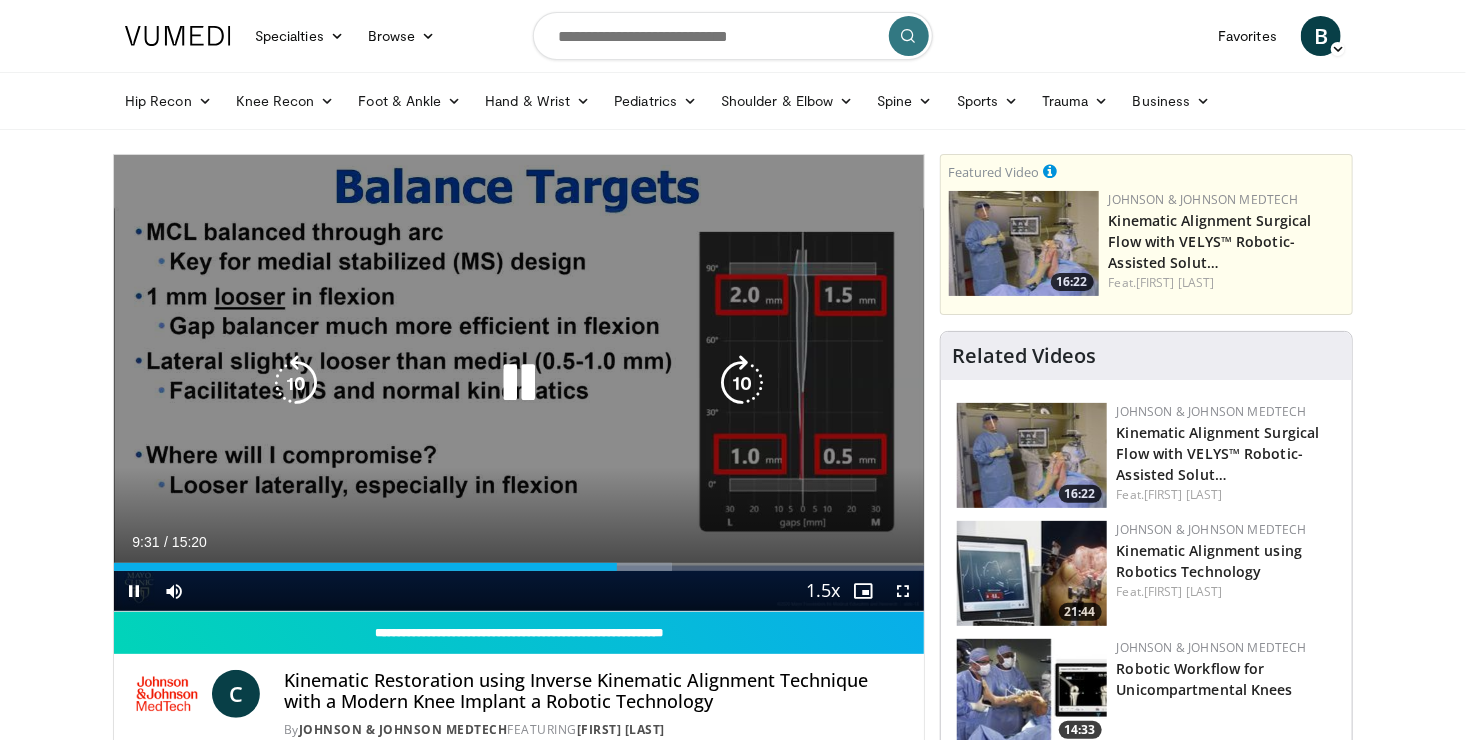 click on "10 seconds
Tap to unmute" at bounding box center [519, 383] 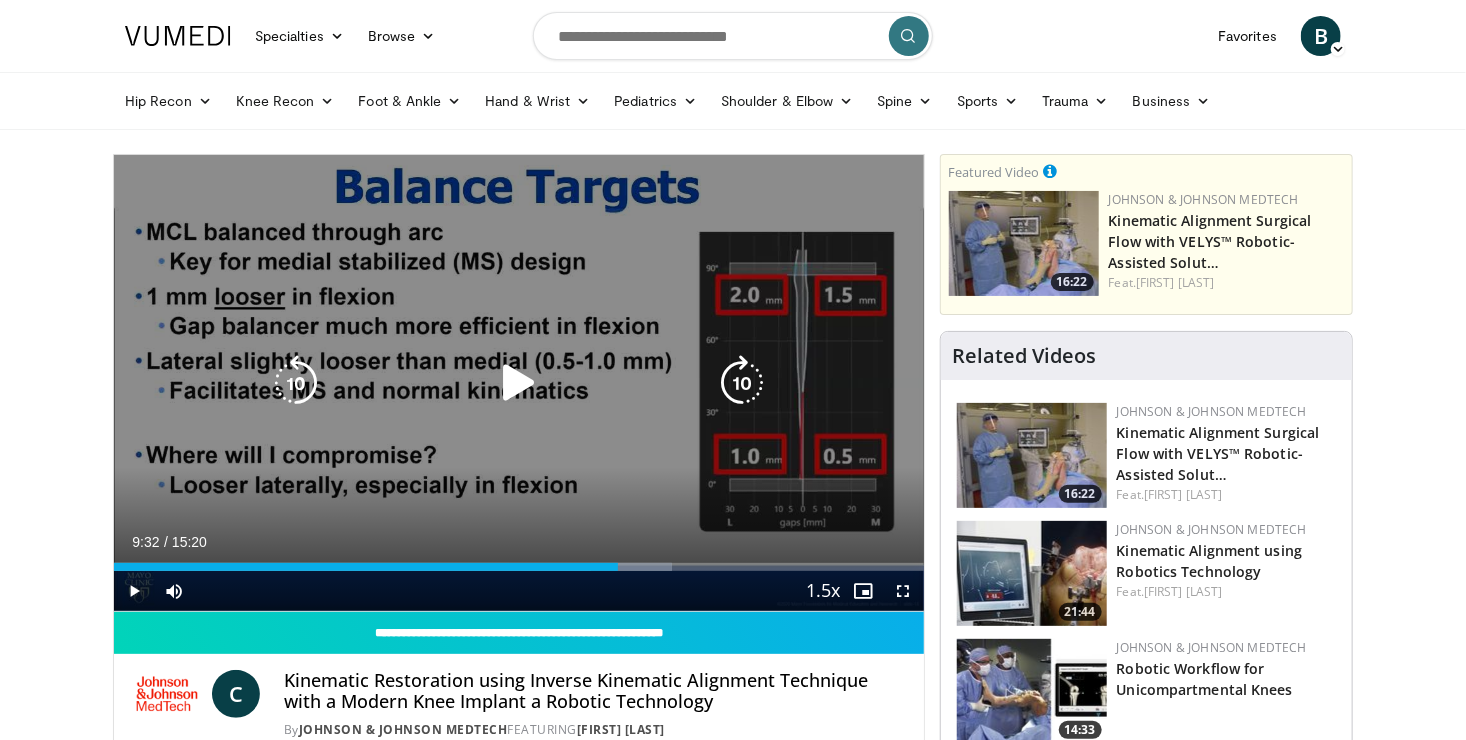 click at bounding box center [519, 383] 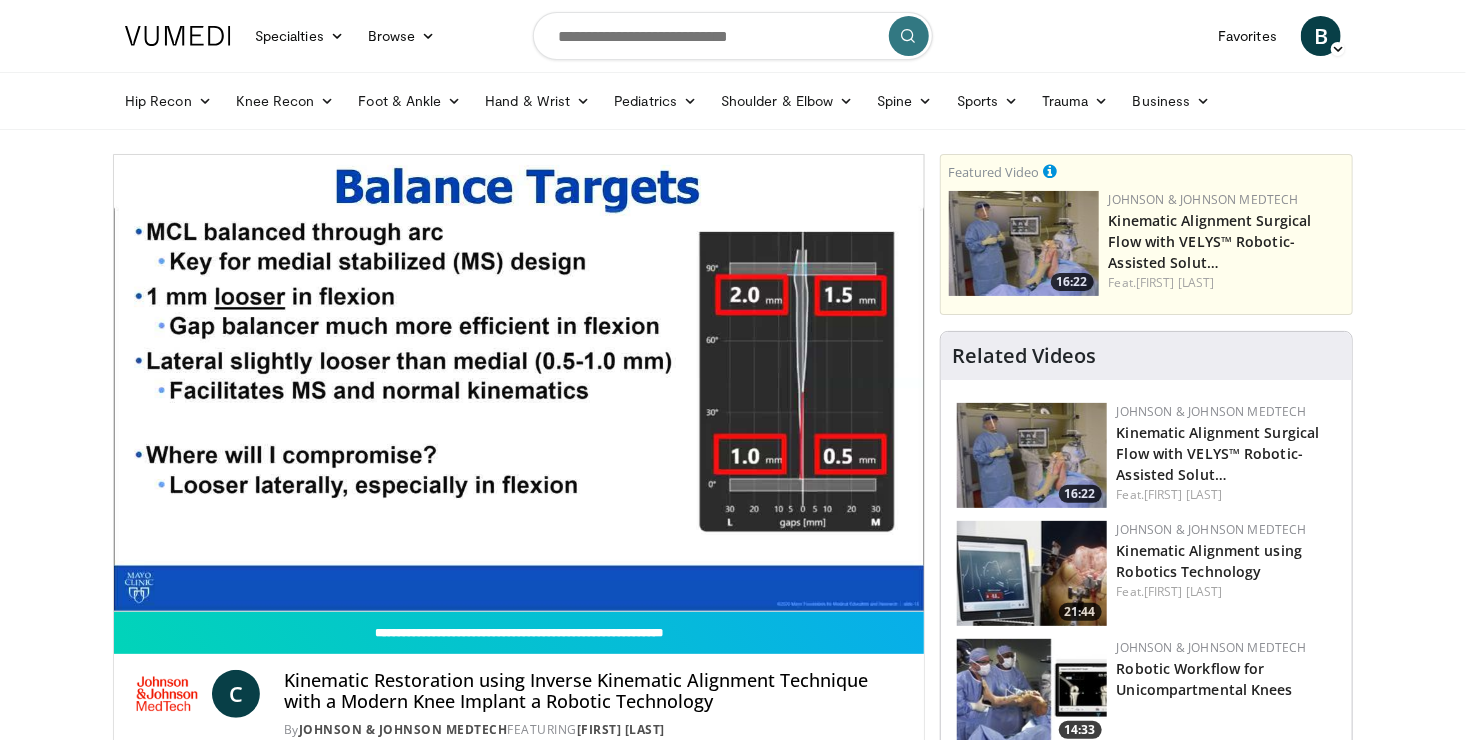 click on "10 seconds
Tap to unmute" at bounding box center (519, 383) 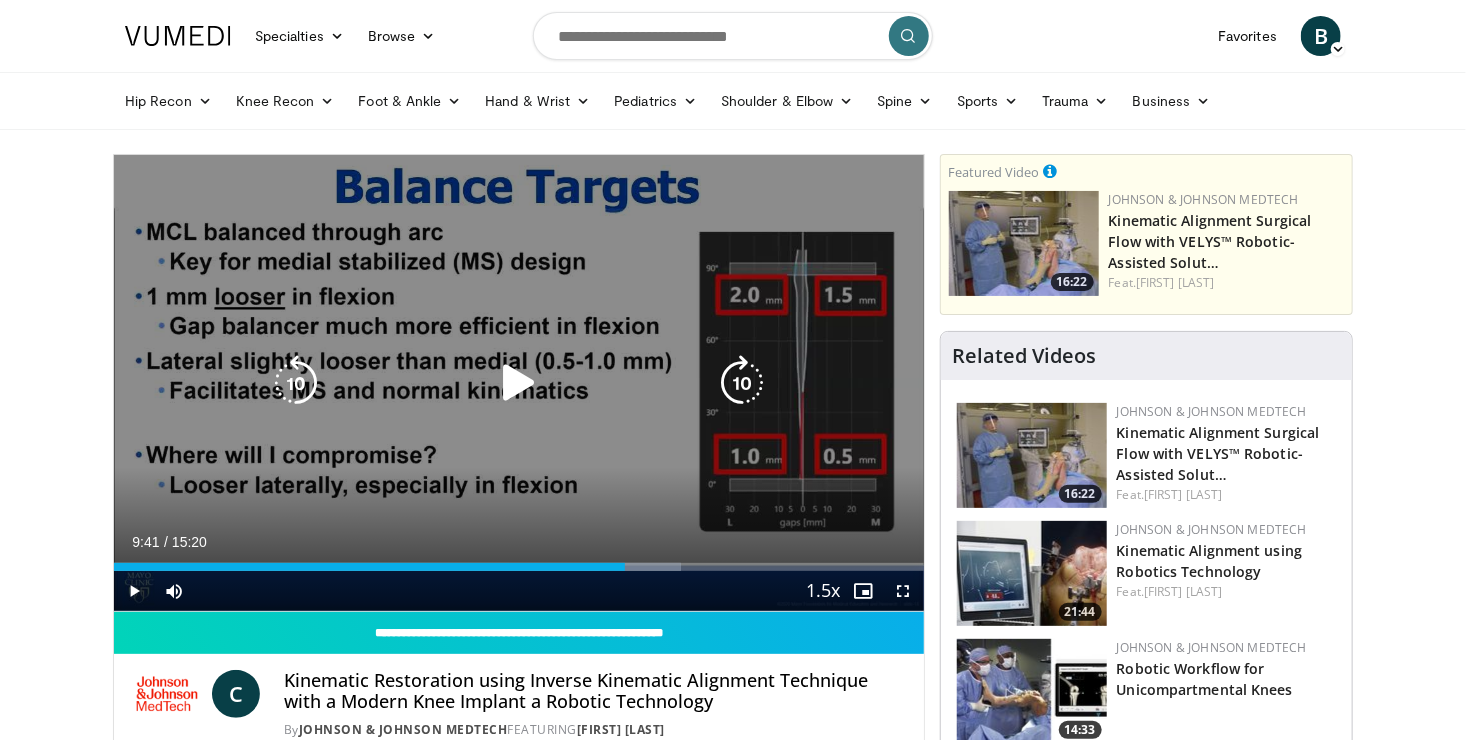 click at bounding box center (519, 383) 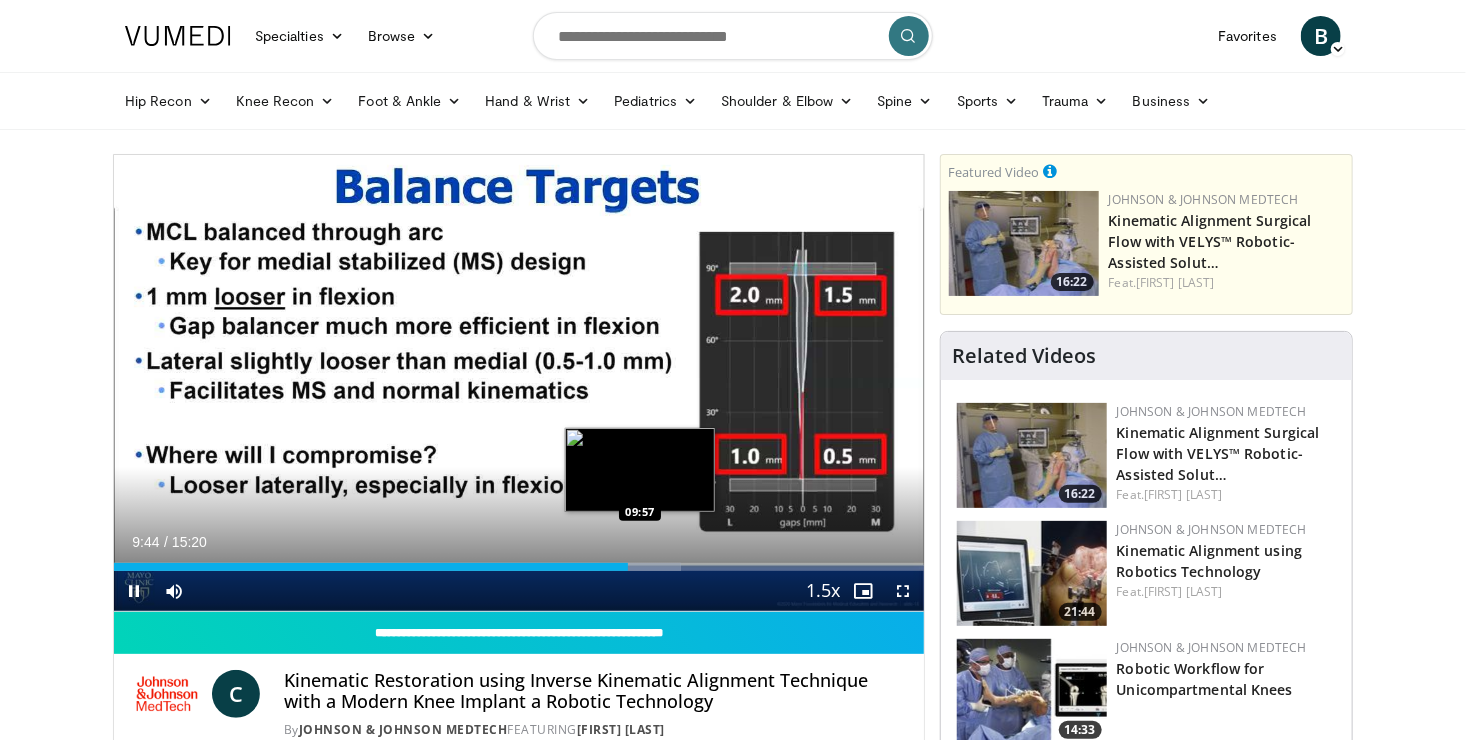 click on "Loaded :  70.04% 09:44 09:57" at bounding box center [519, 567] 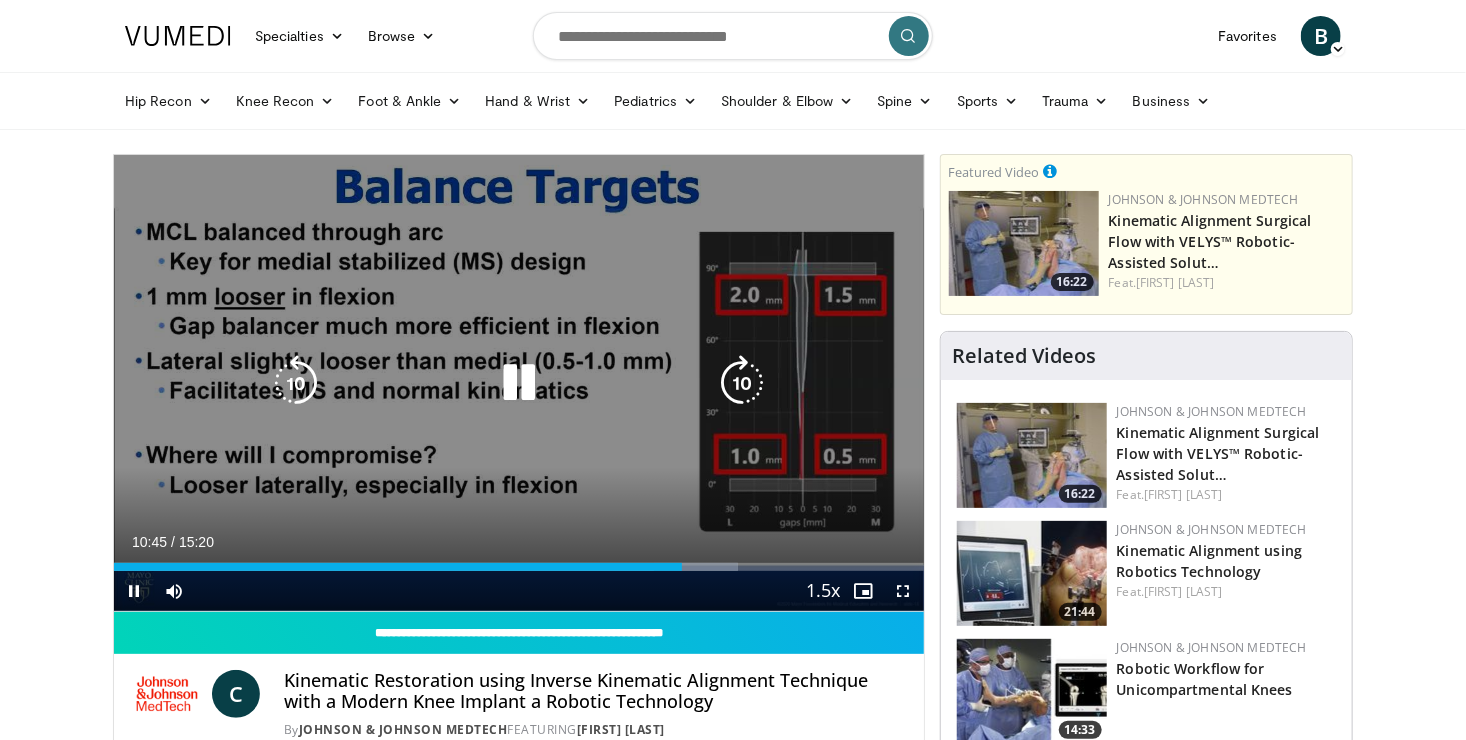 click at bounding box center [519, 383] 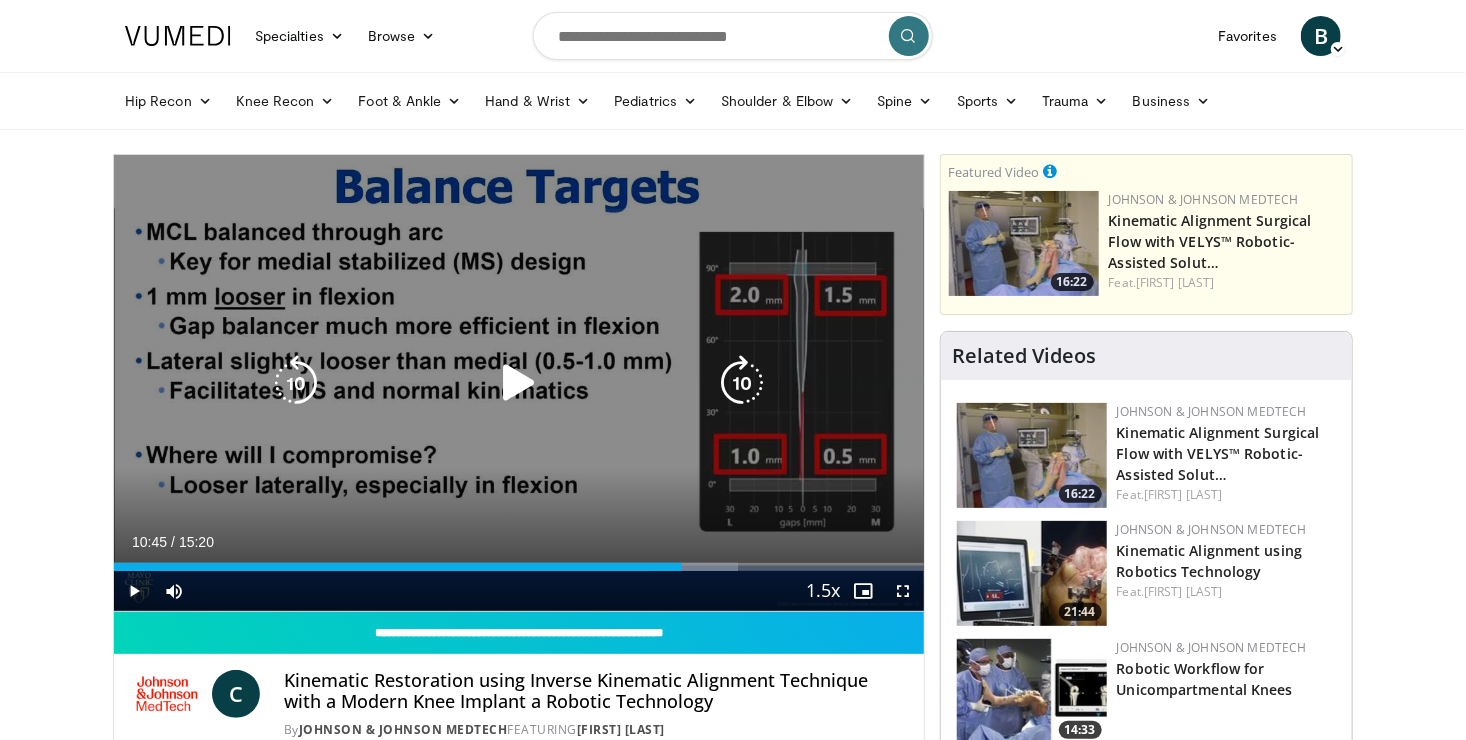 click at bounding box center (519, 383) 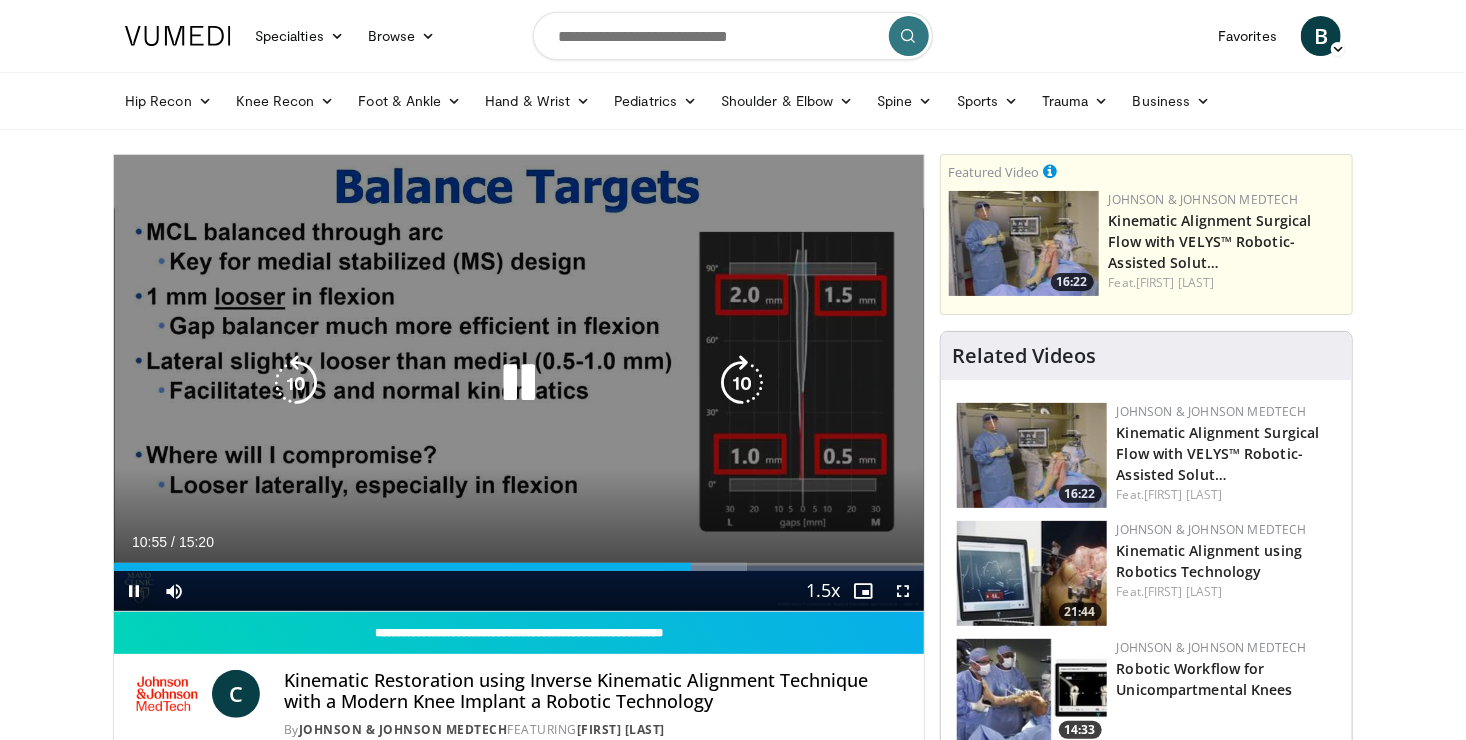 click at bounding box center [519, 383] 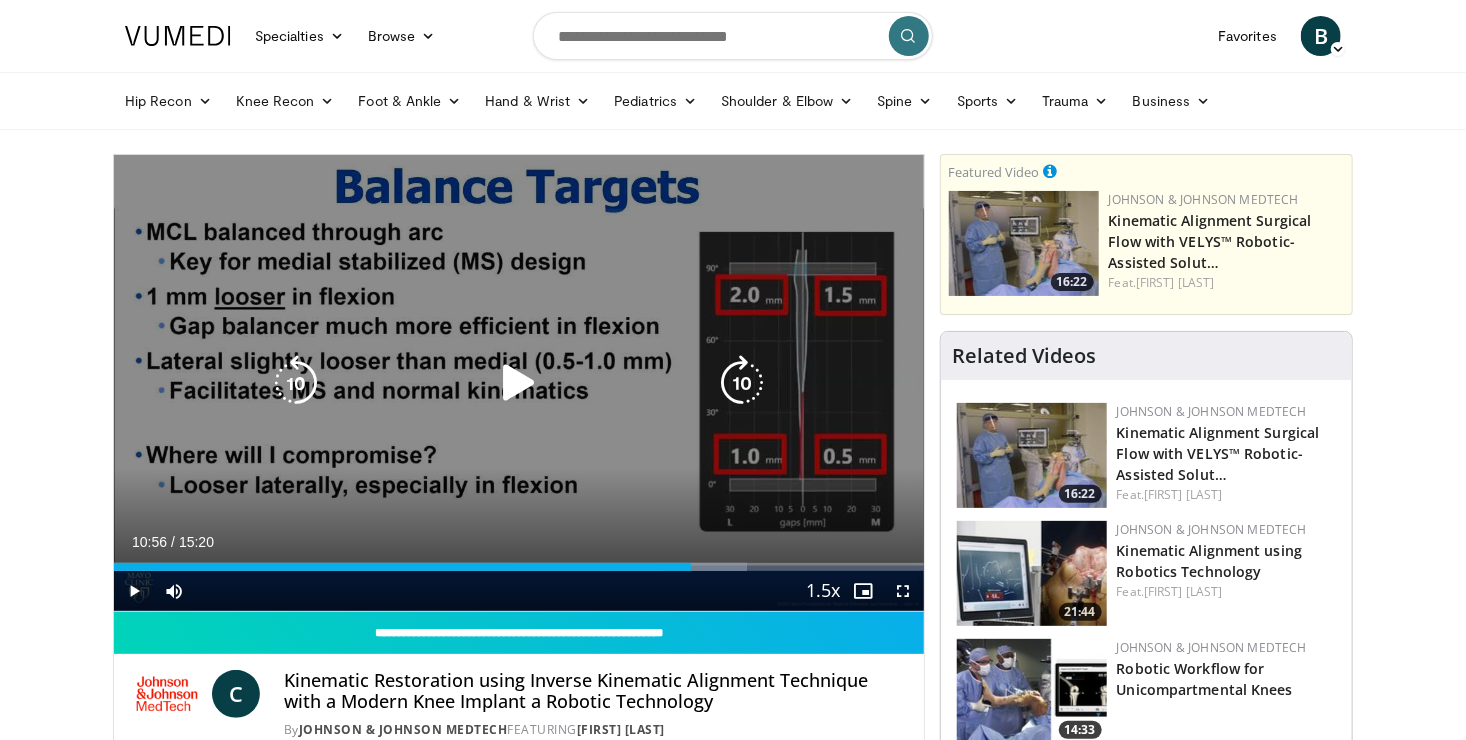 click at bounding box center (519, 383) 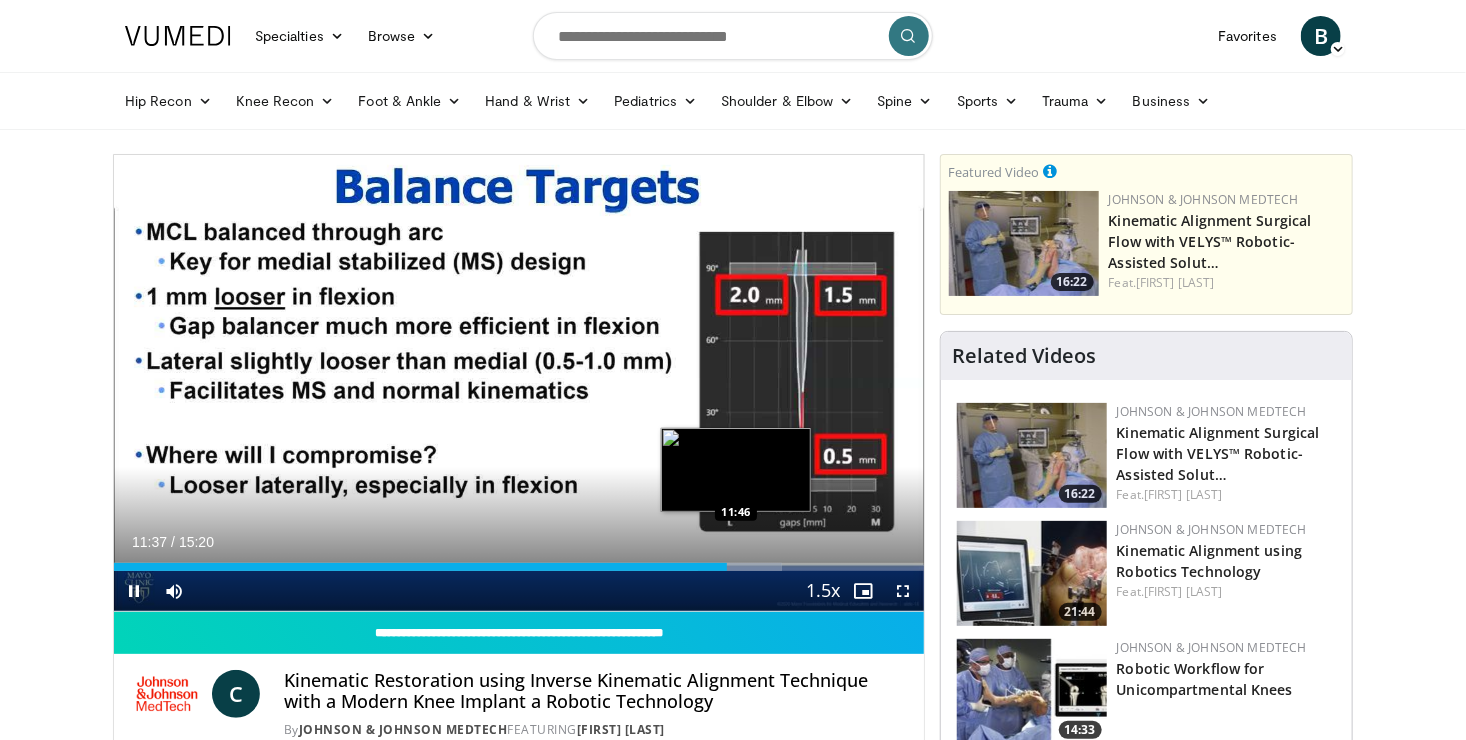 click on "Loaded :  82.56% 11:37 11:46" at bounding box center (519, 567) 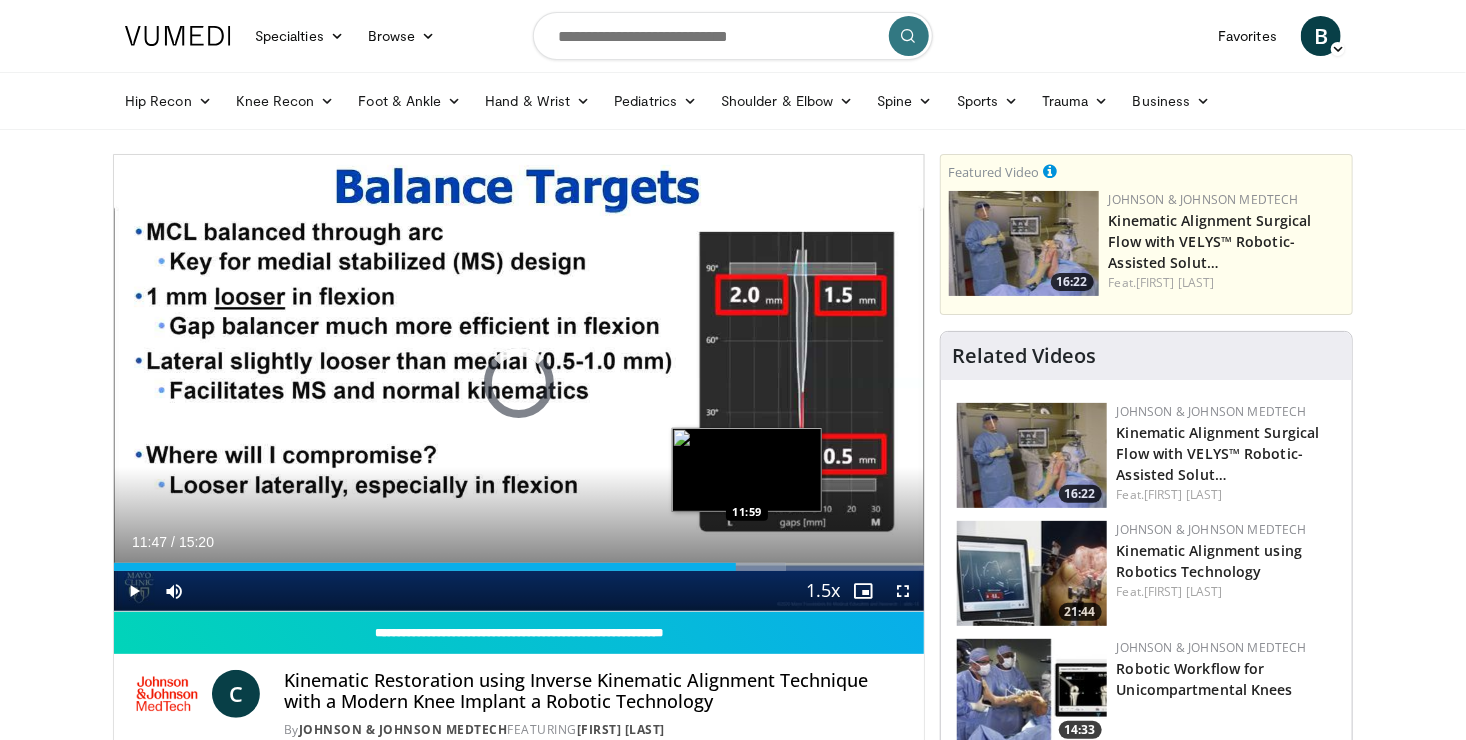 click at bounding box center [748, 567] 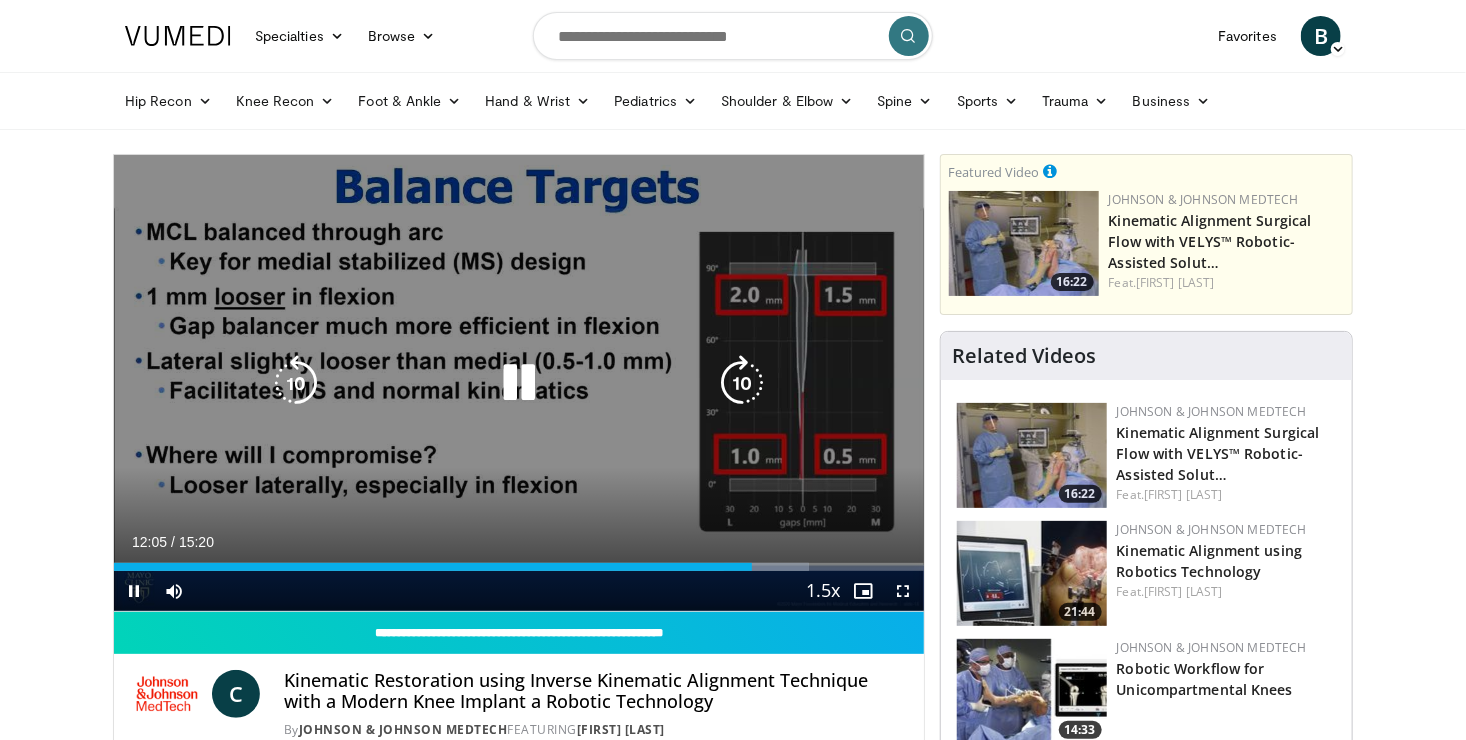 click at bounding box center [519, 383] 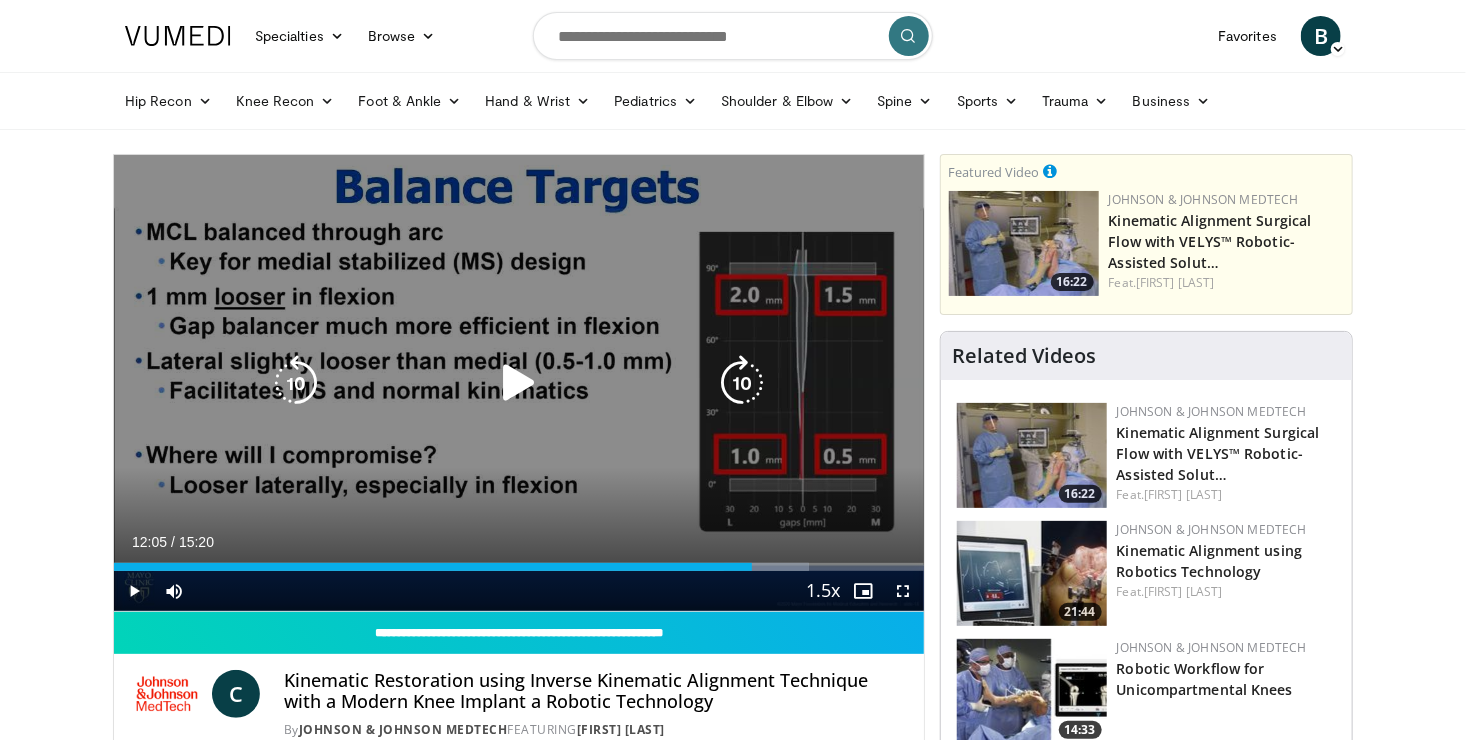 click at bounding box center (519, 383) 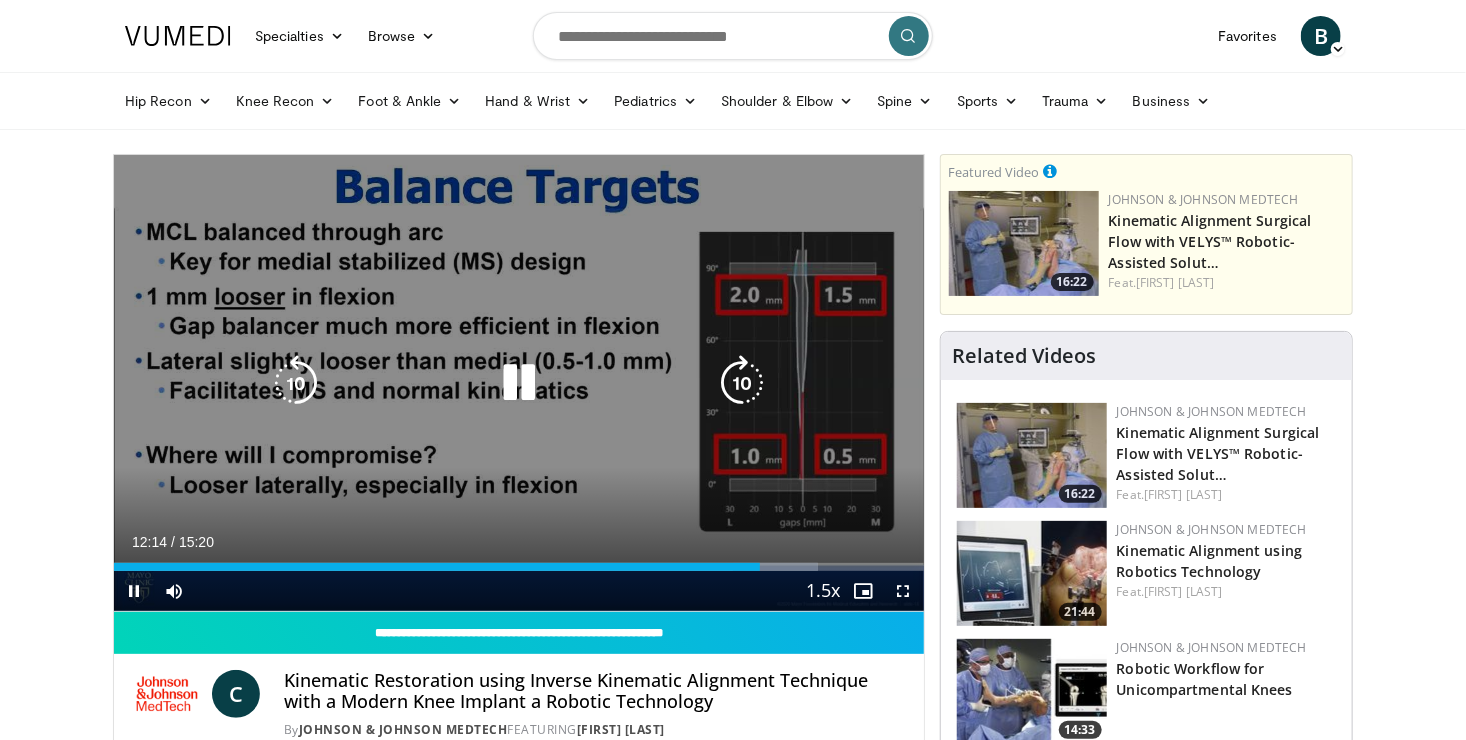 click at bounding box center (519, 383) 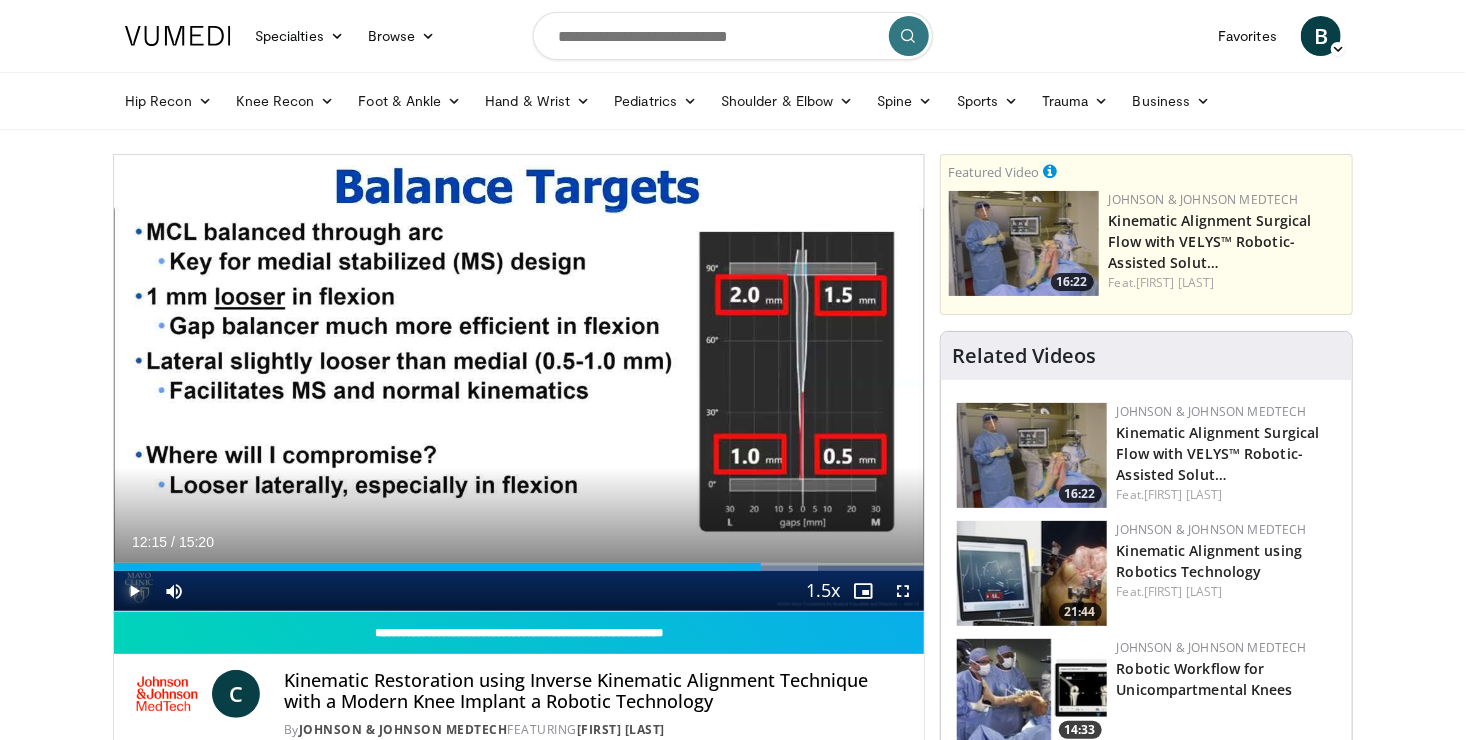 click at bounding box center [134, 591] 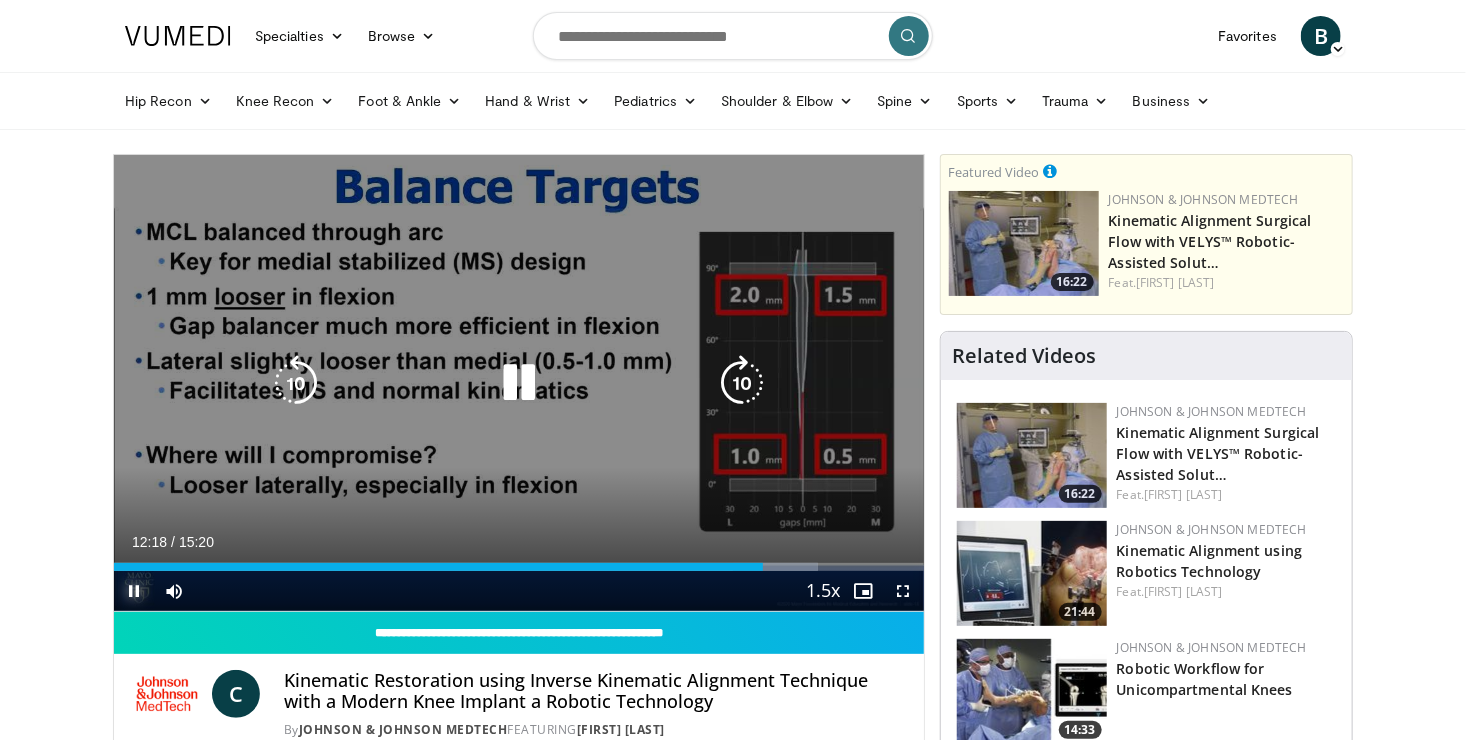 click at bounding box center [134, 591] 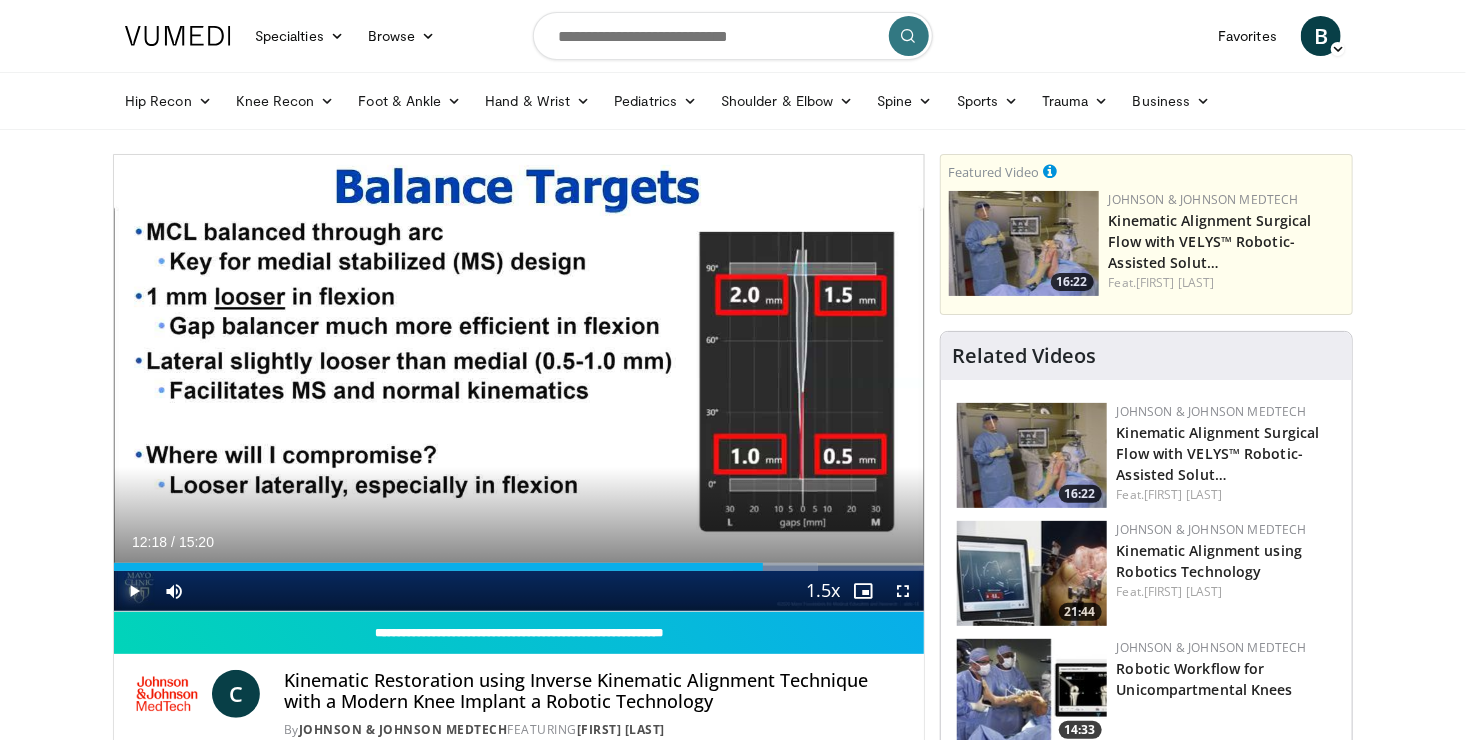 click at bounding box center [134, 591] 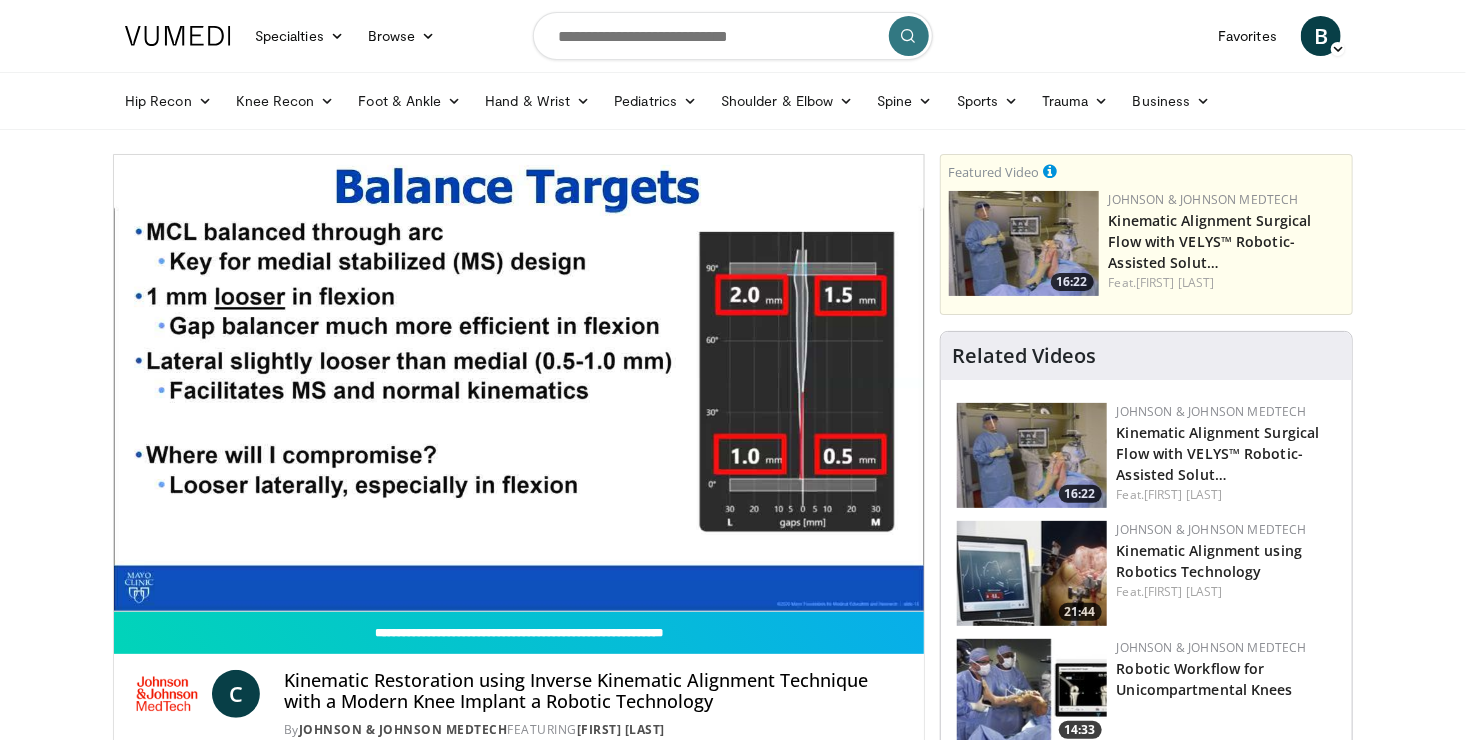 click on "10 seconds
Tap to unmute" at bounding box center [519, 383] 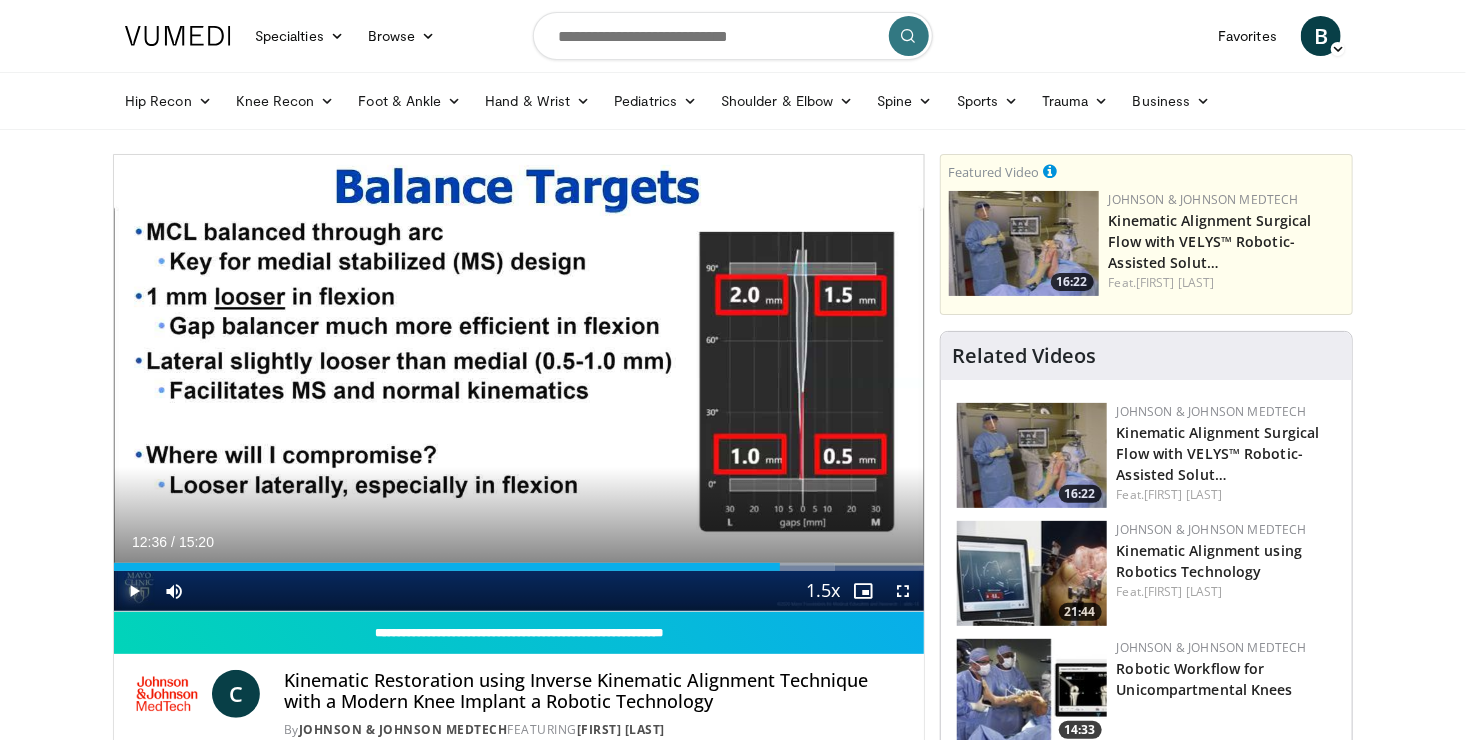 click at bounding box center (134, 591) 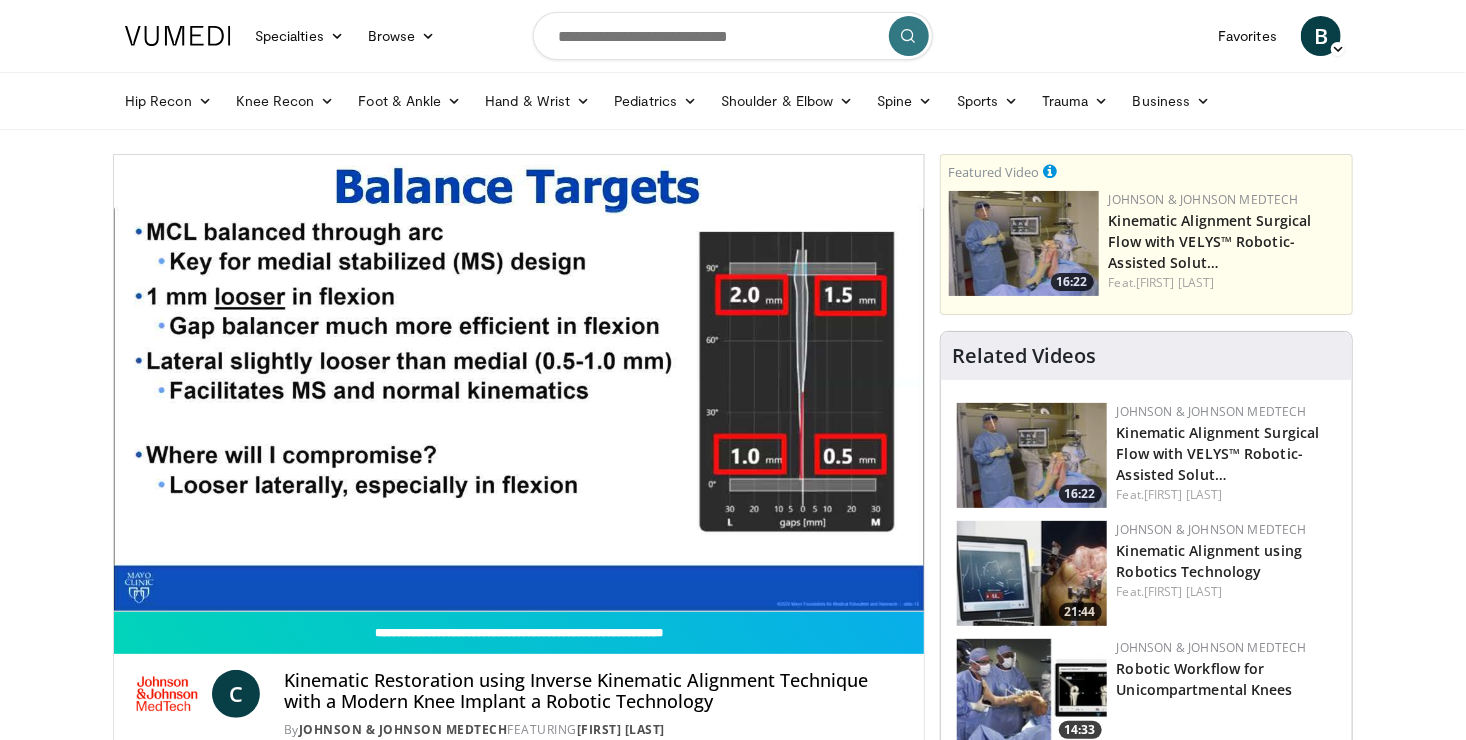 click on "**********" at bounding box center (519, 383) 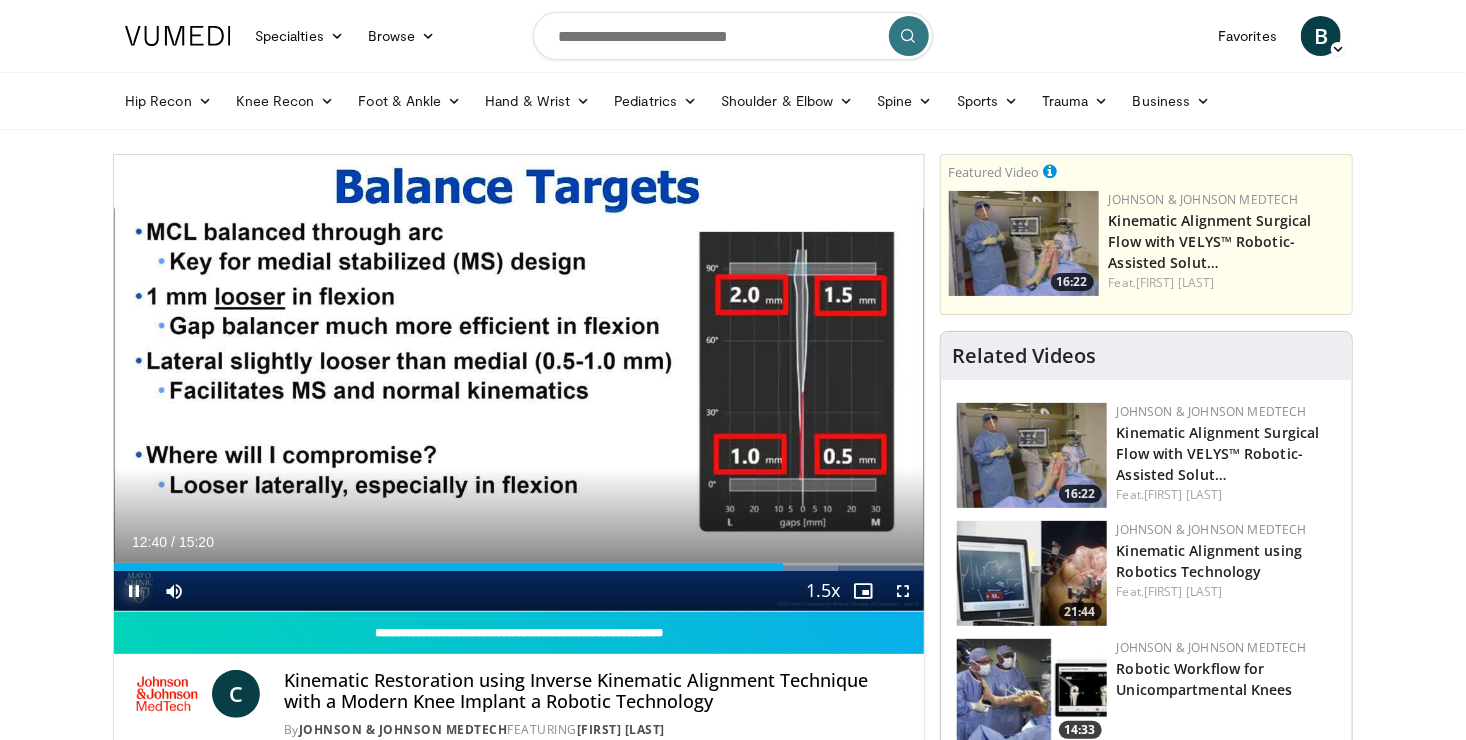 click at bounding box center (134, 591) 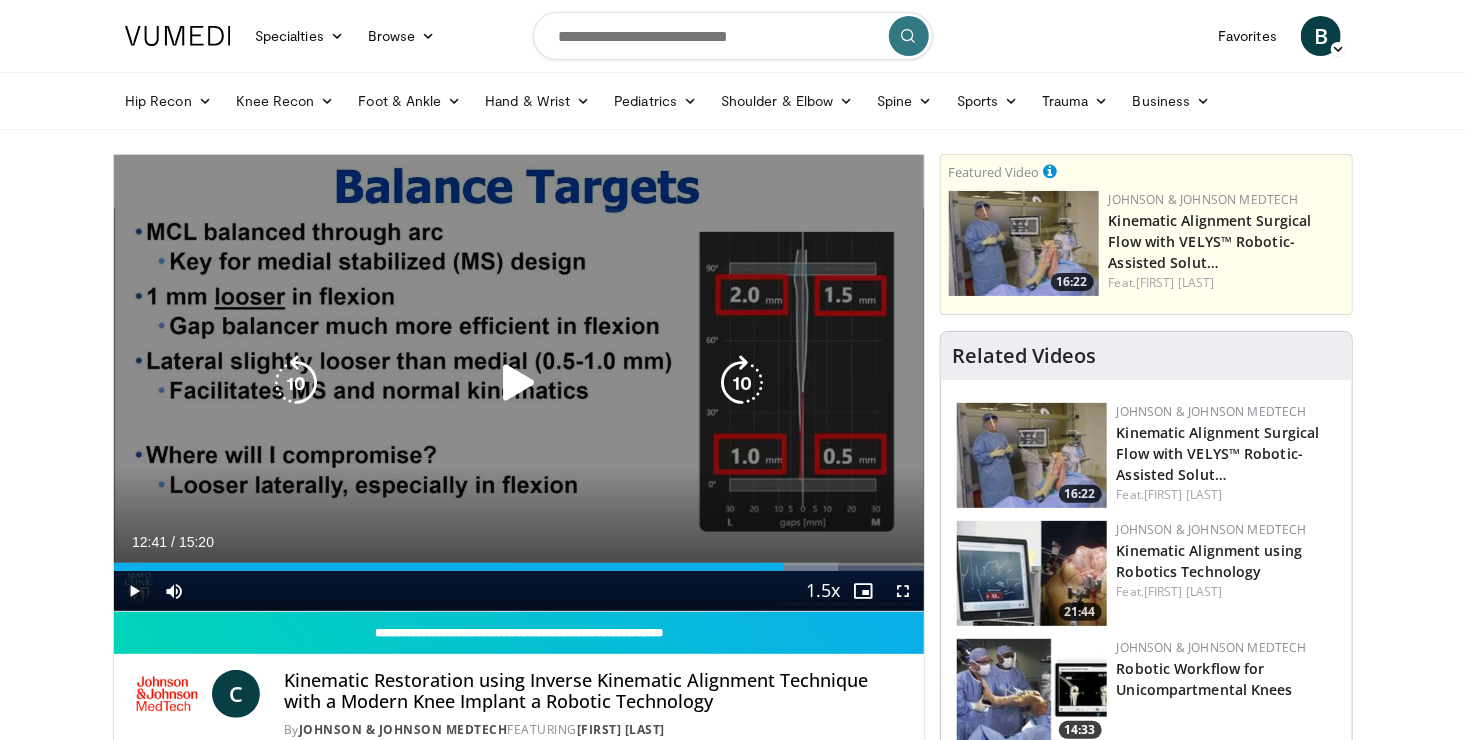 click at bounding box center (519, 383) 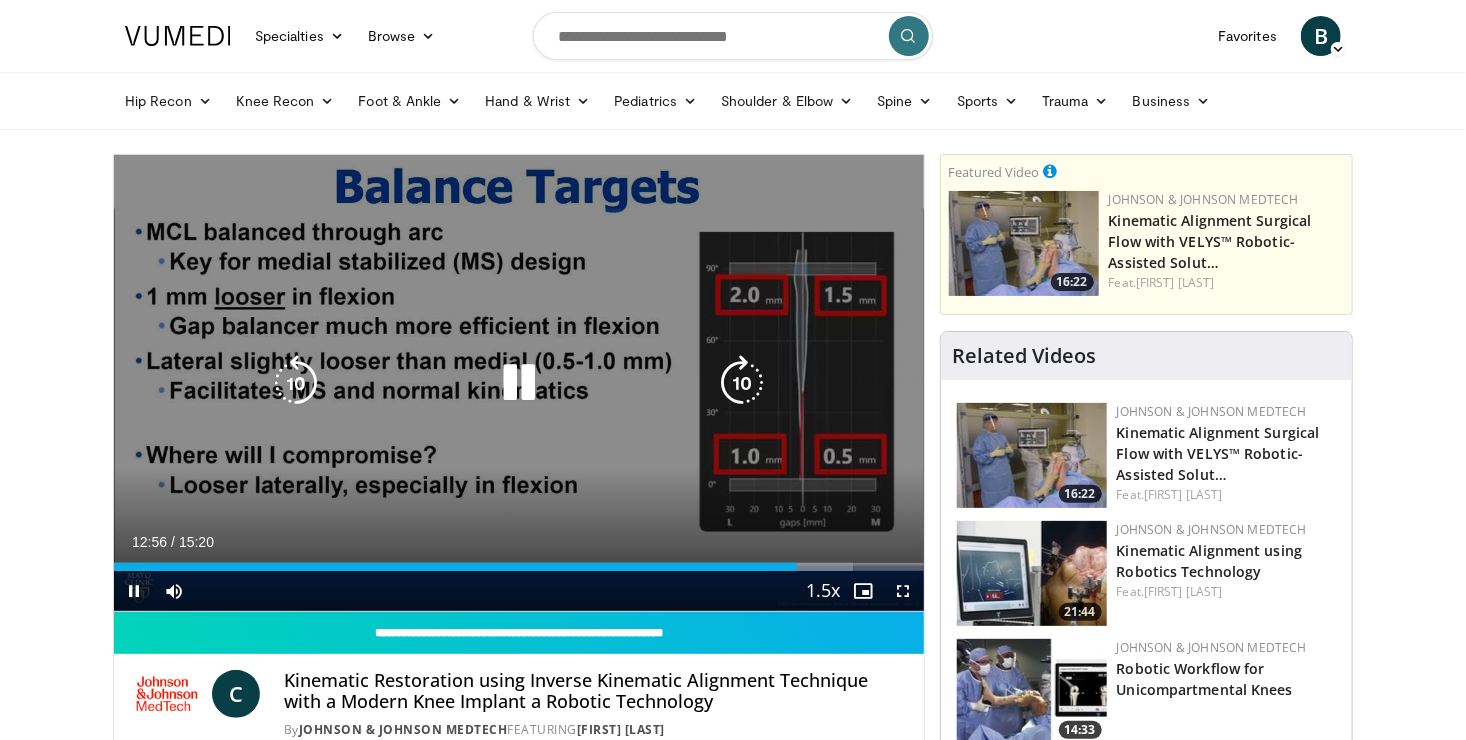 click at bounding box center (519, 383) 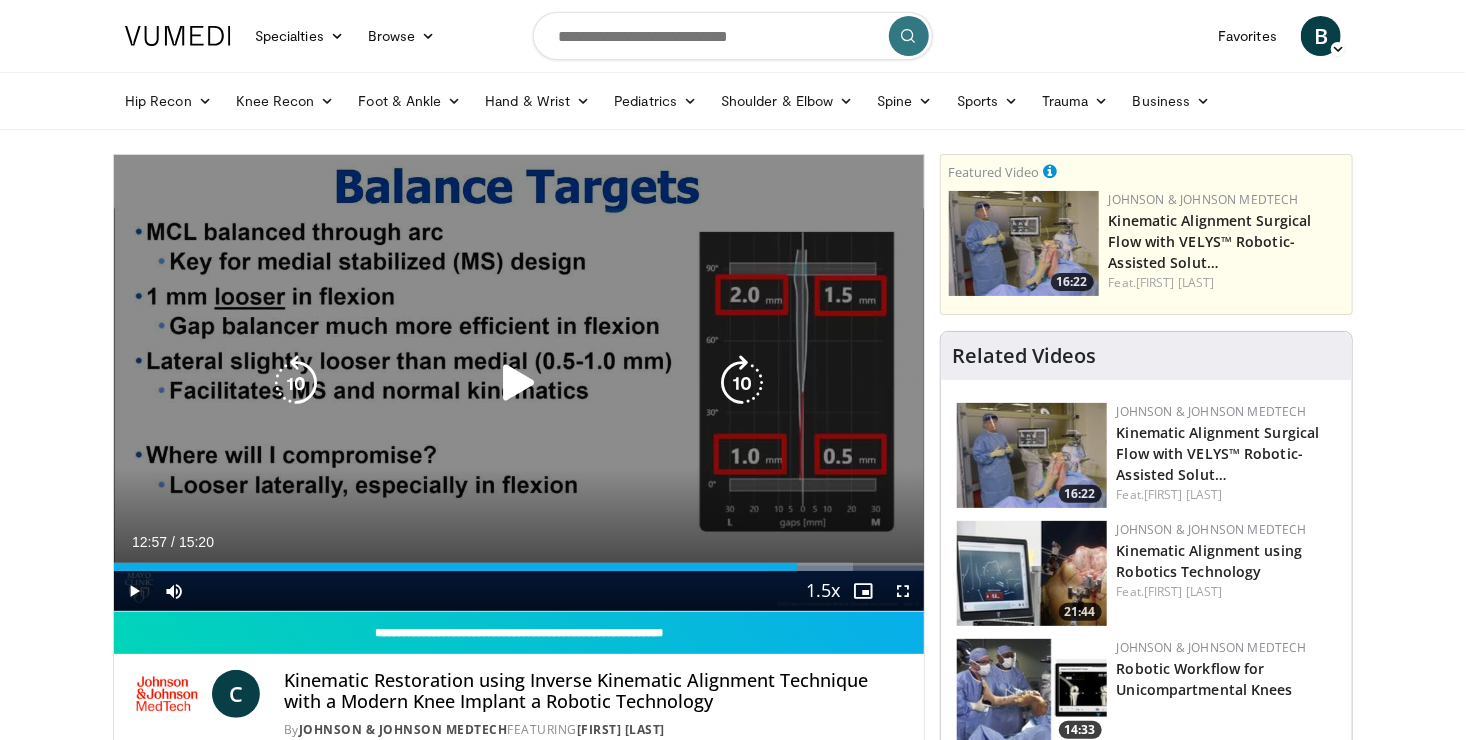 click at bounding box center (519, 383) 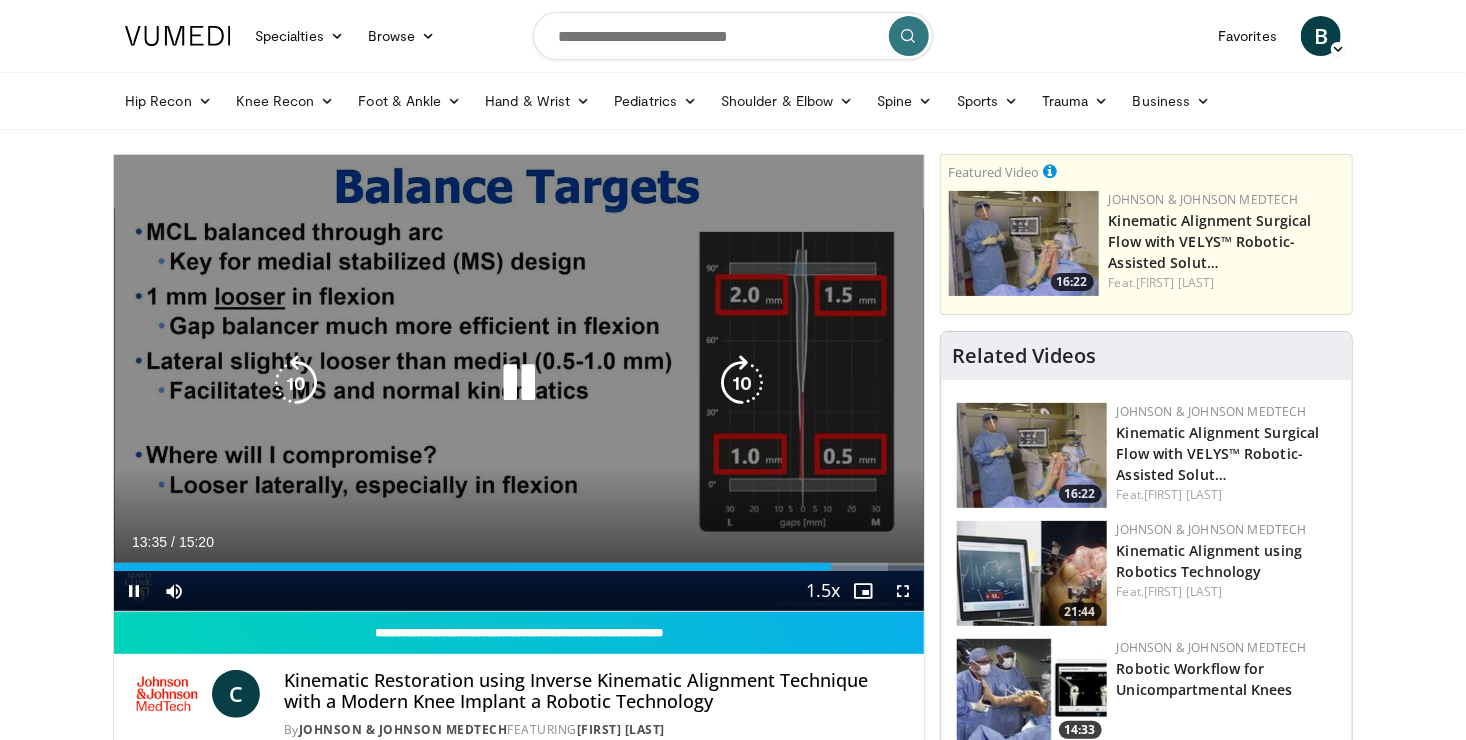 click at bounding box center (519, 383) 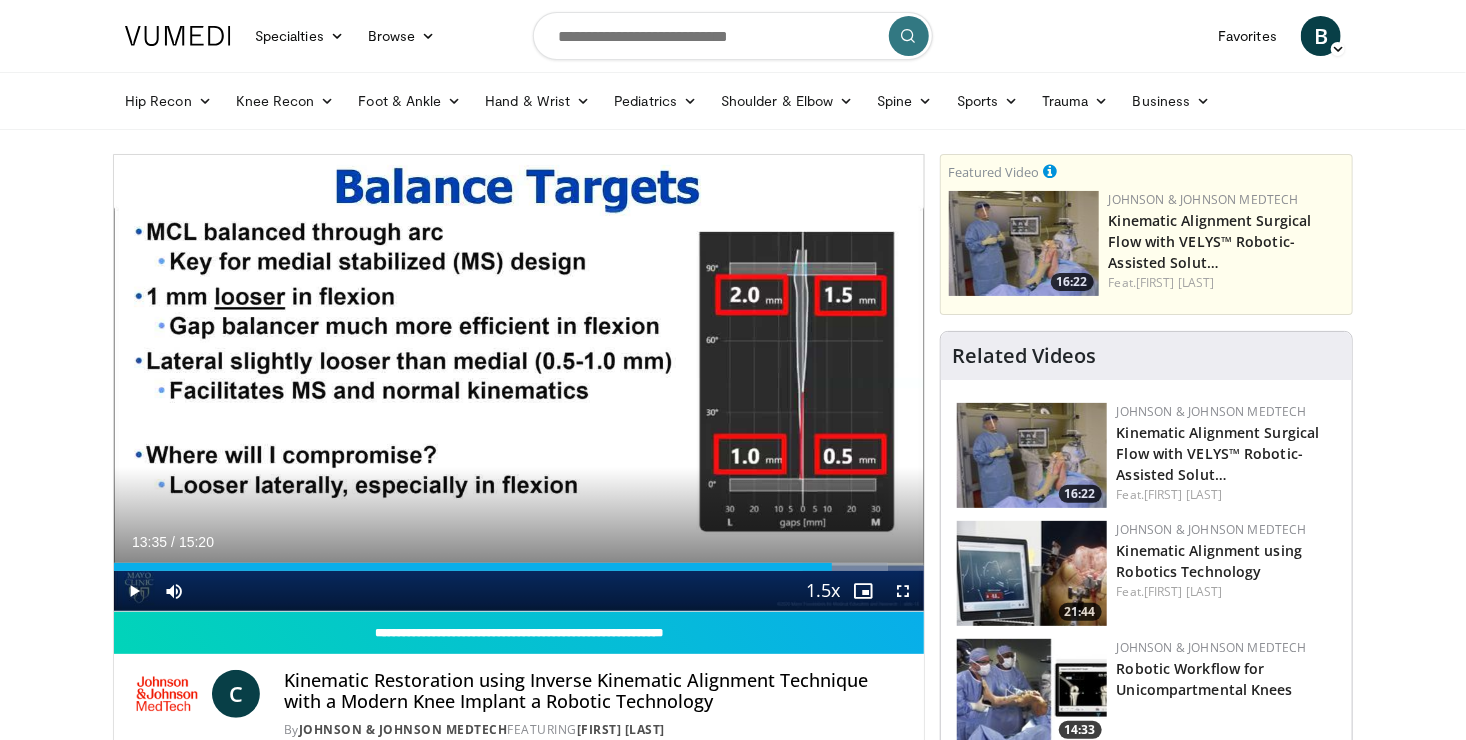 click on "10 seconds
Tap to unmute" at bounding box center (519, 383) 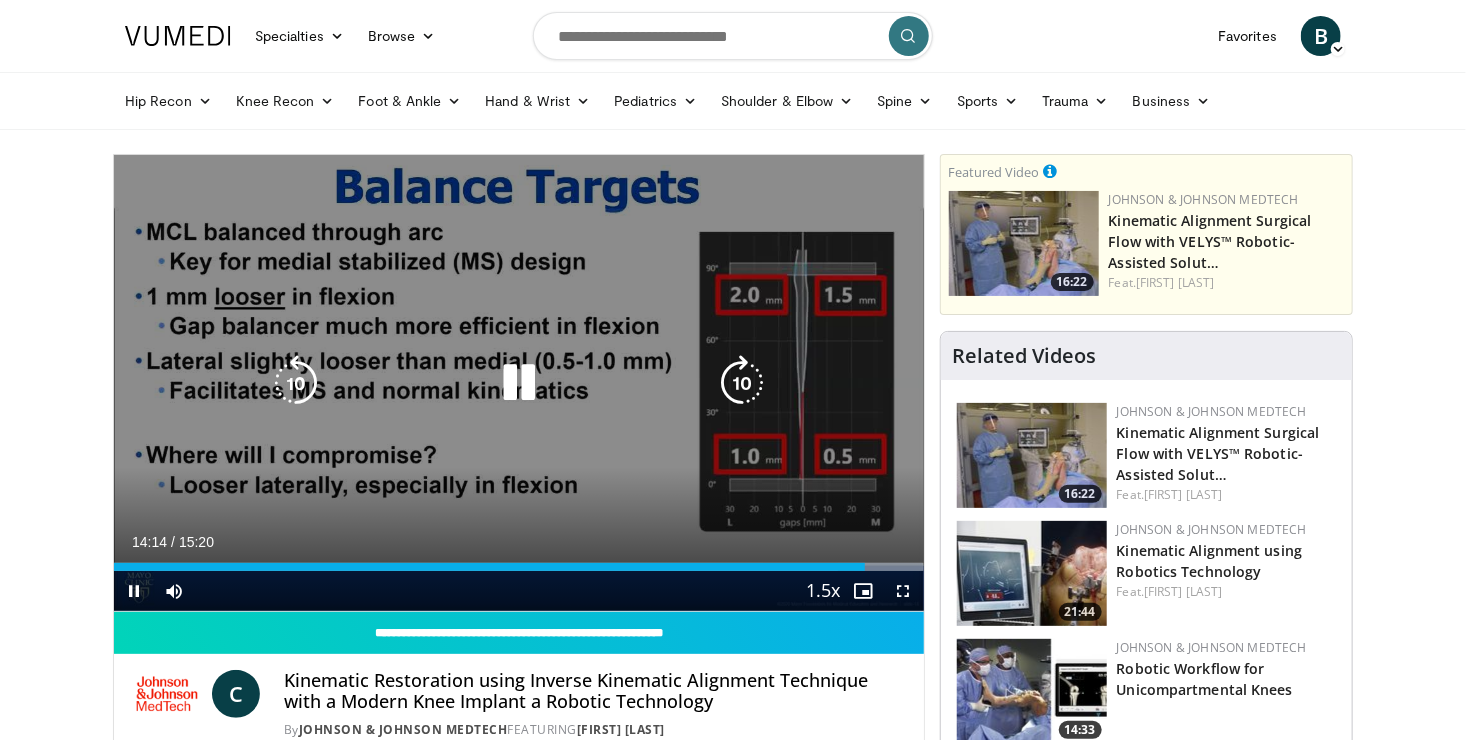 click at bounding box center [519, 383] 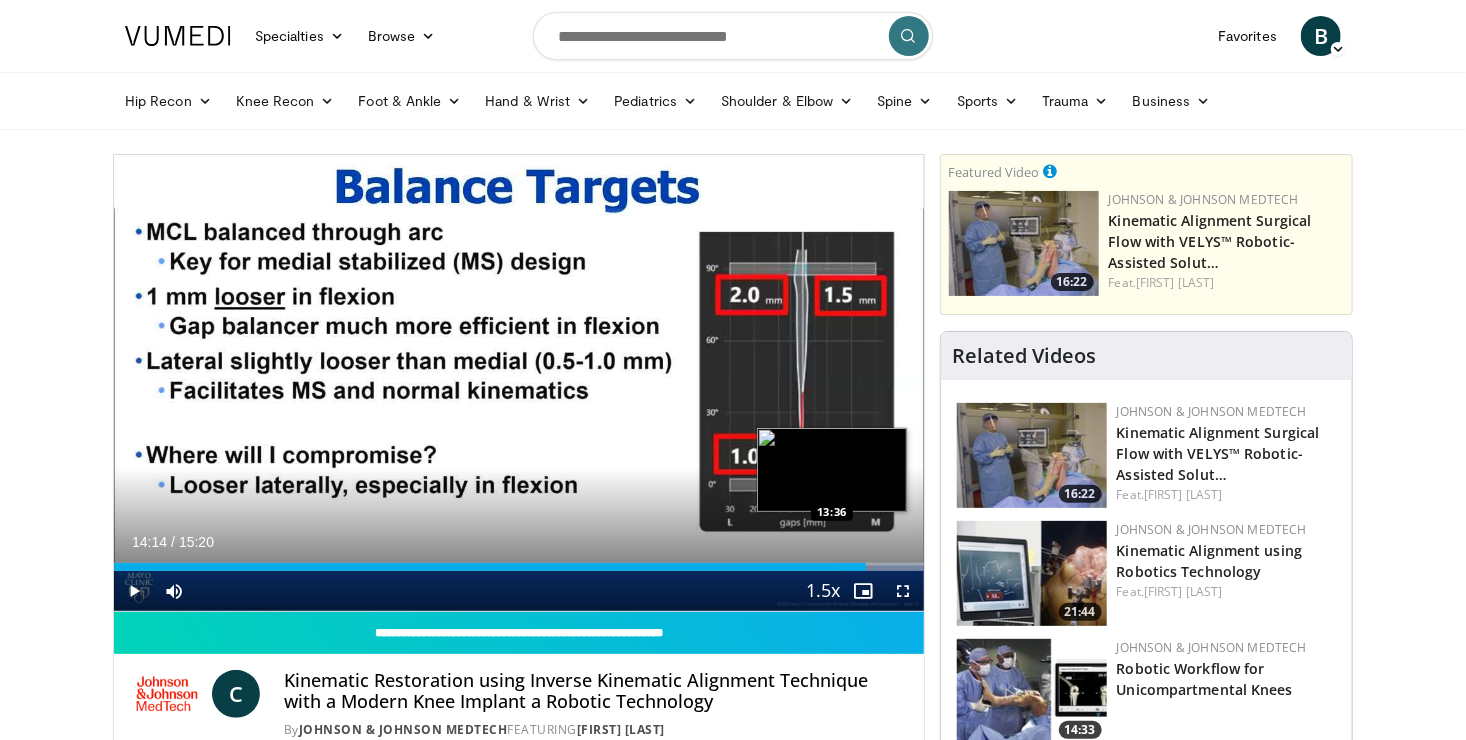 click on "Loaded :  99.94% 14:14 13:36" at bounding box center (519, 561) 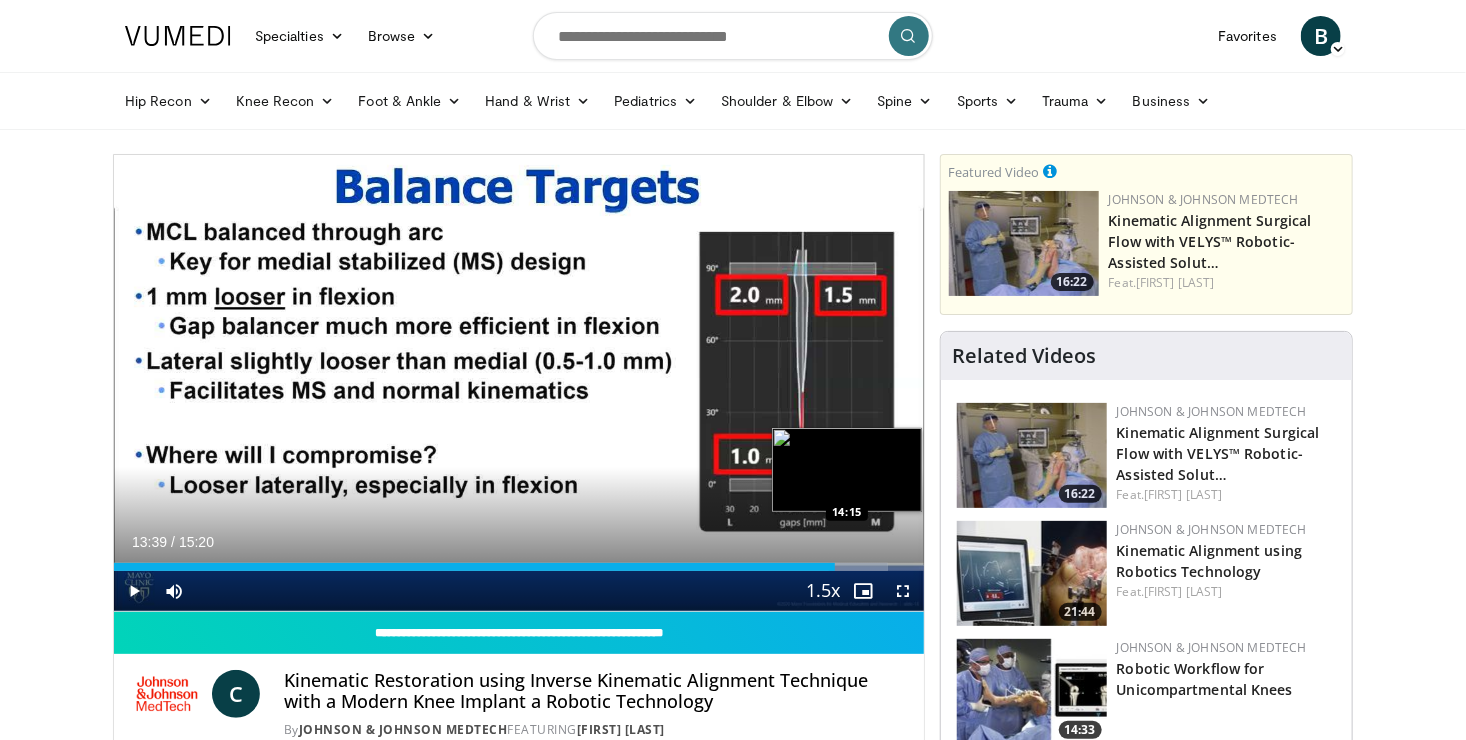 click on "Loaded :  95.59% 13:39 14:15" at bounding box center (519, 567) 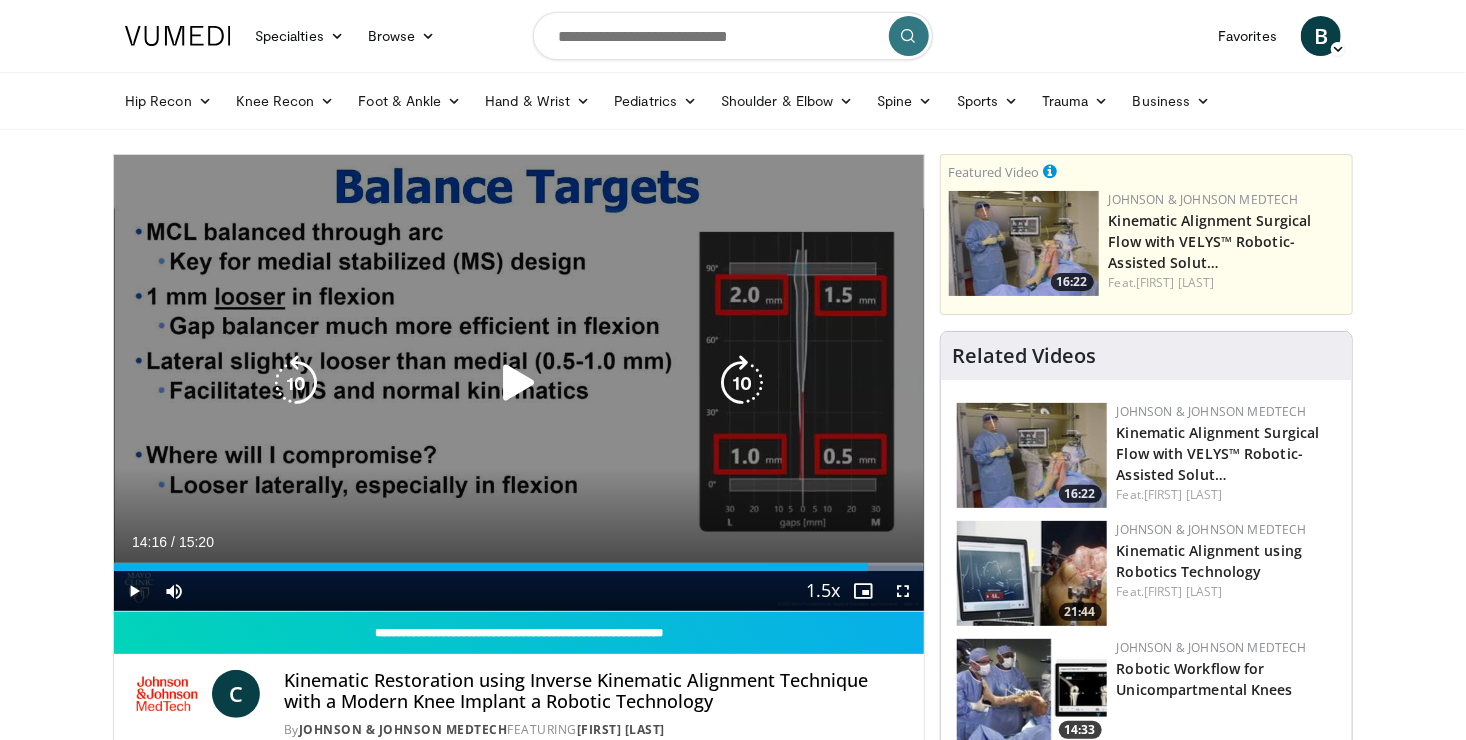 click on "10 seconds
Tap to unmute" at bounding box center [519, 383] 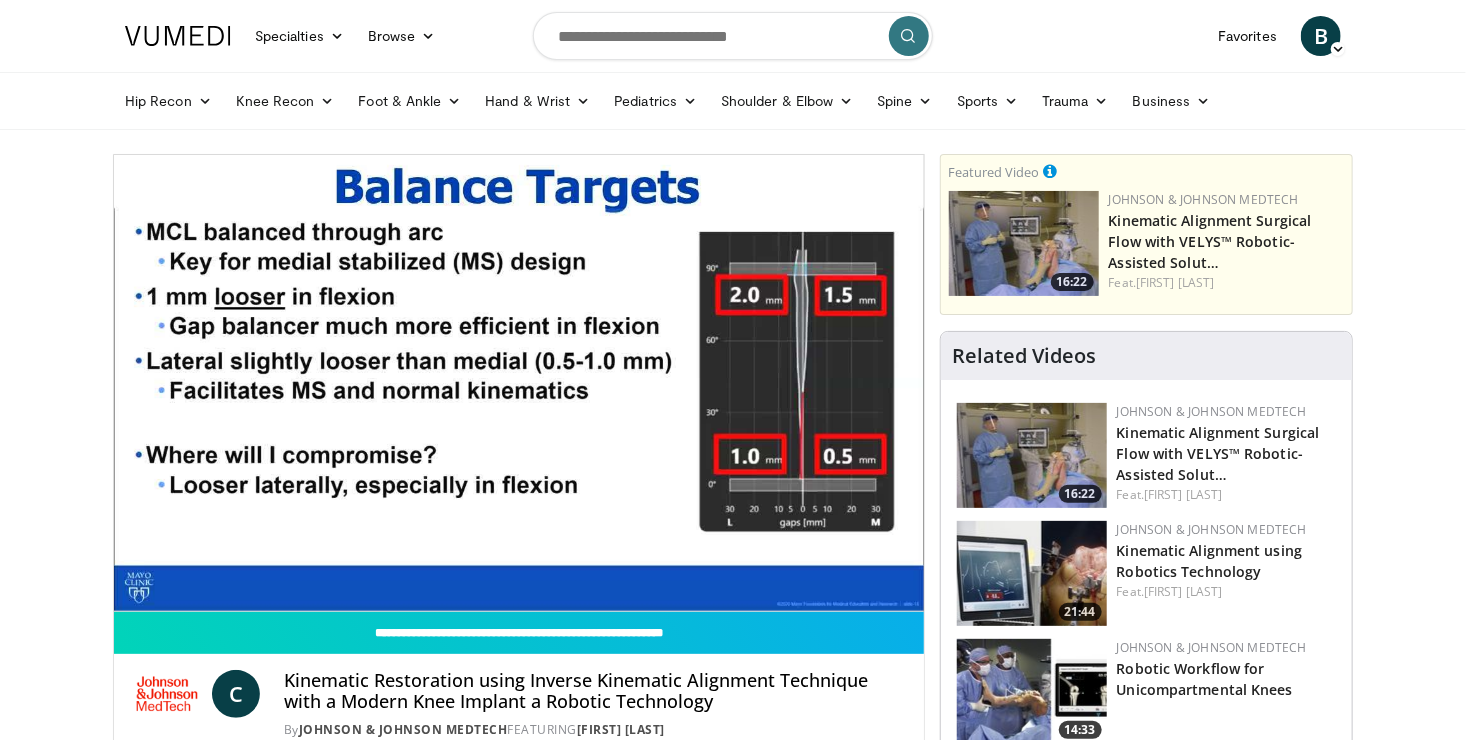 click on "10 seconds
Tap to unmute" at bounding box center (519, 383) 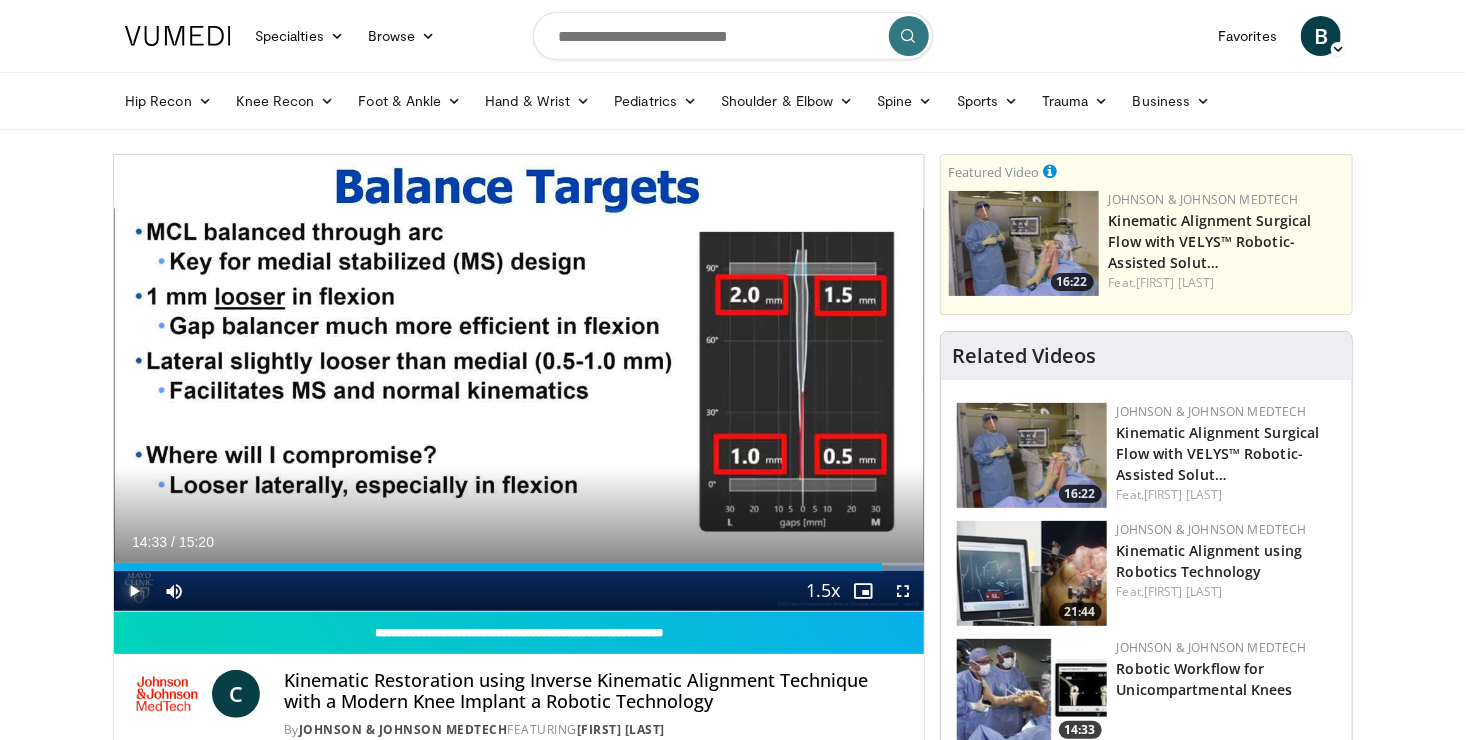 click at bounding box center [134, 591] 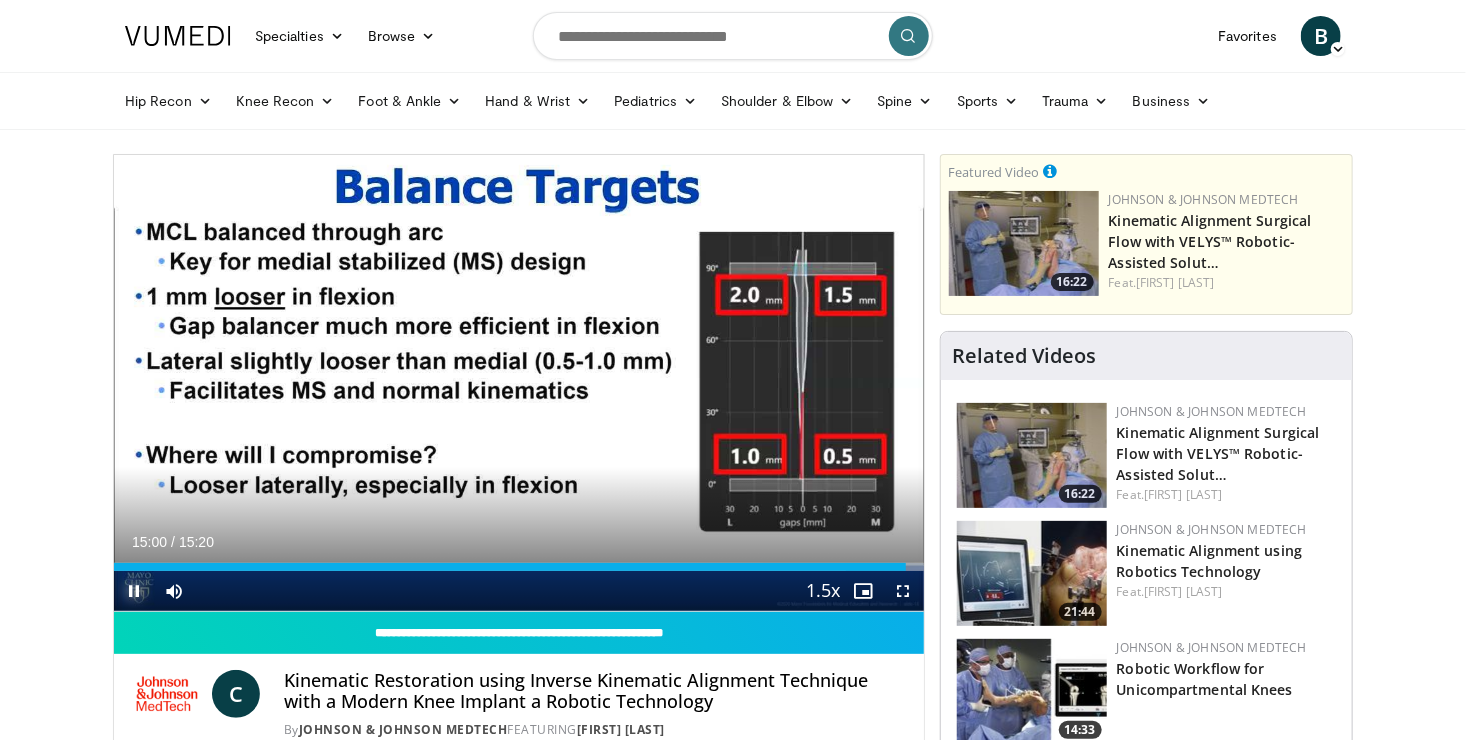 click at bounding box center (134, 591) 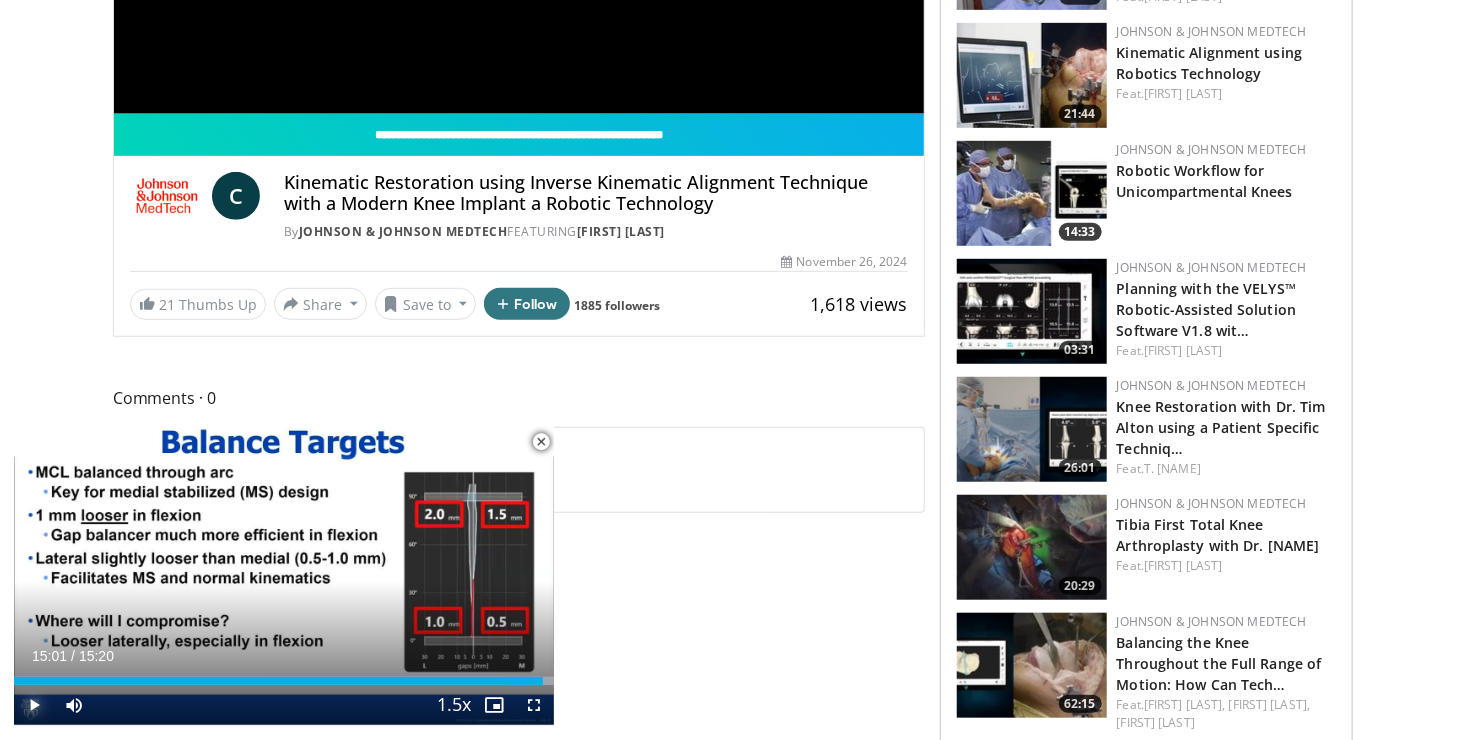 scroll, scrollTop: 500, scrollLeft: 0, axis: vertical 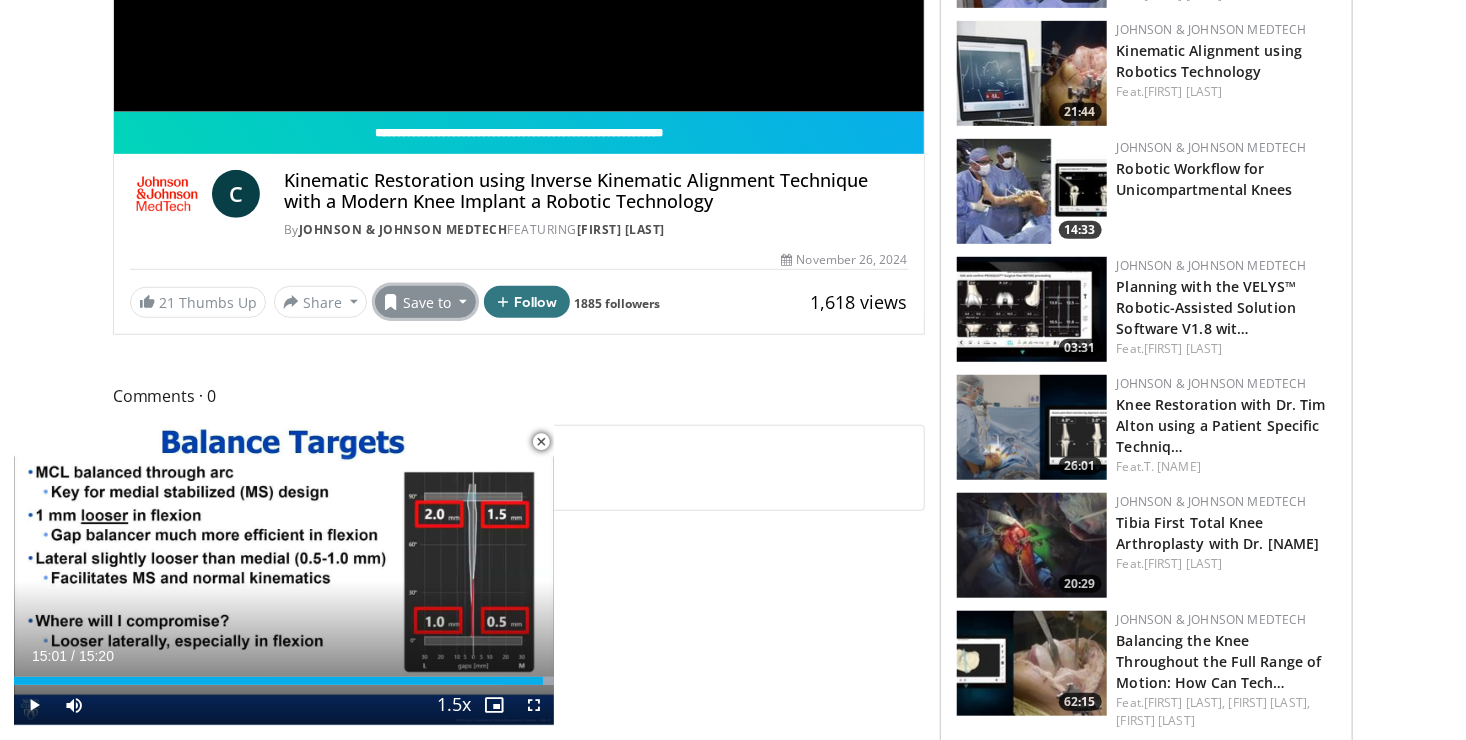 click on "Save to" at bounding box center (426, 302) 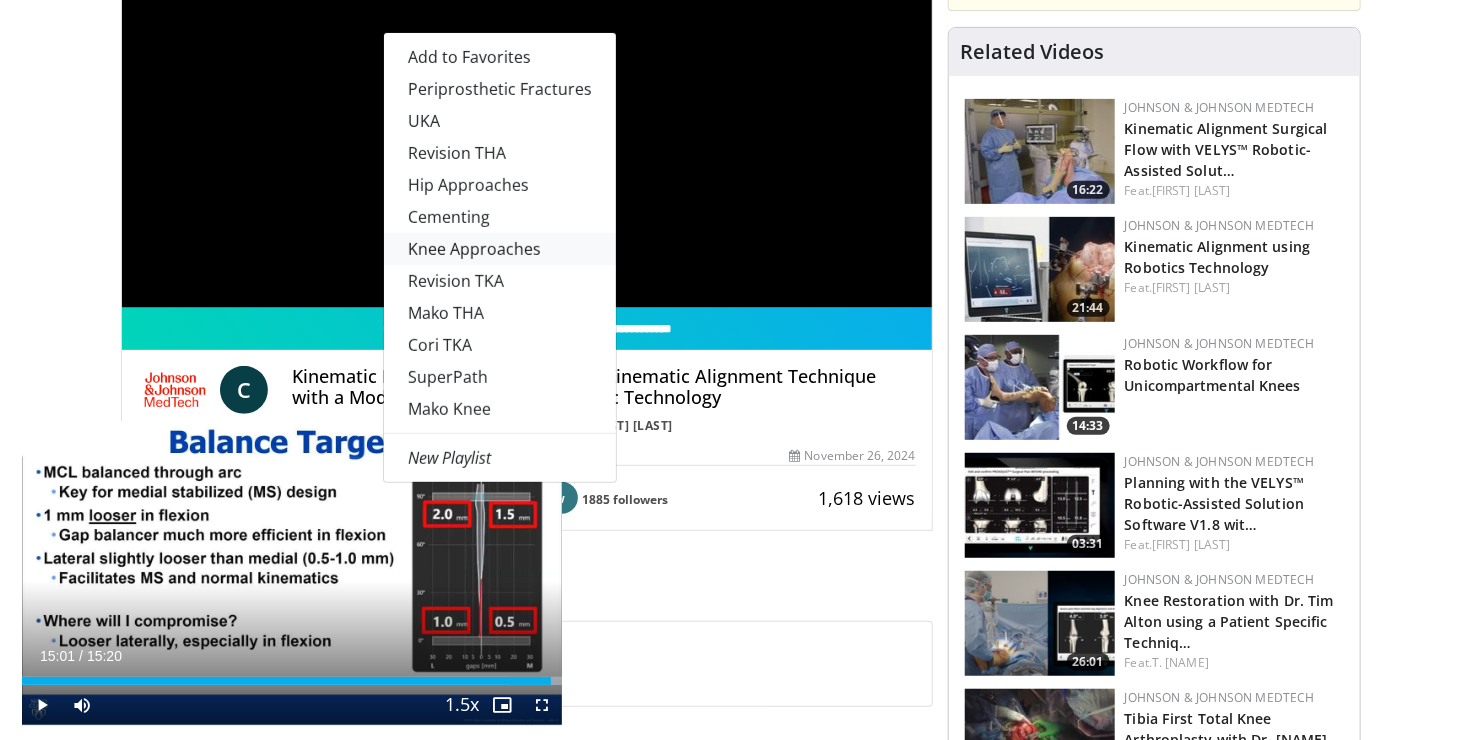 scroll, scrollTop: 300, scrollLeft: 0, axis: vertical 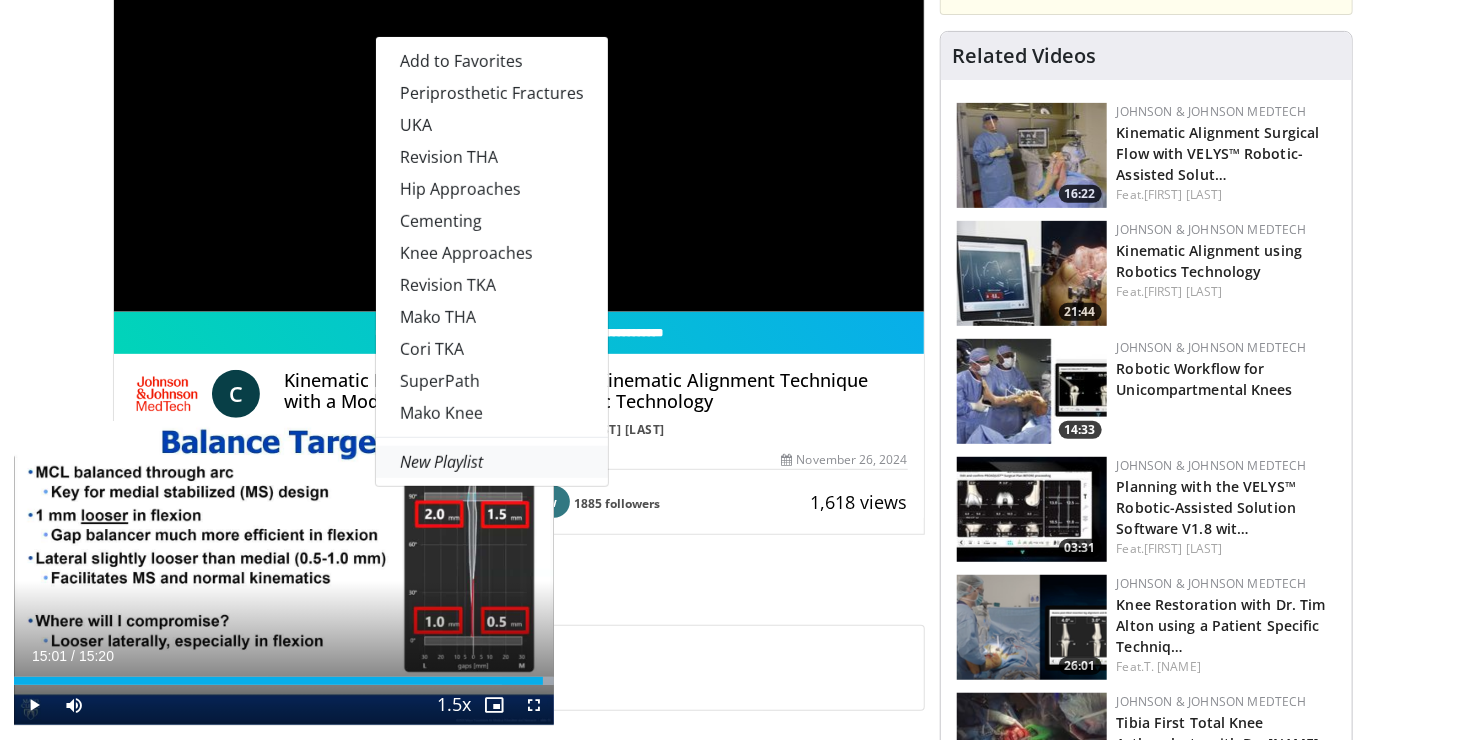 click on "New Playlist" at bounding box center [492, 462] 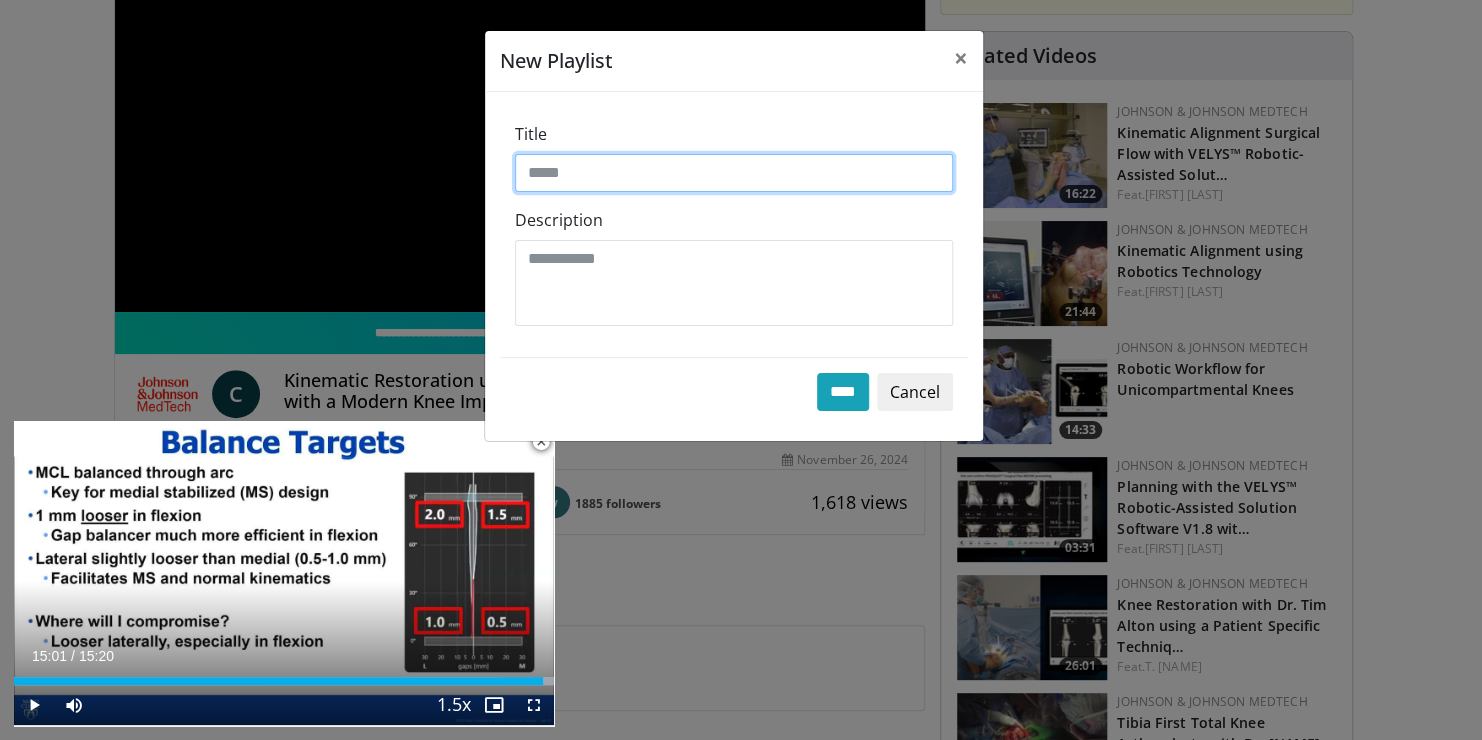 click on "Title" at bounding box center [734, 173] 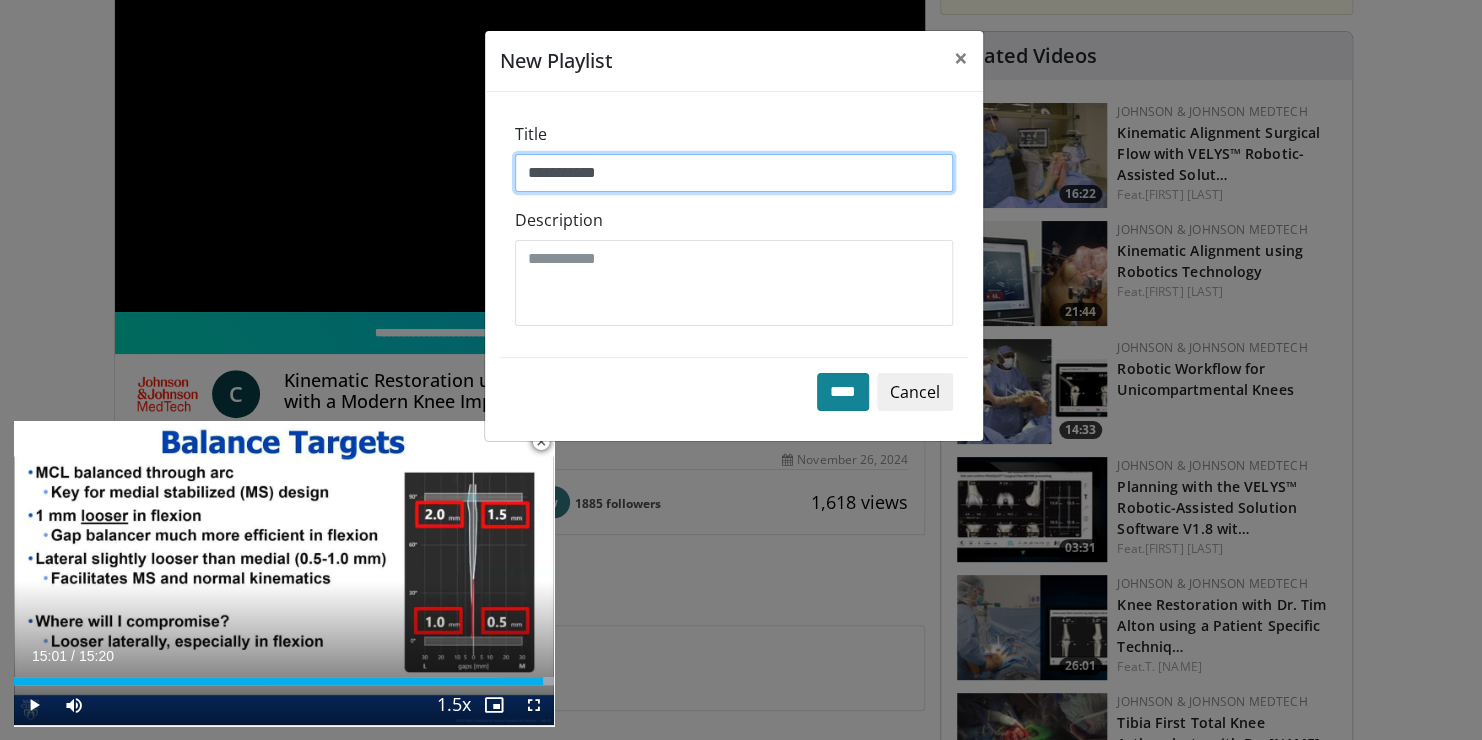type on "**********" 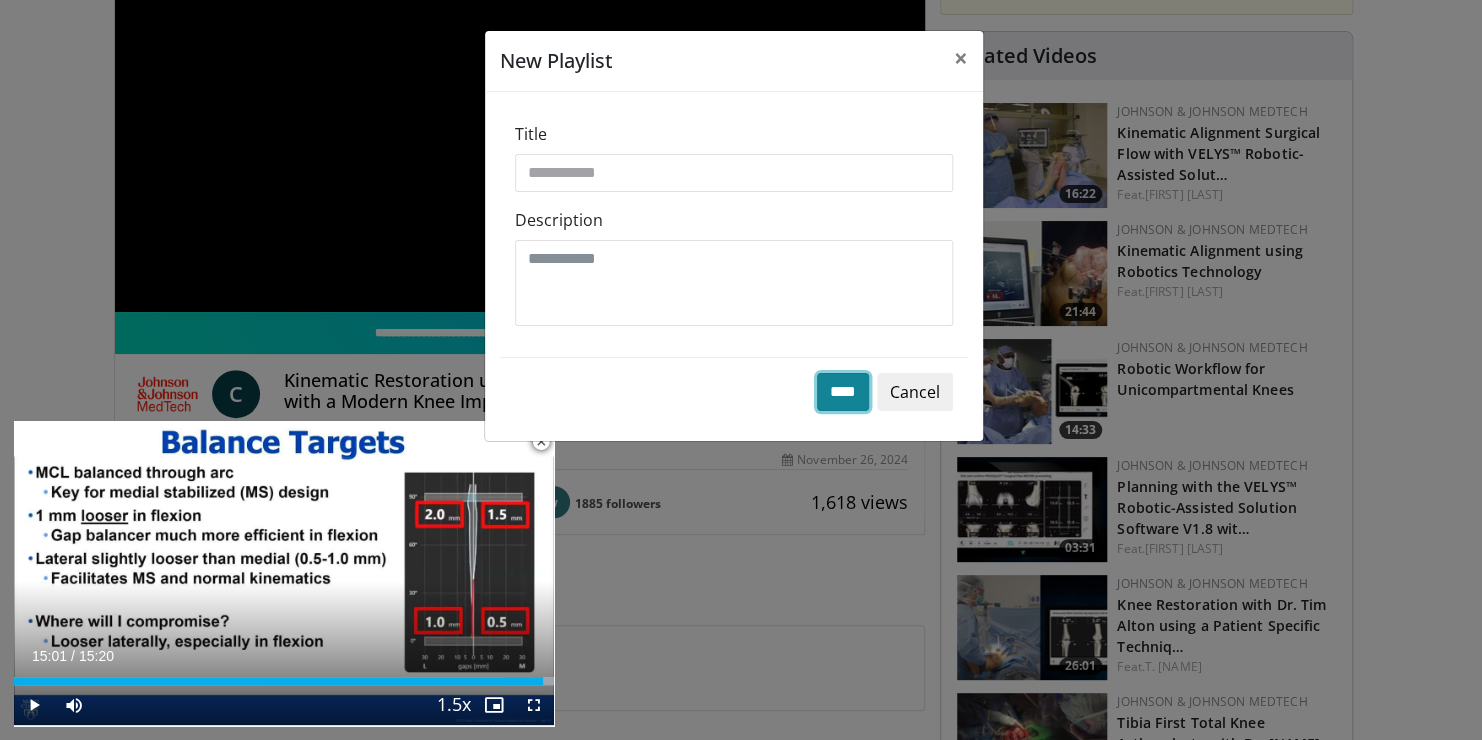 click on "****" at bounding box center (843, 392) 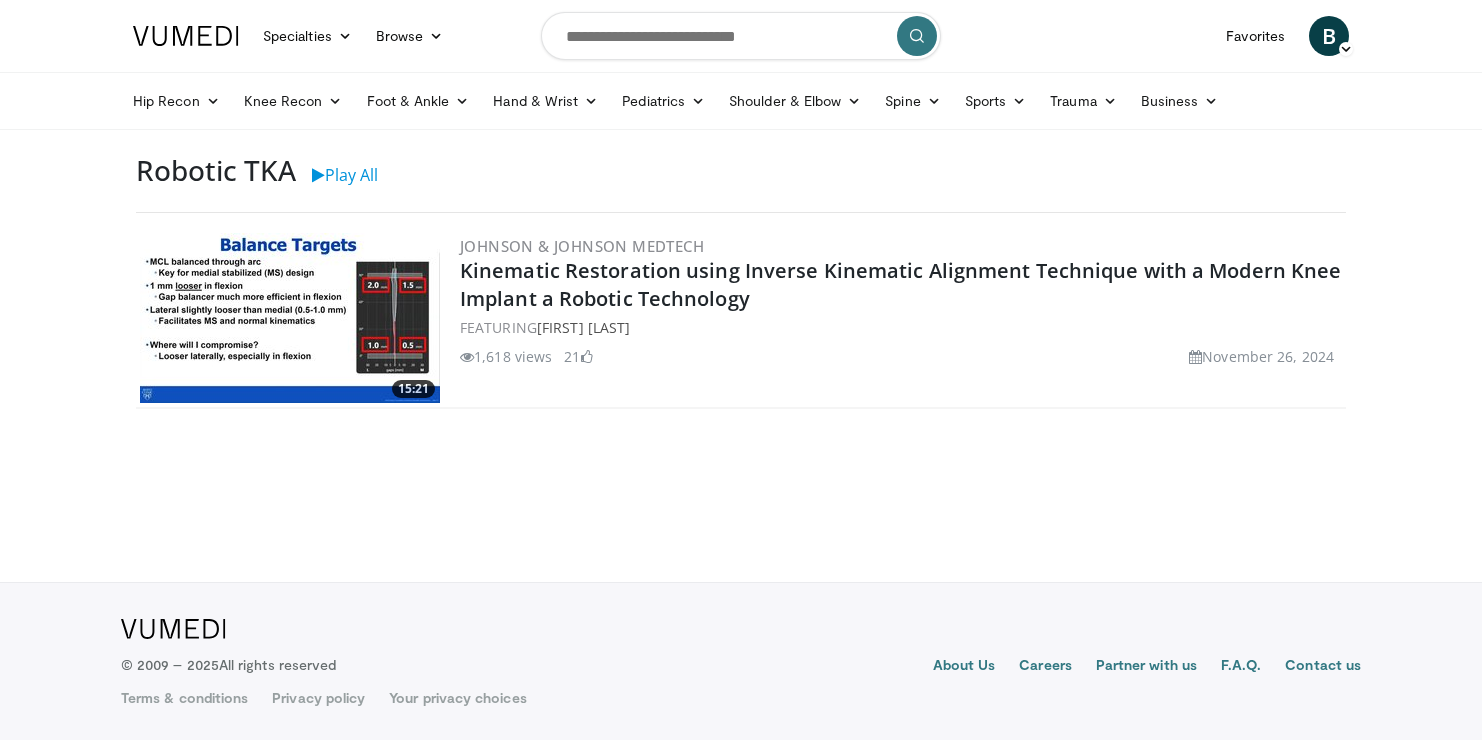 scroll, scrollTop: 0, scrollLeft: 0, axis: both 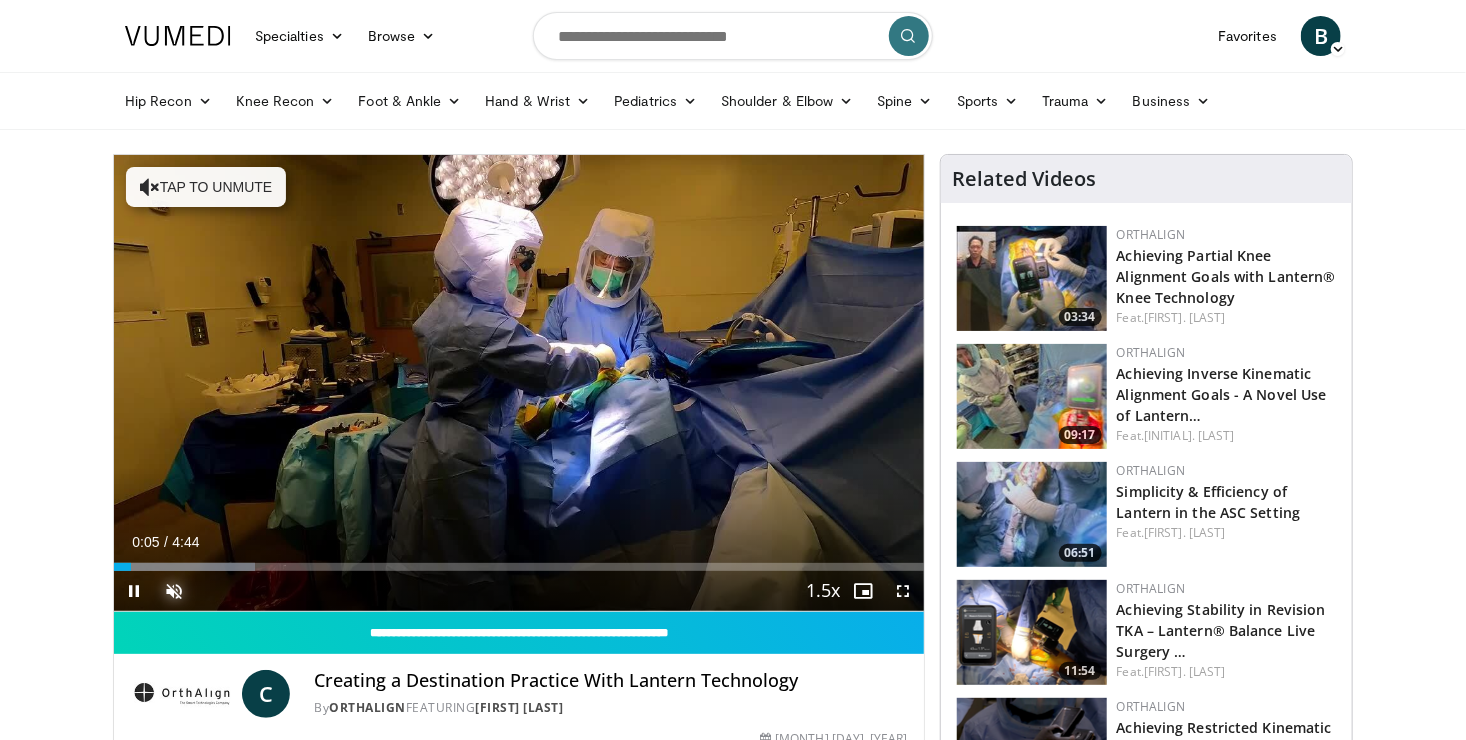 click at bounding box center [174, 591] 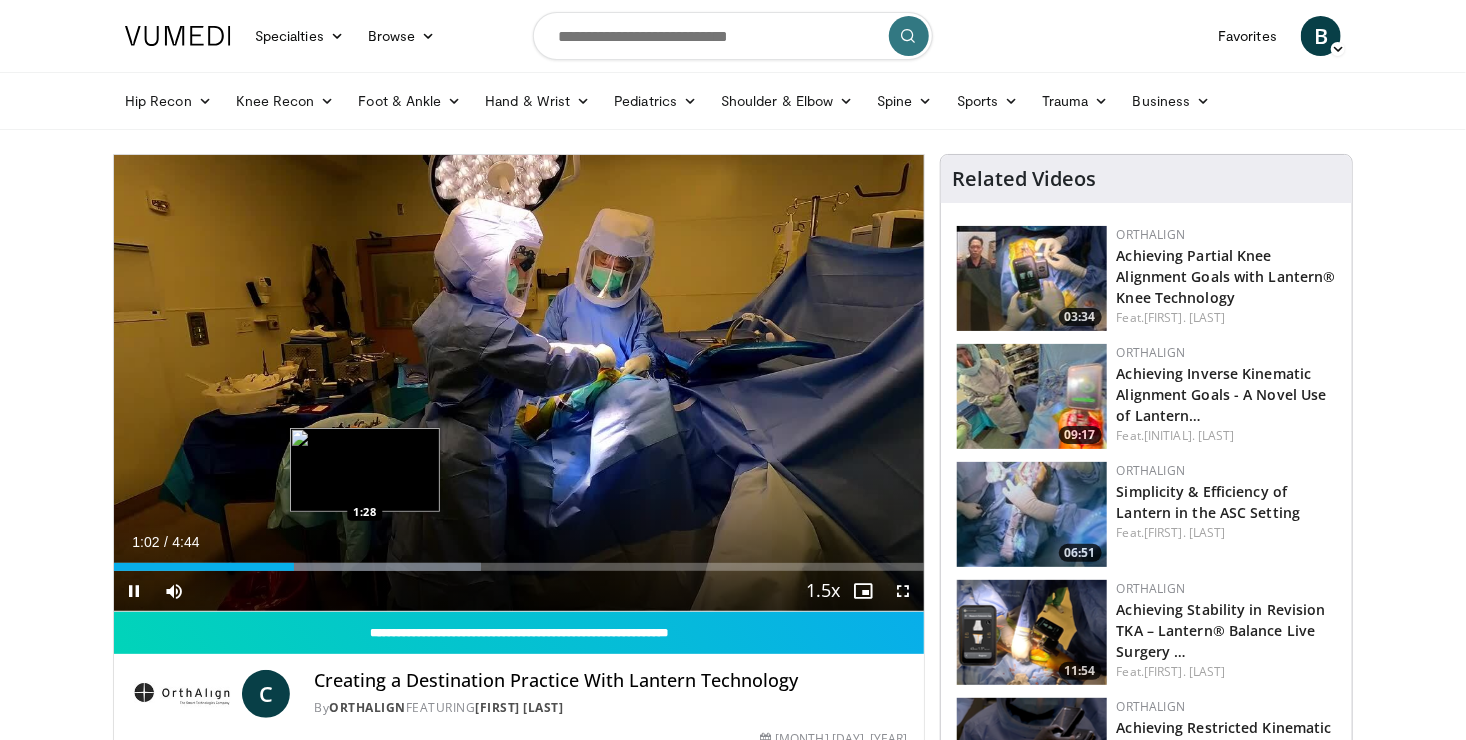 click on "**********" at bounding box center (519, 383) 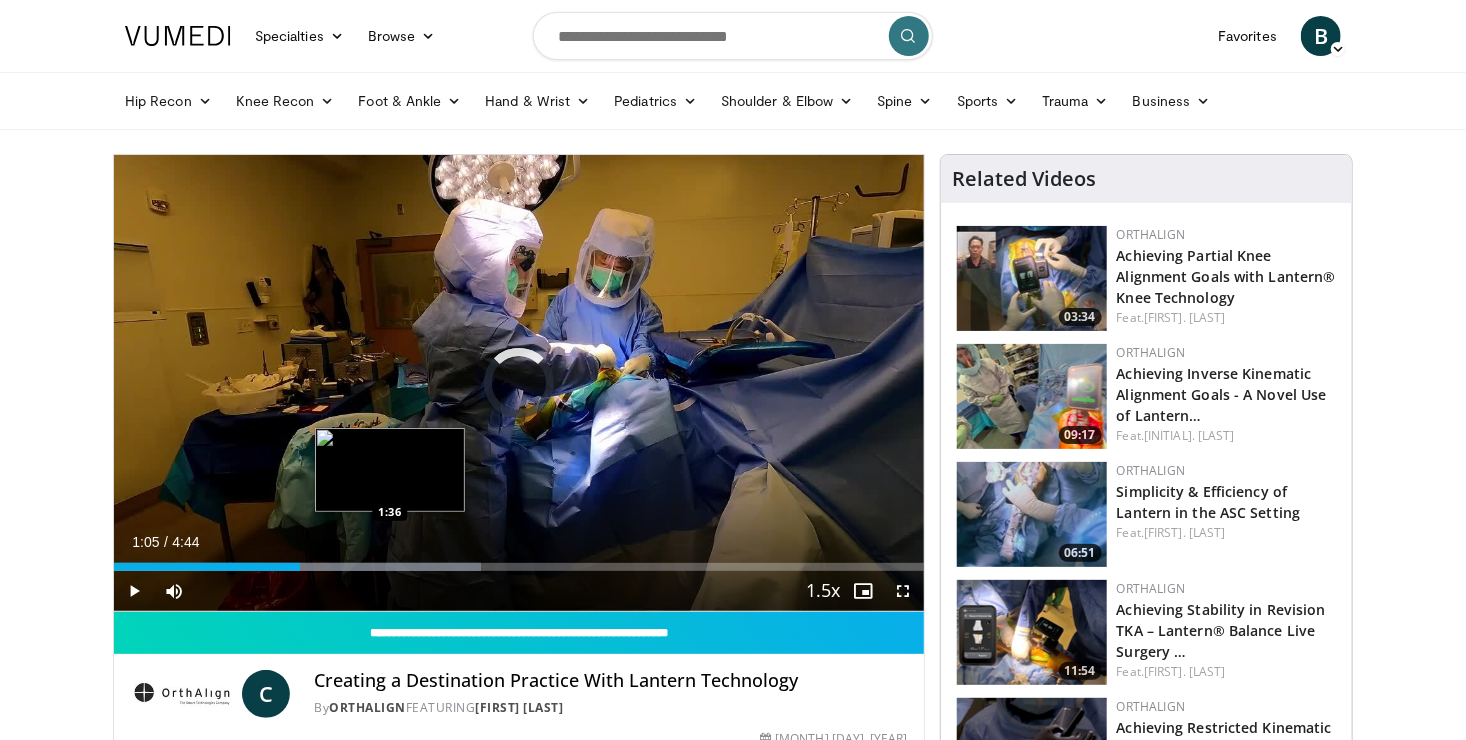 click at bounding box center [343, 567] 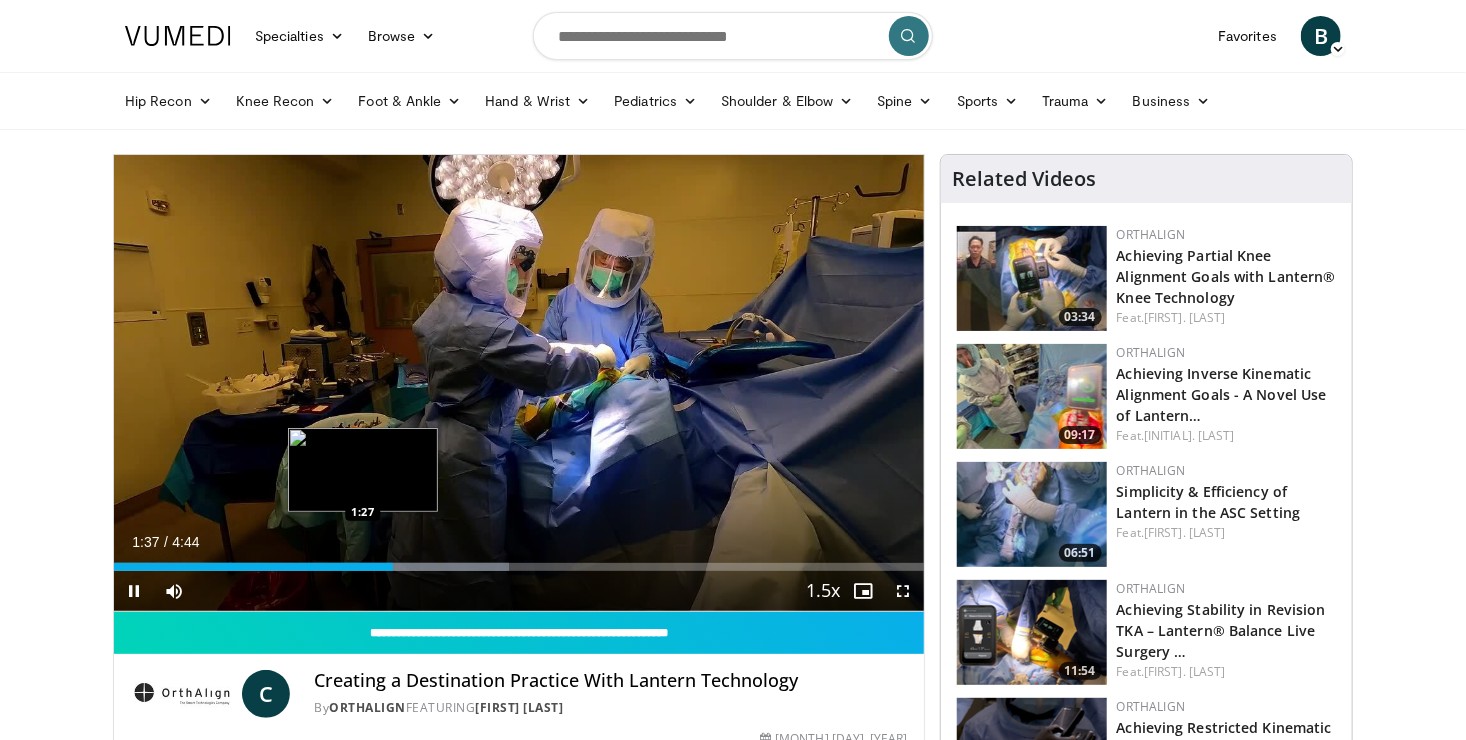 click on "1:37" at bounding box center (253, 567) 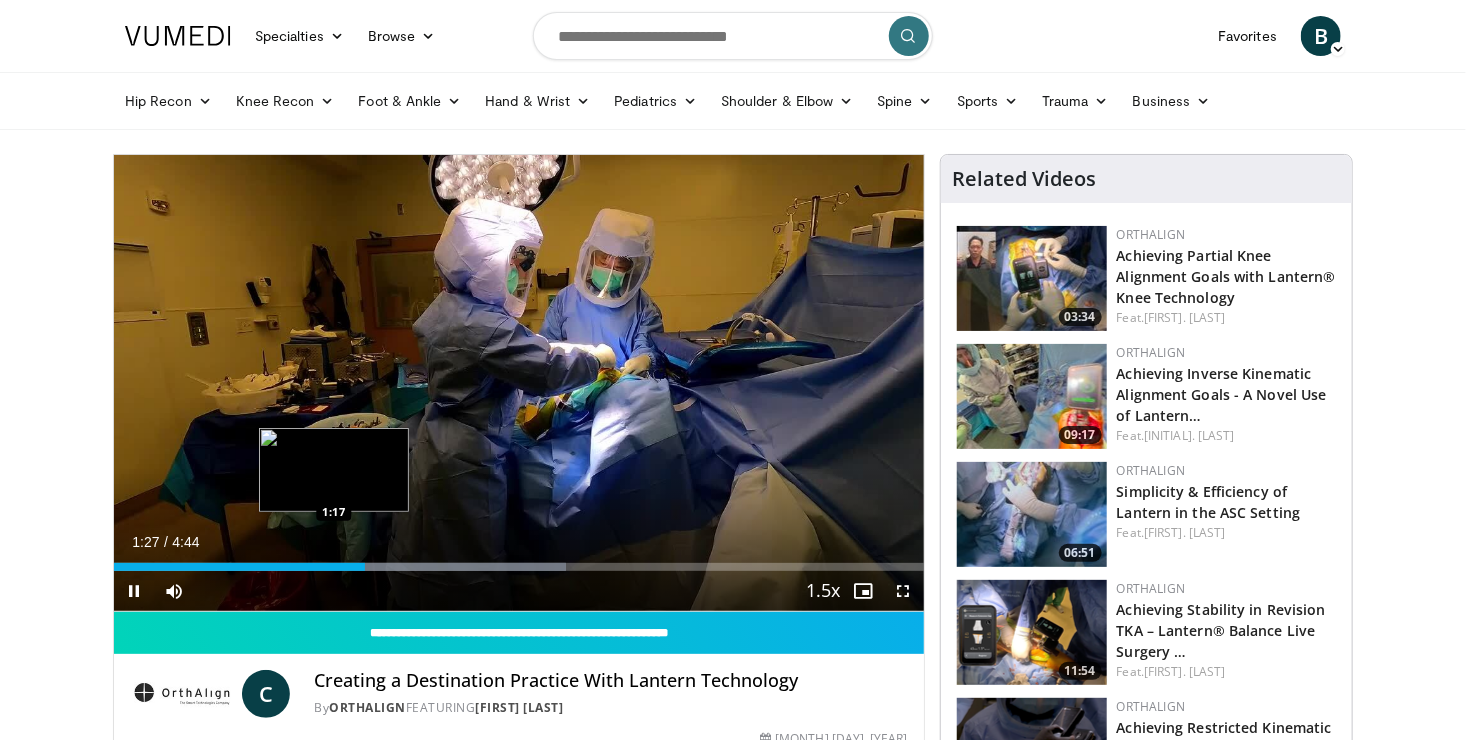 click on "**********" at bounding box center (519, 383) 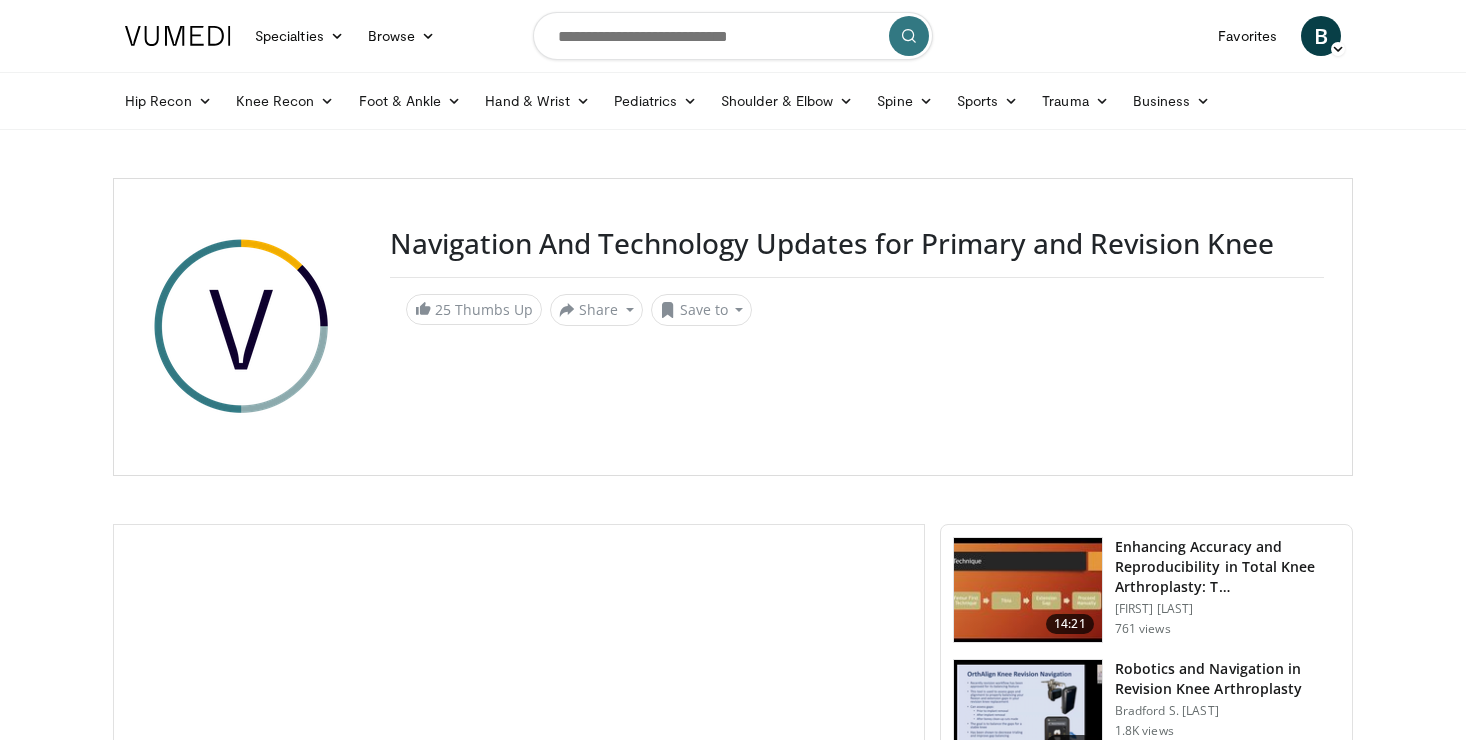 scroll, scrollTop: 0, scrollLeft: 0, axis: both 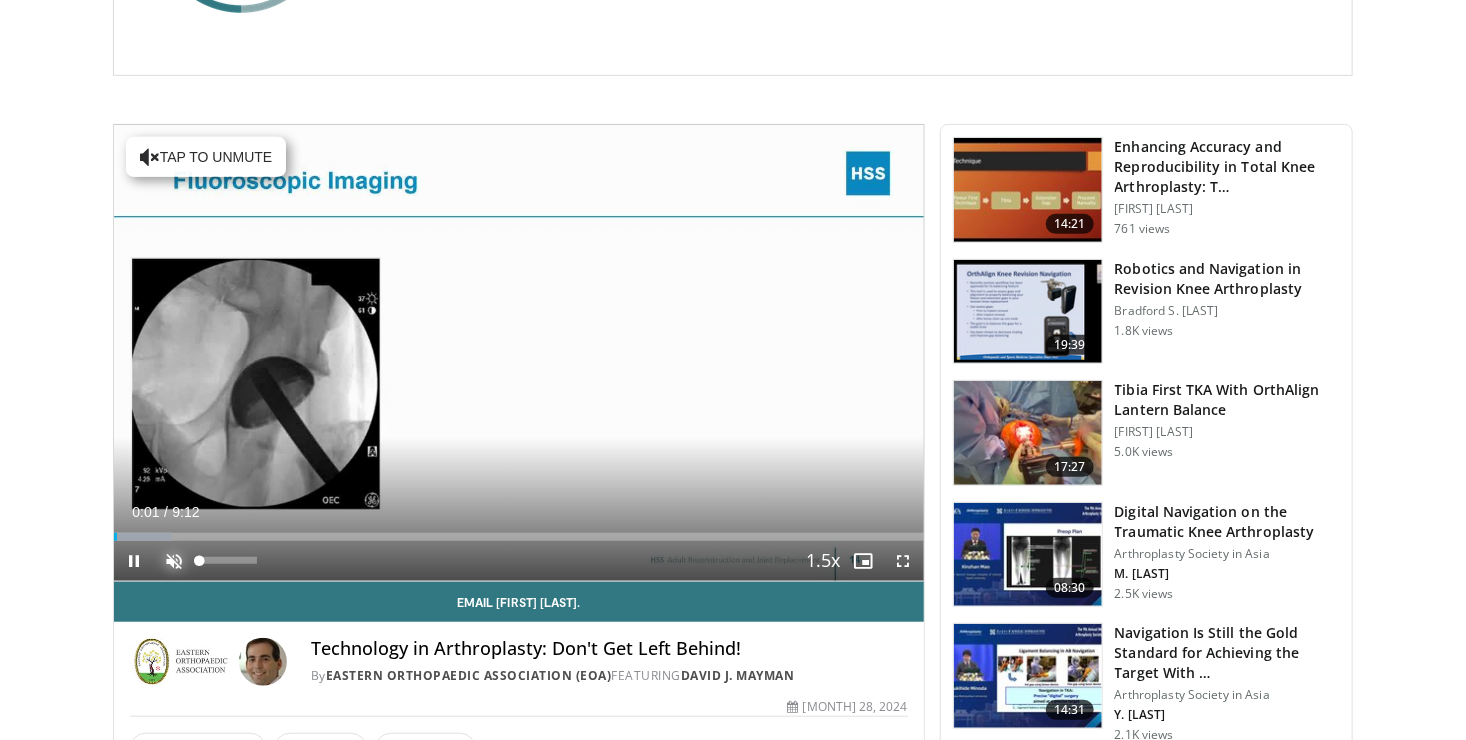 click at bounding box center [174, 561] 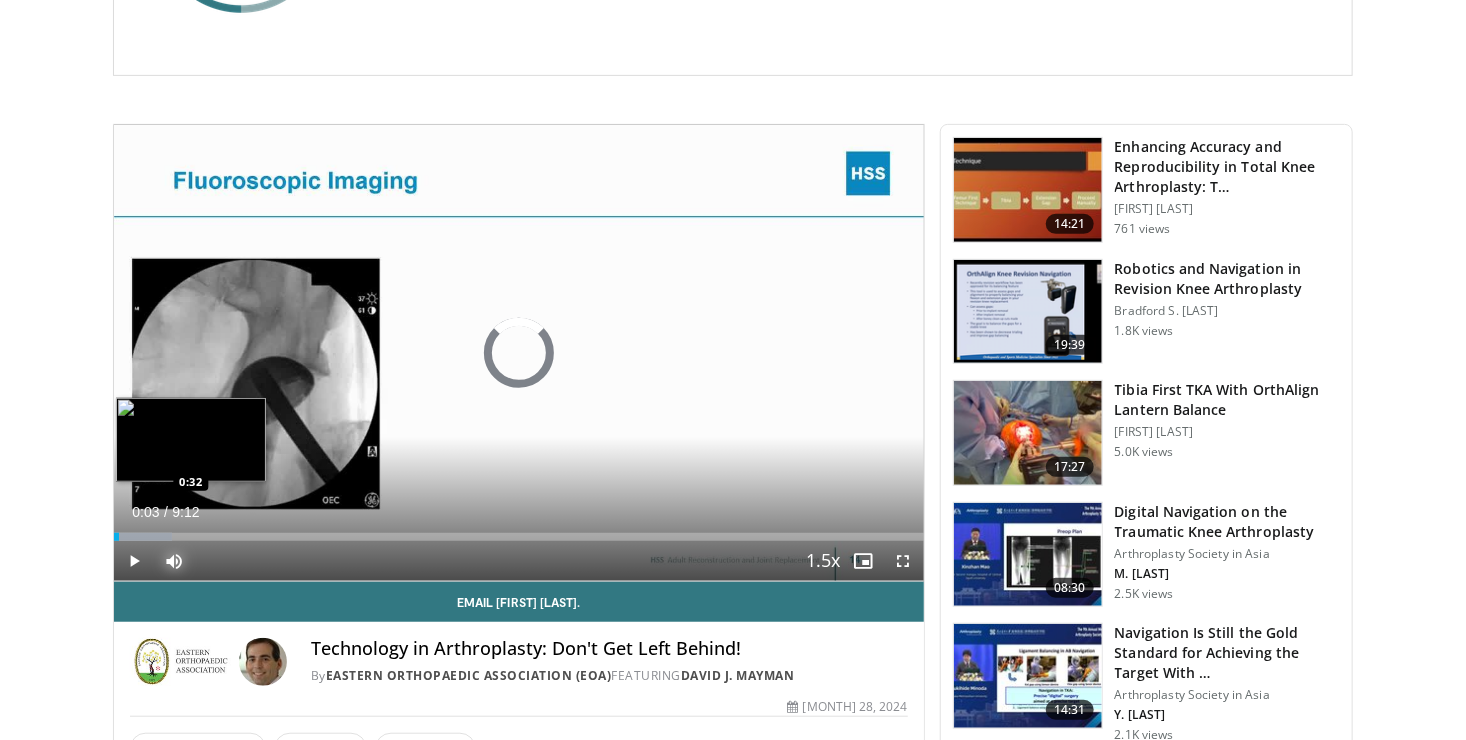 click on "Loaded :  7.18% 0:03 0:32" at bounding box center [519, 531] 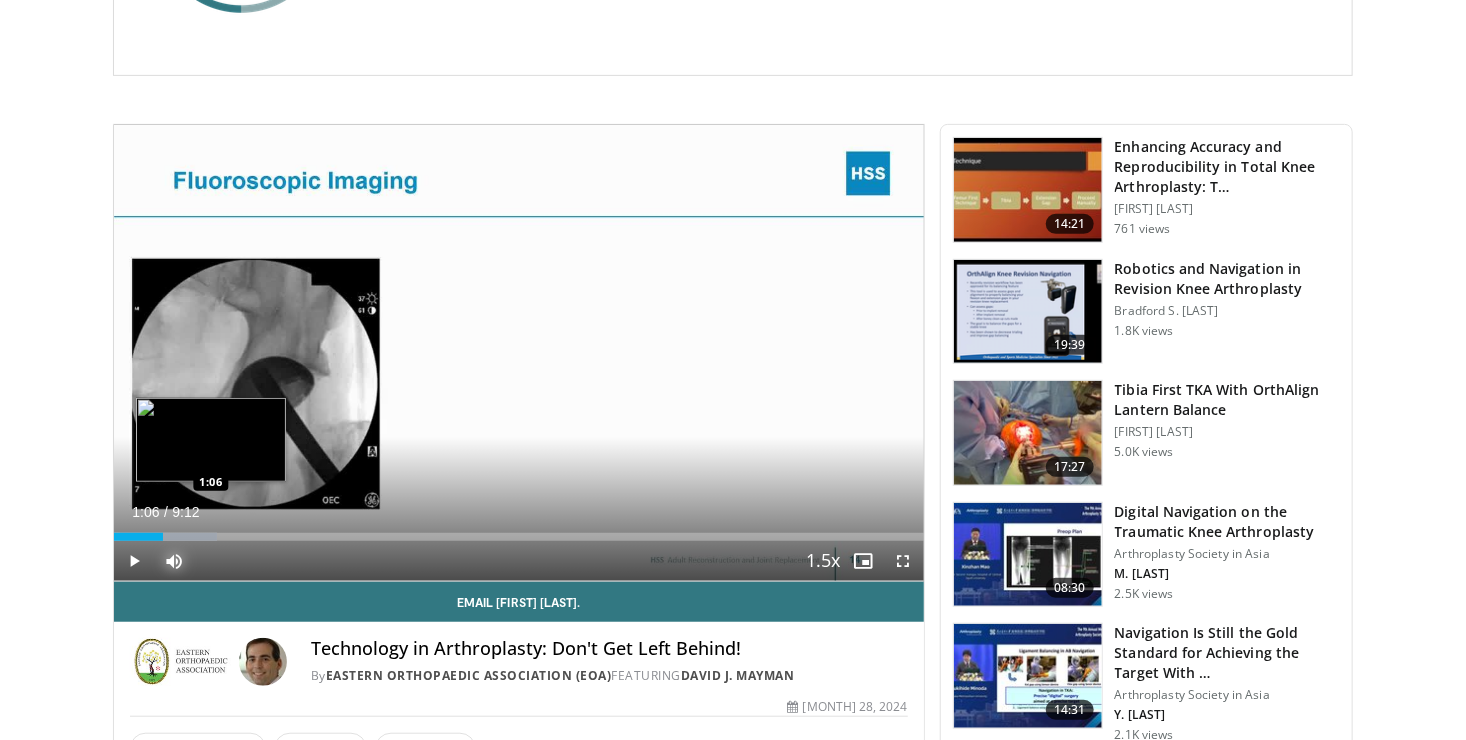 click at bounding box center (168, 537) 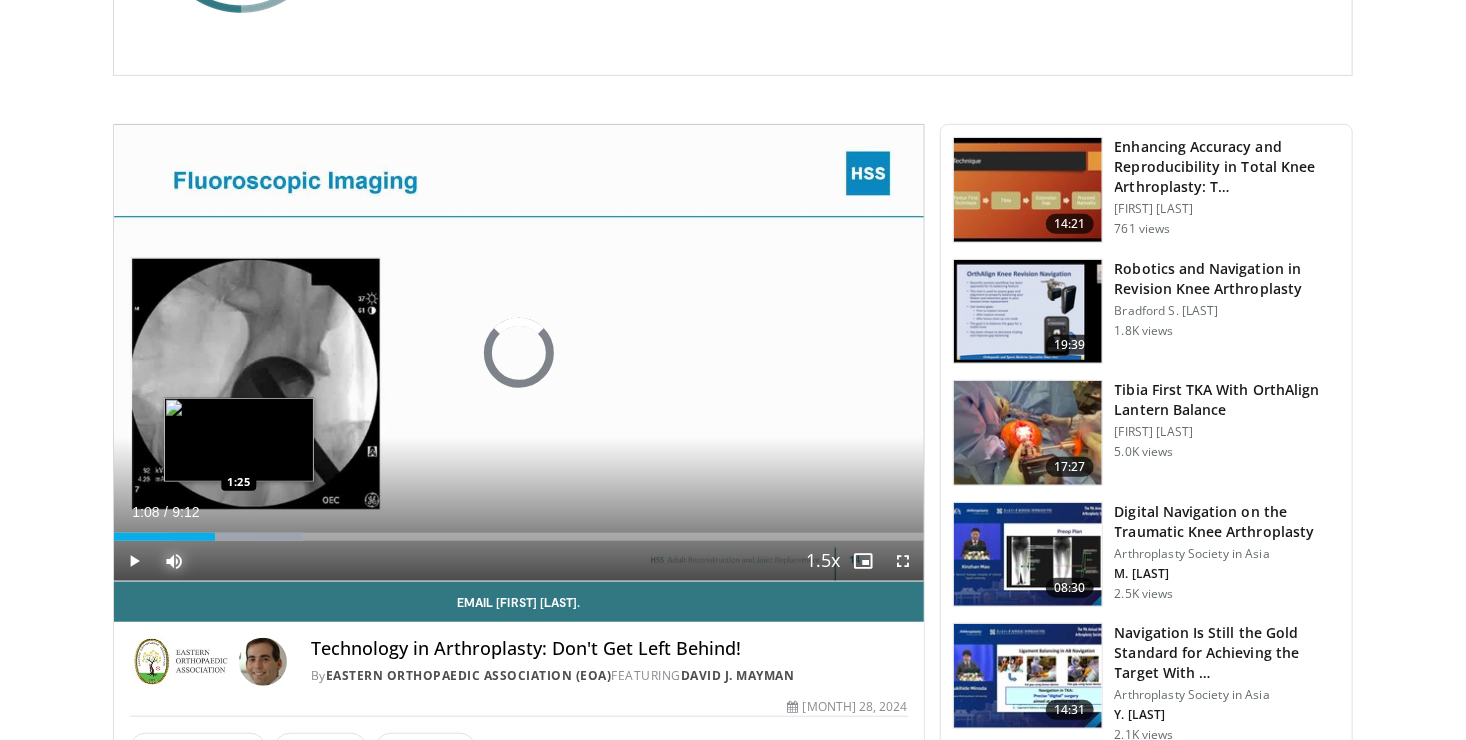 click on "Loaded :  23.35% 1:08 1:25" at bounding box center (519, 531) 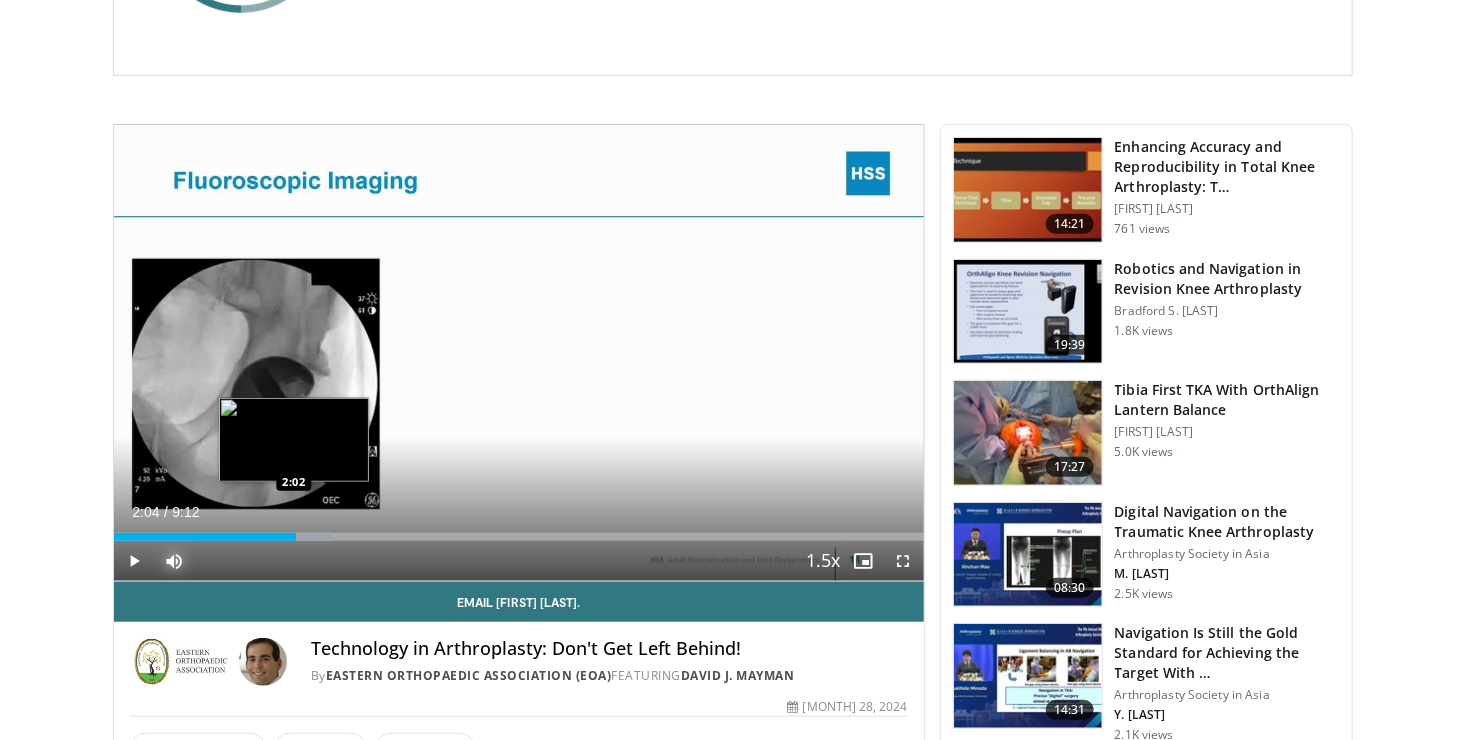 click at bounding box center [264, 537] 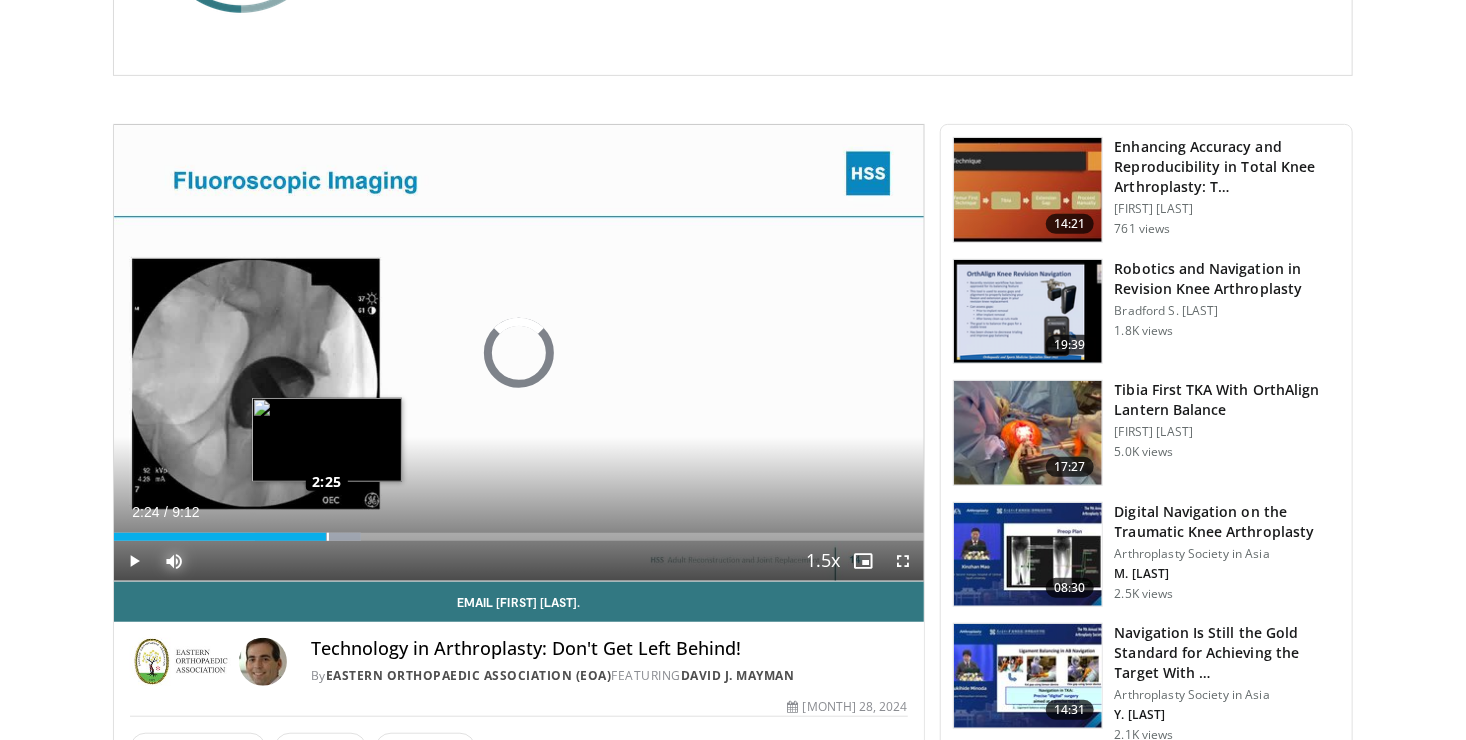 click on "Loaded :  30.54% 2:24 2:25" at bounding box center (519, 537) 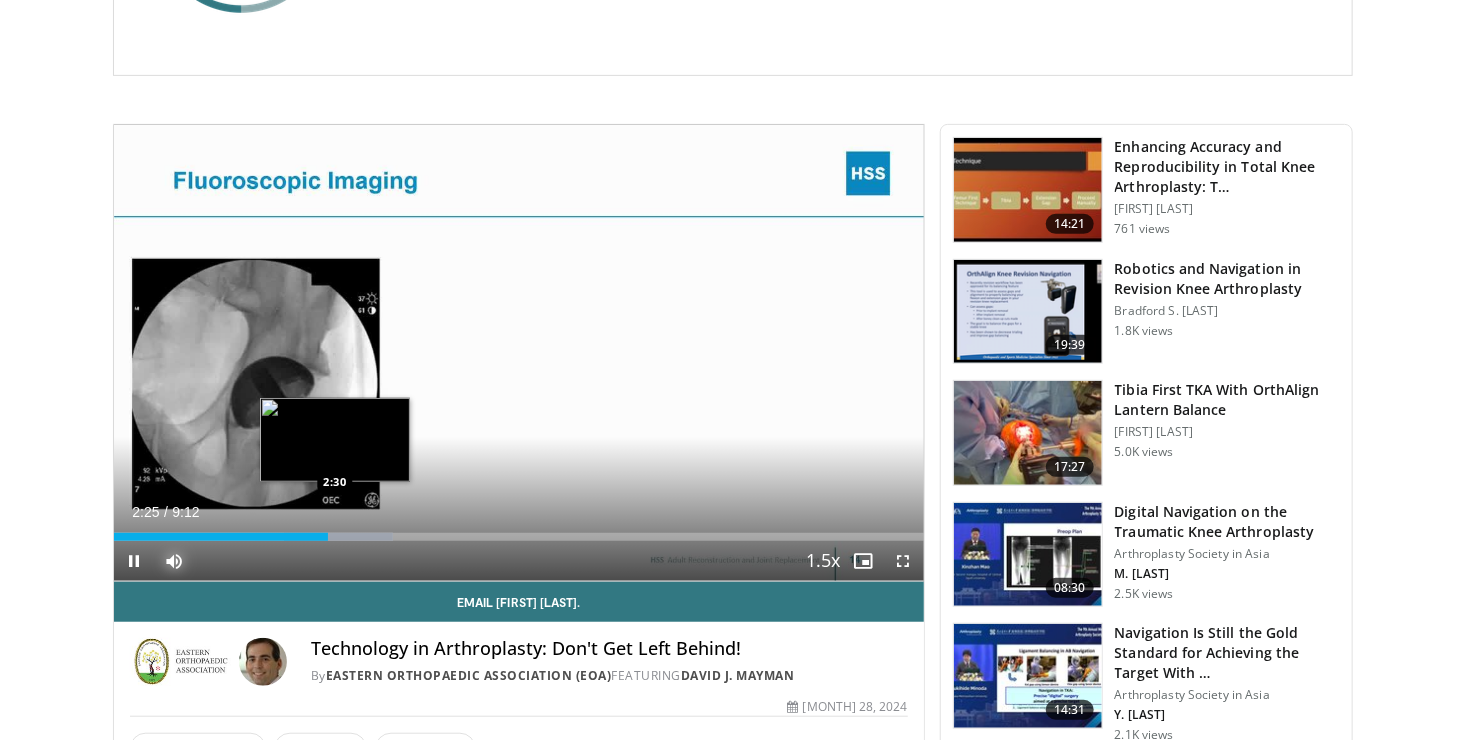 click on "Loaded :  34.42% 2:25 2:30" at bounding box center (519, 537) 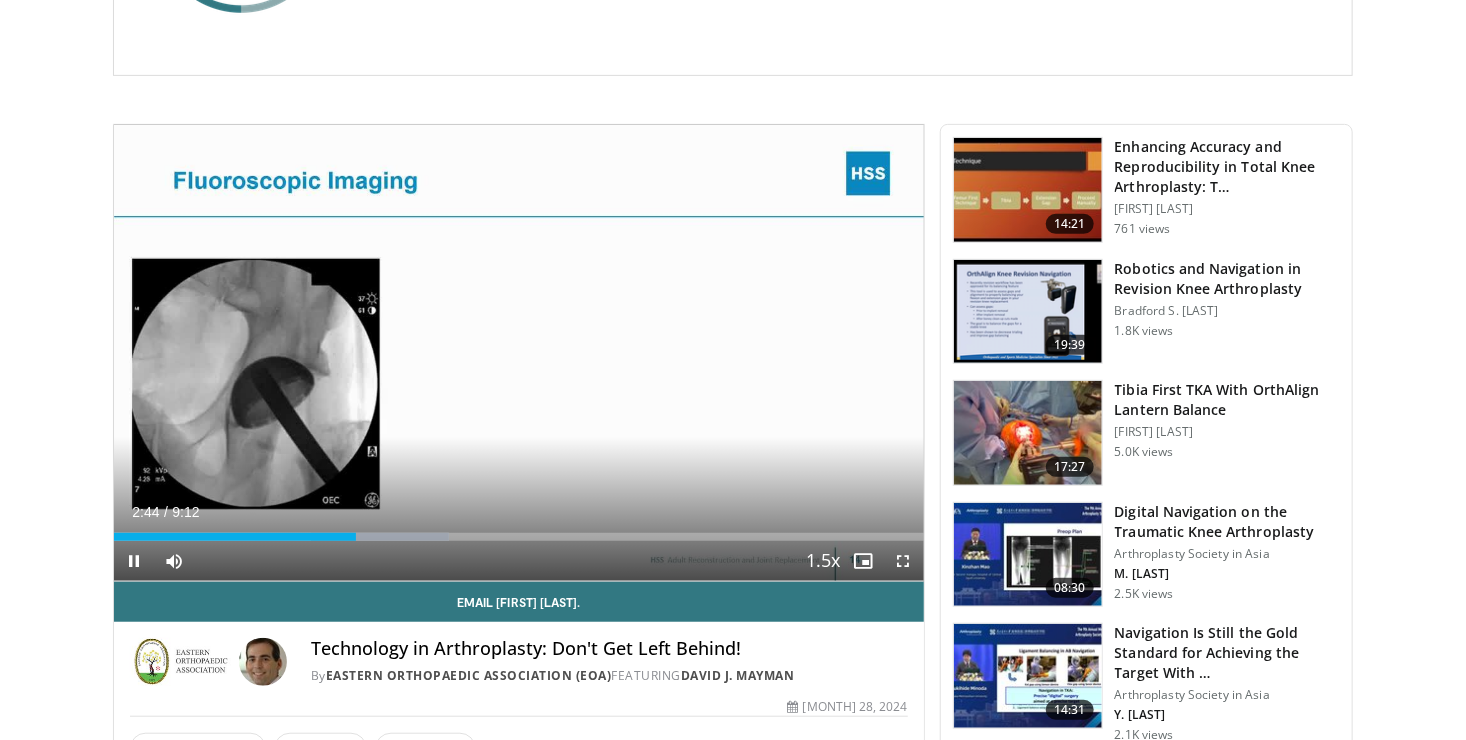 click on "Current Time  2:44 / Duration  9:12 Pause Skip Backward Skip Forward Mute Loaded :  41.32% 2:44 3:10 Stream Type  LIVE Seek to live, currently behind live LIVE   1.5x Playback Rate 0.5x 0.75x 1x 1.25x 1.5x , selected 1.75x 2x Chapters Chapters Descriptions descriptions off , selected Captions captions settings , opens captions settings dialog captions off , selected Audio Track en (Main) , selected Fullscreen Enable picture-in-picture mode" at bounding box center [519, 561] 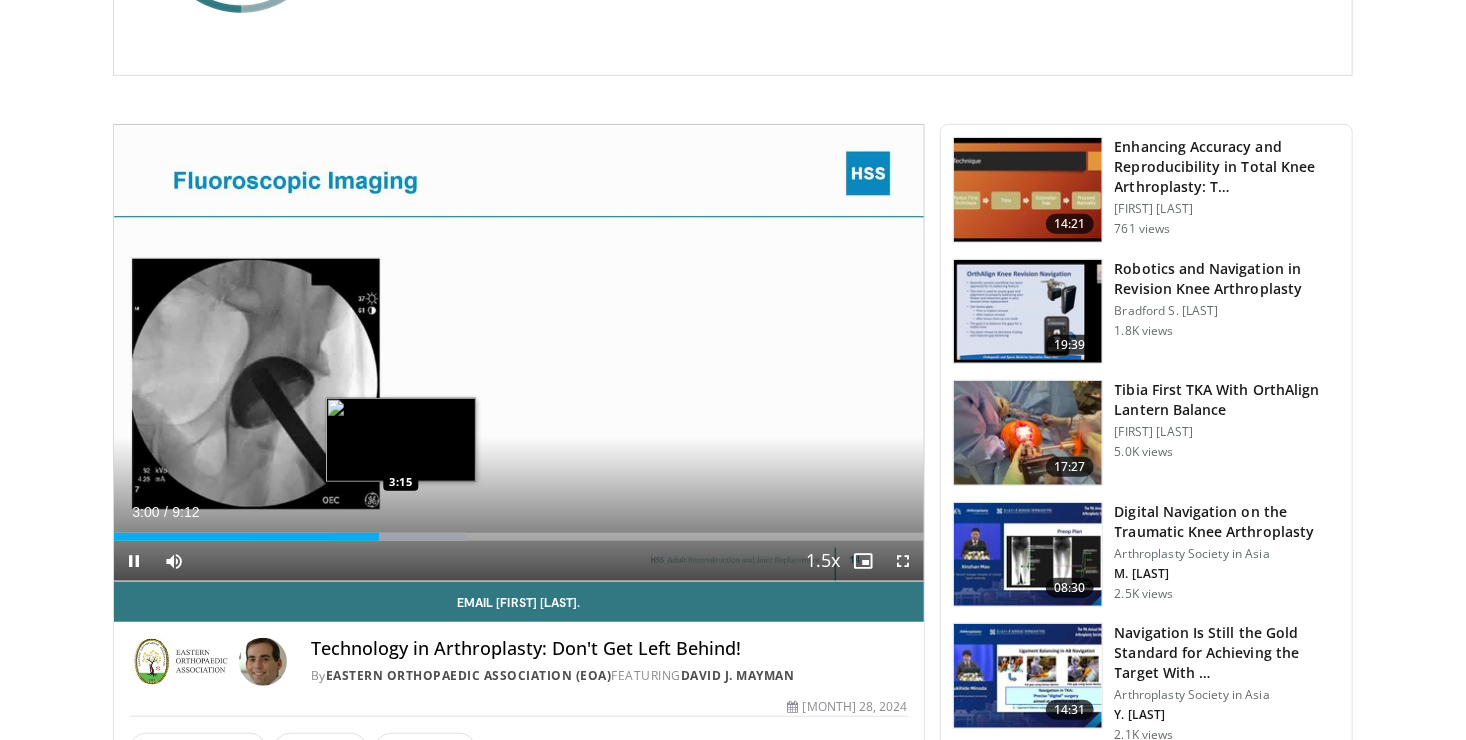 click at bounding box center (398, 537) 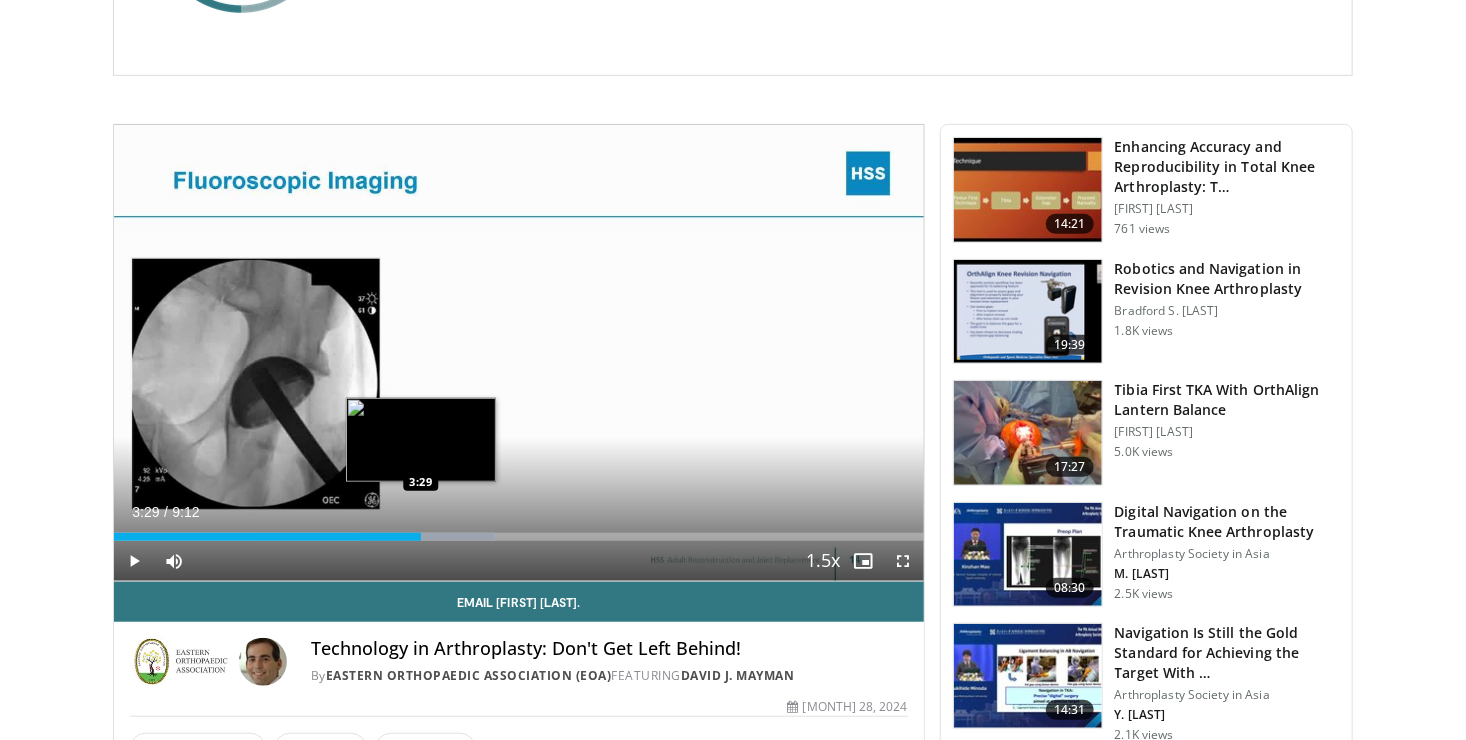 click on "Loaded :  47.10% 3:29 3:29" at bounding box center [519, 537] 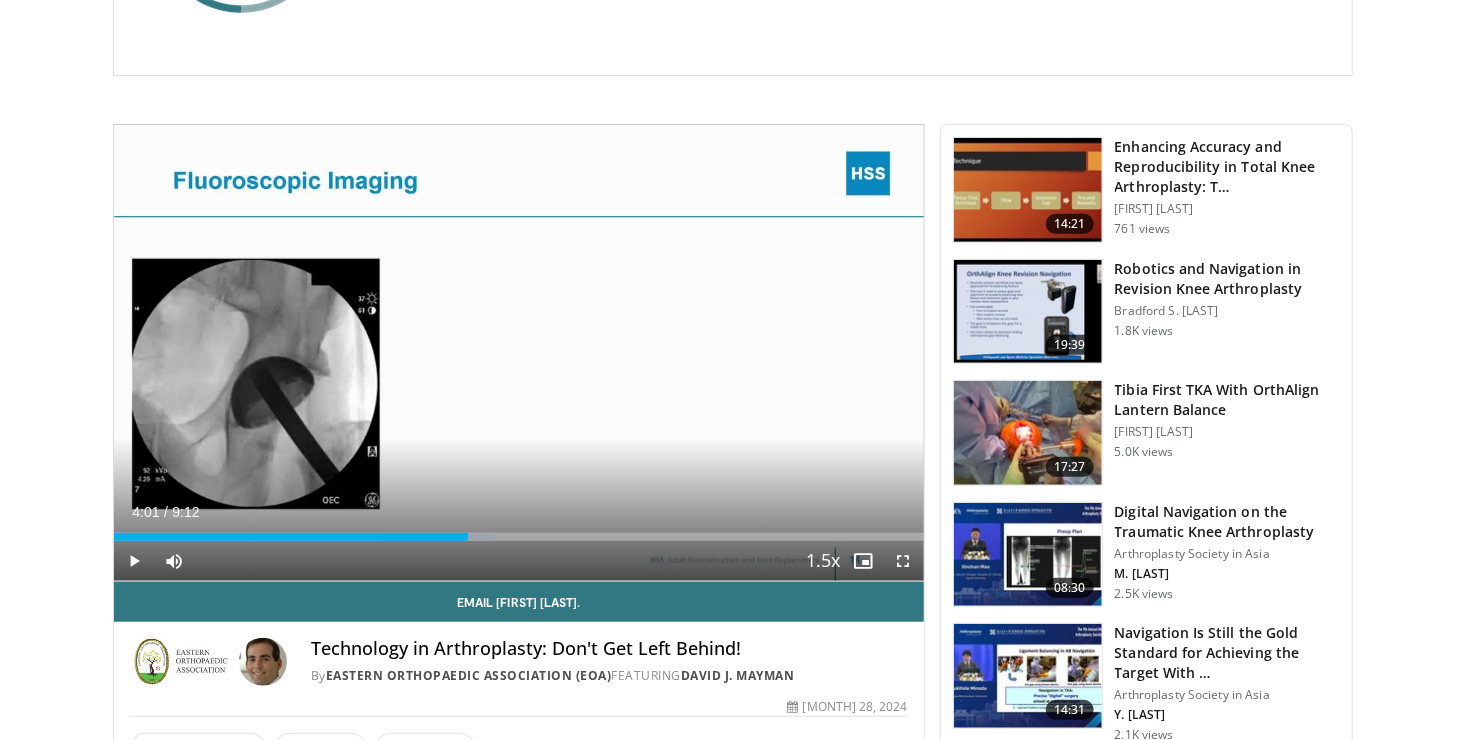 click on "Loaded :  47.10% 4:01 4:00" at bounding box center (519, 531) 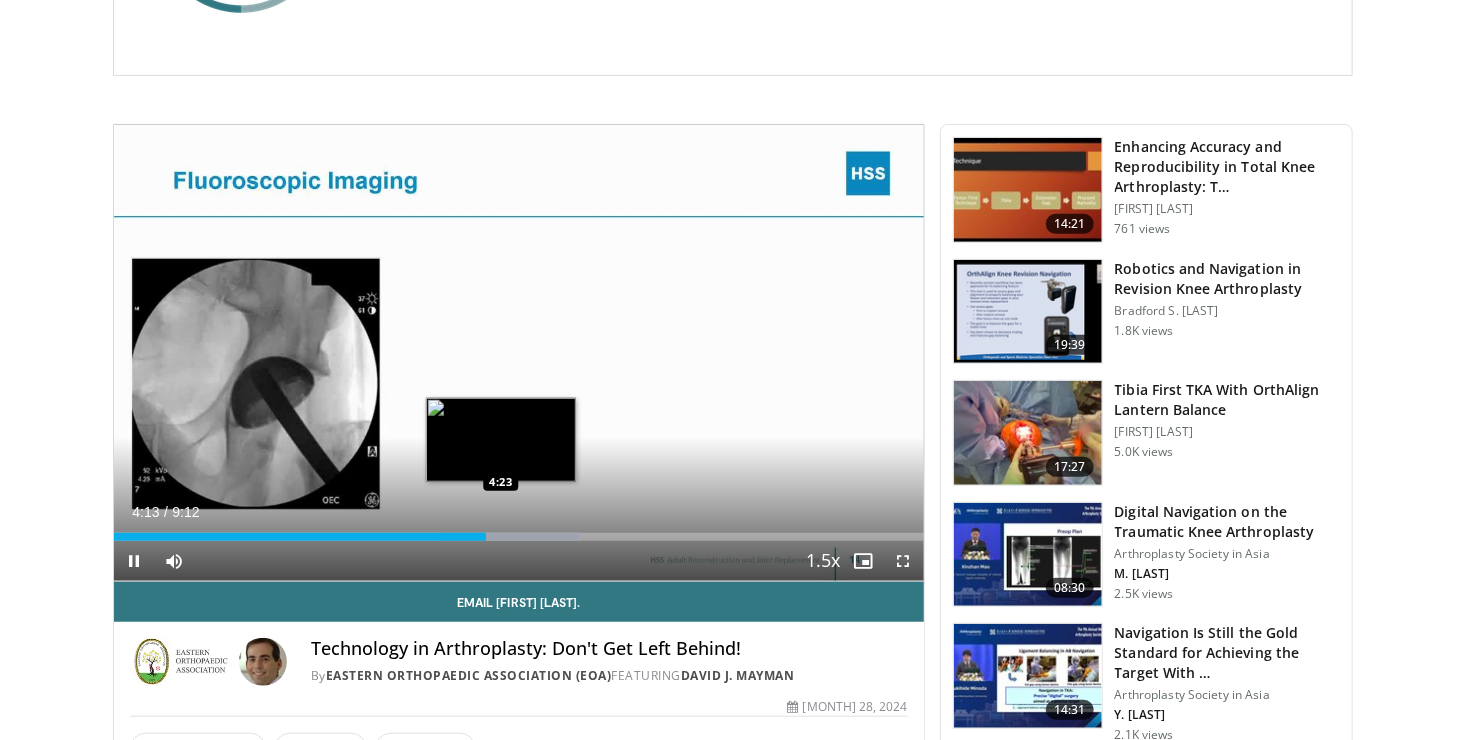 click on "Loaded :  57.50% 4:13 4:23" at bounding box center [519, 531] 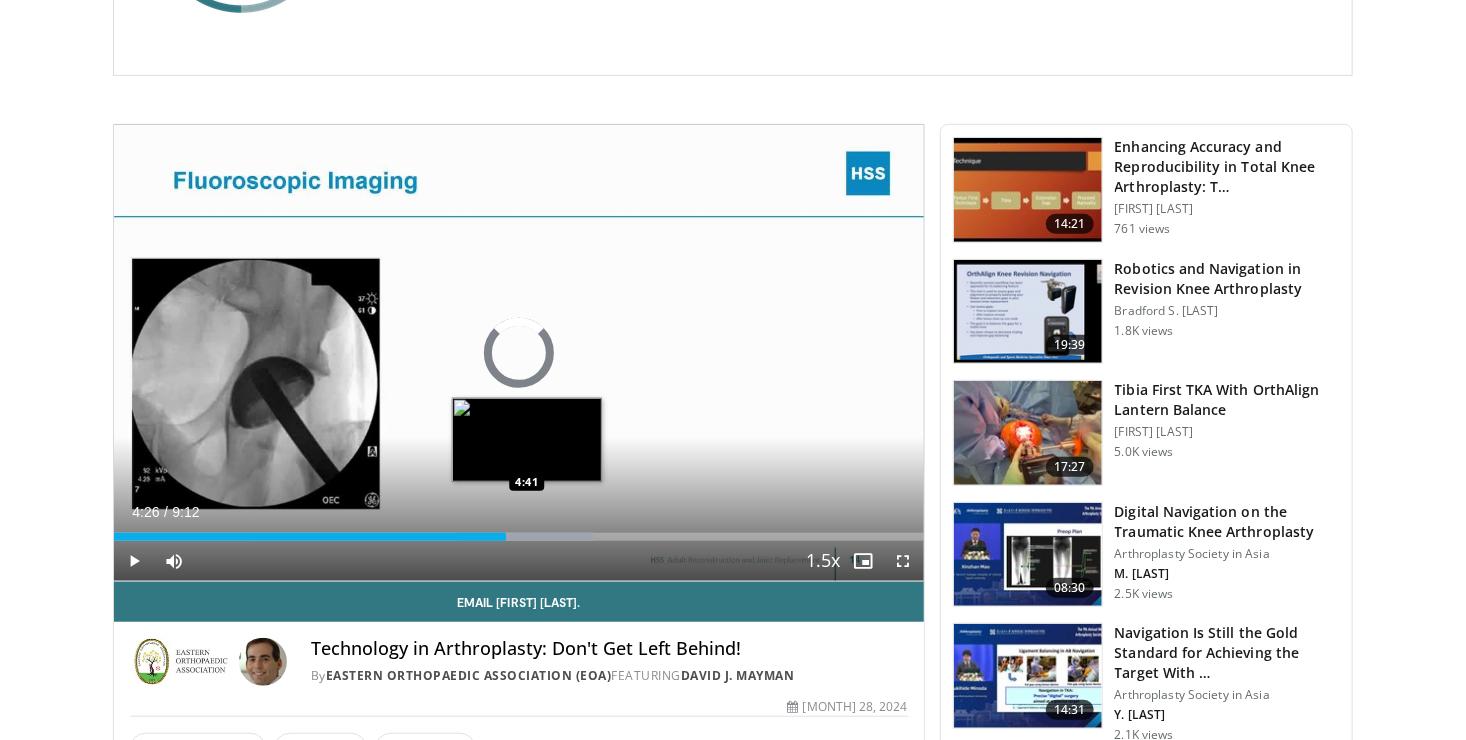 click on "Loaded :  59.29% 4:27 4:41" at bounding box center [519, 537] 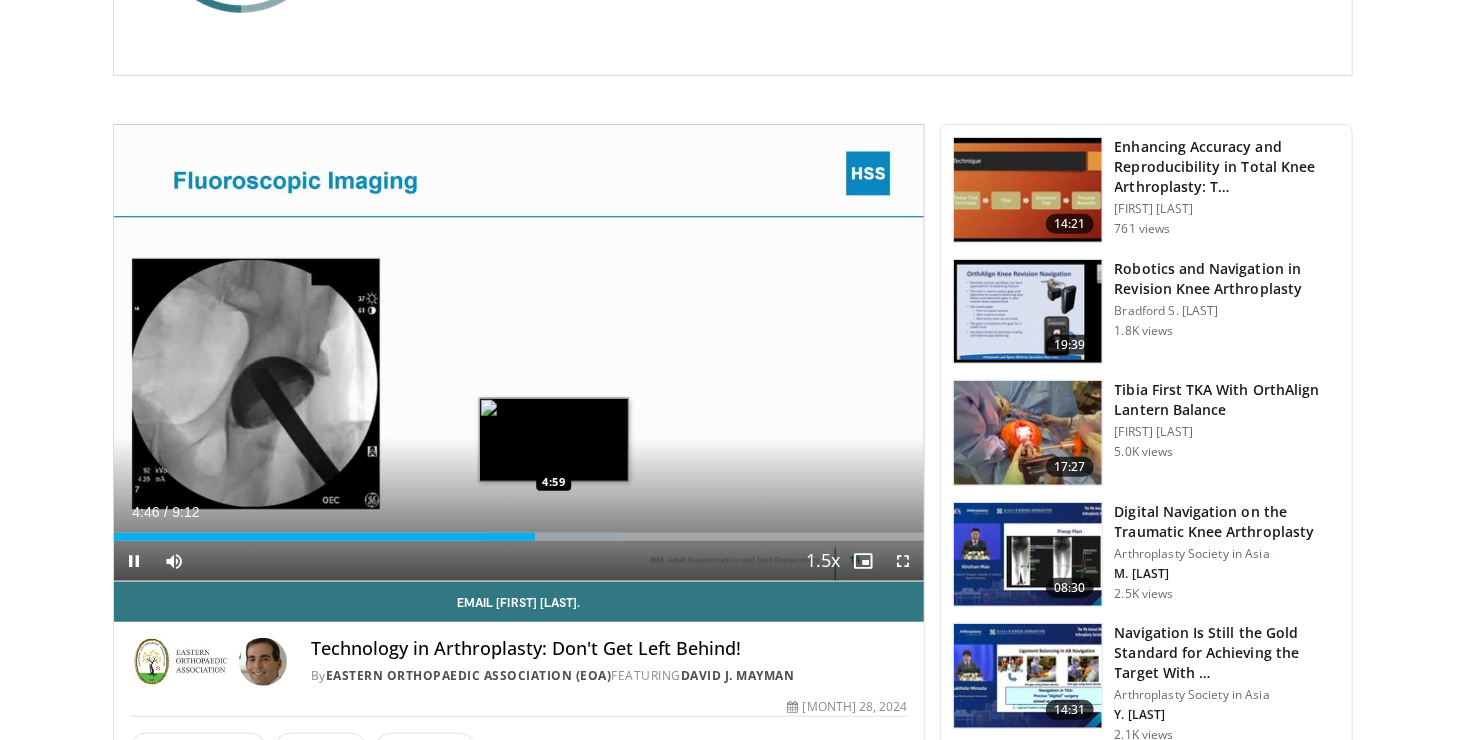 click on "Loaded :  62.89% 4:47 4:59" at bounding box center [519, 537] 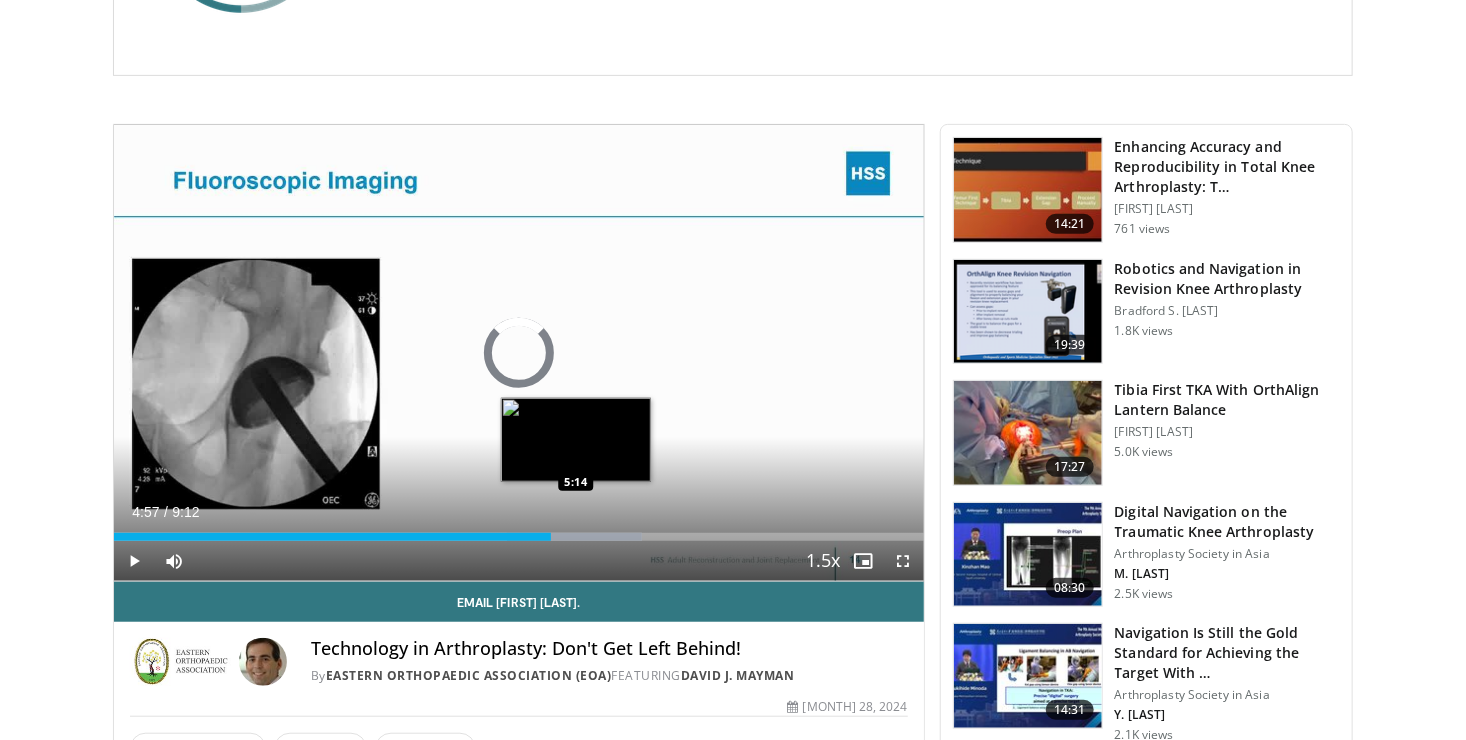click at bounding box center [574, 537] 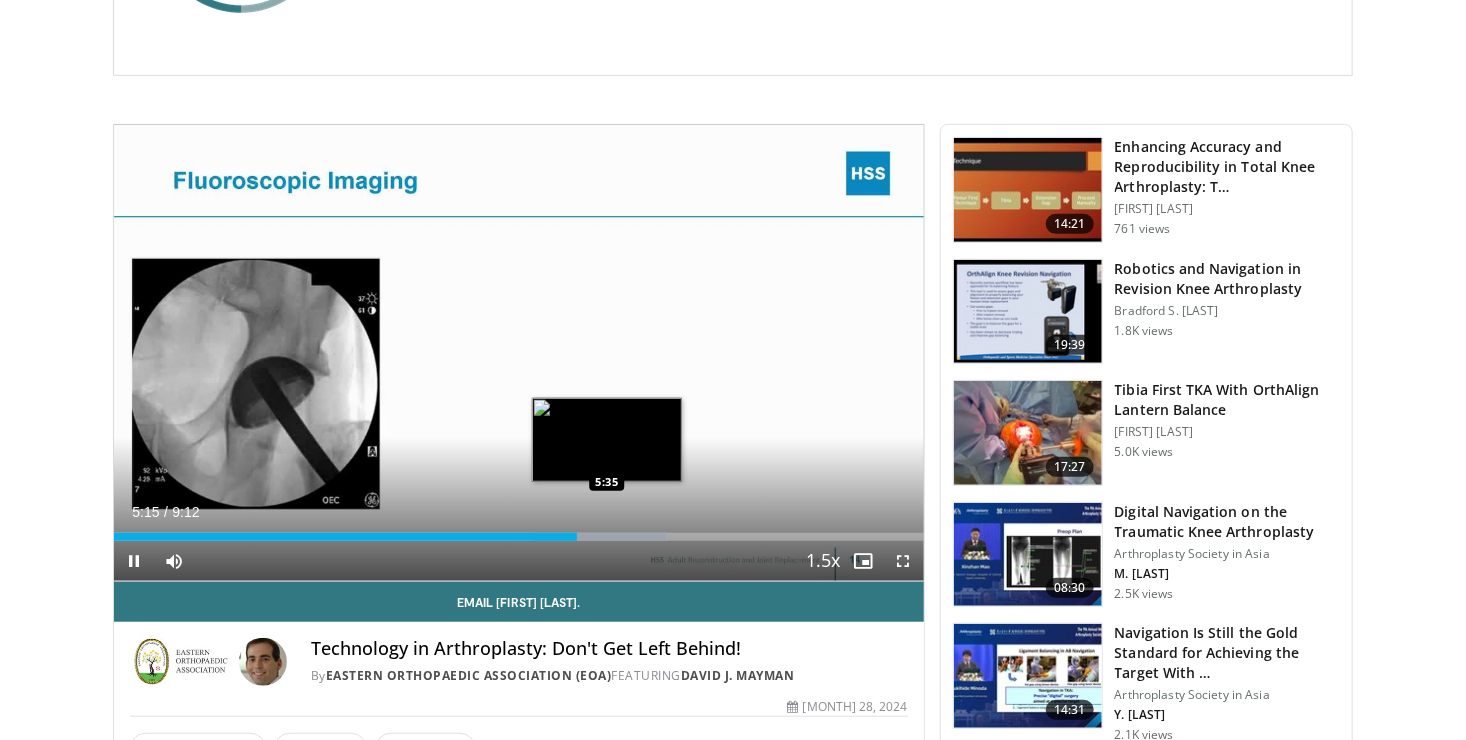 click on "Loaded :  68.28% 5:15 5:35" at bounding box center [519, 537] 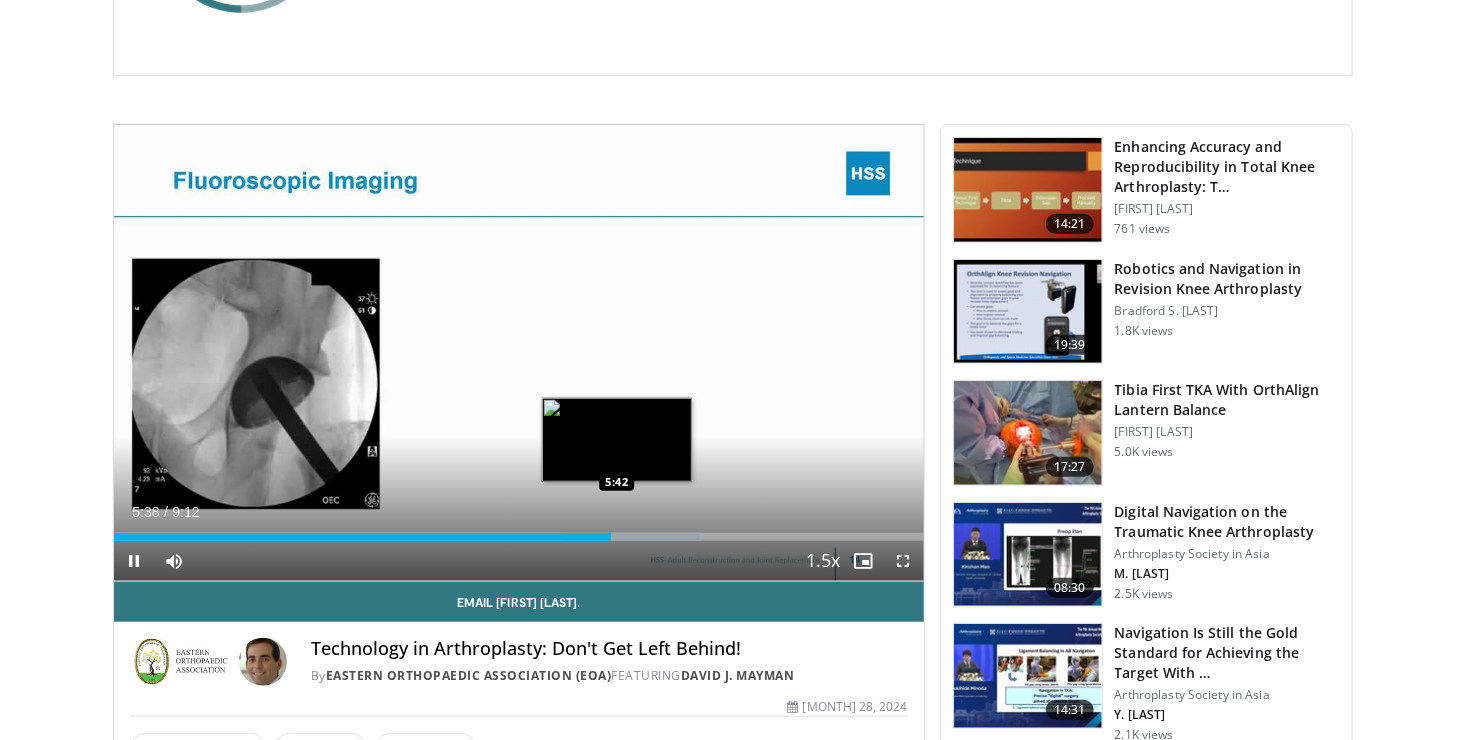 click at bounding box center (633, 537) 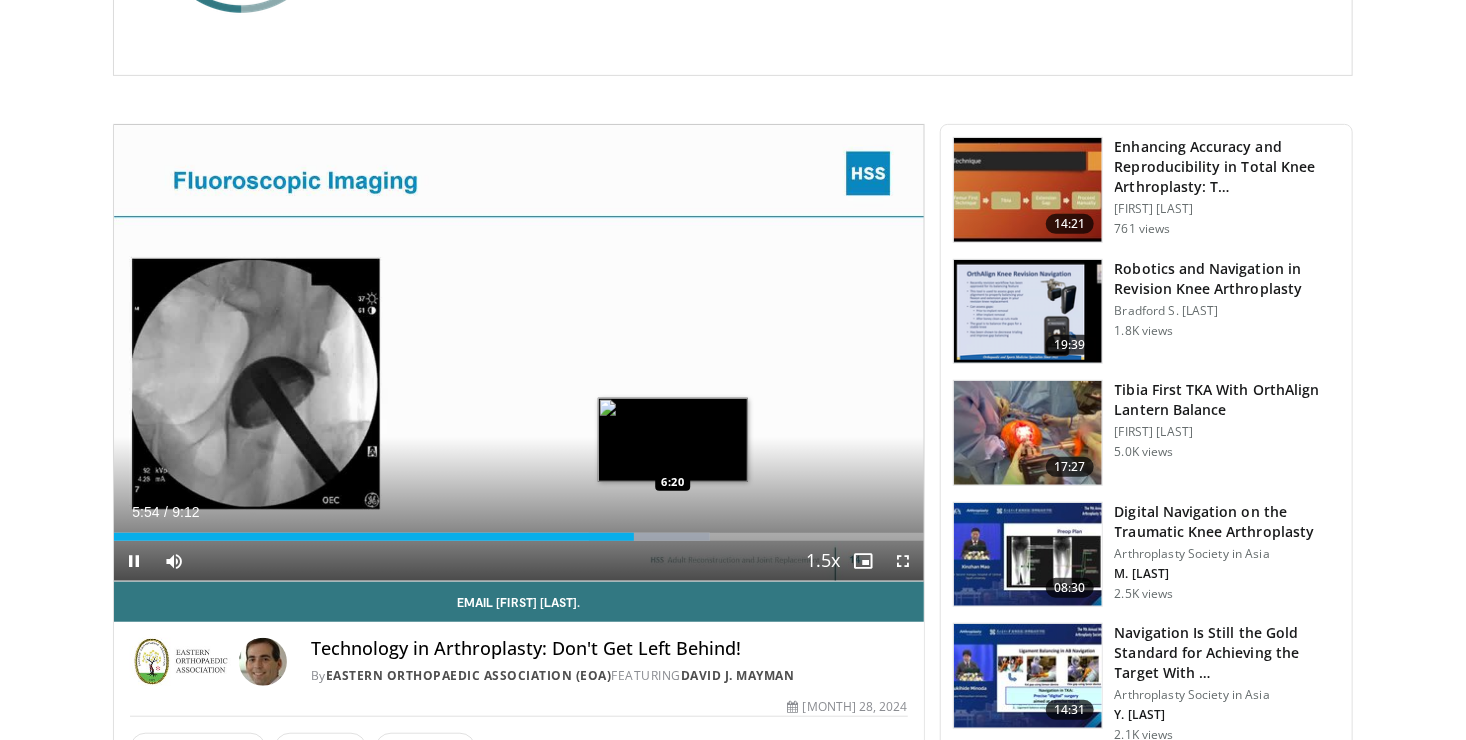 click at bounding box center [649, 537] 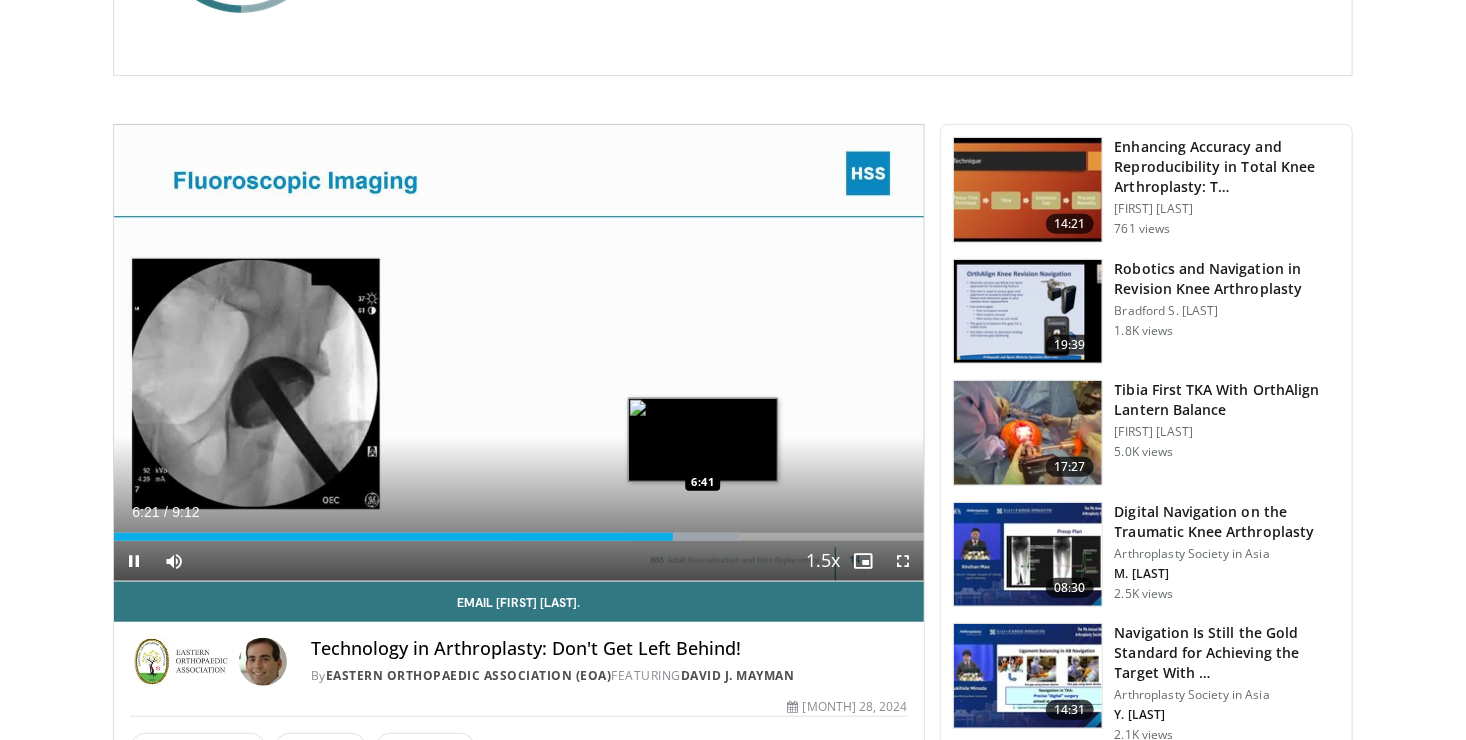 click at bounding box center (684, 537) 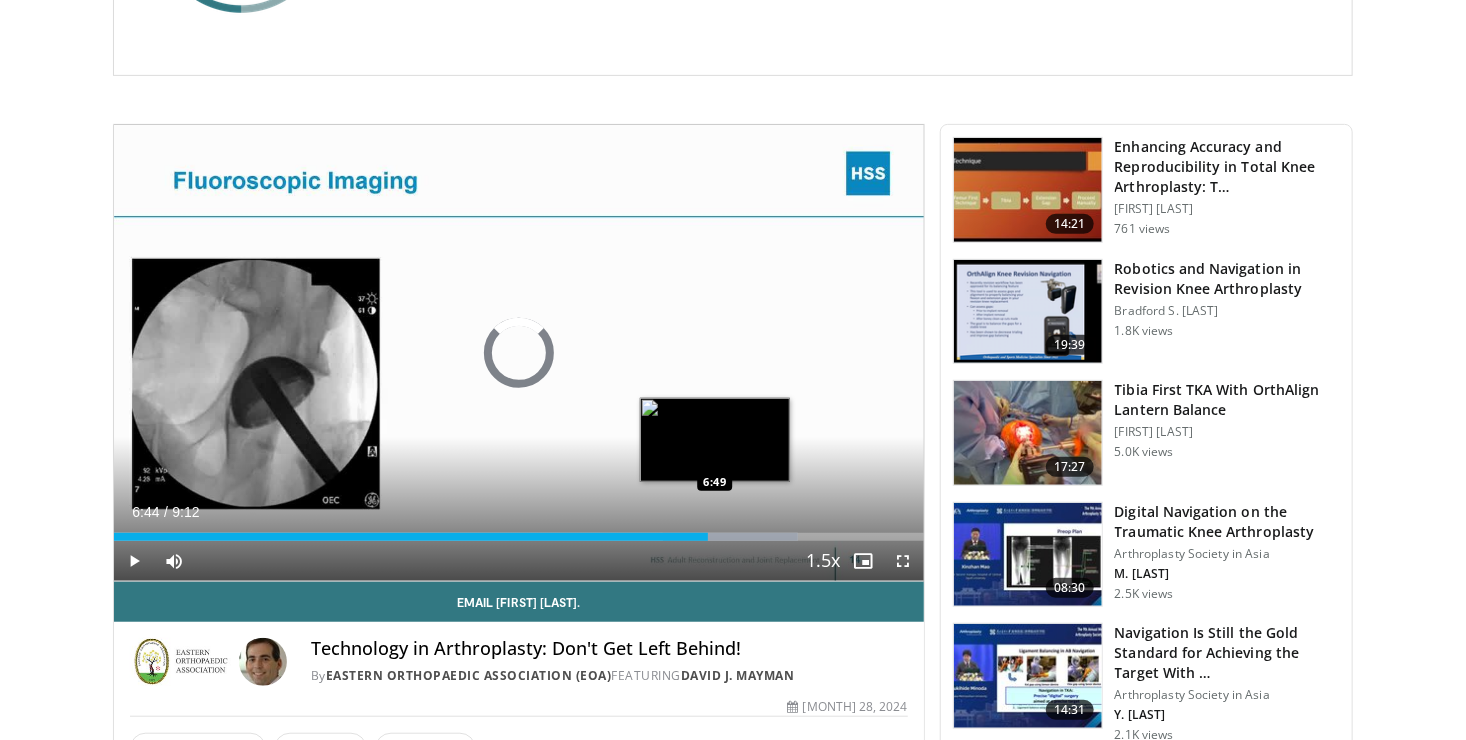 click on "Loaded :  84.45% 6:45 6:49" at bounding box center [519, 537] 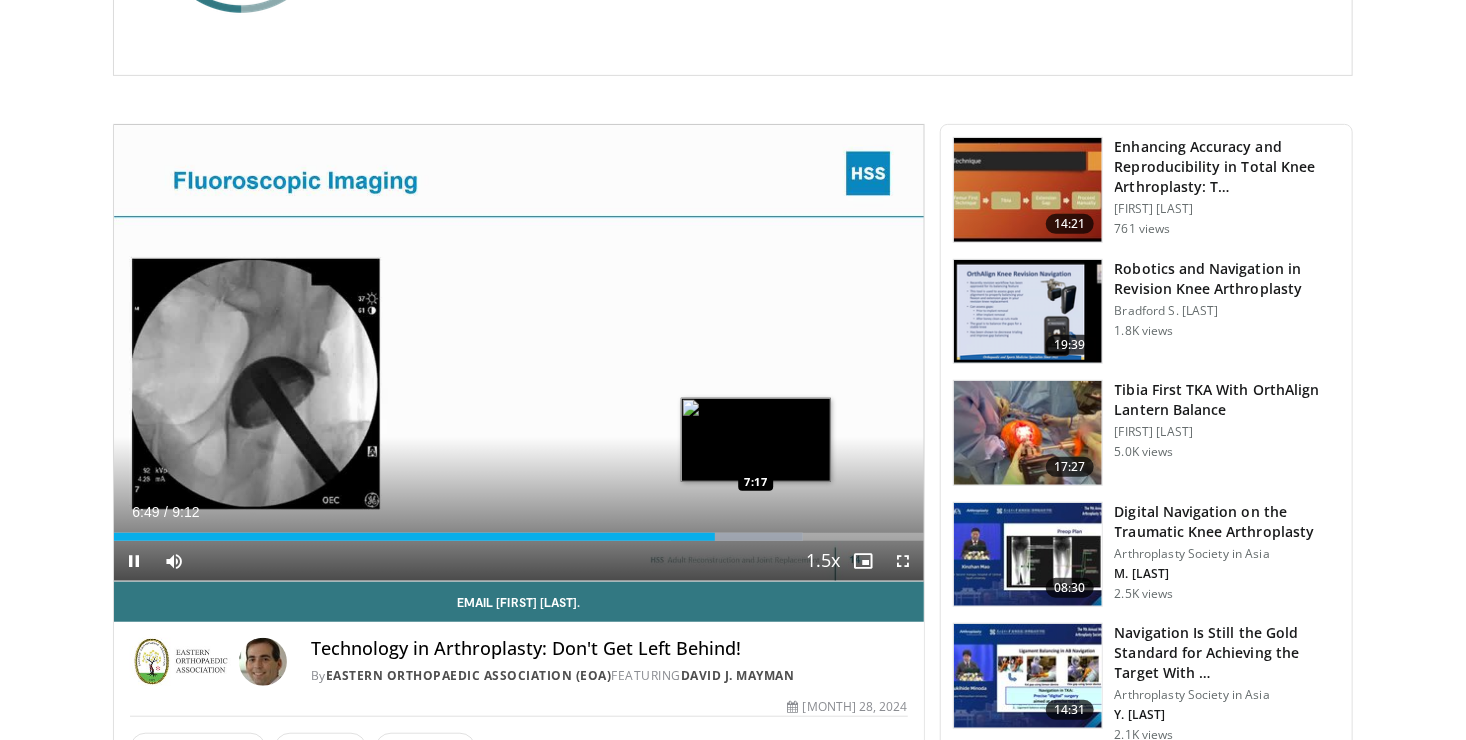 click at bounding box center (737, 537) 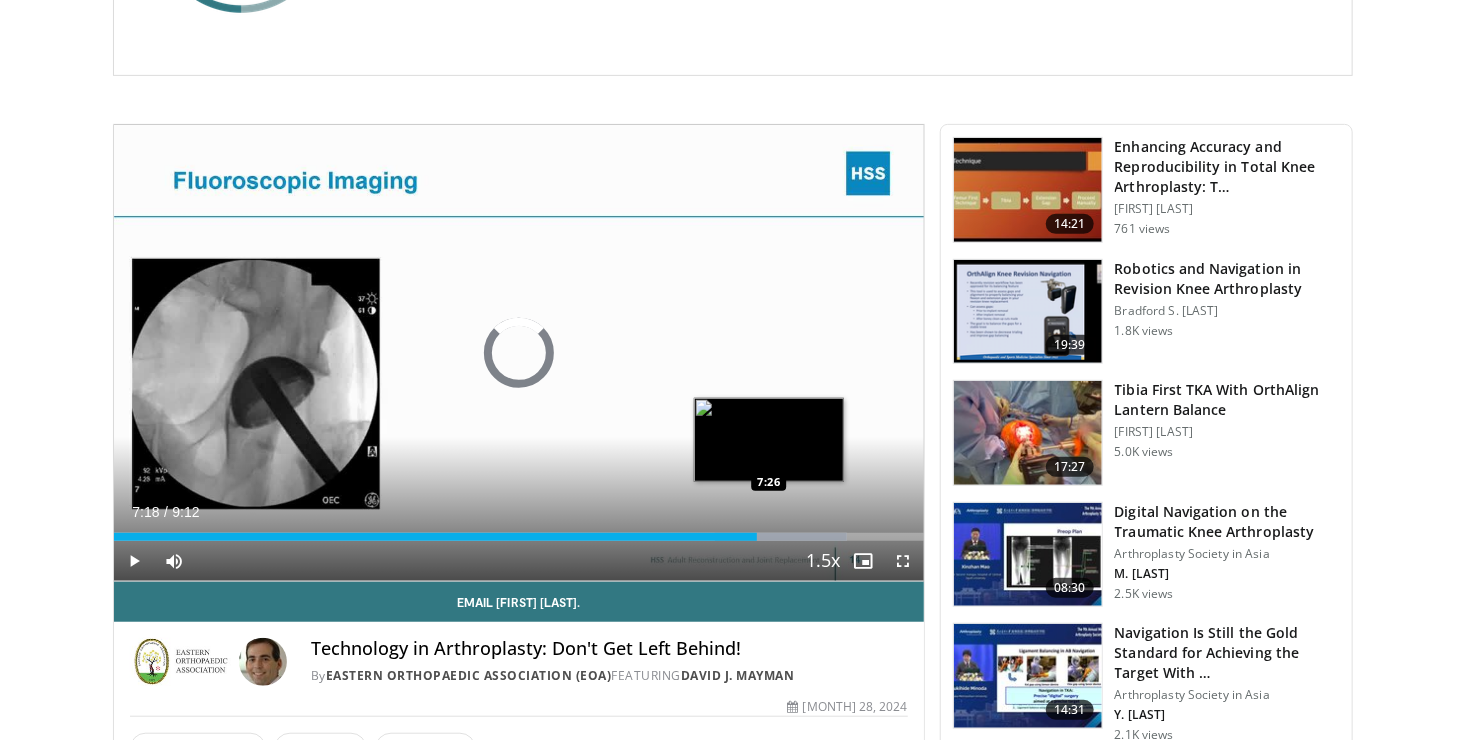click on "Loaded :  90.58% 7:18 7:26" at bounding box center (519, 537) 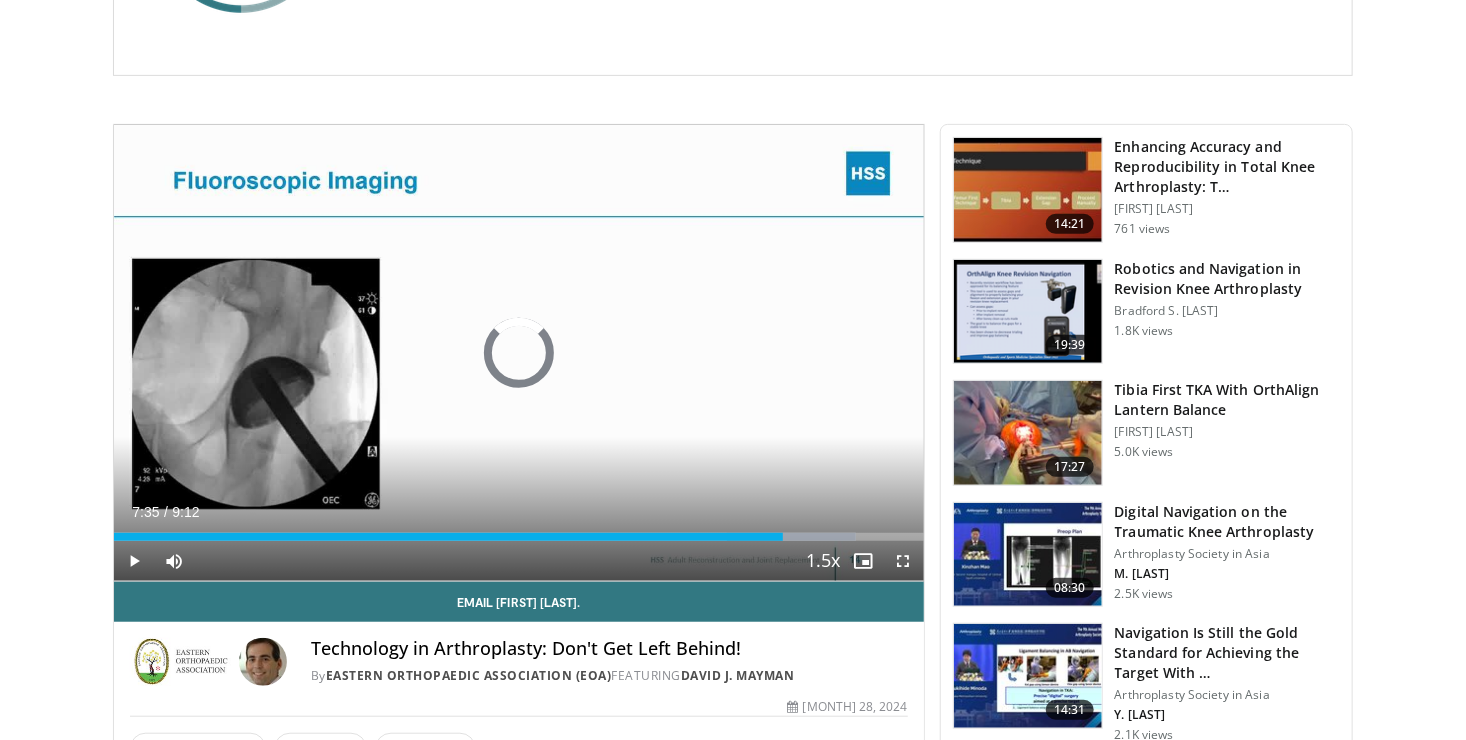 click at bounding box center (791, 537) 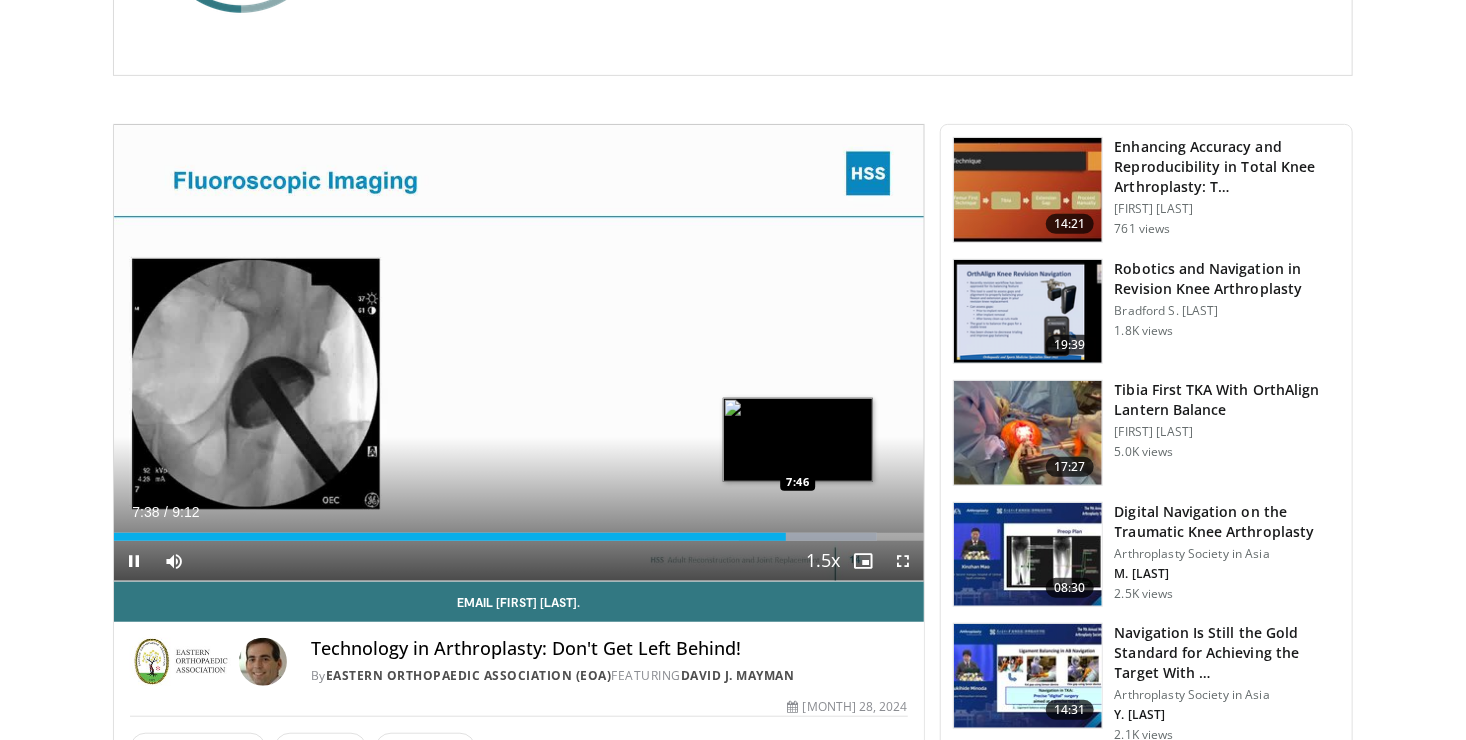 click on "Loaded :  94.20% 7:38 7:46" at bounding box center (519, 537) 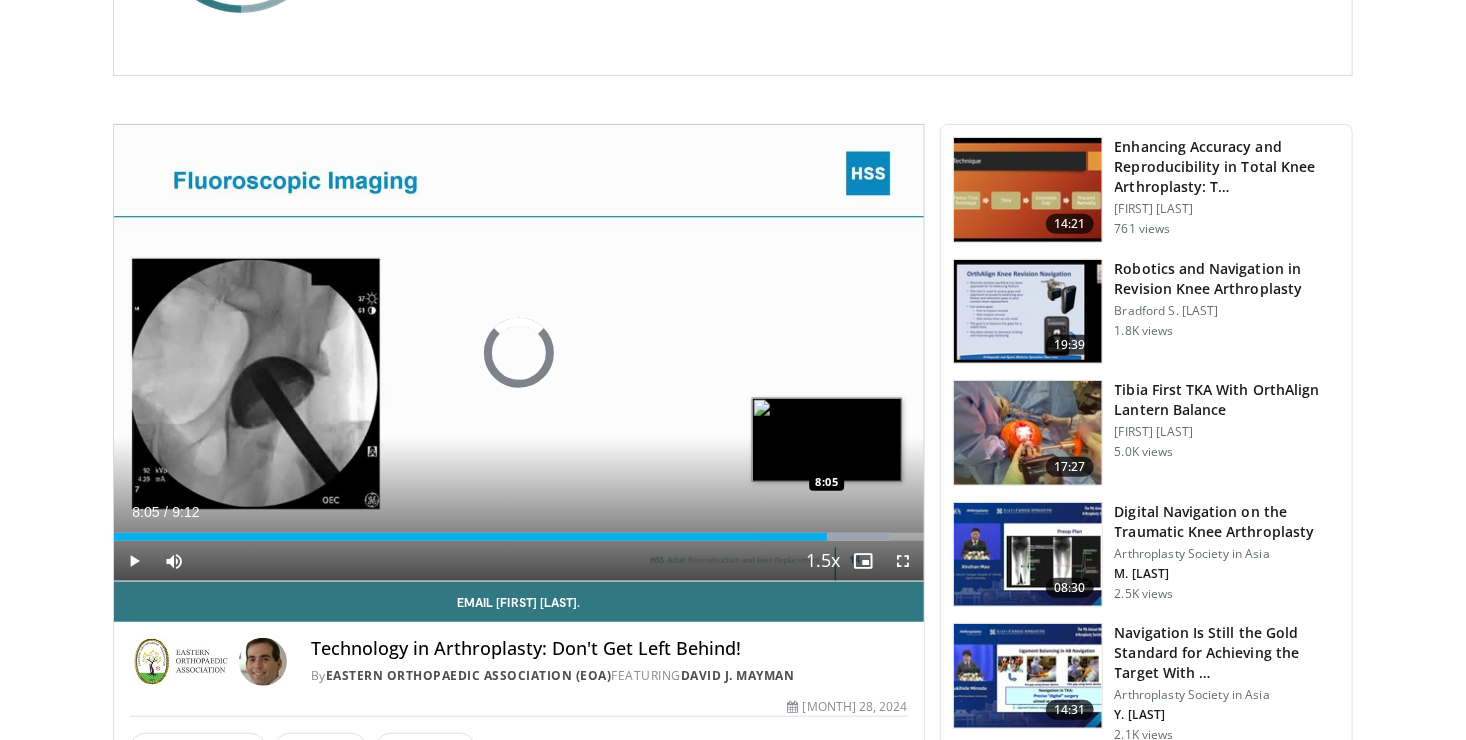 click on "Loaded :  96.01% 8:05 8:05" at bounding box center (519, 537) 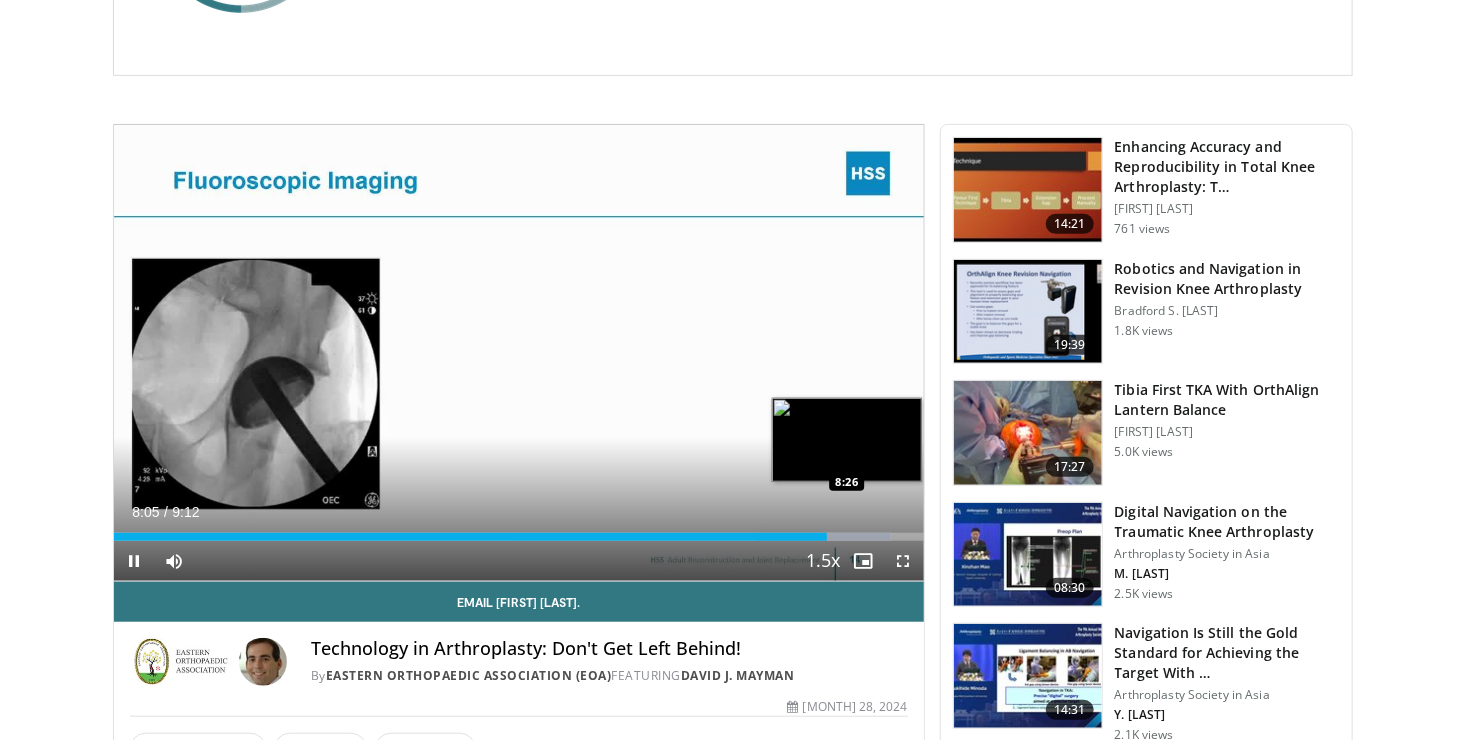 click at bounding box center [823, 537] 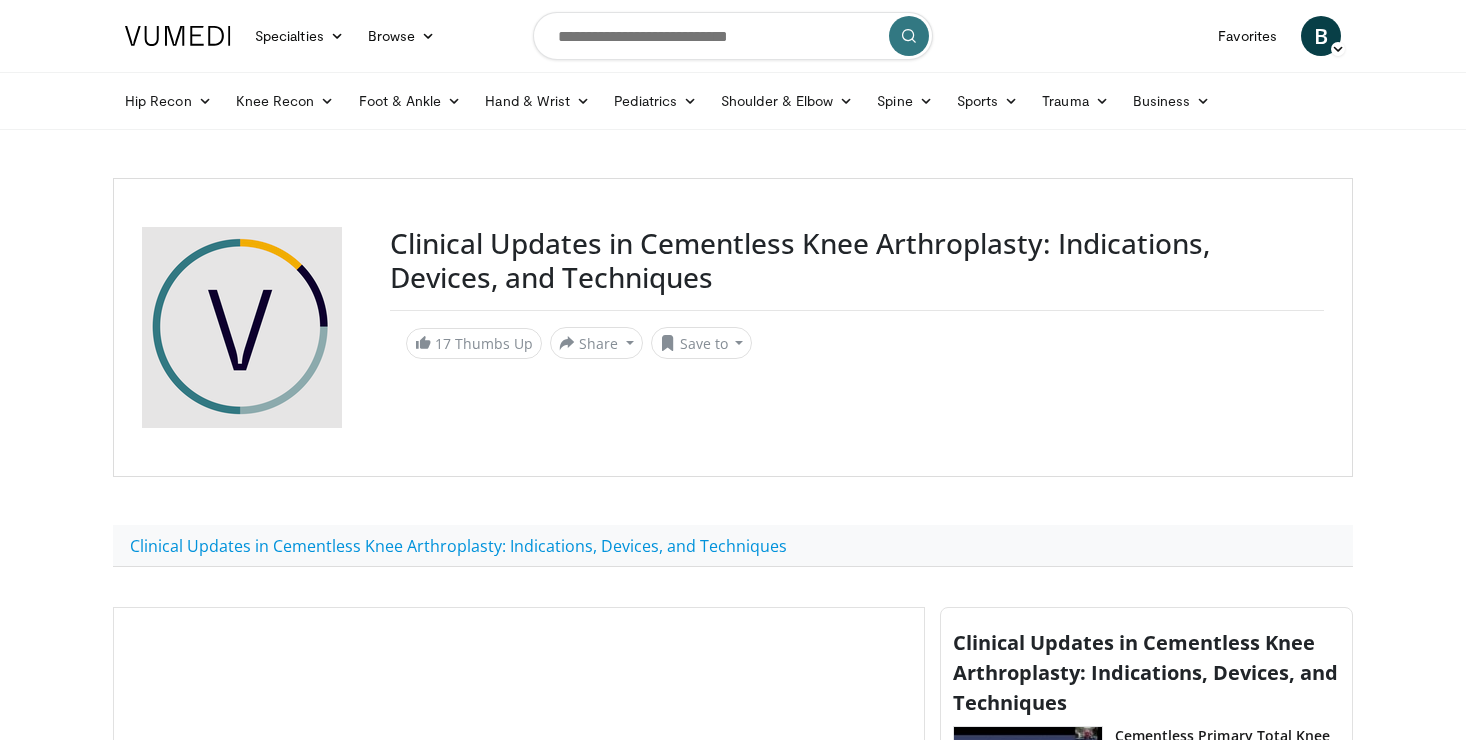 scroll, scrollTop: 0, scrollLeft: 0, axis: both 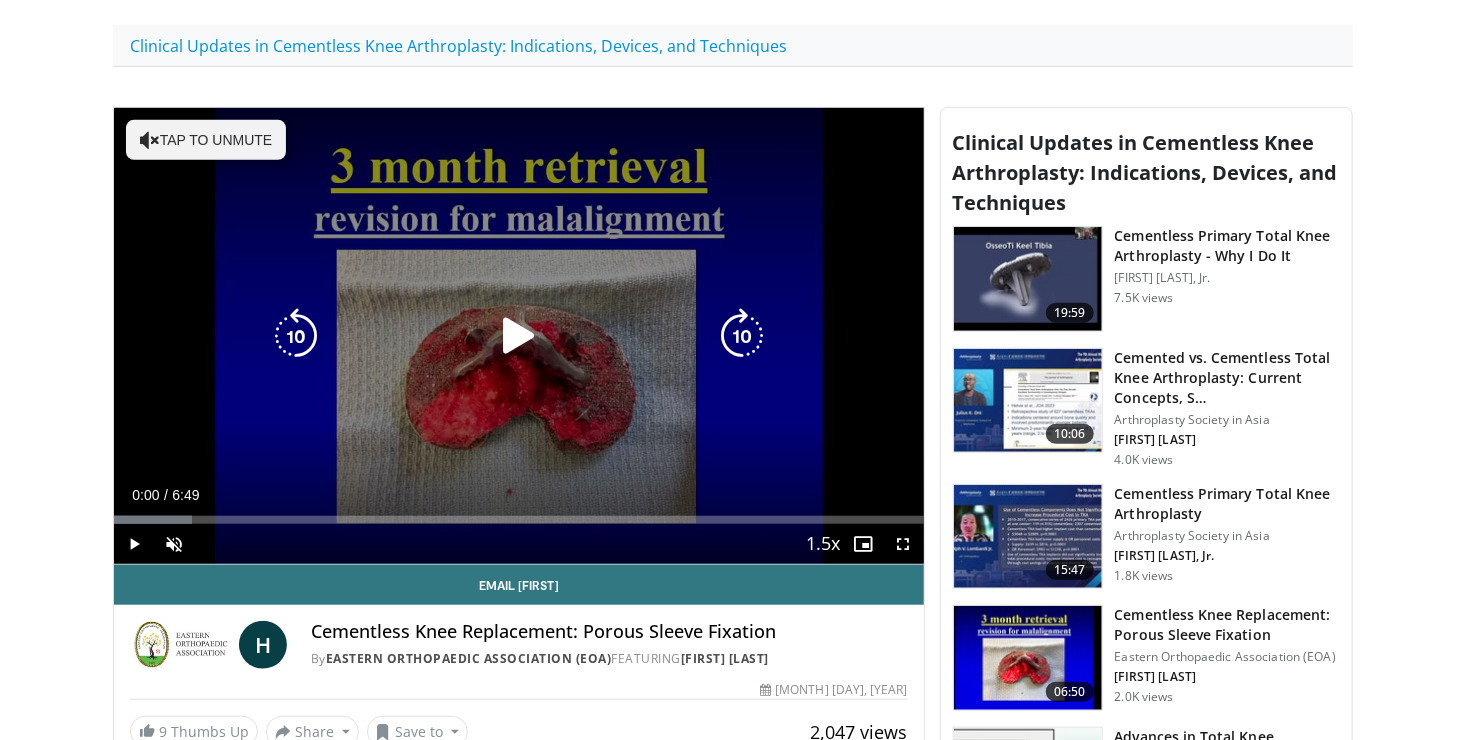 click at bounding box center (519, 336) 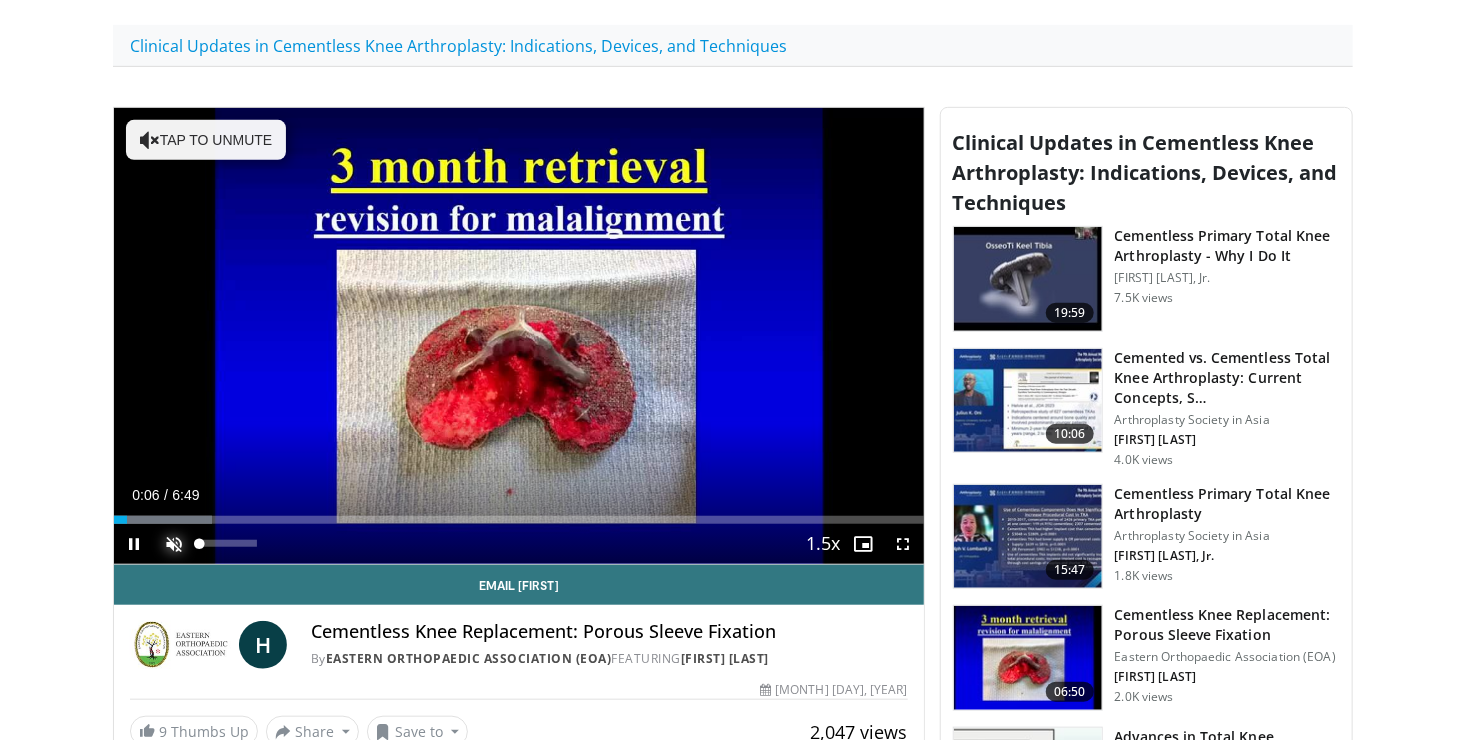 click at bounding box center (174, 544) 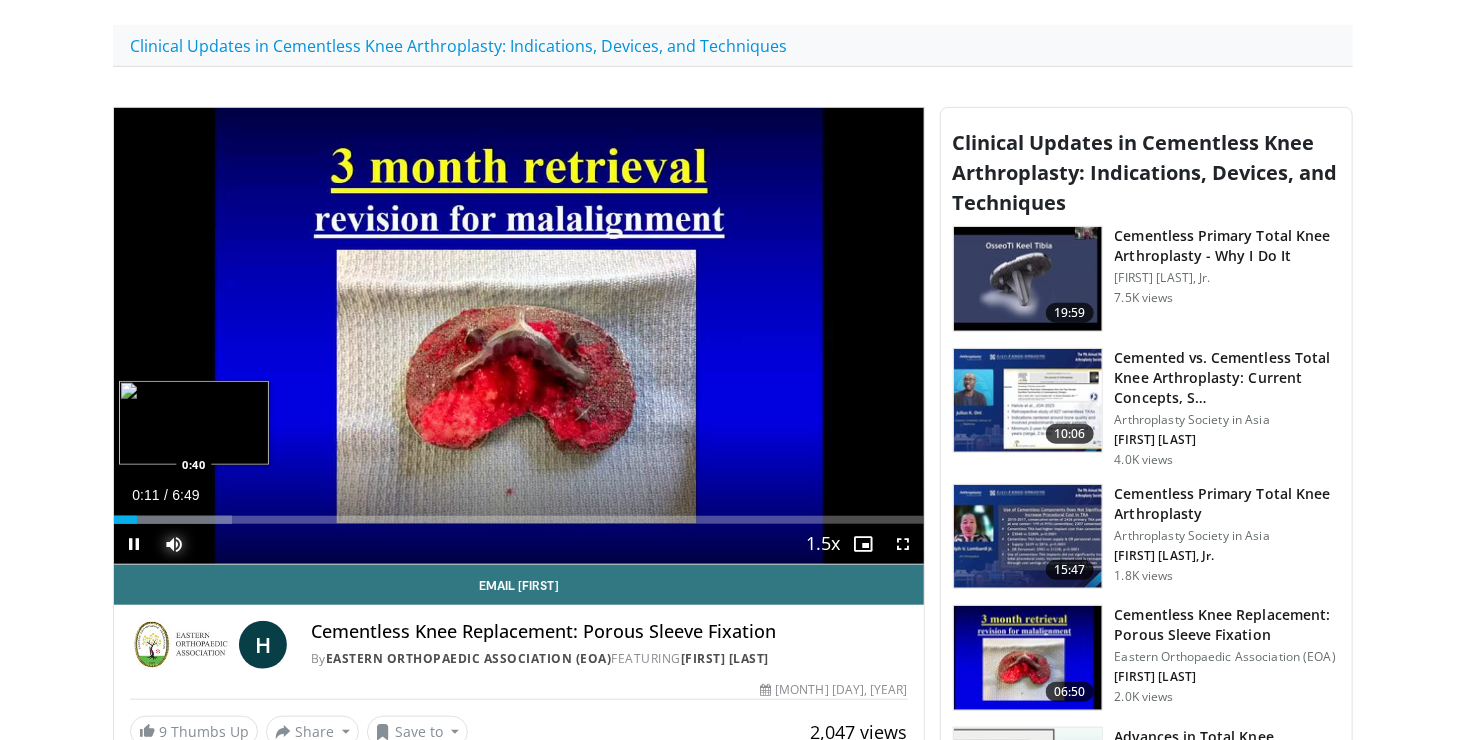 click on "Loaded :  14.54% 0:11 0:40" at bounding box center [519, 520] 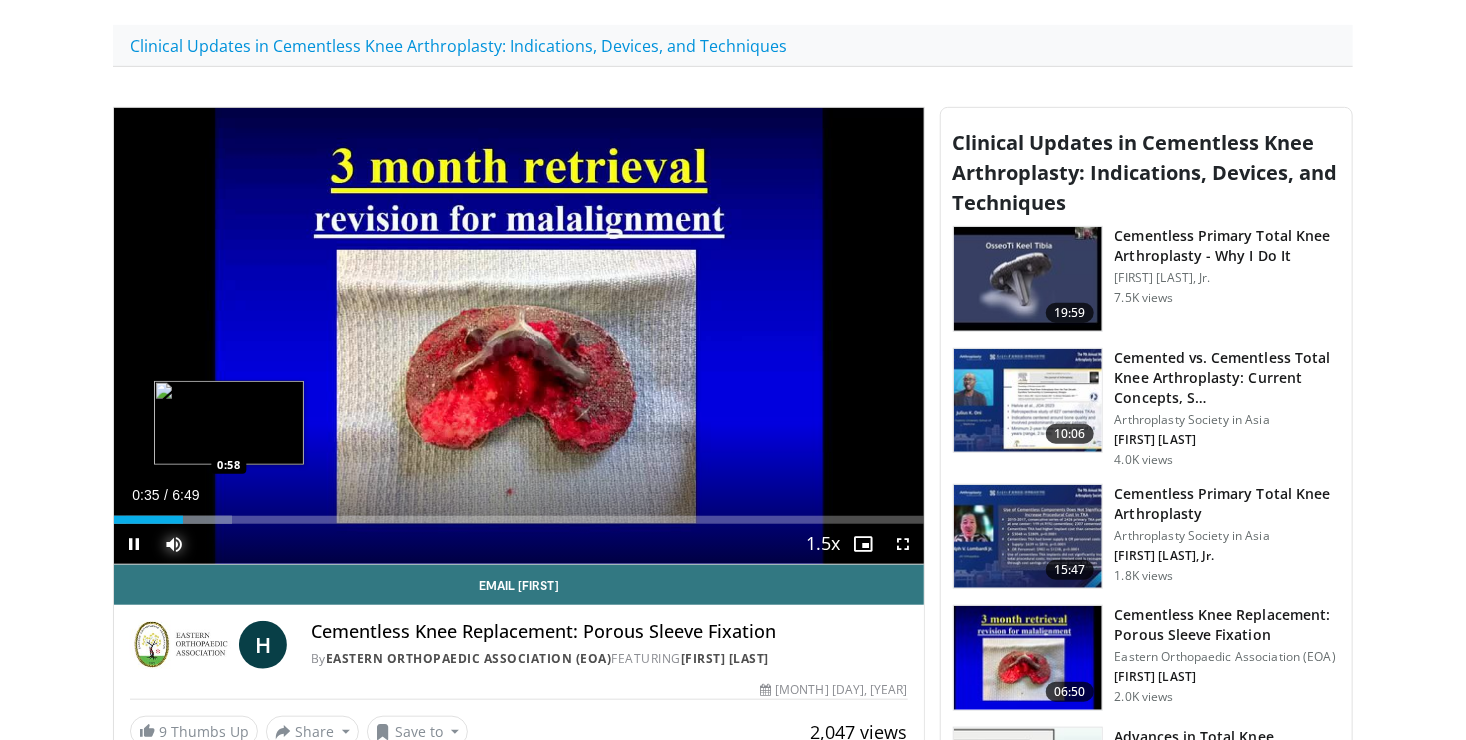 click on "Loaded :  14.54% 0:35 0:58" at bounding box center (519, 520) 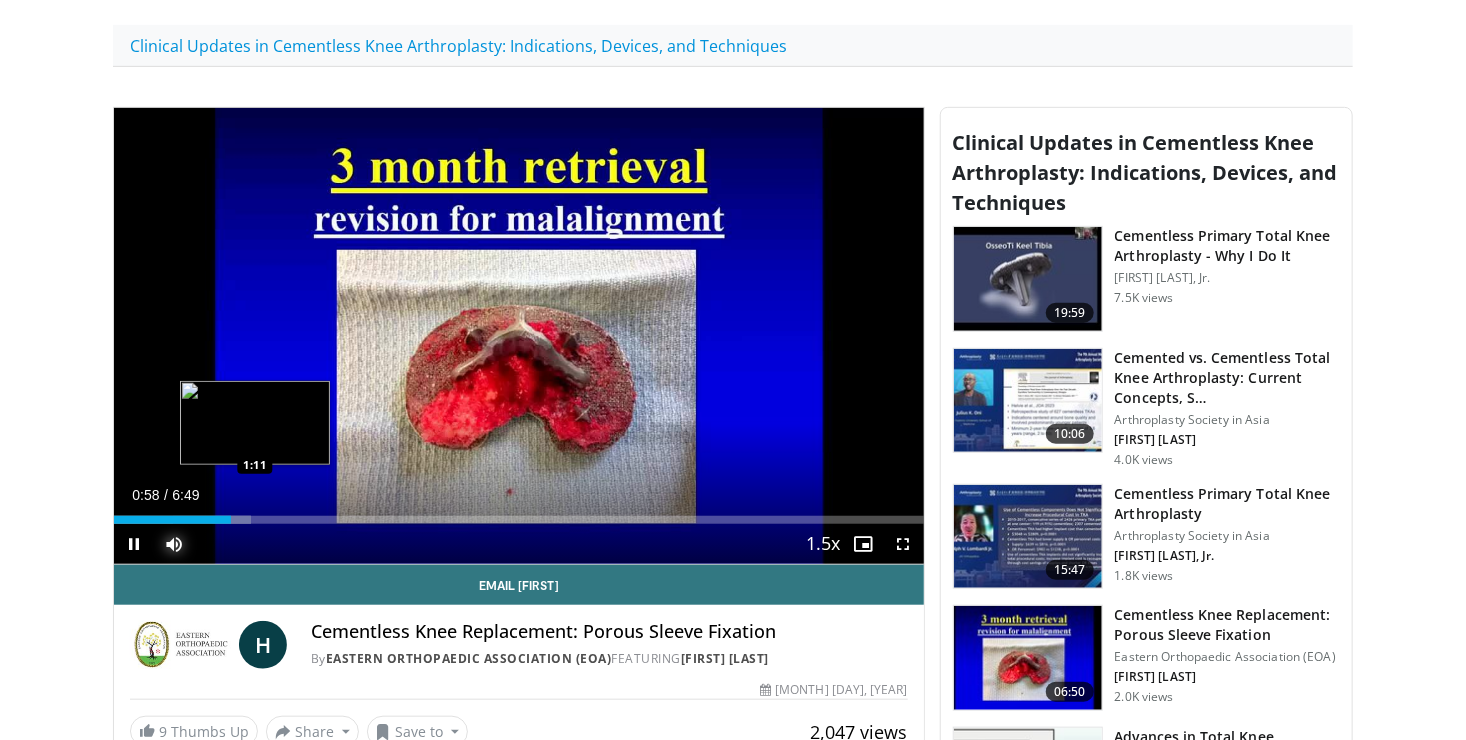 click on "Loaded :  16.96% 0:58 1:11" at bounding box center (519, 520) 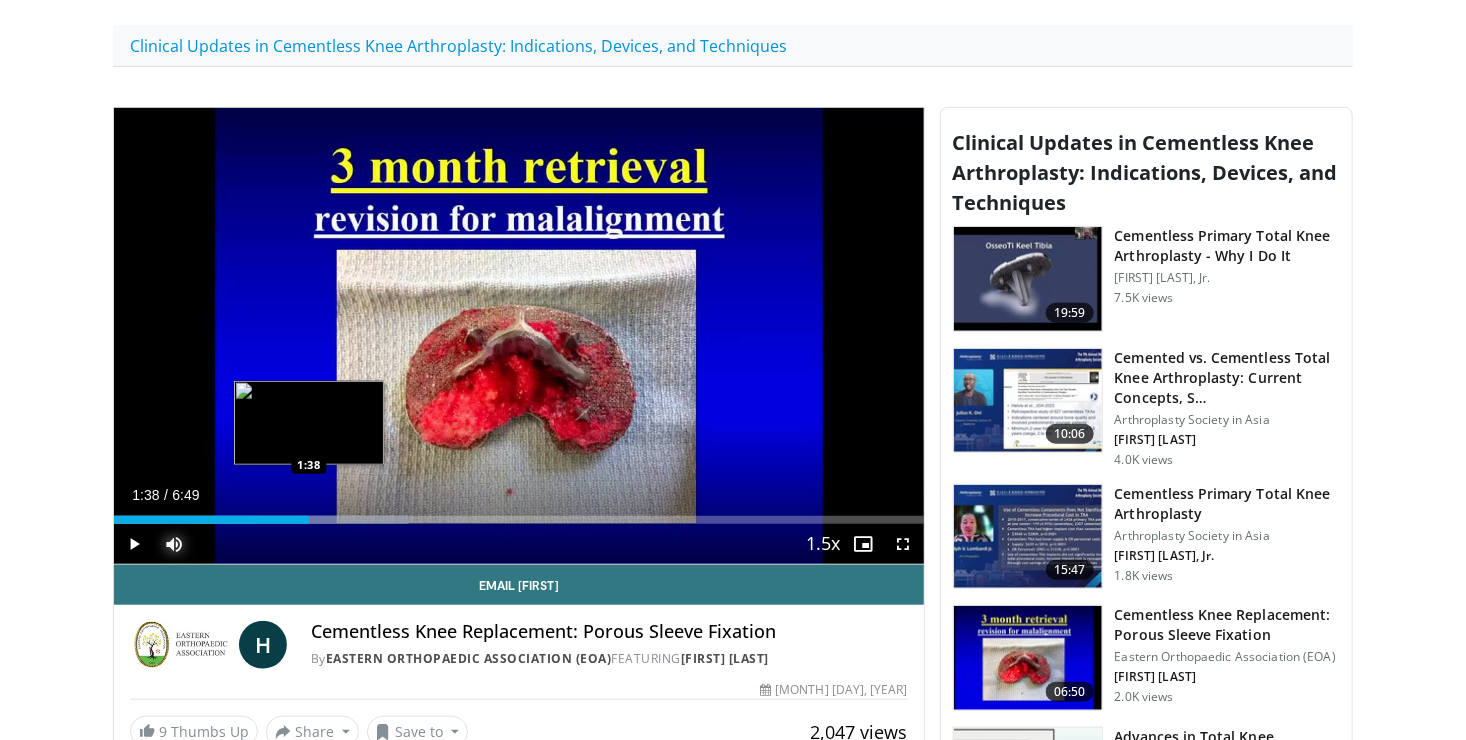 click on "Loaded :  36.37% 1:38 1:38" at bounding box center (519, 520) 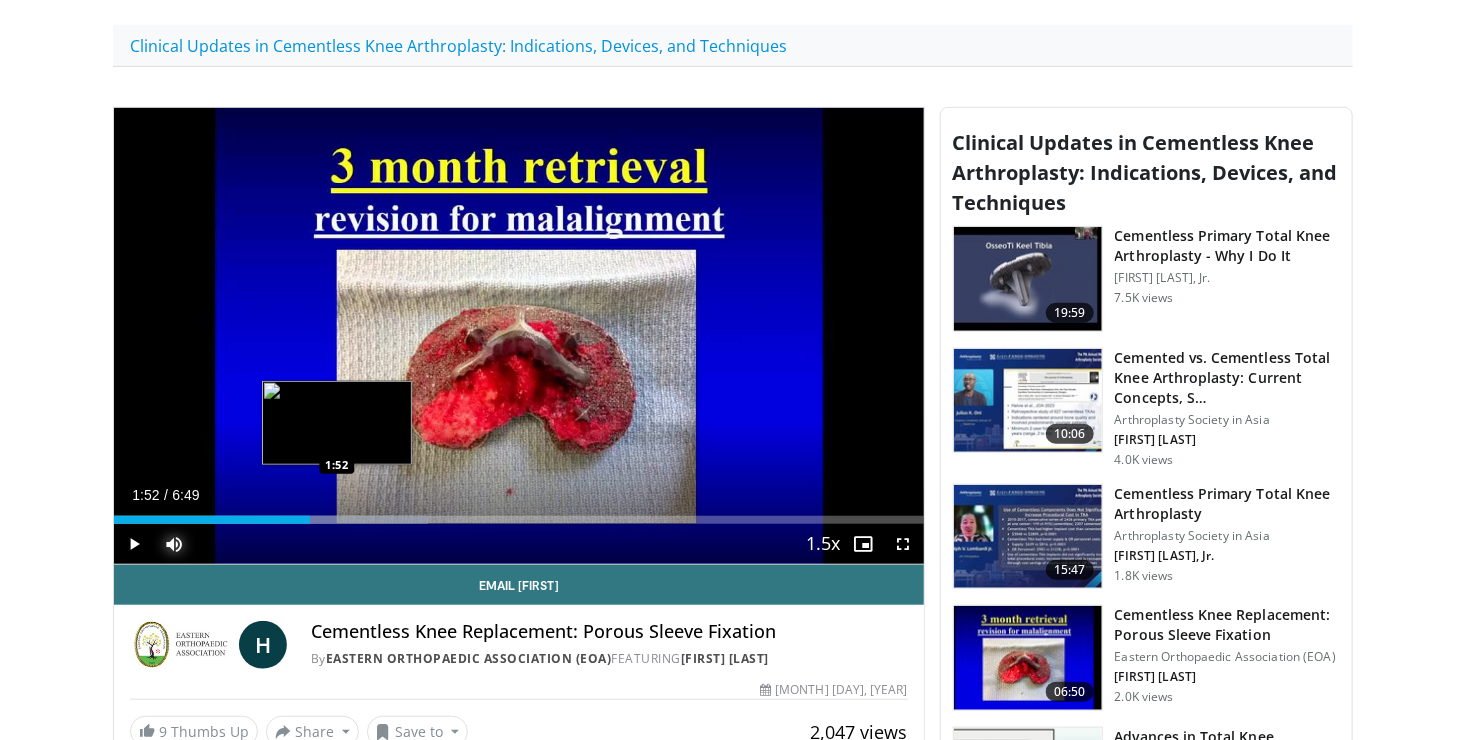 click at bounding box center [354, 520] 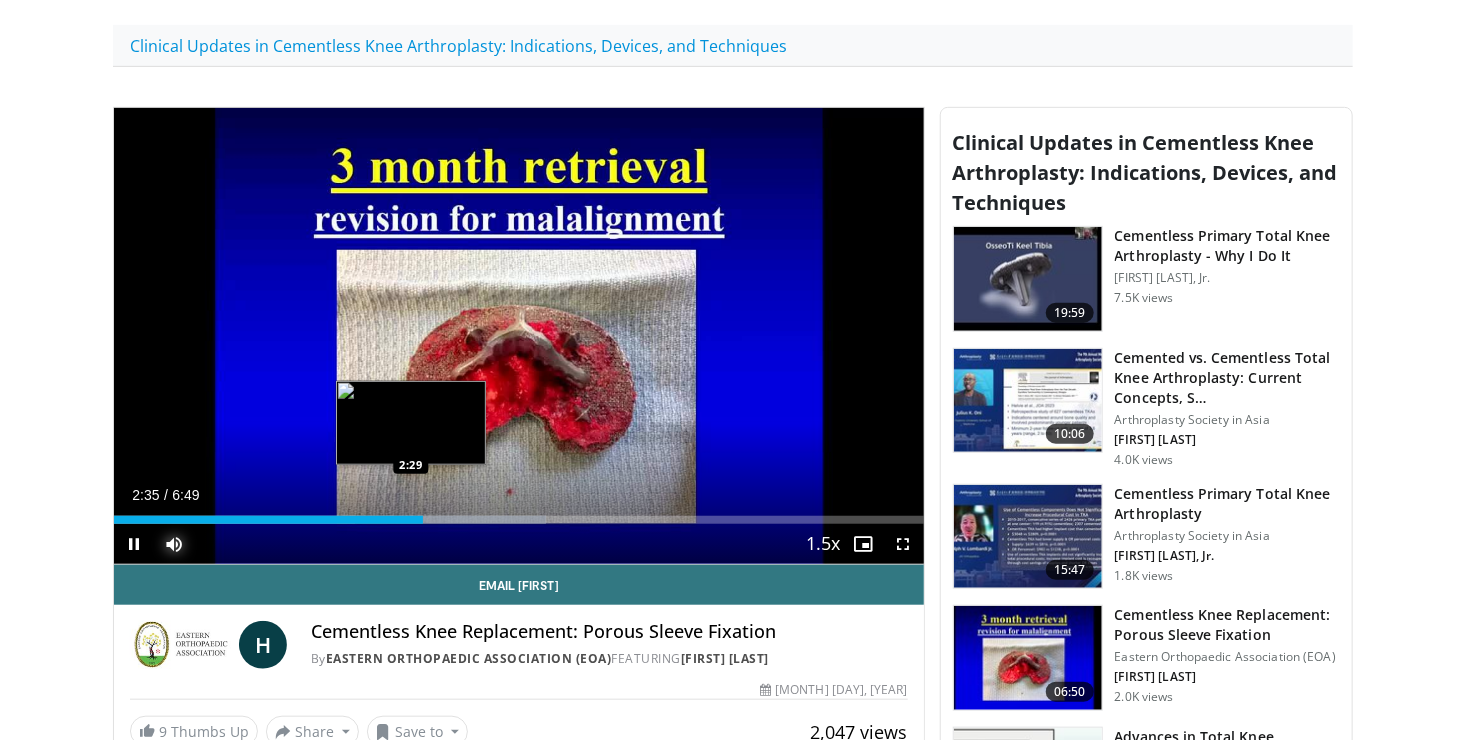 click on "2:35" at bounding box center (268, 520) 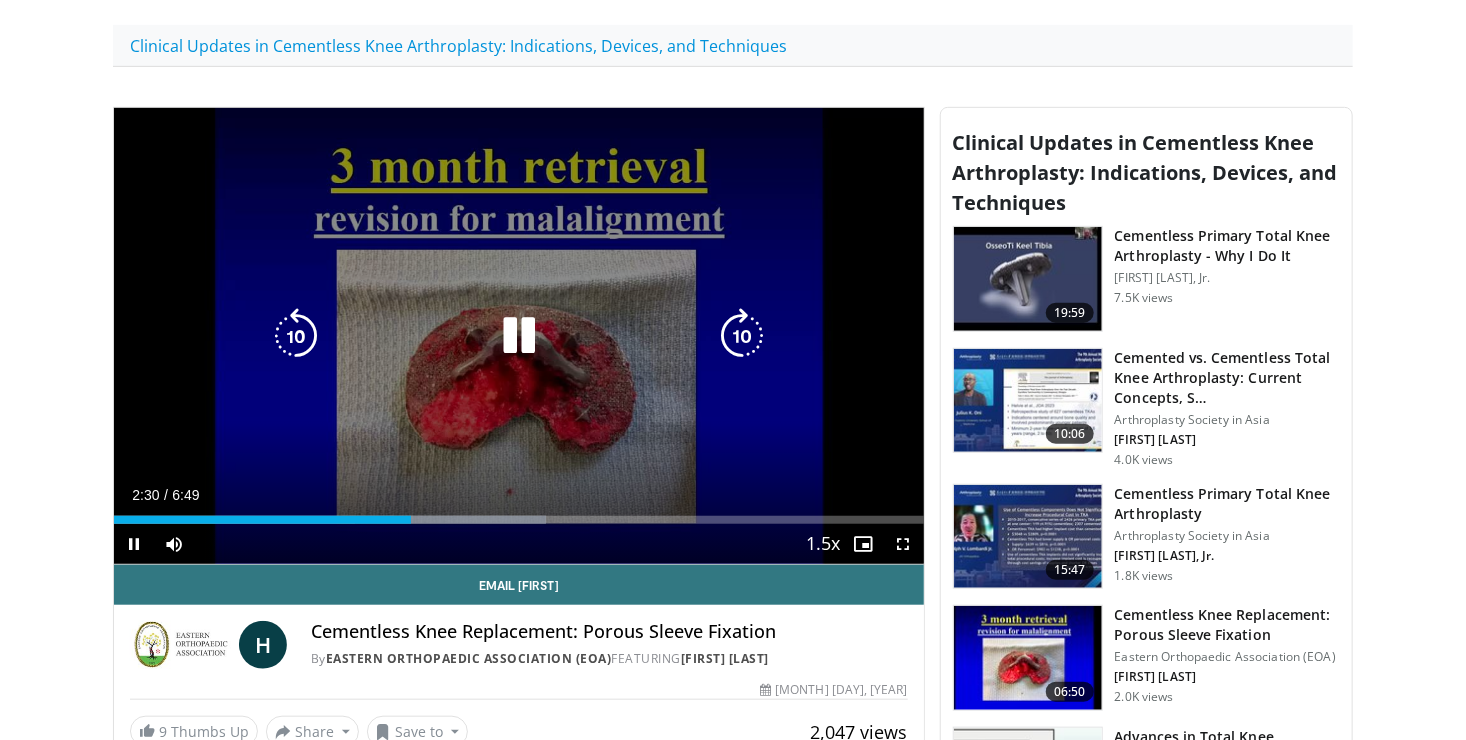 click on "10 seconds
Tap to unmute" at bounding box center [519, 336] 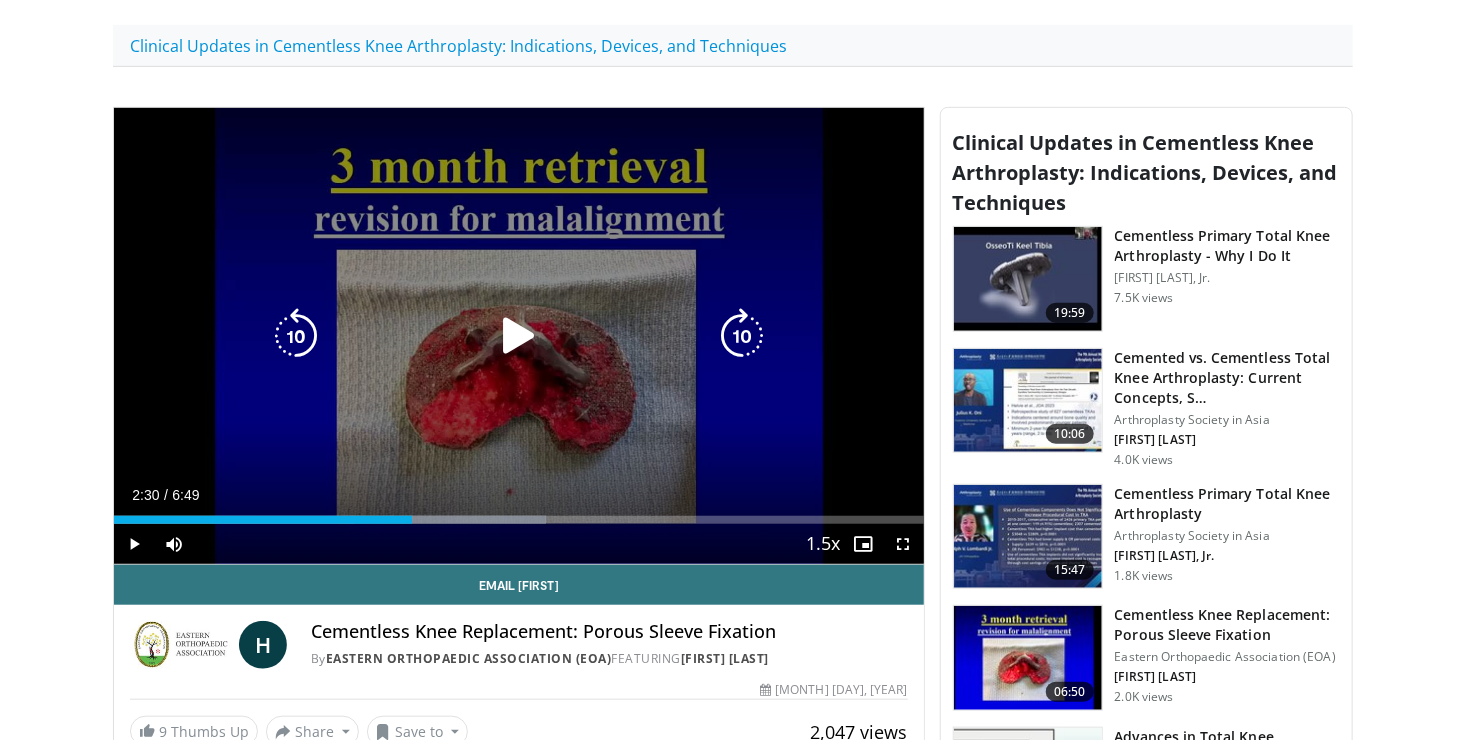 click at bounding box center (519, 336) 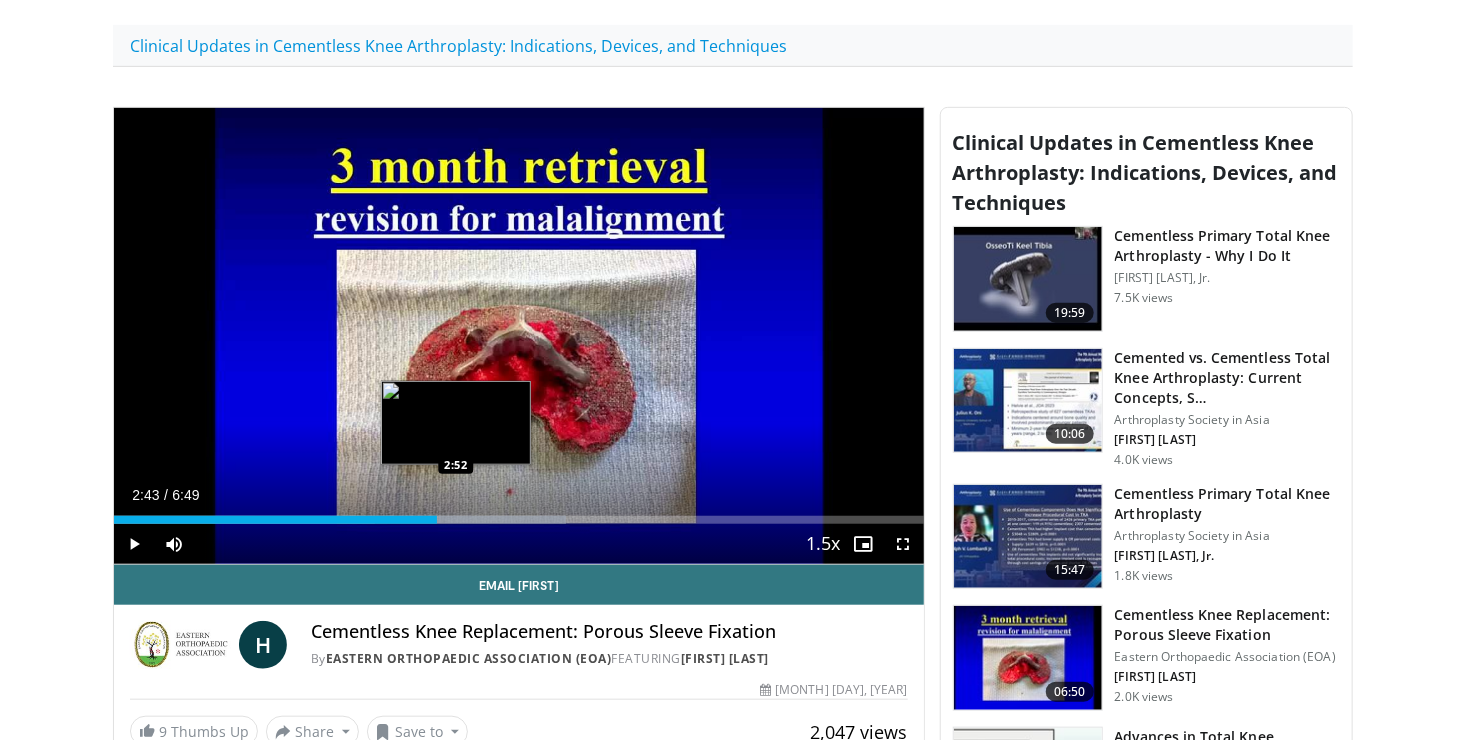 click on "Loaded :  55.77% 2:43 2:52" at bounding box center (519, 514) 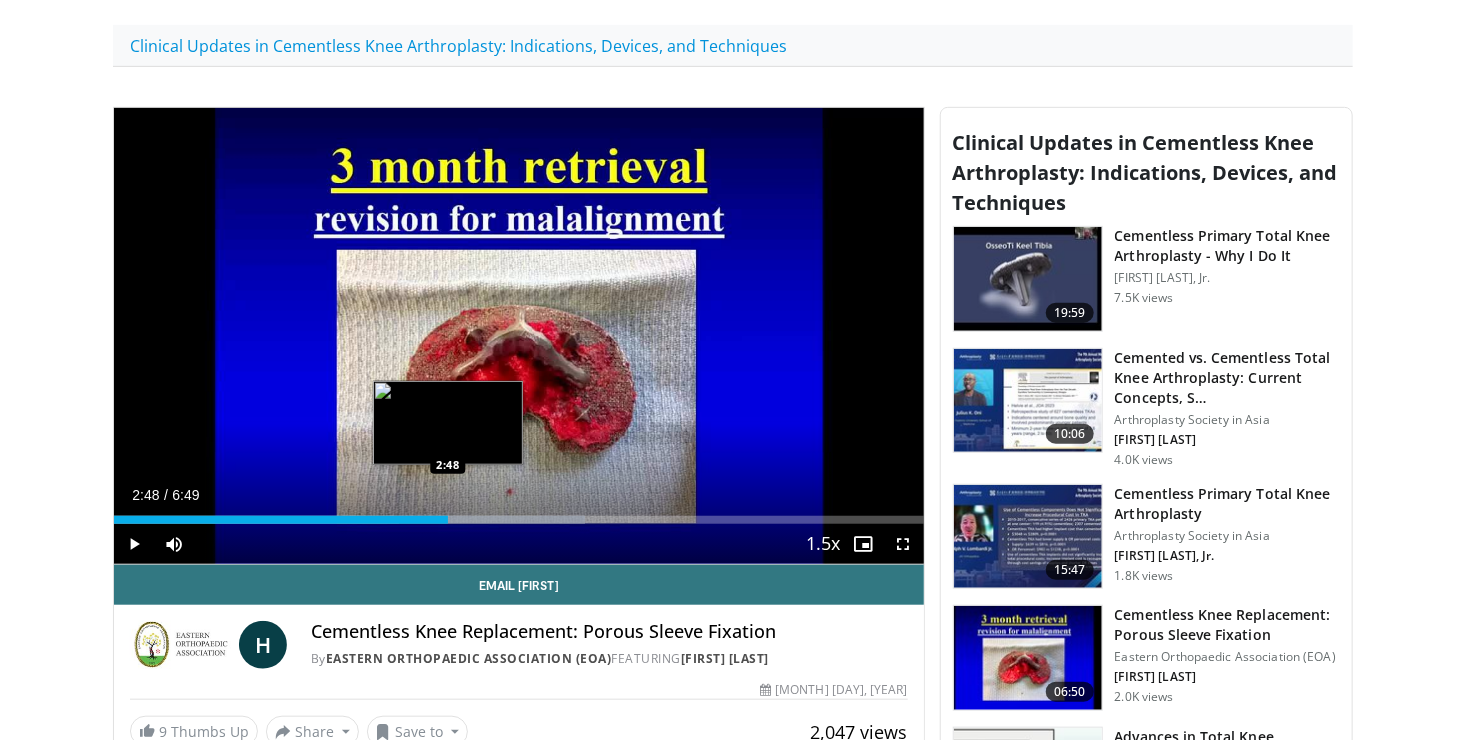 click on "Loaded :  58.19% 2:56 2:48" at bounding box center (519, 514) 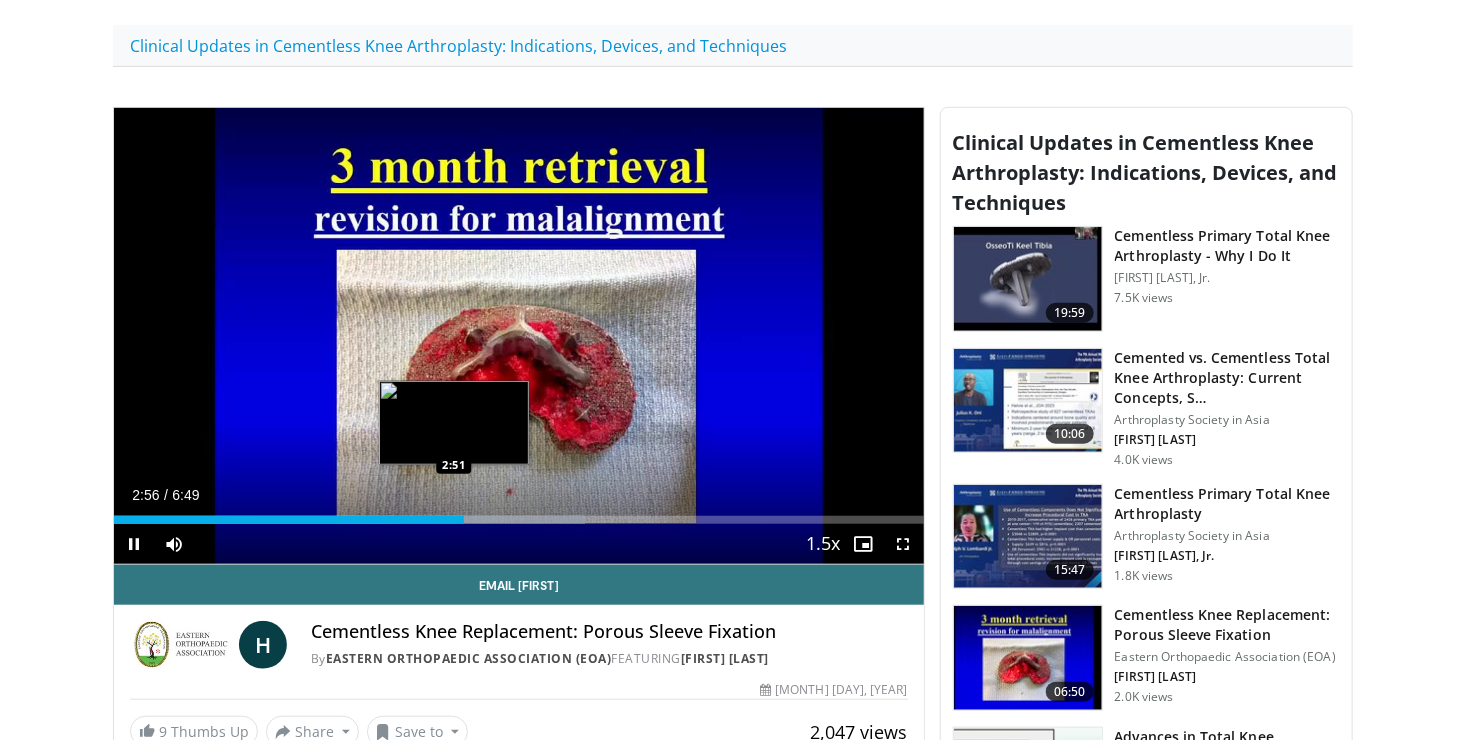 click on "Loaded :  58.19% 2:56 2:51" at bounding box center (519, 520) 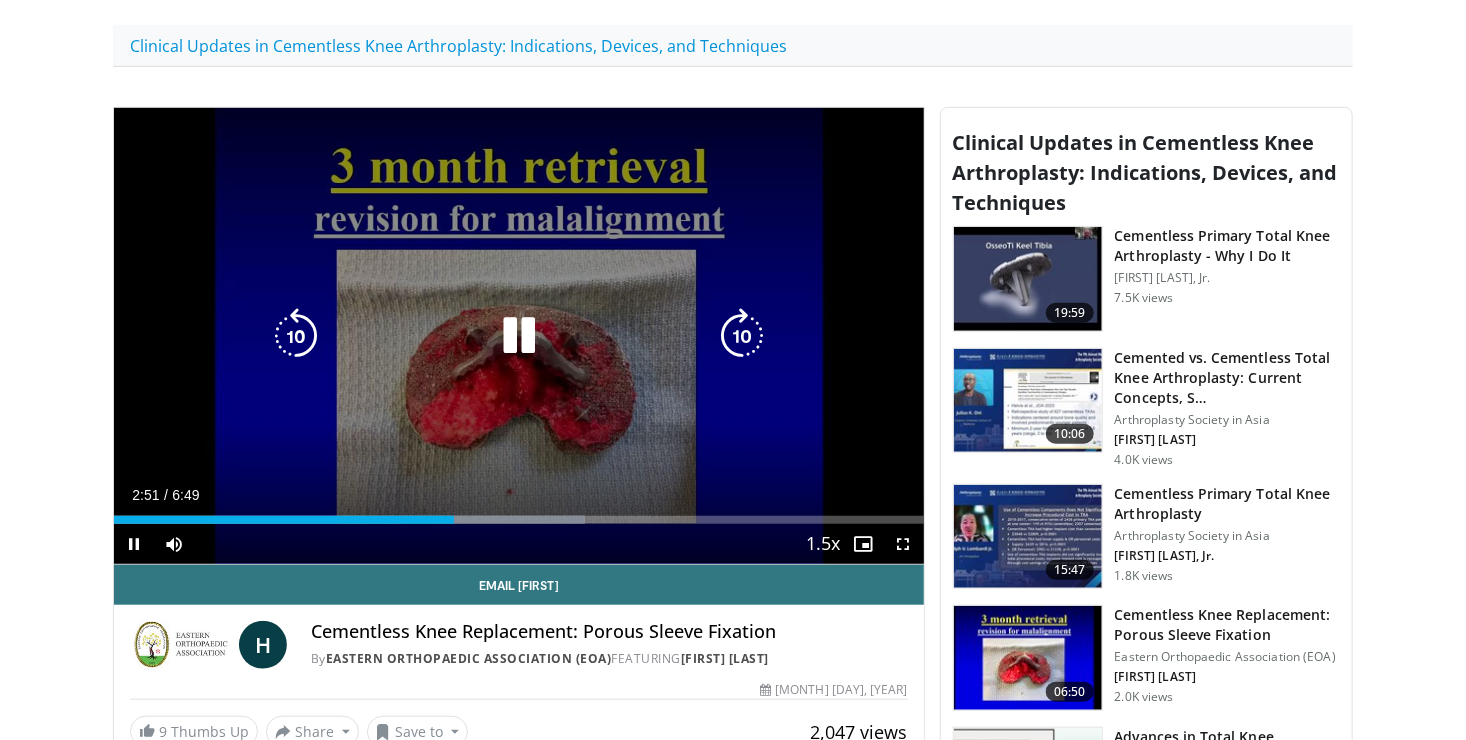 click on "10 seconds
Tap to unmute" at bounding box center [519, 336] 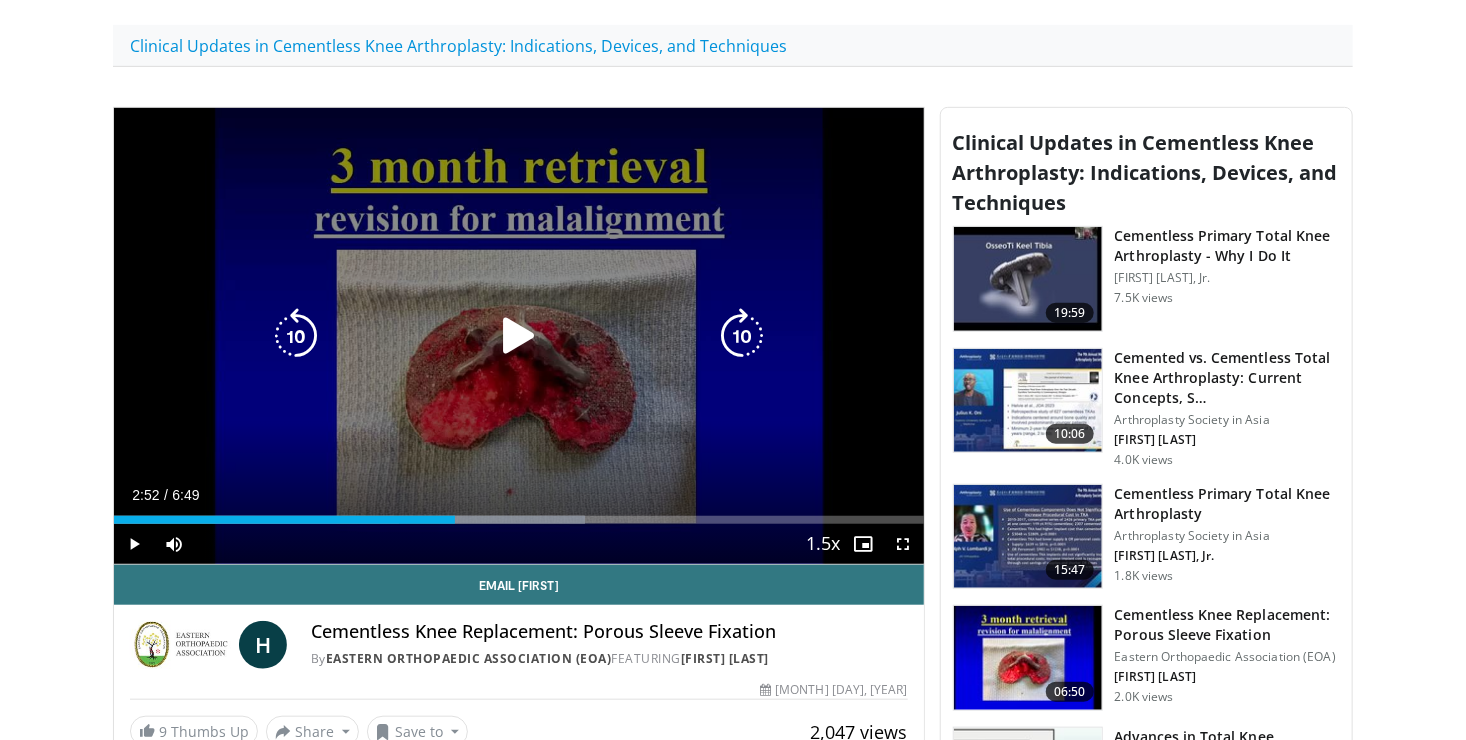 click on "10 seconds
Tap to unmute" at bounding box center [519, 336] 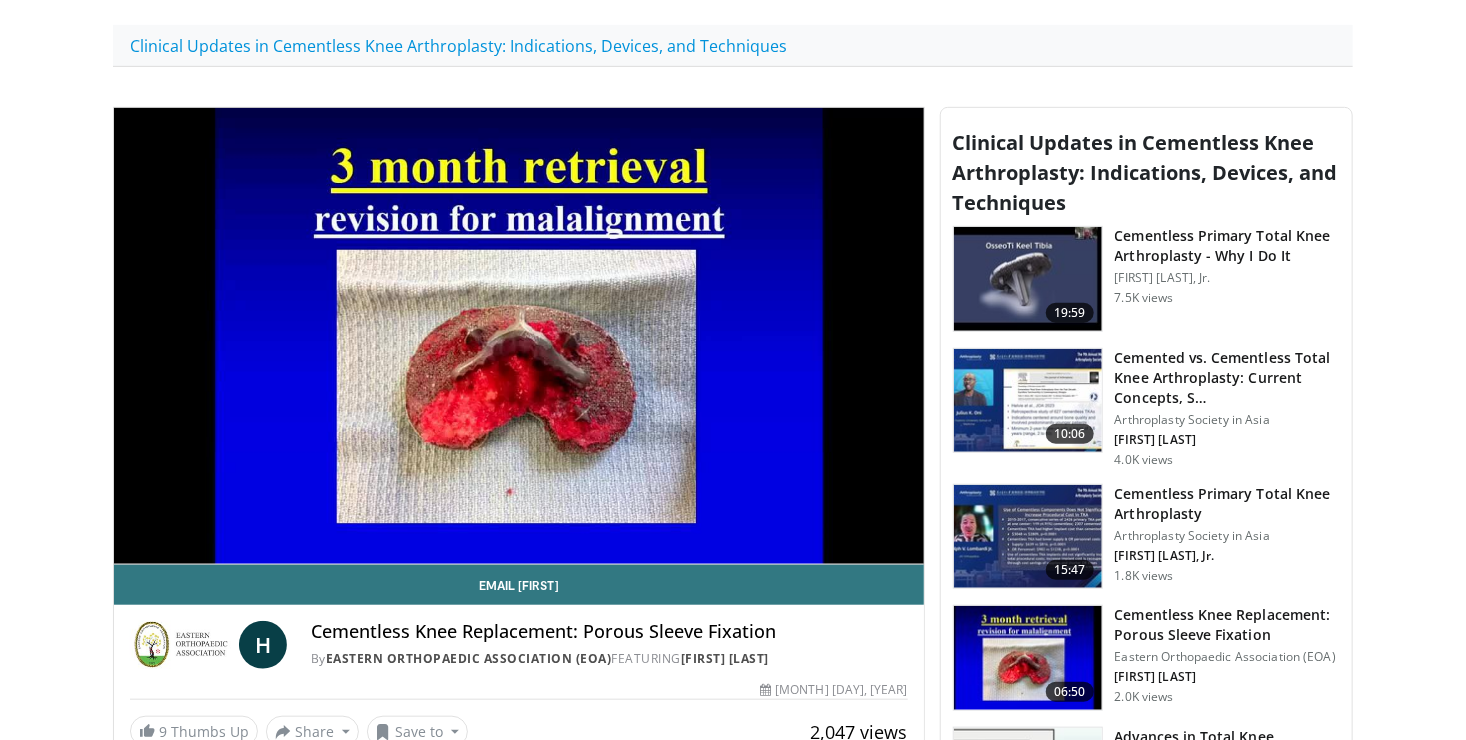 click on "10 seconds
Tap to unmute" at bounding box center (519, 336) 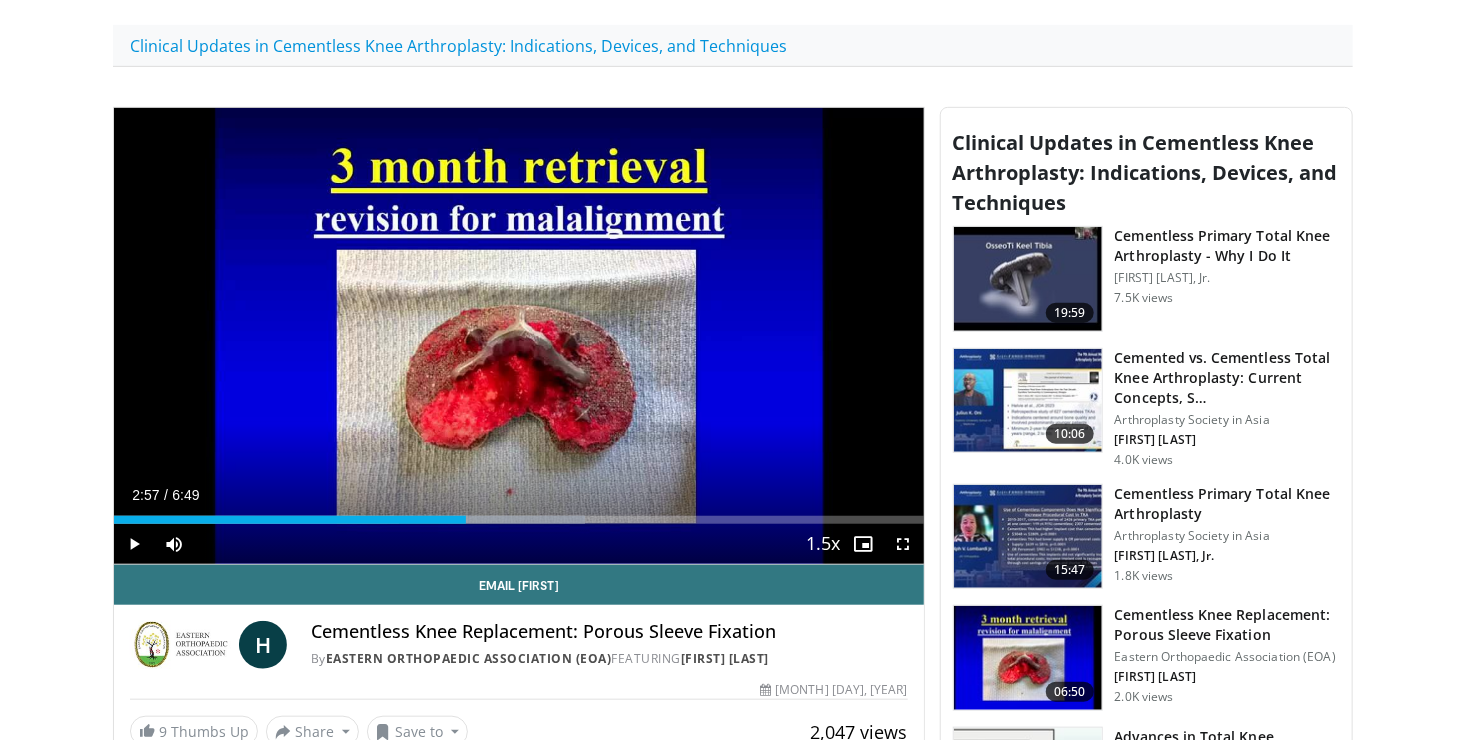 click on "10 seconds
Tap to unmute" at bounding box center (519, 336) 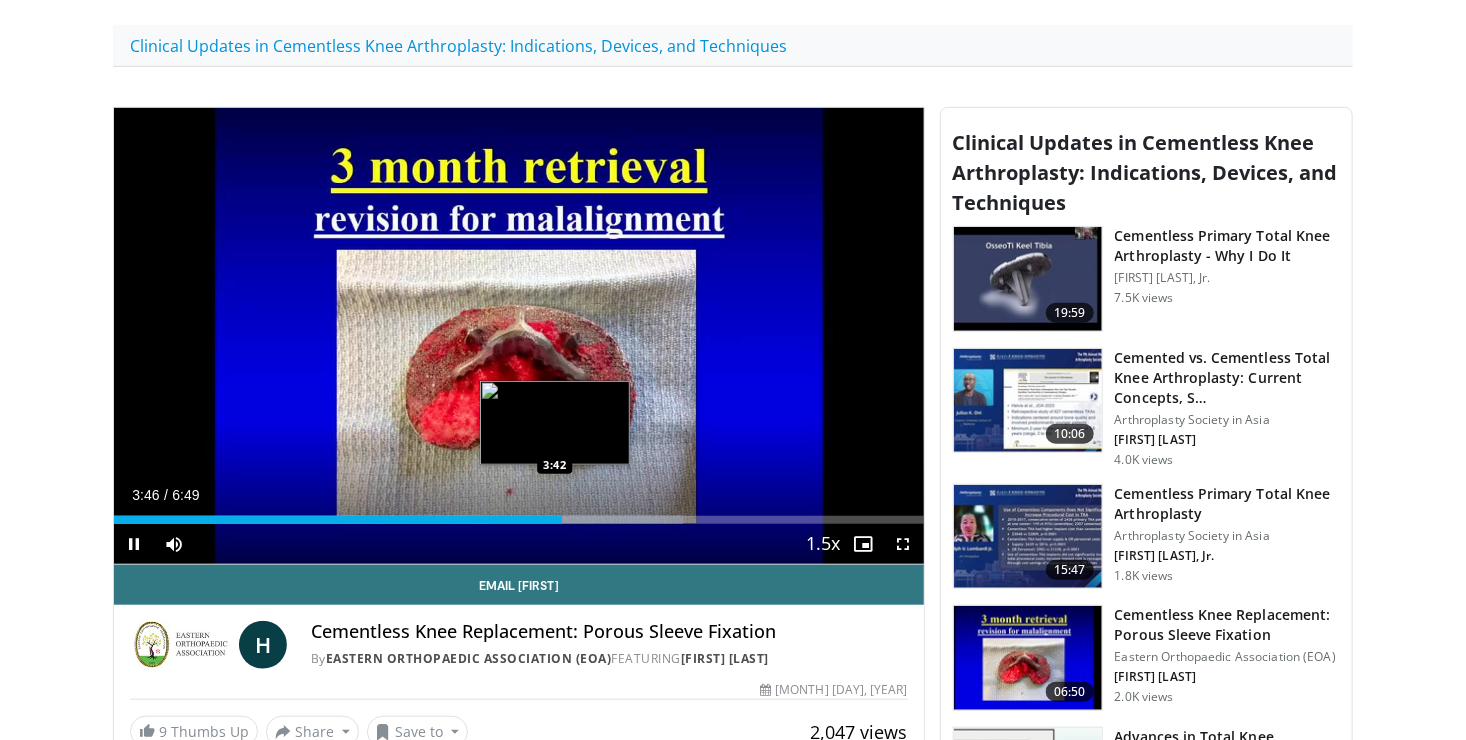 click on "3:46" at bounding box center [338, 520] 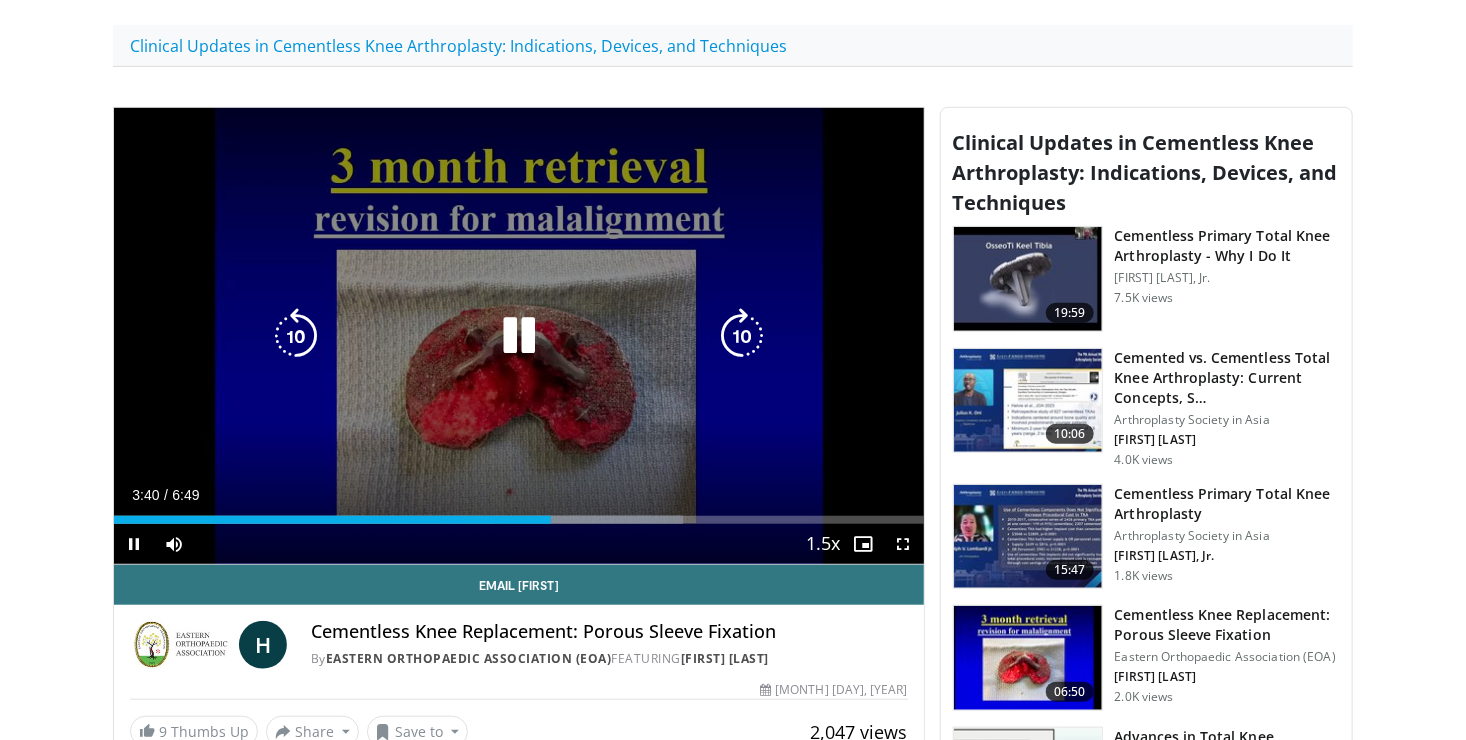 click on "10 seconds
Tap to unmute" at bounding box center (519, 336) 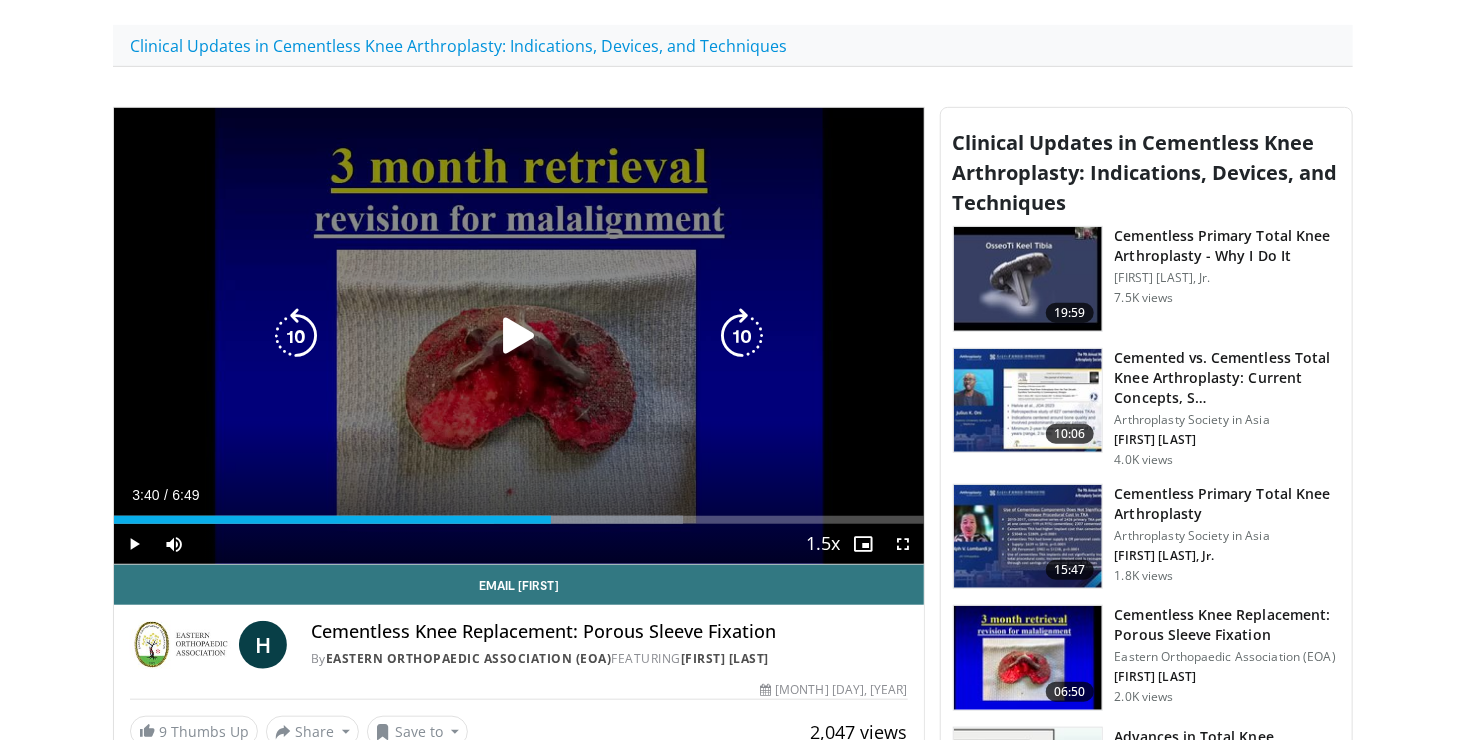 click on "10 seconds
Tap to unmute" at bounding box center (519, 336) 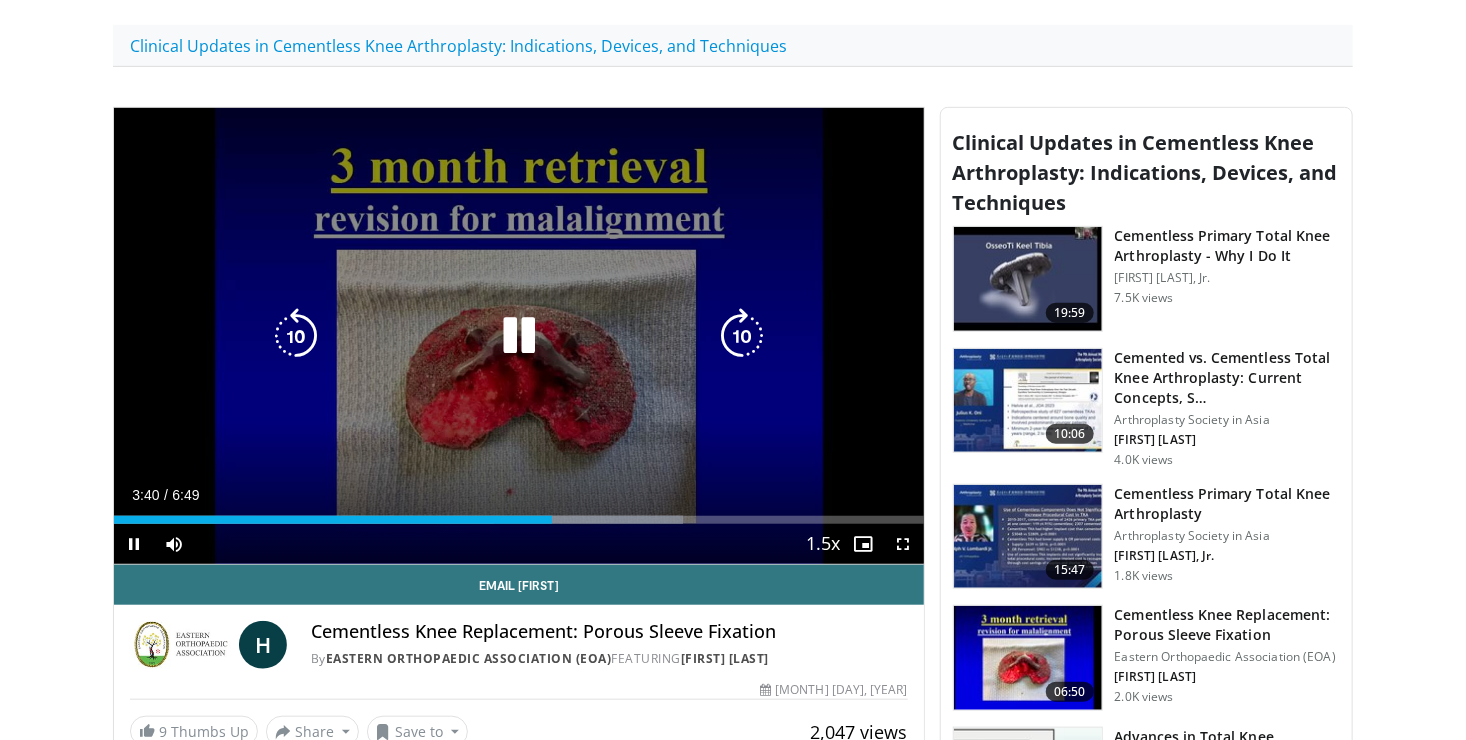 click on "10 seconds
Tap to unmute" at bounding box center [519, 336] 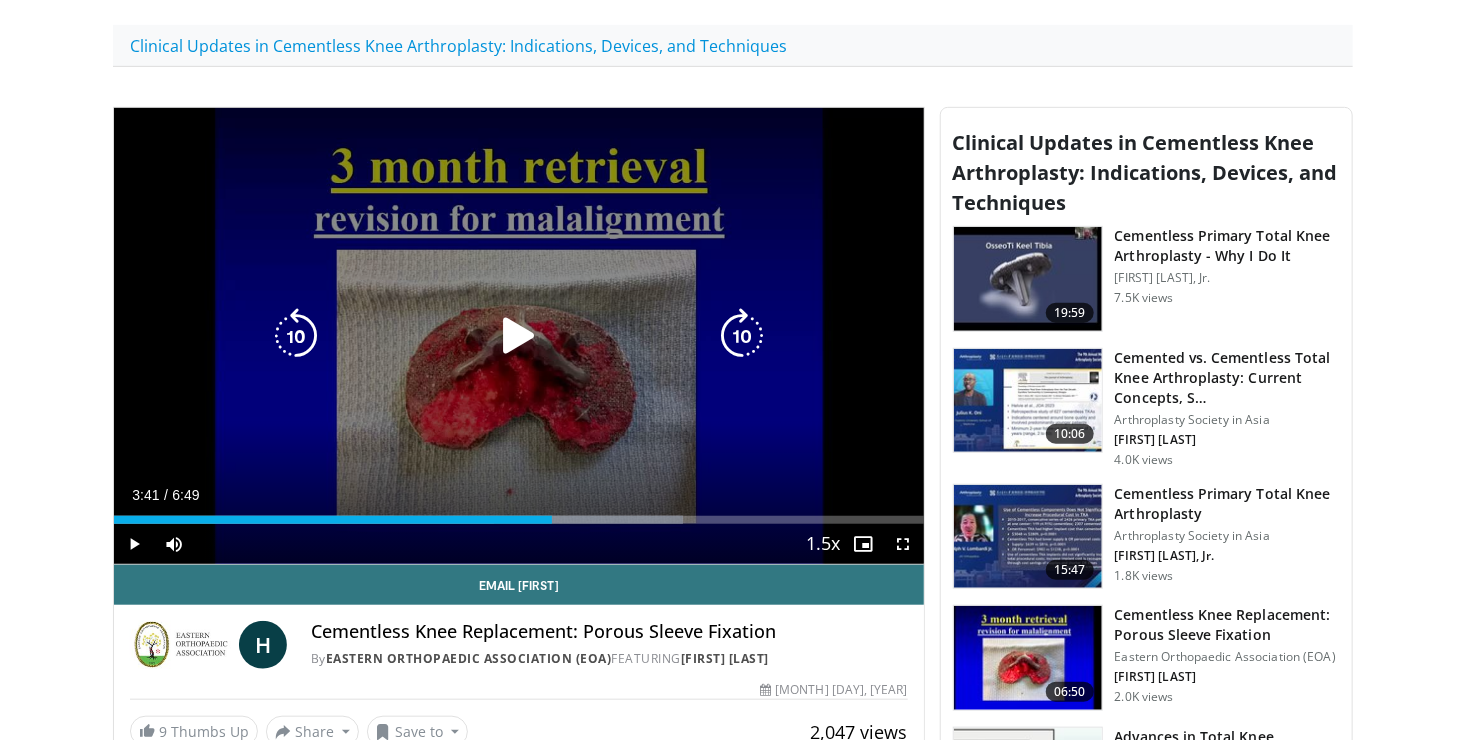 click on "10 seconds
Tap to unmute" at bounding box center (519, 336) 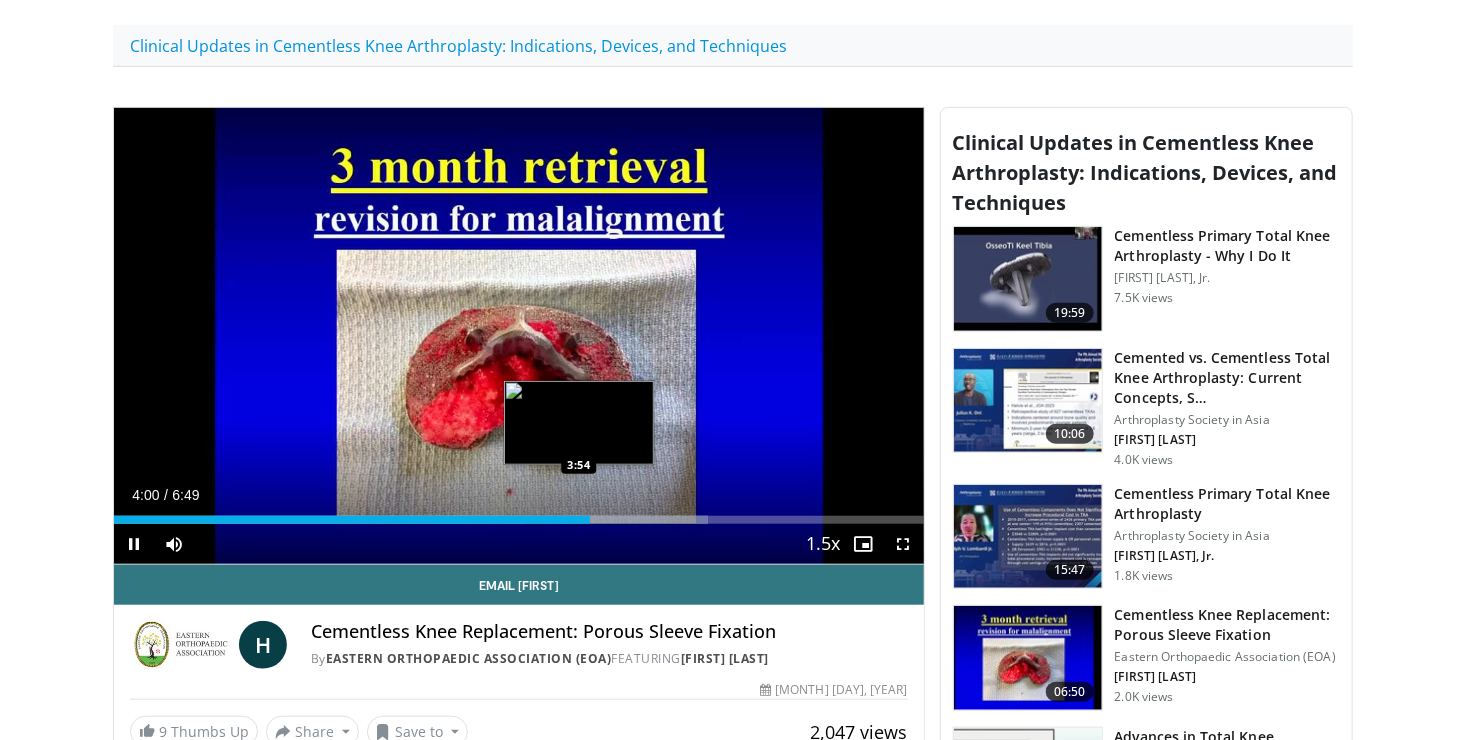 click on "Loaded :  73.35% 4:00 3:54" at bounding box center [519, 520] 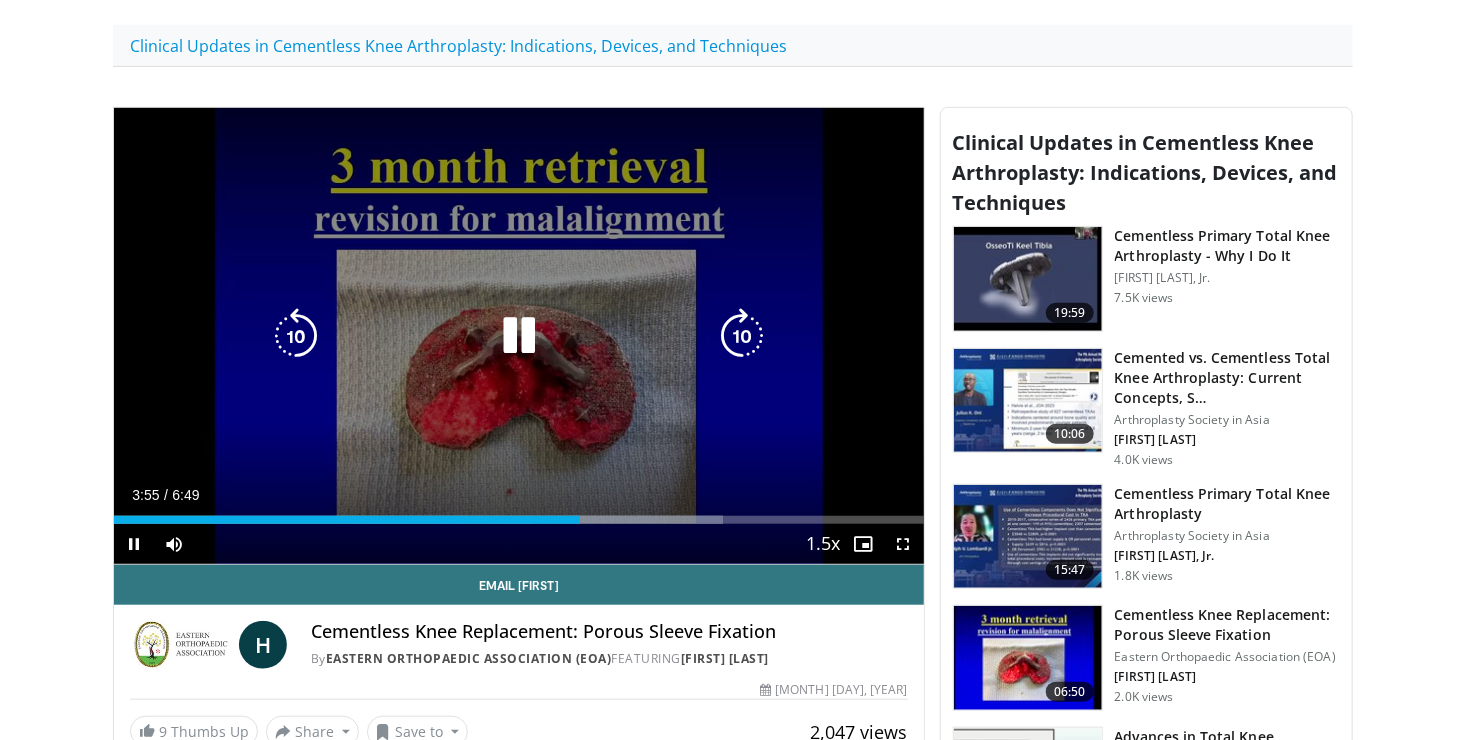 click on "10 seconds
Tap to unmute" at bounding box center [519, 336] 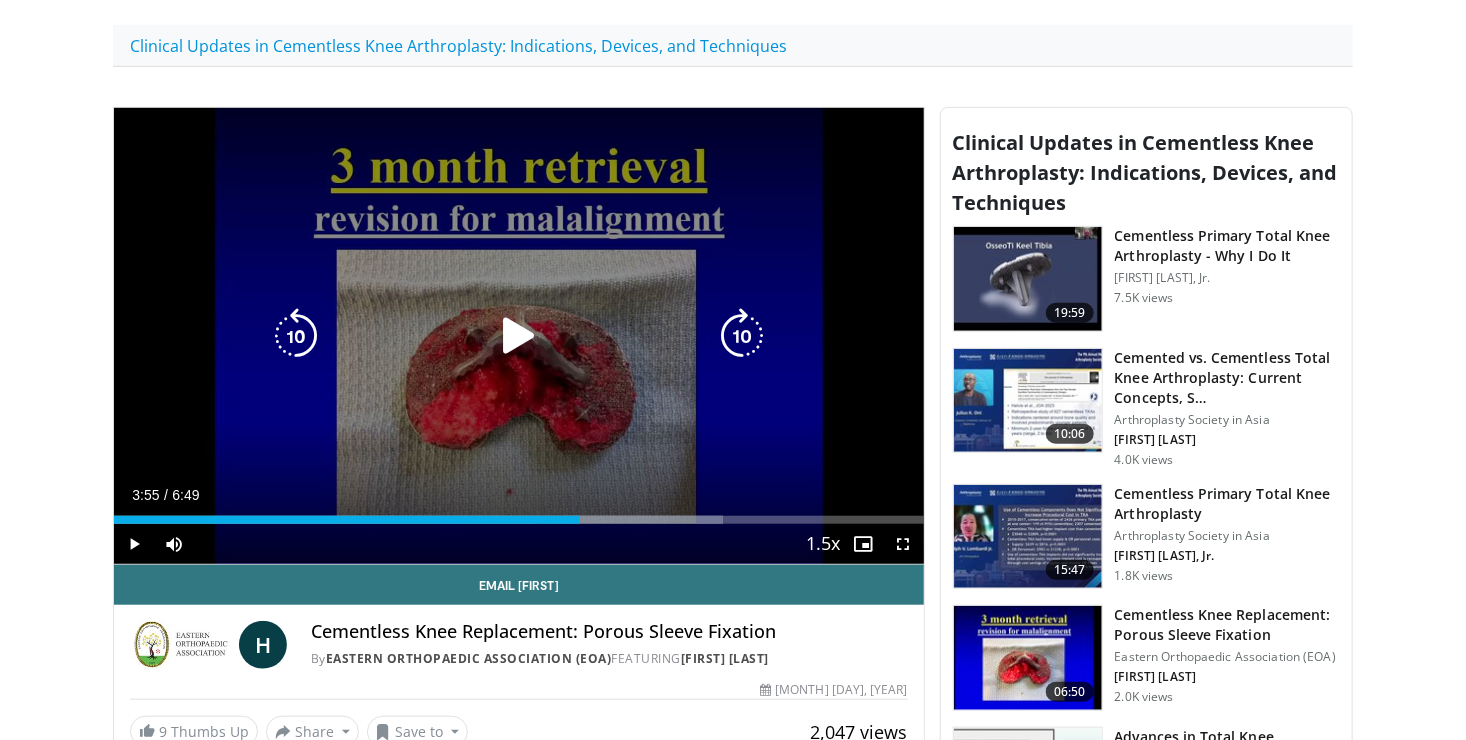 click on "10 seconds
Tap to unmute" at bounding box center (519, 336) 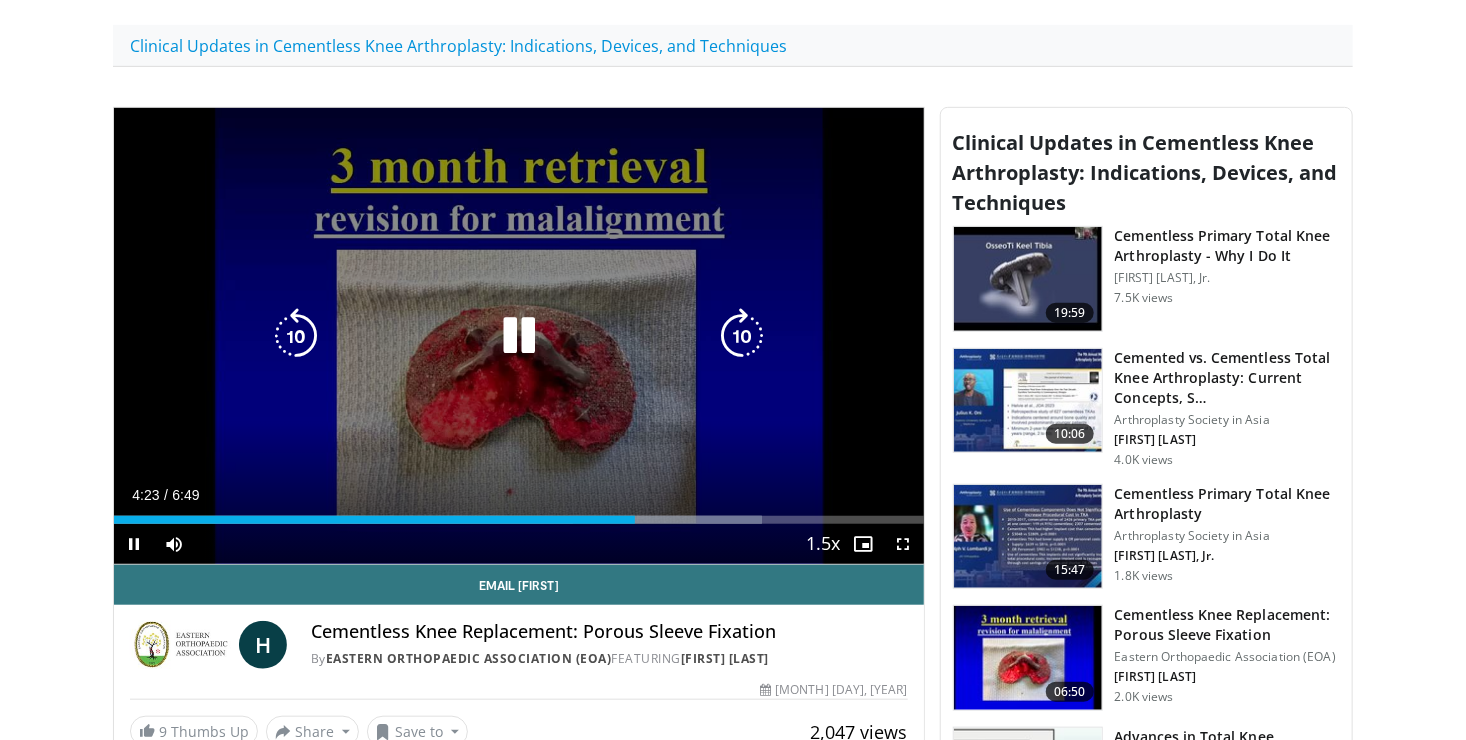 click at bounding box center (519, 336) 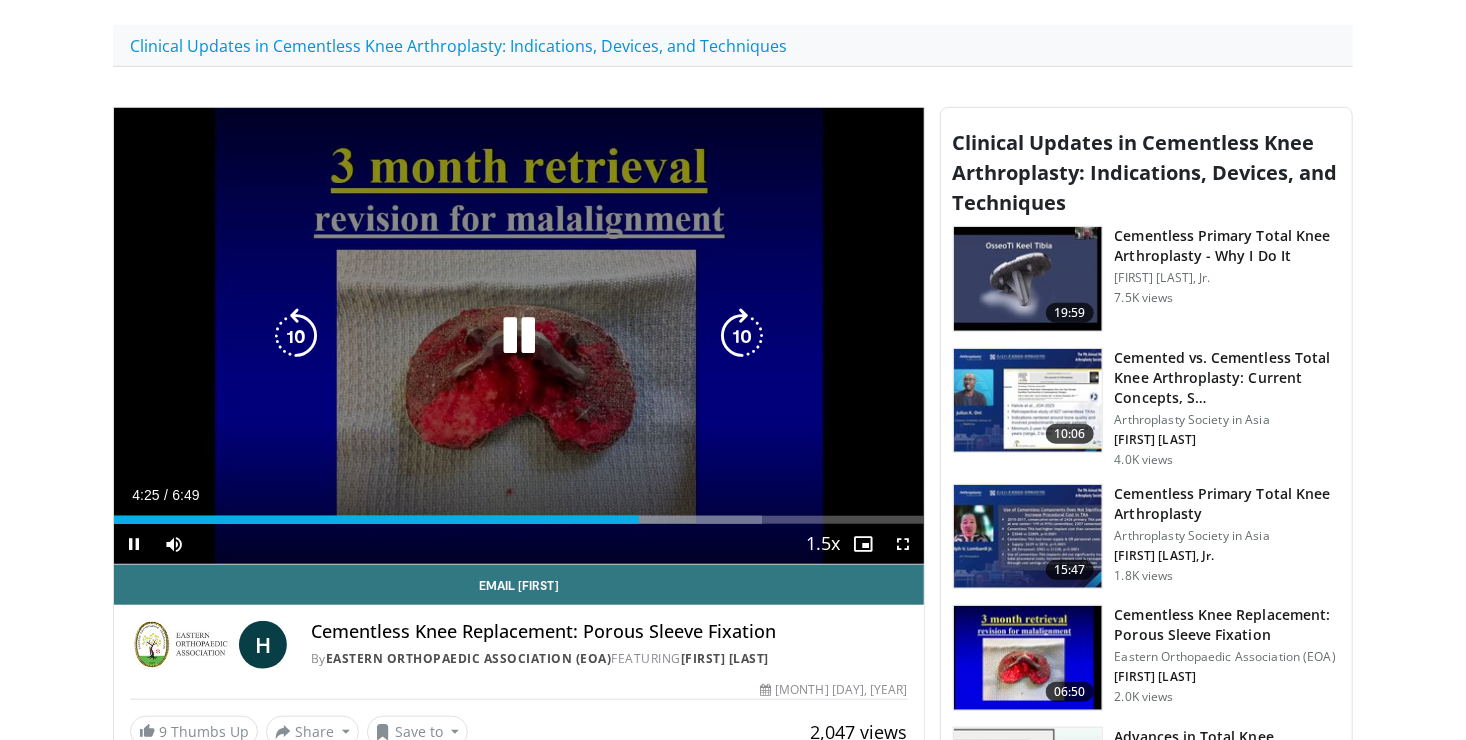 click at bounding box center (519, 336) 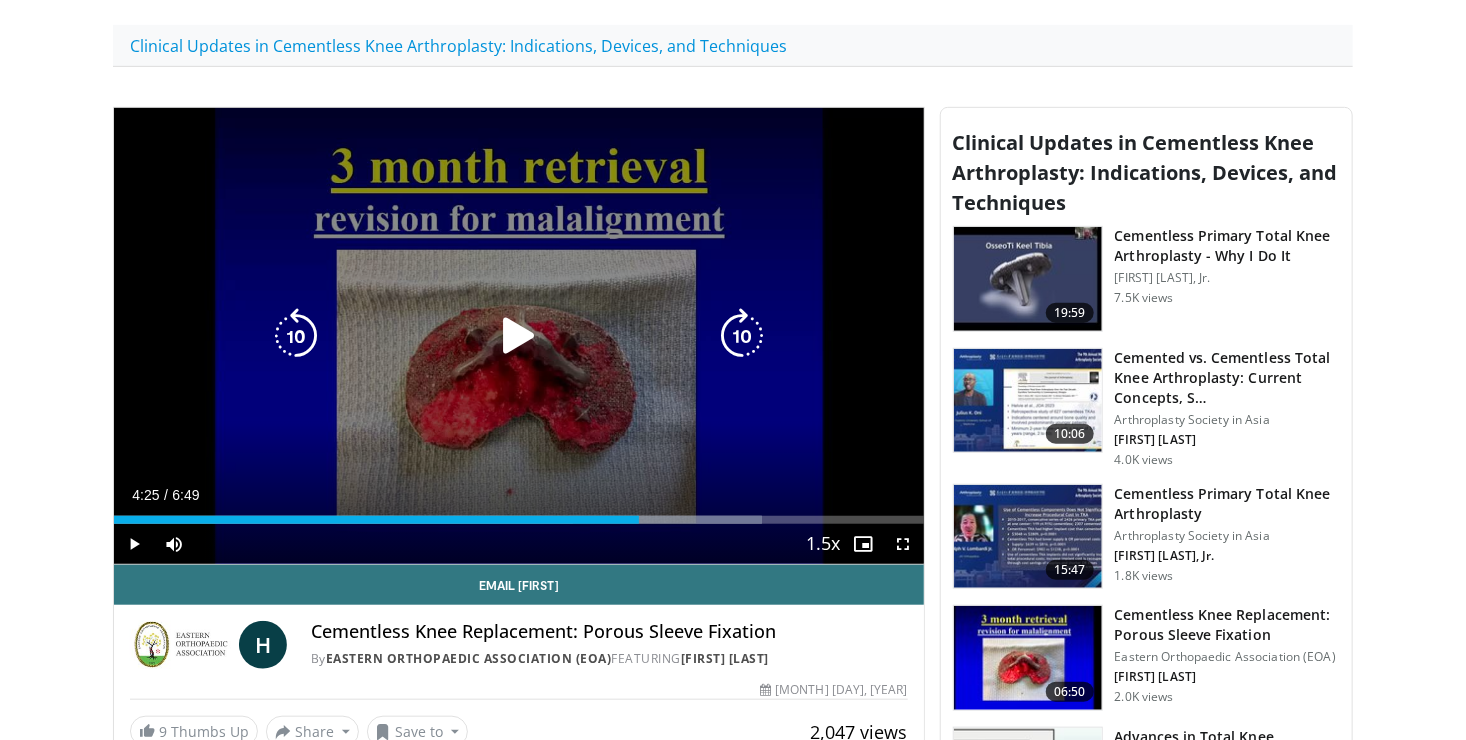 click at bounding box center (519, 336) 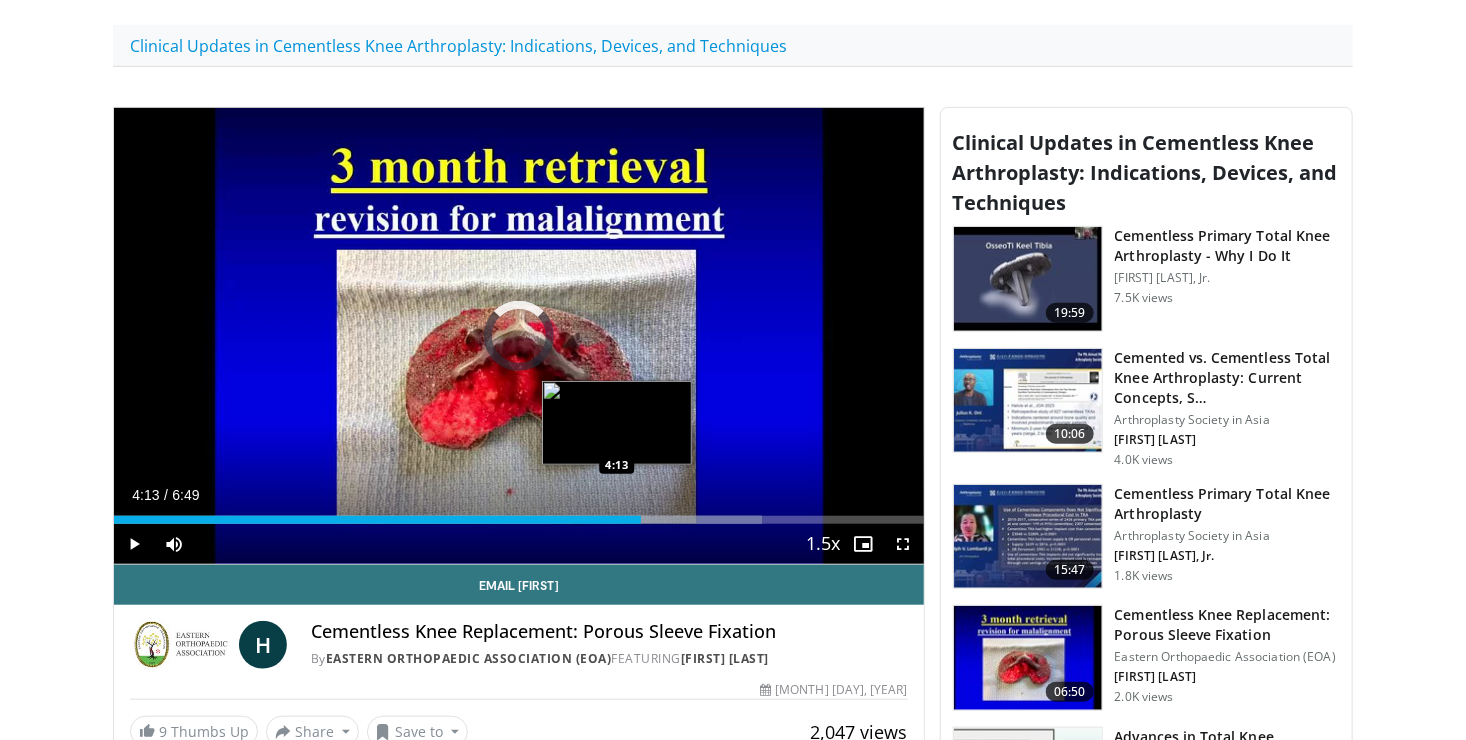 click on "4:13" at bounding box center (377, 520) 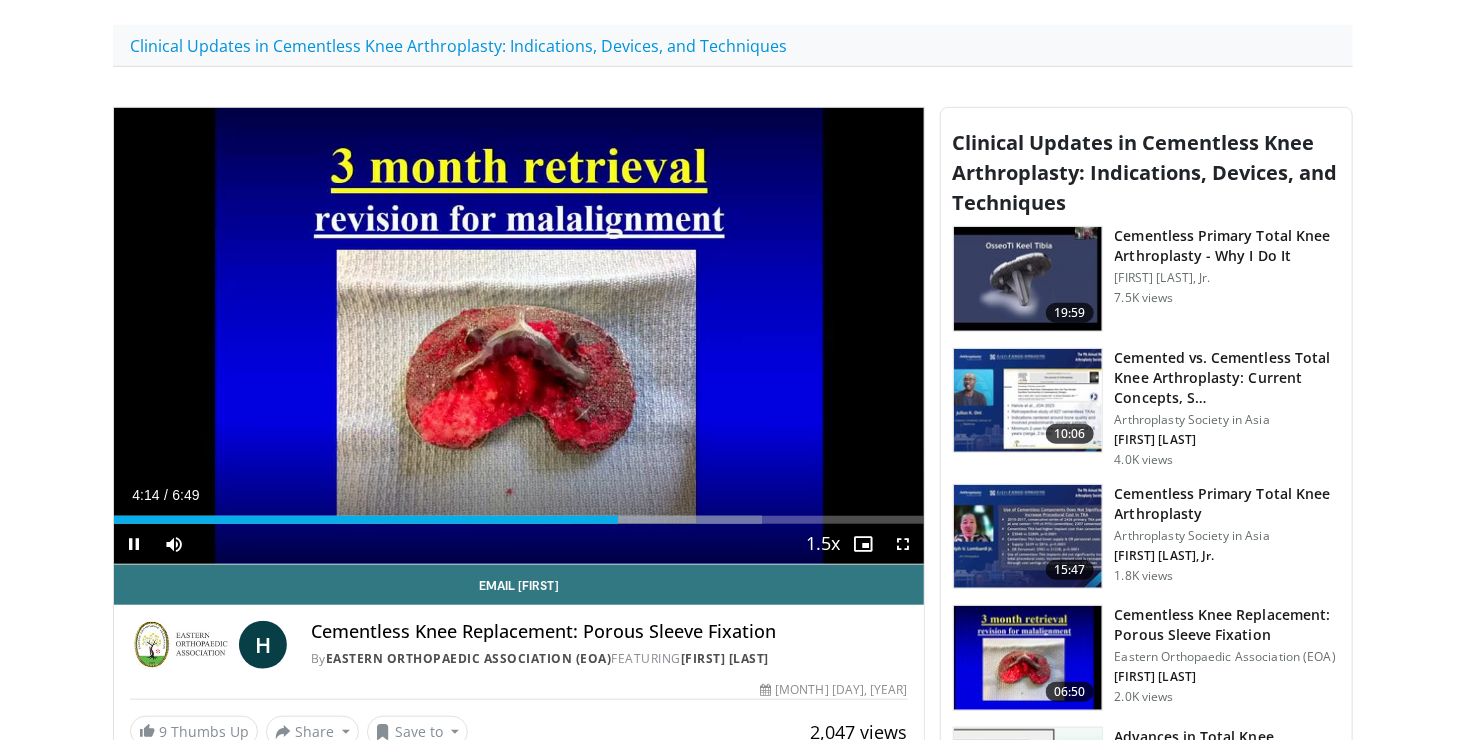 click at bounding box center (824, 545) 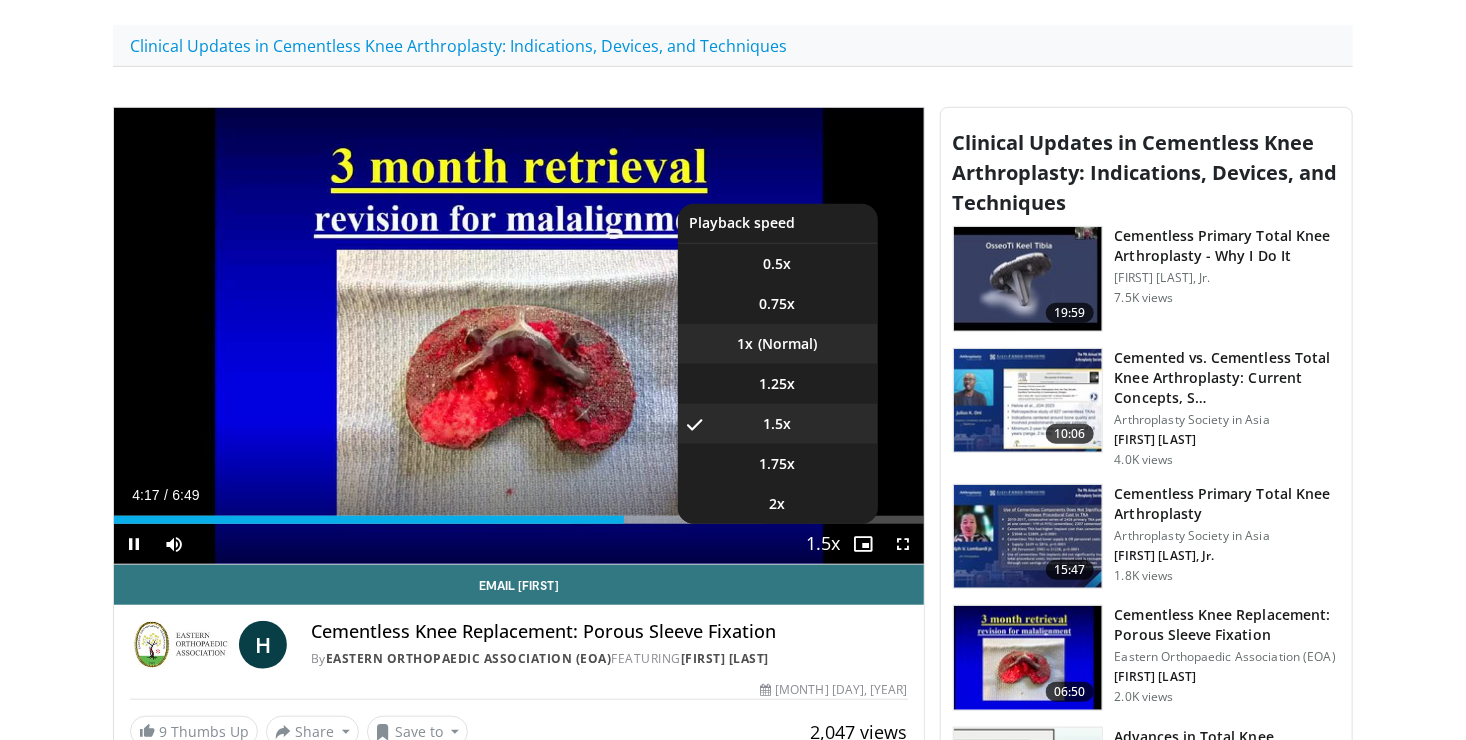 click on "1x" at bounding box center (778, 344) 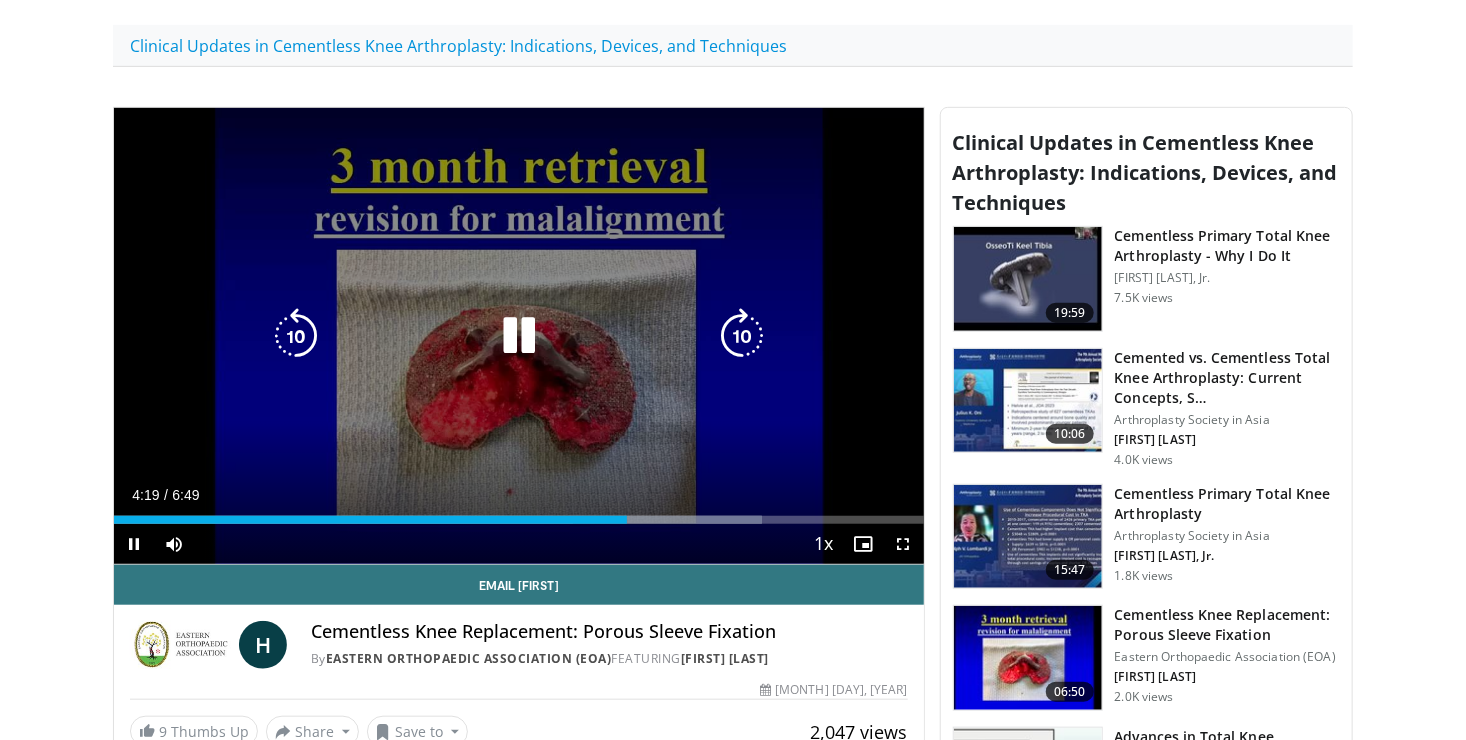click at bounding box center [519, 336] 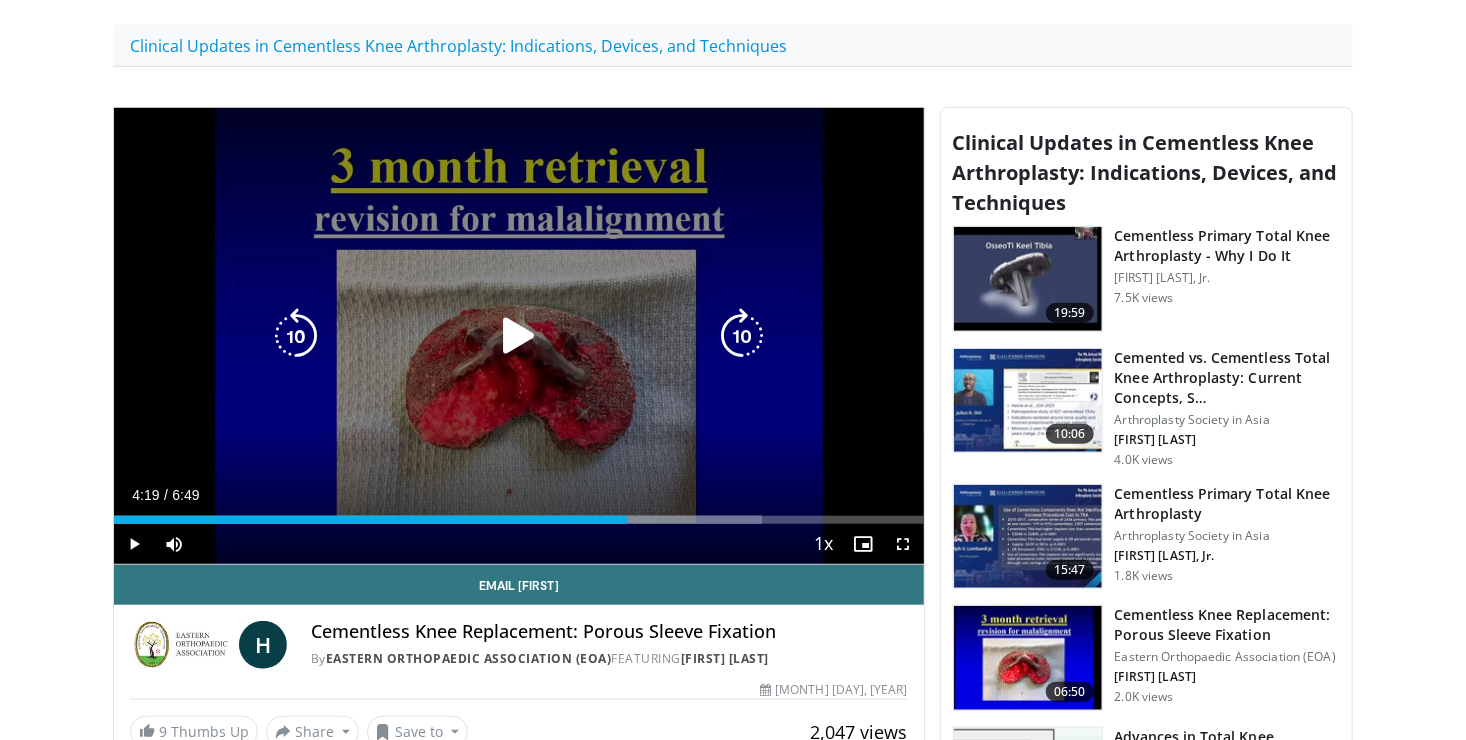 click at bounding box center (519, 336) 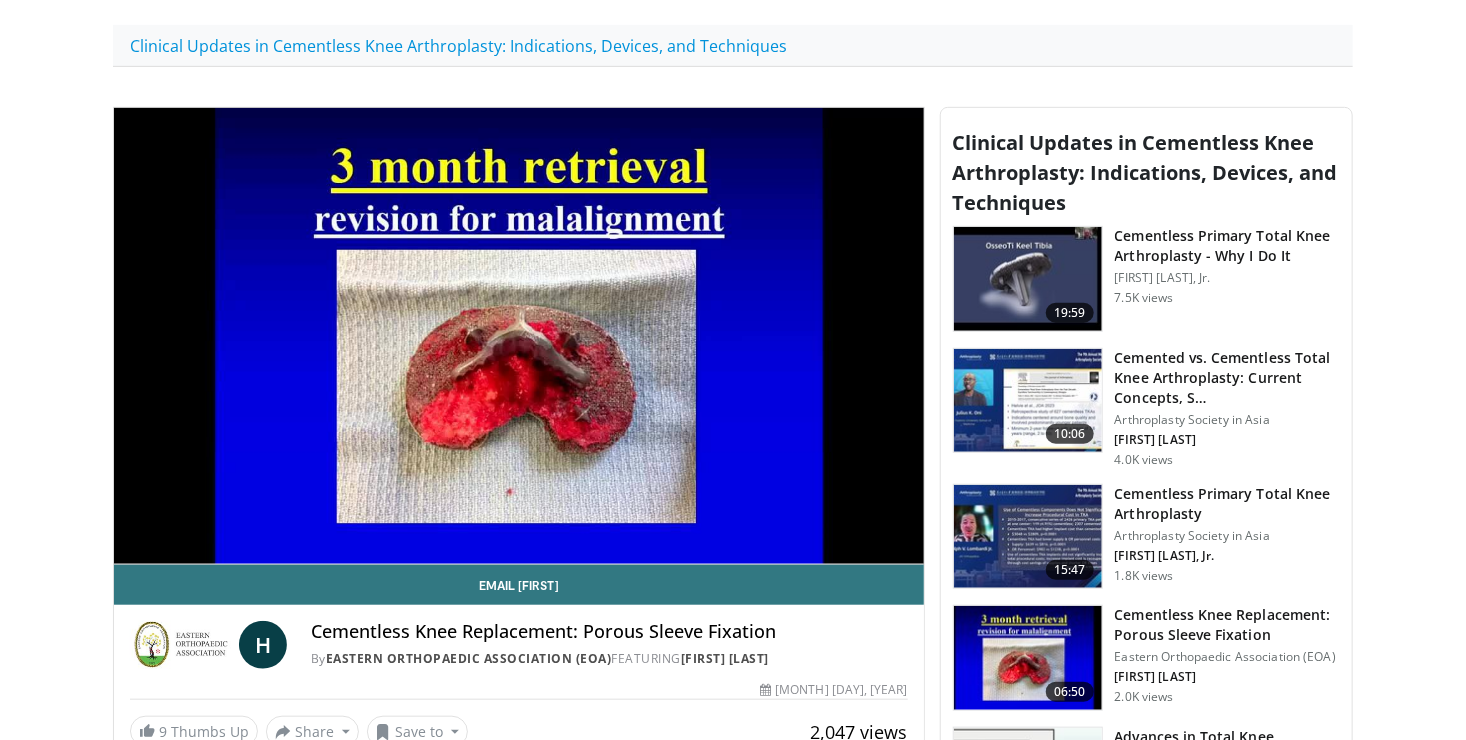 click on "10 seconds
Tap to unmute" at bounding box center [519, 336] 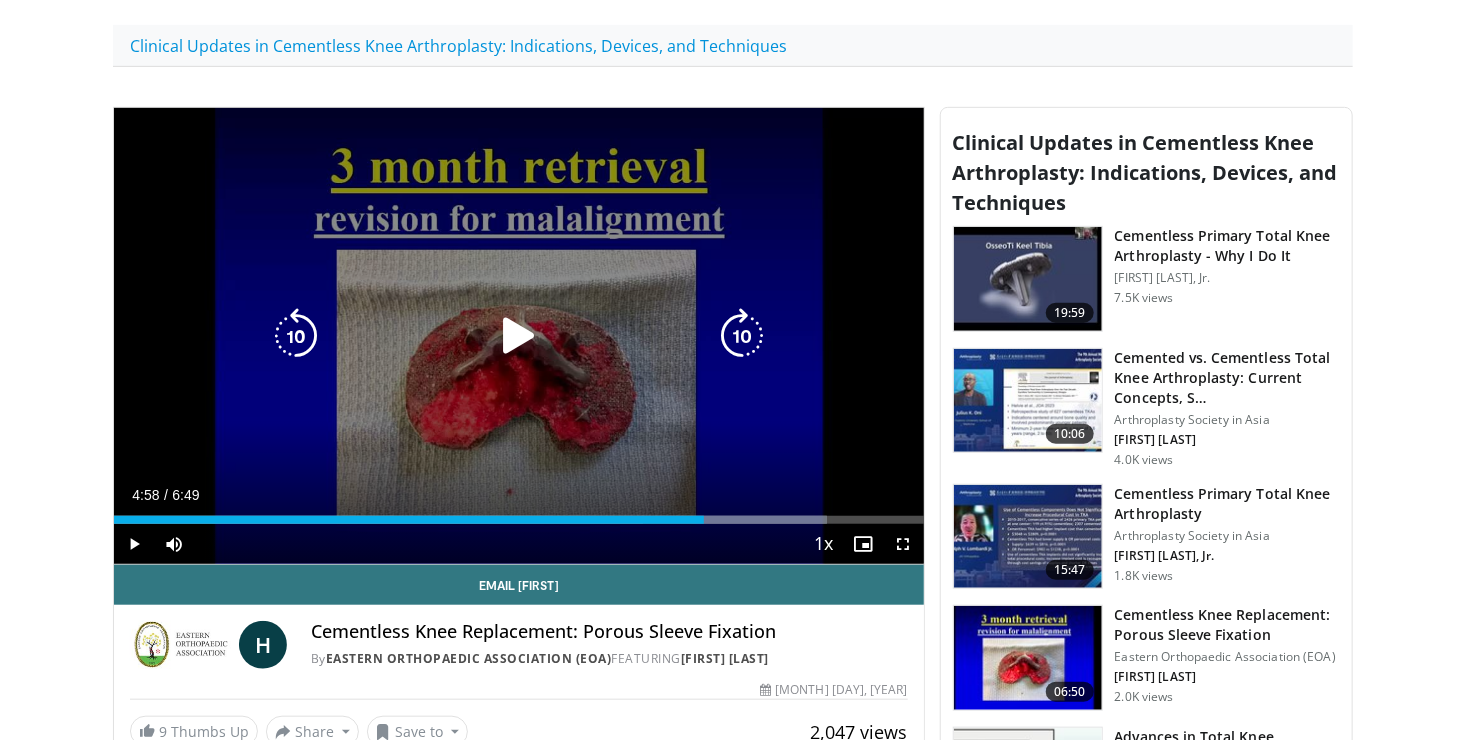 click at bounding box center (519, 336) 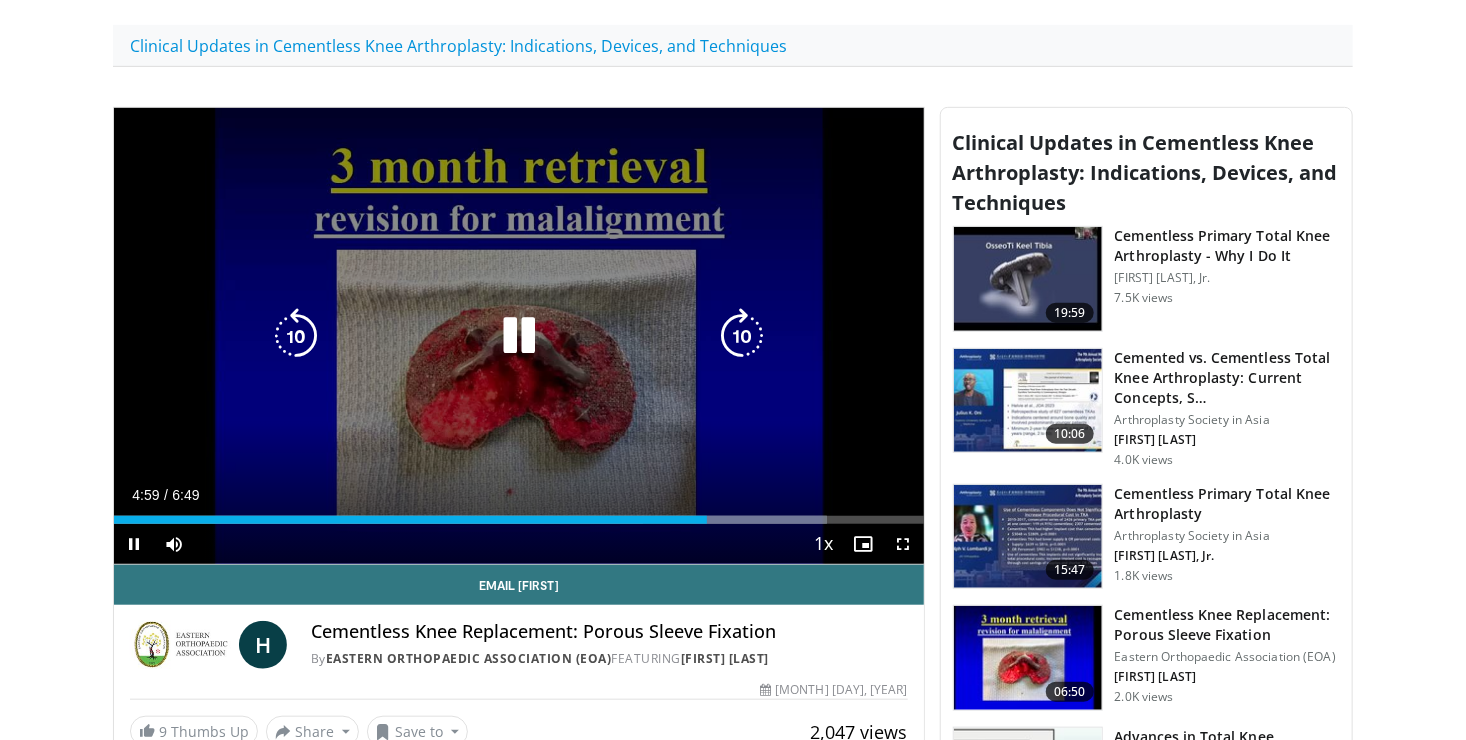 click at bounding box center (519, 336) 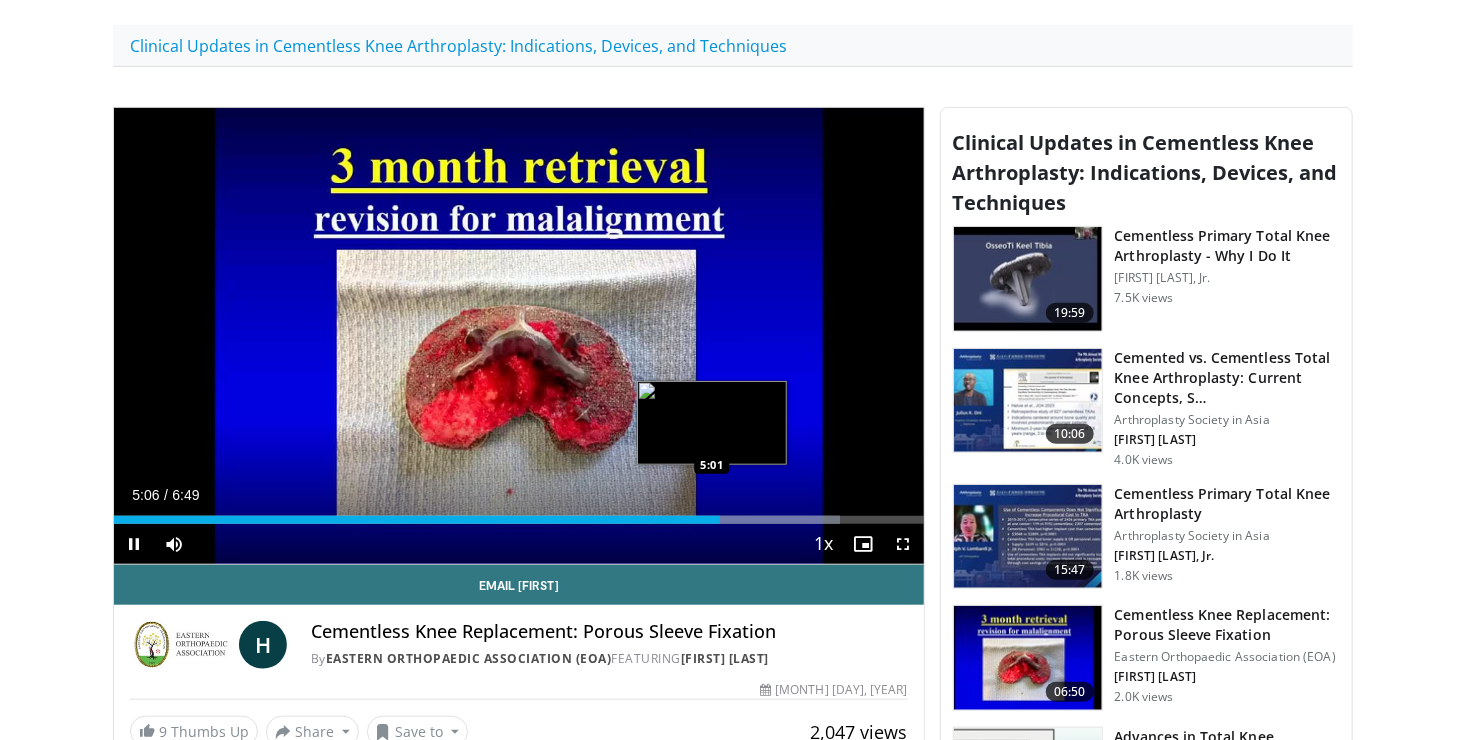 click on "5:06" at bounding box center (417, 520) 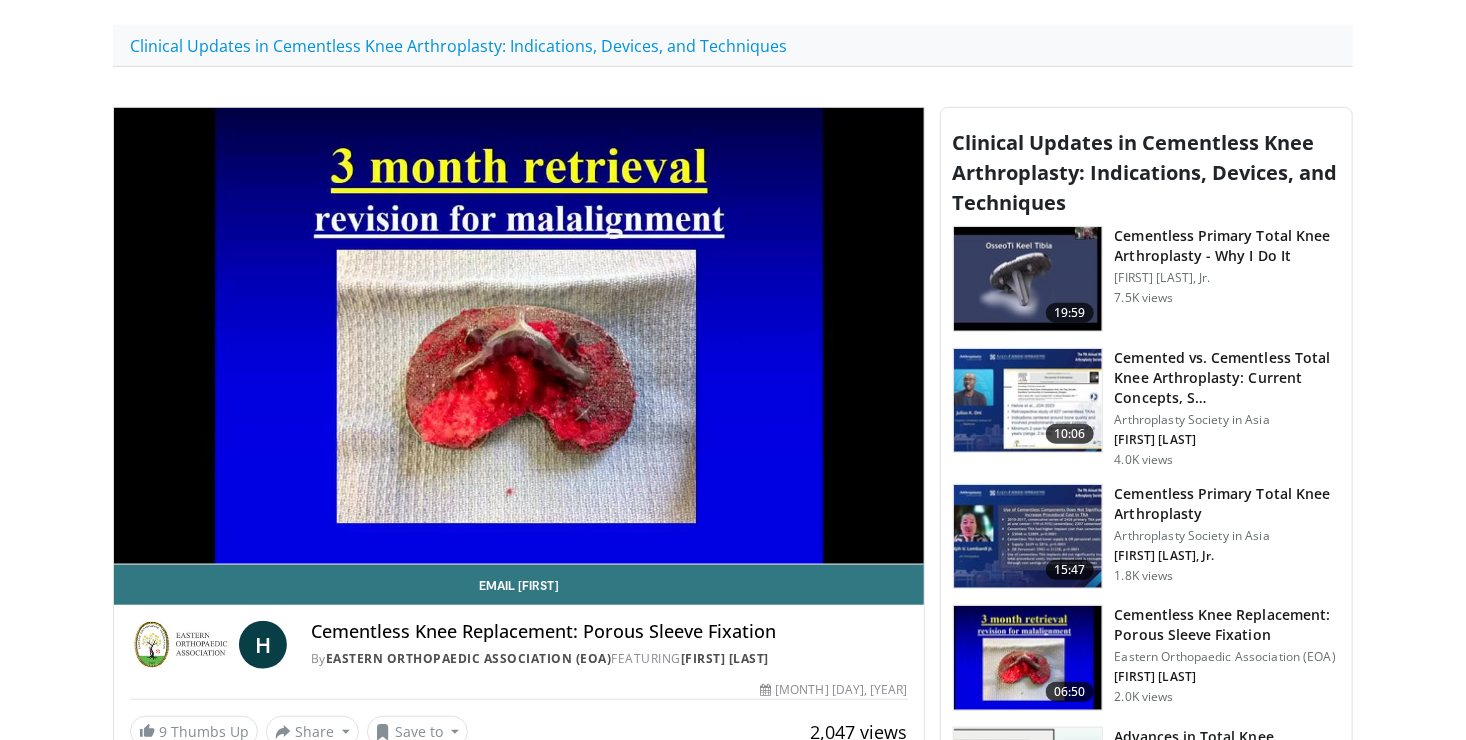 click on "10 seconds
Tap to unmute" at bounding box center (519, 336) 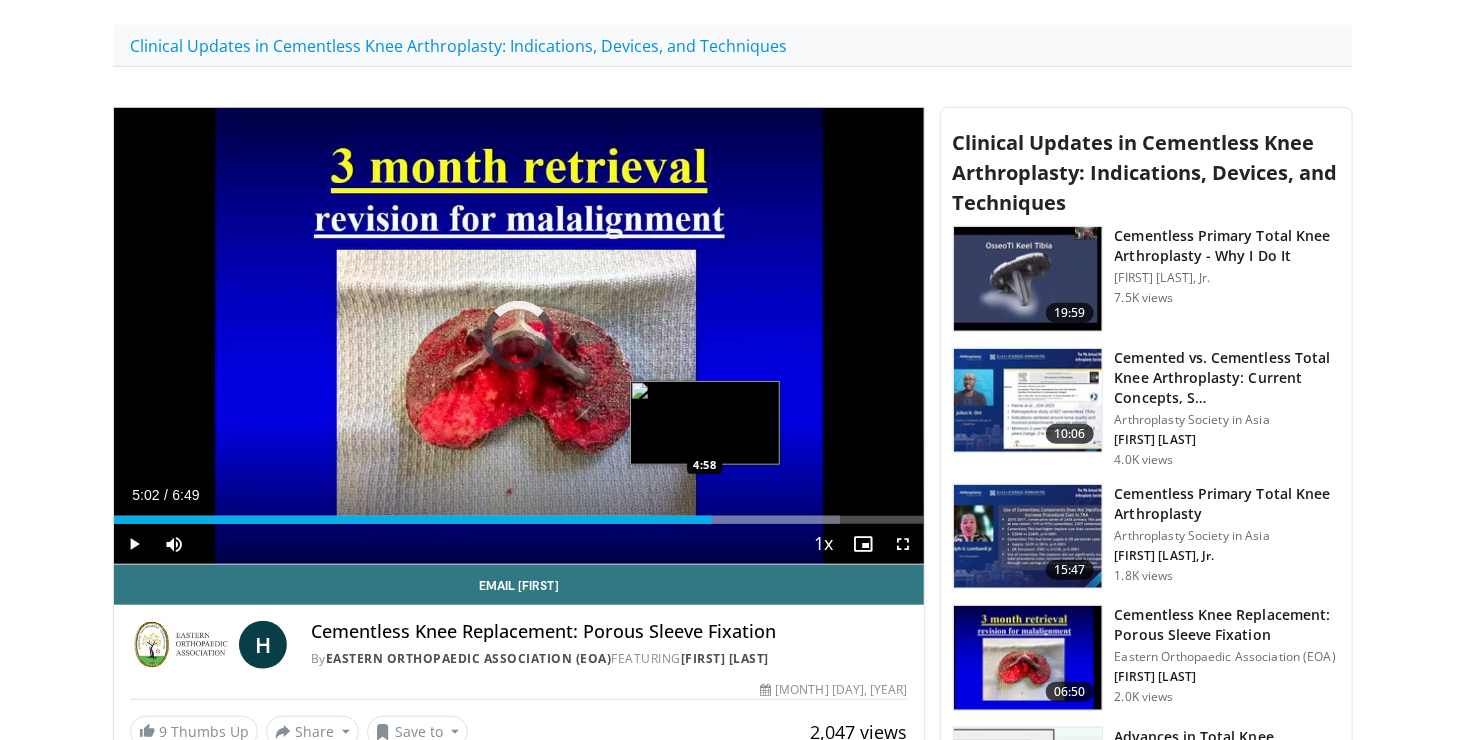 click on "5:02" at bounding box center (413, 520) 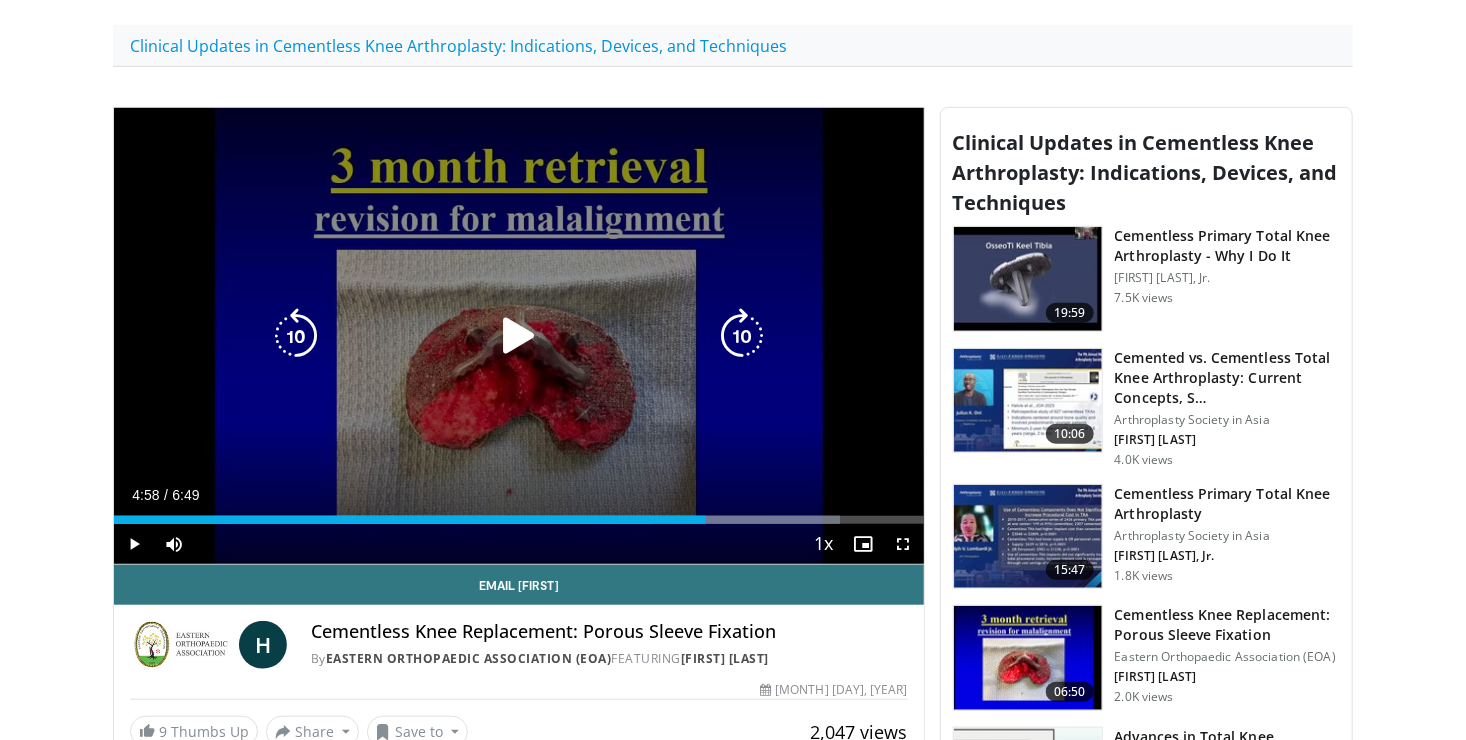 click on "10 seconds
Tap to unmute" at bounding box center (519, 336) 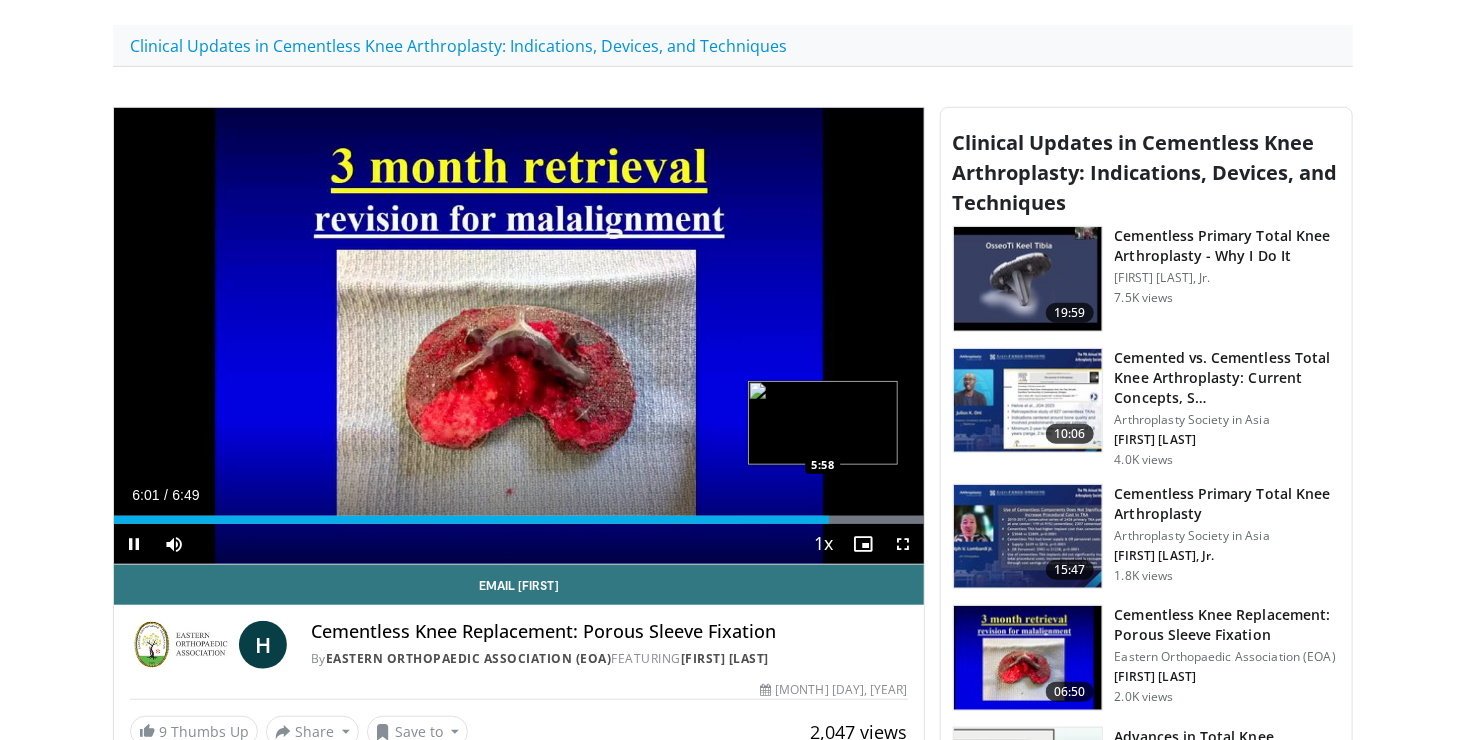 click on "Loaded :  100.00% 6:01 5:58" at bounding box center (519, 520) 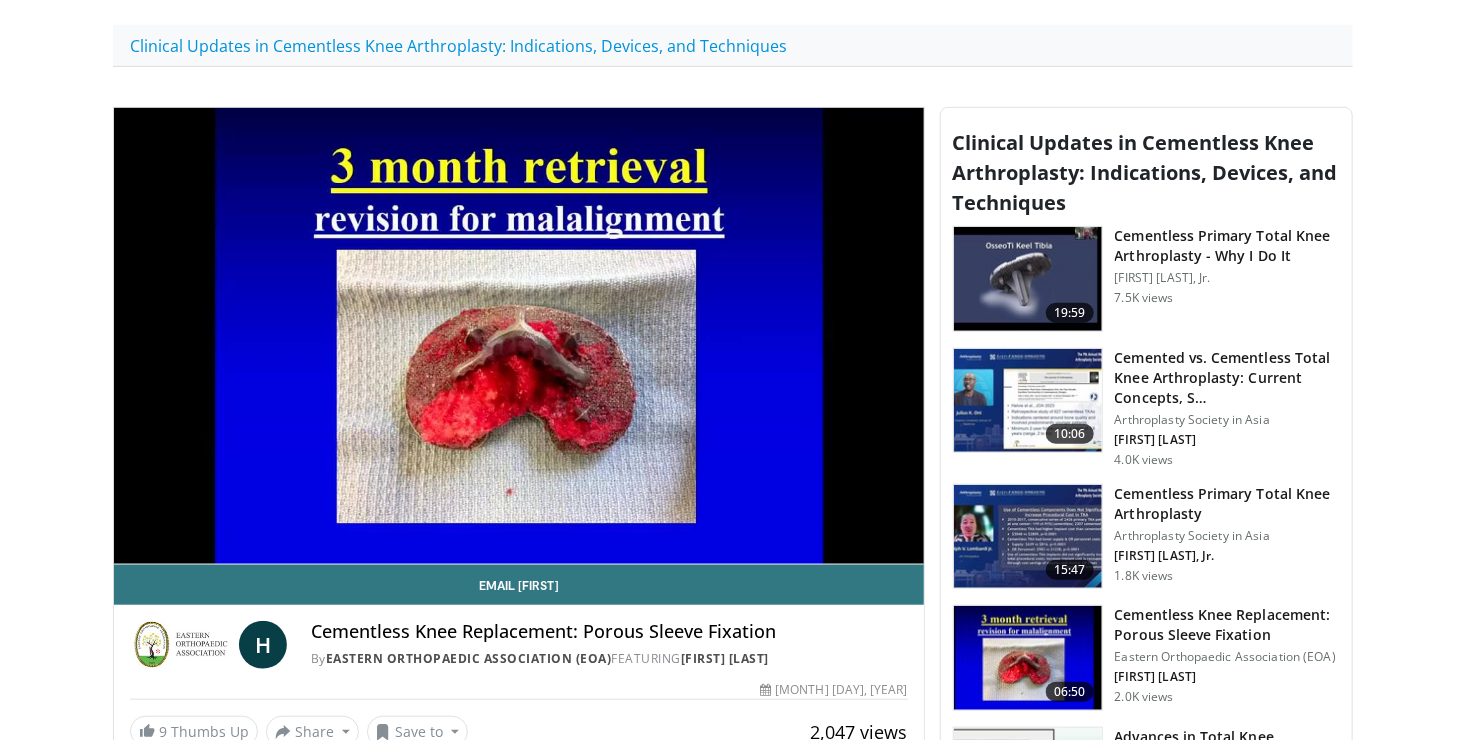 click on "10 seconds
Tap to unmute" at bounding box center [519, 336] 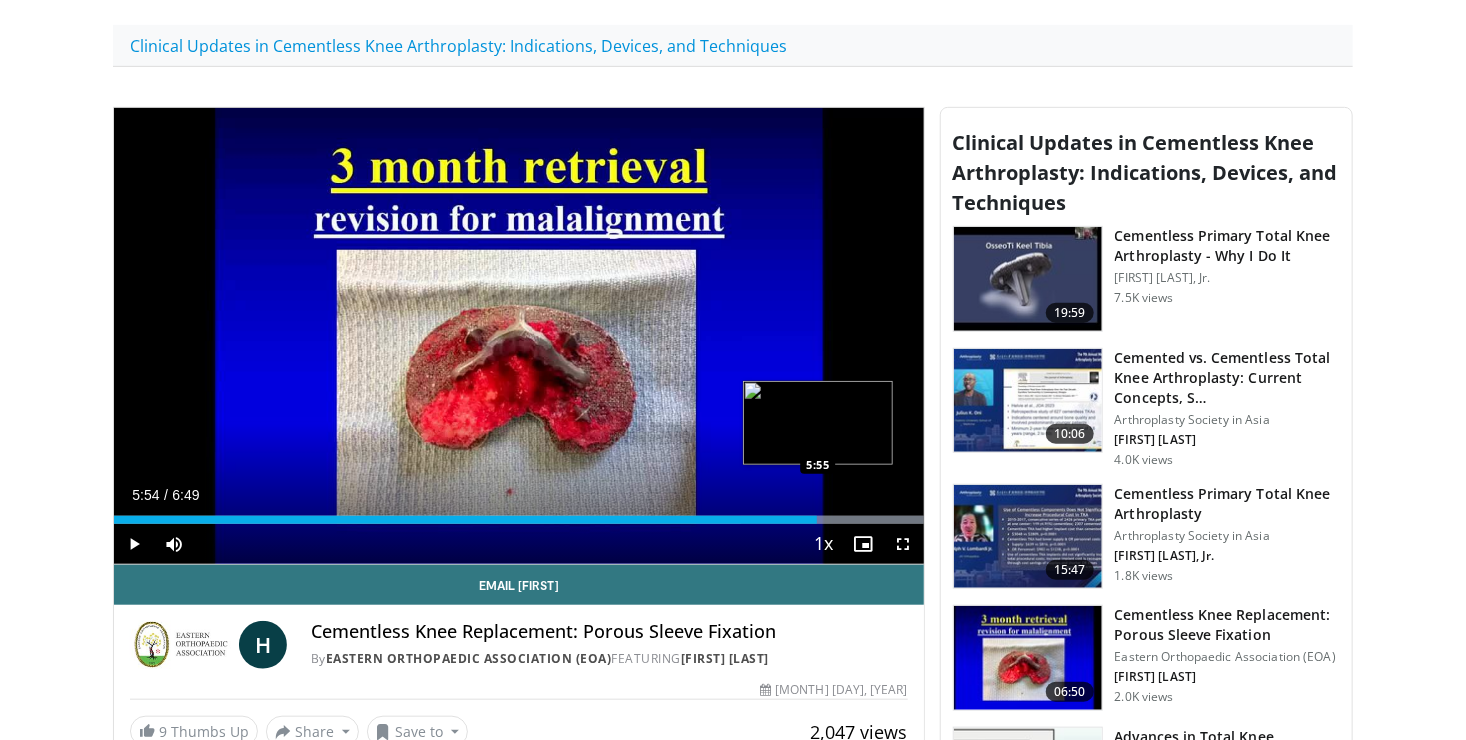 click on "5:54" at bounding box center [465, 520] 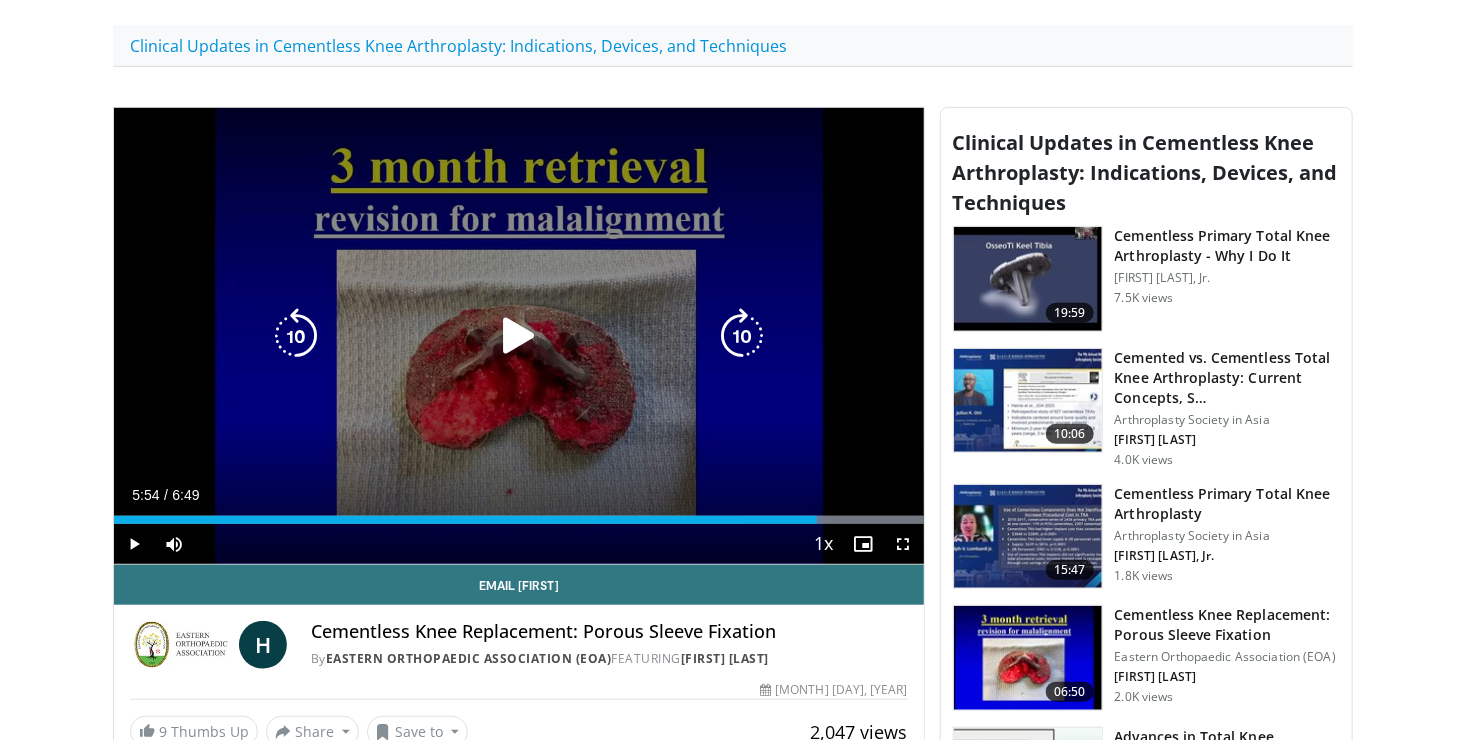 click at bounding box center [519, 336] 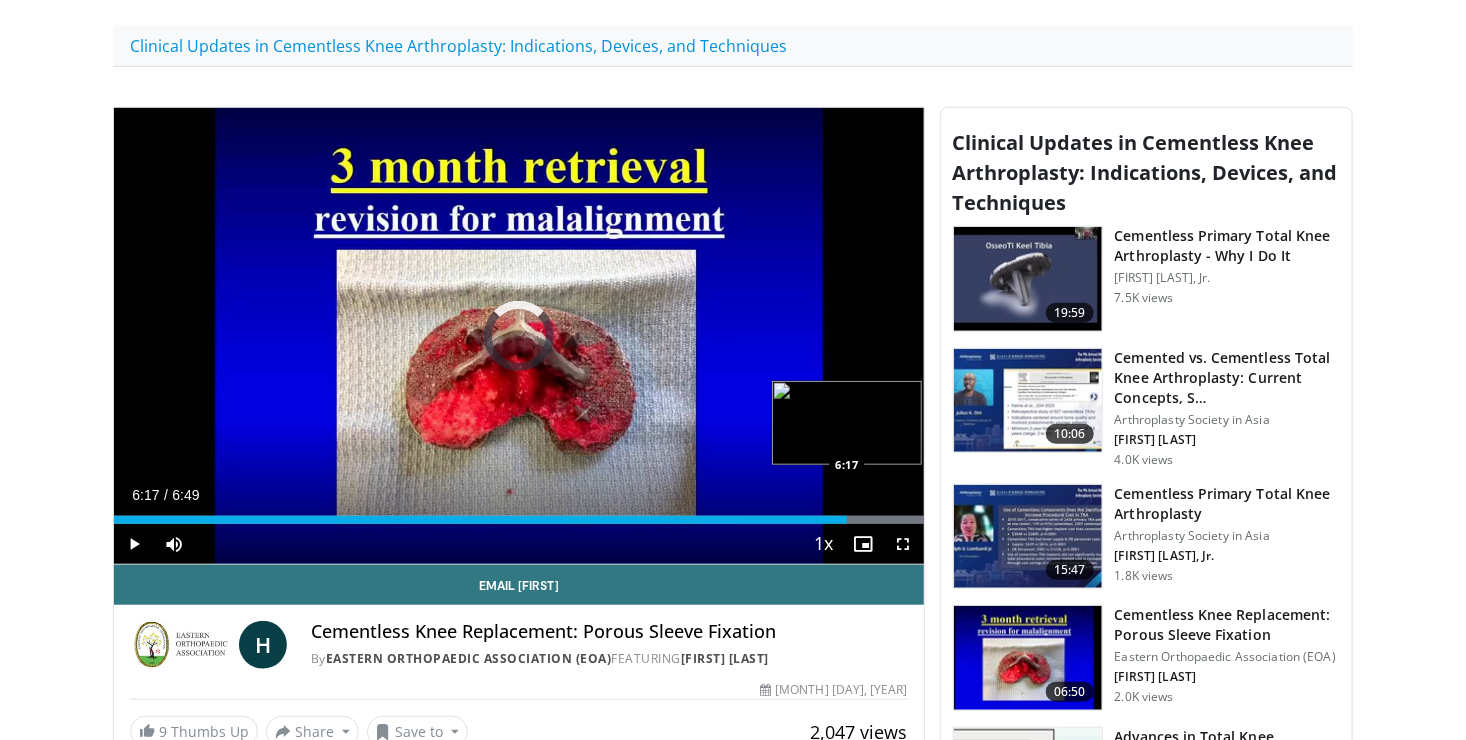 click at bounding box center (832, 520) 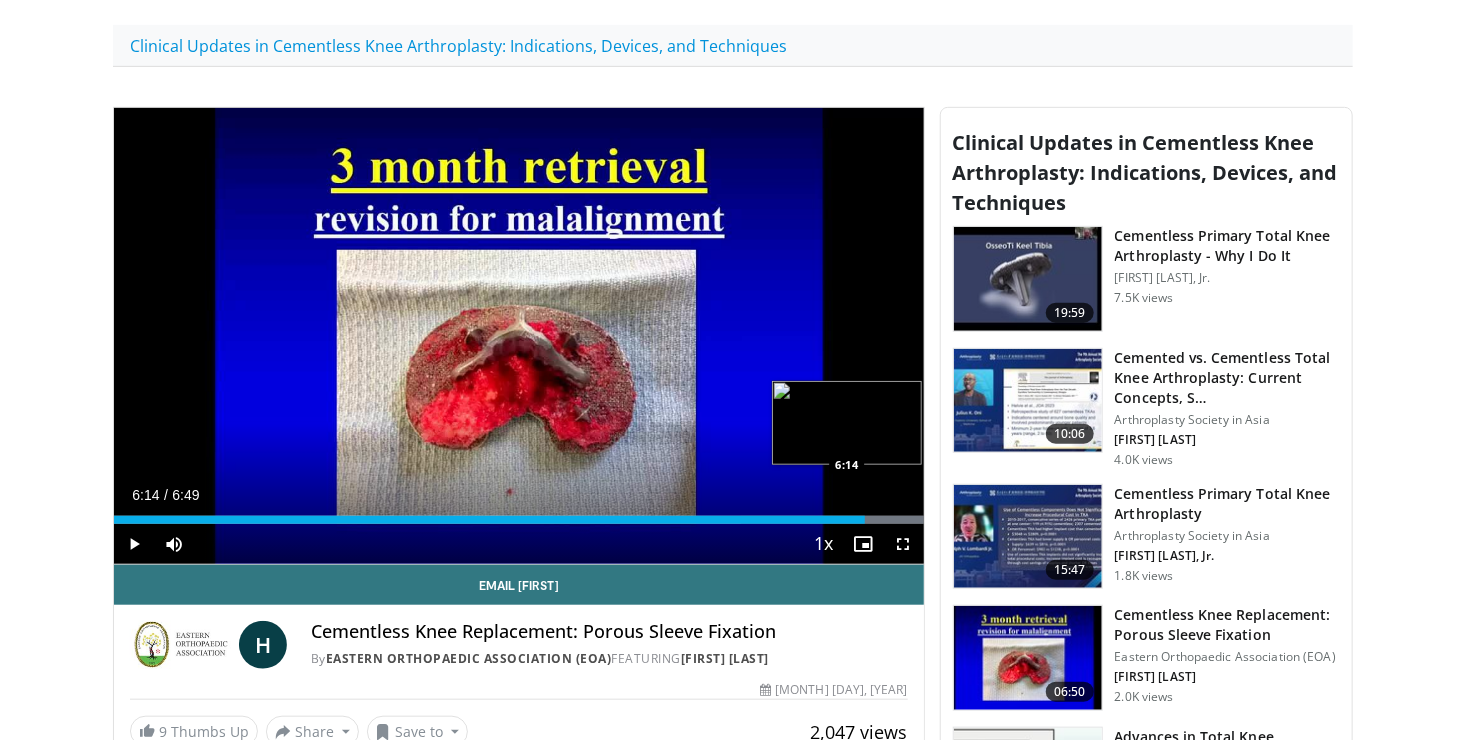 click on "6:19" at bounding box center (489, 520) 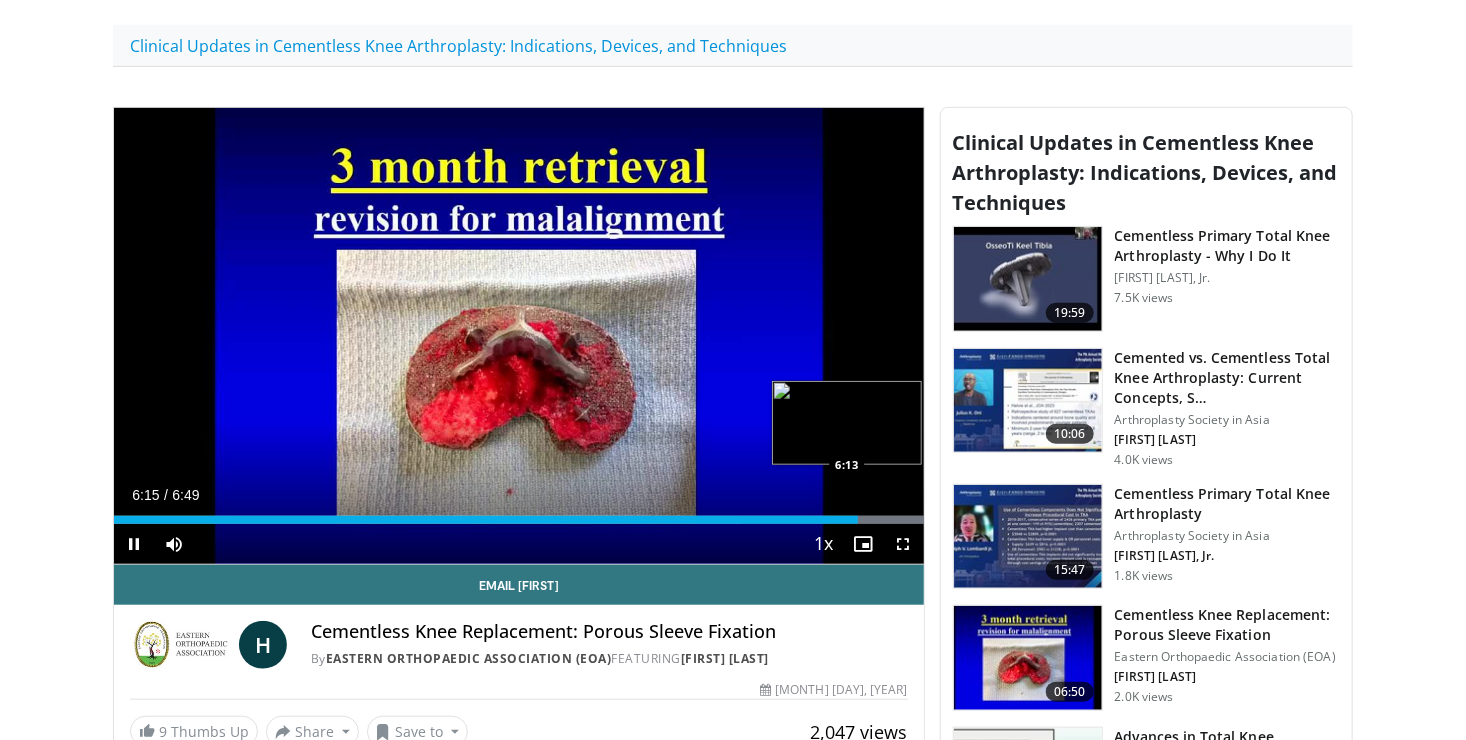 click on "6:16" at bounding box center (486, 520) 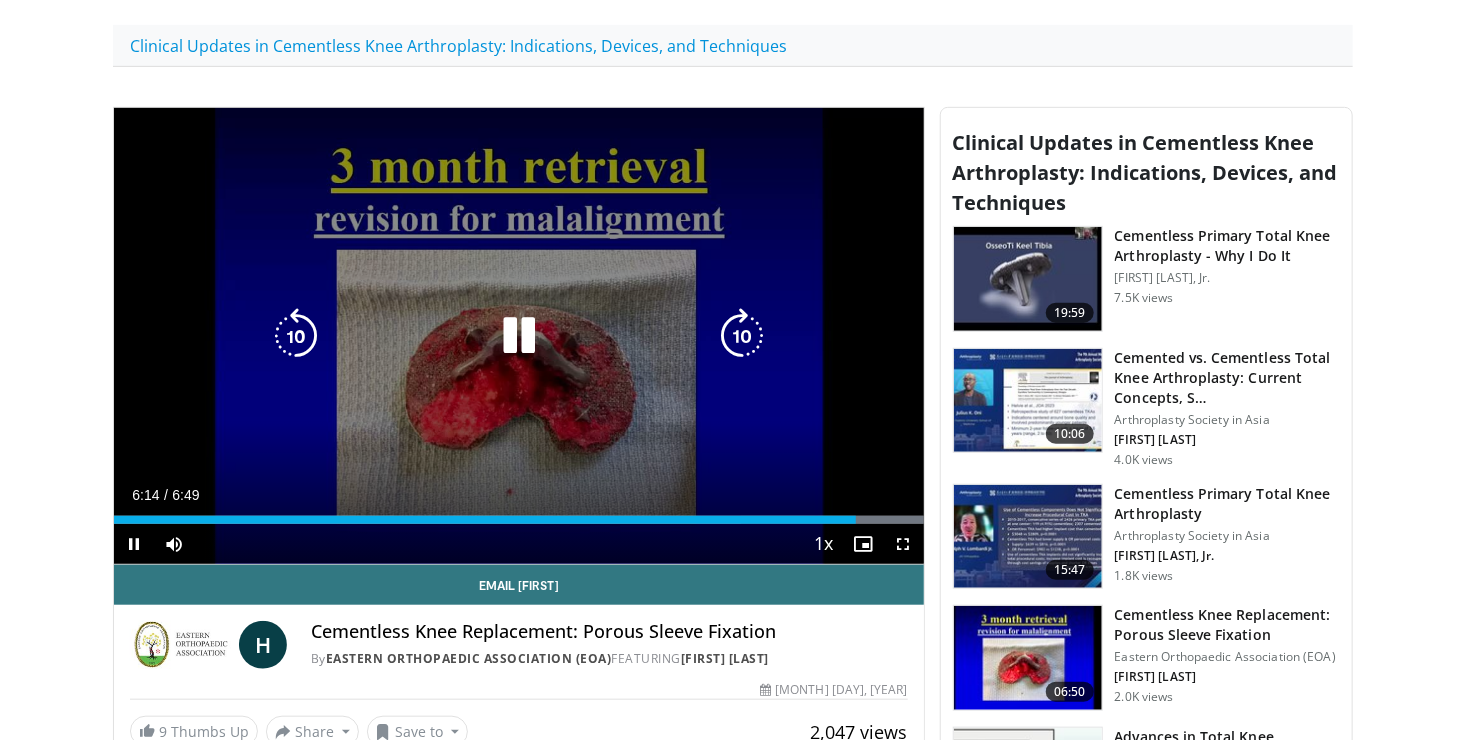 click on "10 seconds
Tap to unmute" at bounding box center [519, 336] 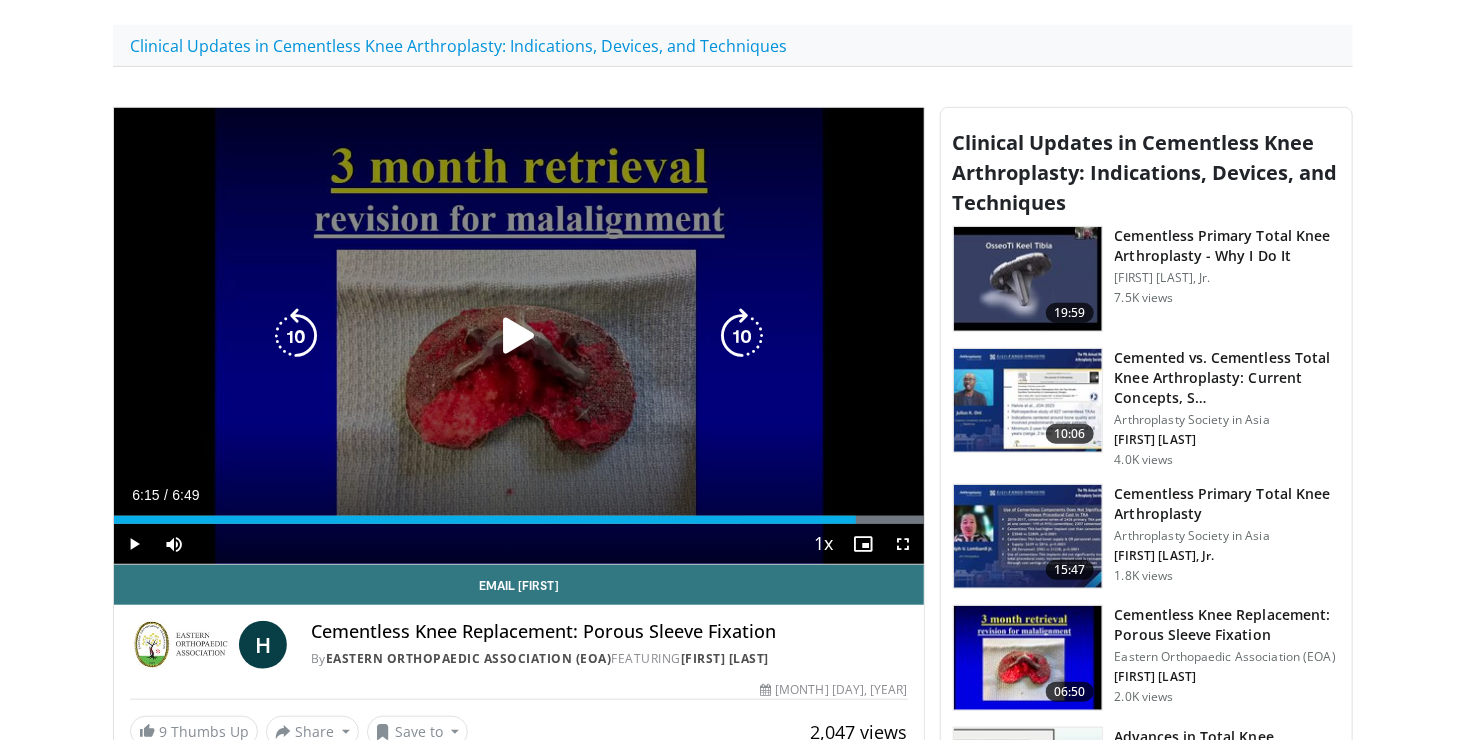 click at bounding box center (519, 336) 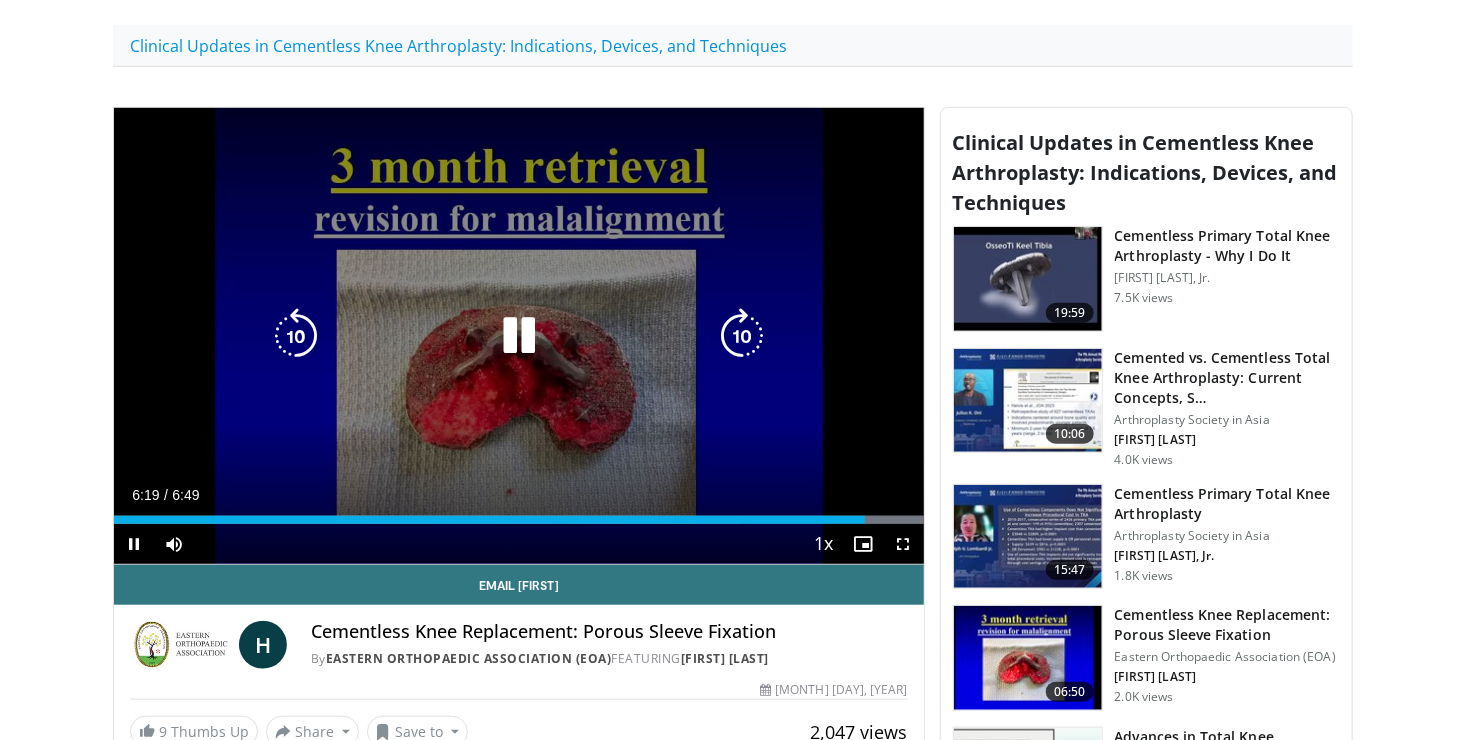 click on "10 seconds
Tap to unmute" at bounding box center (519, 336) 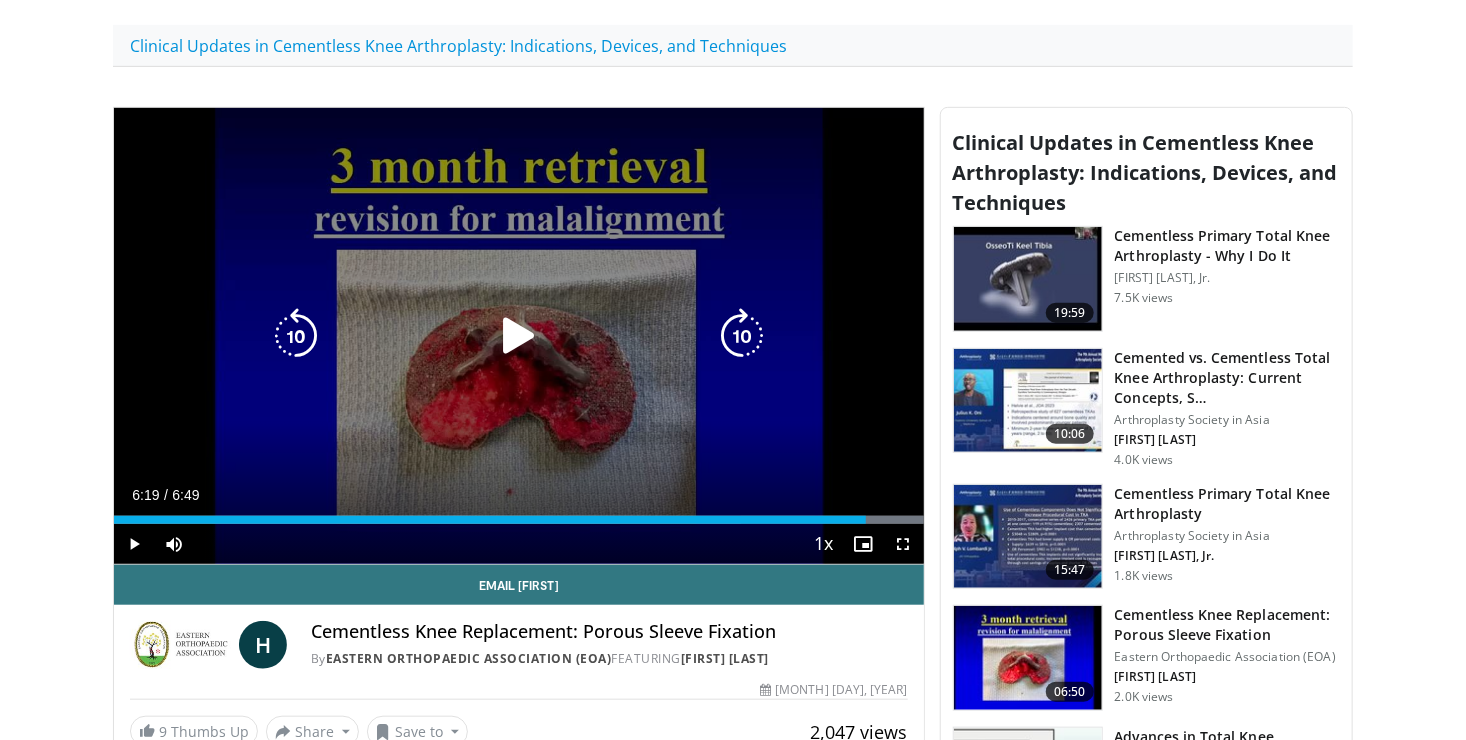 click on "10 seconds
Tap to unmute" at bounding box center (519, 336) 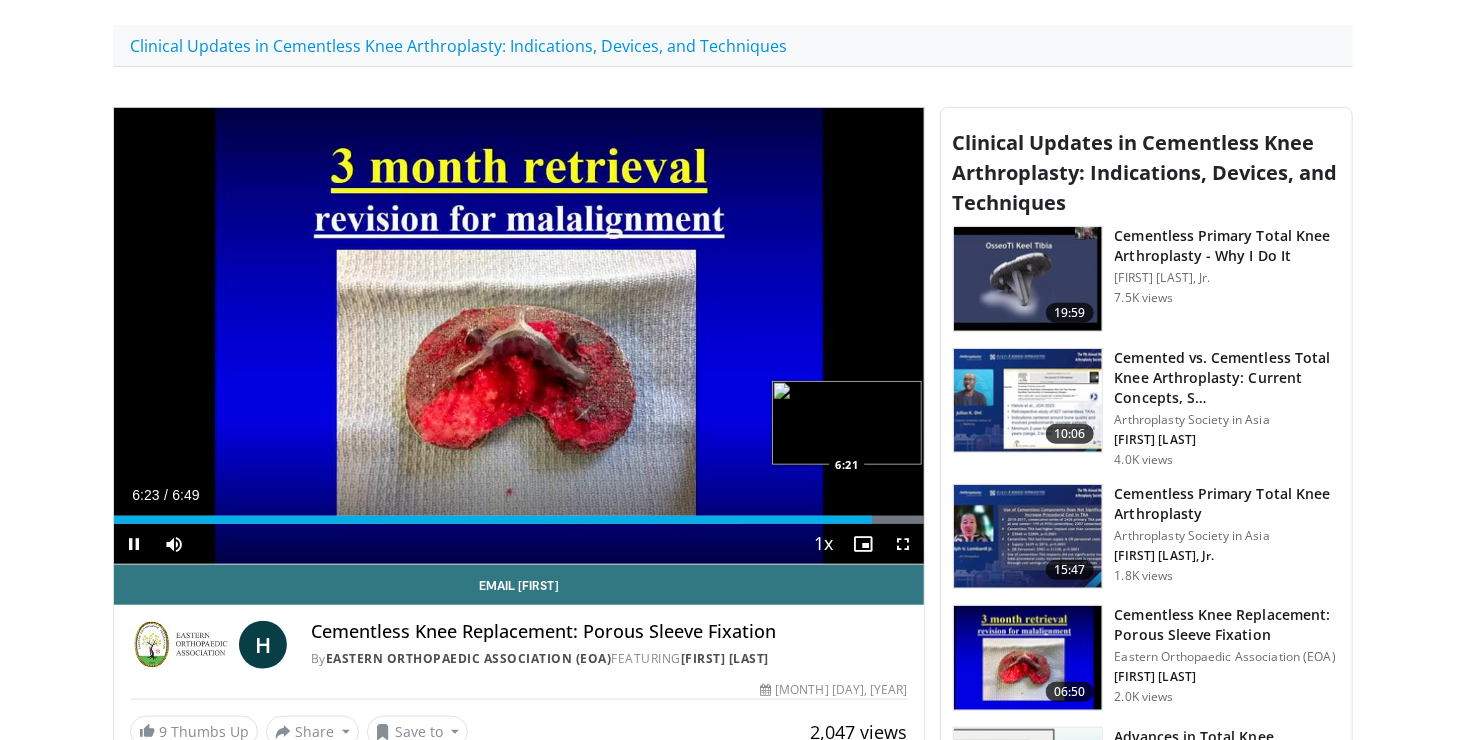click on "6:23" at bounding box center (493, 520) 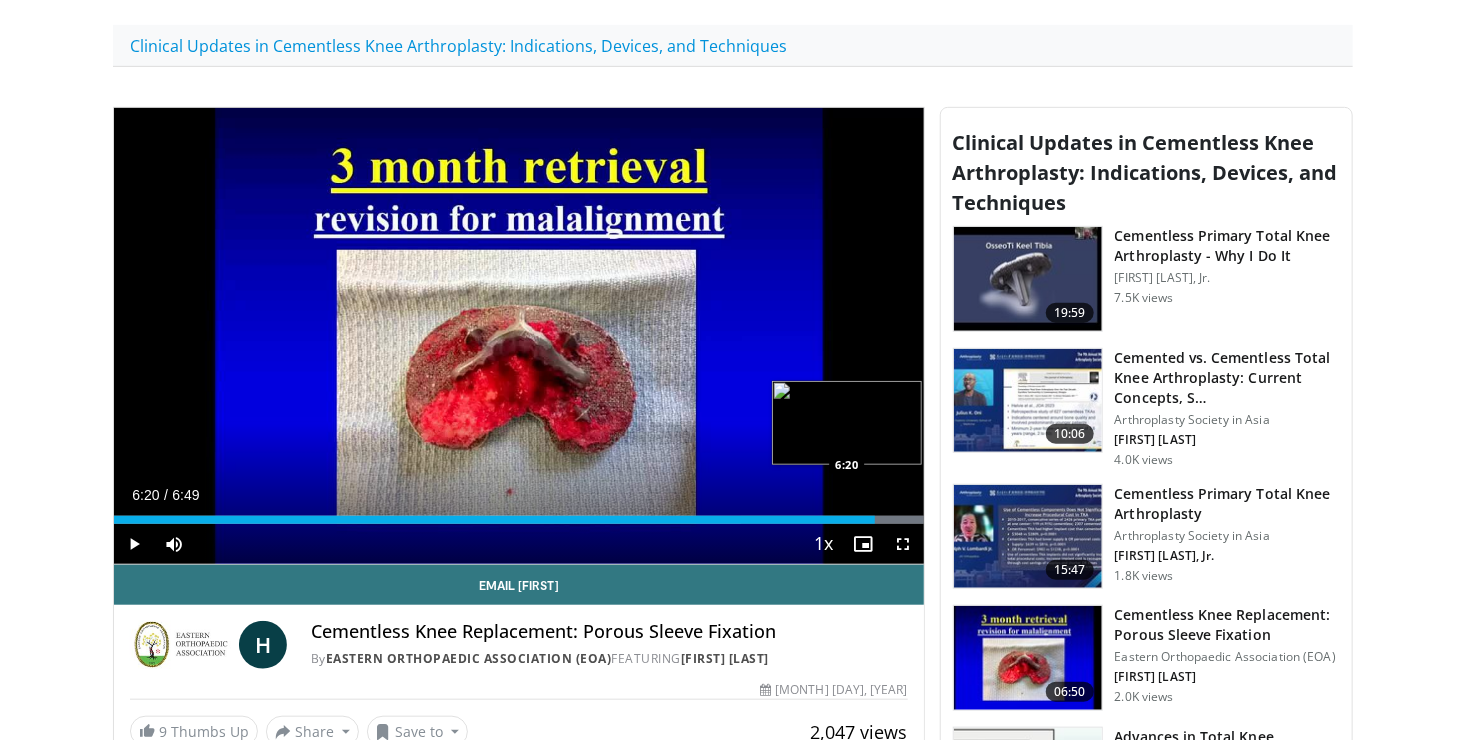 click on "6:20" at bounding box center (494, 520) 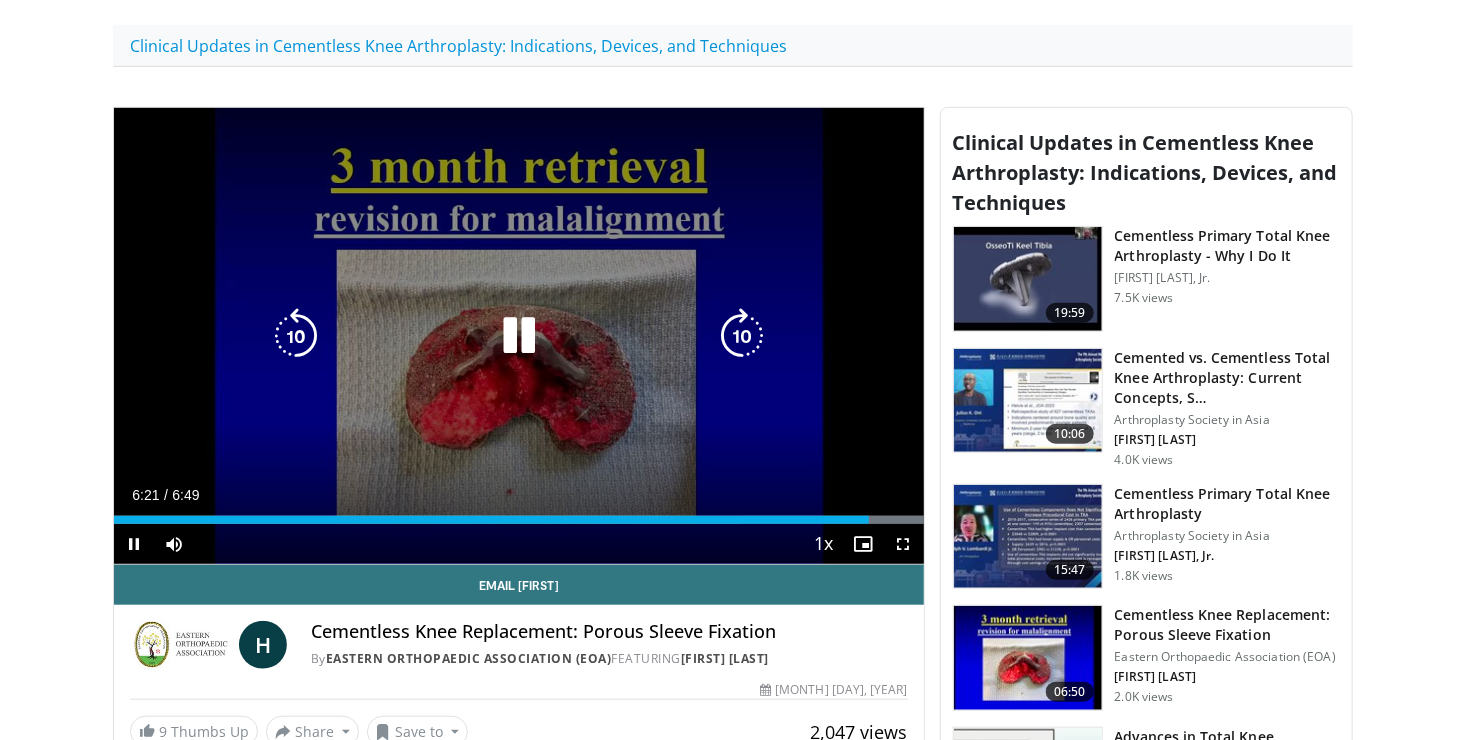 click at bounding box center (519, 336) 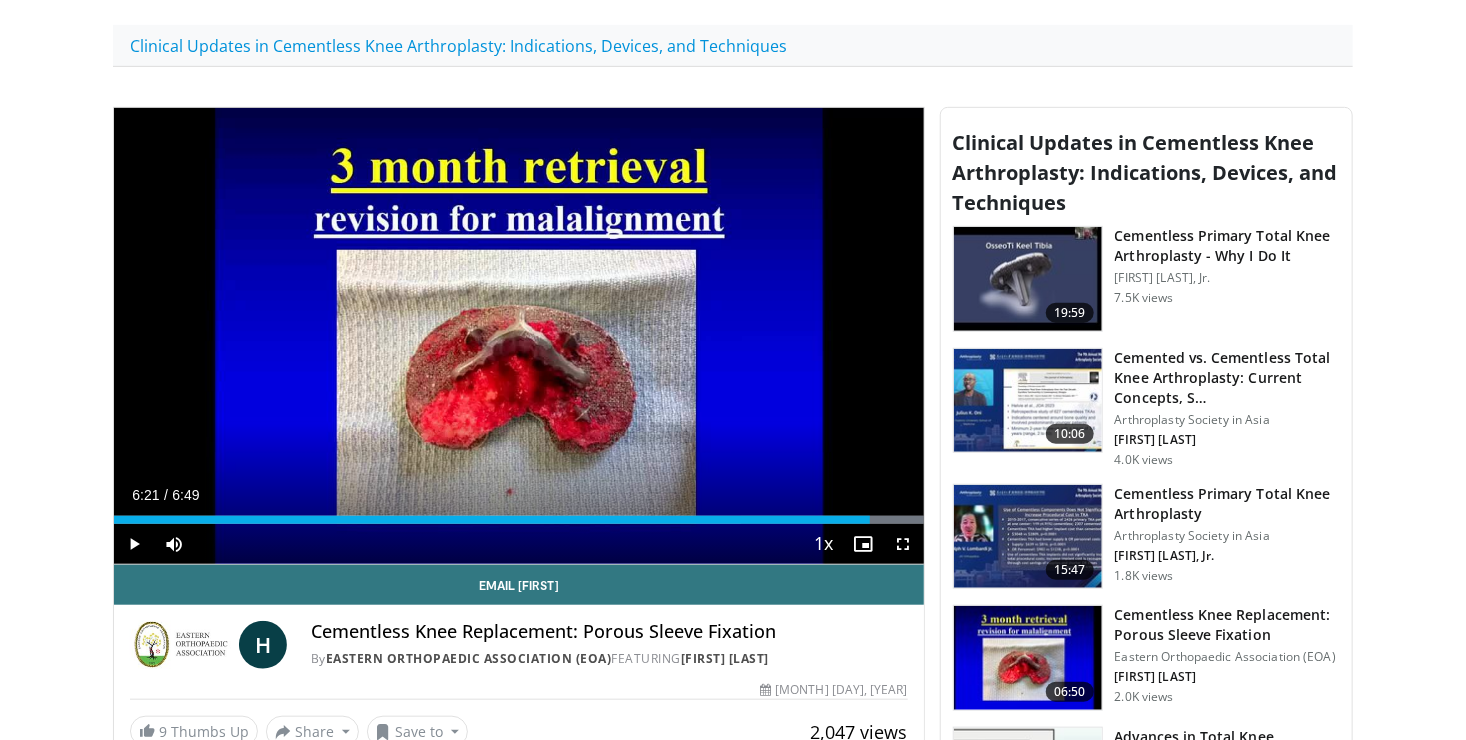 click on "10 seconds
Tap to unmute" at bounding box center [519, 336] 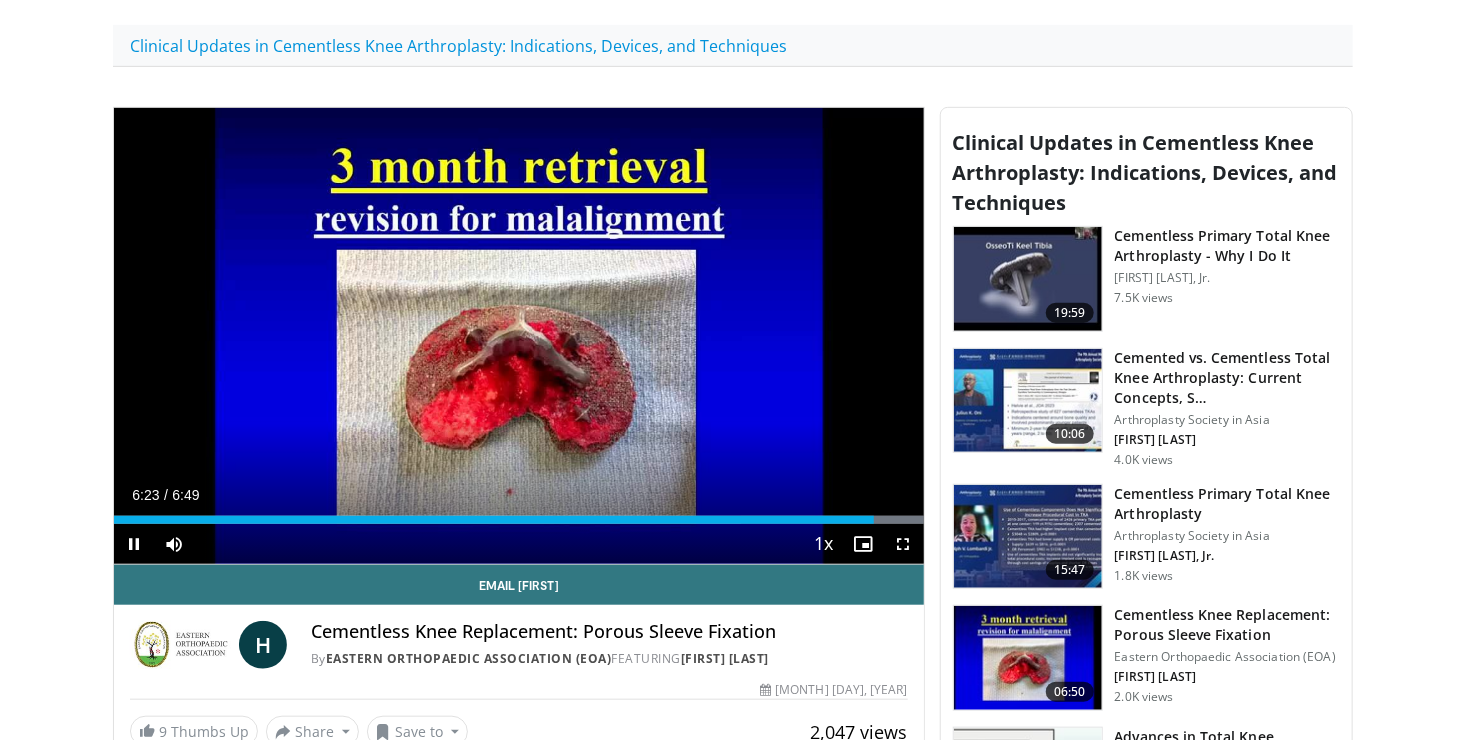click on "10 seconds
Tap to unmute" at bounding box center (519, 336) 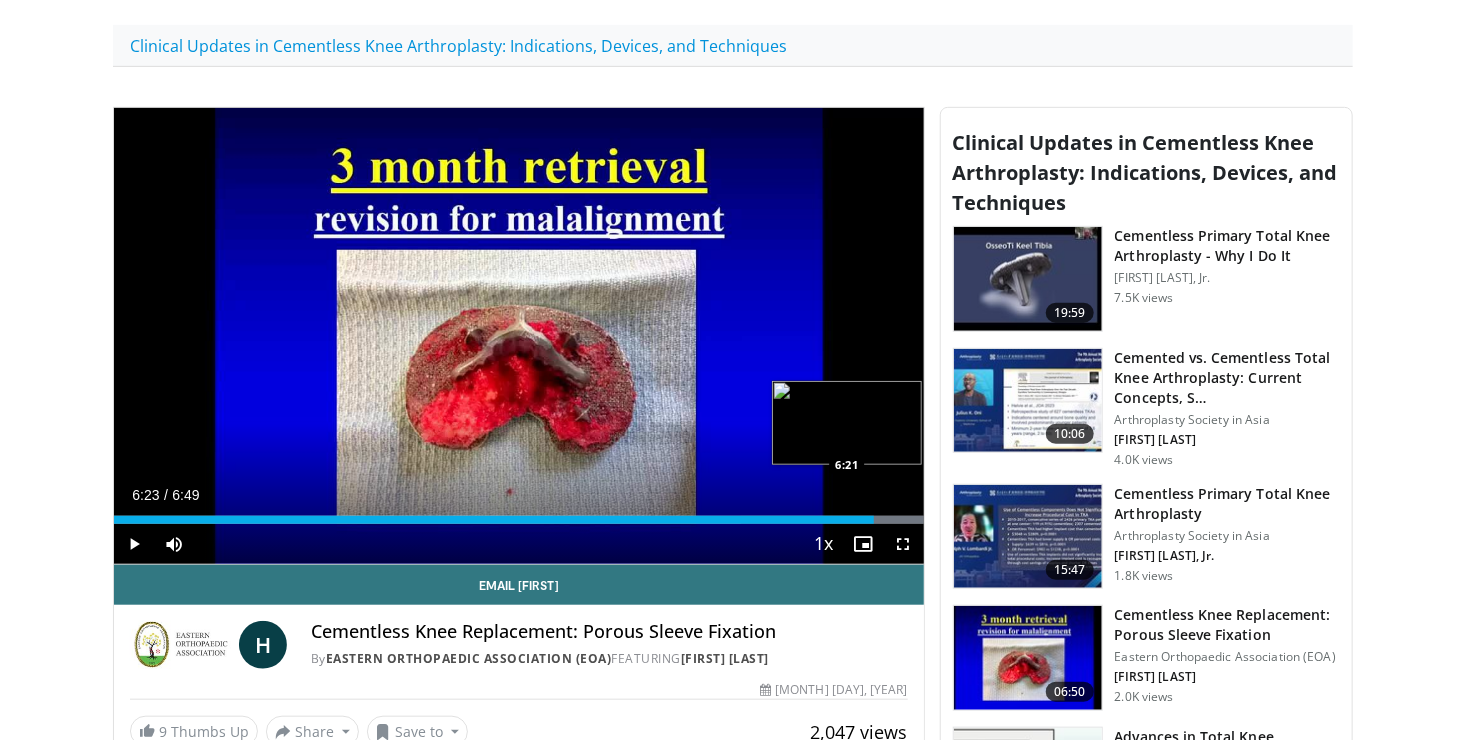 click on "Loaded :  100.00% 6:23 6:21" at bounding box center [519, 520] 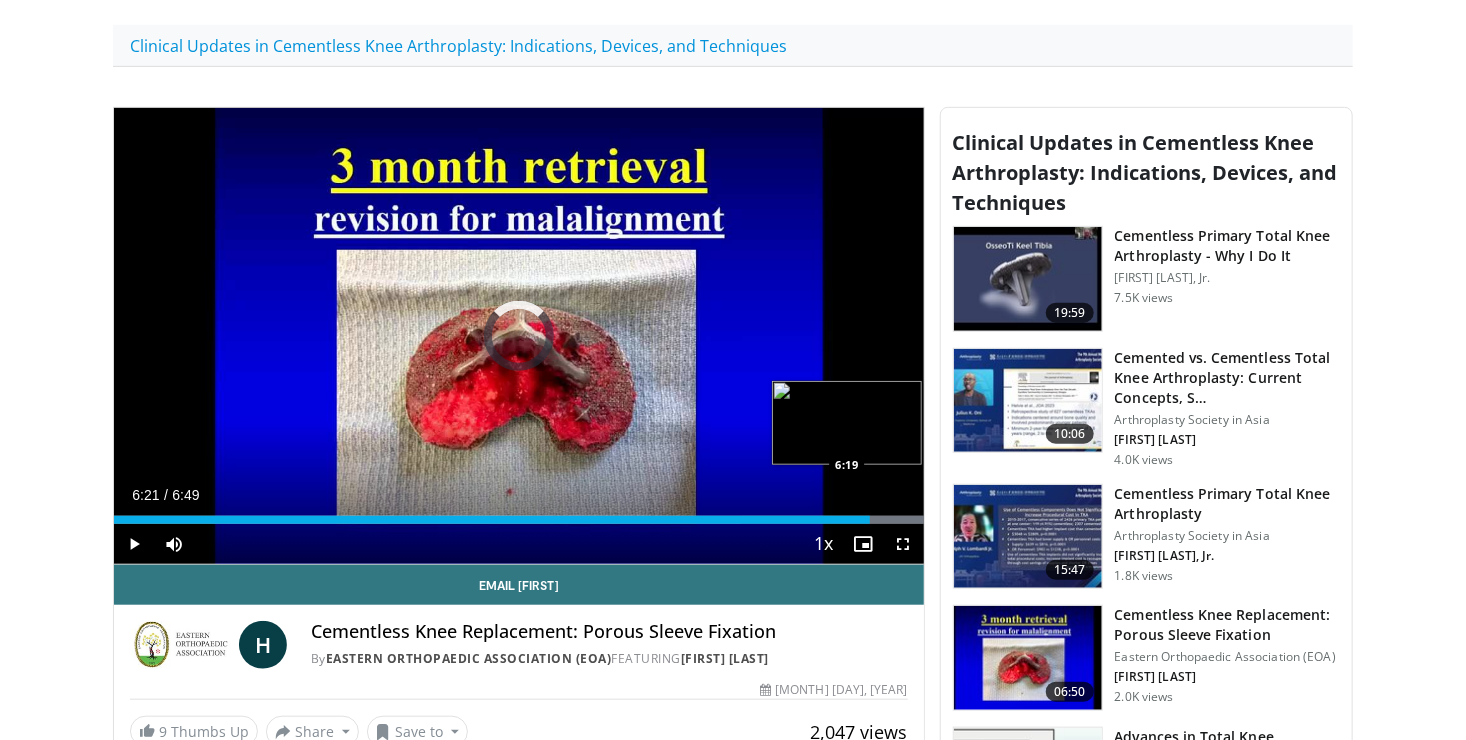 click on "6:21" at bounding box center (492, 520) 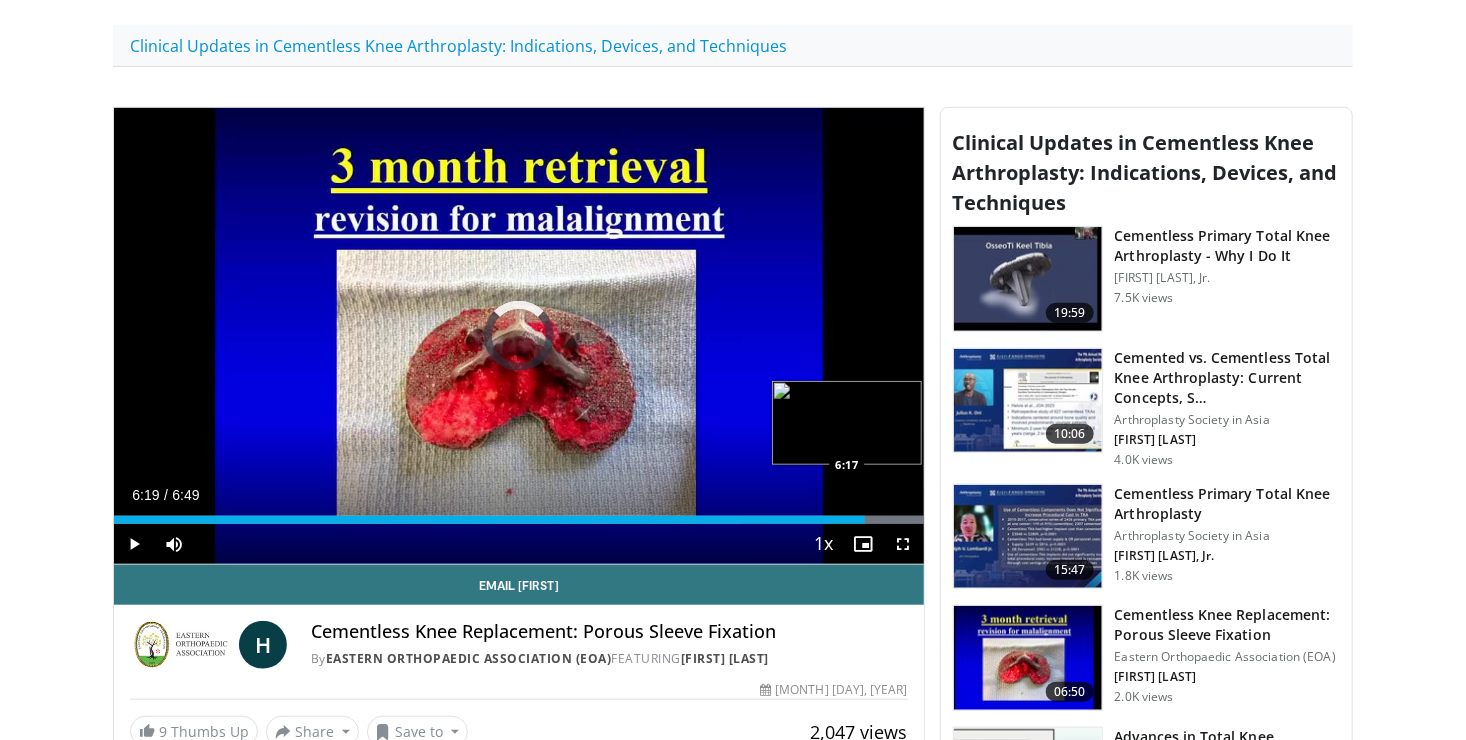 click on "6:19" at bounding box center (489, 520) 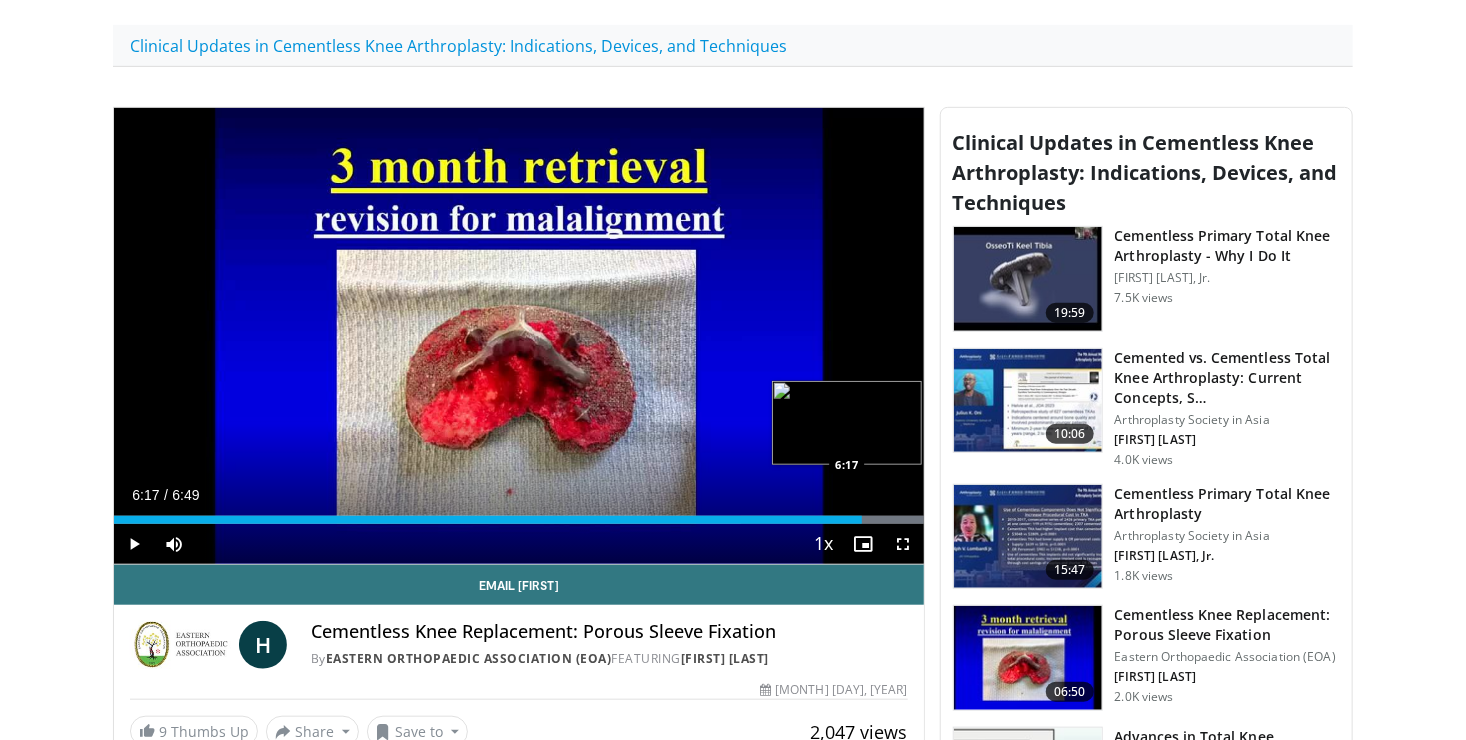 click on "Loaded :  100.00% 6:17 6:17" at bounding box center [519, 520] 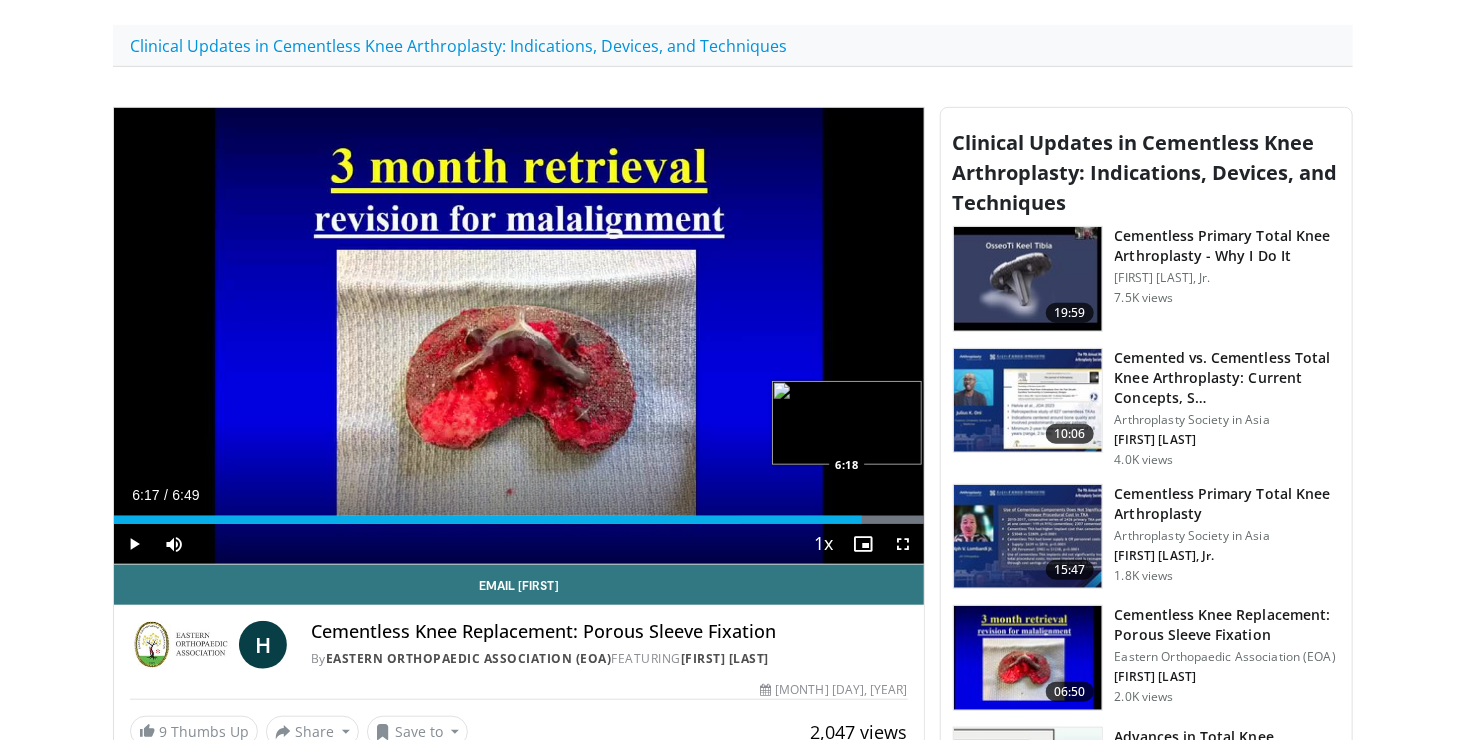 click at bounding box center [832, 520] 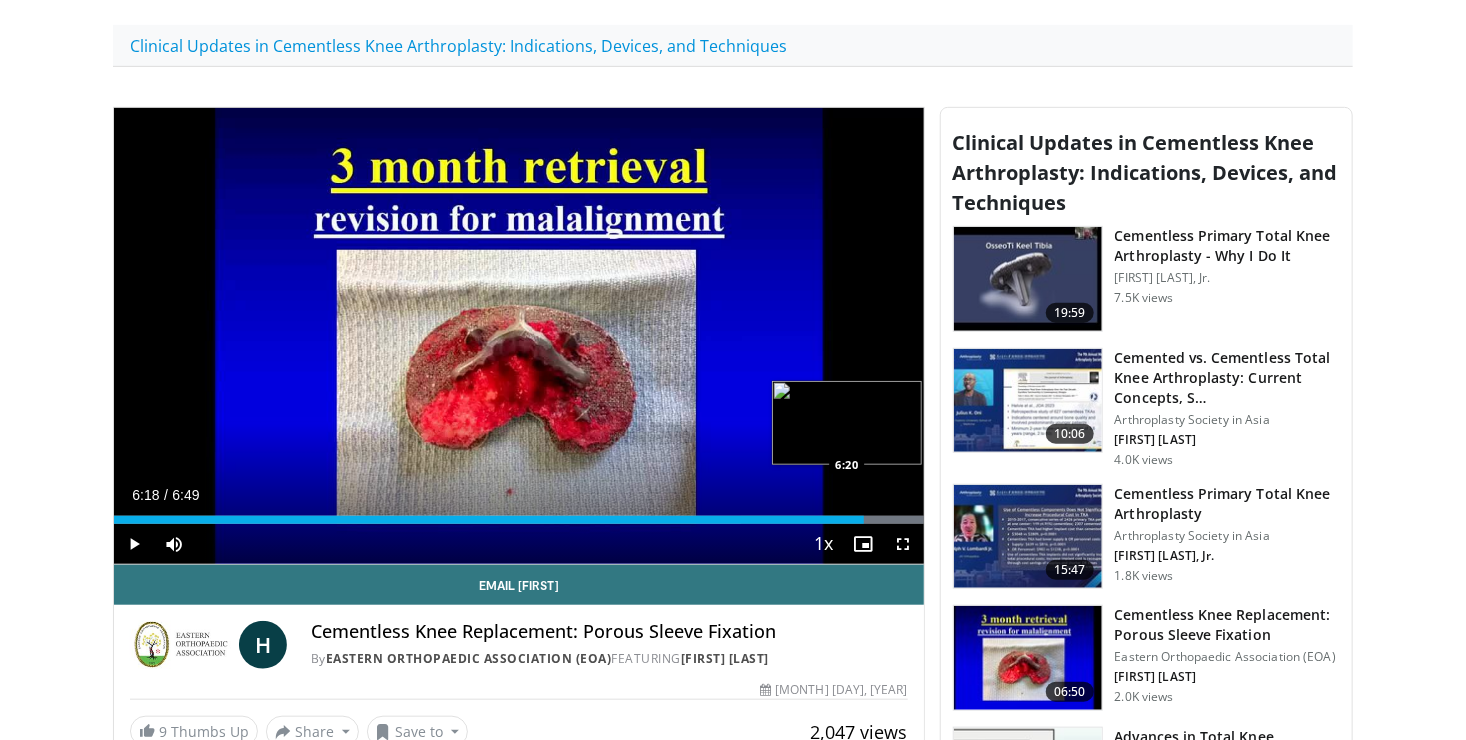 click at bounding box center [832, 520] 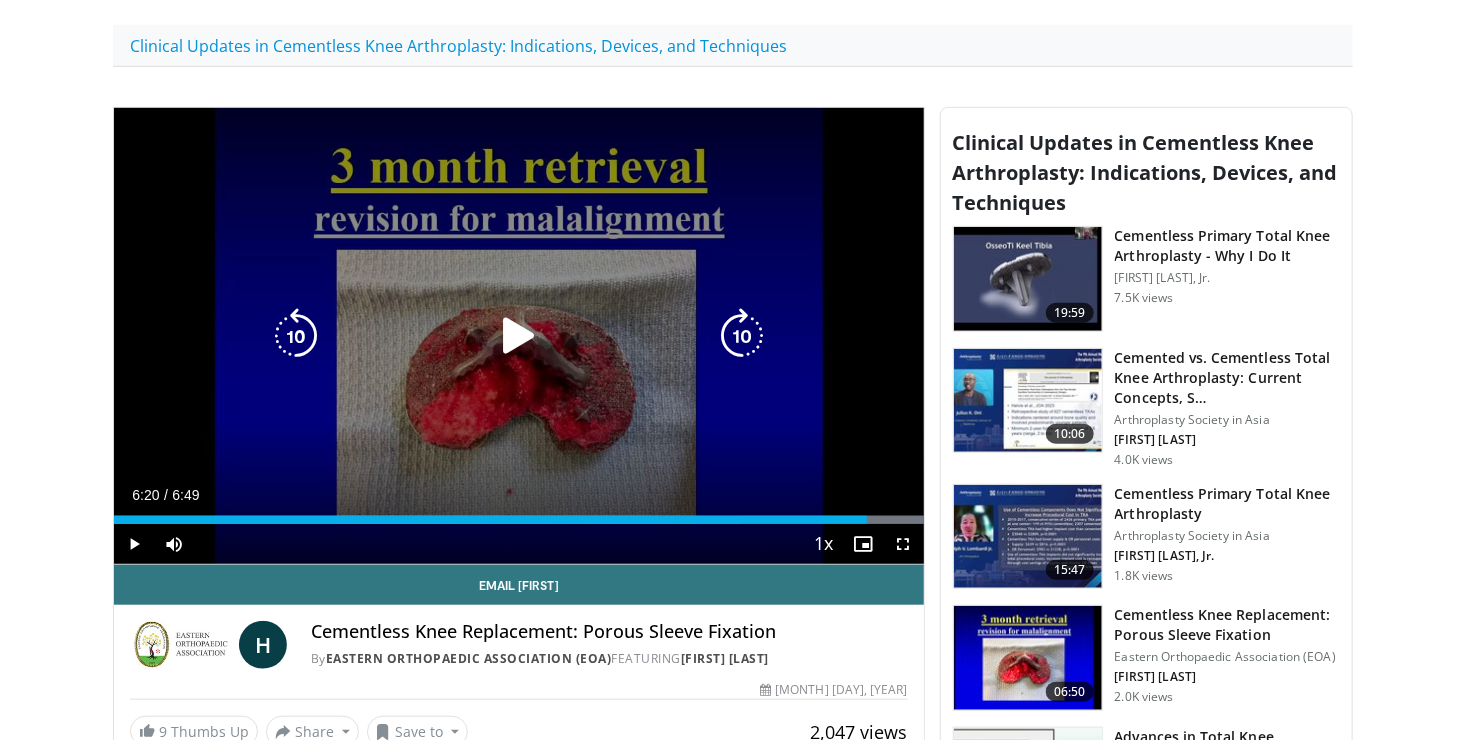 click on "10 seconds
Tap to unmute" at bounding box center [519, 336] 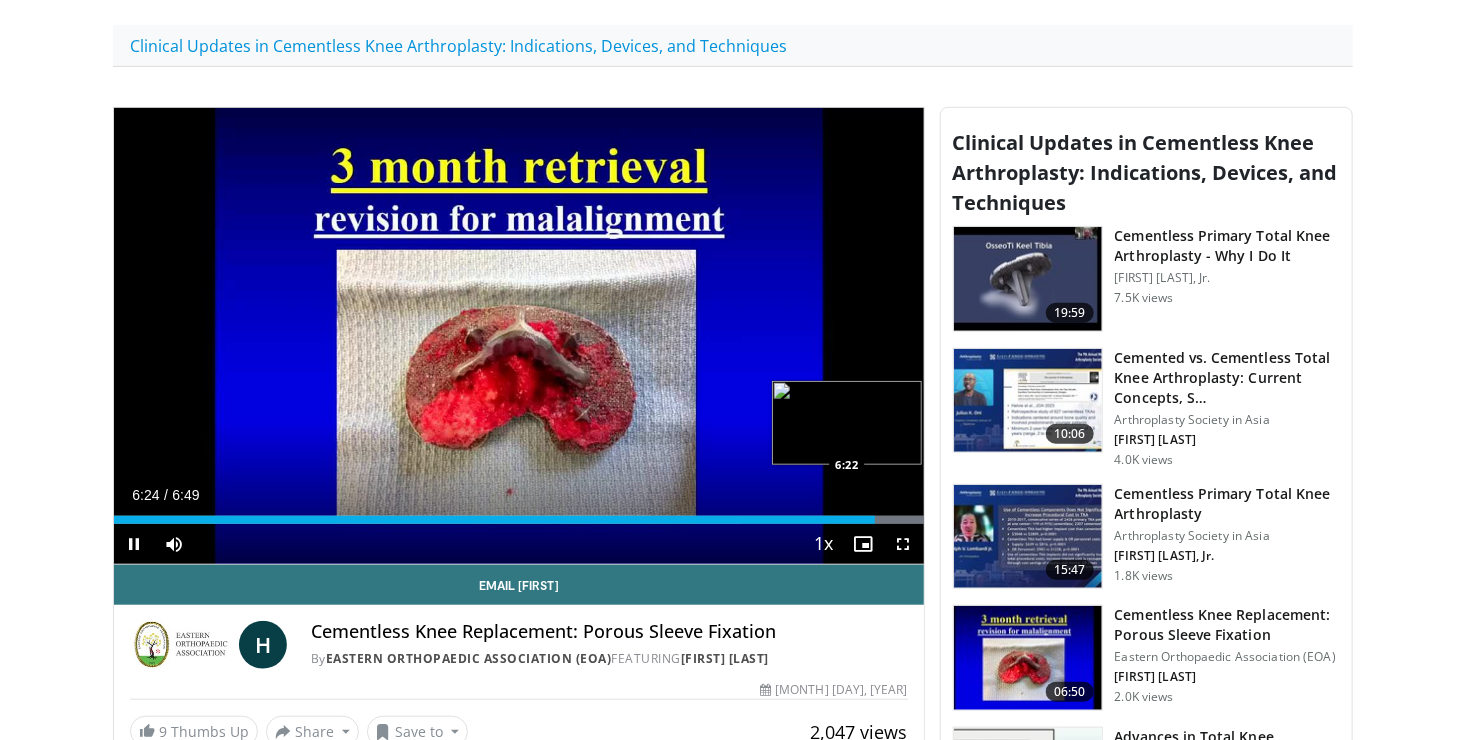 click on "Loaded :  100.00% 6:24 6:22" at bounding box center [519, 520] 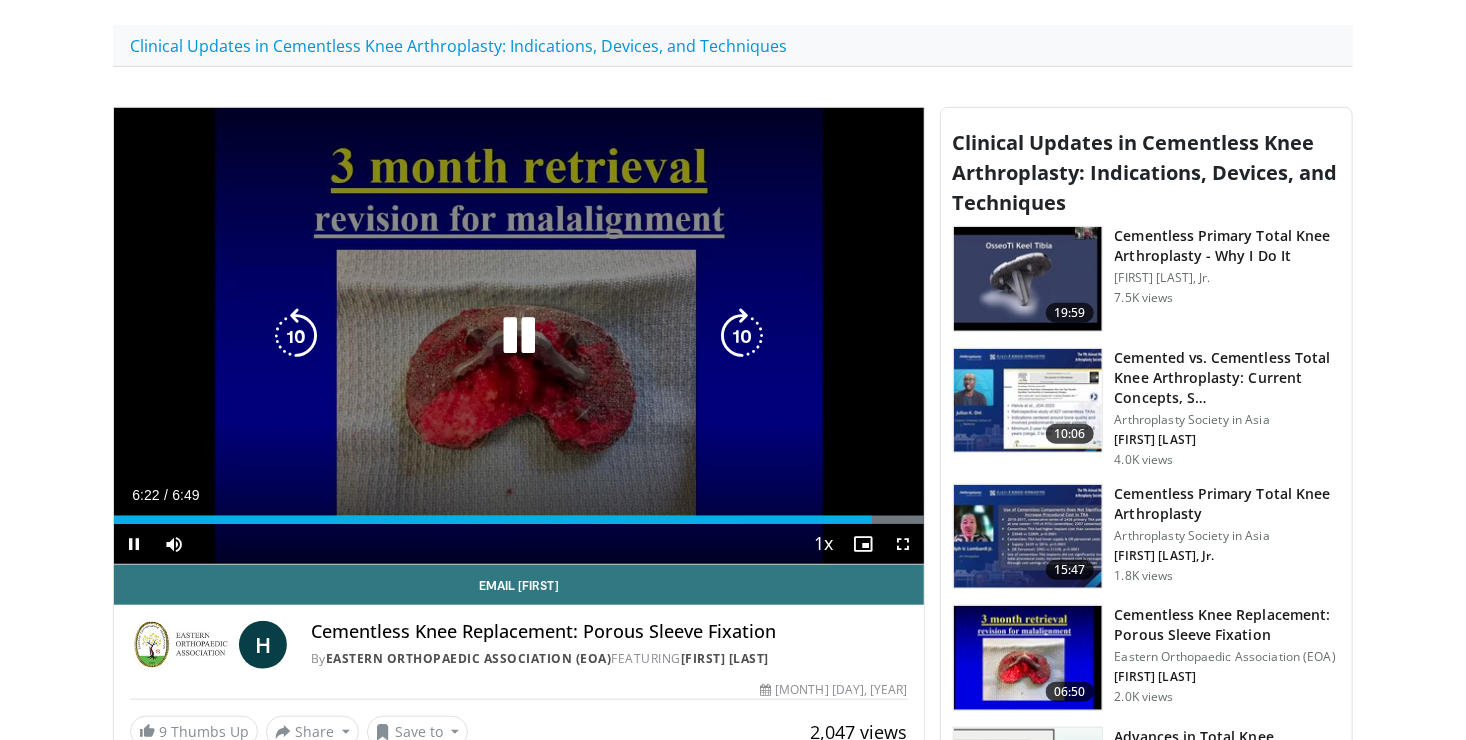 click at bounding box center (519, 336) 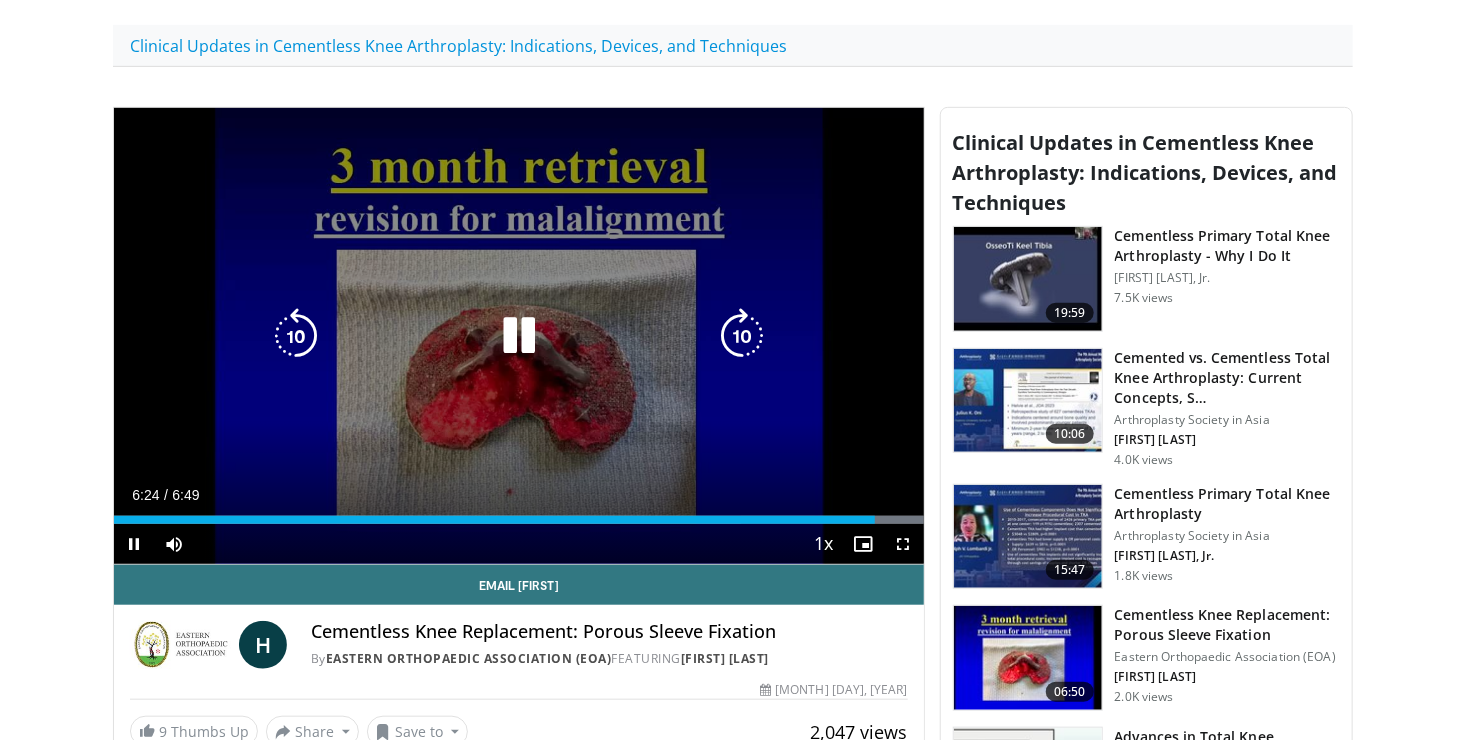 click at bounding box center (519, 336) 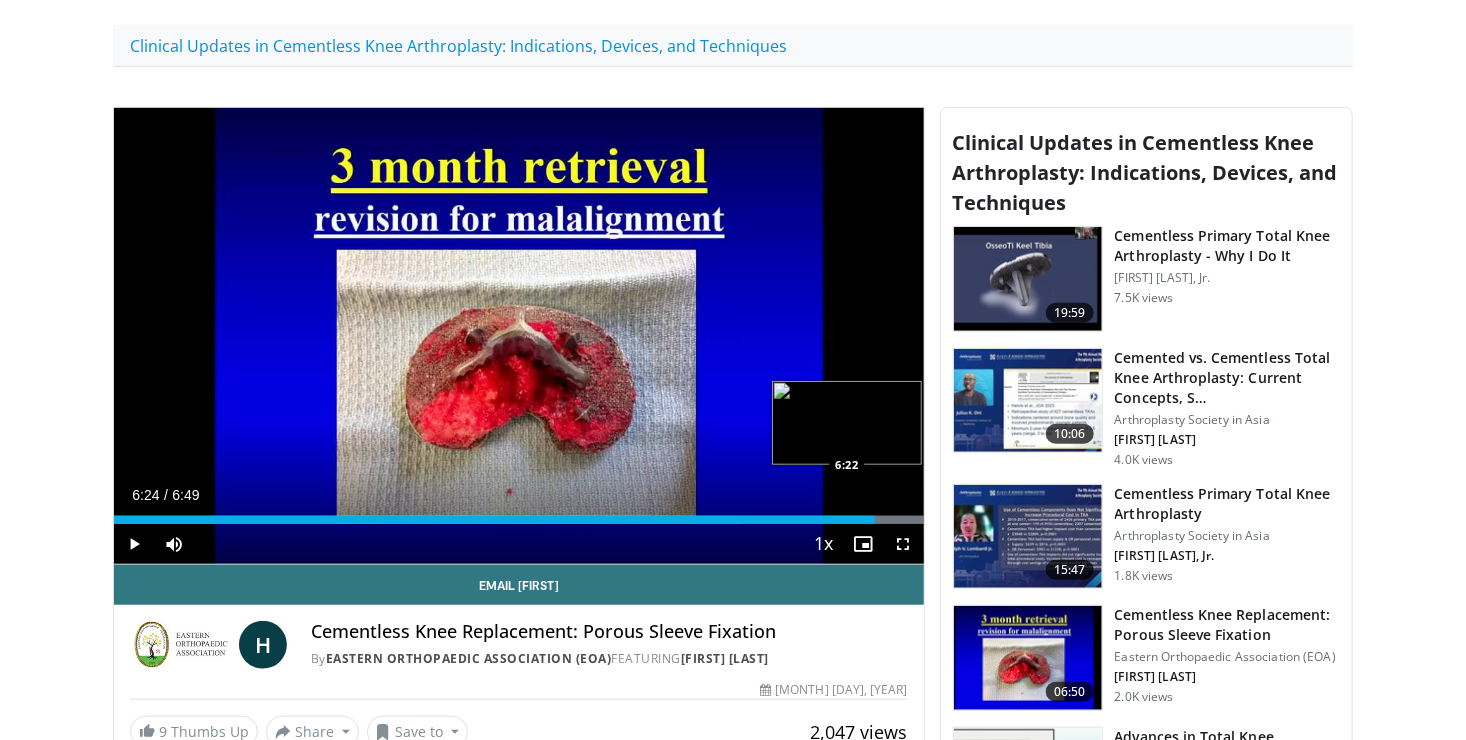 click on "Loaded :  100.00% 6:24 6:22" at bounding box center (519, 520) 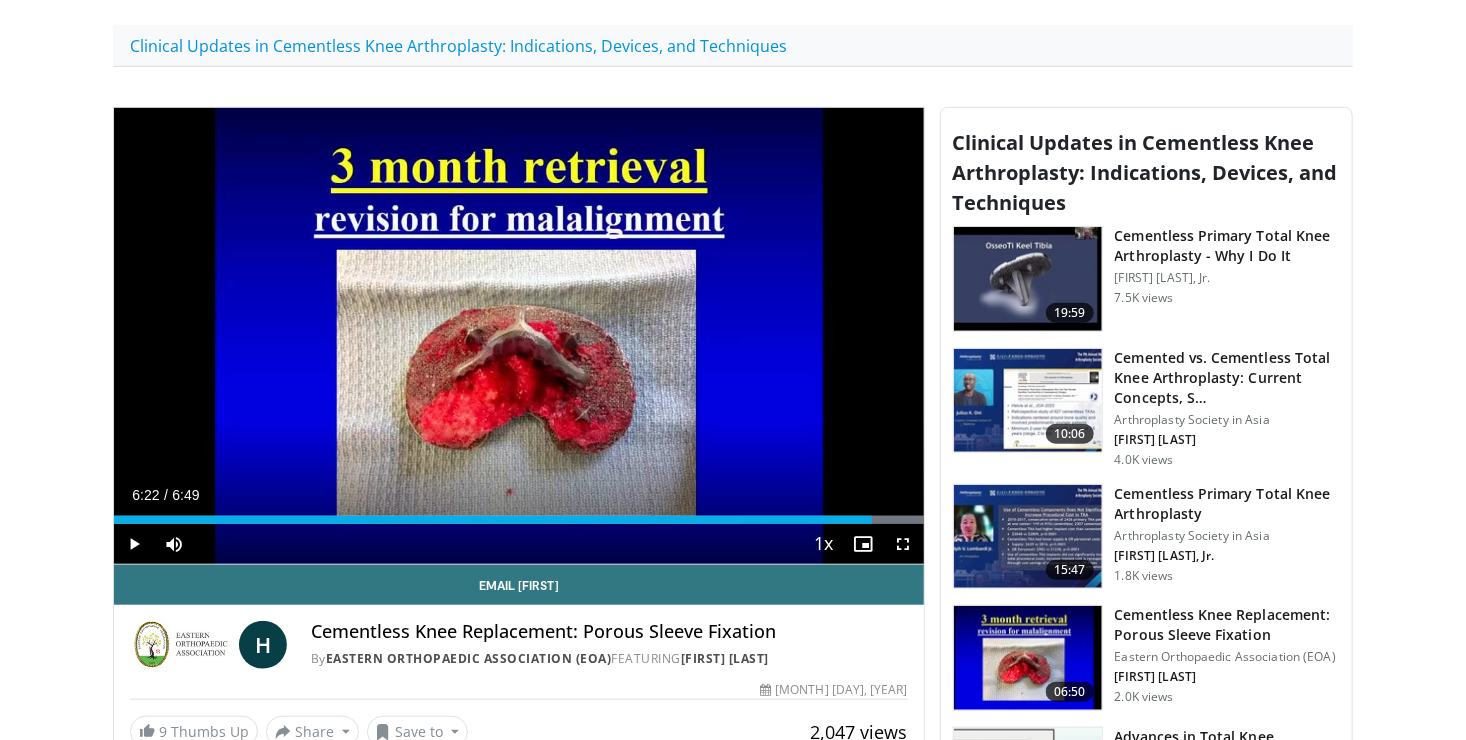 type 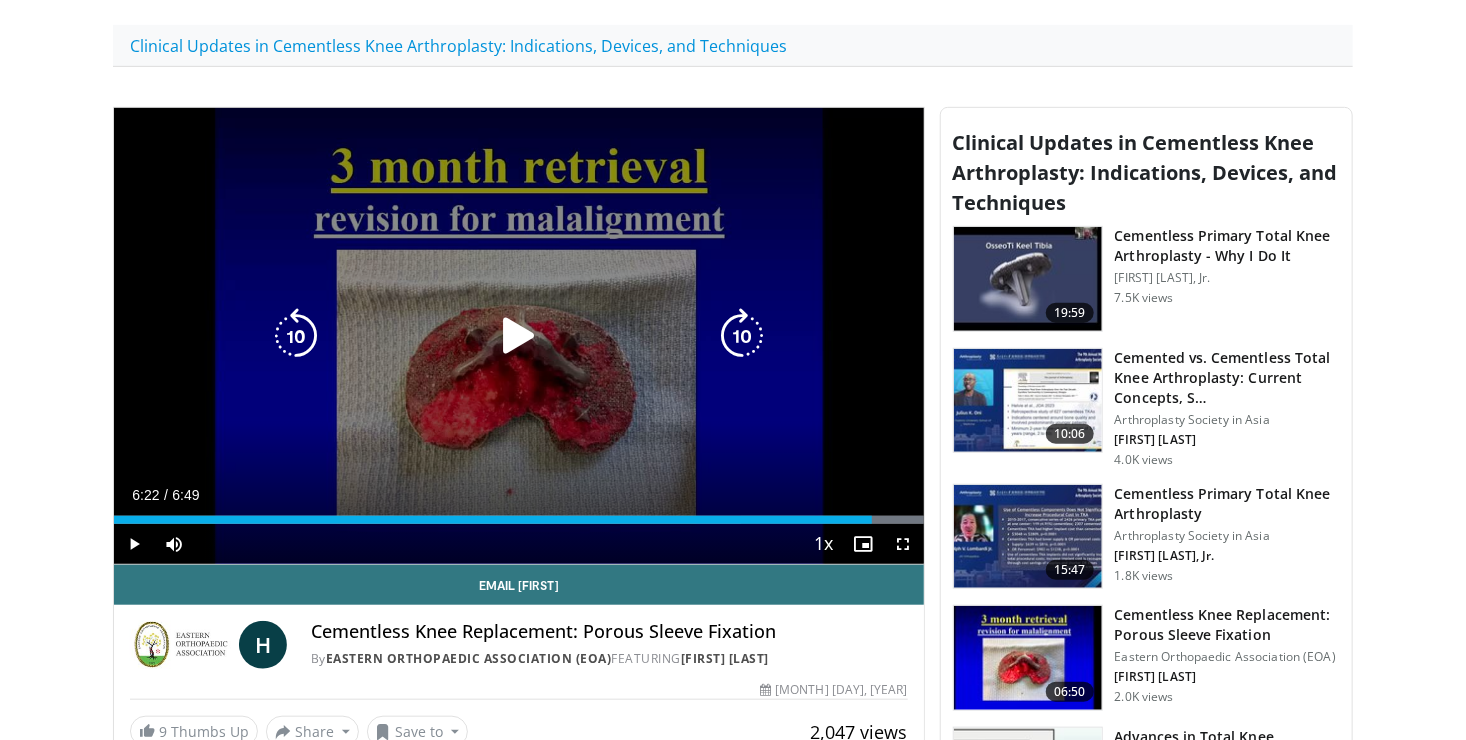 click at bounding box center (519, 336) 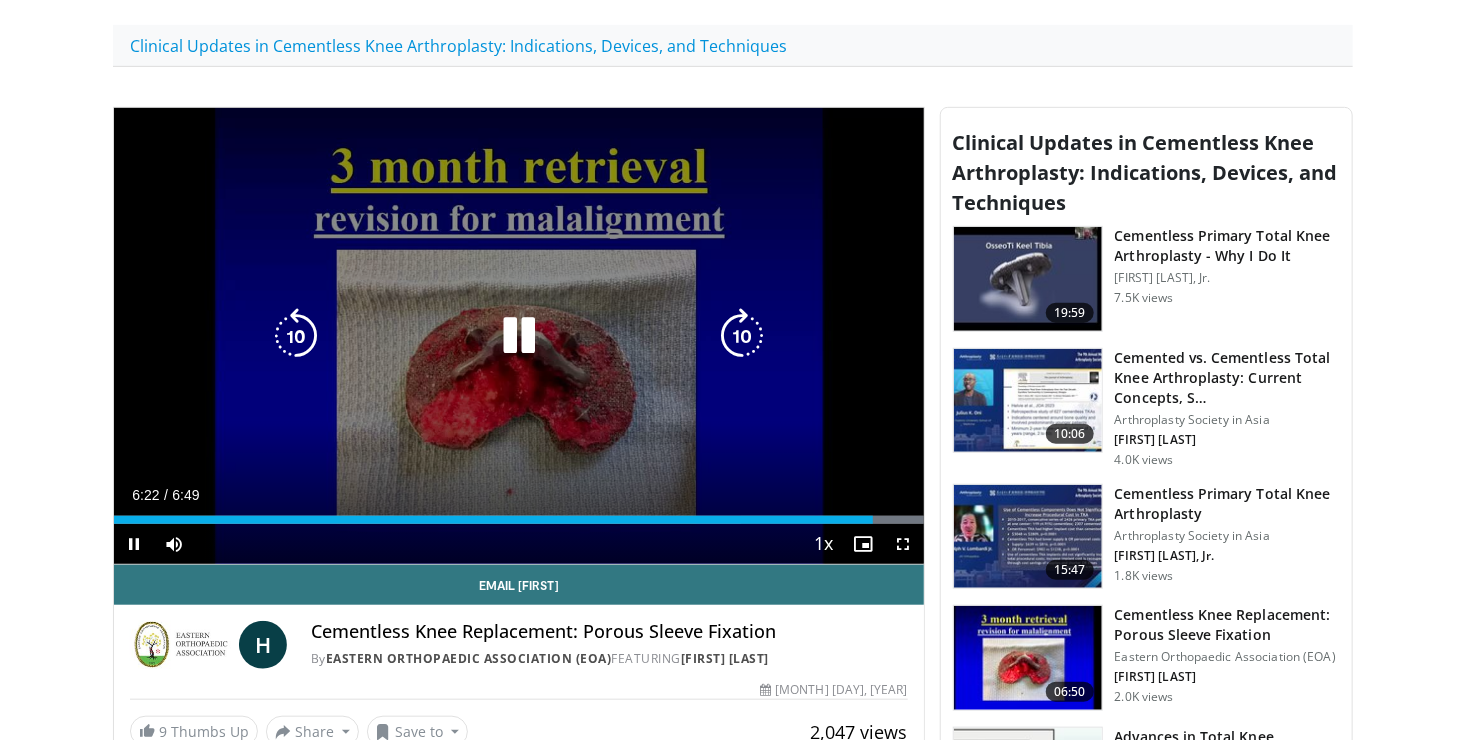click at bounding box center (519, 336) 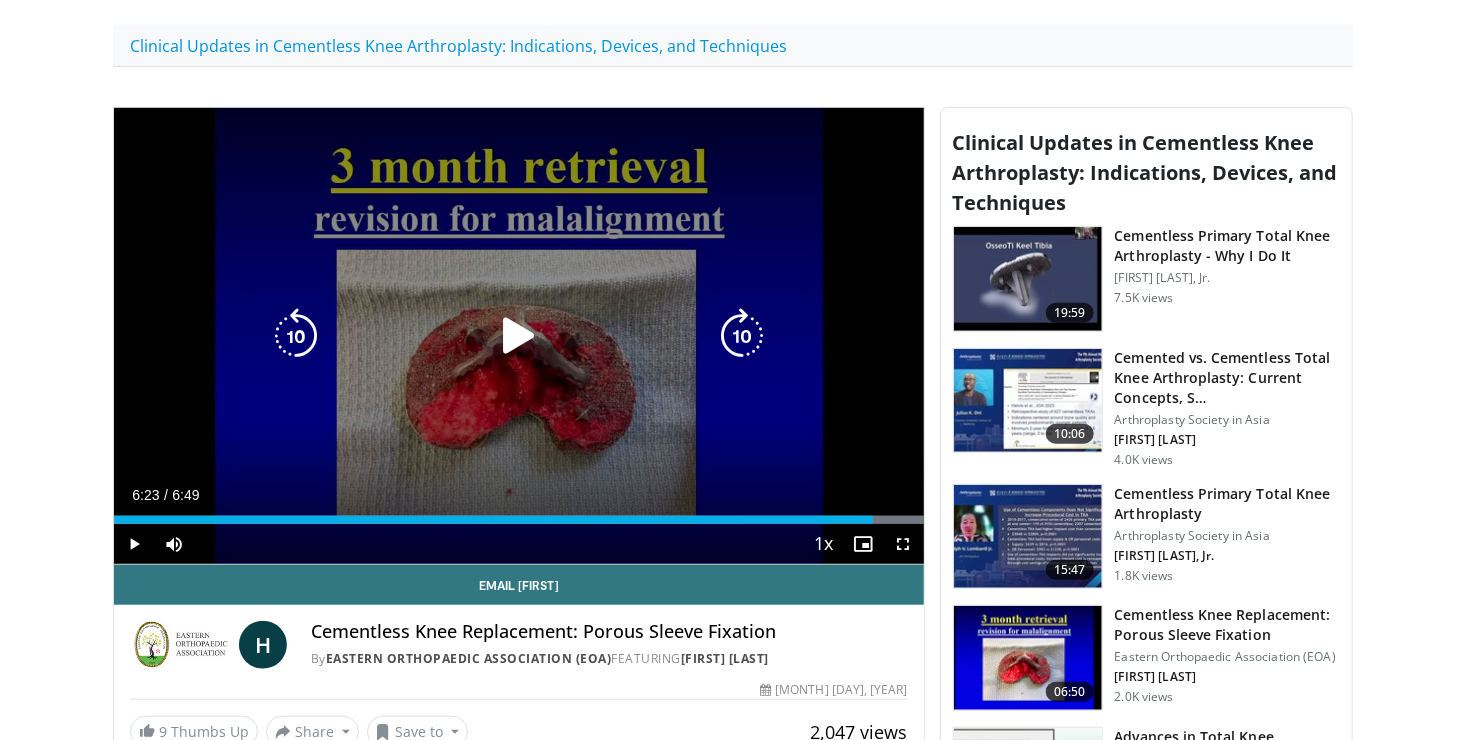 click at bounding box center [519, 336] 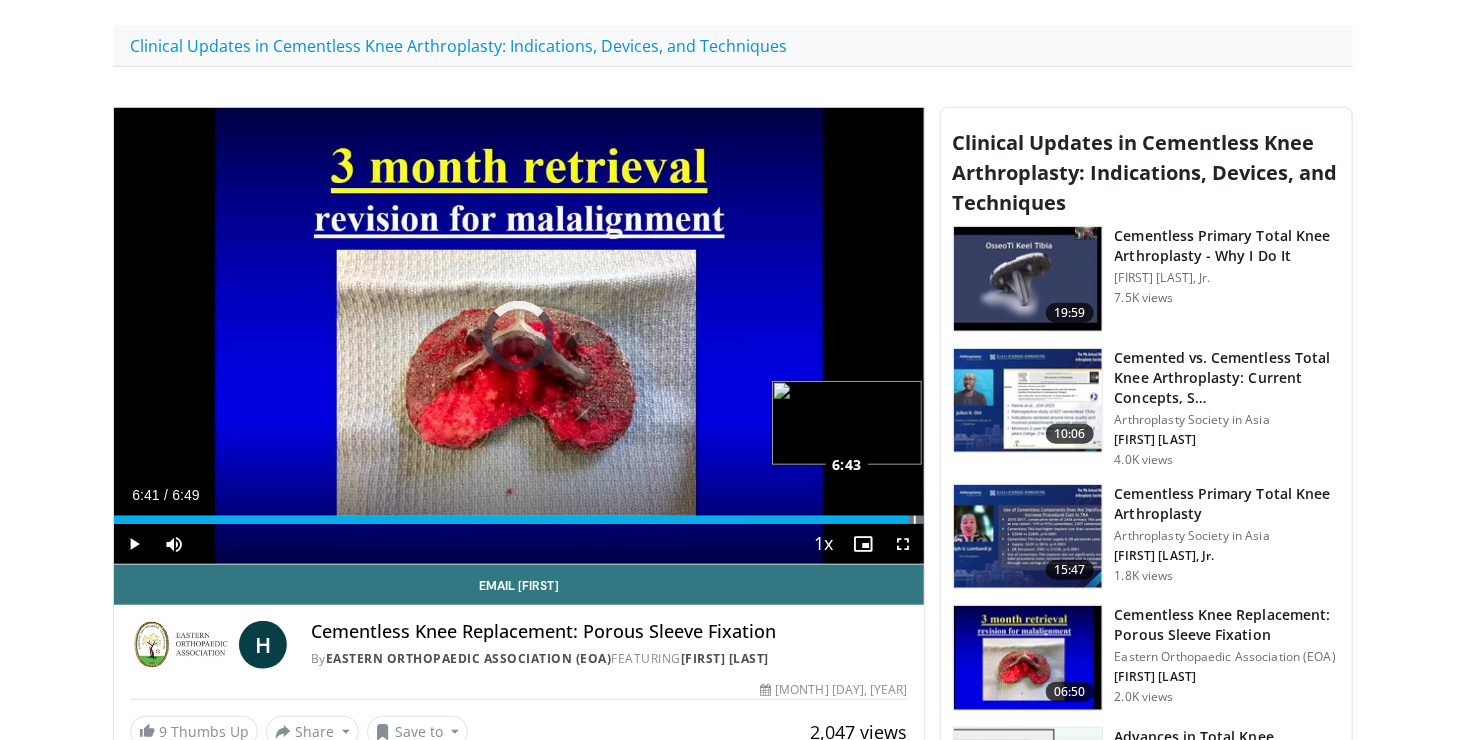 click on "Loaded :  100.00% 6:41 6:43" at bounding box center (519, 520) 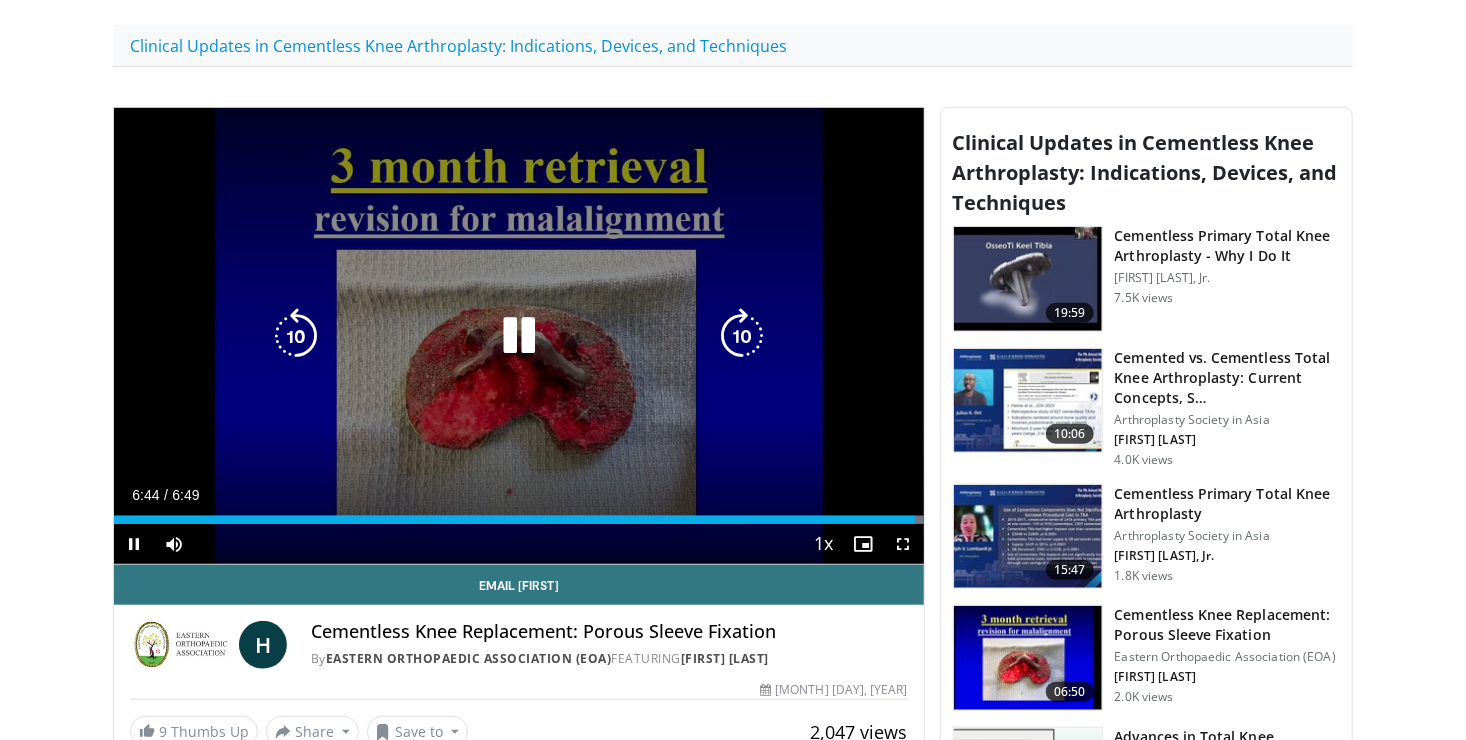 click on "10 seconds
Tap to unmute" at bounding box center [519, 336] 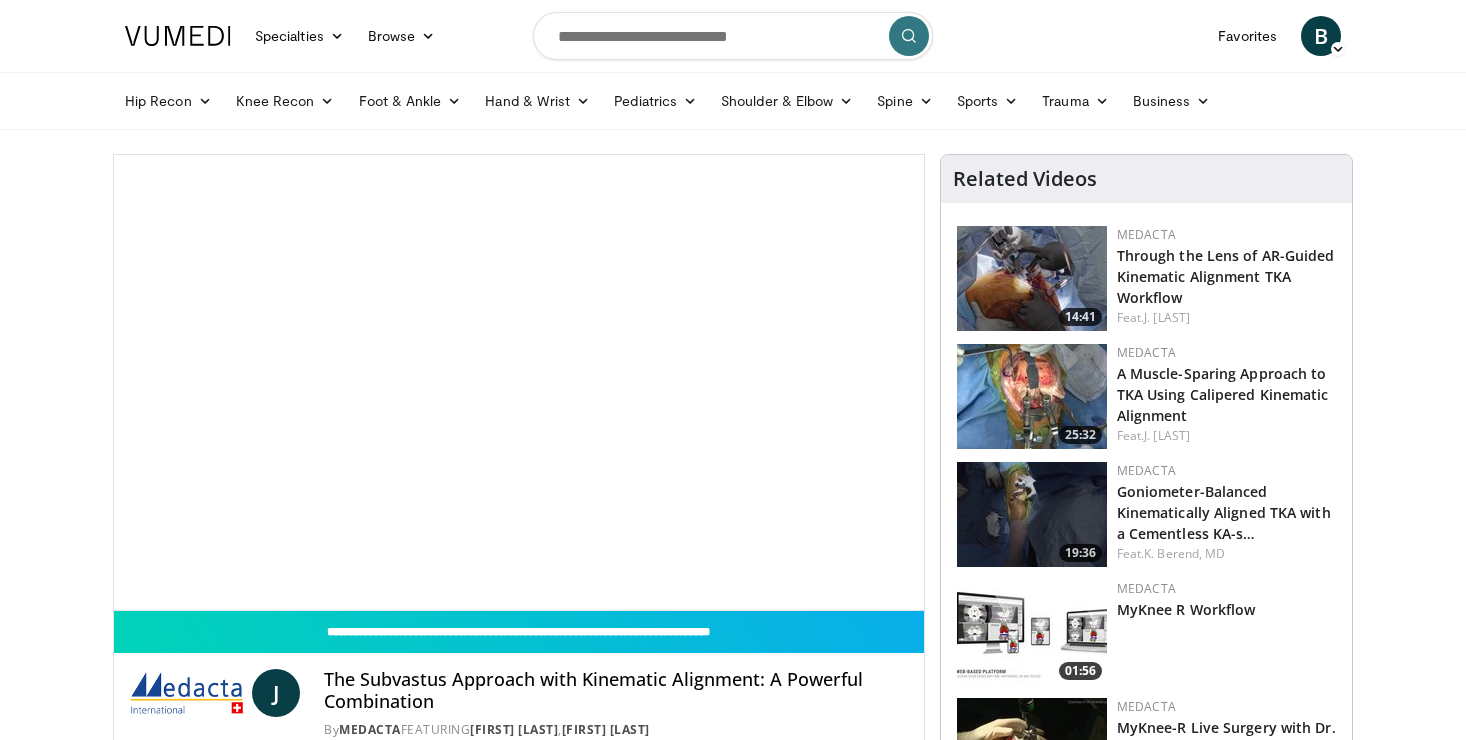scroll, scrollTop: 0, scrollLeft: 0, axis: both 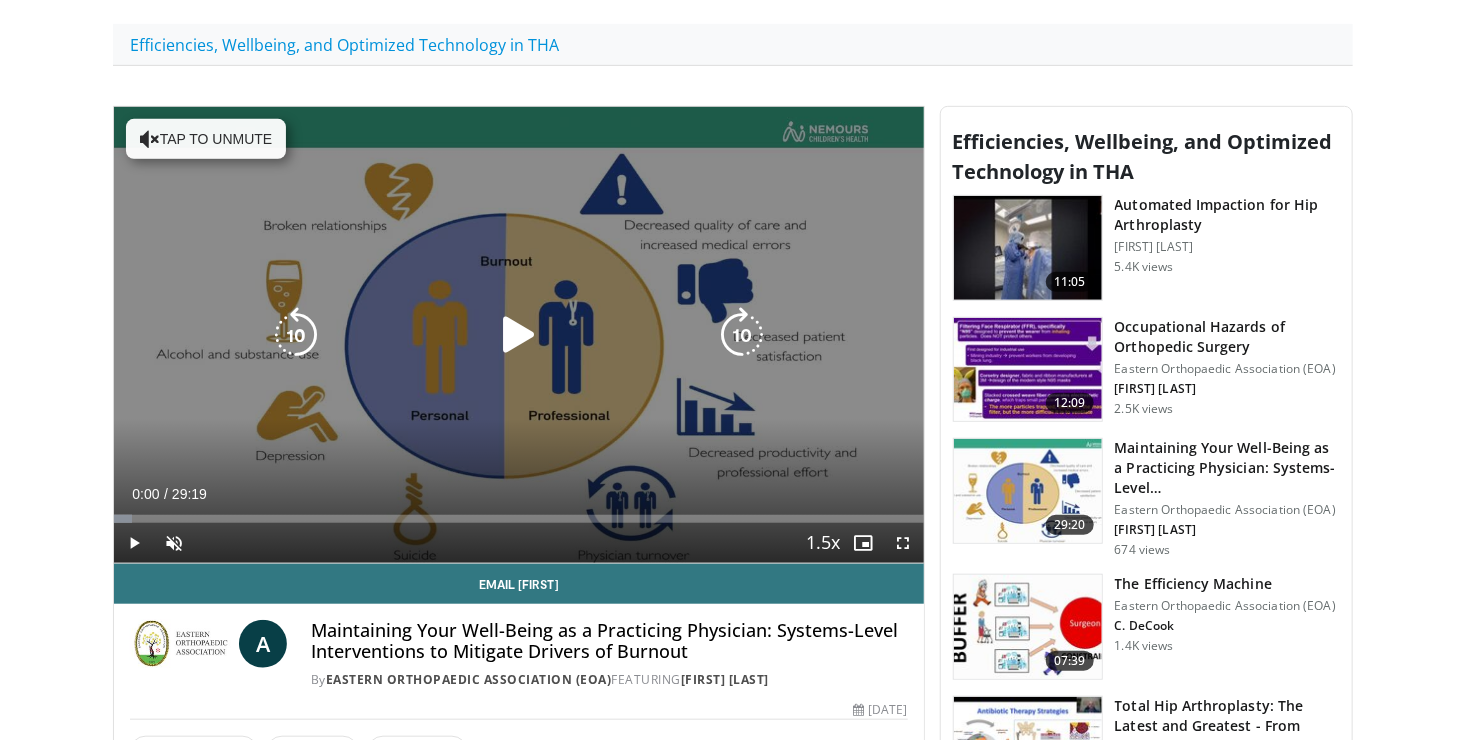click on "10 seconds
Tap to unmute" at bounding box center [519, 335] 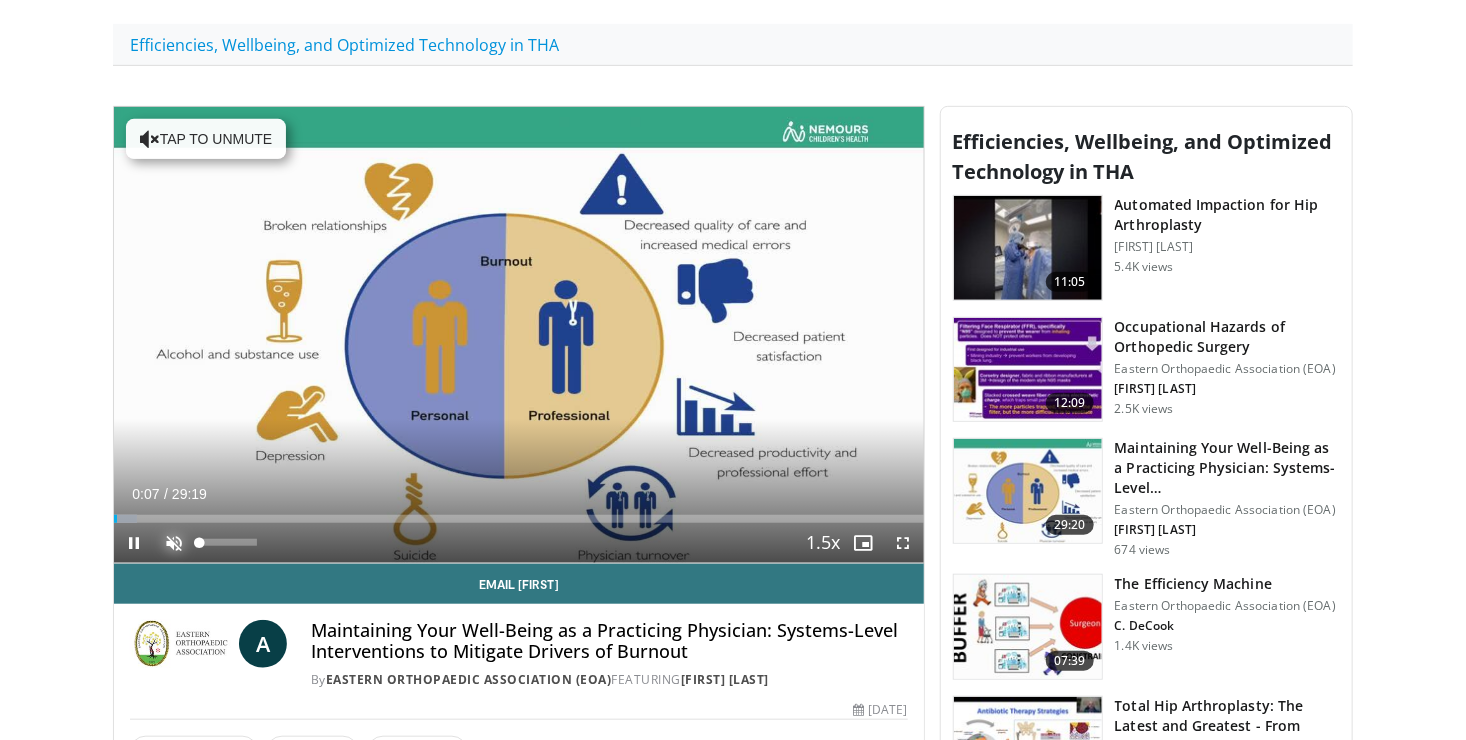 click at bounding box center [174, 543] 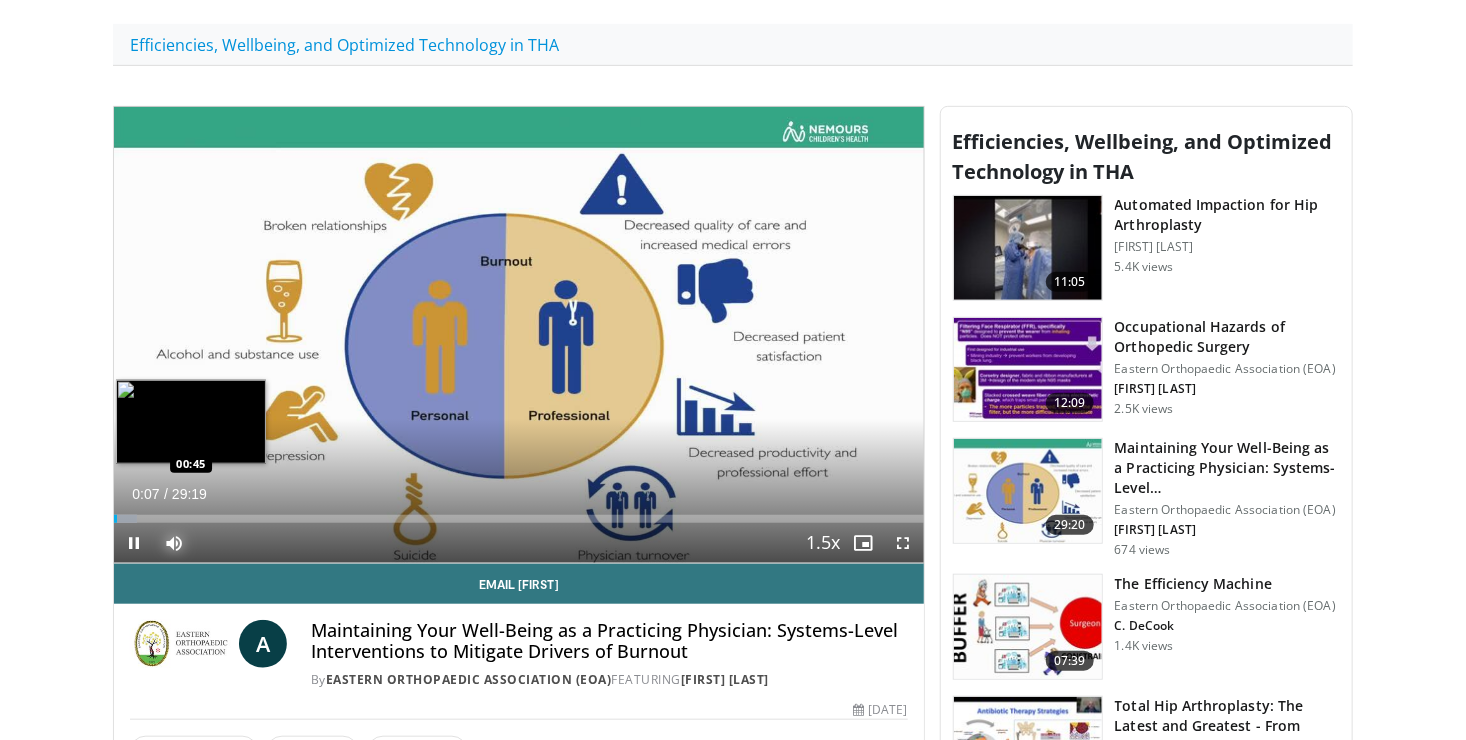 click on "Loaded :  2.82% 00:07 00:45" at bounding box center [519, 519] 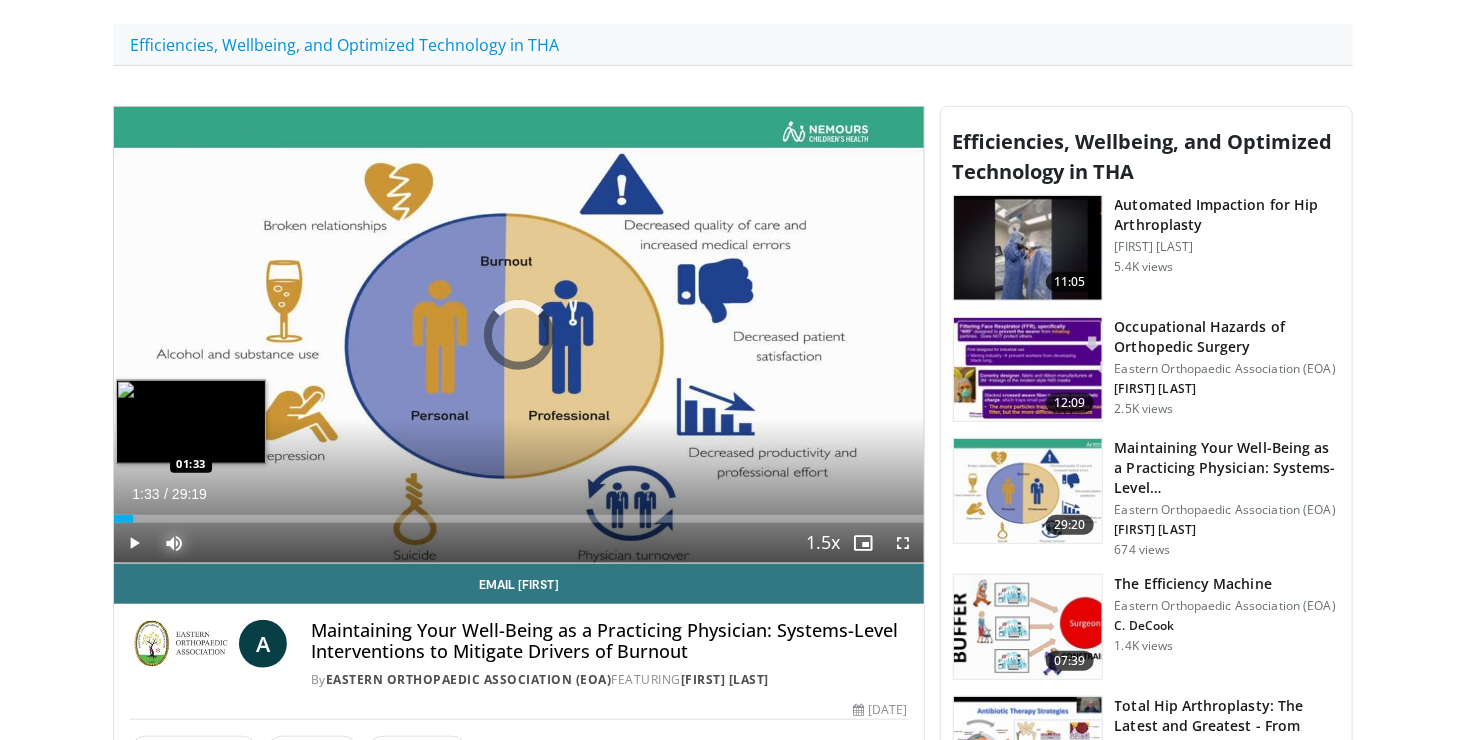 click on "Loaded :  2.82% 00:41 01:33" at bounding box center (519, 519) 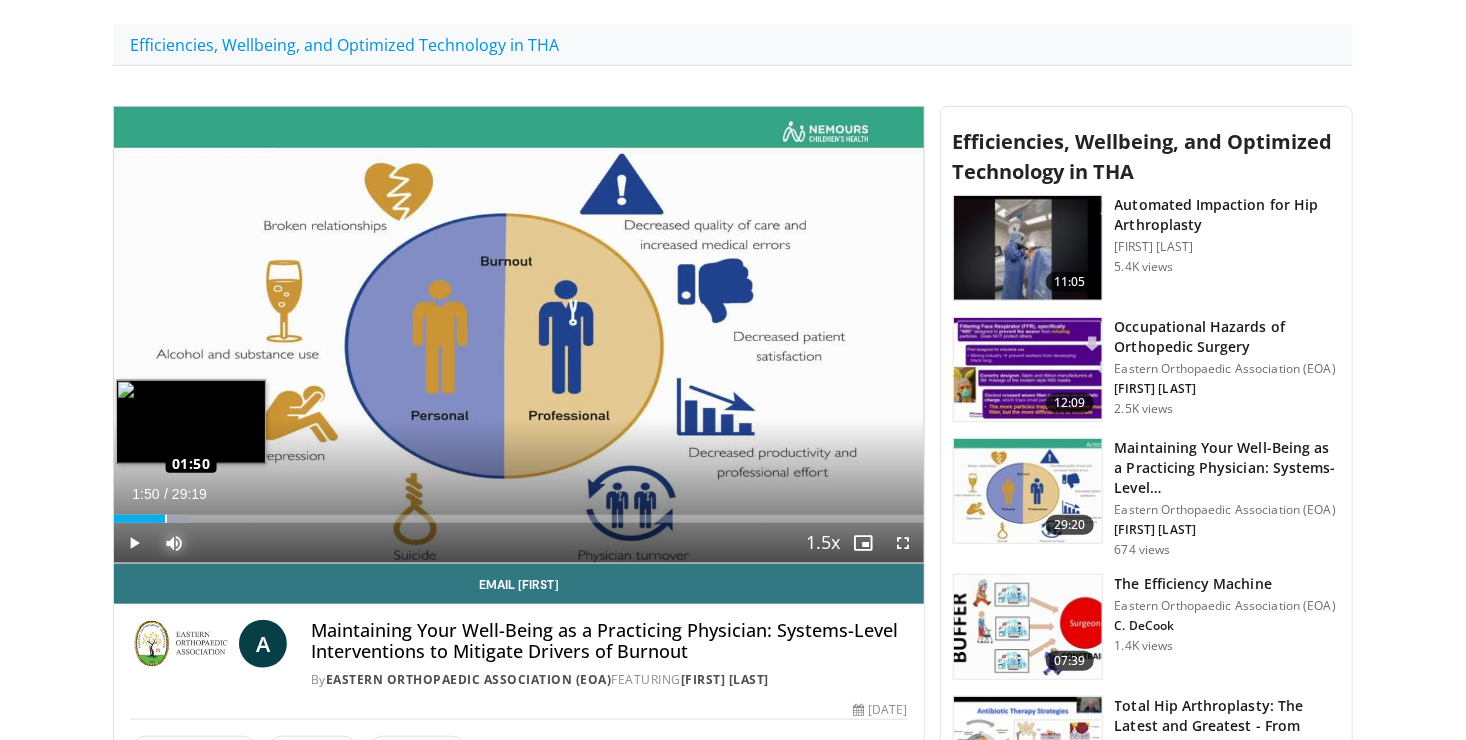 click on "Loaded :  9.10% 01:39 01:50" at bounding box center [519, 519] 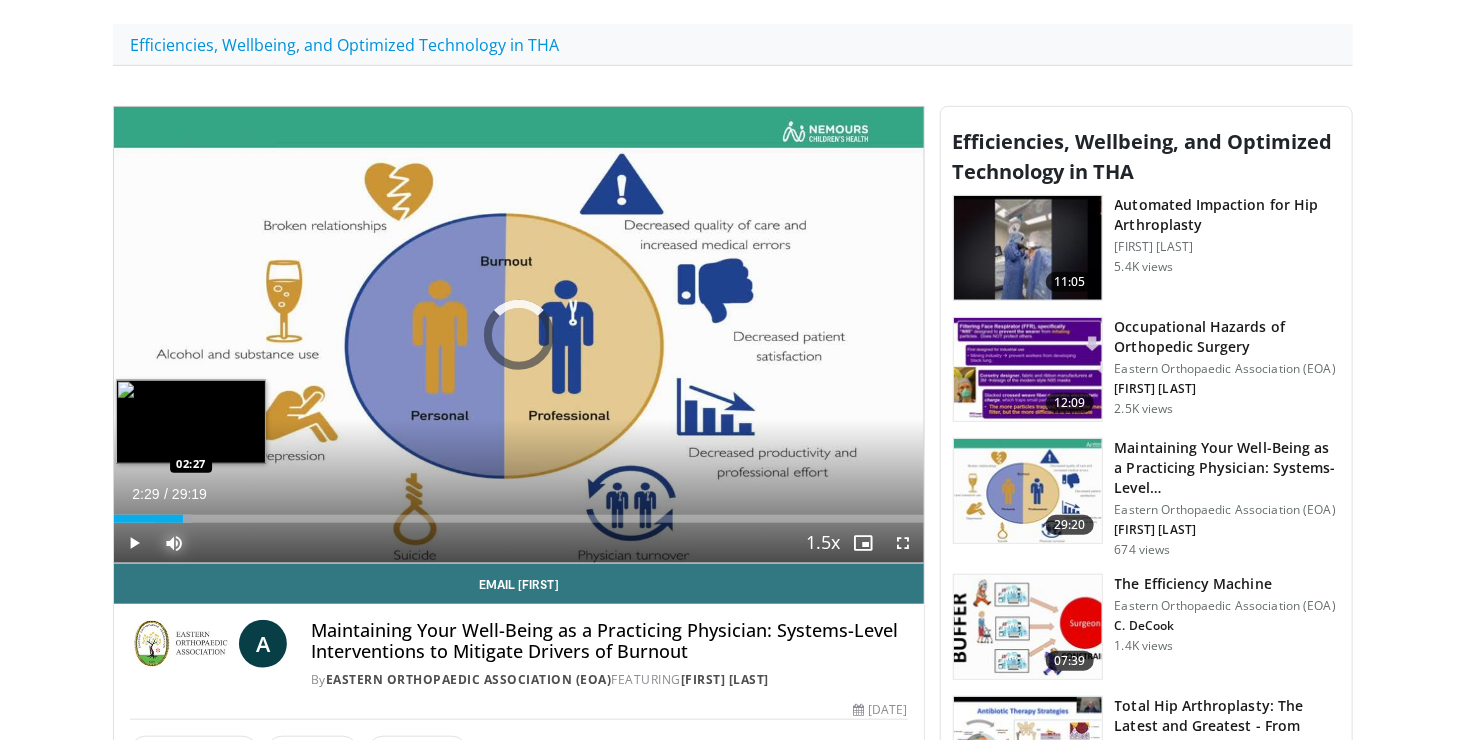 click at bounding box center [183, 519] 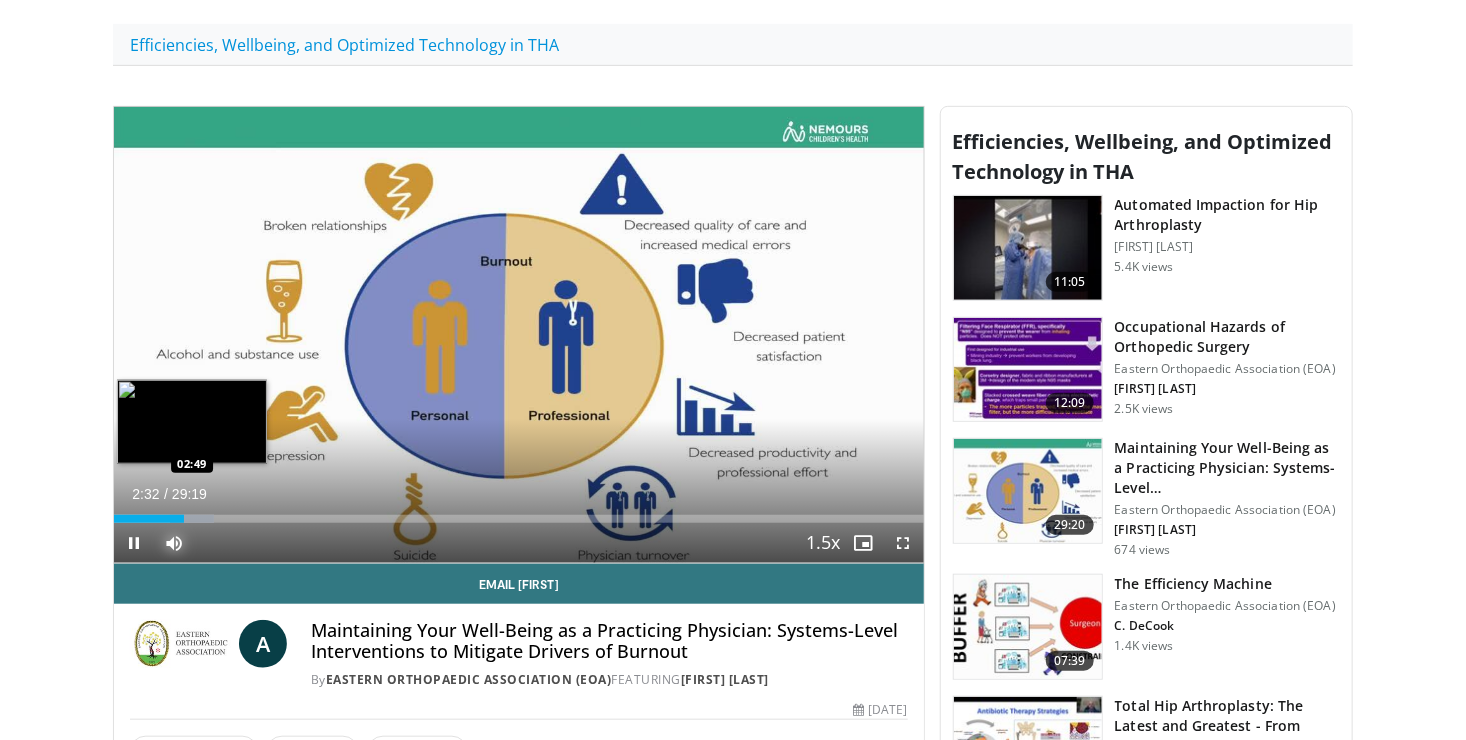 click at bounding box center [192, 519] 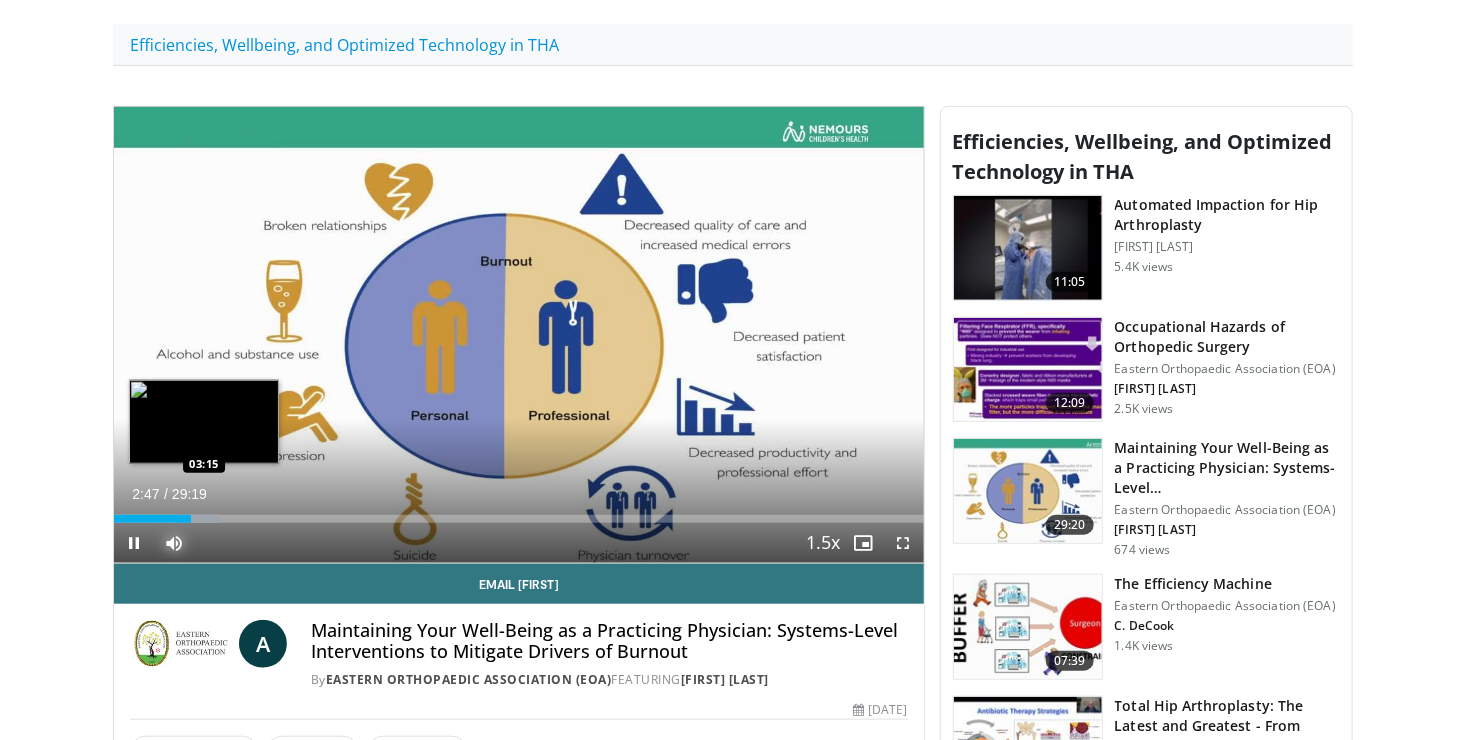 click on "Loaded :  12.97% 02:47 03:15" at bounding box center (519, 519) 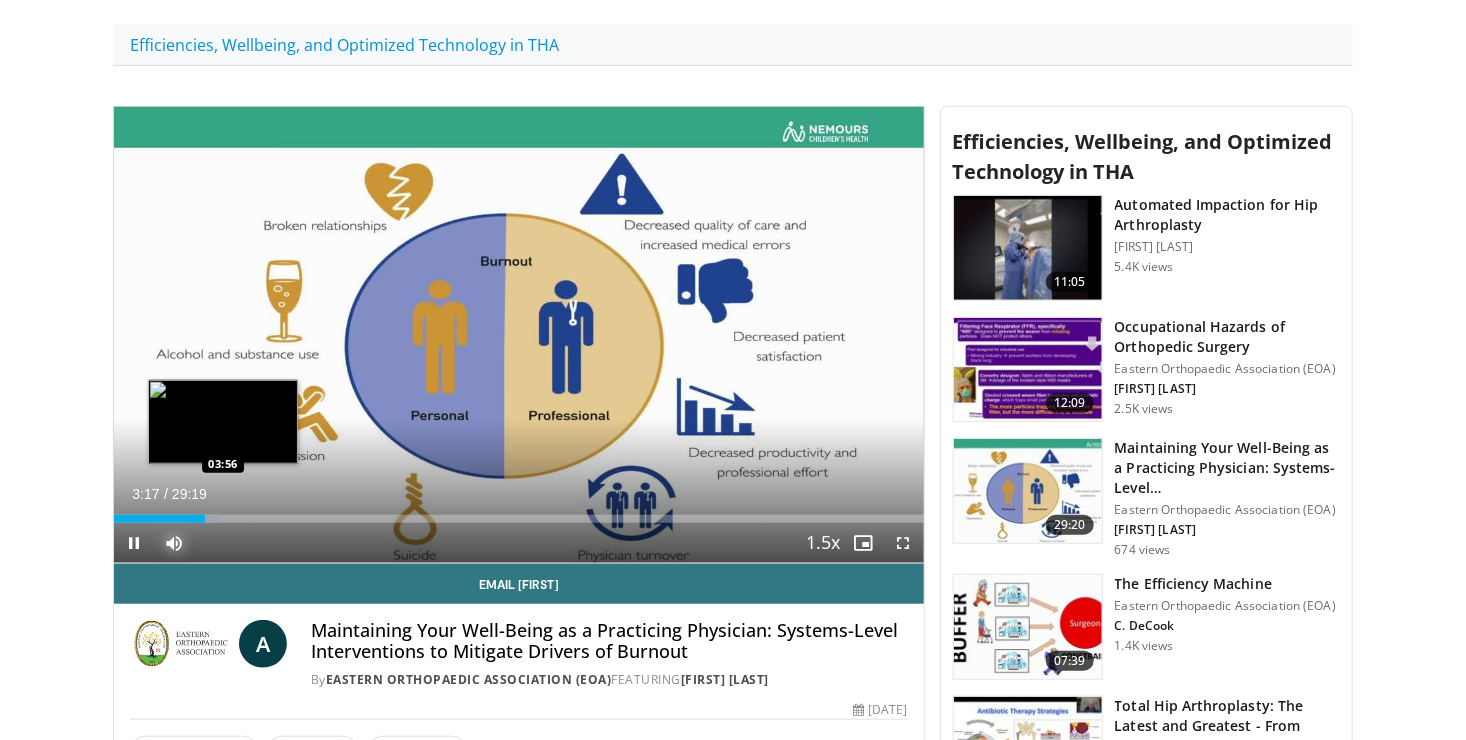 click on "Loaded :  12.97% 03:17 03:56" at bounding box center (519, 519) 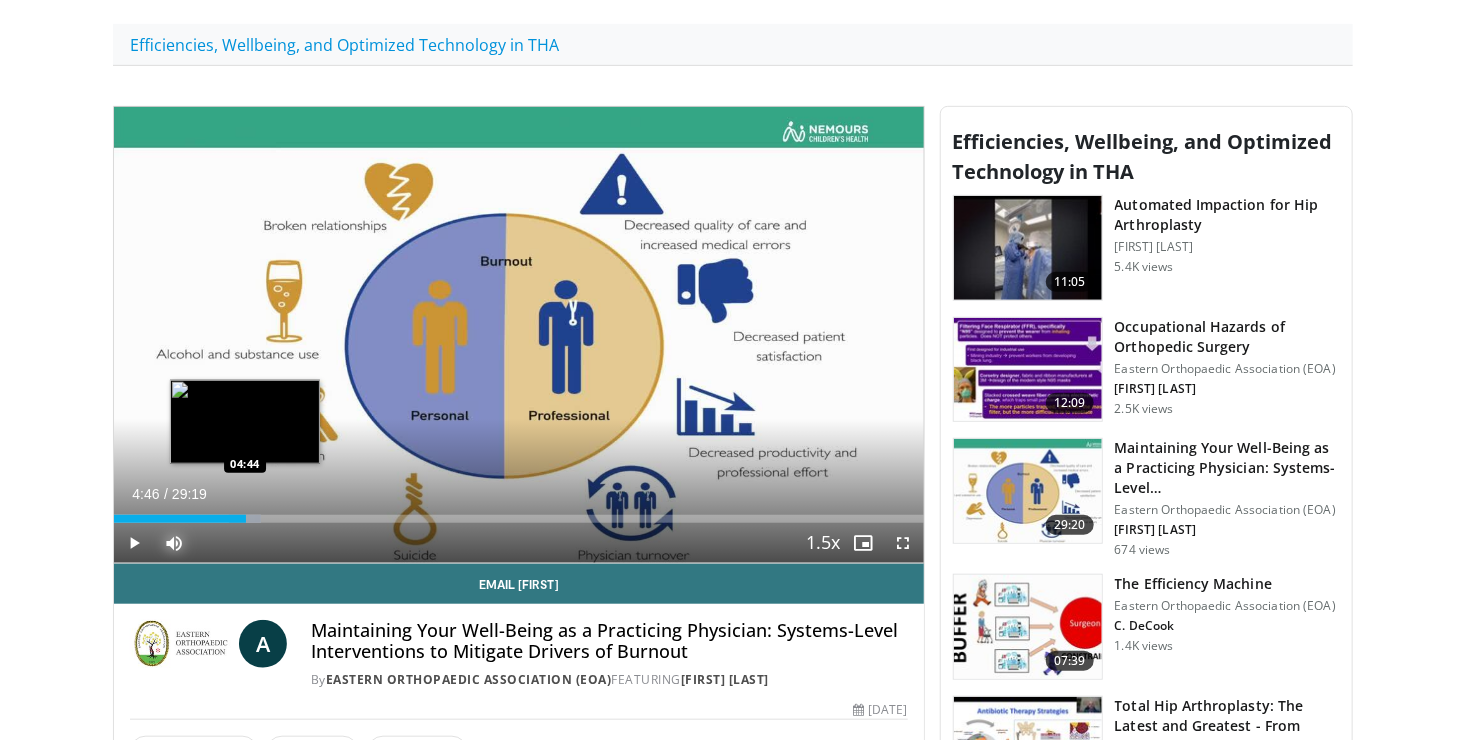 click on "Loaded :  18.19% 04:46 04:44" at bounding box center [519, 519] 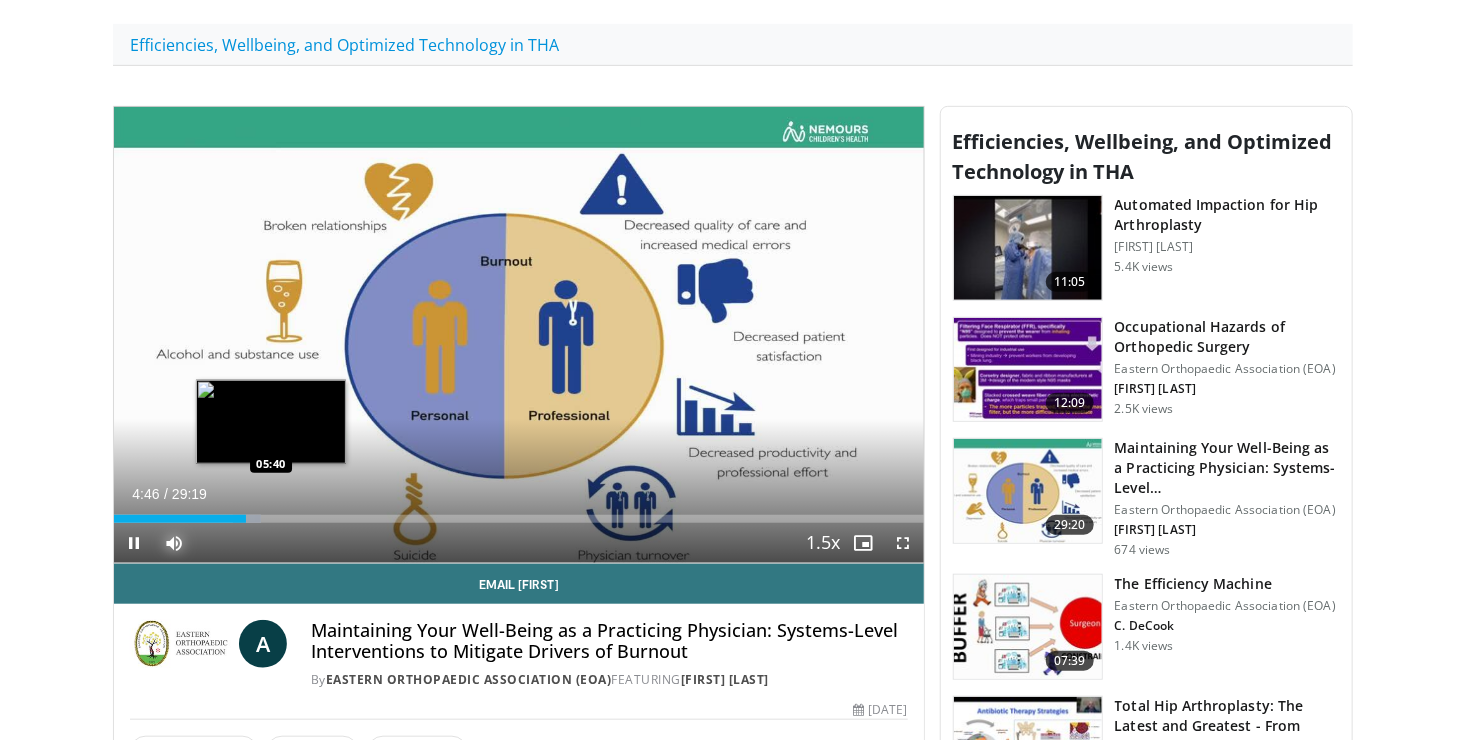 click on "Loaded :  18.19% 04:46 05:40" at bounding box center [519, 519] 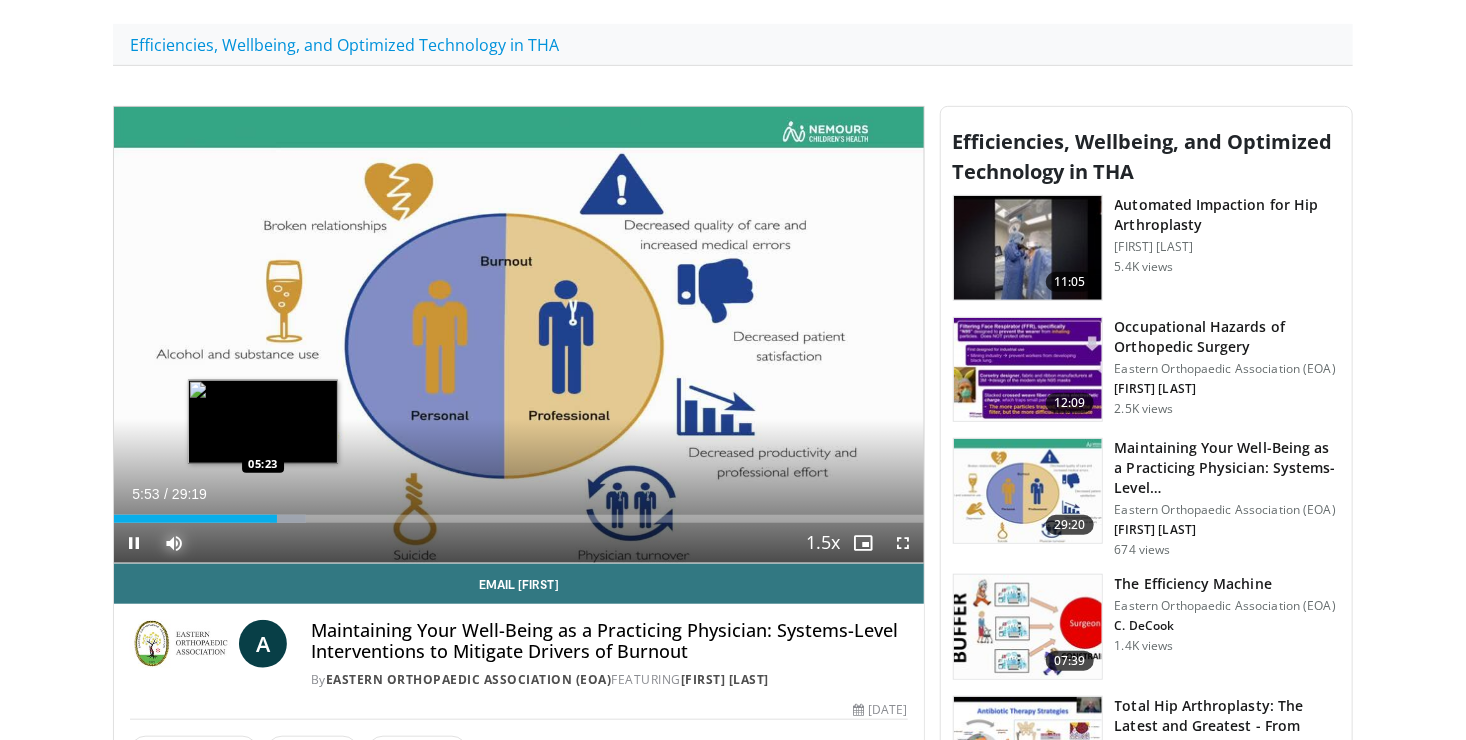 click on "05:53" at bounding box center [195, 519] 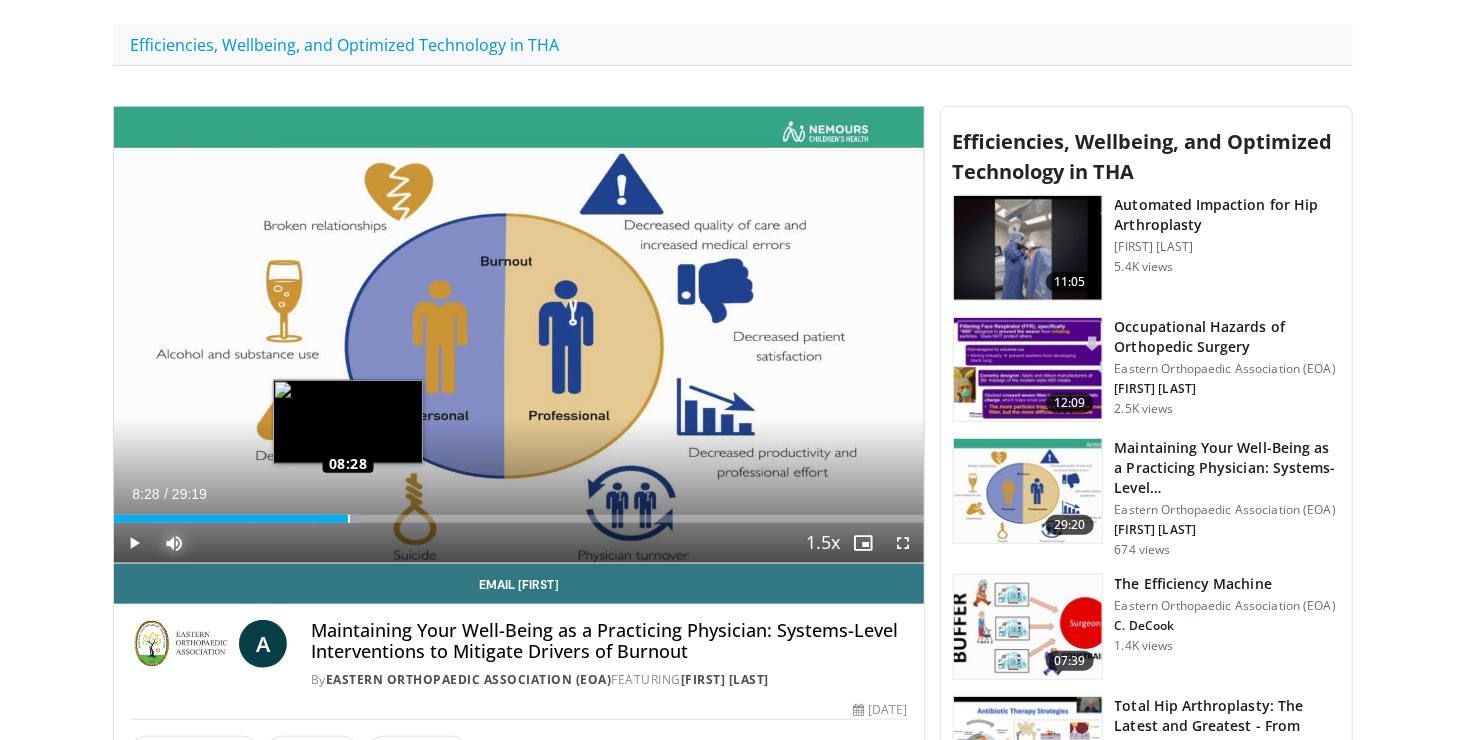 click on "Loaded :  30.45% 08:28 08:28" at bounding box center (519, 519) 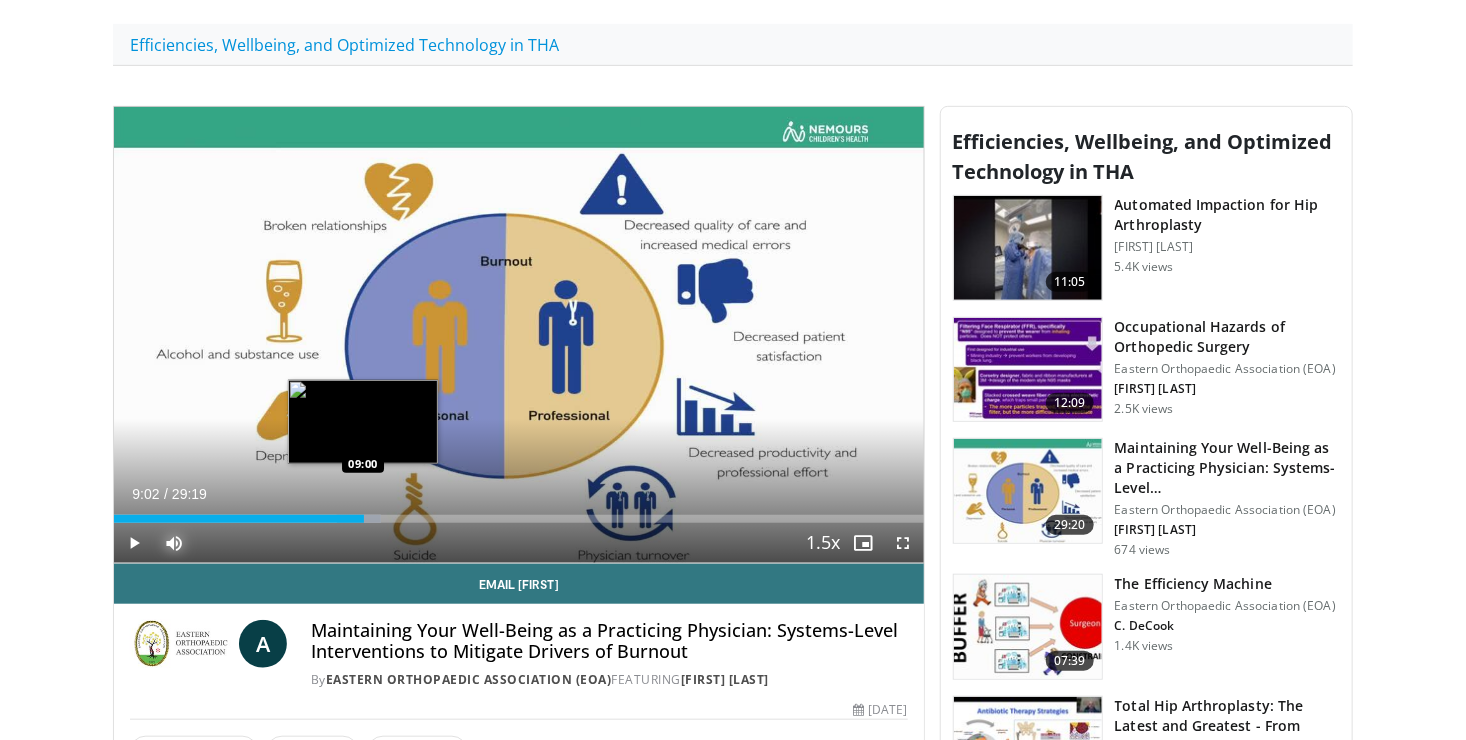 click on "Loaded :  32.97% 09:02 09:00" at bounding box center [519, 519] 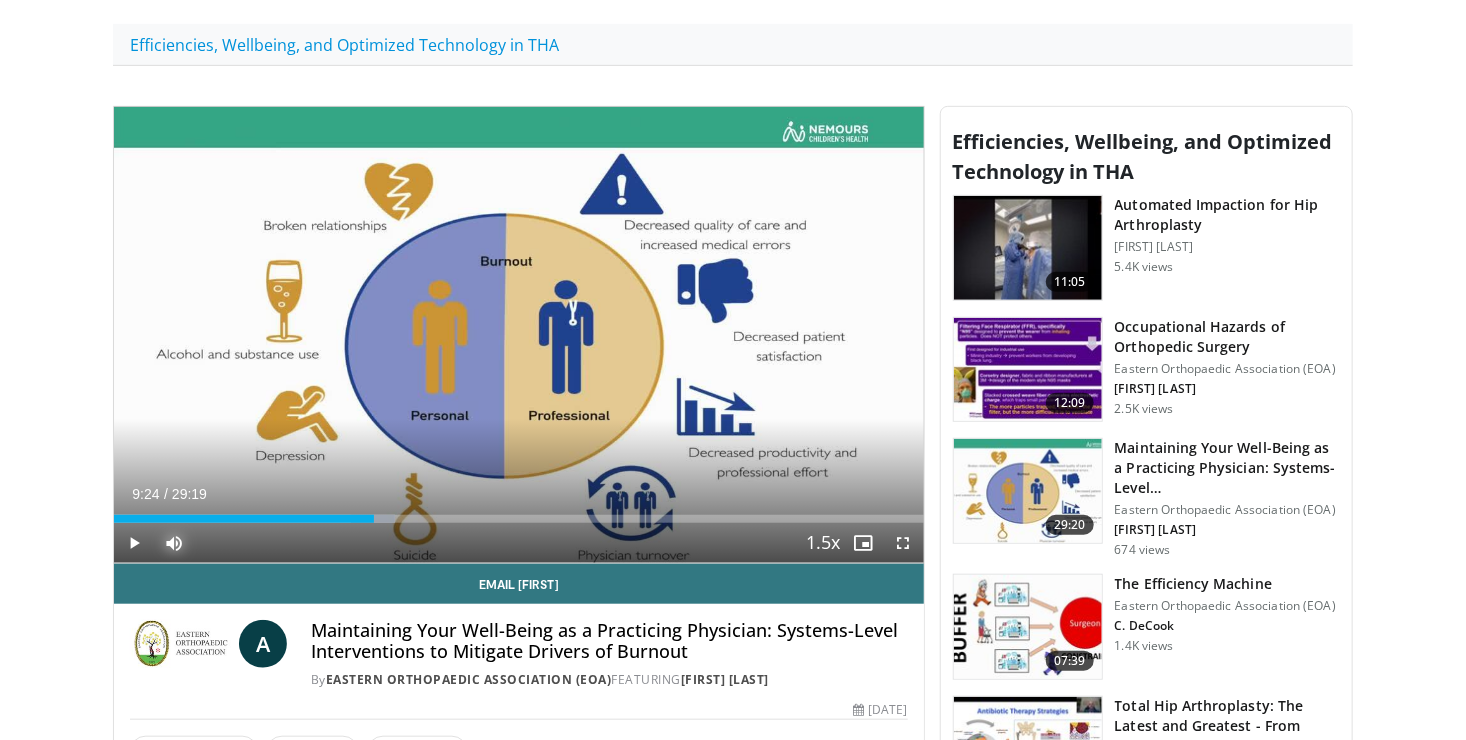 click at bounding box center (372, 519) 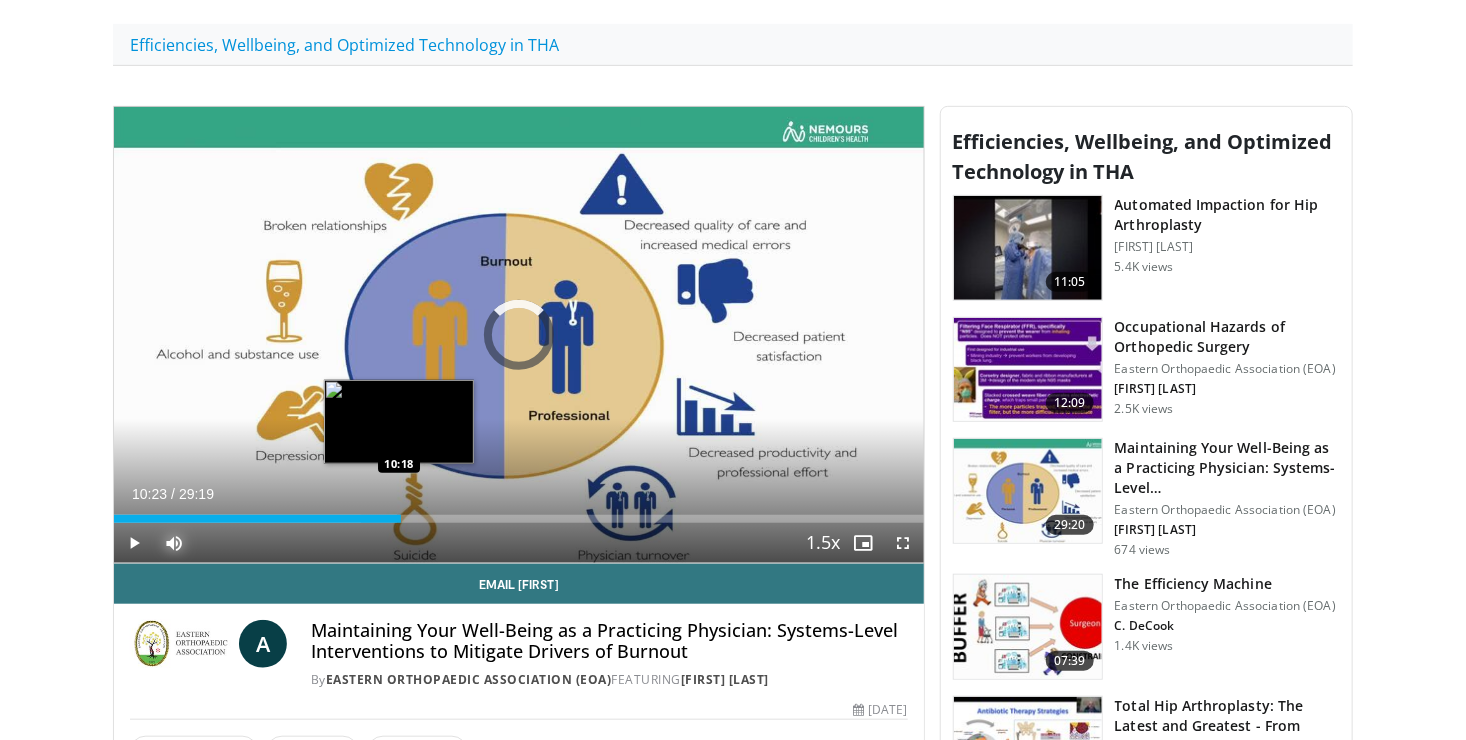 click on "Loaded :  34.96% 10:23 10:18" at bounding box center [519, 519] 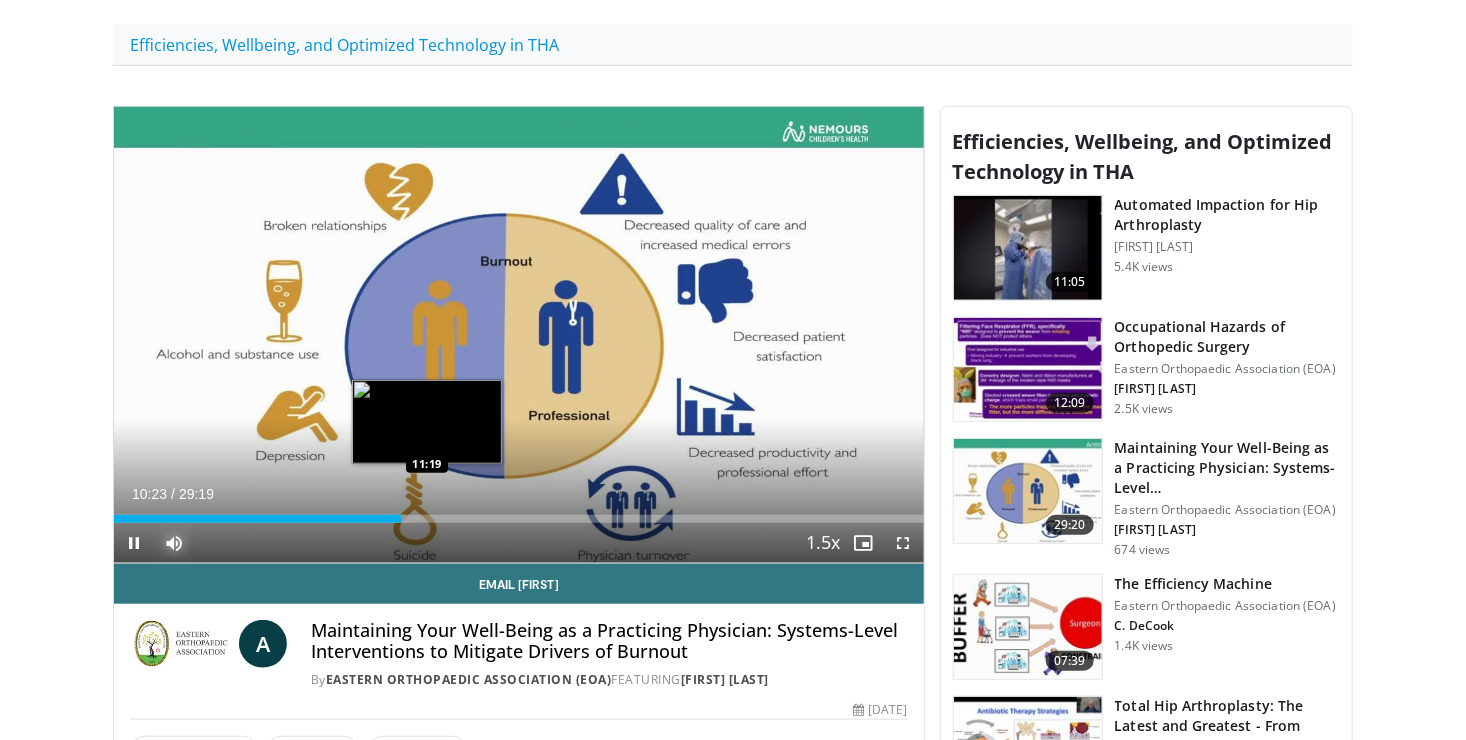 click on "Loaded :  36.09% 10:23 11:19" at bounding box center [519, 519] 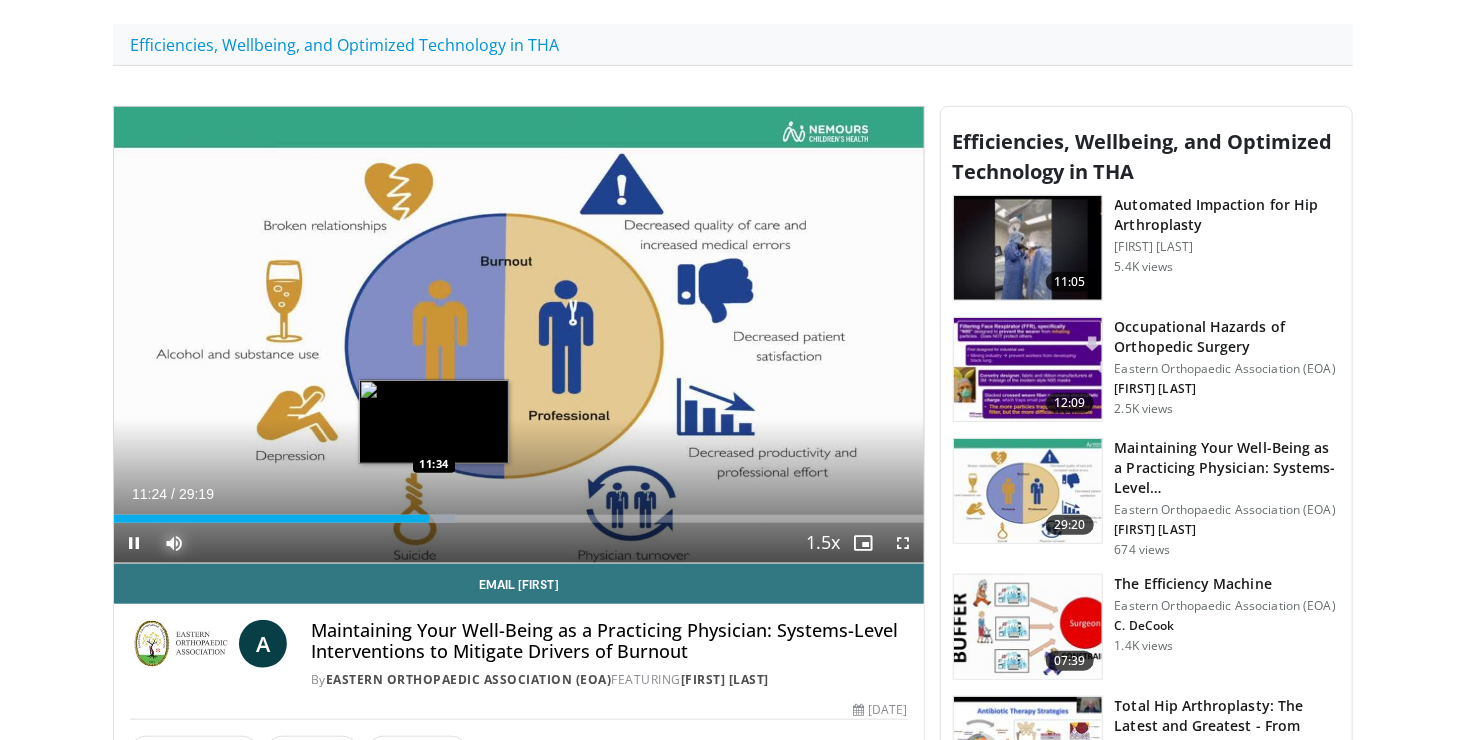 click on "Loaded :  42.29% 11:24 11:34" at bounding box center (519, 519) 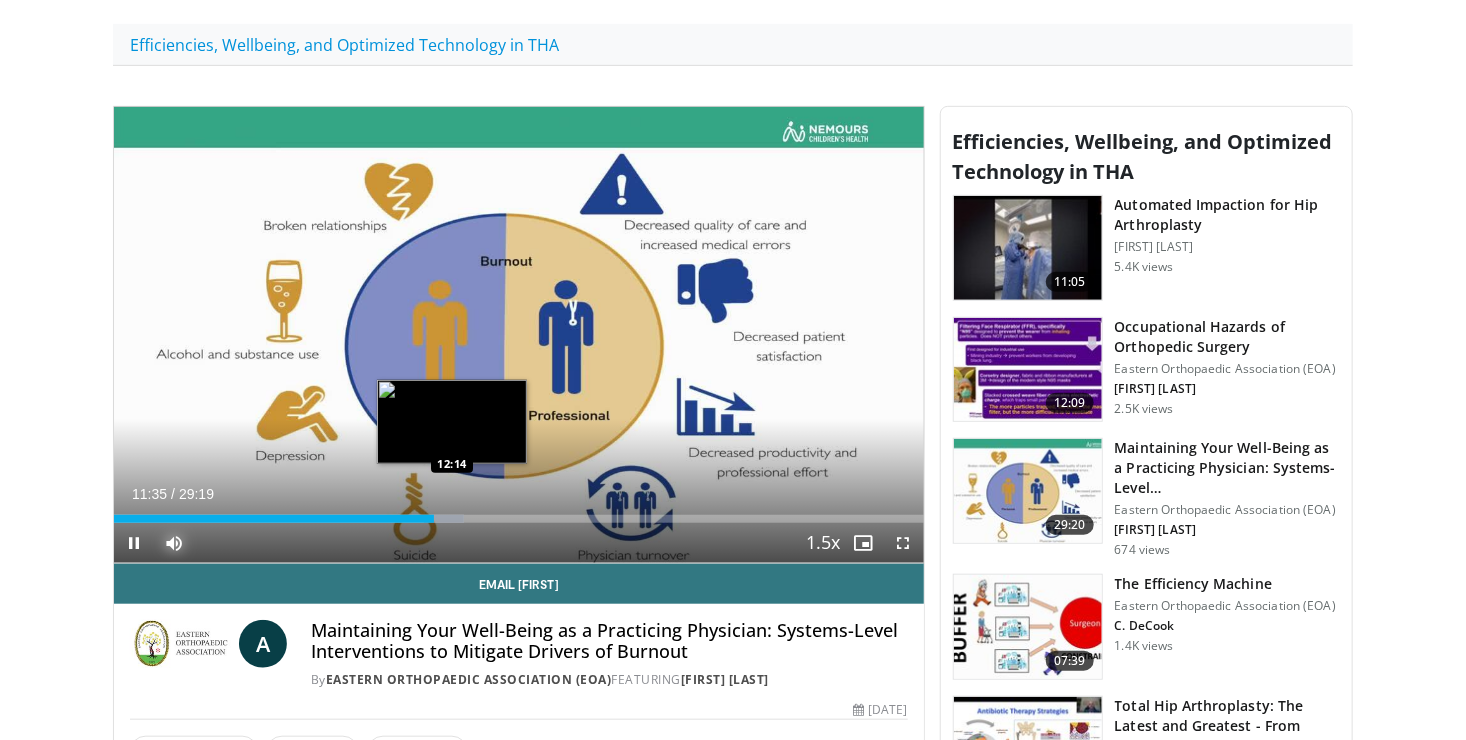 click at bounding box center [443, 519] 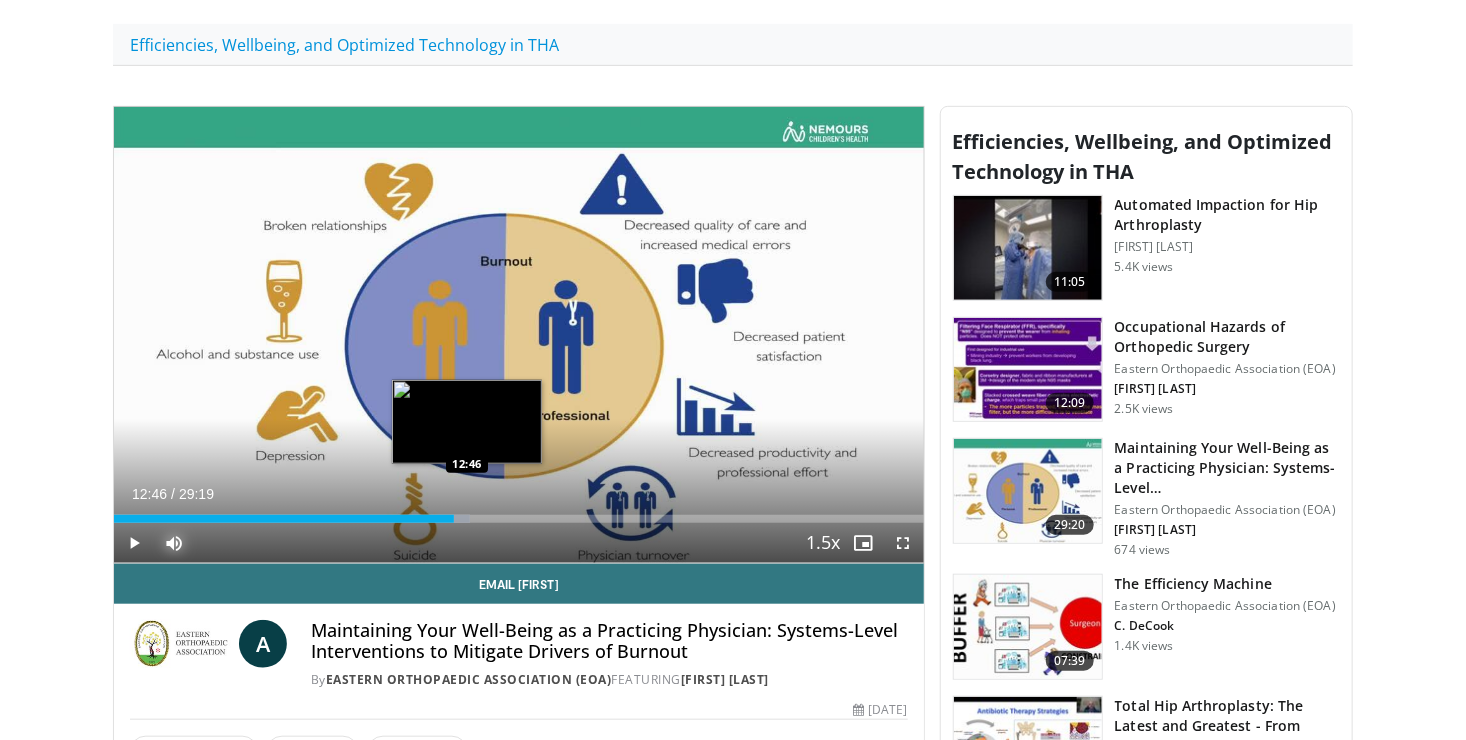 click on "Loaded :  43.98% 12:19 12:46" at bounding box center (519, 519) 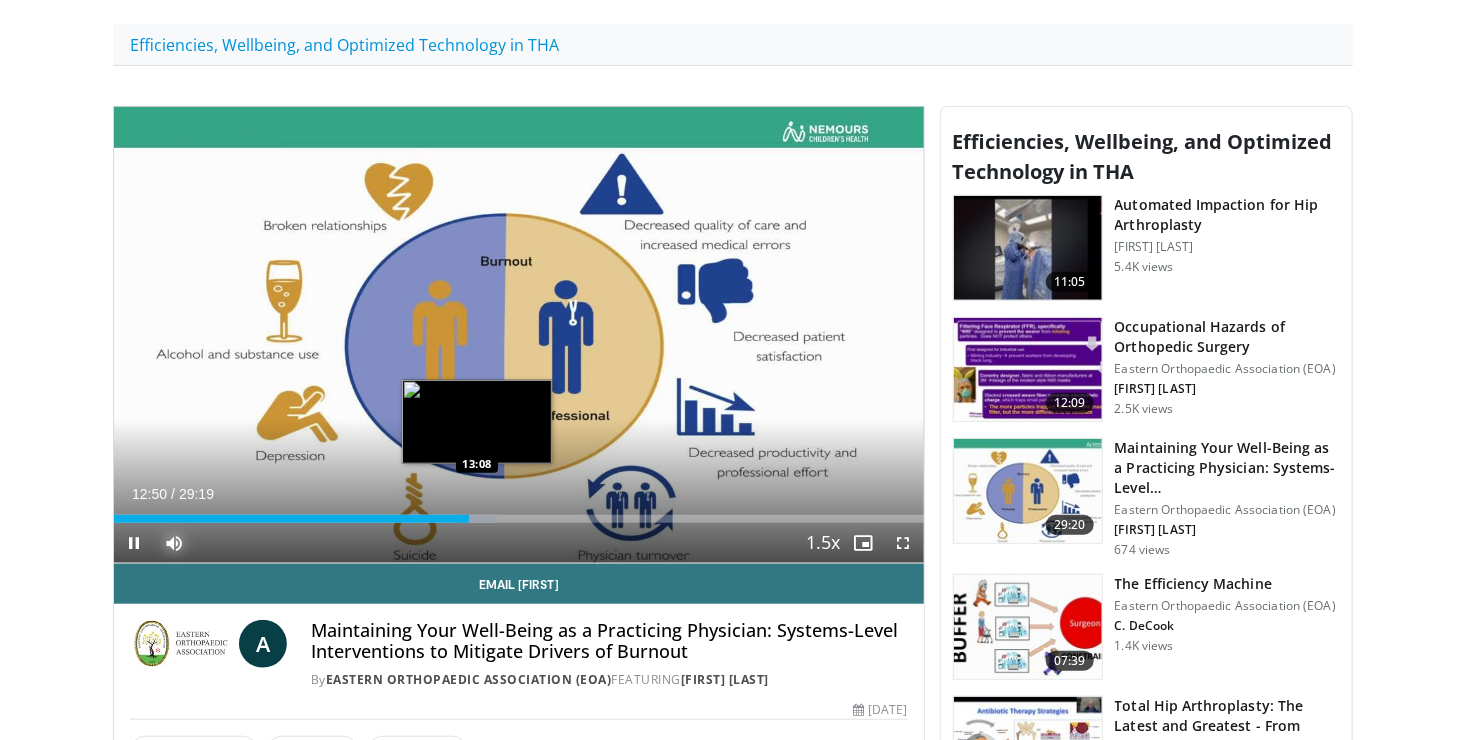 click on "Loaded :  47.37% 12:50 13:08" at bounding box center [519, 513] 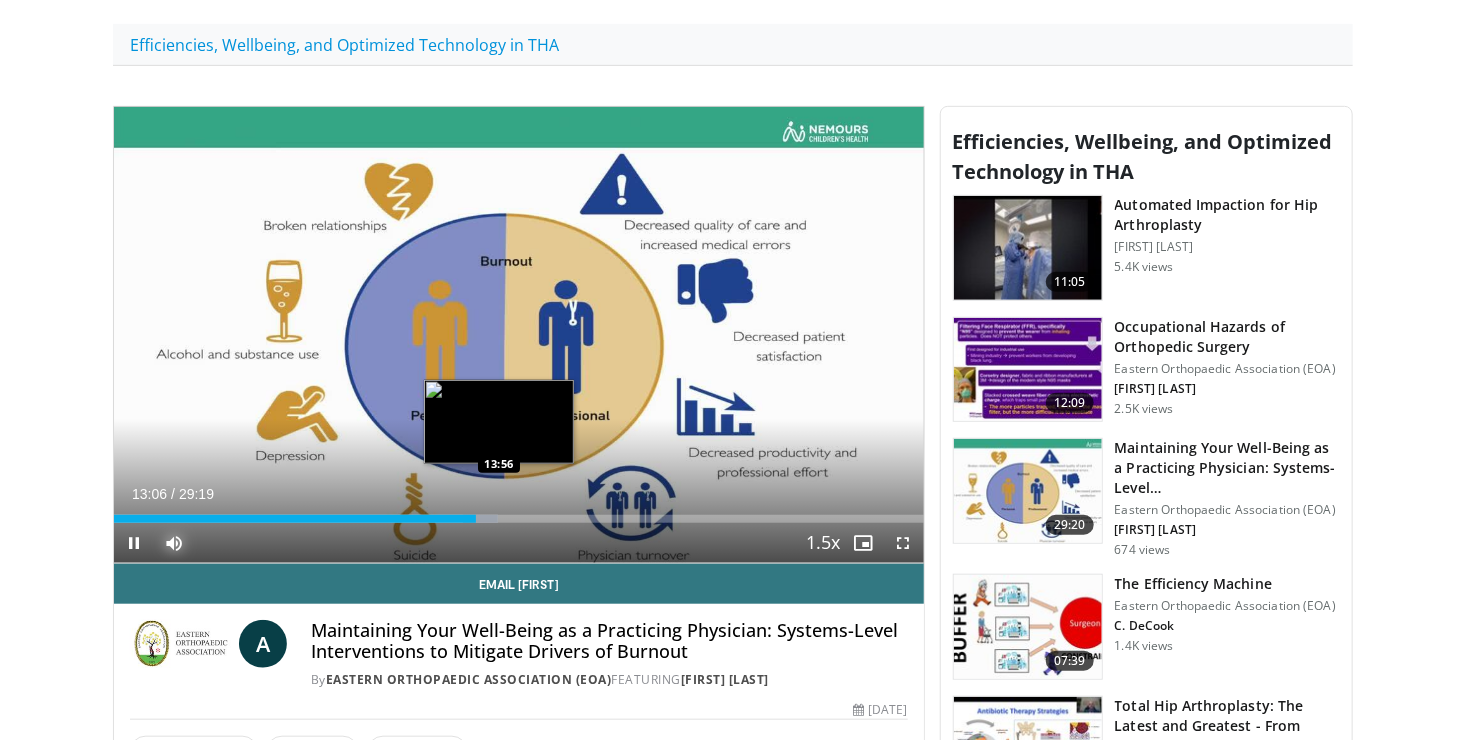 click on "Loaded :  47.37% 13:06 13:56" at bounding box center [519, 513] 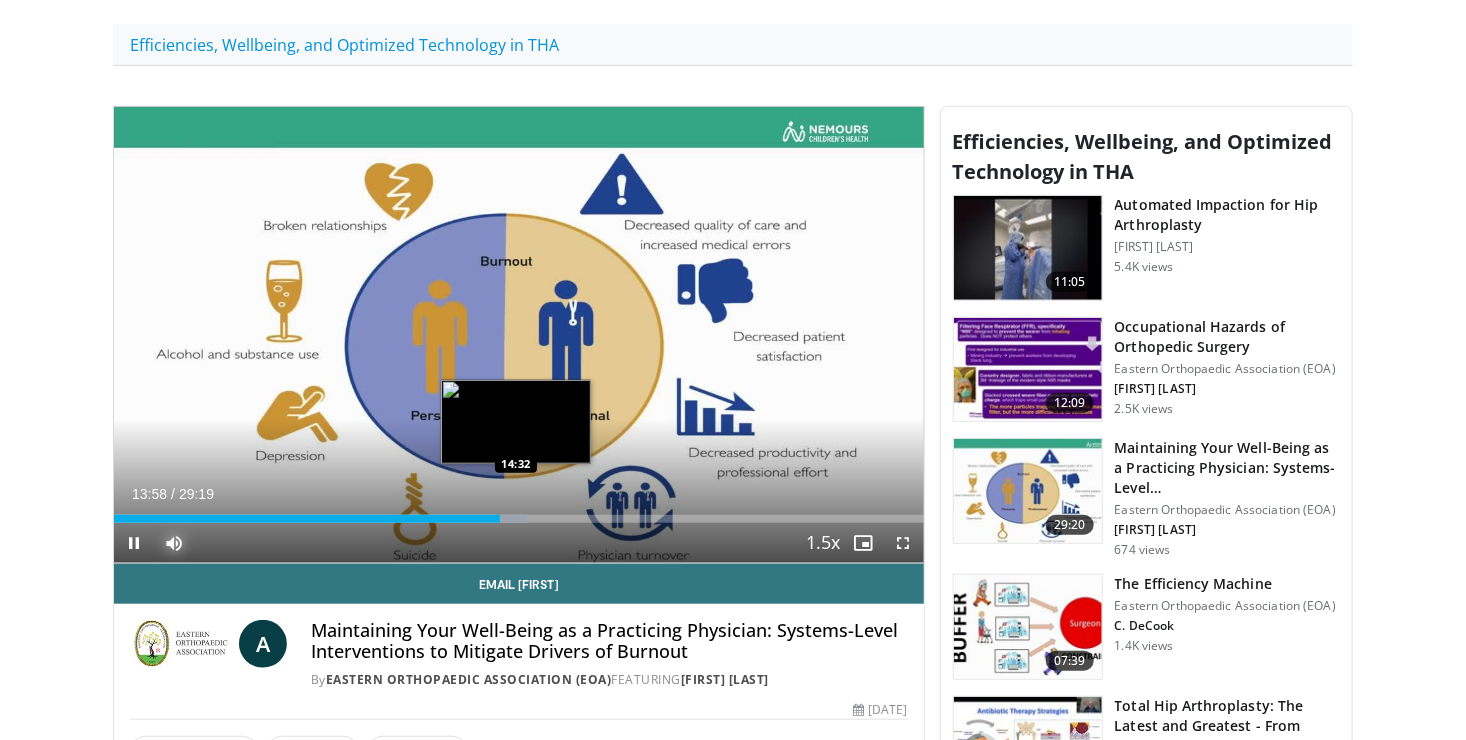 click on "Loaded :  51.17% 13:59 14:32" at bounding box center [519, 519] 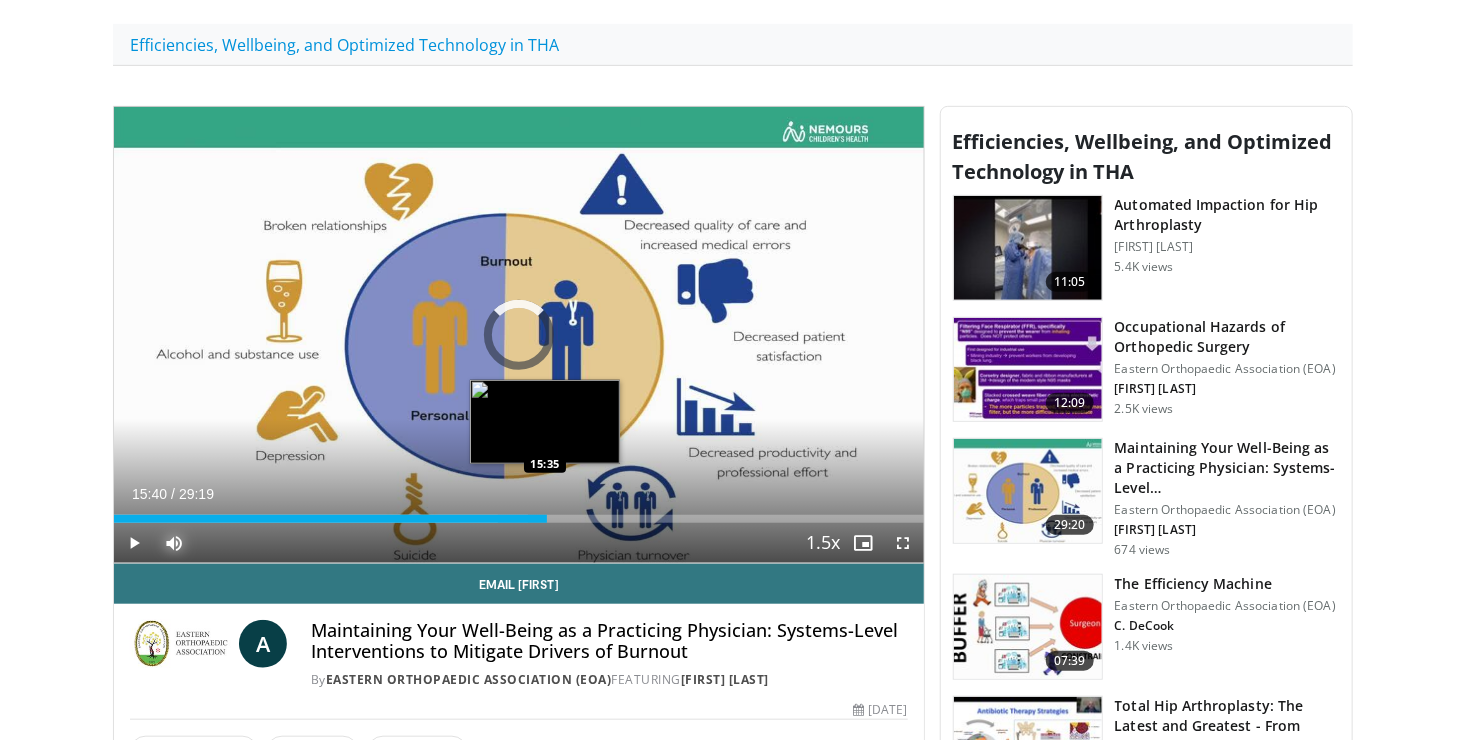 click on "Loaded :  51.17% 15:40 15:35" at bounding box center [519, 519] 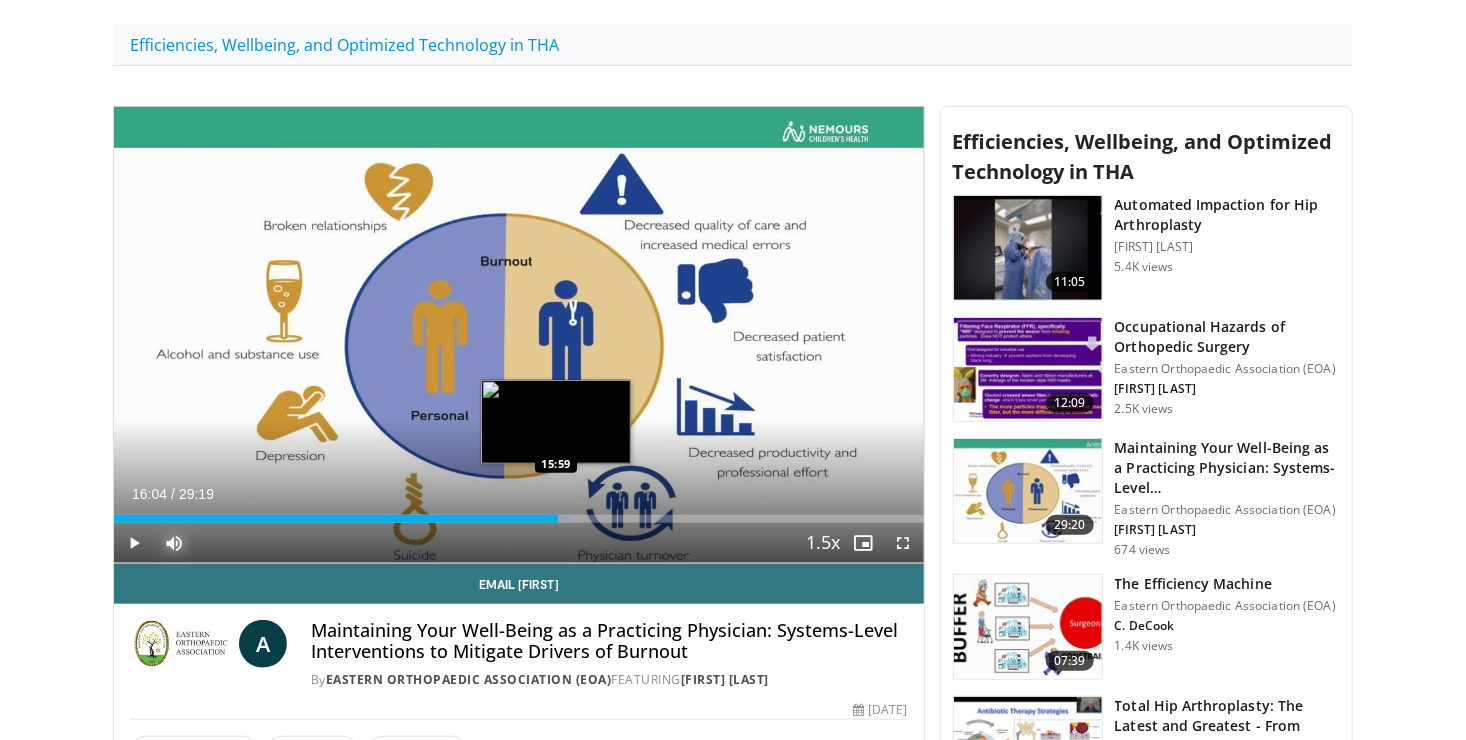 click on "Loaded :  56.39% 16:04 15:59" at bounding box center (519, 519) 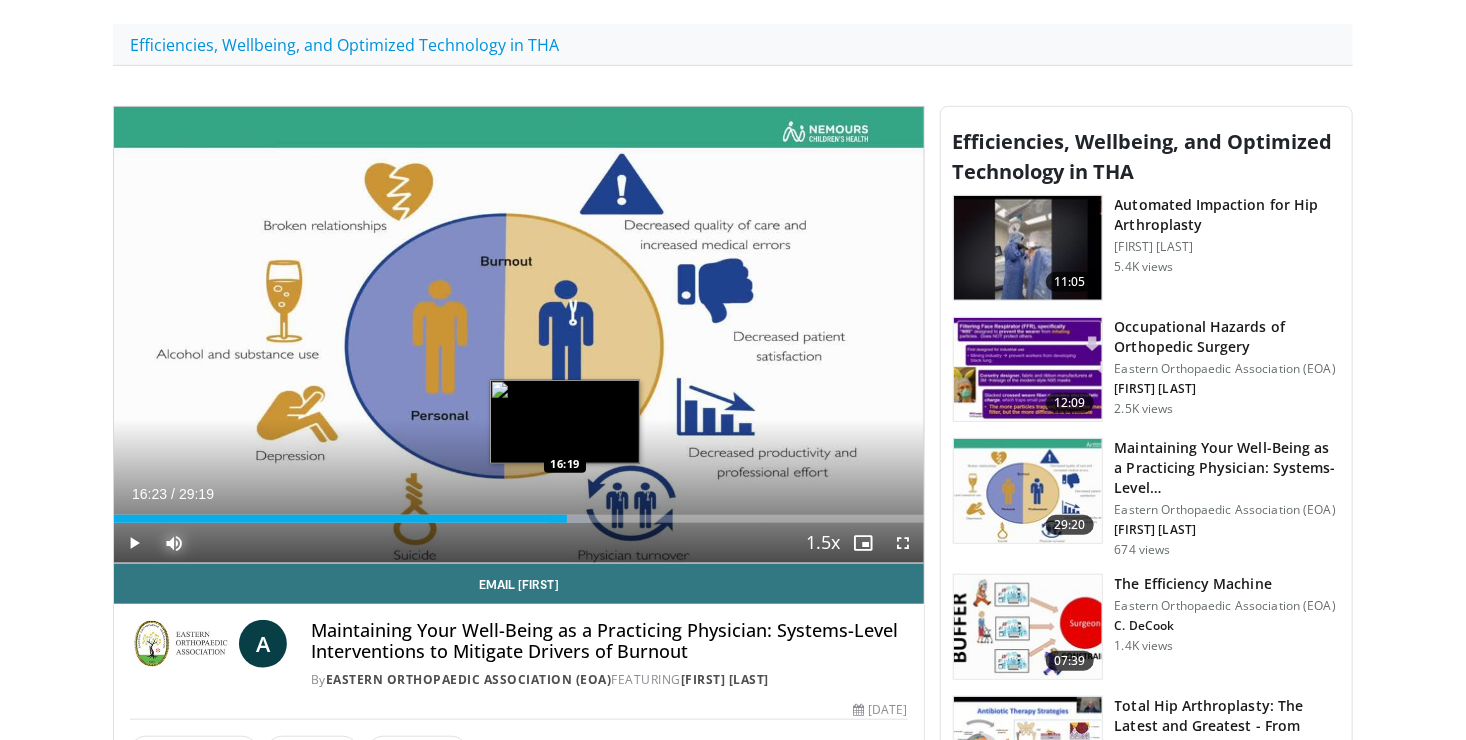 click on "Loaded :  58.65% 16:23 16:19" at bounding box center (519, 519) 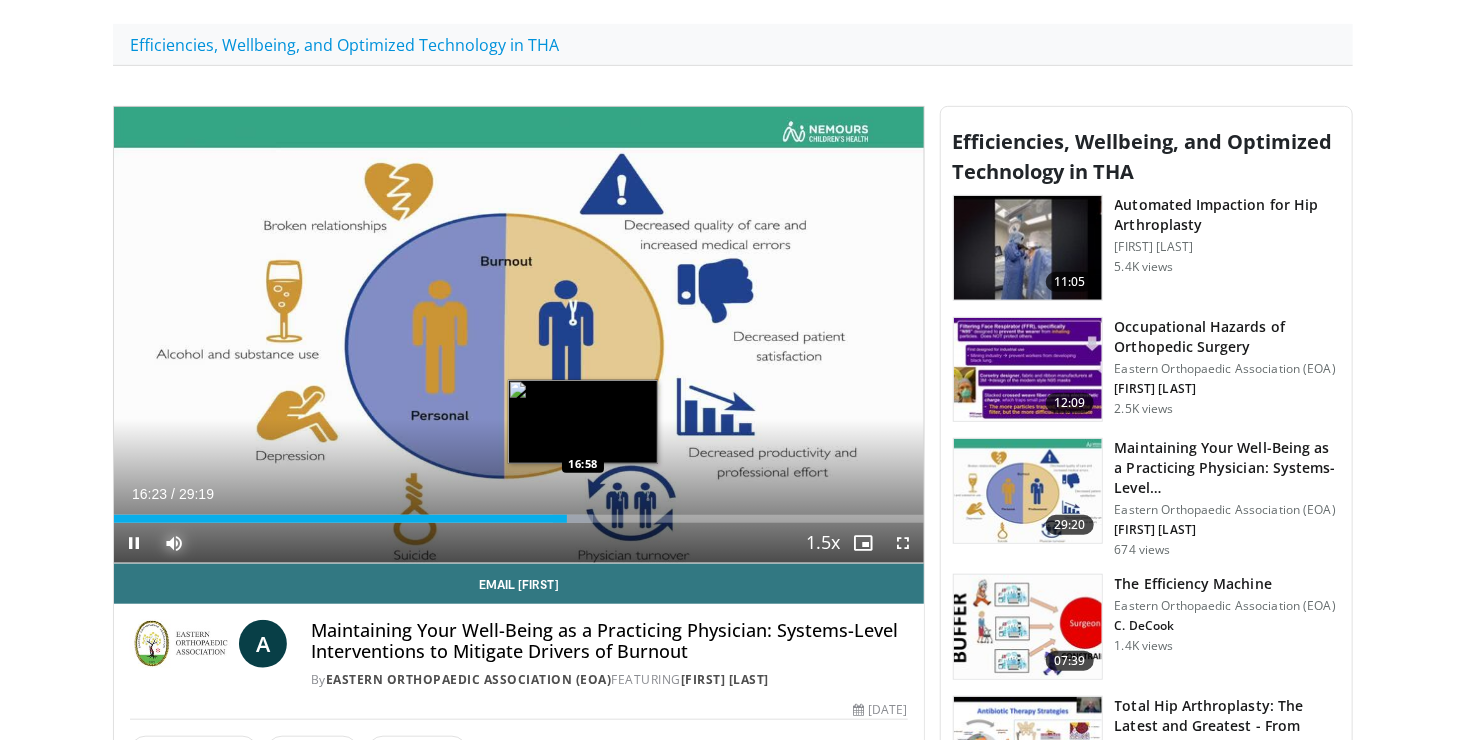 click at bounding box center (573, 519) 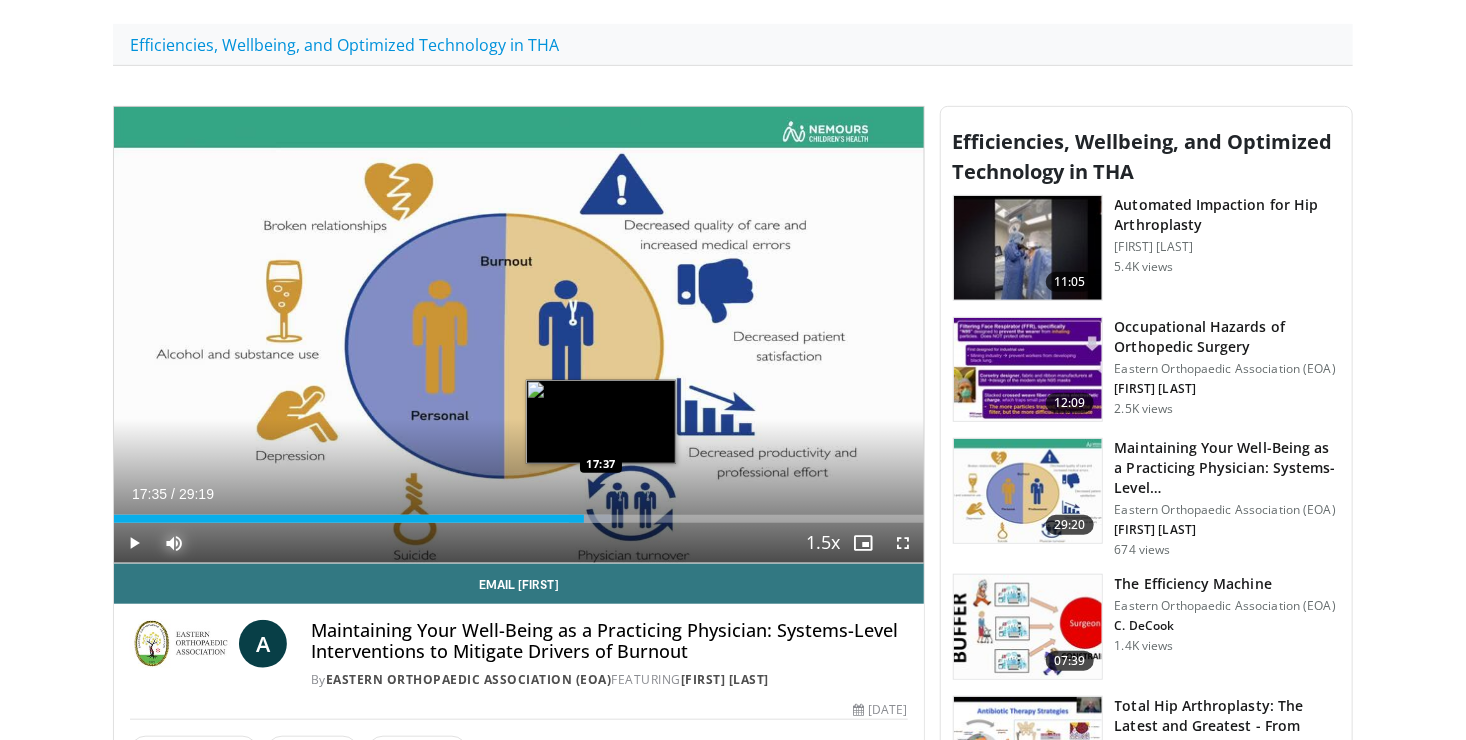 click at bounding box center [590, 519] 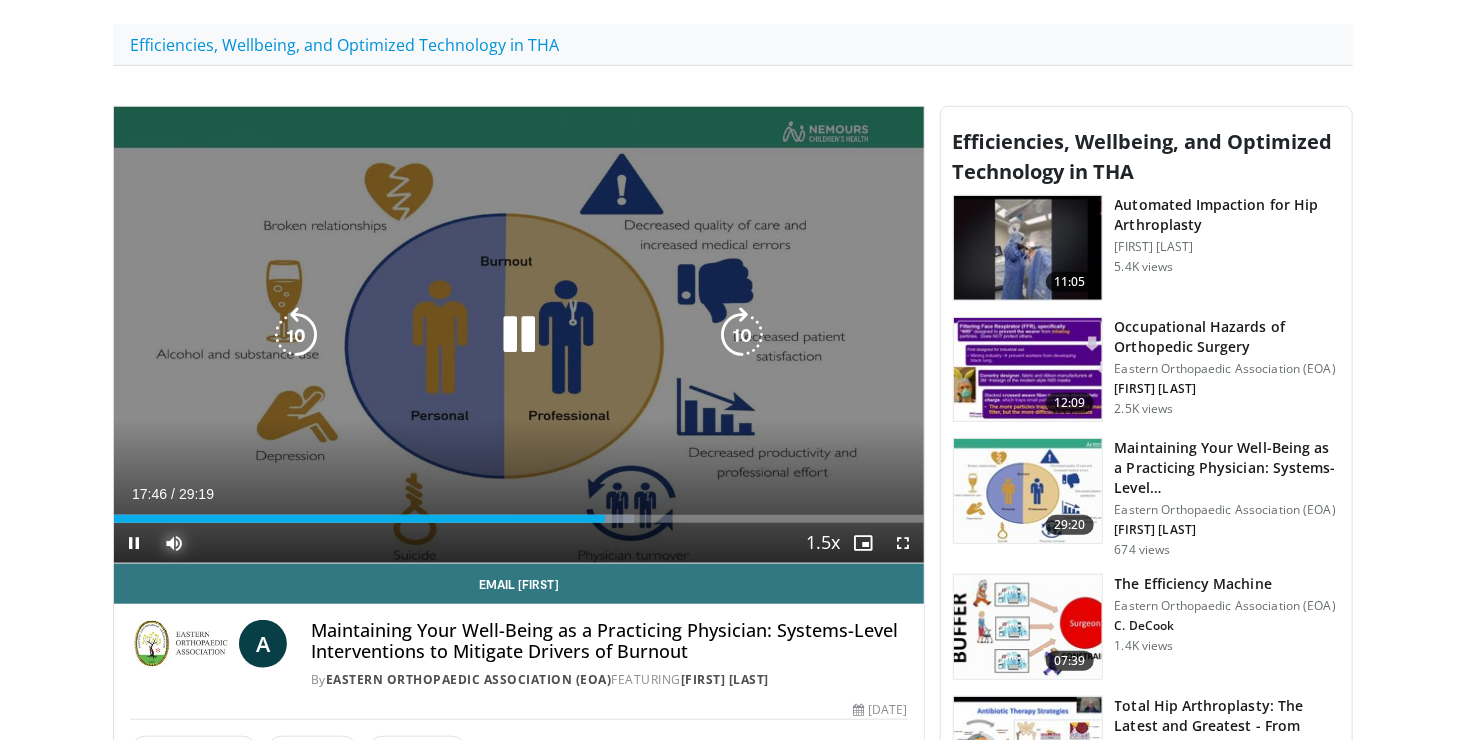 click at bounding box center [611, 519] 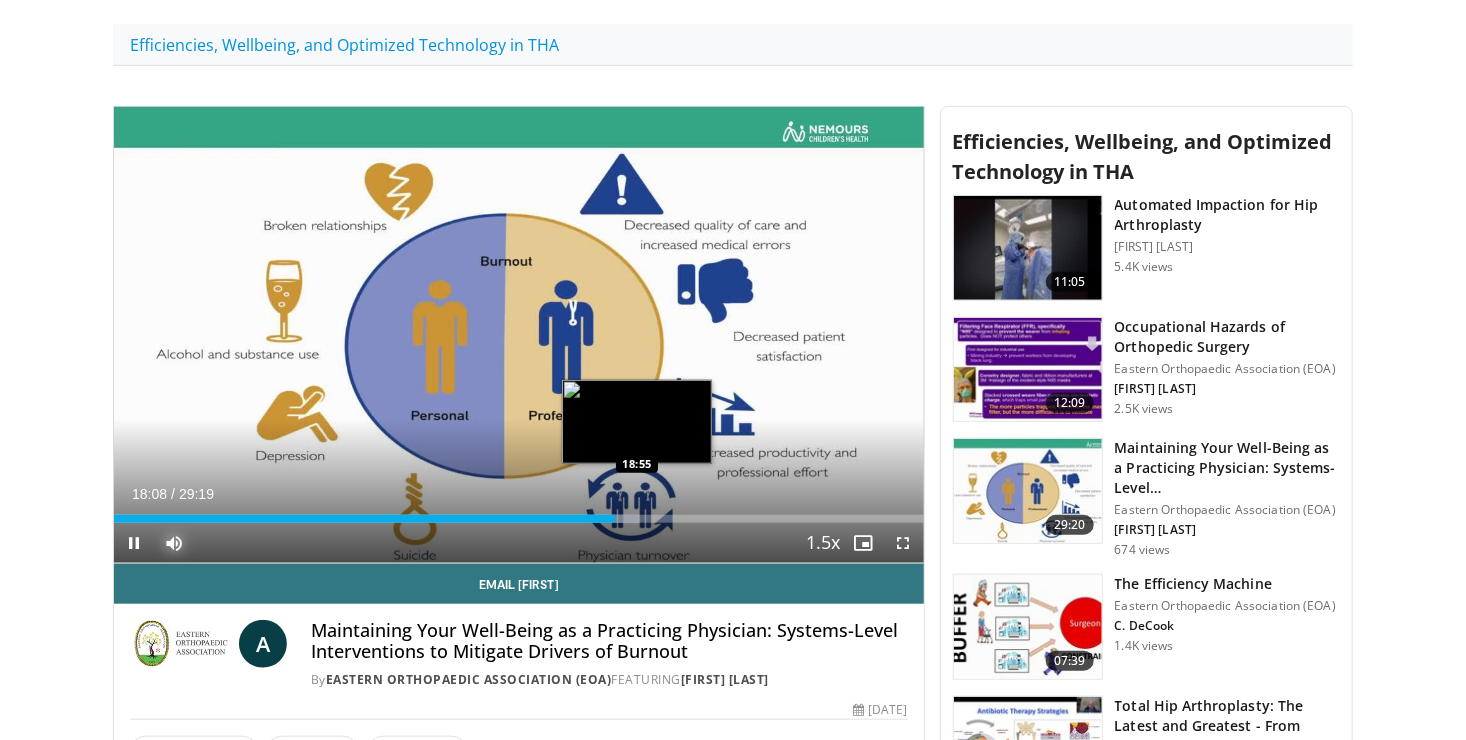 click on "Loaded :  64.85% 18:09 18:55" at bounding box center (519, 519) 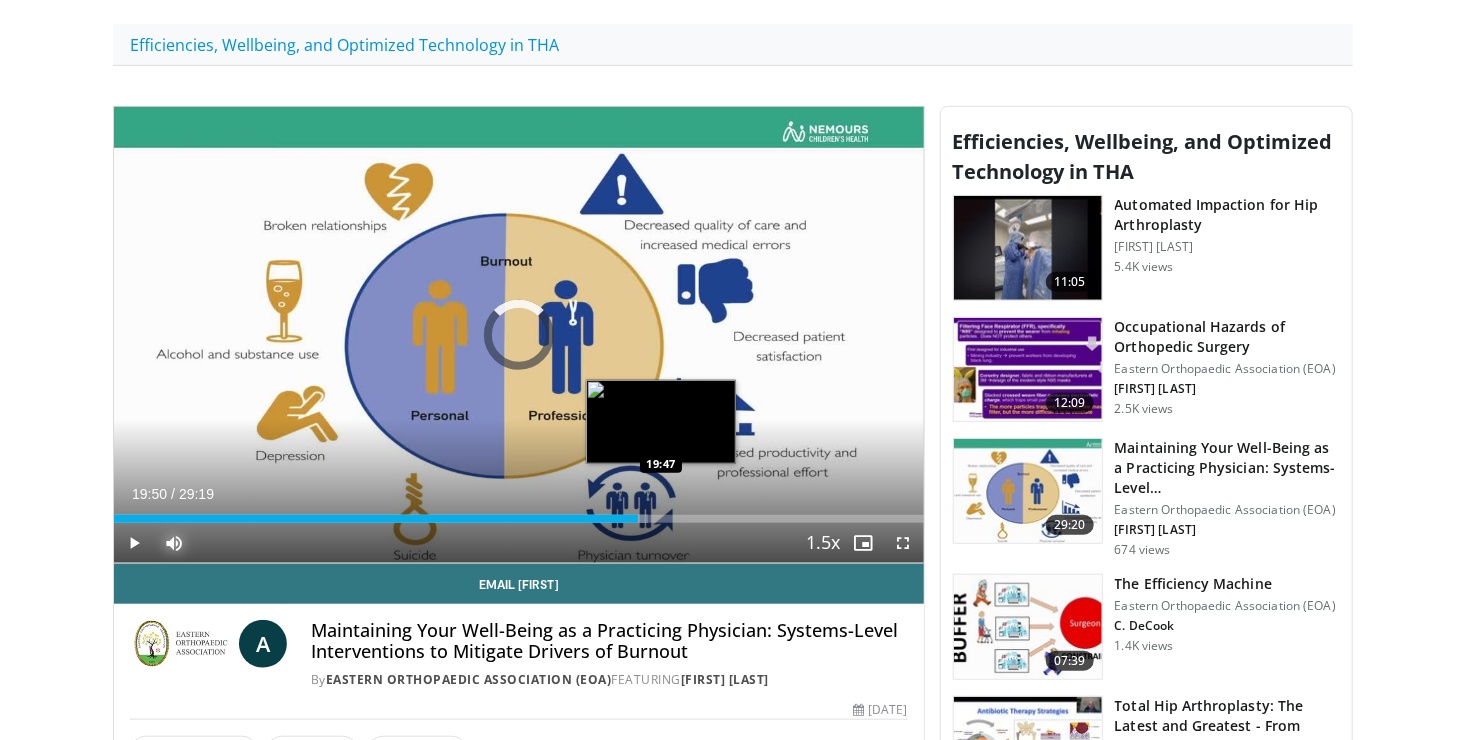 click on "Loaded :  65.95% 19:50 19:47" at bounding box center (519, 519) 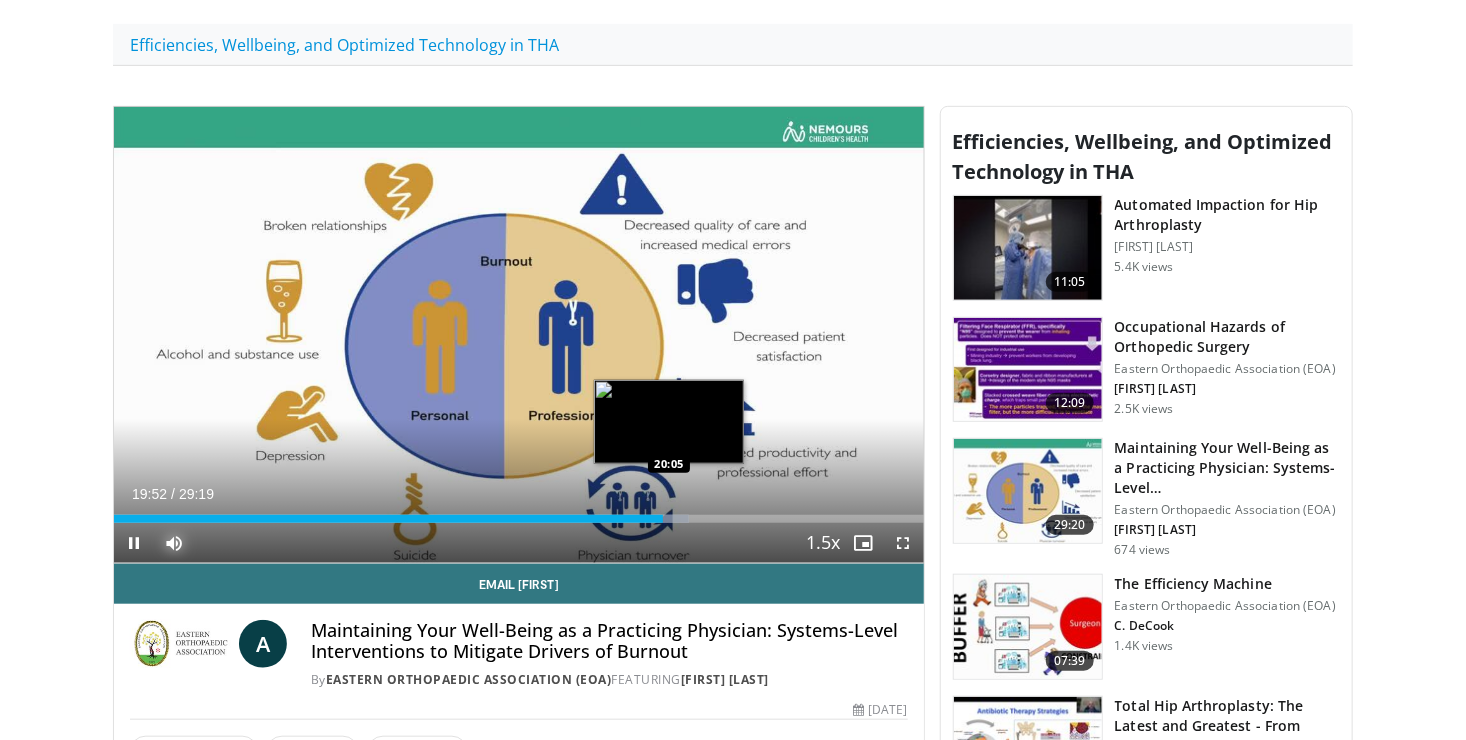 click on "Loaded :  71.05% 19:52 20:05" at bounding box center (519, 519) 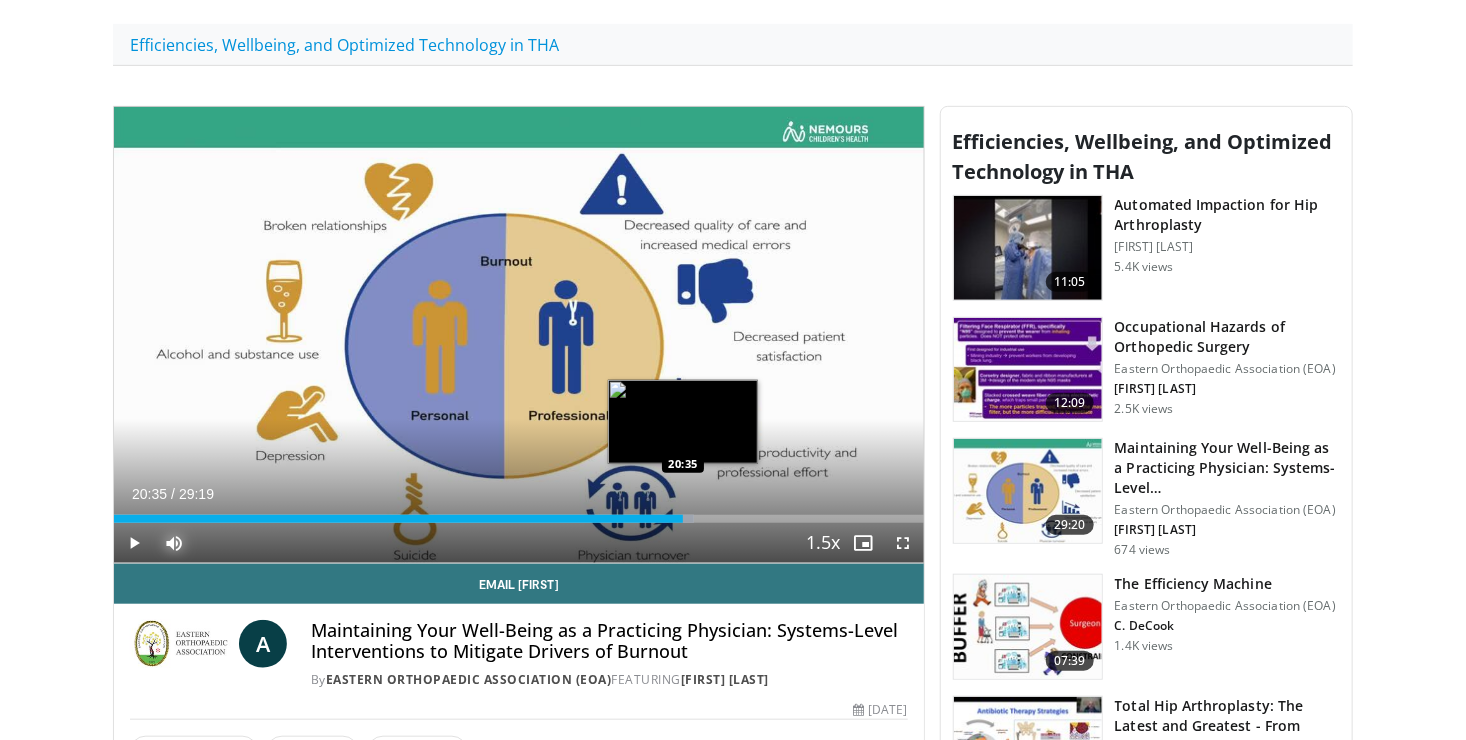 click at bounding box center [681, 519] 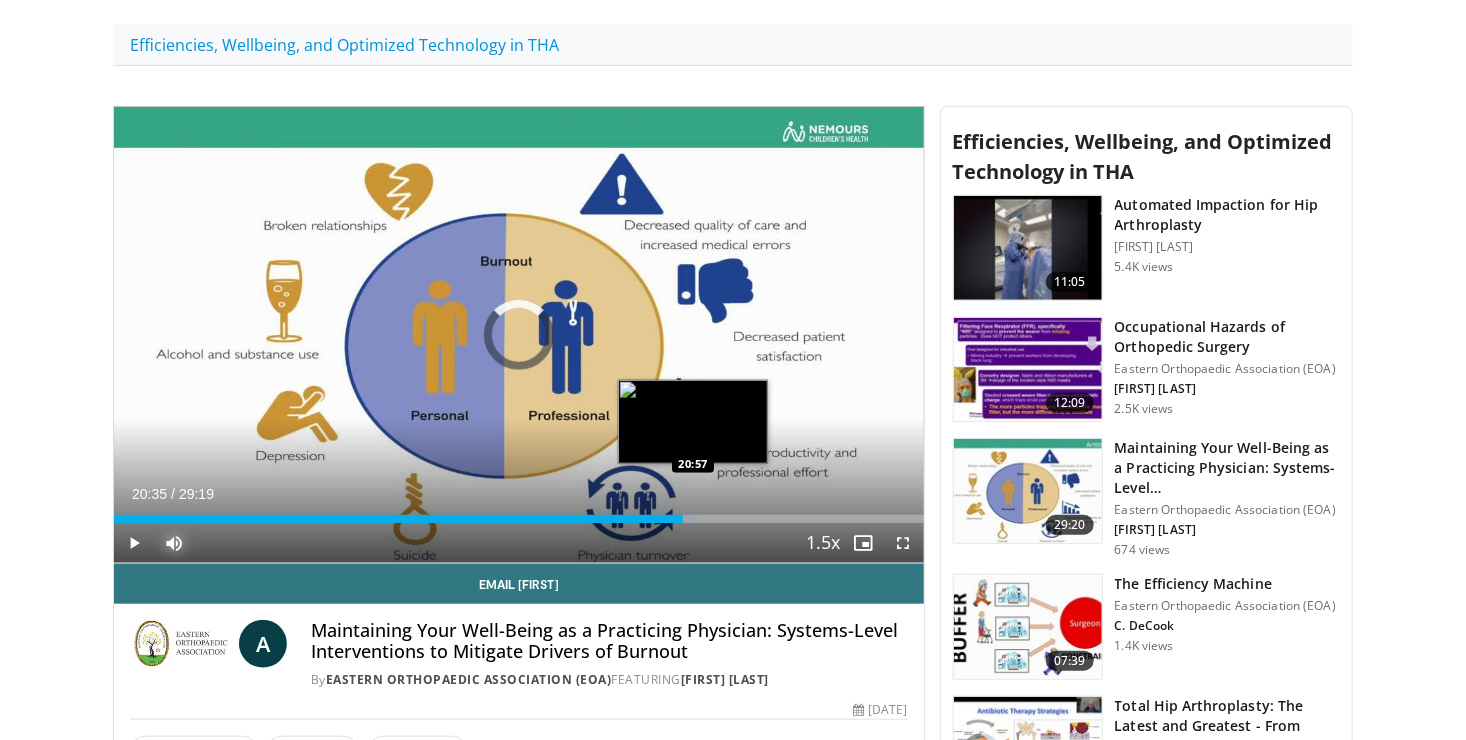 click at bounding box center [684, 519] 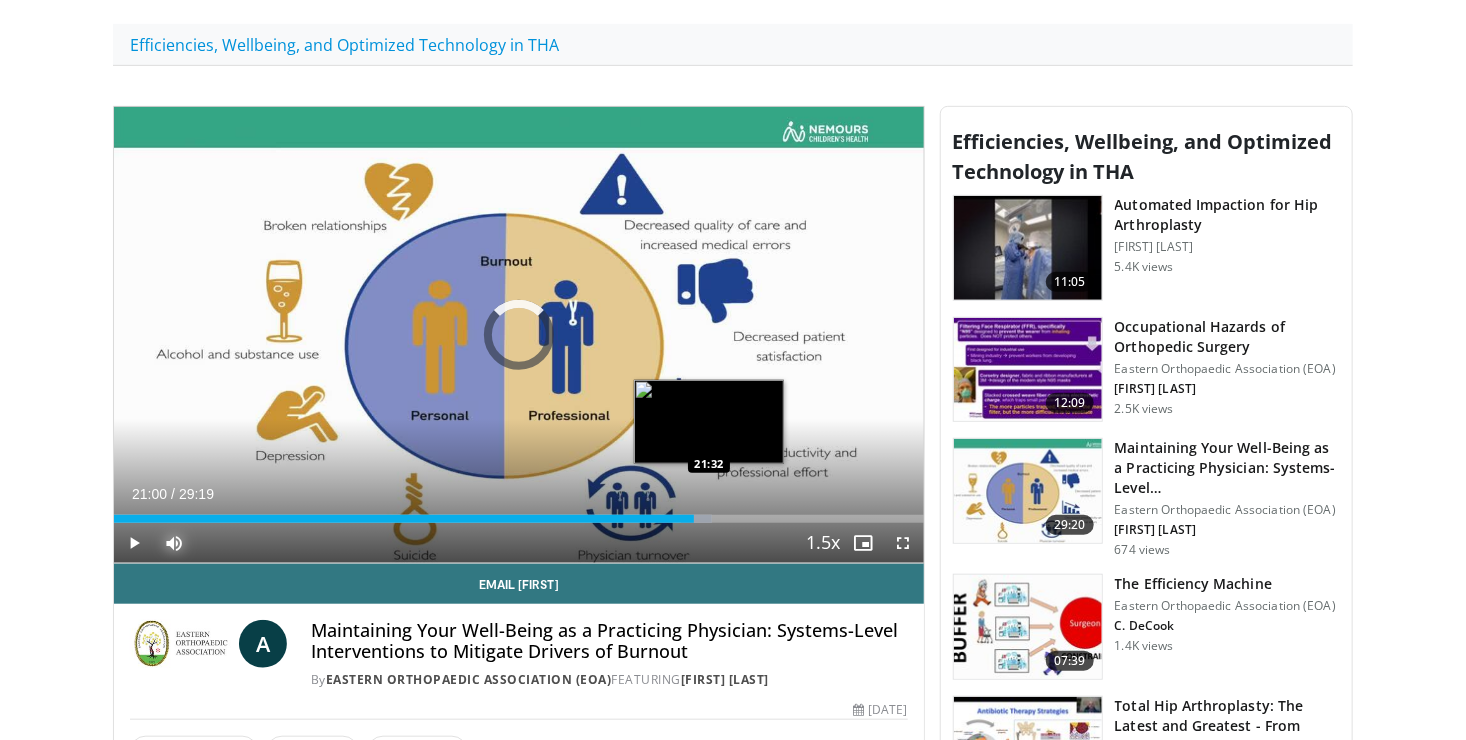 click on "Loaded :  73.87% 21:00 21:32" at bounding box center (519, 513) 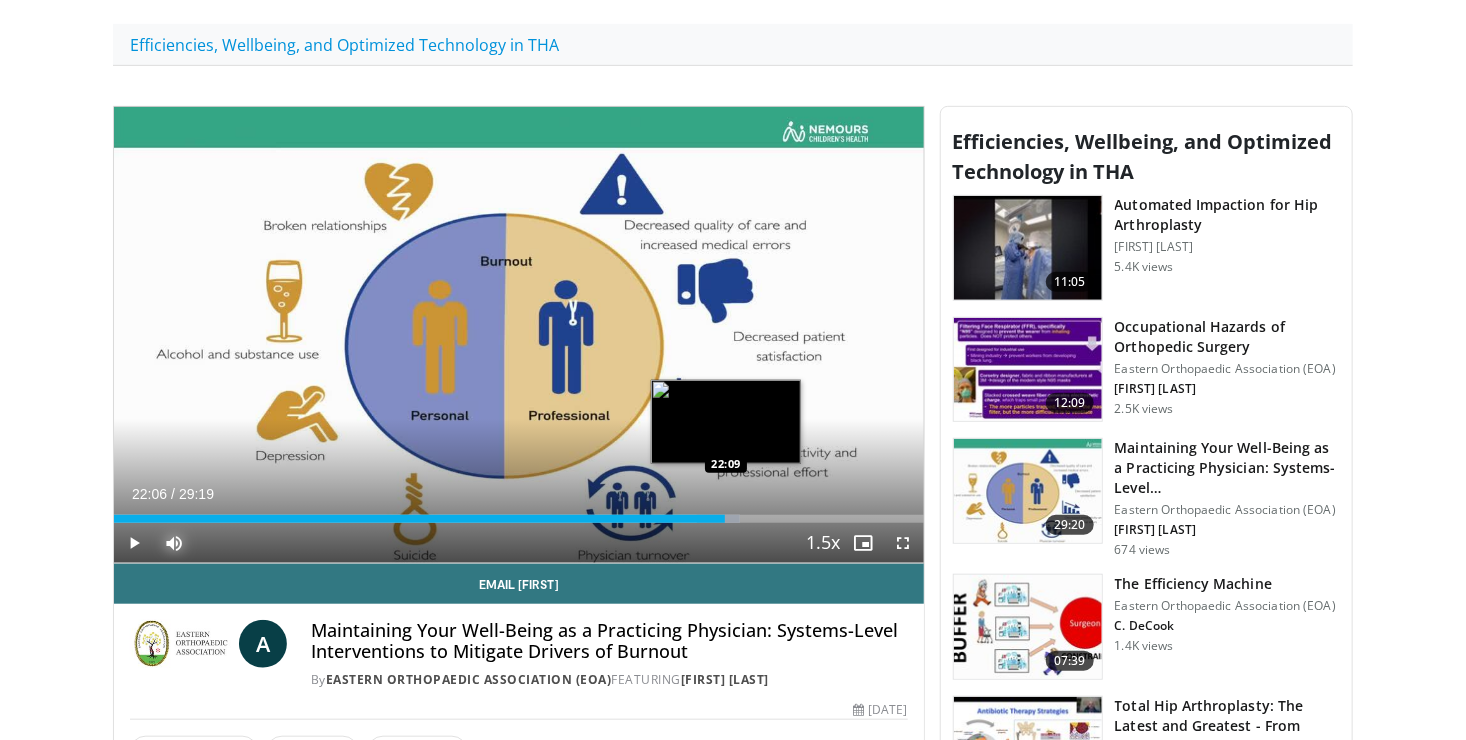 click on "Loaded :  77.26% 21:36 22:09" at bounding box center [519, 513] 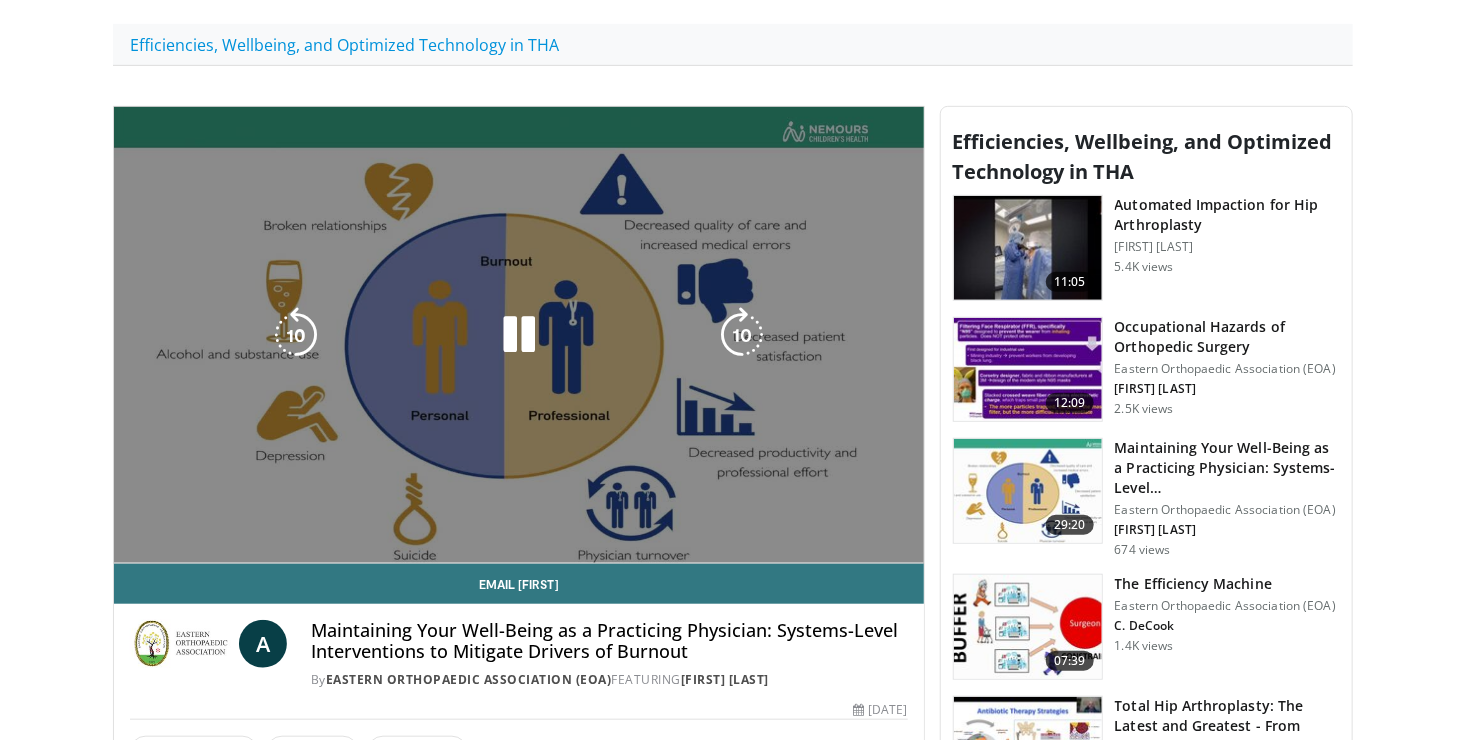 click on "Loaded :  77.26% 22:06 22:09" at bounding box center [519, 519] 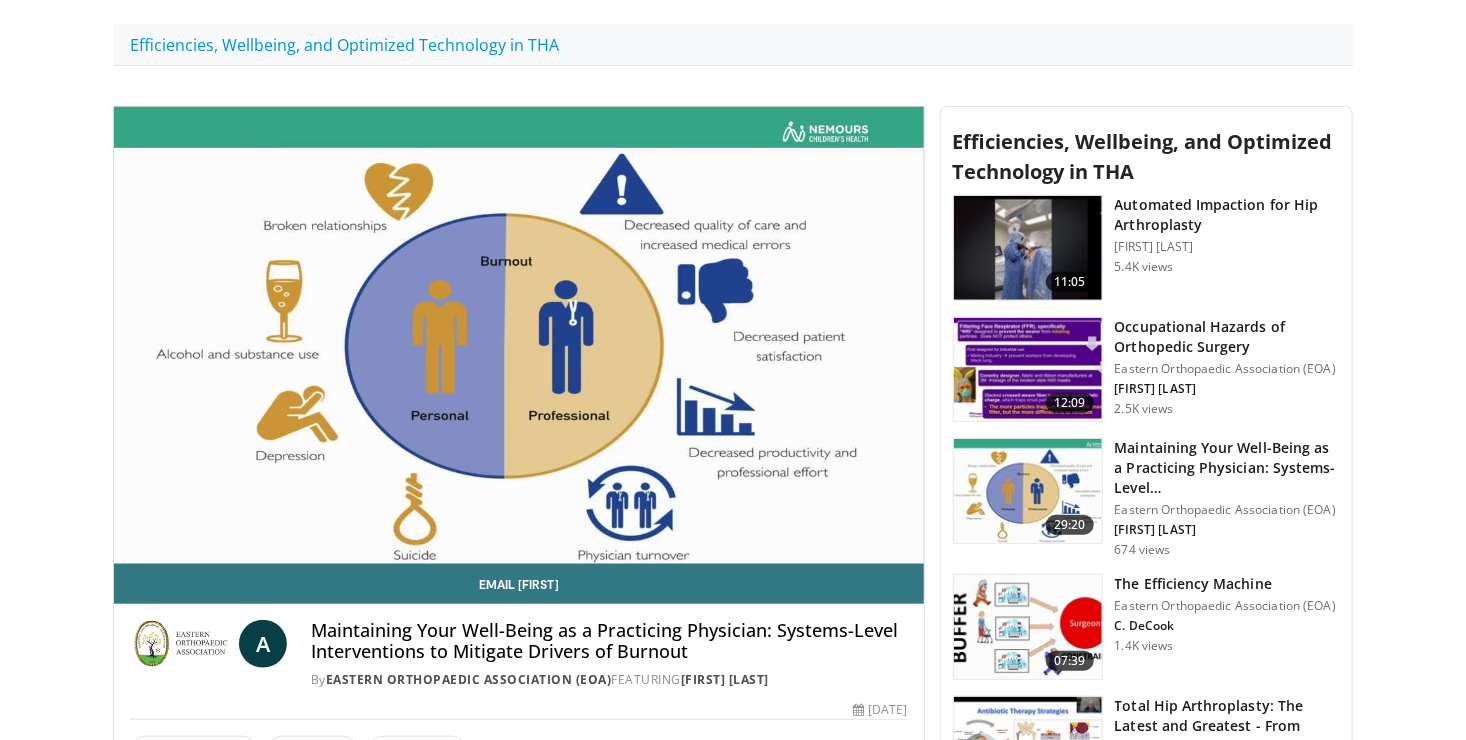 click on "10 seconds
Tap to unmute" at bounding box center (519, 335) 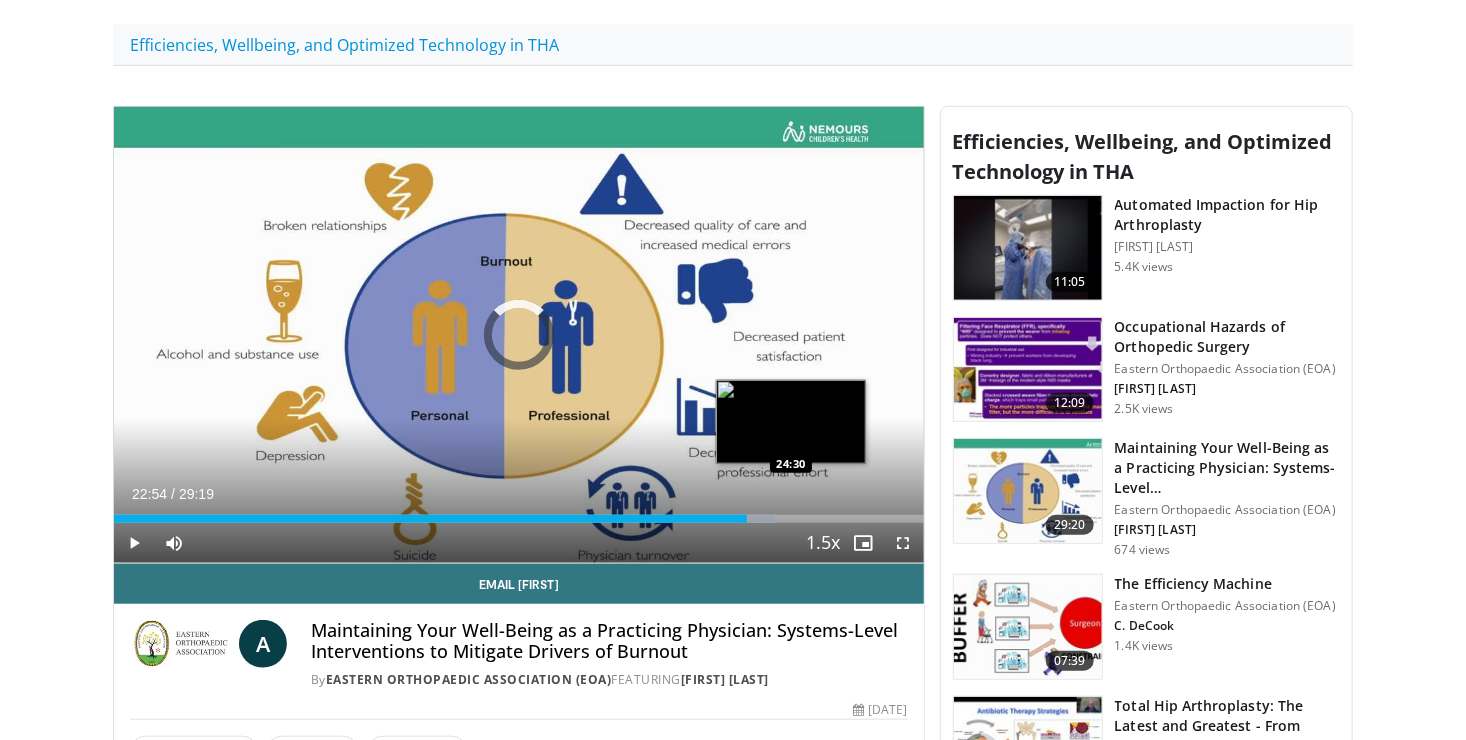 click on "Loaded :  81.77% 22:54 24:30" at bounding box center [519, 519] 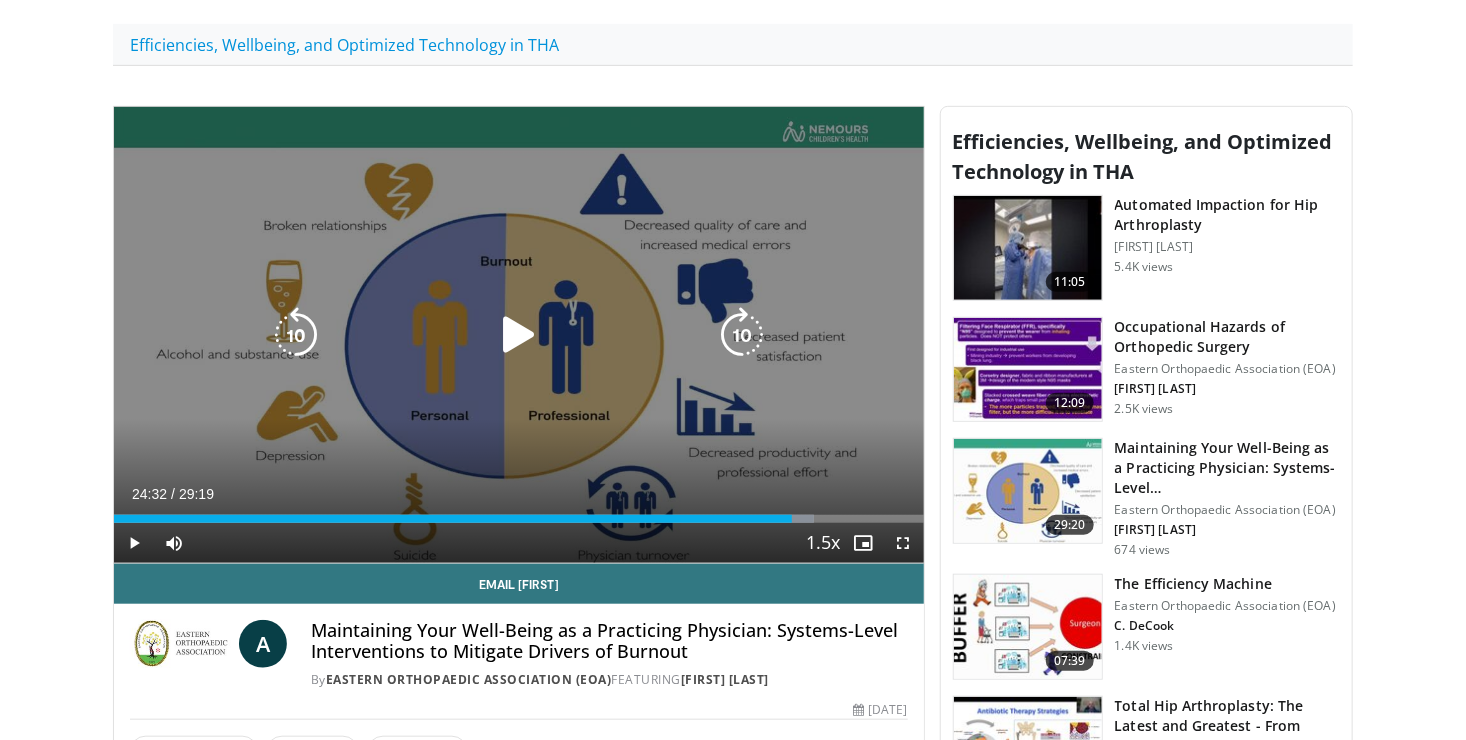 click at bounding box center (519, 335) 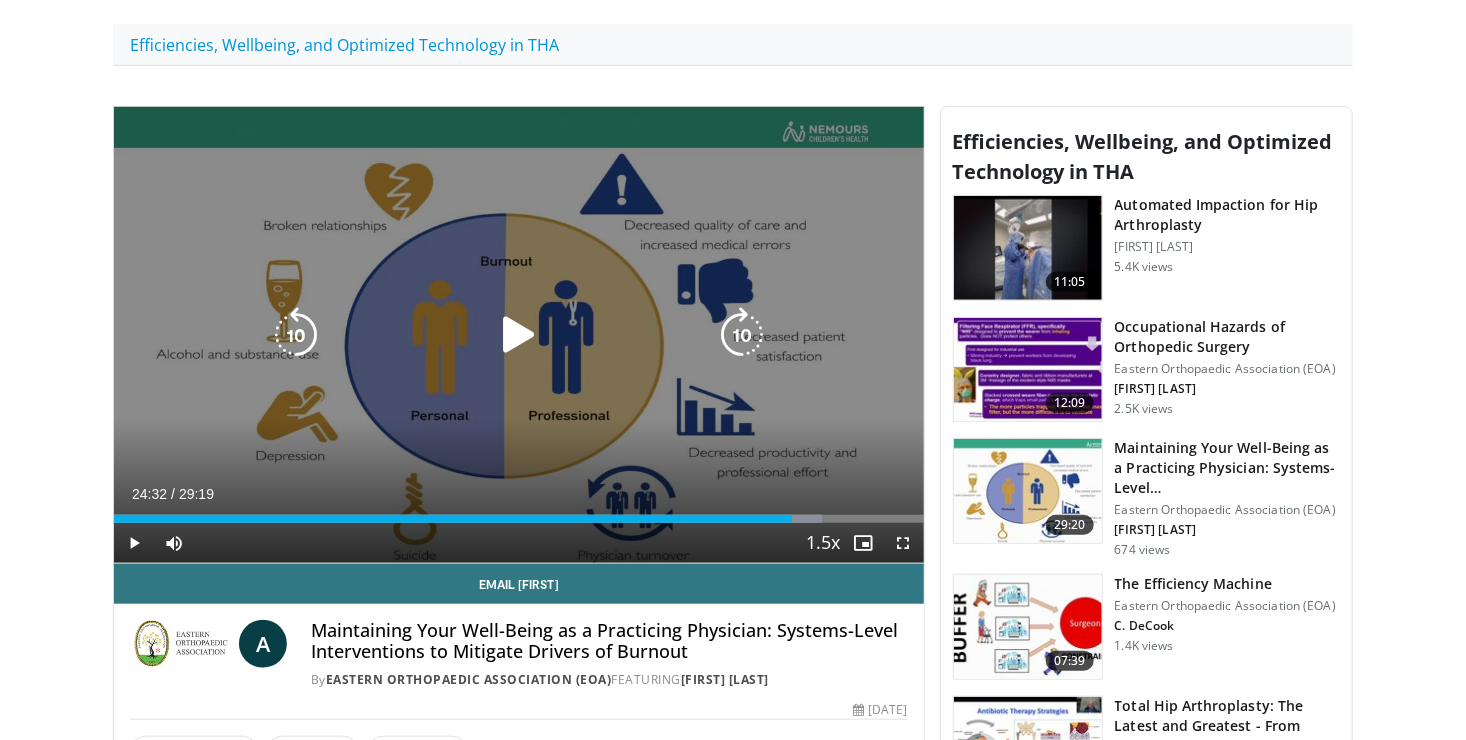 click at bounding box center [519, 335] 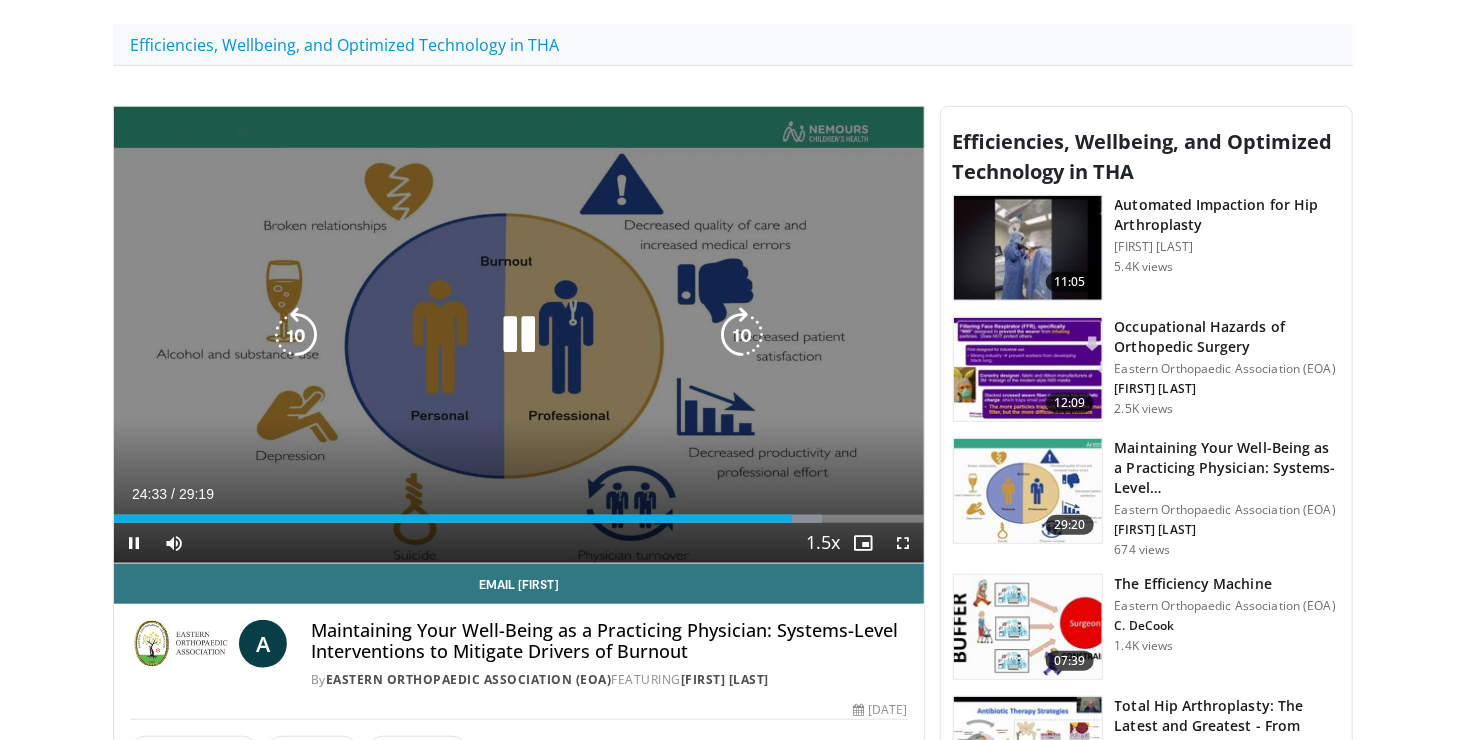 click on "10 seconds
Tap to unmute" at bounding box center [519, 335] 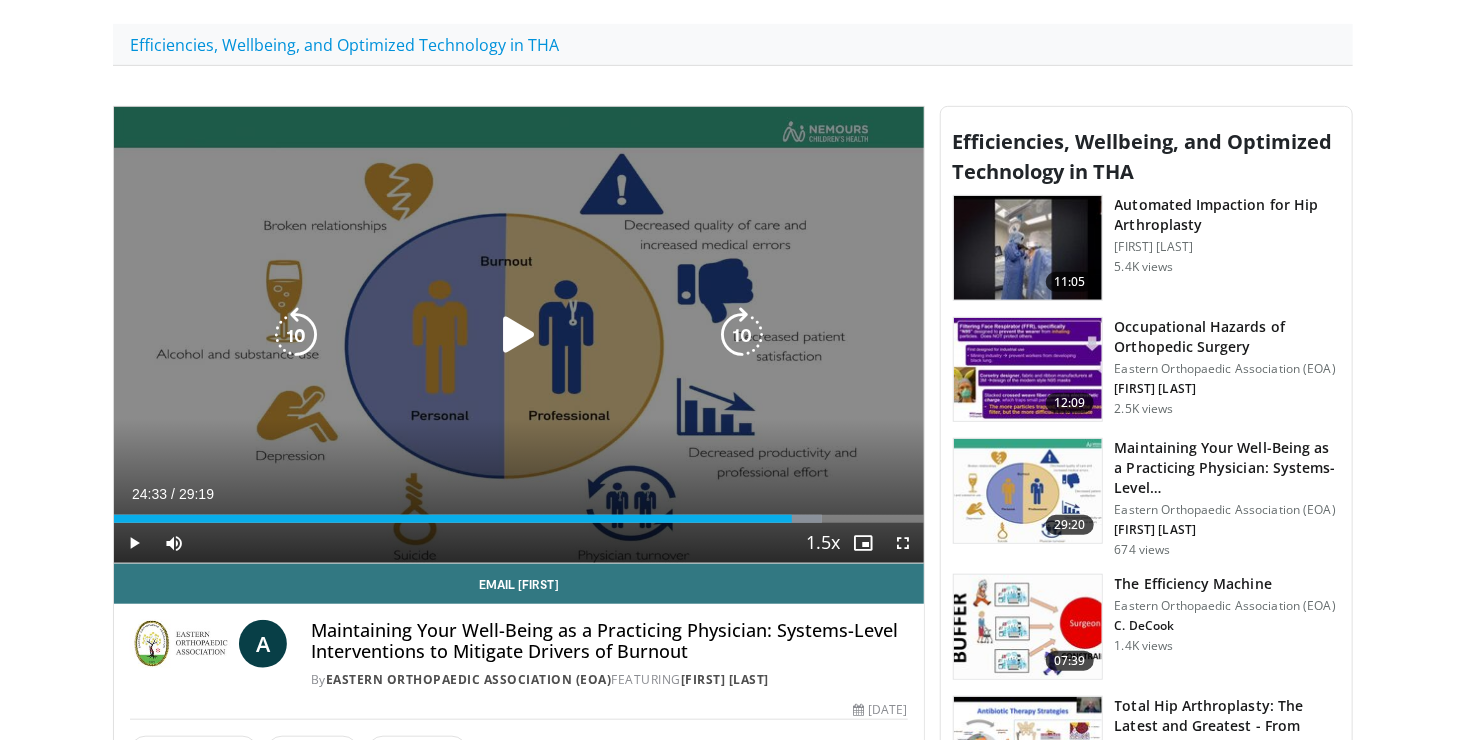 click at bounding box center (519, 335) 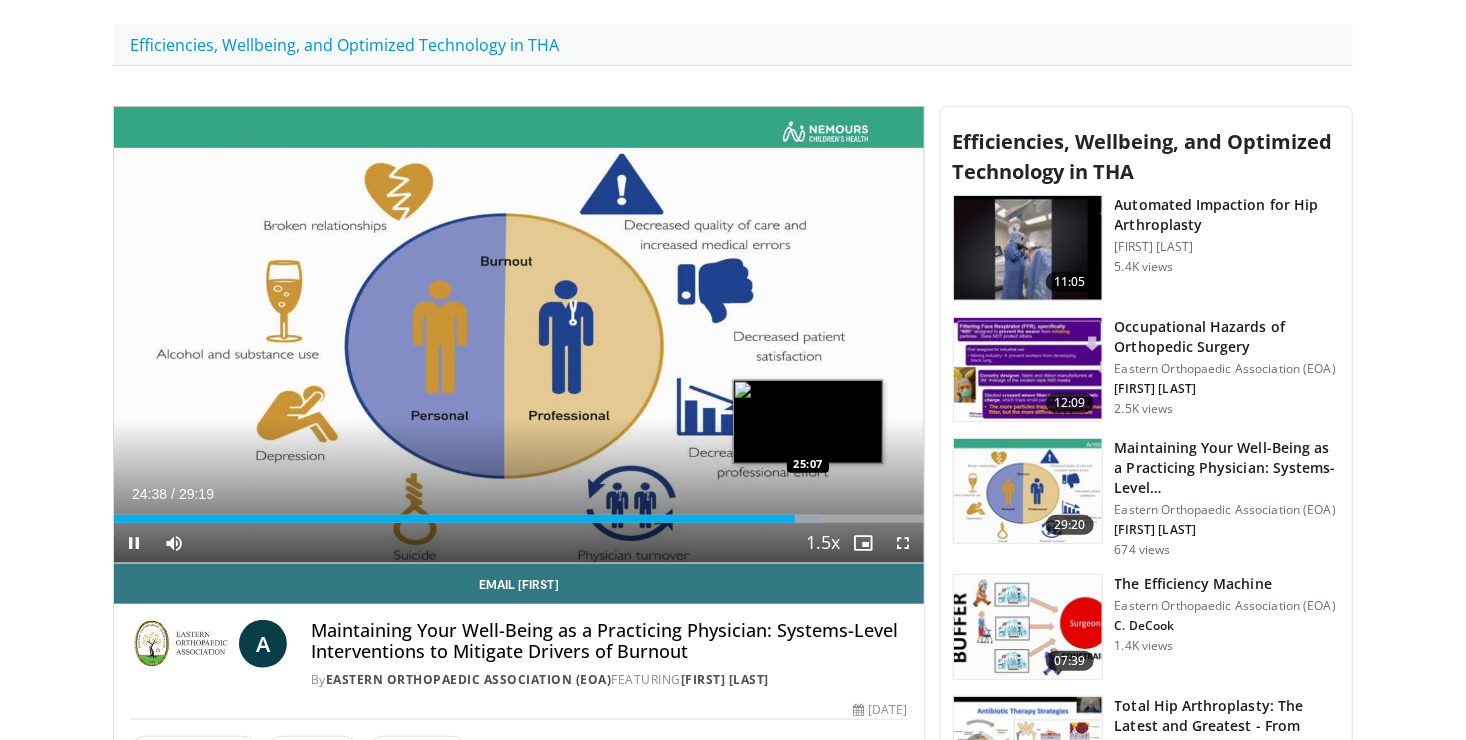 click on "Loaded :  87.55% 24:38 25:07" at bounding box center (519, 519) 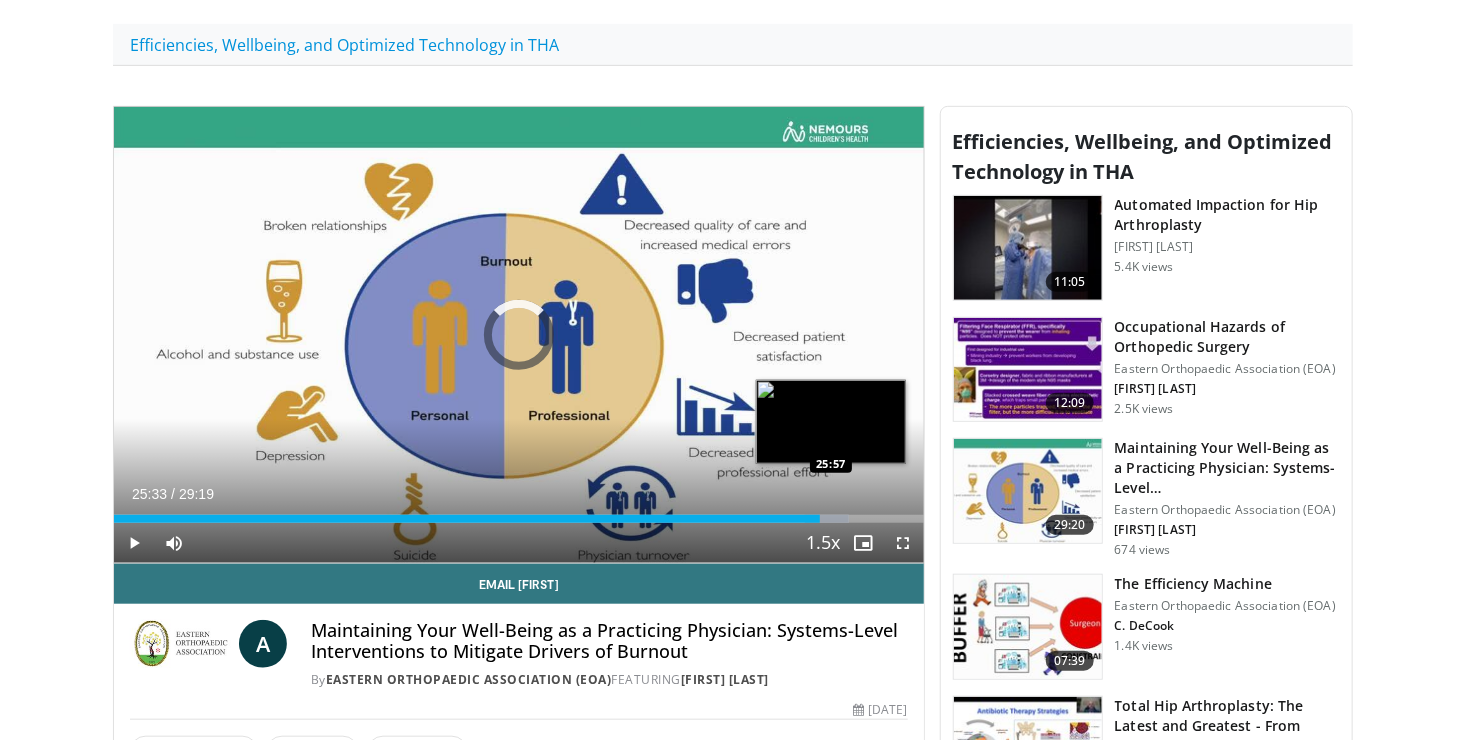 click on "Loaded :  90.79% 25:33 25:57" at bounding box center (519, 519) 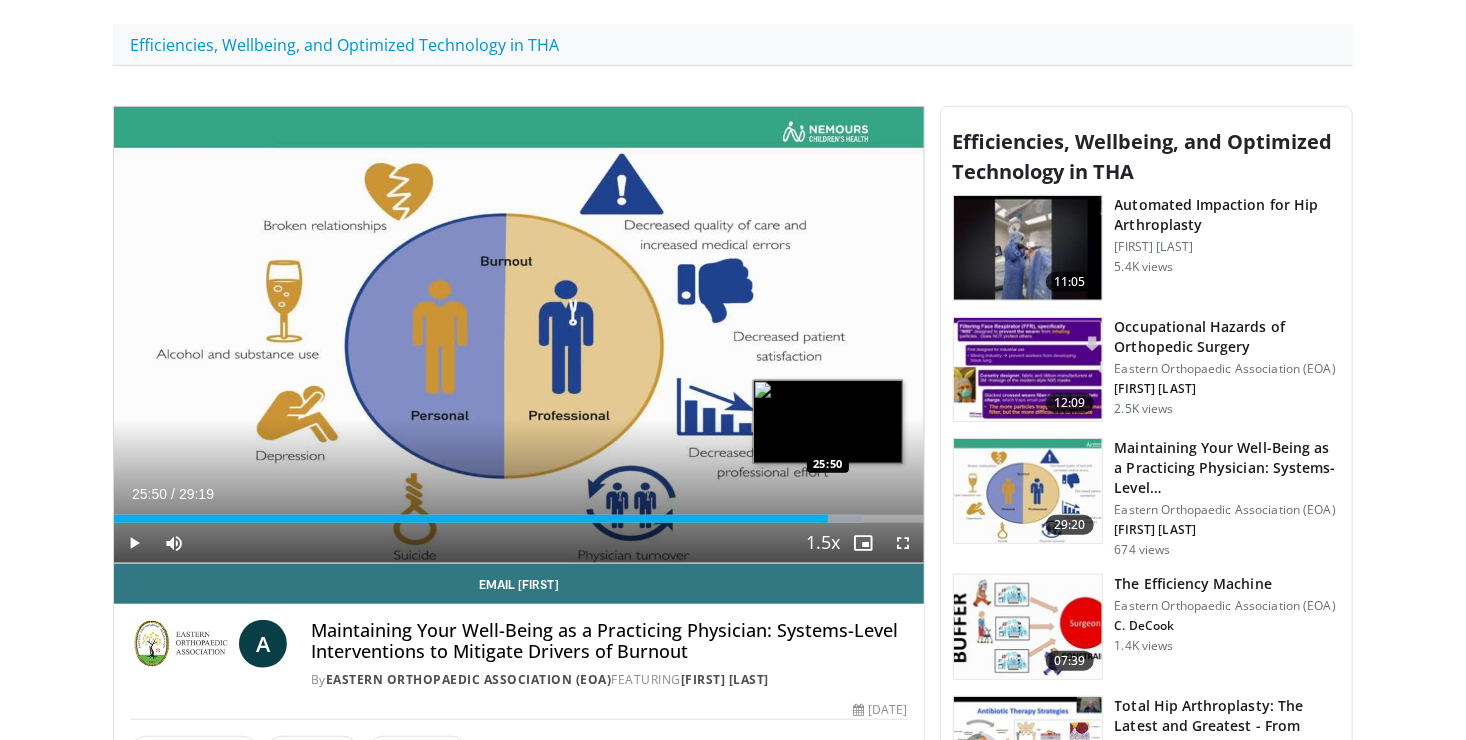 click on "Loaded :  92.49% 25:50 25:50" at bounding box center [519, 519] 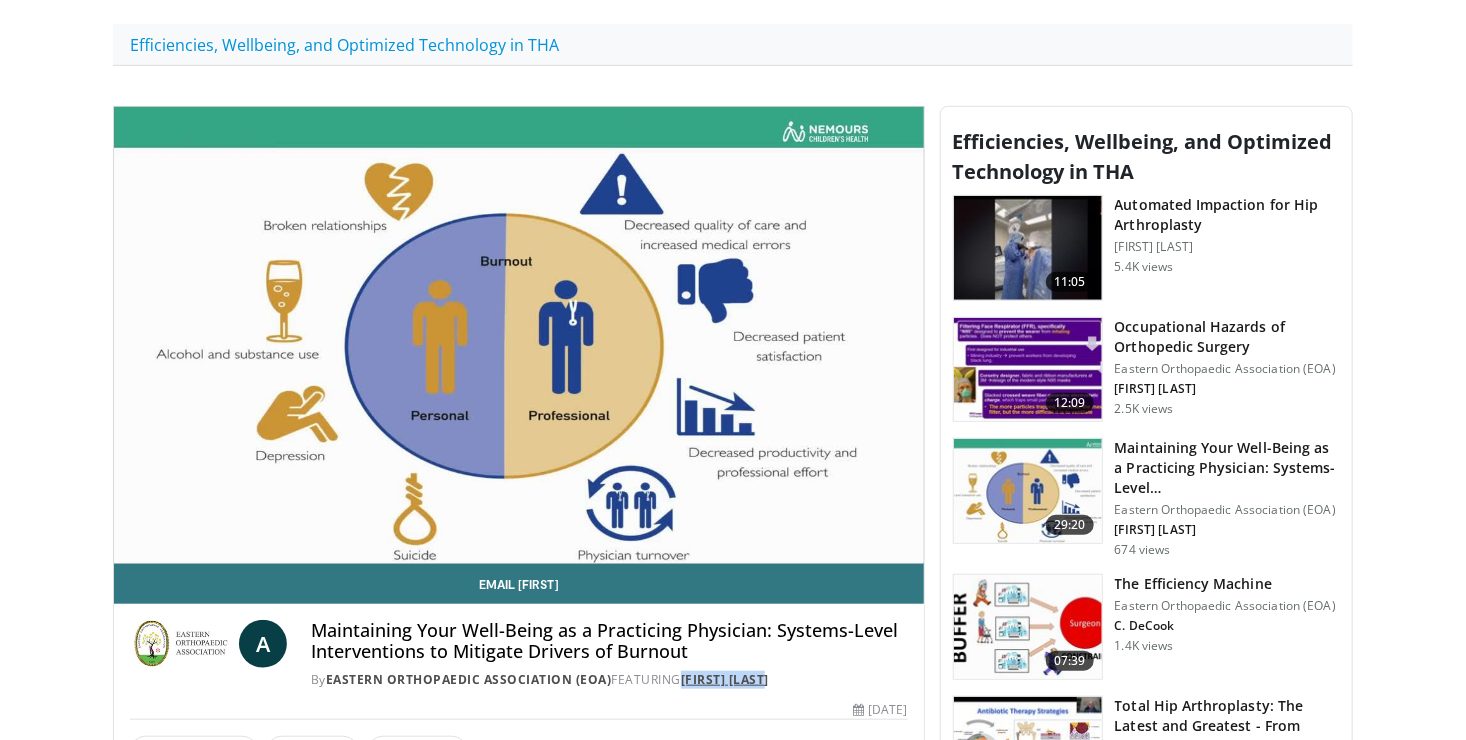 drag, startPoint x: 795, startPoint y: 672, endPoint x: 689, endPoint y: 683, distance: 106.56923 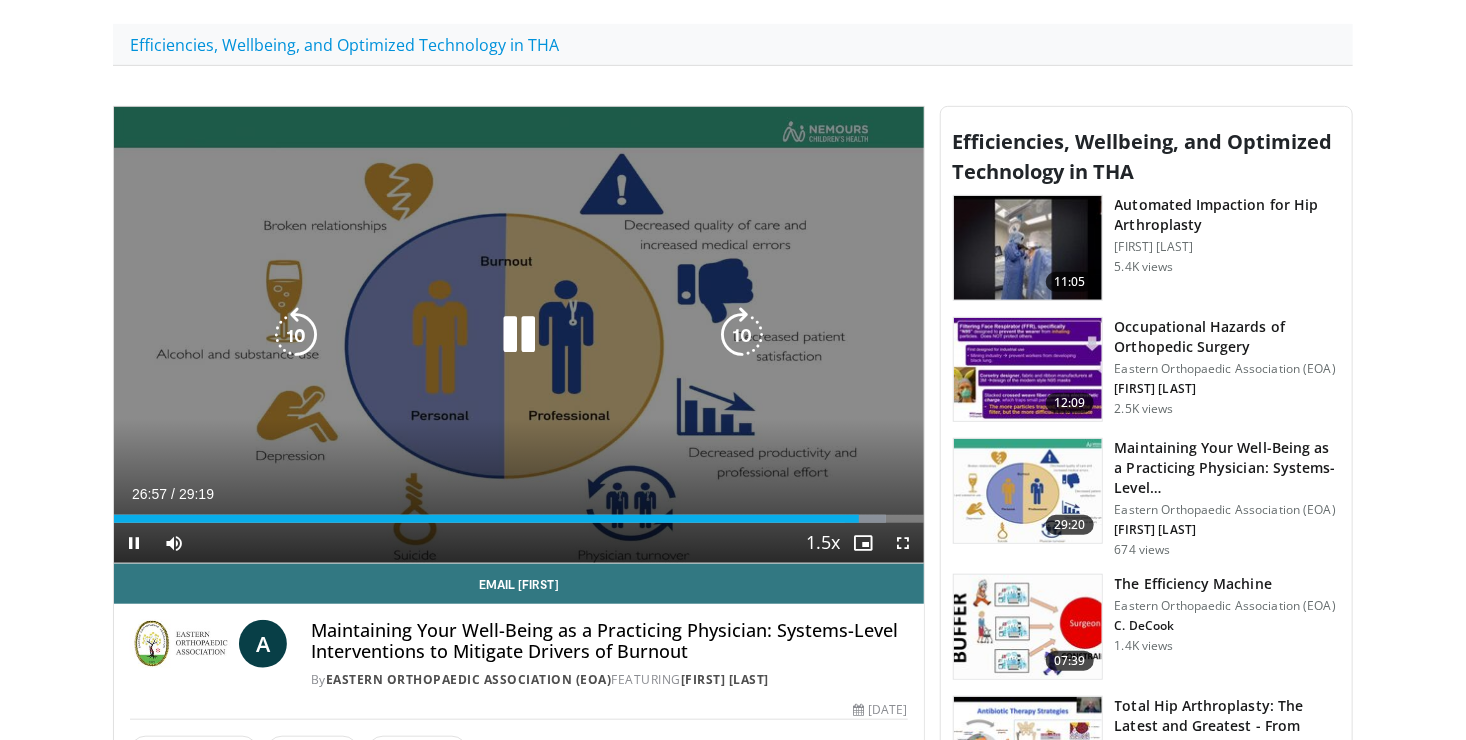 click on "10 seconds
Tap to unmute" at bounding box center [519, 335] 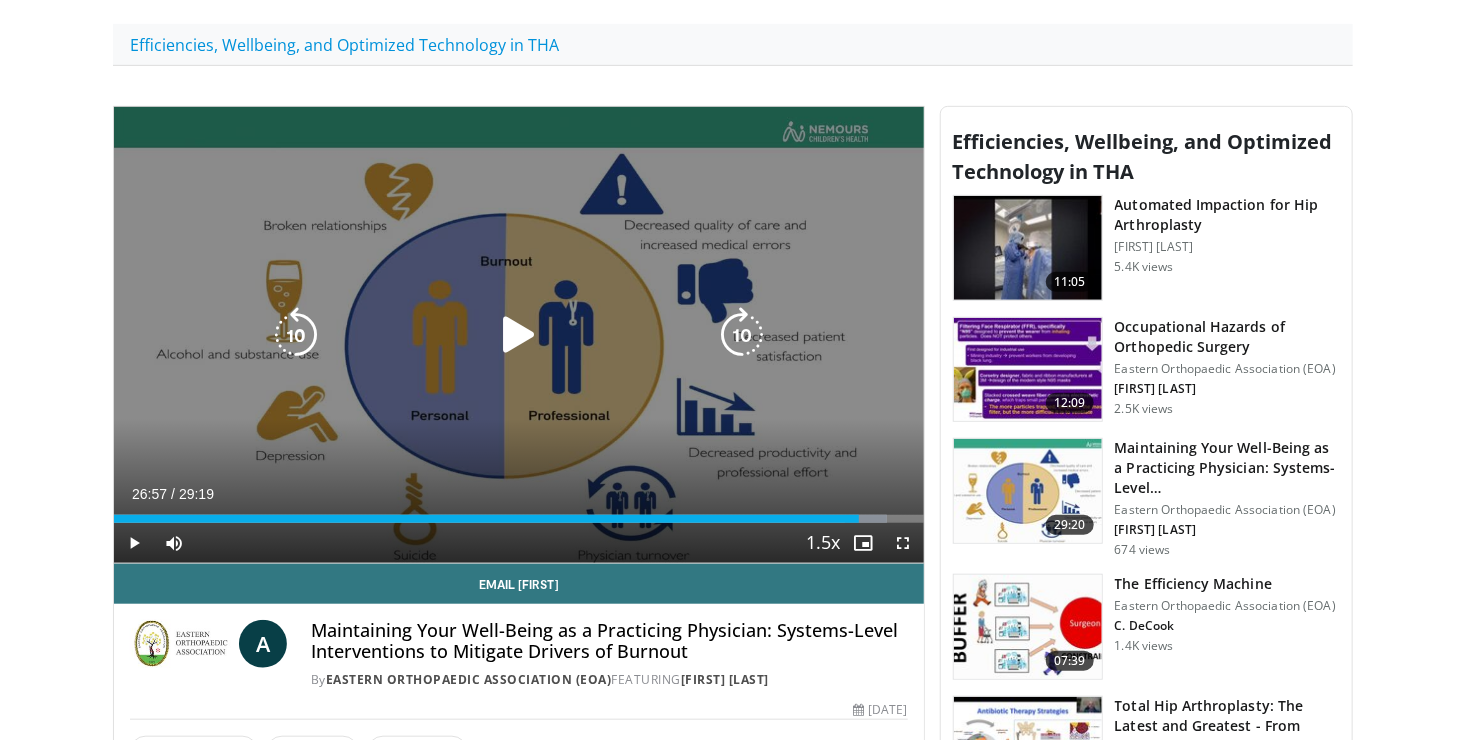 click at bounding box center (519, 335) 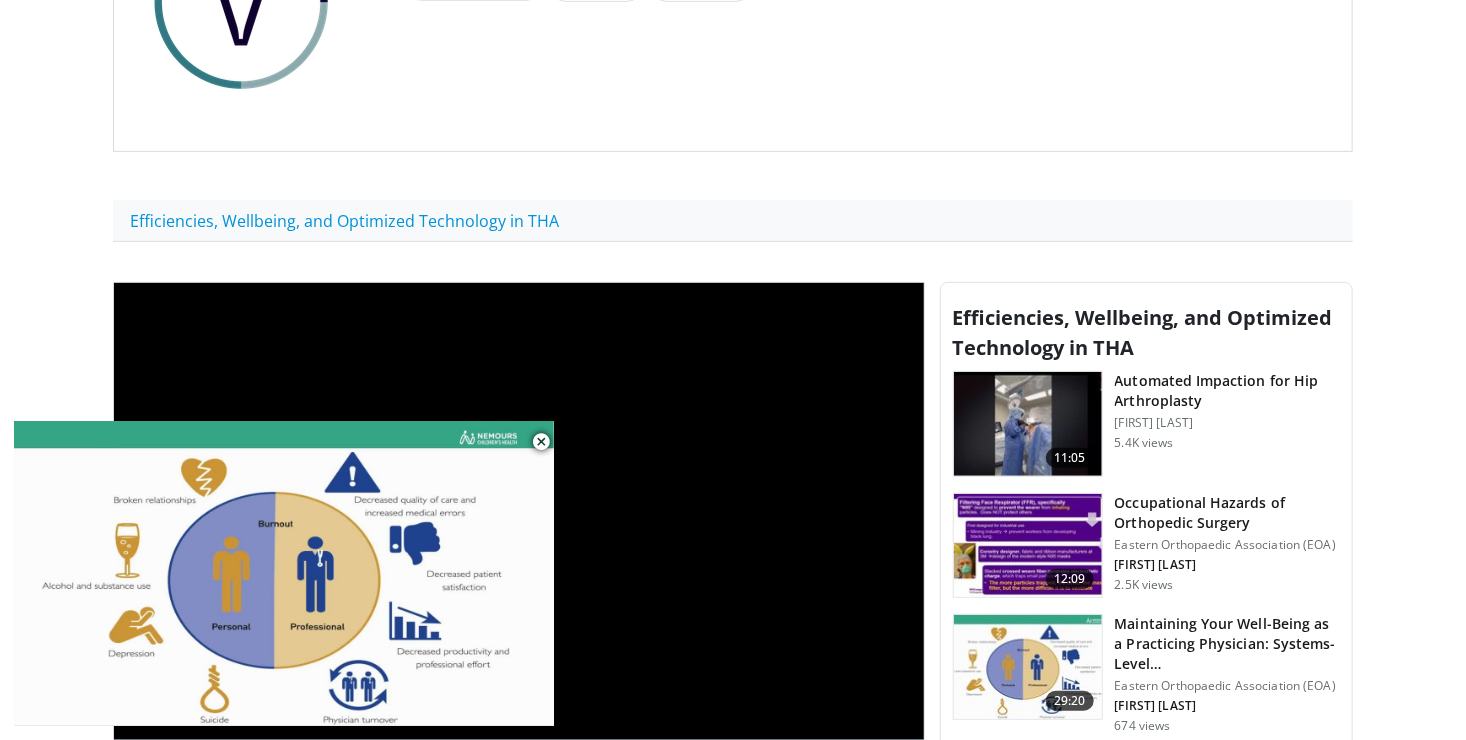 scroll, scrollTop: 300, scrollLeft: 0, axis: vertical 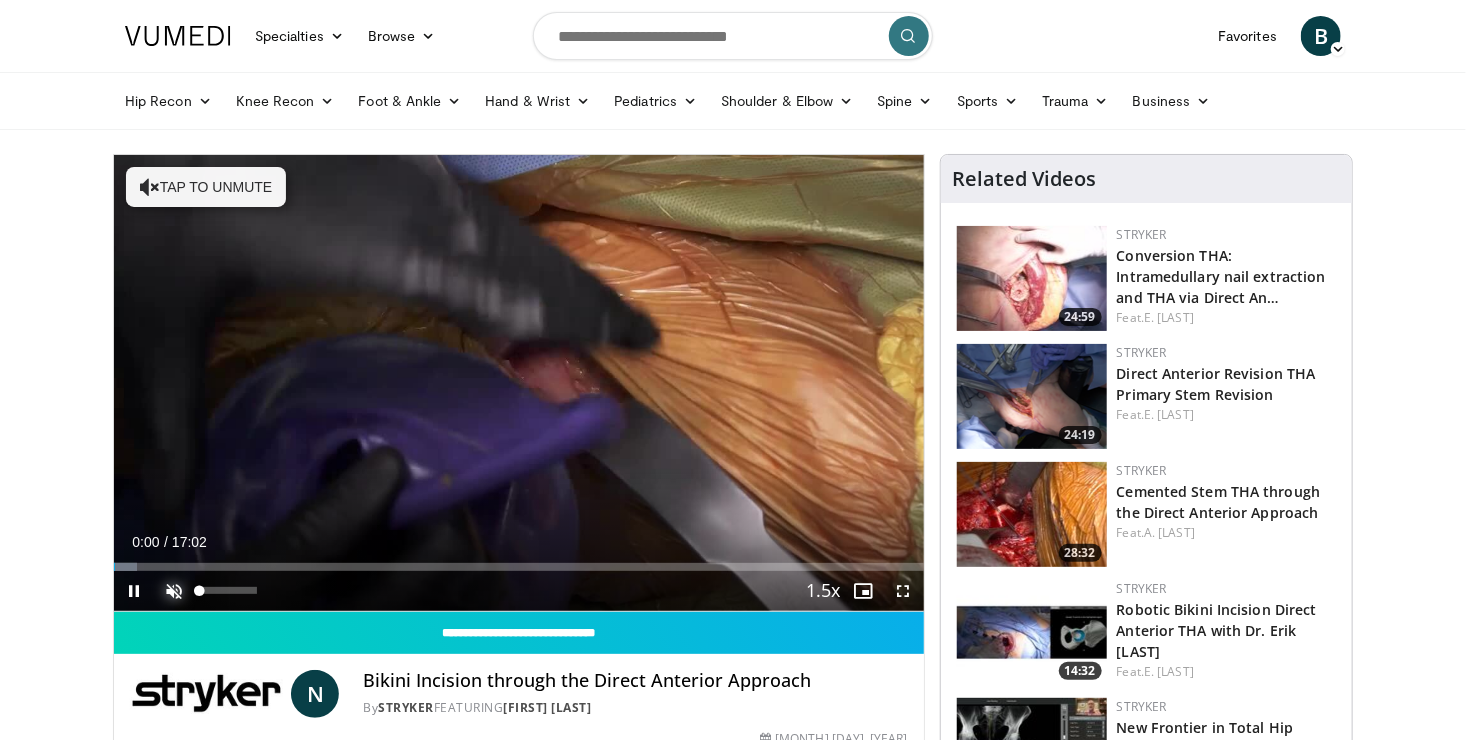 click at bounding box center [174, 591] 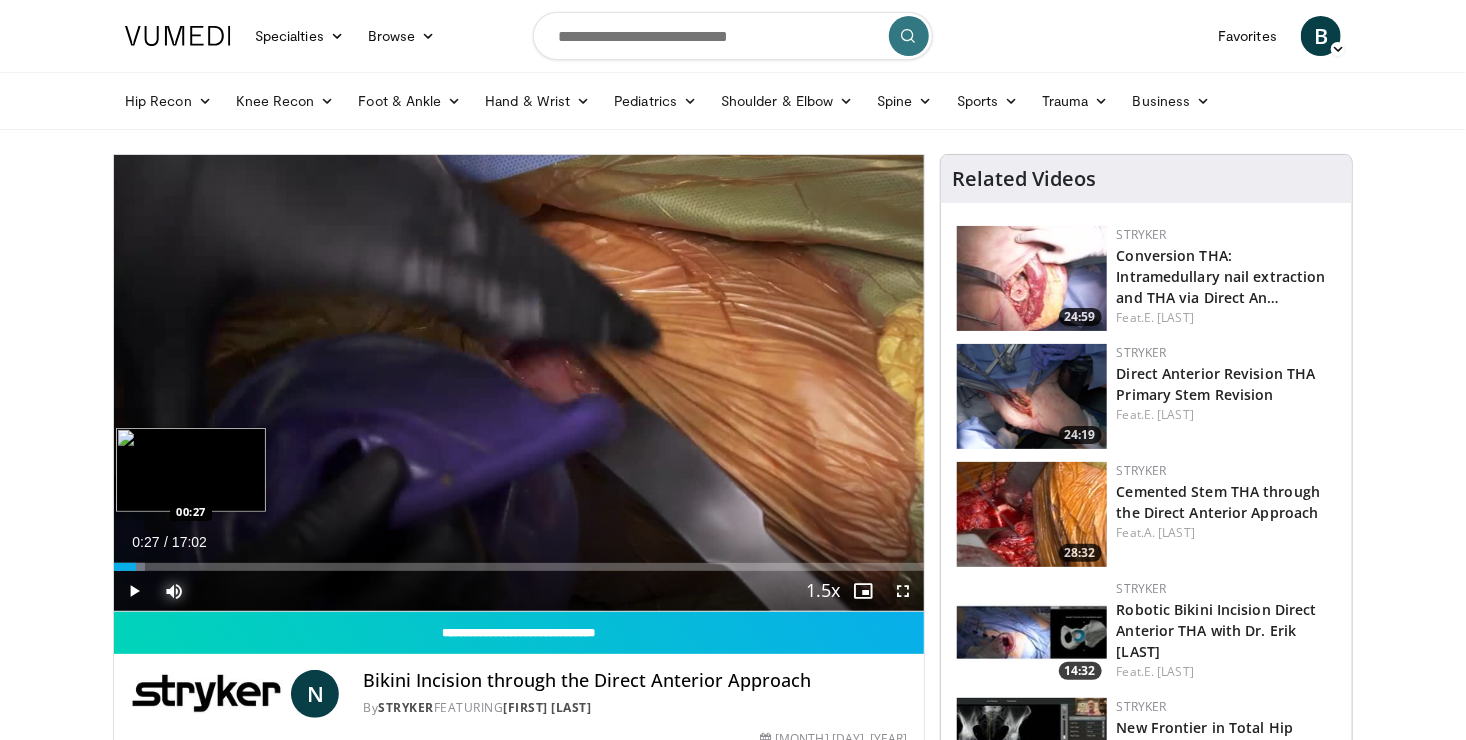 click on "Loaded :  3.87% 00:27 00:27" at bounding box center (519, 561) 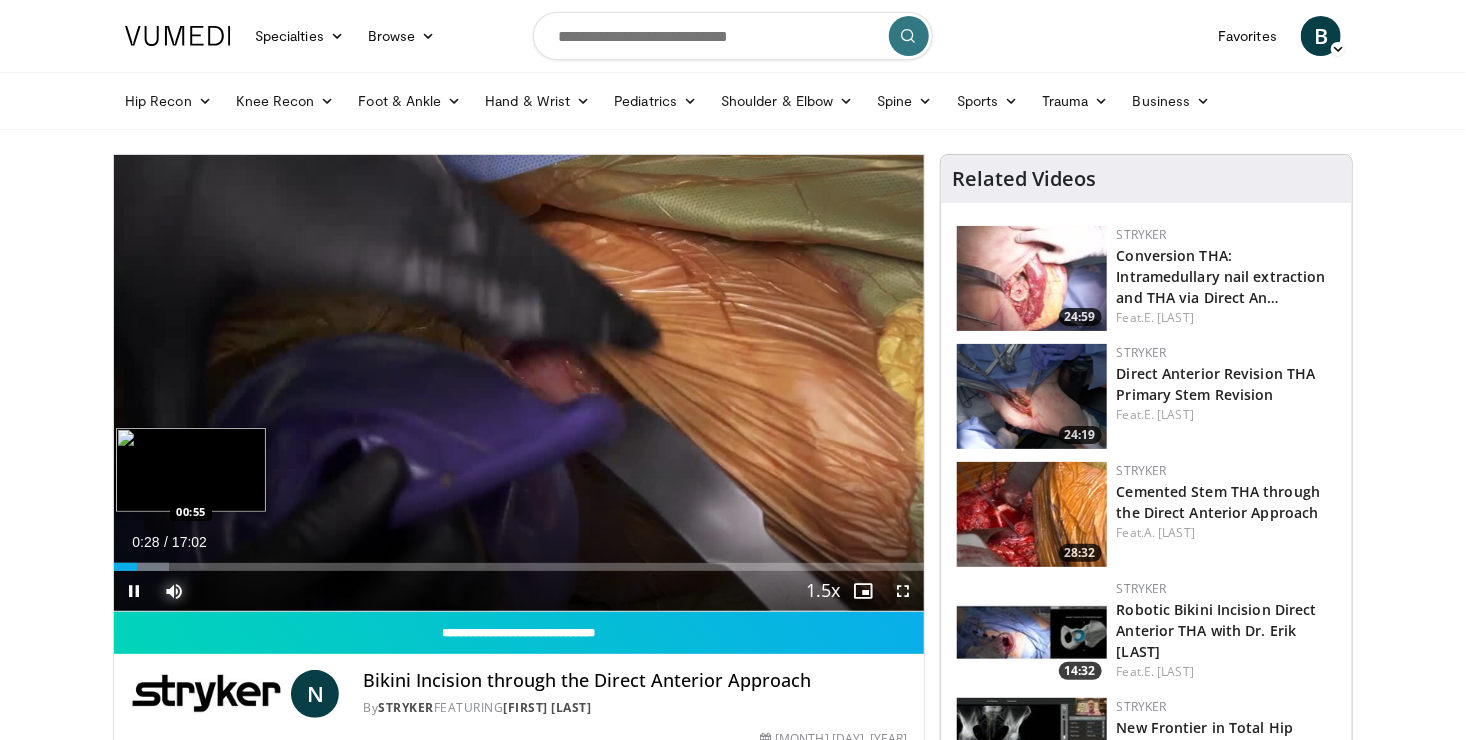 click on "Loaded :  6.78% 00:29 00:55" at bounding box center [519, 561] 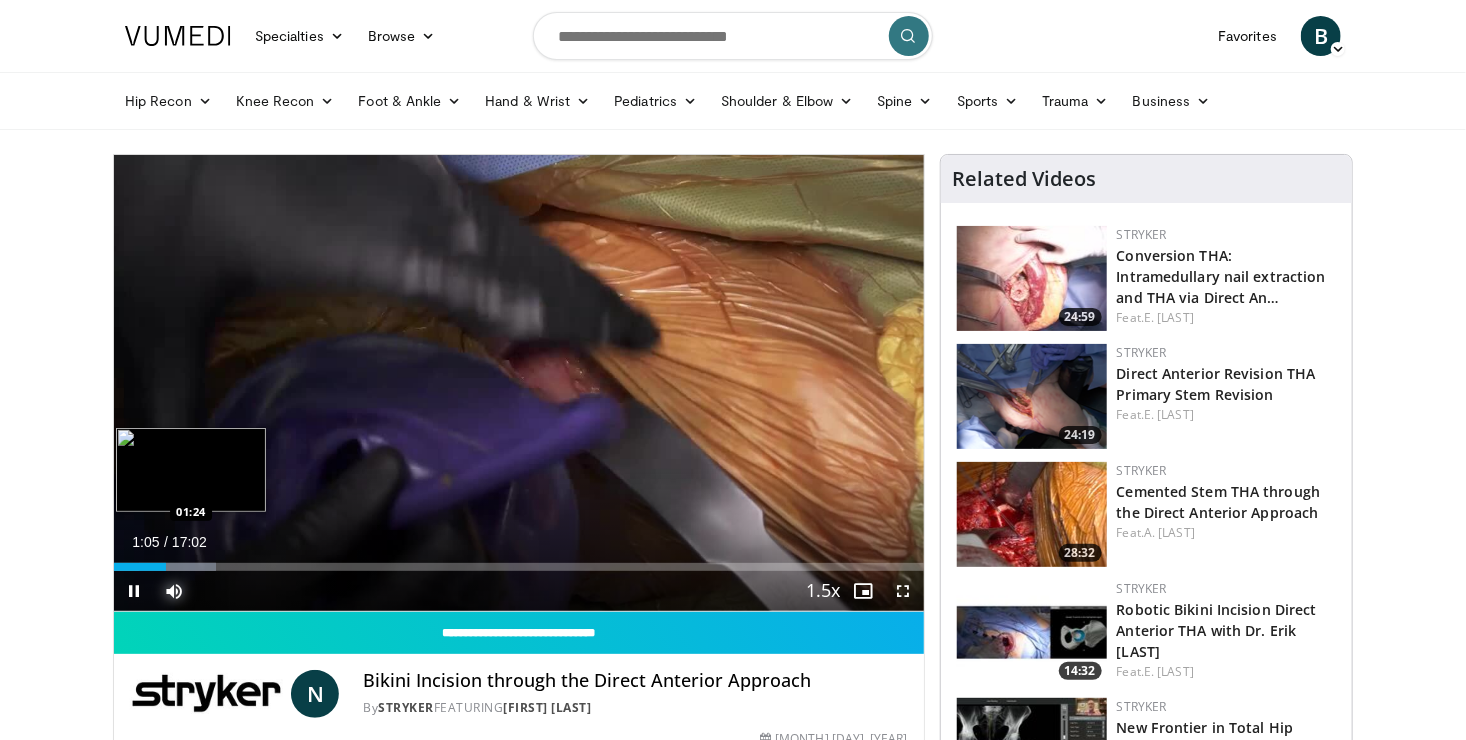 click on "Loaded :  12.60% 01:05 01:24" at bounding box center [519, 567] 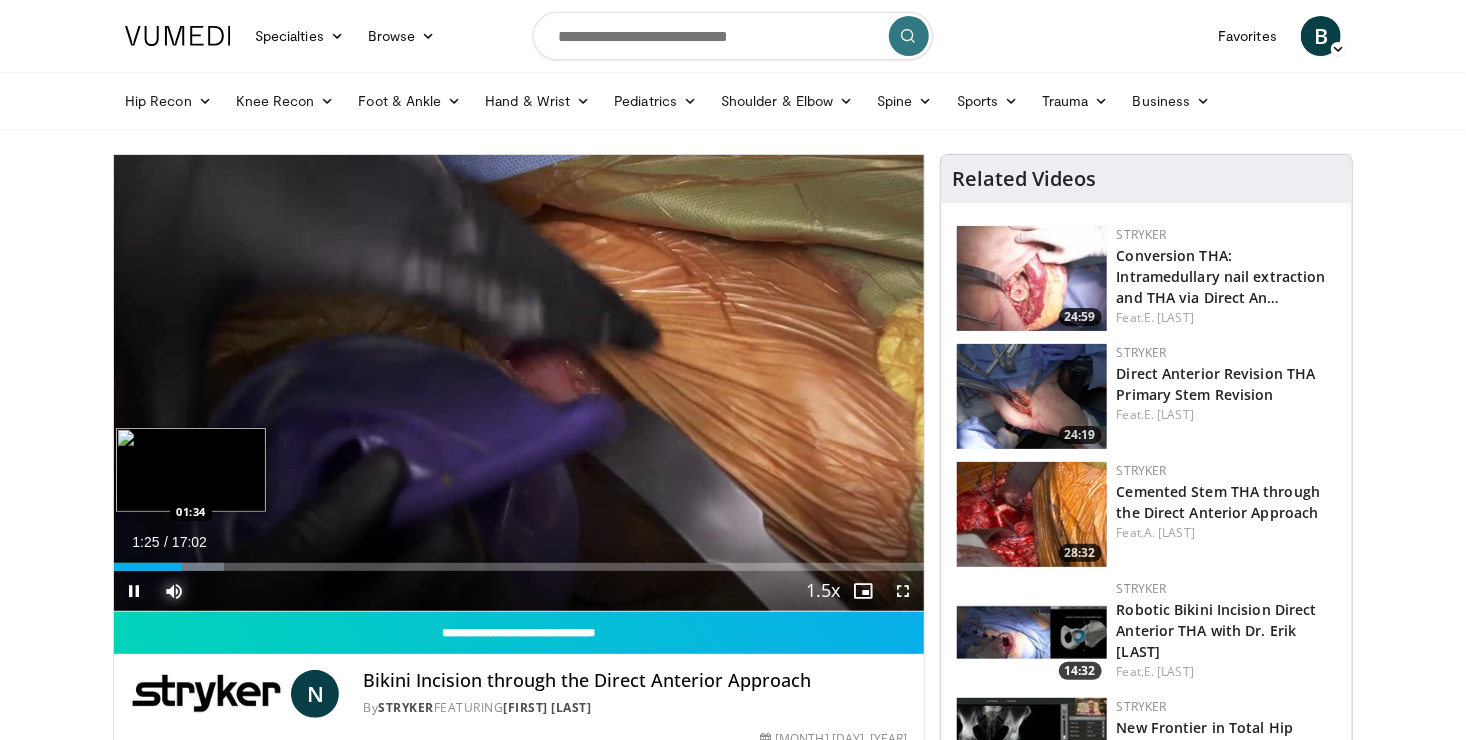 click at bounding box center [190, 567] 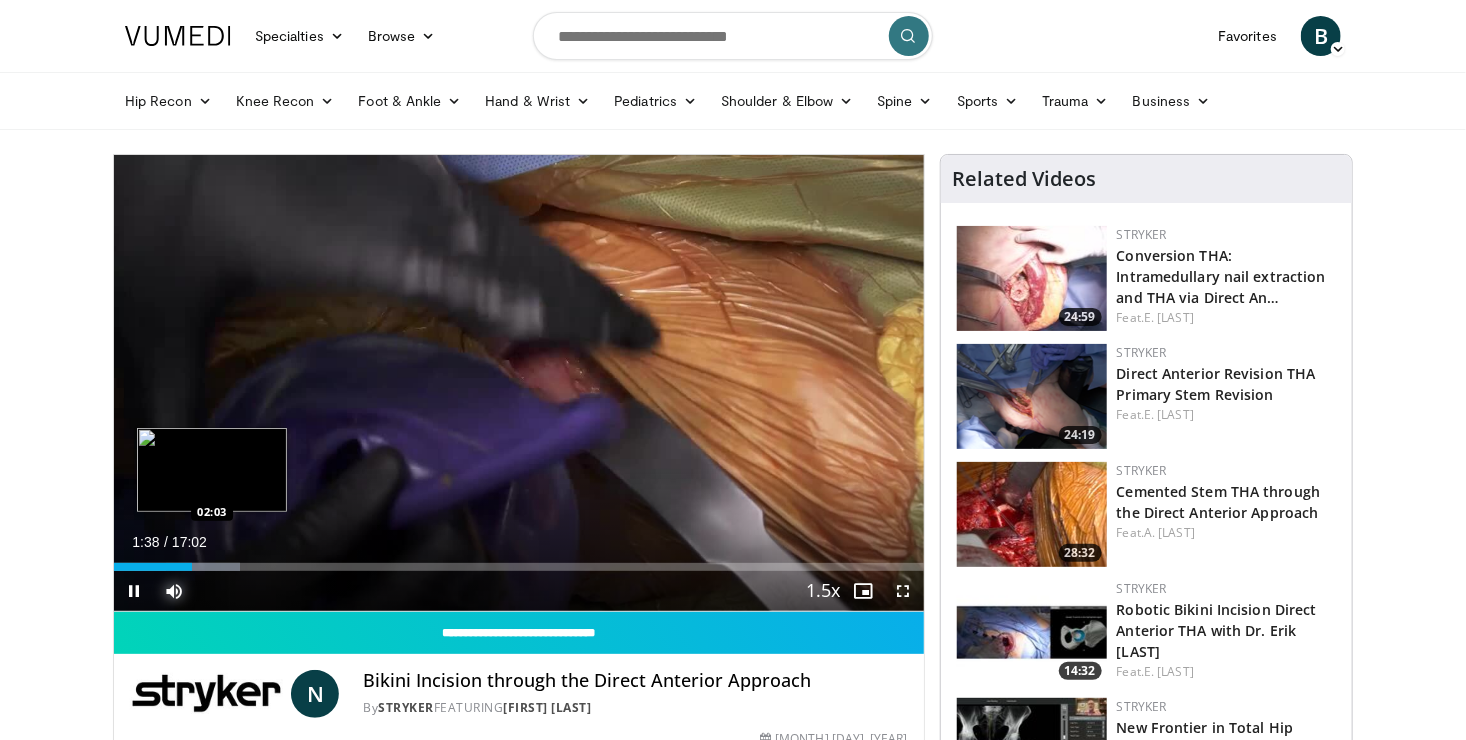 click at bounding box center (202, 567) 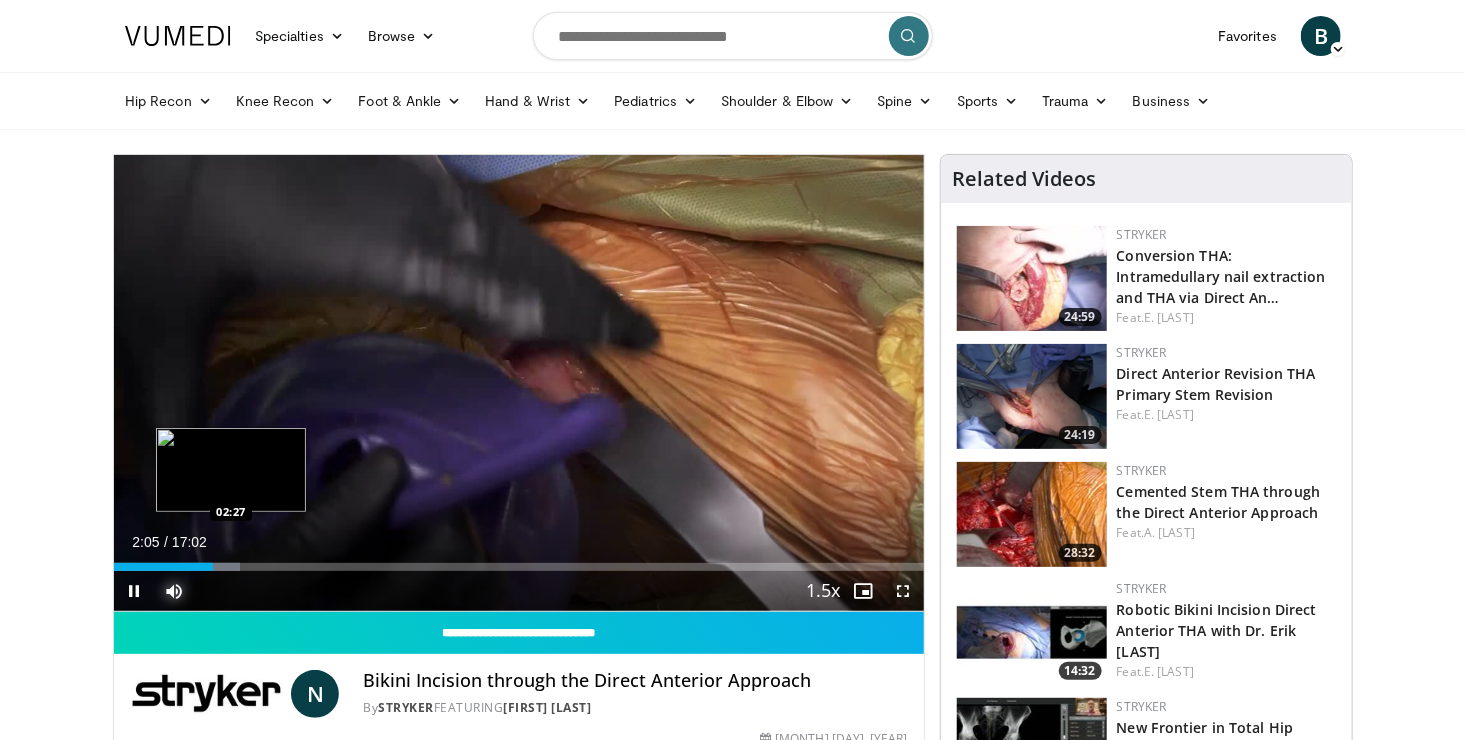click at bounding box center [215, 567] 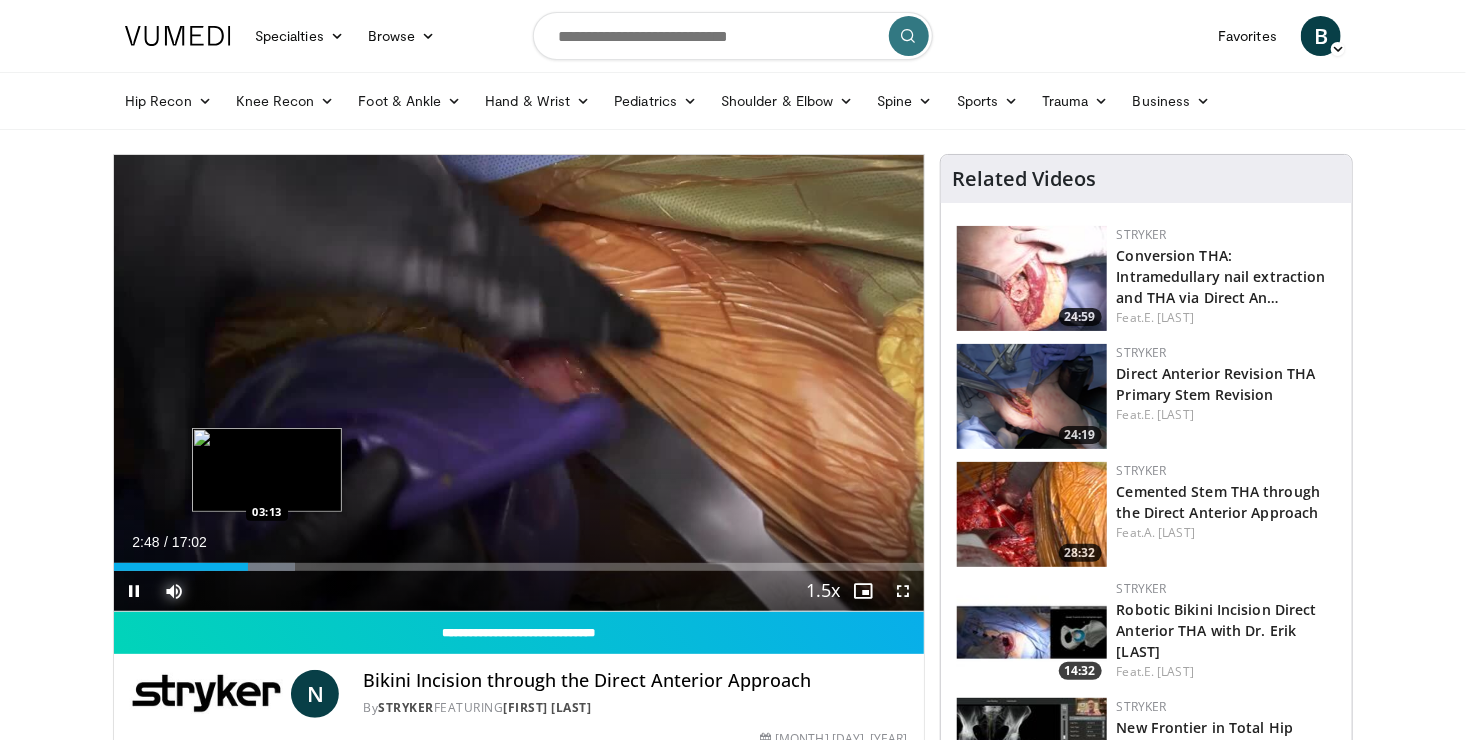 click at bounding box center (259, 567) 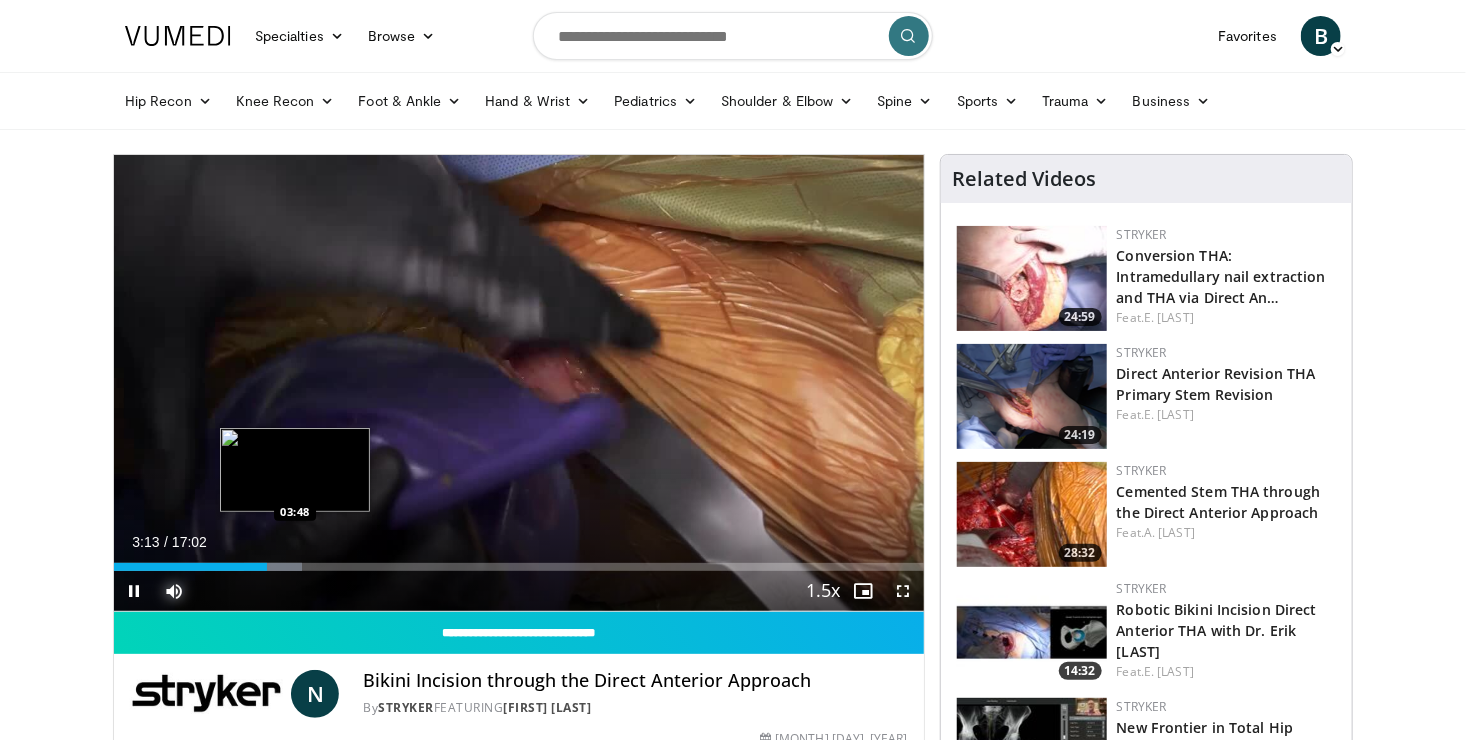 click on "Loaded :  23.27% 03:13 03:48" at bounding box center [519, 561] 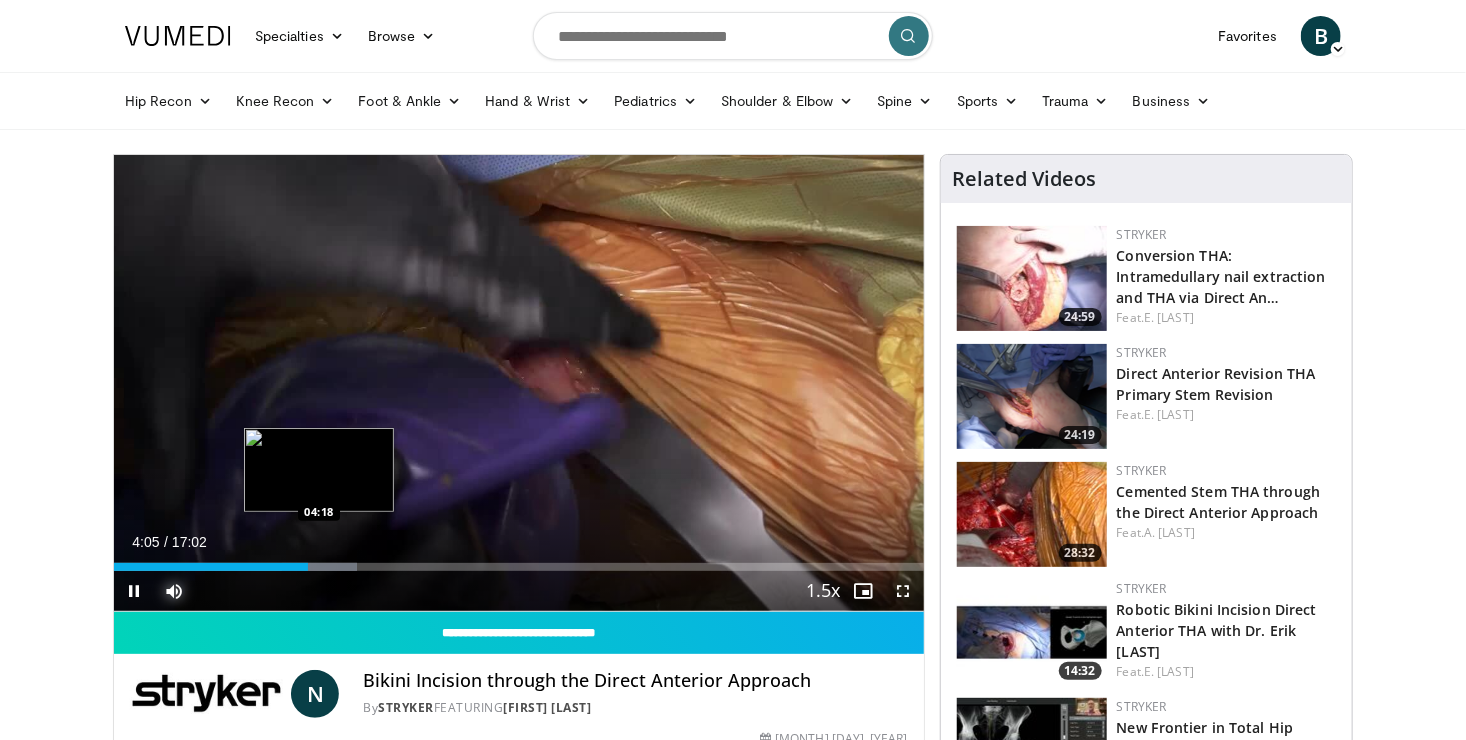 click at bounding box center (319, 567) 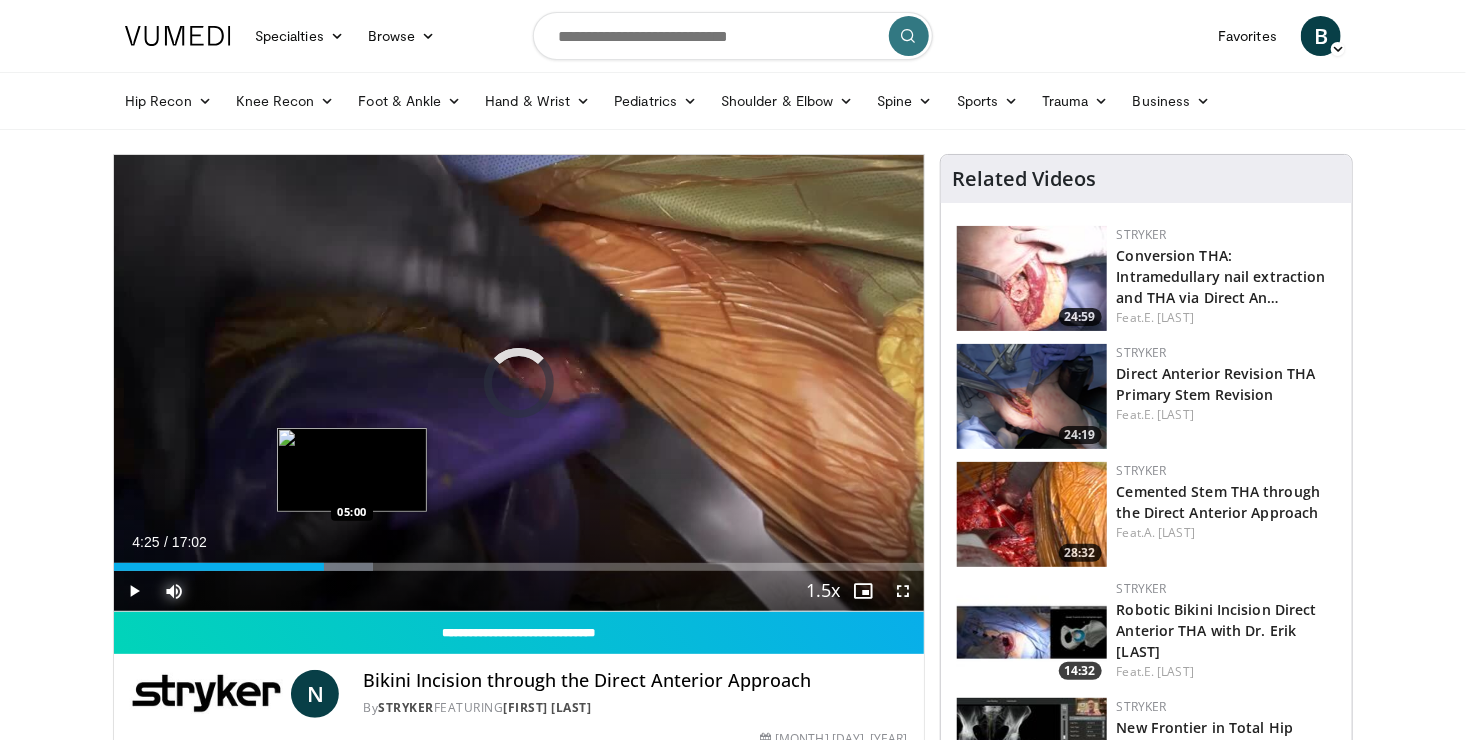 click on "Loaded :  32.01% 04:25 05:00" at bounding box center (519, 561) 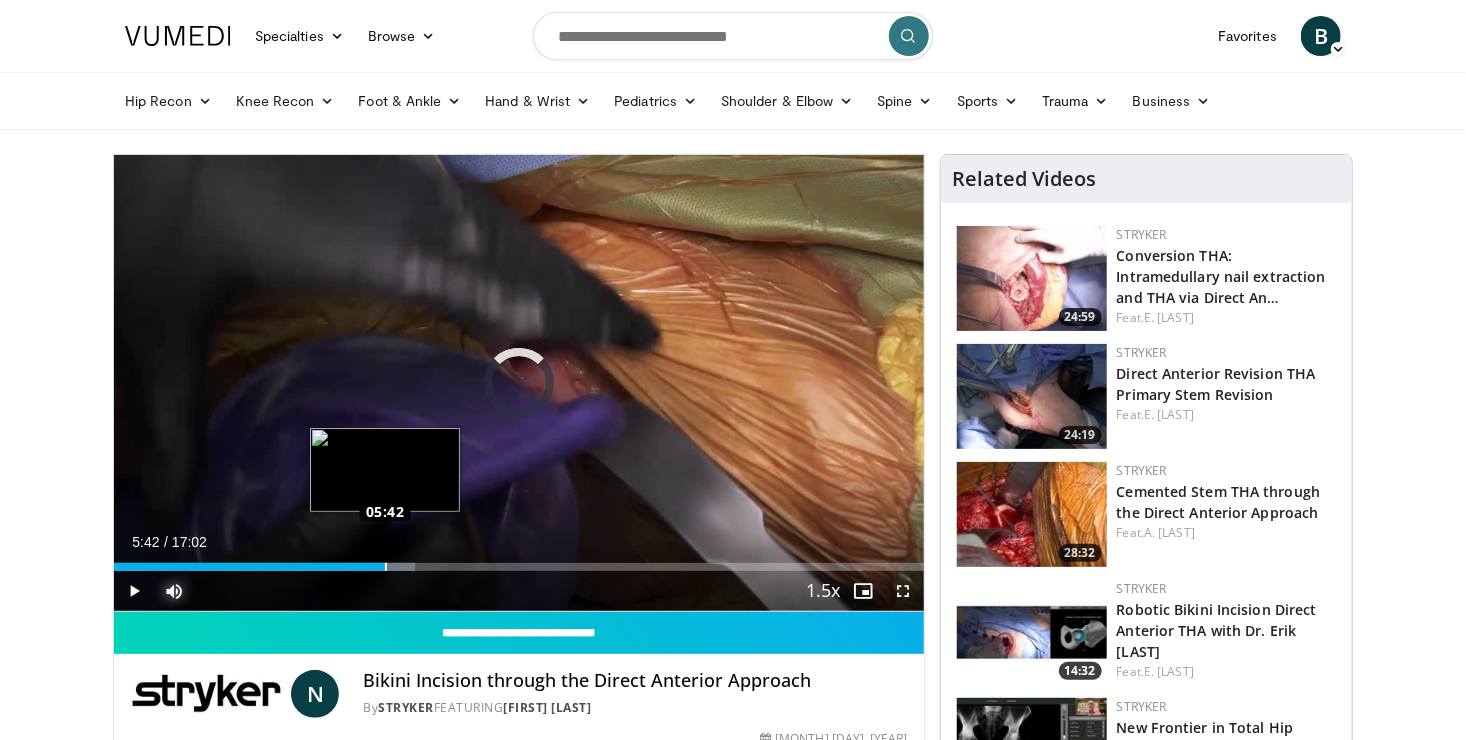 click on "Loaded :  37.20% 05:18 05:42" at bounding box center [519, 561] 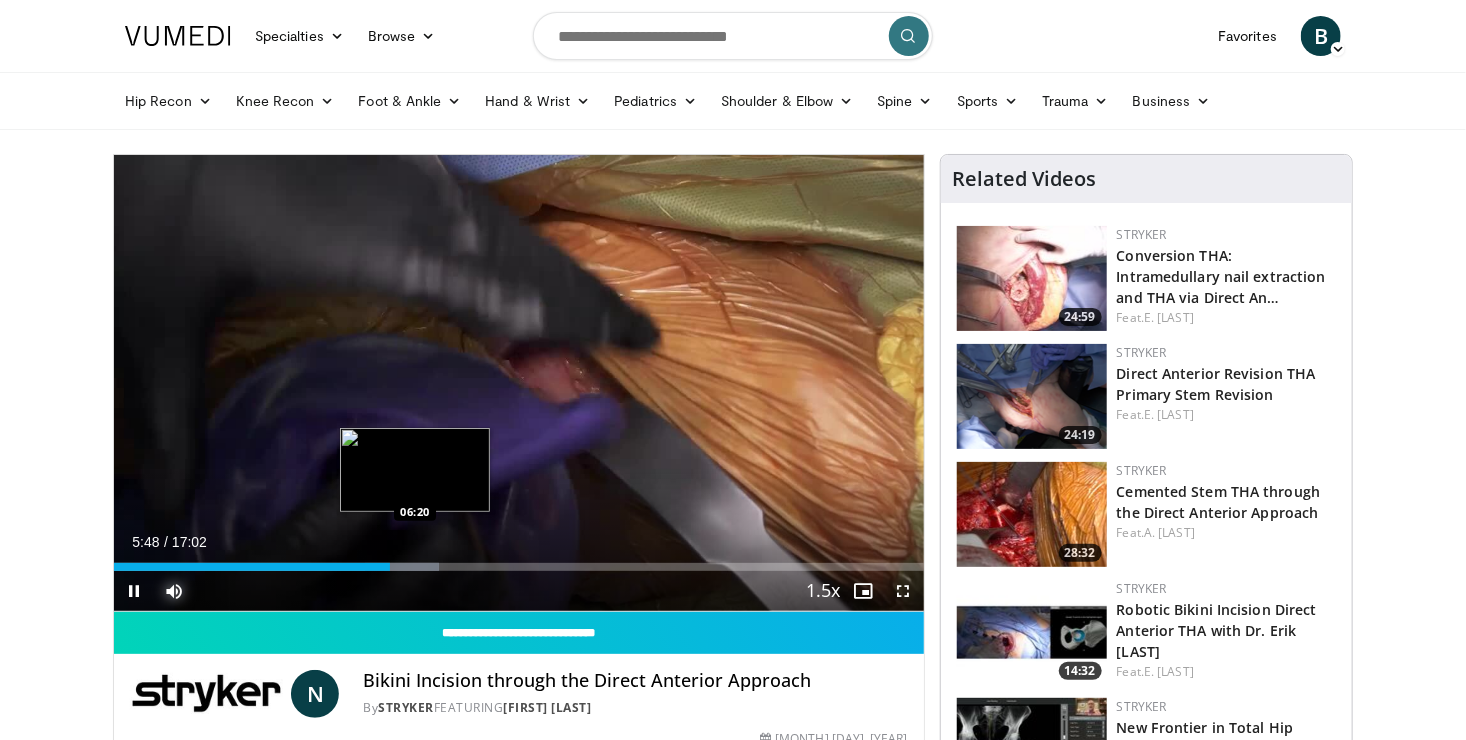 click at bounding box center [402, 567] 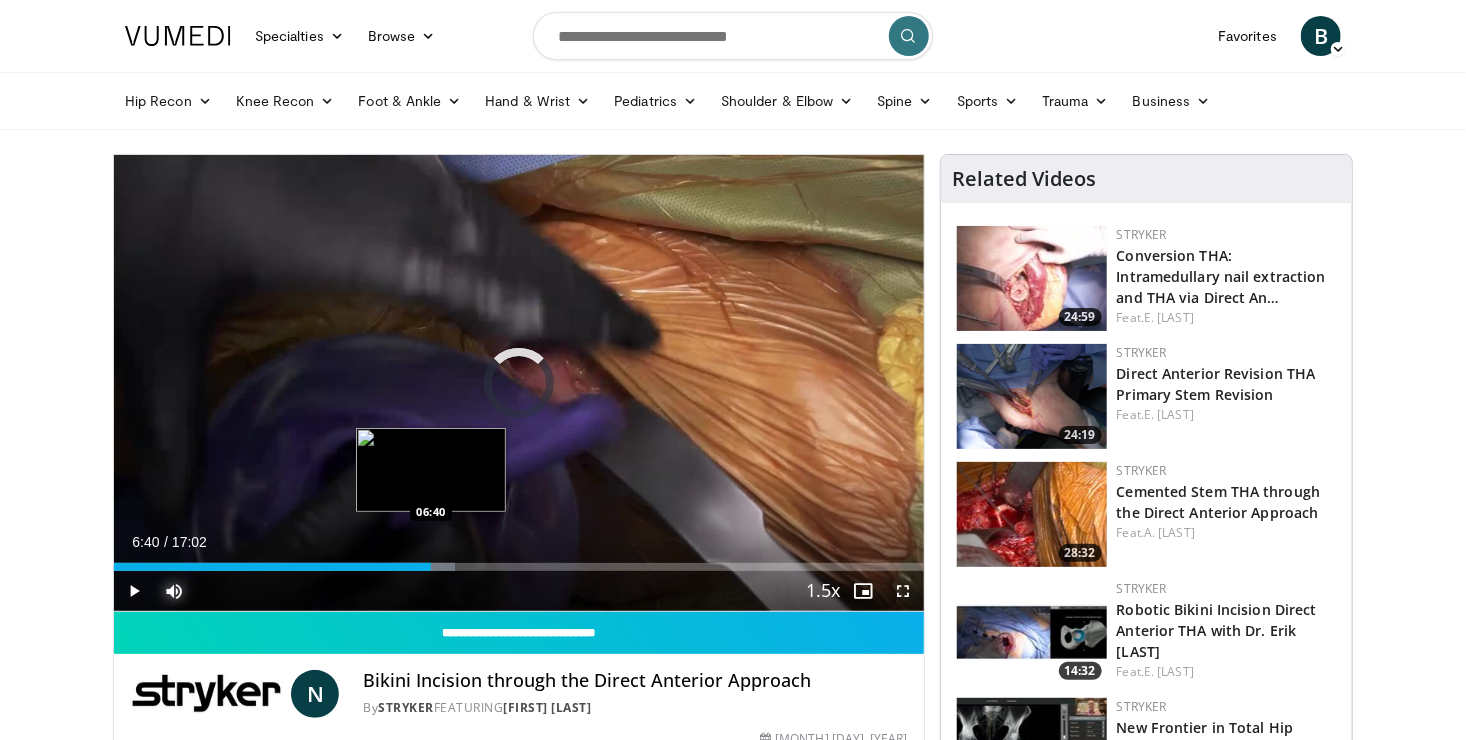 click on "Loaded :  42.09% 06:20 06:40" at bounding box center [519, 561] 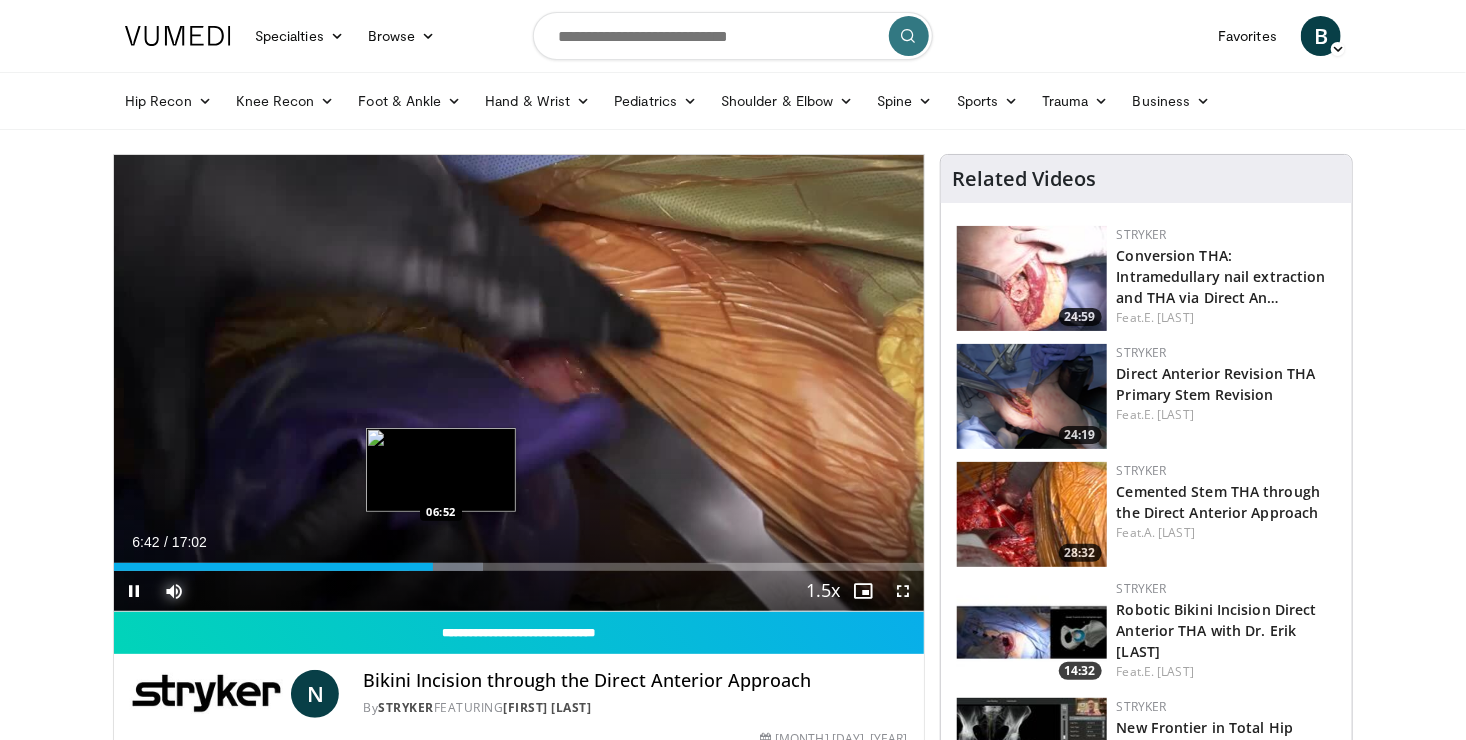click on "Loaded :  45.59% 06:42 06:52" at bounding box center [519, 567] 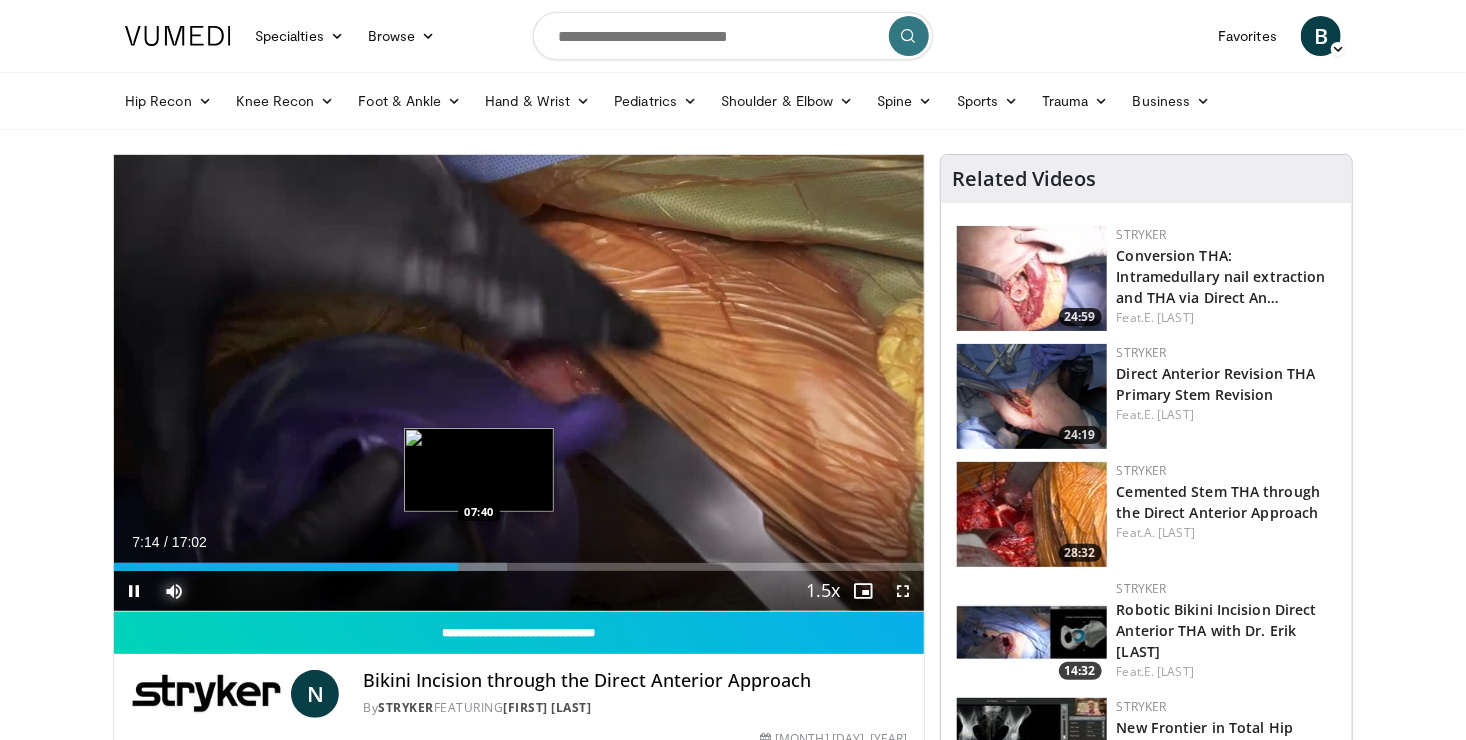 click on "Loaded :  48.50% 07:14 07:40" at bounding box center (519, 561) 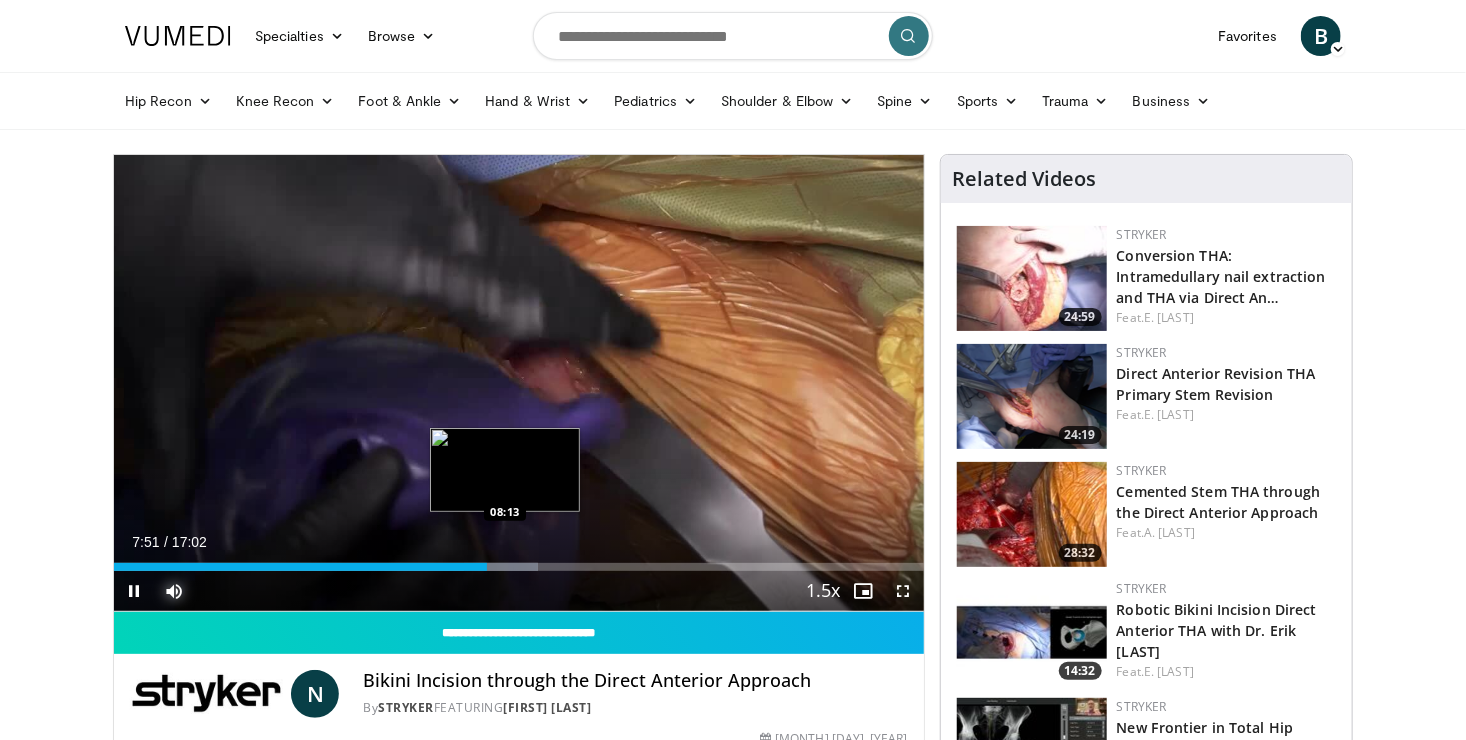 click at bounding box center (501, 567) 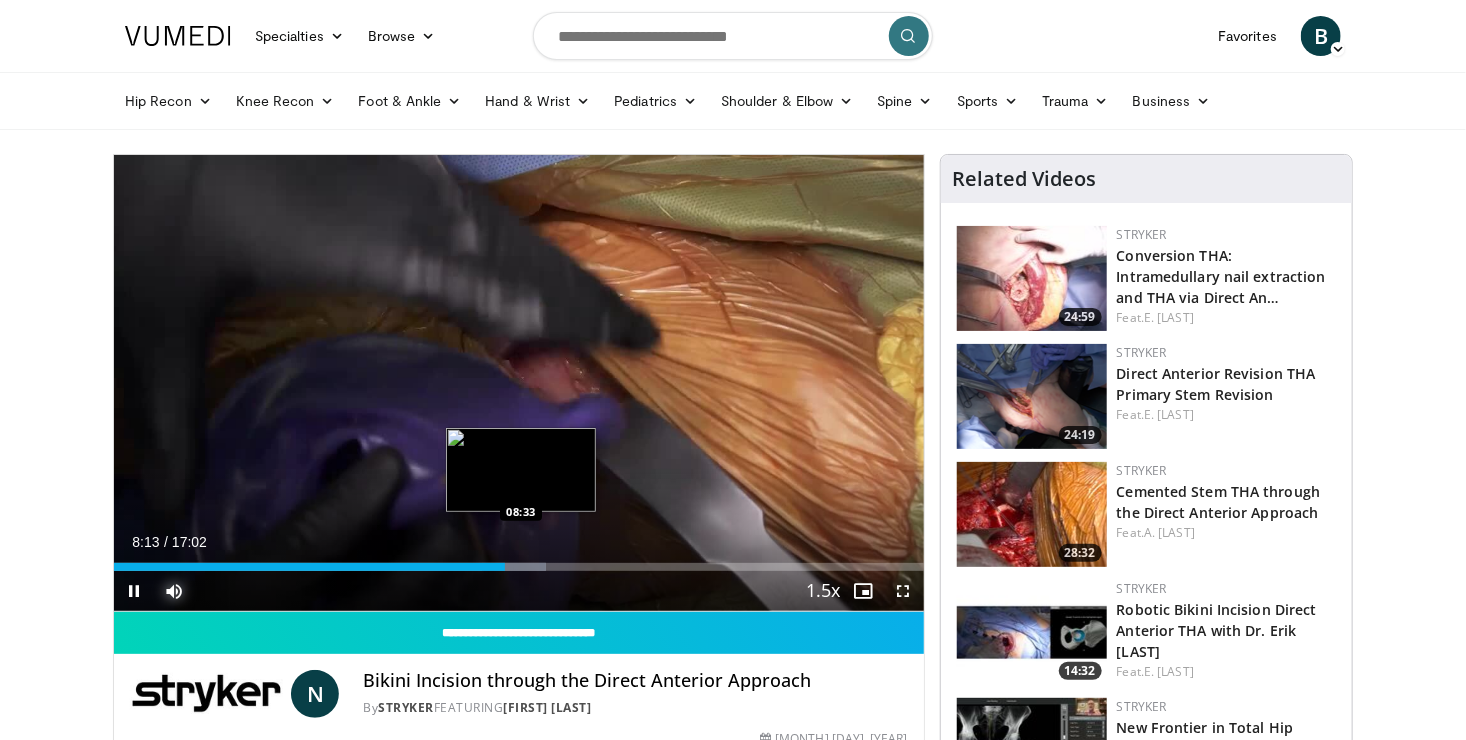 click on "Loaded :  53.35% 08:13 08:33" at bounding box center [519, 567] 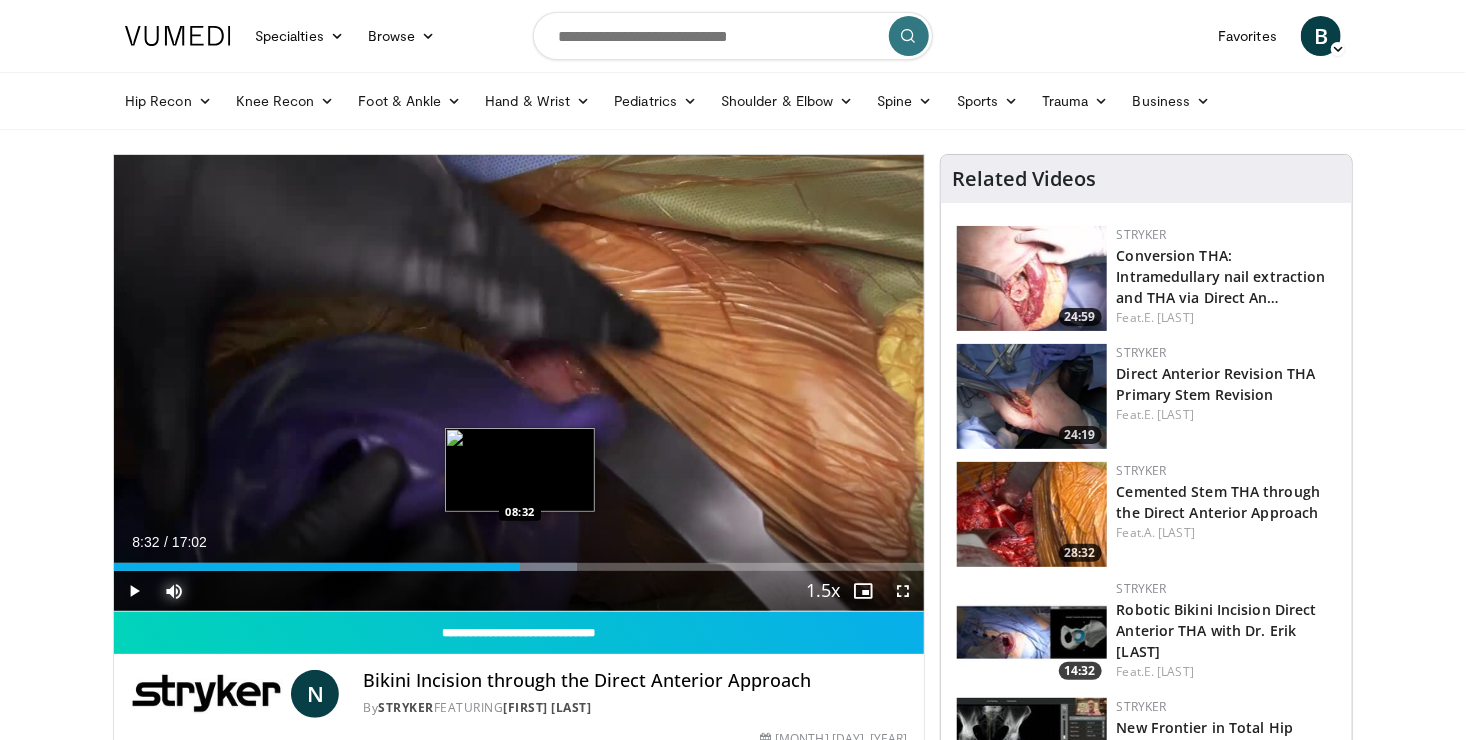 click on "Loaded :  57.23% 08:32 08:32" at bounding box center [519, 567] 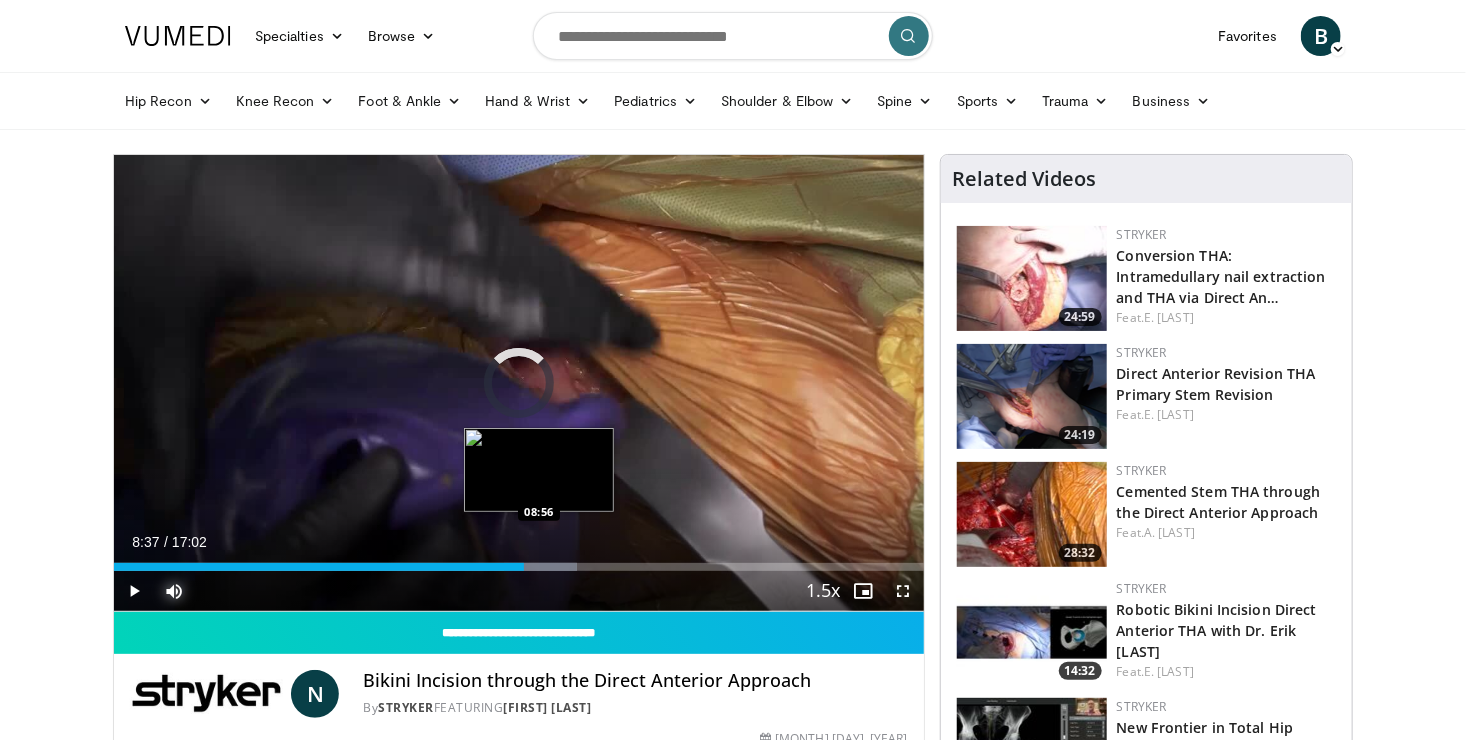 click at bounding box center (540, 567) 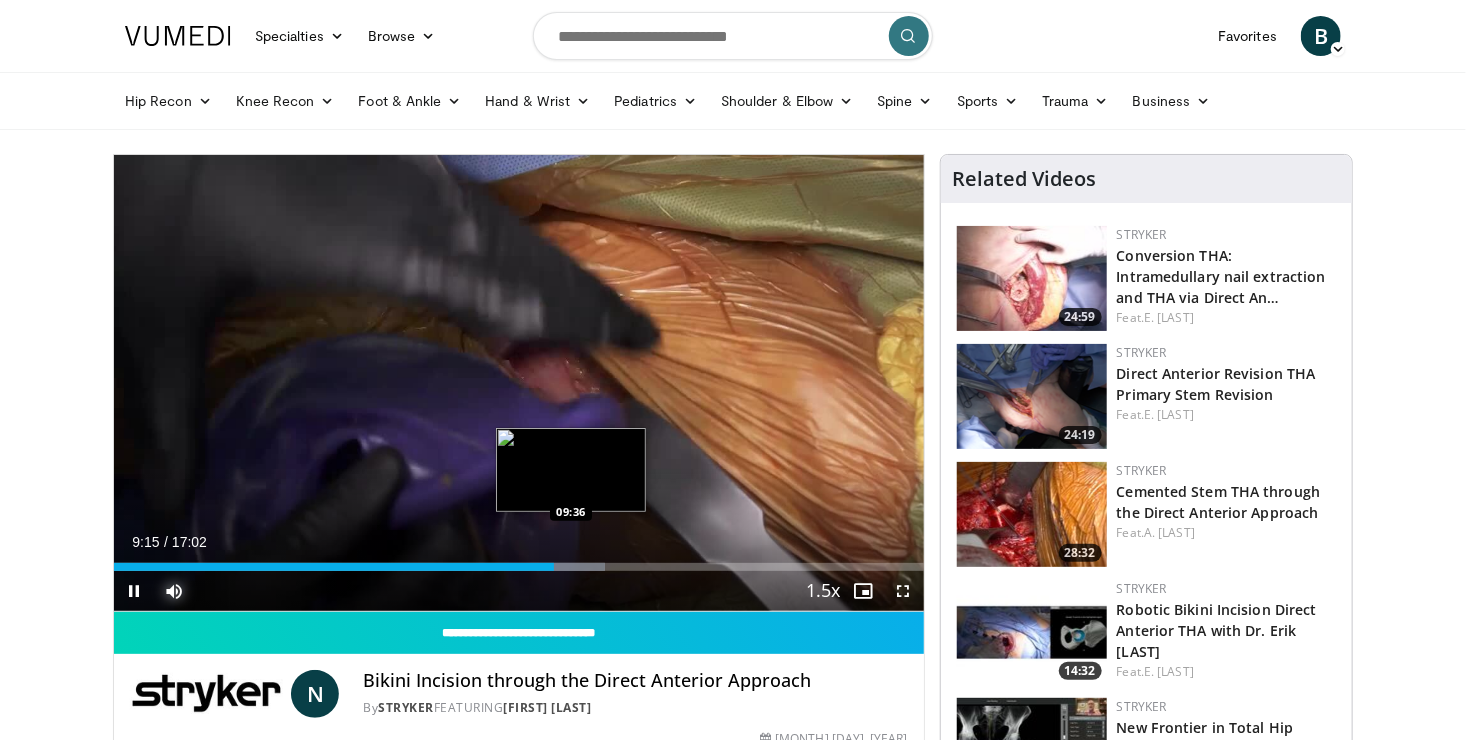 click at bounding box center (567, 567) 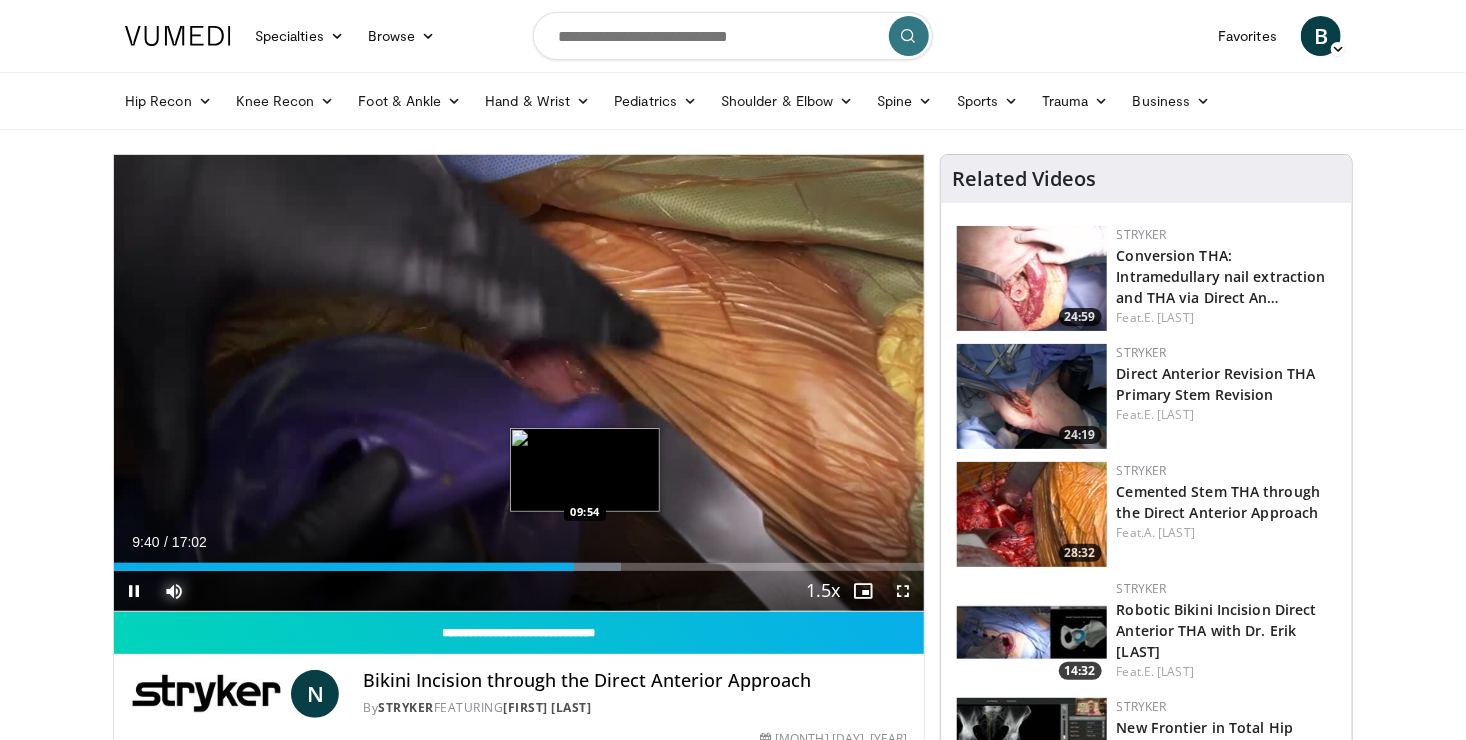 click on "Loaded :  62.65% 09:40 09:54" at bounding box center [519, 567] 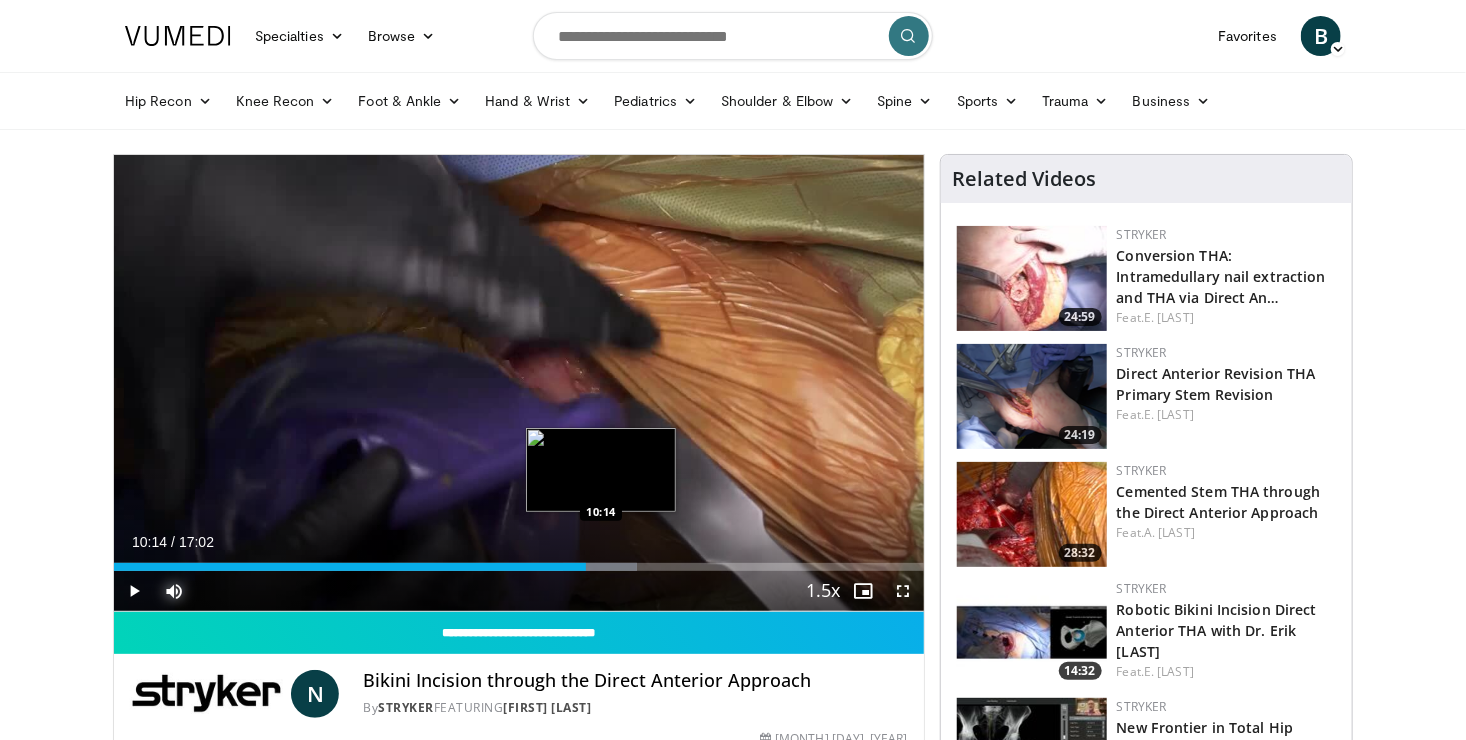click at bounding box center [600, 567] 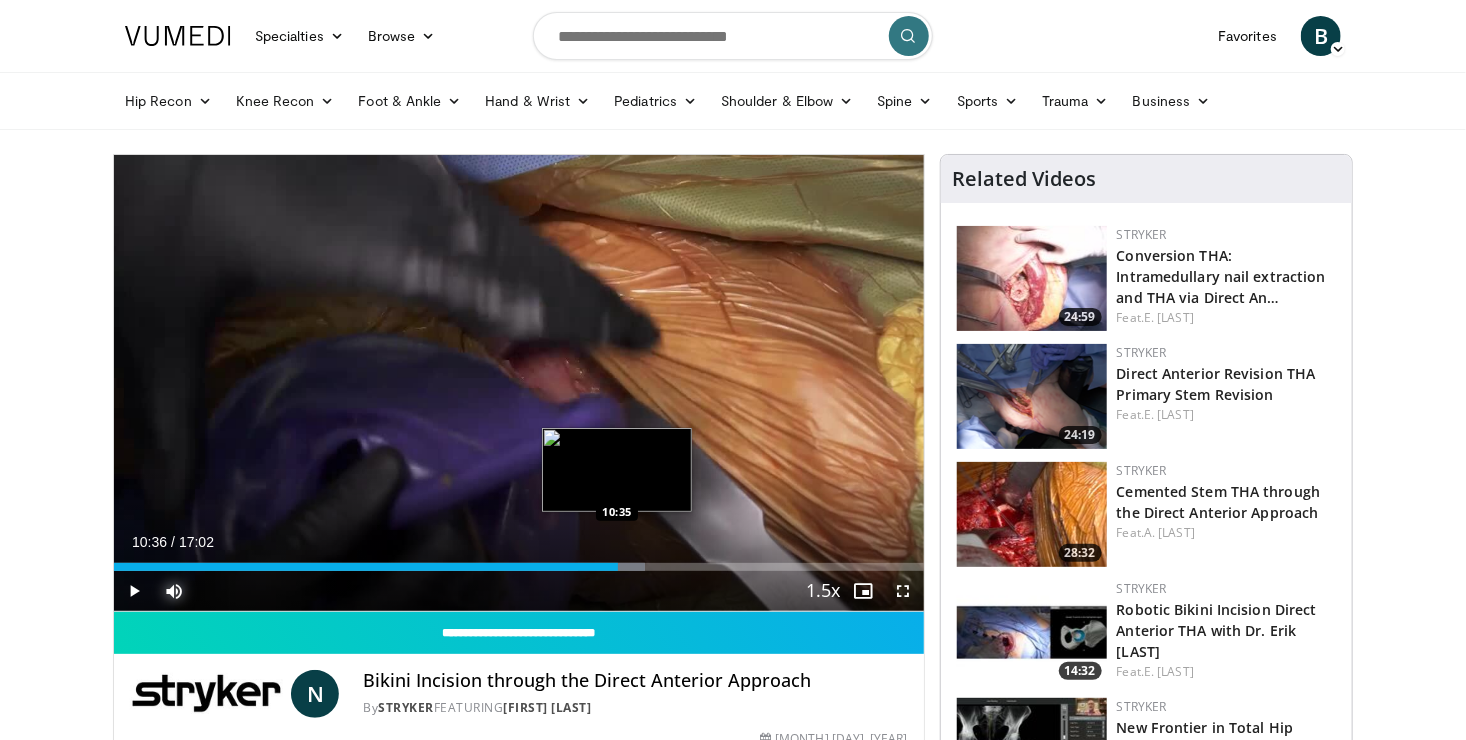 click on "Loaded :  65.58% 10:36 10:35" at bounding box center [519, 567] 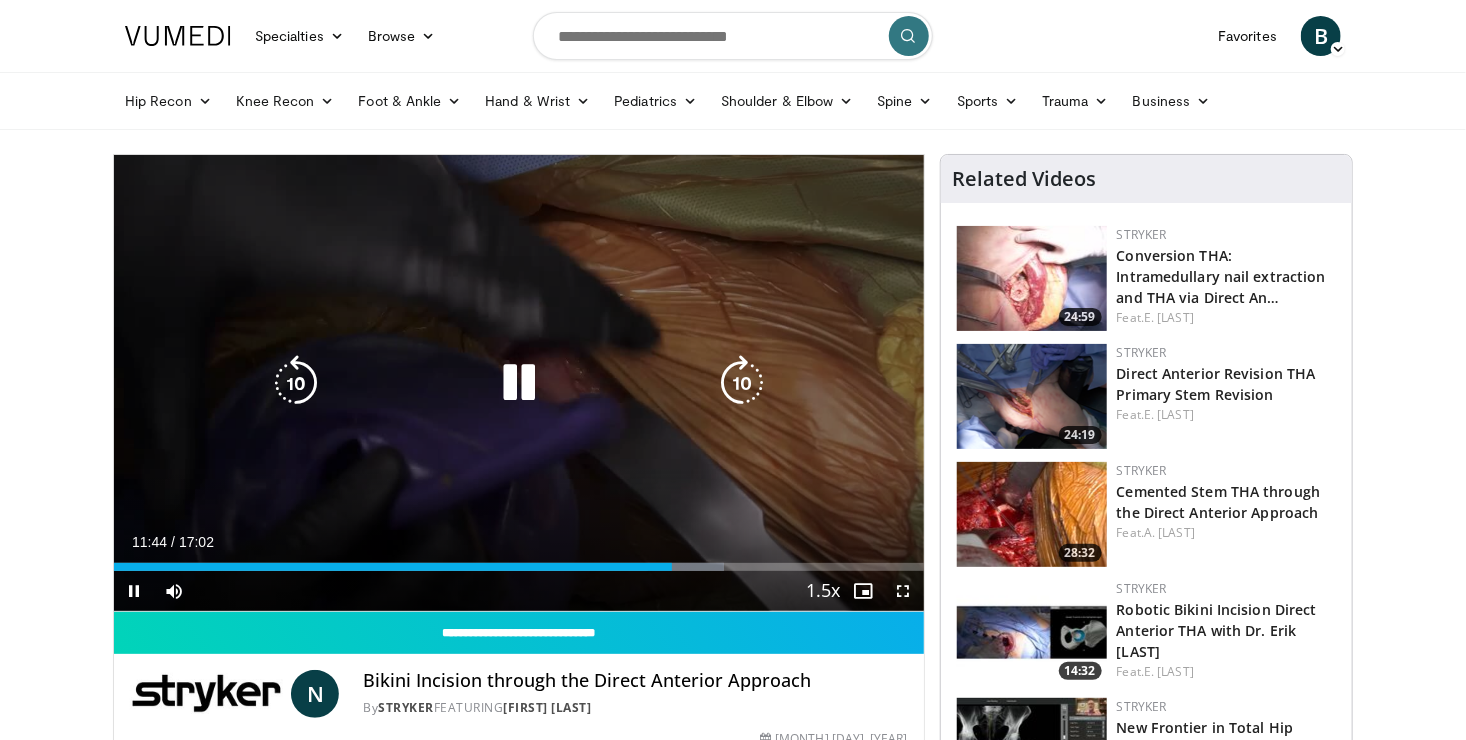 click at bounding box center (519, 383) 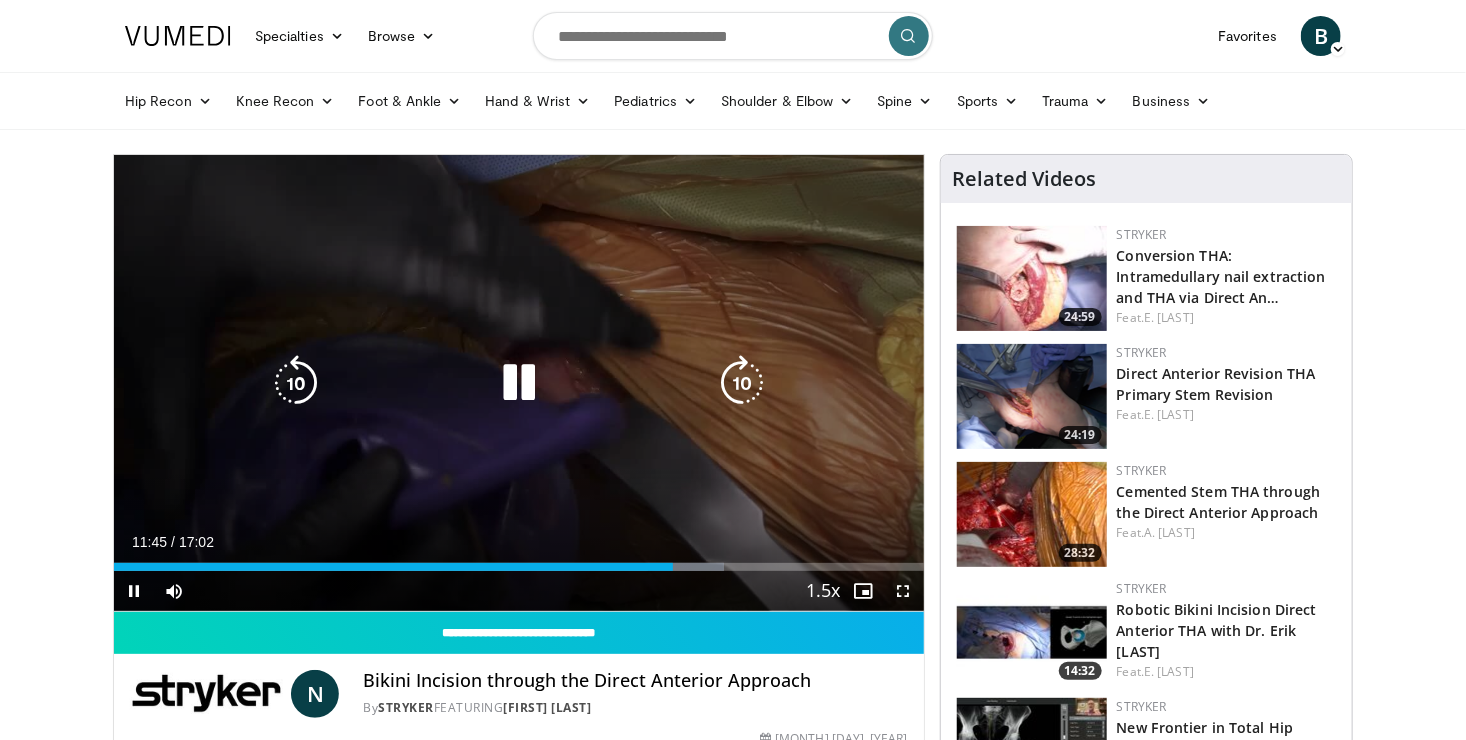 click at bounding box center [519, 383] 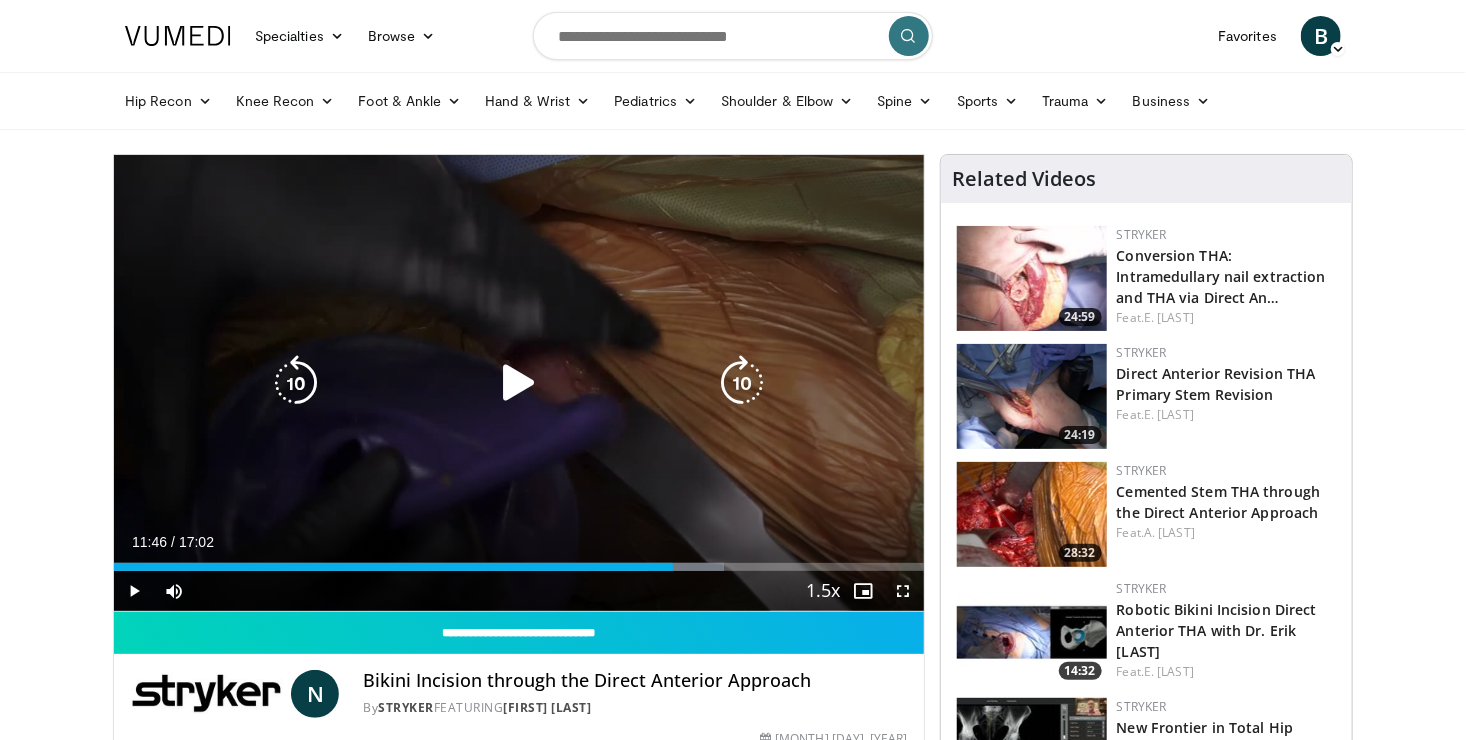 click at bounding box center [519, 383] 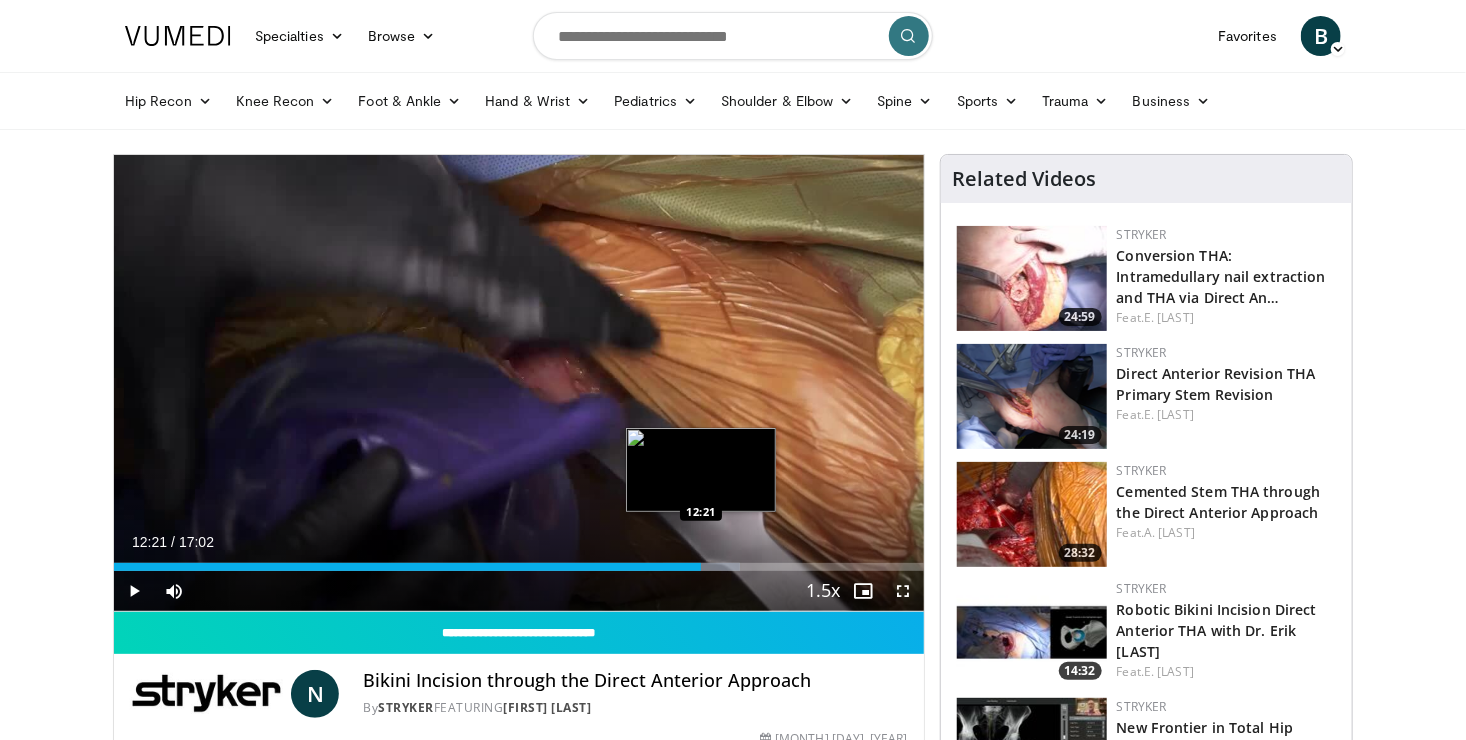 click on "Loaded :  77.33% 12:21 12:21" at bounding box center (519, 567) 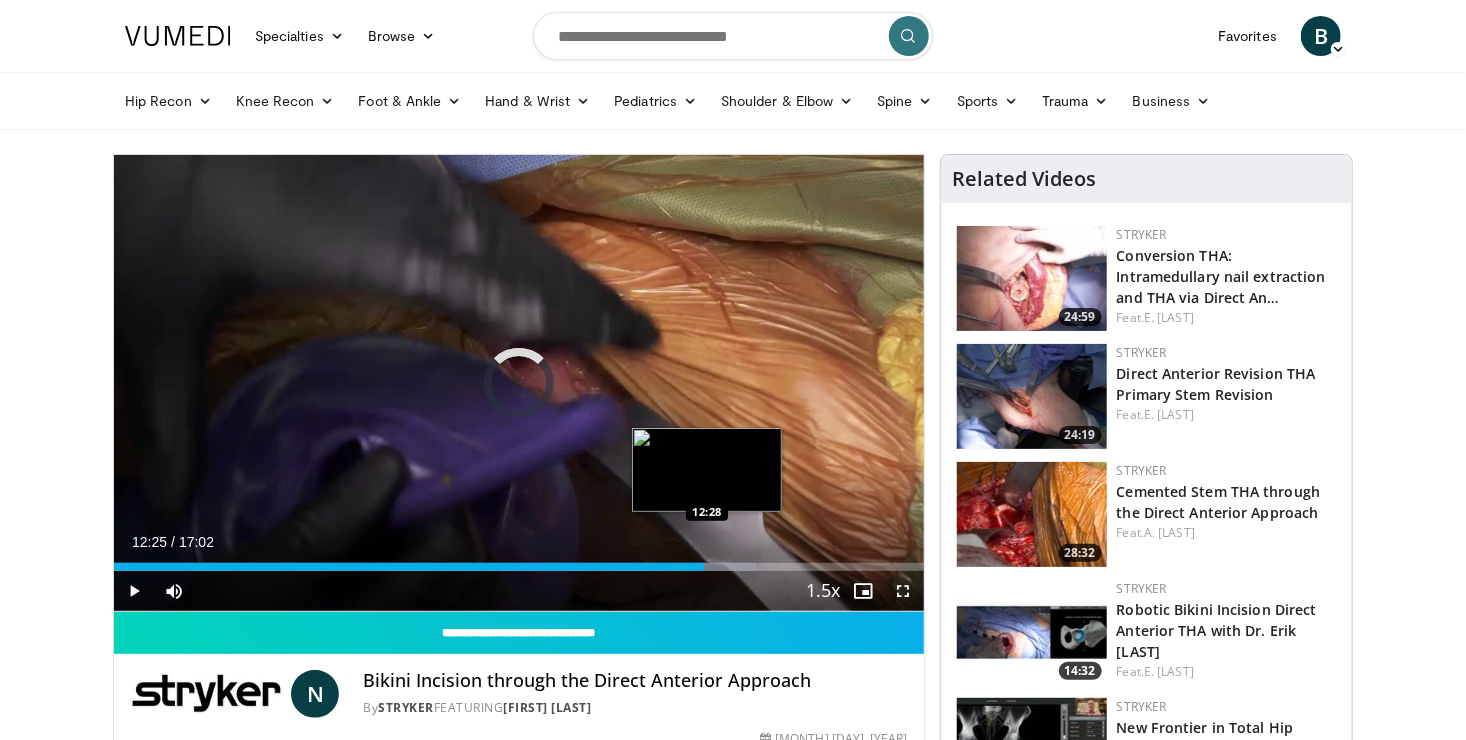 click at bounding box center [717, 567] 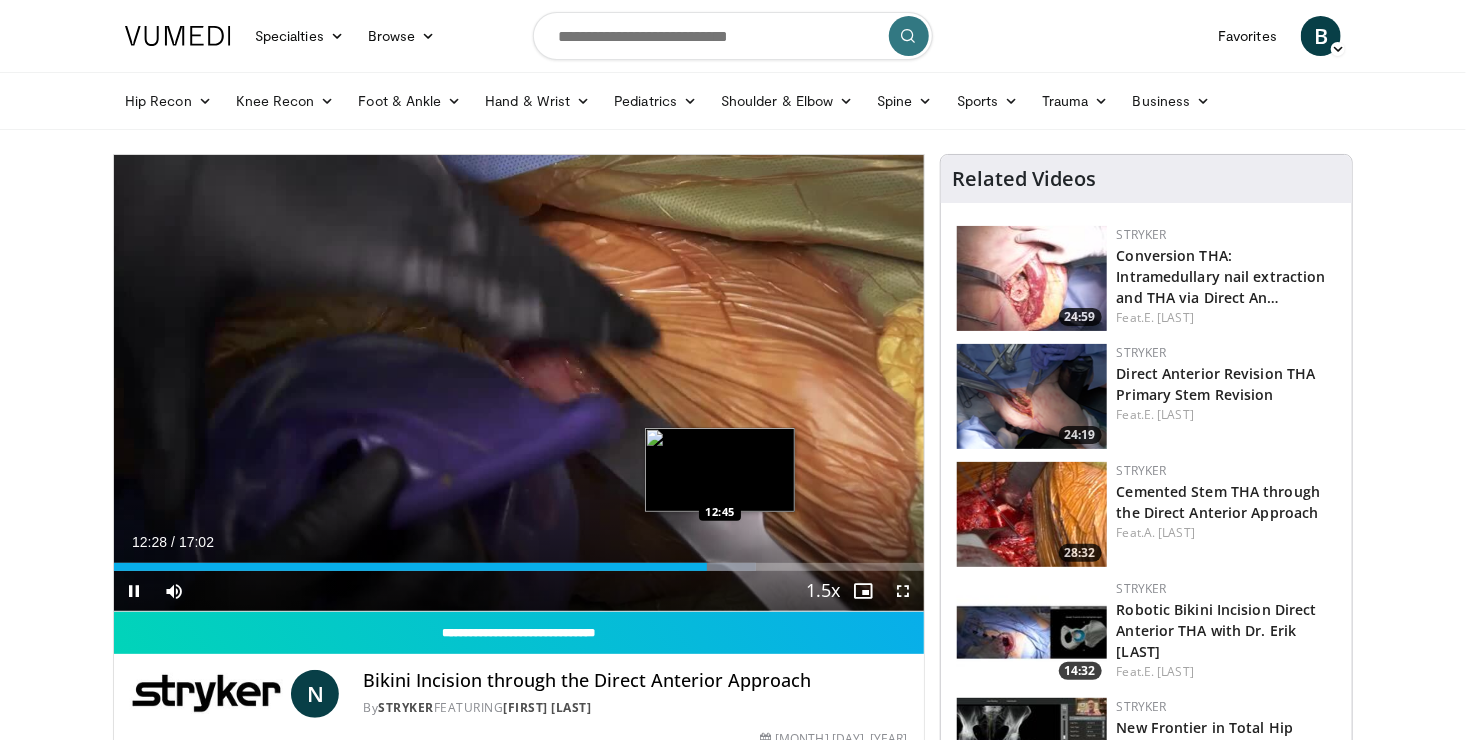 click on "Loaded :  79.29% 12:28 12:45" at bounding box center [519, 567] 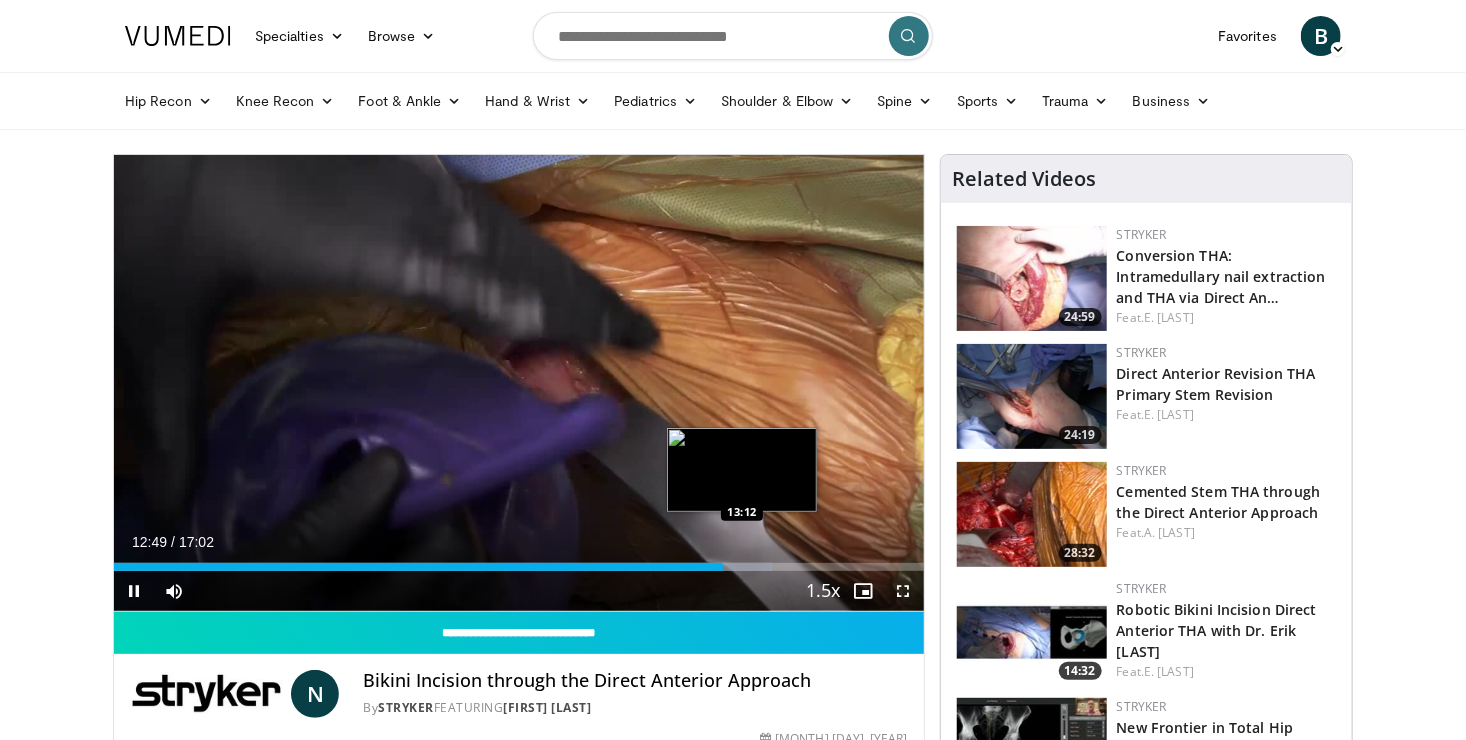 click on "Loaded :  81.25% 12:49 13:12" at bounding box center [519, 567] 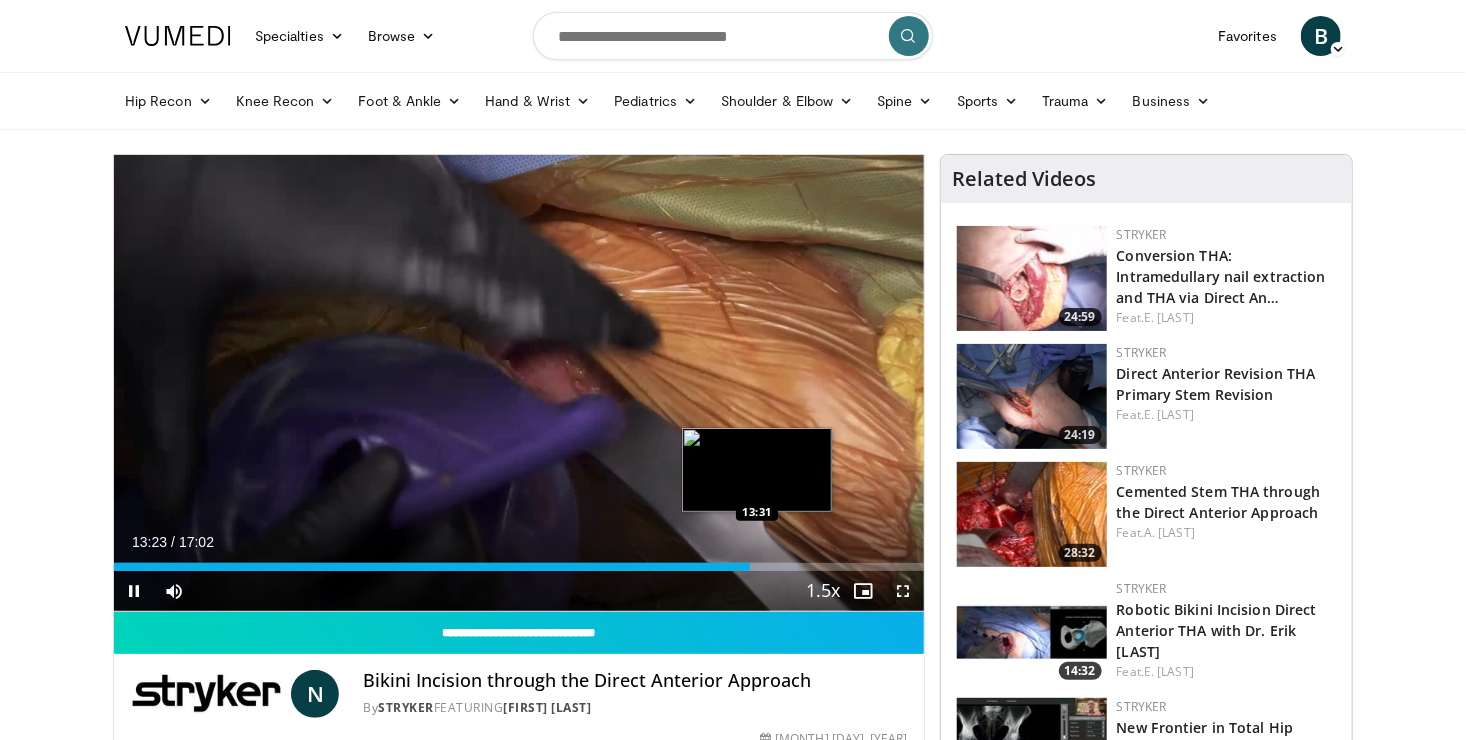 click on "Loaded :  84.39% 13:23 13:31" at bounding box center [519, 567] 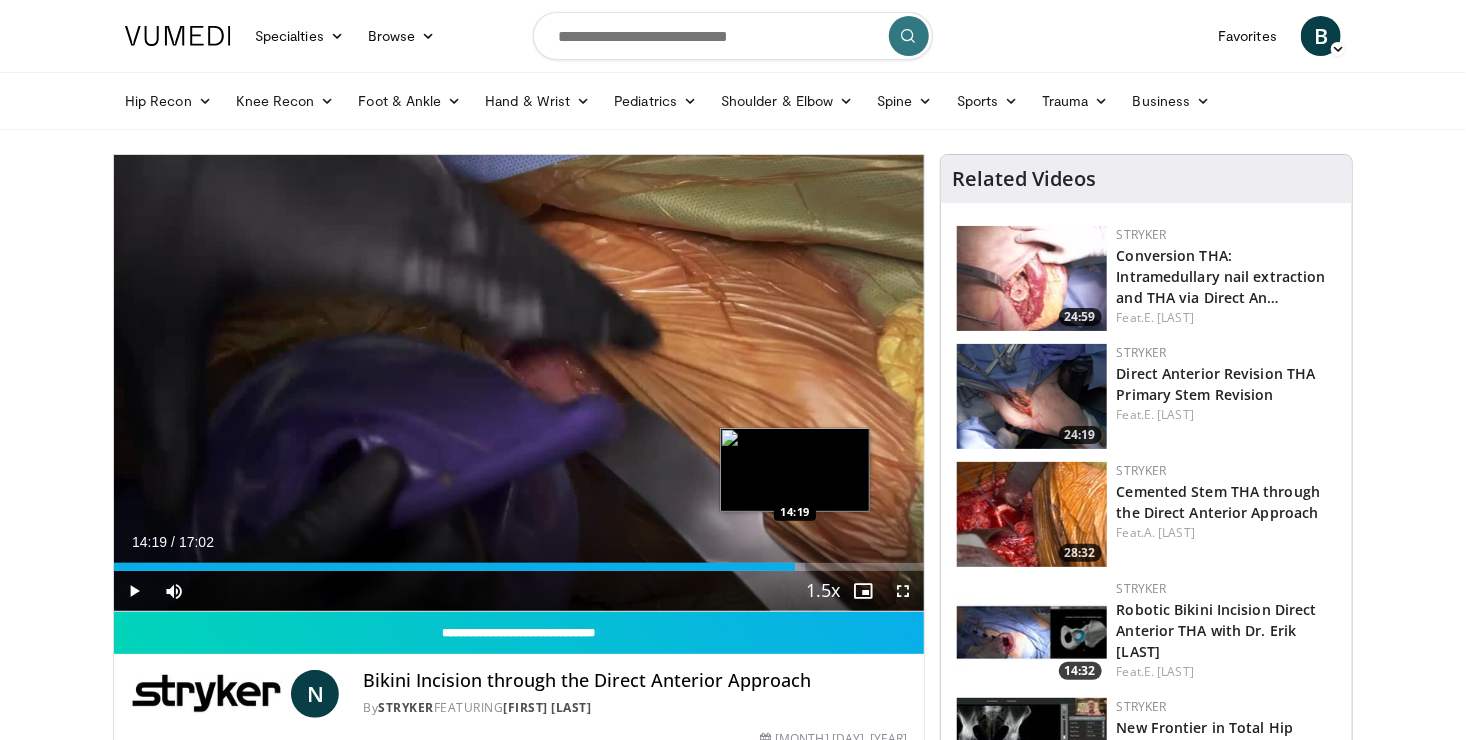 click on "Loaded :  85.36% 14:19 14:19" at bounding box center (519, 561) 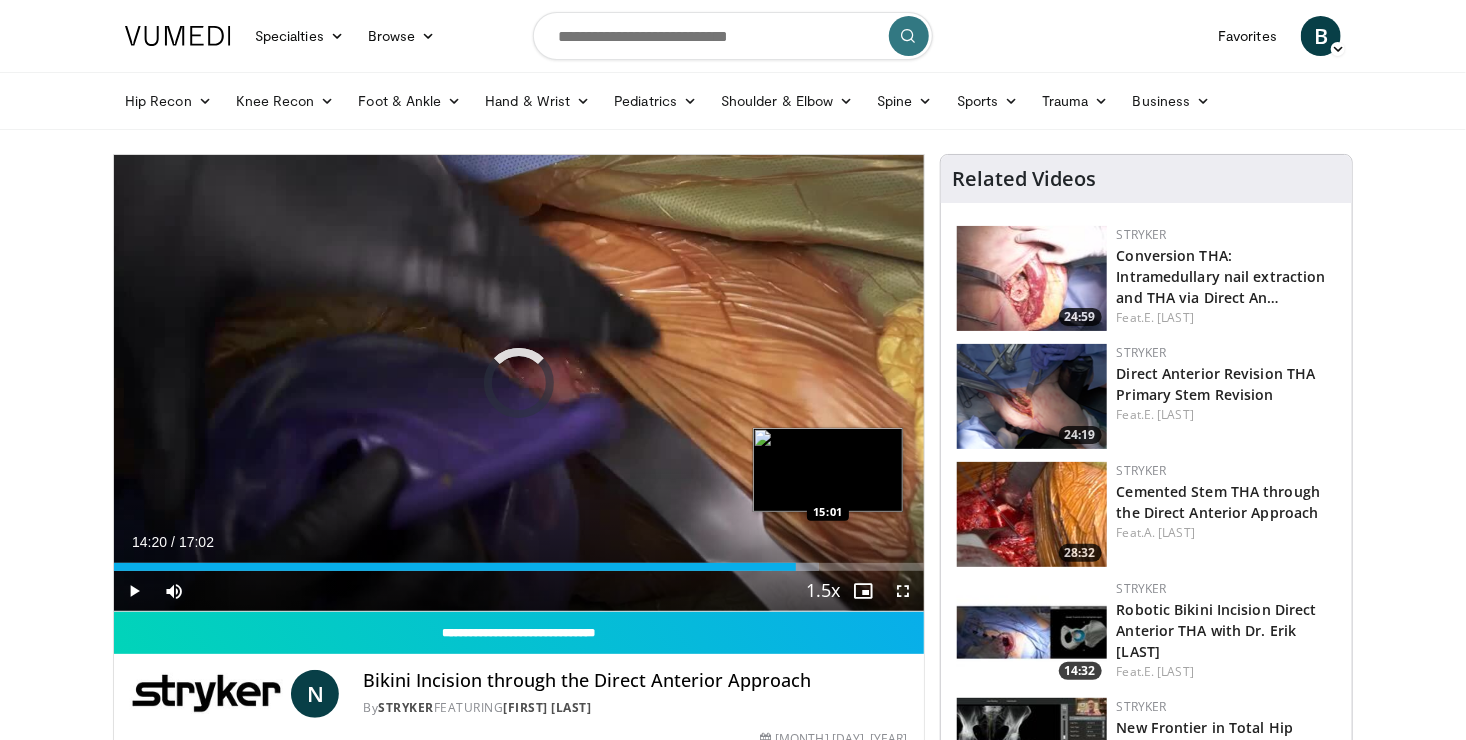 click on "Loaded :  87.12% 14:21 15:01" at bounding box center [519, 567] 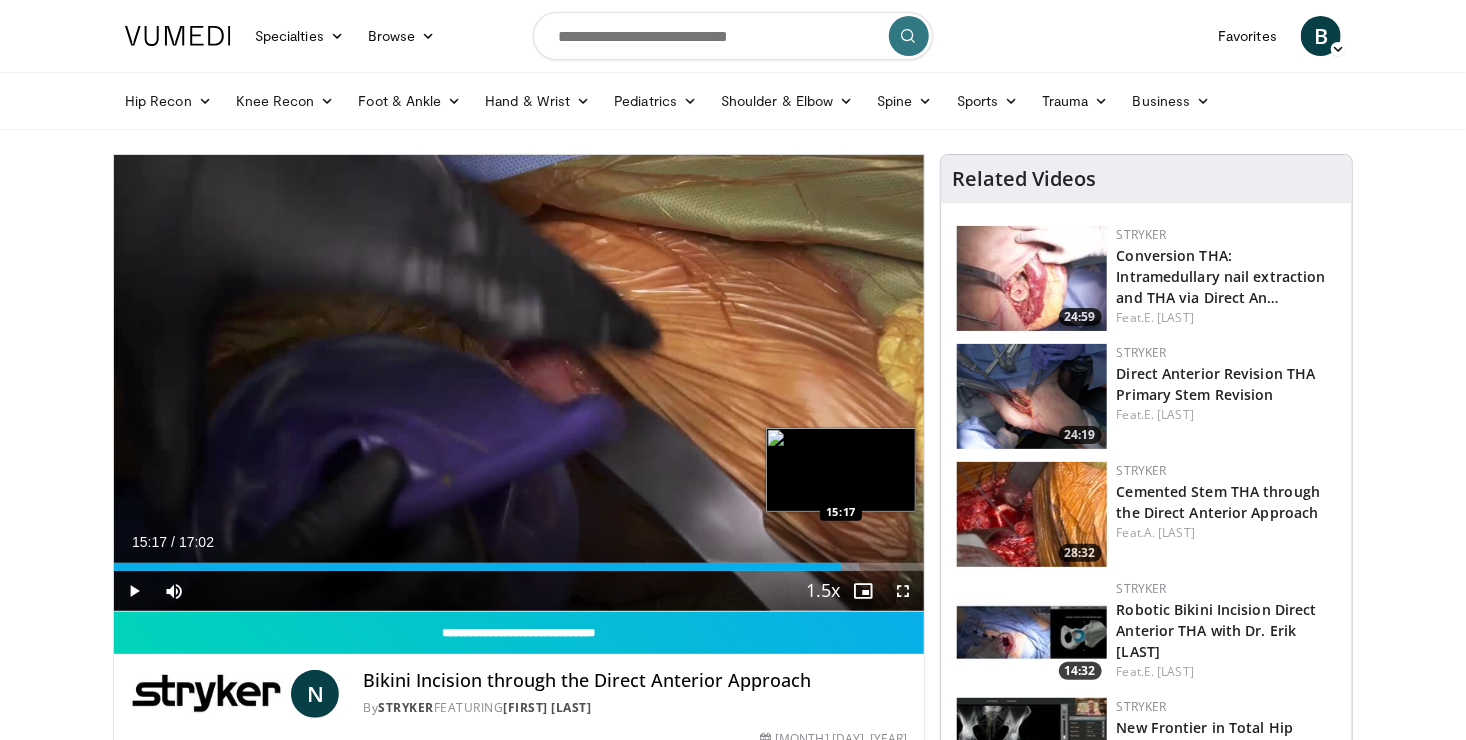 click on "Loaded :  92.01% 15:17 15:17" at bounding box center (519, 567) 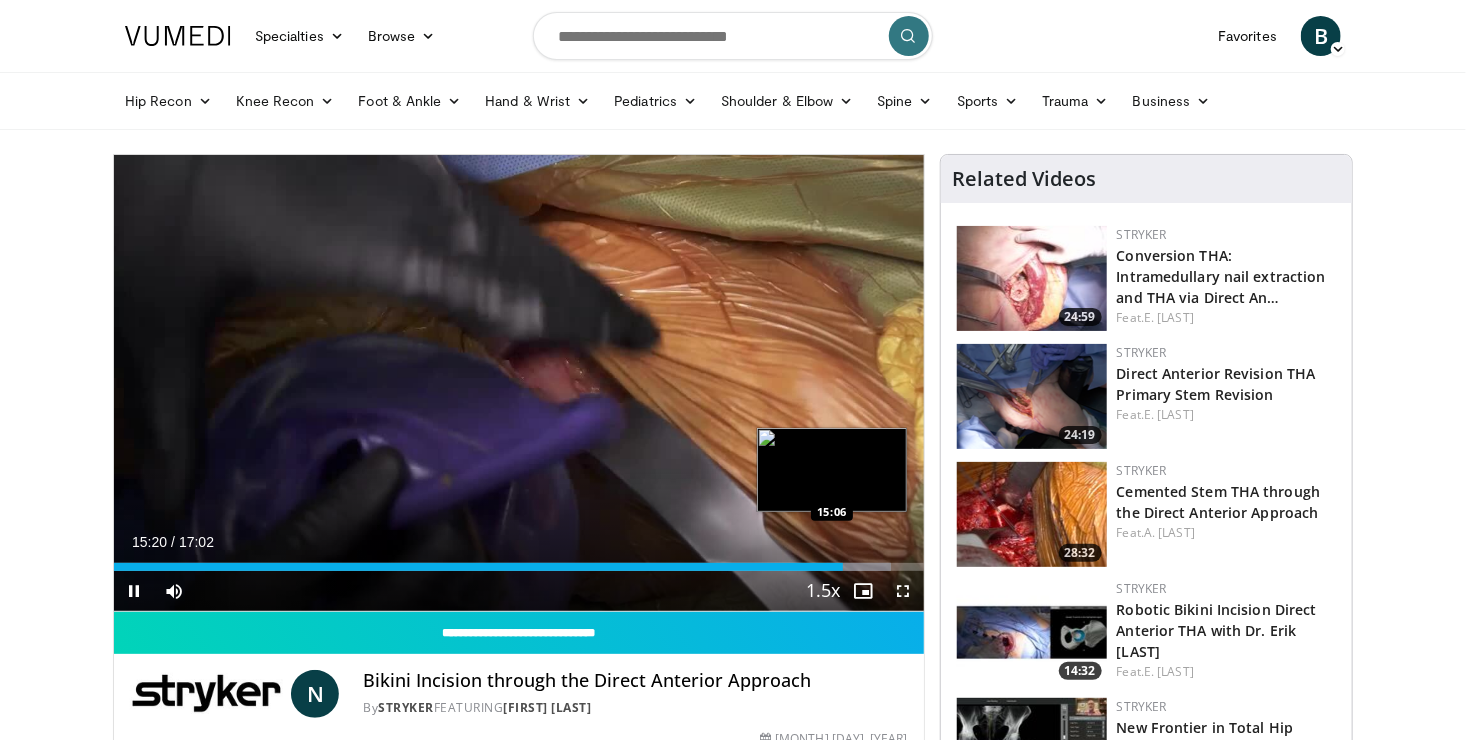 click on "Loaded :  95.93% 15:20 15:06" at bounding box center (519, 561) 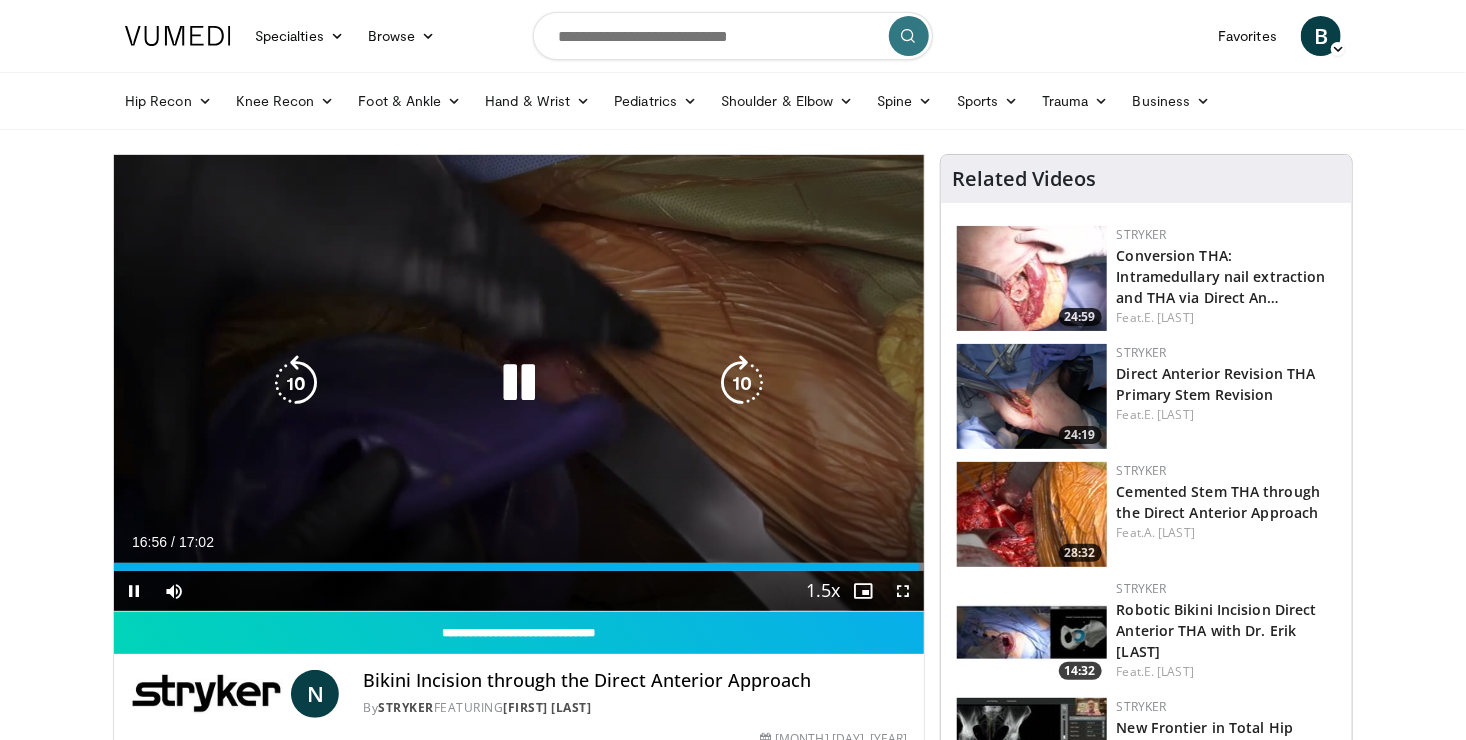 click at bounding box center [519, 383] 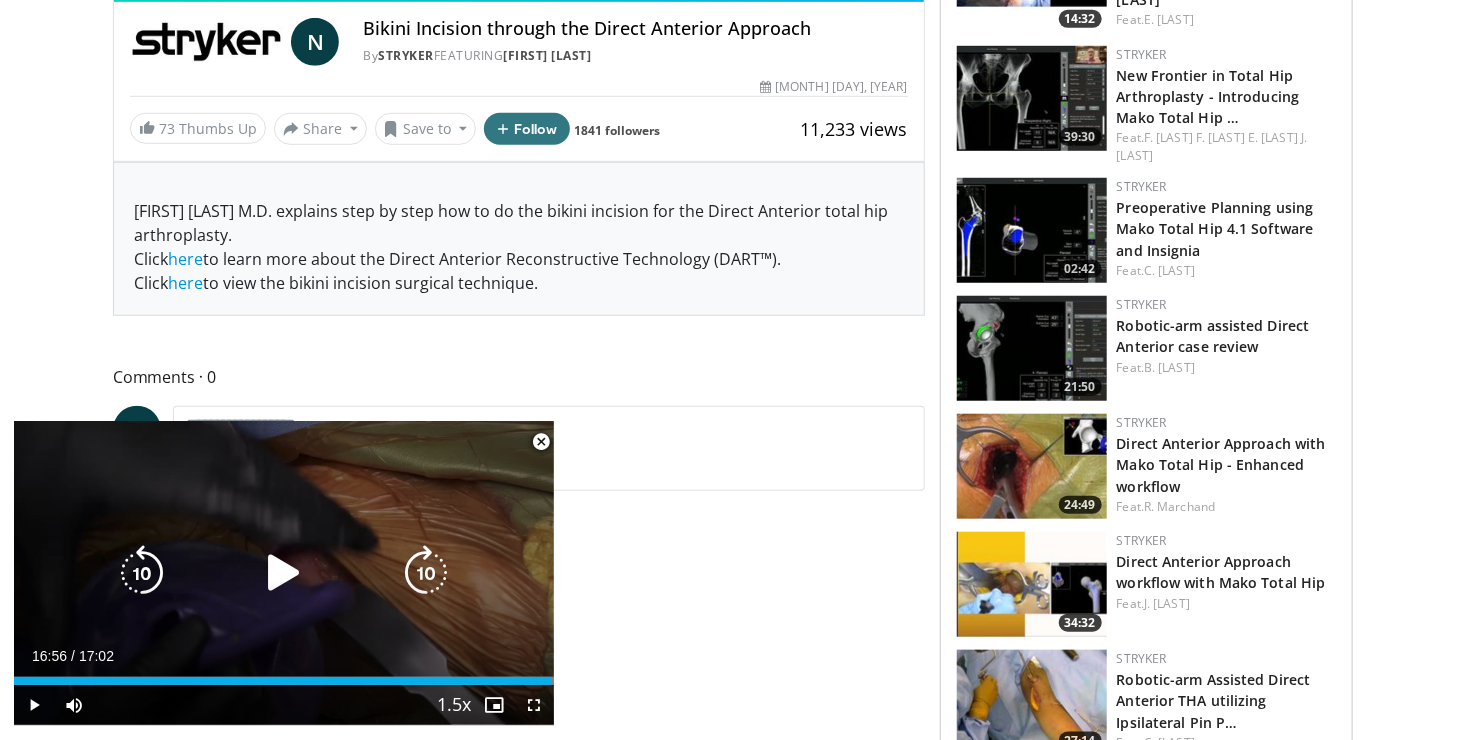 scroll, scrollTop: 900, scrollLeft: 0, axis: vertical 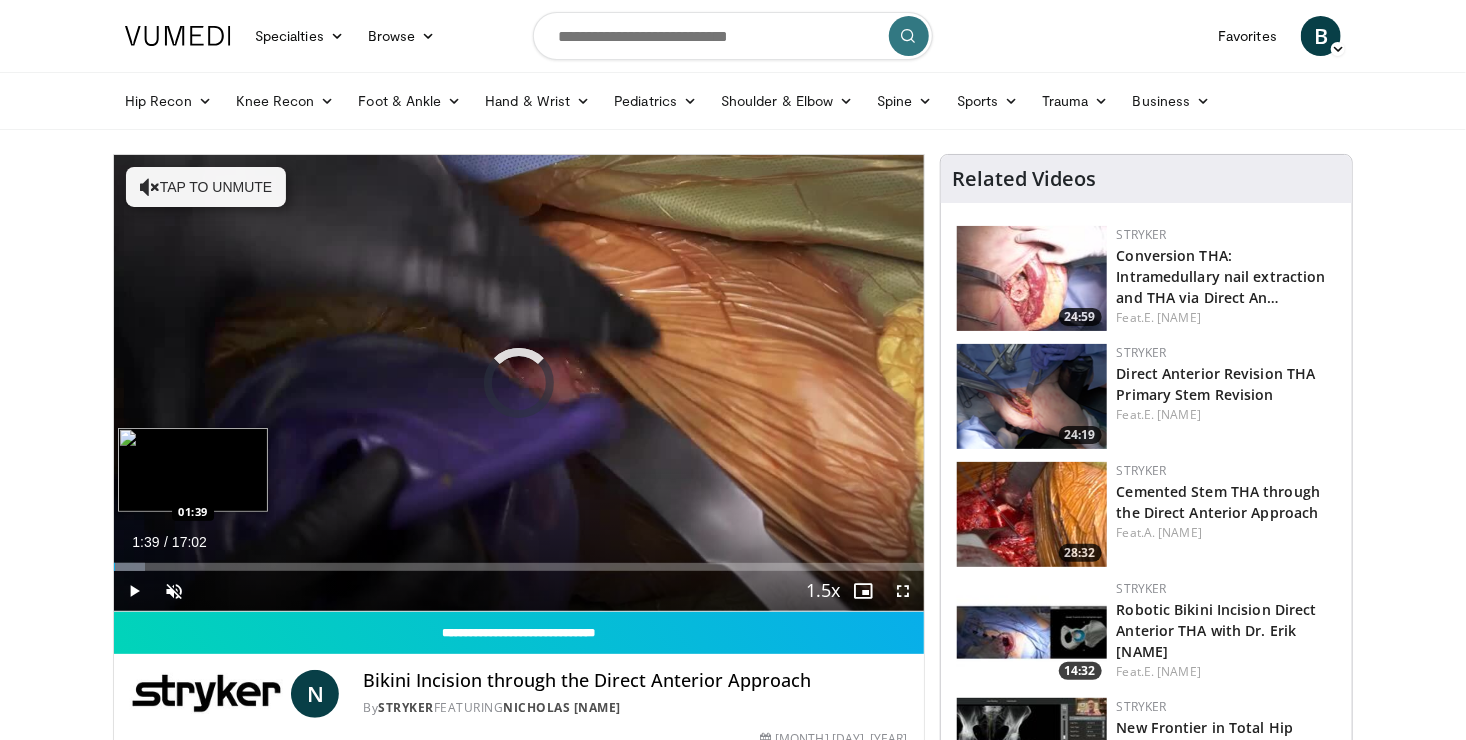 click on "Loaded :  3.87% 00:01 01:39" at bounding box center [519, 567] 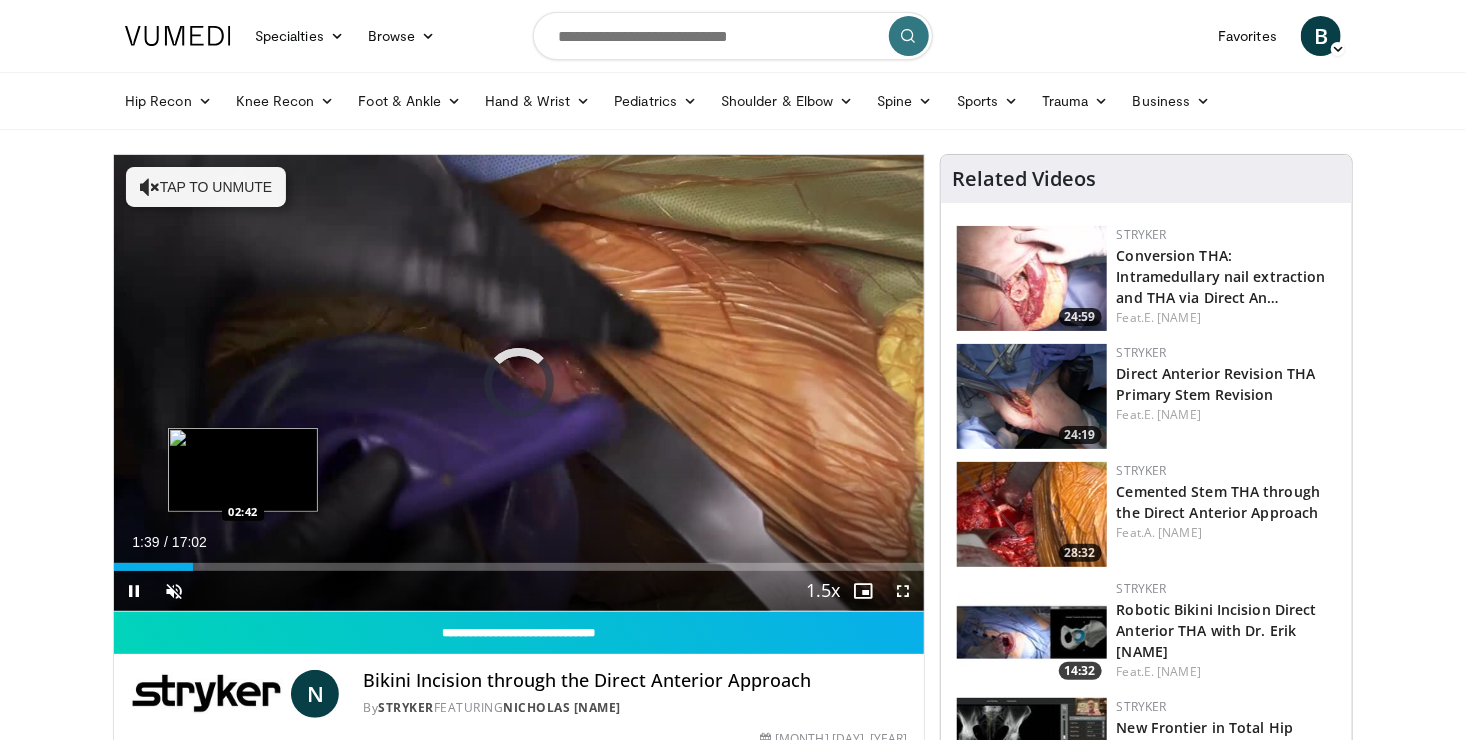 click on "Loaded :  0.00% 01:39 02:42" at bounding box center (519, 567) 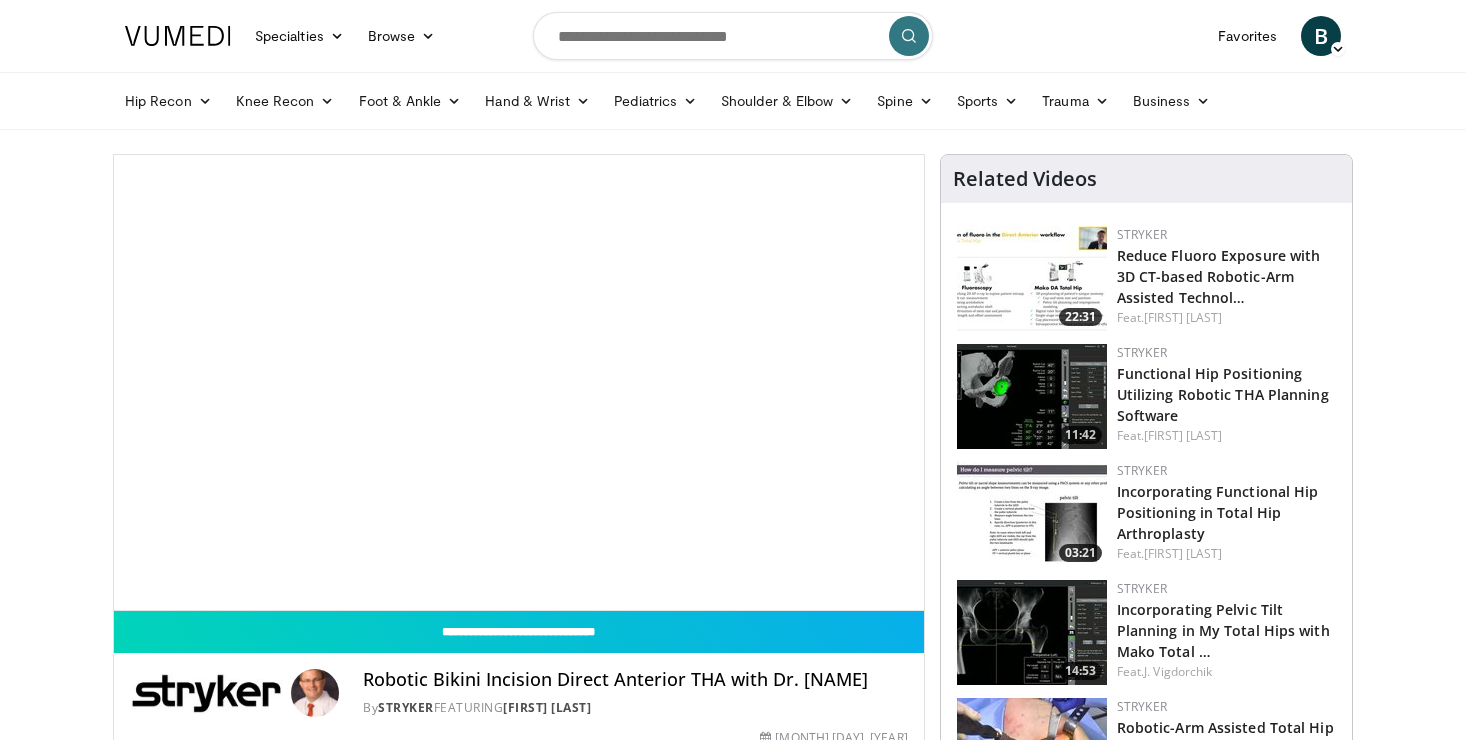 scroll, scrollTop: 0, scrollLeft: 0, axis: both 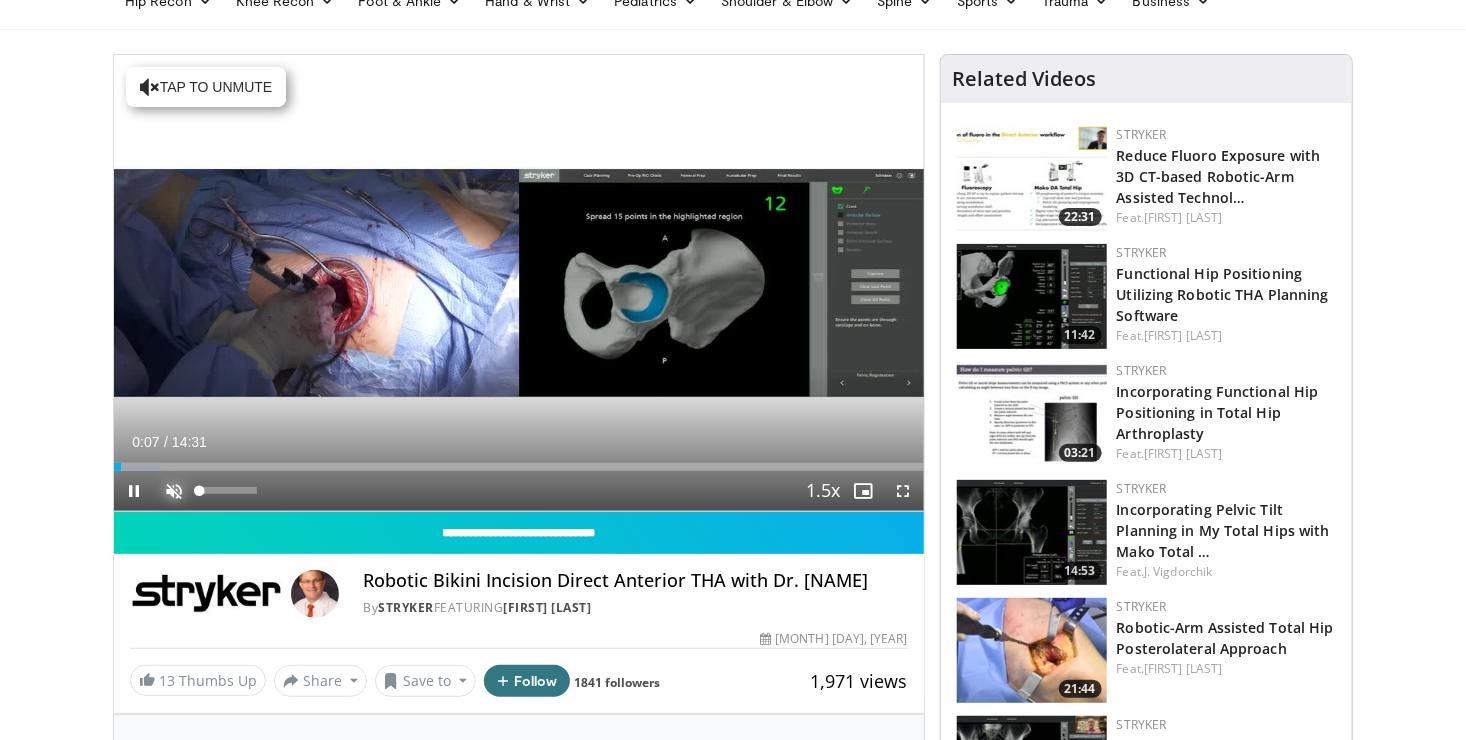 click at bounding box center (174, 491) 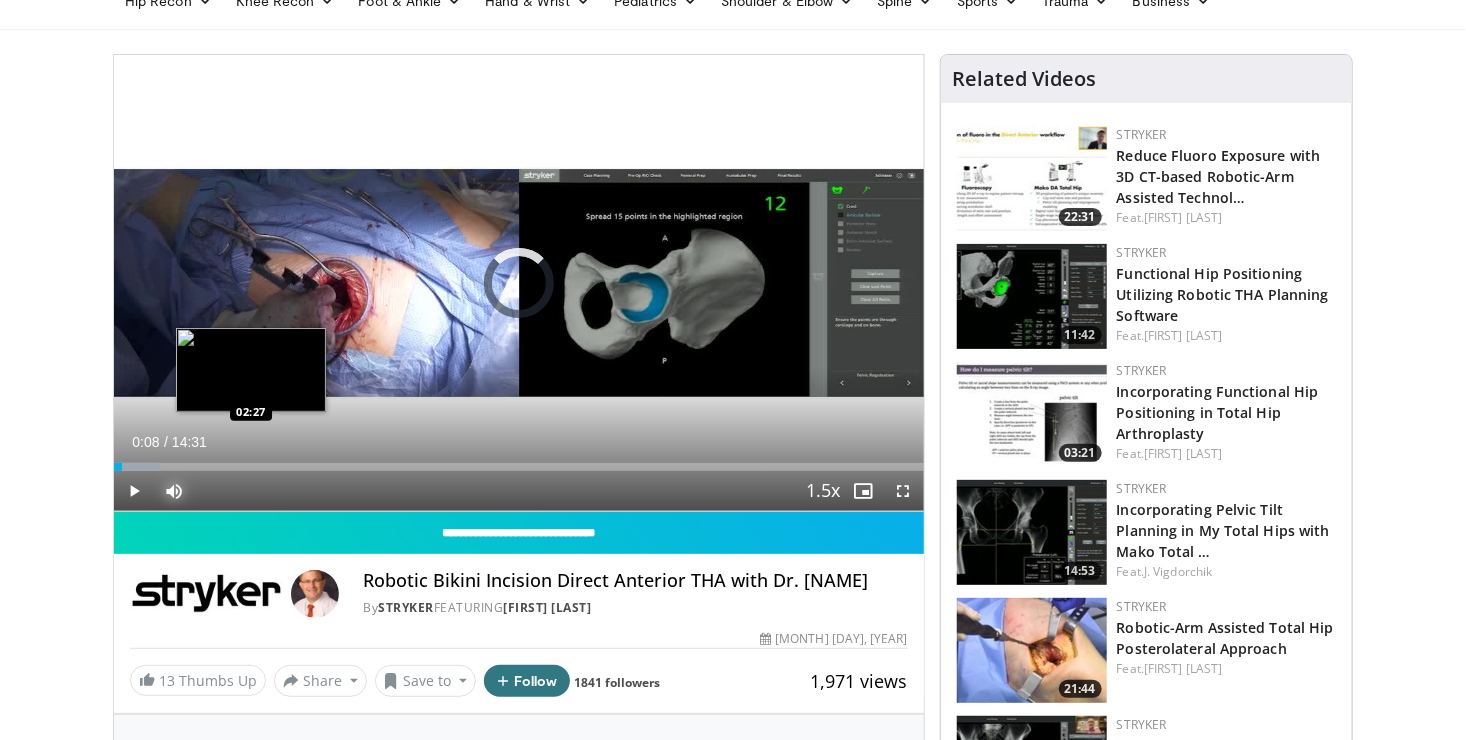 click on "Loaded :  5.68% 00:08 02:27" at bounding box center (519, 461) 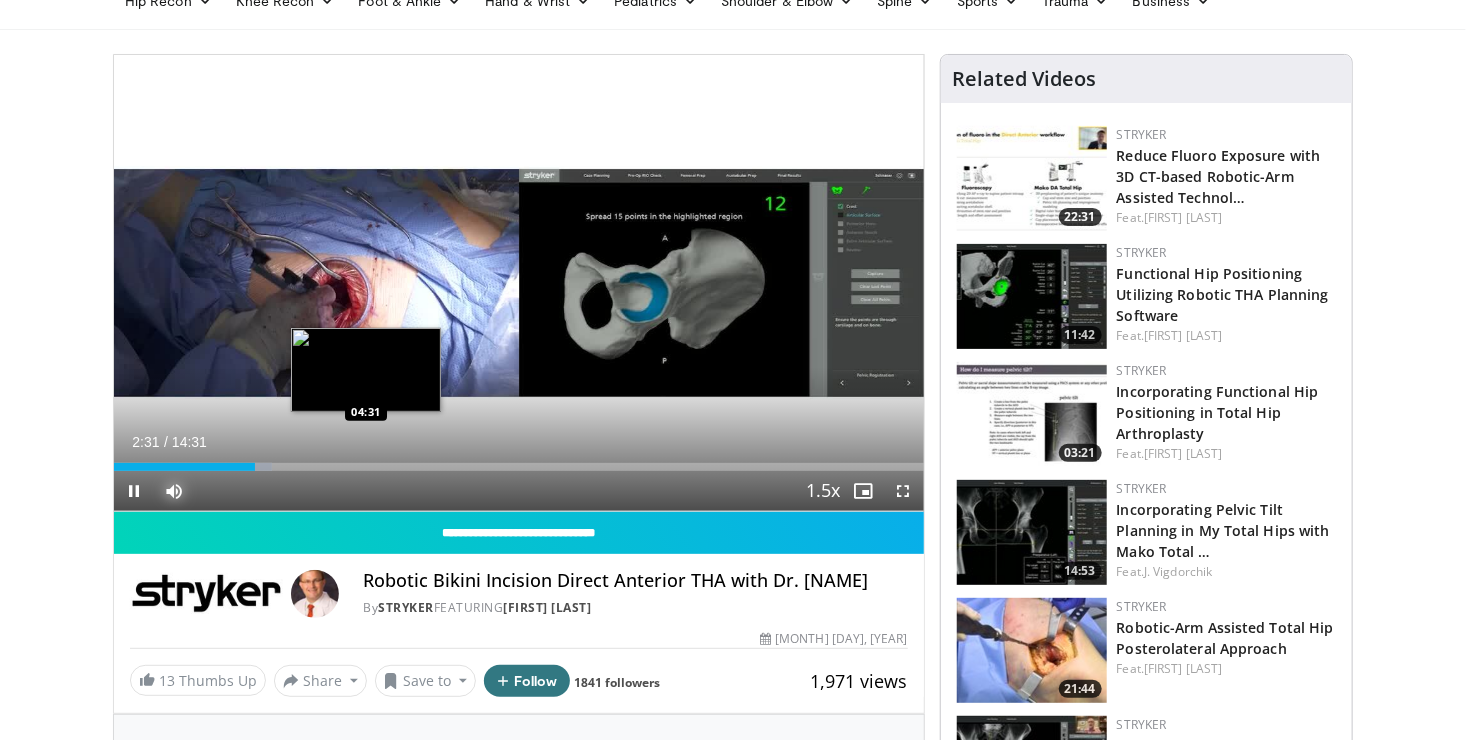 click on "Loaded :  19.53% 02:31 04:31" at bounding box center [519, 461] 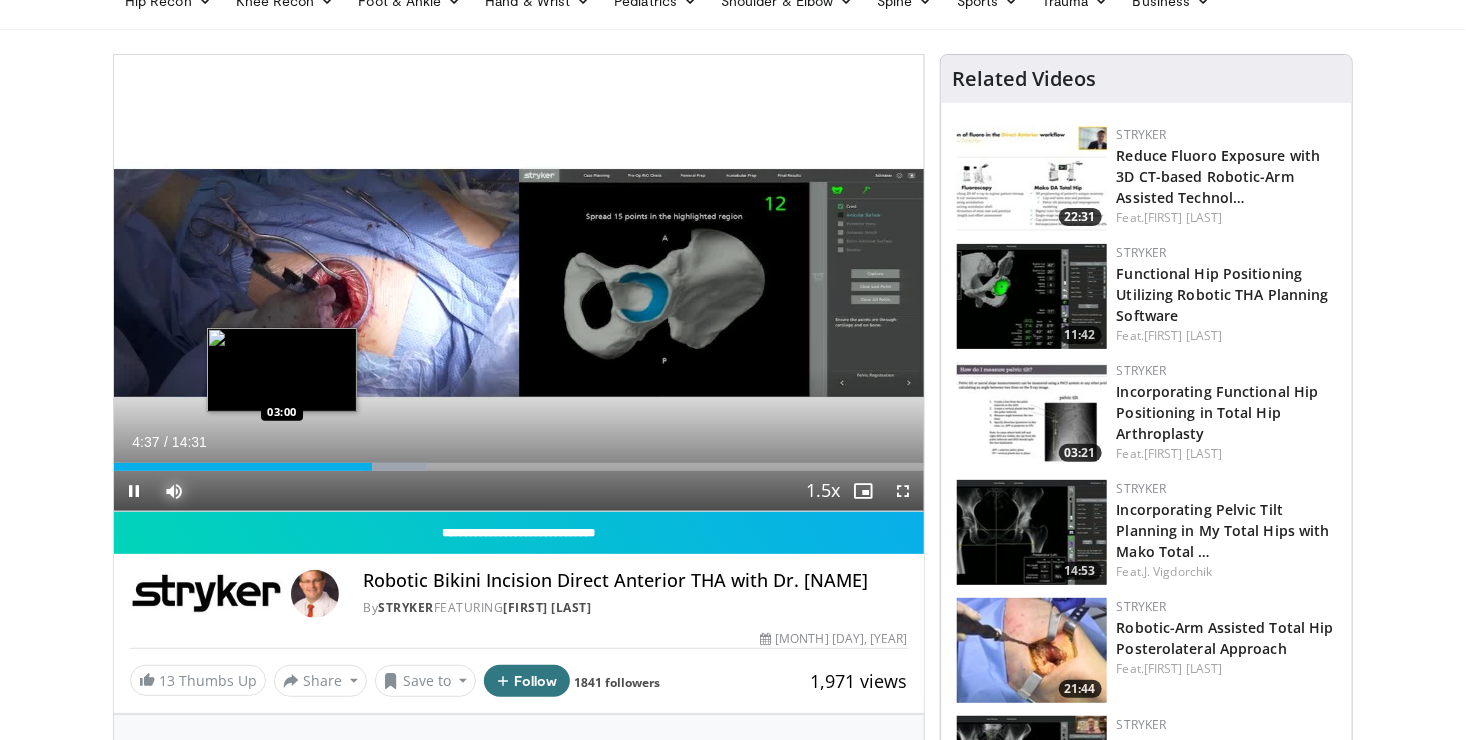 click on "Loaded :  38.70% 04:37 03:00" at bounding box center (519, 467) 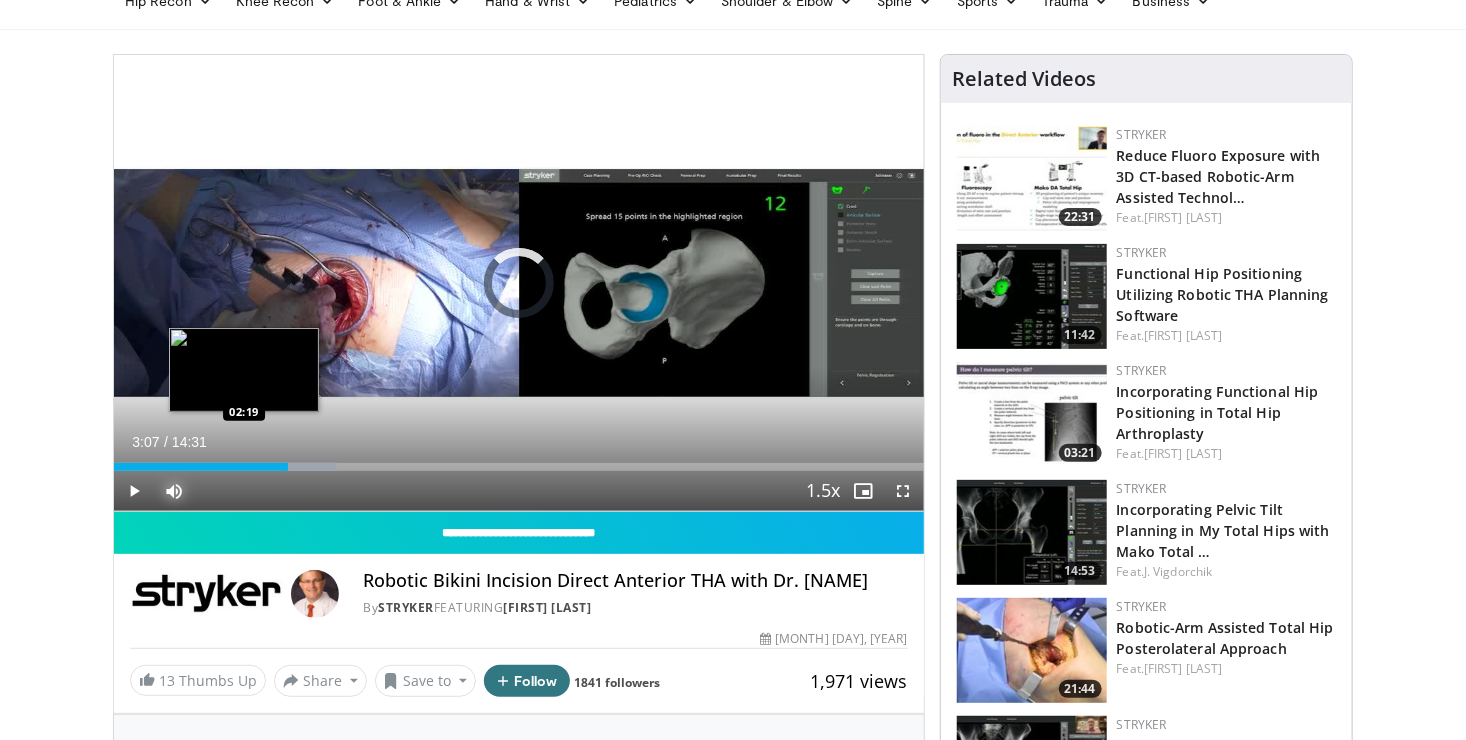 click on "Loaded :  27.57% 03:07 02:19" at bounding box center (519, 467) 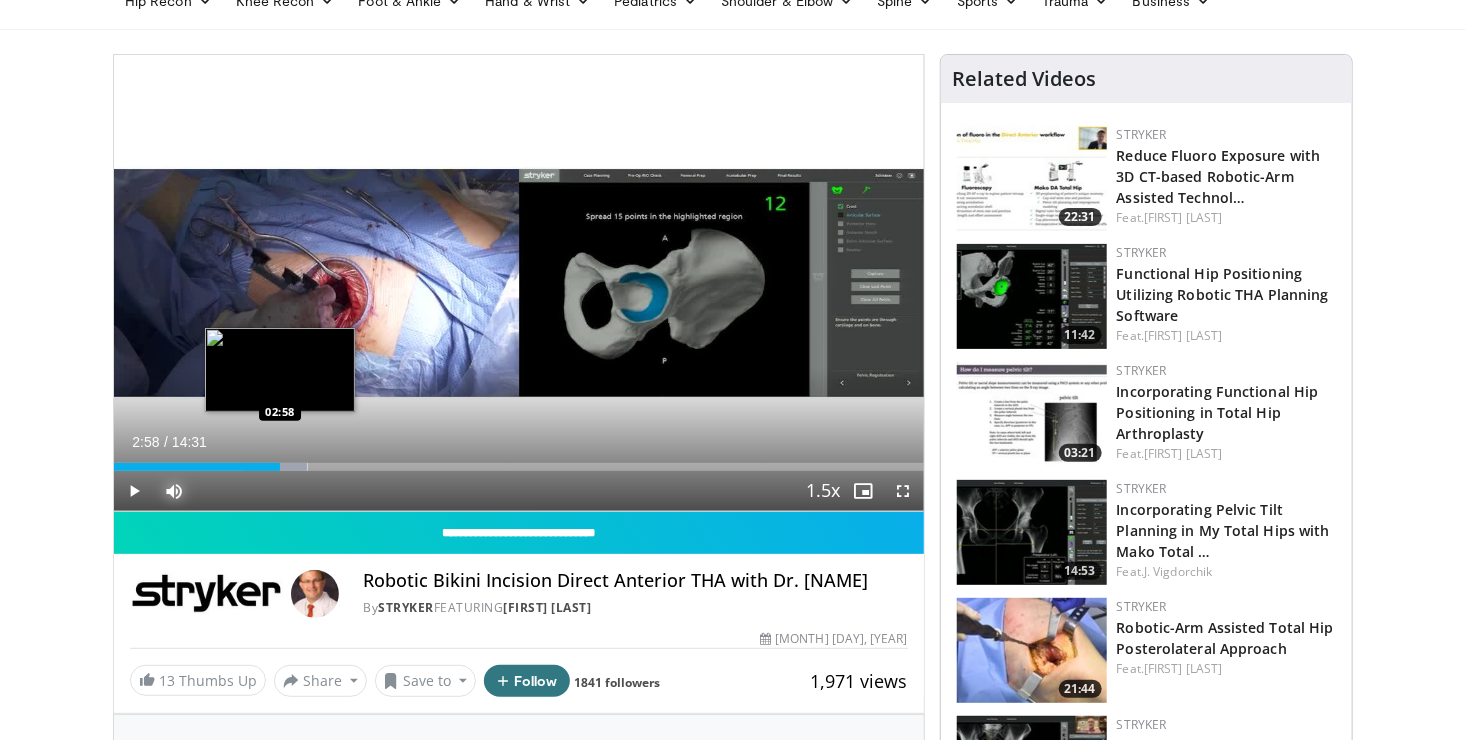 click at bounding box center [275, 467] 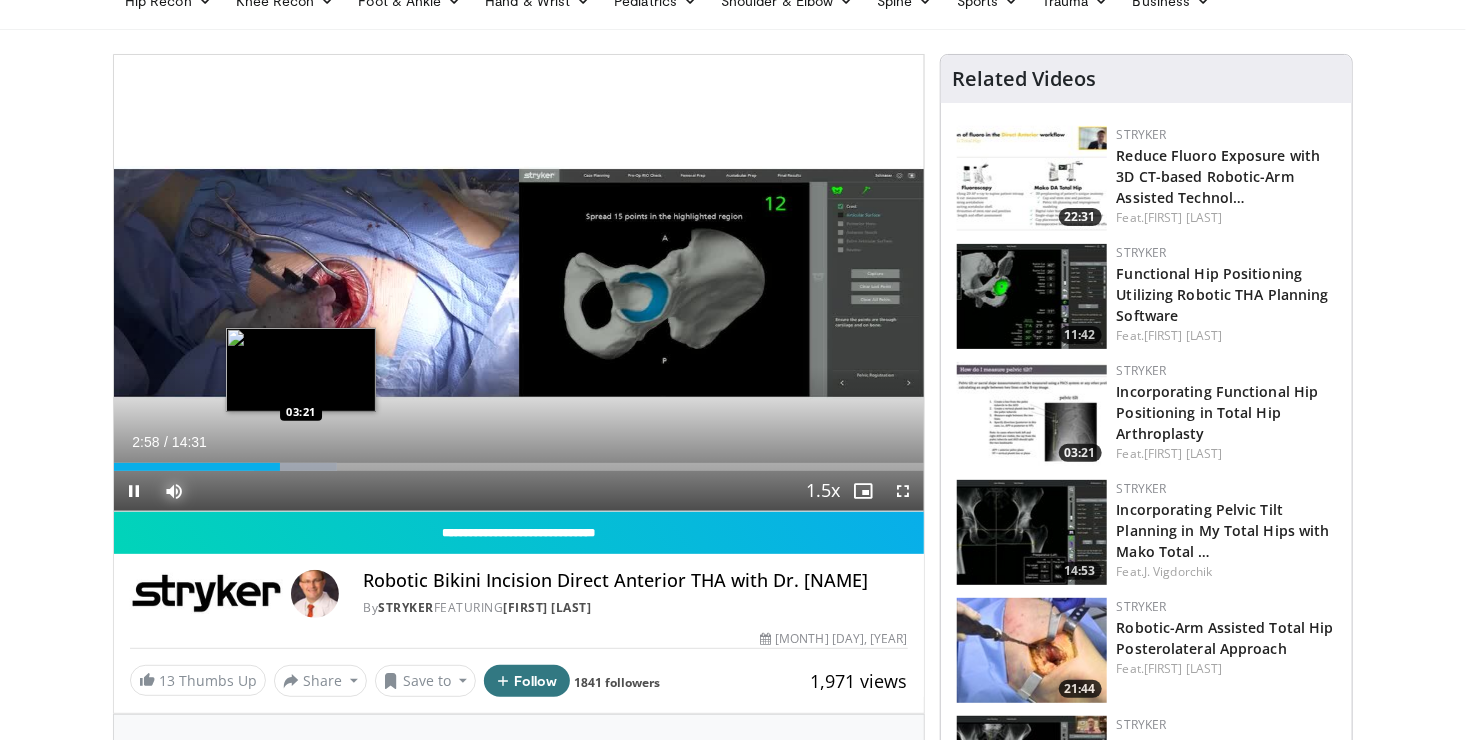 click on "Loaded :  27.57% 02:59 03:21" at bounding box center (519, 467) 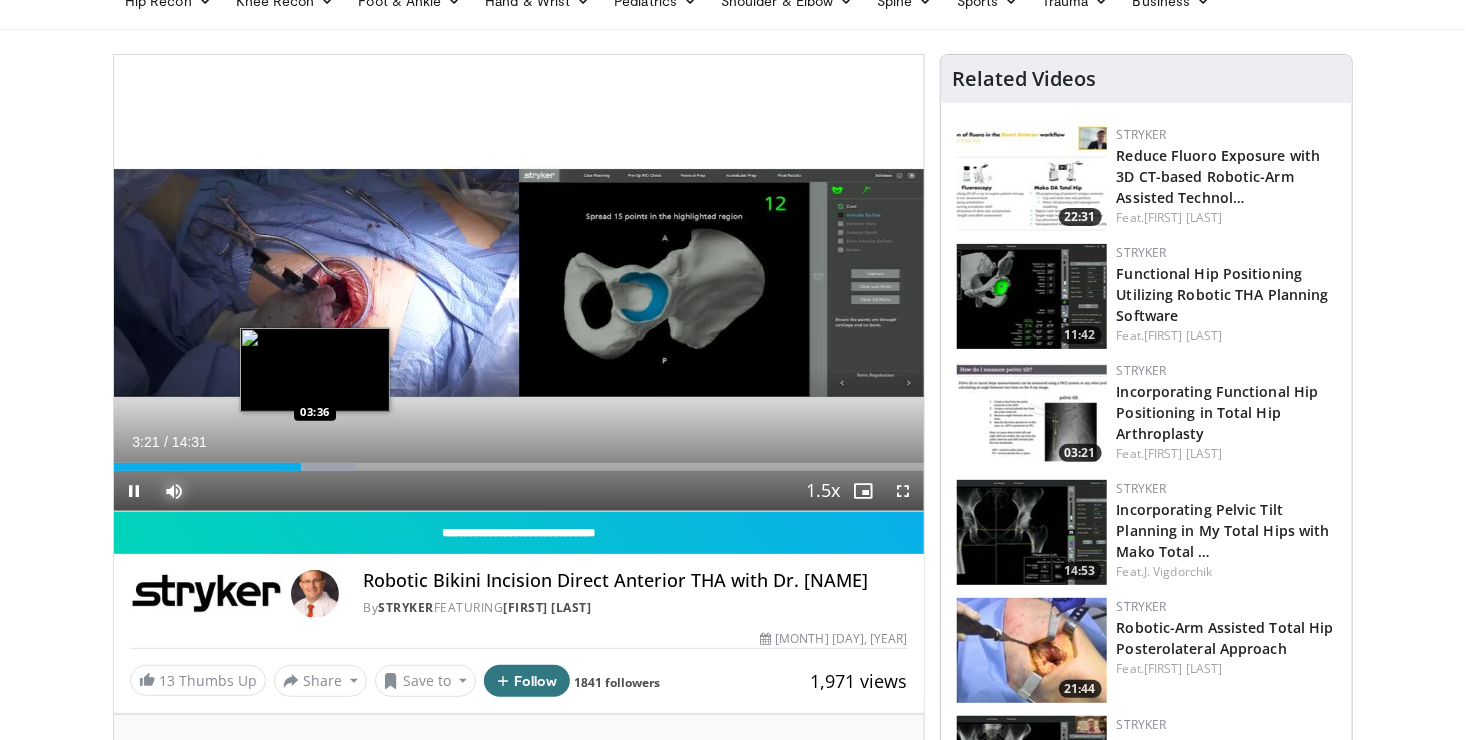 click at bounding box center (315, 467) 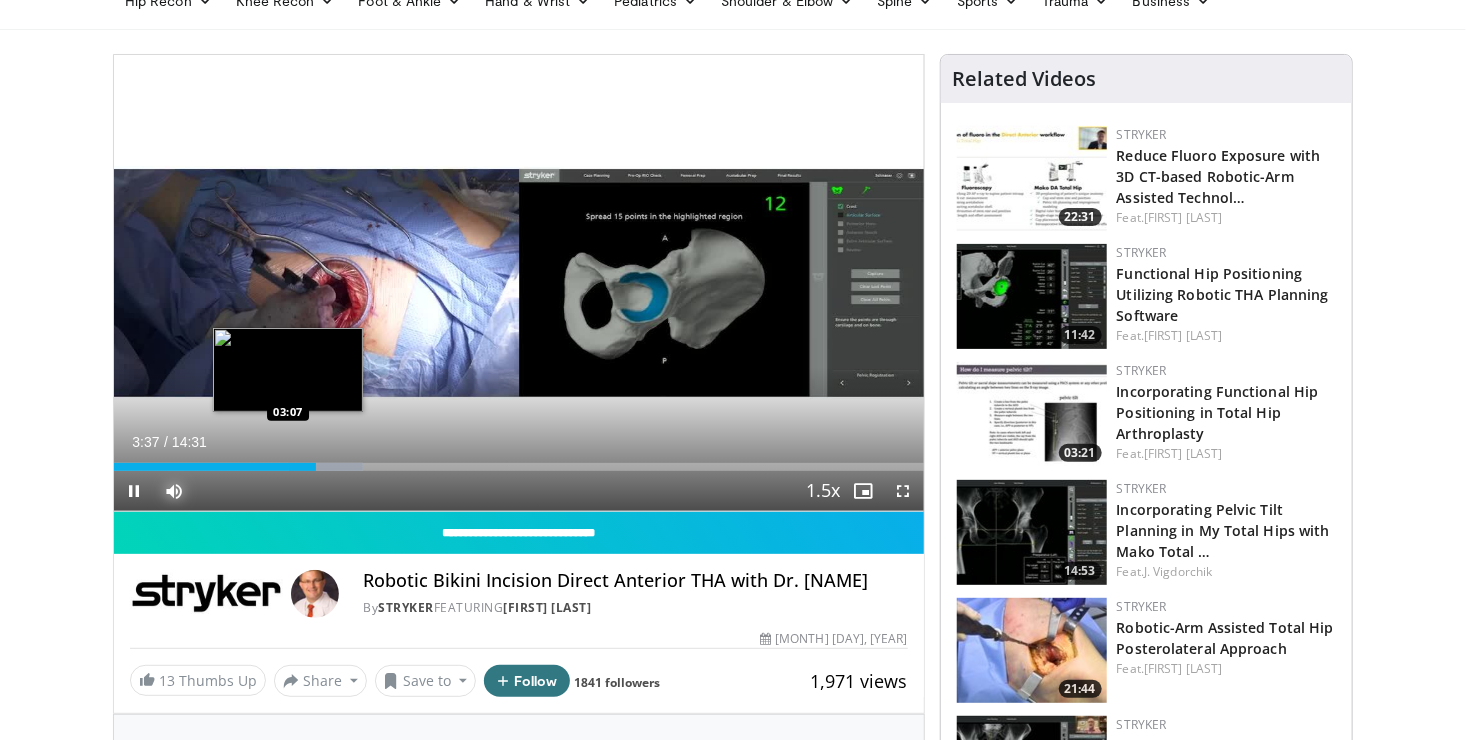click on "Loaded :  30.73% 03:38 03:07" at bounding box center (519, 467) 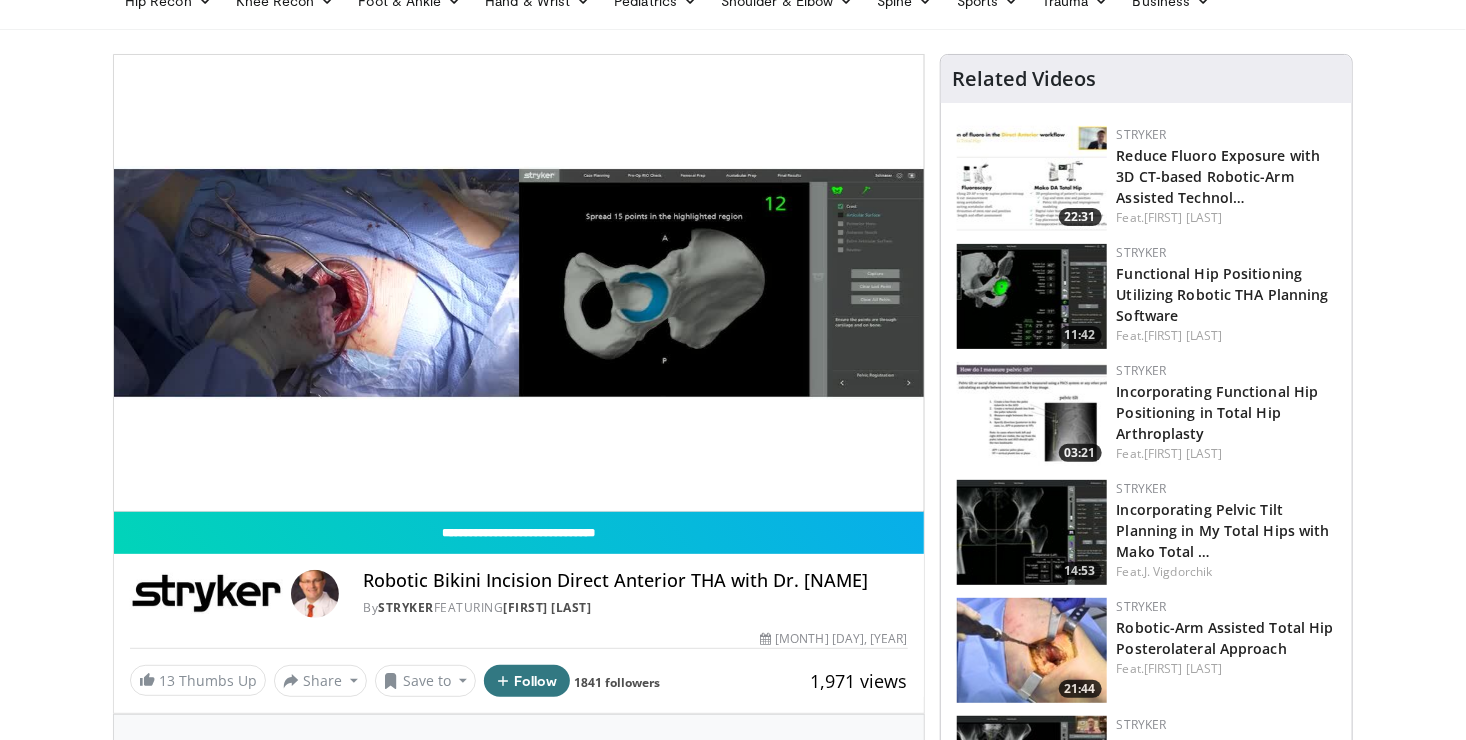 click at bounding box center [313, 467] 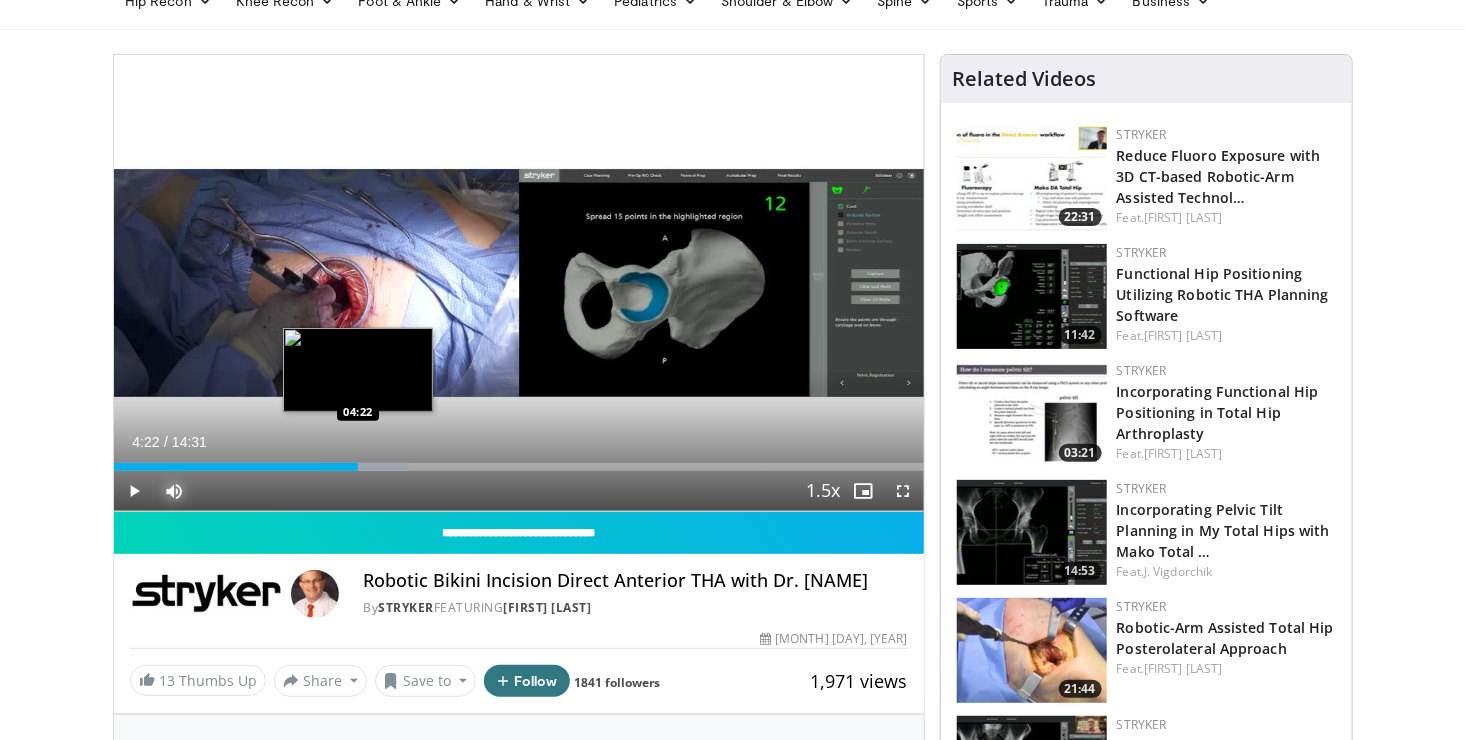 click on "Loaded :  36.42% 04:22 04:22" at bounding box center (519, 467) 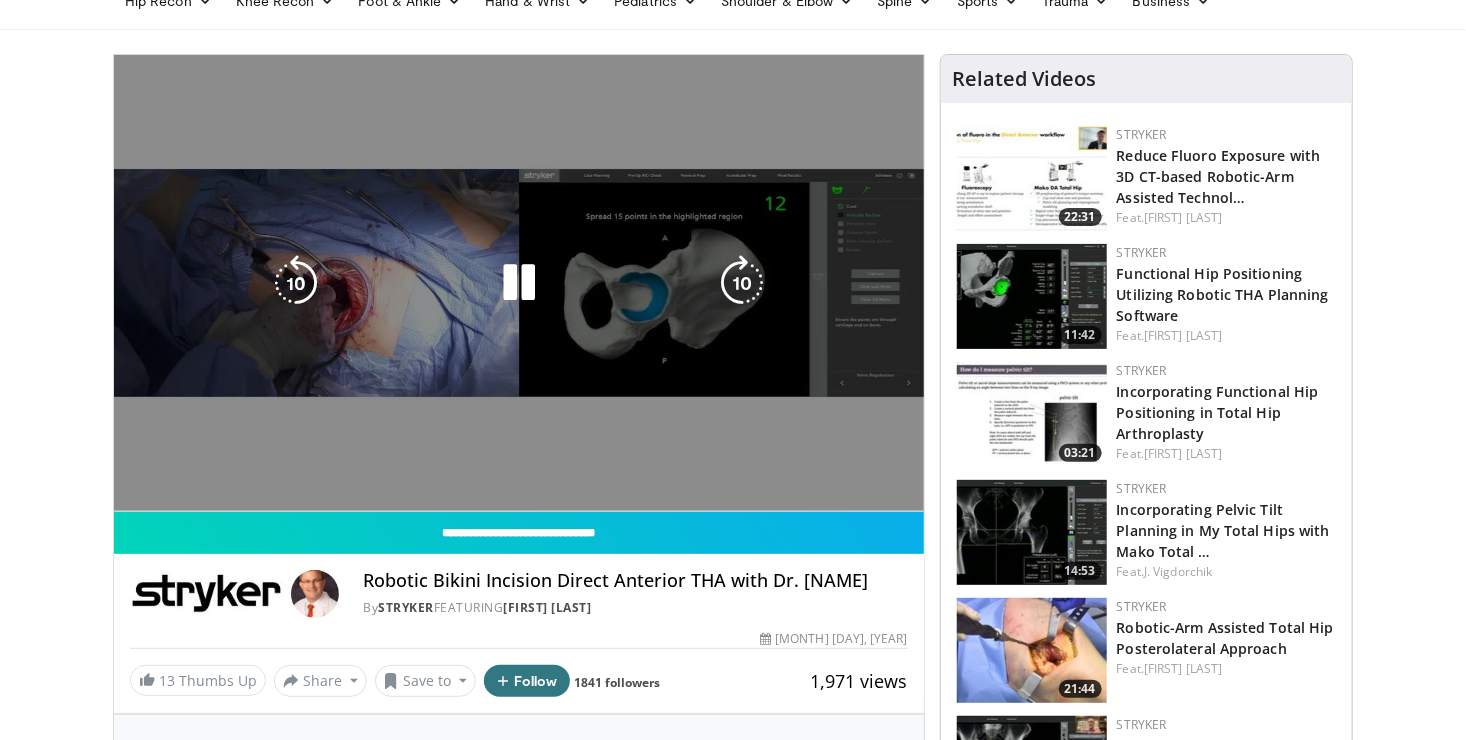 click on "Loaded :  37.56% 04:26 05:20" at bounding box center [519, 461] 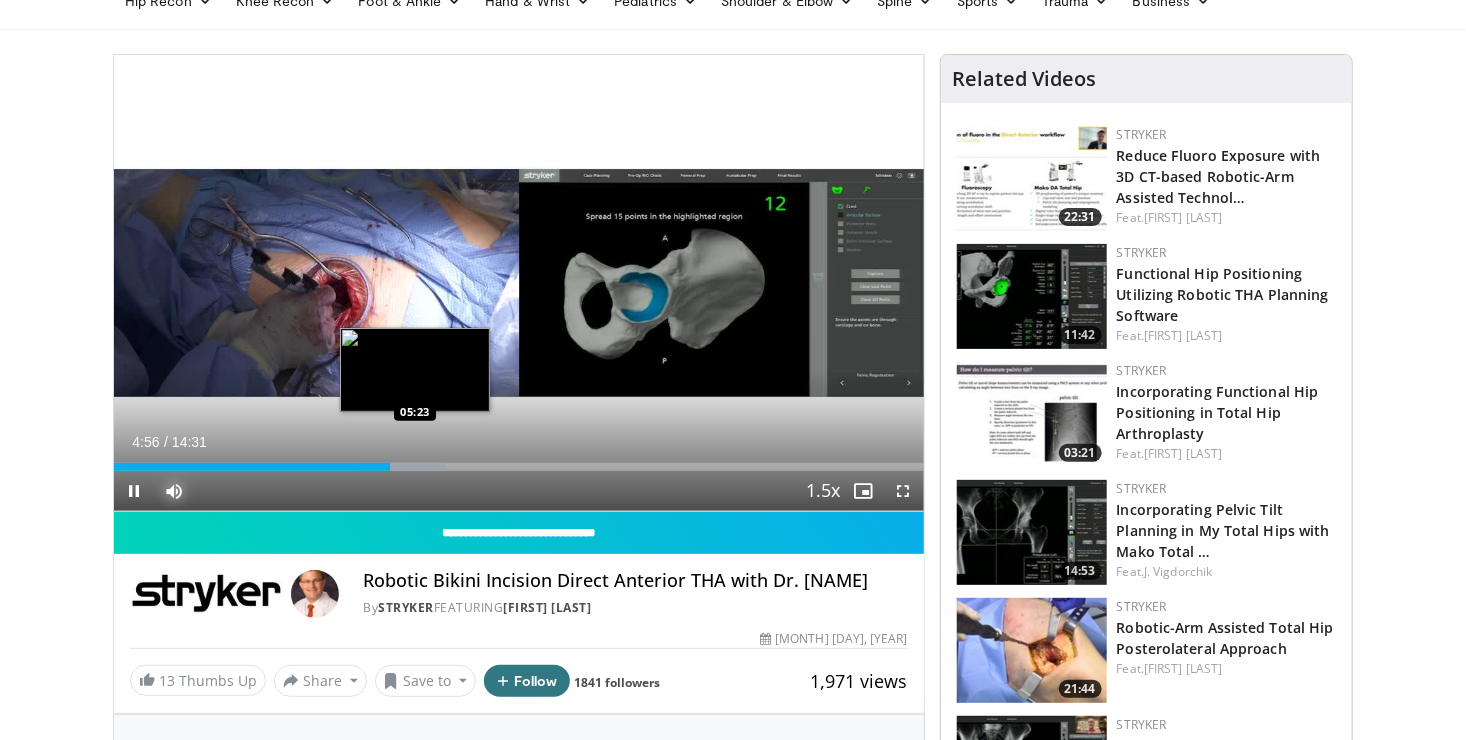 click on "Loaded :  40.97% 04:56 05:23" at bounding box center (519, 467) 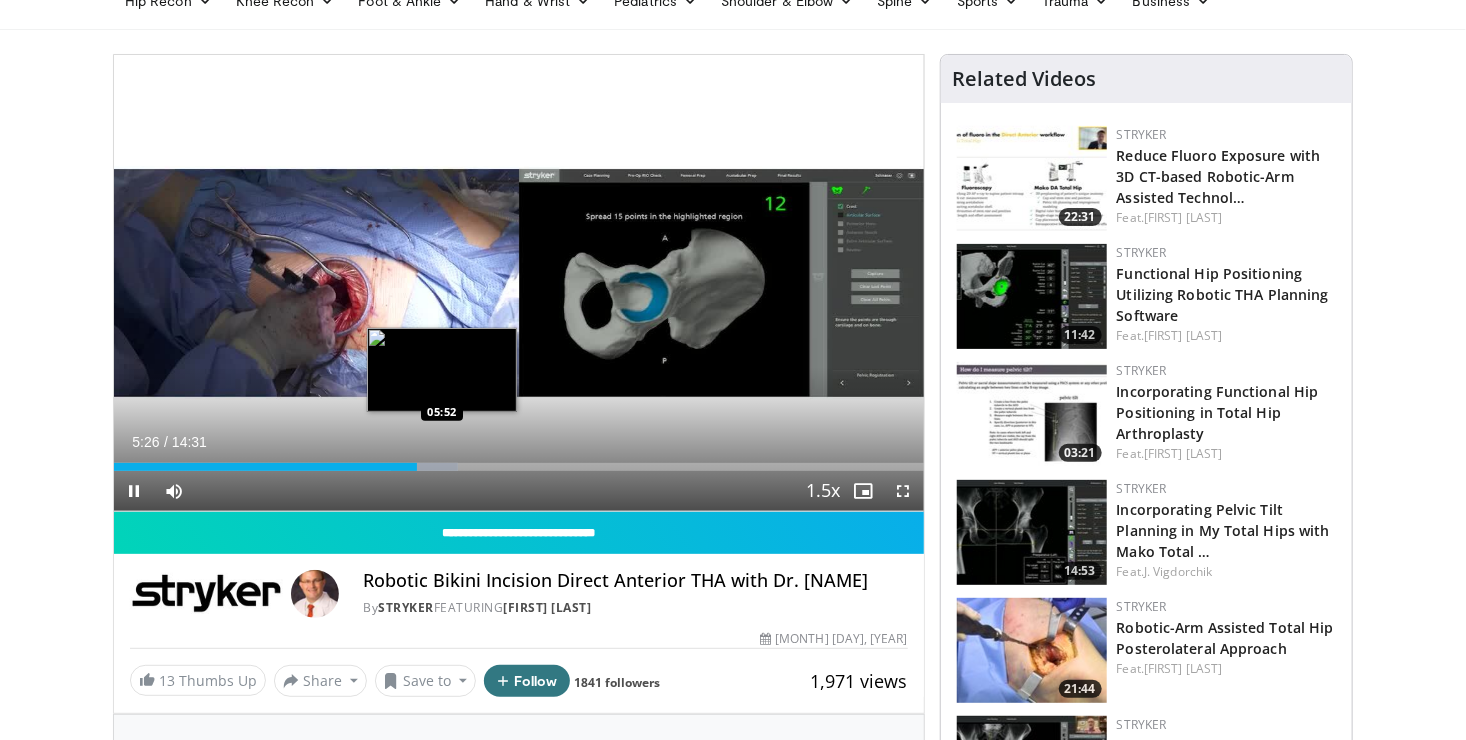 click on "10 seconds
Tap to unmute" at bounding box center [519, 283] 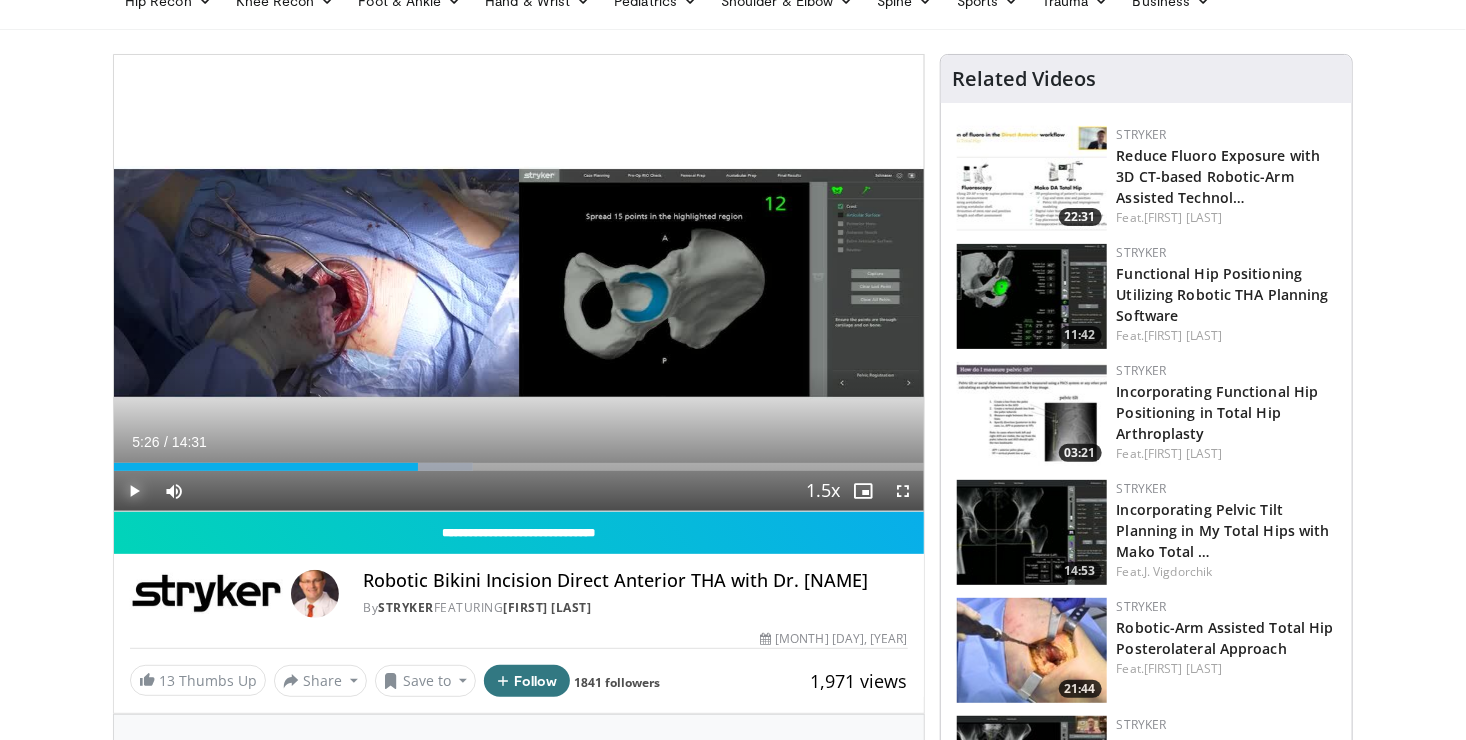 click at bounding box center (134, 491) 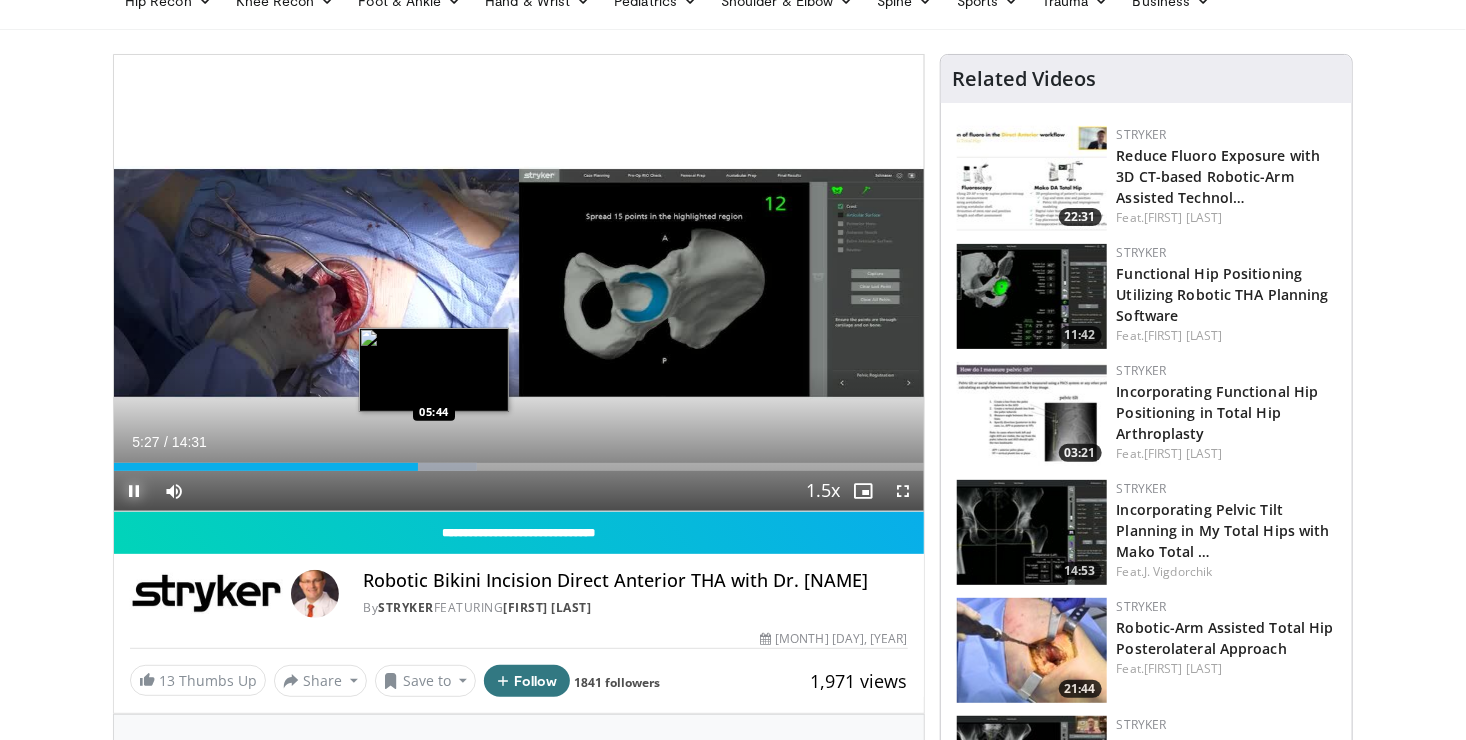 click at bounding box center (434, 467) 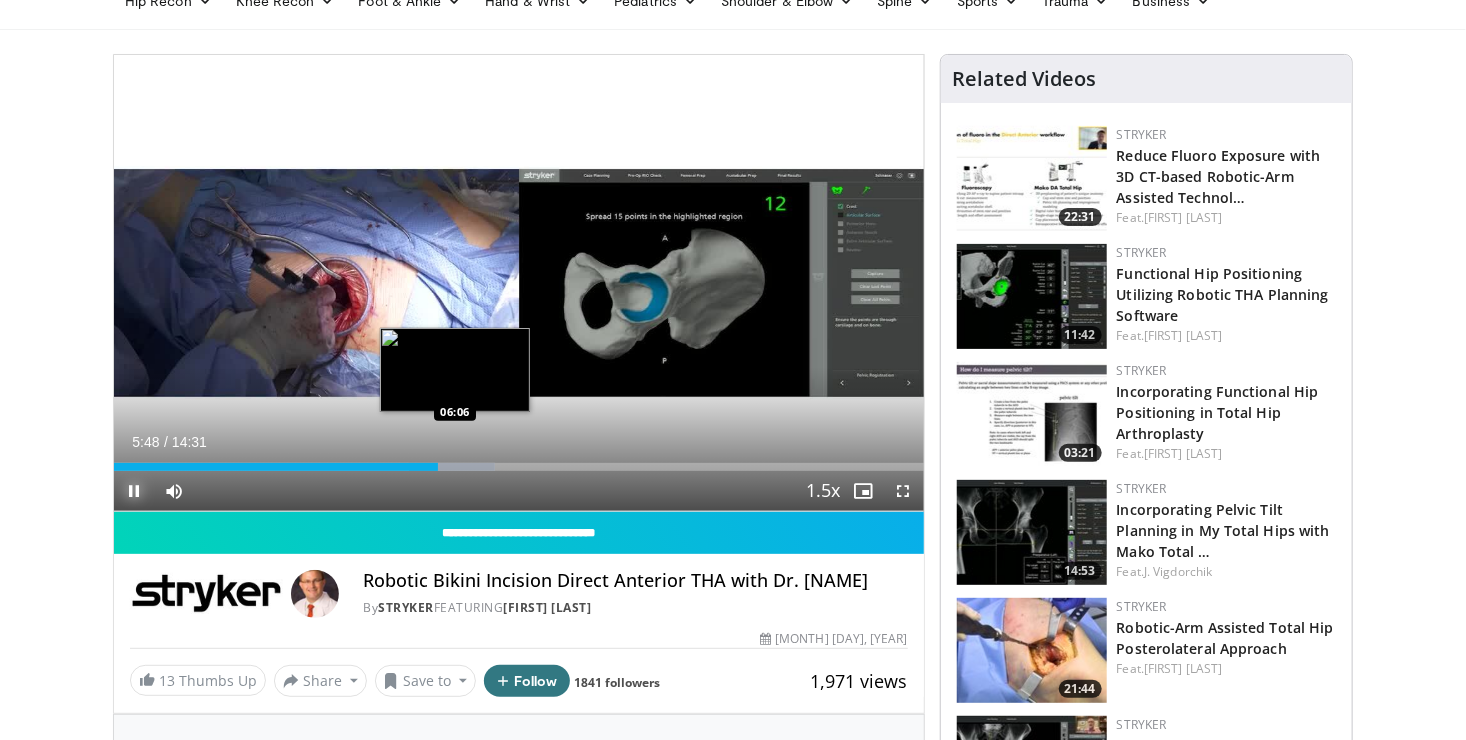 click at bounding box center [452, 467] 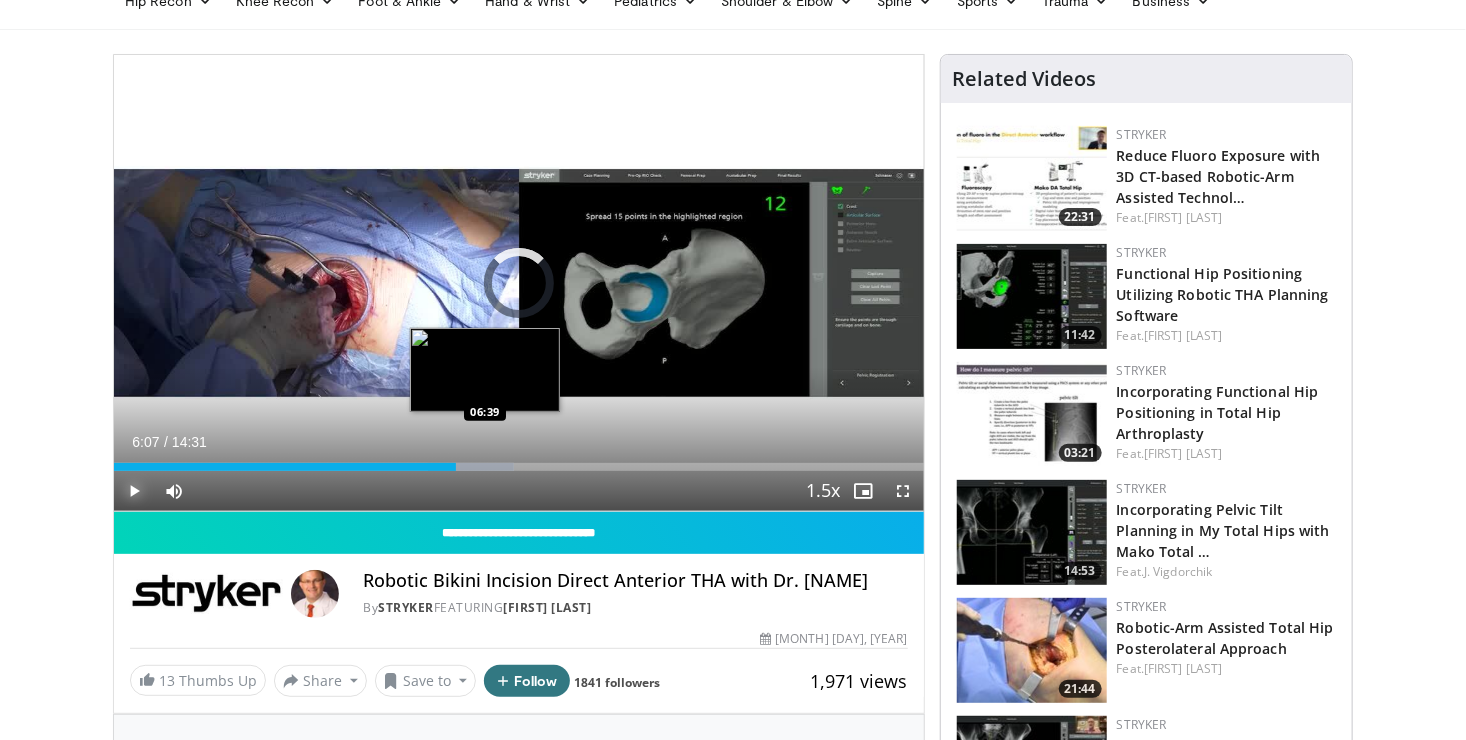 click at bounding box center (471, 467) 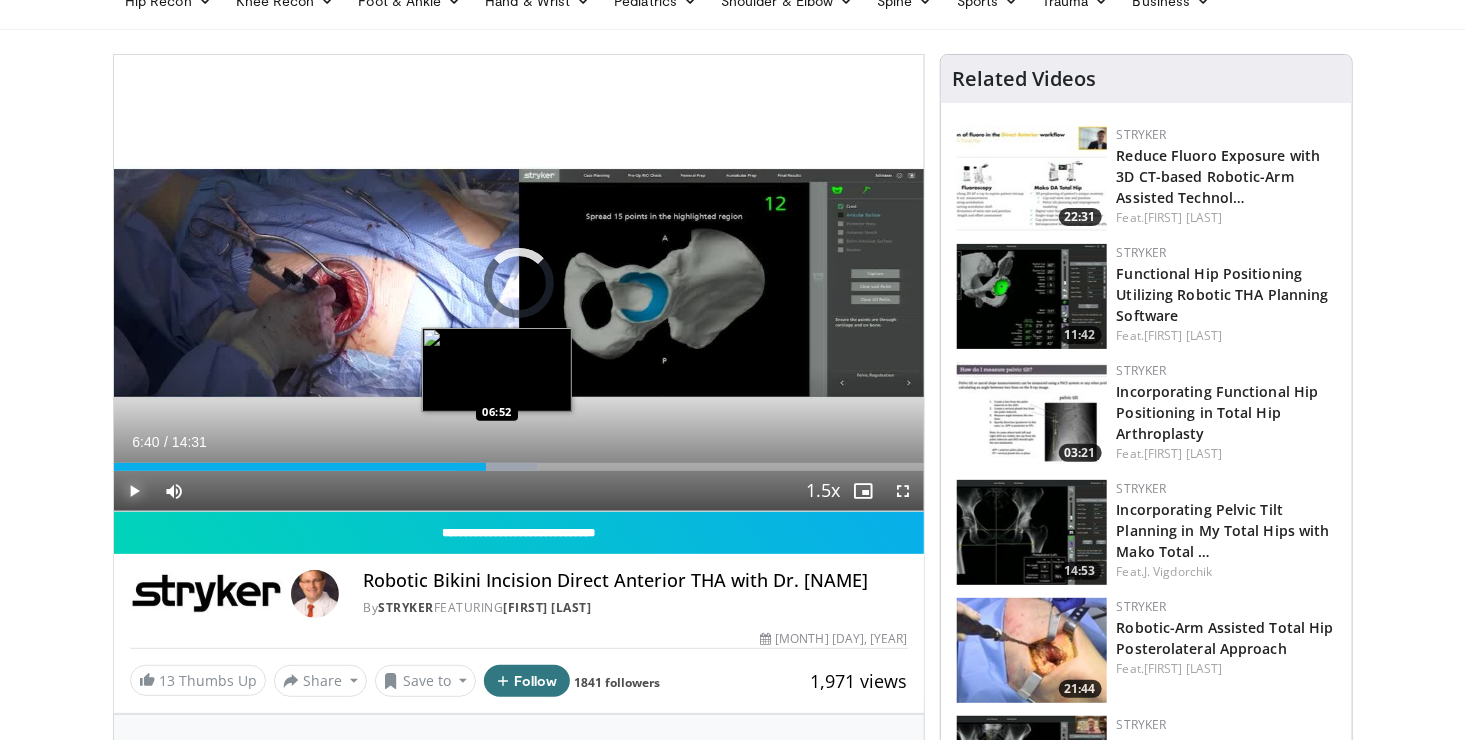 click at bounding box center (498, 467) 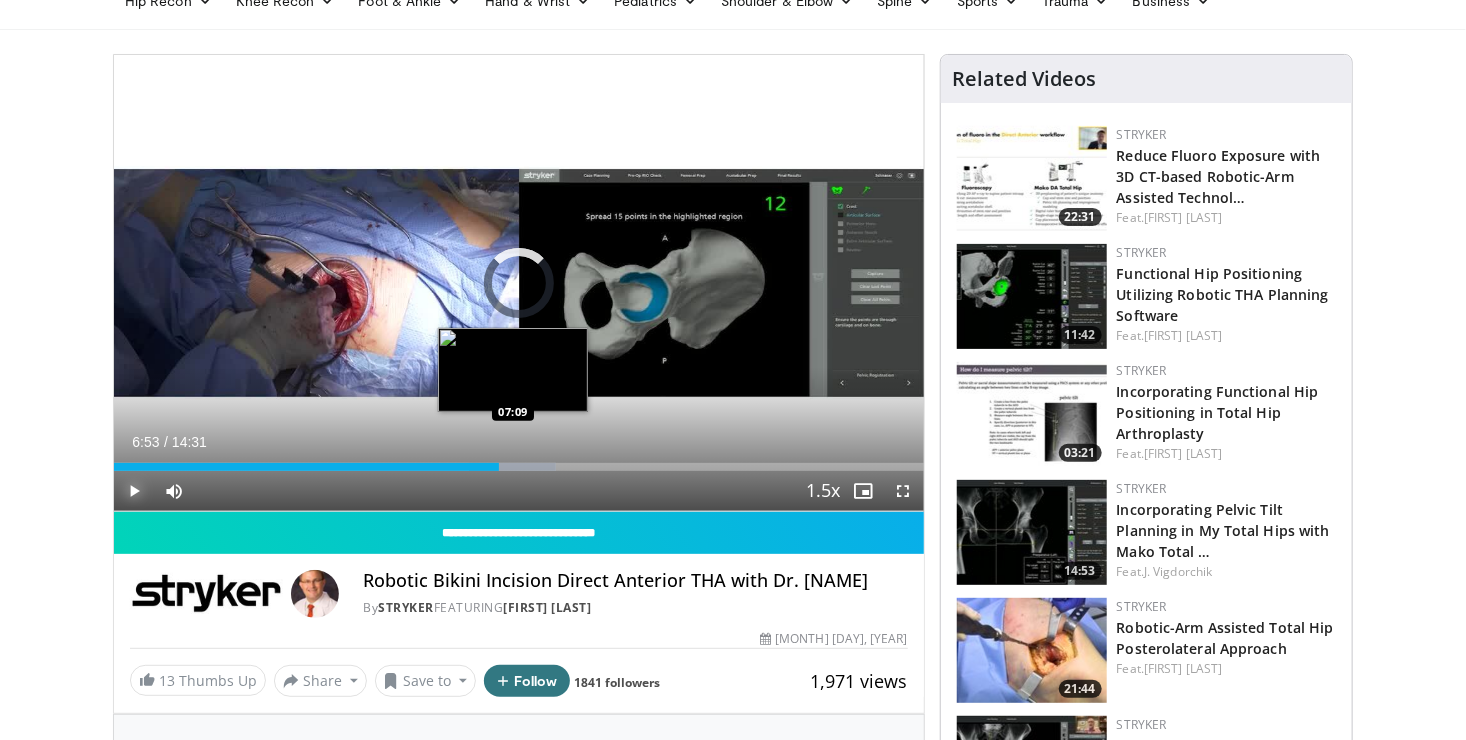 click at bounding box center (512, 467) 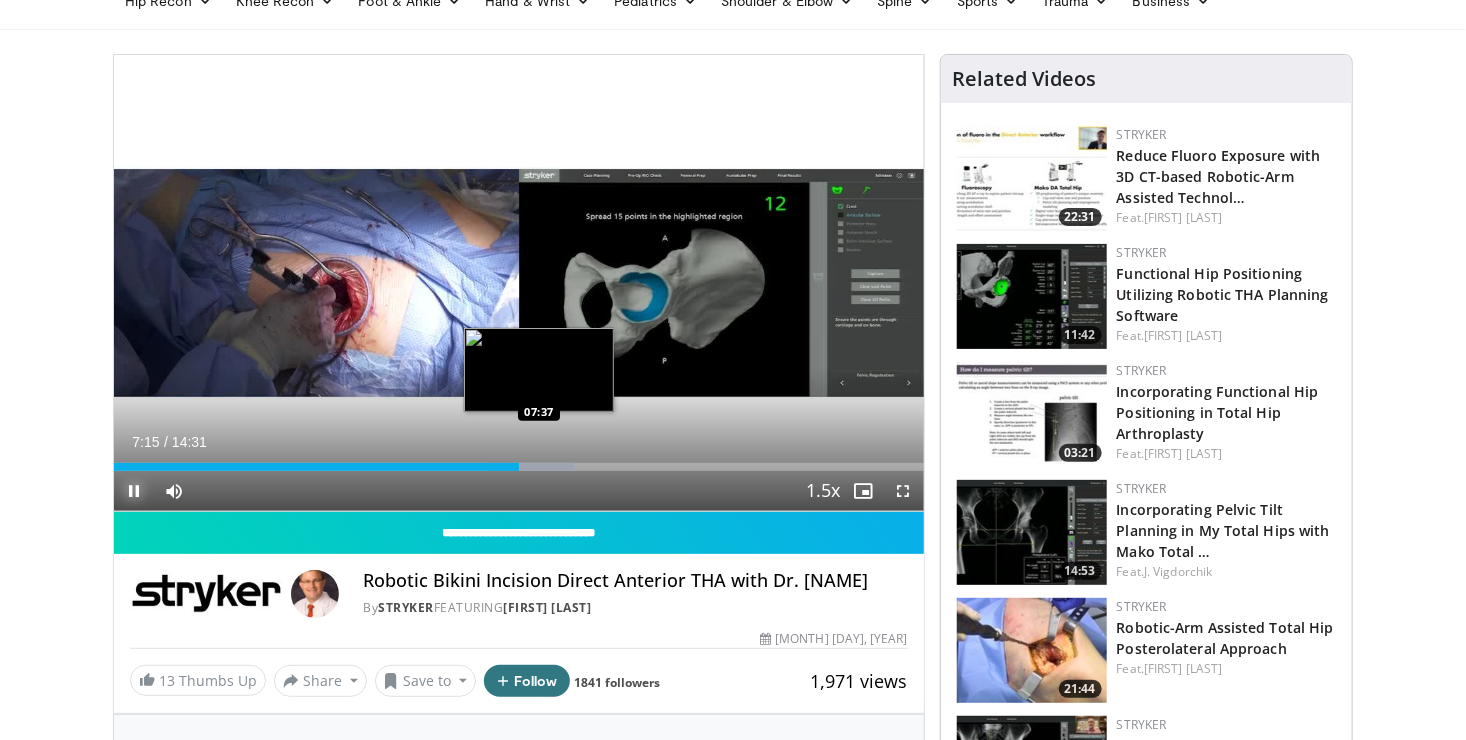 click on "Loaded :  56.91% 07:16 07:37" at bounding box center (519, 461) 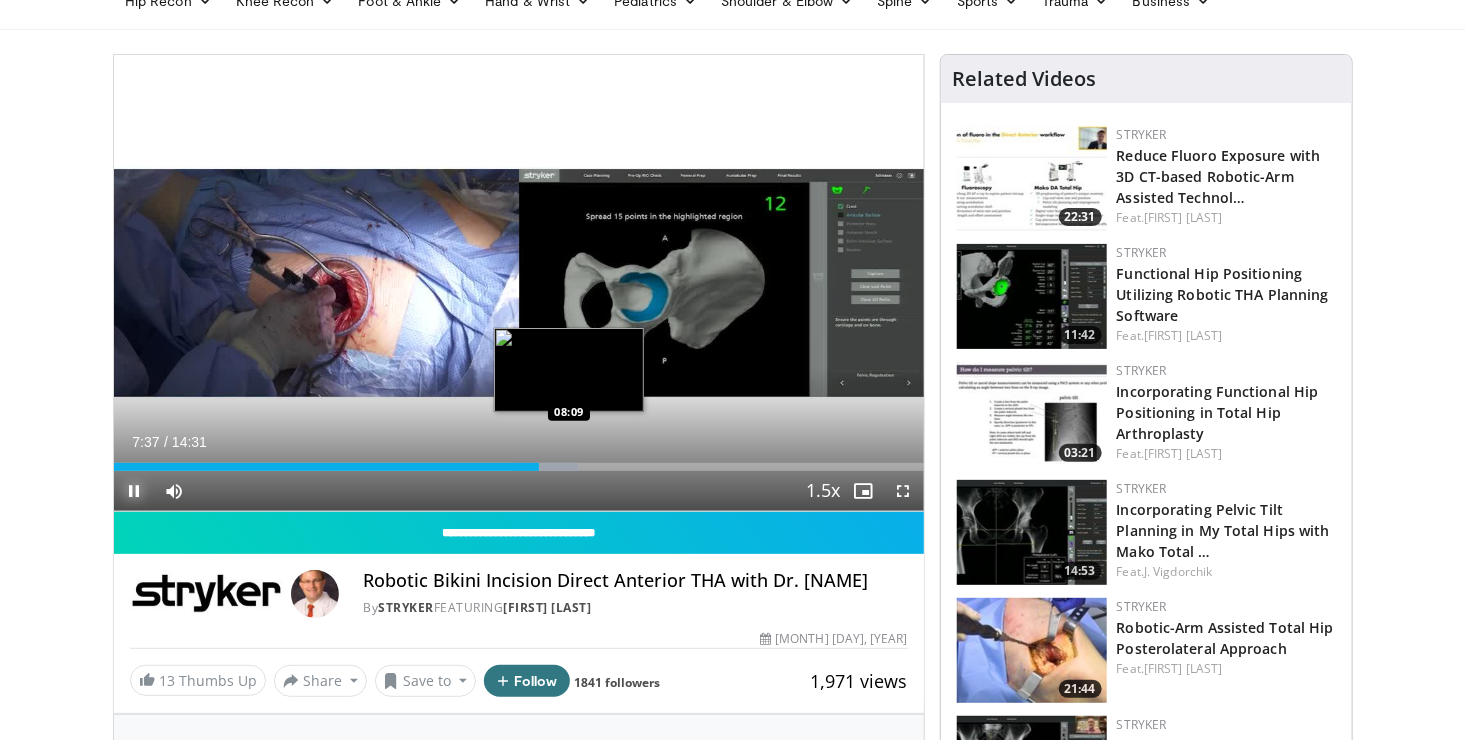 click on "Loaded :  57.43% 07:37 08:09" at bounding box center (519, 461) 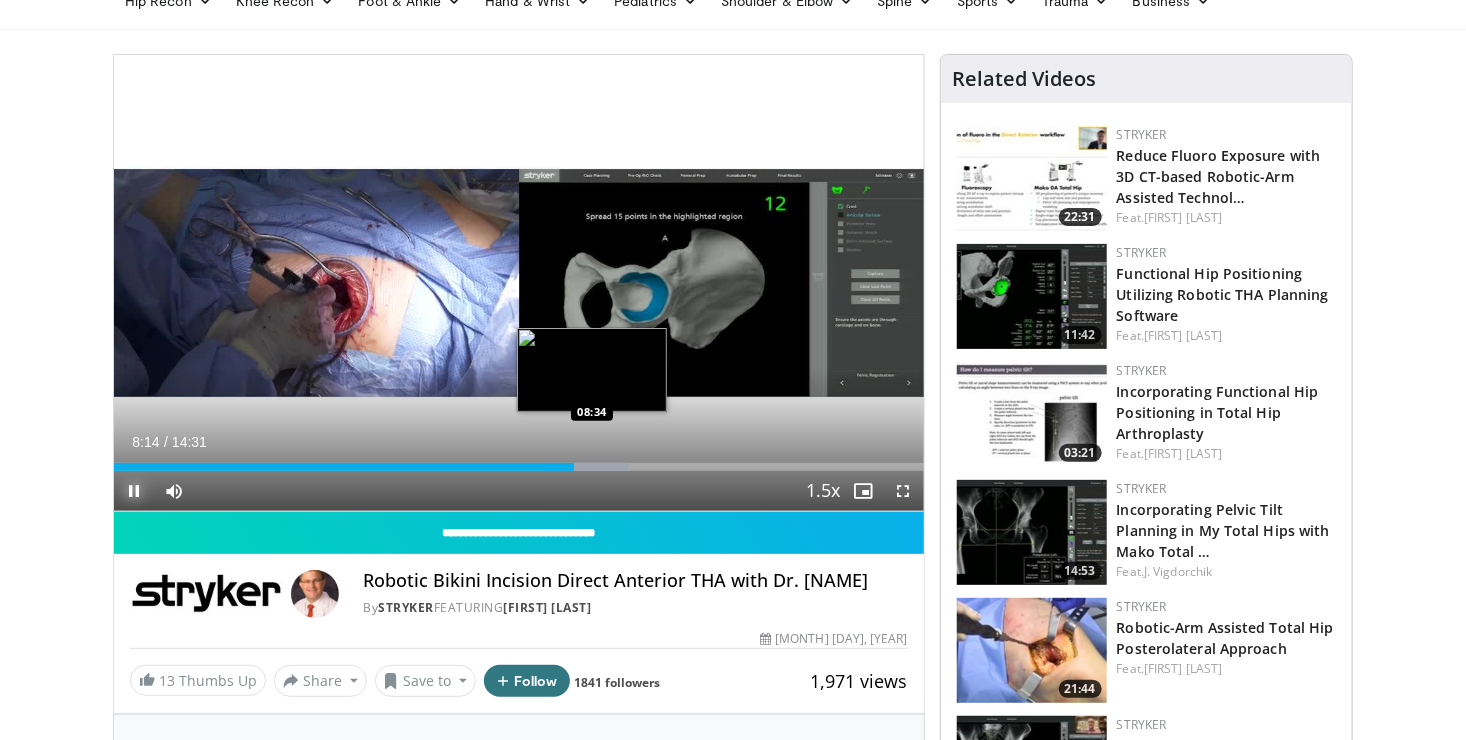 click at bounding box center (587, 467) 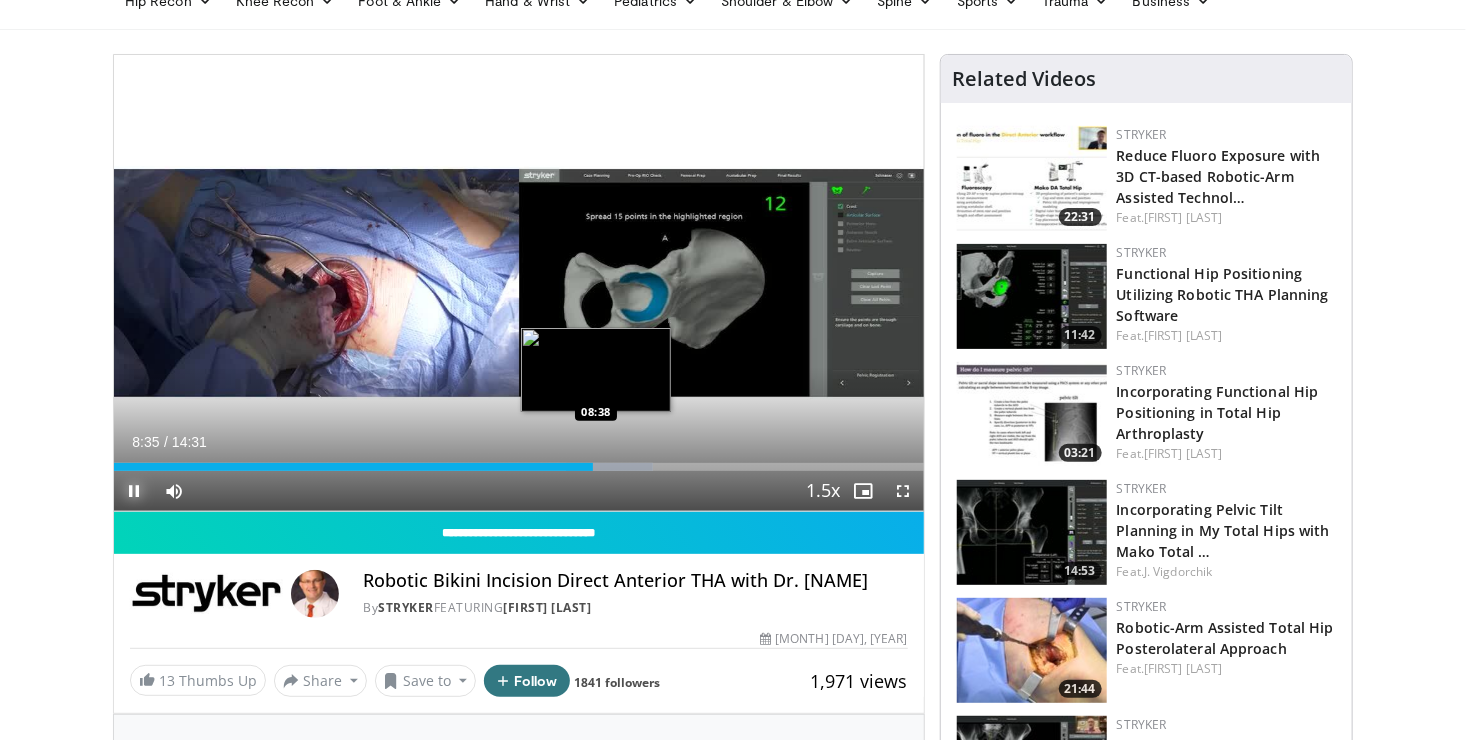 click on "Loaded :  66.62% 08:36 08:38" at bounding box center [519, 461] 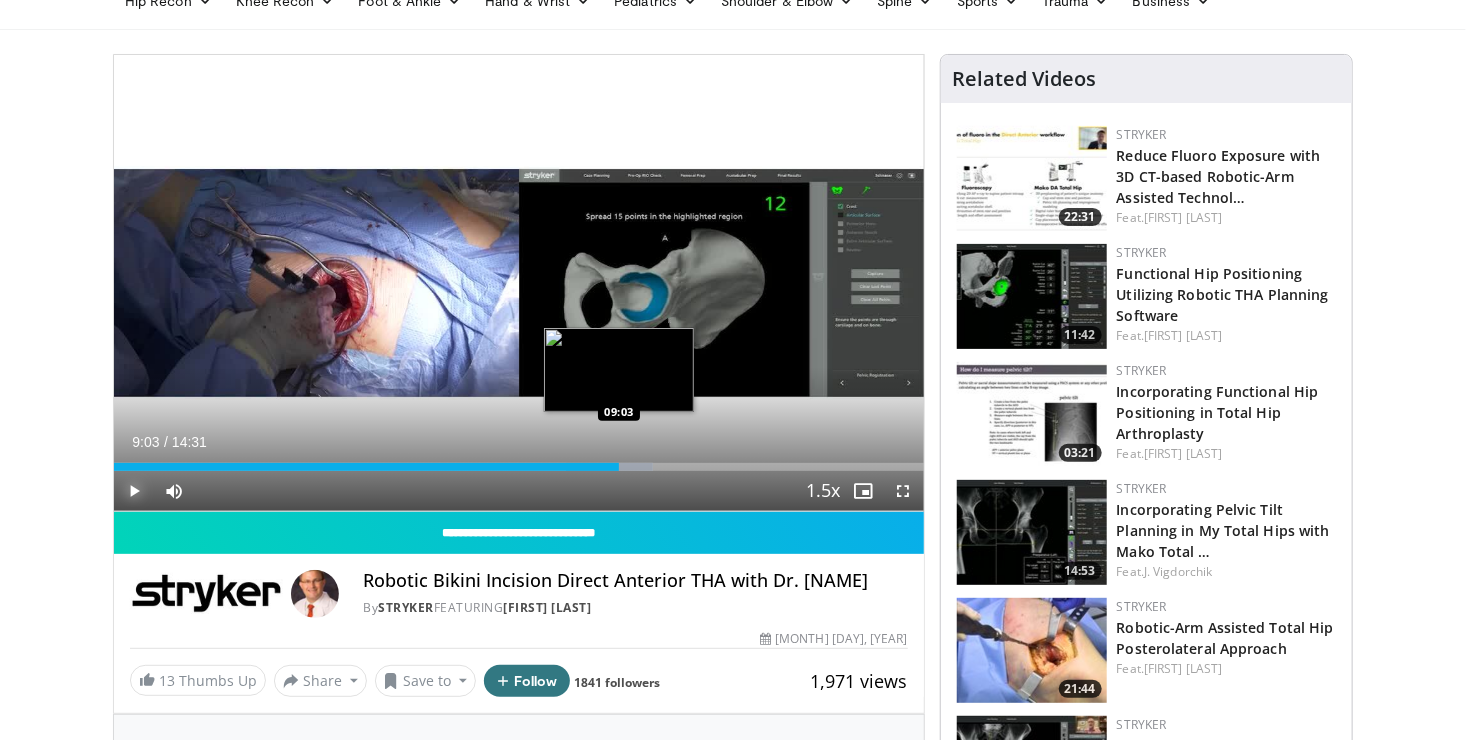 click on "Loaded :  66.62% 09:03 09:03" at bounding box center [519, 461] 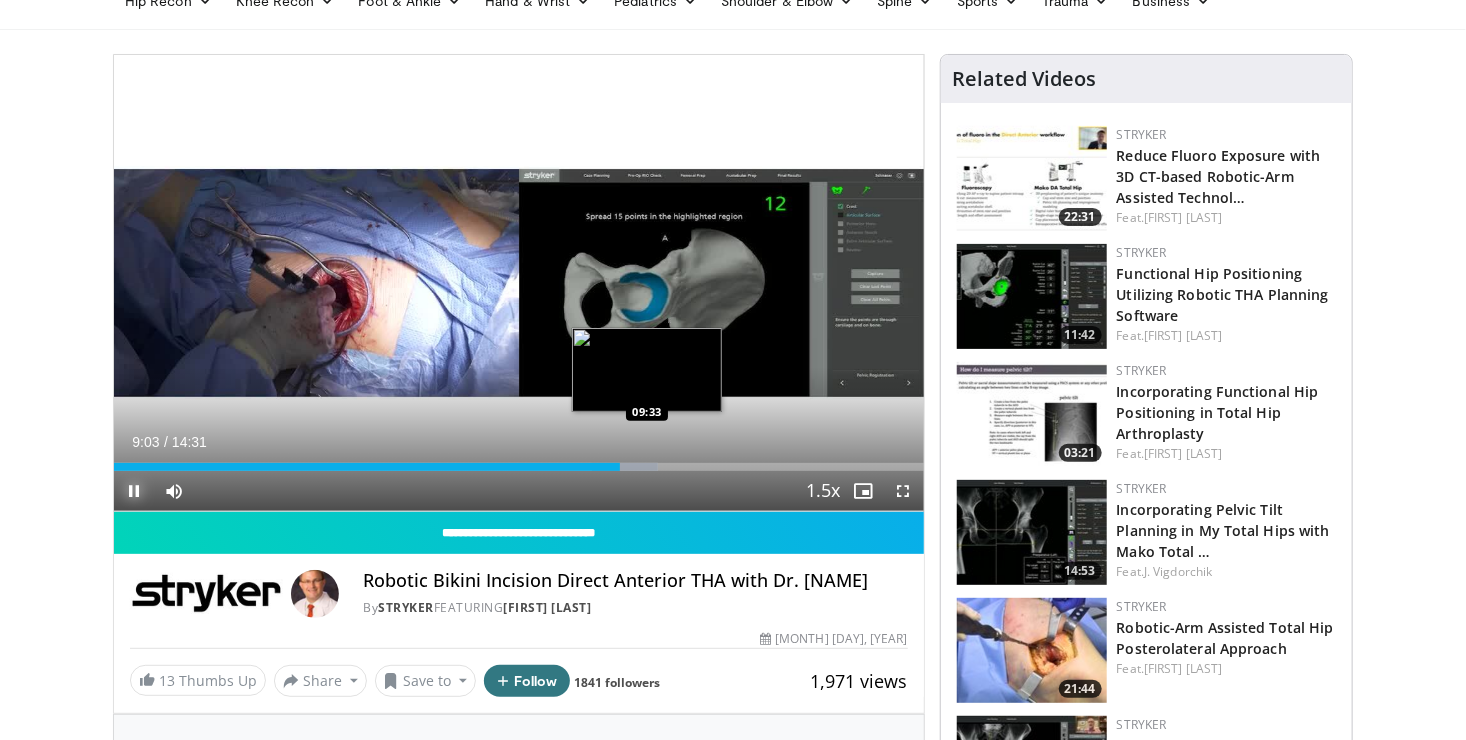 click at bounding box center [625, 467] 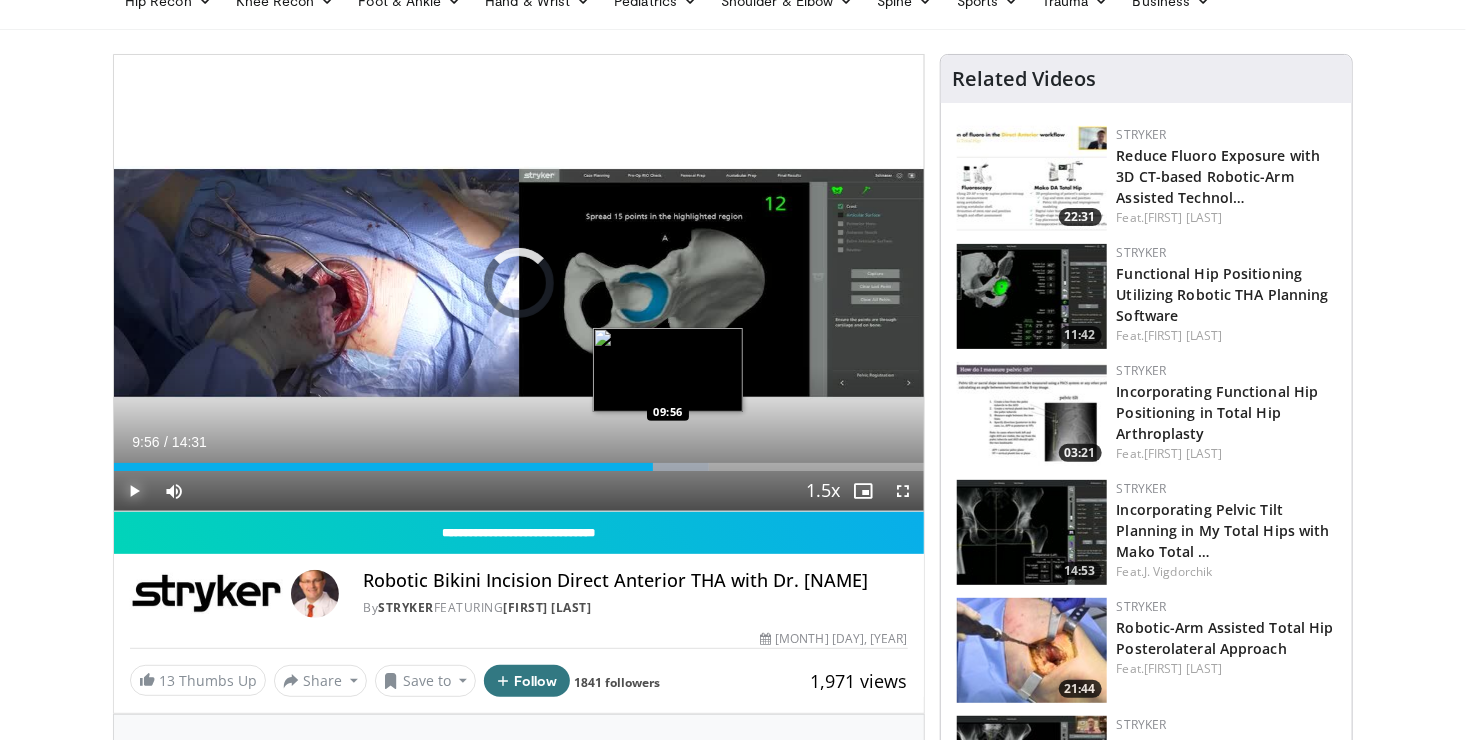 click at bounding box center (665, 467) 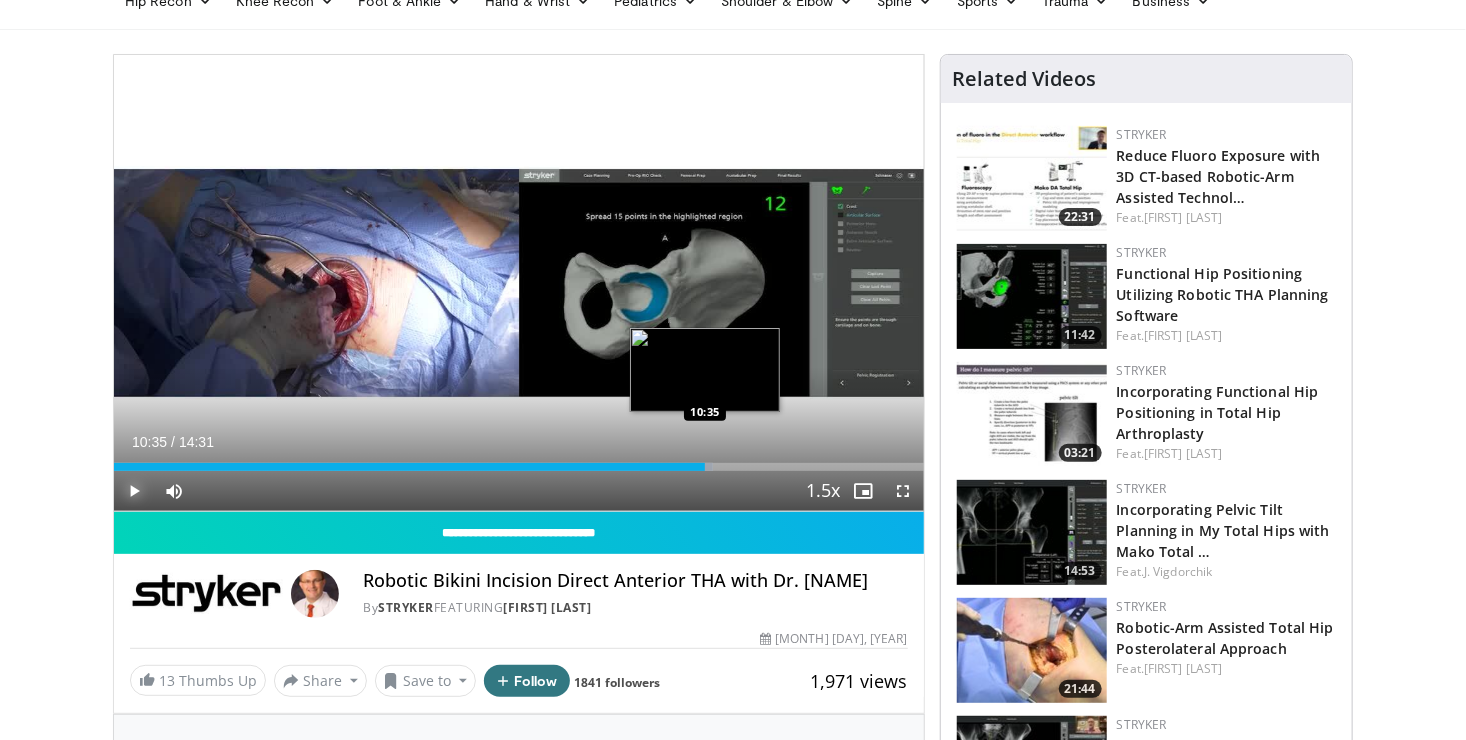 click on "Loaded :  73.99% 10:35 10:35" at bounding box center [519, 467] 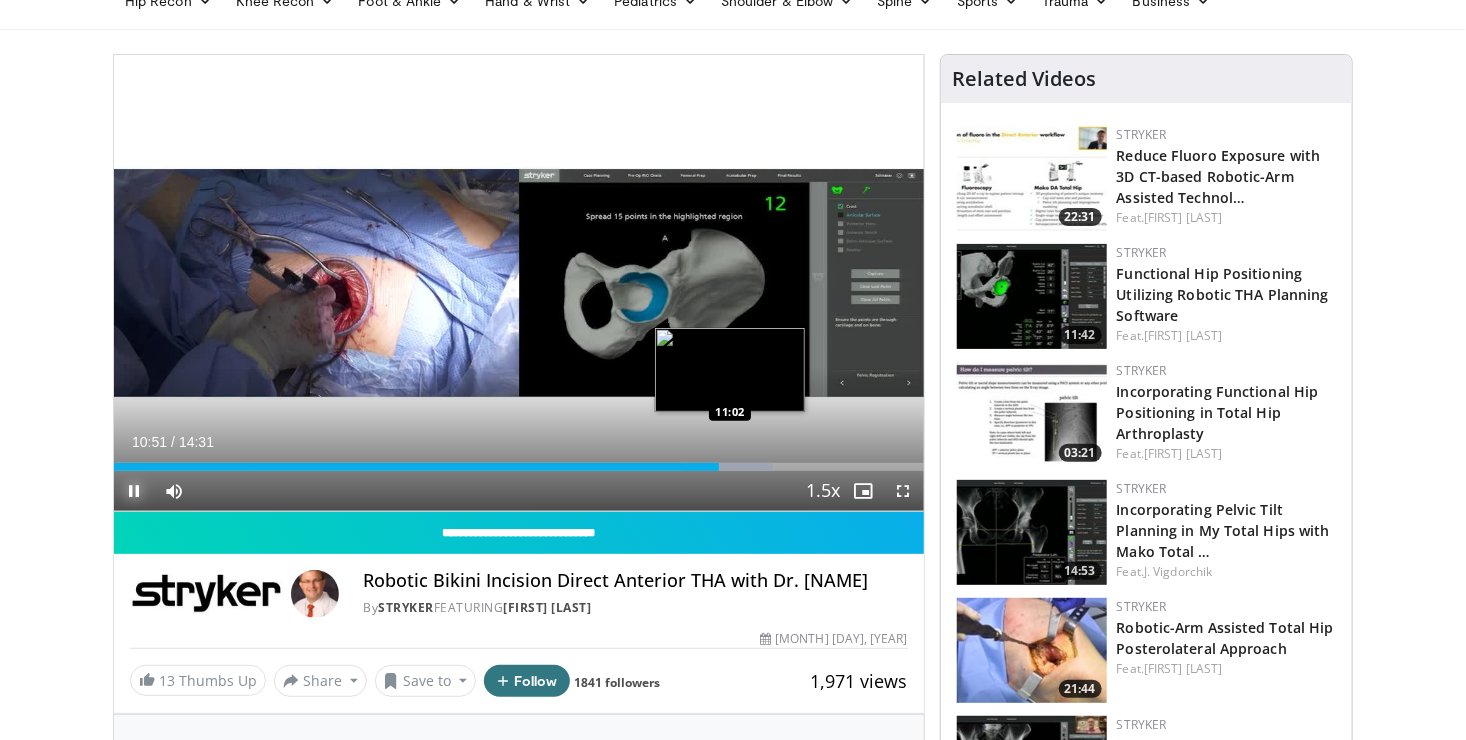click on "Loaded :  81.56% 10:51 11:02" at bounding box center (519, 467) 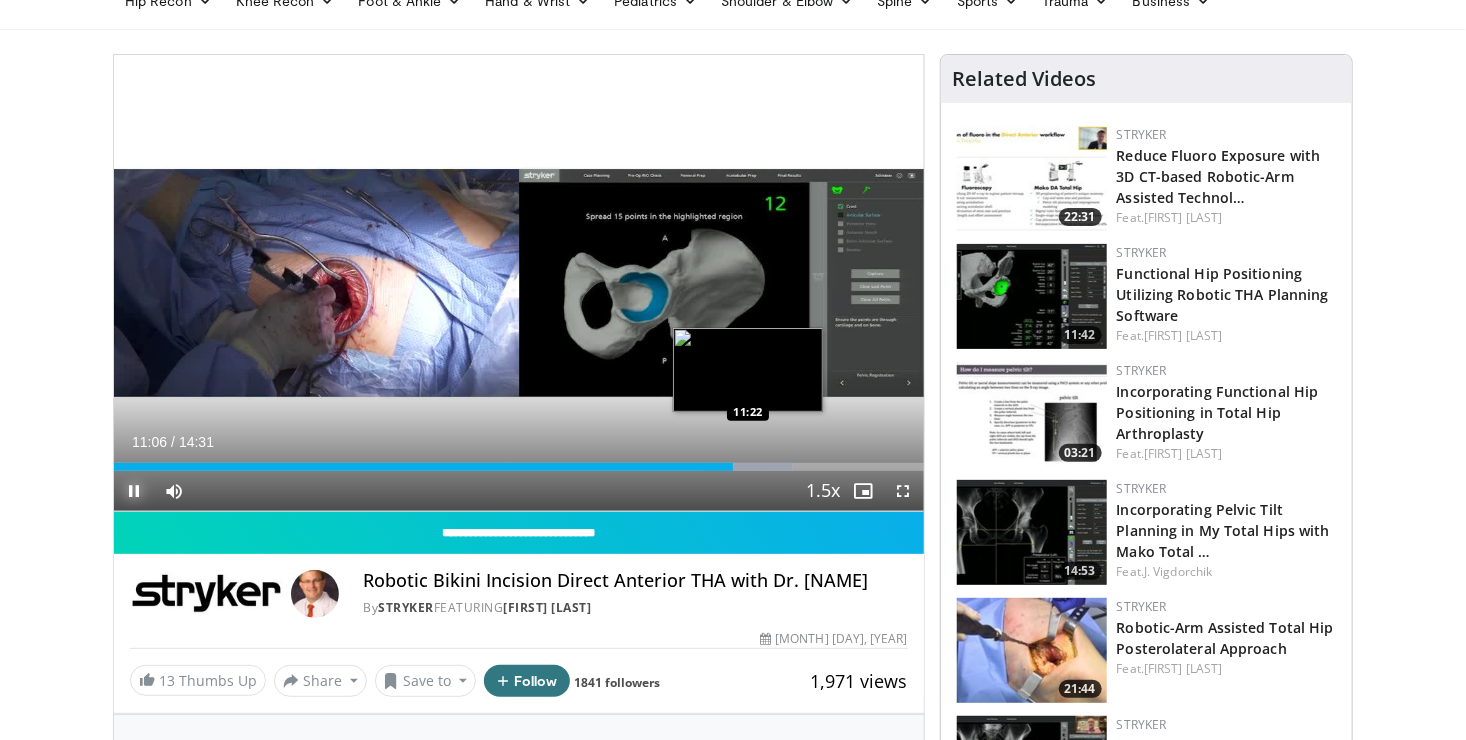 click at bounding box center (748, 467) 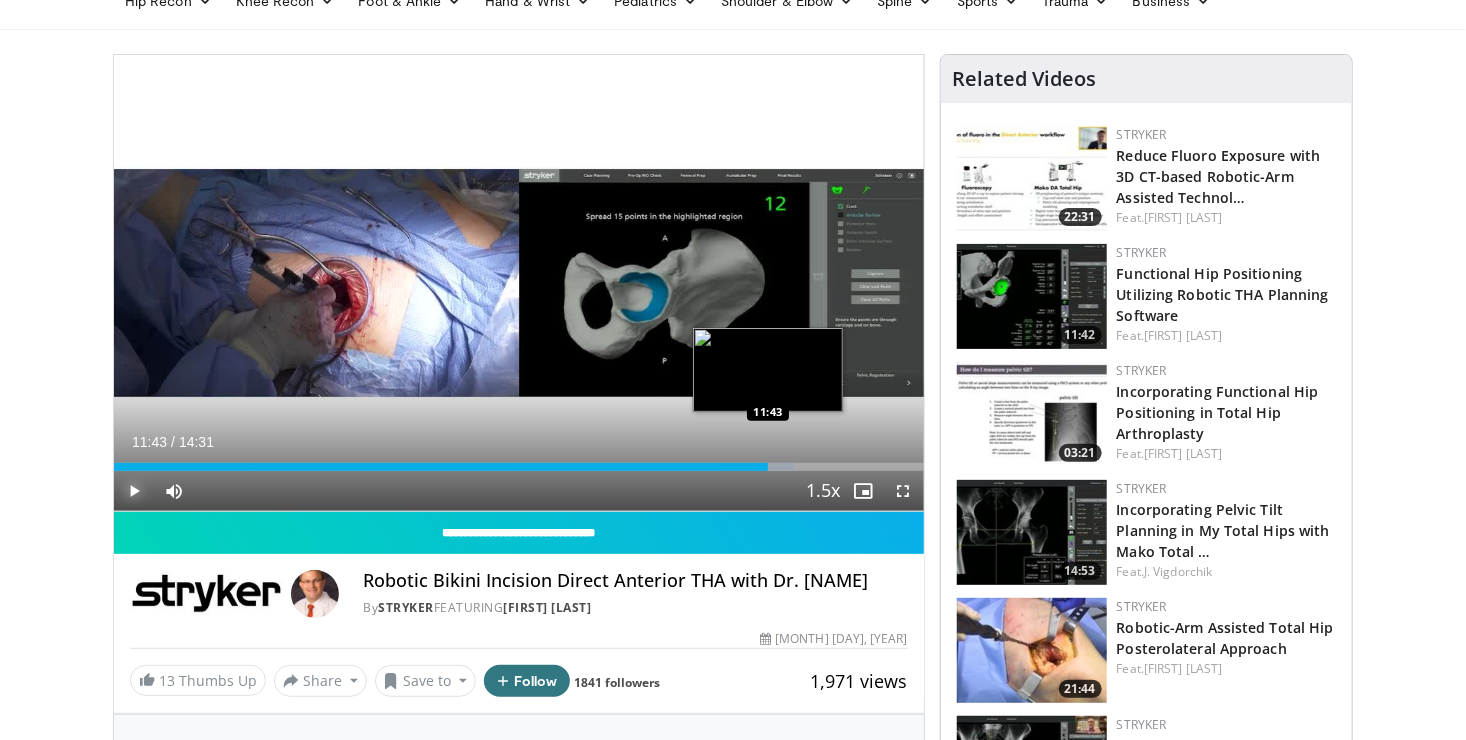 click on "Loaded :  84.23% 11:43 11:43" at bounding box center (519, 467) 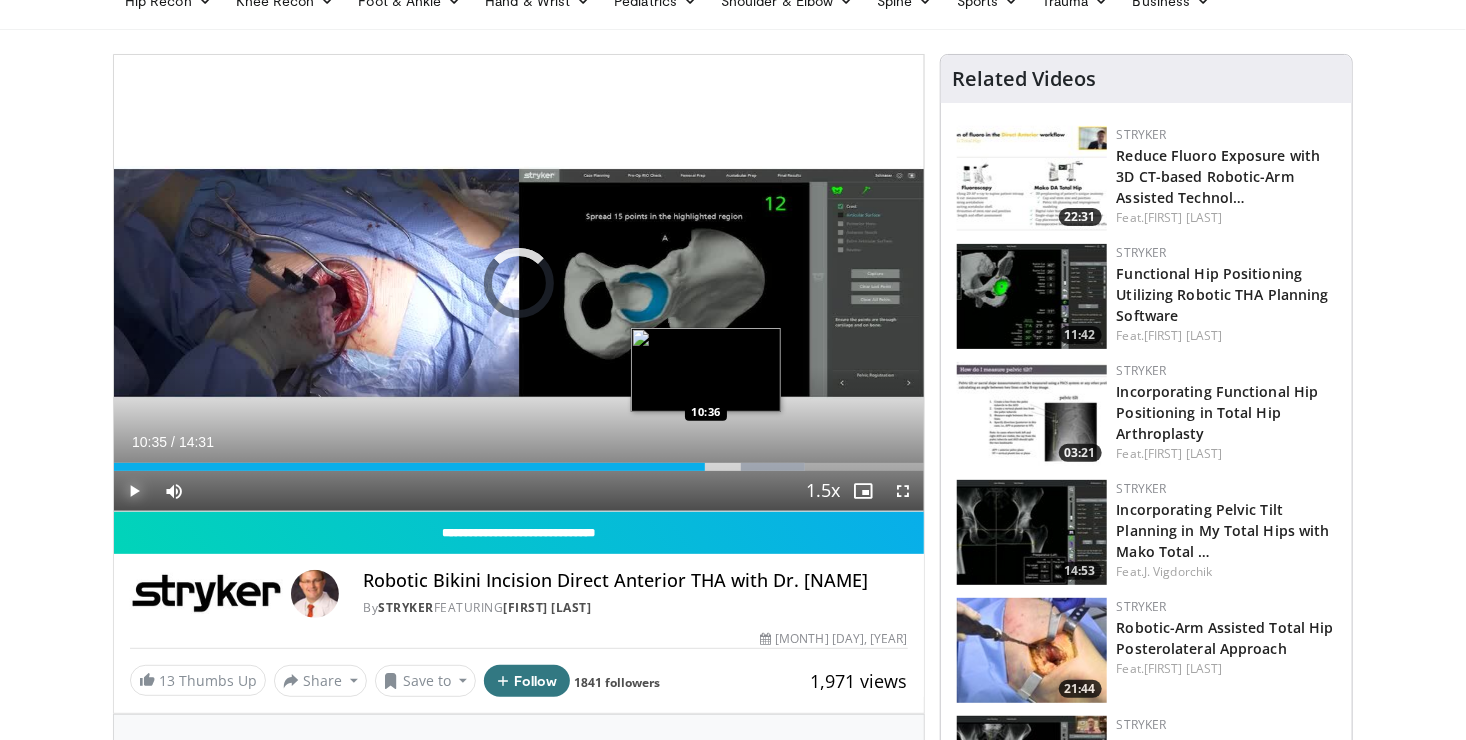 click on "10:35" at bounding box center [409, 467] 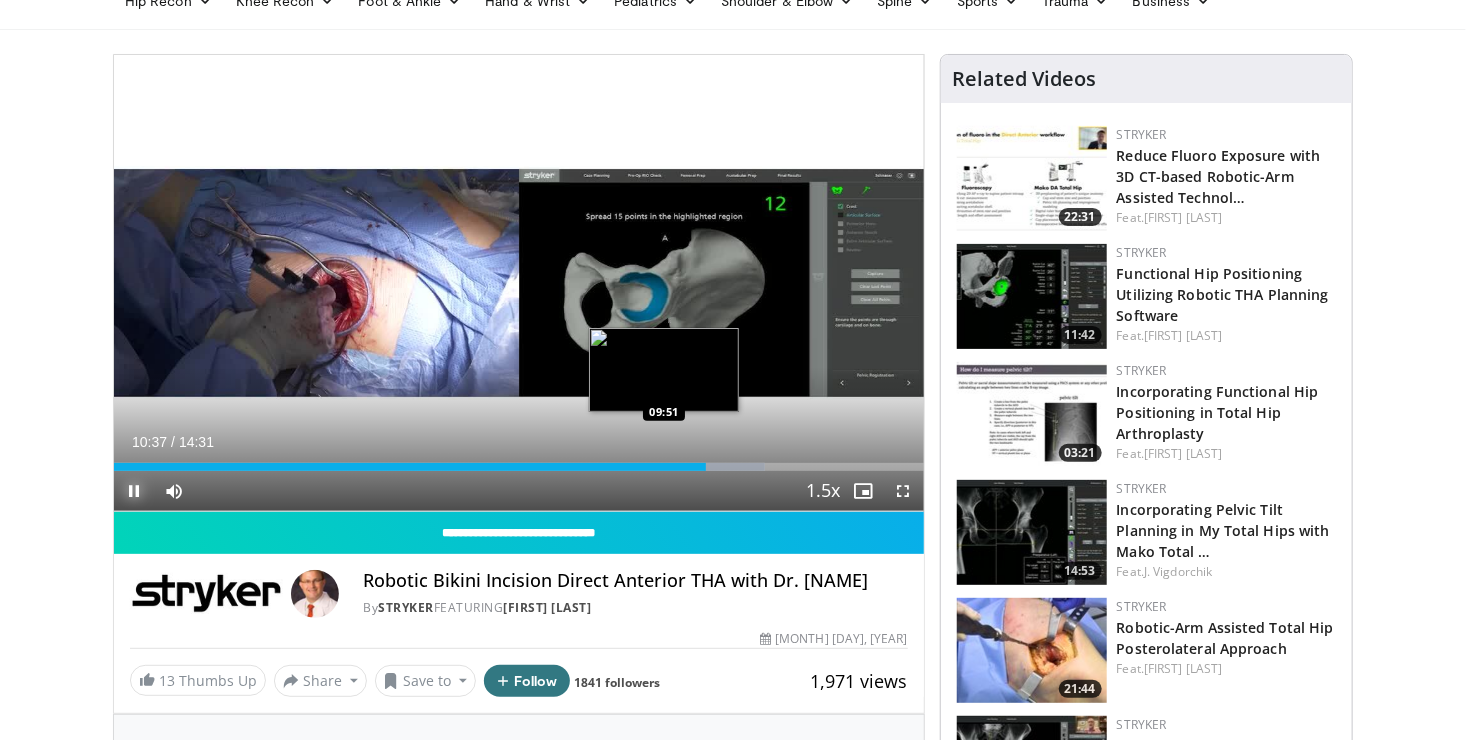 click on "10:37" at bounding box center (410, 467) 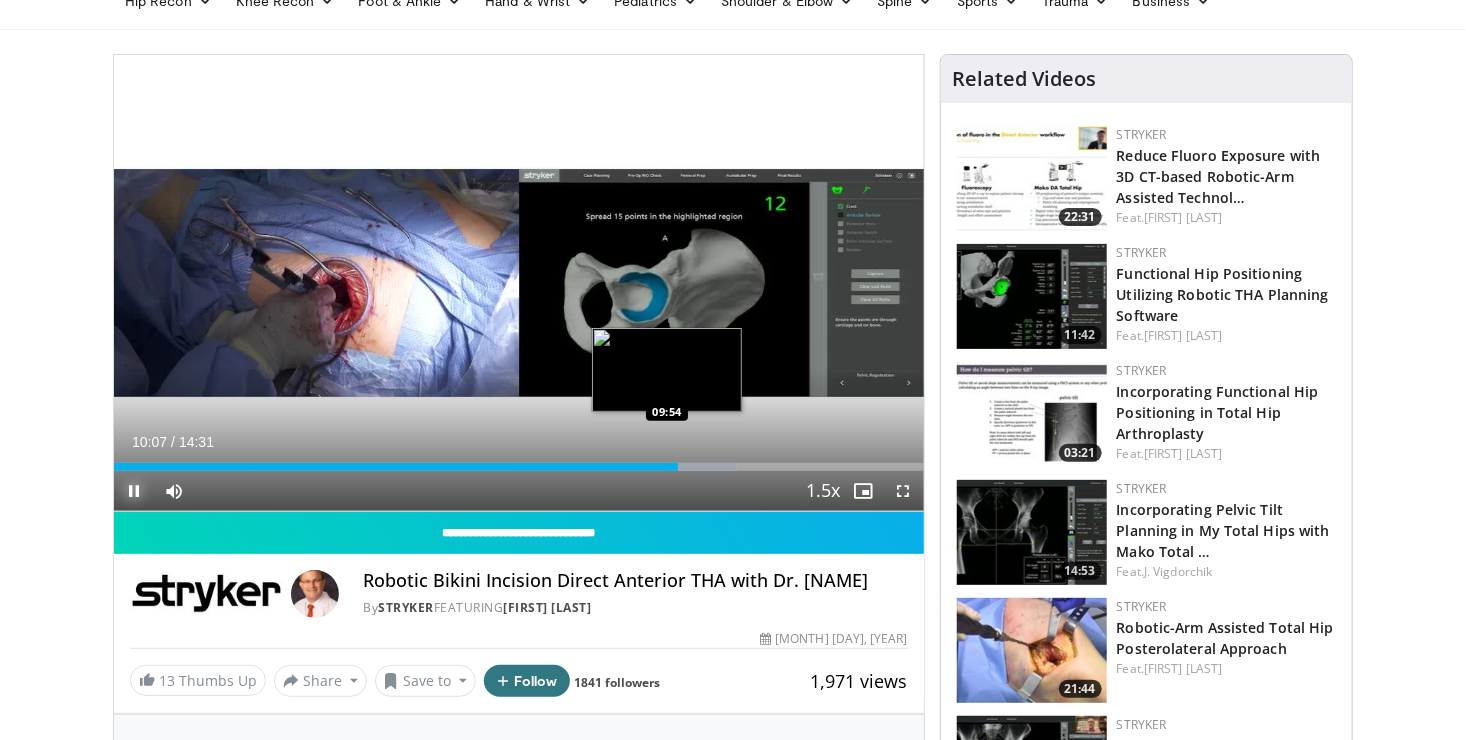click on "Loaded :  76.96% 10:07 09:54" at bounding box center [519, 467] 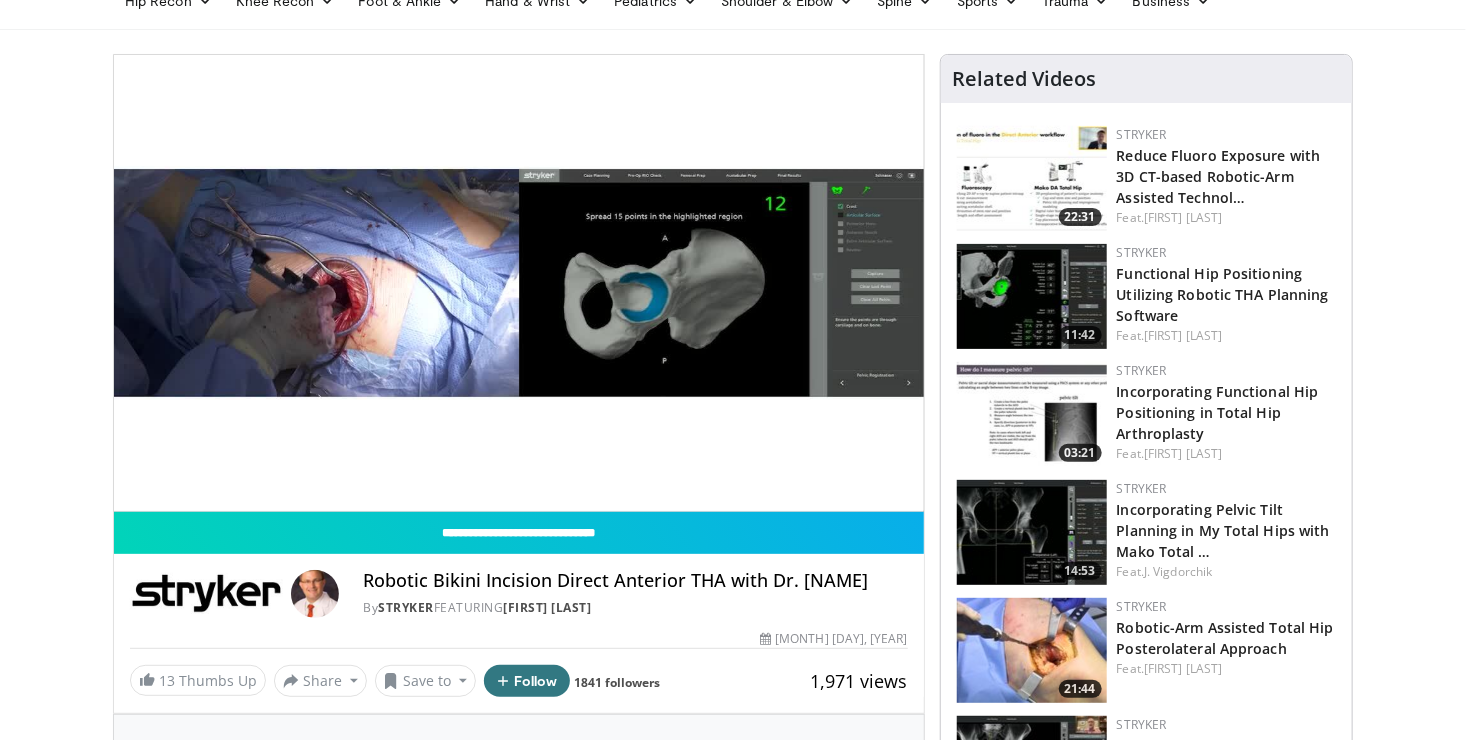 click on "10 seconds
Tap to unmute" at bounding box center (519, 283) 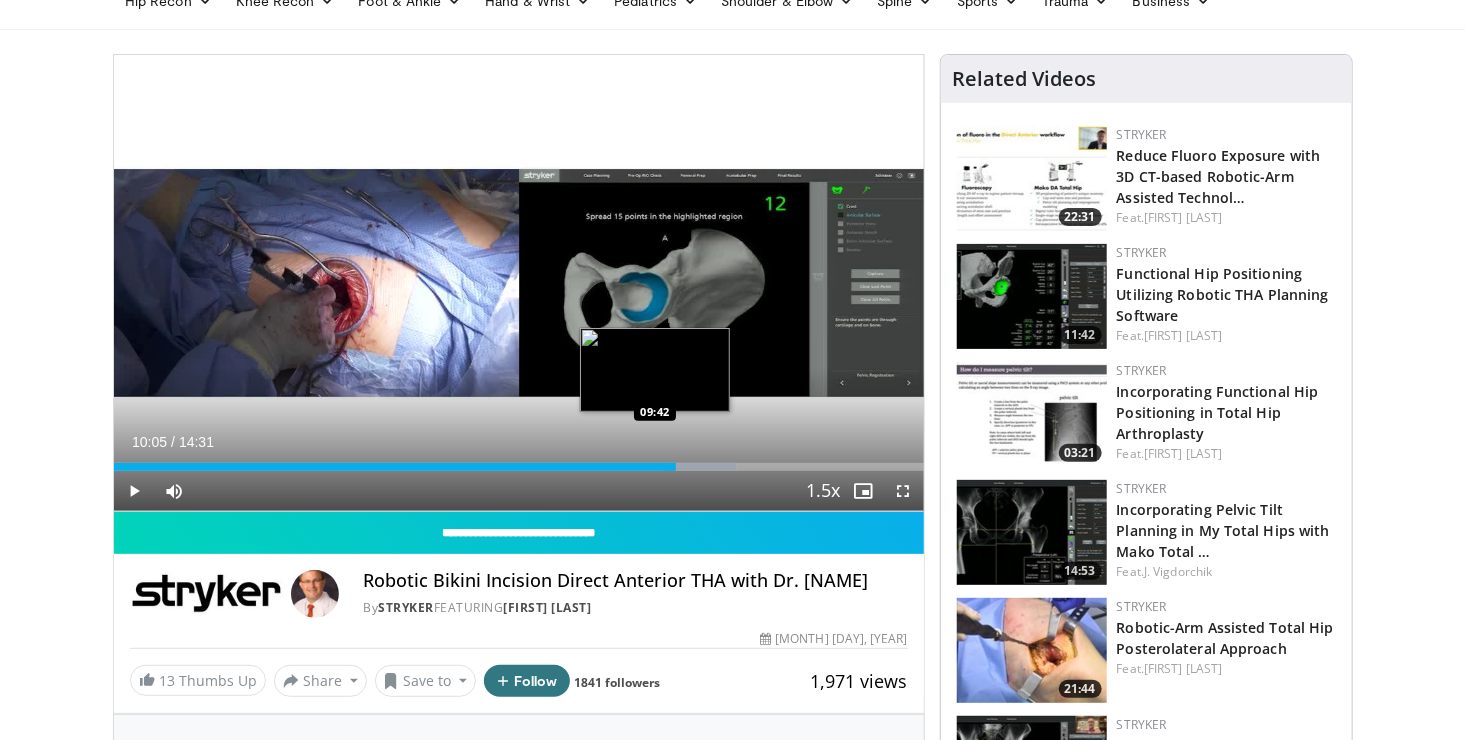 click on "10:05" at bounding box center (395, 467) 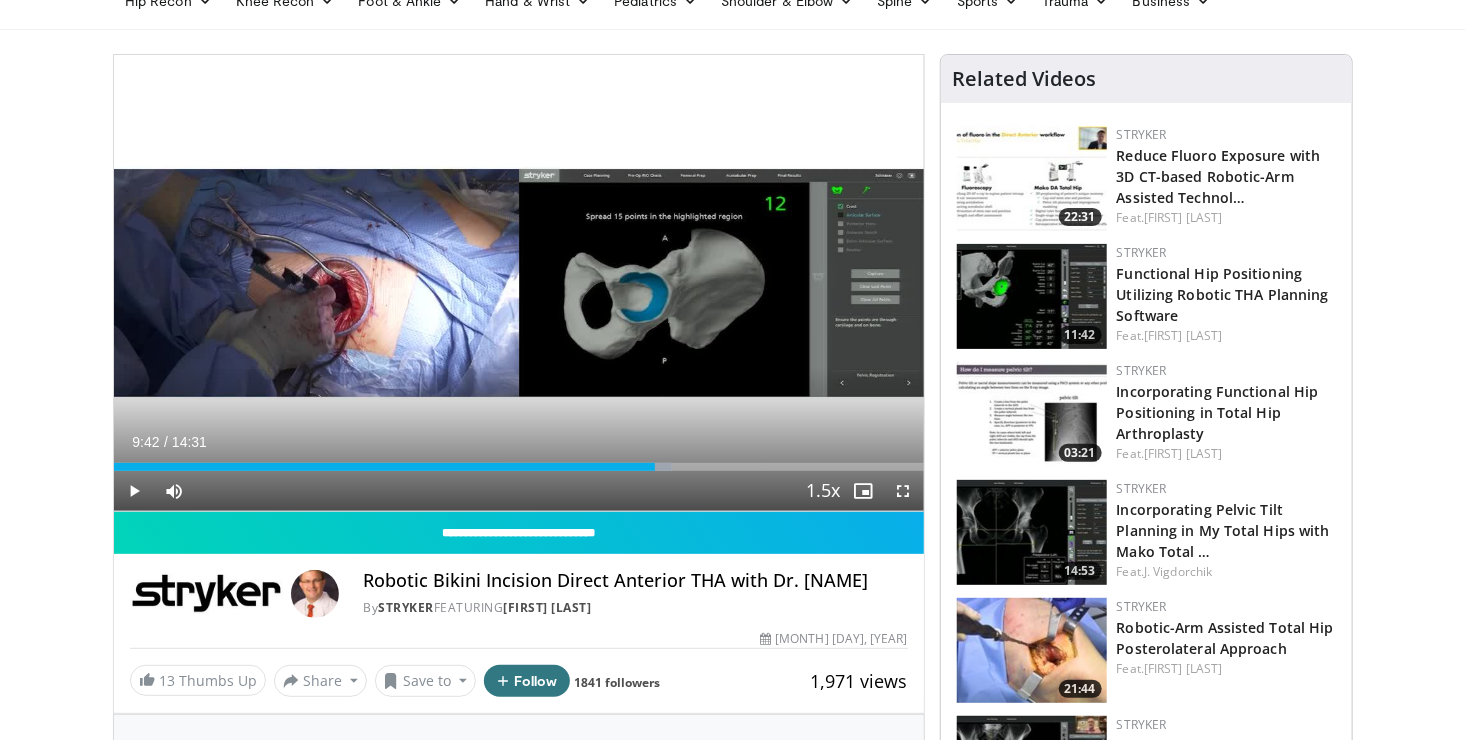 click on "Current Time  9:42 / Duration  14:31" at bounding box center [519, 442] 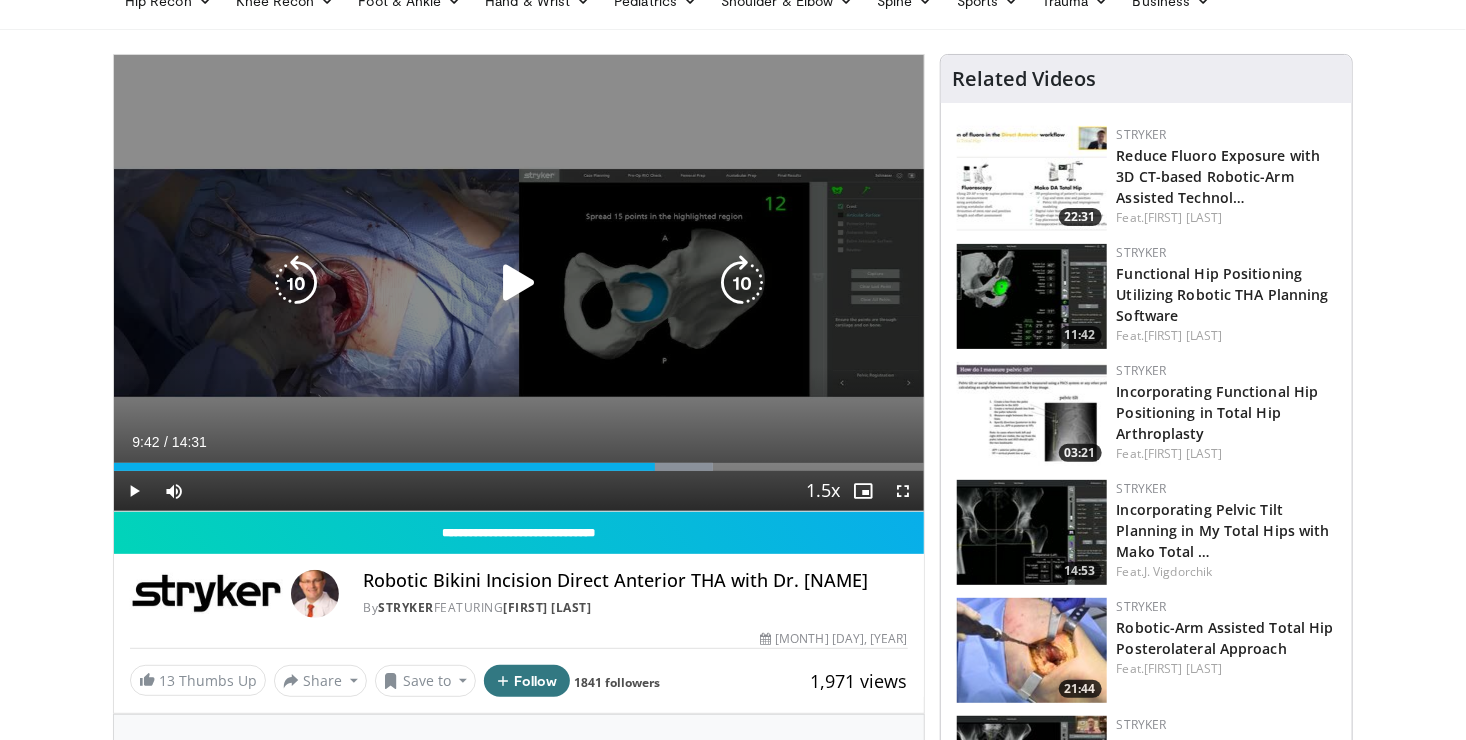 click on "10 seconds
Tap to unmute" at bounding box center [519, 283] 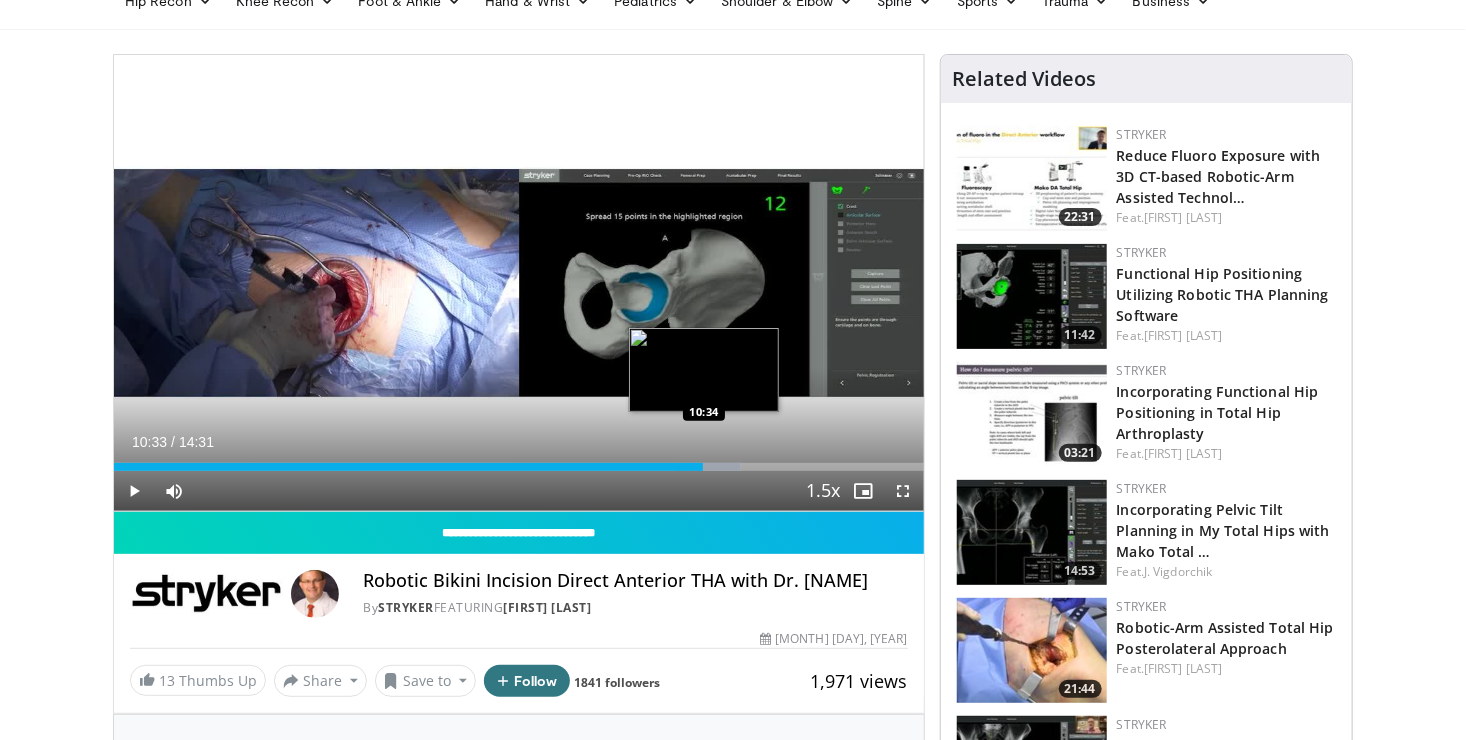 click on "Loaded :  77.40% 10:33 10:34" at bounding box center (519, 461) 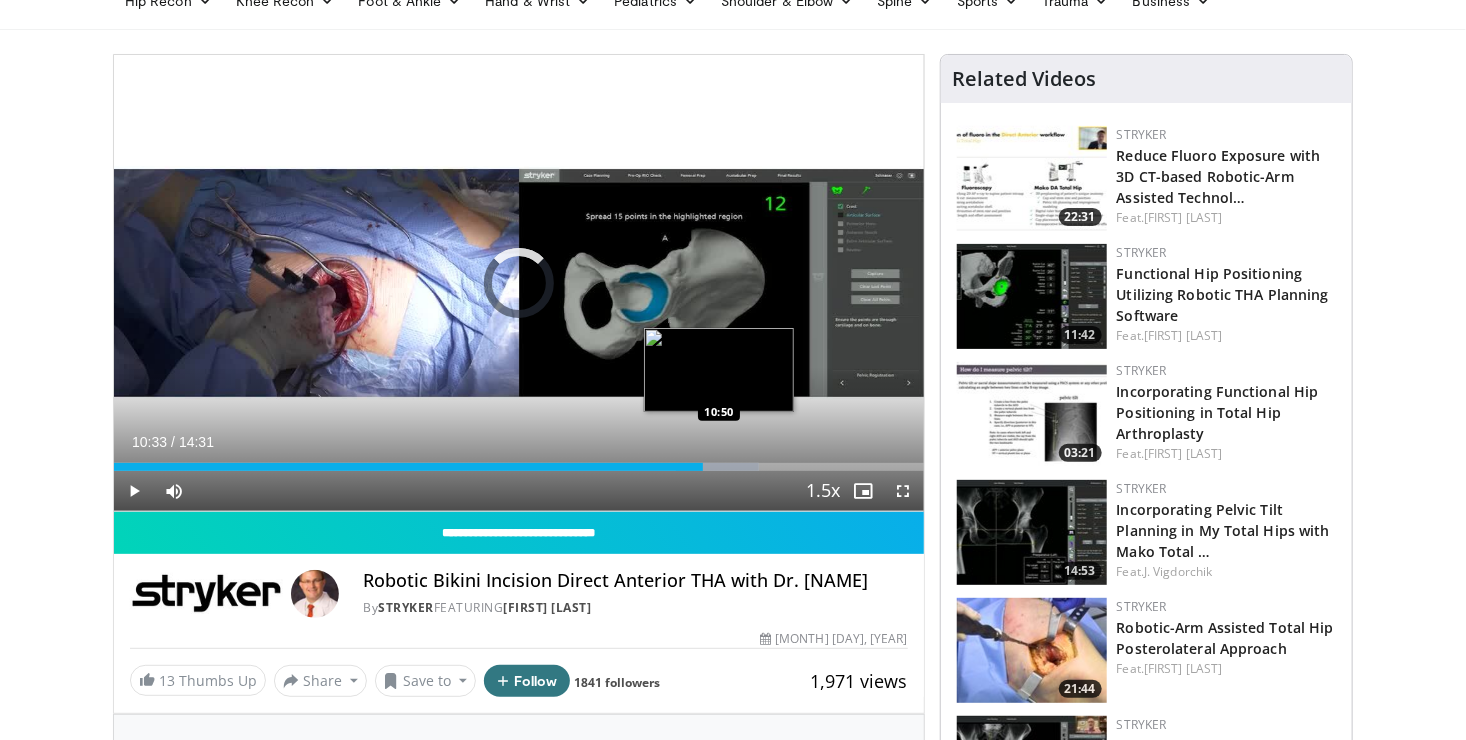 click on "Loaded :  79.68% 10:34 10:50" at bounding box center [519, 461] 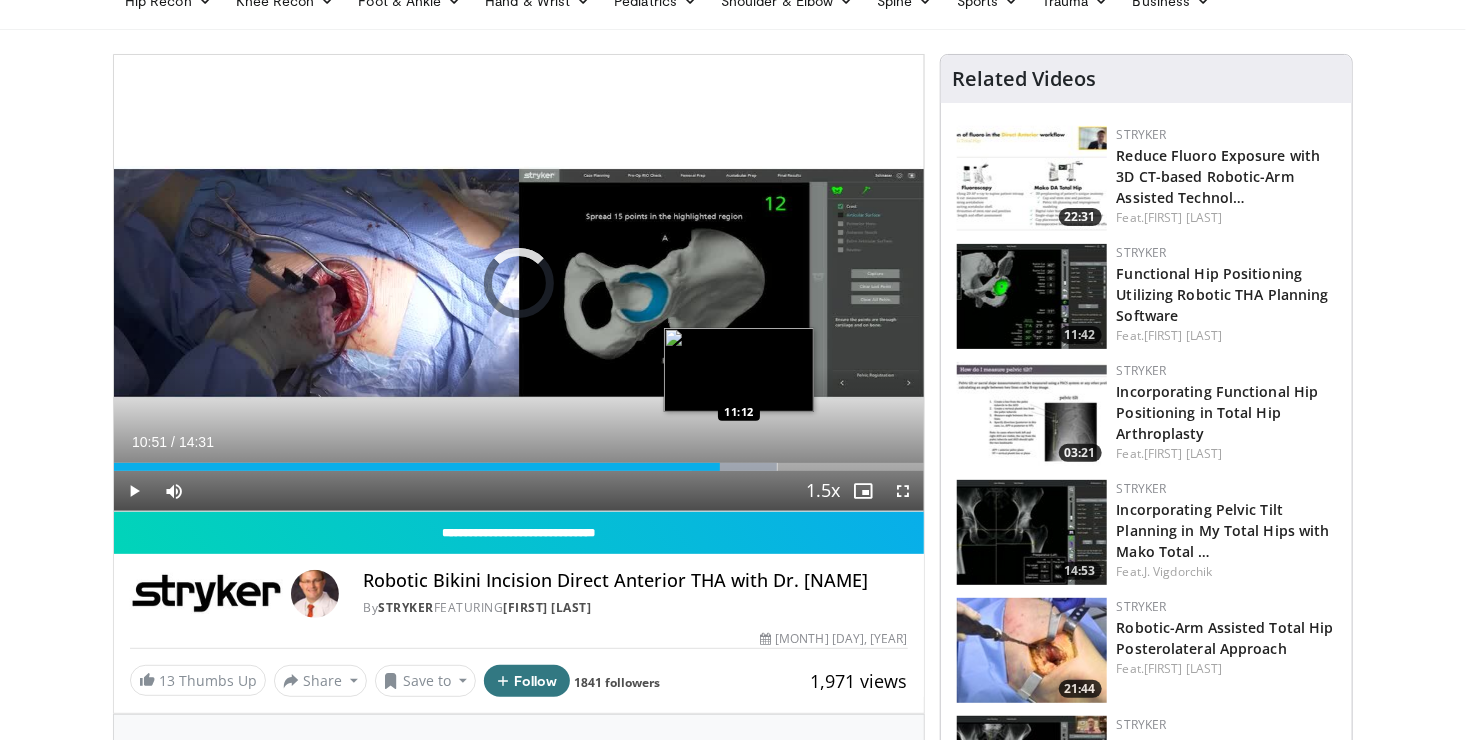 click on "Loaded :  81.95% 10:52 11:12" at bounding box center [519, 461] 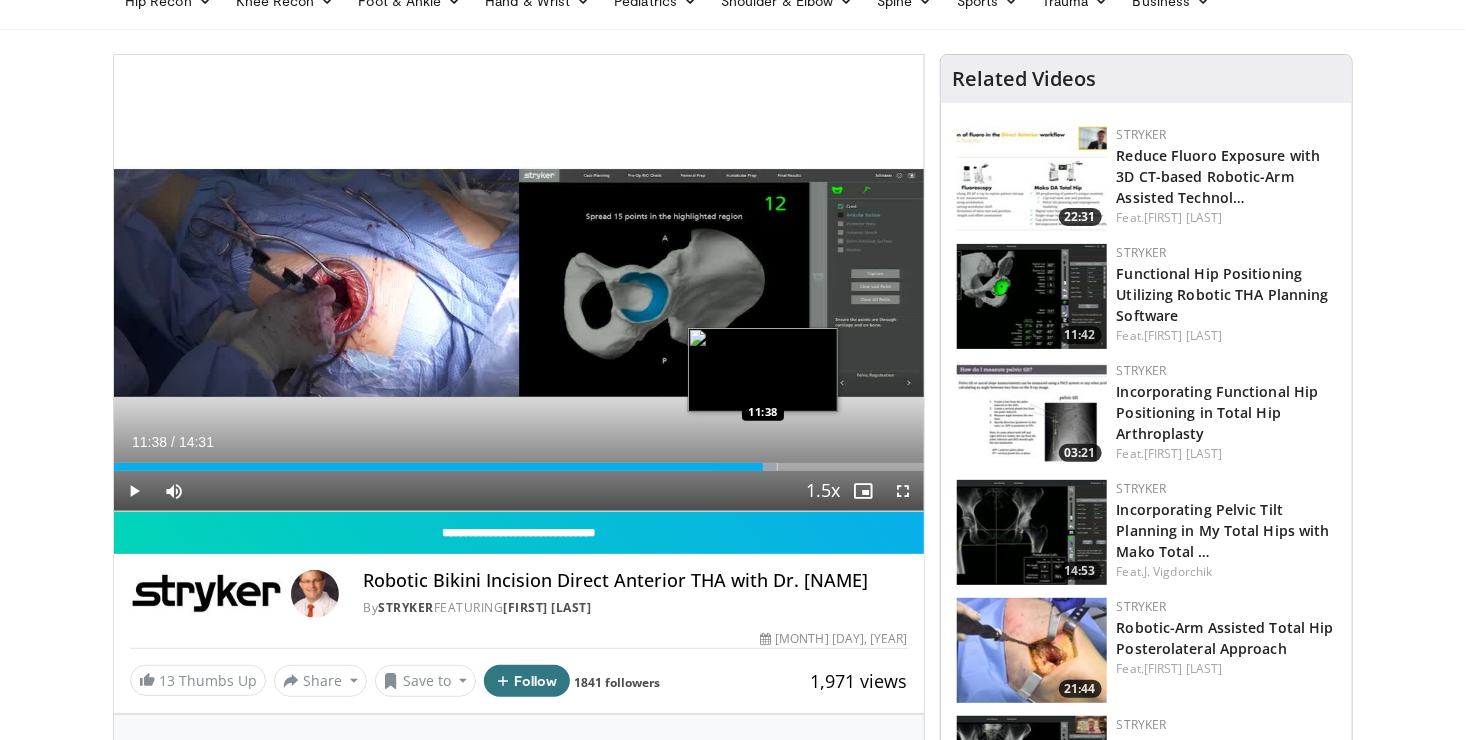 click on "Loaded :  81.95% 11:38 11:38" at bounding box center (519, 461) 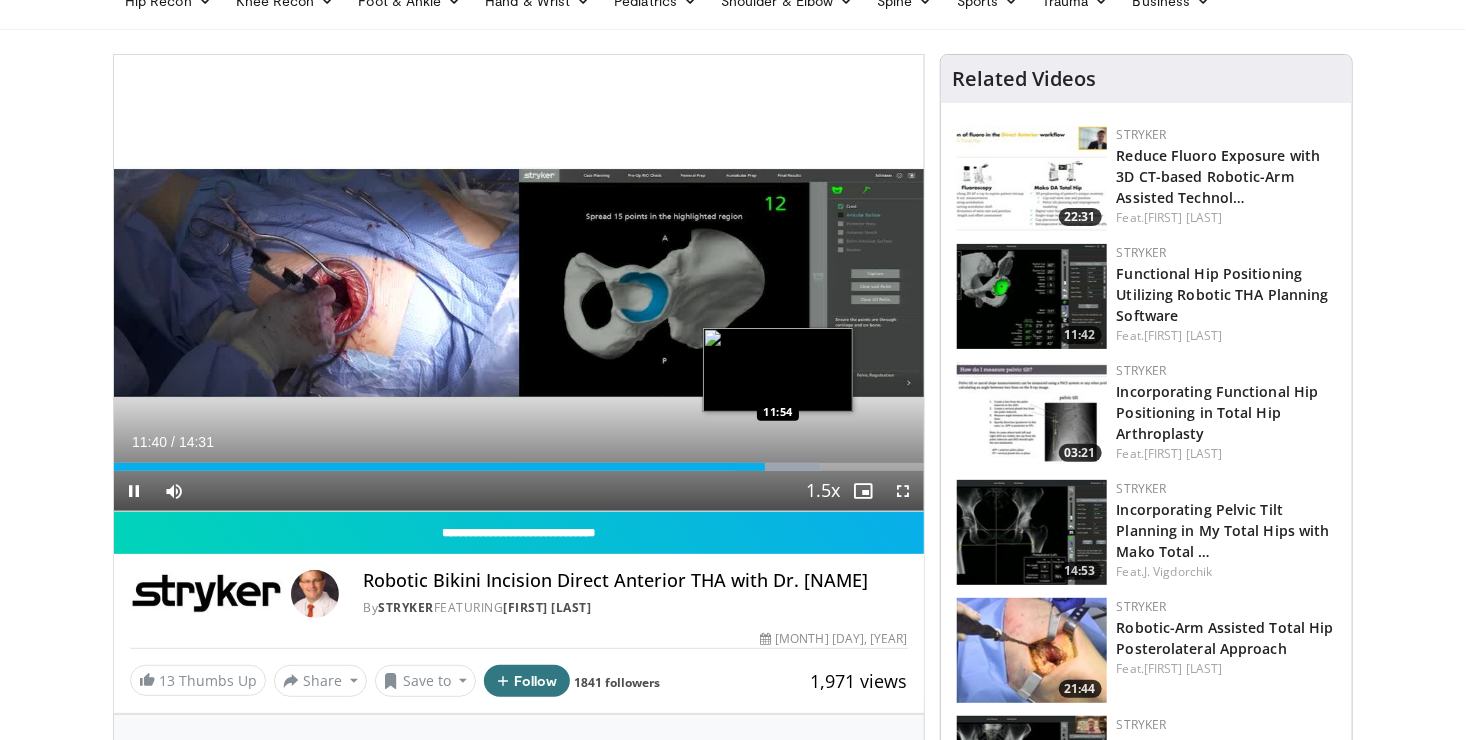 click on "Loaded :  87.30% 11:40 11:54" at bounding box center (519, 467) 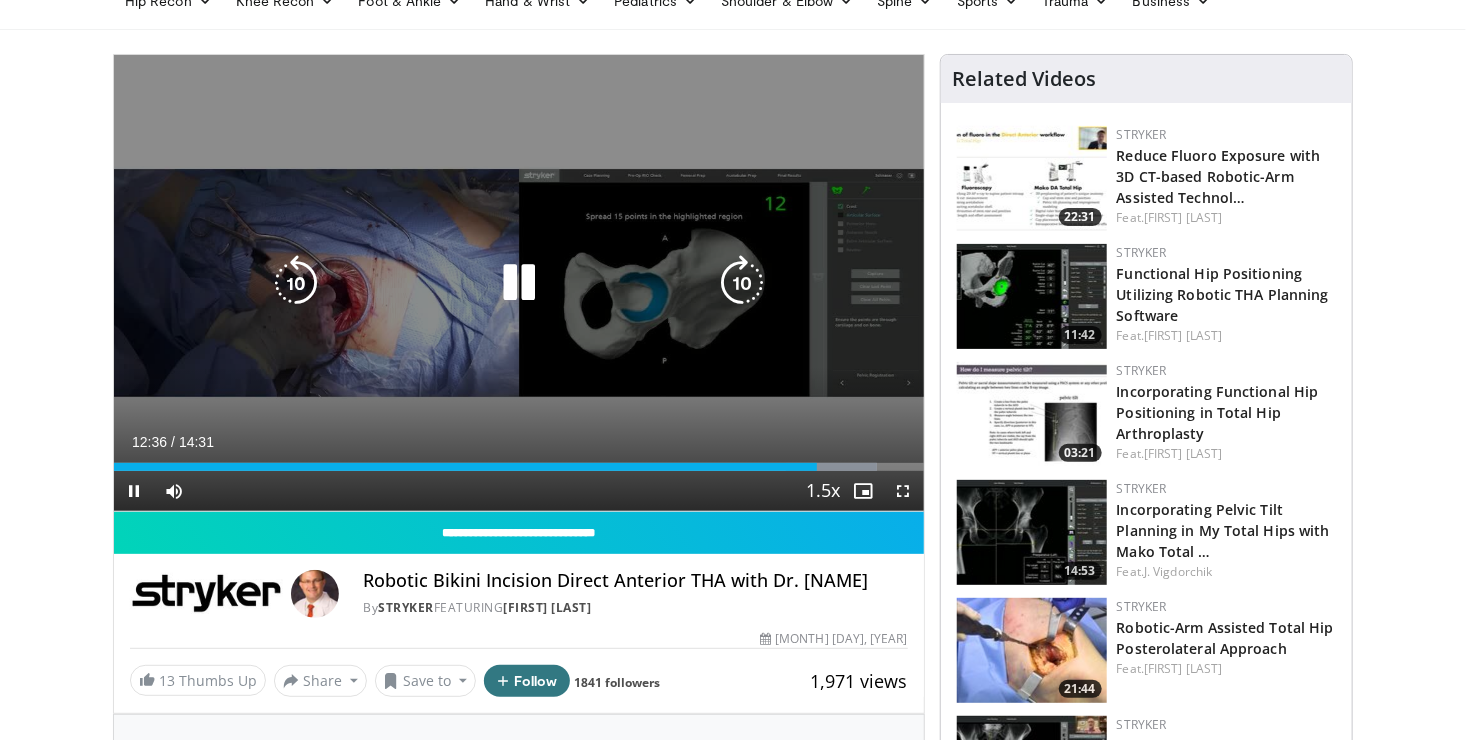 click at bounding box center [519, 283] 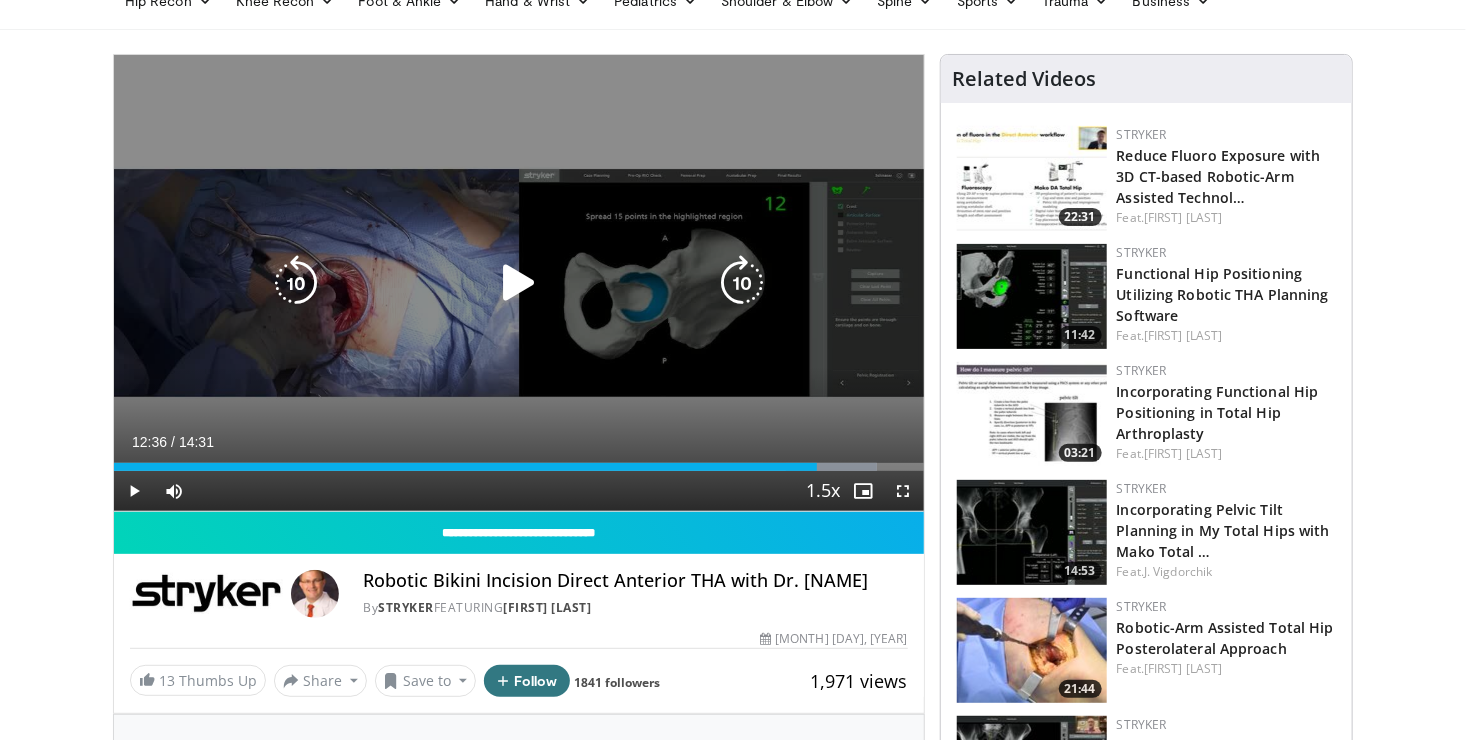 click at bounding box center [519, 283] 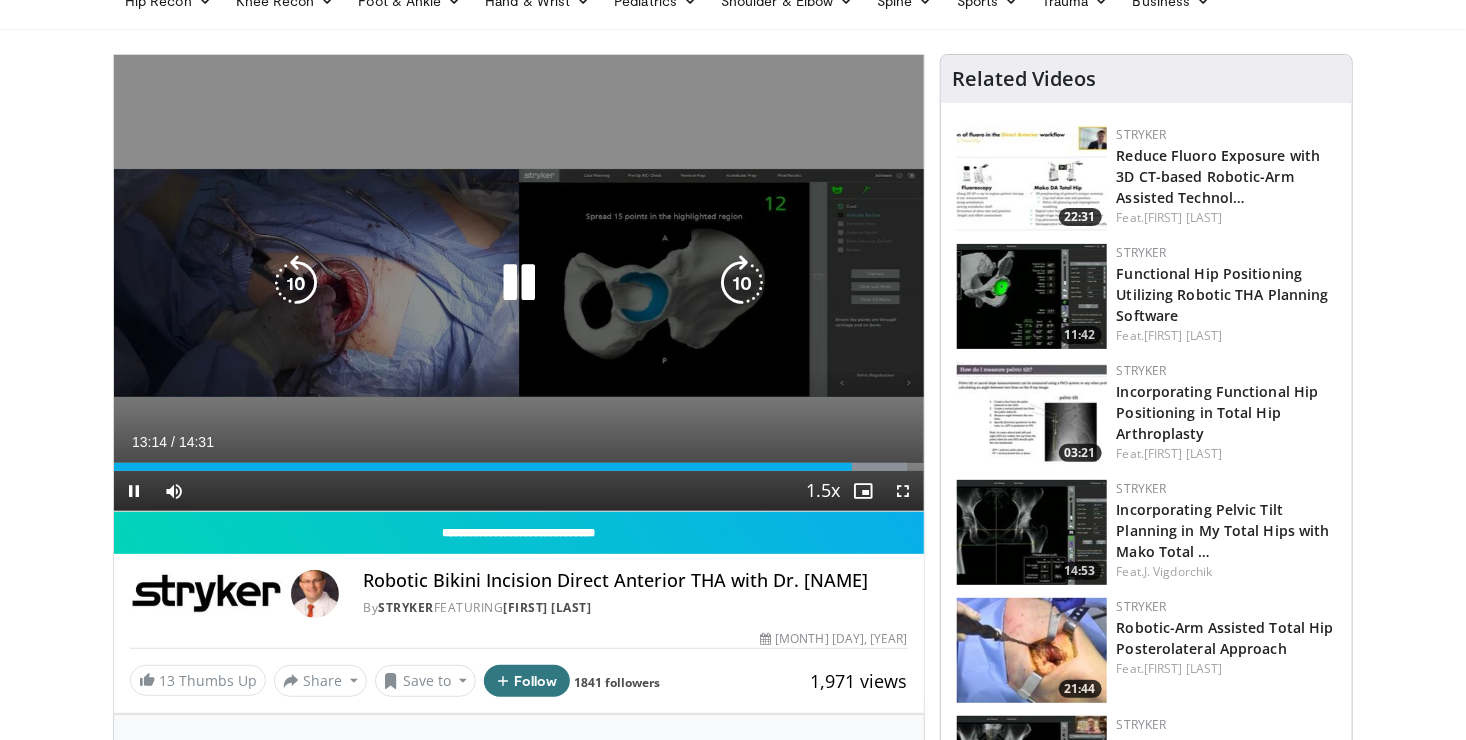 click at bounding box center [519, 283] 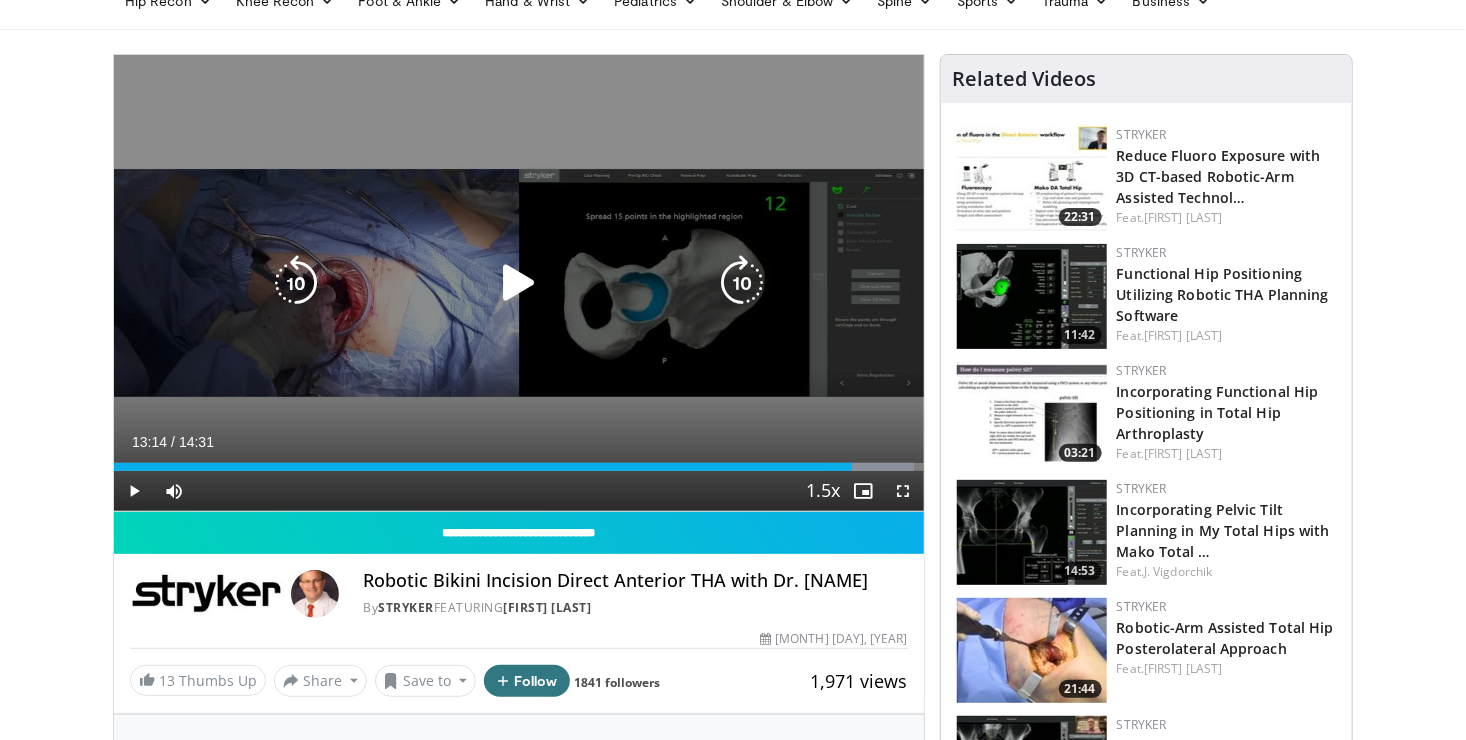 click at bounding box center (519, 283) 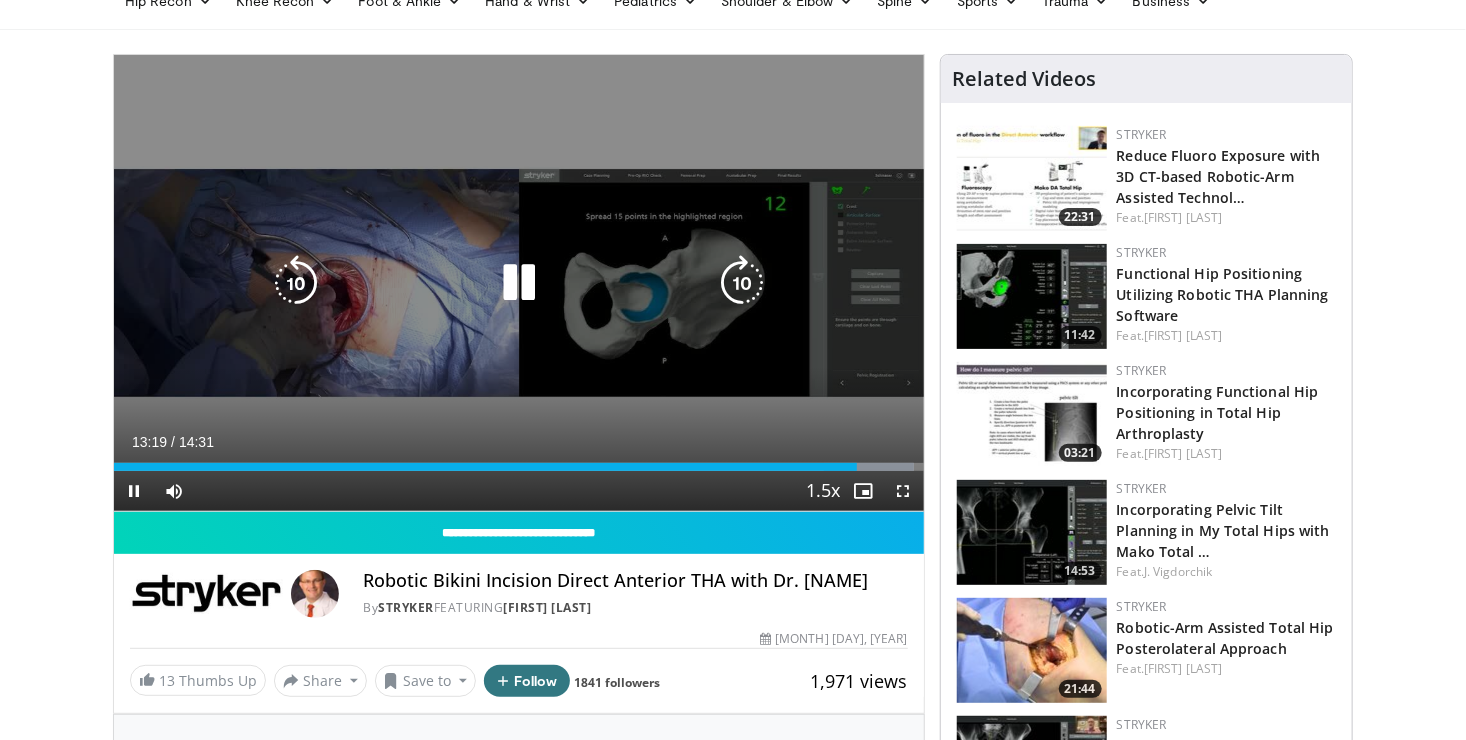 click at bounding box center [519, 283] 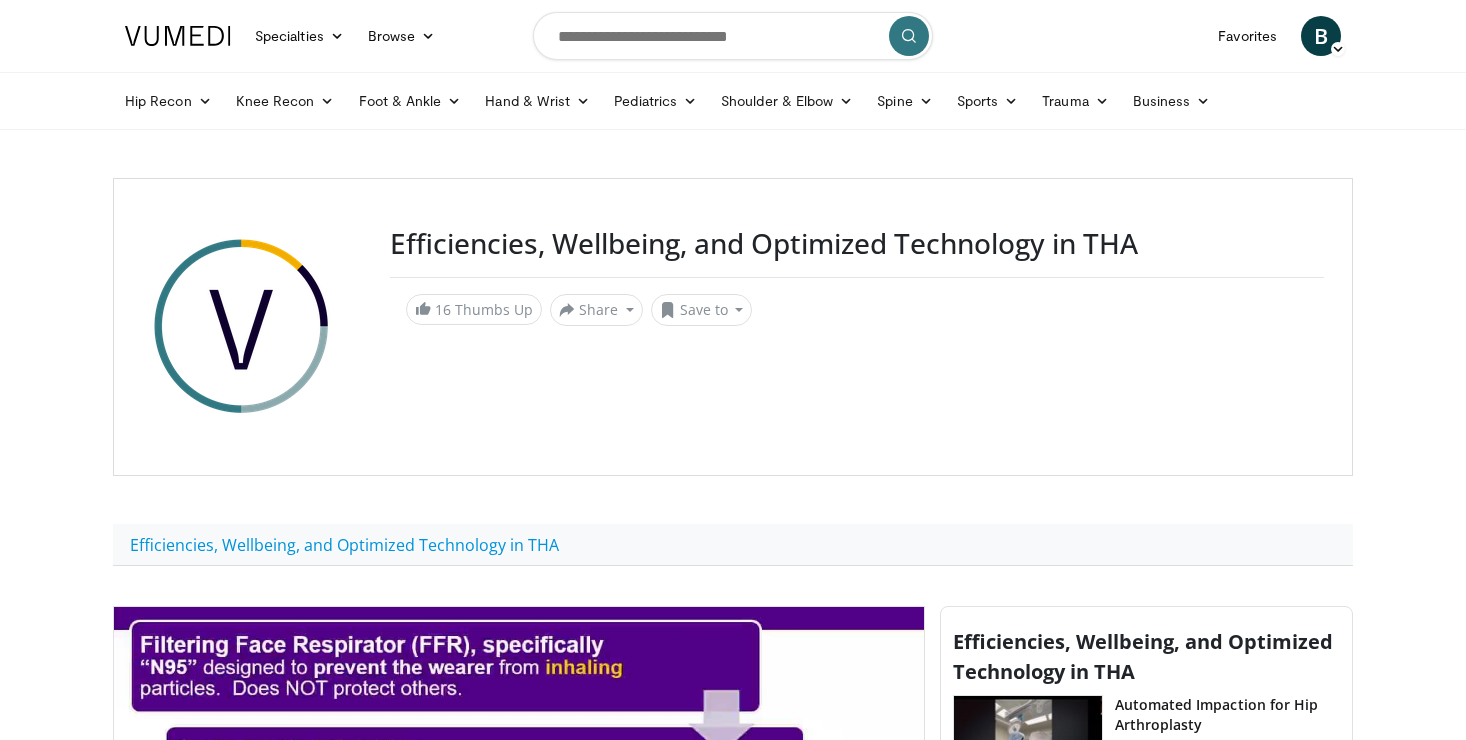scroll, scrollTop: 0, scrollLeft: 0, axis: both 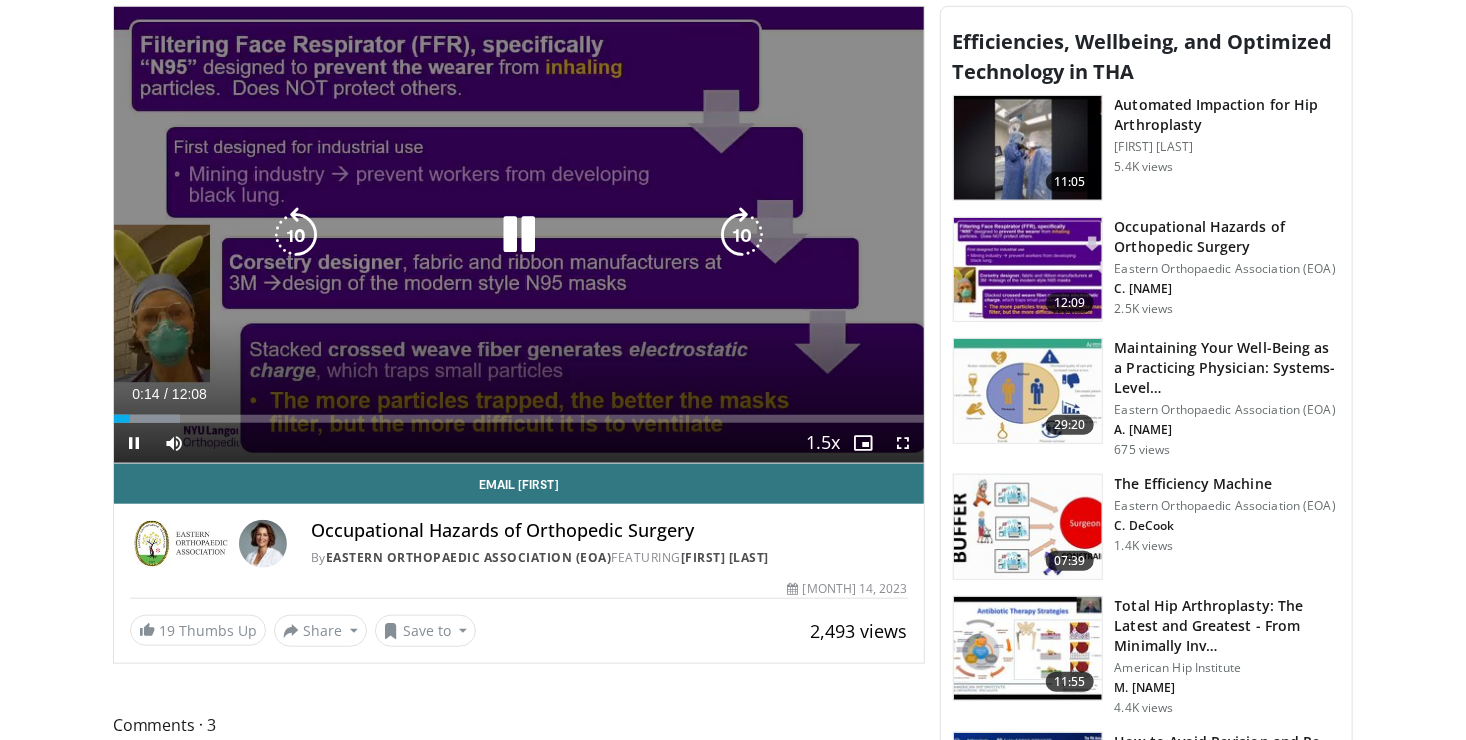 click at bounding box center (519, 235) 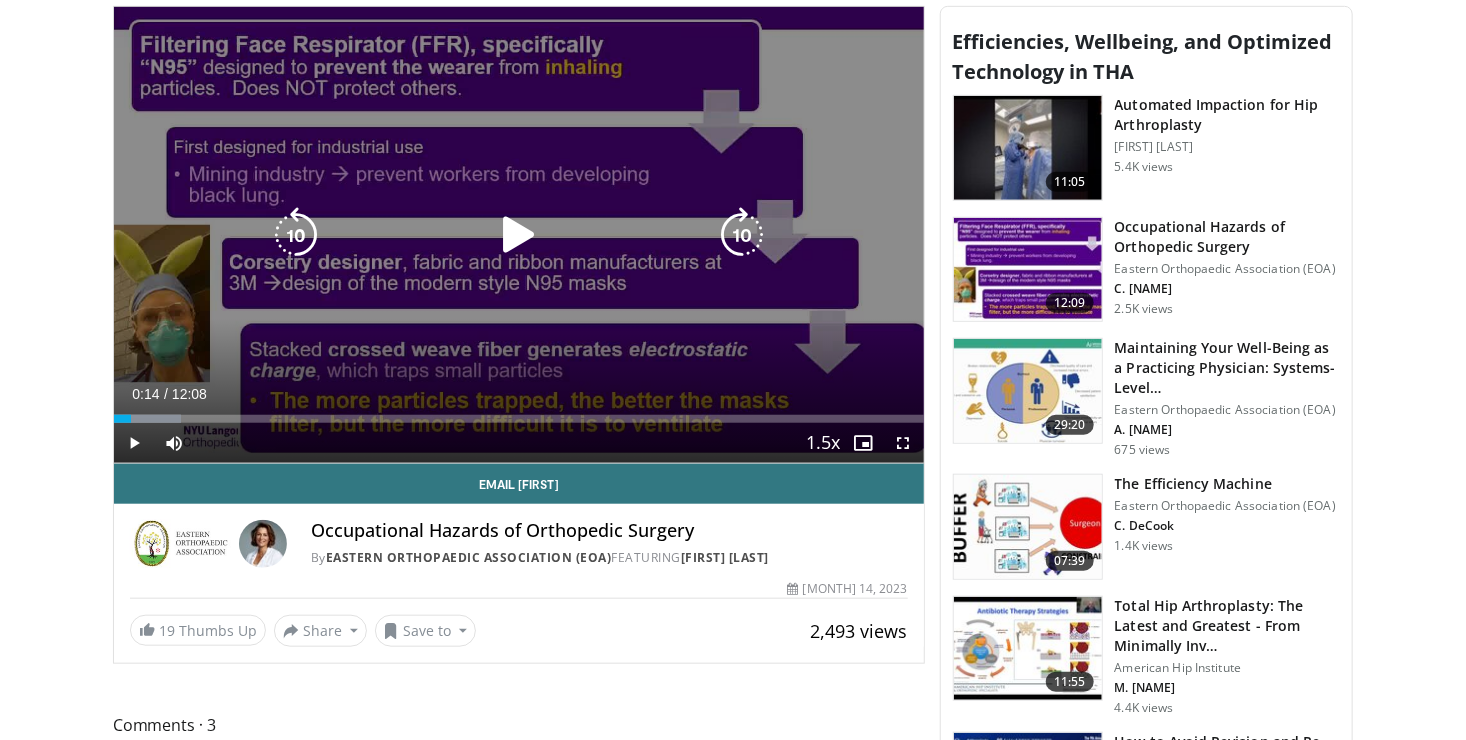 click on "10 seconds
Tap to unmute" at bounding box center [519, 235] 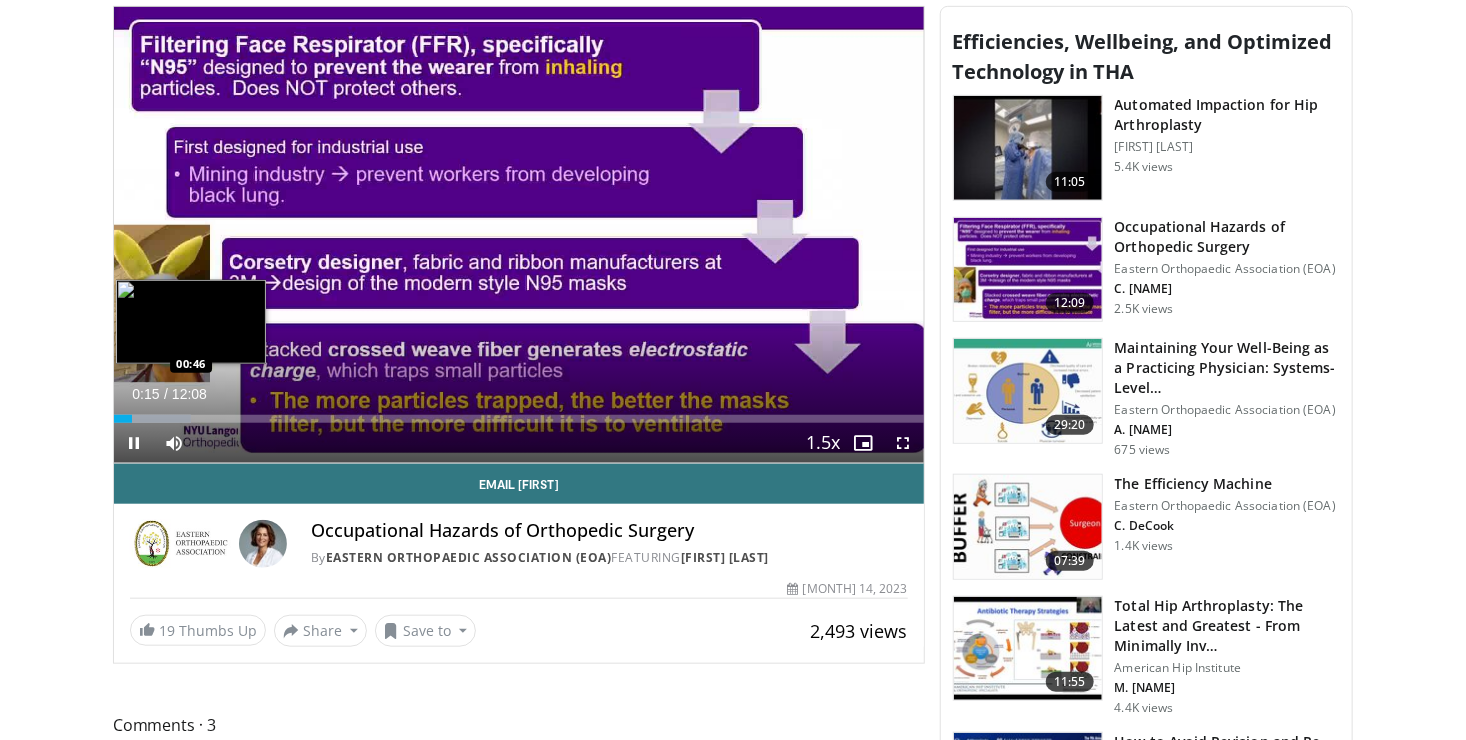 click on "Loaded :  9.53% 00:15 00:46" at bounding box center (519, 413) 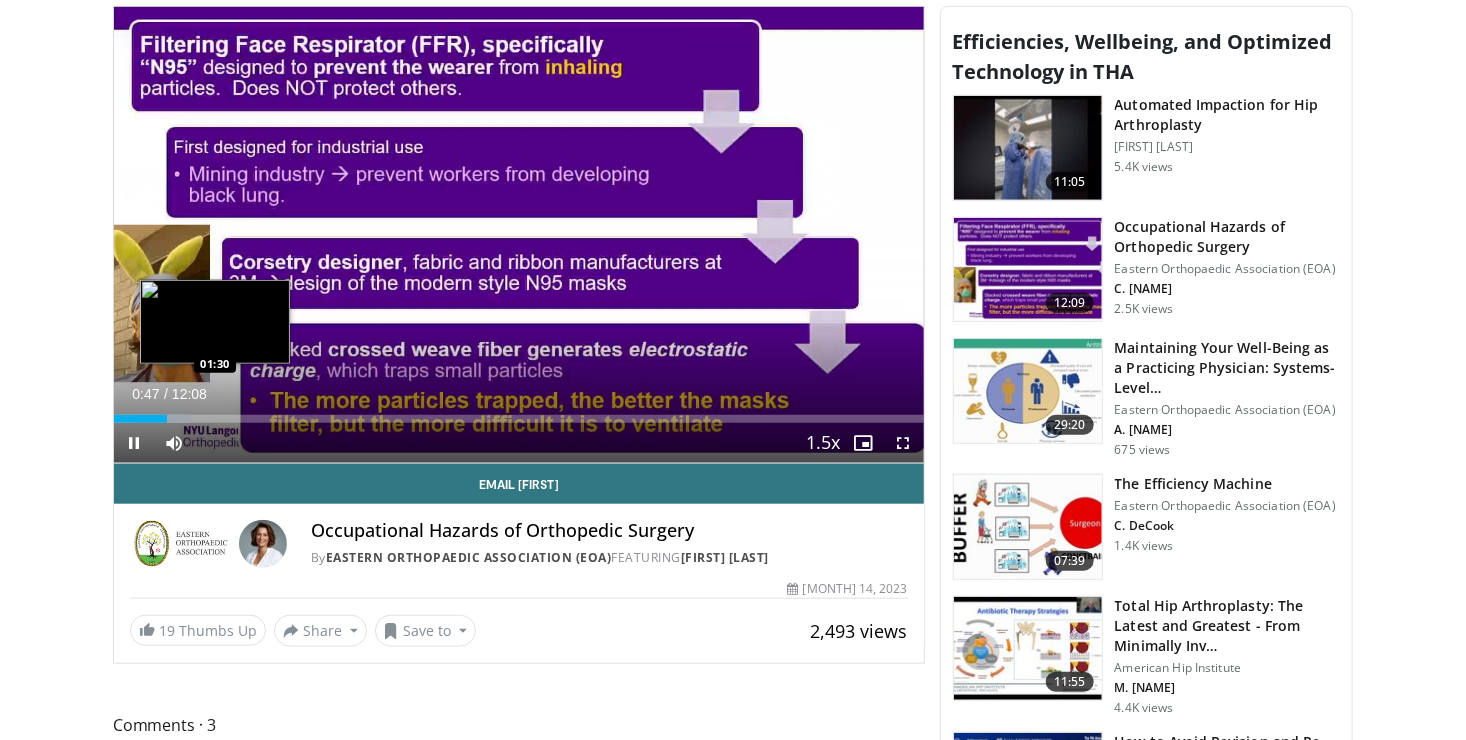 click on "Loaded :  9.53% 00:47 01:30" at bounding box center [519, 419] 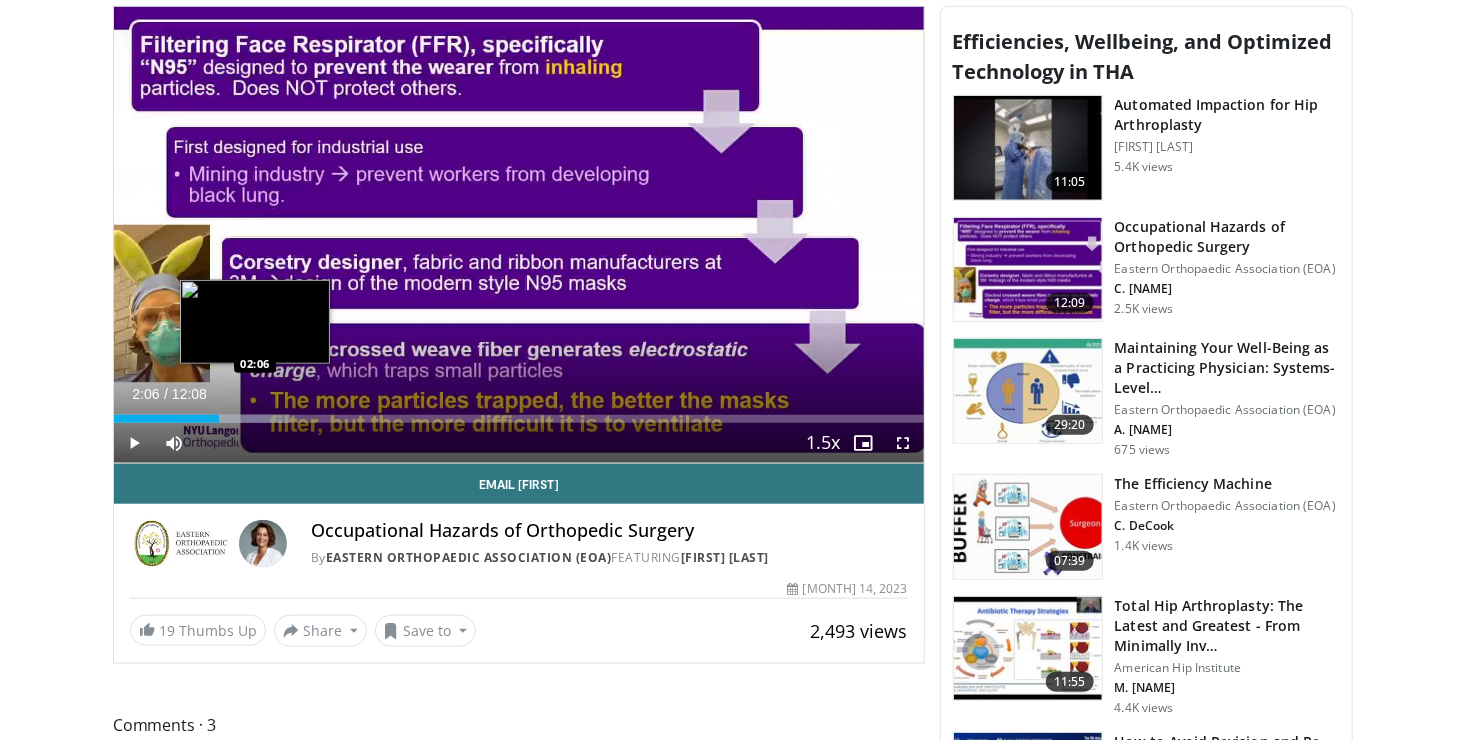 click at bounding box center (252, 419) 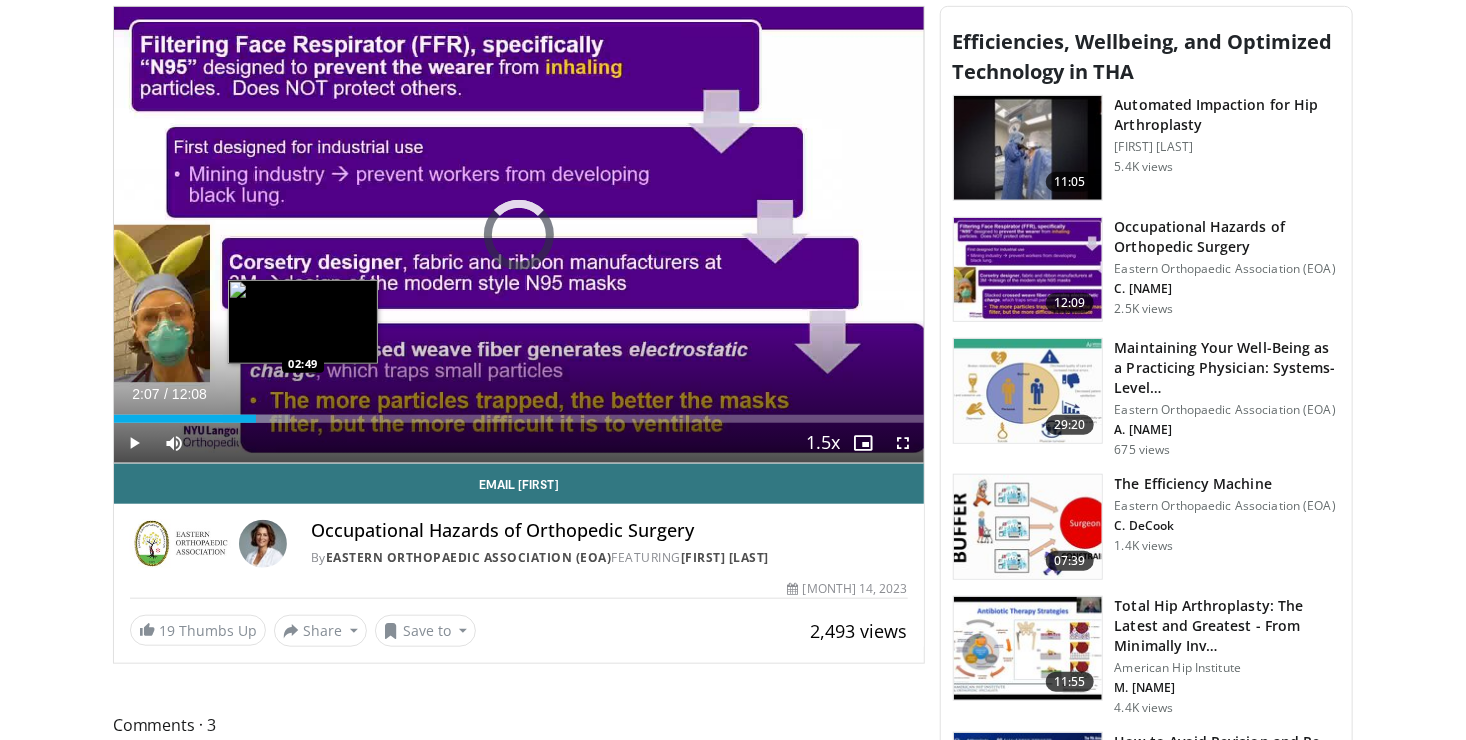 click on "Loaded :  21.79% 02:07 02:49" at bounding box center [519, 419] 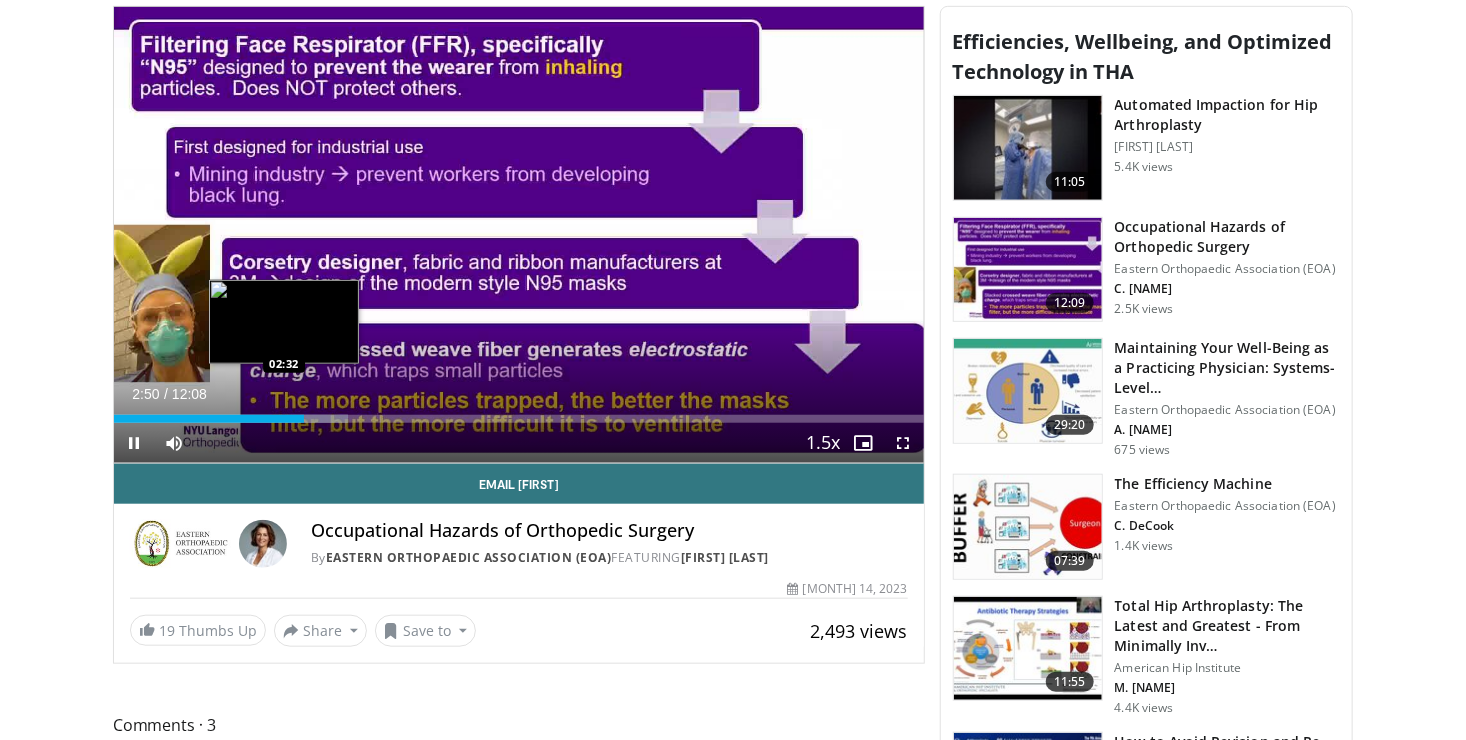 click on "Loaded :  28.85% 02:51 02:32" at bounding box center (519, 413) 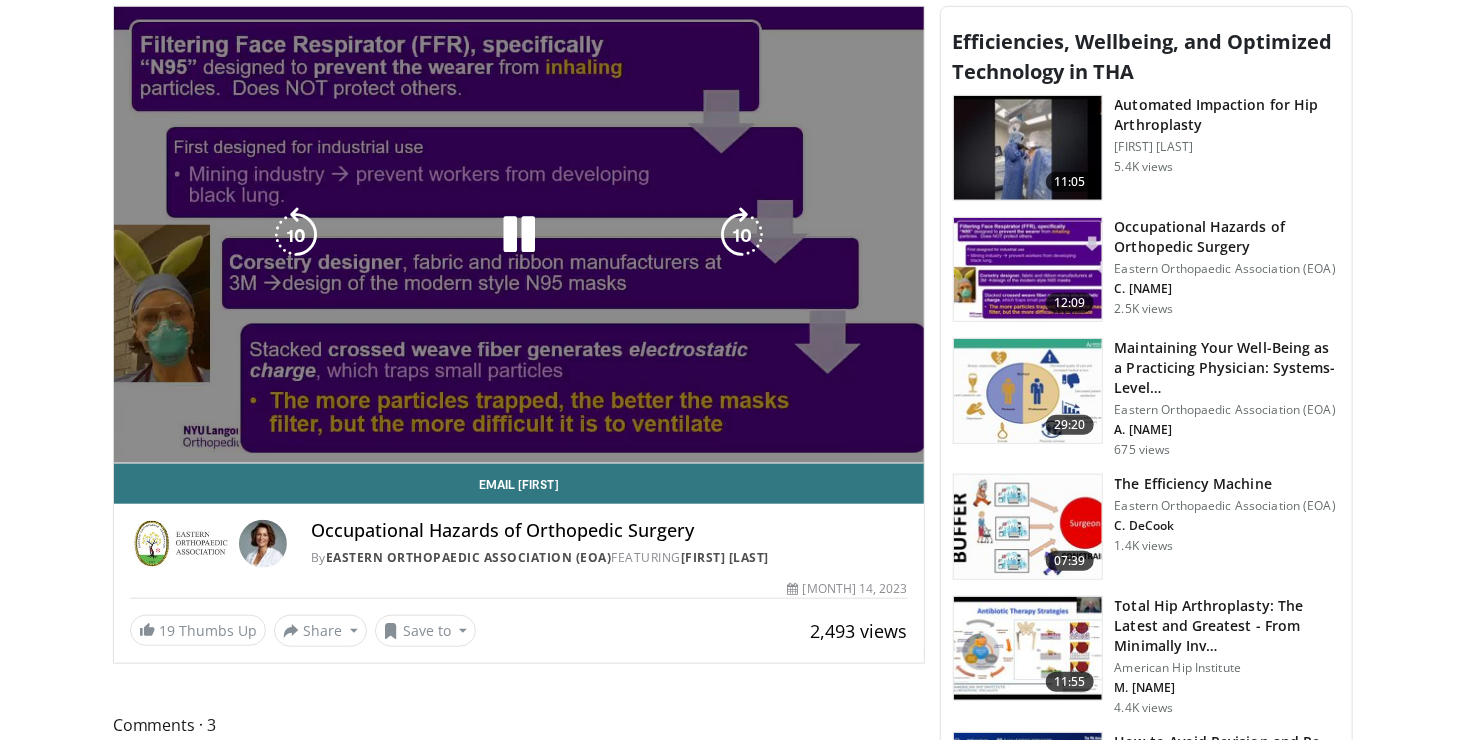 click on "**********" at bounding box center (519, 235) 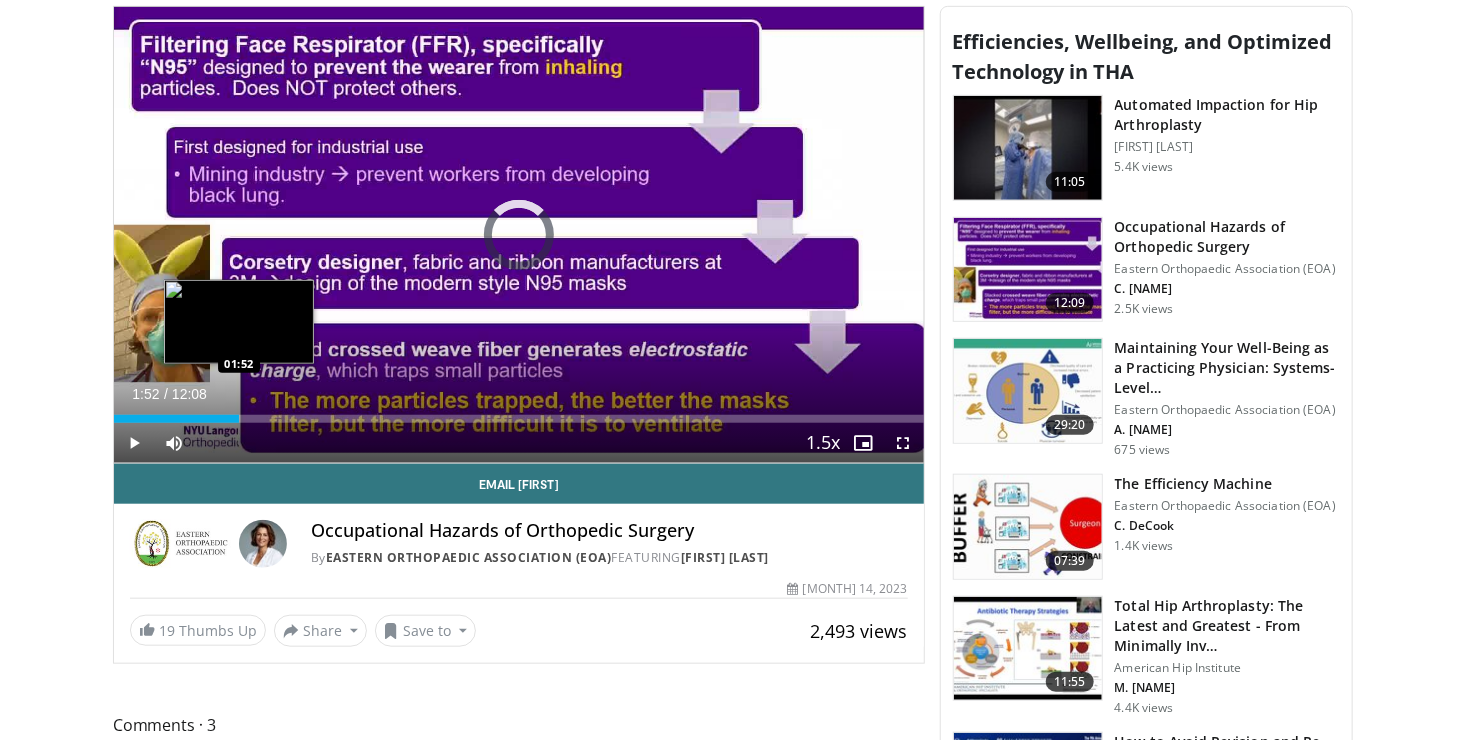 click on "01:52" at bounding box center [176, 419] 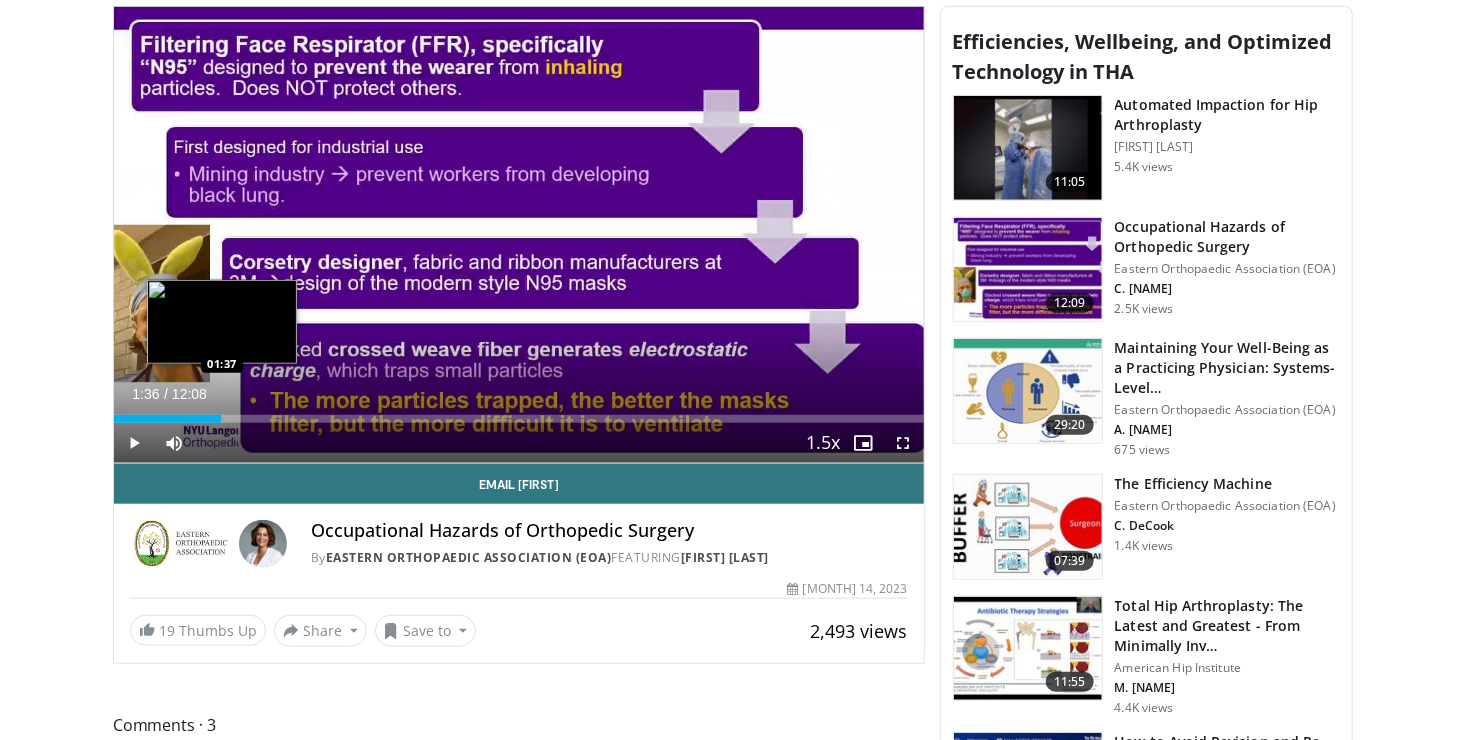 click on "Loaded :  13.62% 01:53 01:37" at bounding box center [519, 419] 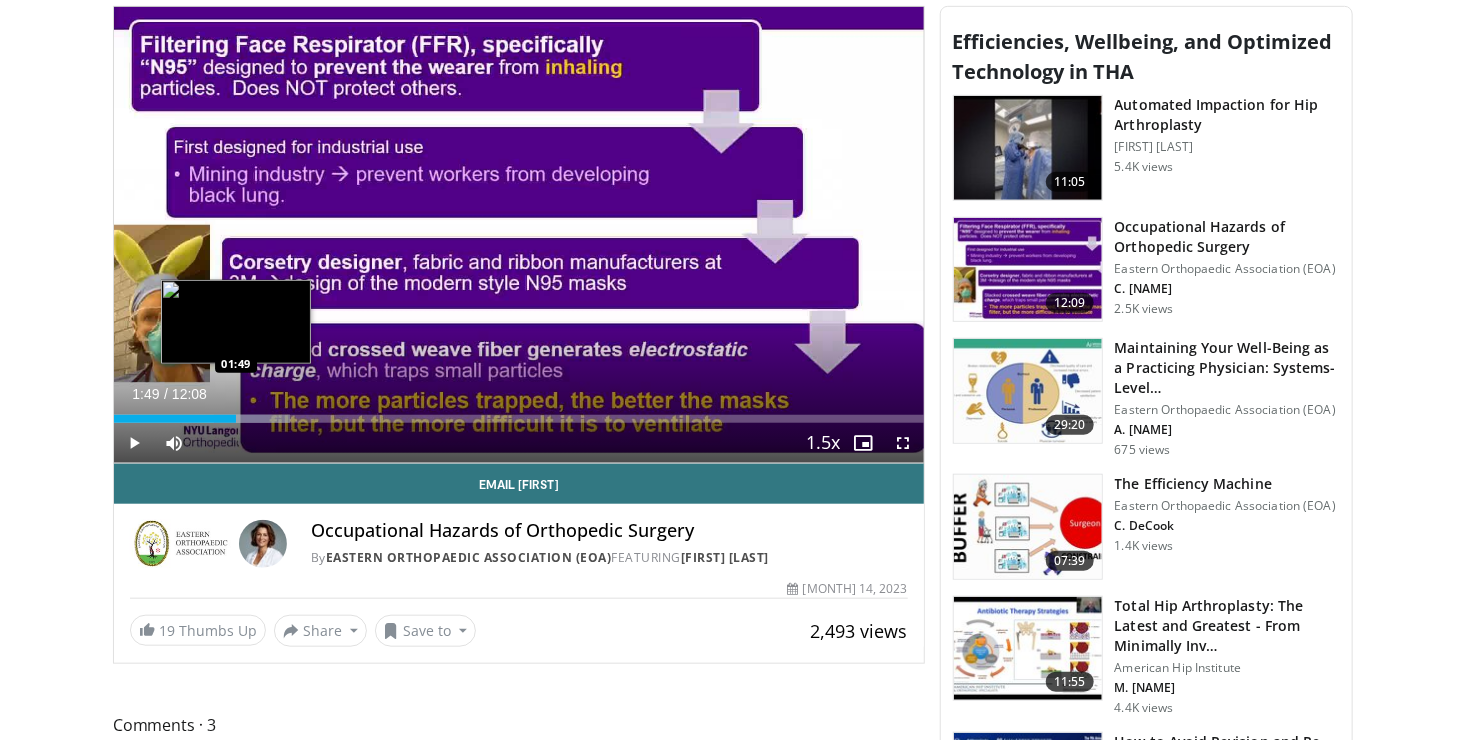 click at bounding box center (252, 419) 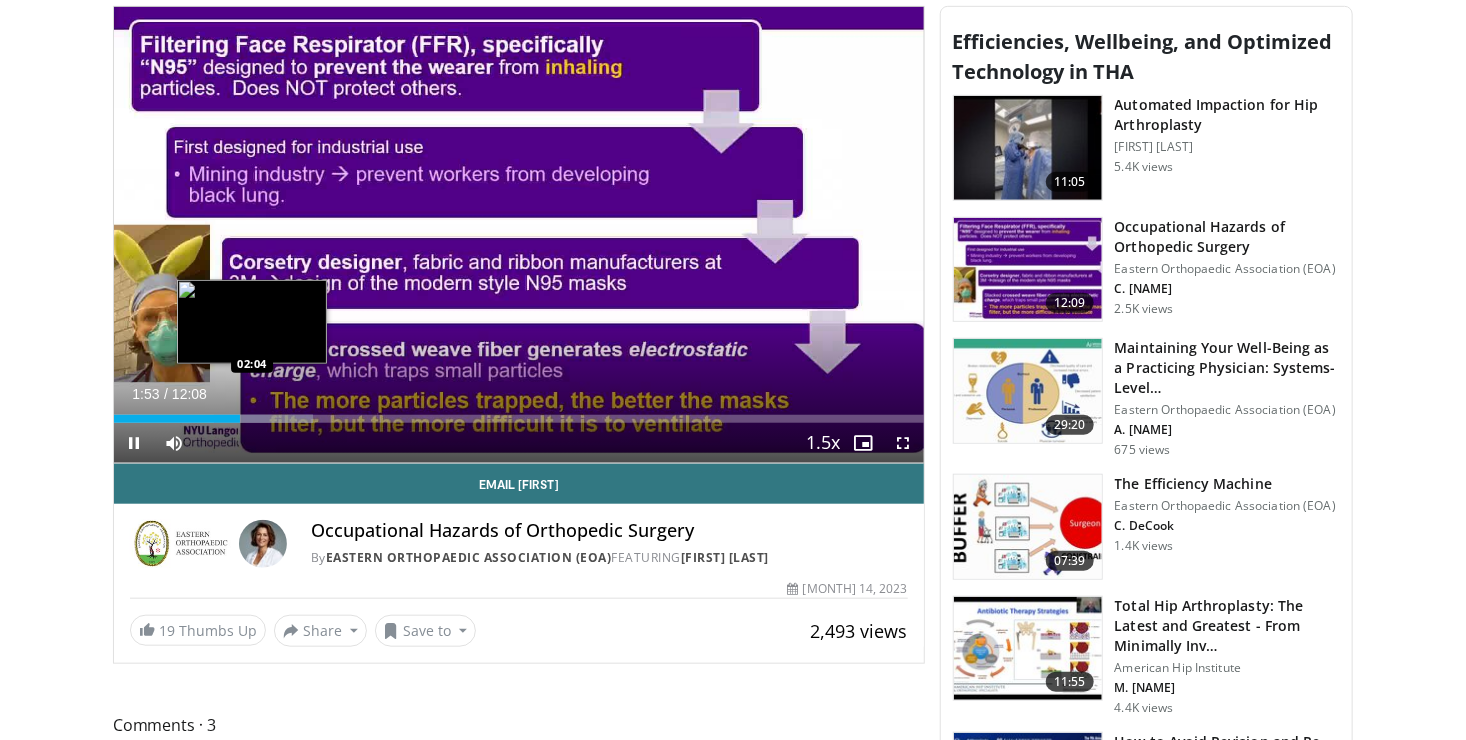 click at bounding box center [263, 419] 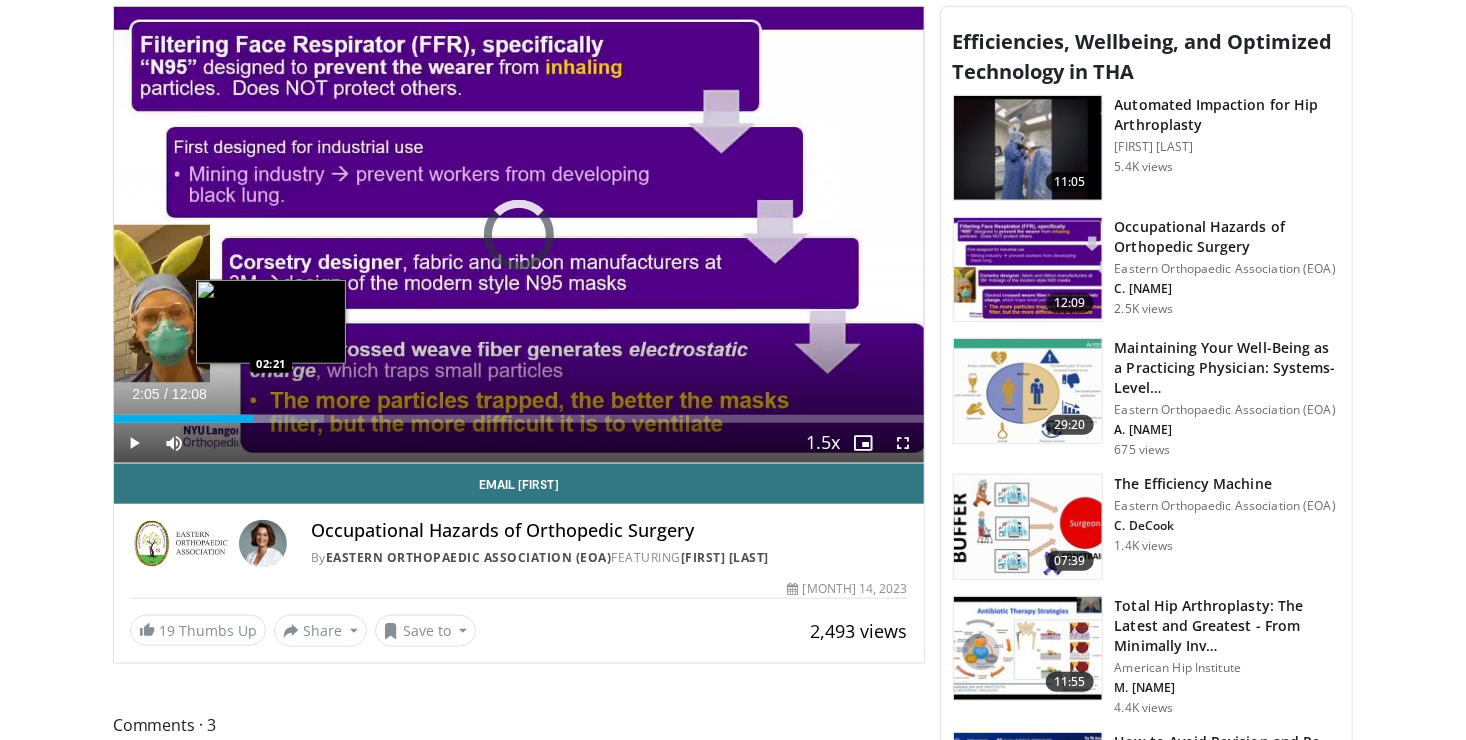 click on "Loaded :  25.88% 02:05 02:21" at bounding box center (519, 413) 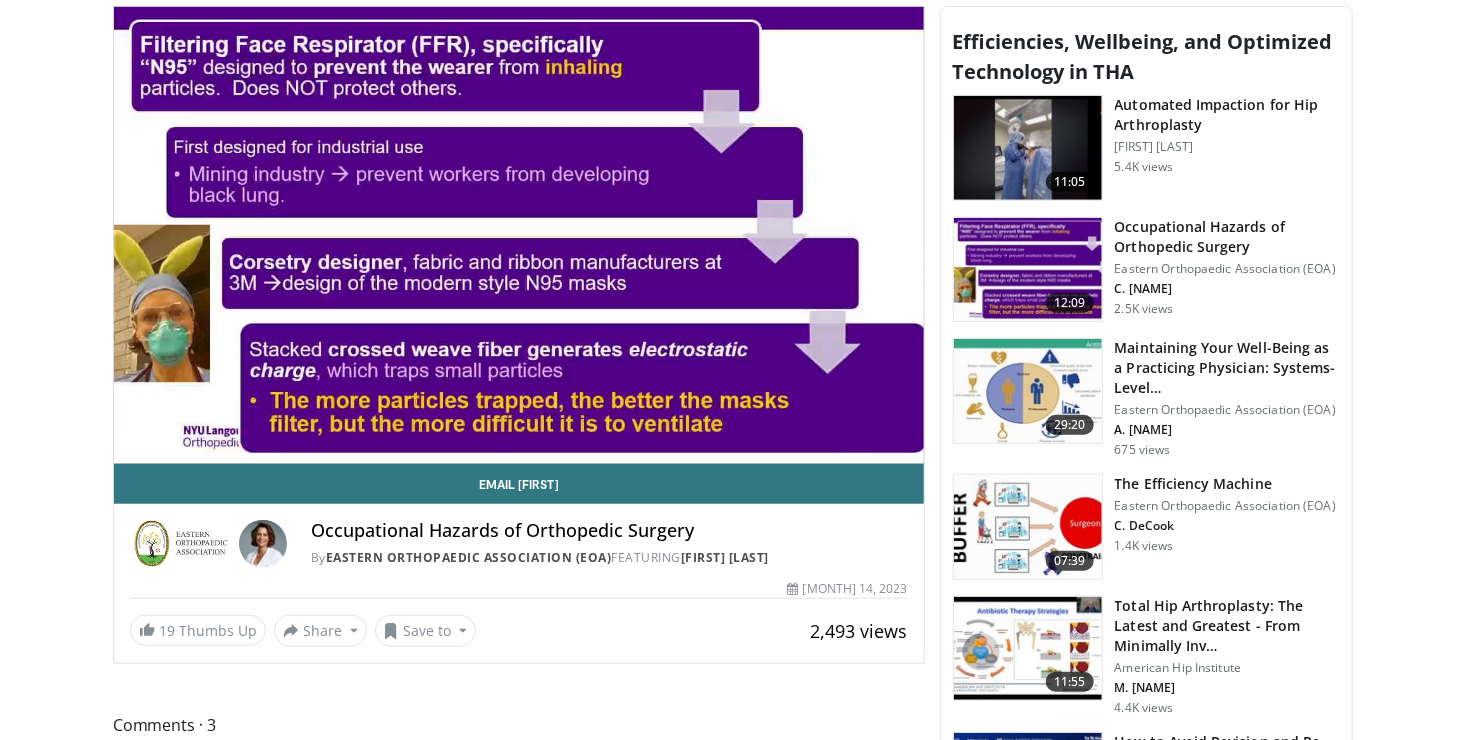 click on "10 seconds
Tap to unmute" at bounding box center [519, 235] 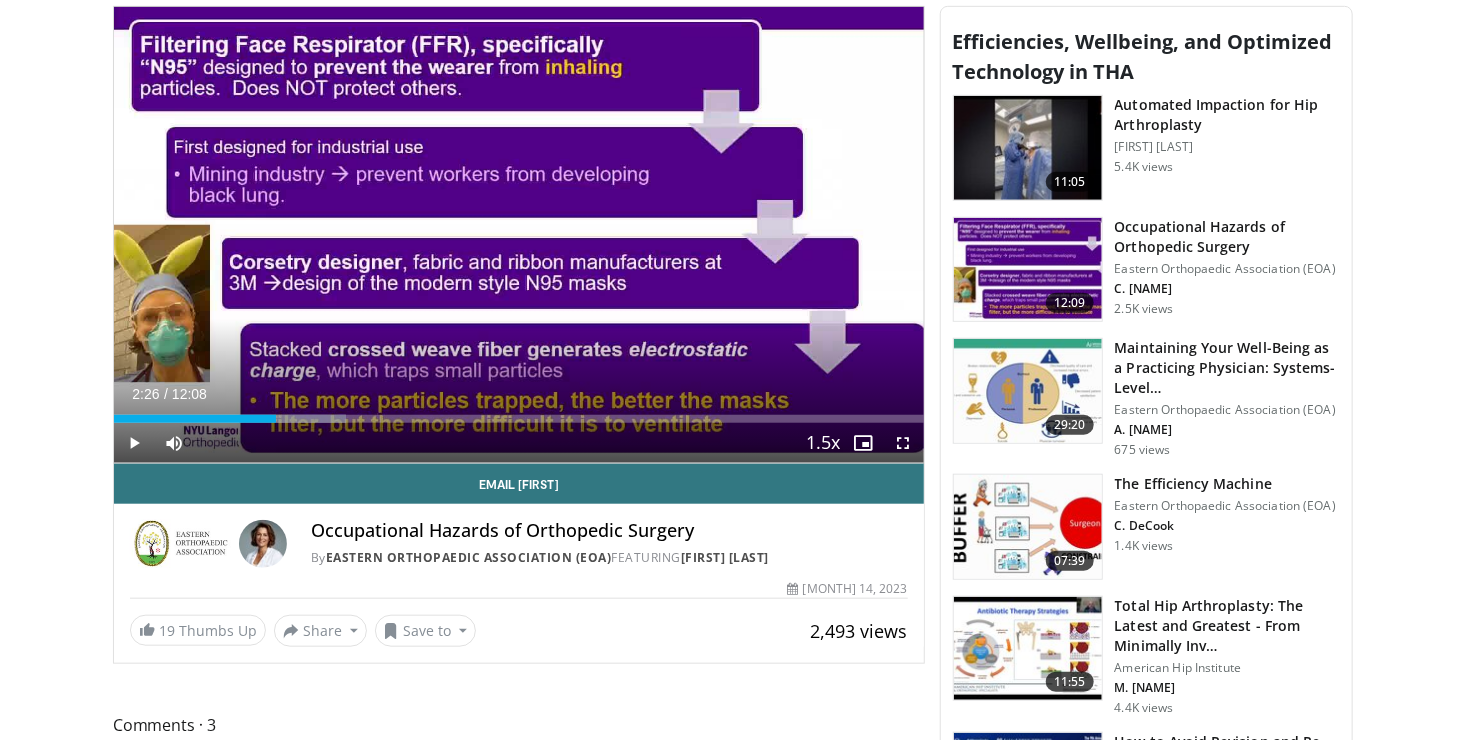 click on "10 seconds
Tap to unmute" at bounding box center [519, 235] 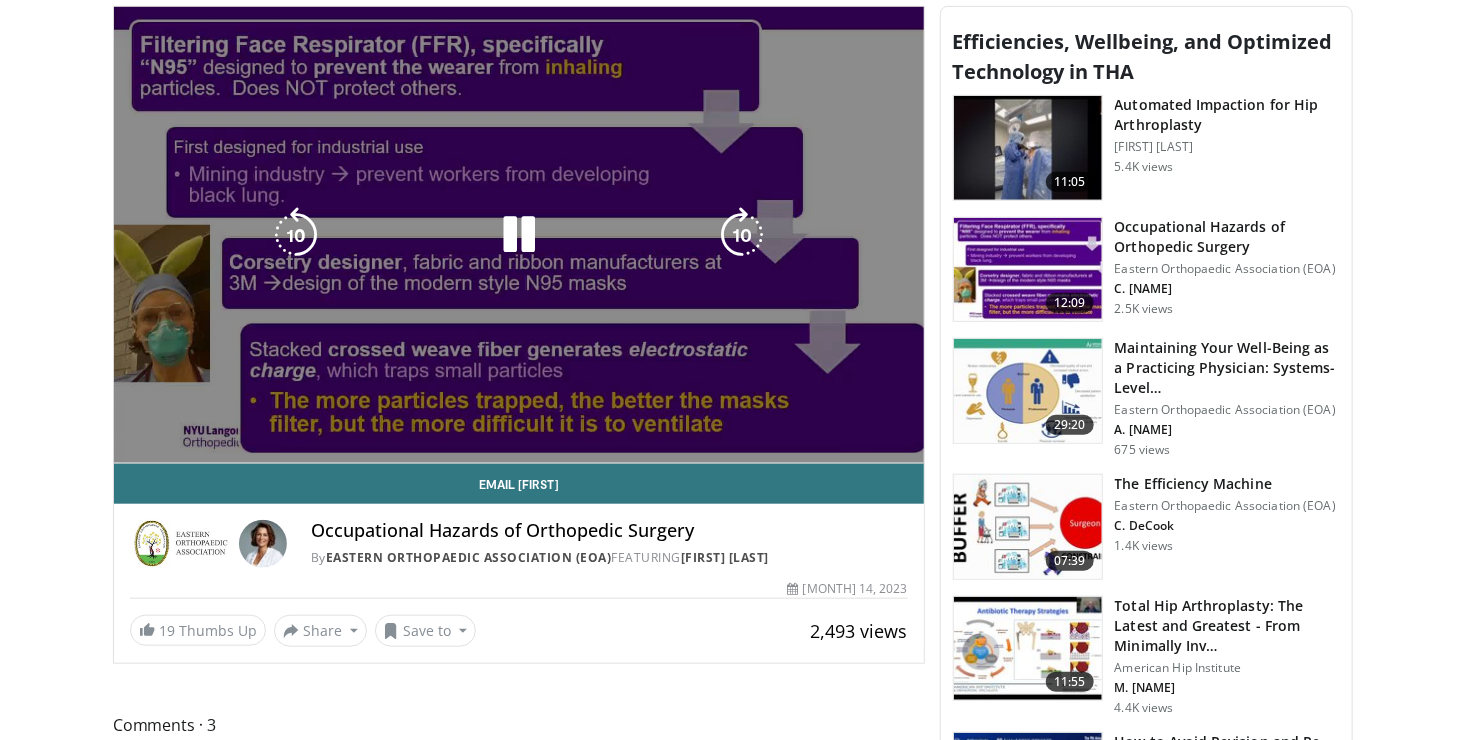 click on "10 seconds
Tap to unmute" at bounding box center (519, 235) 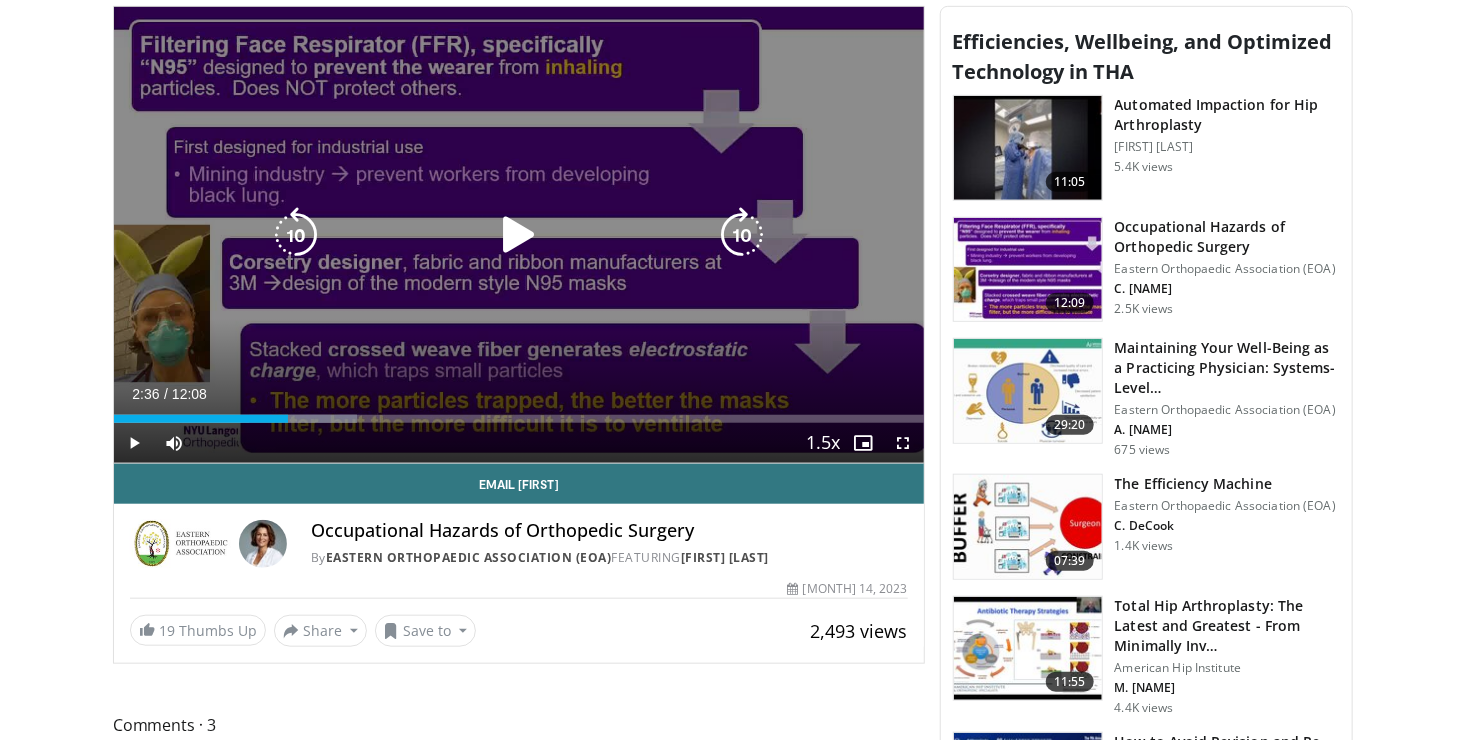 click on "10 seconds
Tap to unmute" at bounding box center [519, 235] 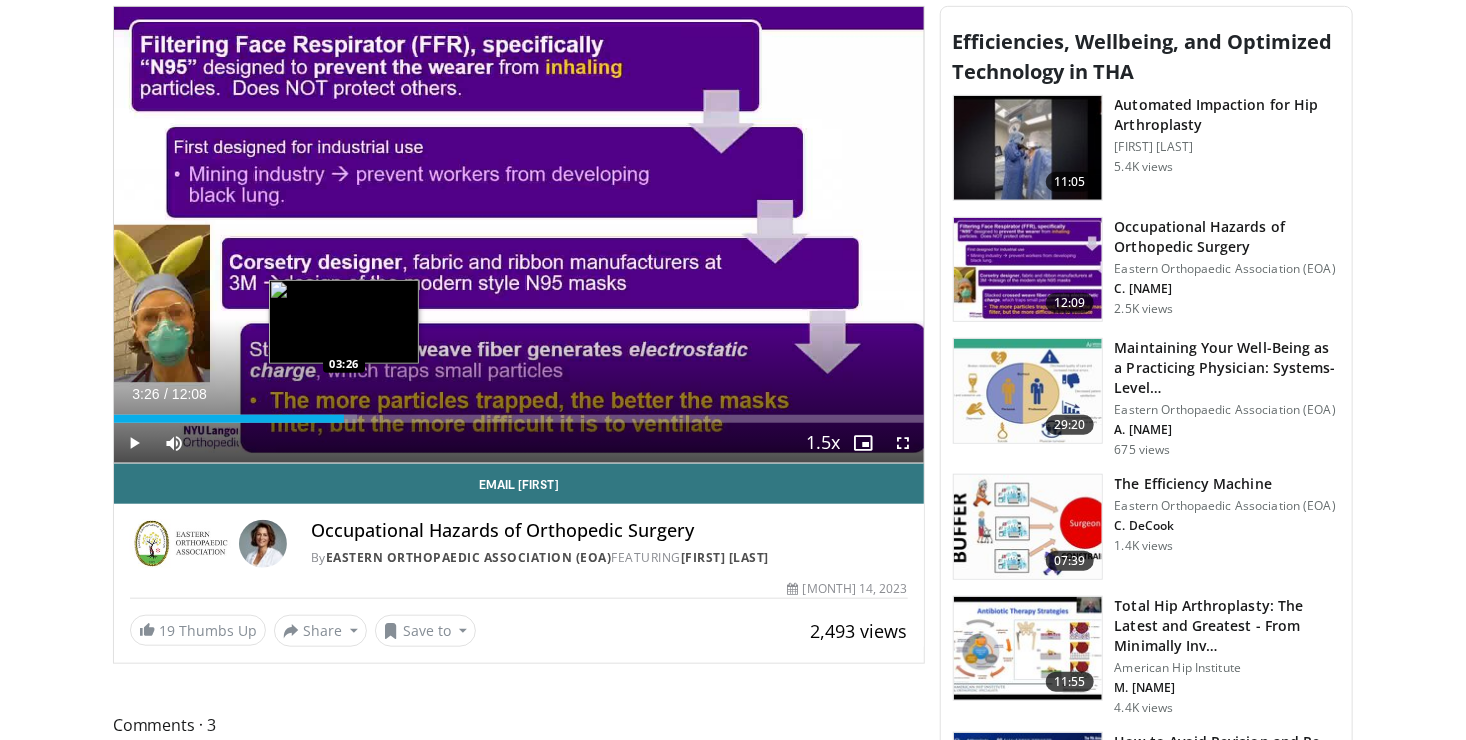 click on "Loaded :  29.97% 03:26 03:26" at bounding box center [519, 419] 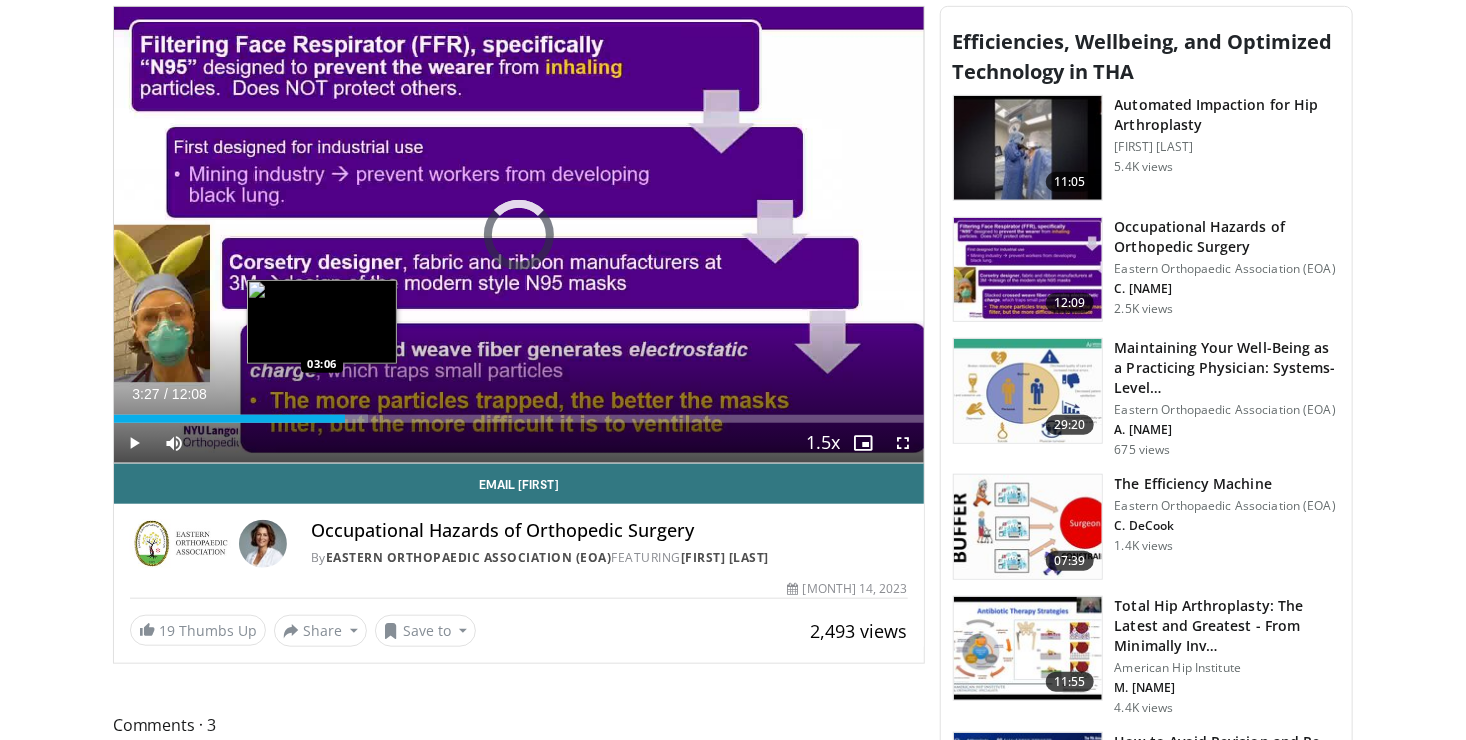 click on "03:28" at bounding box center [229, 419] 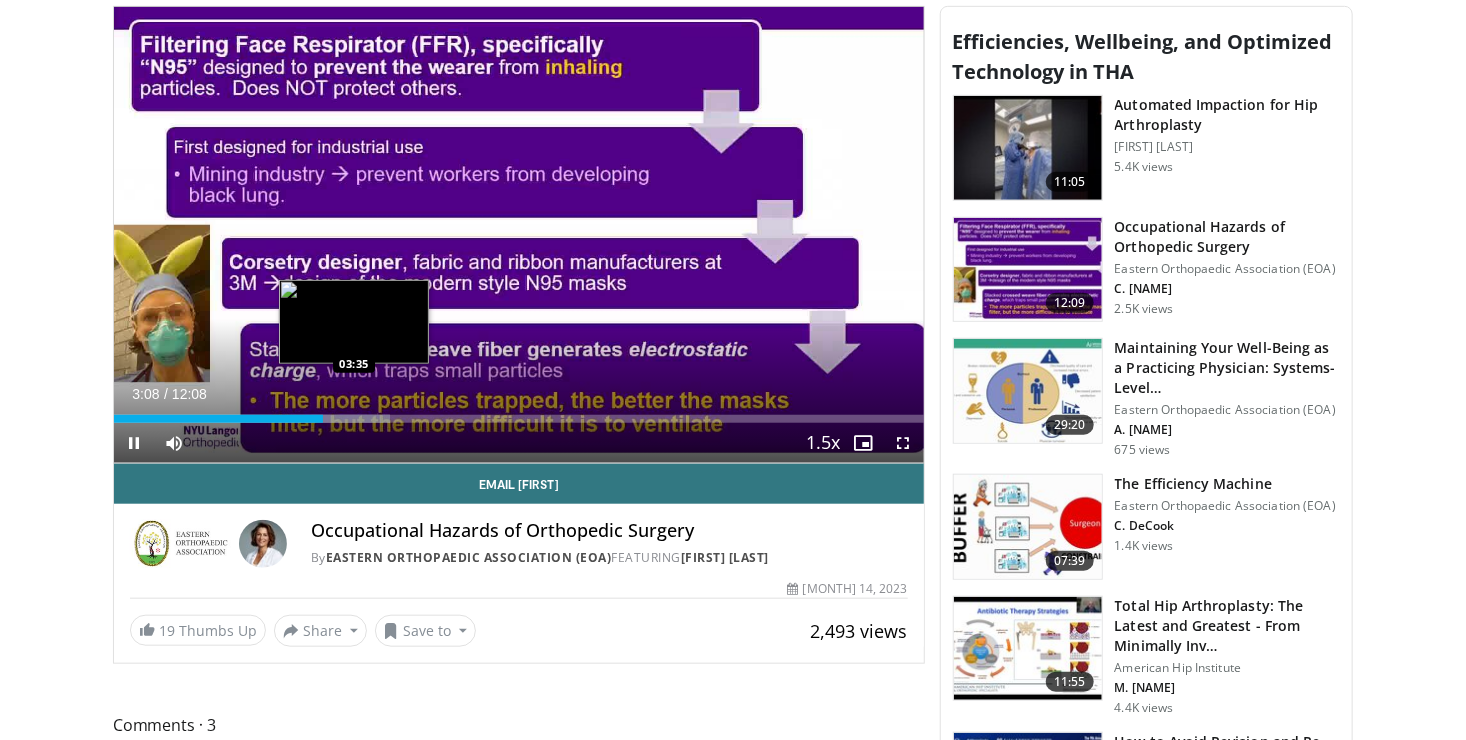 click at bounding box center (350, 419) 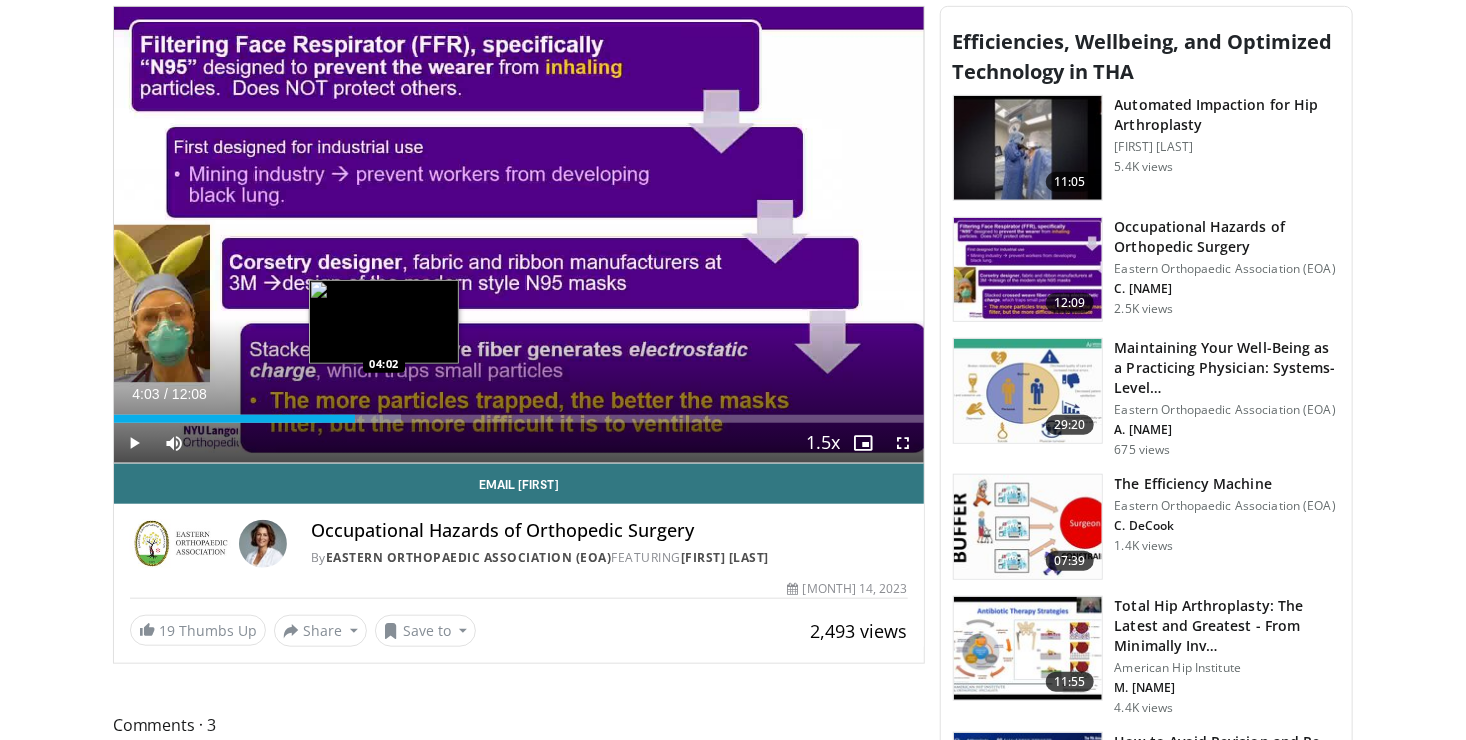 click at bounding box center [361, 419] 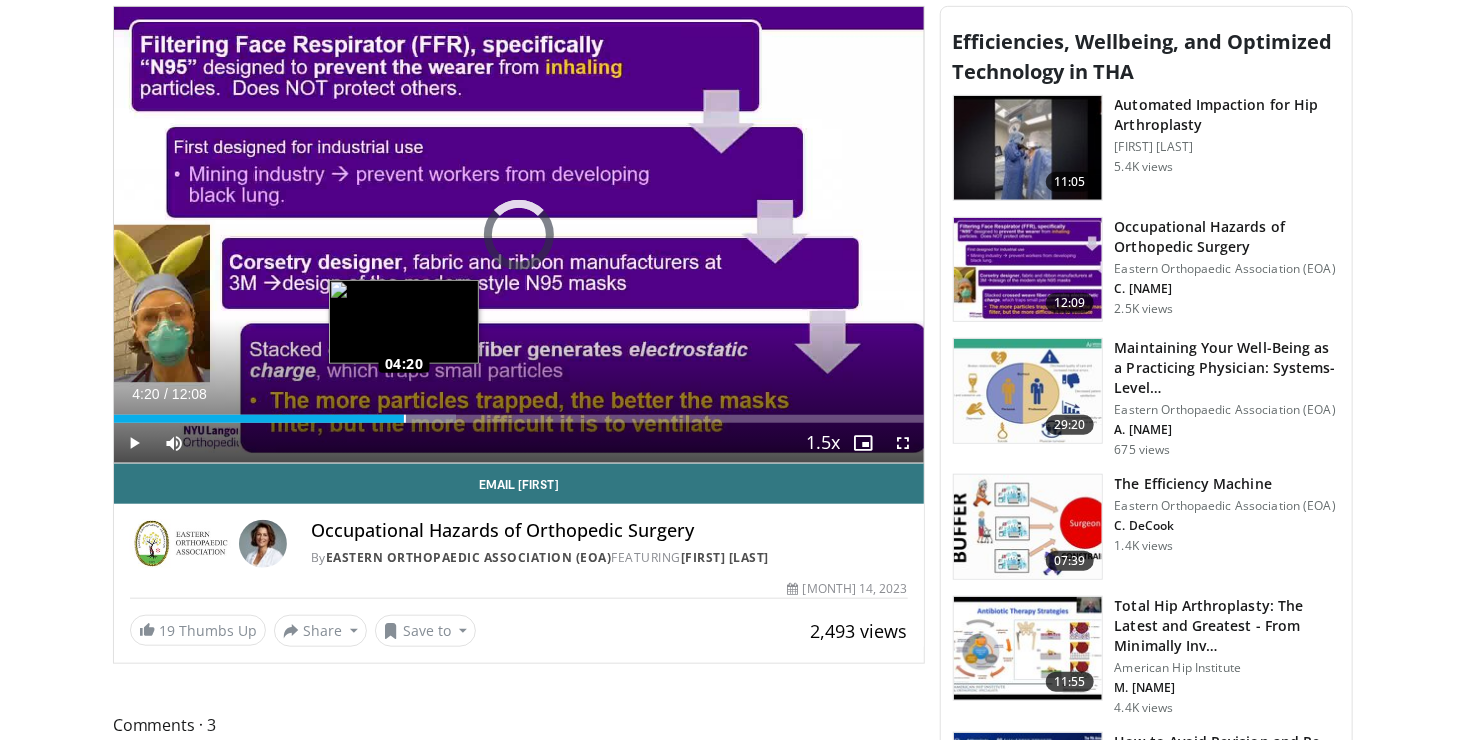 click on "Loaded :  42.23% 04:07 04:20" at bounding box center [519, 413] 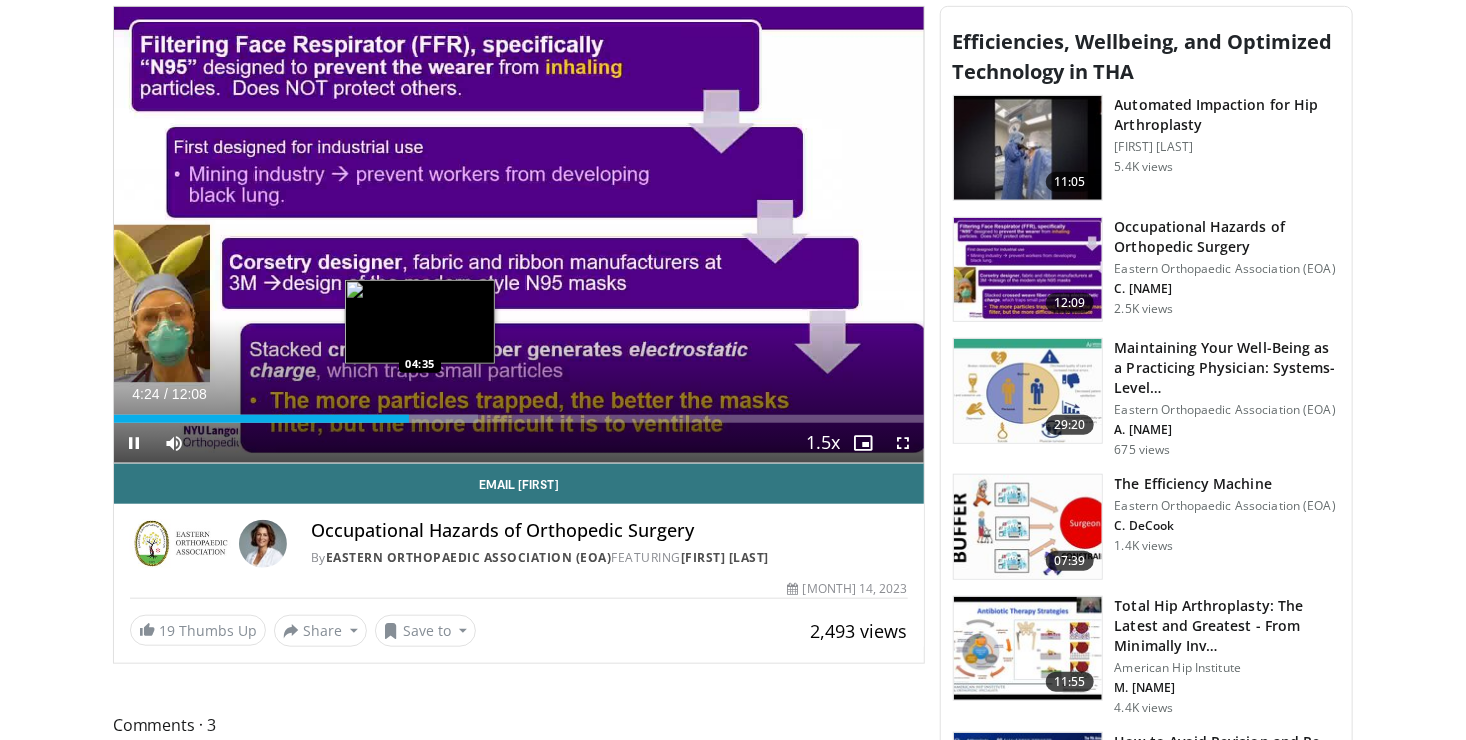 click on "Loaded :  44.96% 04:24 04:35" at bounding box center [519, 413] 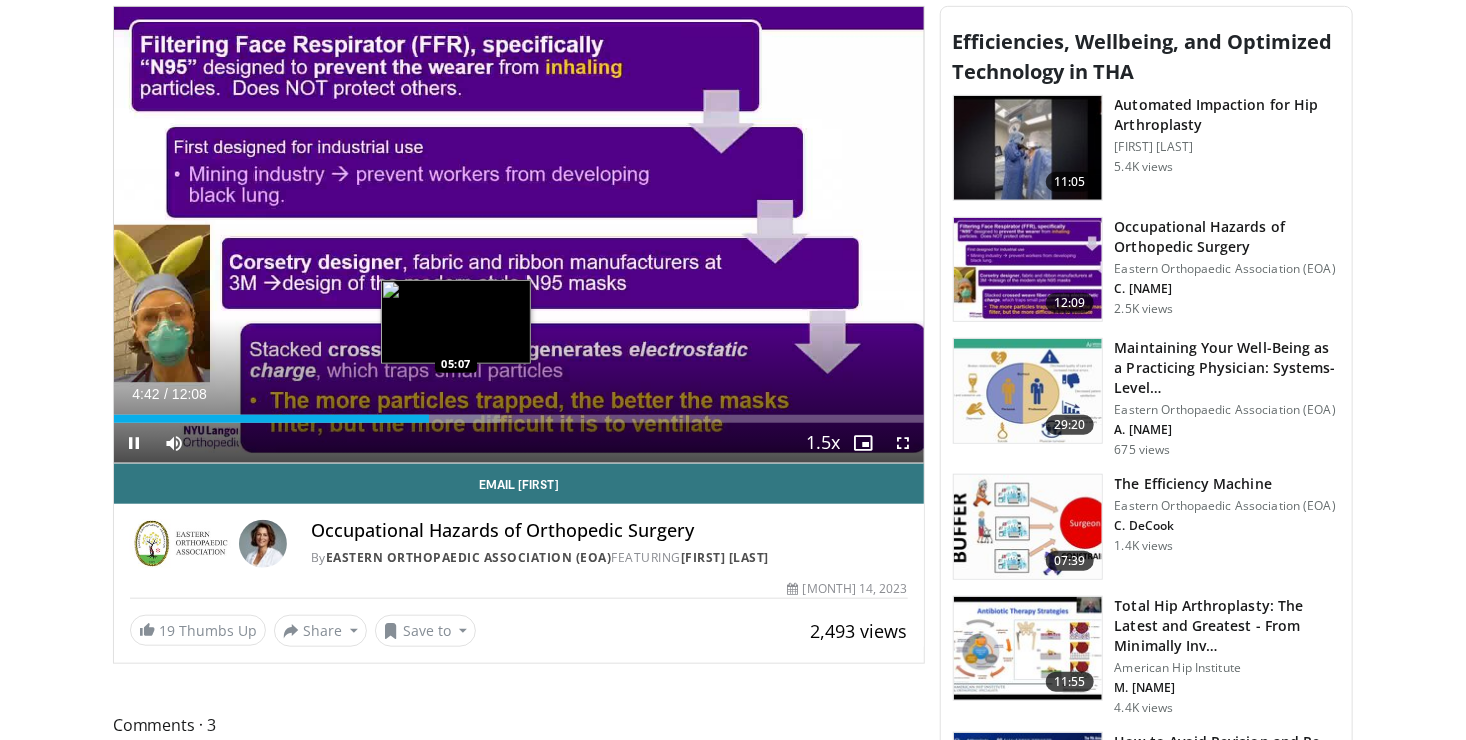 click at bounding box center [446, 419] 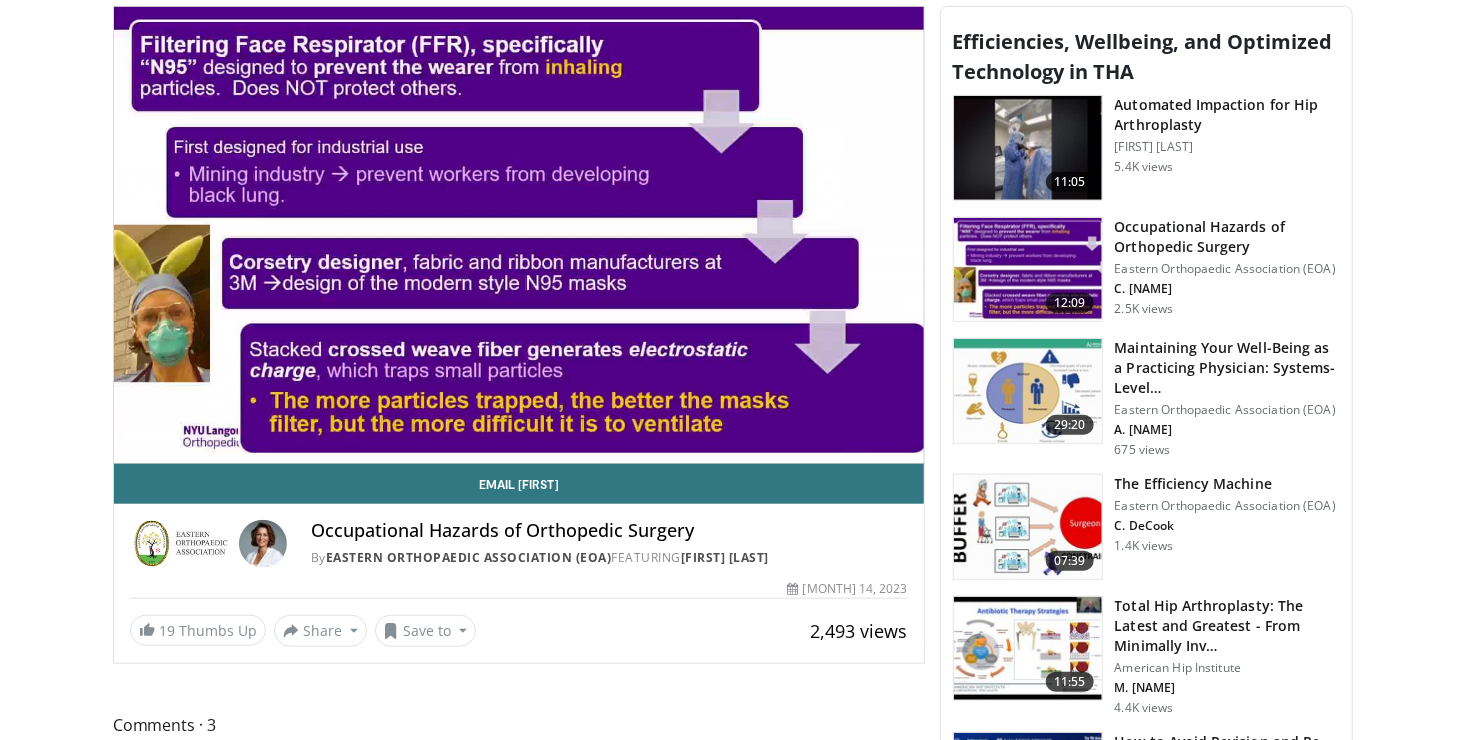 click on "10 seconds
Tap to unmute" at bounding box center [519, 235] 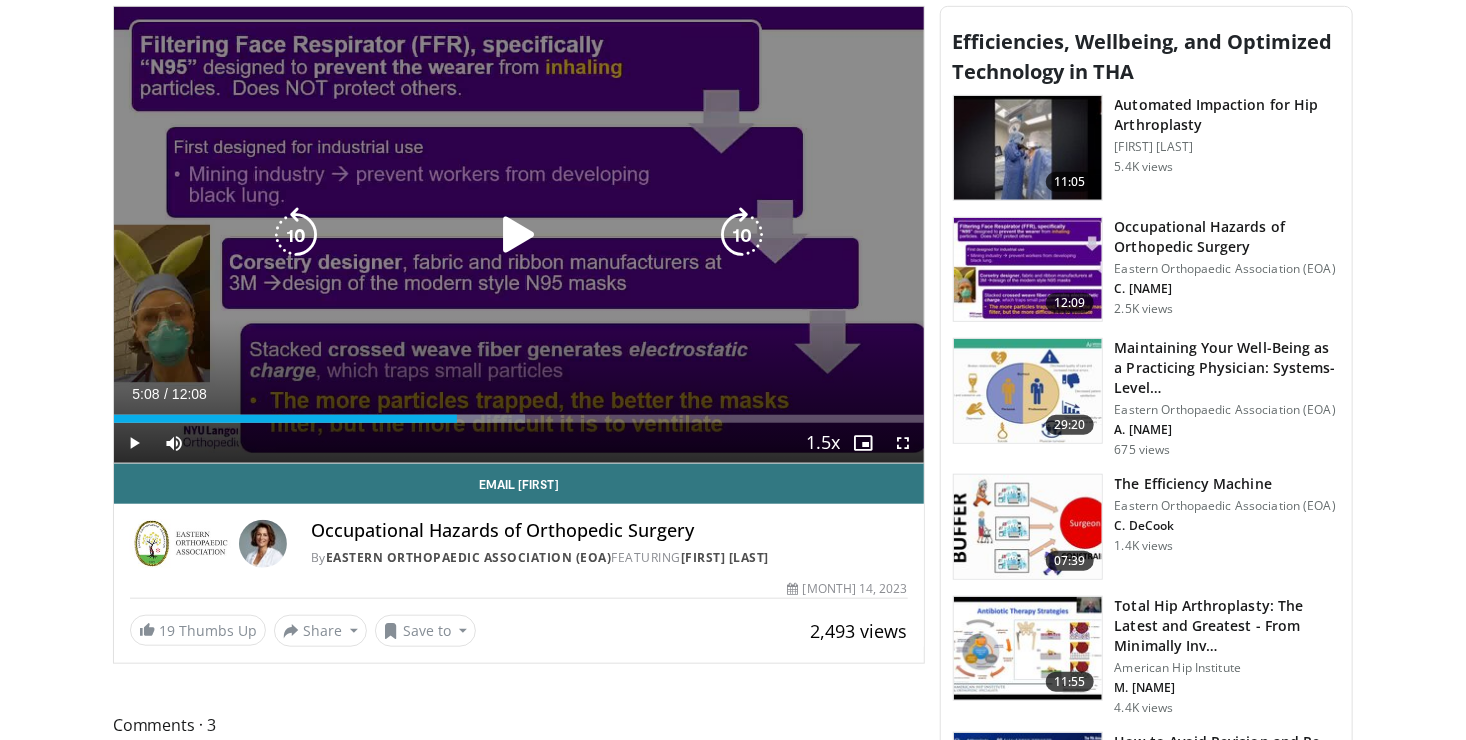 click on "10 seconds
Tap to unmute" at bounding box center [519, 235] 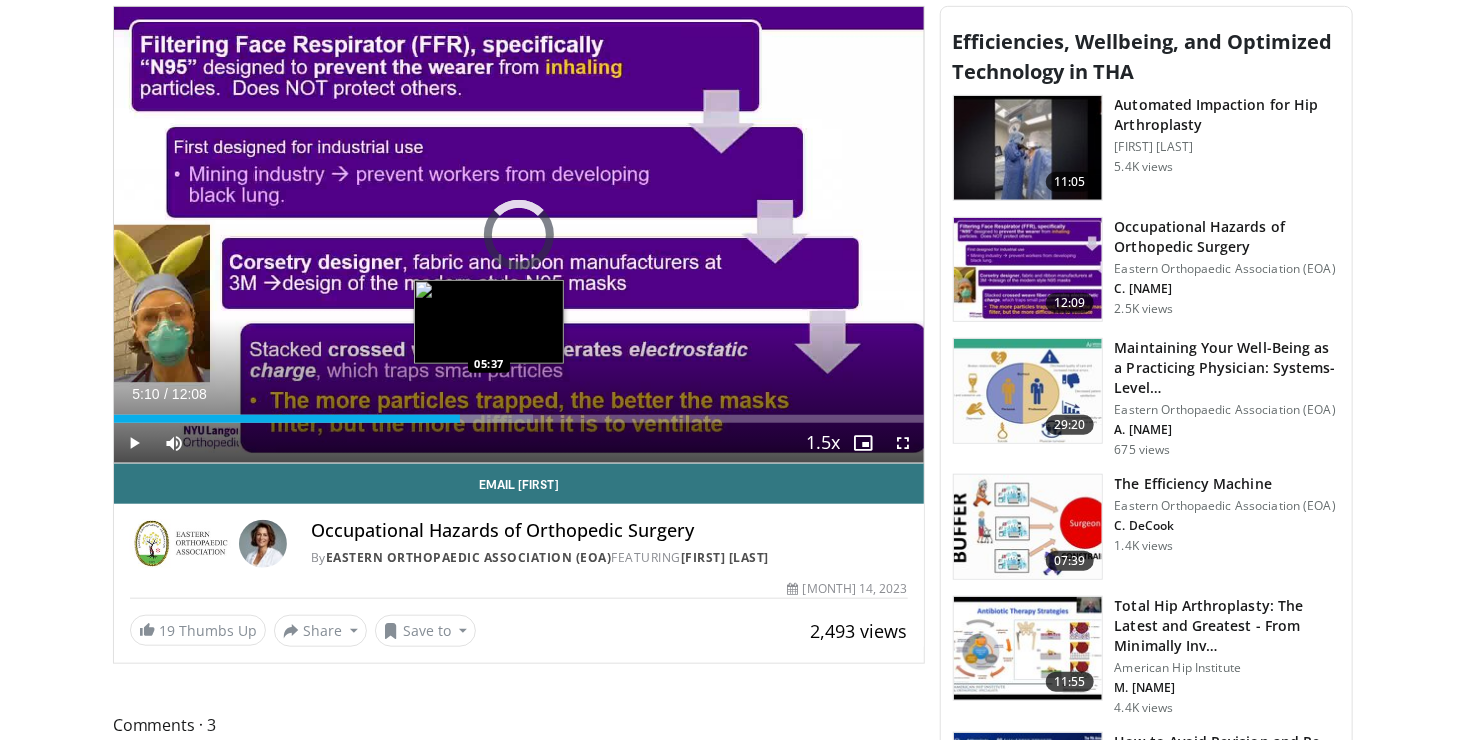 click on "Loaded :  51.77% 05:10 05:37" at bounding box center (519, 419) 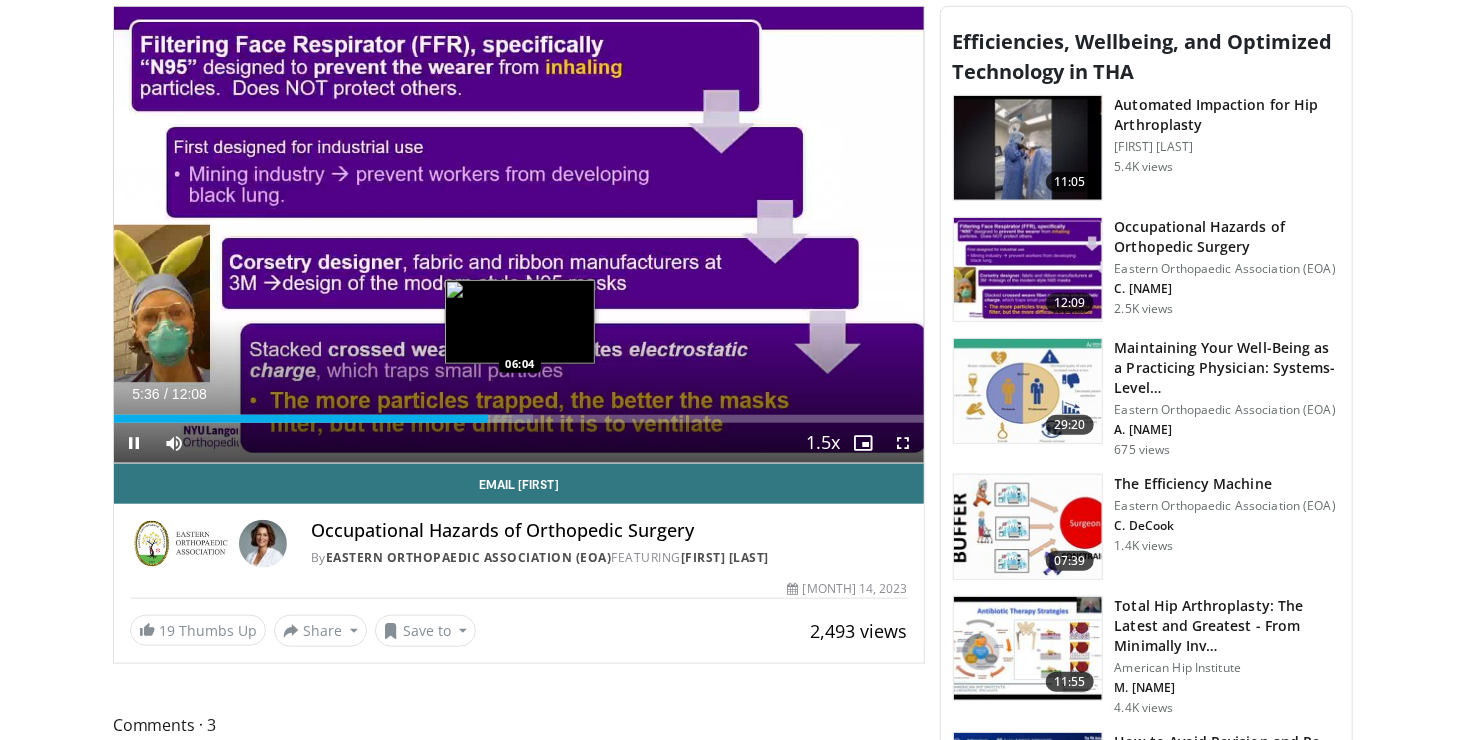 click on "Loaded :  51.77% 05:36 06:04" at bounding box center [519, 413] 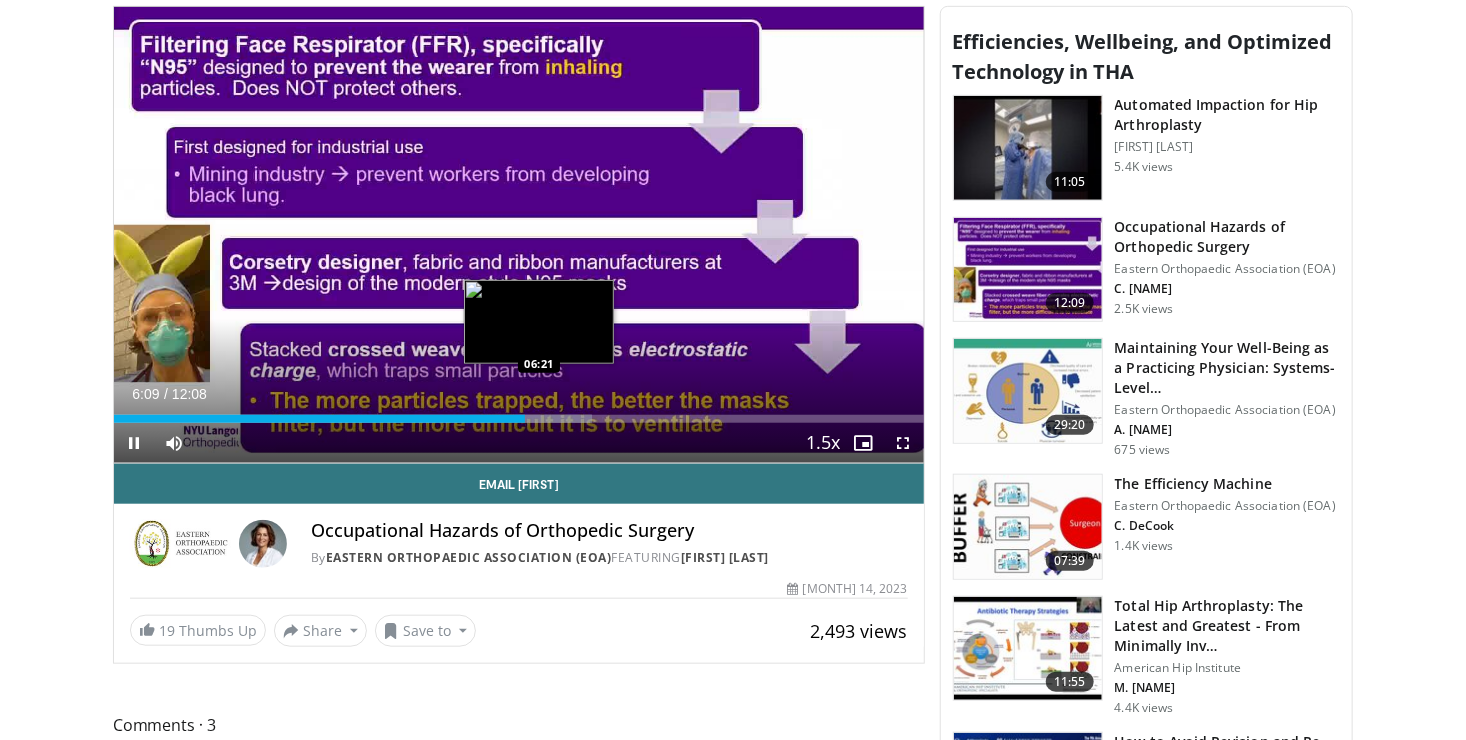 click on "Loaded :  59.07% 06:09 06:21" at bounding box center [519, 413] 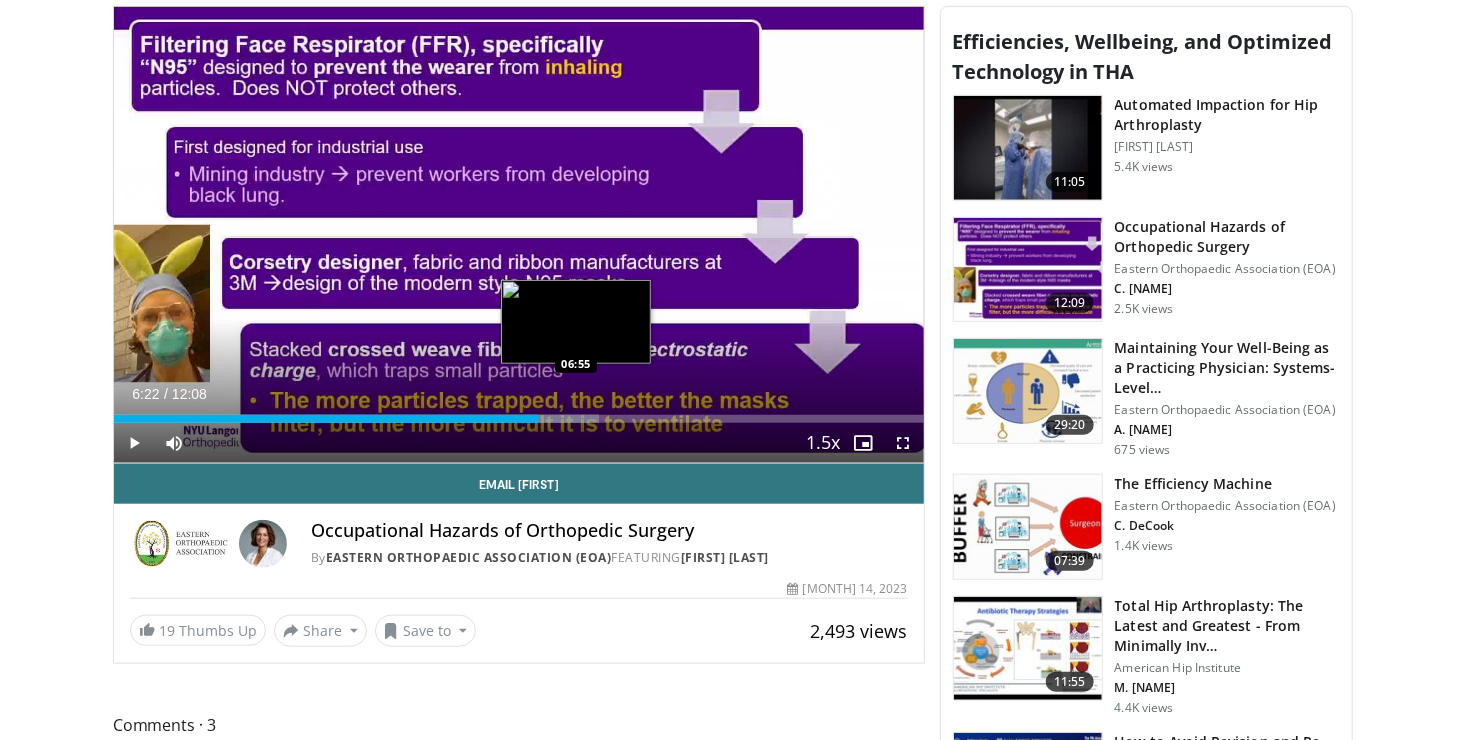 click on "Loaded :  59.95% 06:22 06:55" at bounding box center [519, 413] 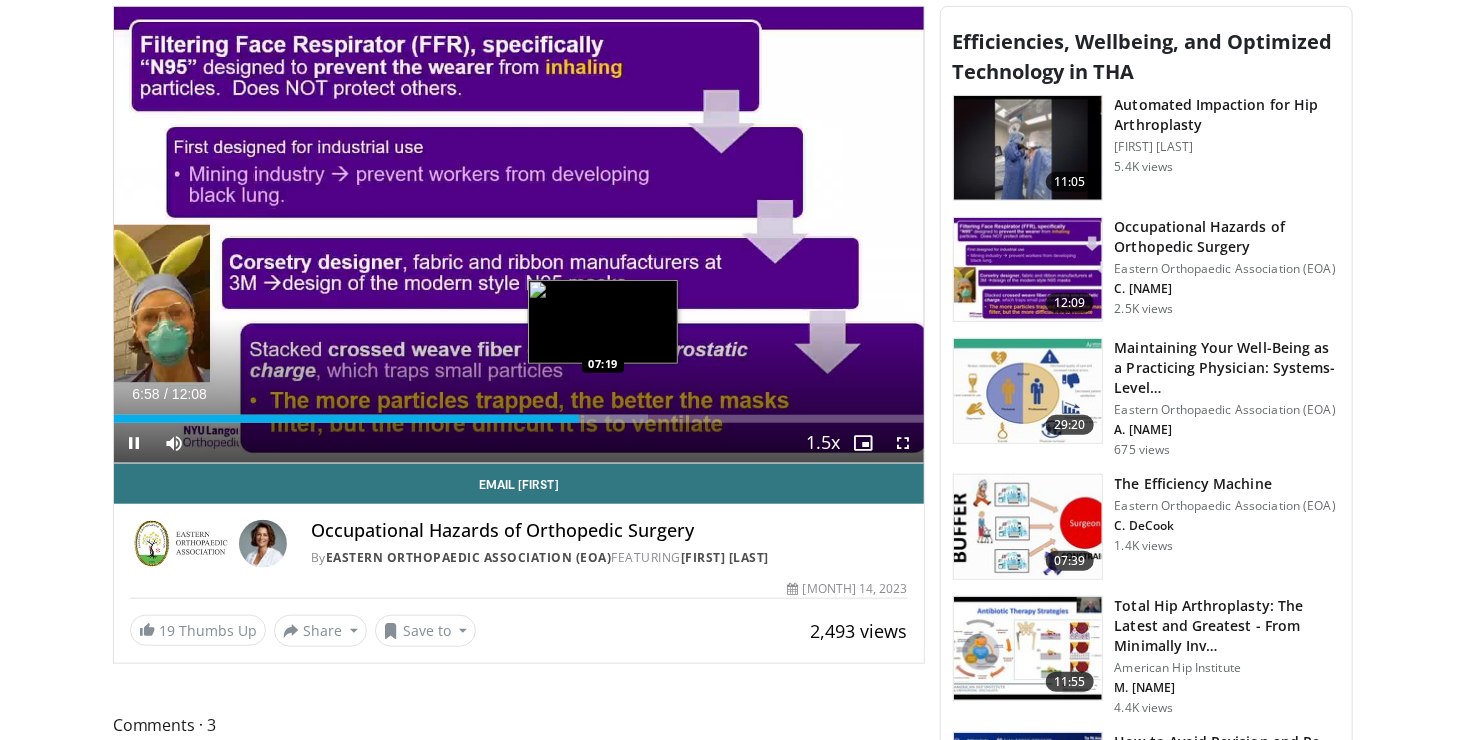click on "Loaded :  65.93% 06:58 07:19" at bounding box center [519, 413] 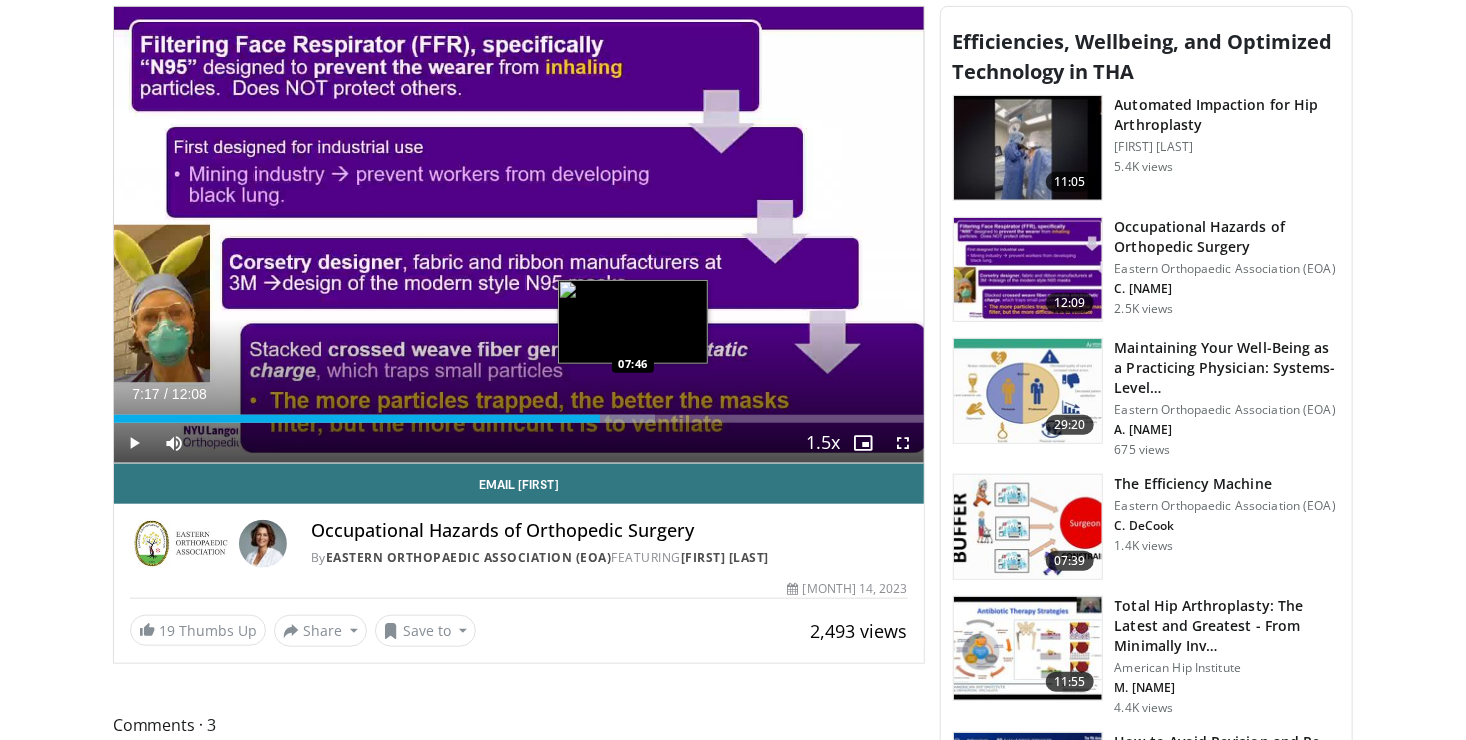 click at bounding box center [611, 419] 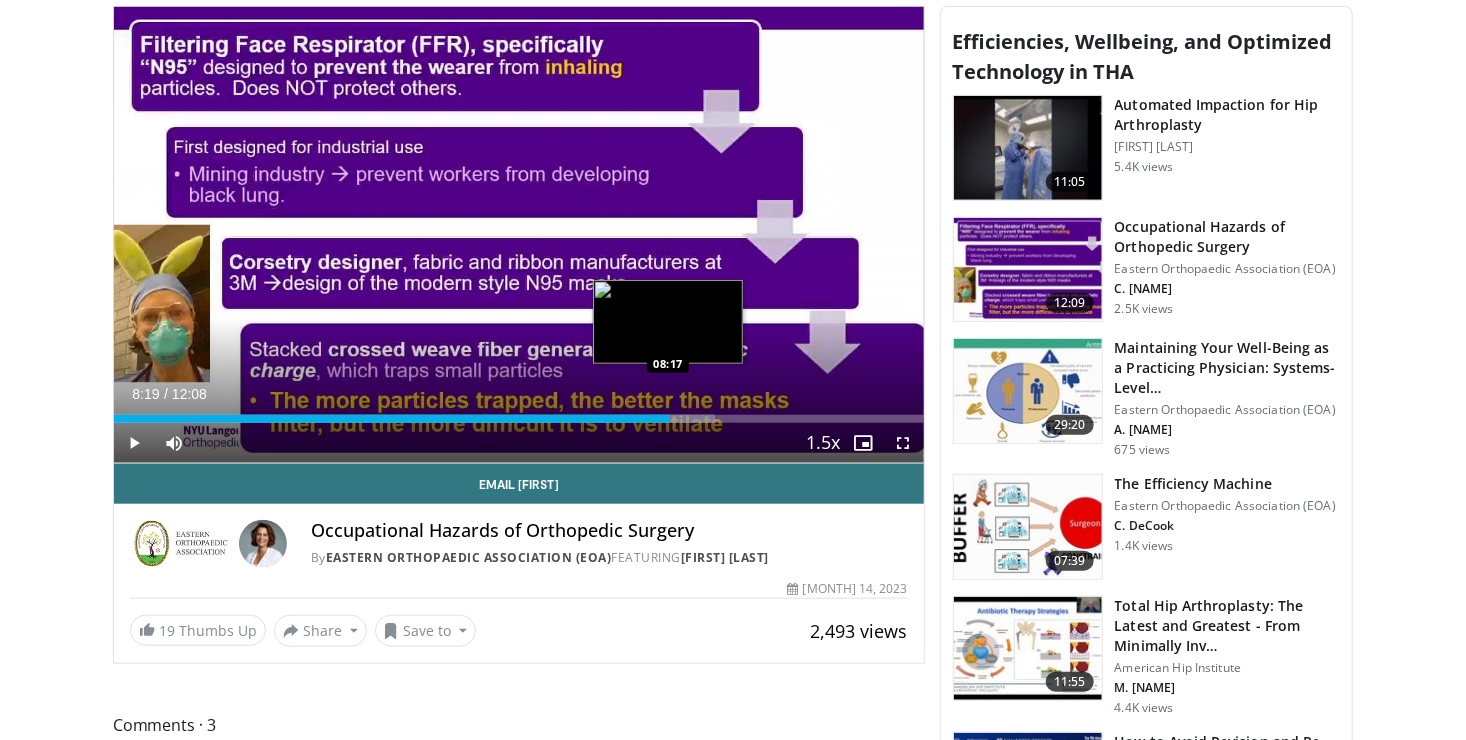 click on "Loaded :  74.18% 08:19 08:17" at bounding box center [519, 419] 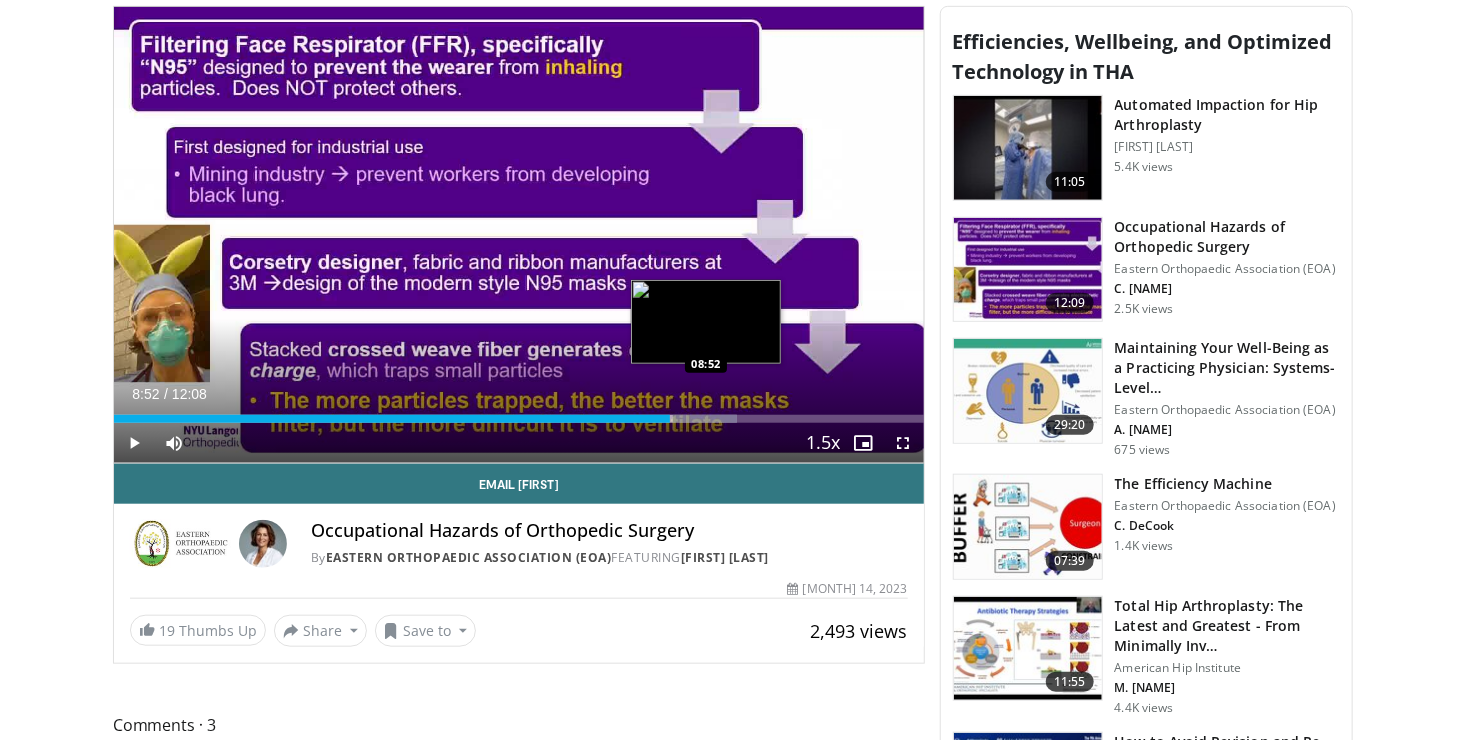 click at bounding box center [704, 419] 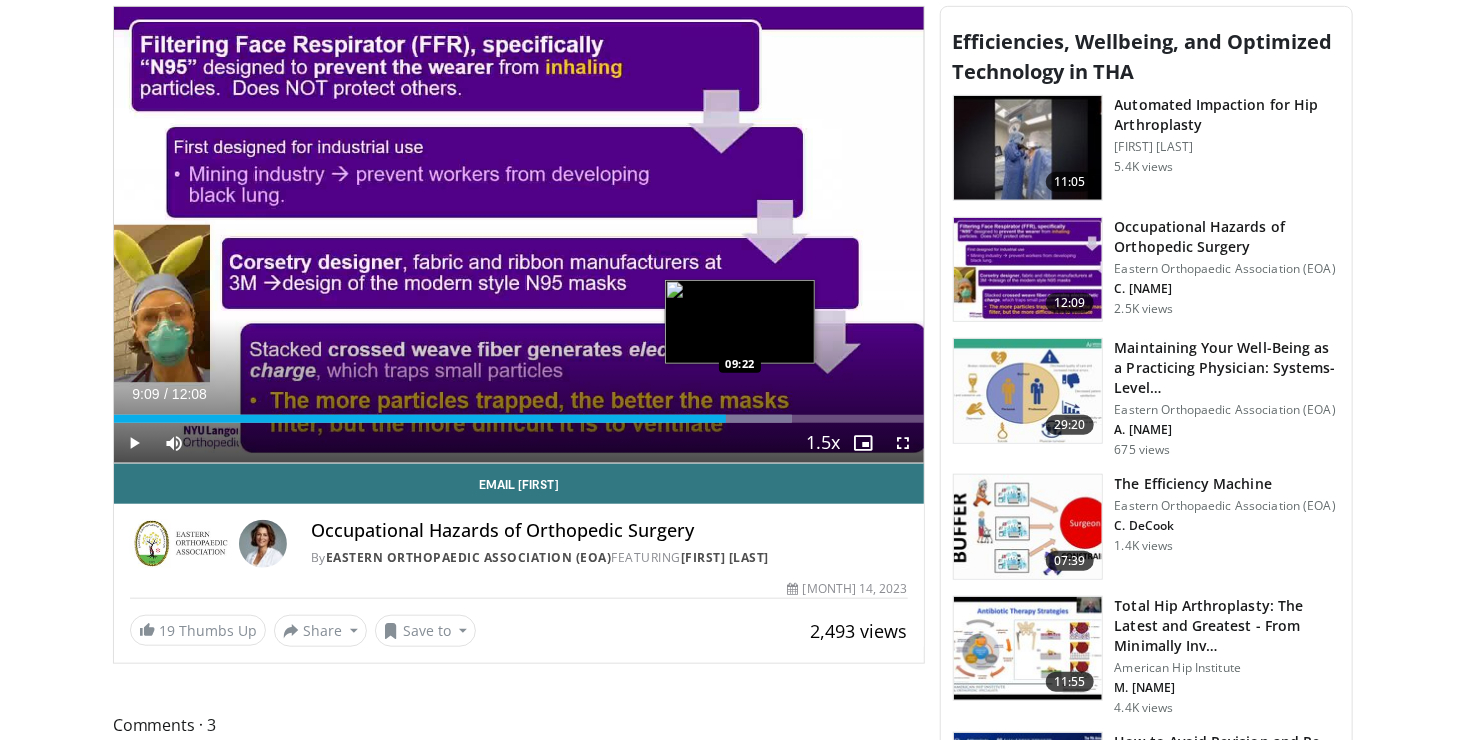 click on "Loaded :  83.79% 09:10 09:22" at bounding box center [519, 419] 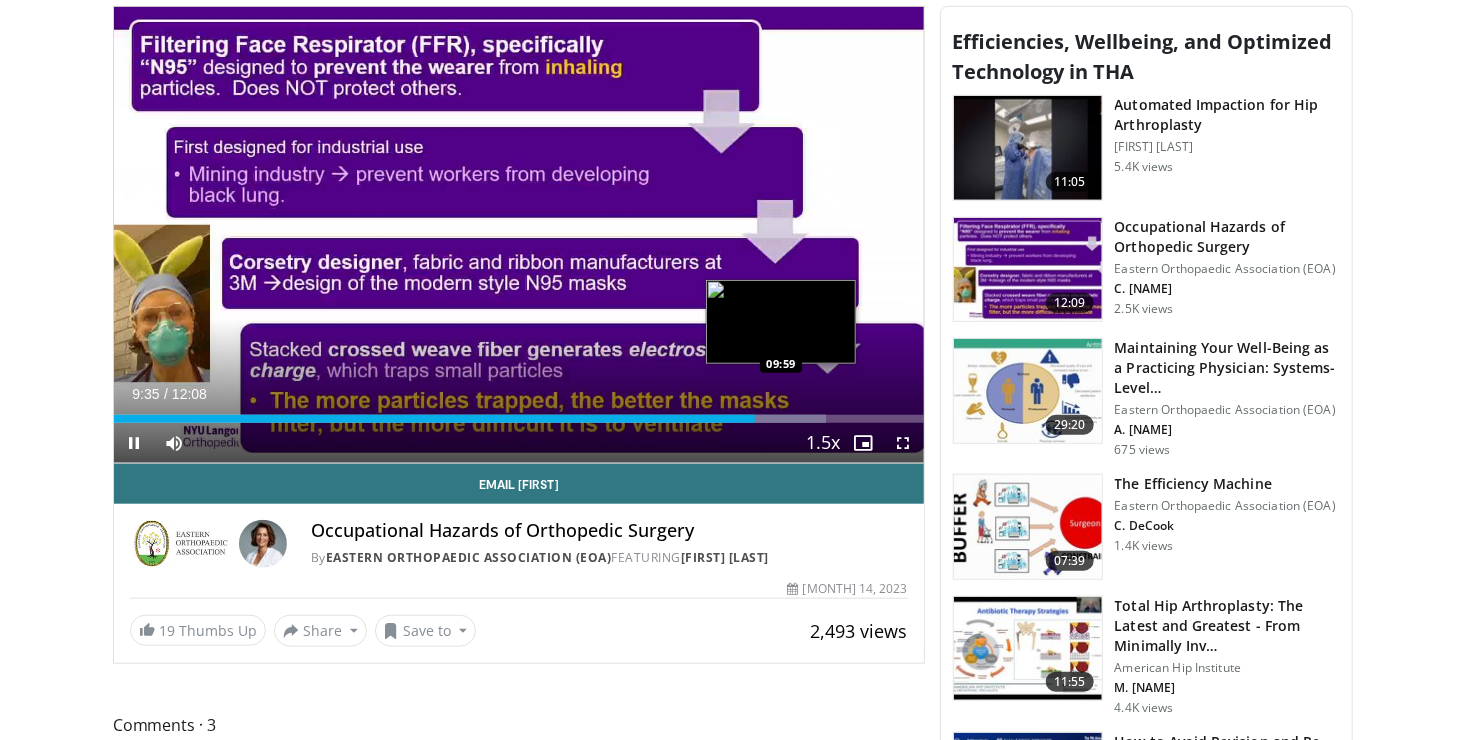 click at bounding box center [773, 419] 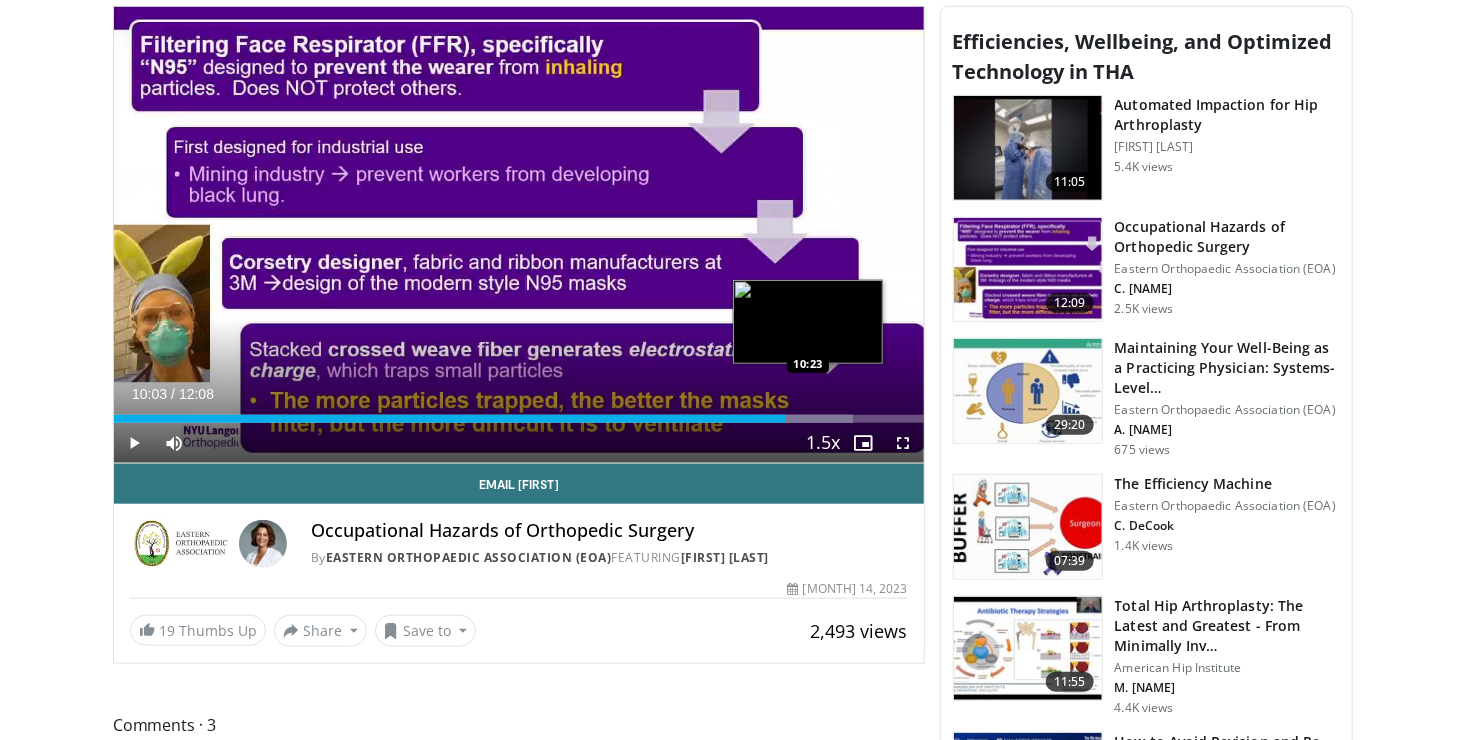 click at bounding box center [801, 419] 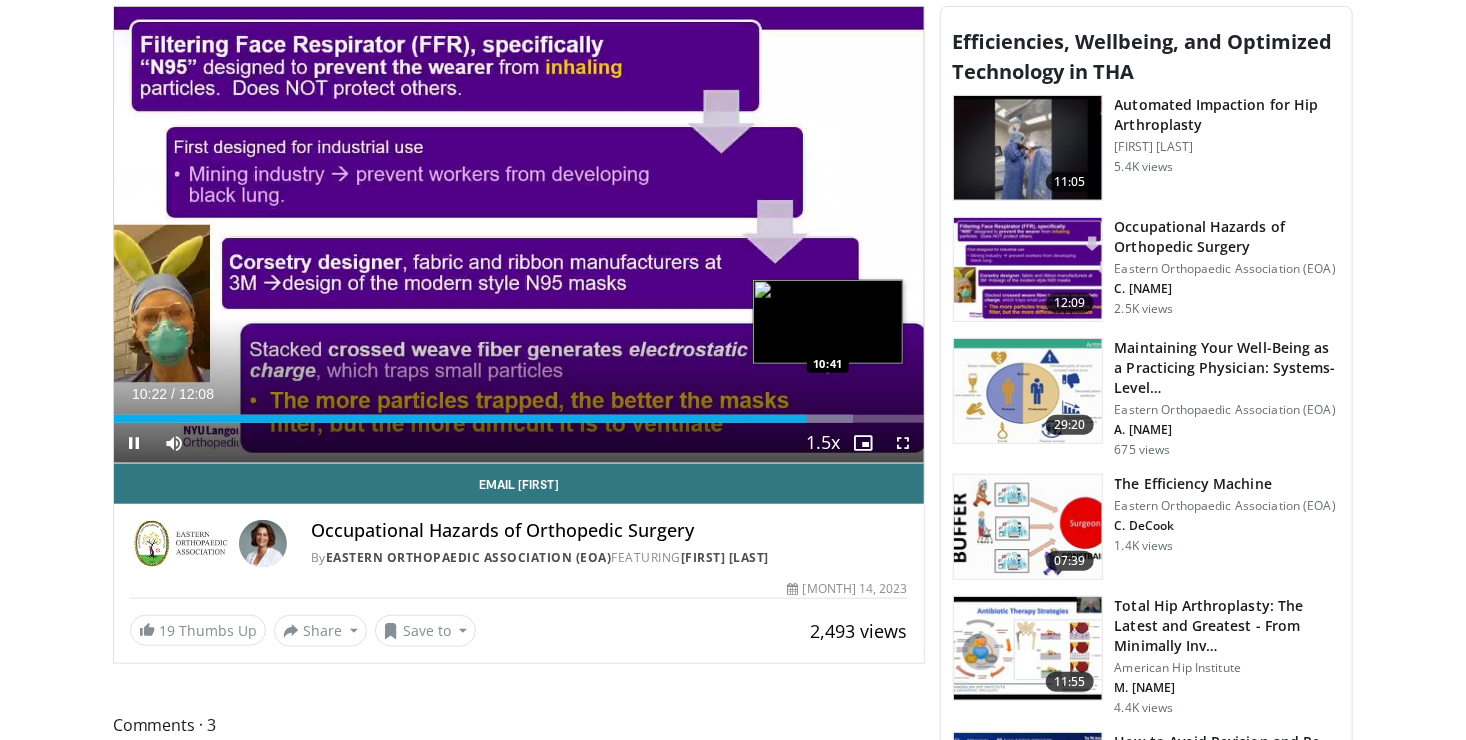 click on "Loaded :  91.29% 10:22 10:41" at bounding box center [519, 419] 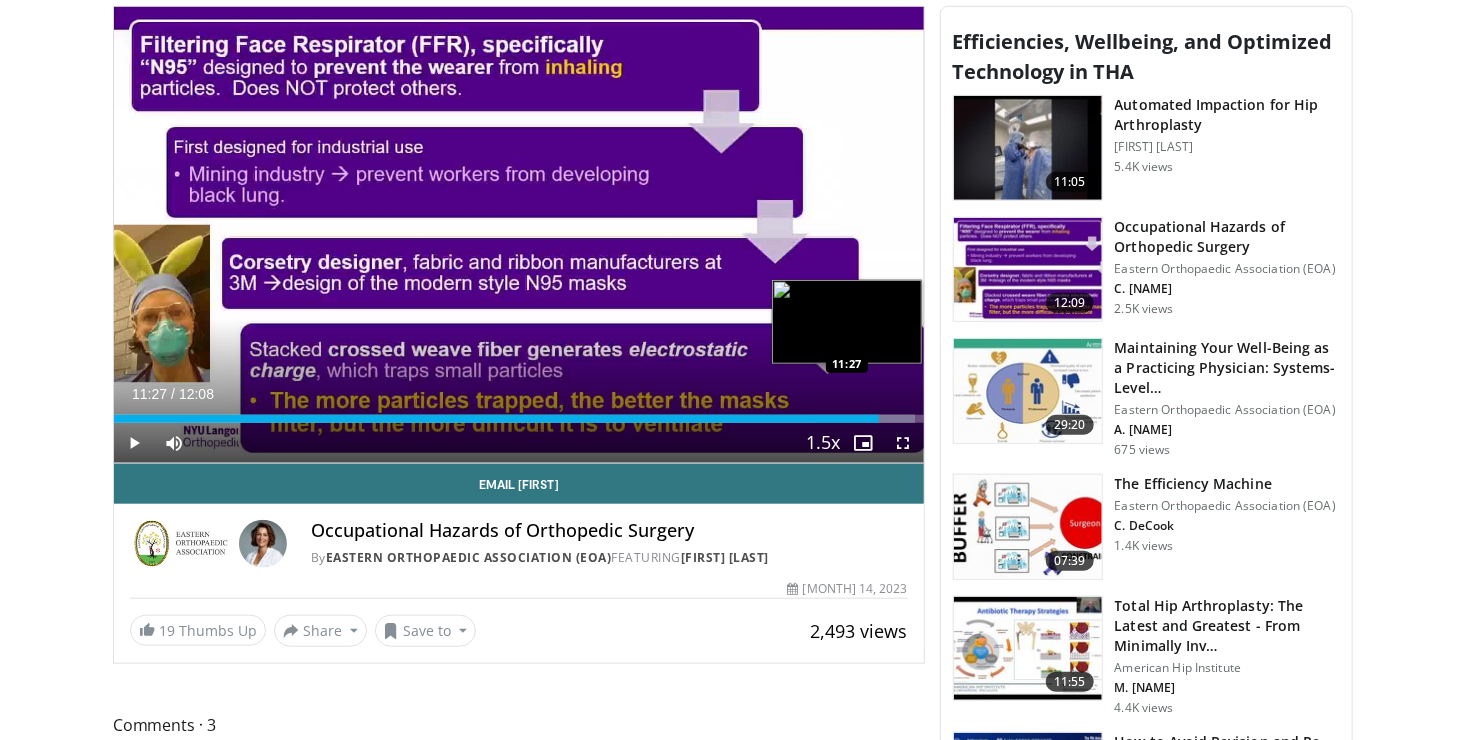click on "Loaded :  98.90% 11:27 11:27" at bounding box center (519, 413) 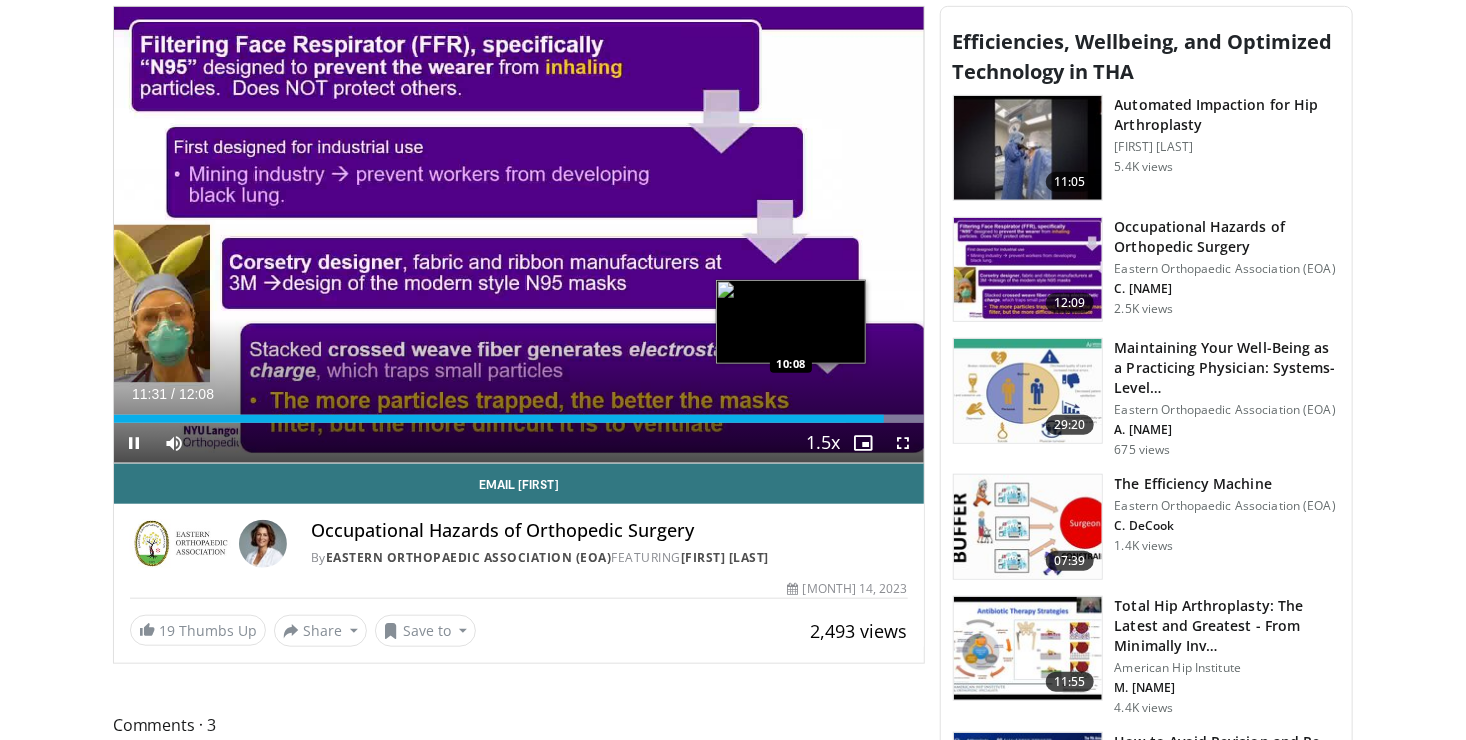 click on "Loaded :  100.00% 11:32 10:08" at bounding box center [519, 413] 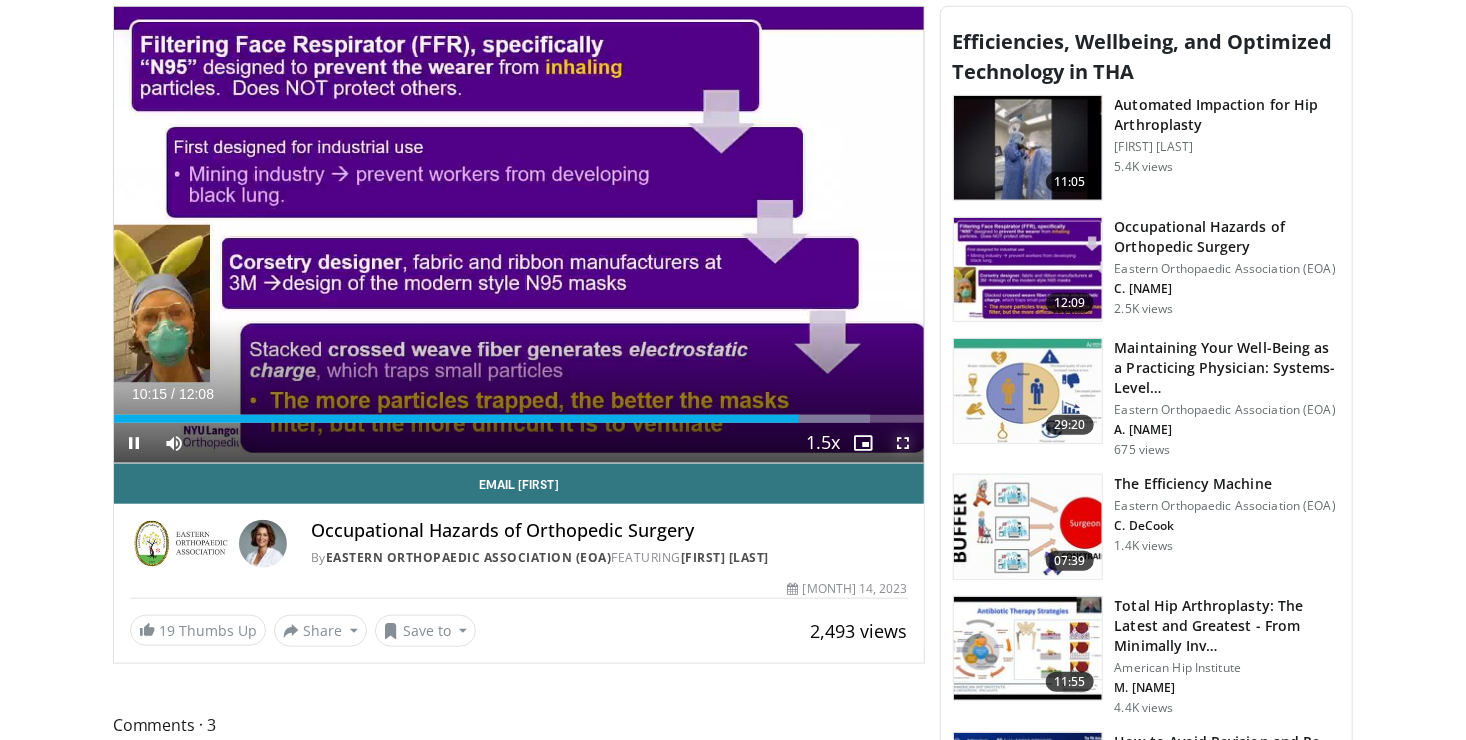 click on "**********" at bounding box center [519, 235] 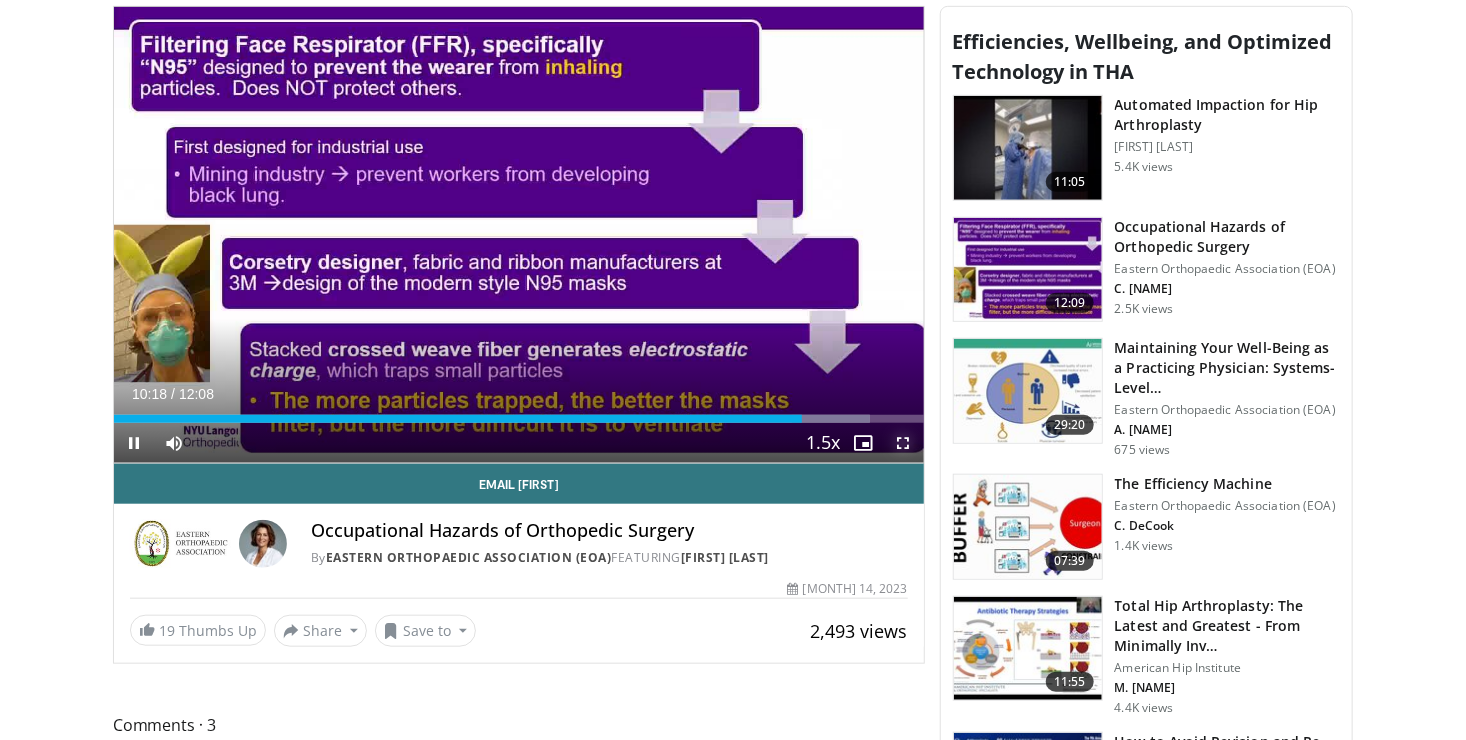 click at bounding box center [904, 443] 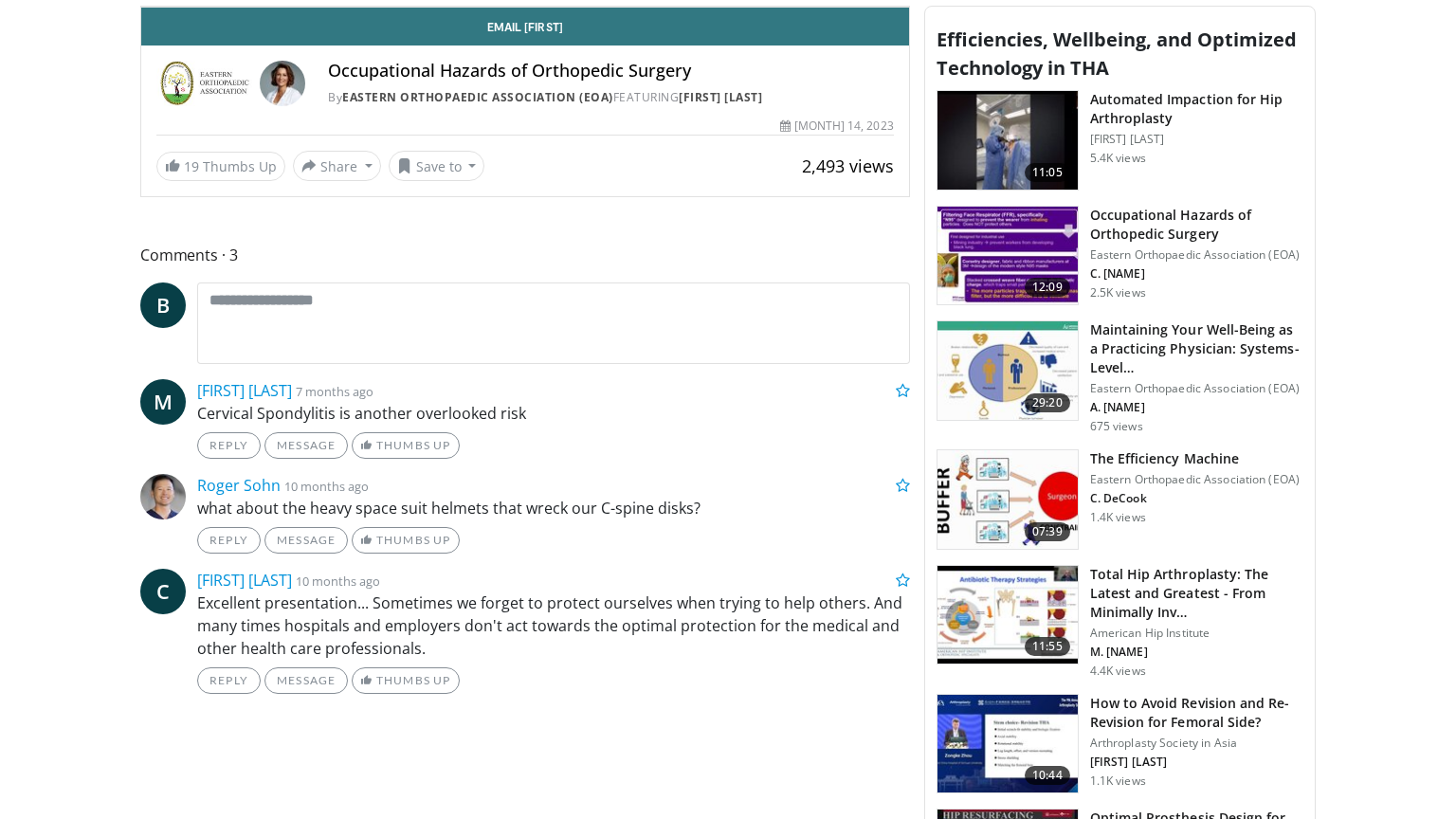 click on "Loaded :  94.01% 10:20 10:26" at bounding box center [525, -35] 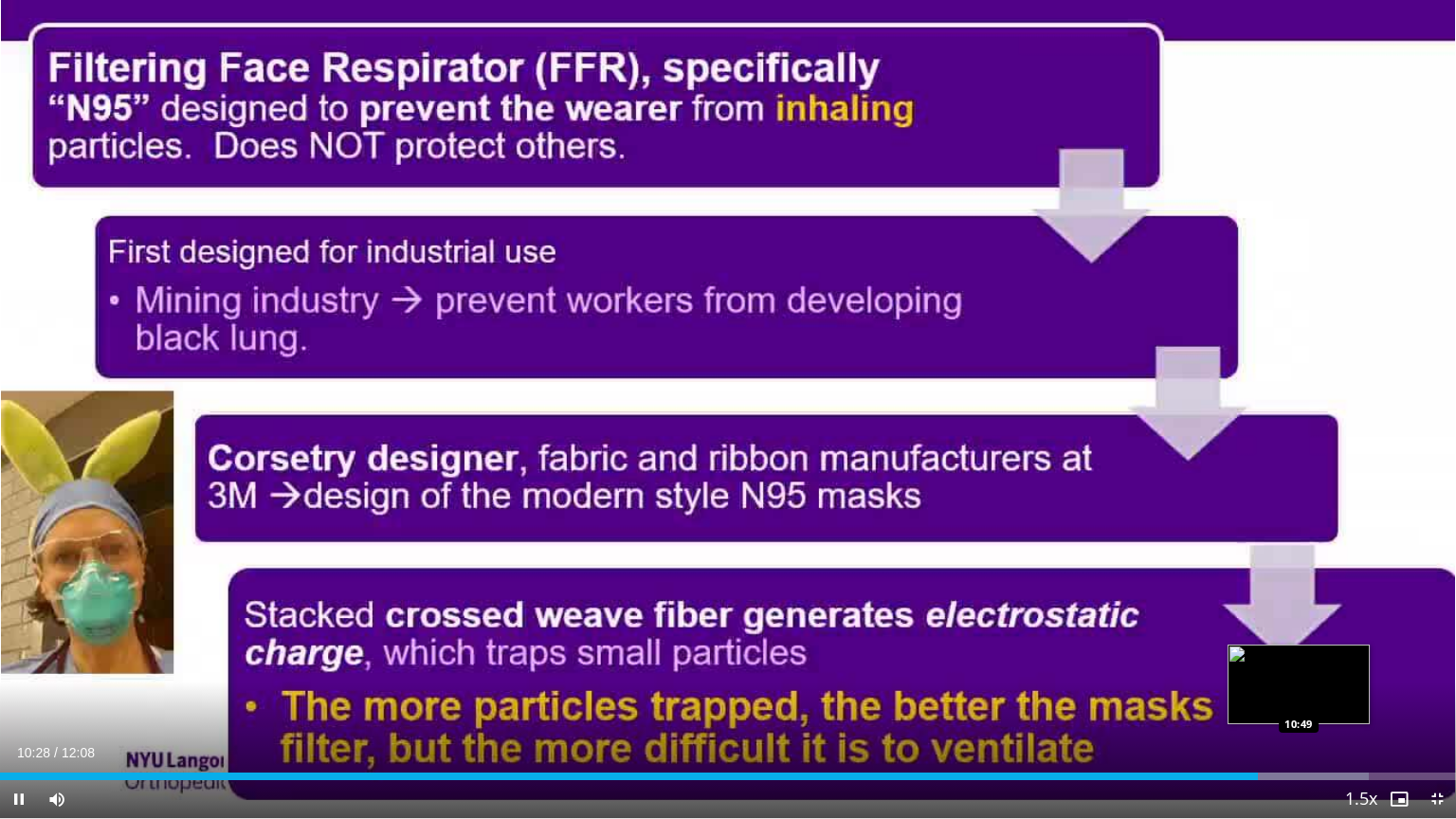 click on "Loaded :  94.01% 10:28 10:49" at bounding box center (728, 771) 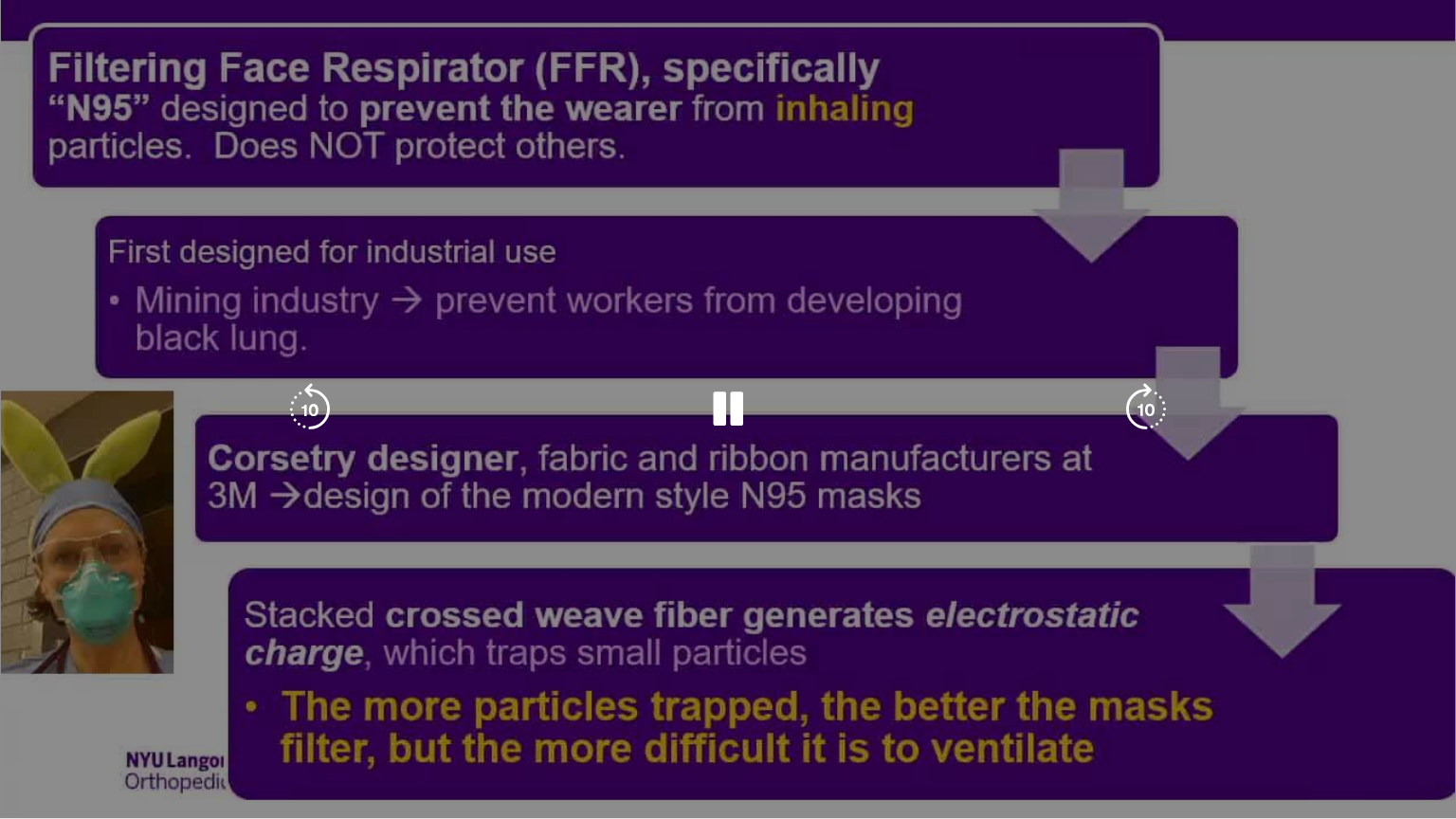 click on "**********" at bounding box center [728, 410] 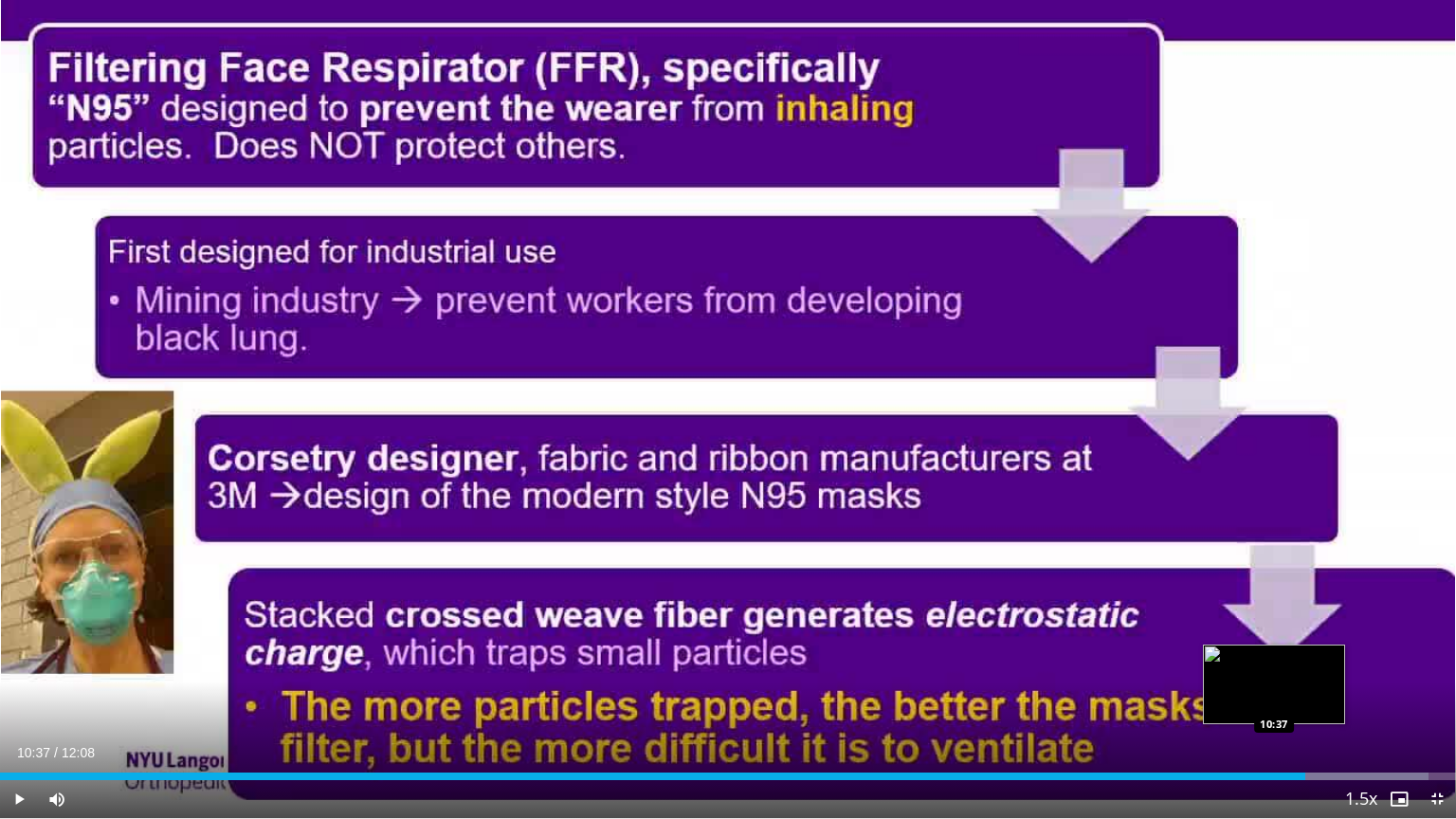 click on "10:37" at bounding box center (652, 776) 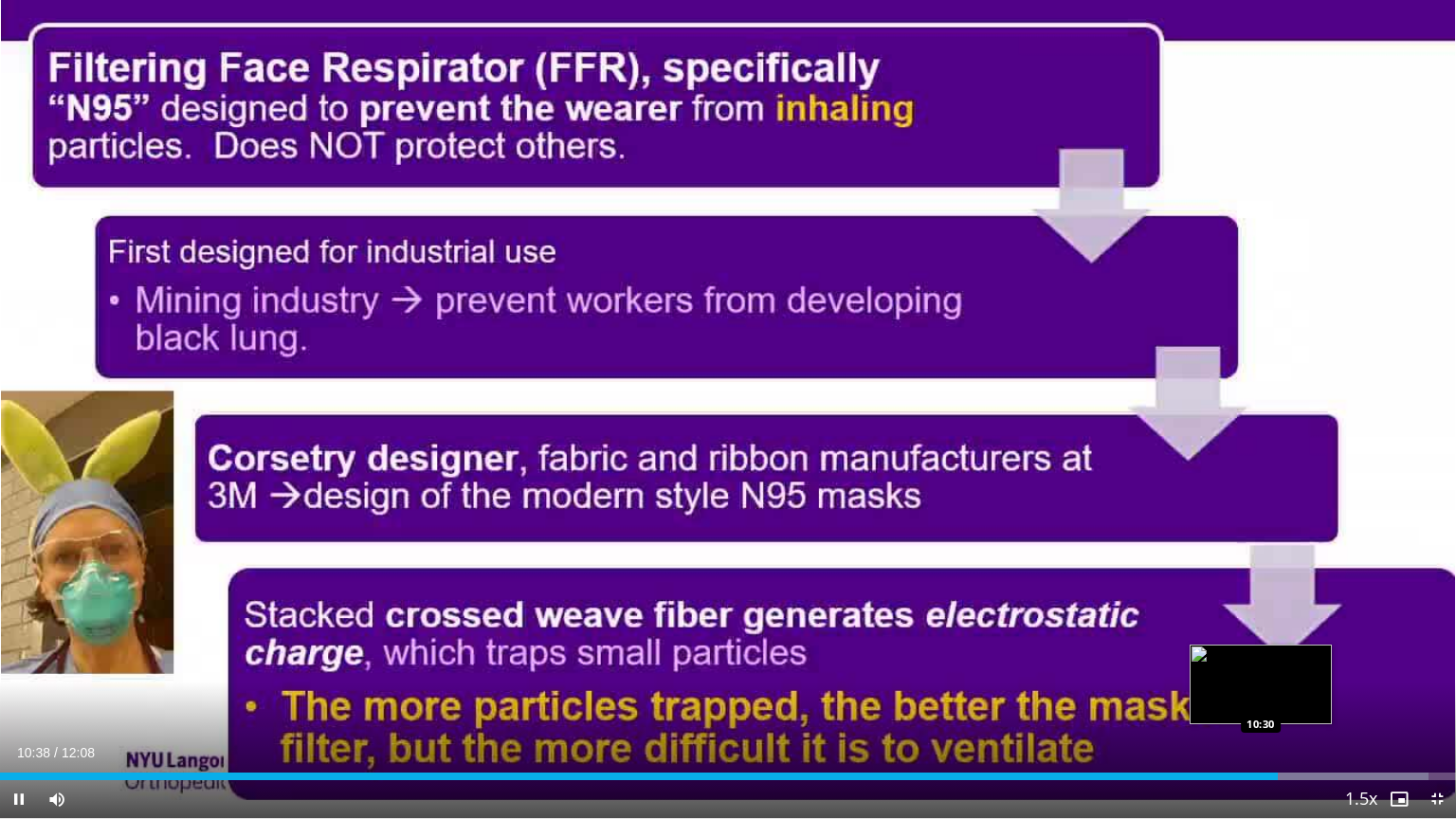 click on "10:39" at bounding box center (639, 776) 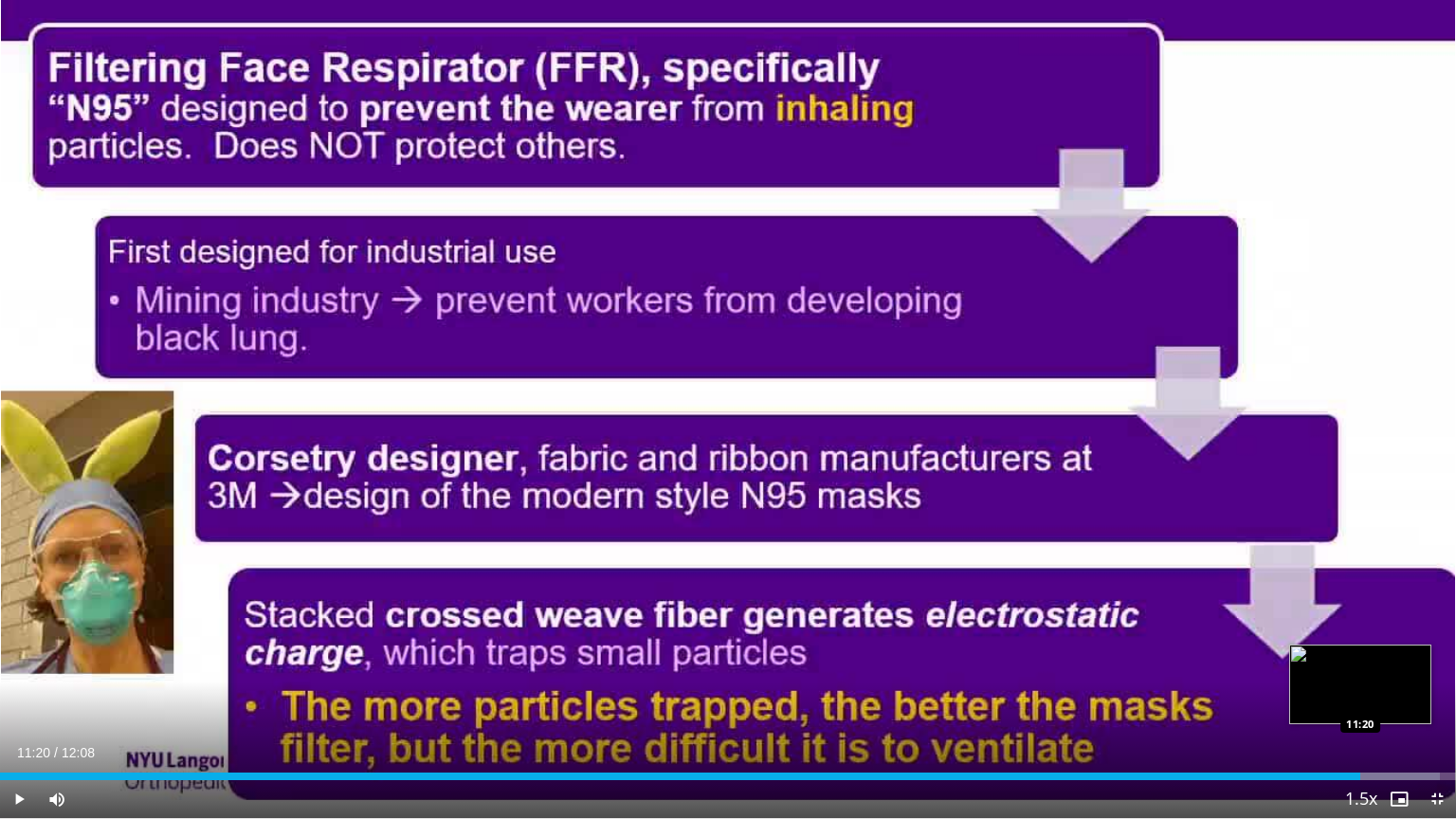 click at bounding box center [1344, 776] 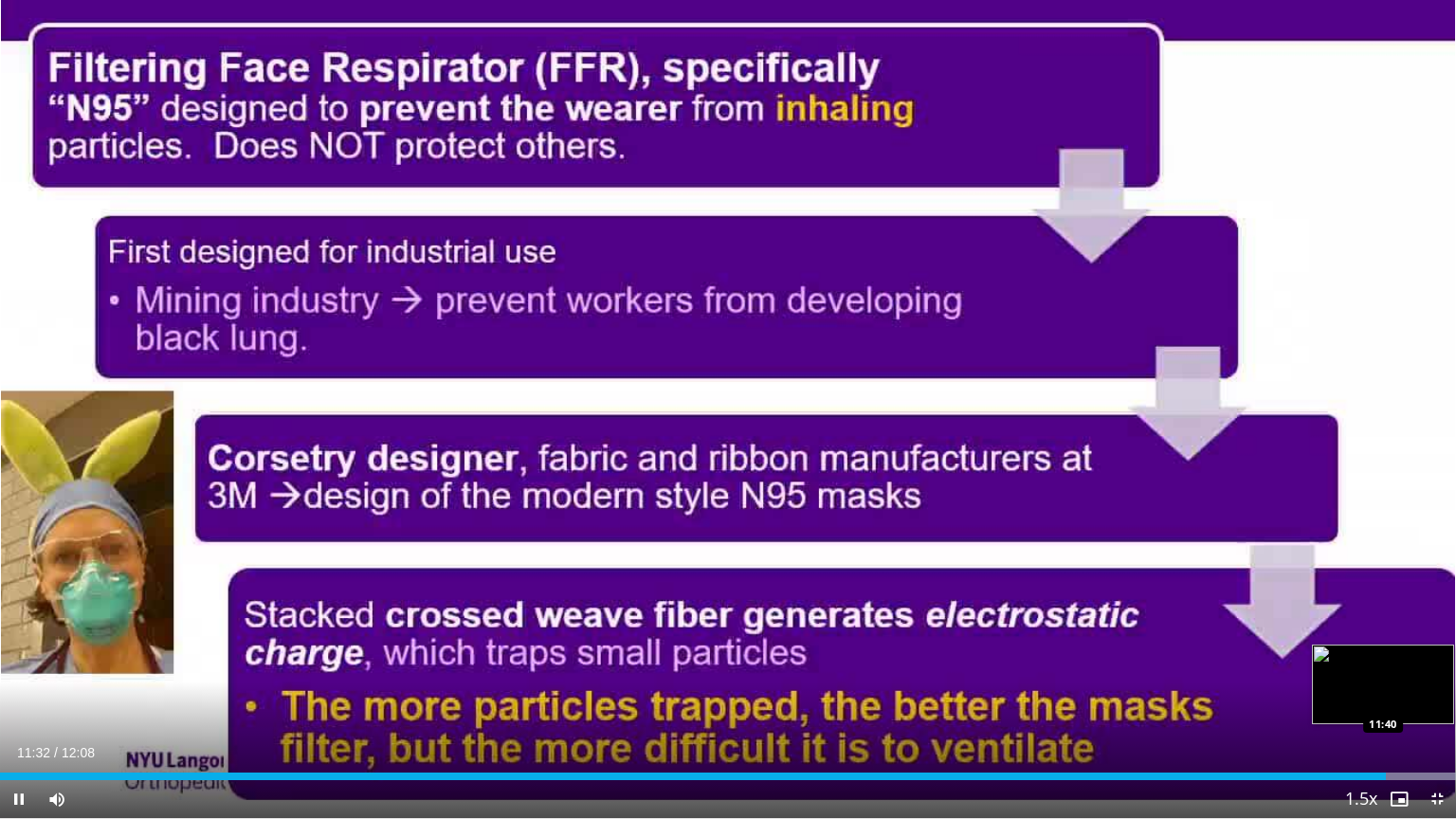 click at bounding box center (1378, 776) 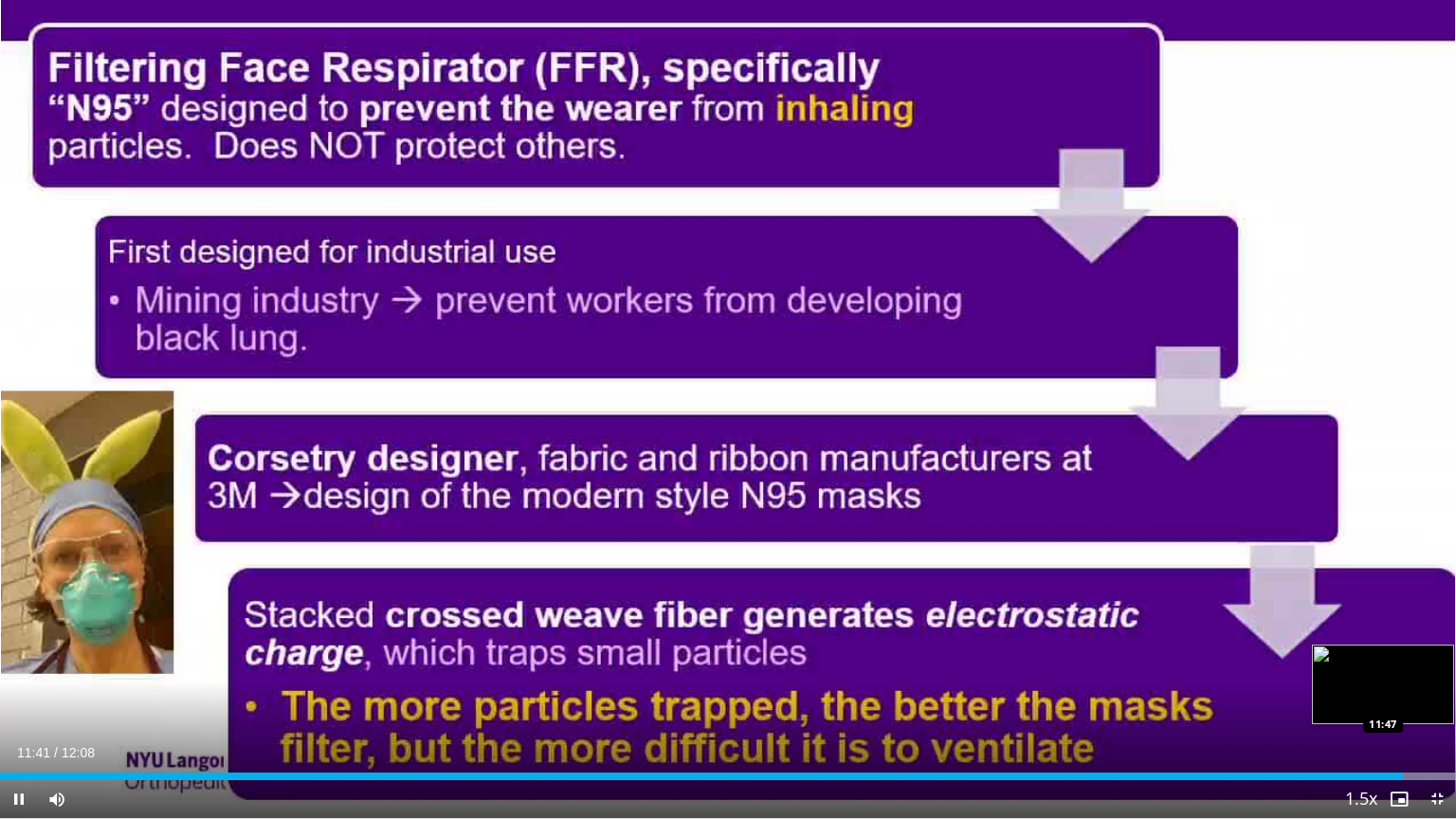 click at bounding box center (1378, 776) 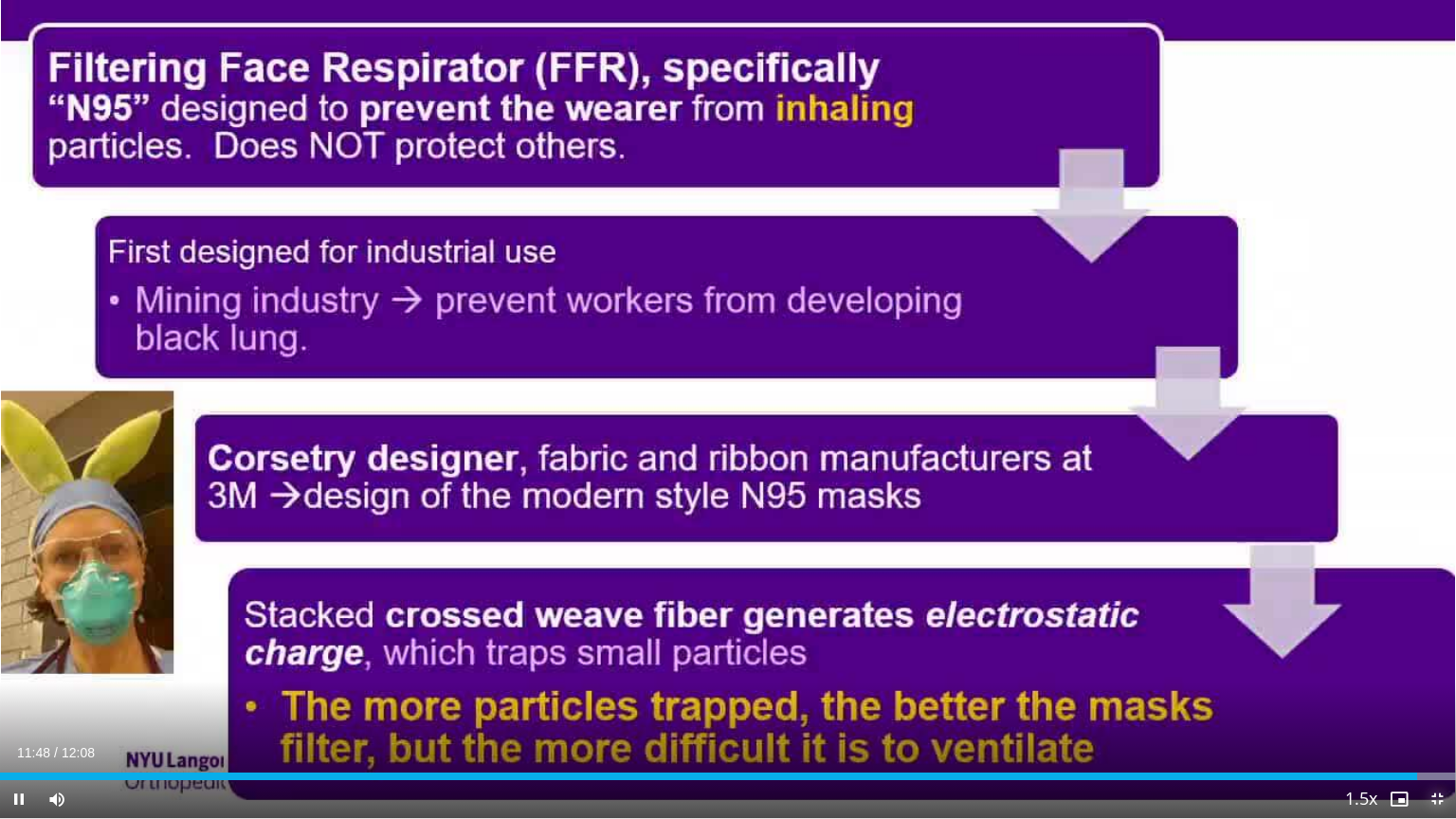 click at bounding box center [1437, 799] 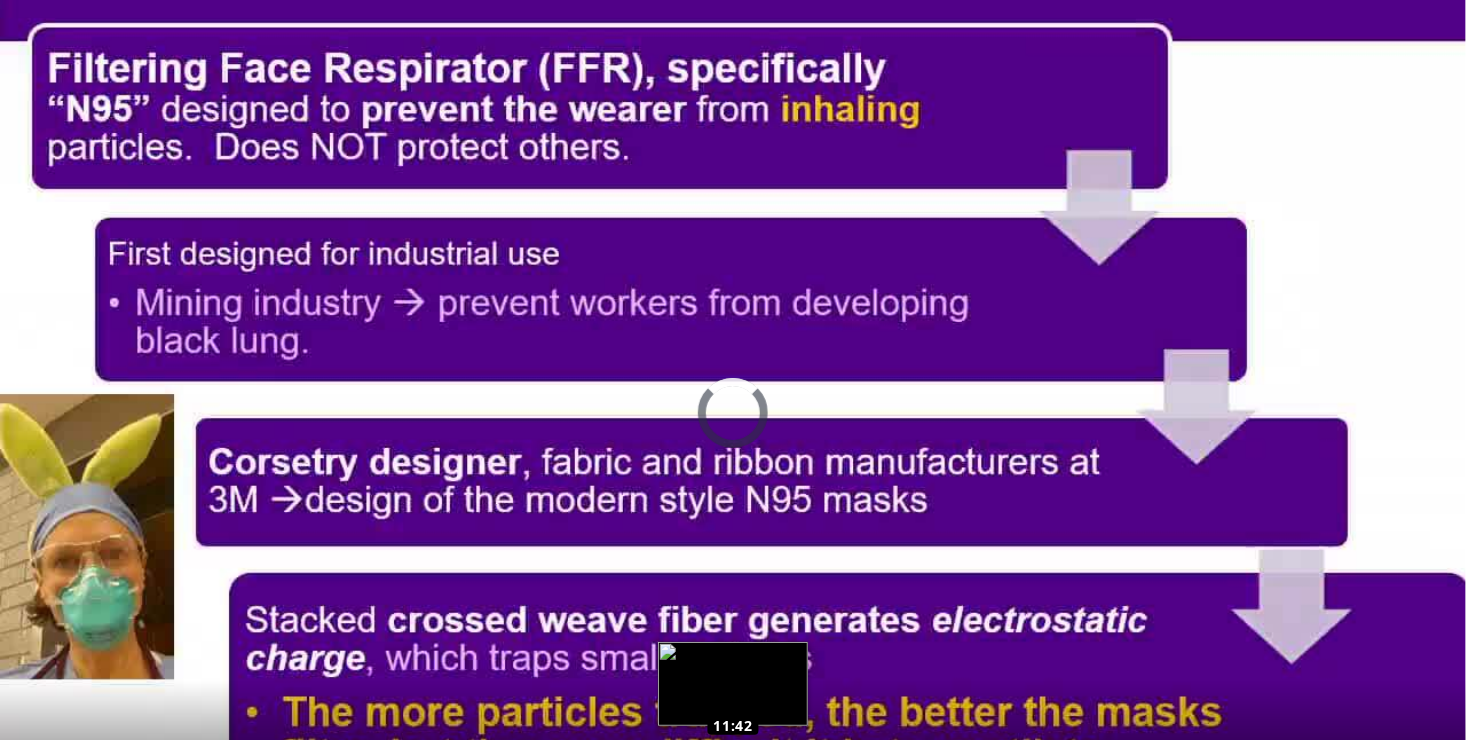 click on "Loaded :  100.00% 11:42 11:42" at bounding box center (733, 781) 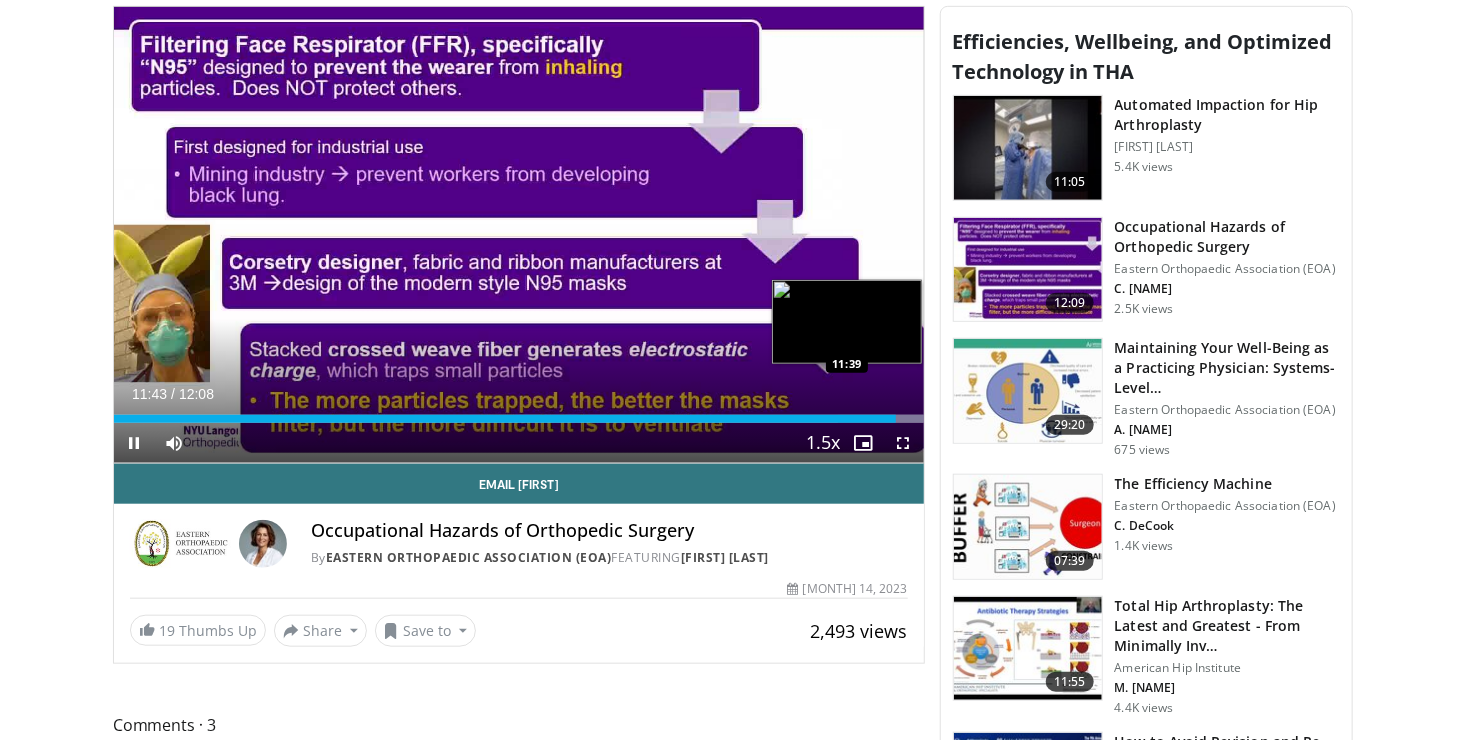 click at bounding box center [893, 419] 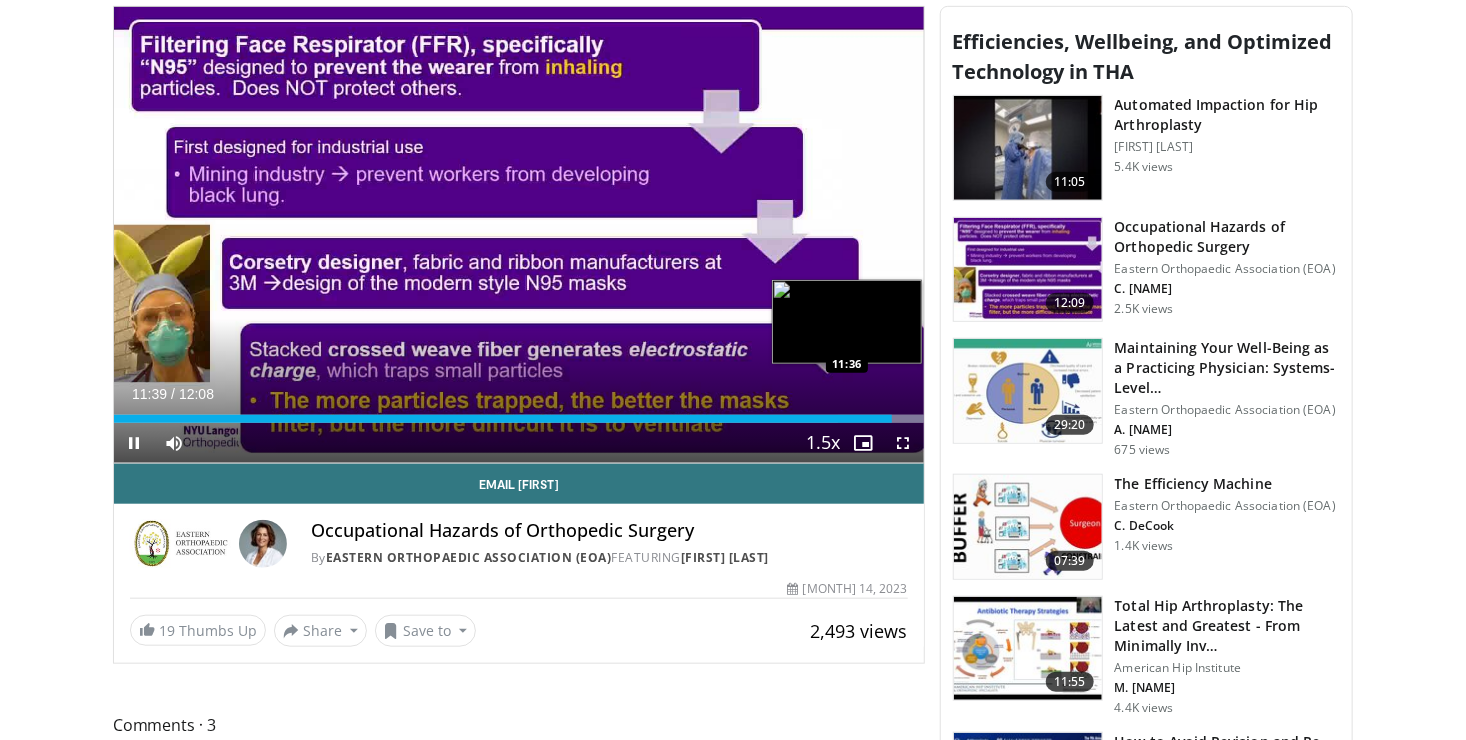 click on "Loaded :  100.00% 11:39 11:36" at bounding box center (519, 419) 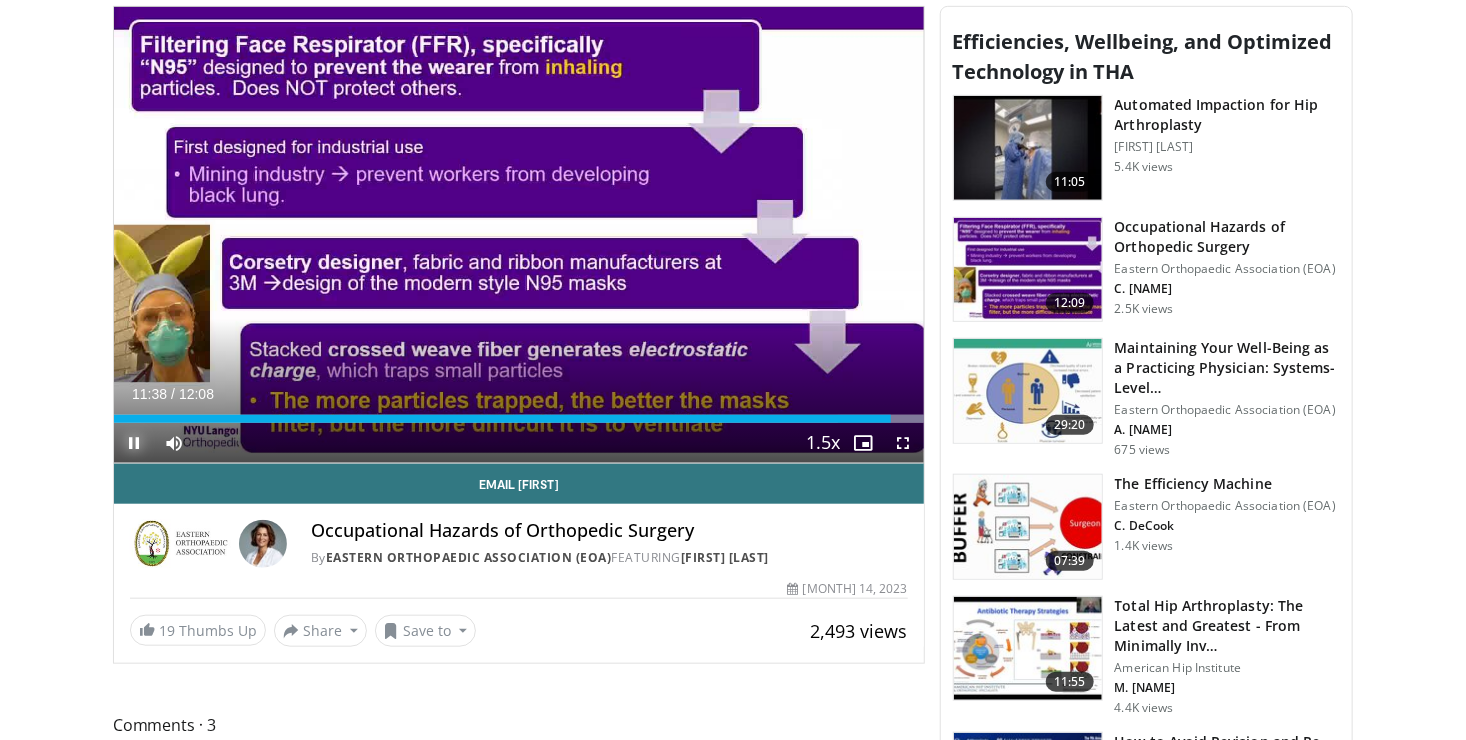 click at bounding box center (134, 443) 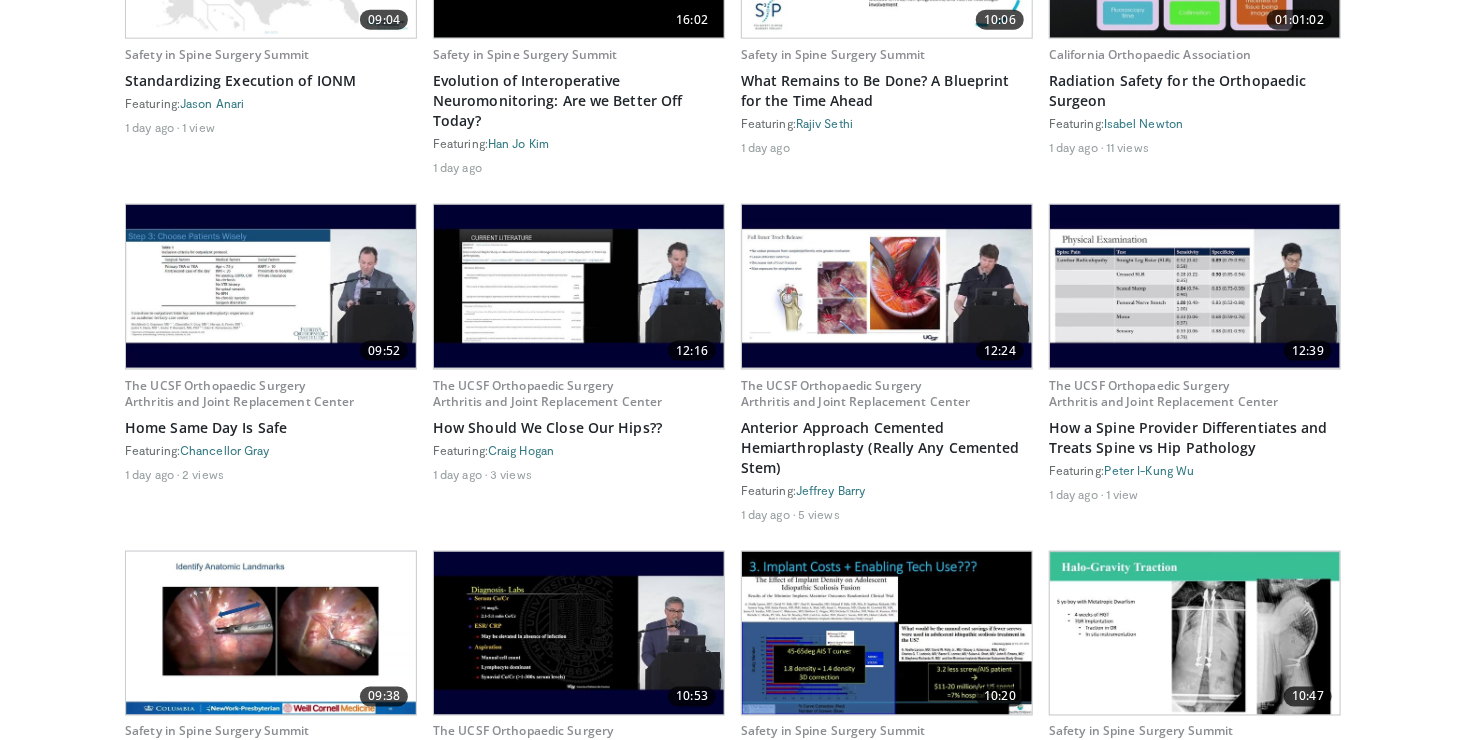 scroll, scrollTop: 1300, scrollLeft: 0, axis: vertical 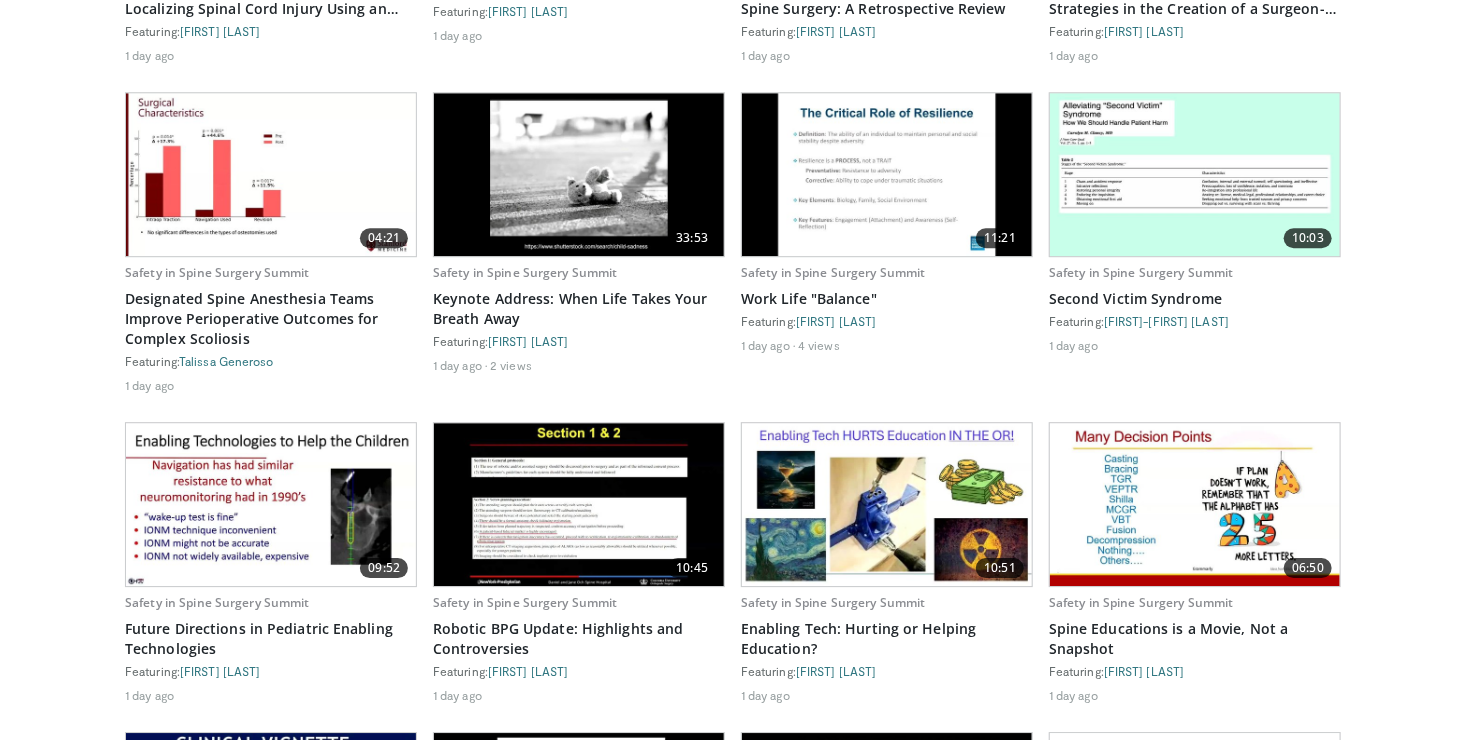 click at bounding box center [579, 174] 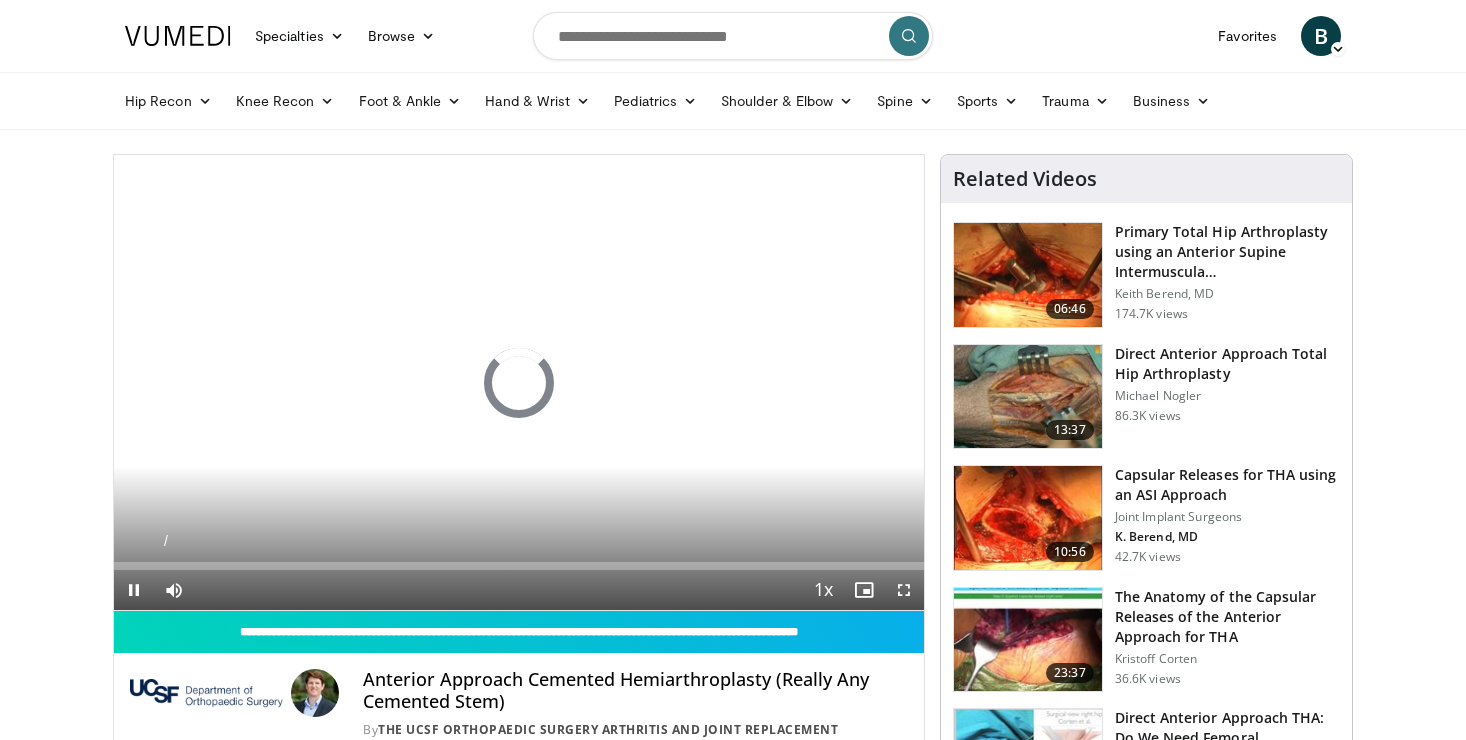 scroll, scrollTop: 0, scrollLeft: 0, axis: both 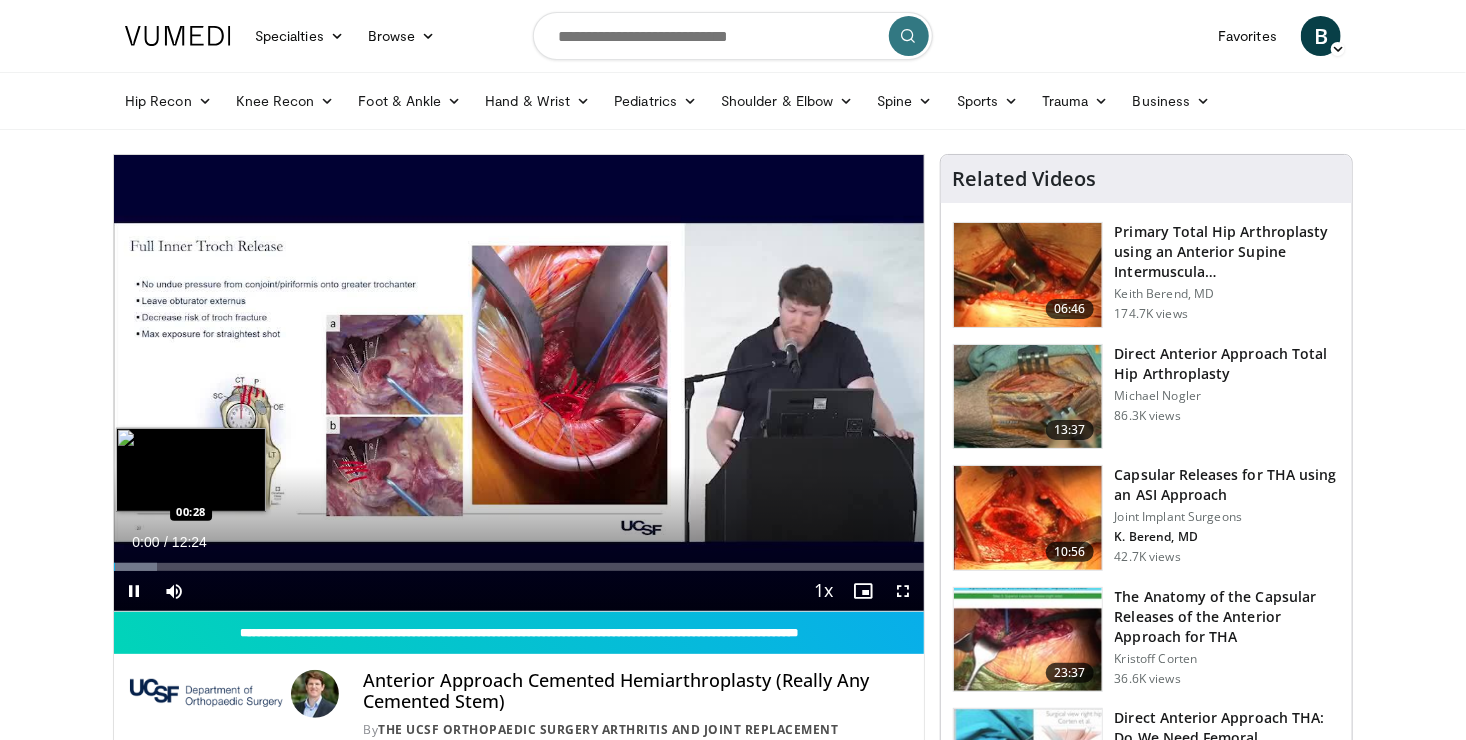 click on "Loaded :  5.36% 00:00 00:28" at bounding box center [519, 567] 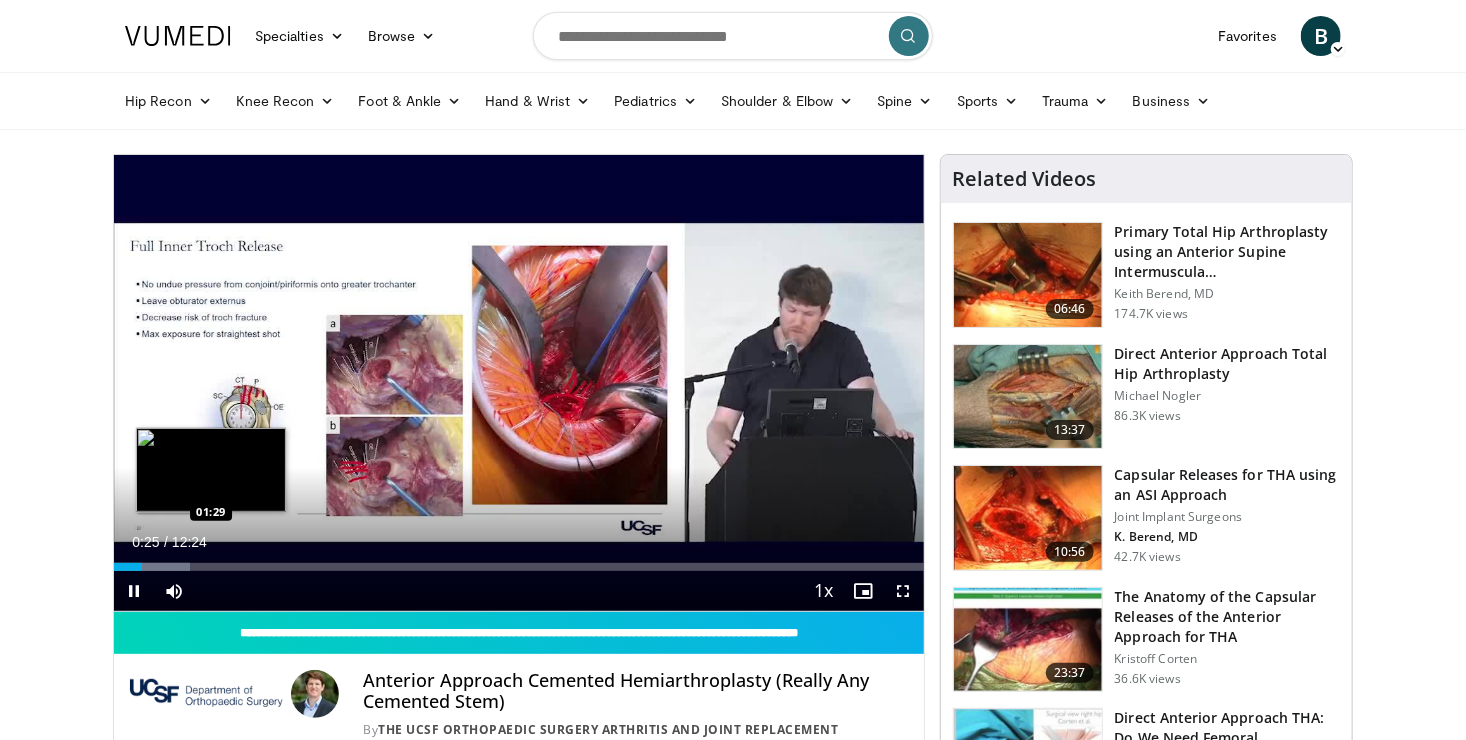 click on "Loaded :  9.38% 00:26 01:29" at bounding box center (519, 561) 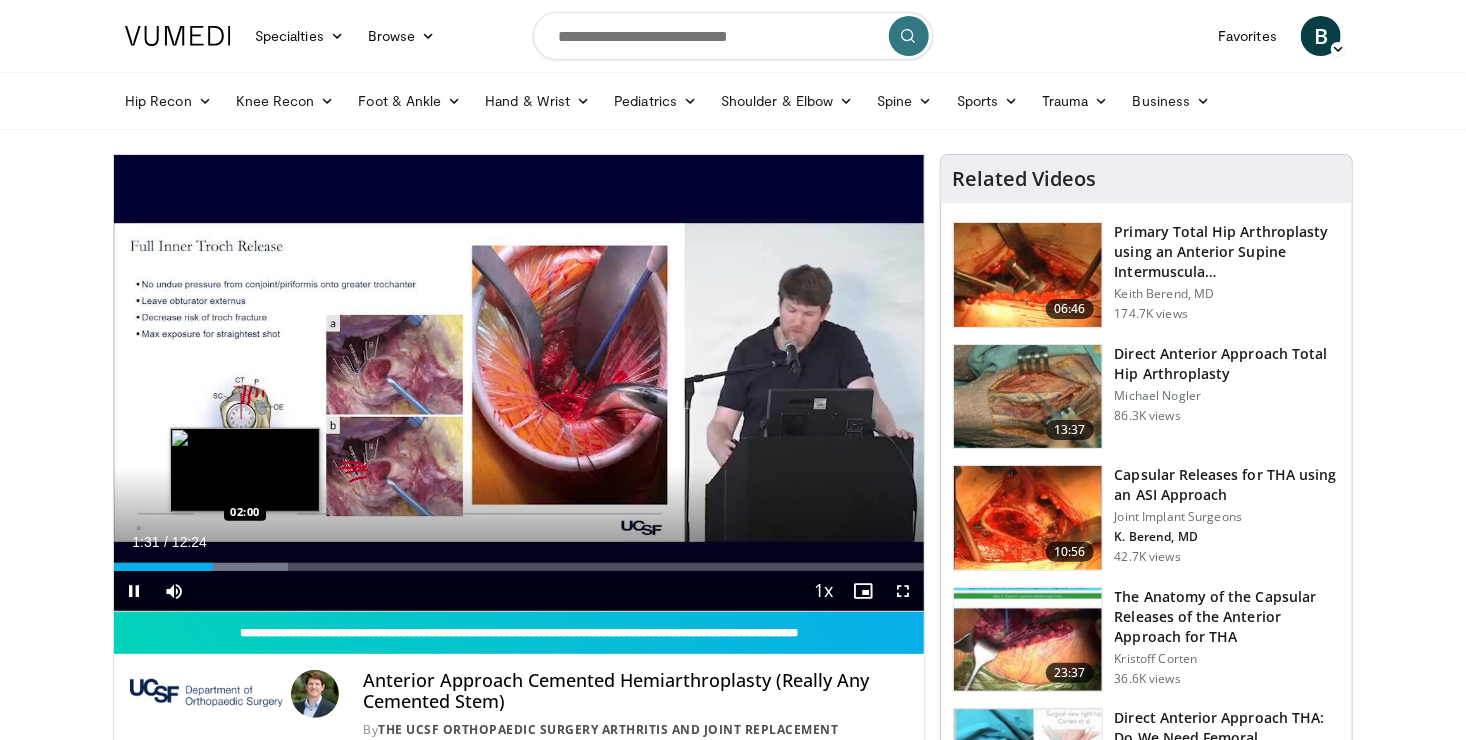 click on "Loaded :  21.46% 01:31 02:00" at bounding box center [519, 567] 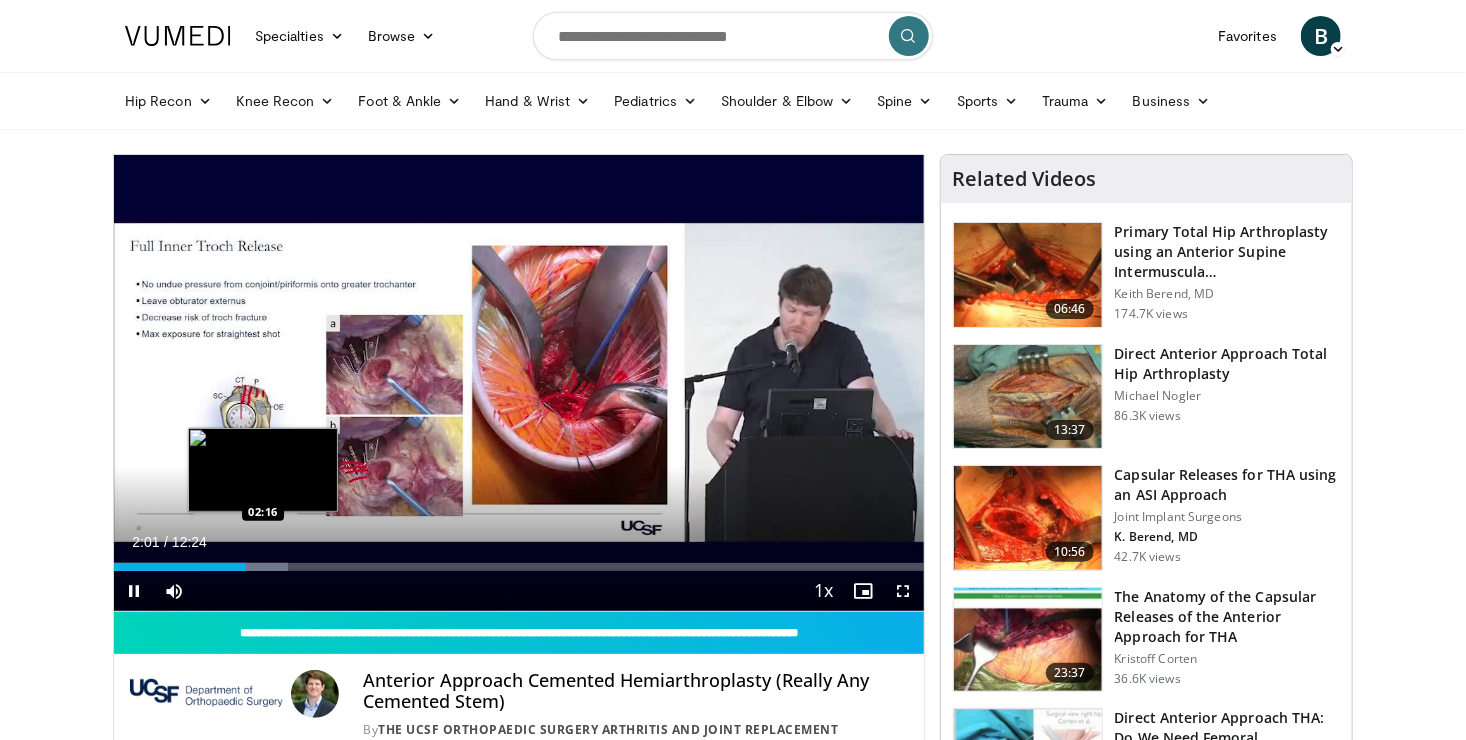 click on "Loaded :  21.46% 02:01 02:16" at bounding box center [519, 567] 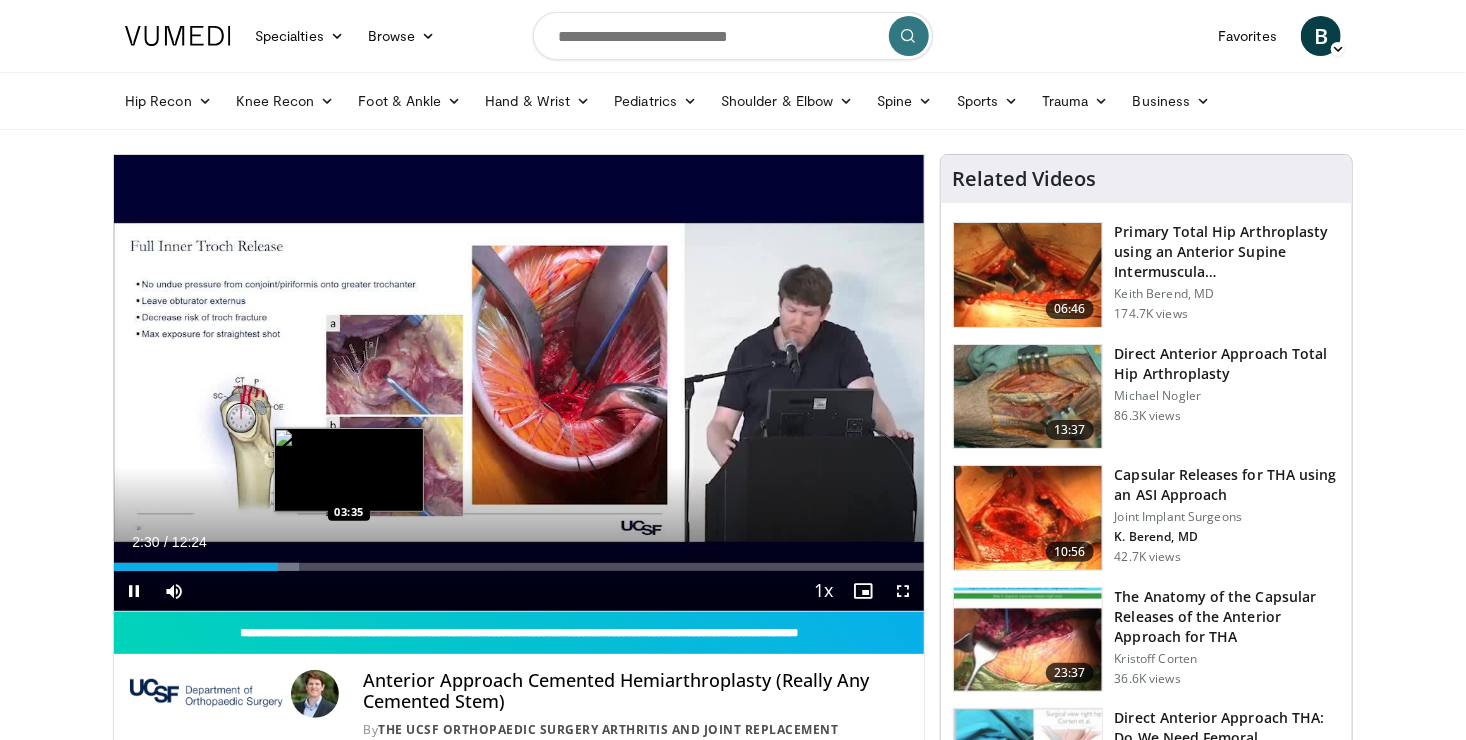 click on "Loaded :  22.80% 02:30 03:35" at bounding box center (519, 561) 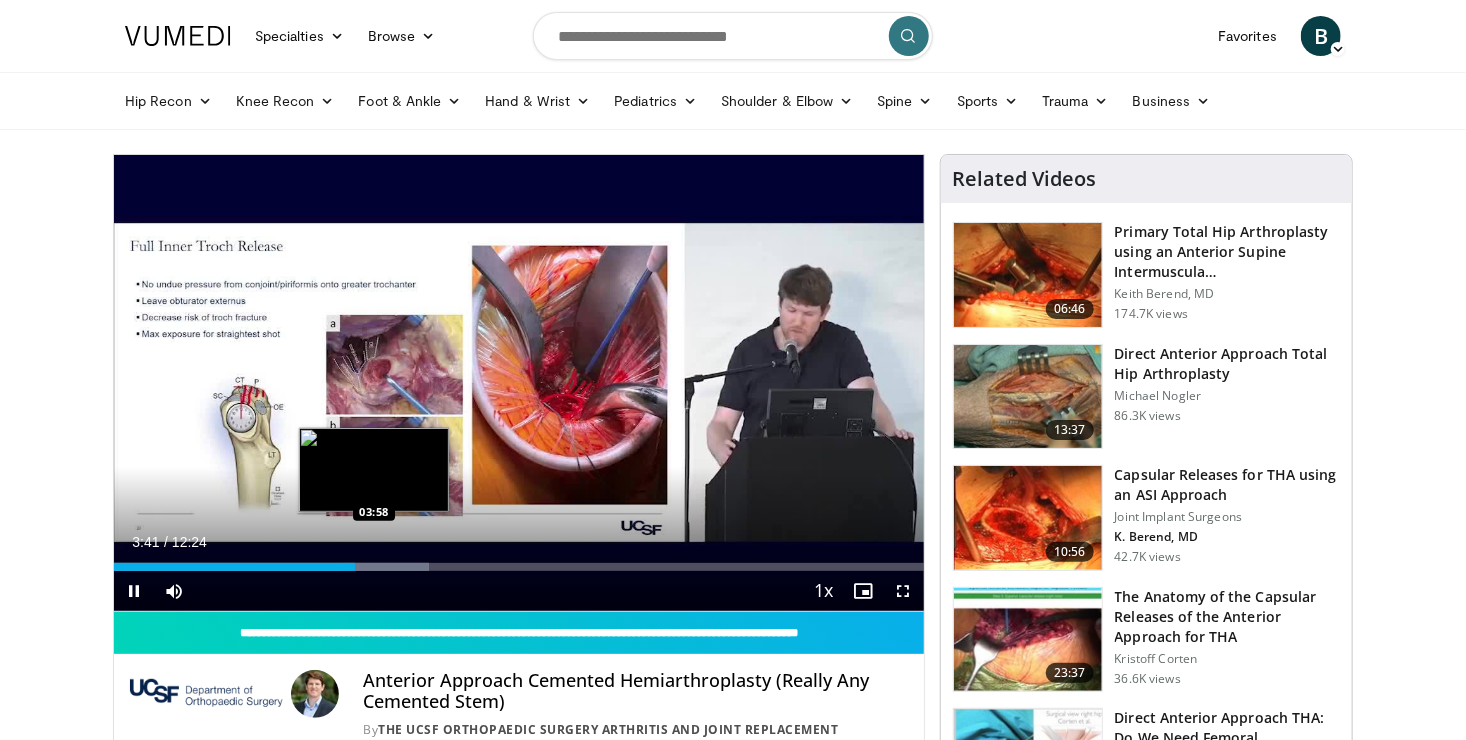 click at bounding box center [386, 567] 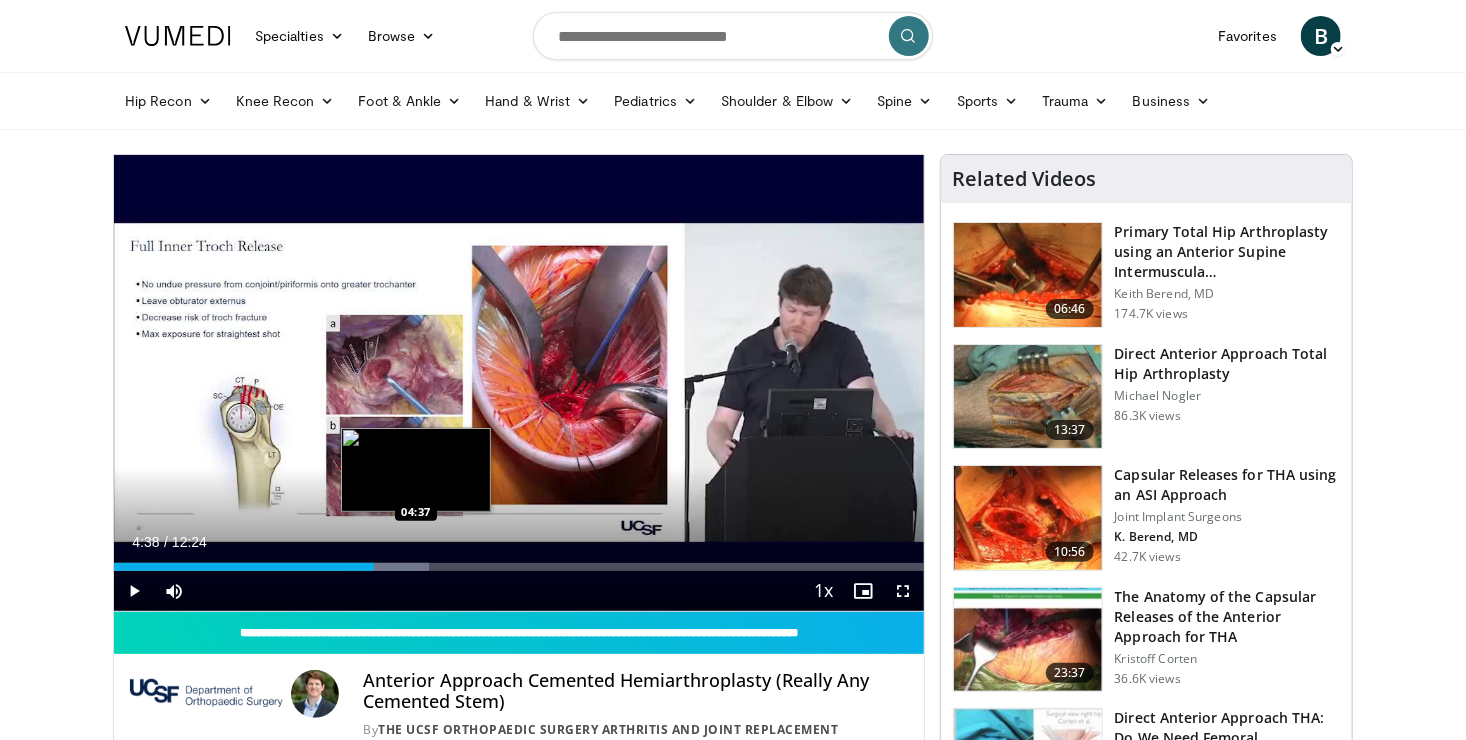 click on "Loaded :  38.91% 04:38 04:37" at bounding box center (519, 561) 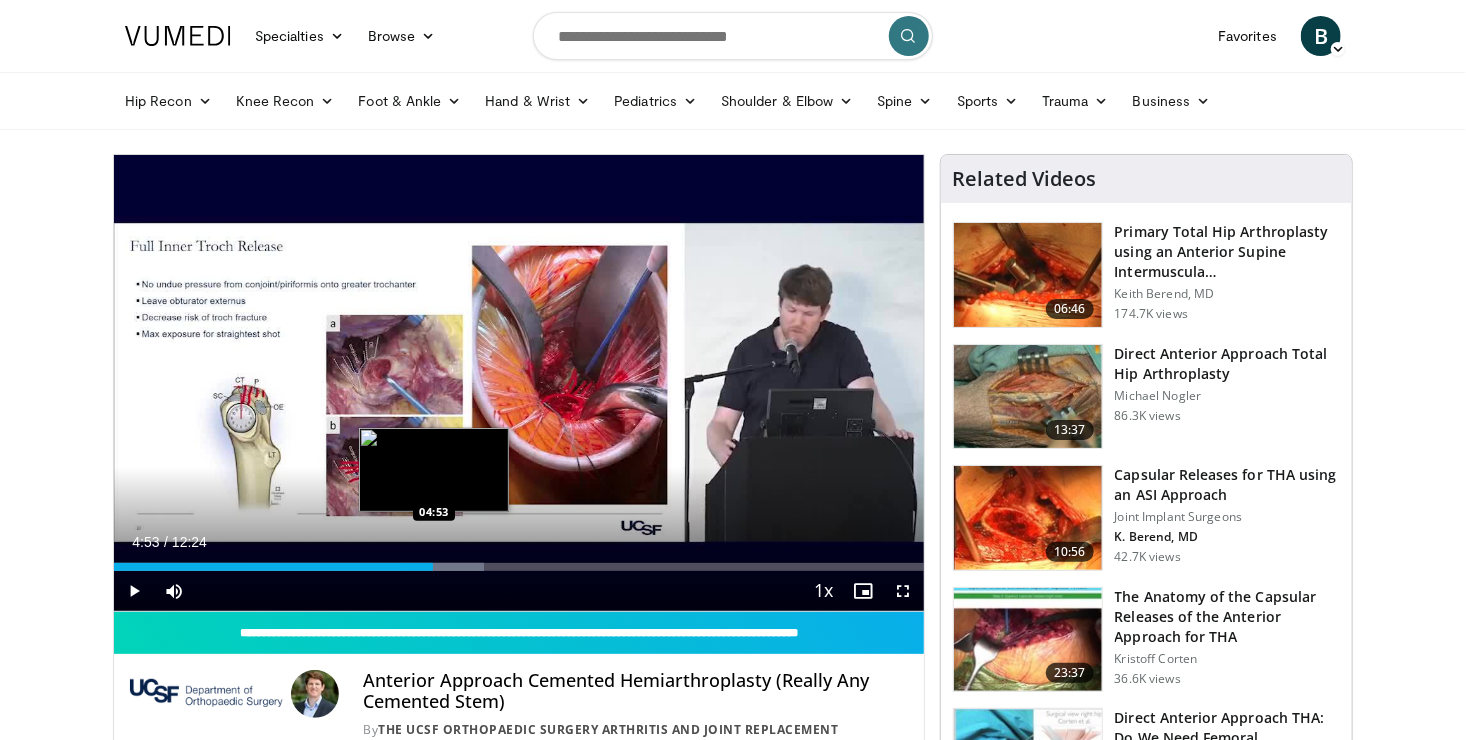 click on "Loaded :  45.74% 04:53 04:53" at bounding box center [519, 561] 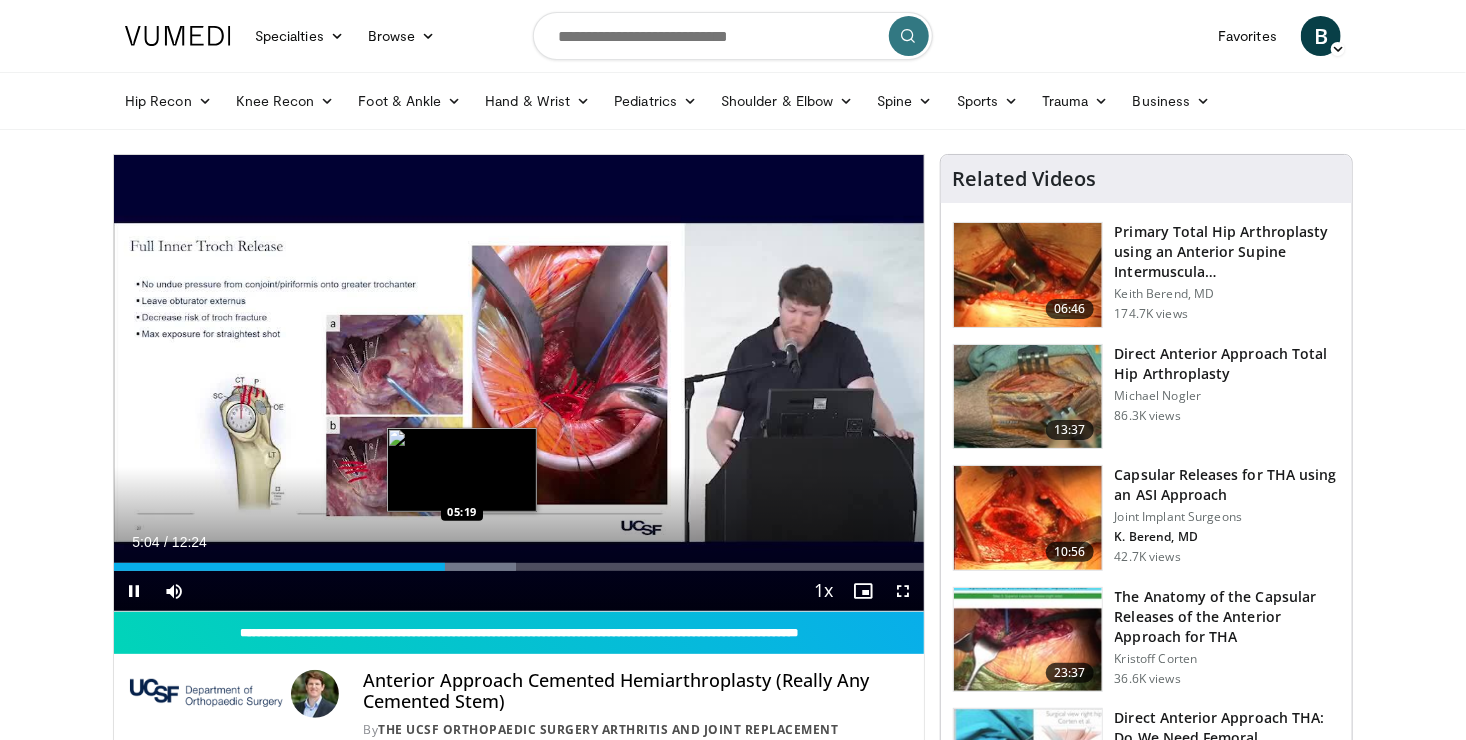 click at bounding box center (463, 567) 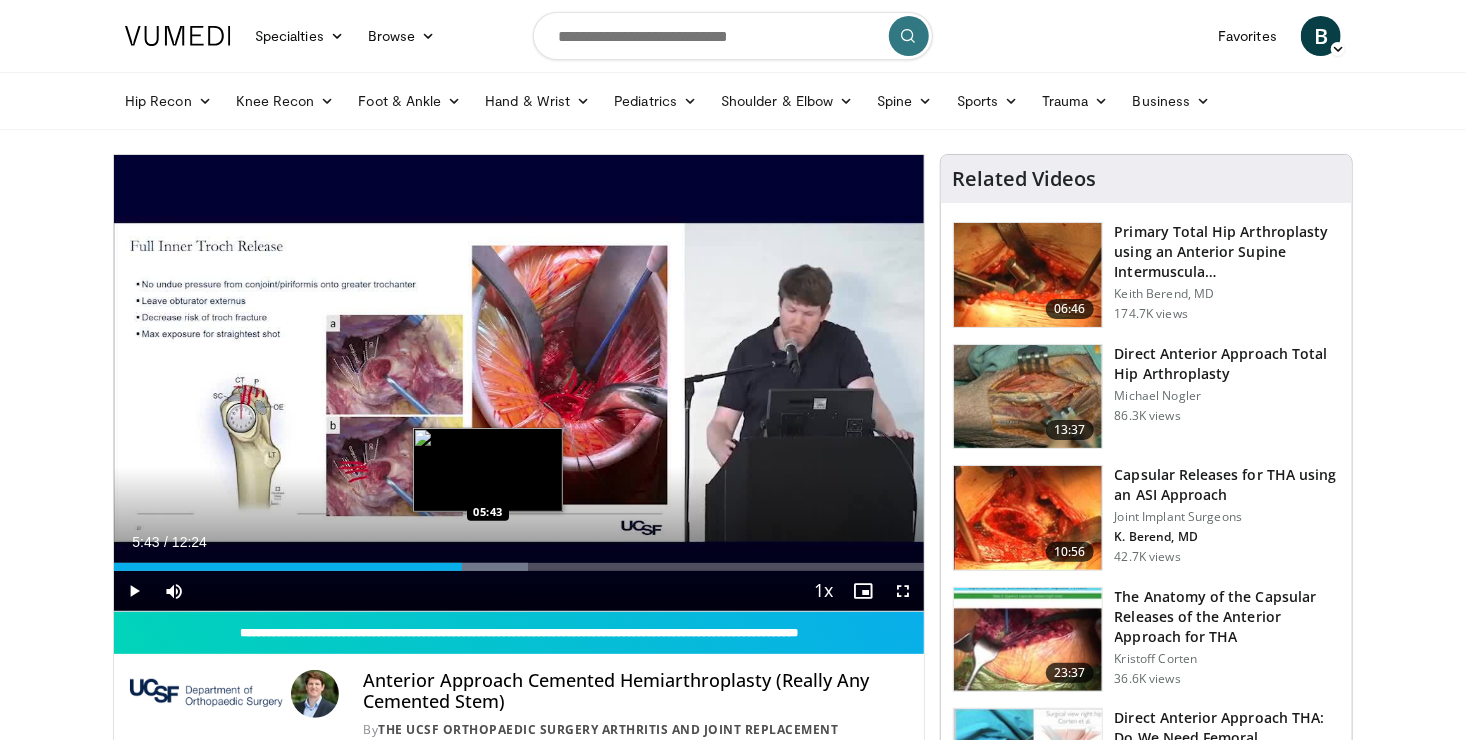 click on "Loaded :  51.12% 05:43 05:43" at bounding box center [519, 561] 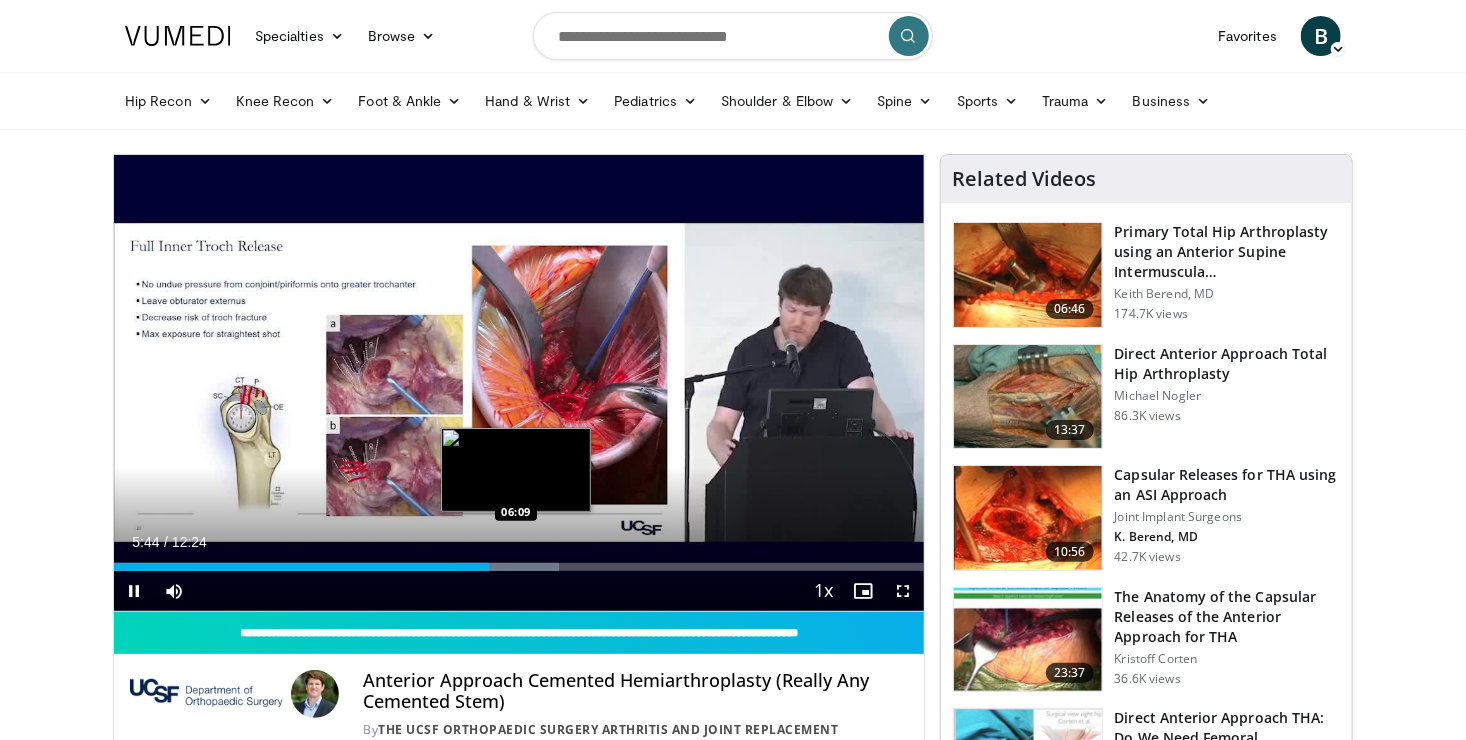 click on "Loaded :  55.01% 05:44 06:09" at bounding box center (519, 561) 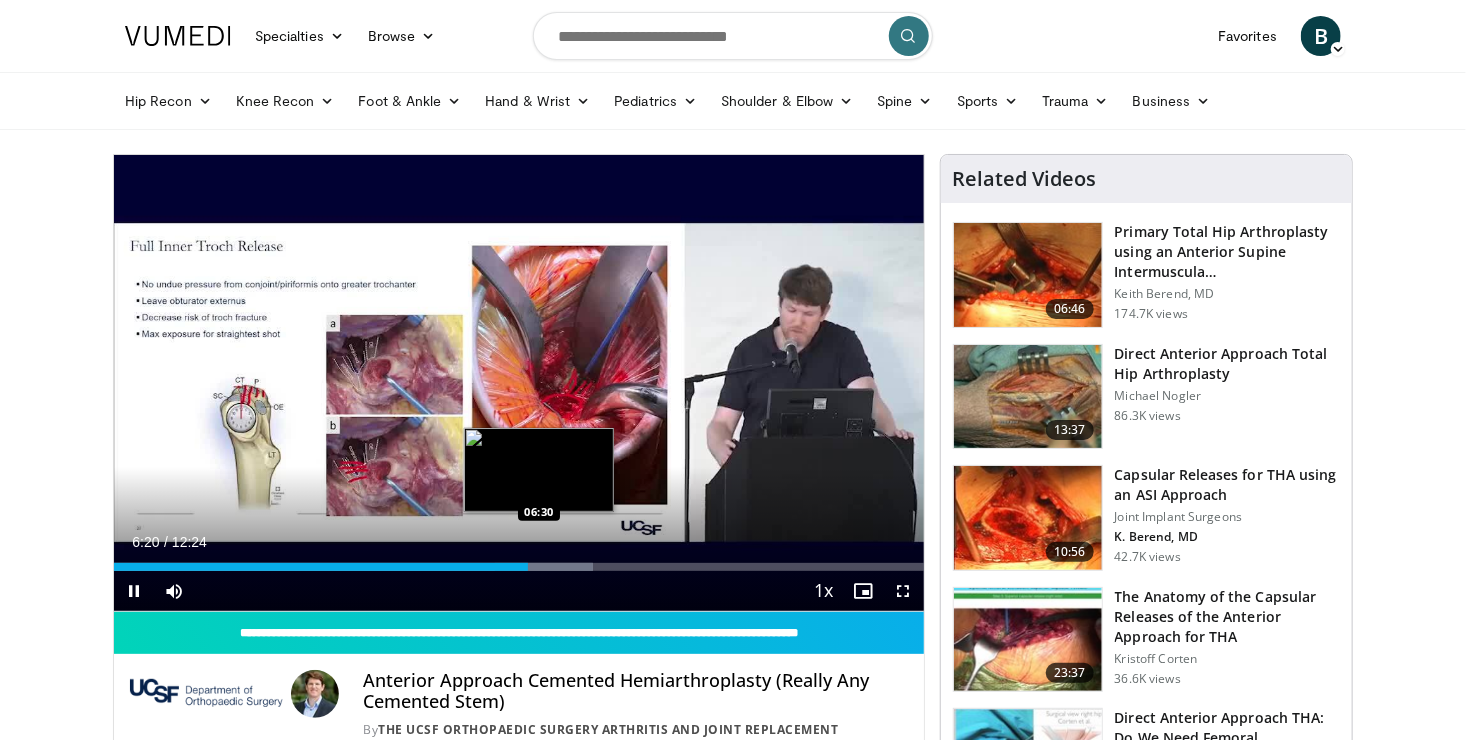click on "Loaded :  59.20% 06:20 06:30" at bounding box center [519, 567] 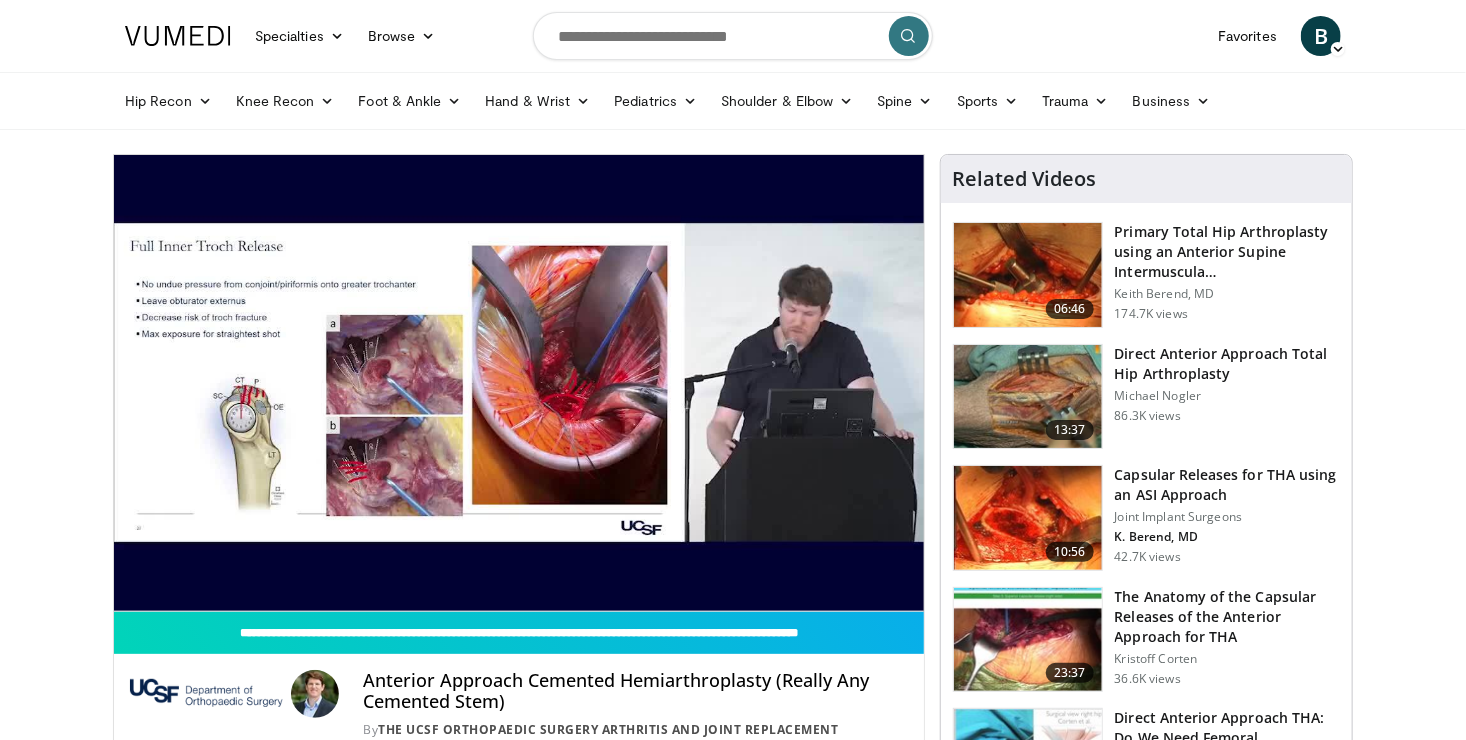 click on "10 seconds
Tap to unmute" at bounding box center [519, 383] 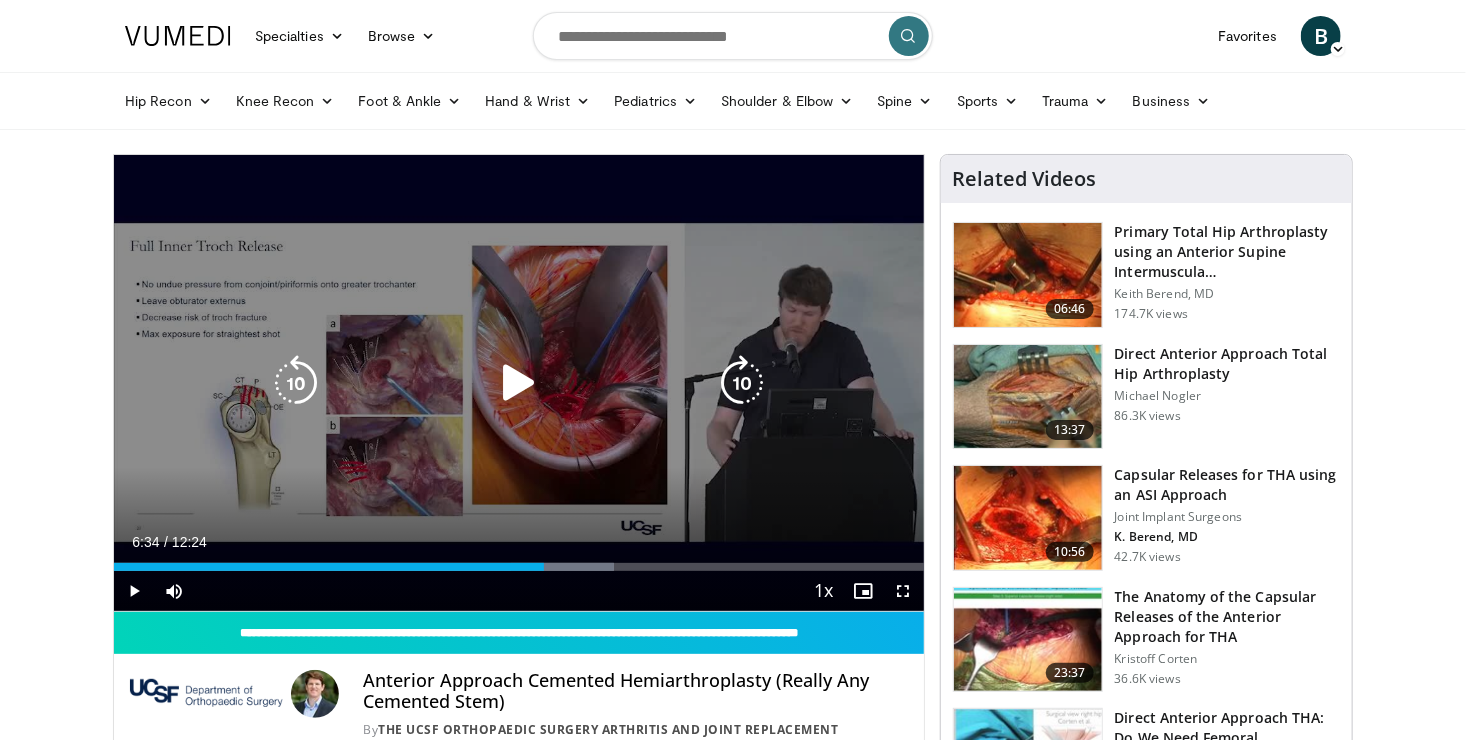 click on "10 seconds
Tap to unmute" at bounding box center (519, 383) 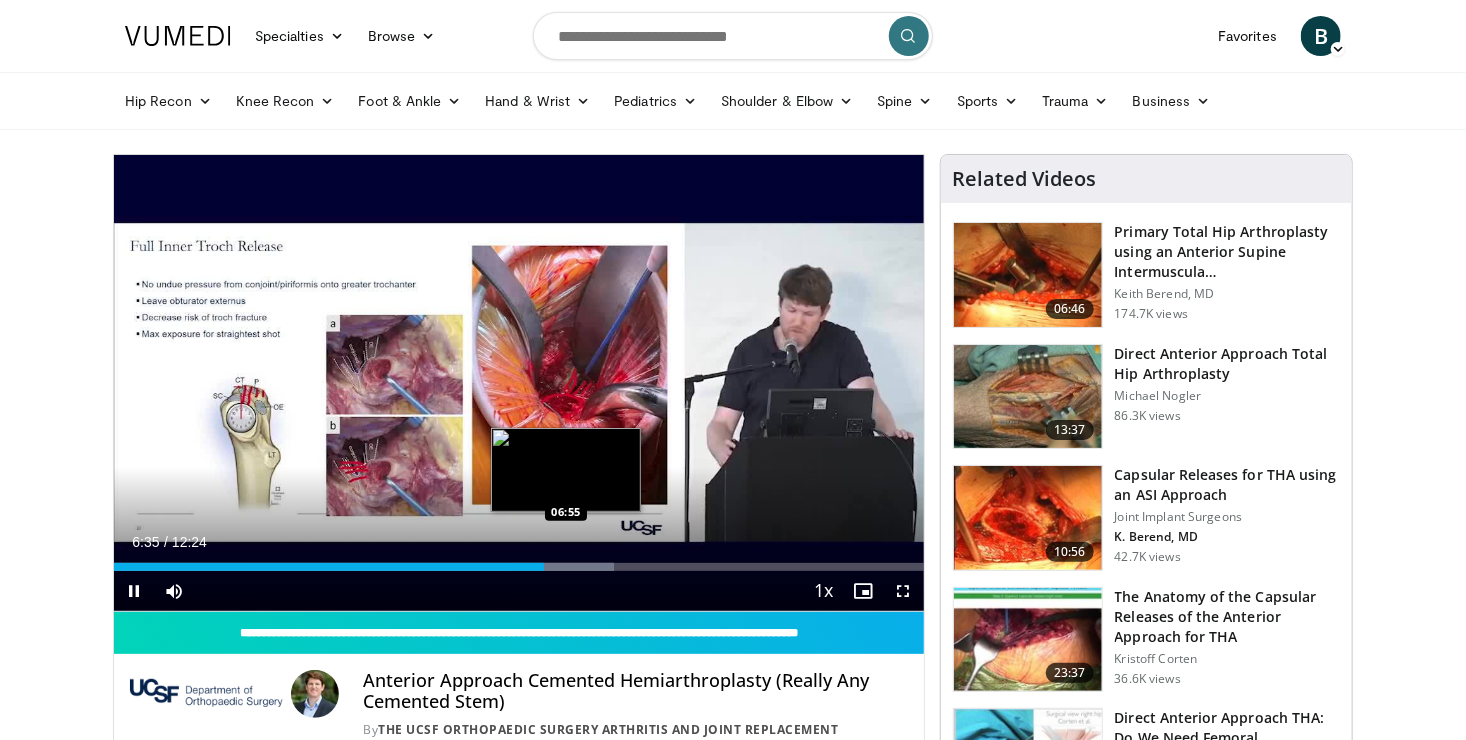 click on "Loaded :  61.72% 06:35 06:55" at bounding box center [519, 561] 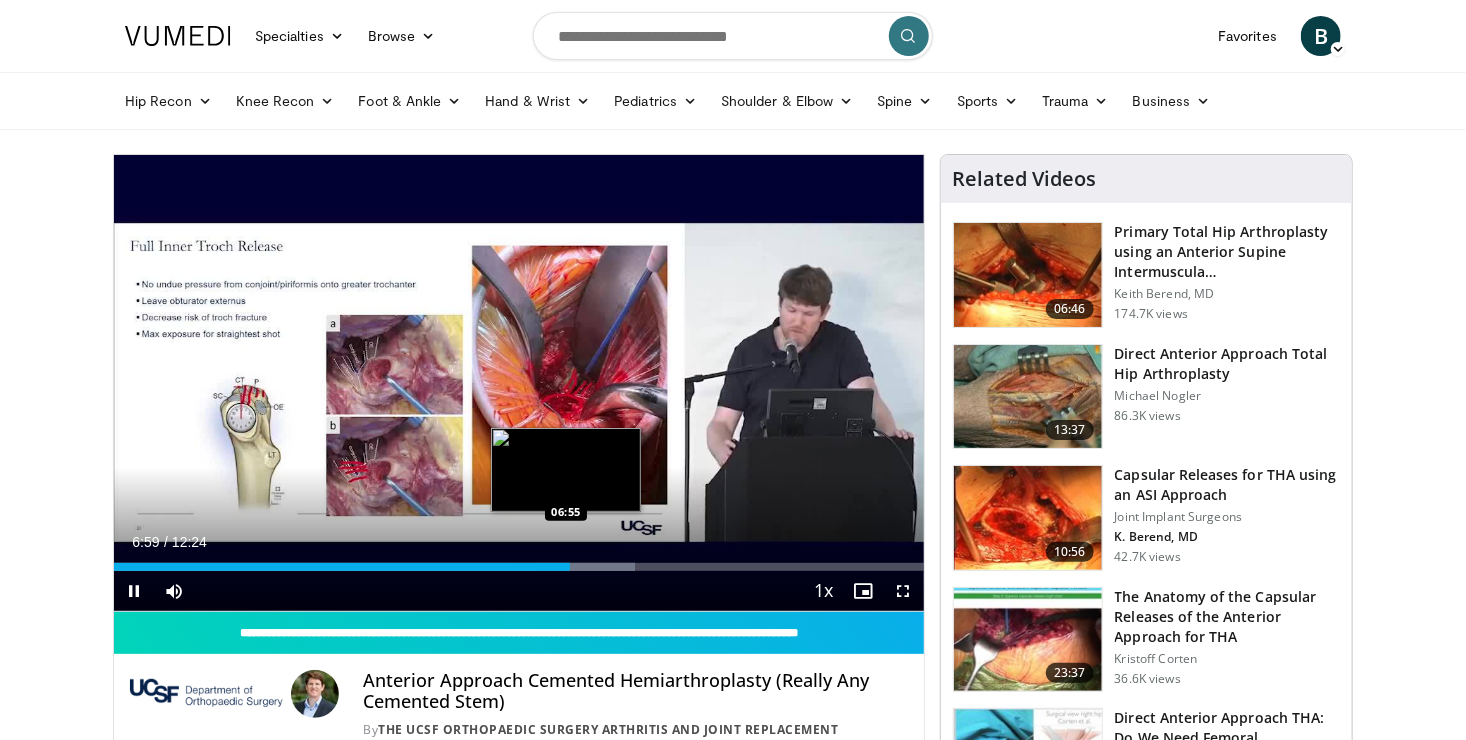 click on "Loaded :  64.40% 06:59 06:55" at bounding box center [519, 561] 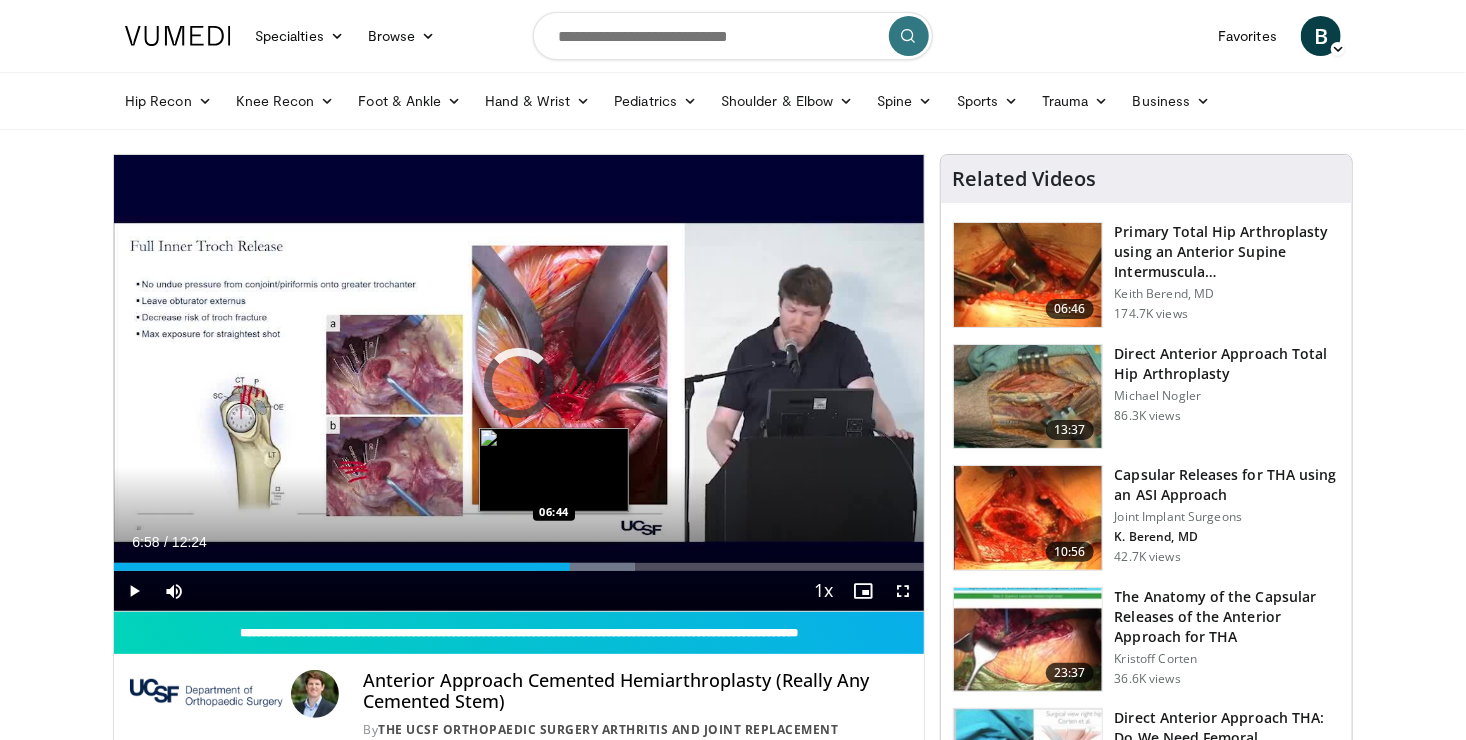 click on "06:58" at bounding box center [342, 567] 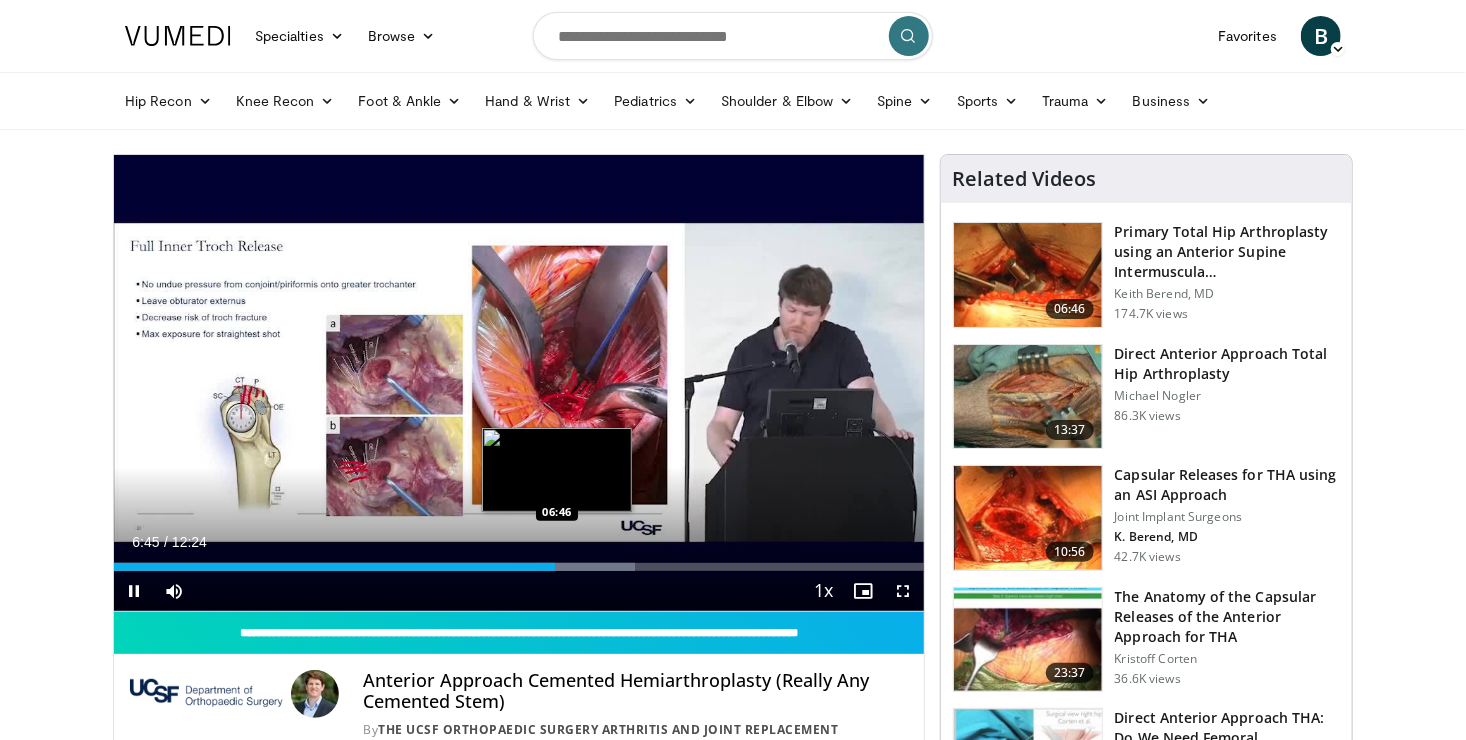 click at bounding box center (586, 567) 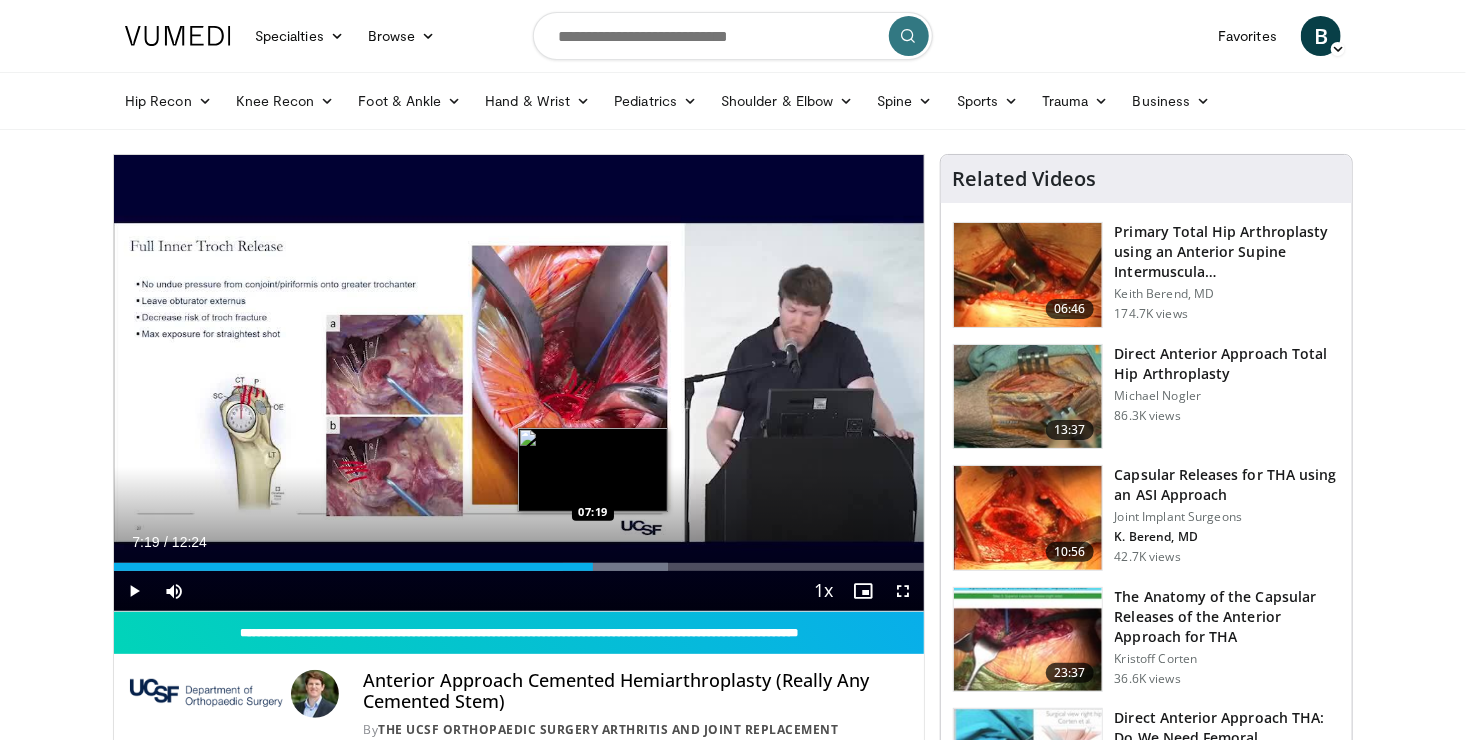 click on "07:19" at bounding box center [353, 567] 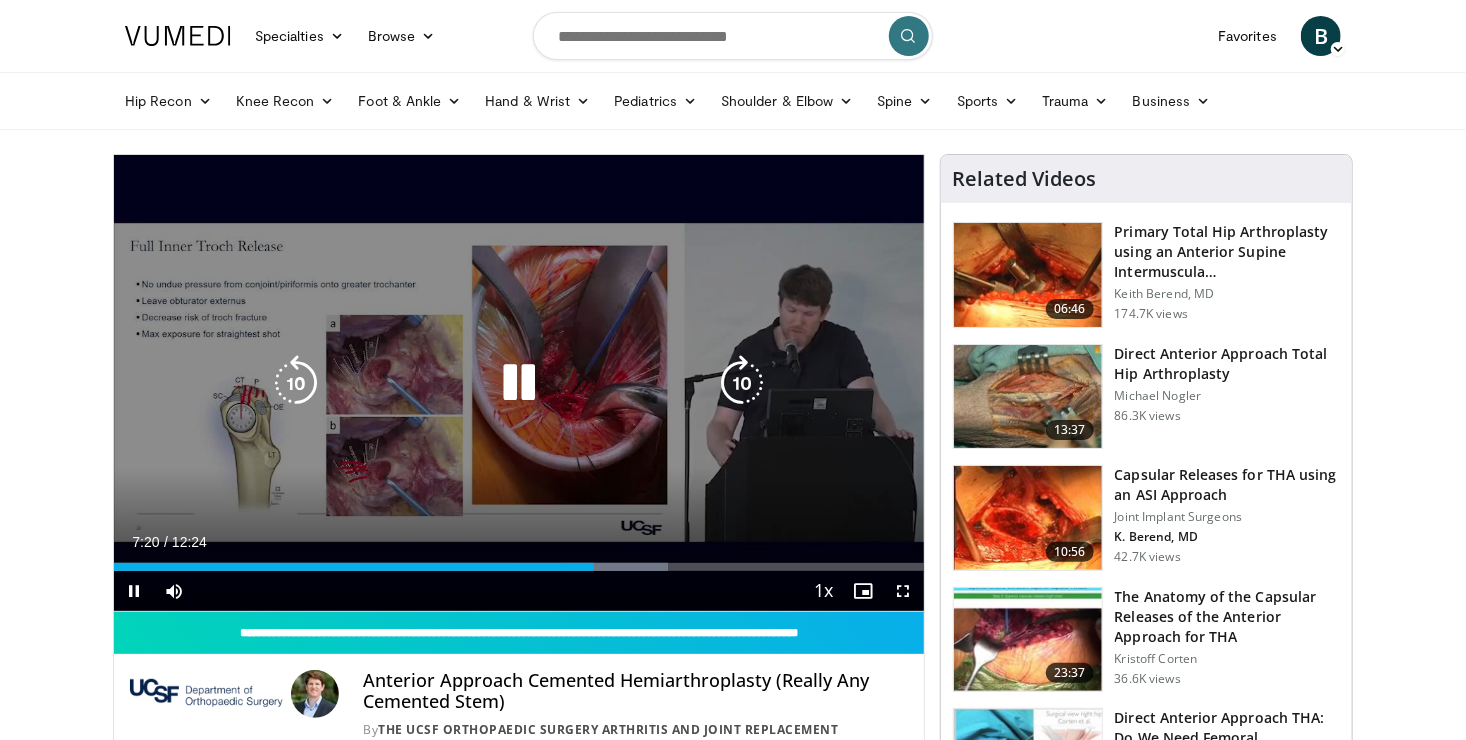 click on "10 seconds
Tap to unmute" at bounding box center (519, 383) 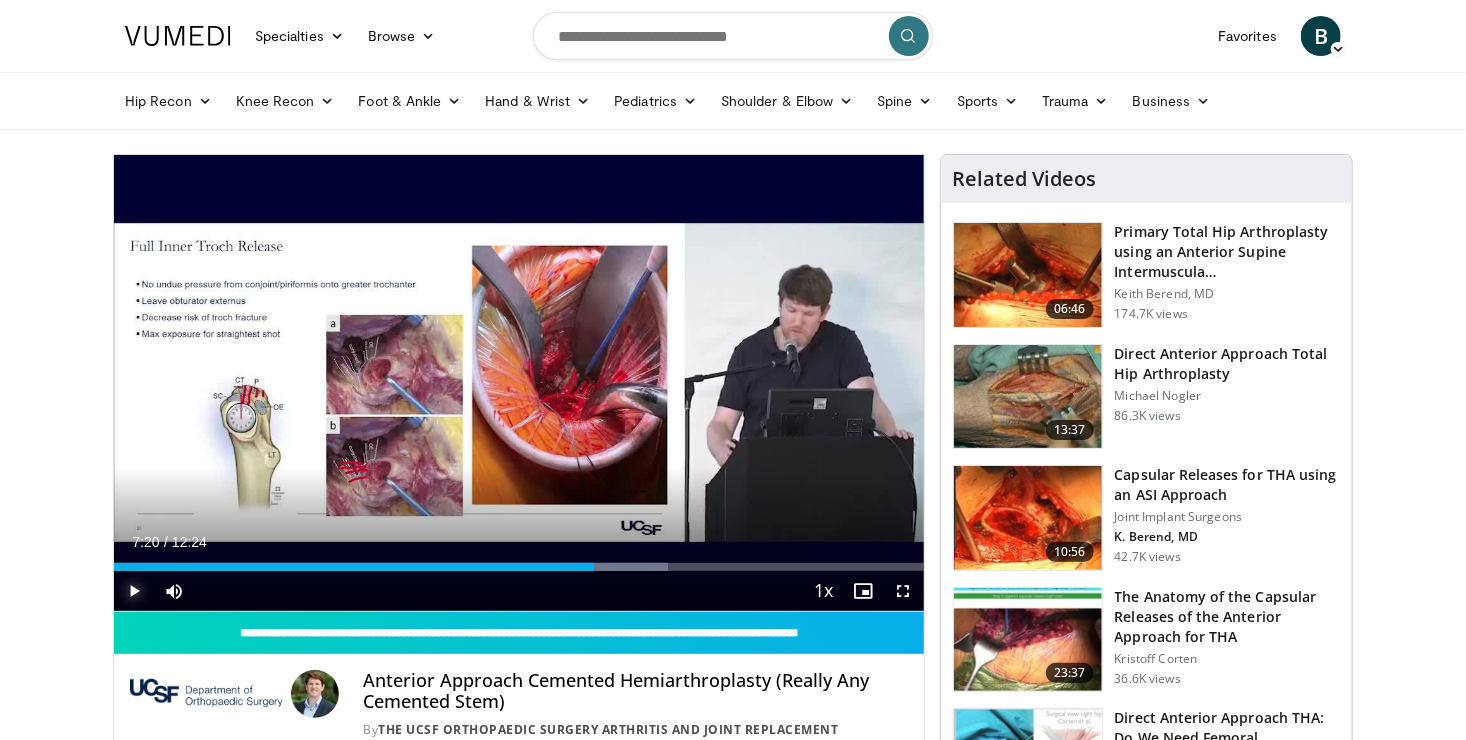 click at bounding box center (134, 591) 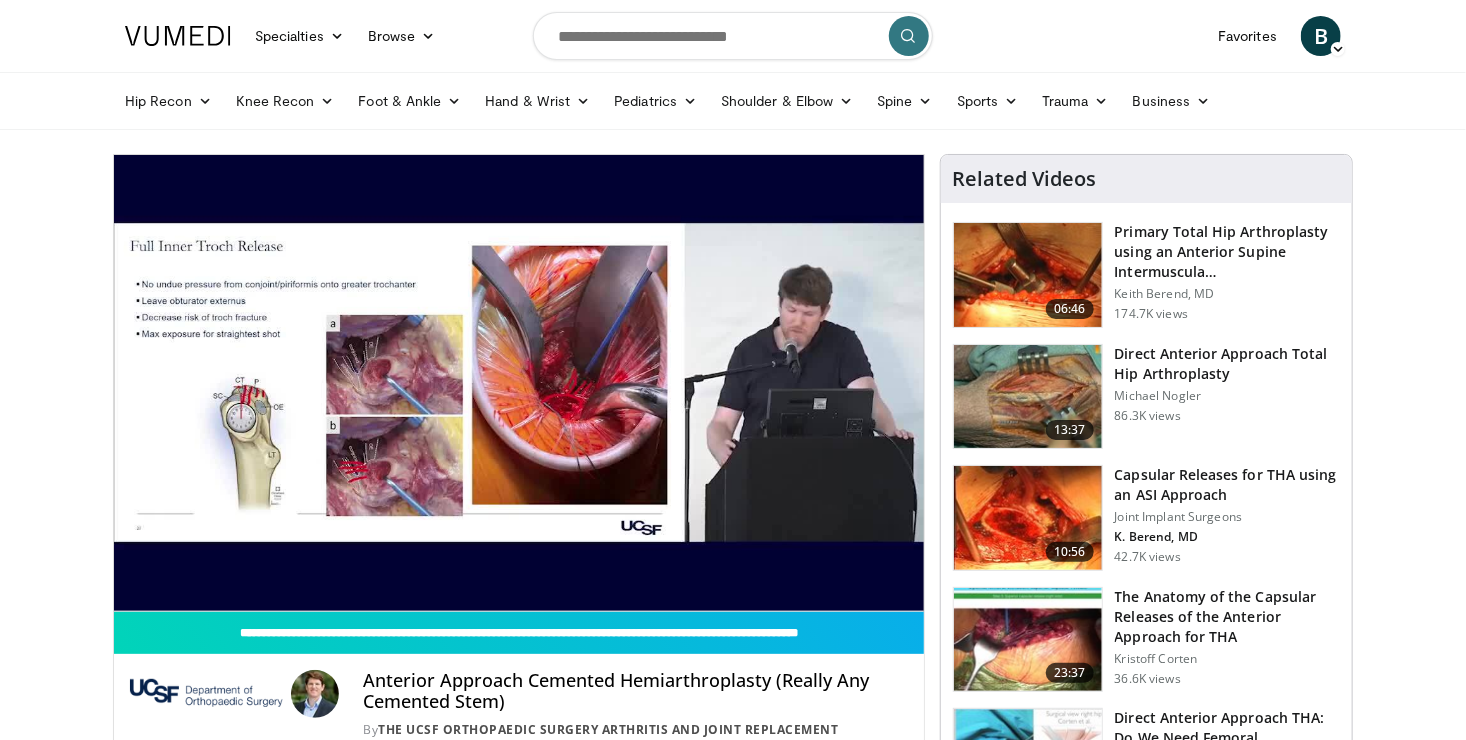 click on "10 seconds
Tap to unmute" at bounding box center [519, 383] 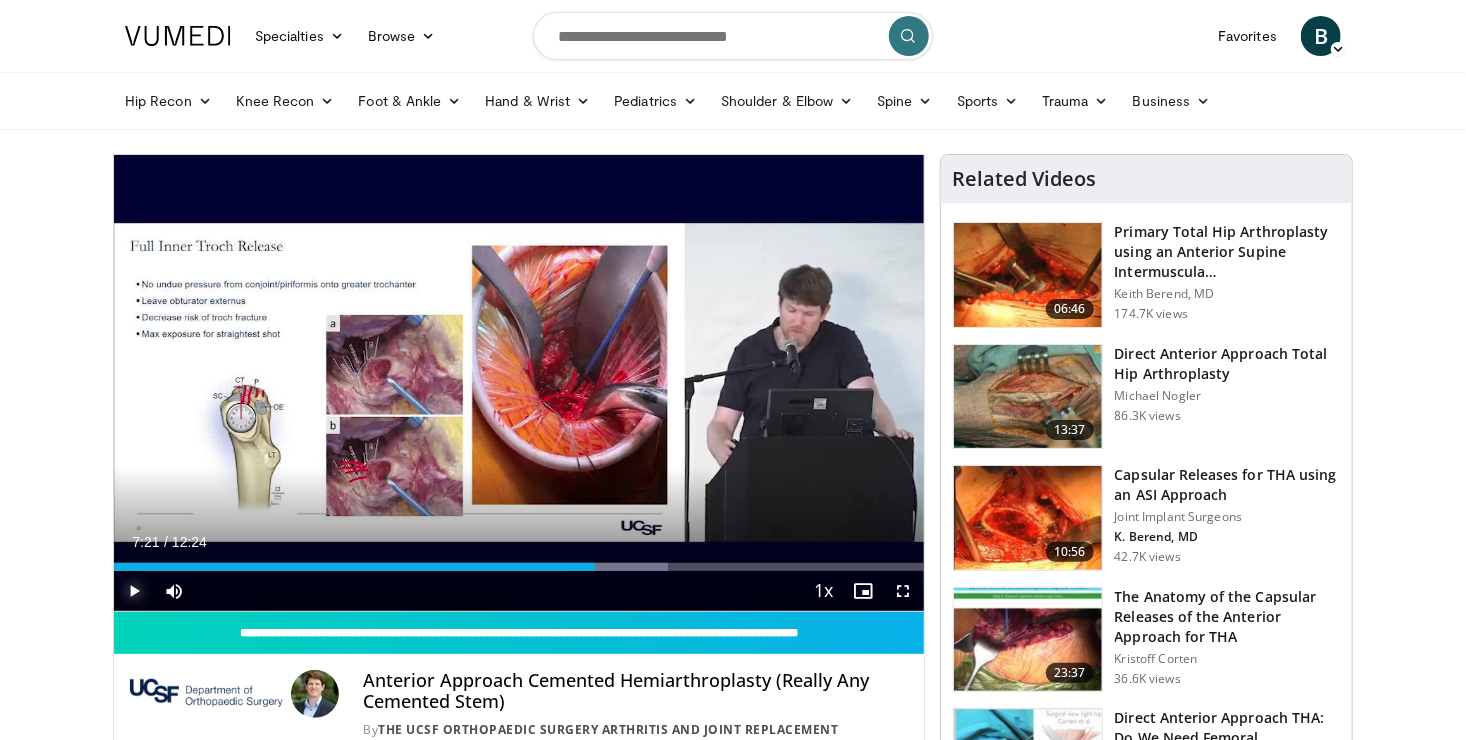 click at bounding box center [134, 591] 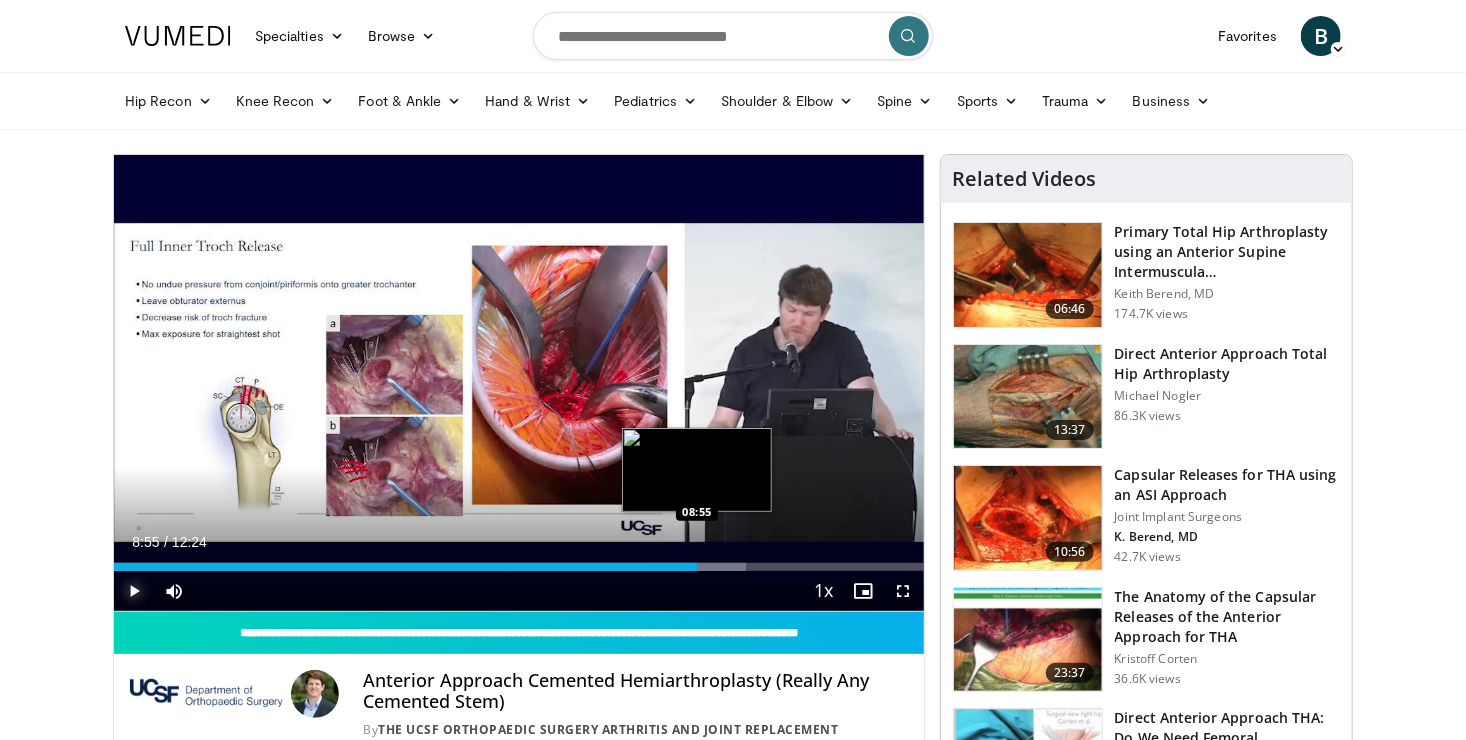 click on "Loaded :  78.03% 08:55 08:55" at bounding box center (519, 567) 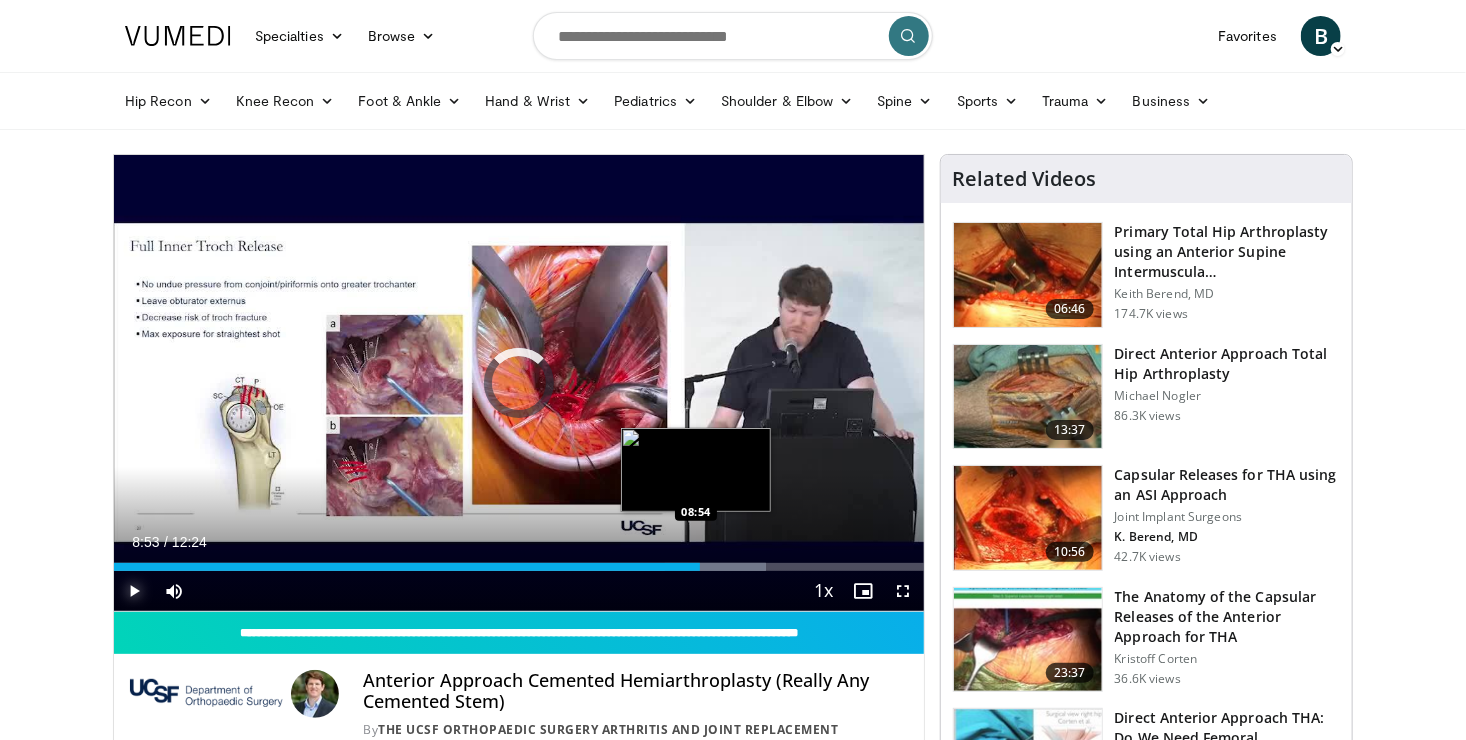 click on "Loaded :  80.51% 08:58 08:54" at bounding box center (519, 567) 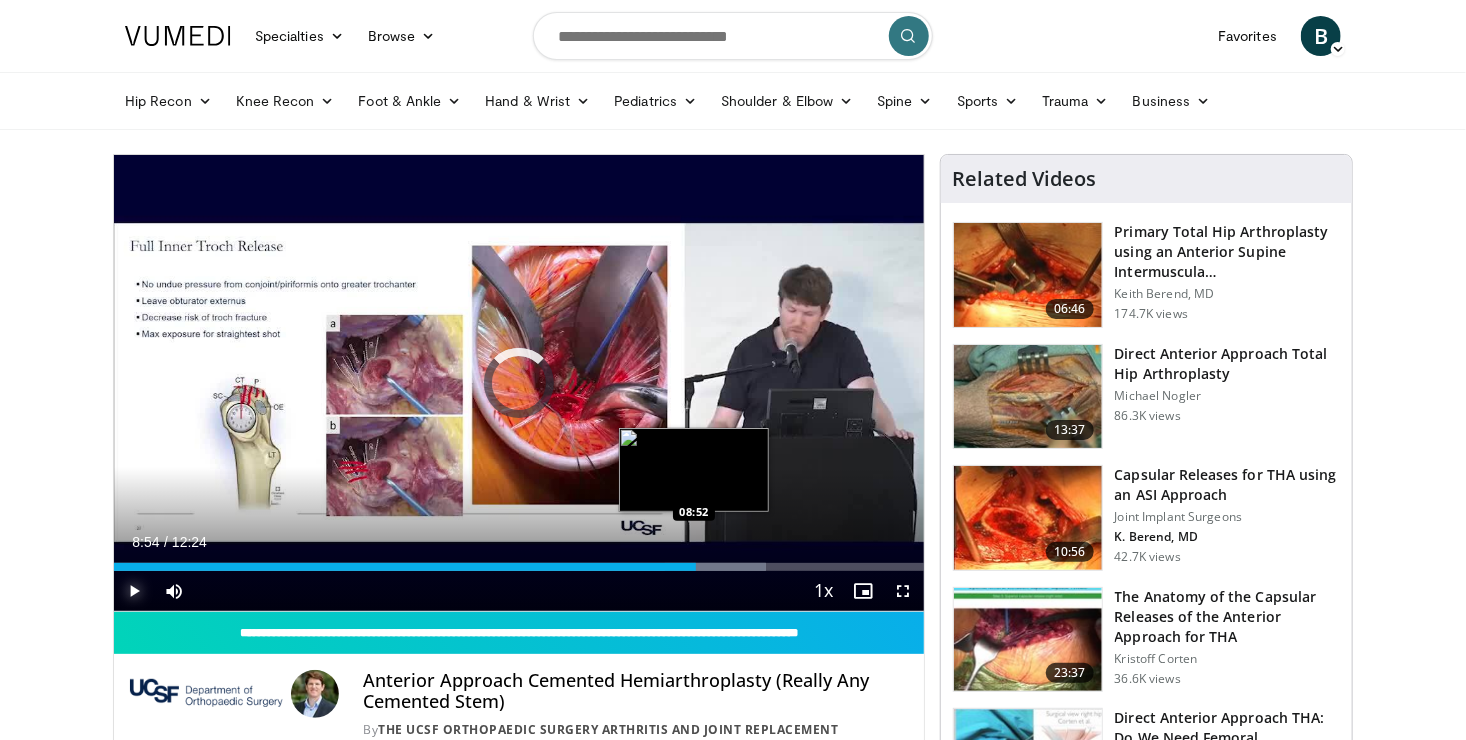 click on "08:54" at bounding box center (405, 567) 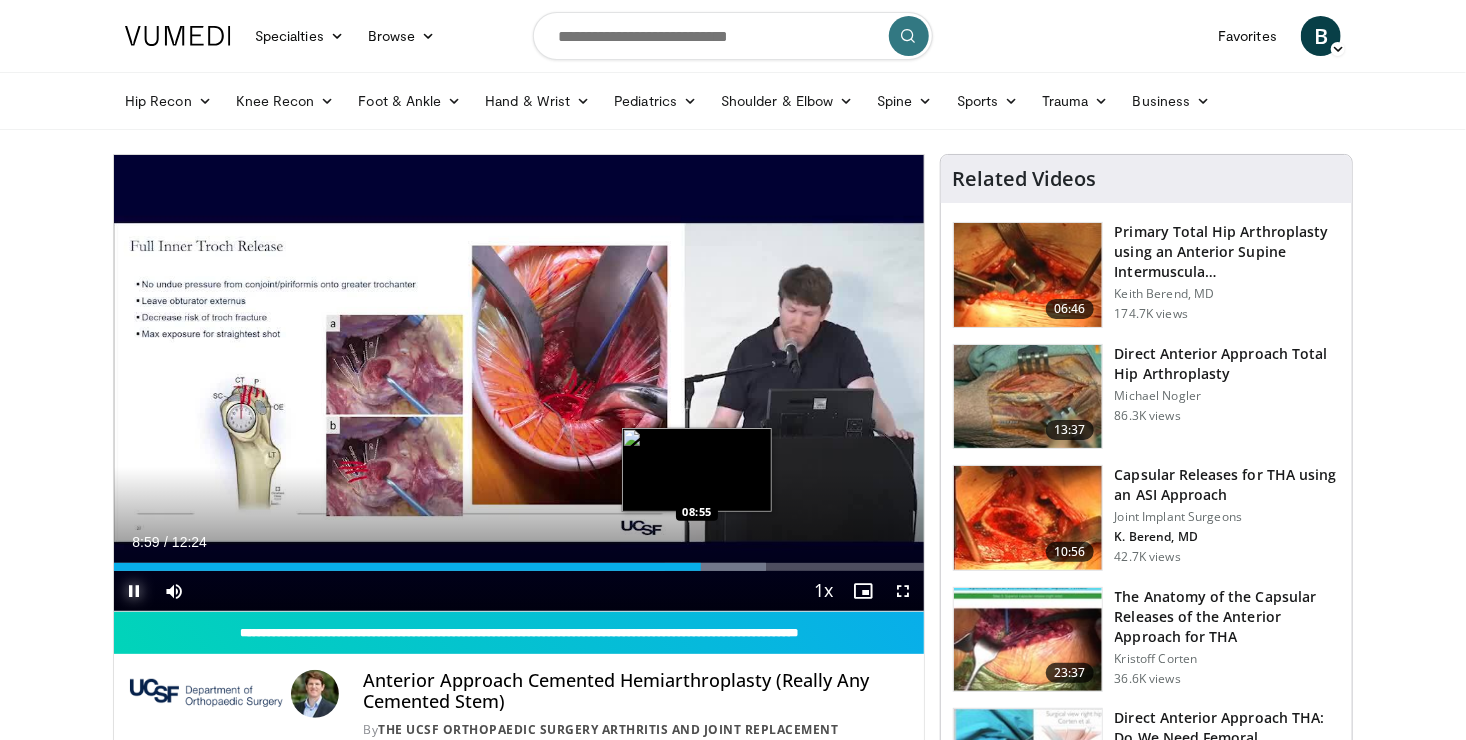 click on "08:59" at bounding box center [407, 567] 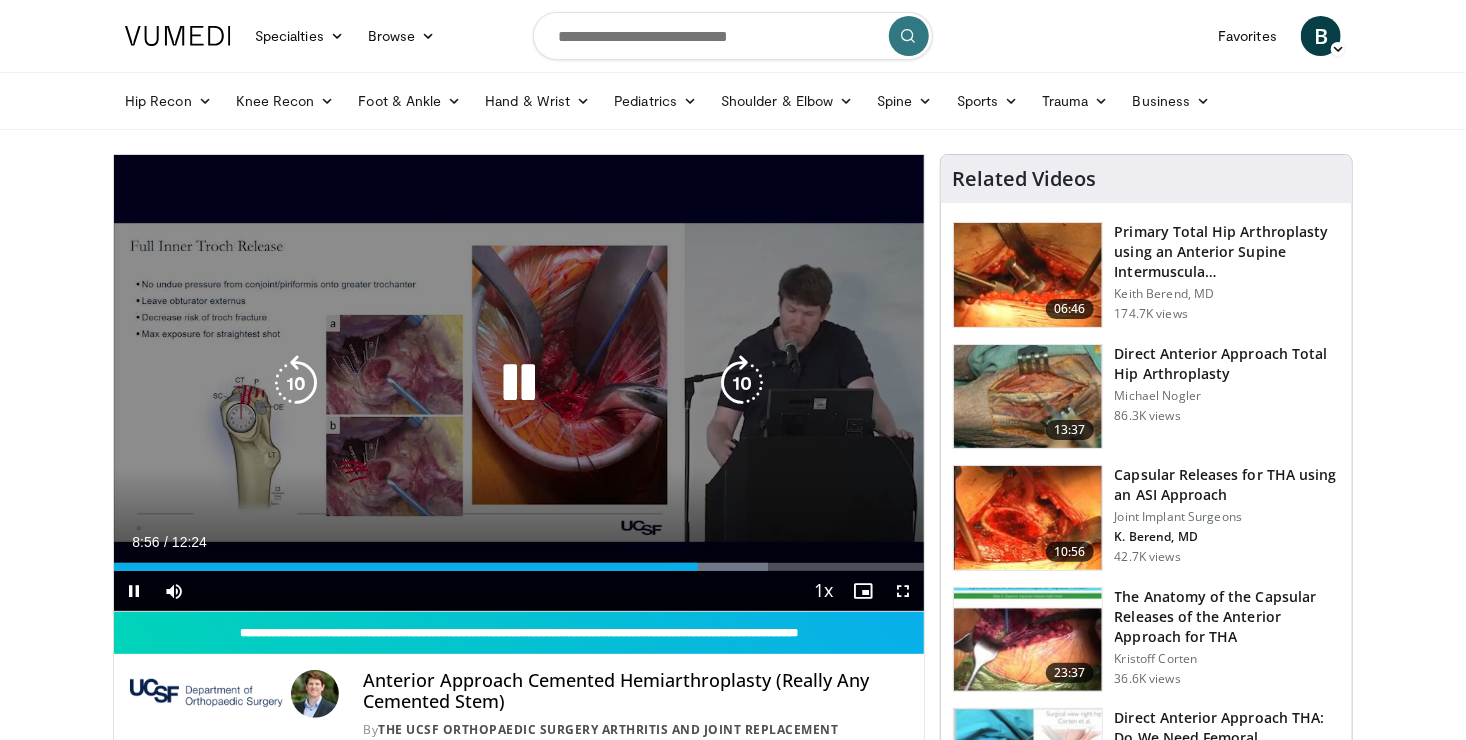 click on "10 seconds
Tap to unmute" at bounding box center (519, 383) 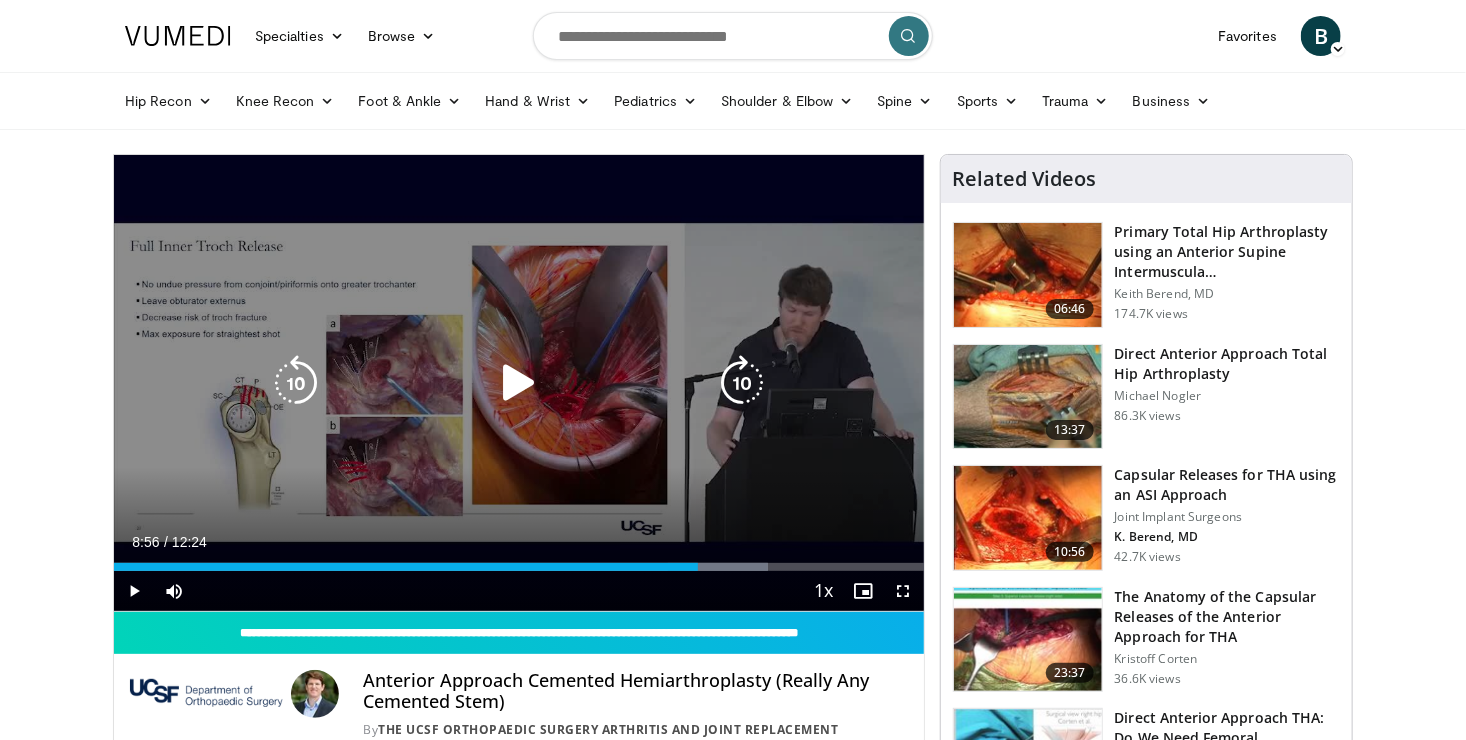 click on "10 seconds
Tap to unmute" at bounding box center [519, 383] 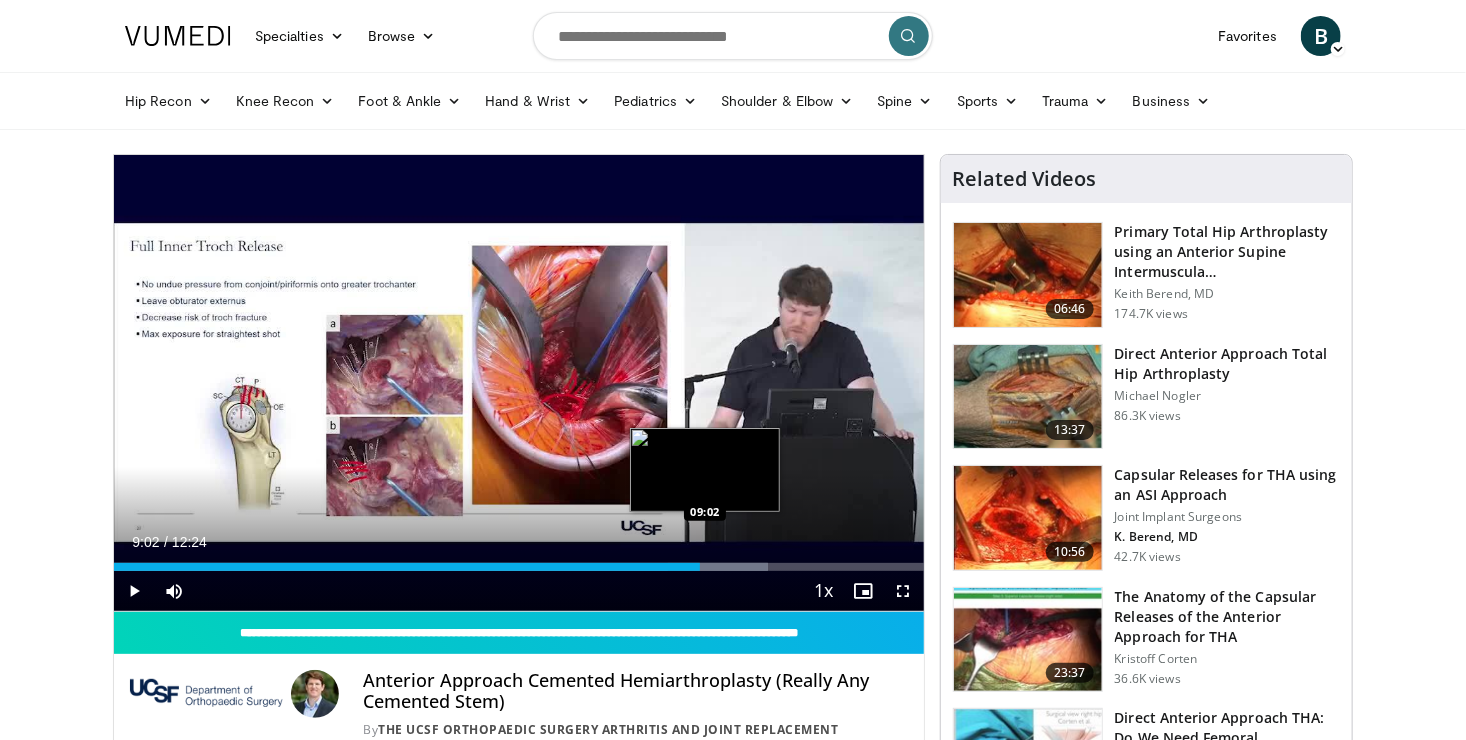 click at bounding box center [717, 567] 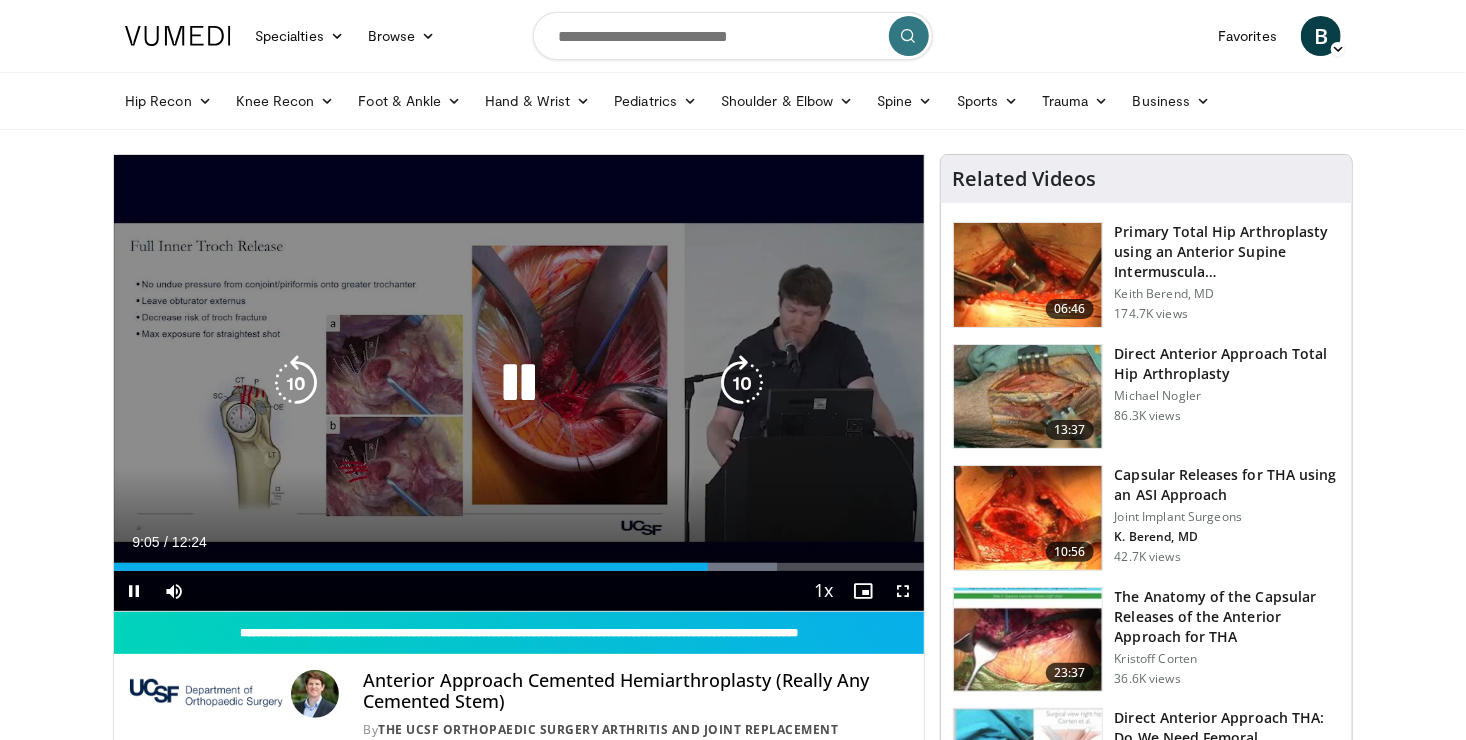 click on "10 seconds
Tap to unmute" at bounding box center (519, 383) 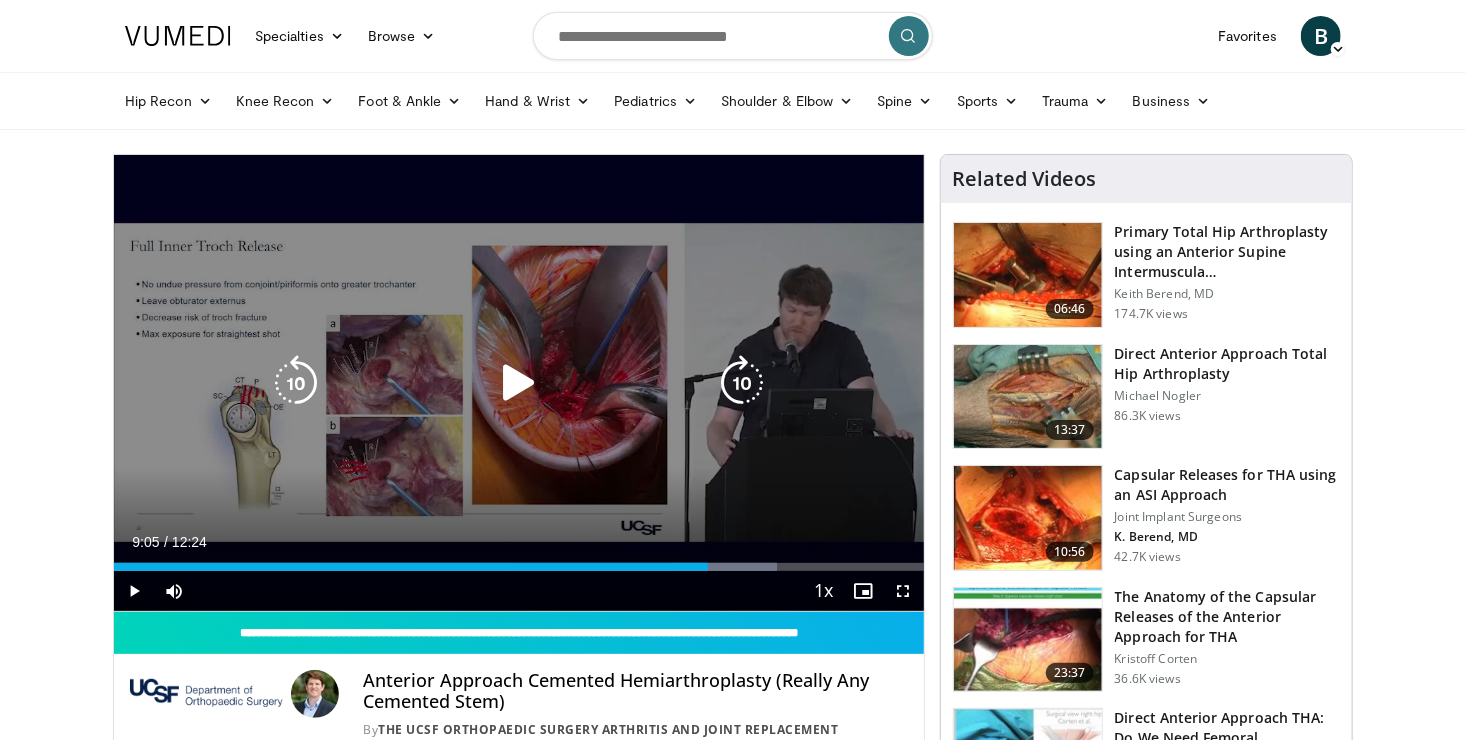 click on "10 seconds
Tap to unmute" at bounding box center (519, 383) 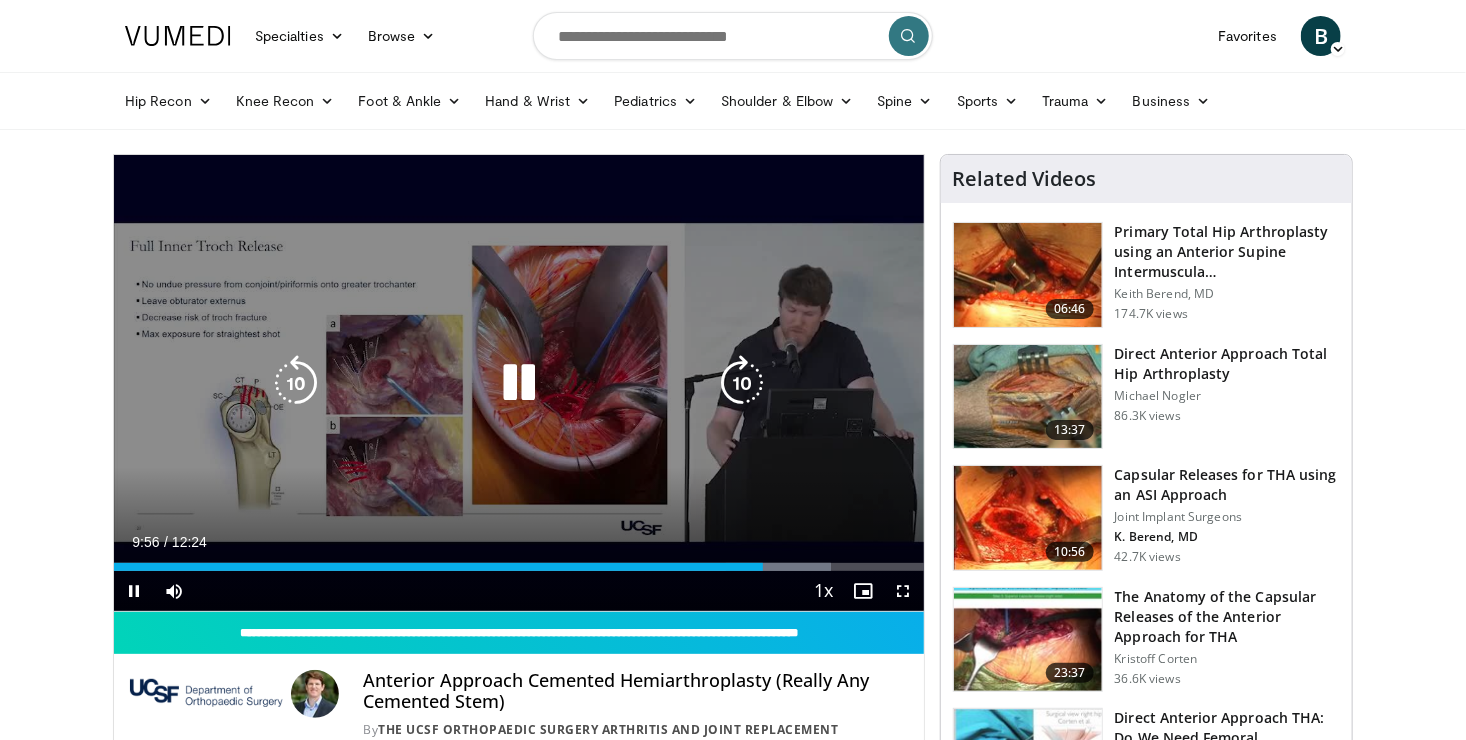 click at bounding box center (519, 383) 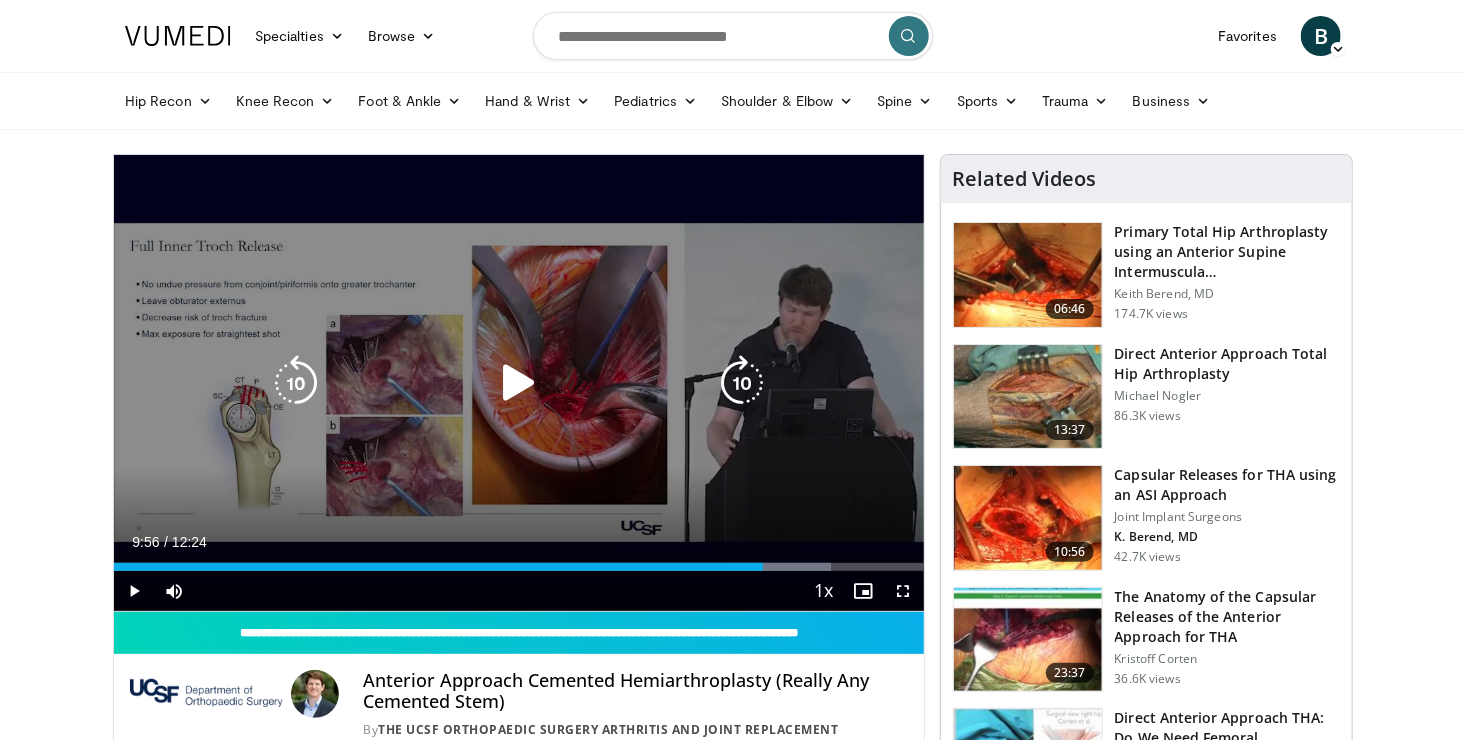 click at bounding box center [519, 383] 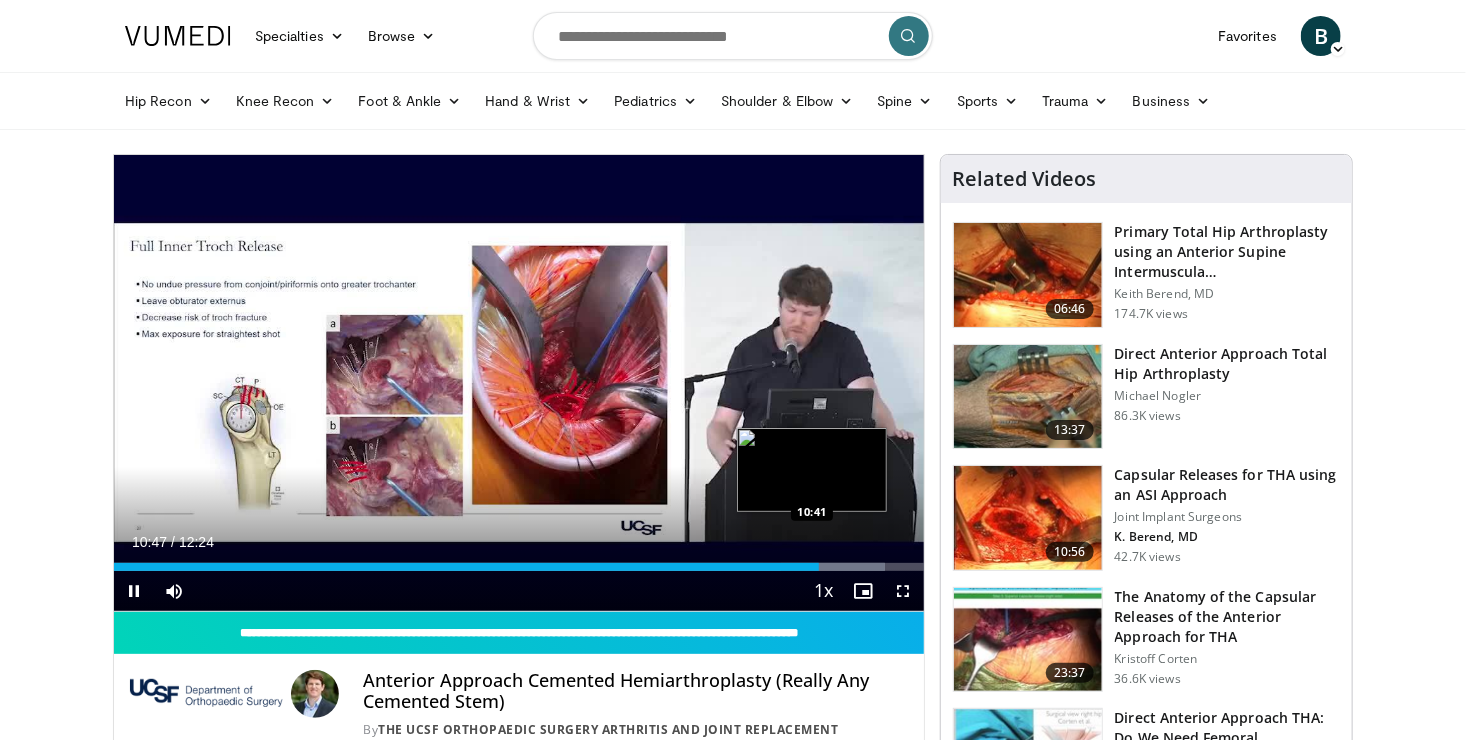 click on "10:47" at bounding box center [466, 567] 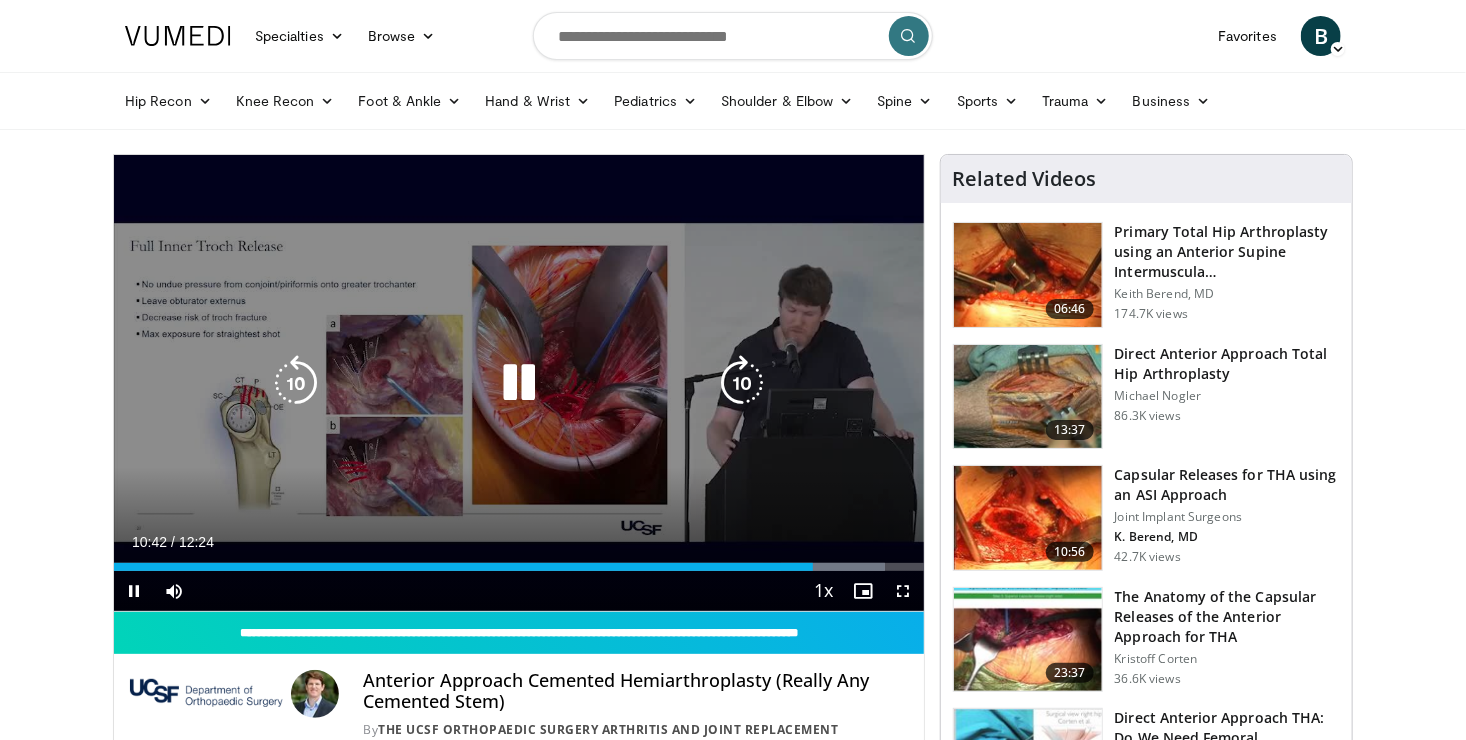 click on "10 seconds
Tap to unmute" at bounding box center [519, 383] 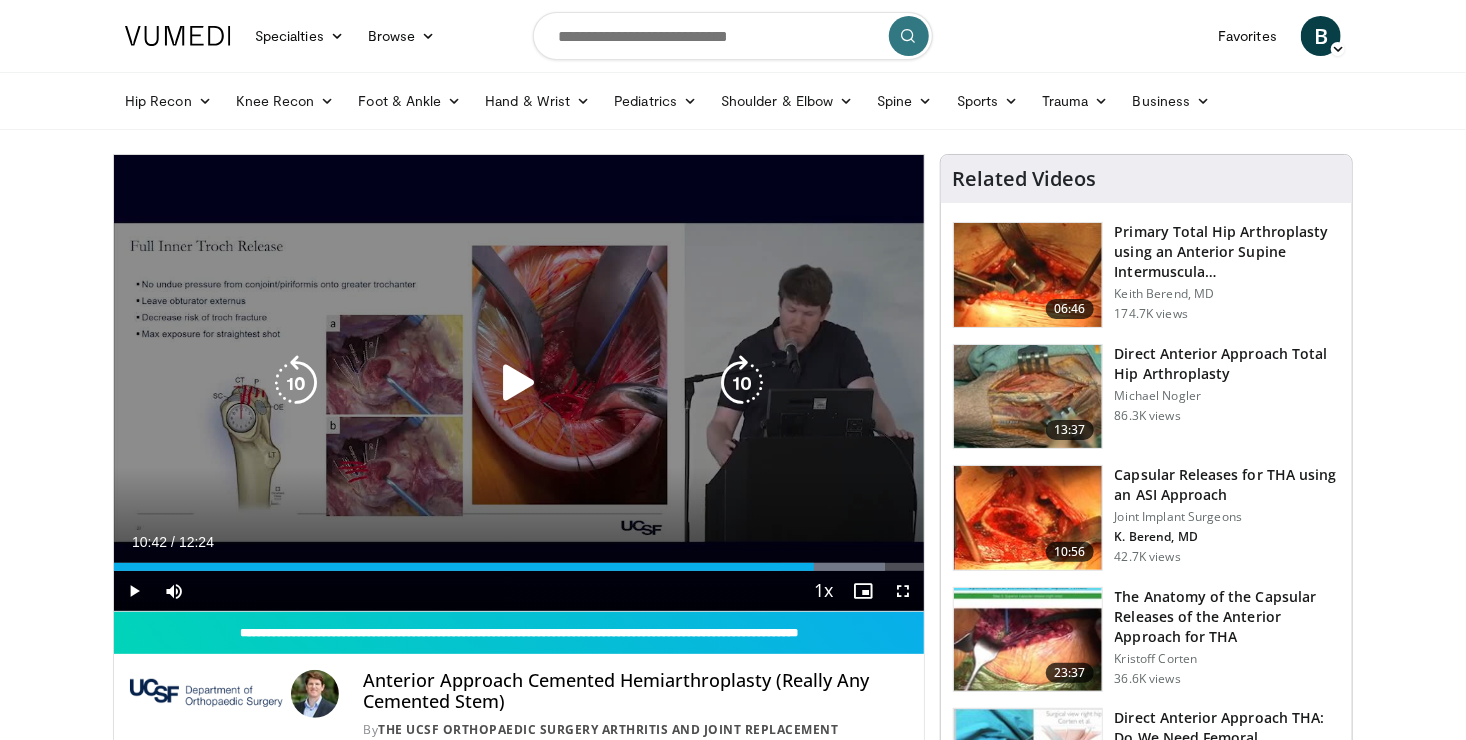 click at bounding box center (519, 383) 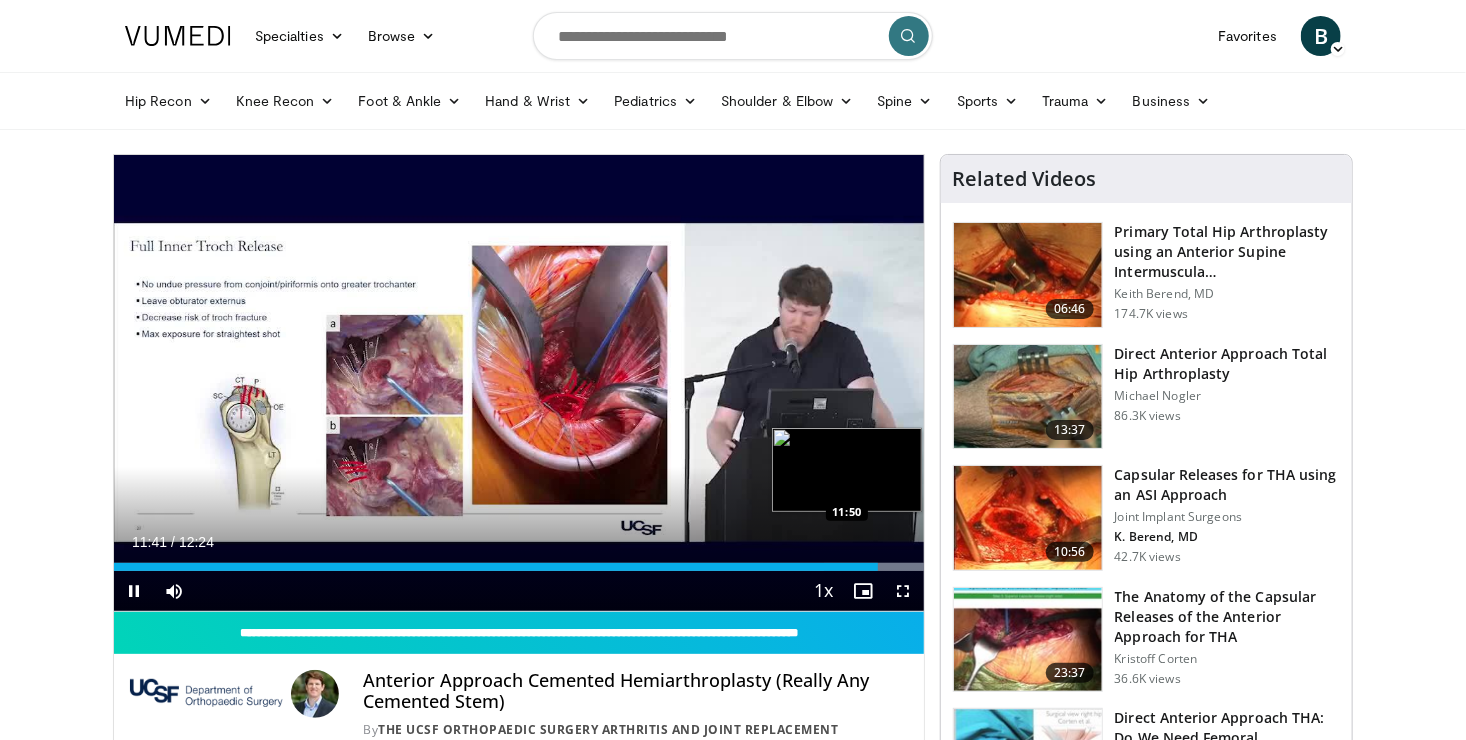click on "Loaded :  100.00% 11:41 11:50" at bounding box center [519, 567] 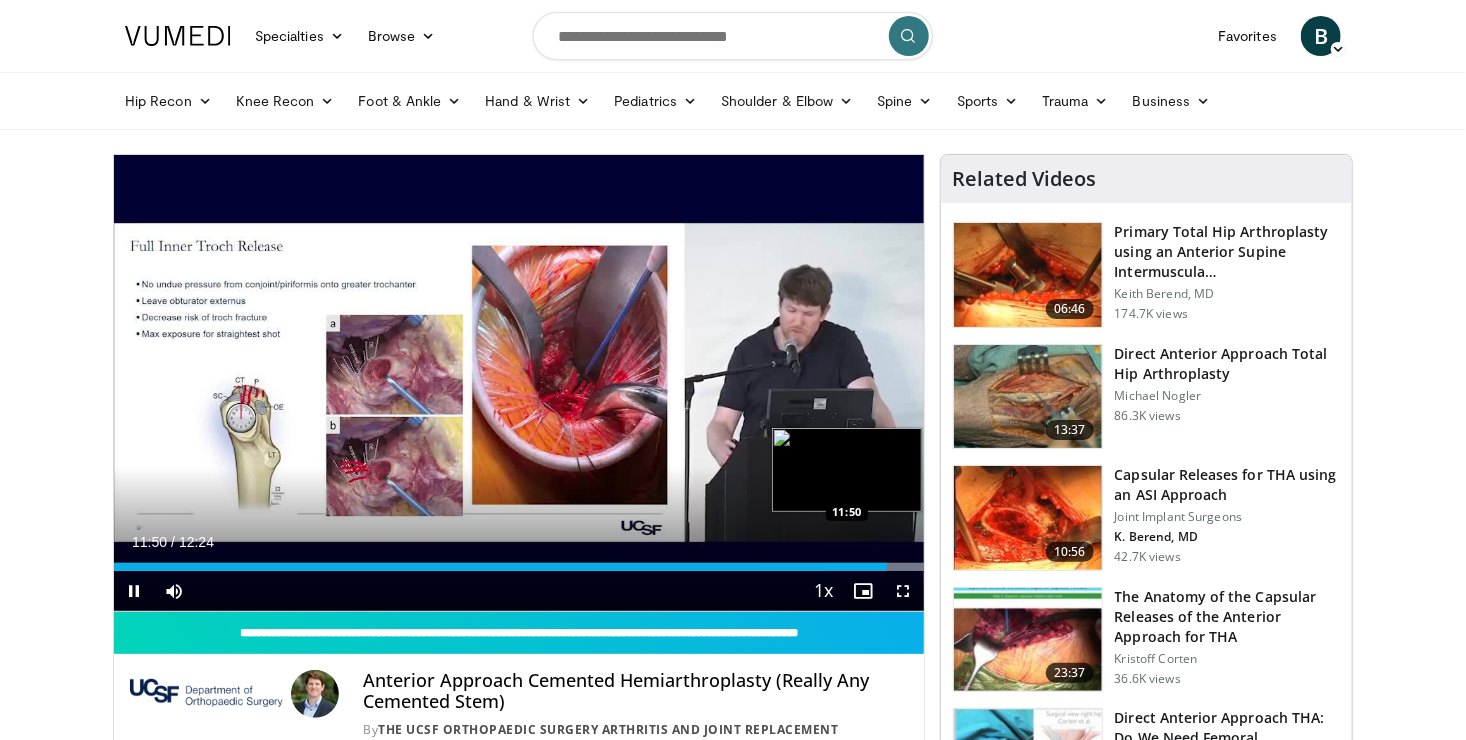 click on "Loaded :  100.00% 11:50 11:50" at bounding box center [519, 567] 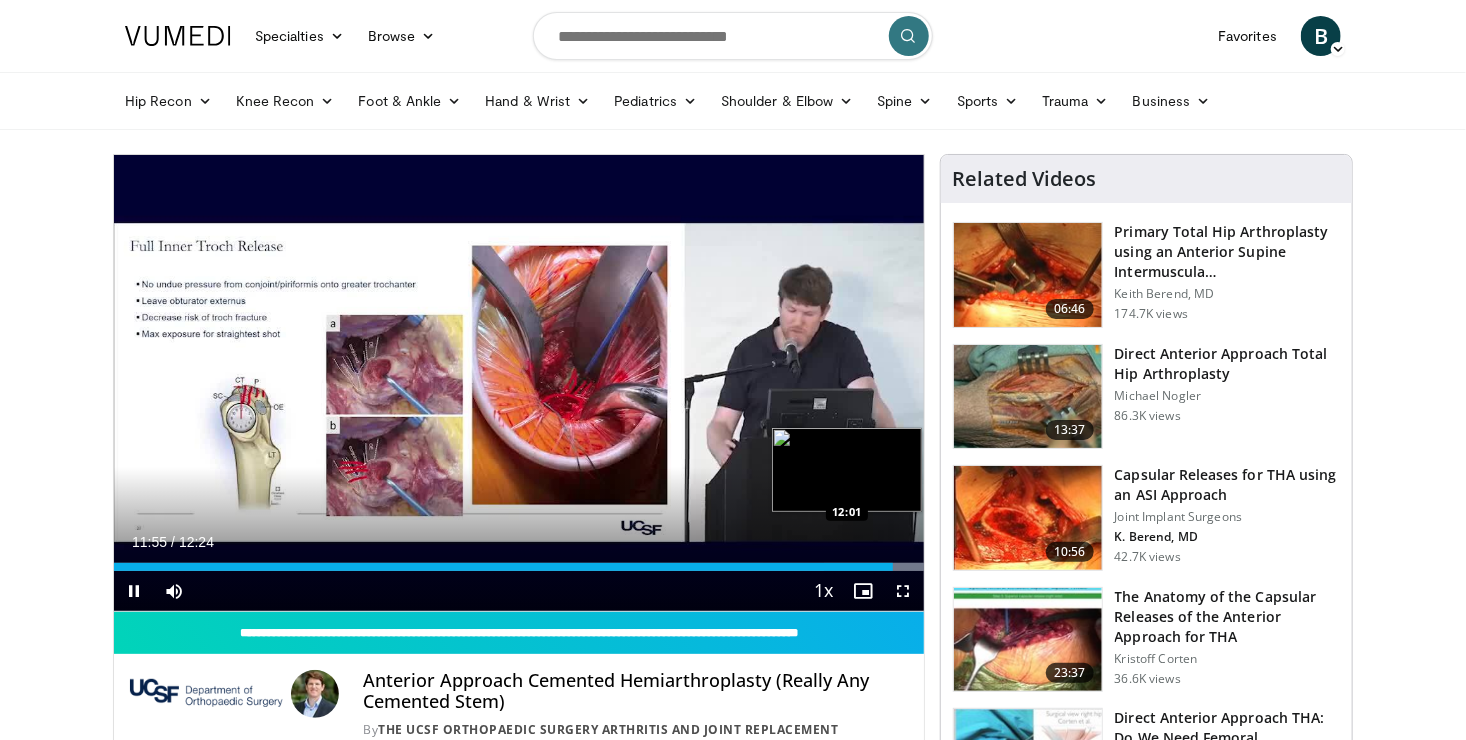 click on "Loaded :  100.00% 11:55 12:01" at bounding box center [519, 567] 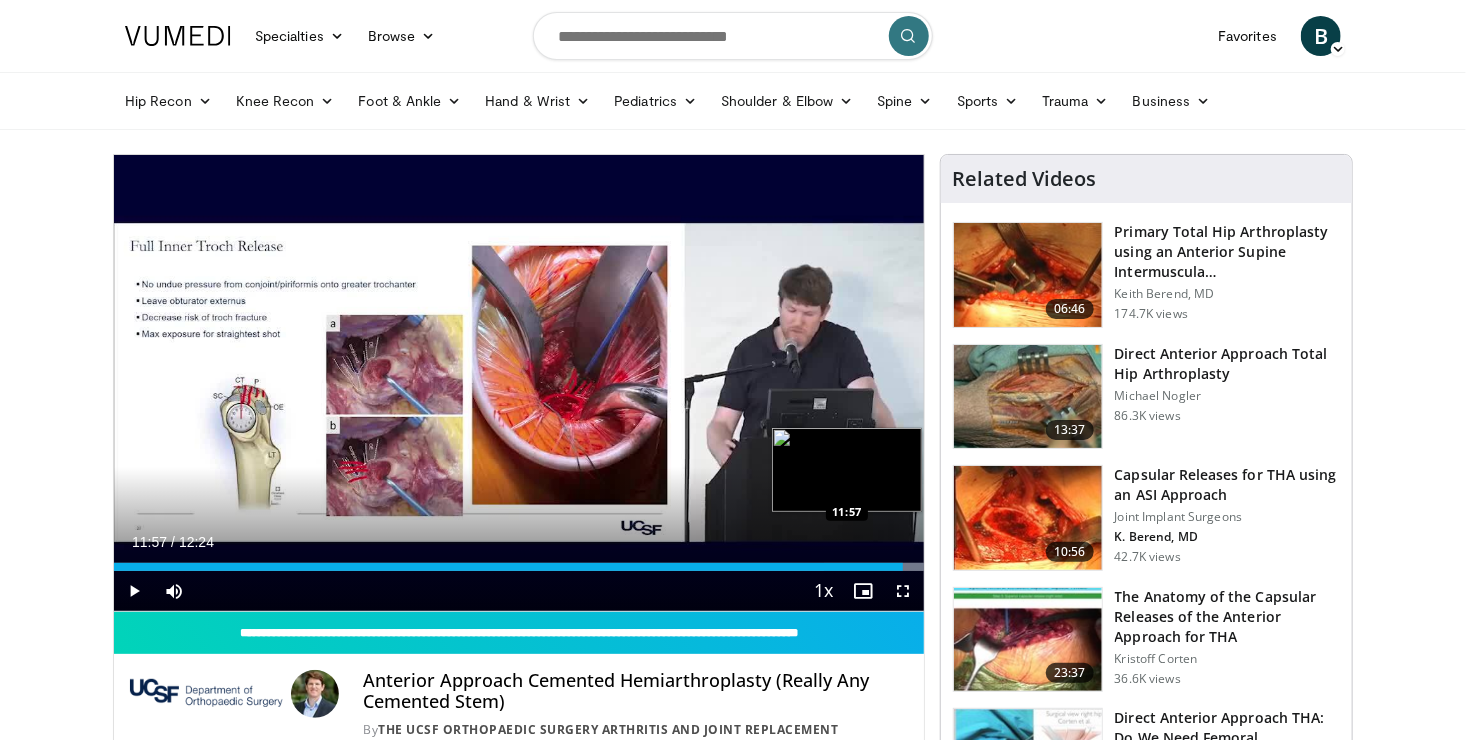 click on "12:04" at bounding box center [508, 567] 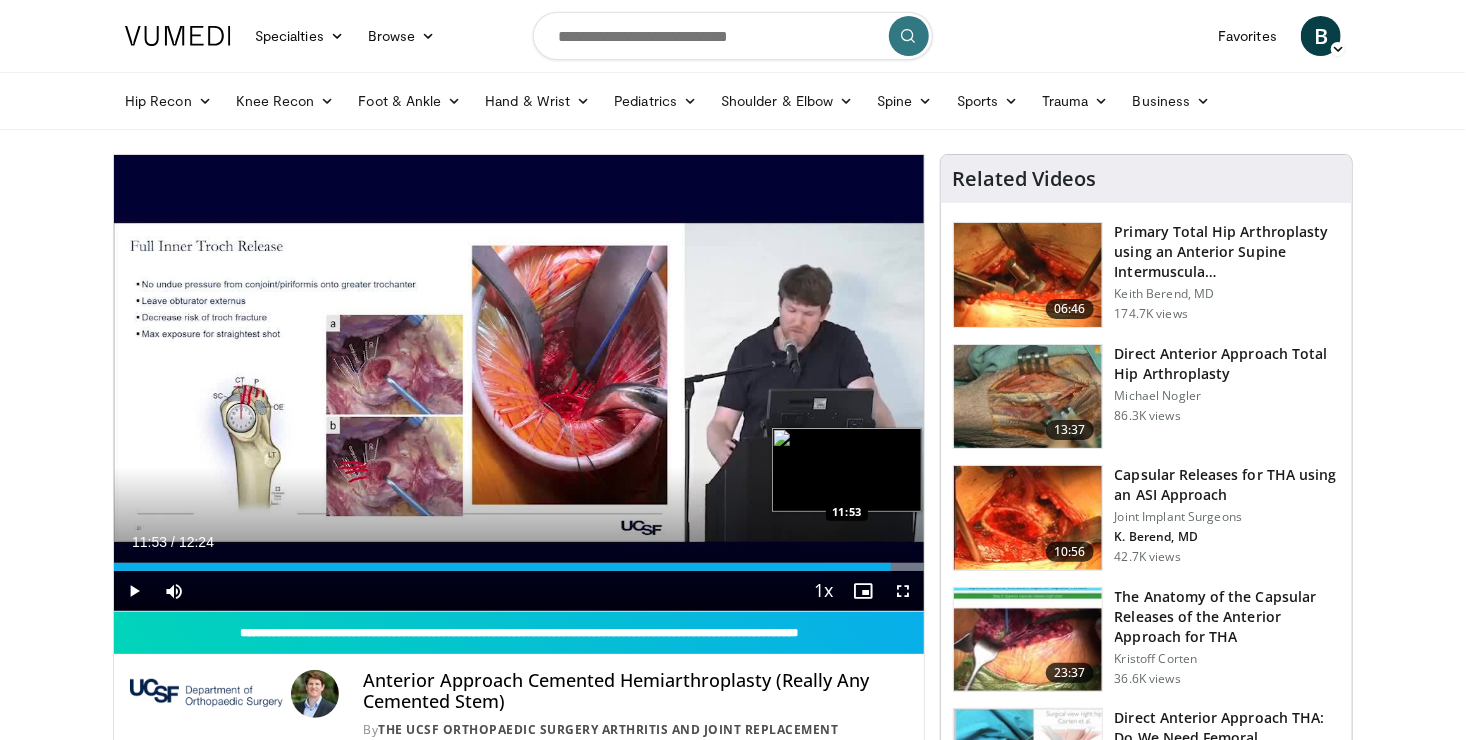 click on "11:53" at bounding box center (502, 567) 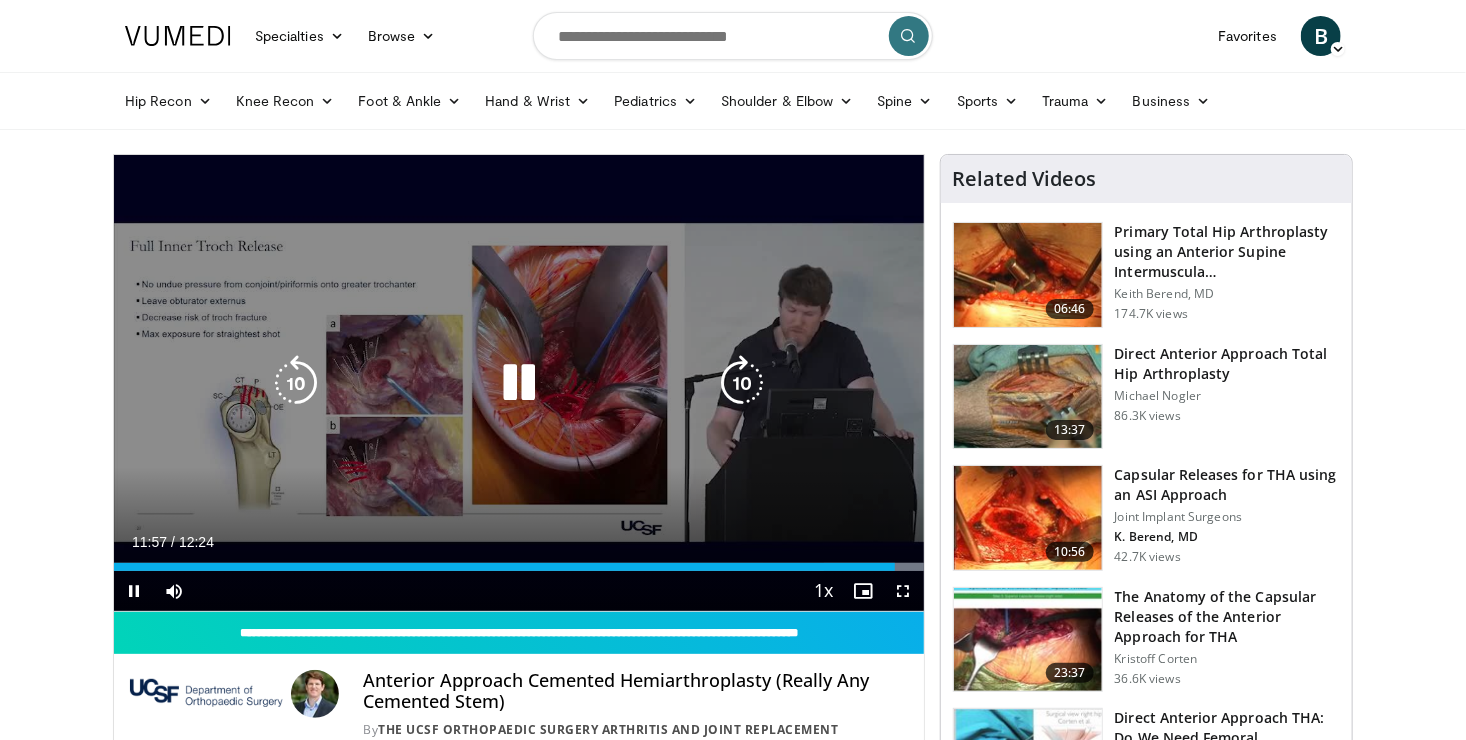 click at bounding box center (519, 383) 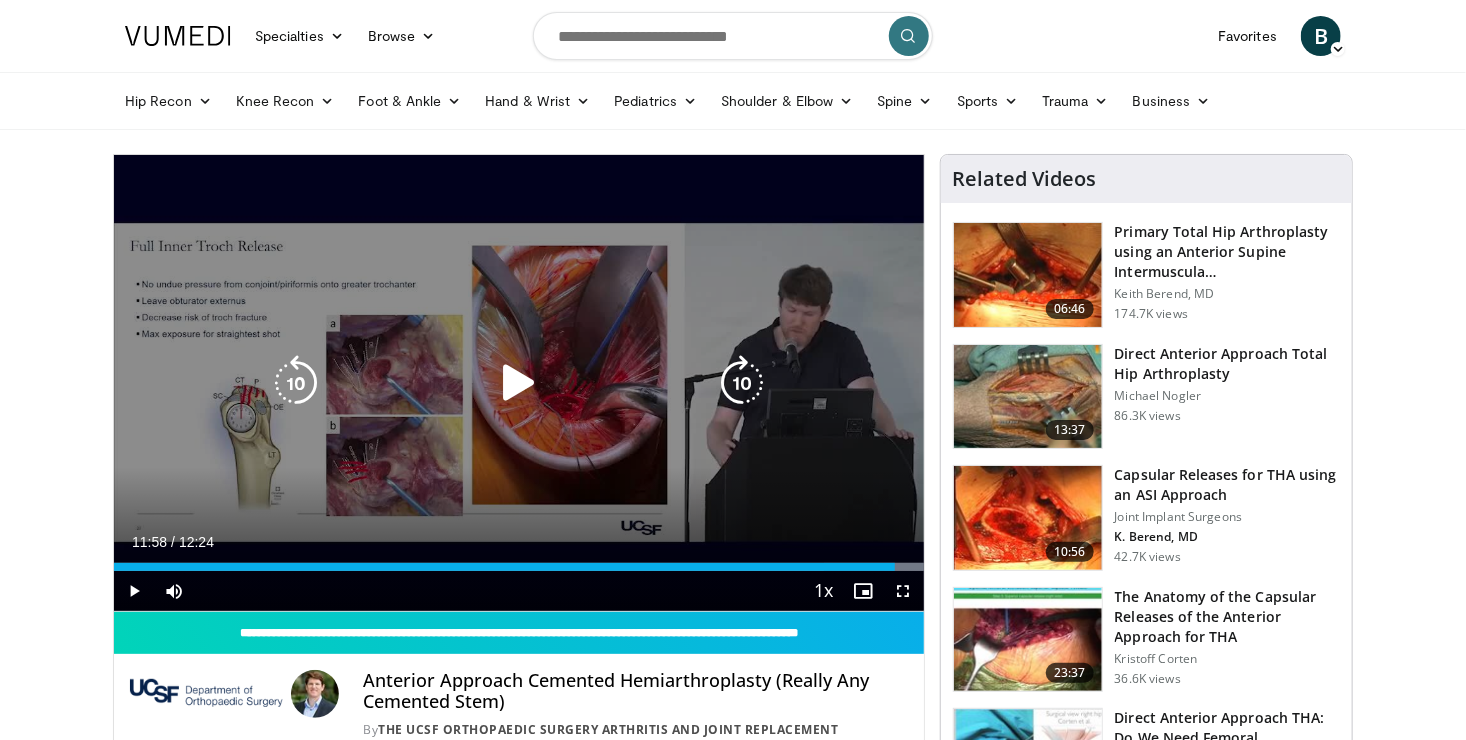 click at bounding box center [519, 383] 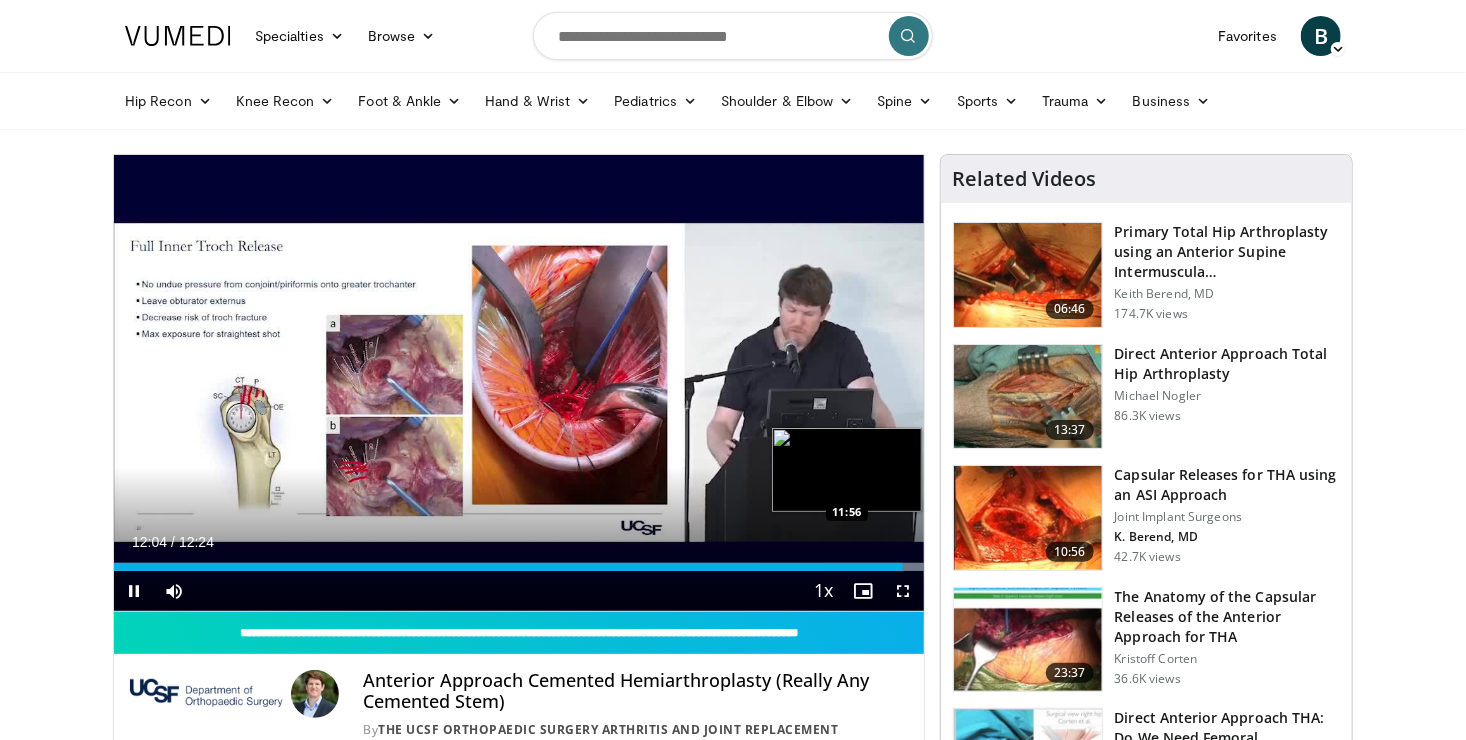 click on "Loaded :  100.00% 12:04 11:56" at bounding box center [519, 567] 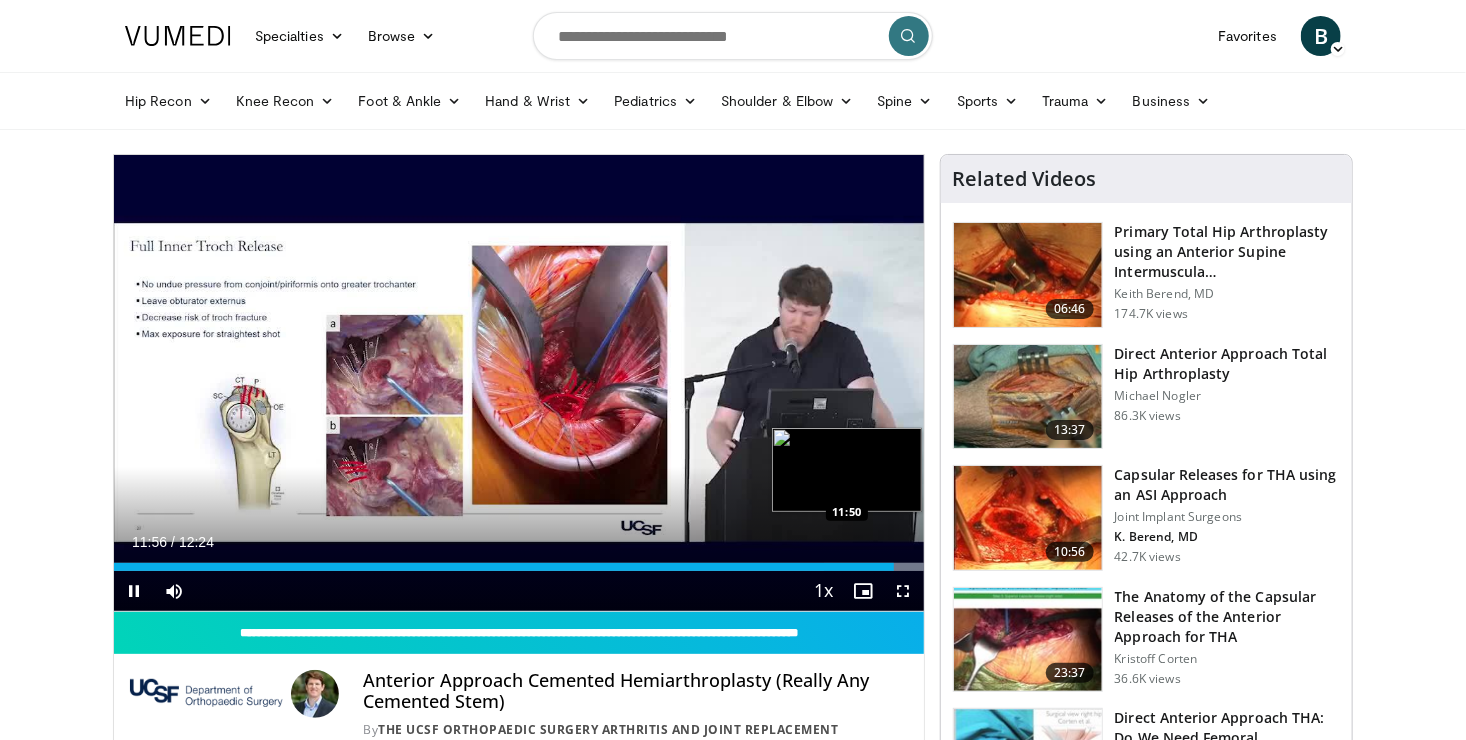 click on "Loaded :  100.00% 11:56 11:50" at bounding box center [519, 567] 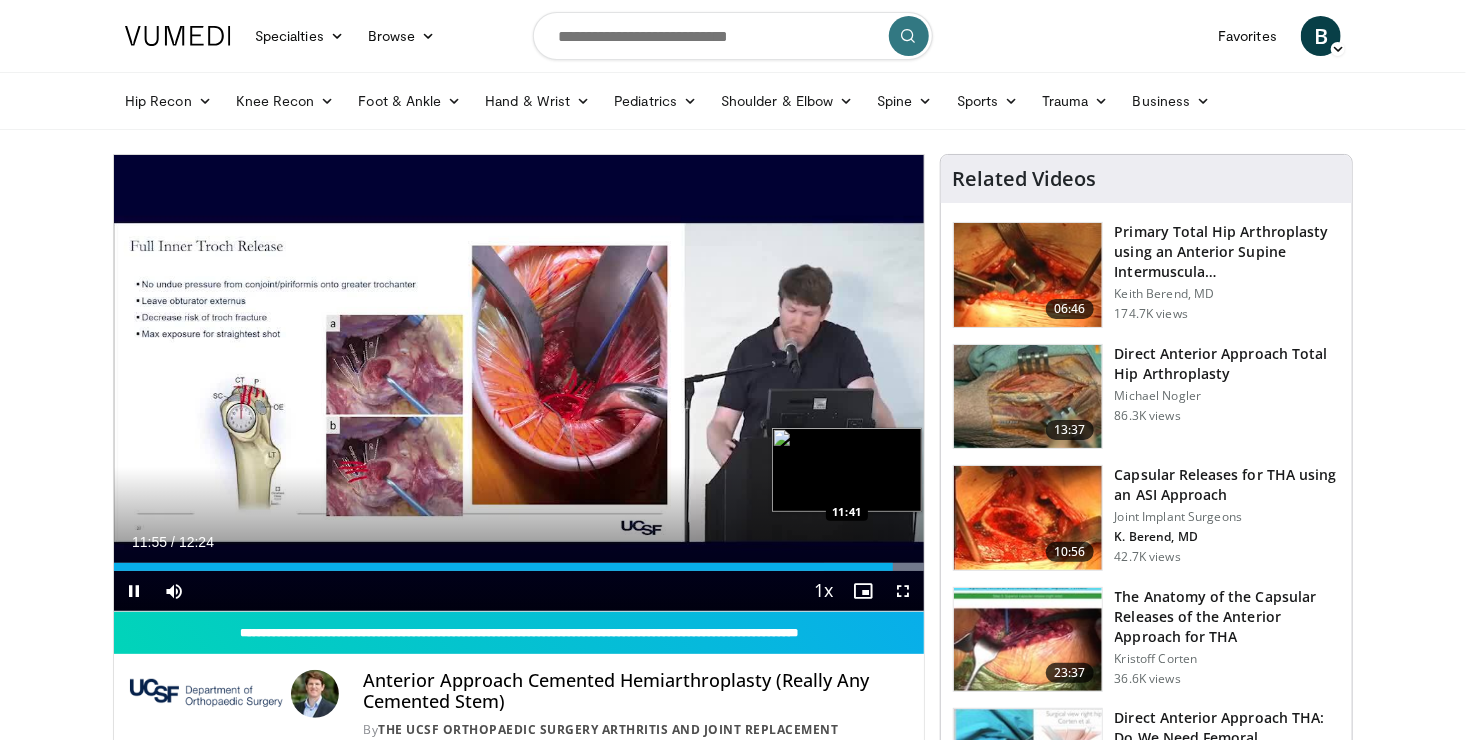 click on "Loaded :  100.00% 11:55 11:41" at bounding box center (519, 561) 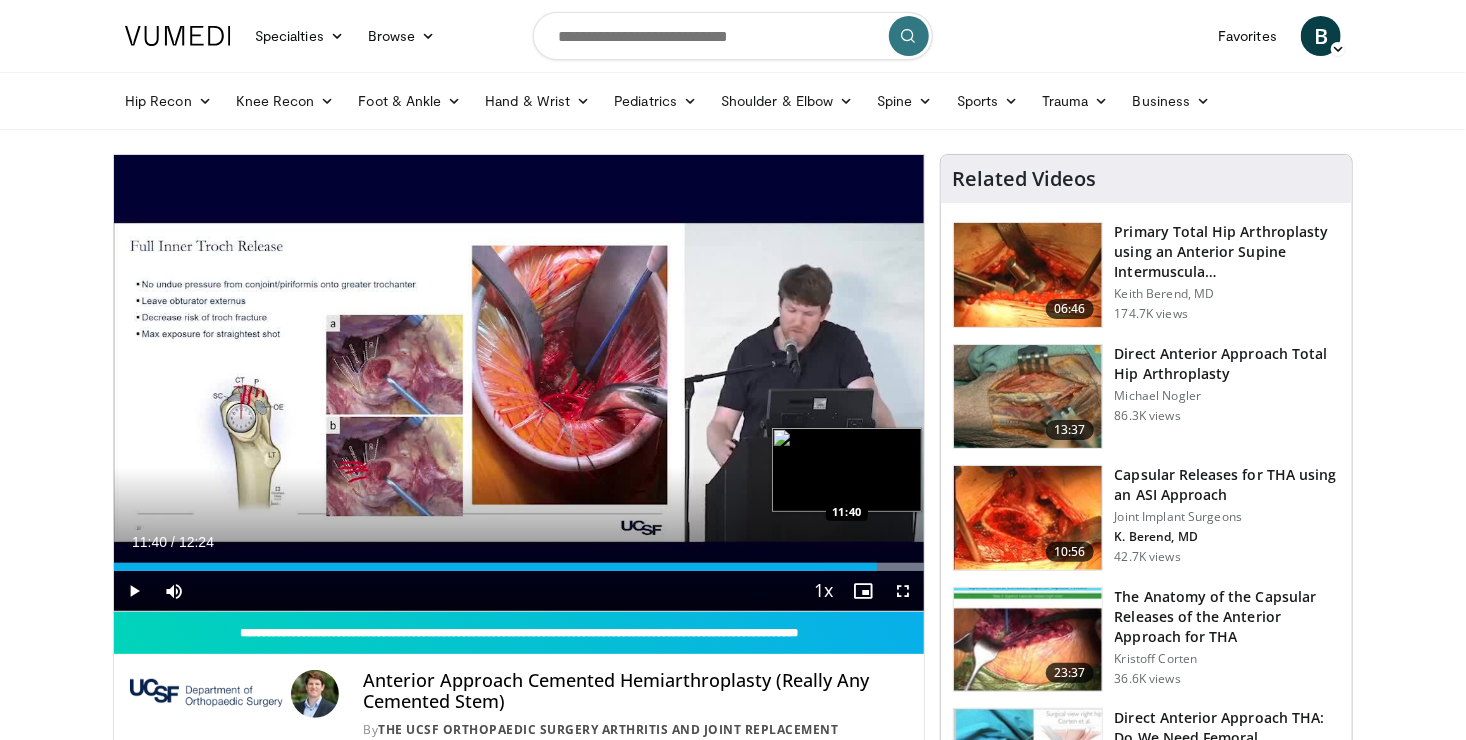 click on "11:57" at bounding box center [495, 567] 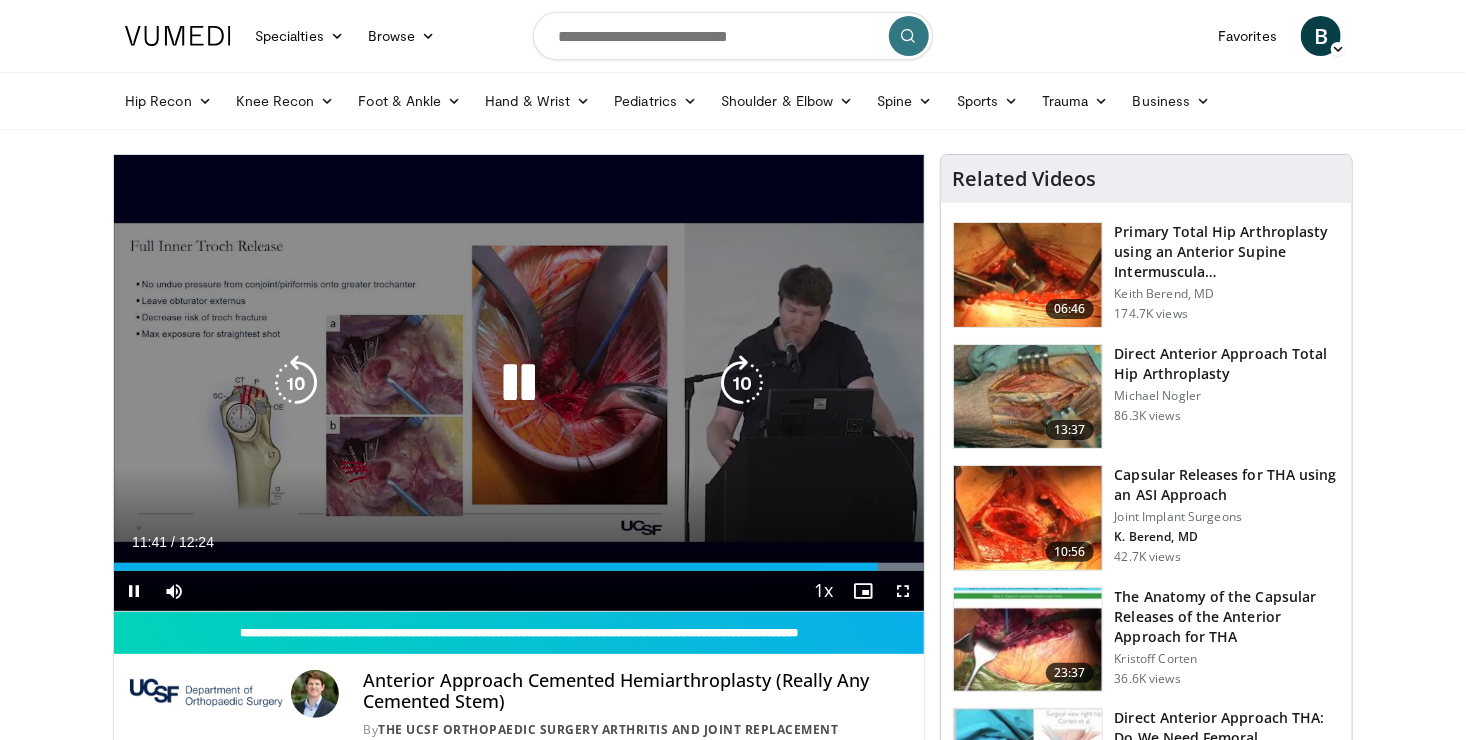 click at bounding box center (519, 383) 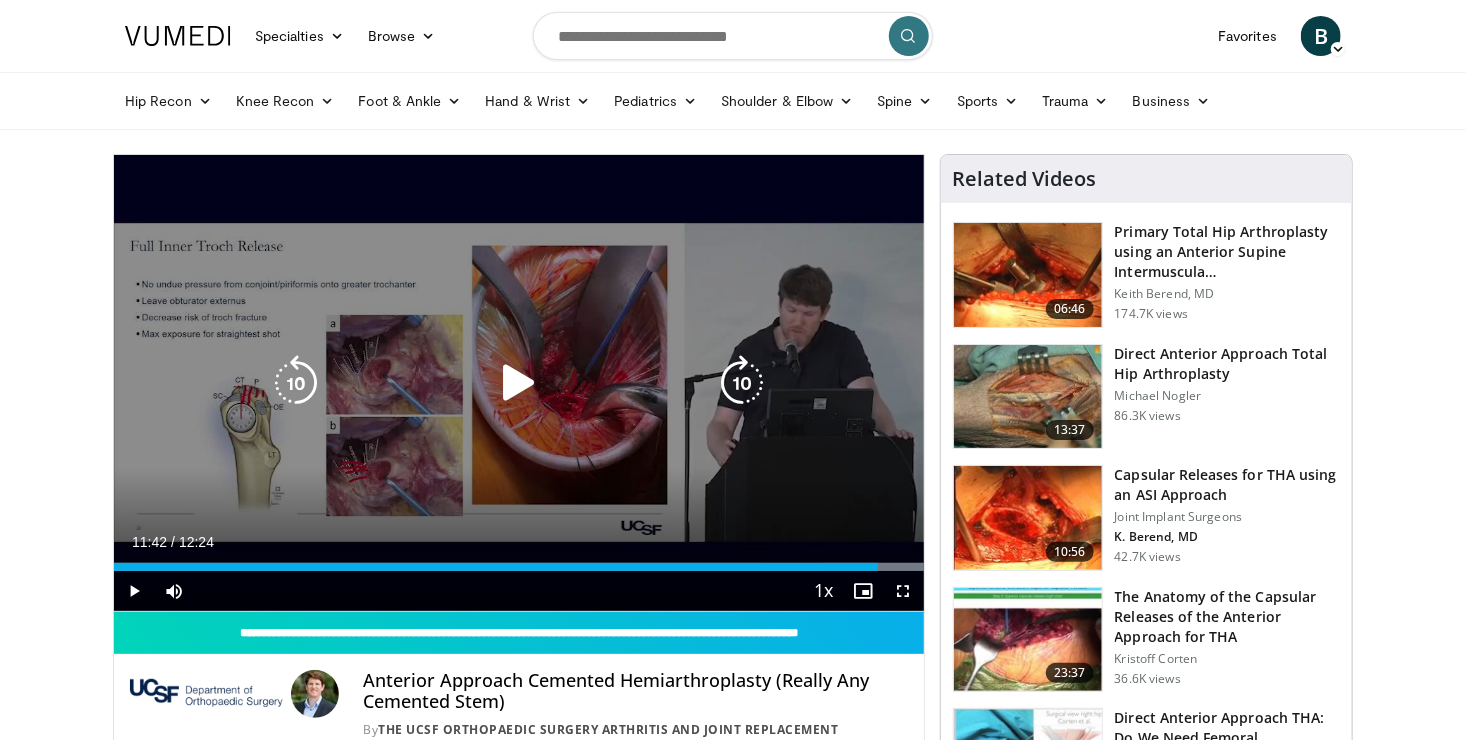 click on "10 seconds
Tap to unmute" at bounding box center (519, 383) 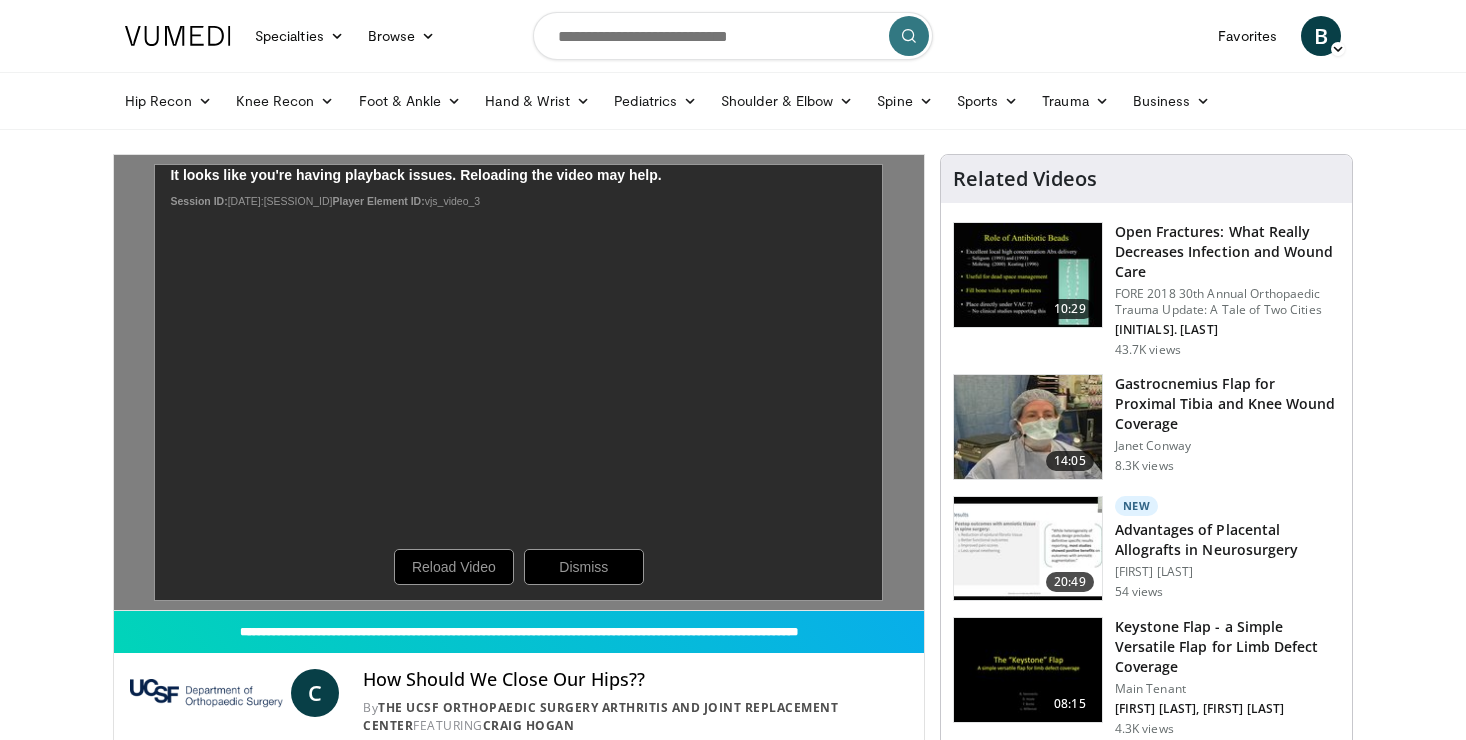 scroll, scrollTop: 0, scrollLeft: 0, axis: both 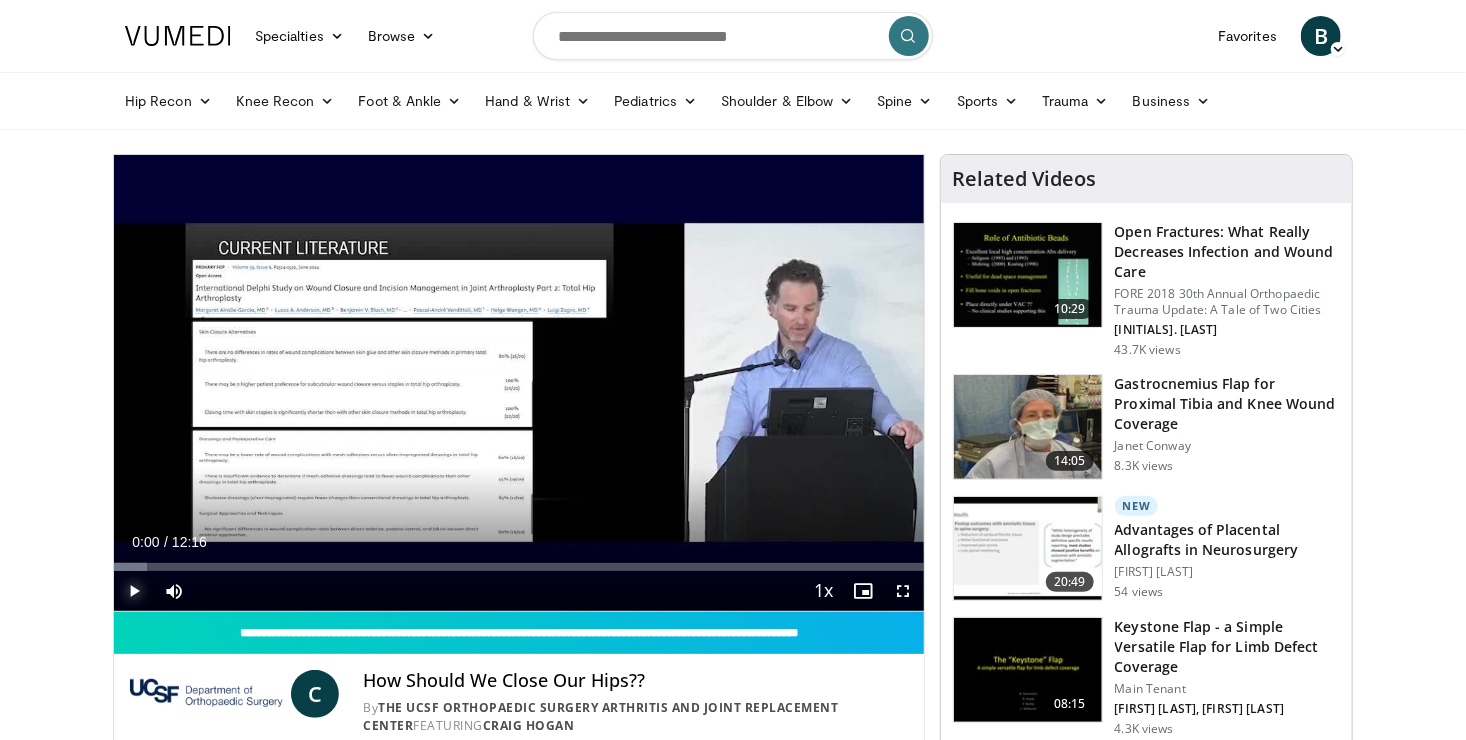 click at bounding box center (134, 591) 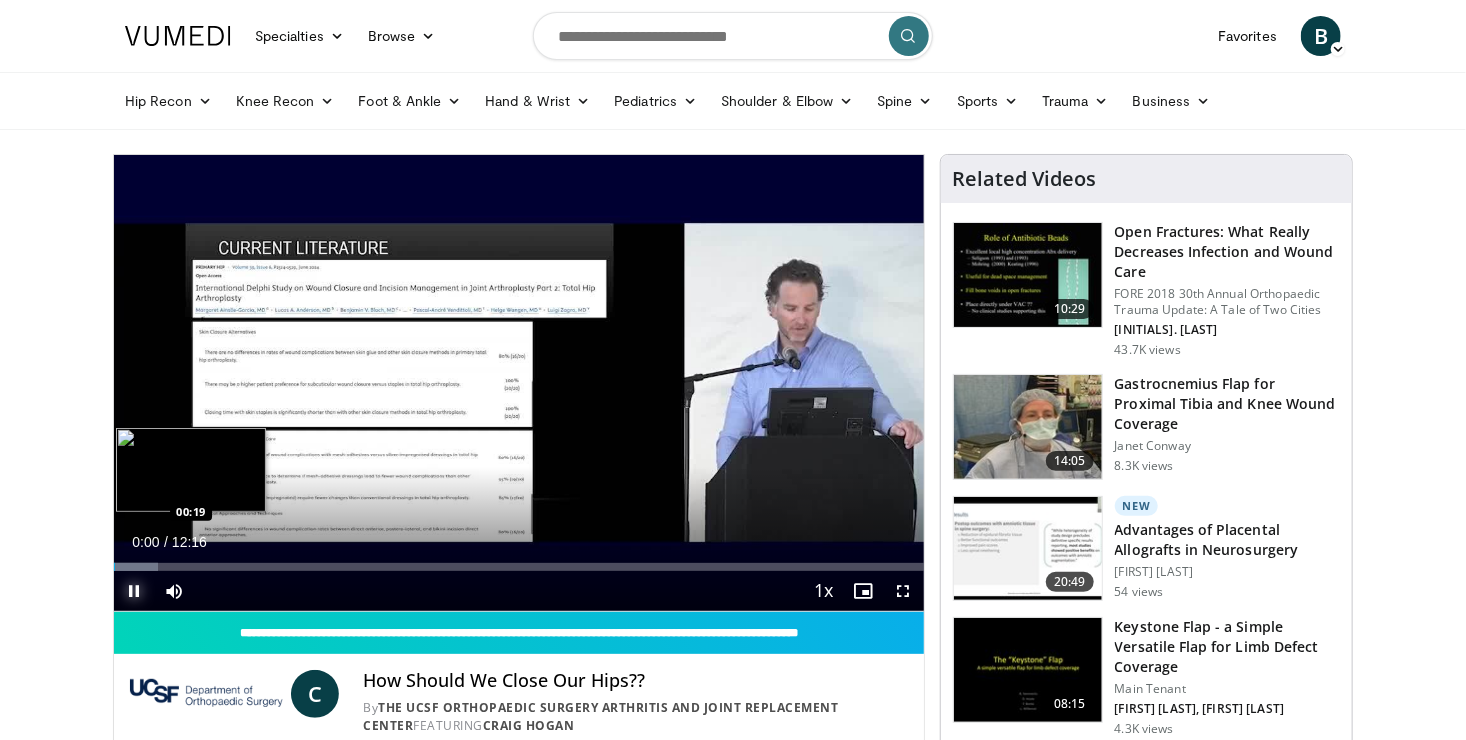 click at bounding box center [136, 567] 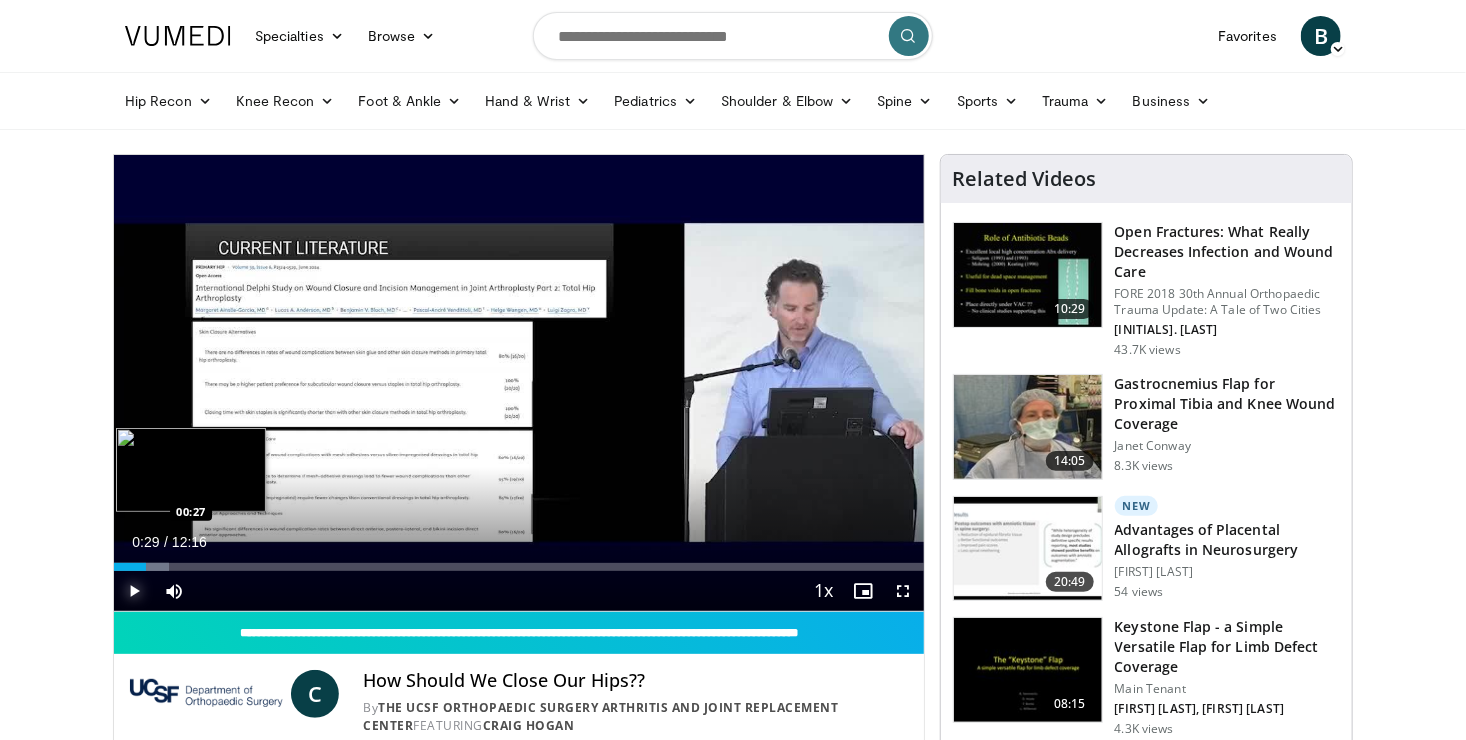 click on "Loaded :  6.77% 00:18 00:27" at bounding box center [519, 567] 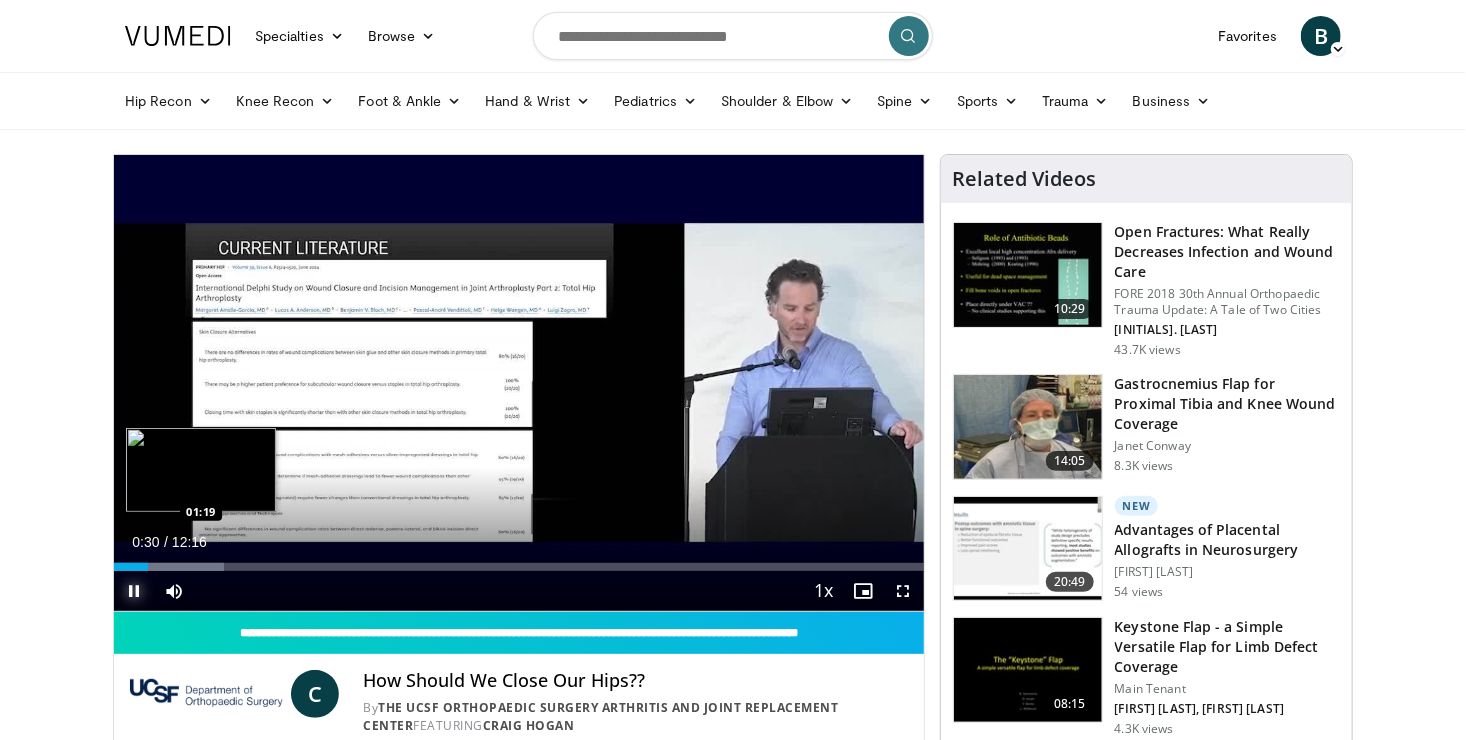 click on "Loaded :  13.55% 00:30 01:19" at bounding box center [519, 561] 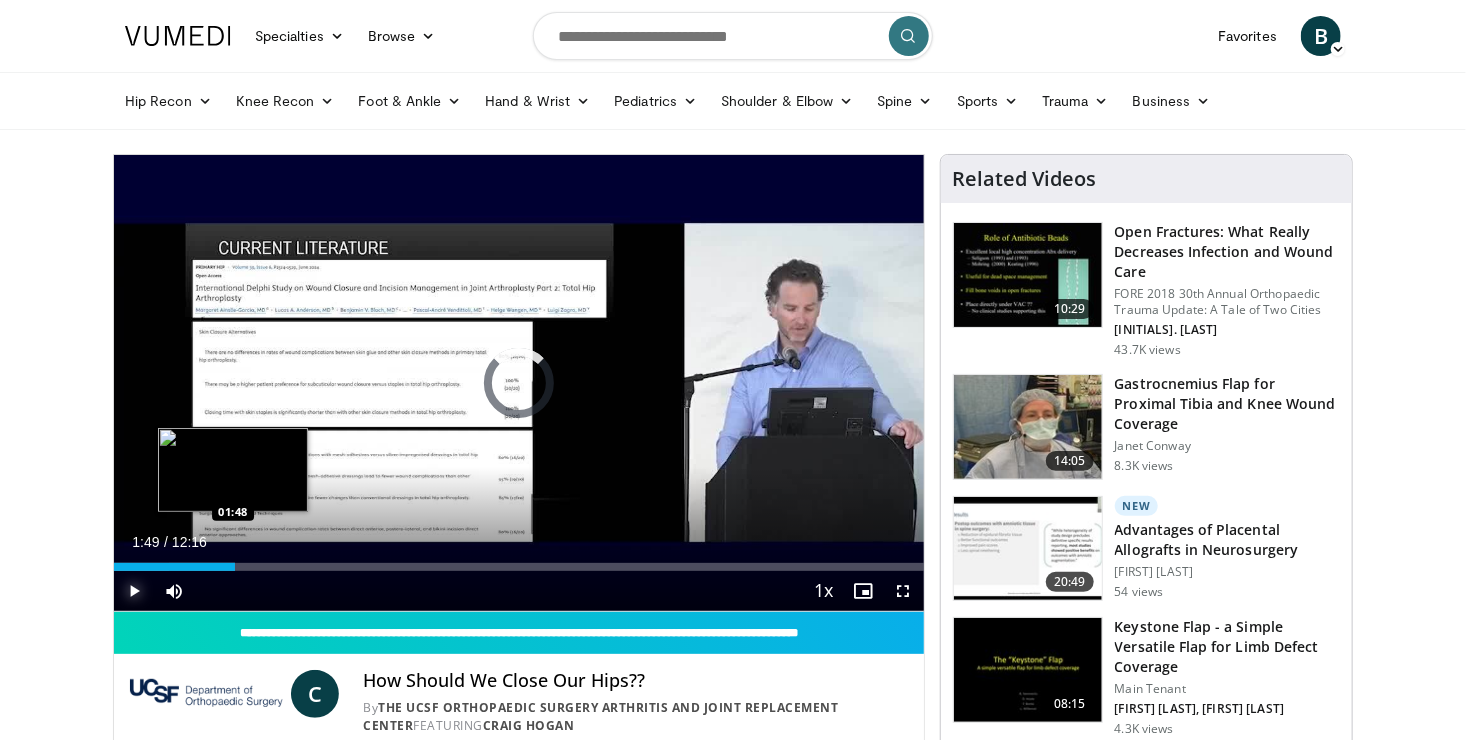 click on "Loaded :  14.96% 01:19 01:48" at bounding box center [519, 567] 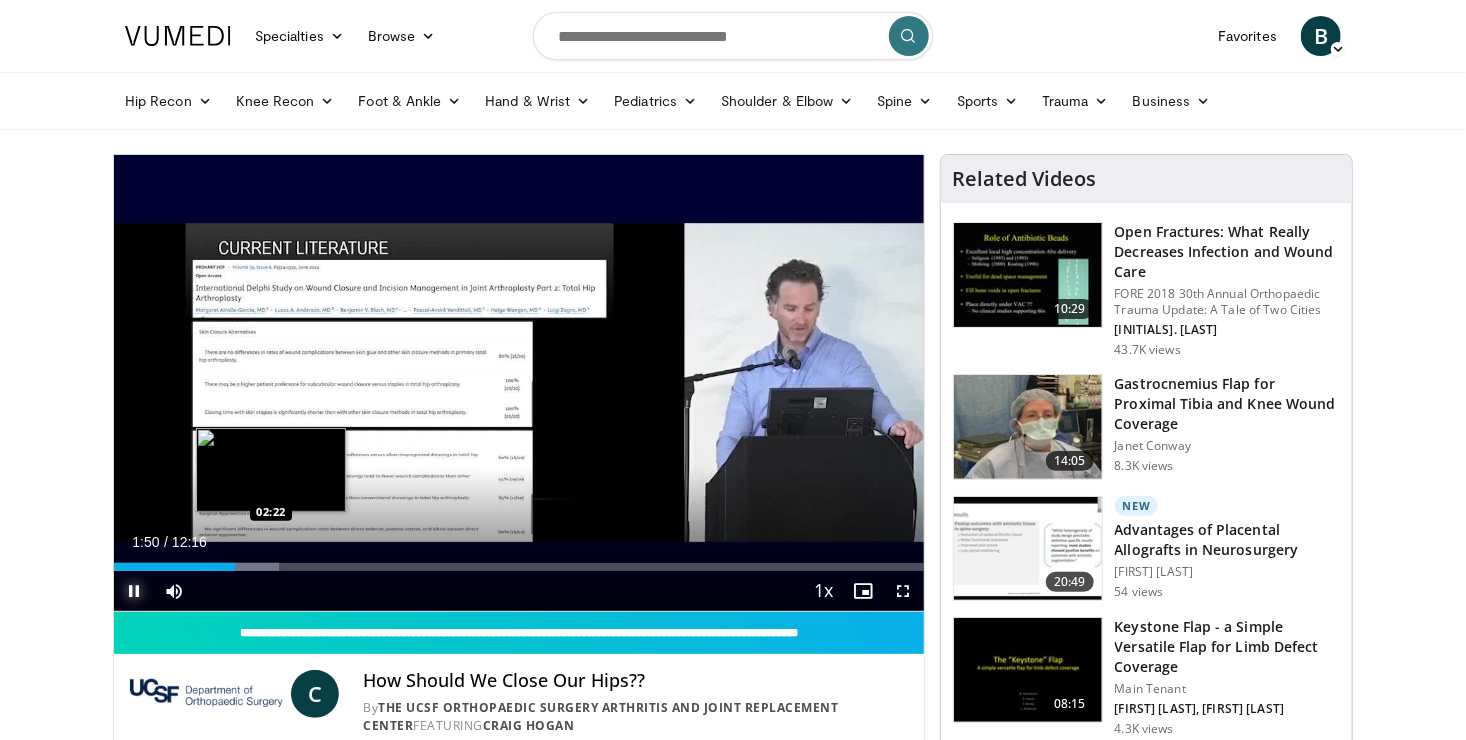 click at bounding box center (241, 567) 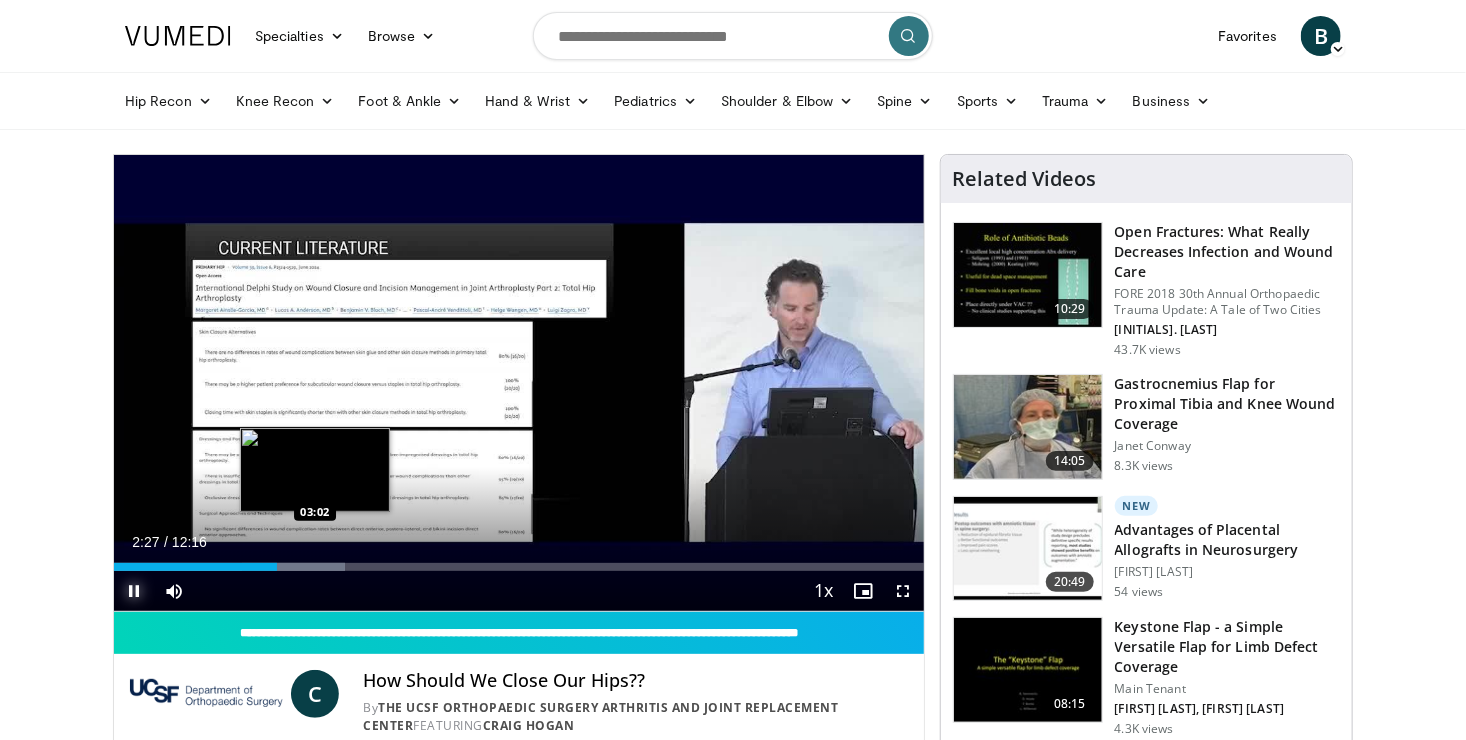 click on "Loaded :  28.48% 02:27 03:02" at bounding box center (519, 561) 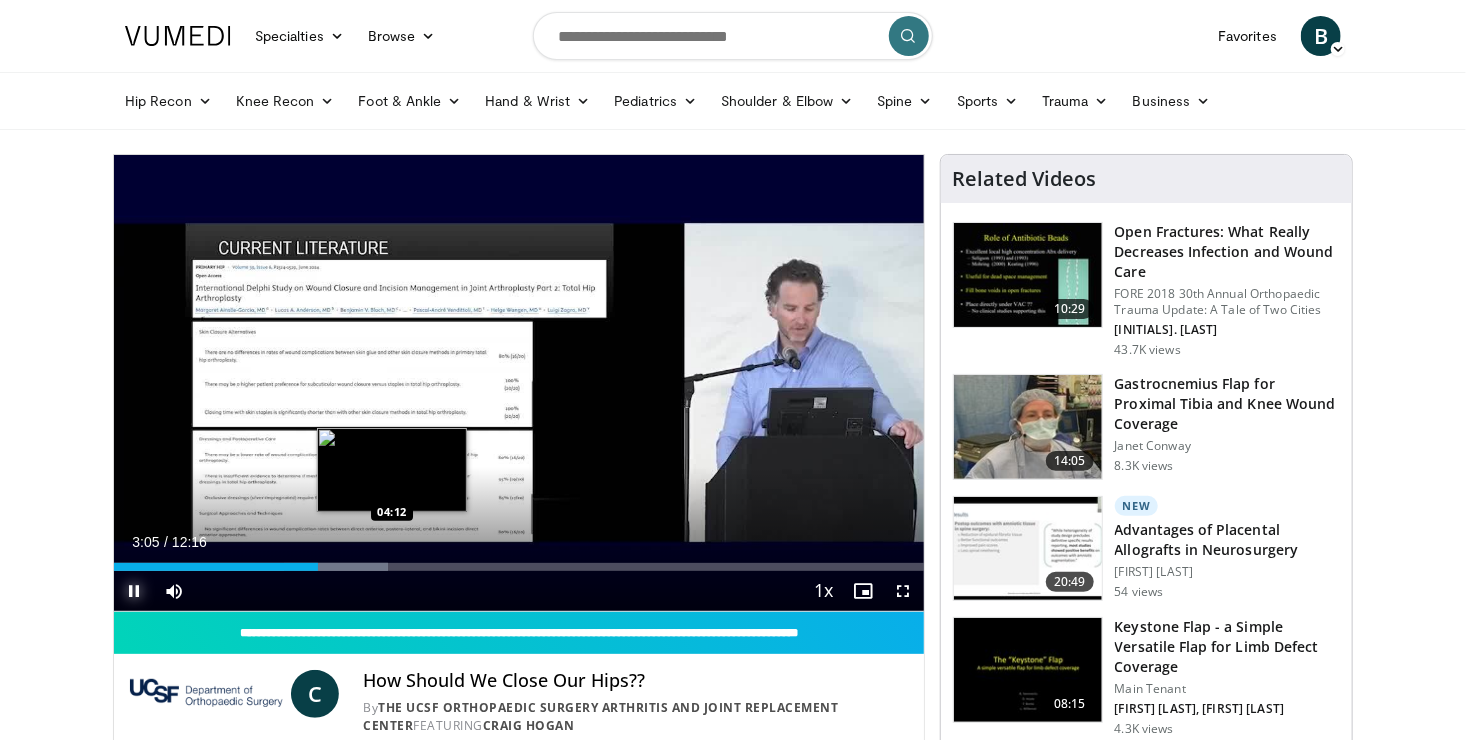 click on "Loaded :  33.90% 03:05 04:12" at bounding box center (519, 567) 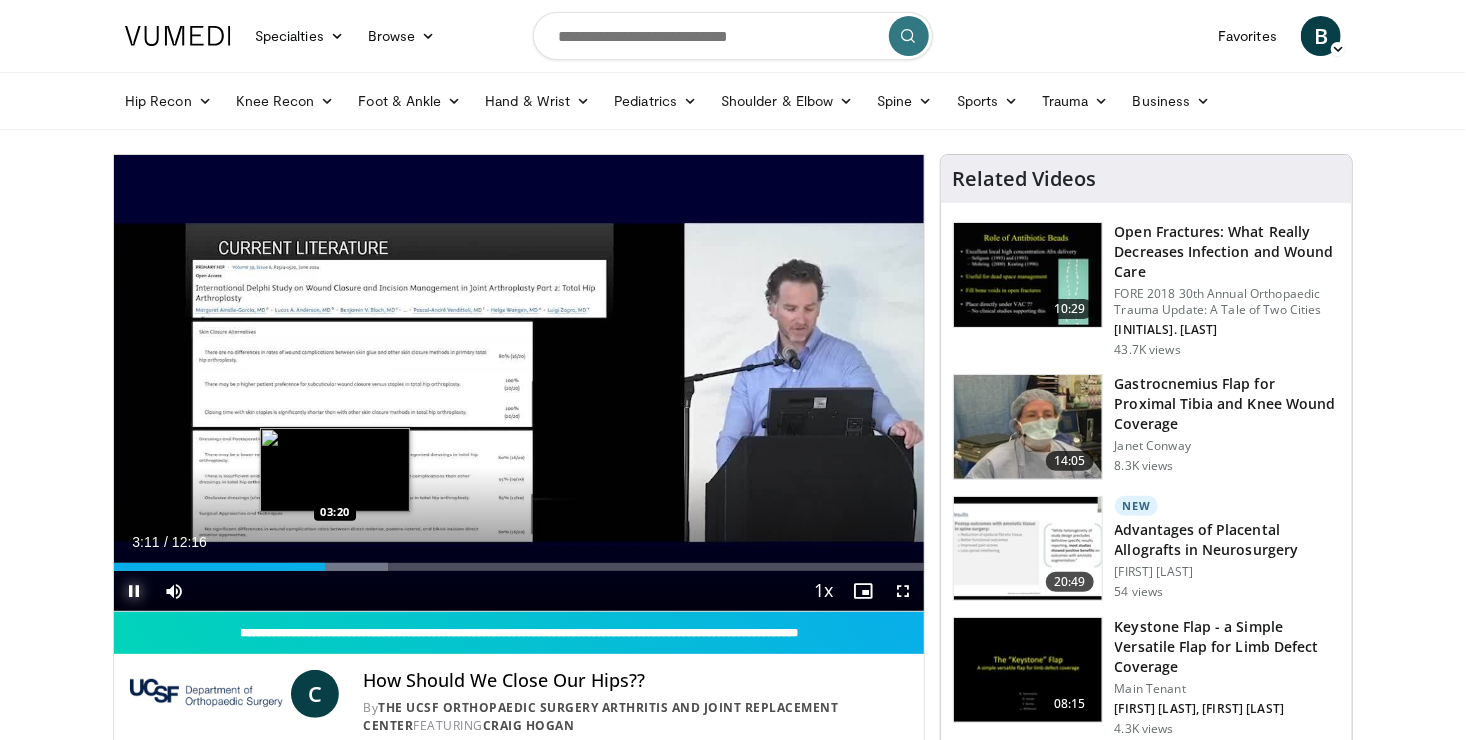 click at bounding box center [340, 567] 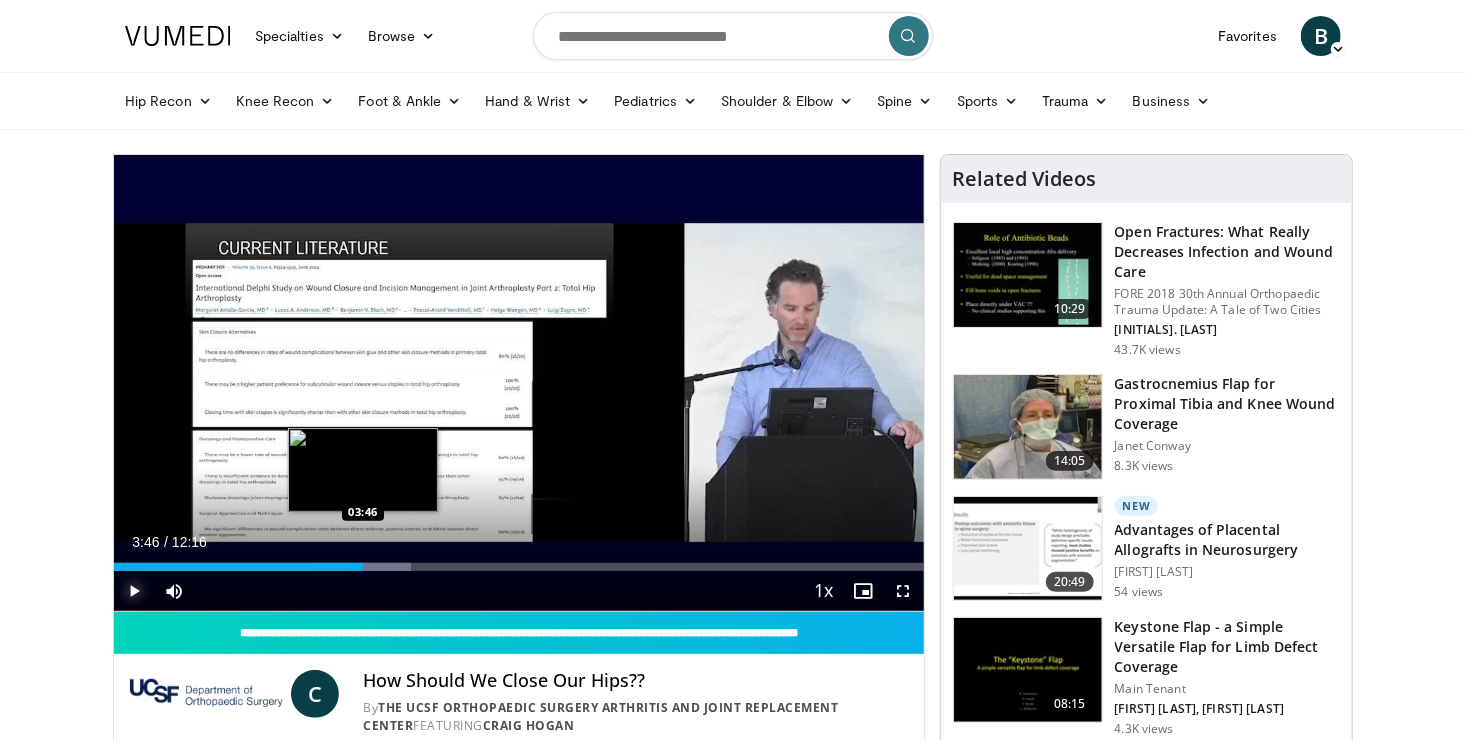 click on "Loaded :  36.72% 03:46 03:46" at bounding box center (519, 561) 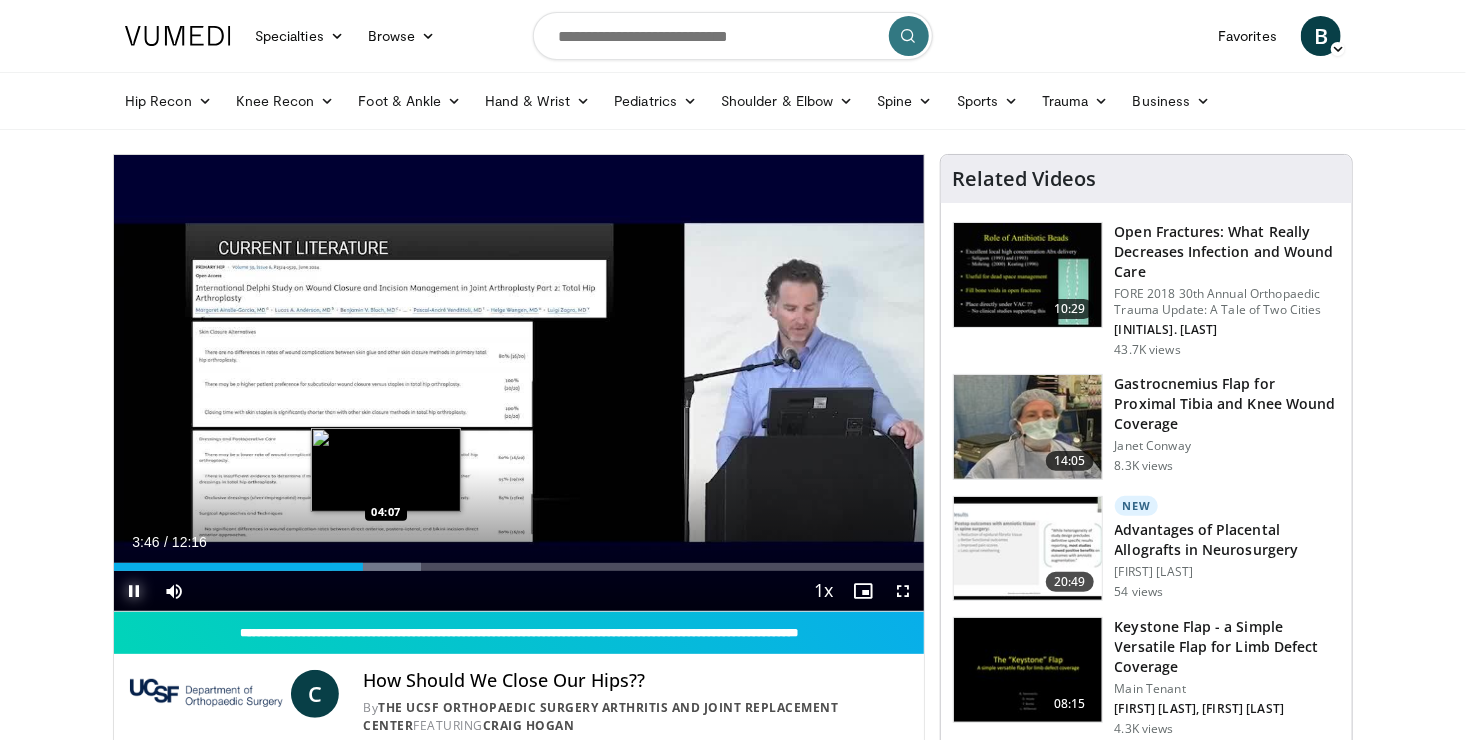 click at bounding box center [376, 567] 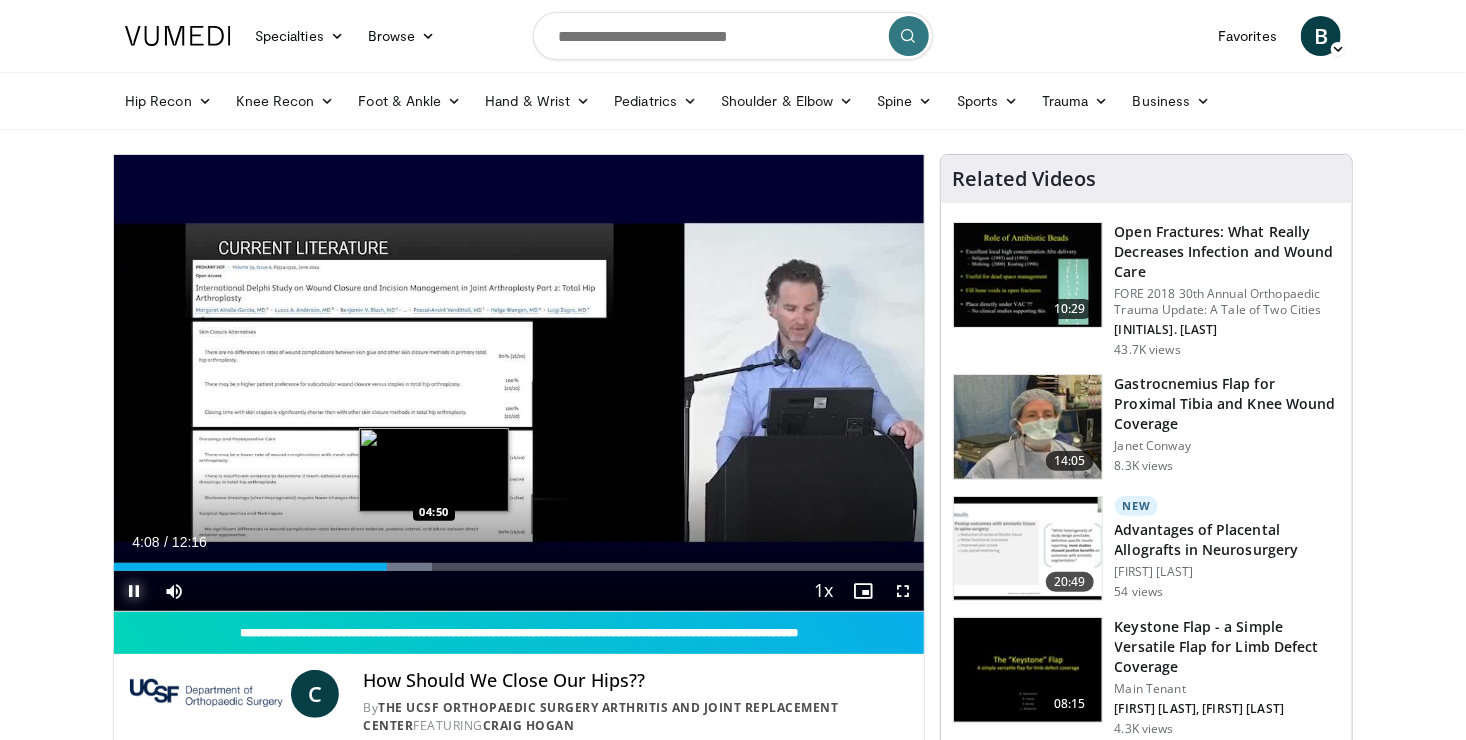 click on "Loaded :  39.33% 04:08 04:50" at bounding box center (519, 567) 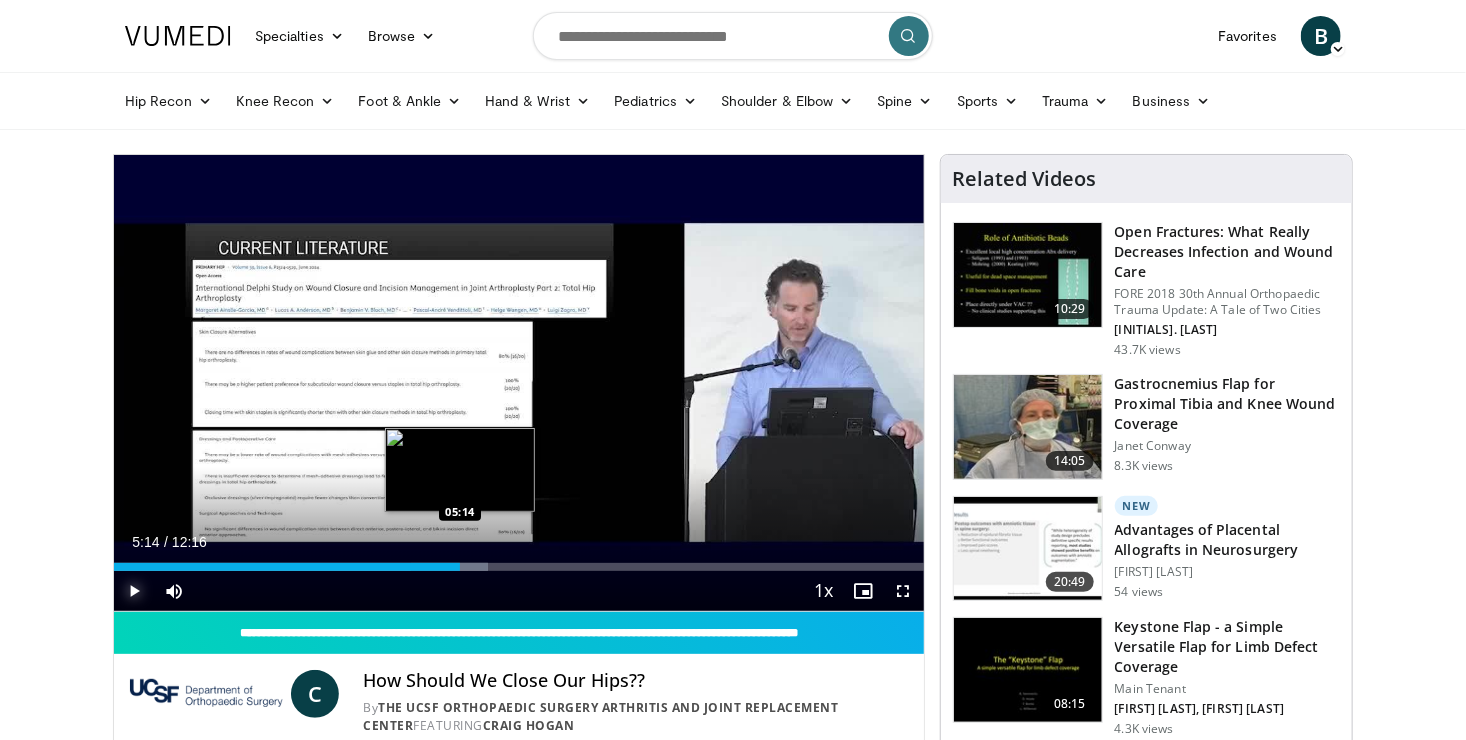 click on "Loaded :  46.24% 04:59 05:14" at bounding box center (519, 561) 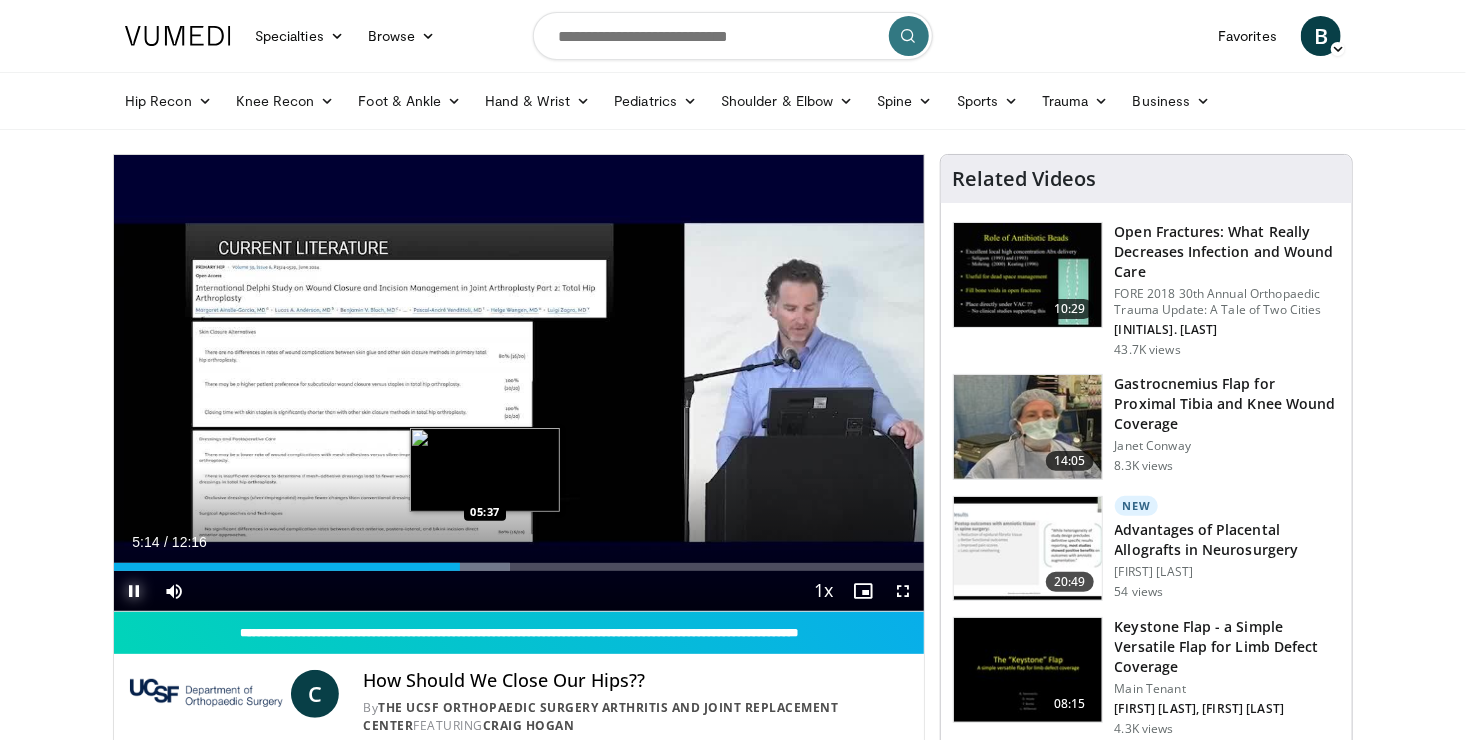 click on "Loaded :  48.96% 05:14 05:37" at bounding box center (519, 561) 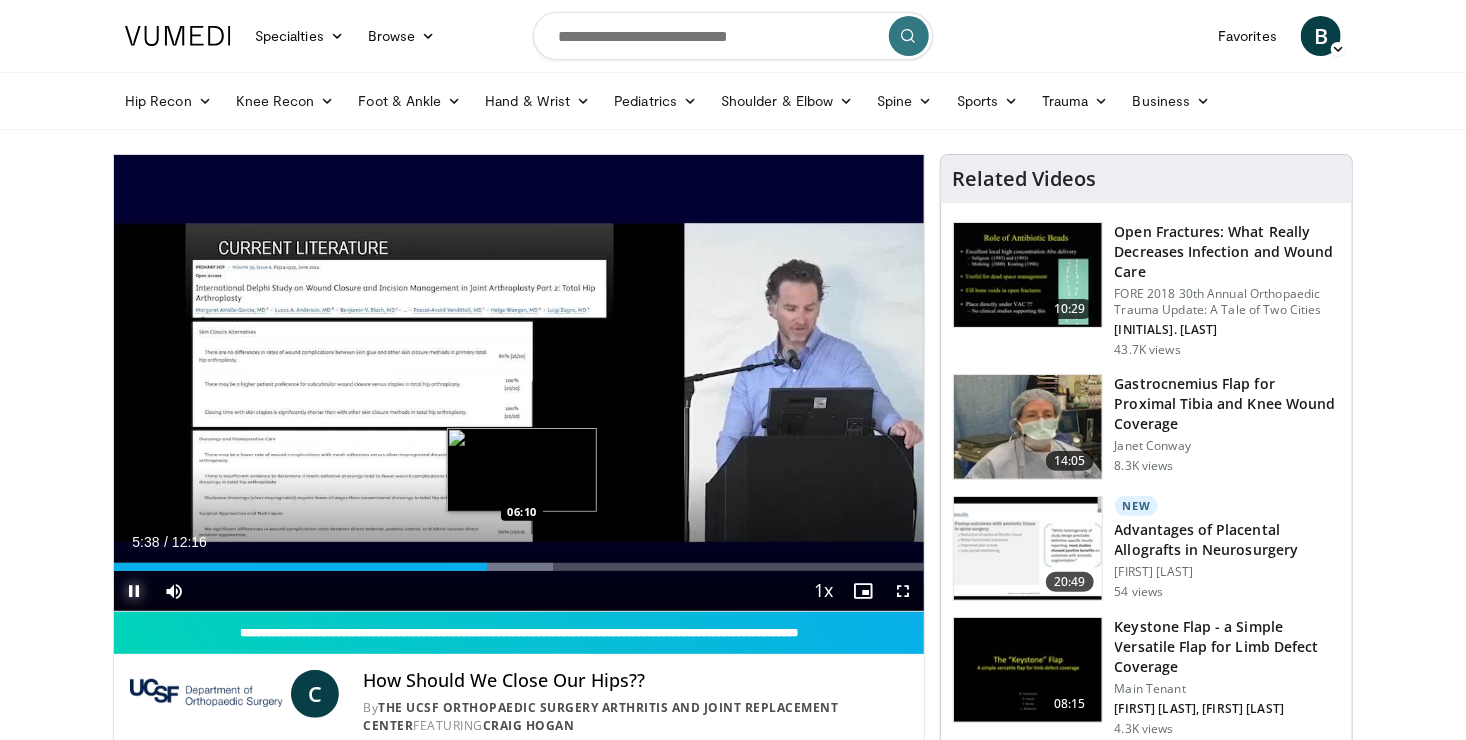 click on "Loaded :  54.25% 05:39 06:10" at bounding box center (519, 567) 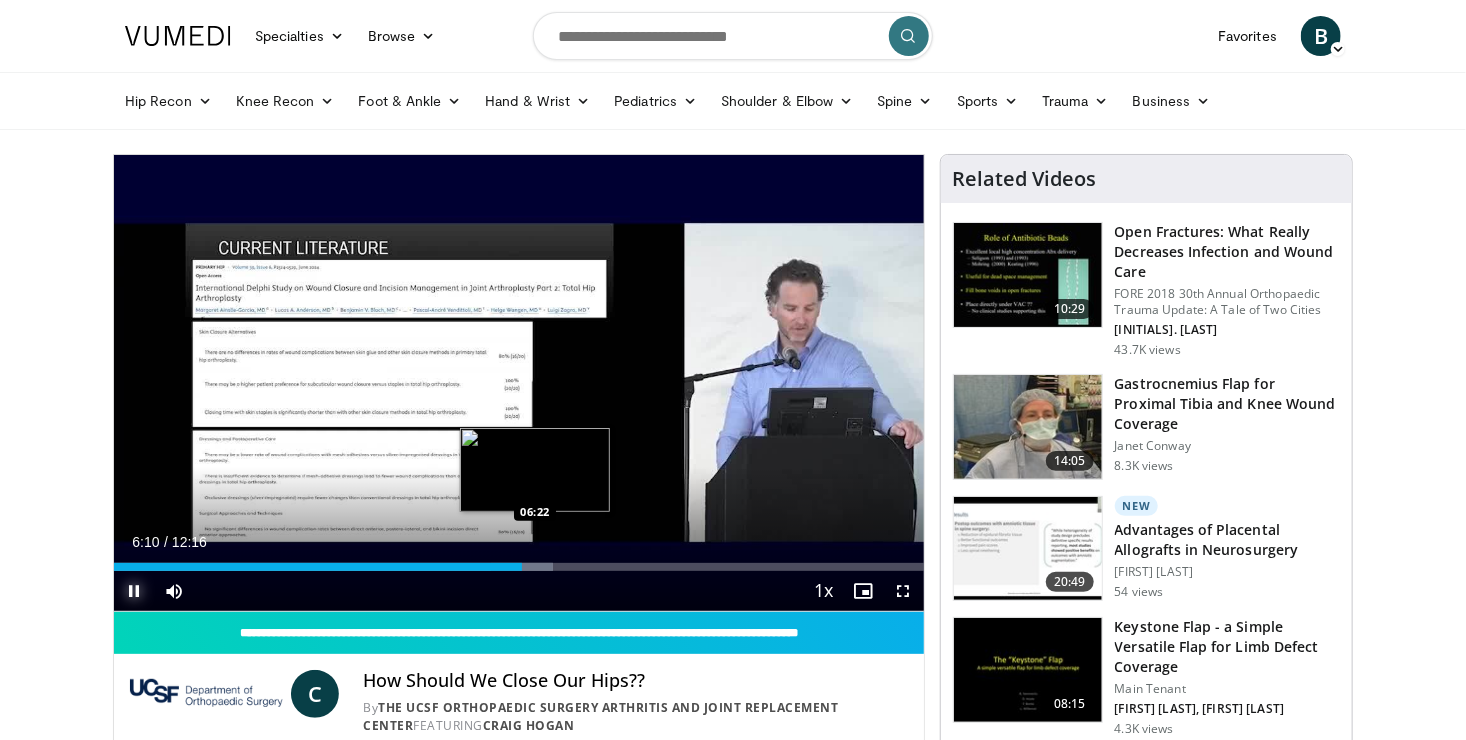 click on "Loaded :  54.25% 06:10 06:22" at bounding box center (519, 561) 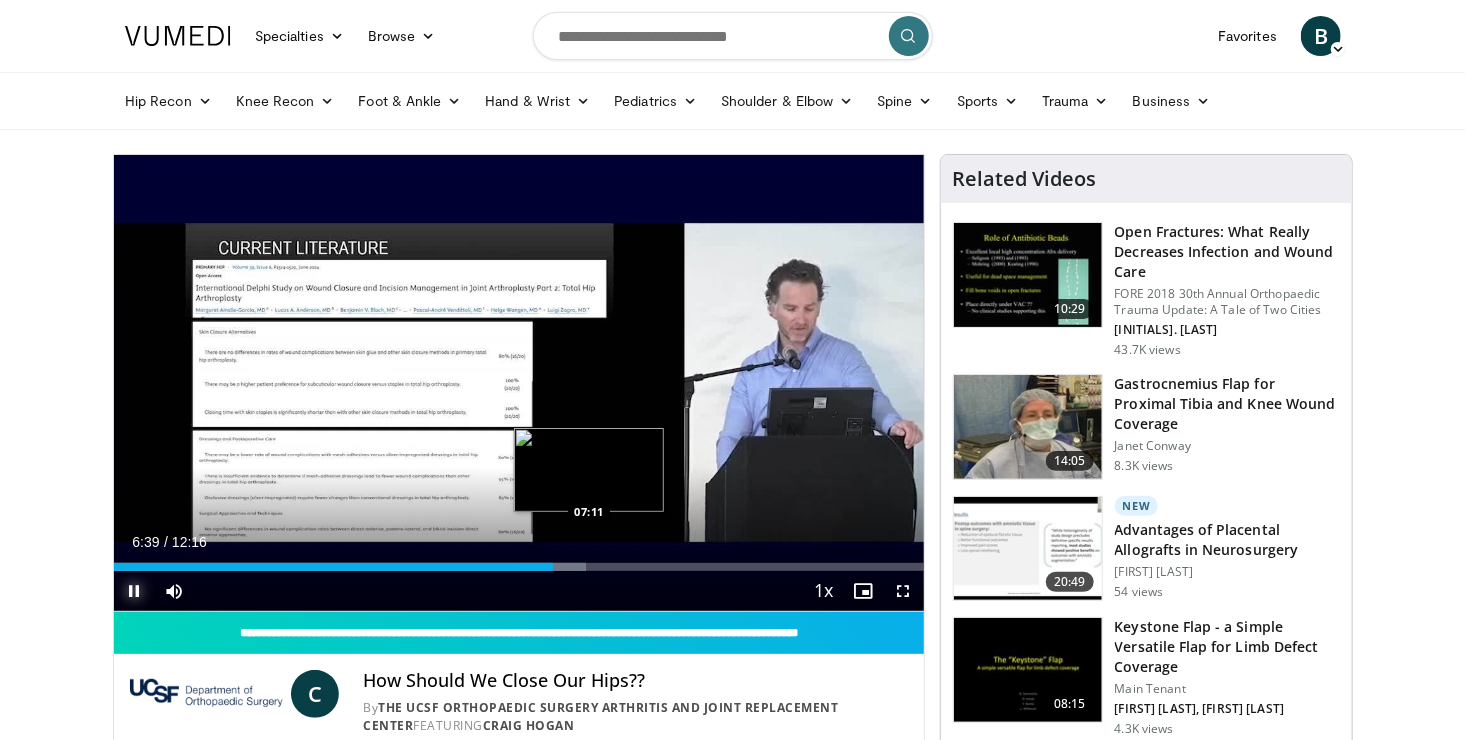 click on "Loaded :  58.32% 06:39 07:11" at bounding box center (519, 561) 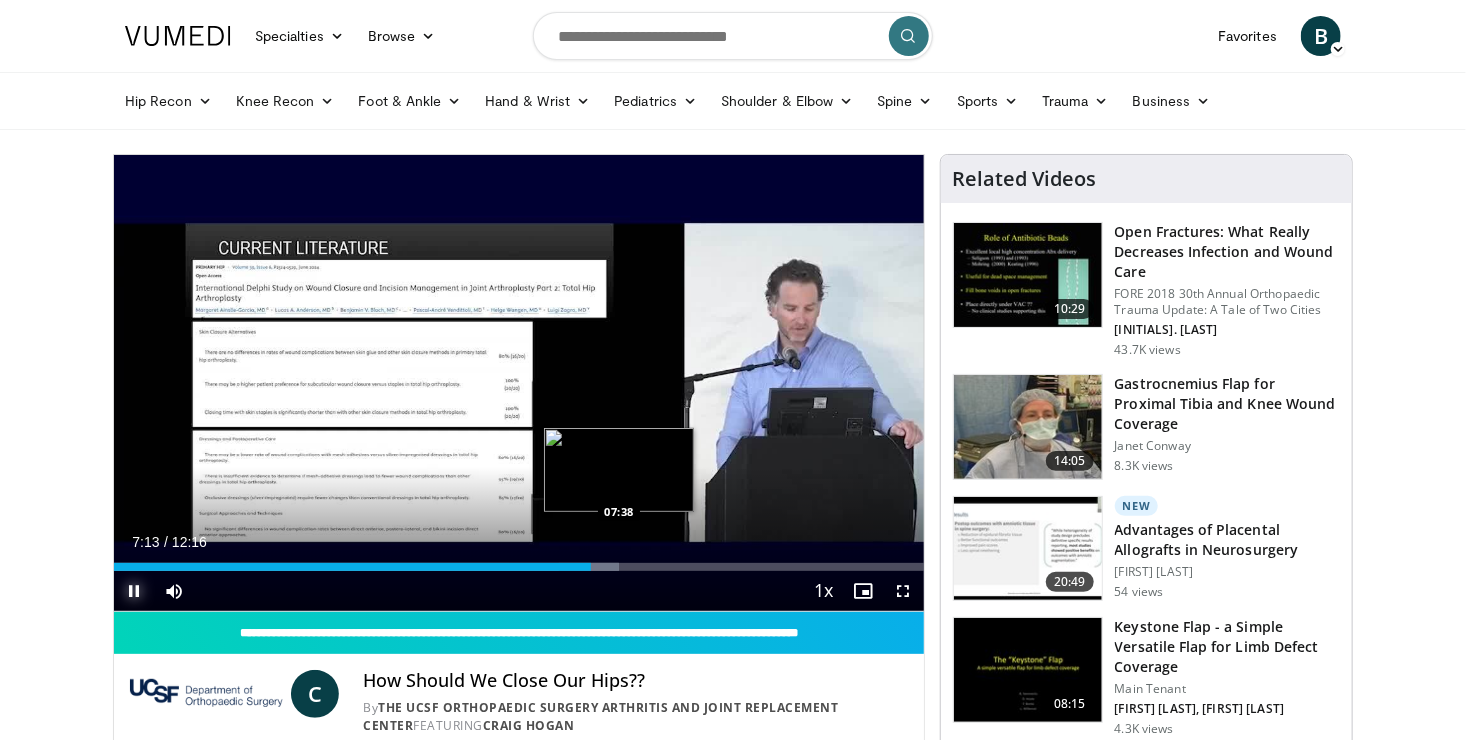 click on "Loaded :  62.39% 07:13 07:38" at bounding box center (519, 567) 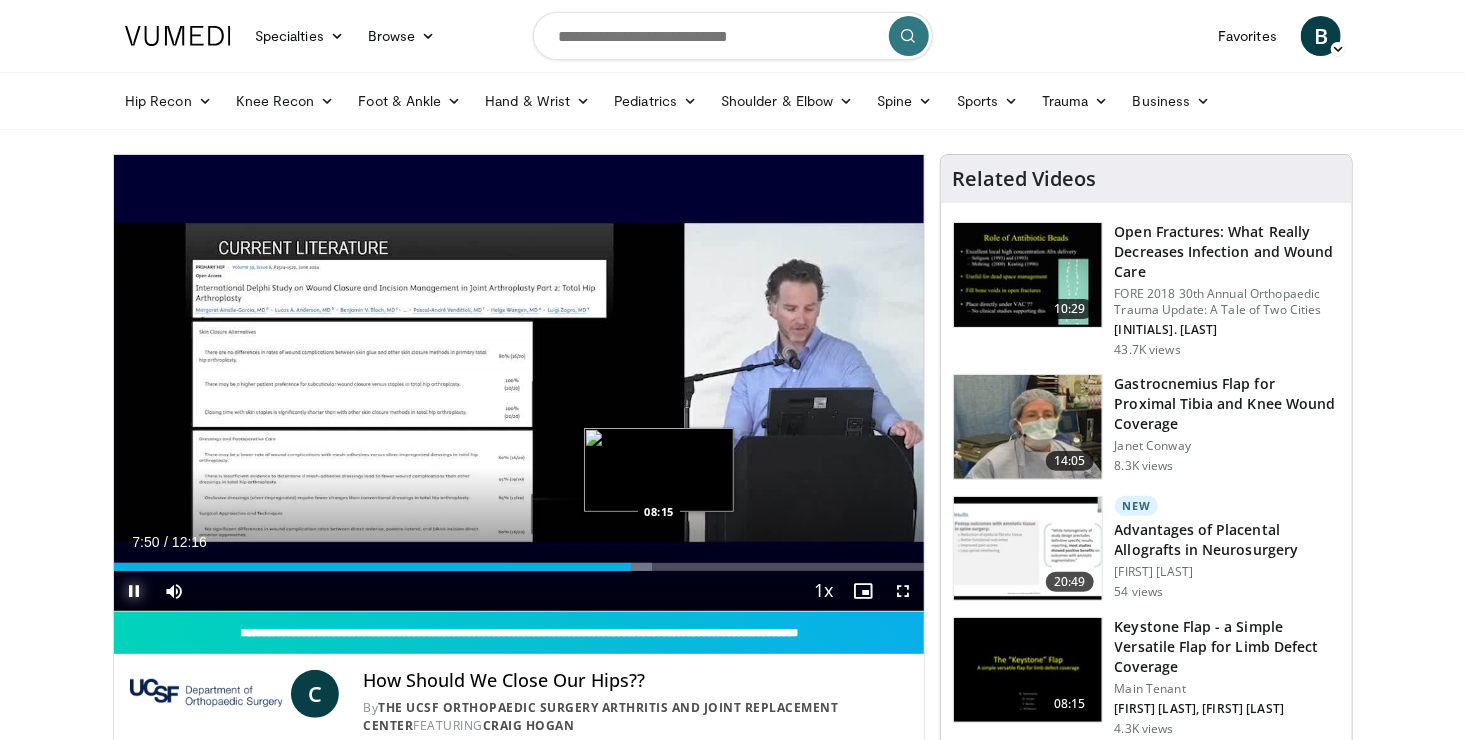 click on "Loaded :  66.46% 07:50 08:15" at bounding box center (519, 567) 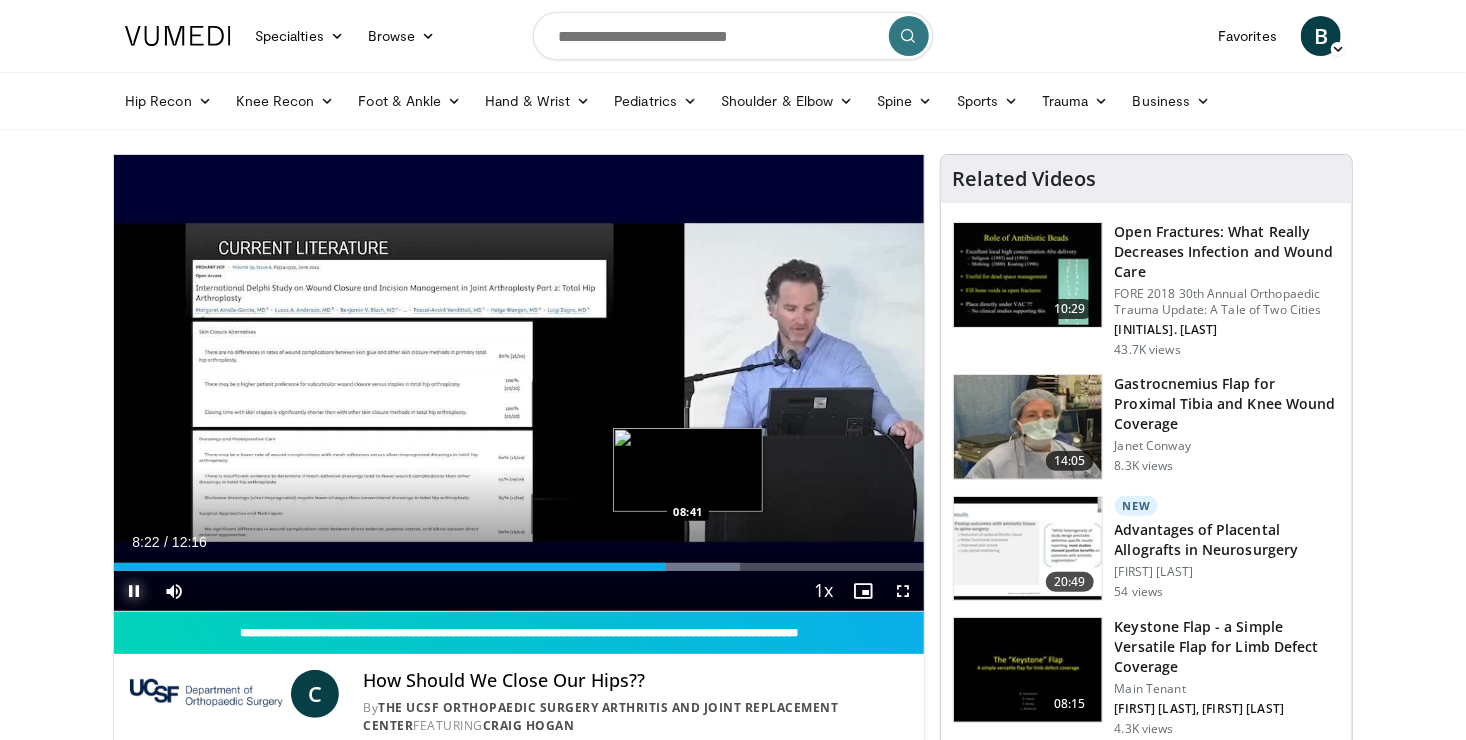 click on "Loaded :  77.31% 08:22 08:41" at bounding box center [519, 561] 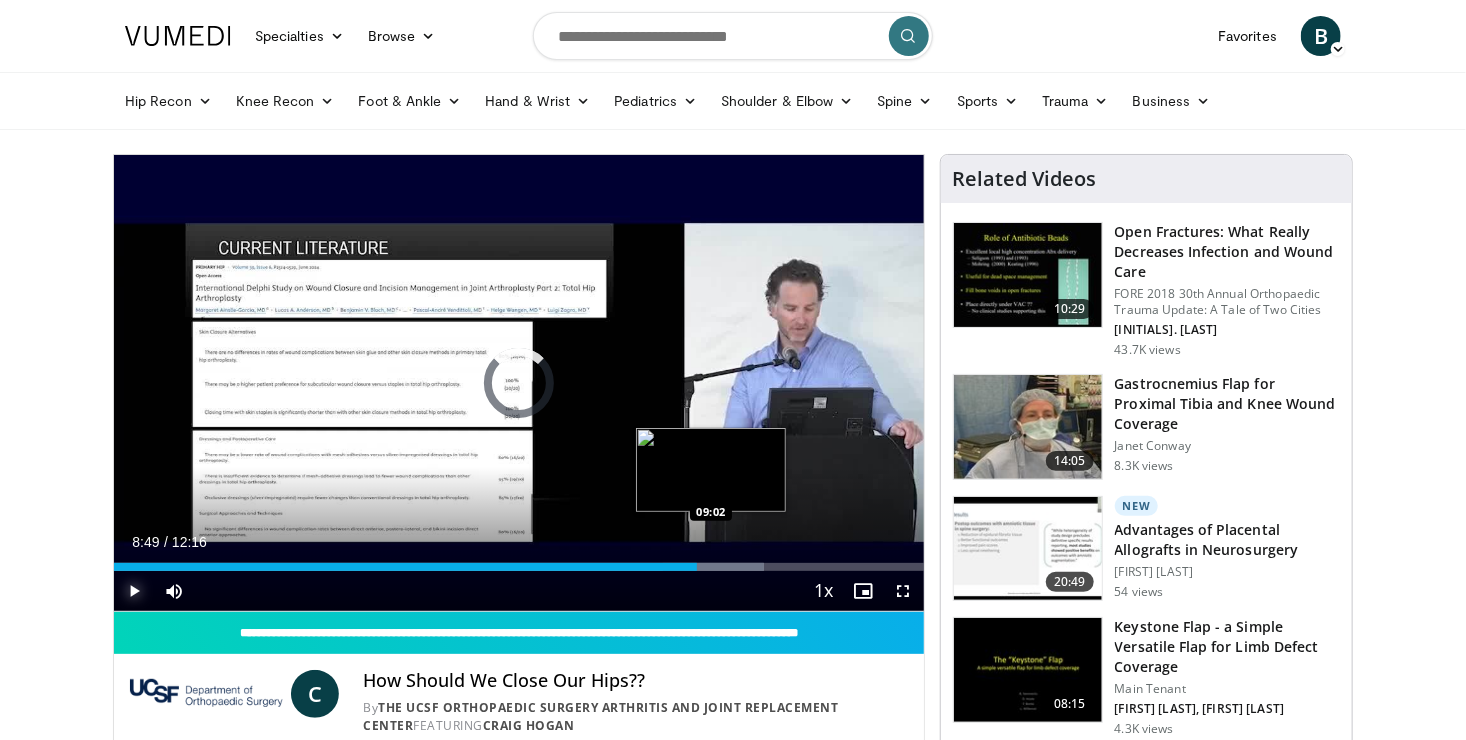 click on "Loaded :  80.24% 08:49 09:02" at bounding box center (519, 561) 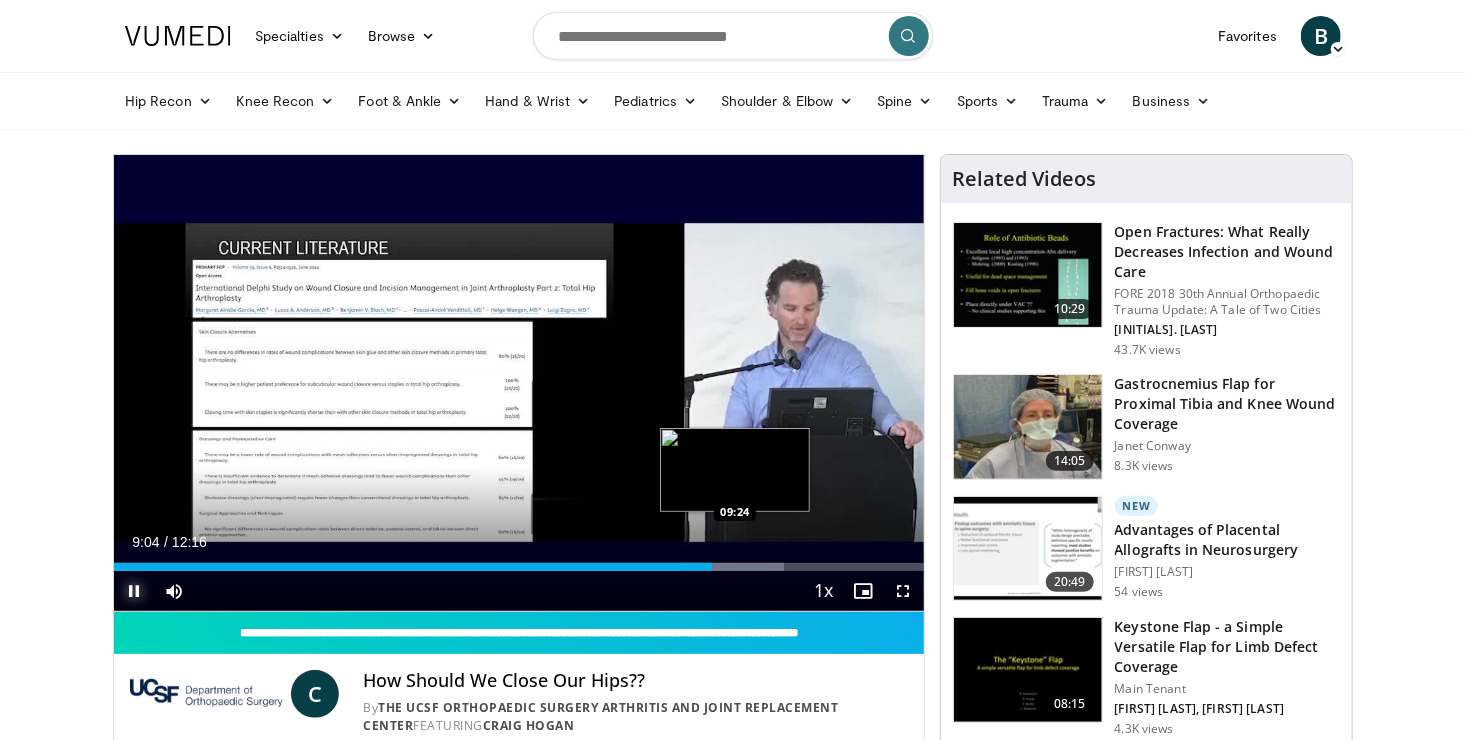 click on "Loaded :  82.74% 09:03 09:24" at bounding box center [519, 561] 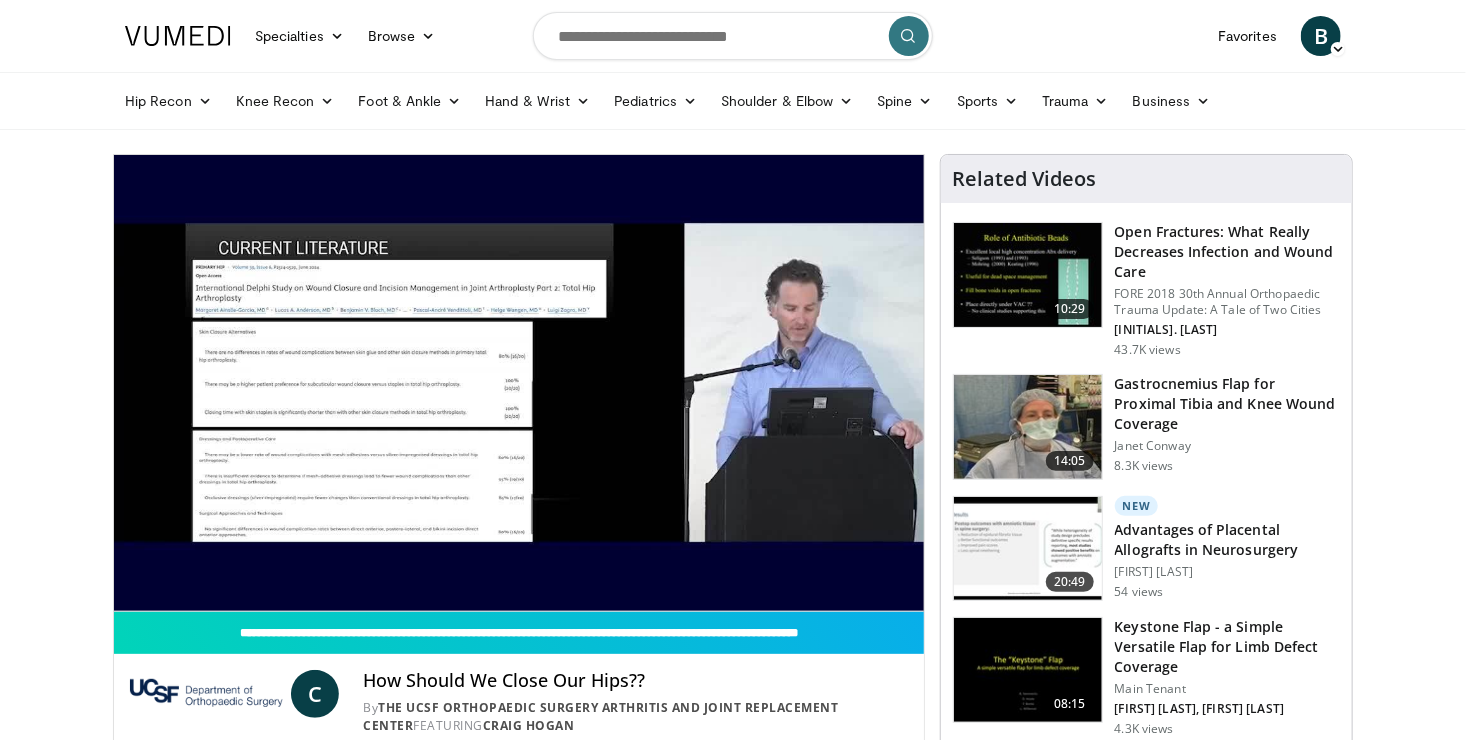 click on "**********" at bounding box center (519, 383) 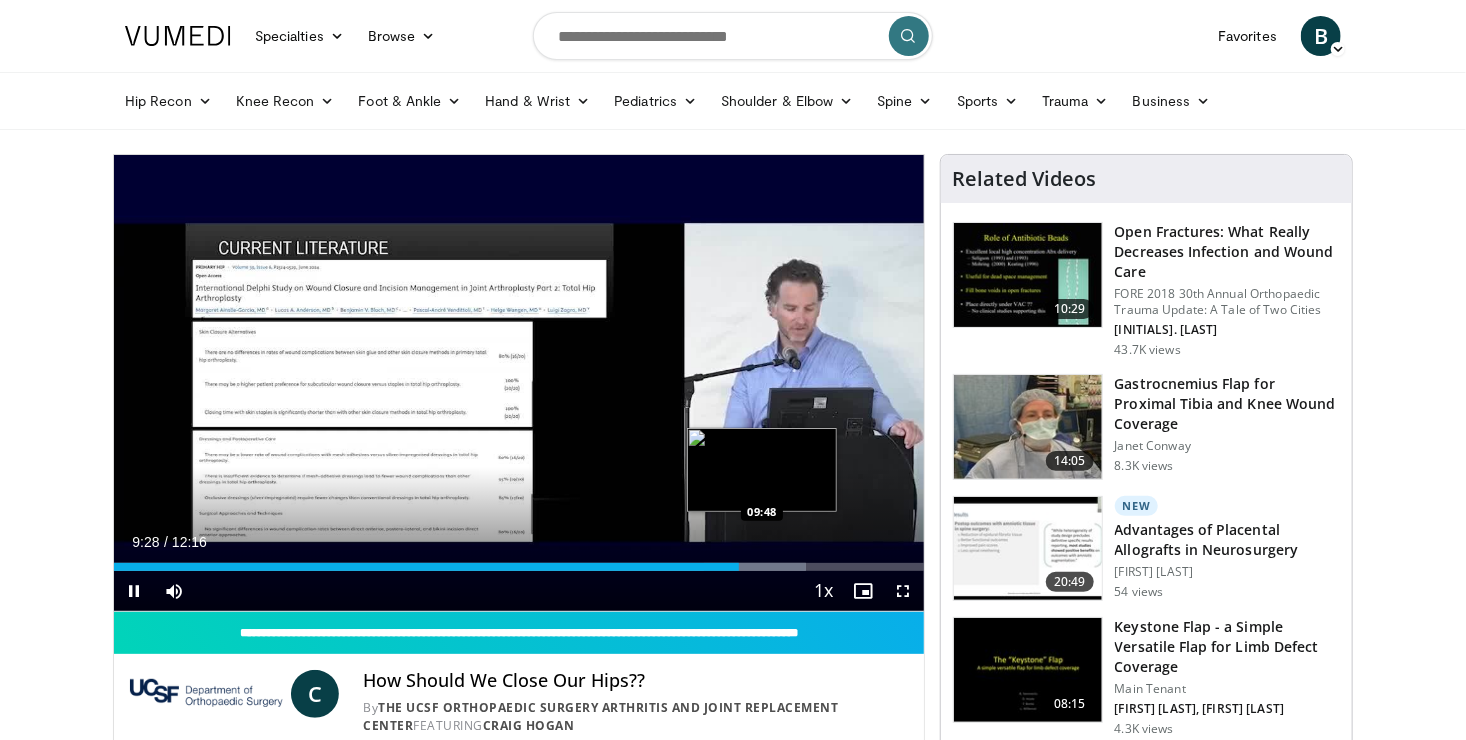 click at bounding box center [755, 567] 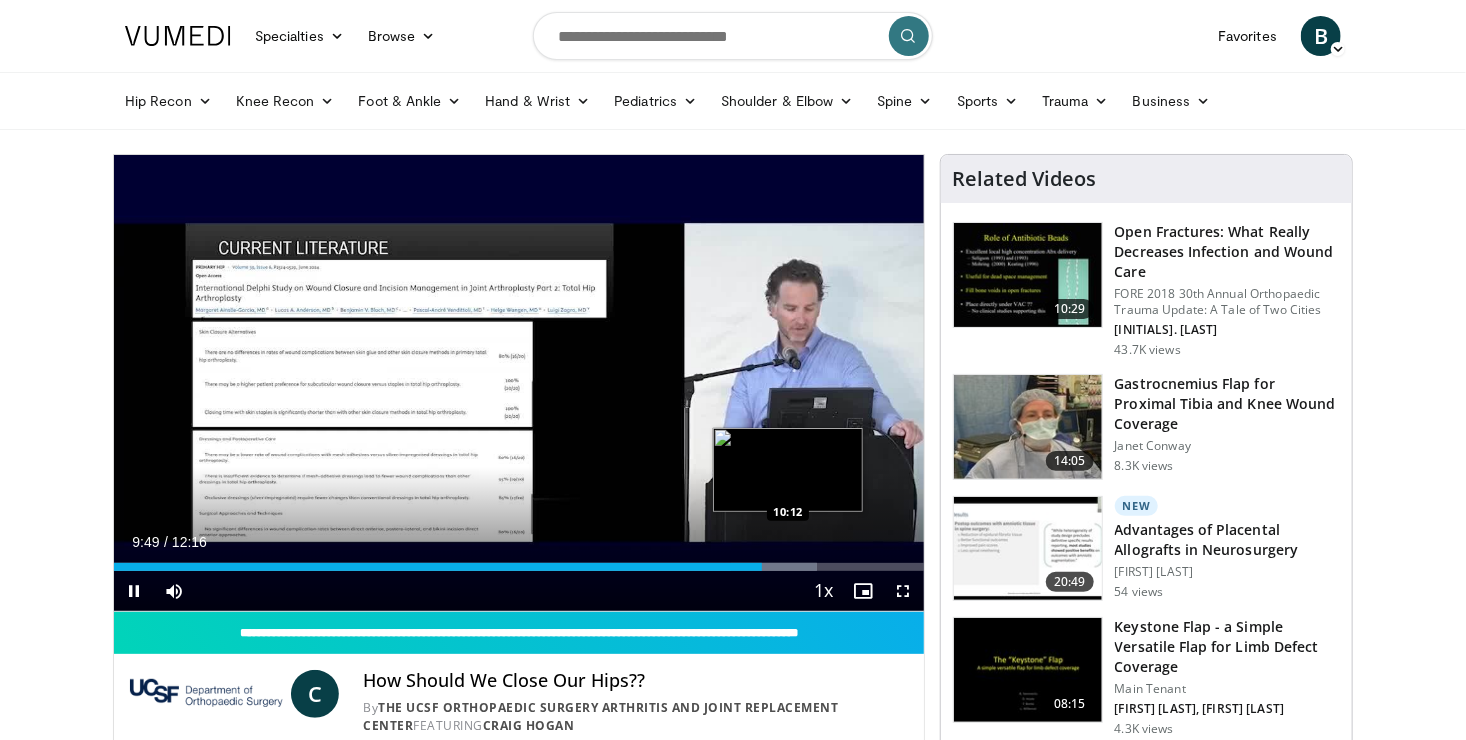 click on "Loaded :  86.81% 09:48 10:12" at bounding box center (519, 561) 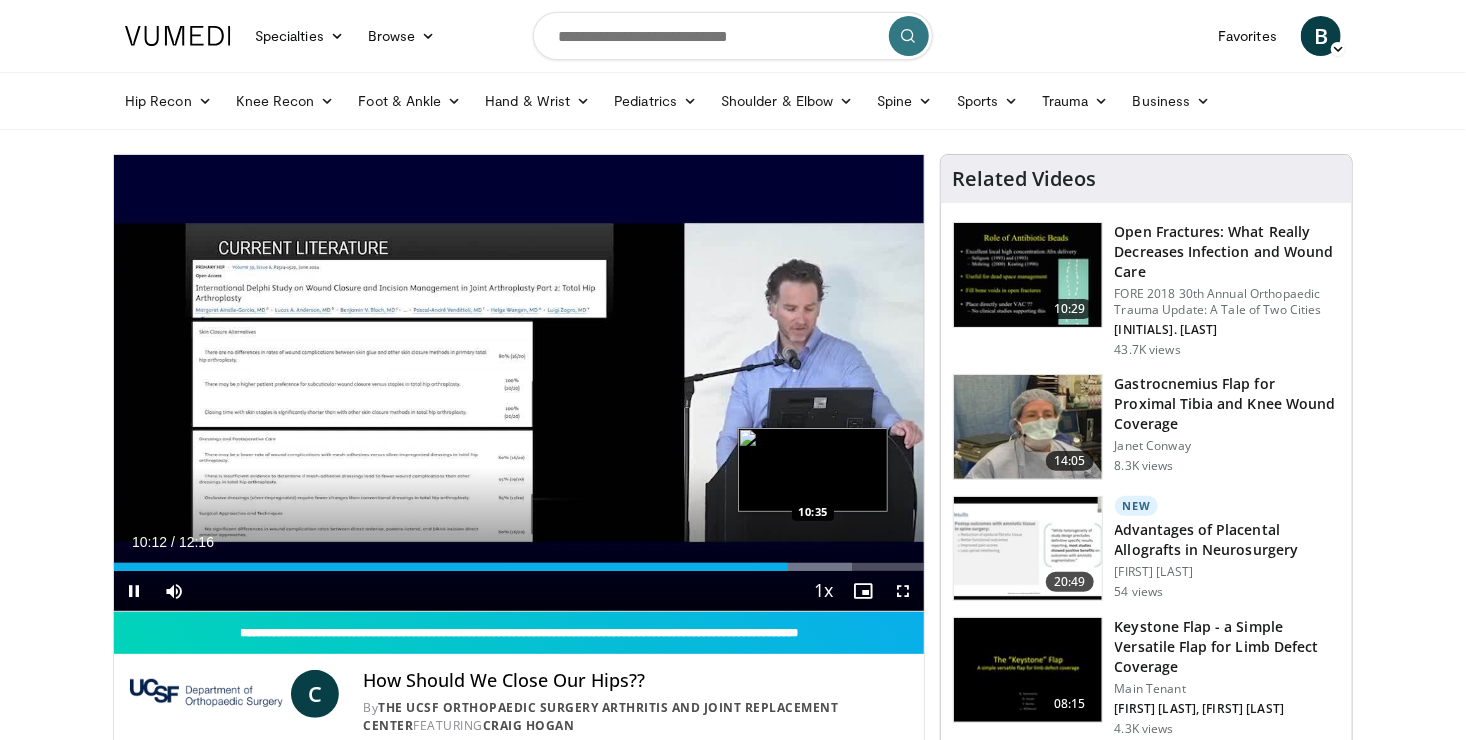 click on "Loaded :  91.12% 10:12 10:35" at bounding box center [519, 561] 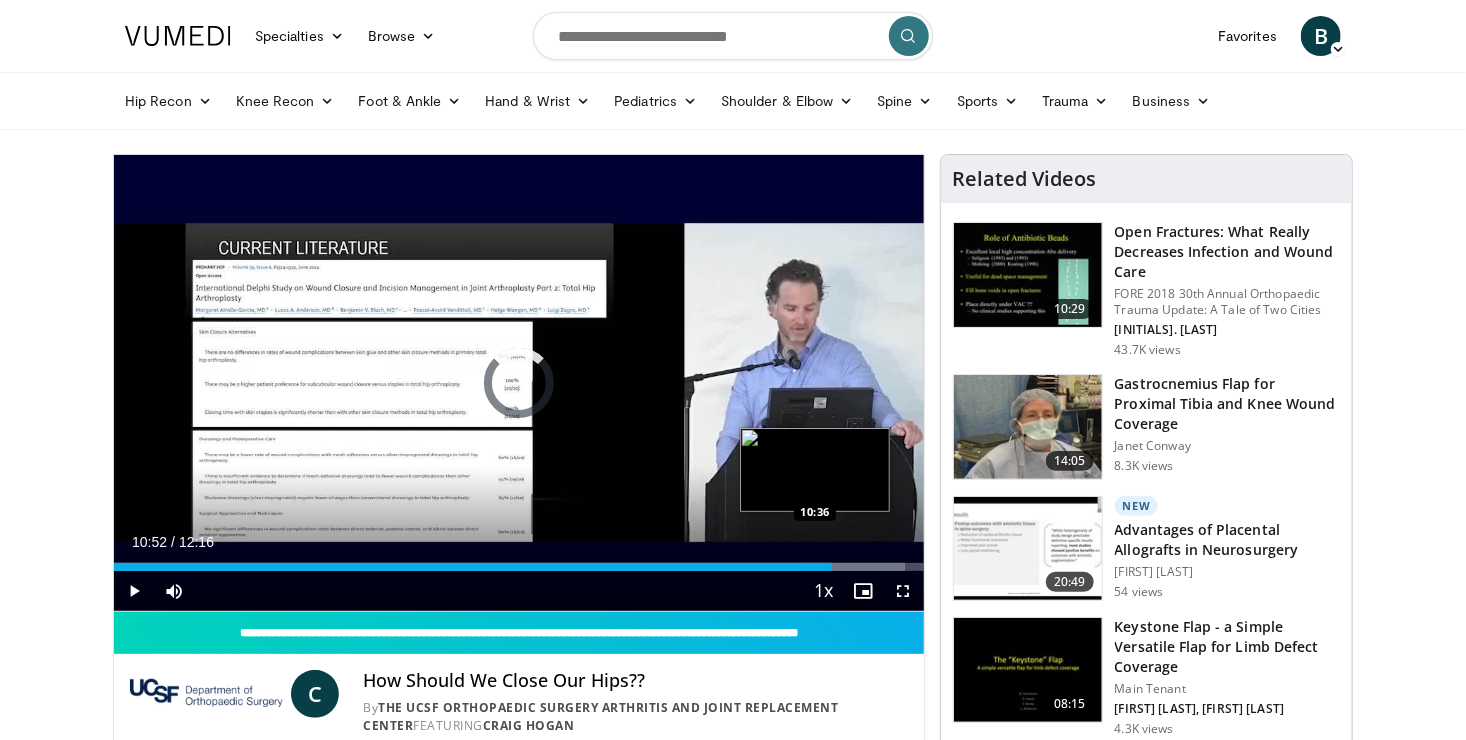 click on "10:52" at bounding box center (473, 567) 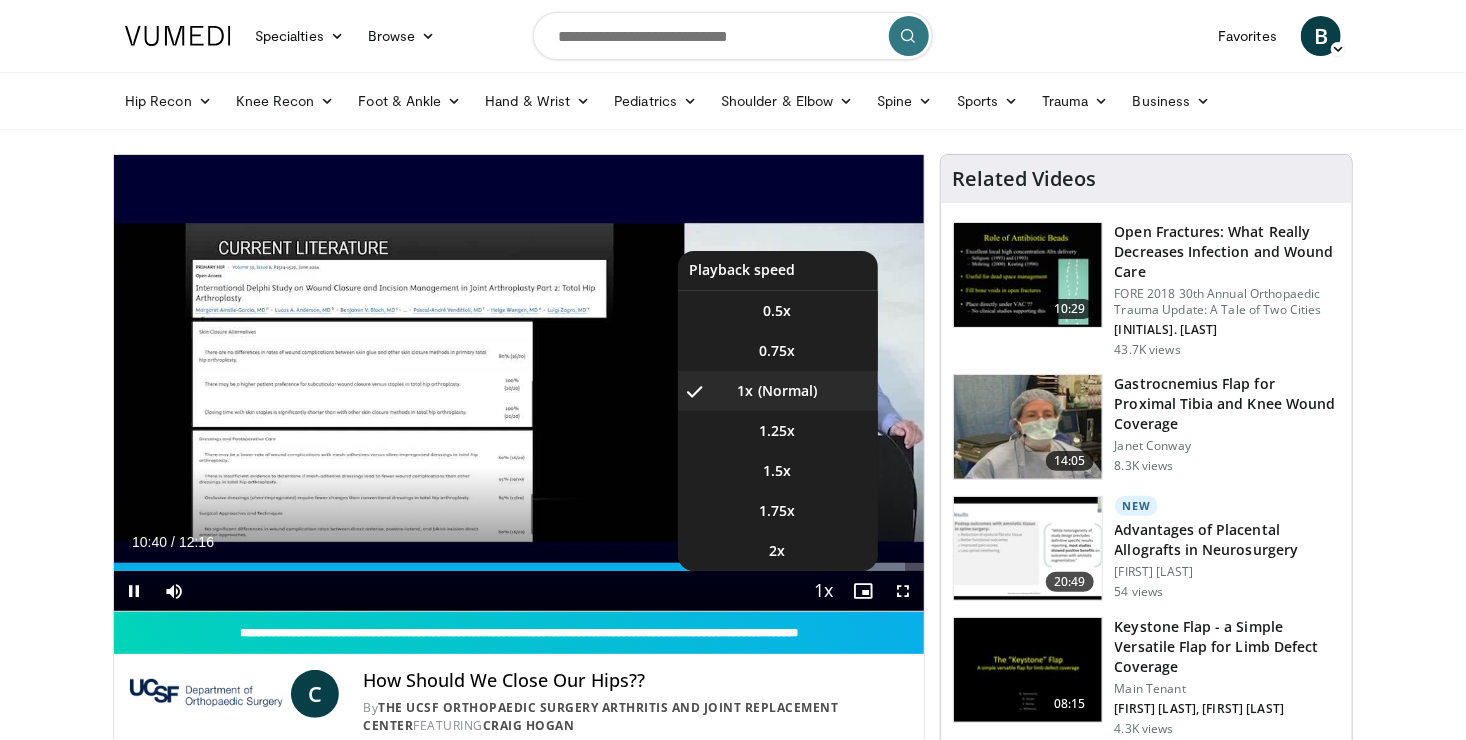 click at bounding box center [824, 592] 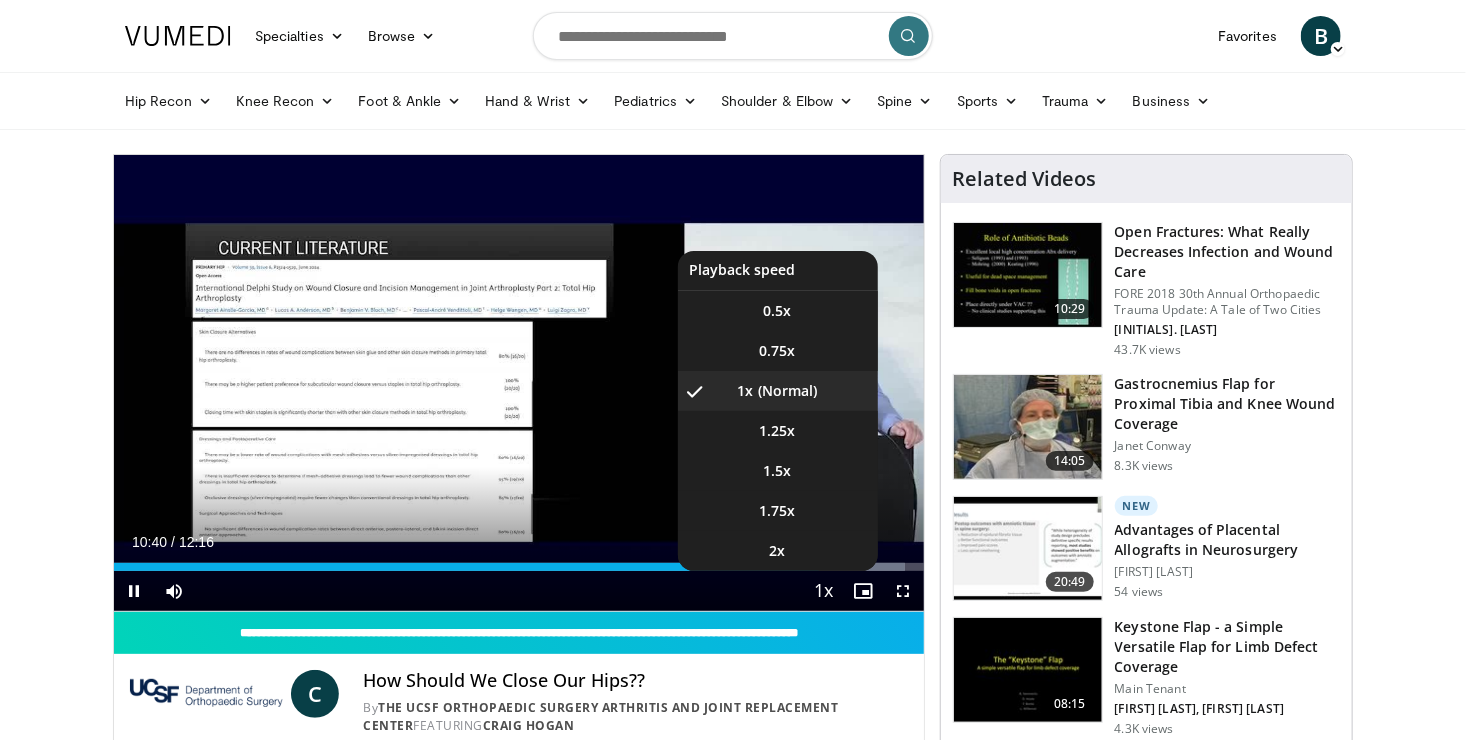 click at bounding box center (824, 592) 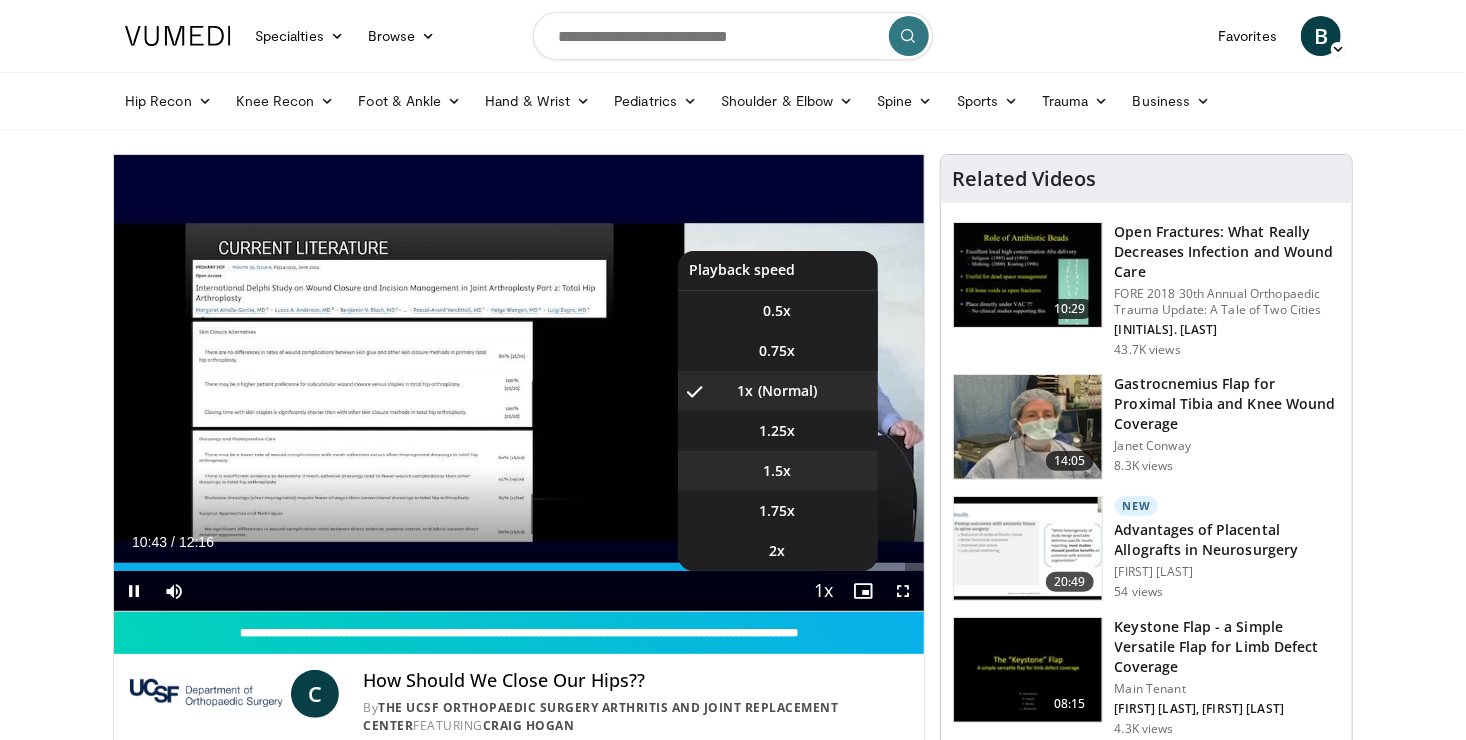 click on "1.5x" at bounding box center (778, 471) 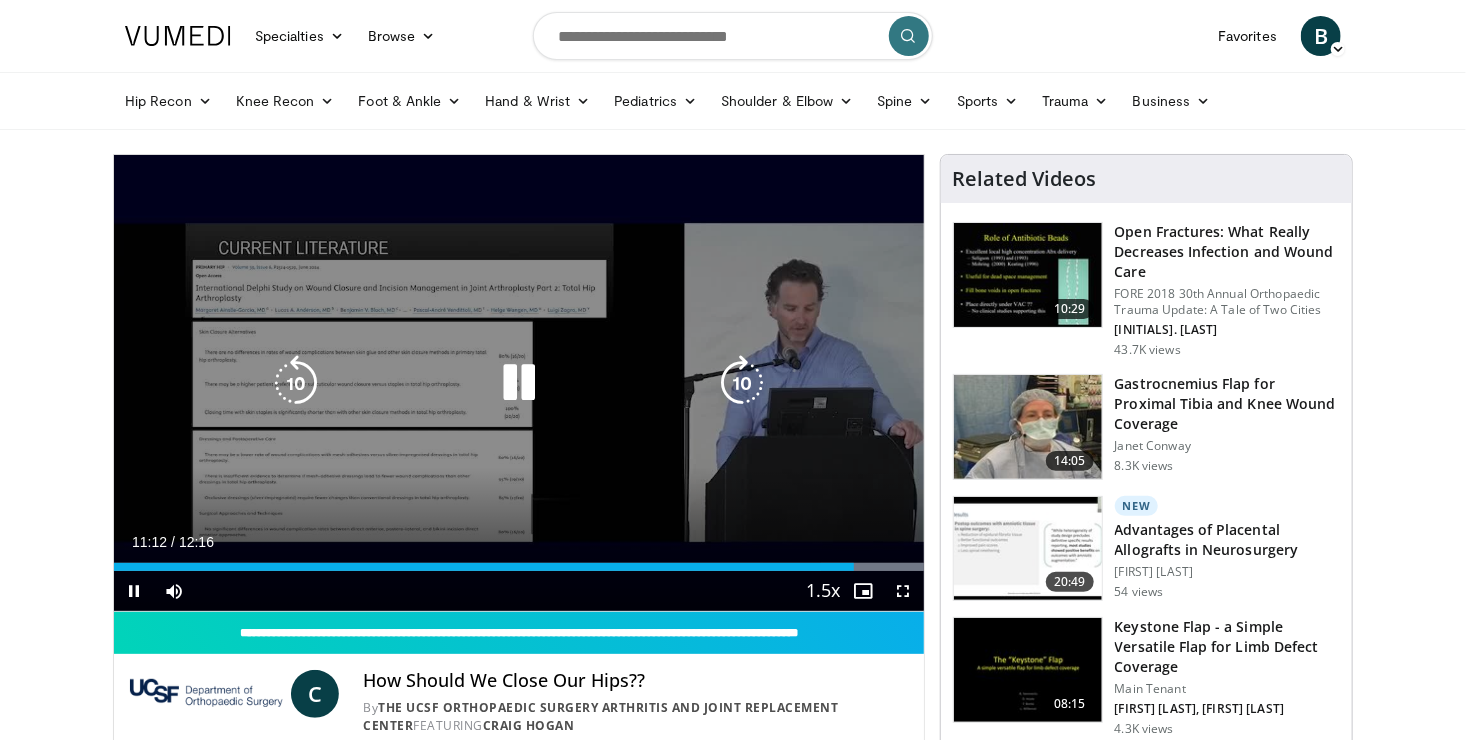 click at bounding box center (519, 383) 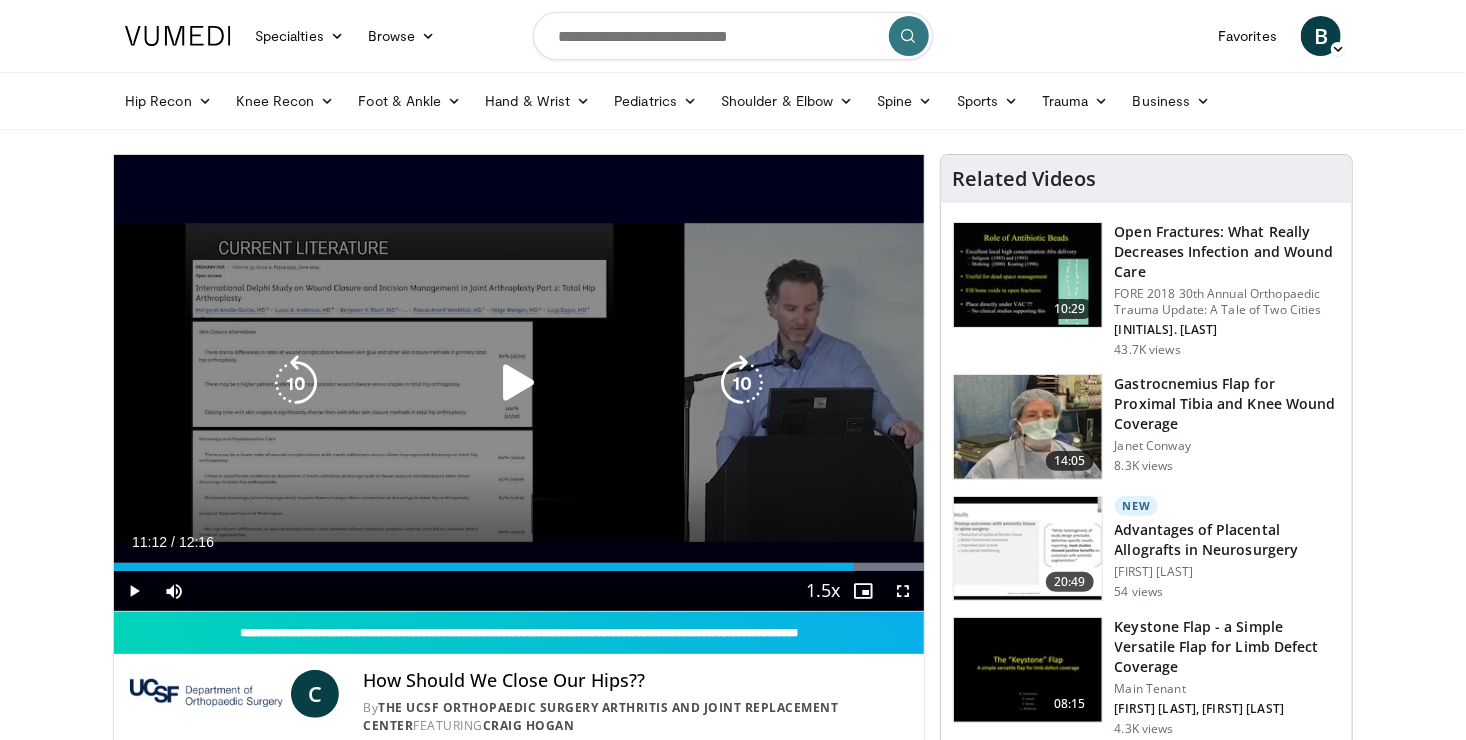 click at bounding box center (519, 383) 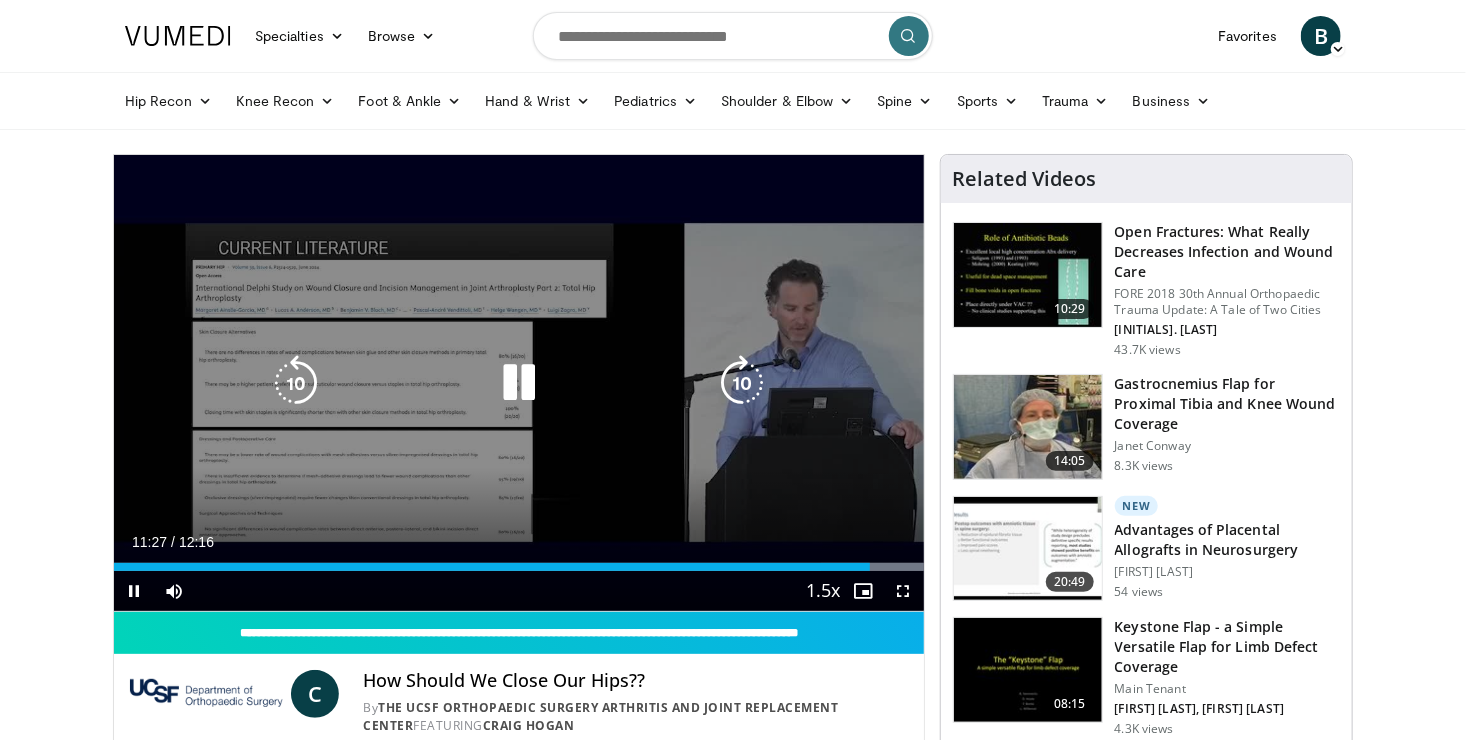 click at bounding box center (519, 383) 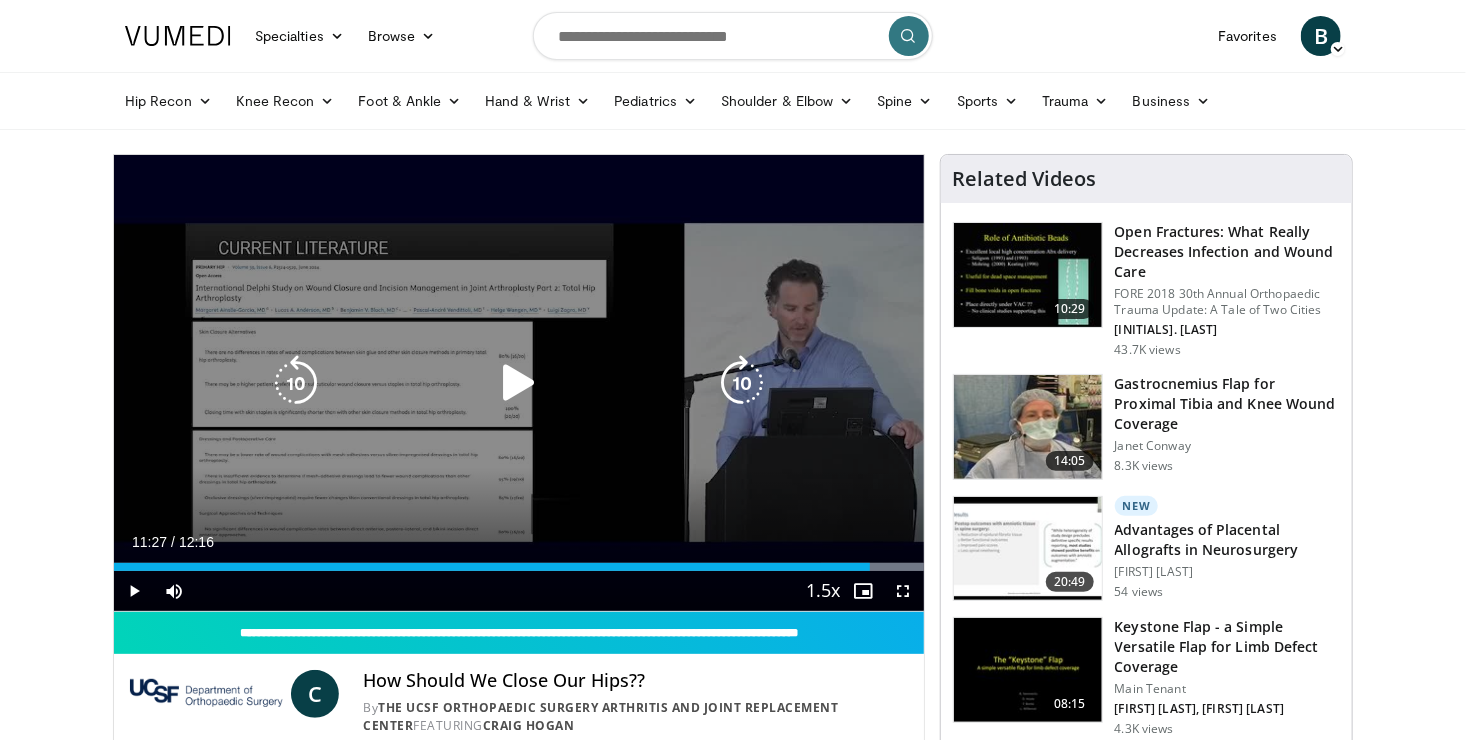 click at bounding box center [519, 383] 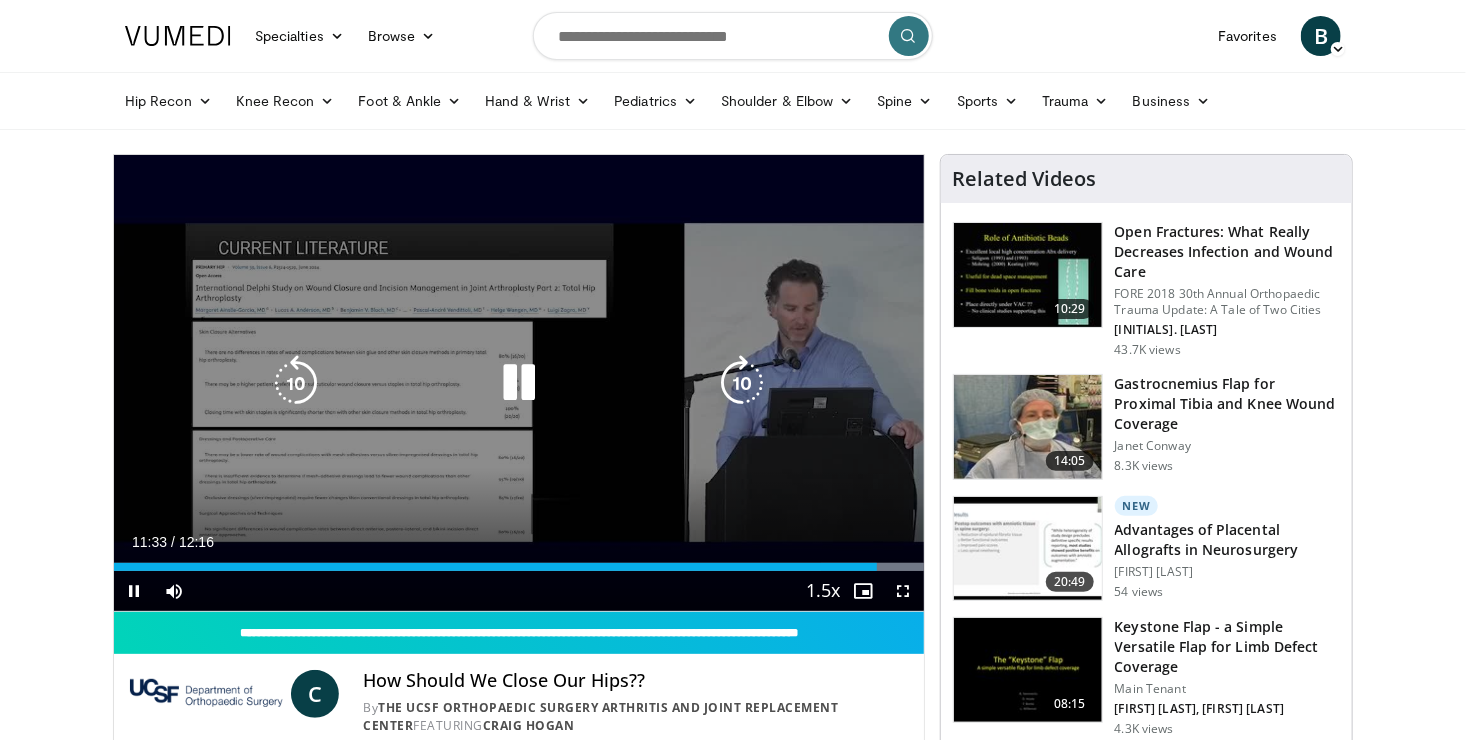 click at bounding box center [519, 383] 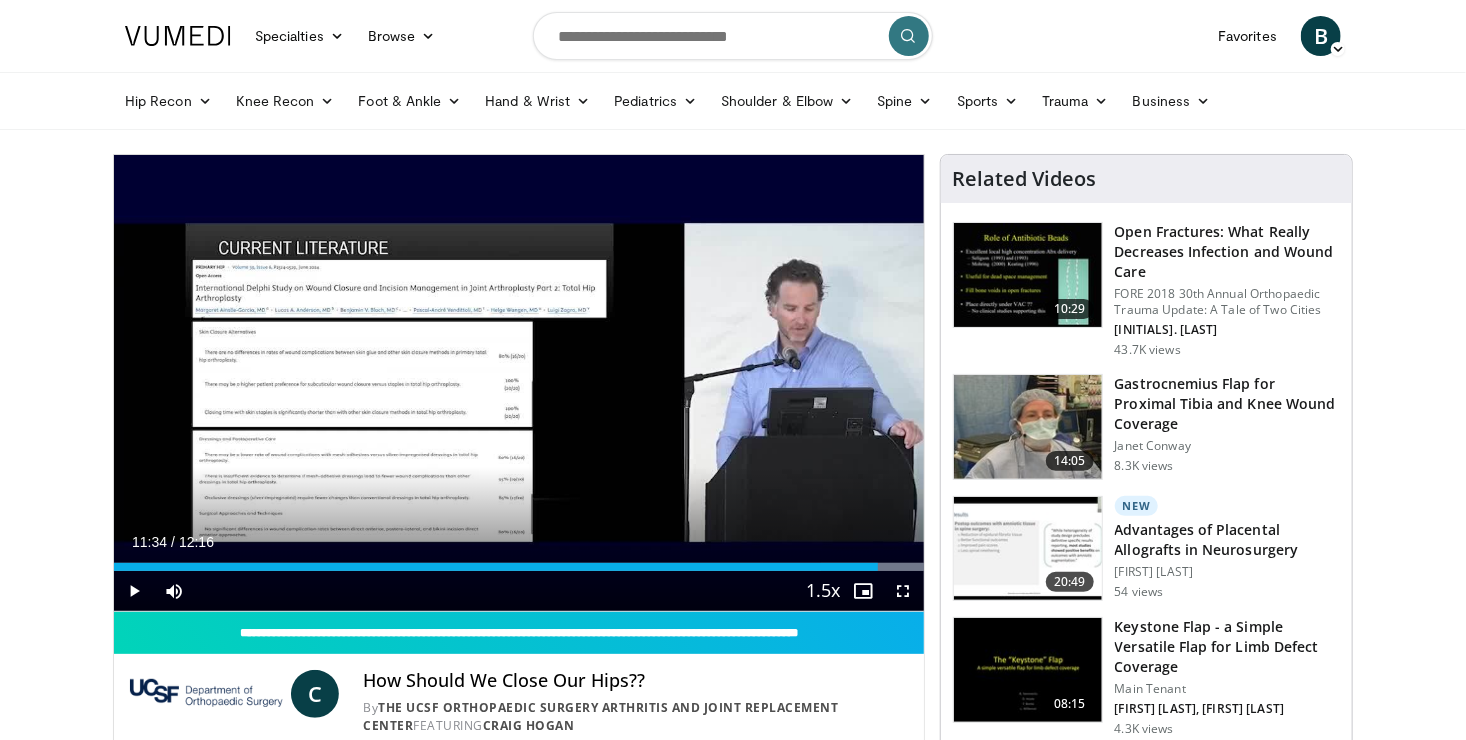 click on "10 seconds
Tap to unmute" at bounding box center [519, 383] 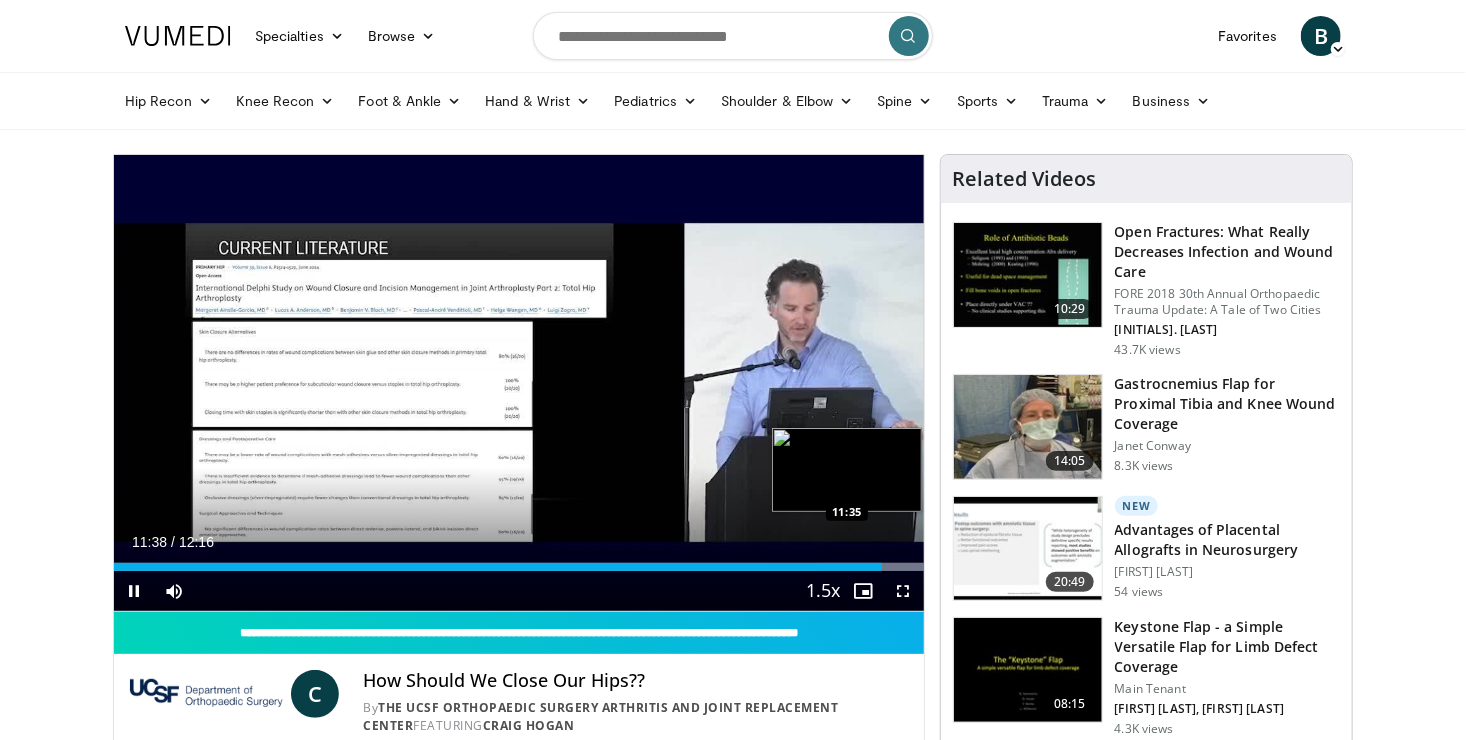 click on "11:38" at bounding box center (498, 567) 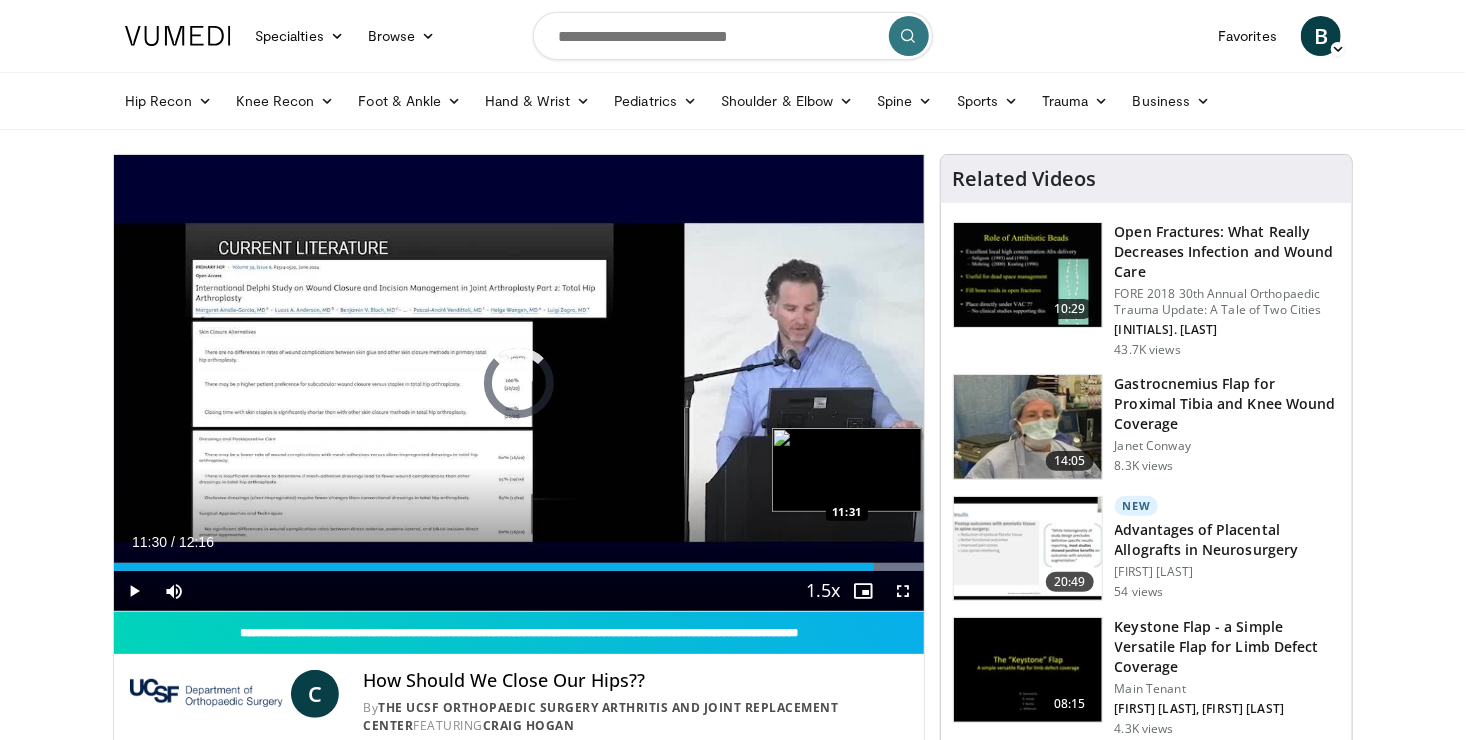 click on "Loaded :  100.00% 11:35 11:31" at bounding box center [519, 561] 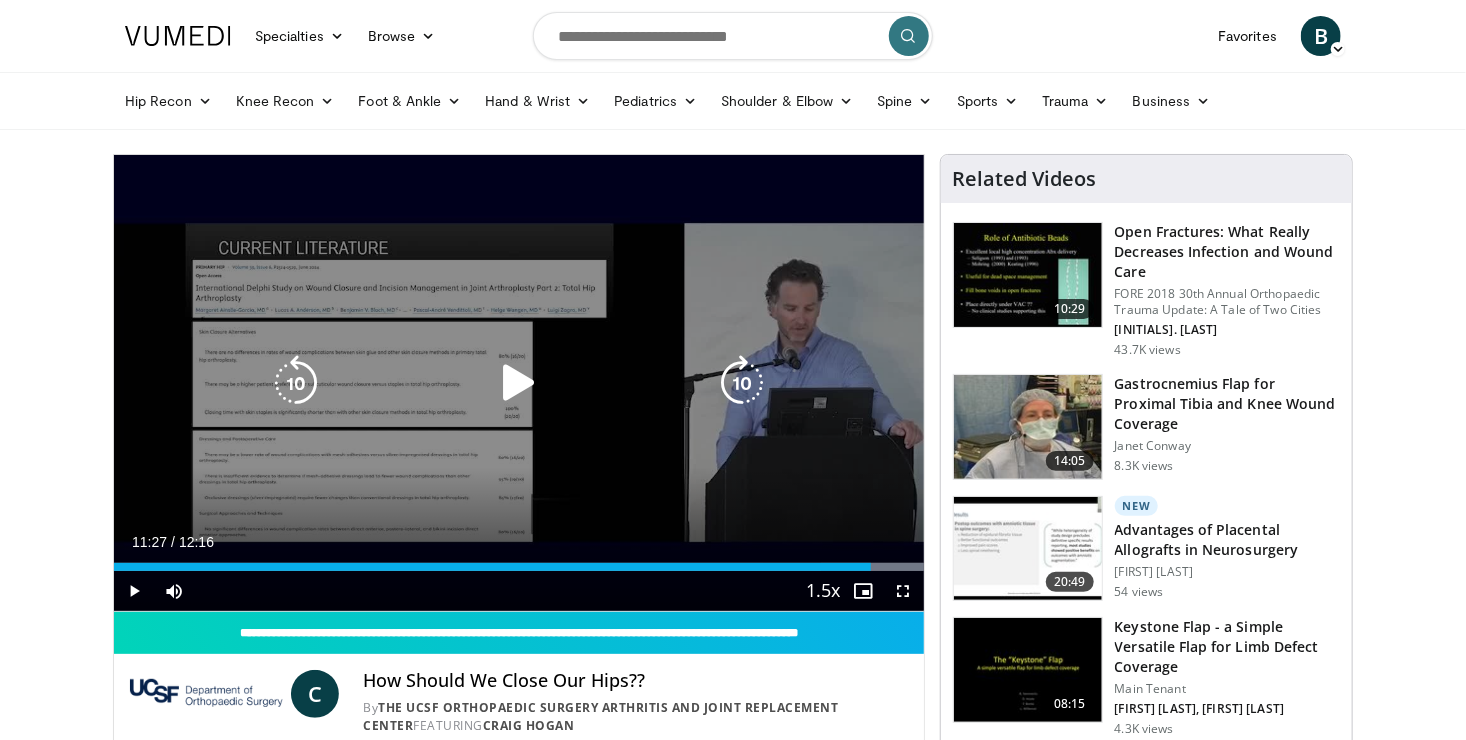 click on "Loaded :  100.00% 11:27 11:31" at bounding box center (519, 561) 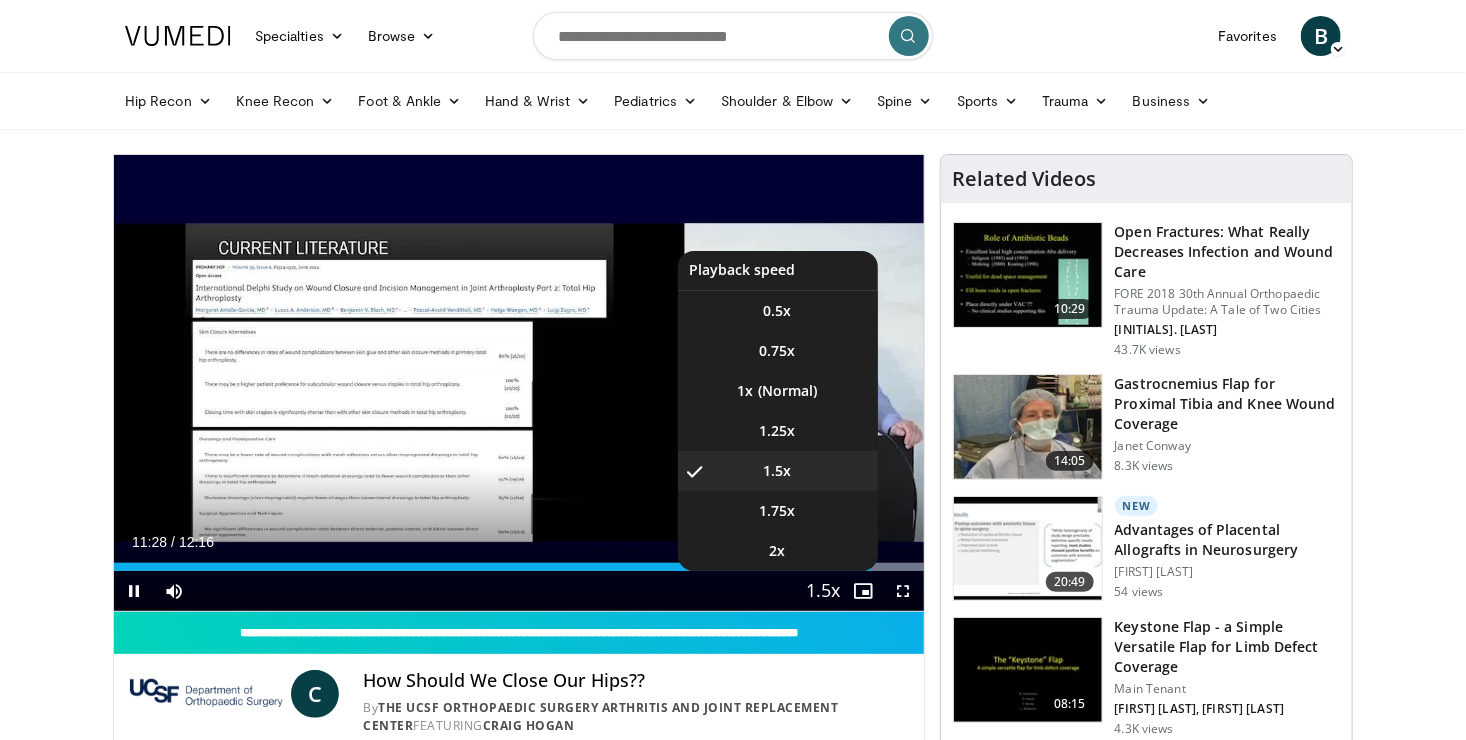 click at bounding box center (824, 592) 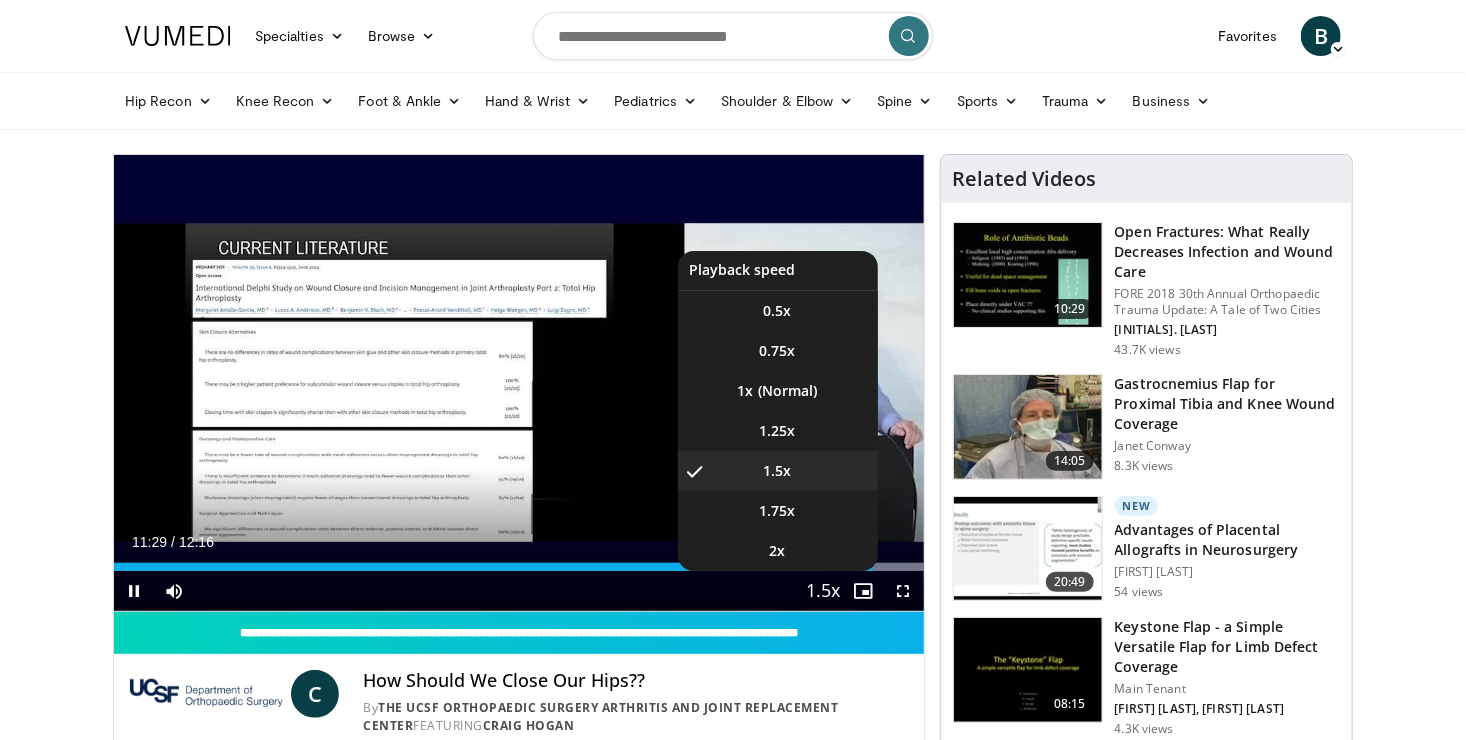 click at bounding box center [824, 592] 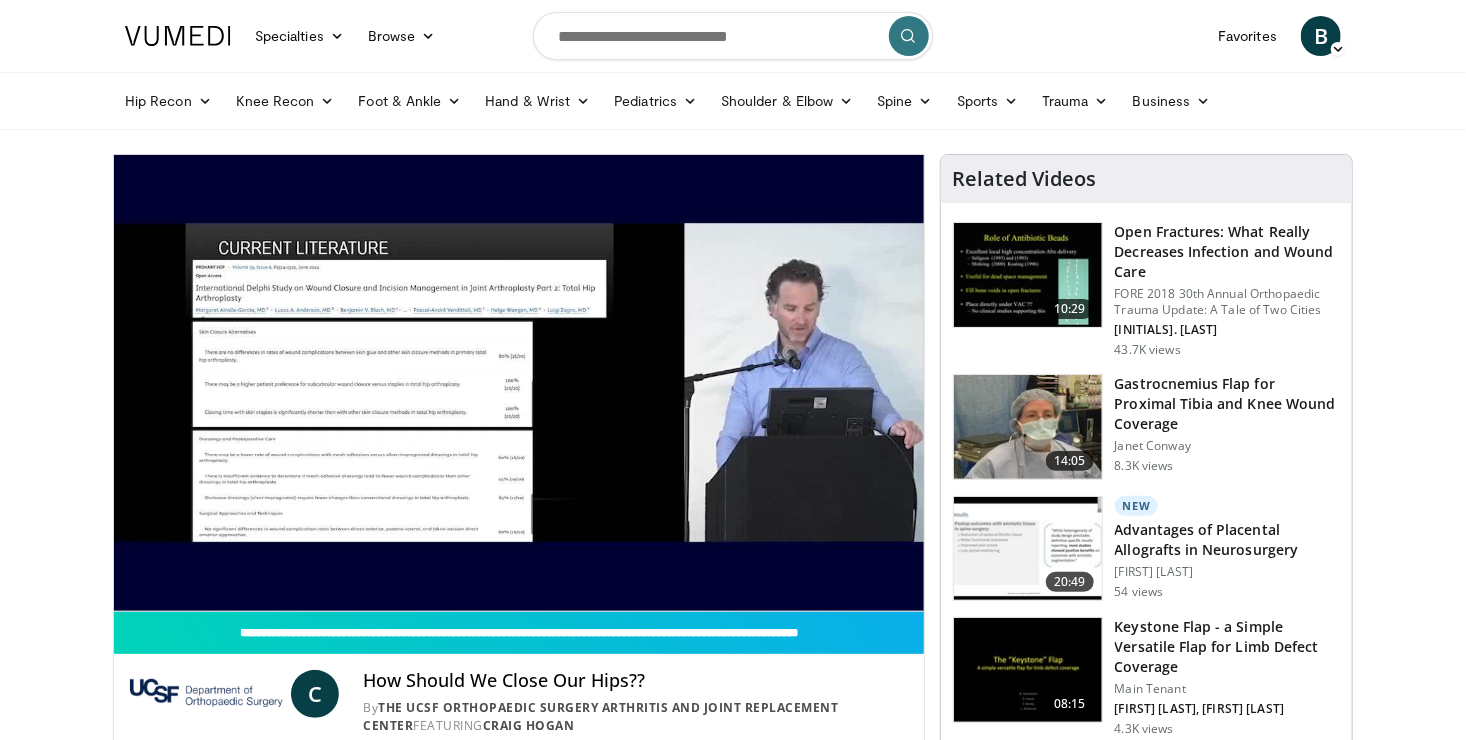 click on "10 seconds
Tap to unmute" at bounding box center [519, 383] 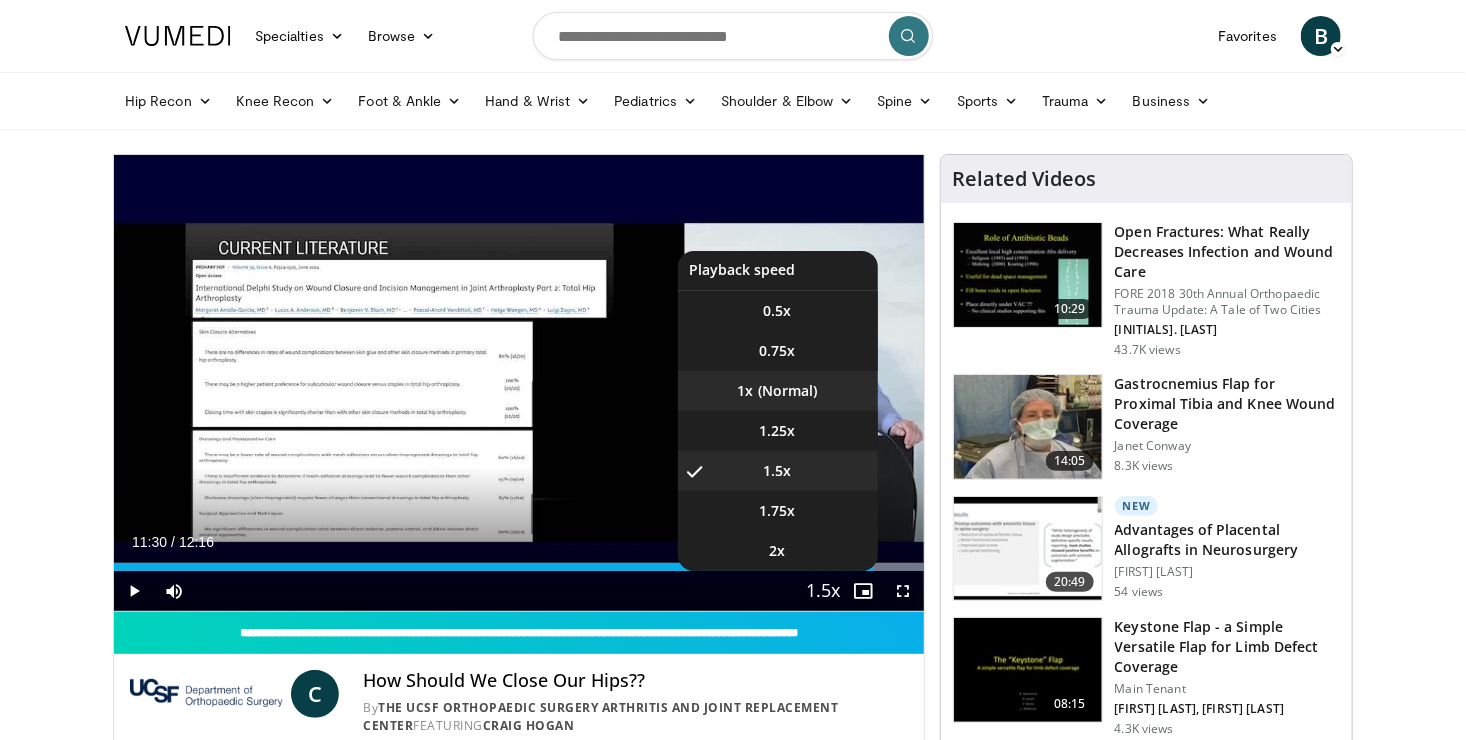 click on "1x" at bounding box center (778, 391) 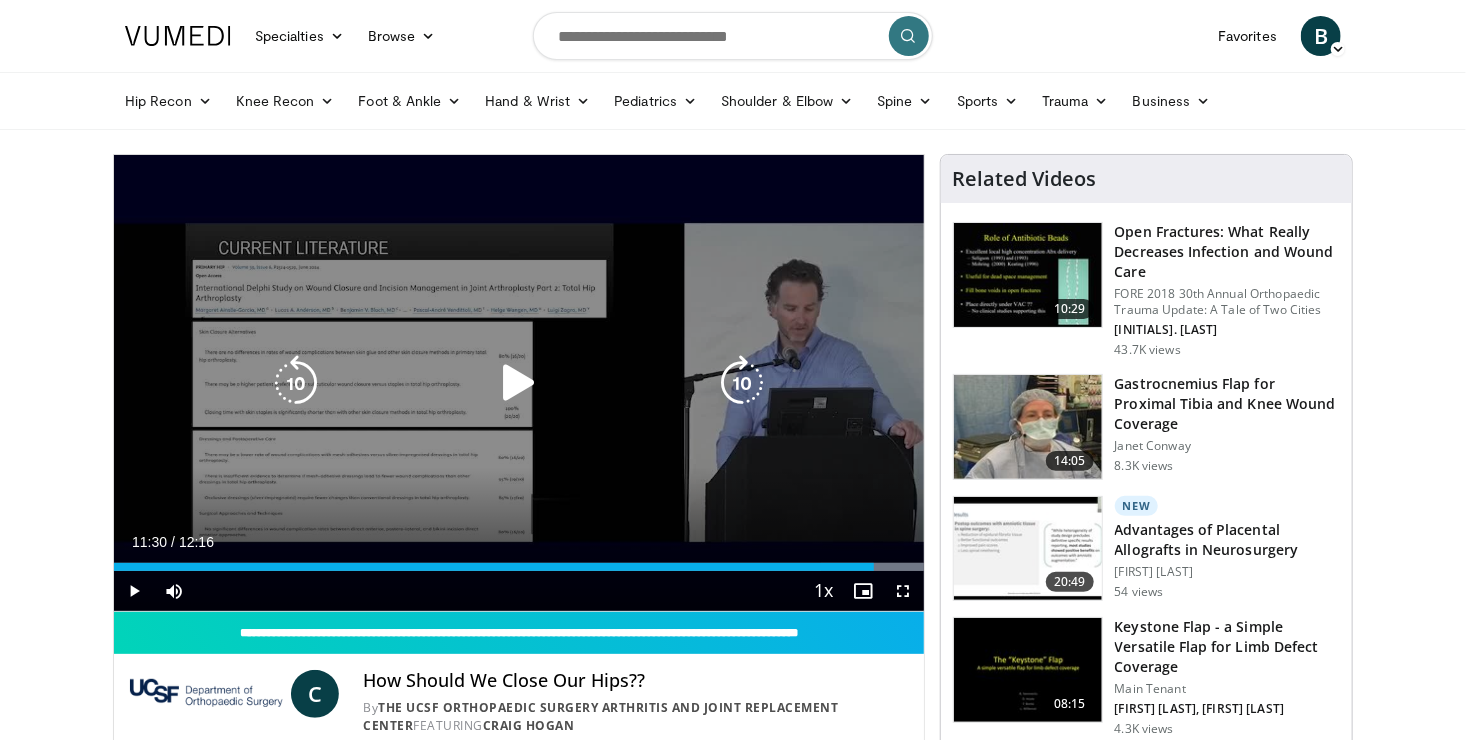 click on "10 seconds
Tap to unmute" at bounding box center (519, 383) 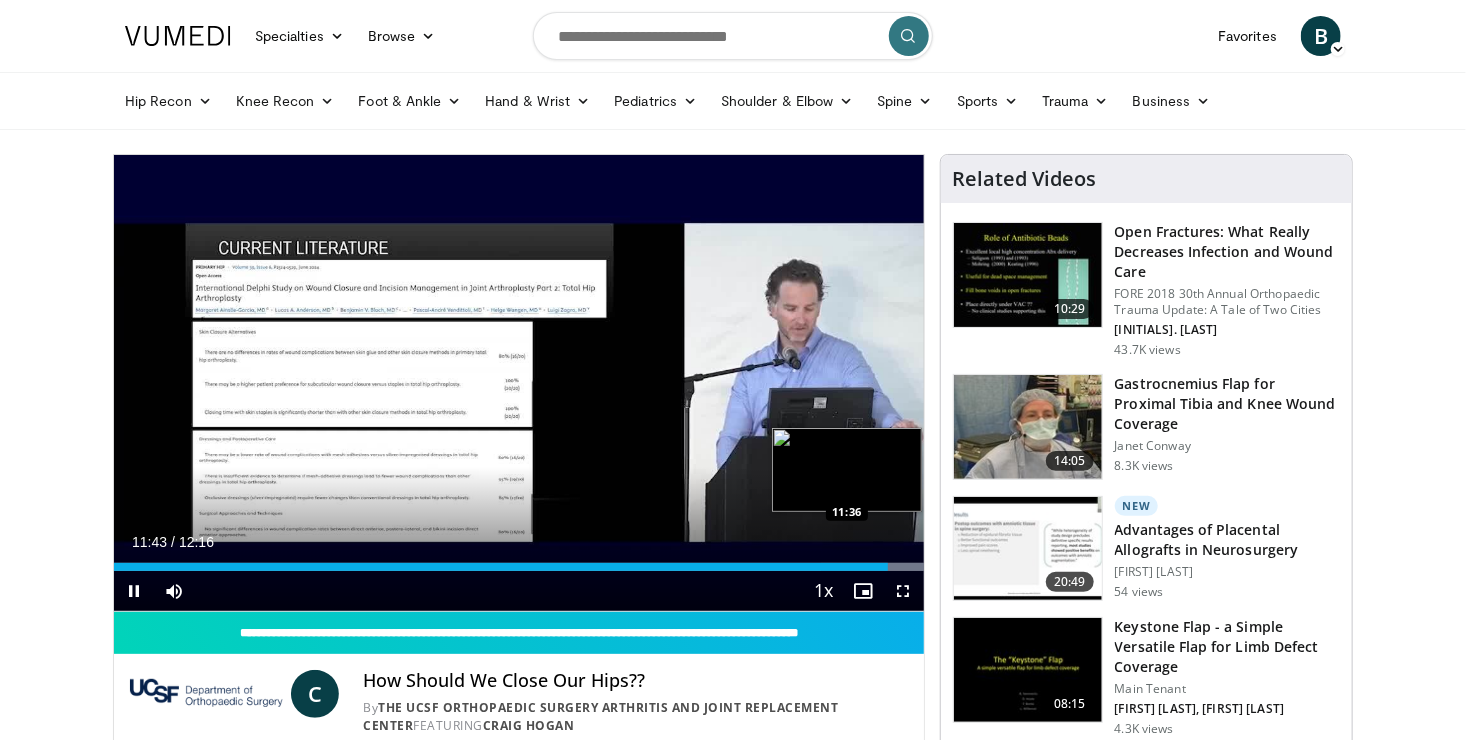 click on "11:43" at bounding box center [501, 567] 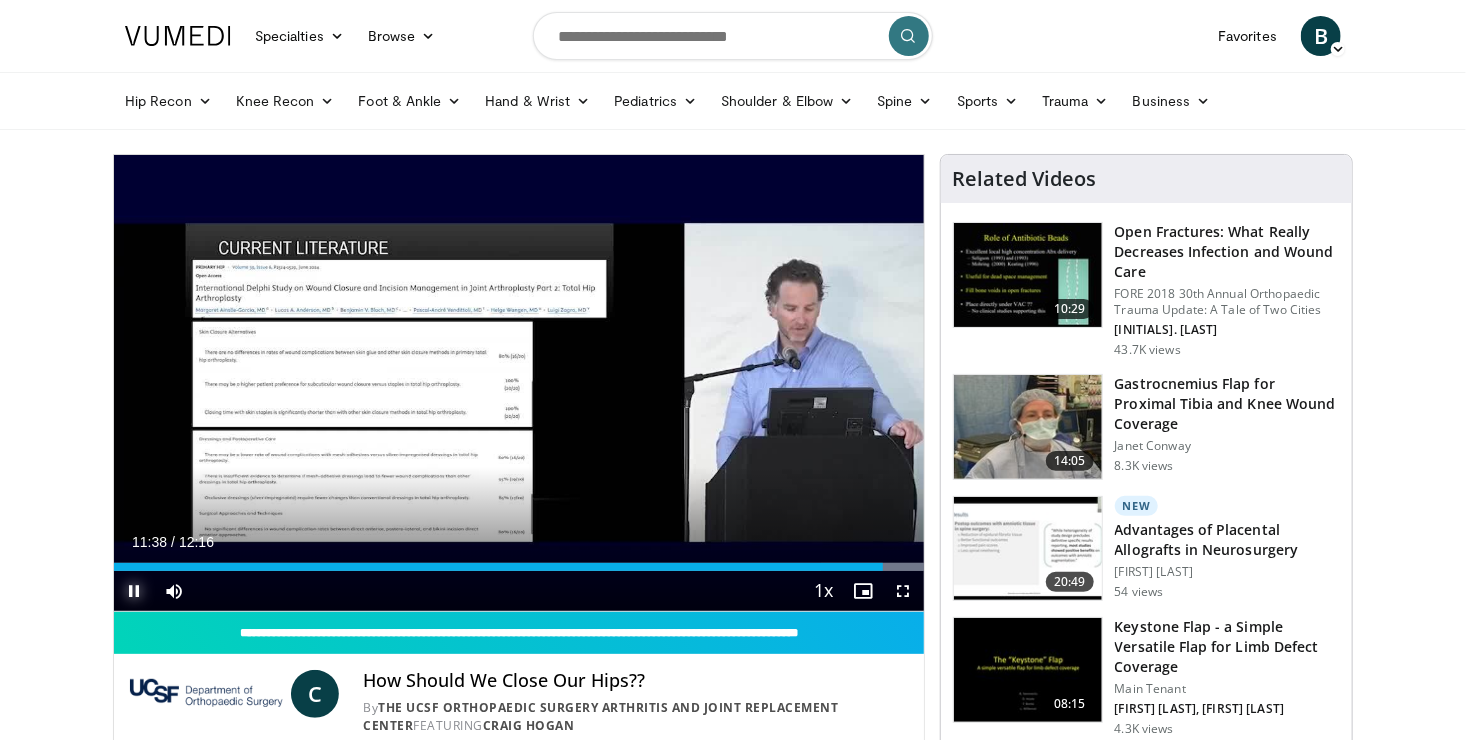 click at bounding box center (134, 591) 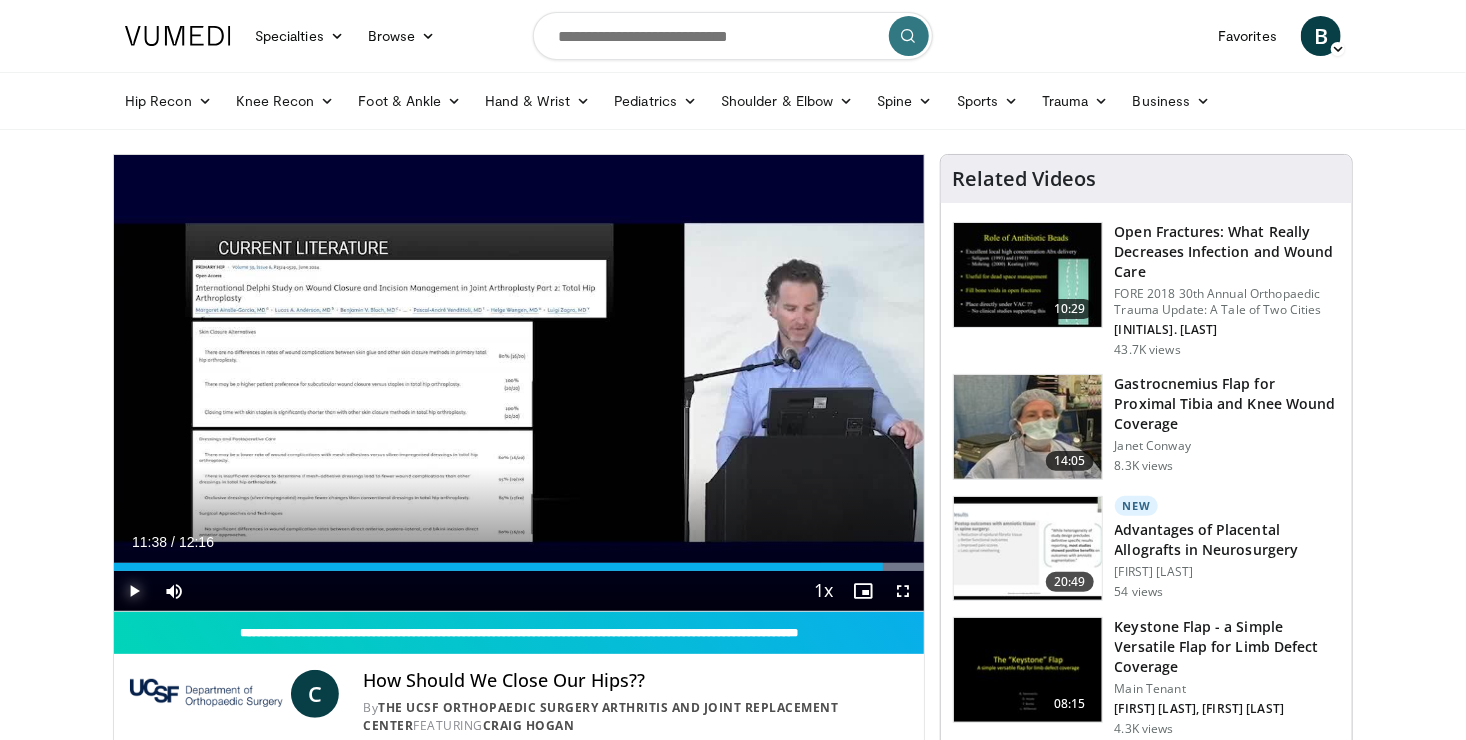 type 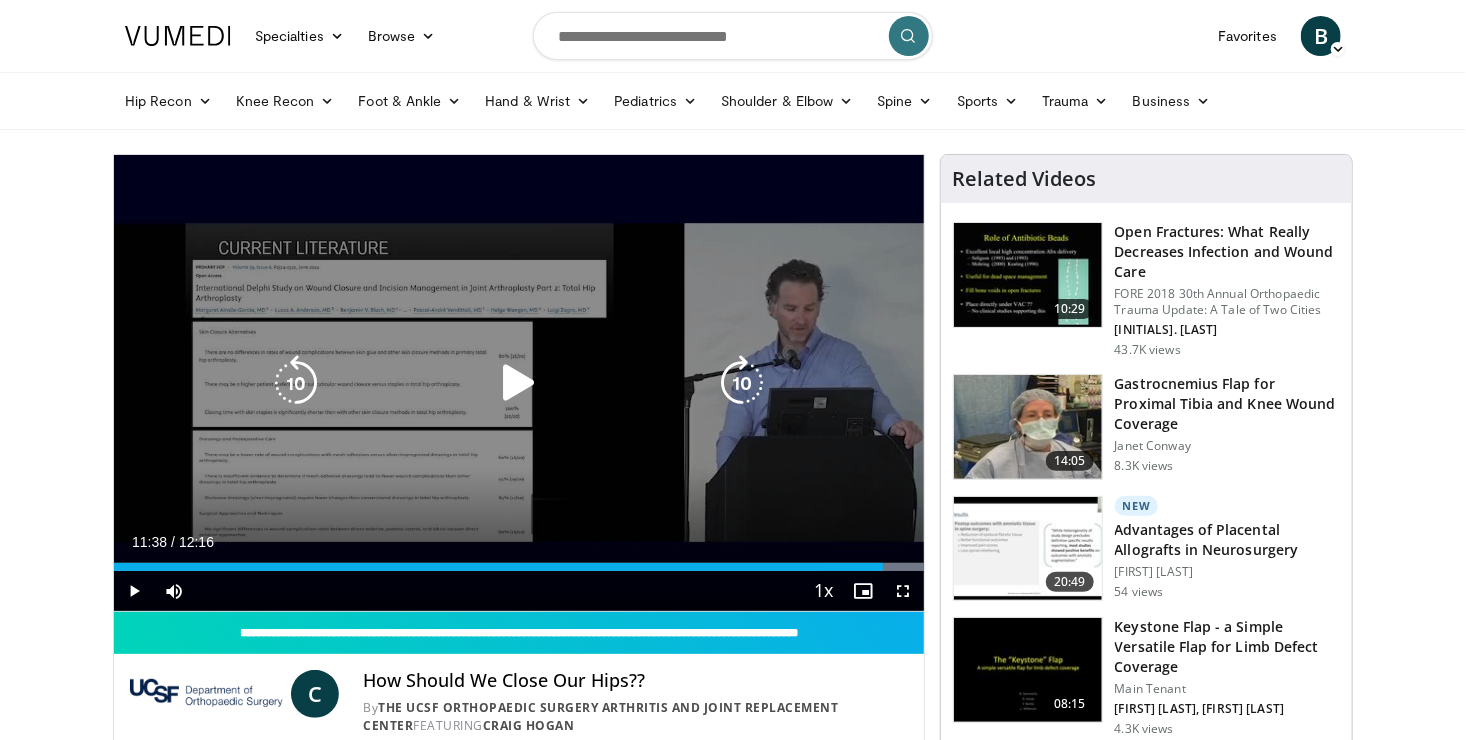 click at bounding box center (519, 383) 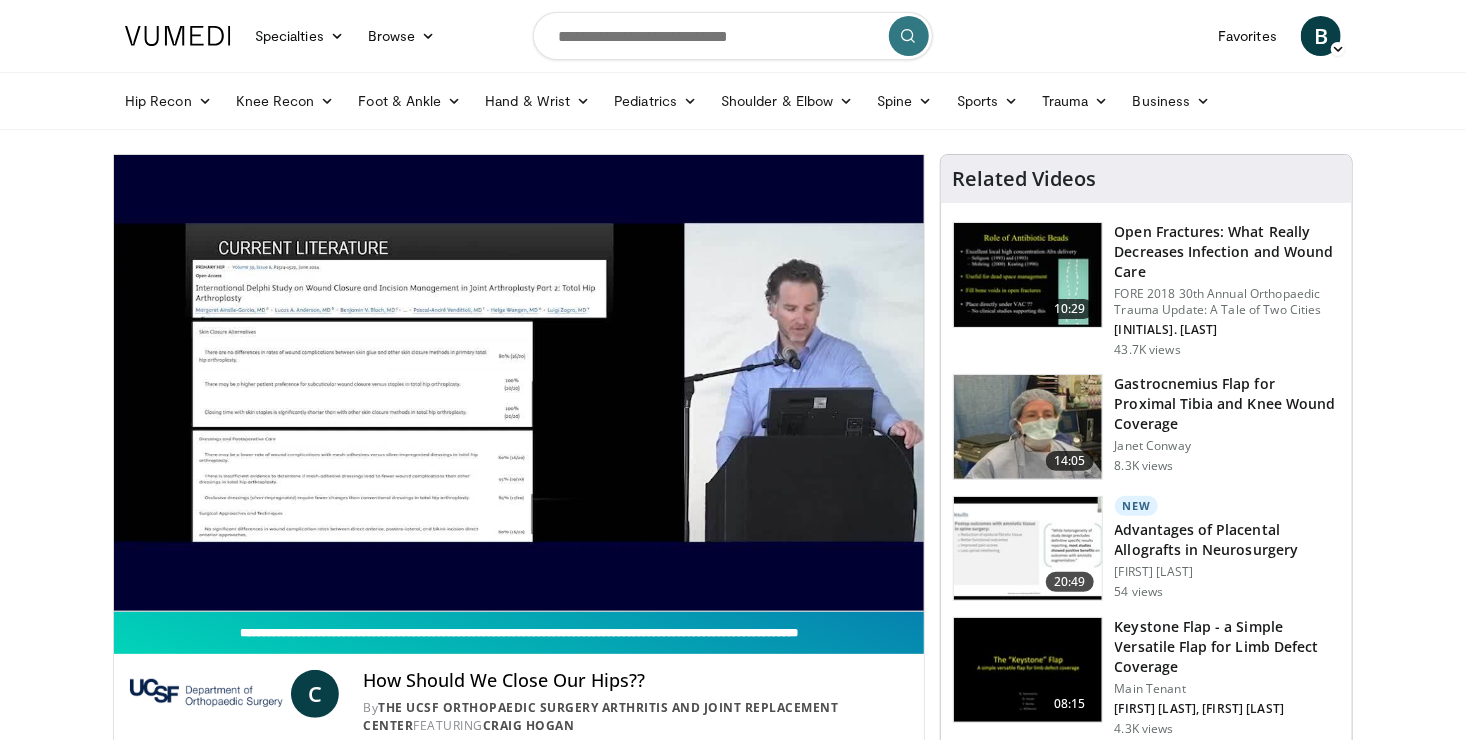 type 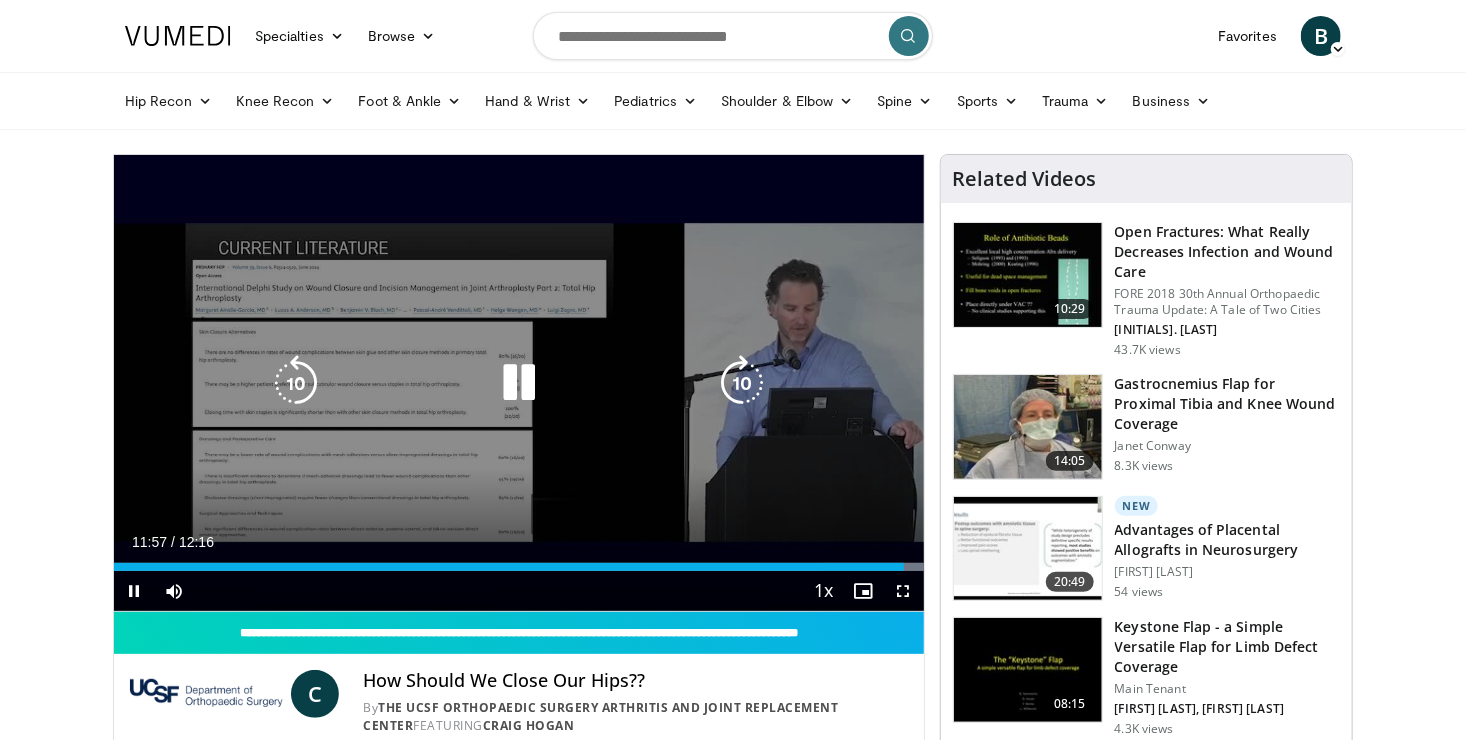 click at bounding box center (519, 383) 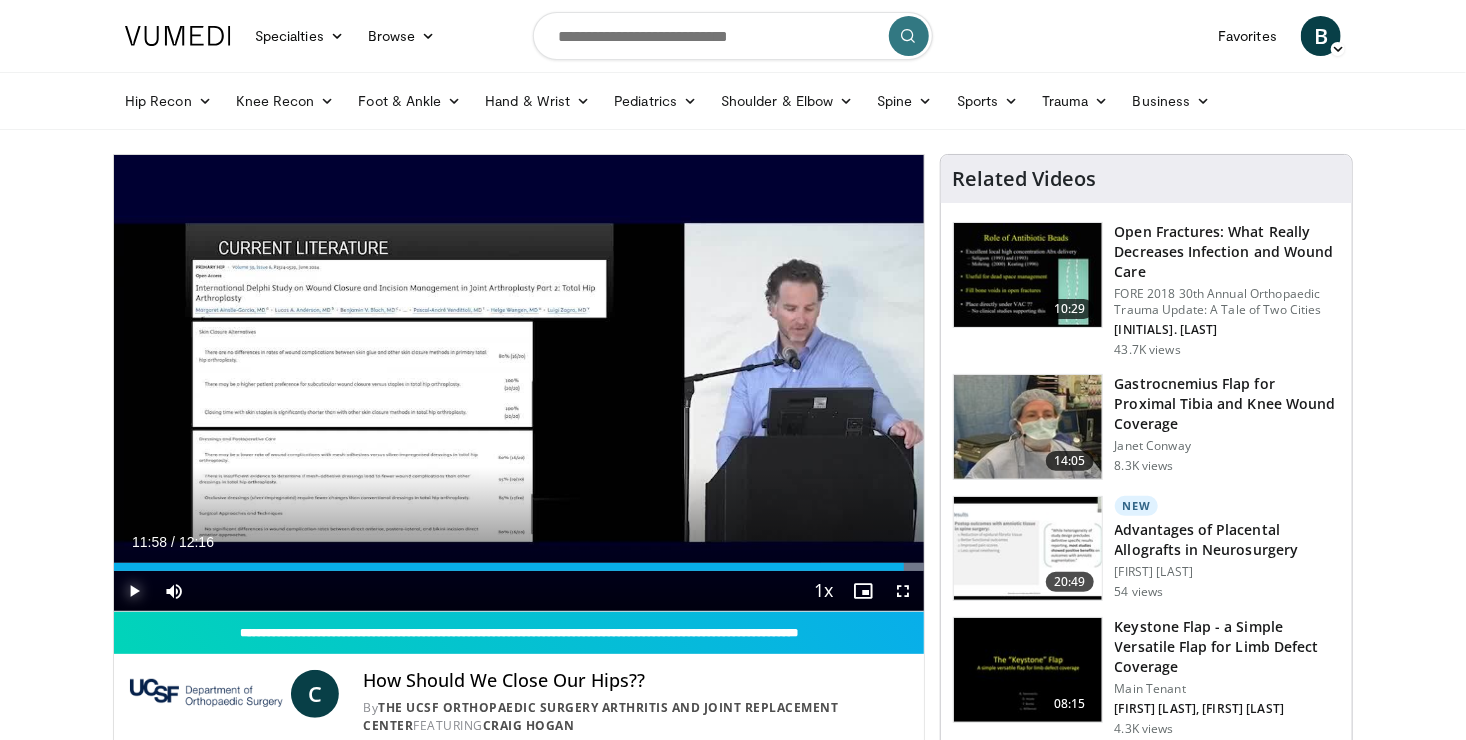click at bounding box center (134, 591) 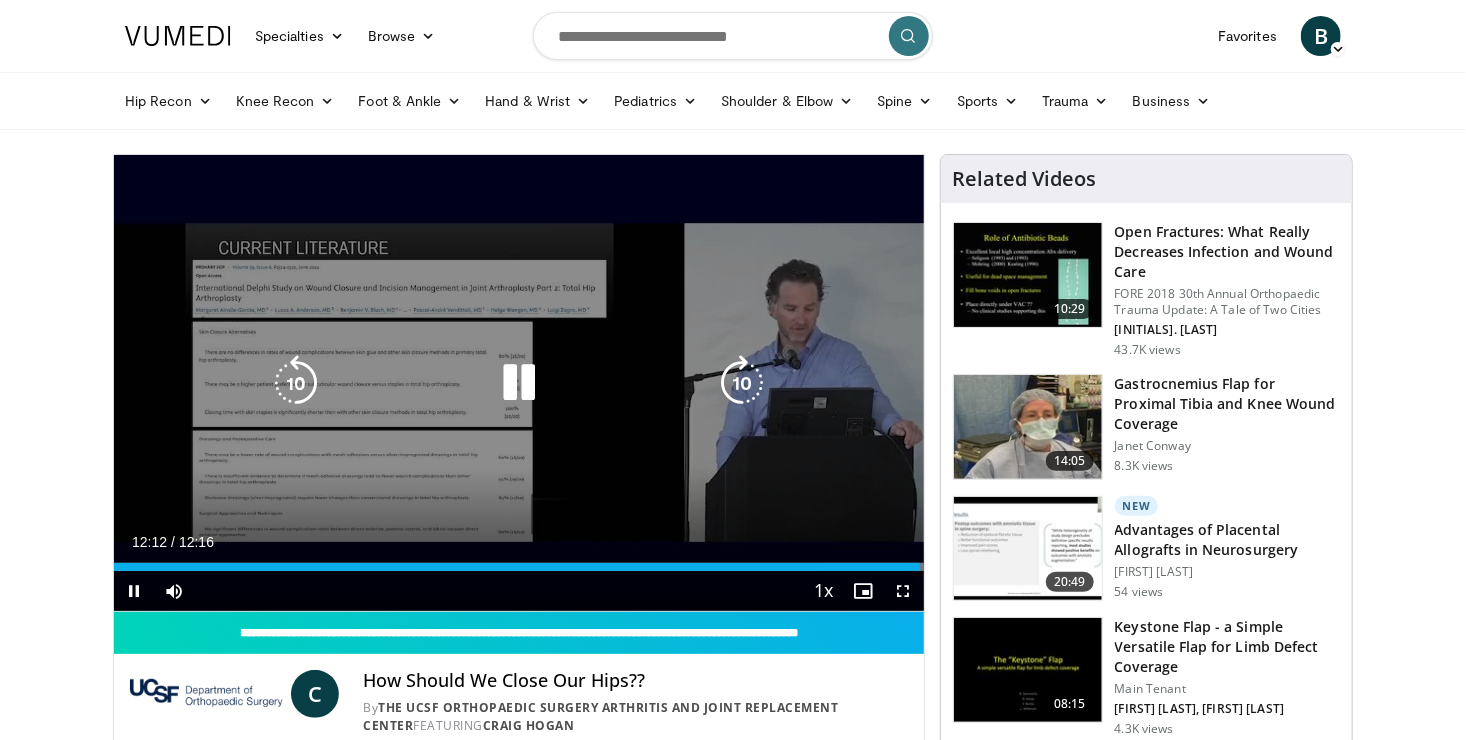 click at bounding box center [519, 383] 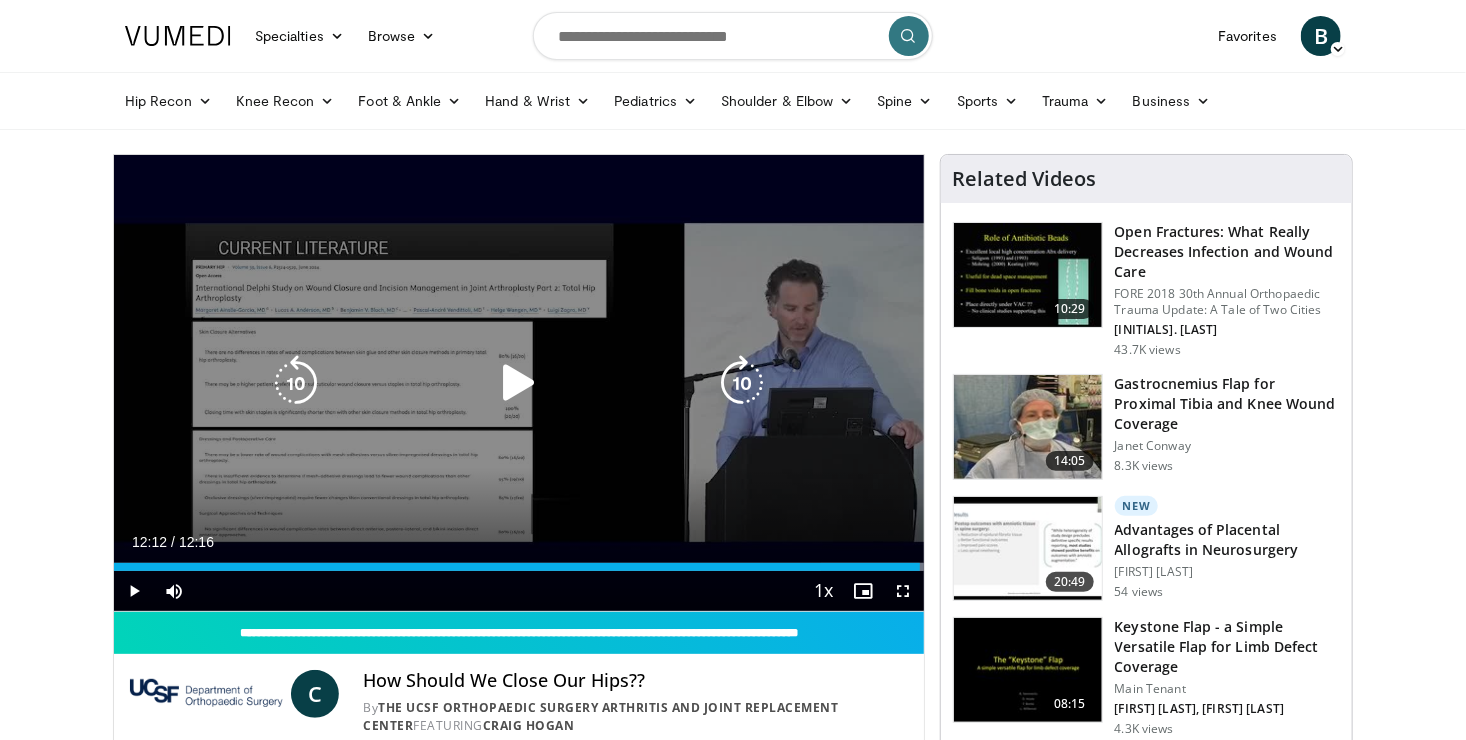 click at bounding box center (519, 383) 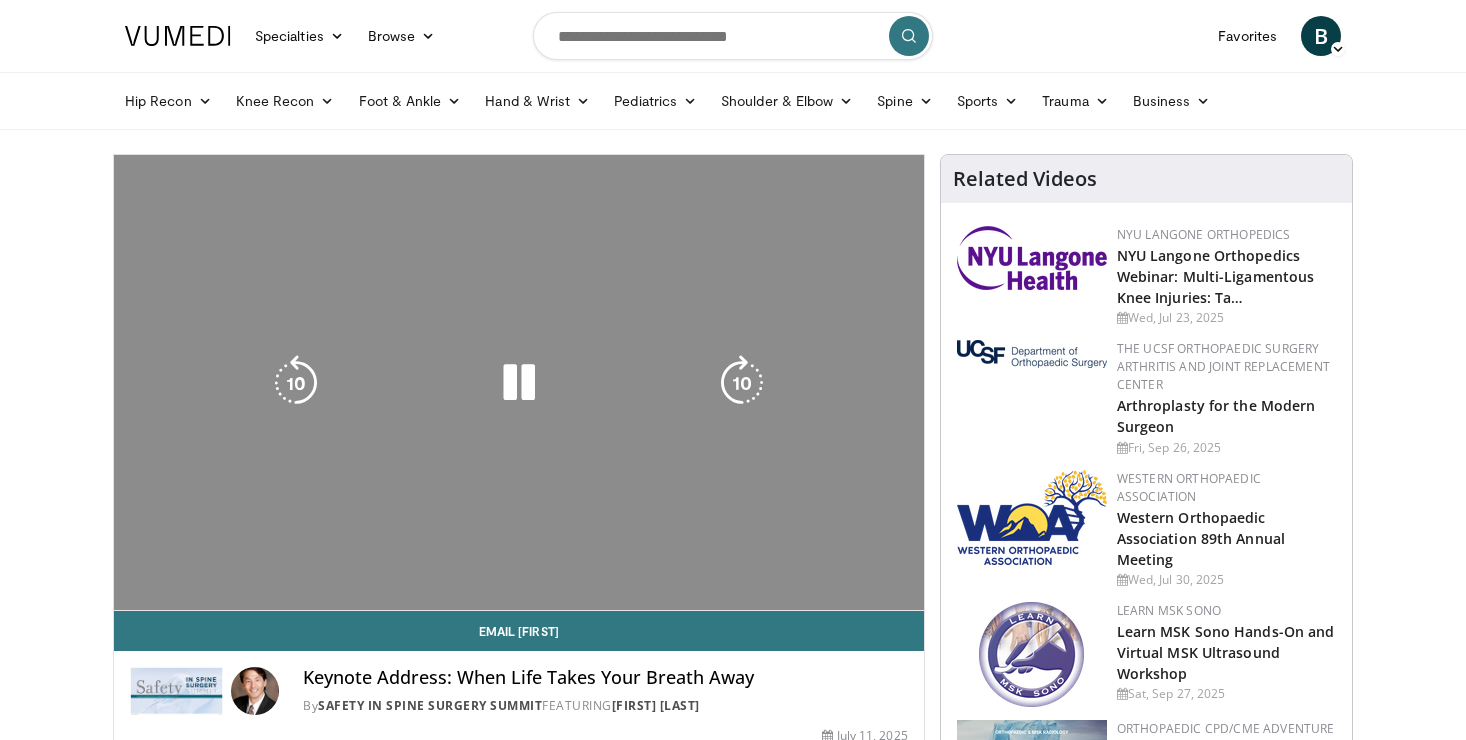 scroll, scrollTop: 0, scrollLeft: 0, axis: both 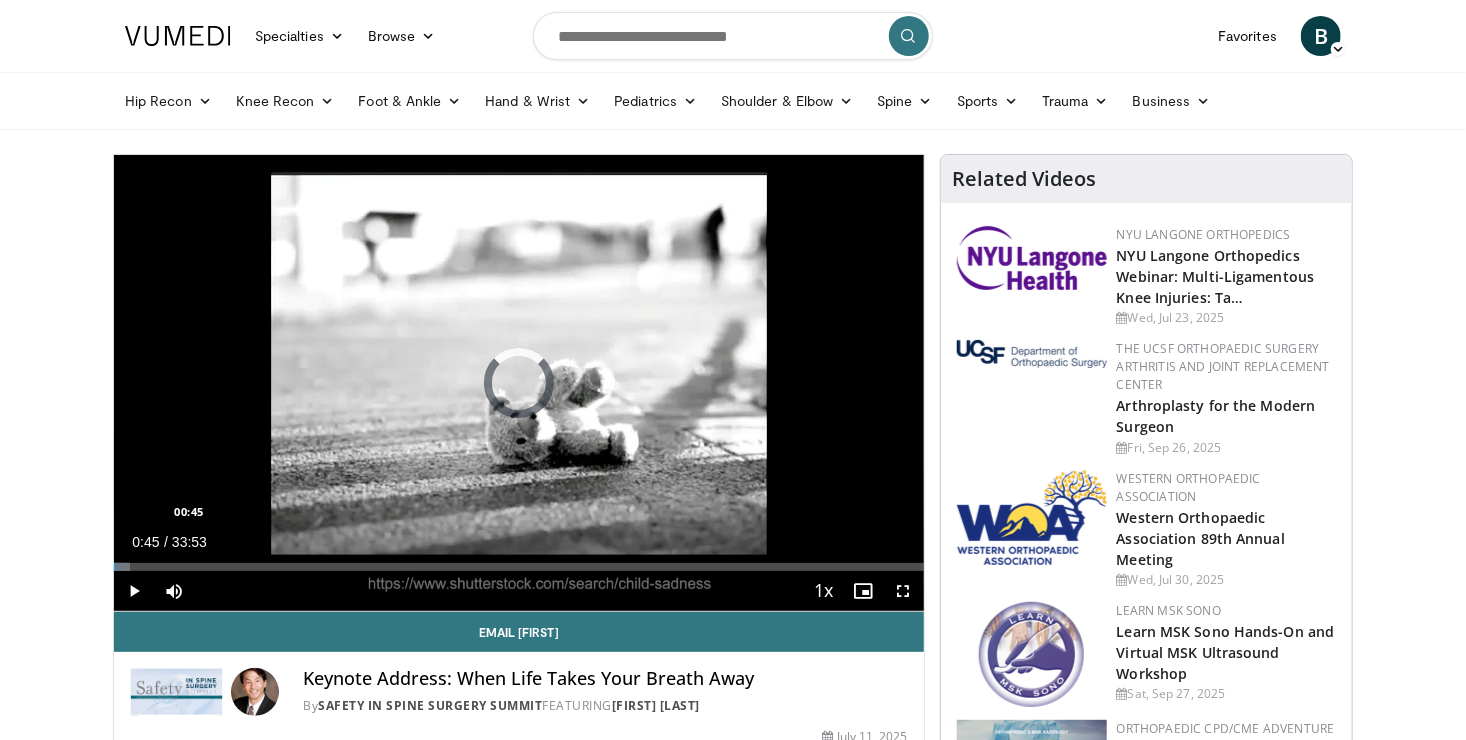 click on "Loaded :  1.95% 00:00 00:45" at bounding box center [519, 567] 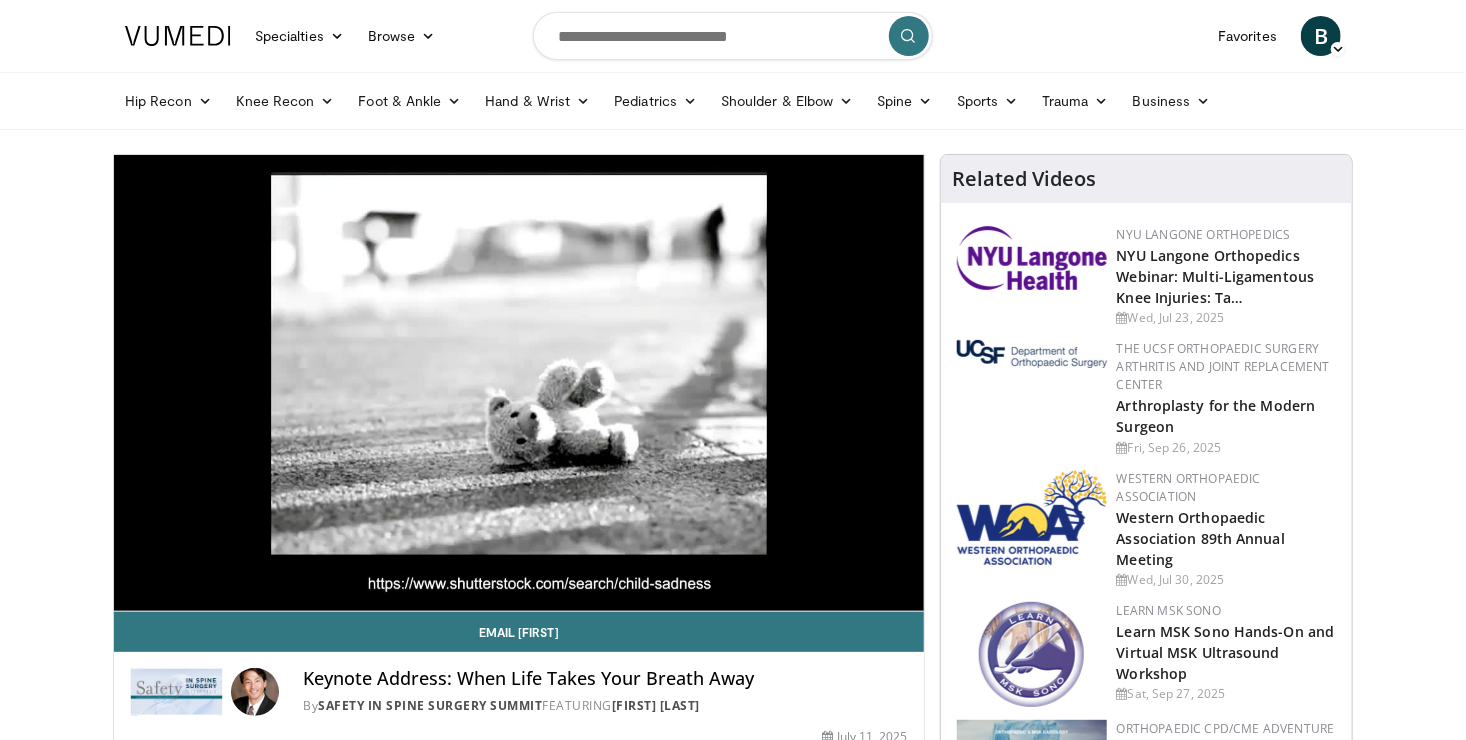 click on "10 seconds
Tap to unmute" at bounding box center (519, 383) 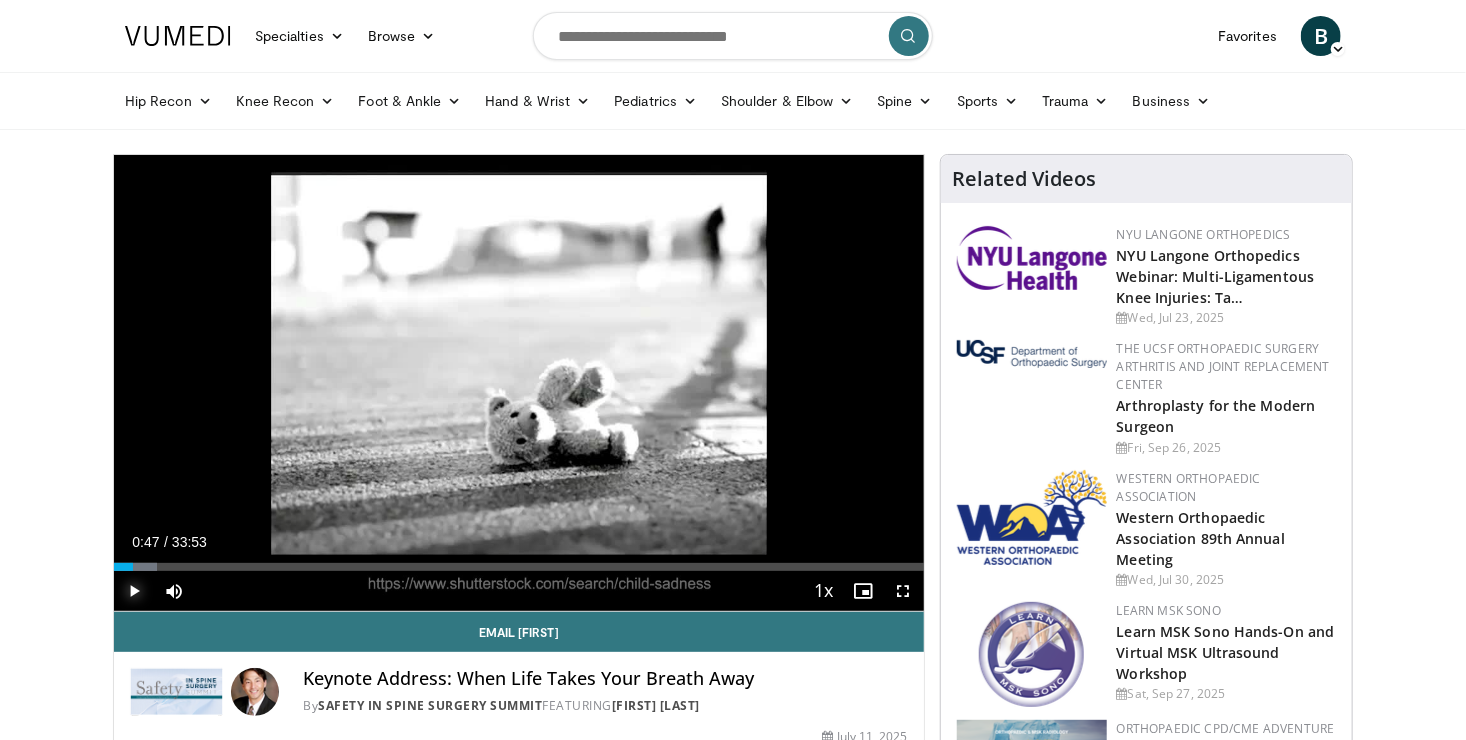 click at bounding box center [134, 591] 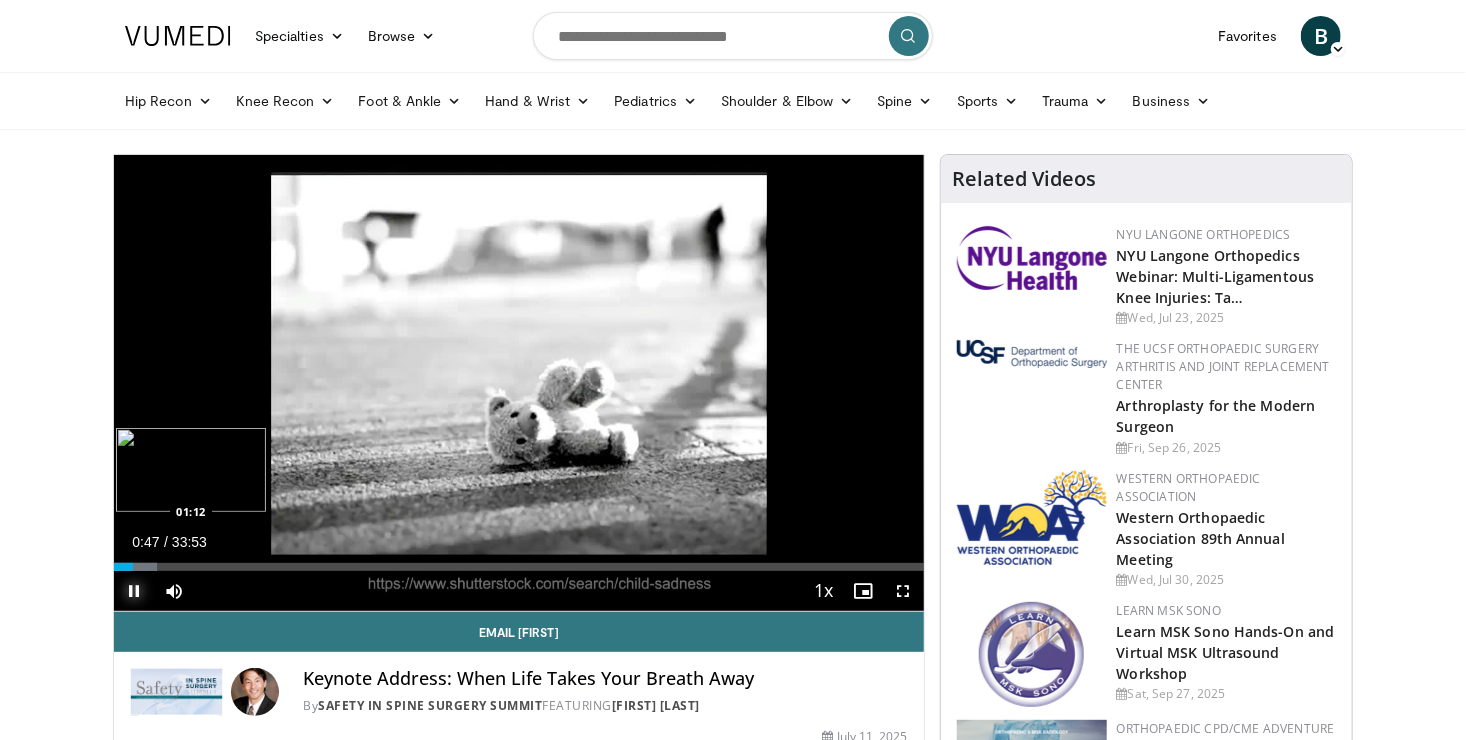 click at bounding box center [143, 567] 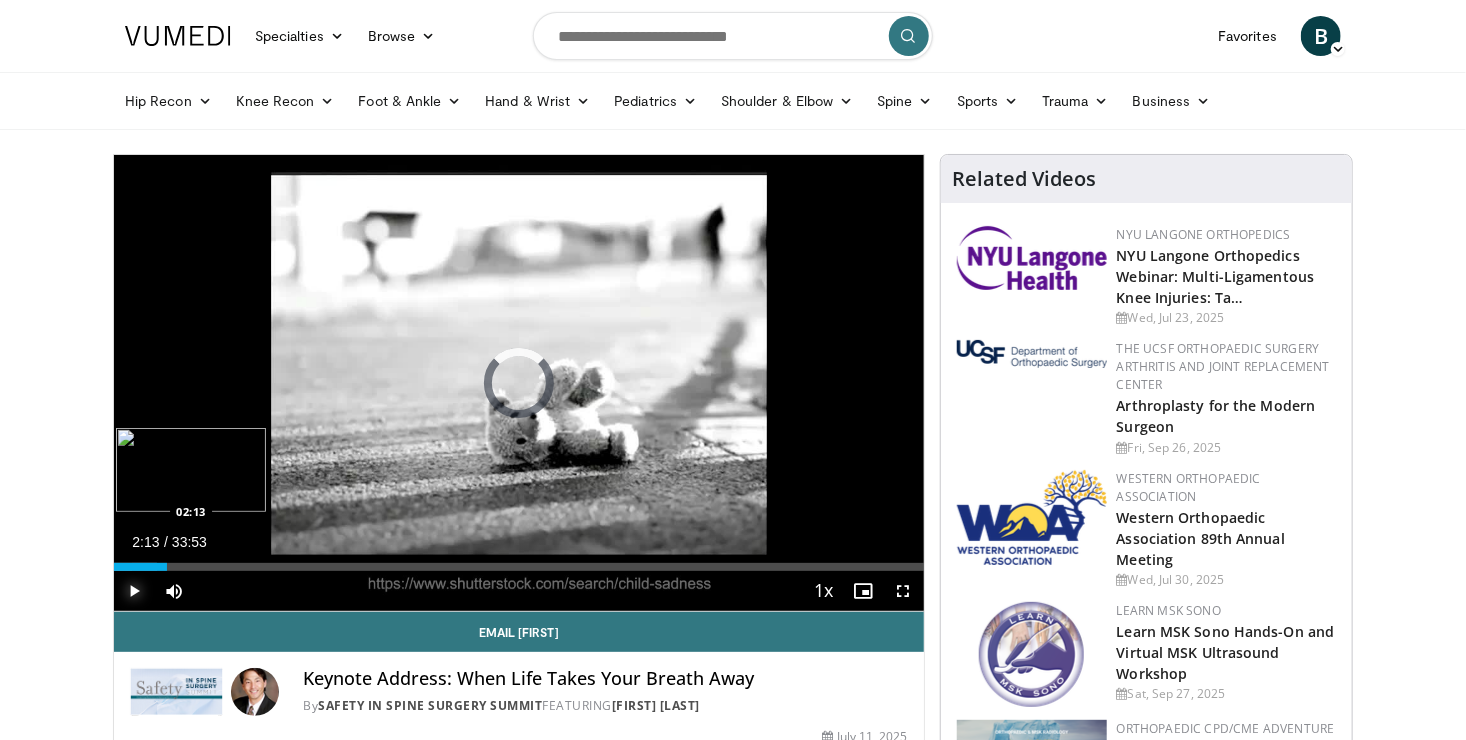 click on "Loaded :  5.36% 02:13 02:13" at bounding box center (519, 567) 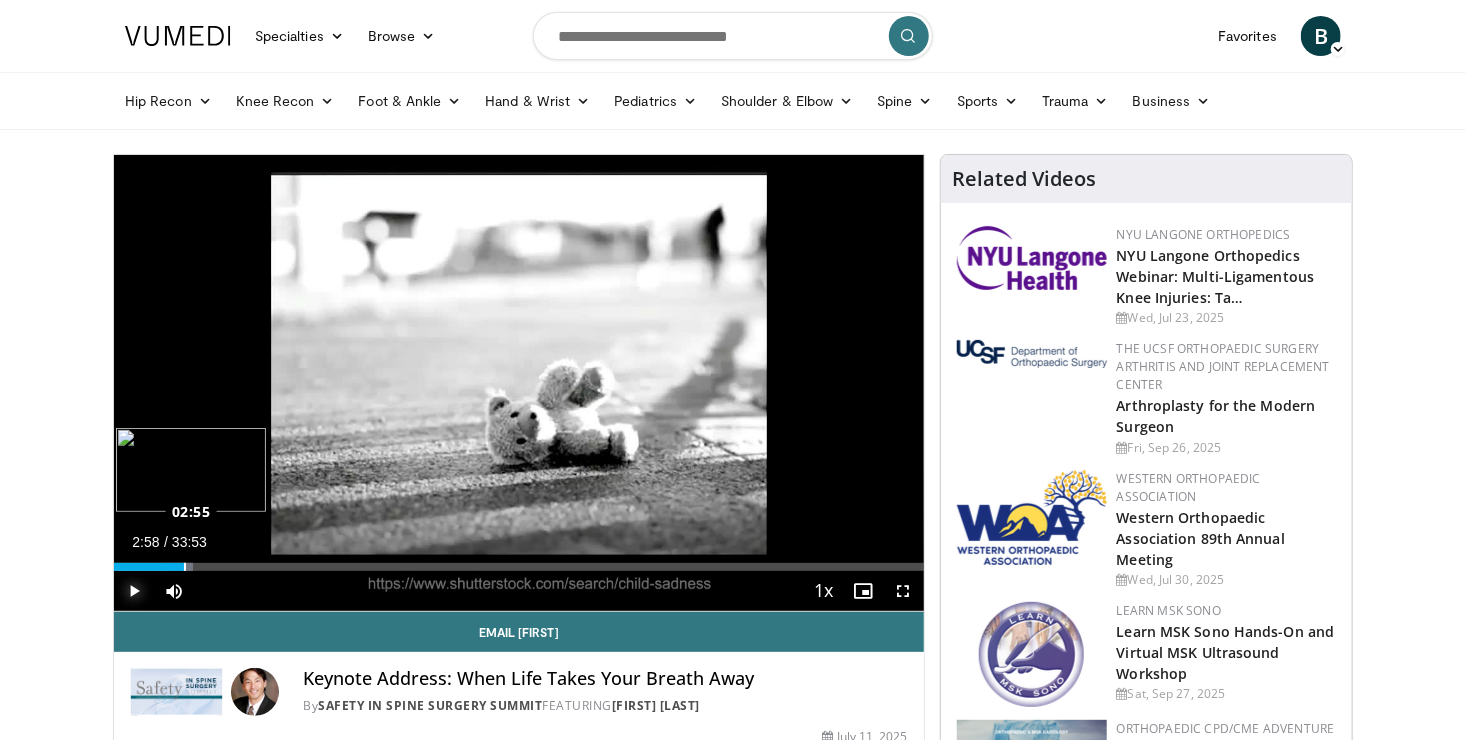 click on "Loaded :  9.75% 02:58 02:55" at bounding box center (519, 567) 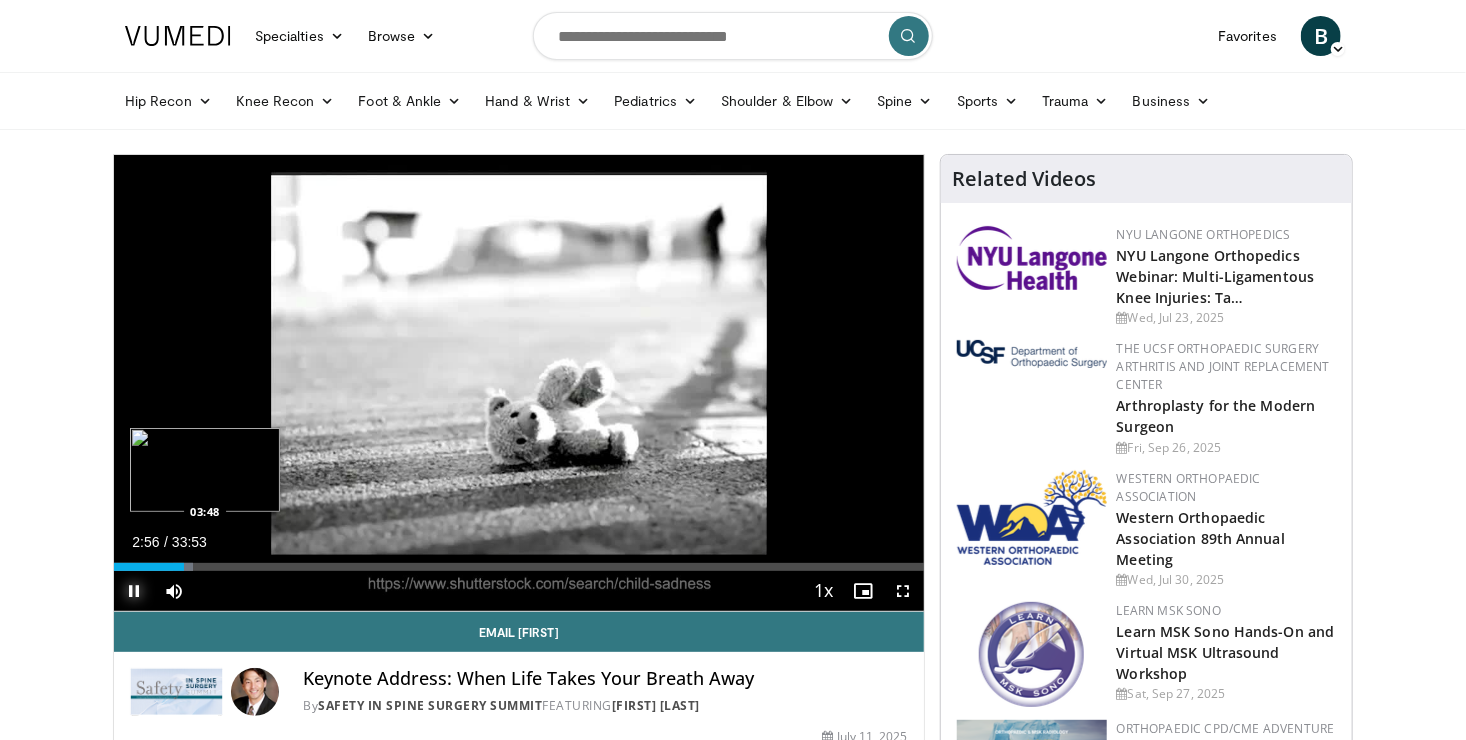 click at bounding box center (206, 567) 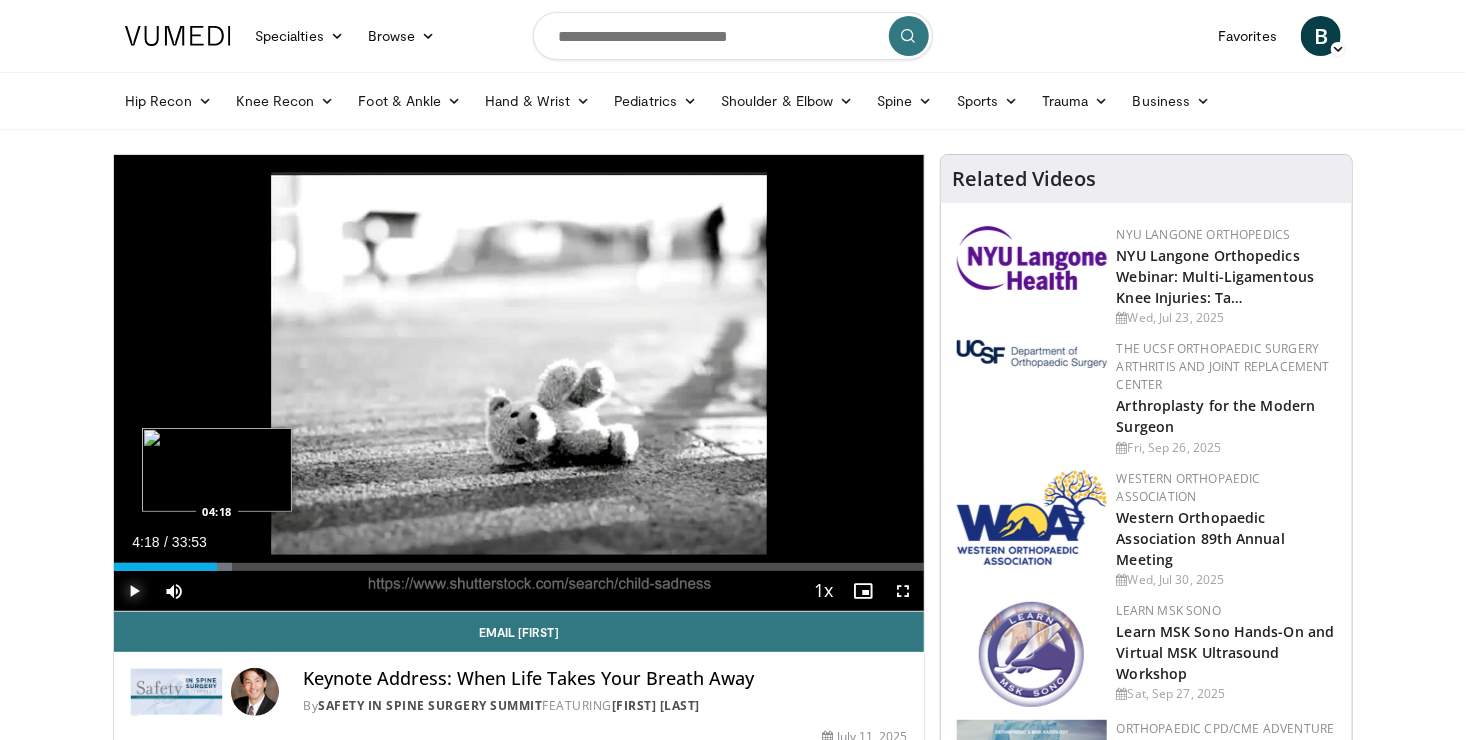 click on "Loaded :  14.63% 04:18 04:18" at bounding box center (519, 567) 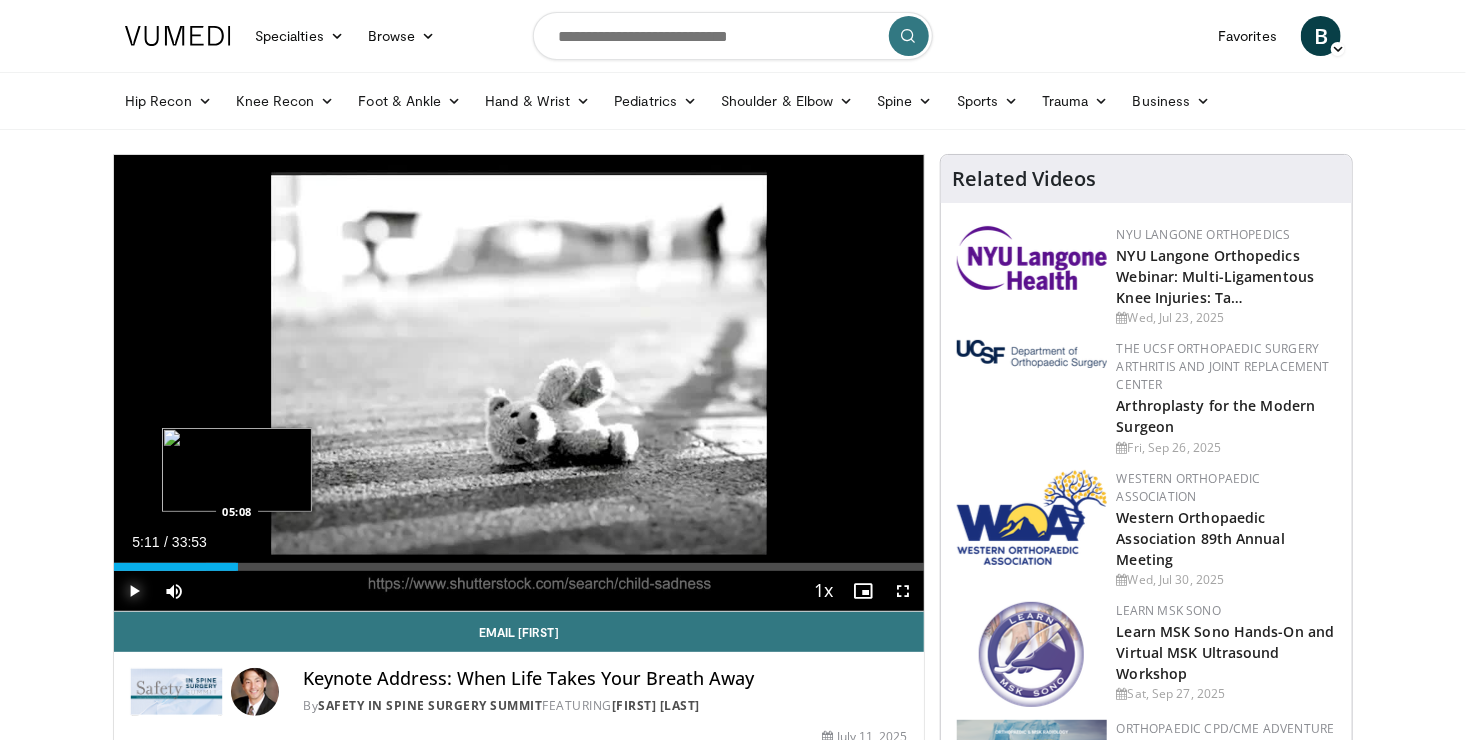 click on "Loaded :  15.12% 04:19 05:08" at bounding box center [519, 567] 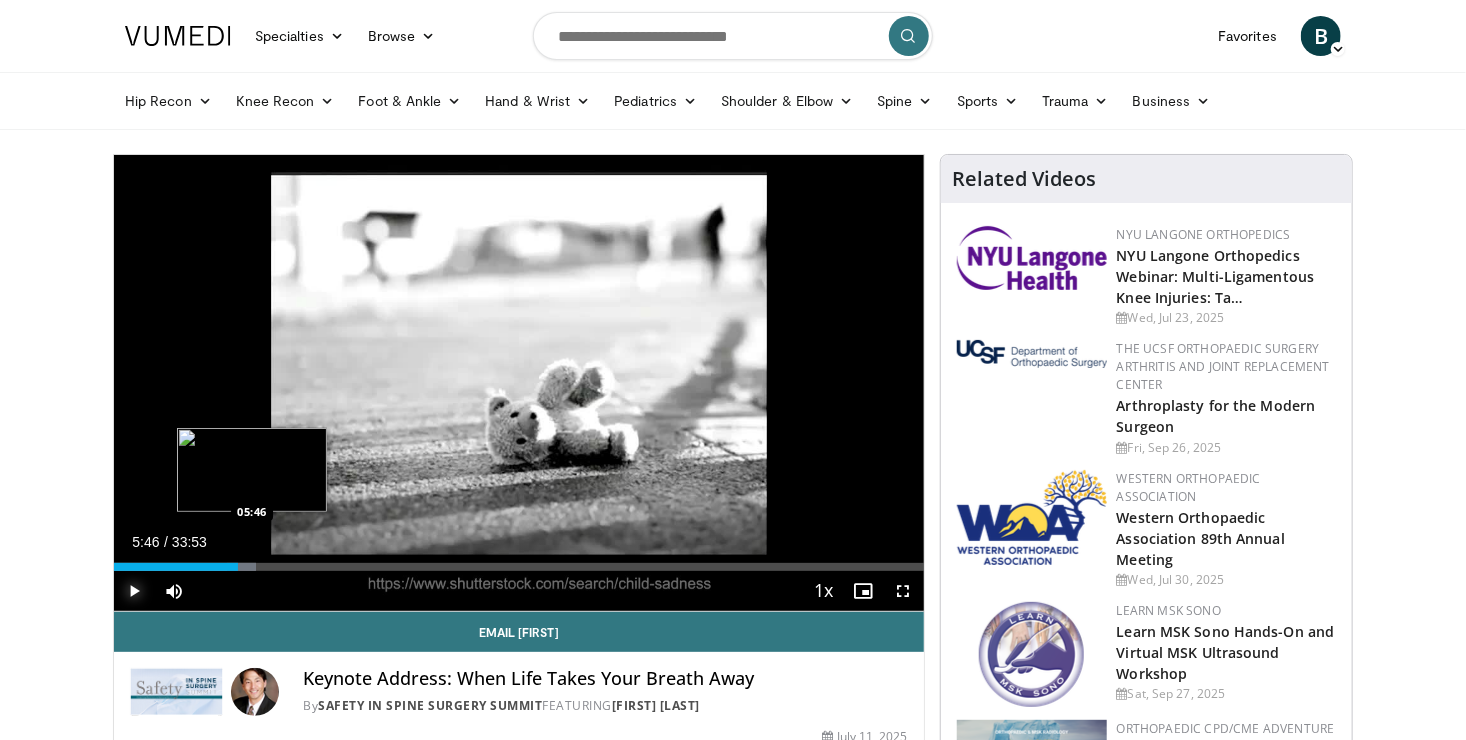click at bounding box center (241, 567) 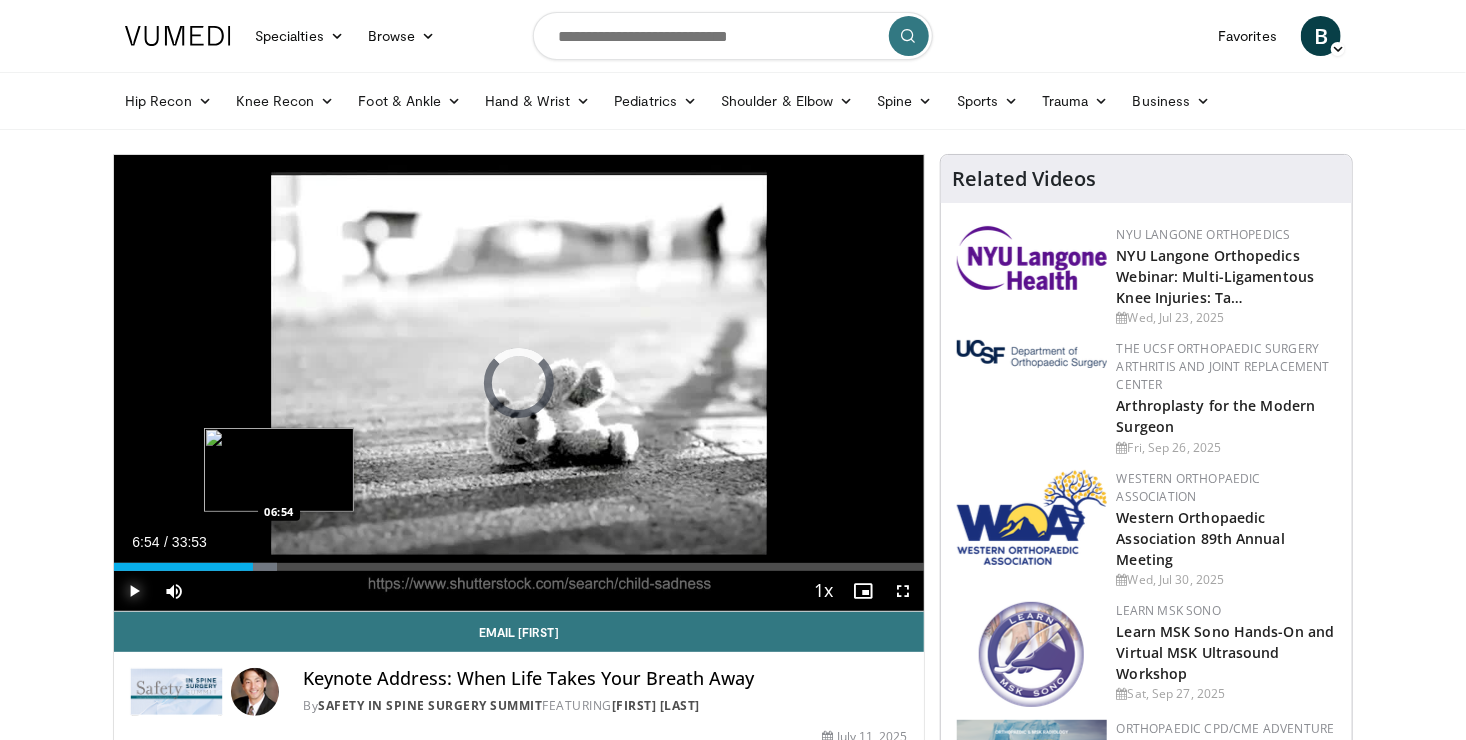 click on "Loaded :  20.16% 05:49 06:54" at bounding box center [519, 561] 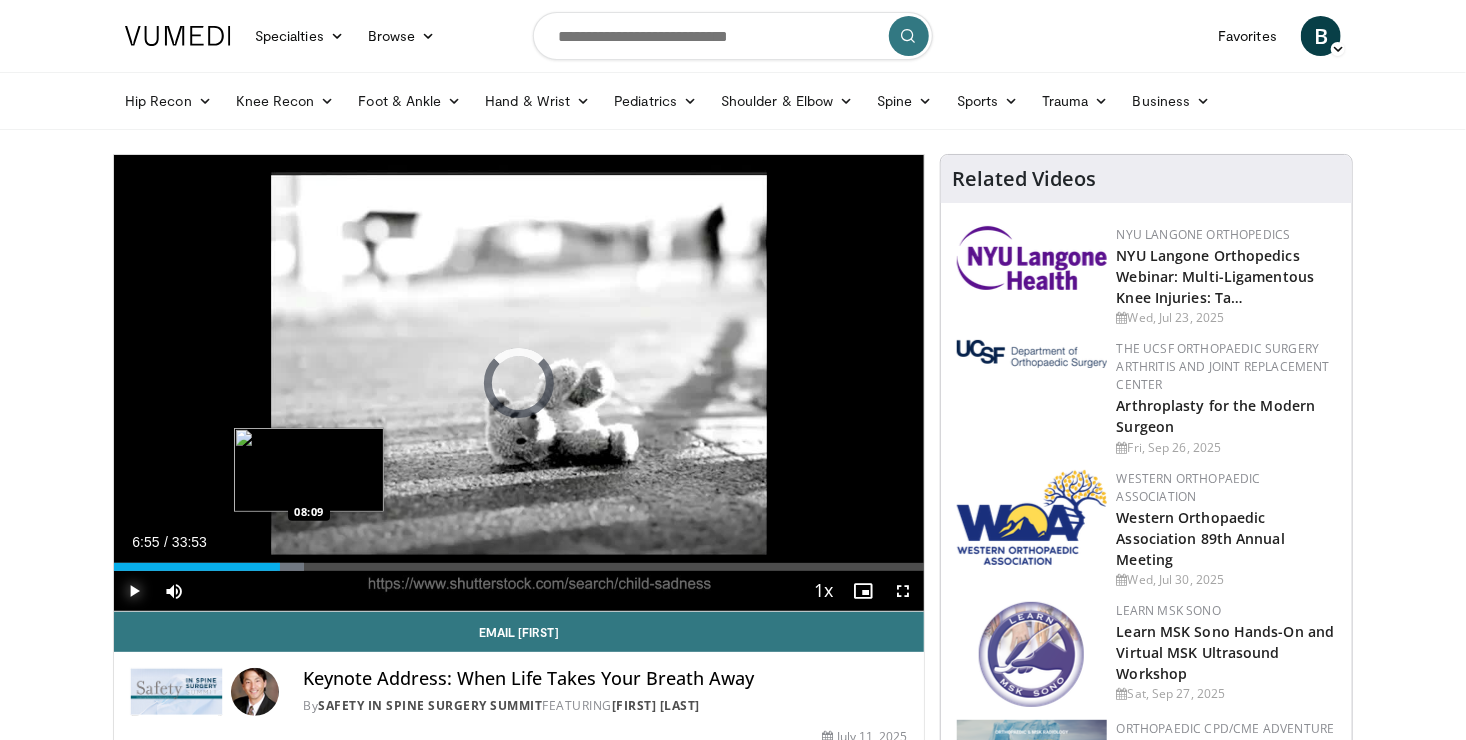 click on "Loaded :  23.41% 06:56 08:09" at bounding box center (519, 567) 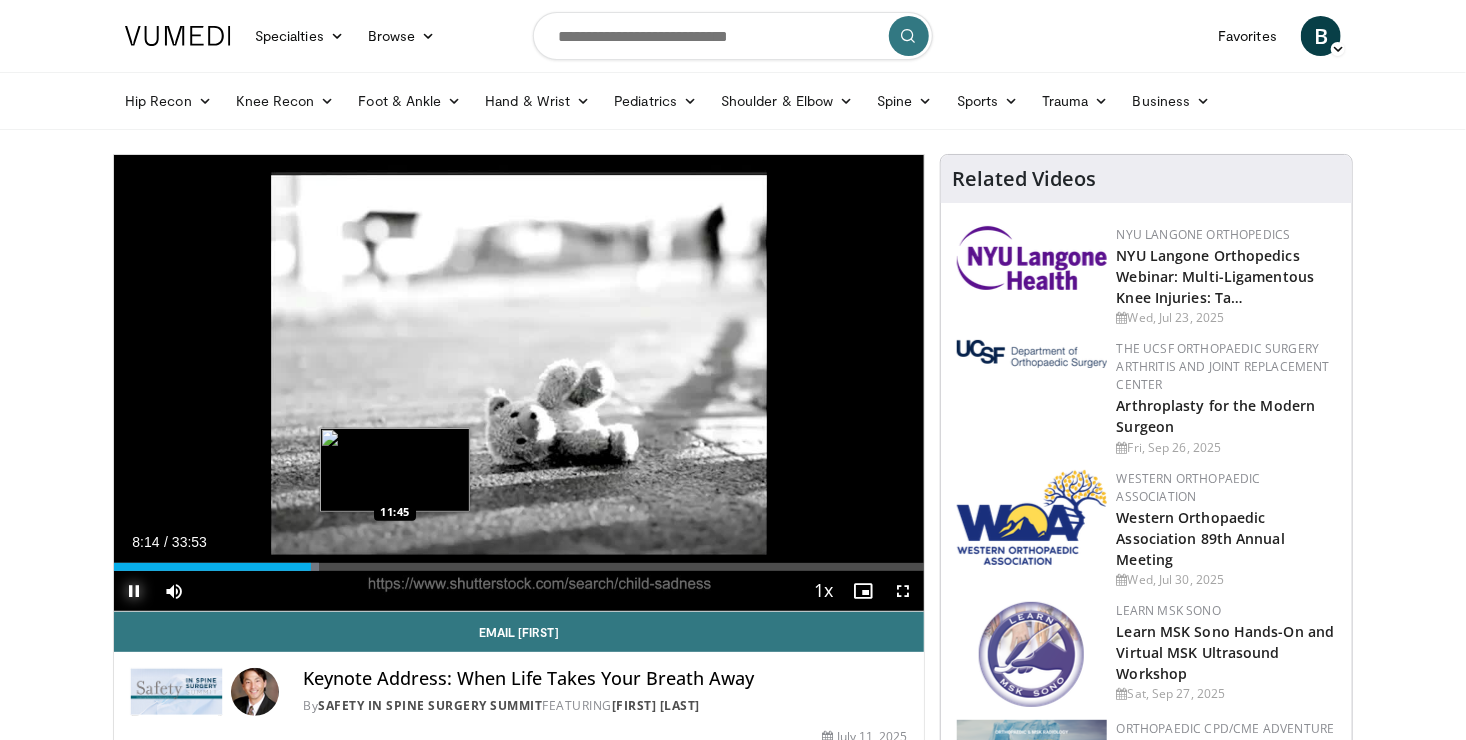 click on "Loaded :  25.37% 08:14 11:45" at bounding box center (519, 567) 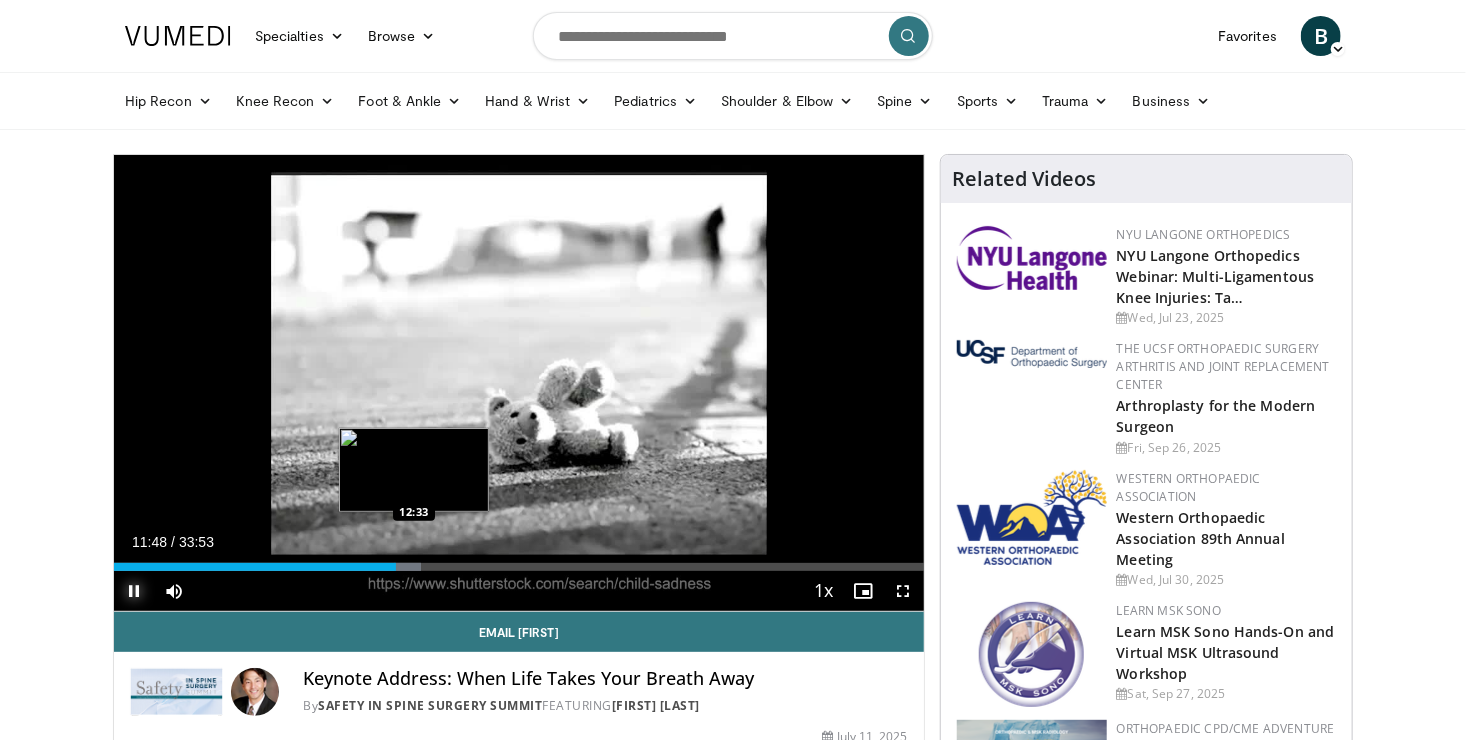 click on "Loaded :  37.87% 11:48 12:33" at bounding box center (519, 561) 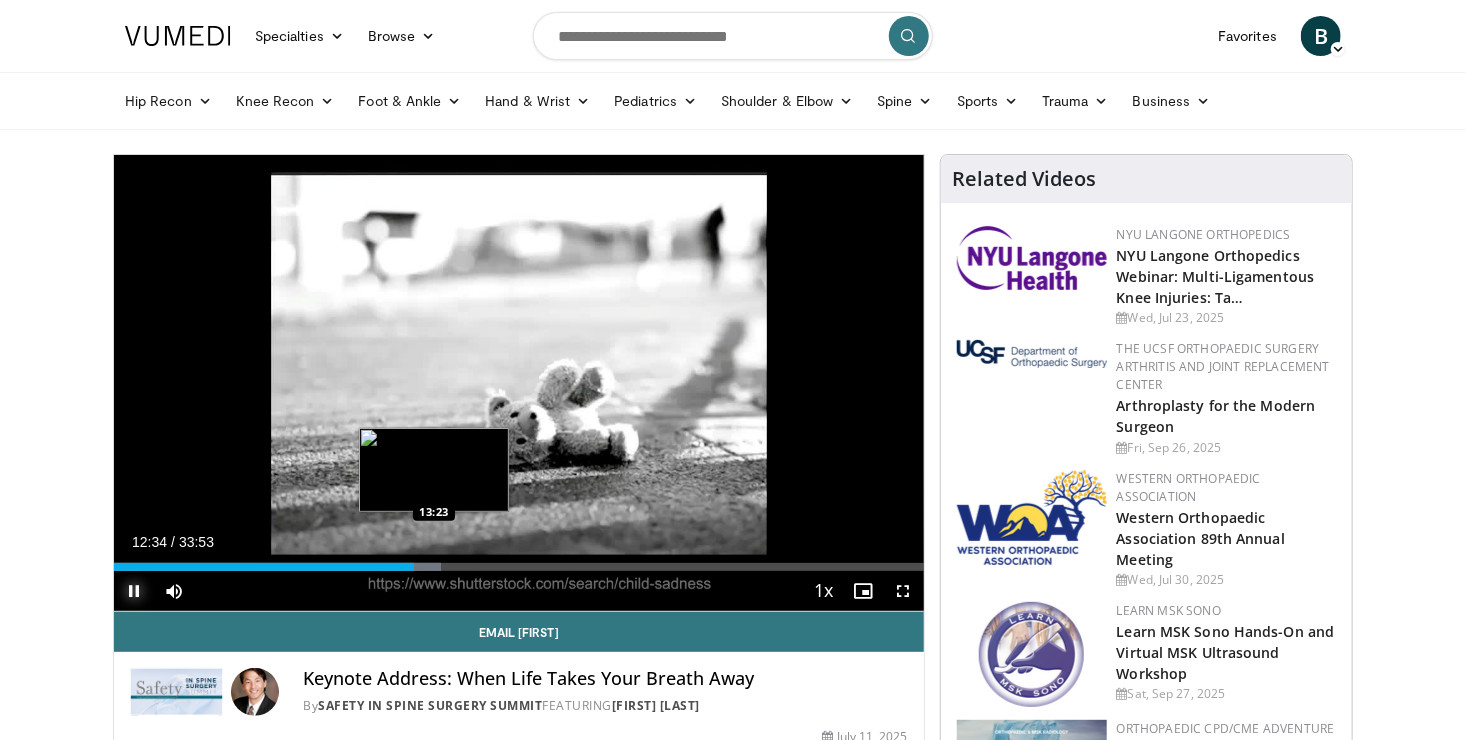 click at bounding box center [421, 567] 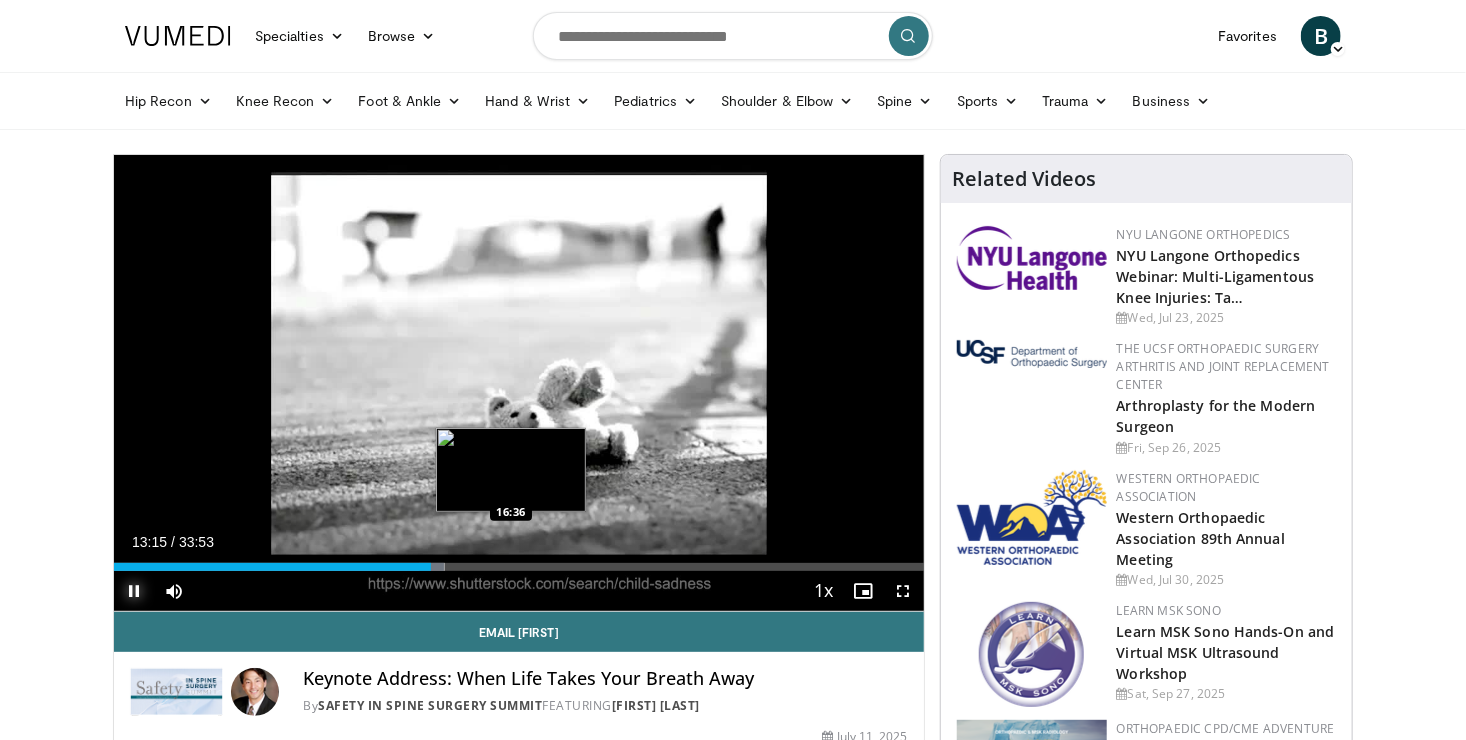 click on "Loaded :  40.82% 13:16 16:36" at bounding box center (519, 567) 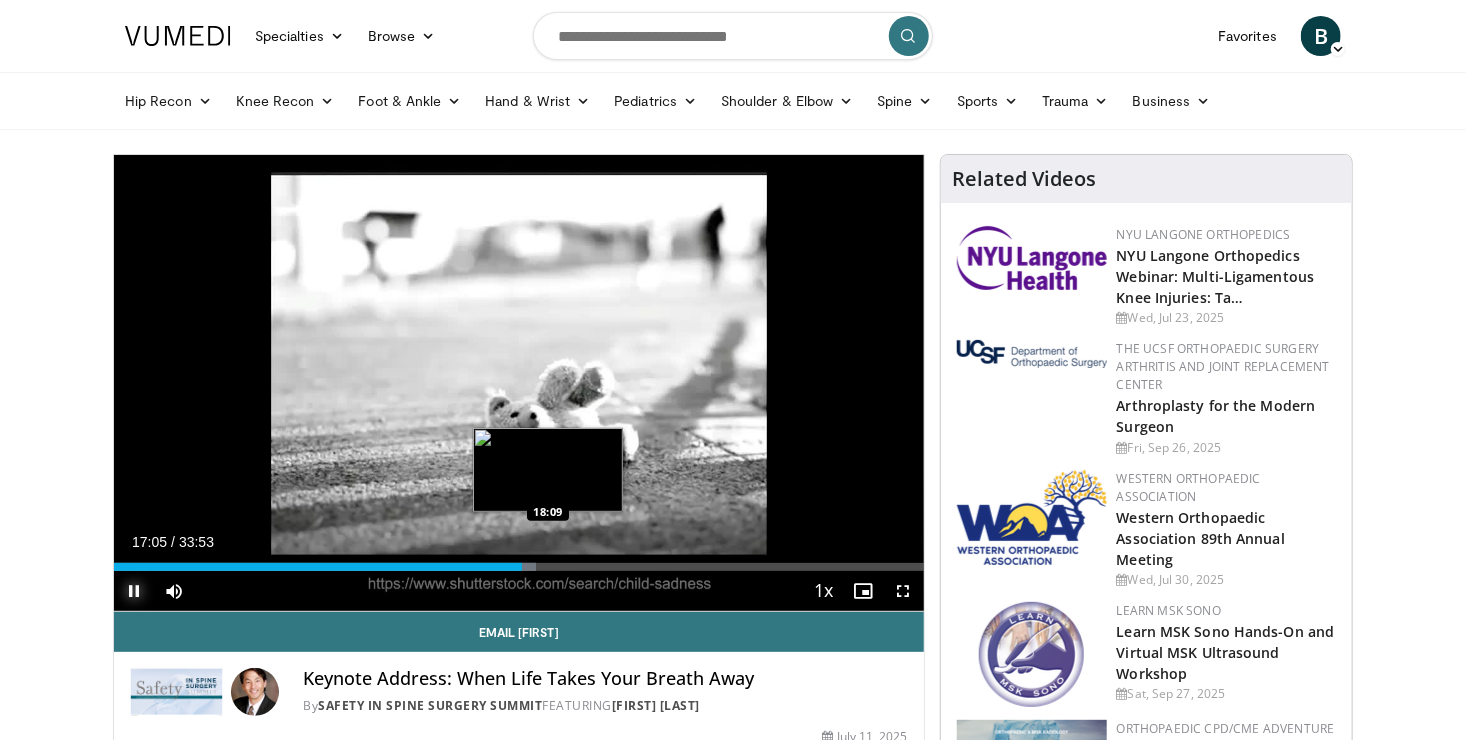 click on "Loaded :  52.13% 17:05 18:09" at bounding box center (519, 561) 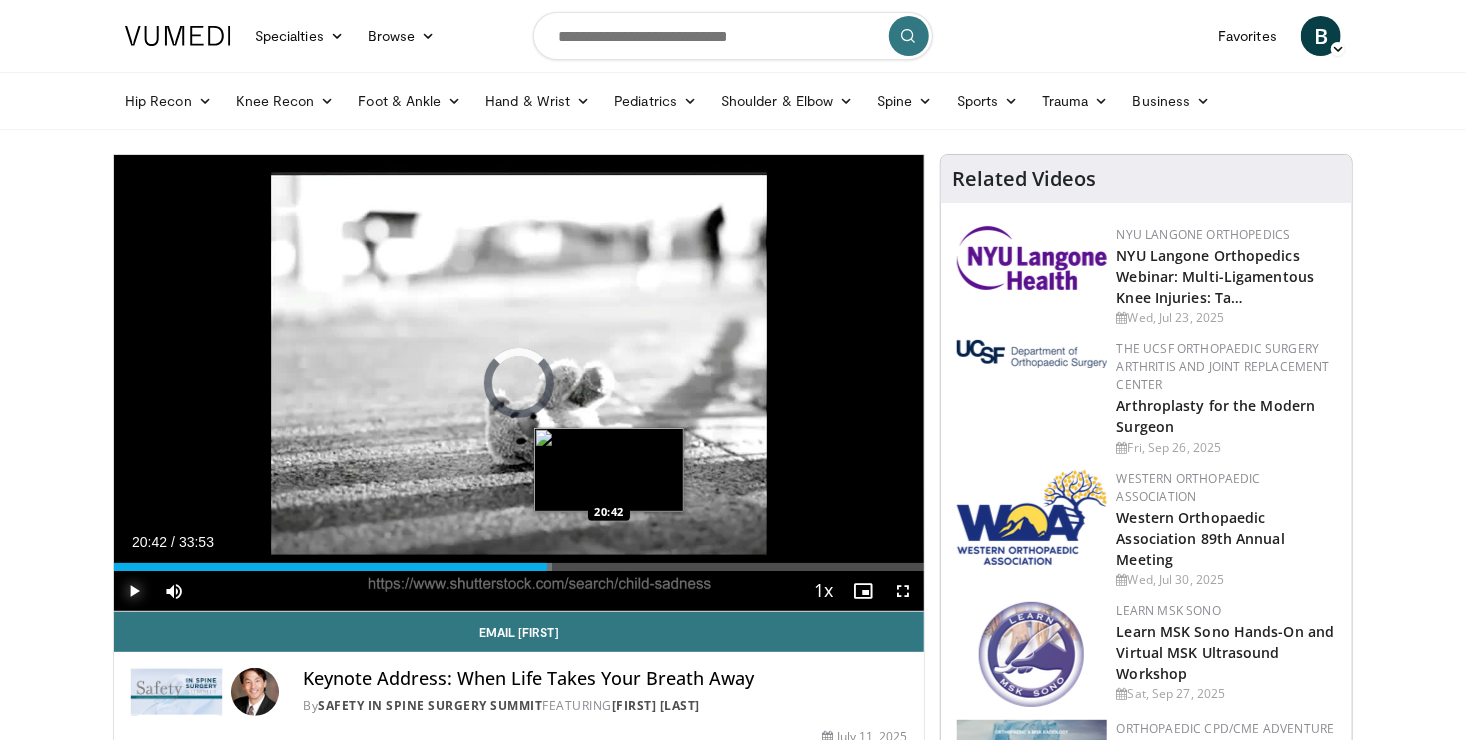 click on "Loaded :  54.10% 18:07 20:42" at bounding box center [519, 561] 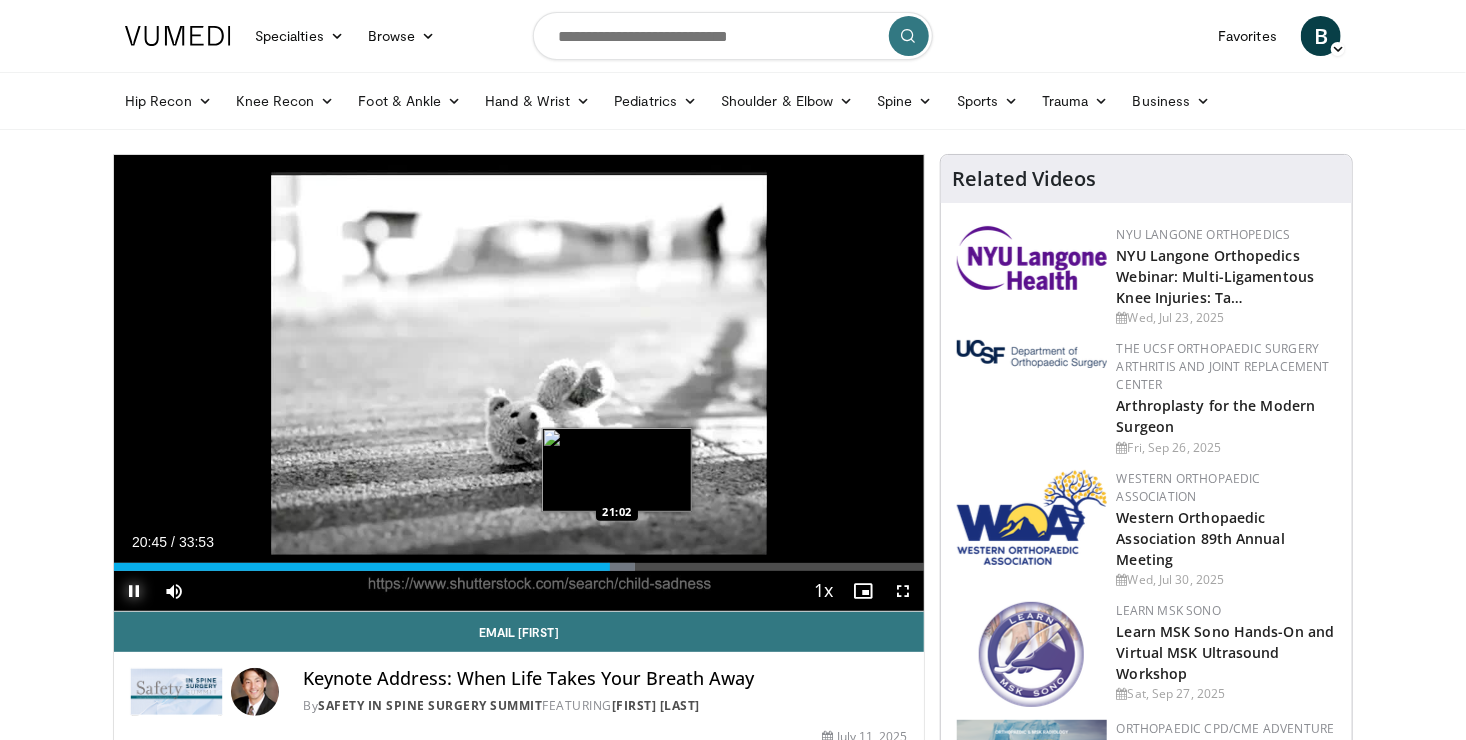 click on "Loaded :  64.40% 20:45 21:02" at bounding box center [519, 567] 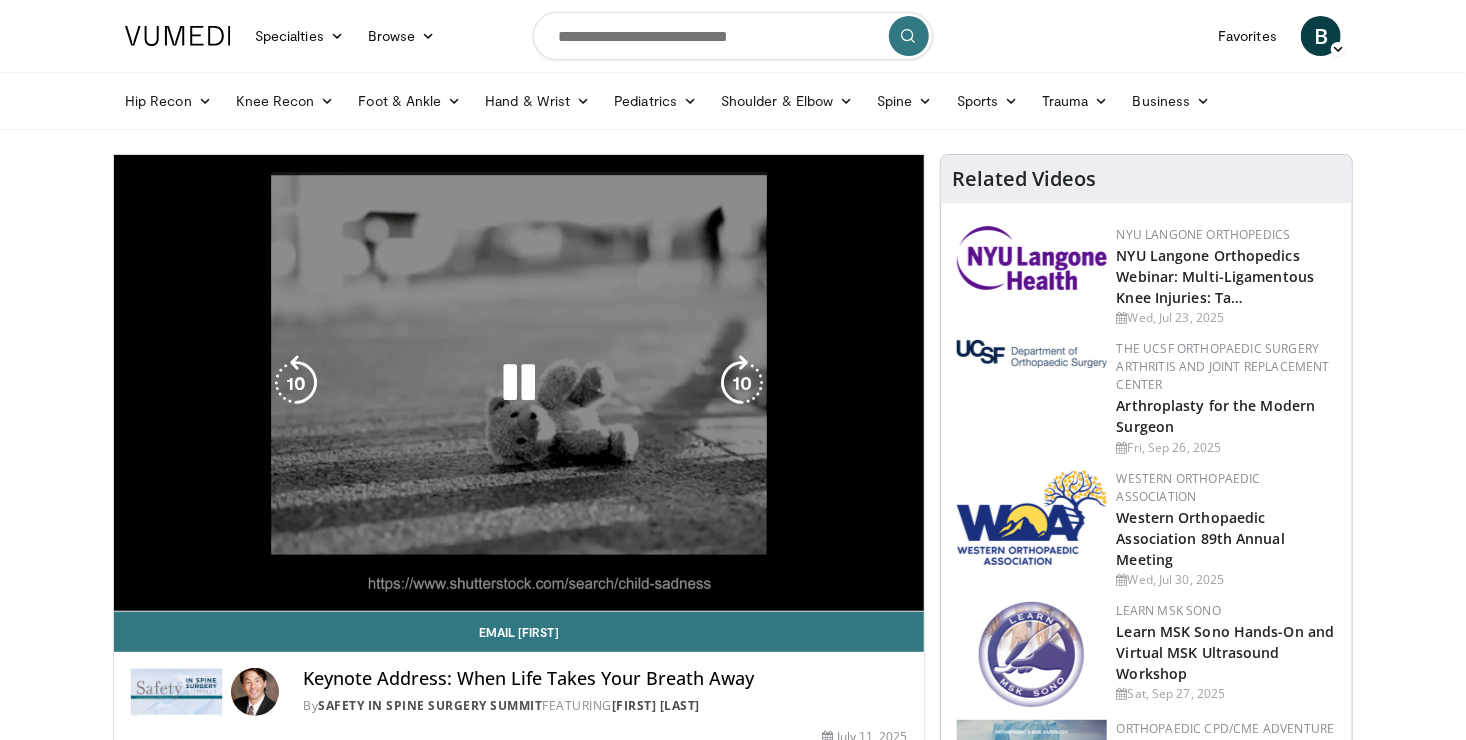 click on "**********" at bounding box center (519, 383) 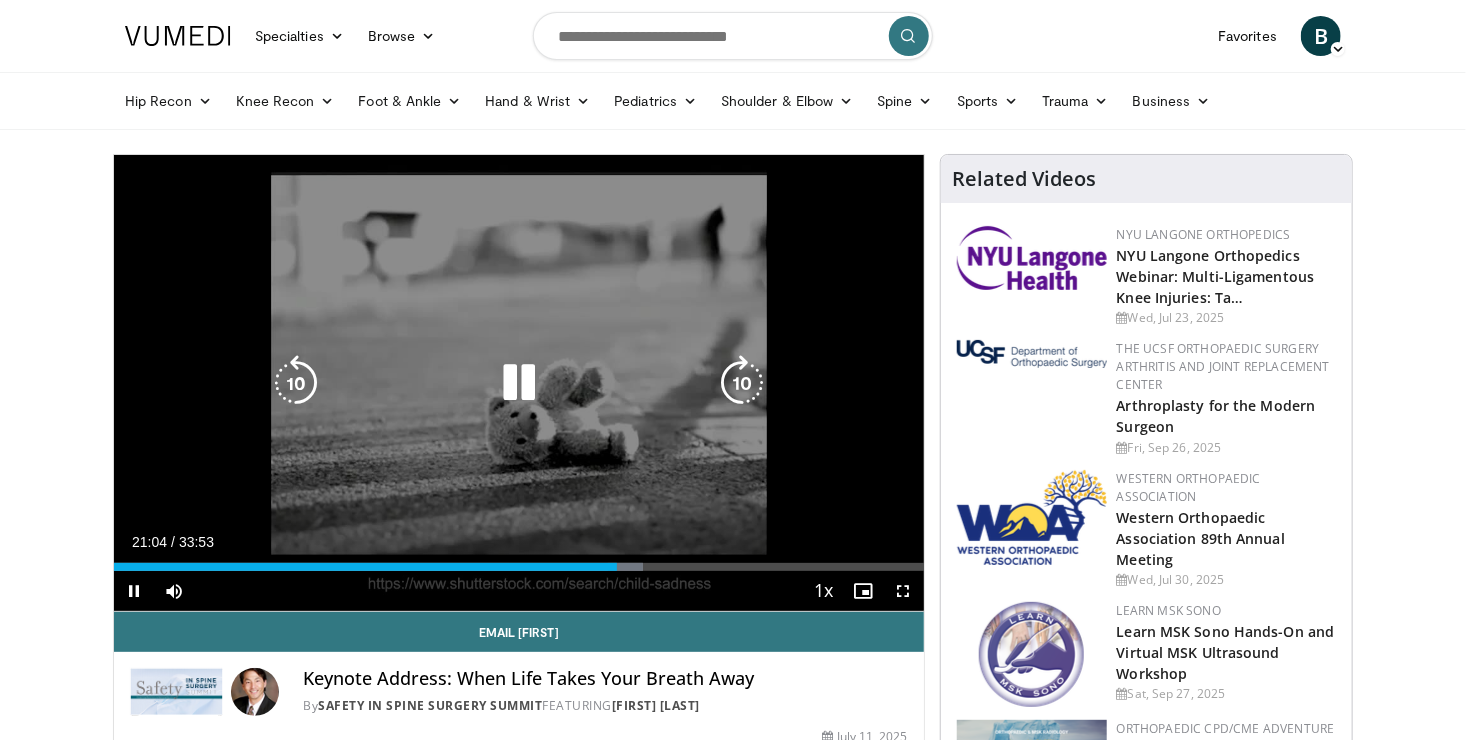 click on "10 seconds
Tap to unmute" at bounding box center (519, 383) 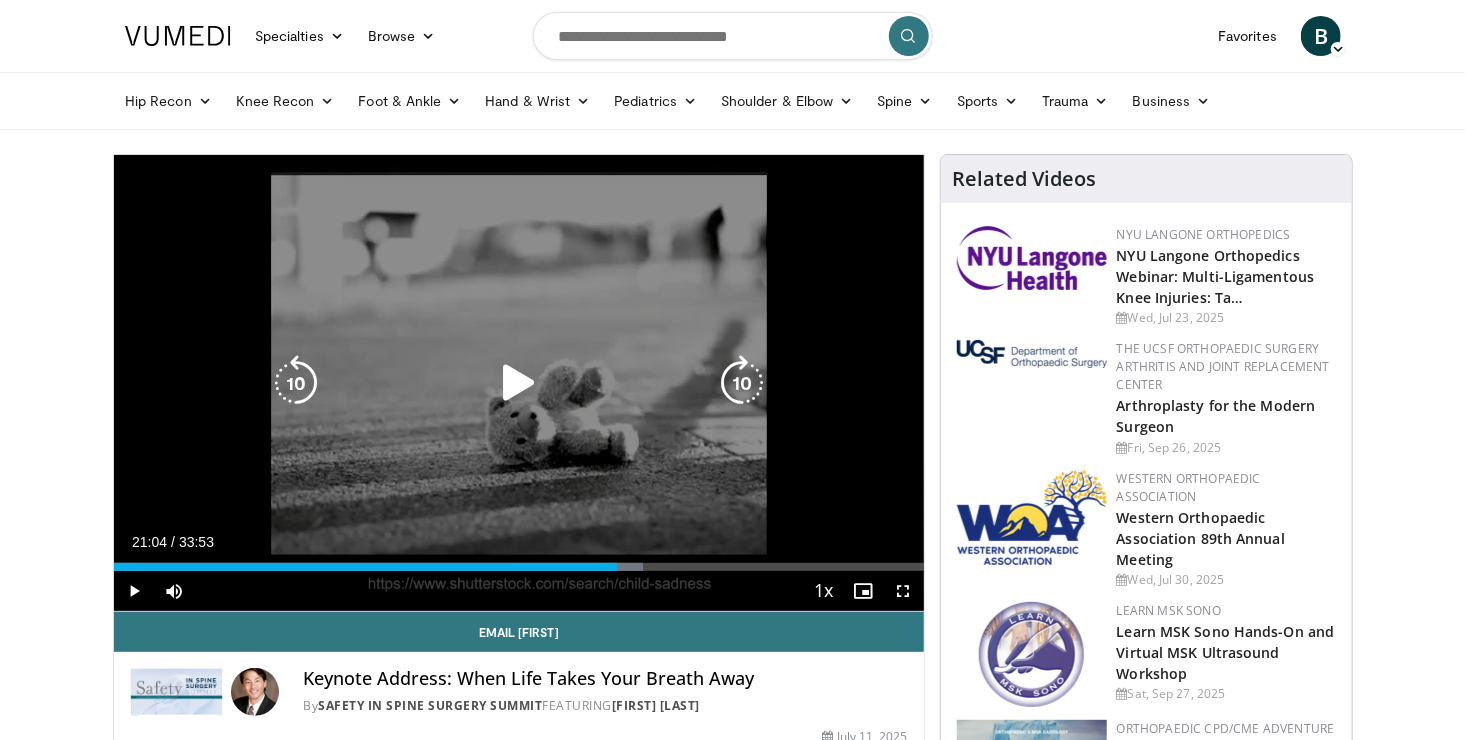 click on "10 seconds
Tap to unmute" at bounding box center [519, 383] 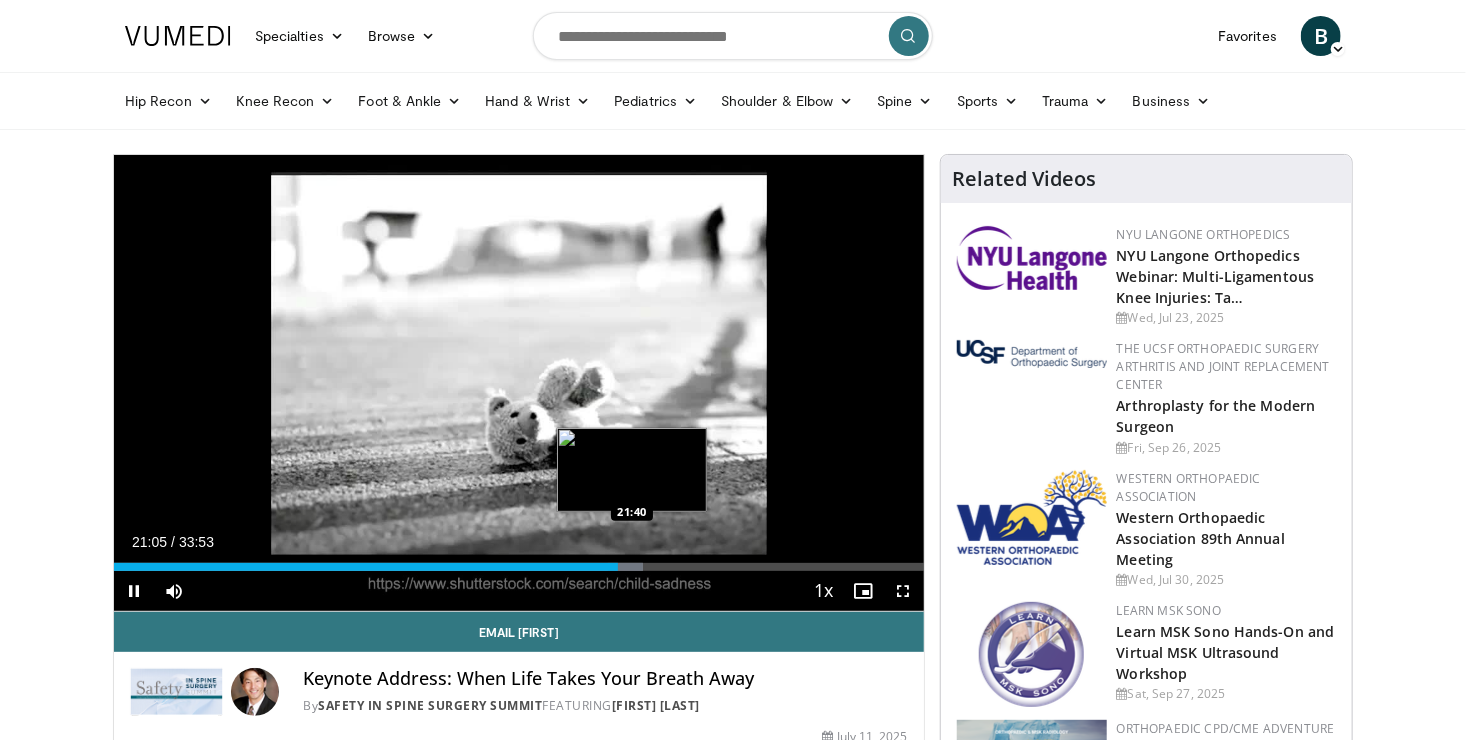 click at bounding box center (626, 567) 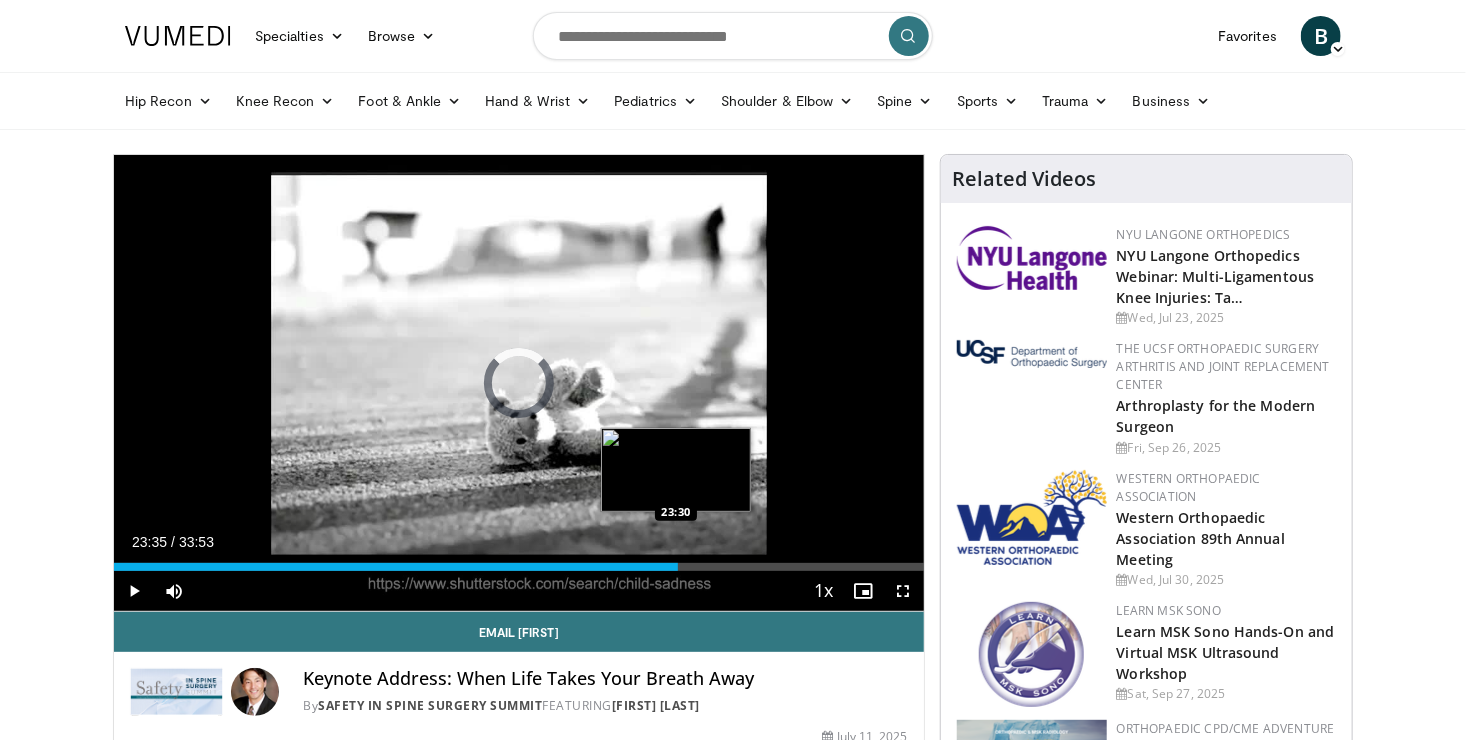 click on "Loaded :  0.00% 21:41 23:30" at bounding box center (519, 567) 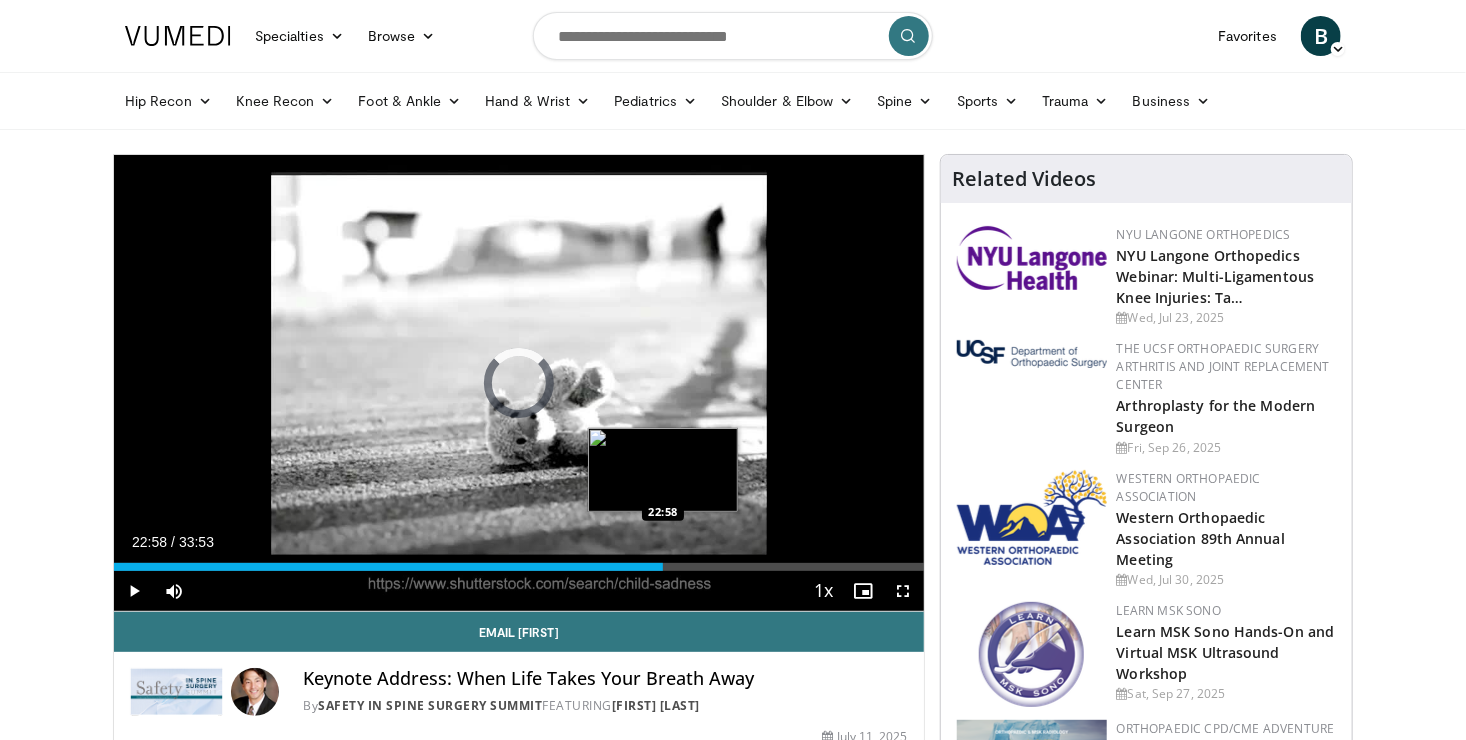 click on "22:58" at bounding box center [388, 567] 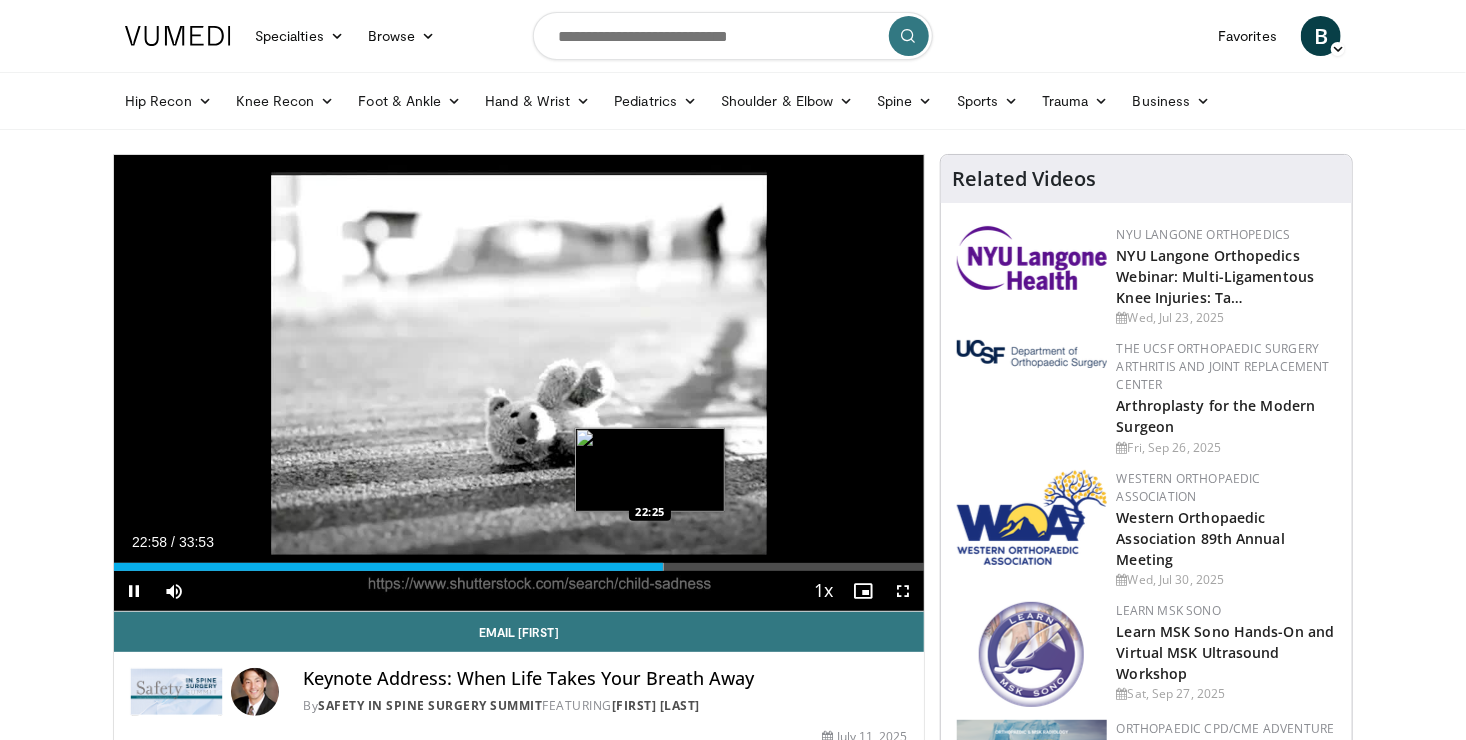 click on "22:58" at bounding box center (388, 567) 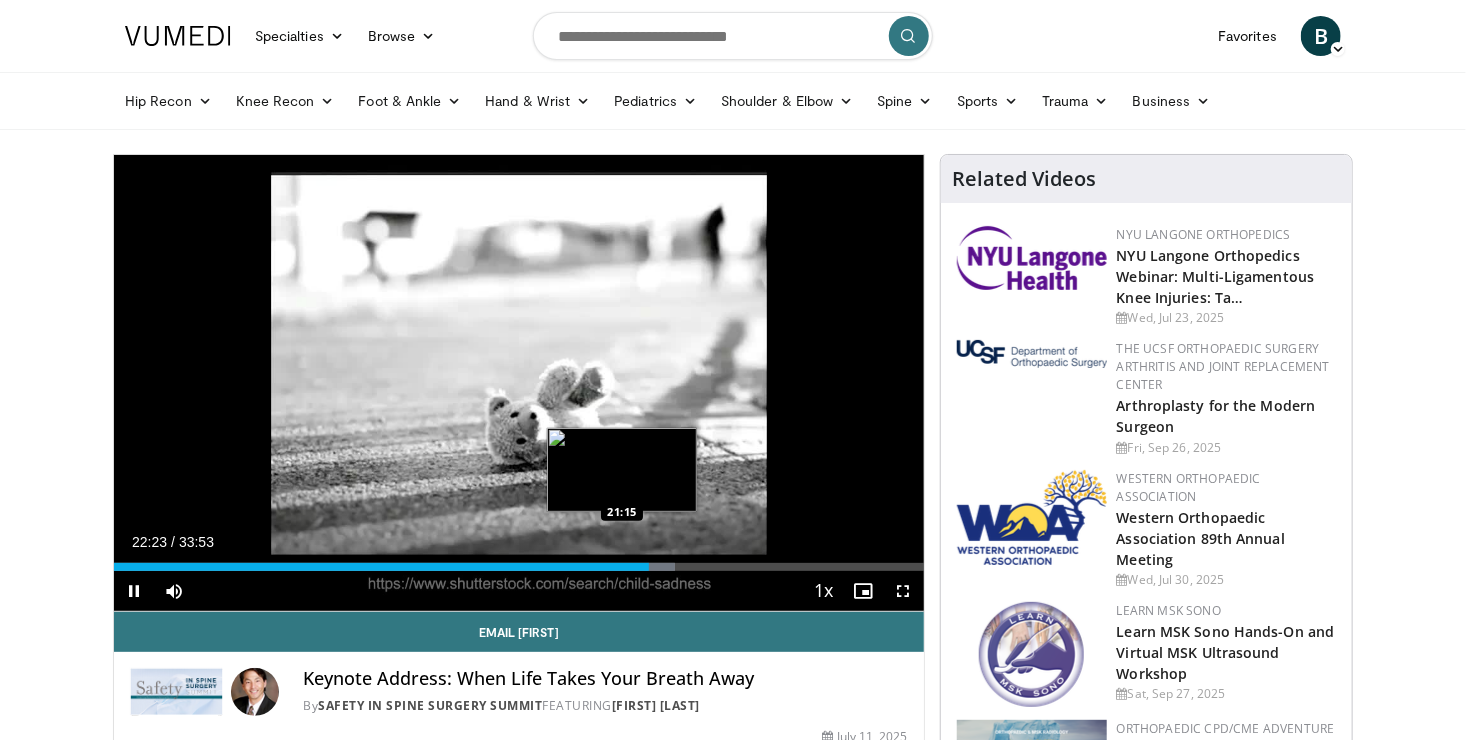 click on "22:23" at bounding box center [381, 567] 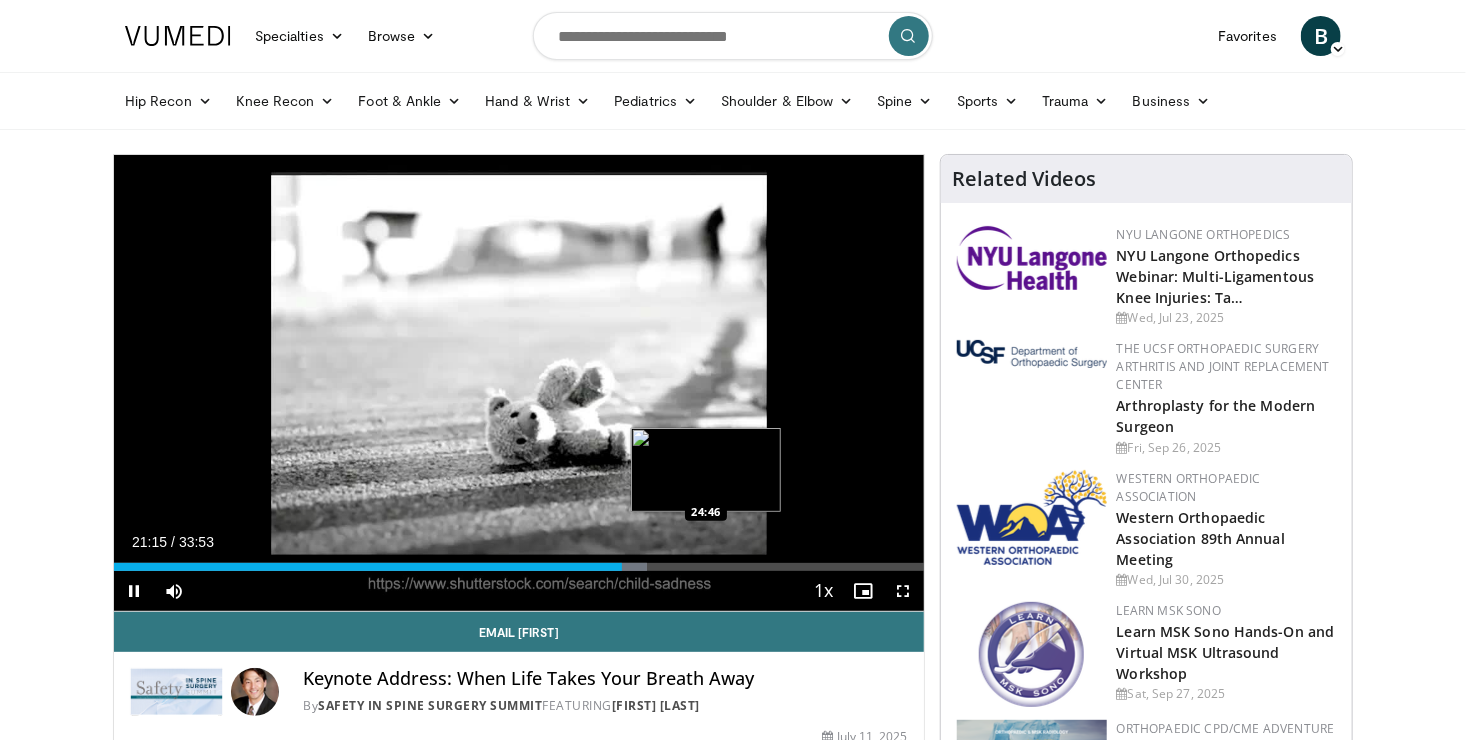 click on "Loaded :  65.86% 21:15 24:46" at bounding box center [519, 561] 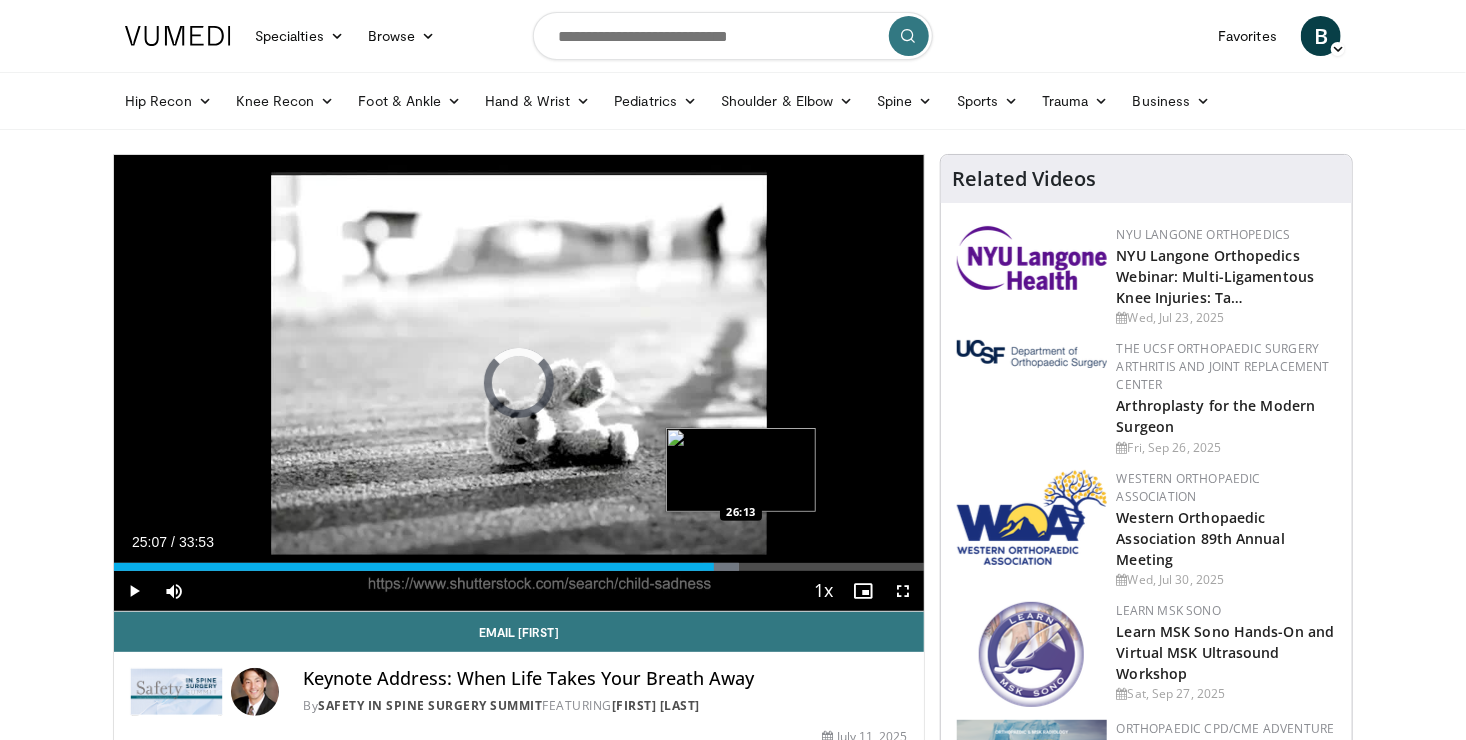 click on "Loaded :  77.22% 25:07 26:13" at bounding box center [519, 561] 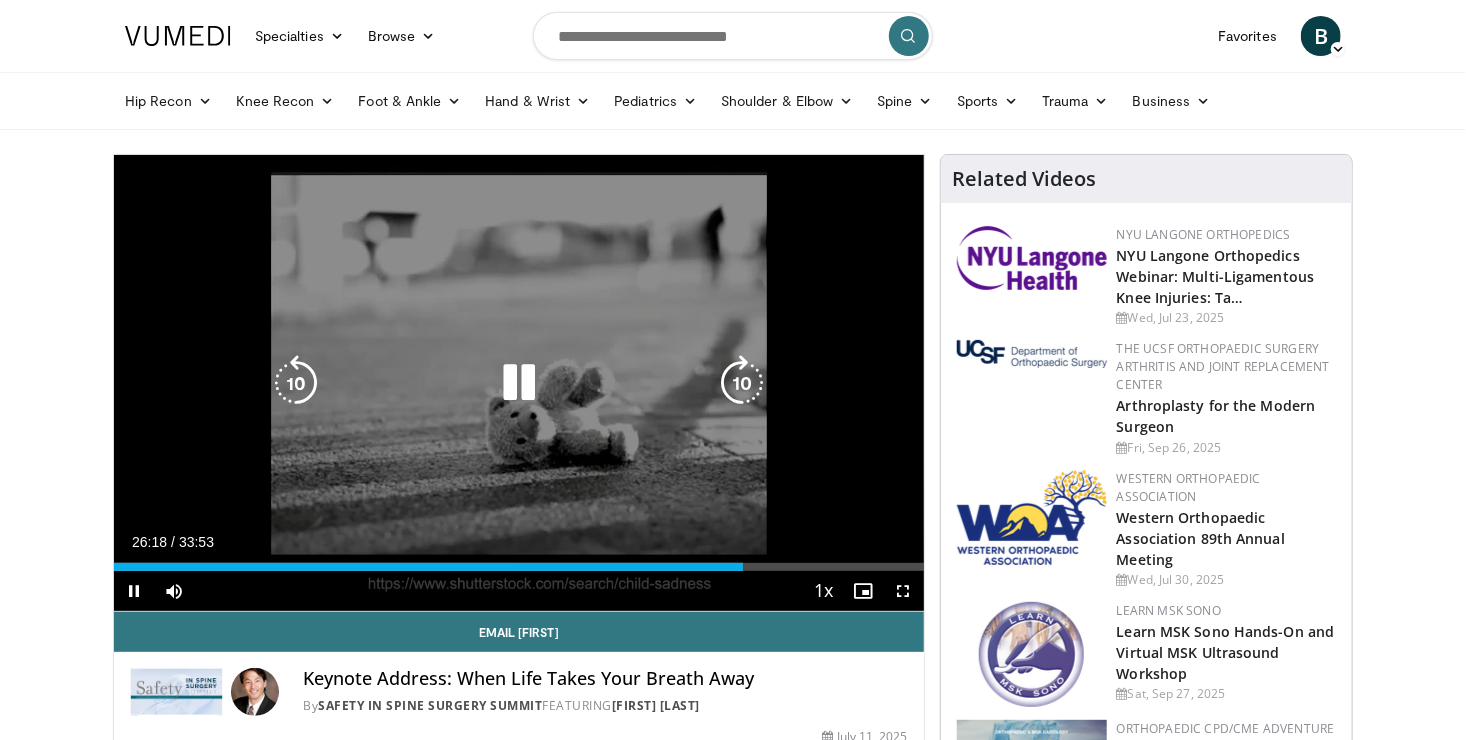 click on "Loaded :  77.71% 26:18 26:13" at bounding box center (519, 561) 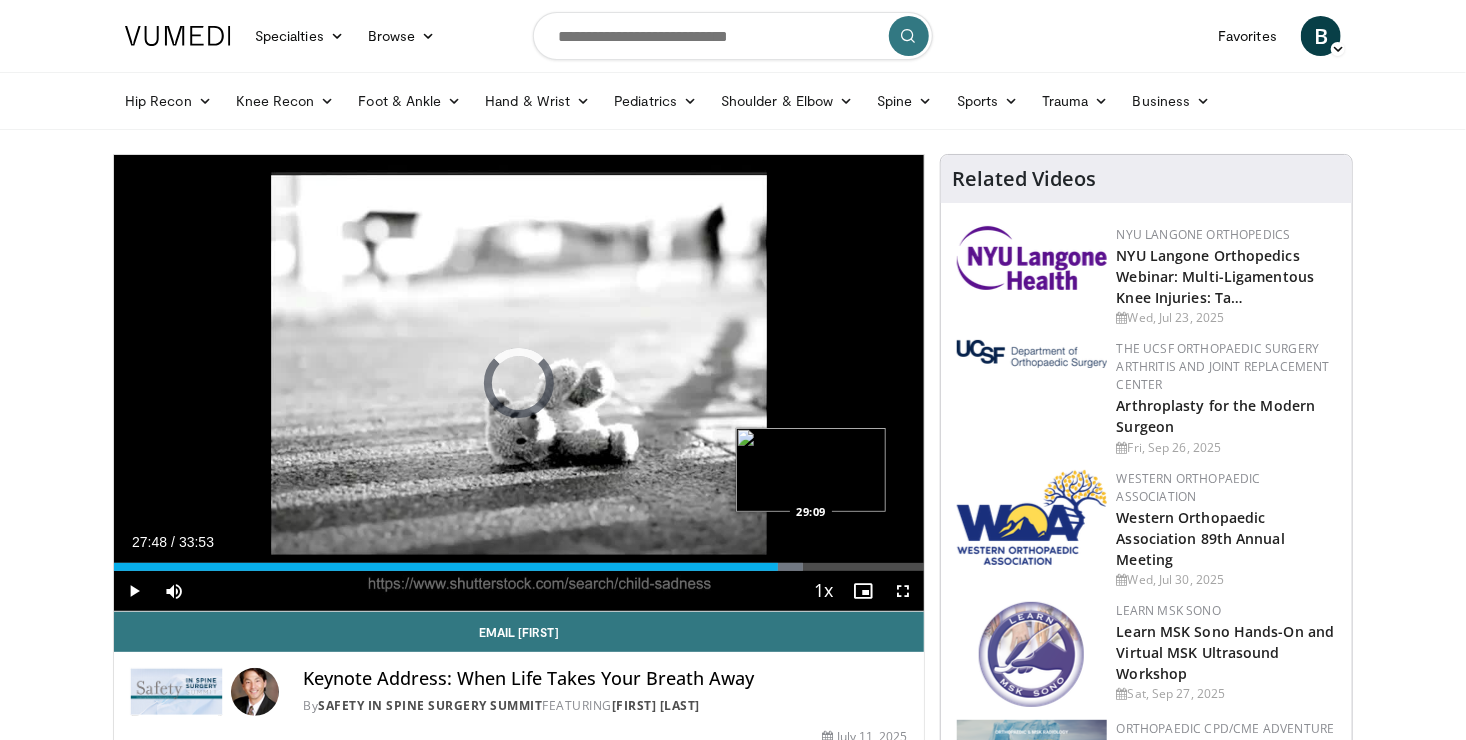 click on "Loaded :  85.08% 27:48 29:09" at bounding box center (519, 561) 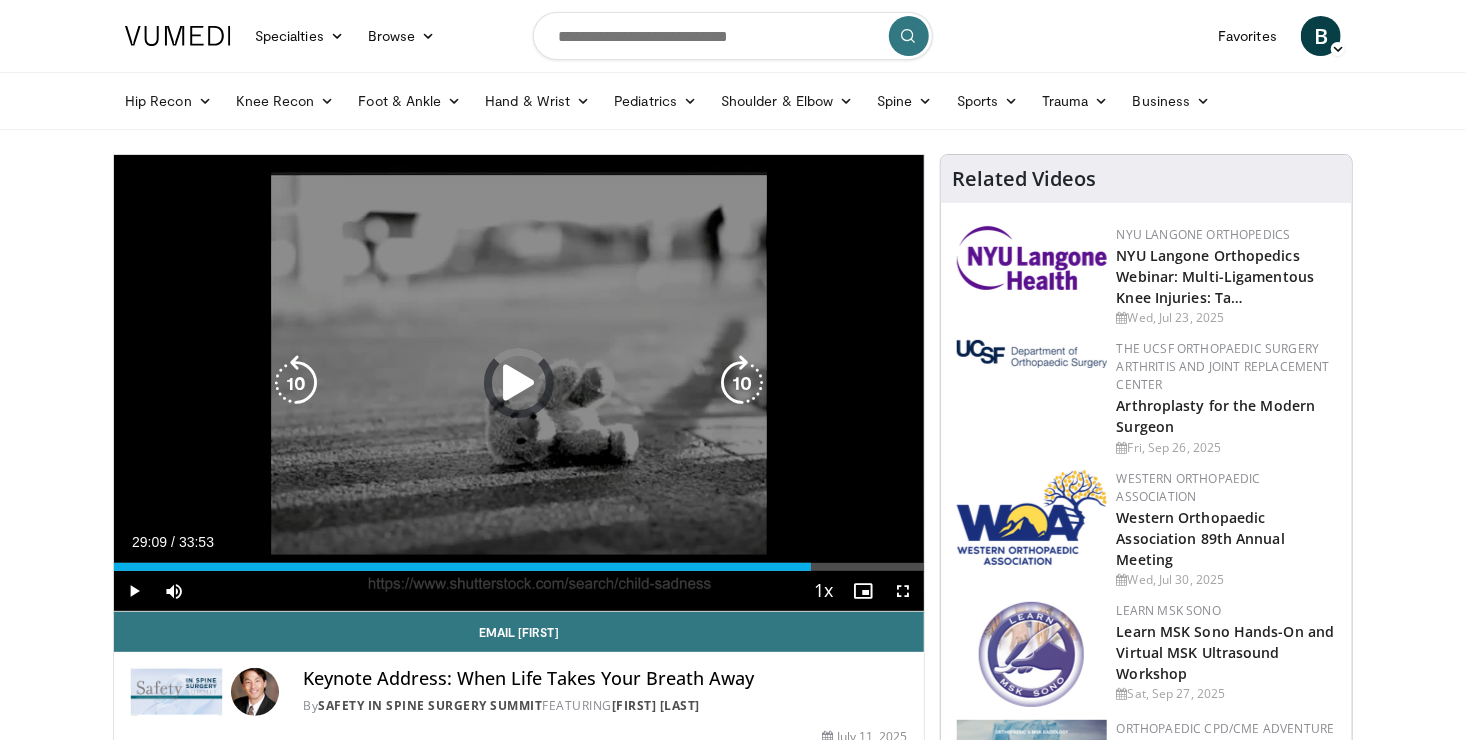 click on "Loaded :  86.07% 29:09 29:09" at bounding box center (519, 561) 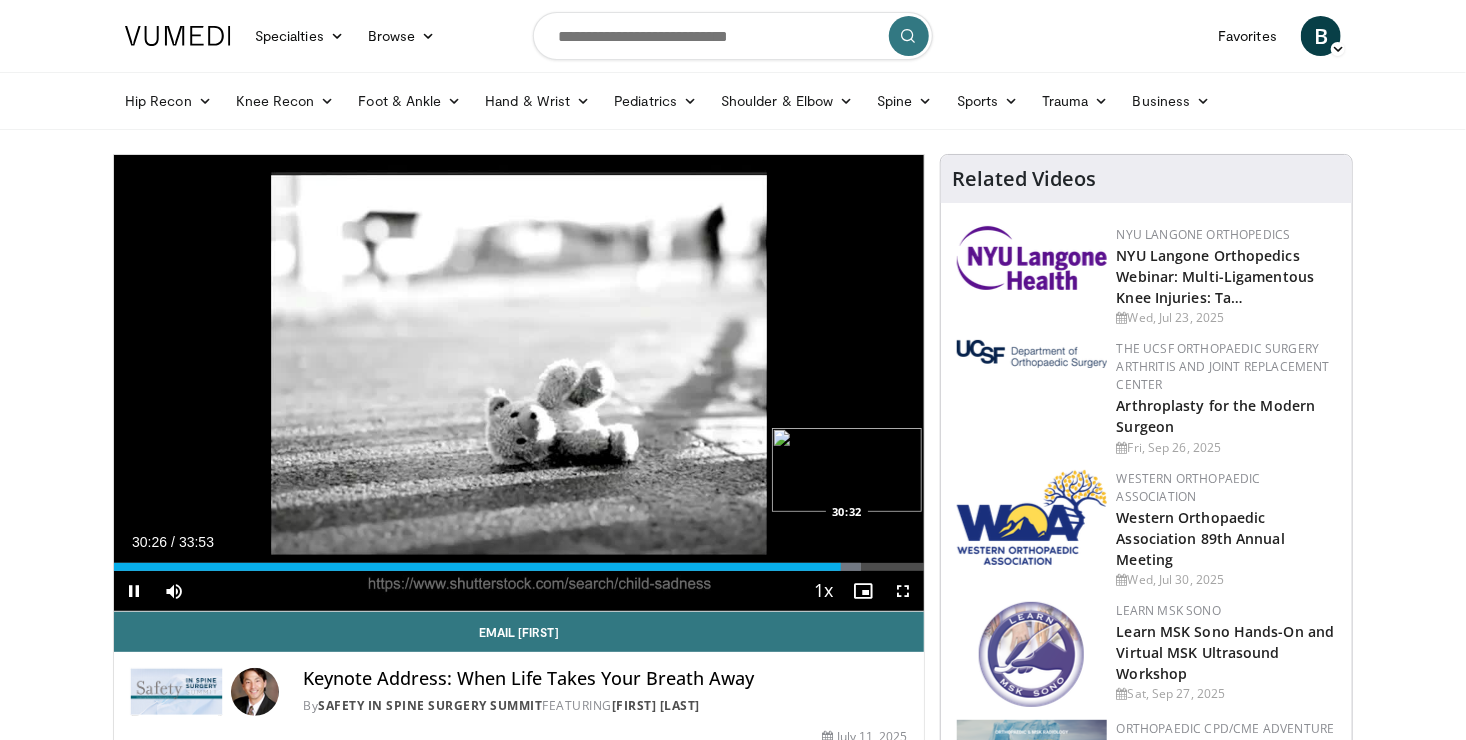 click at bounding box center [850, 567] 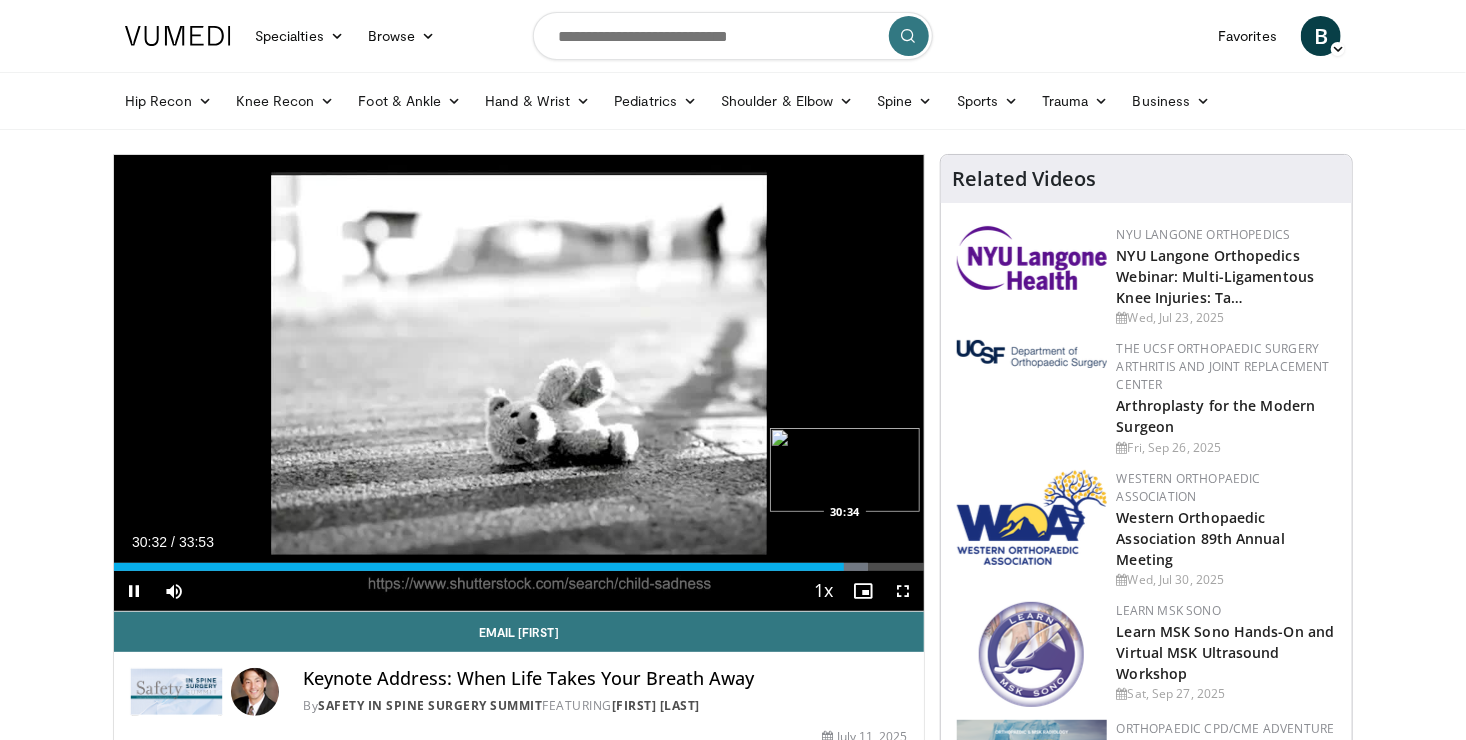 click at bounding box center (854, 567) 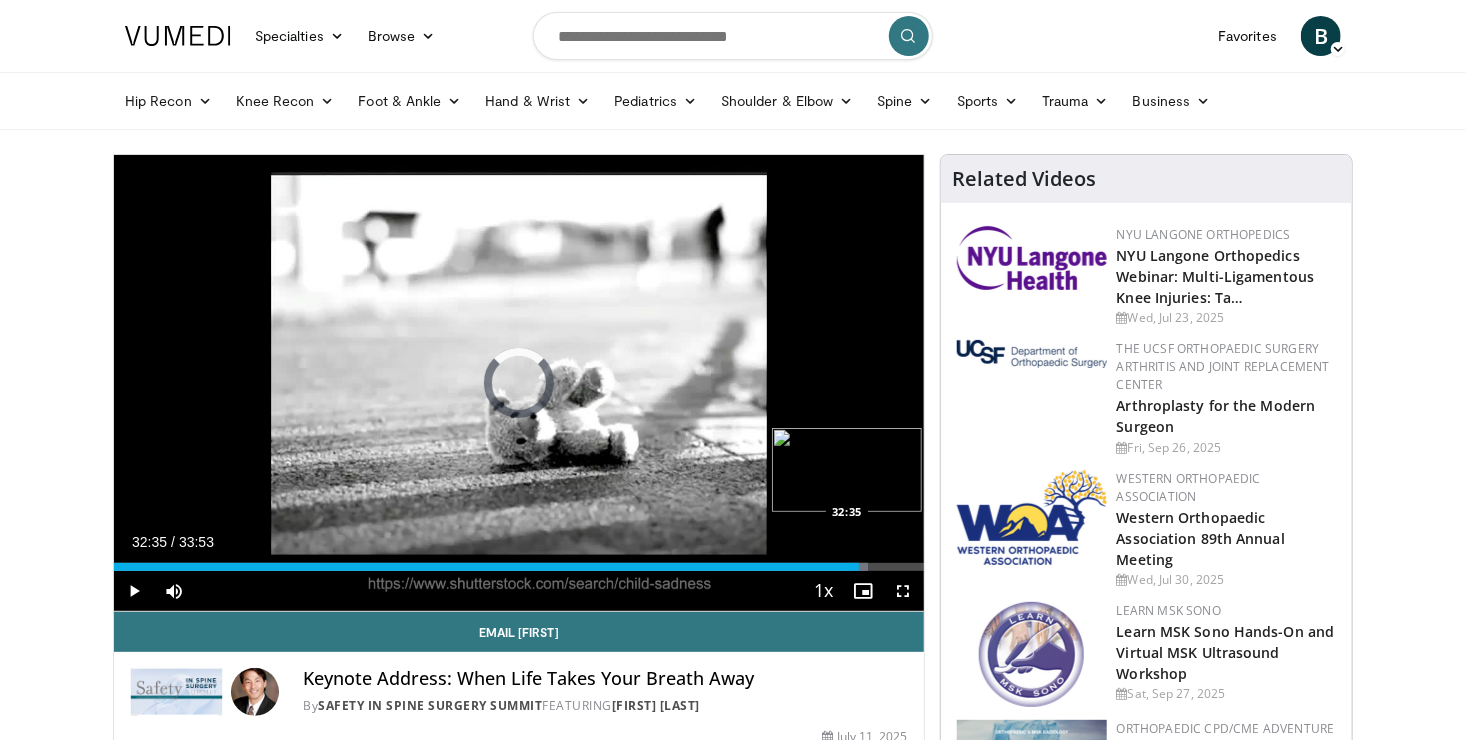 click on "Loaded :  93.18% 32:35 32:35" at bounding box center (519, 567) 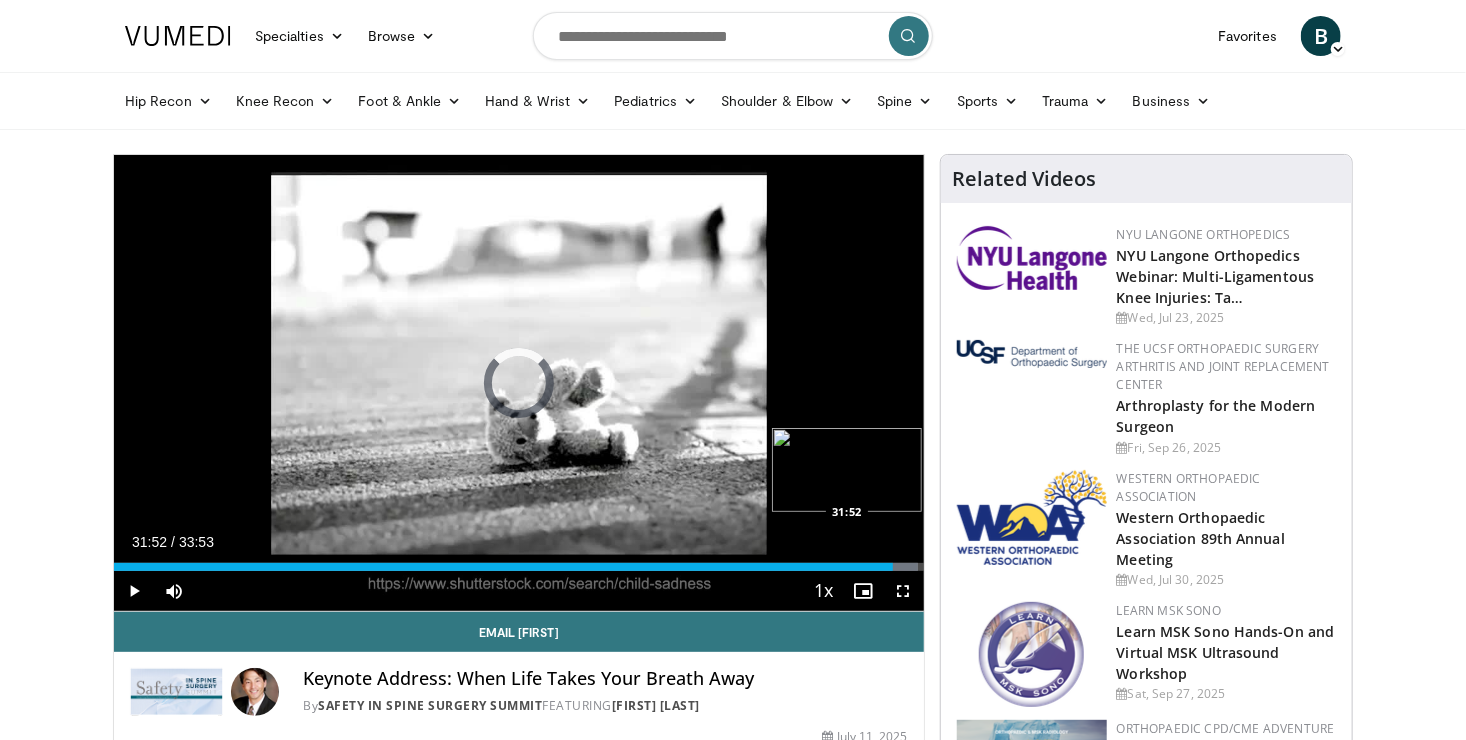 click on "32:37" at bounding box center [503, 567] 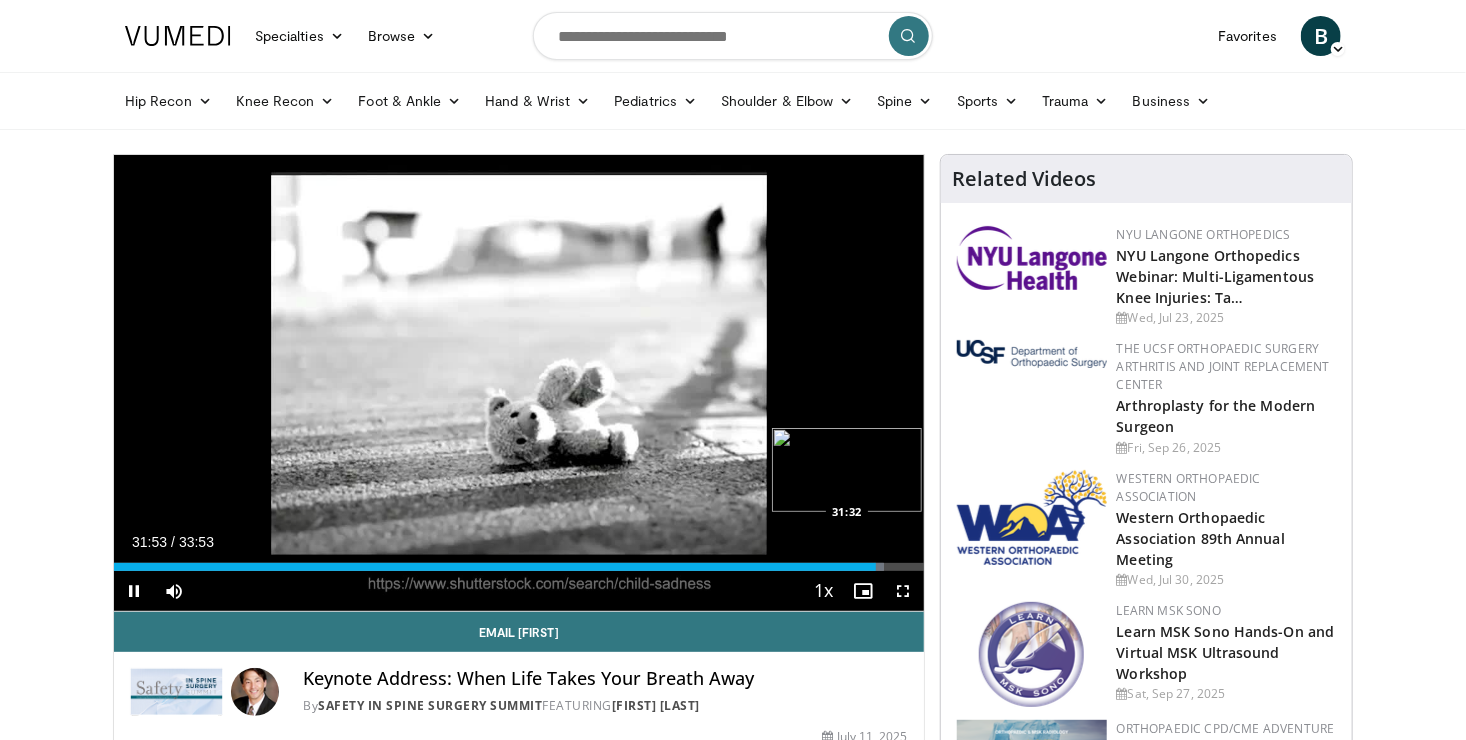 click on "31:53" at bounding box center (495, 567) 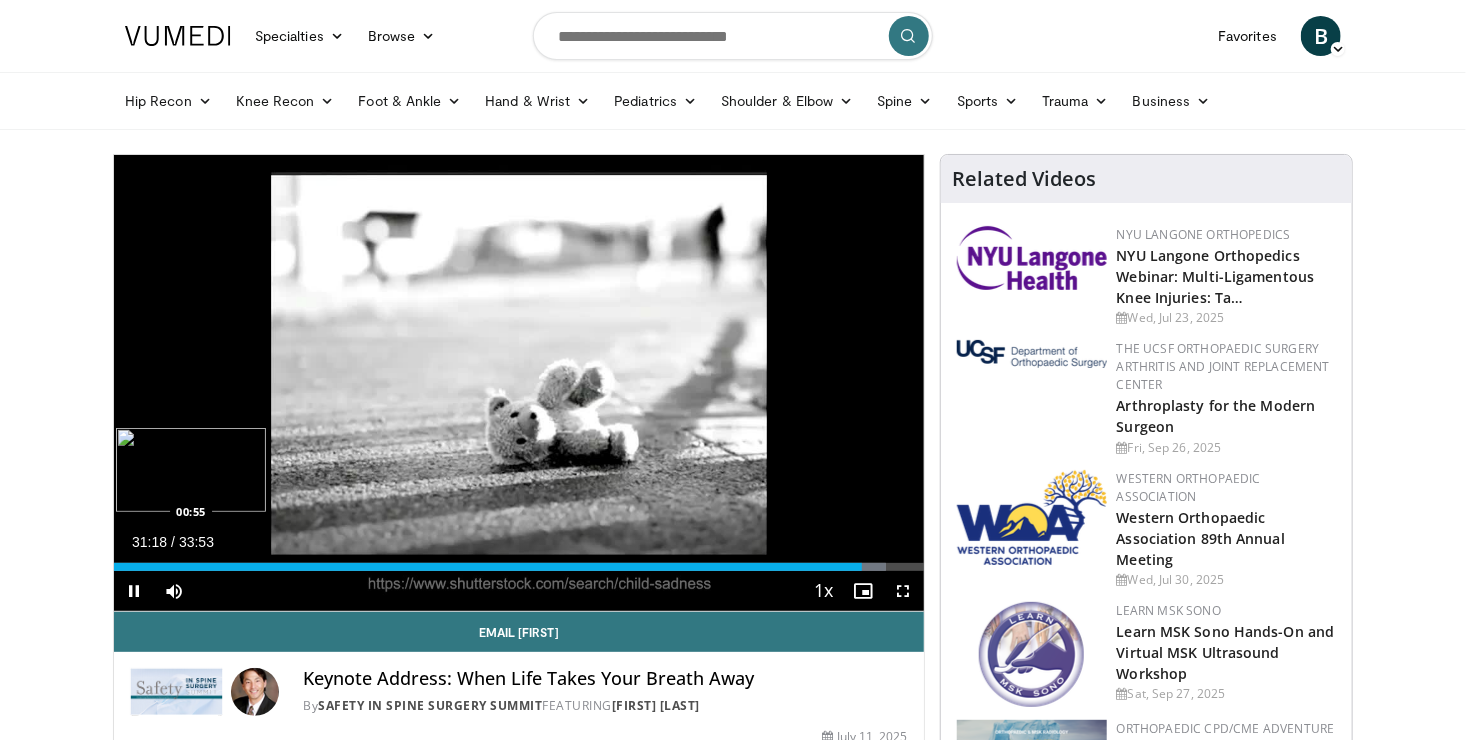 click on "31:18" at bounding box center [488, 567] 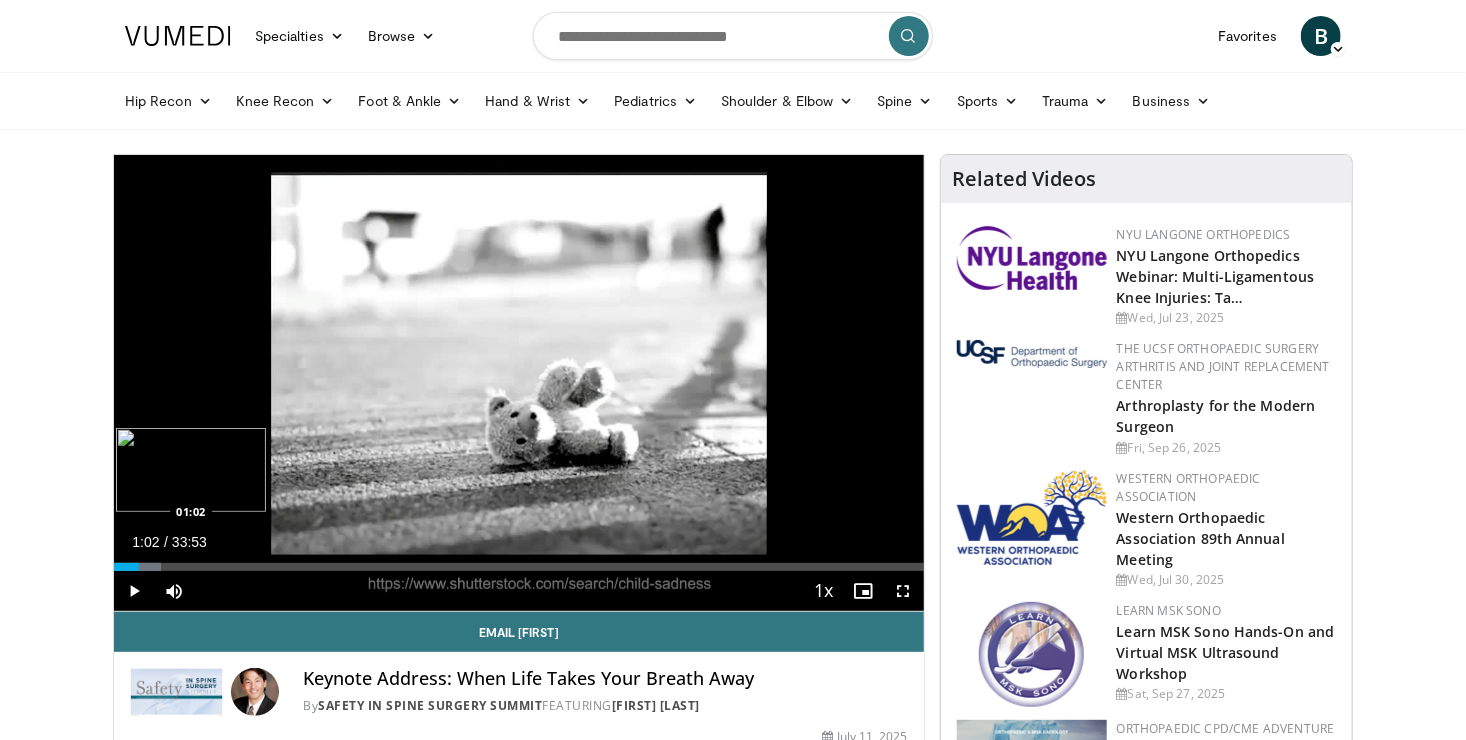 click on "Loaded :  5.85% 01:02 01:02" at bounding box center (519, 561) 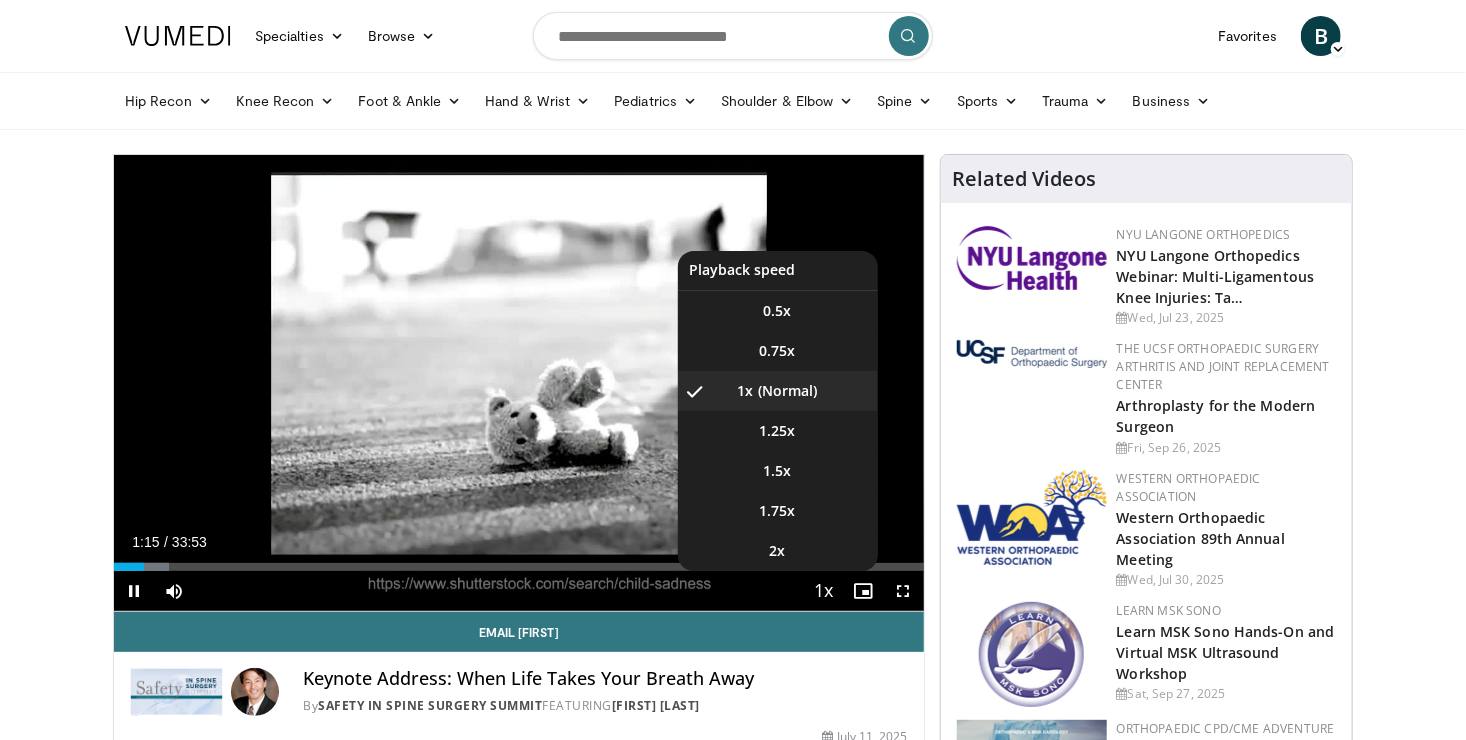 click at bounding box center [824, 592] 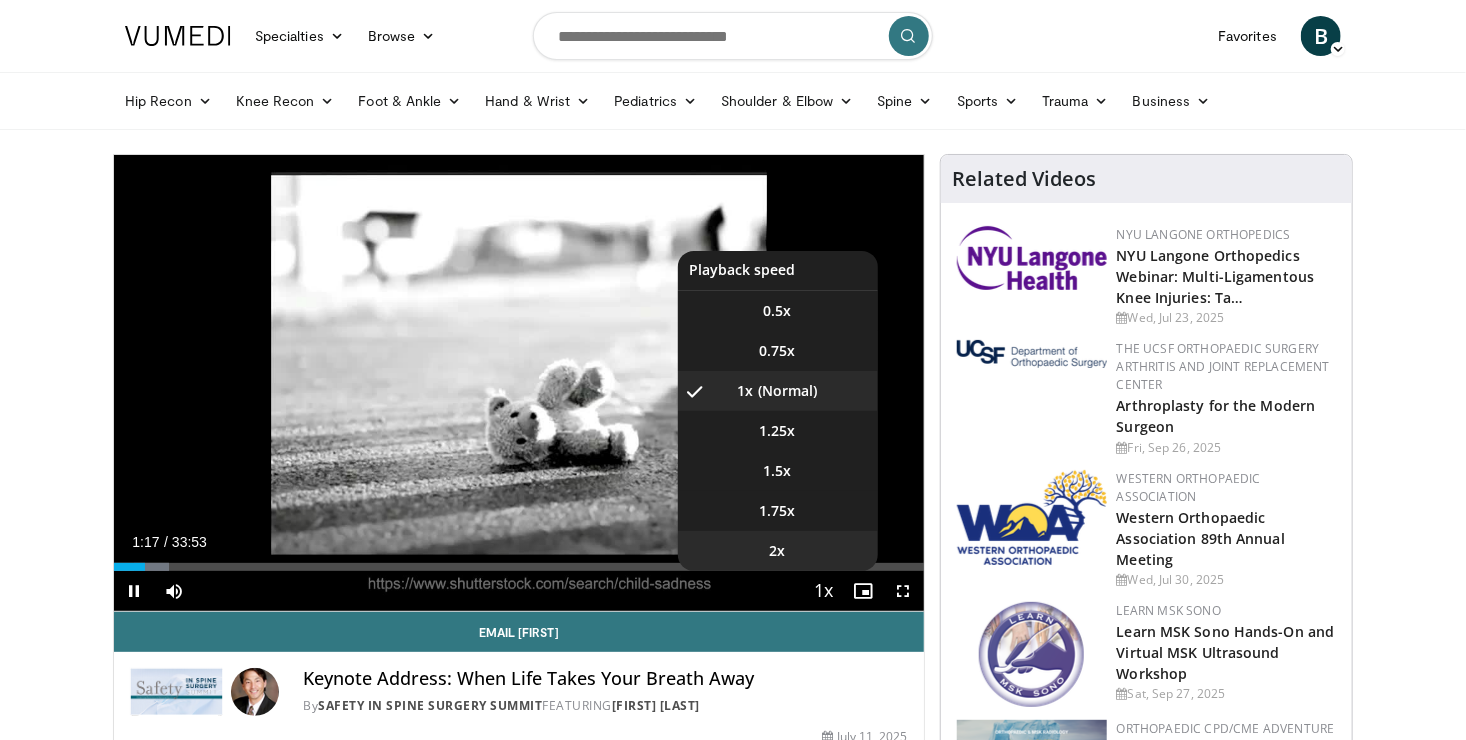 click on "2x" at bounding box center (778, 551) 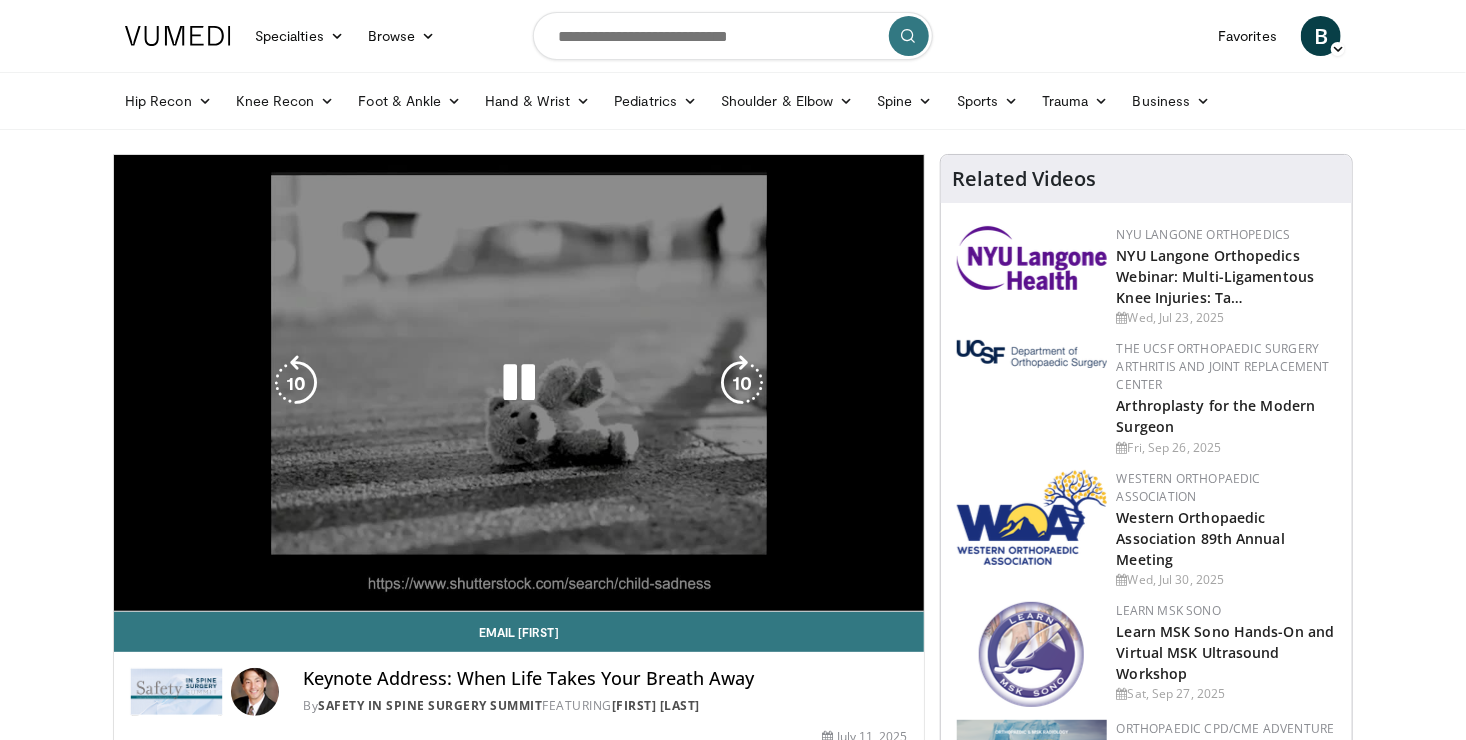 click on "10 seconds
Tap to unmute" at bounding box center (519, 383) 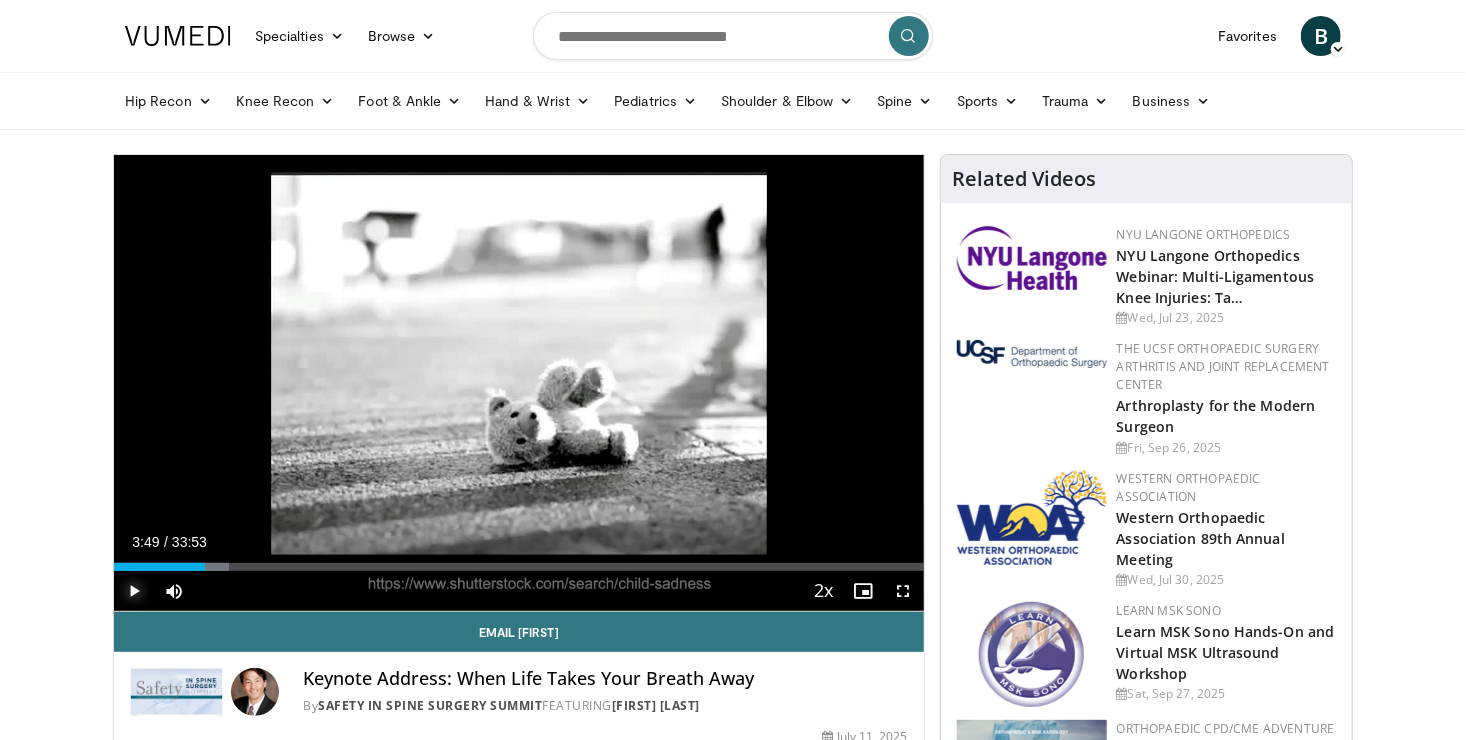 click at bounding box center (134, 591) 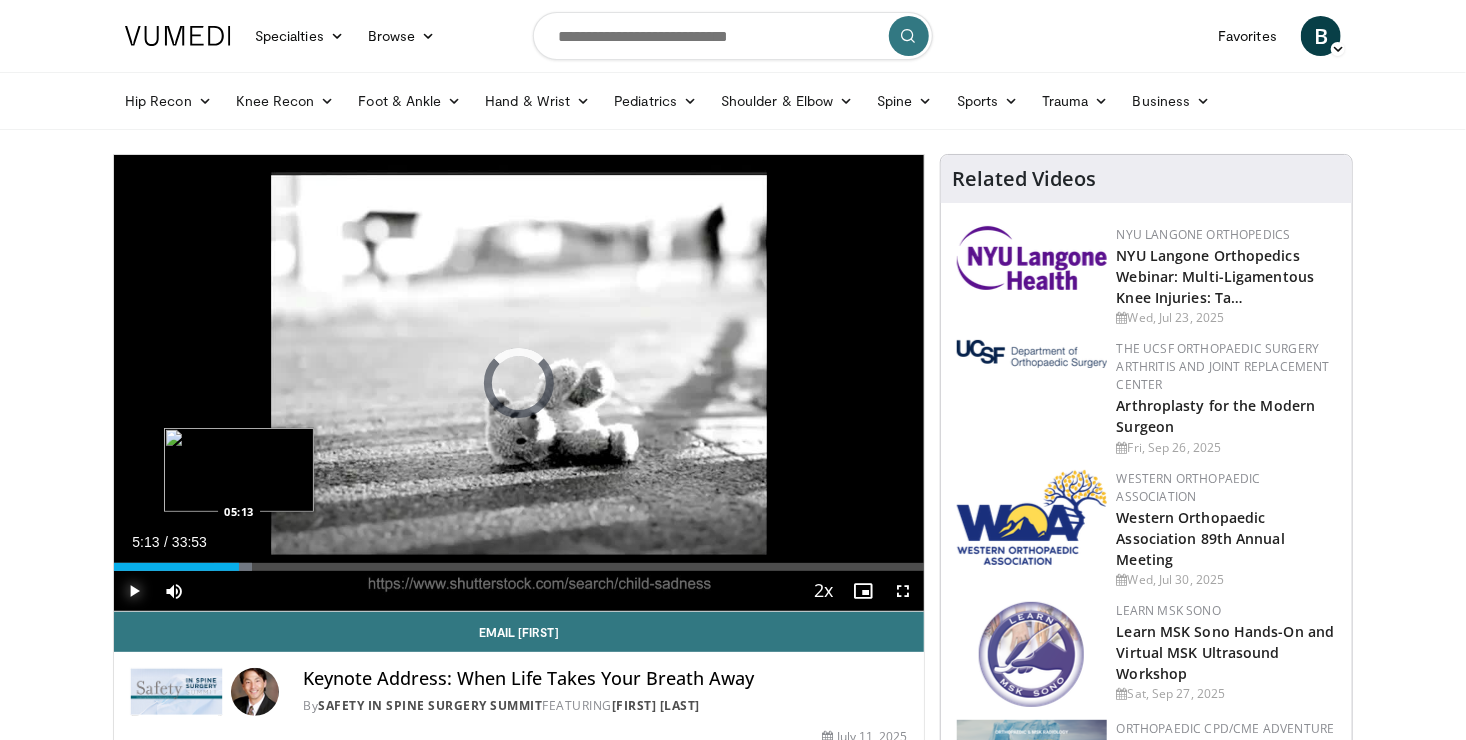click at bounding box center [233, 567] 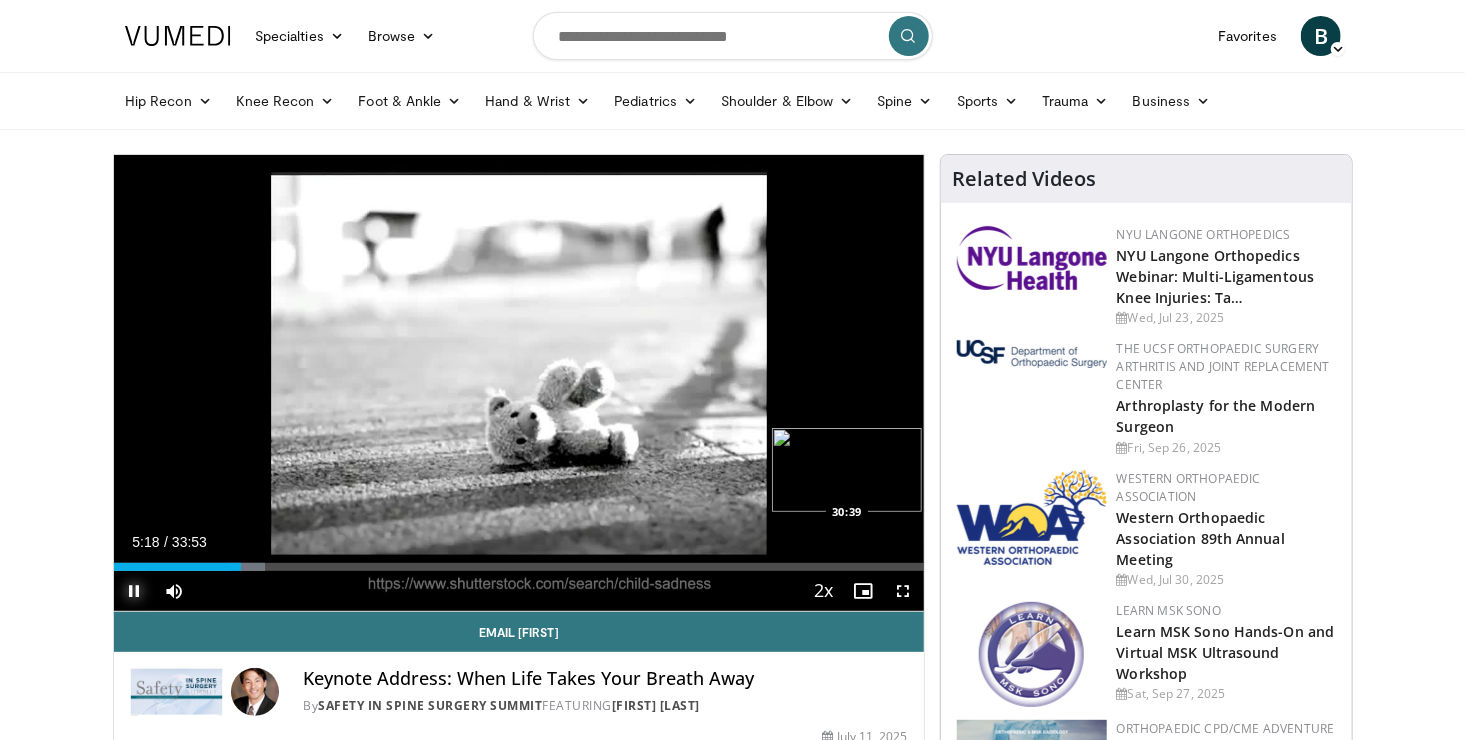 click on "Loaded :  18.69% 05:18 30:39" at bounding box center [519, 567] 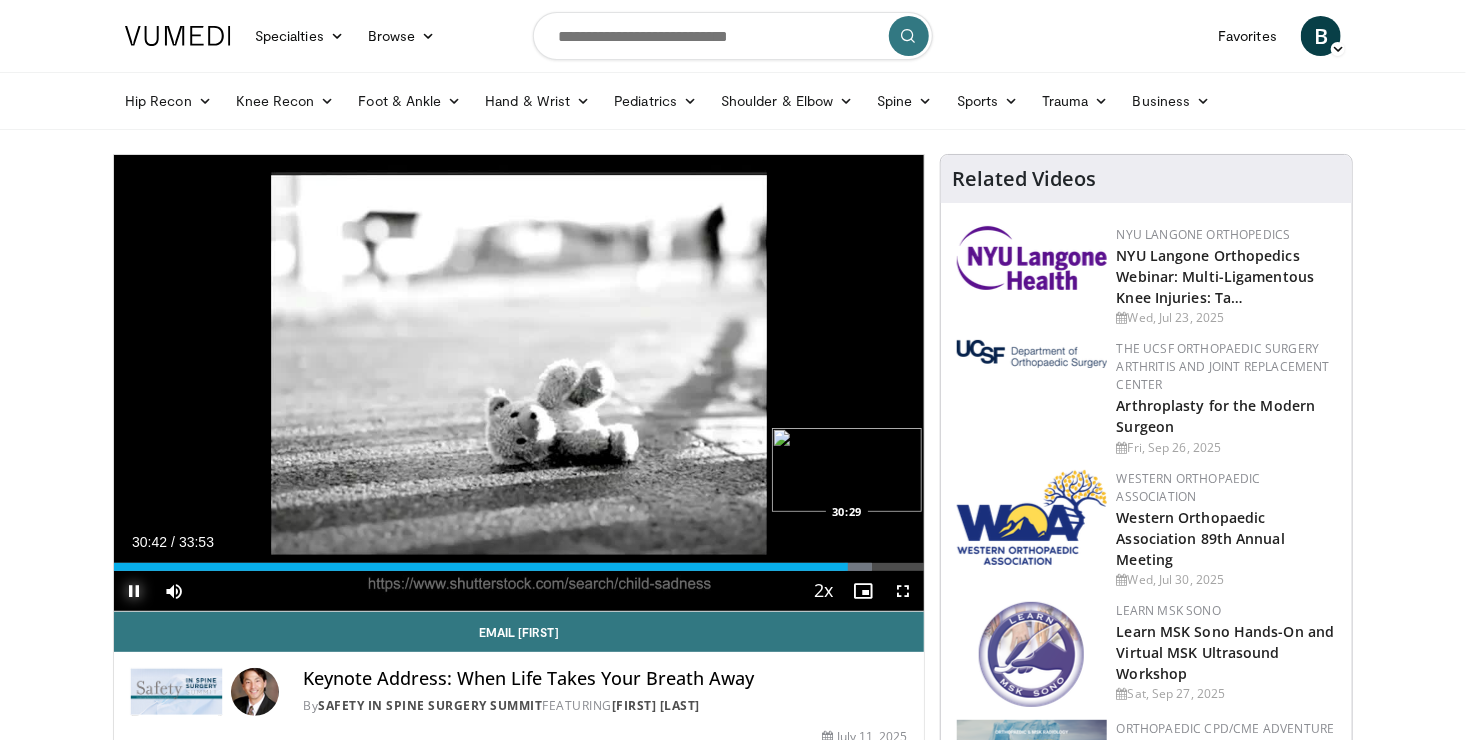 click on "30:42" at bounding box center [481, 567] 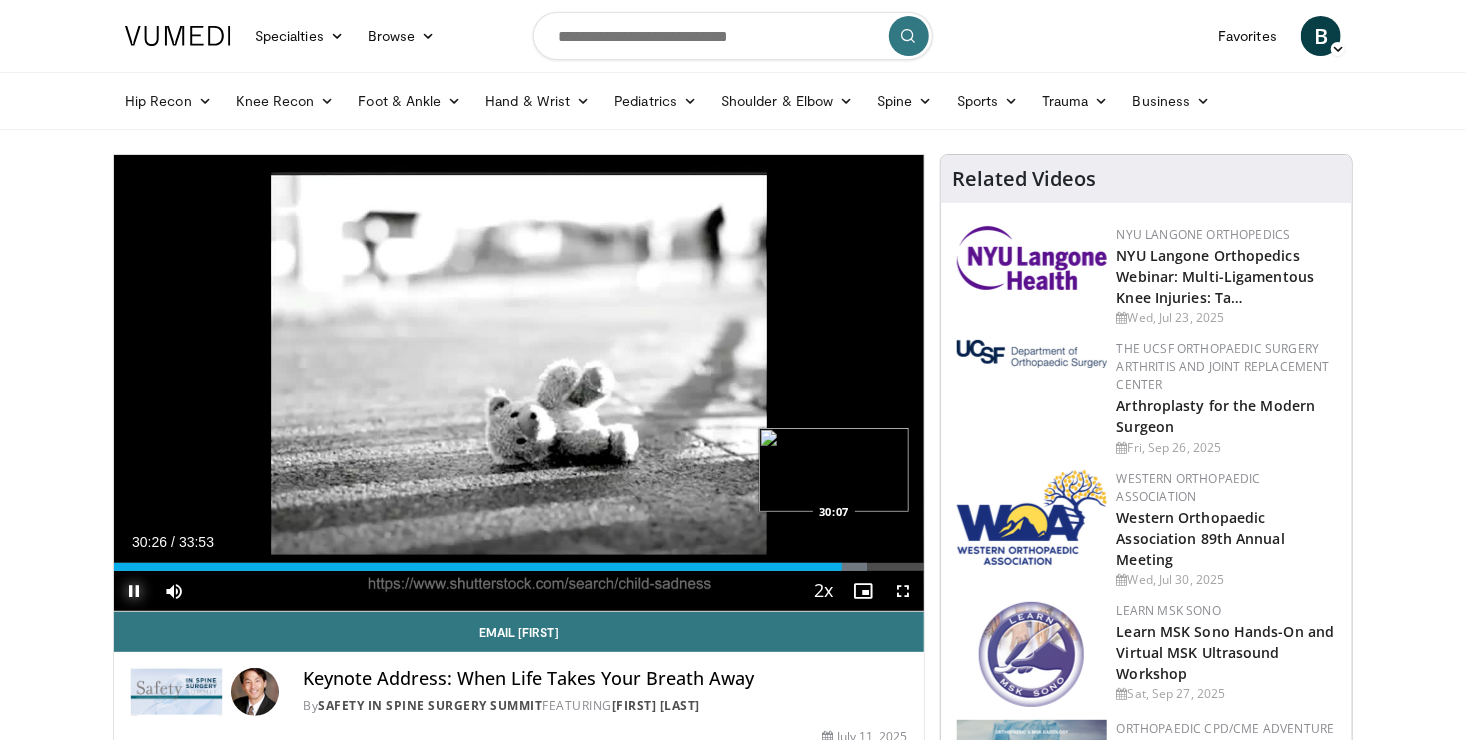 click on "30:27" at bounding box center [478, 567] 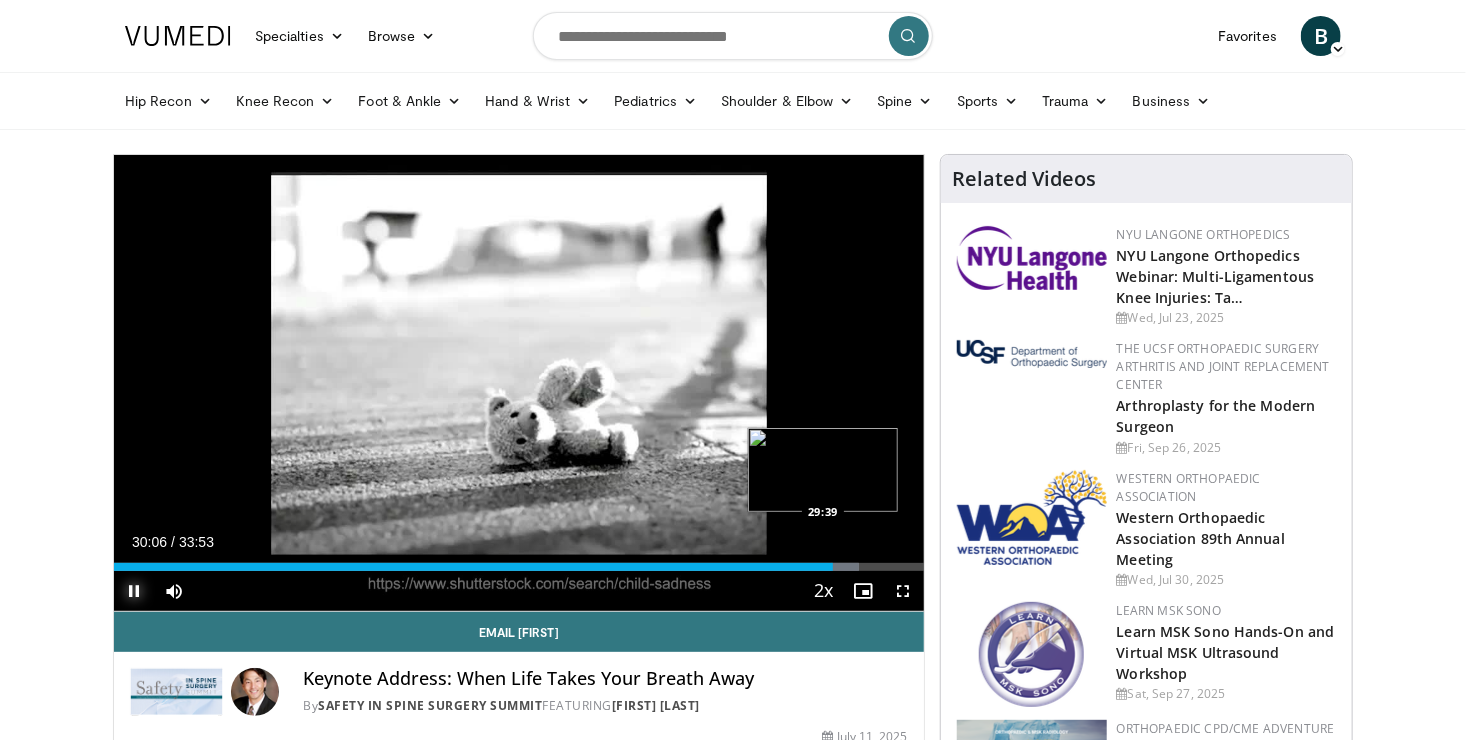 click on "30:06" at bounding box center (473, 567) 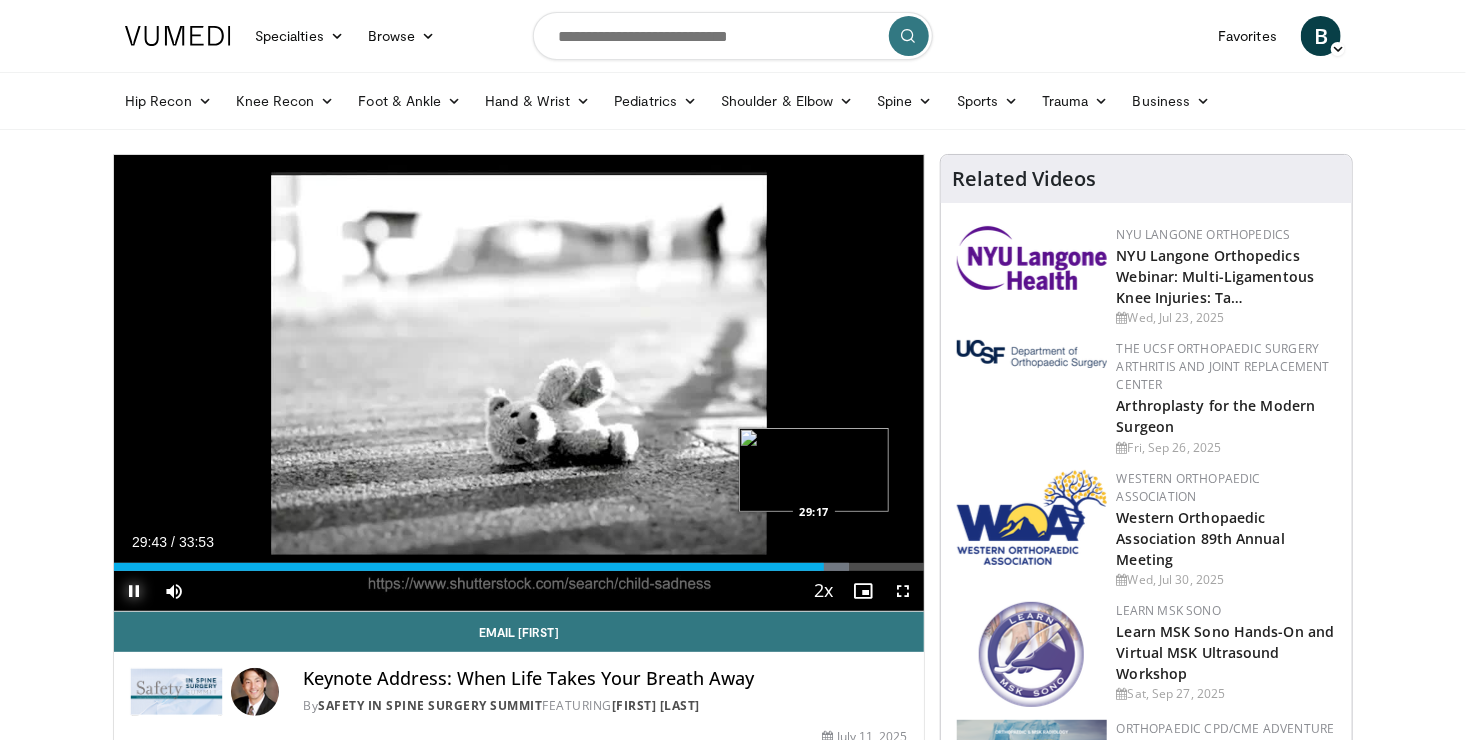 click on "29:43" at bounding box center [469, 567] 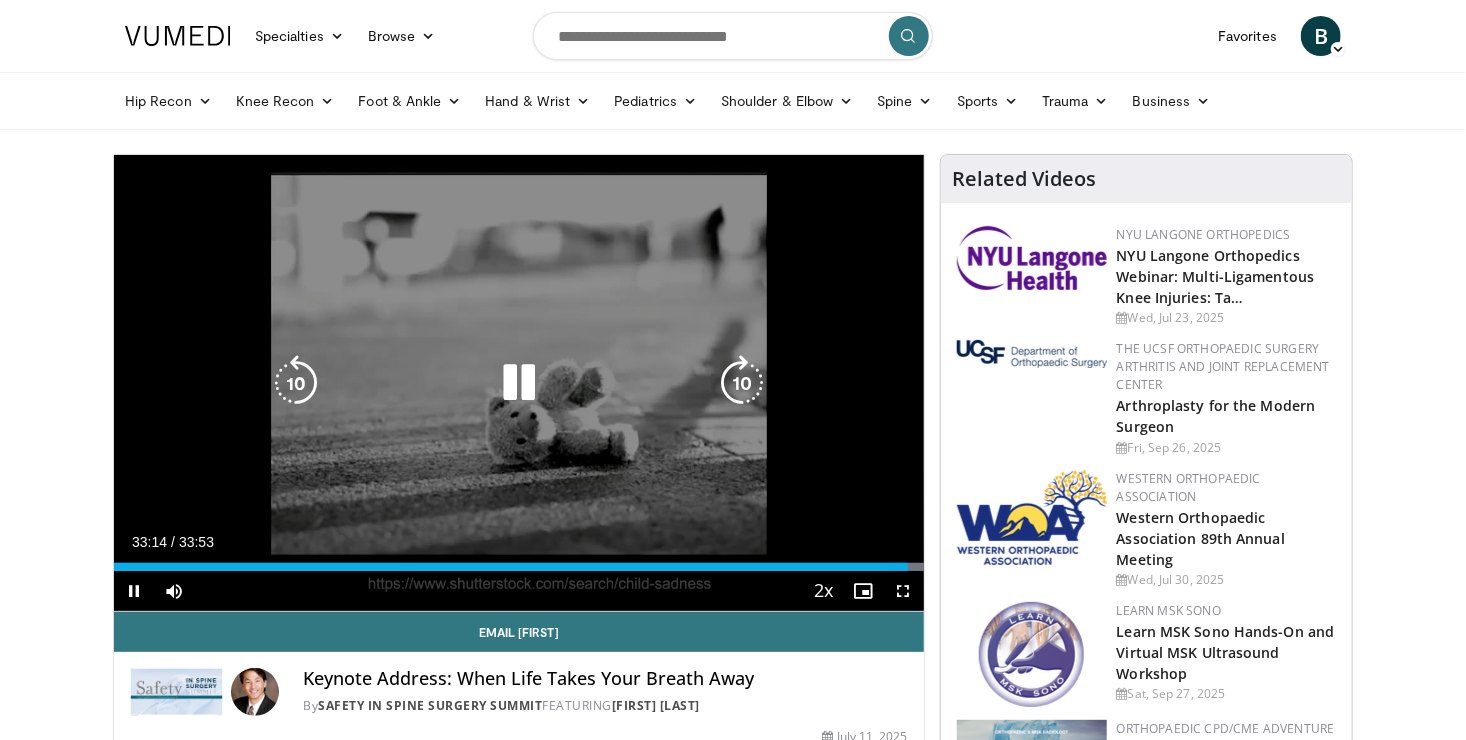click at bounding box center (519, 383) 